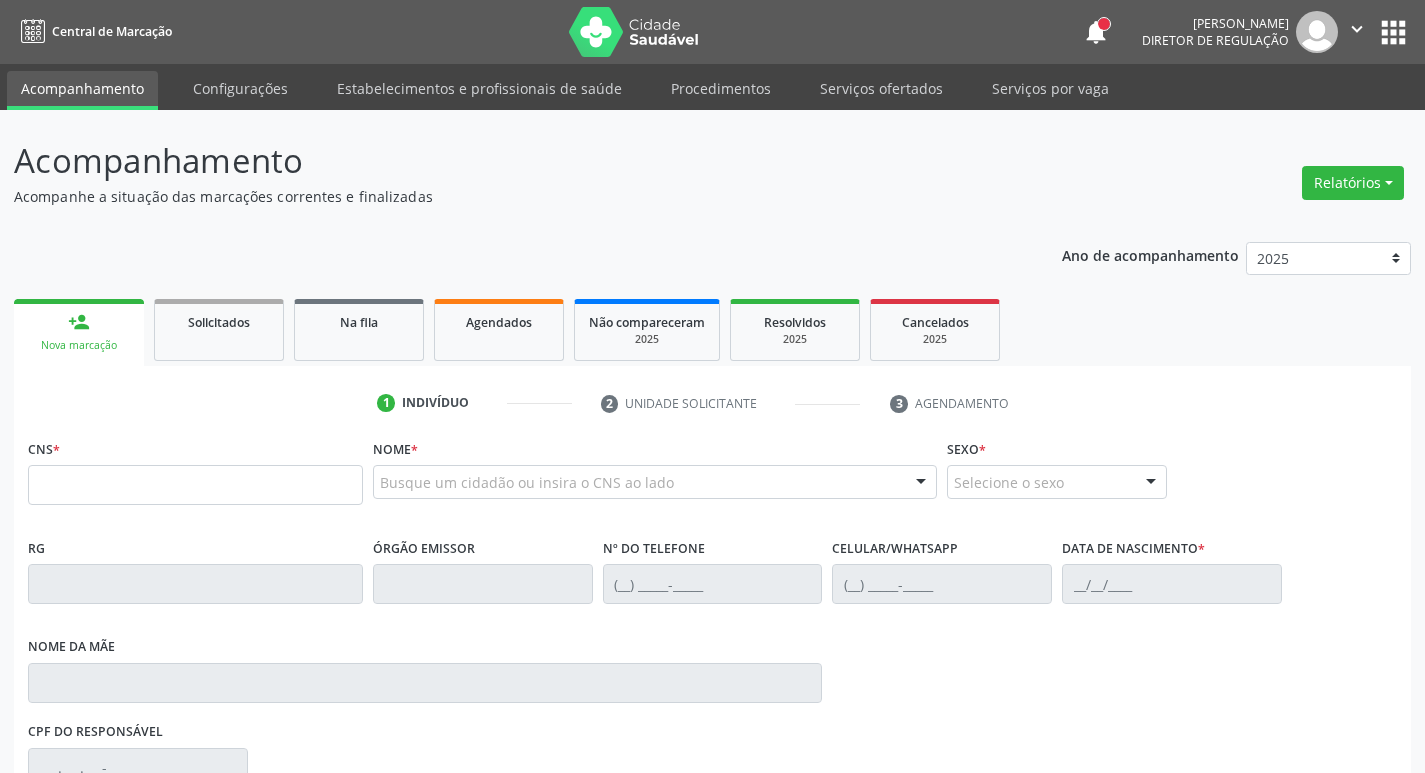 scroll, scrollTop: 0, scrollLeft: 0, axis: both 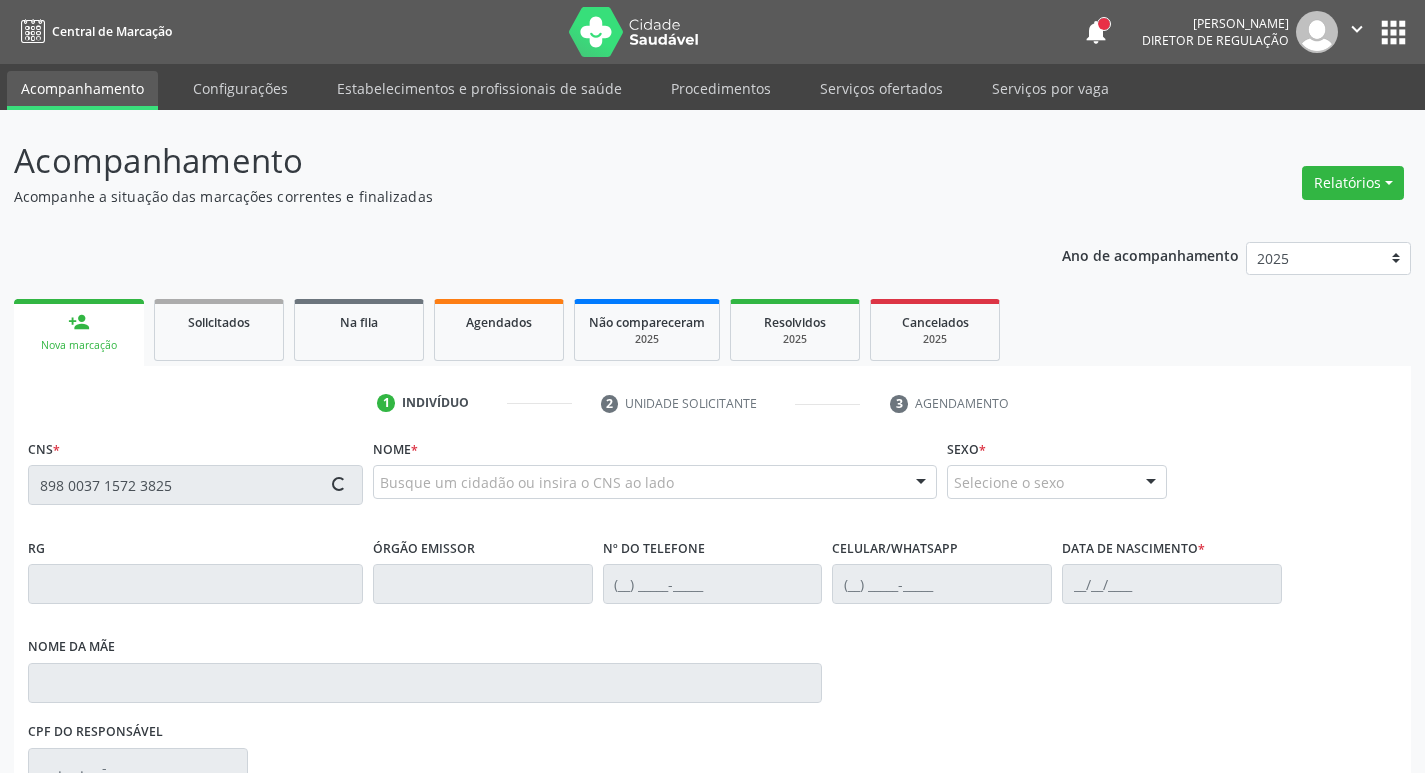 type on "898 0037 1572 3825" 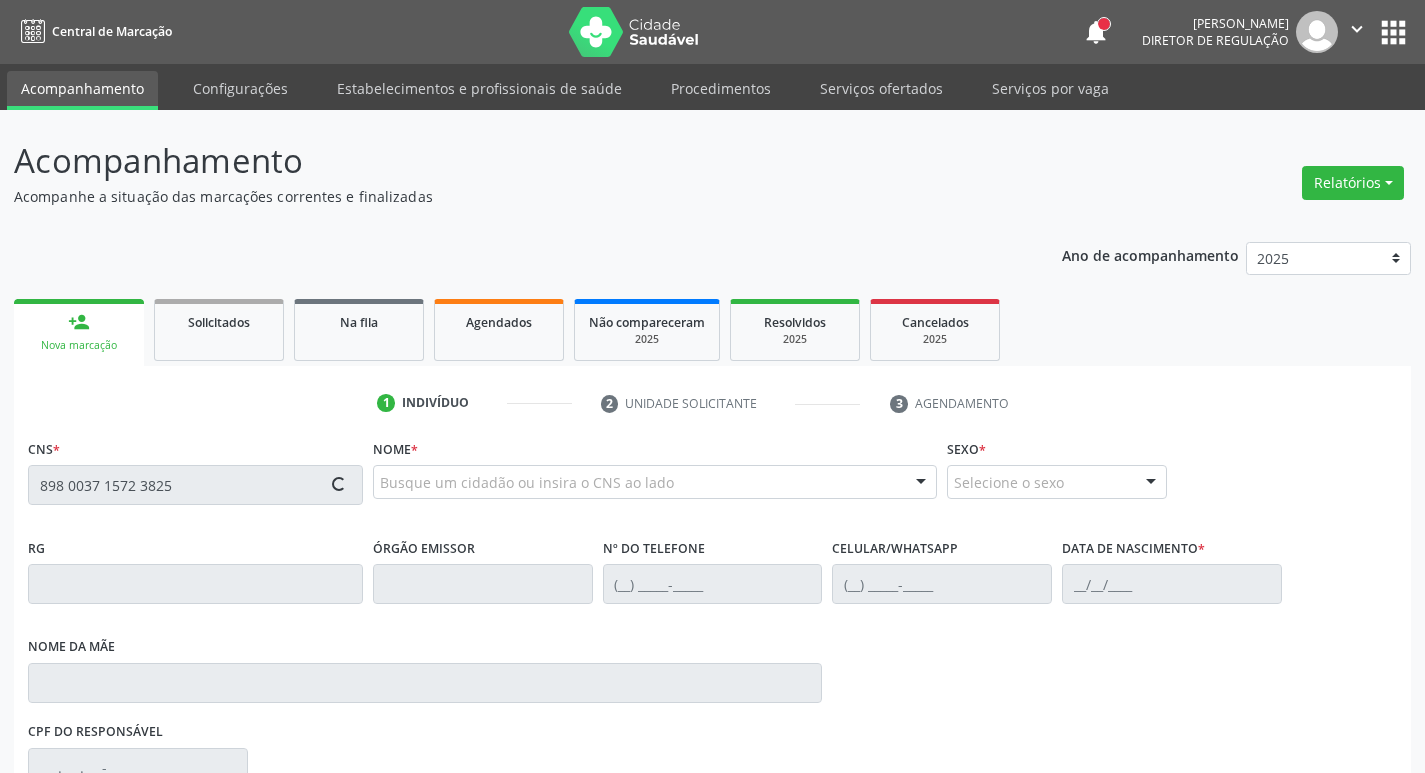 type 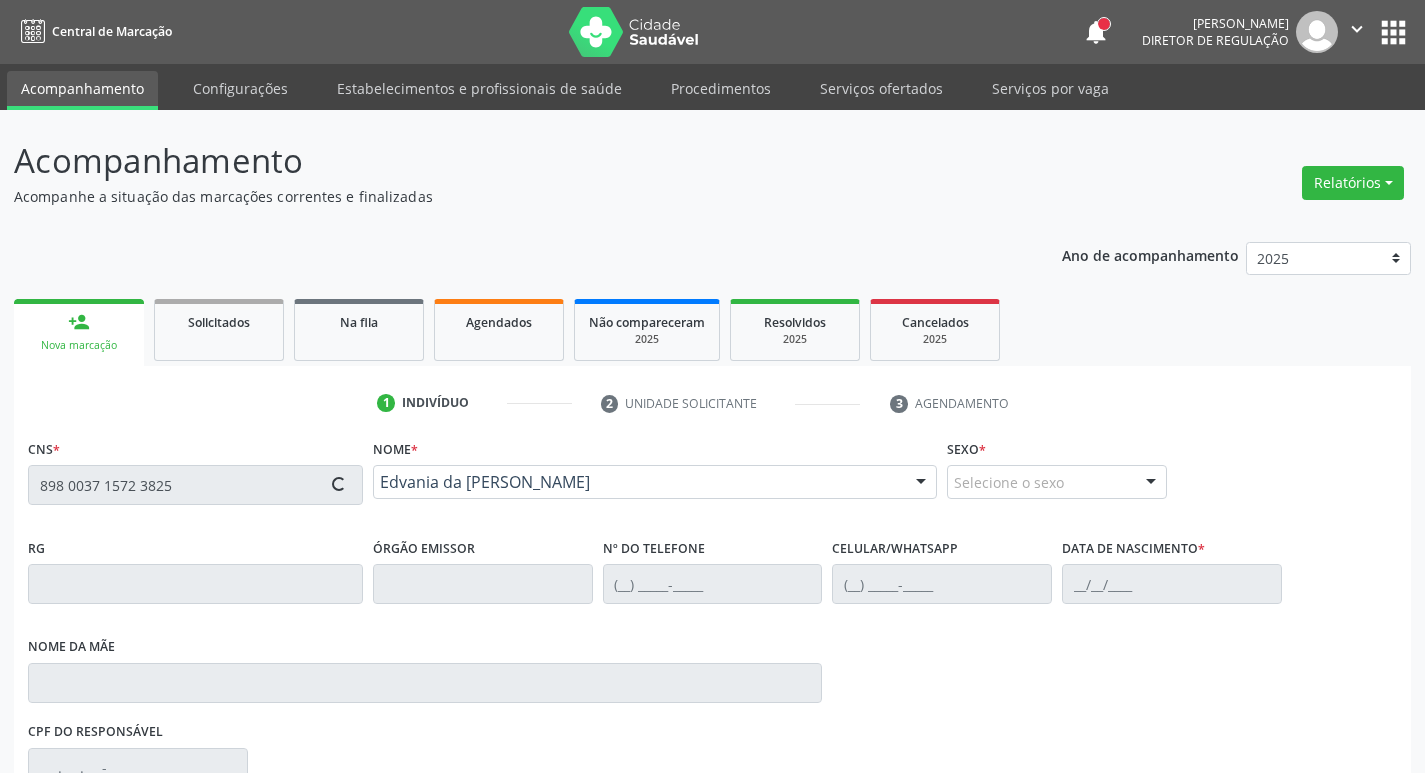 scroll, scrollTop: 297, scrollLeft: 0, axis: vertical 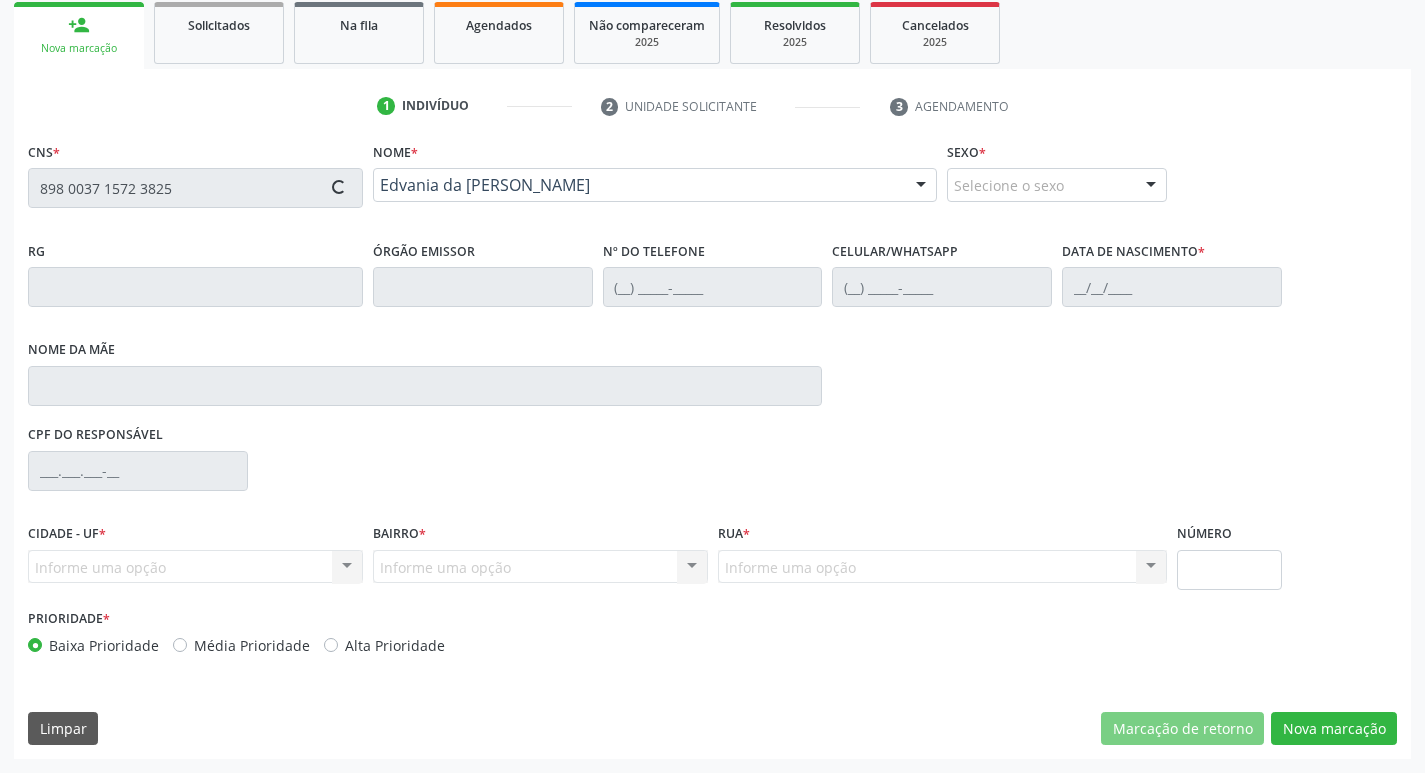 type on "(87) 98161-9168" 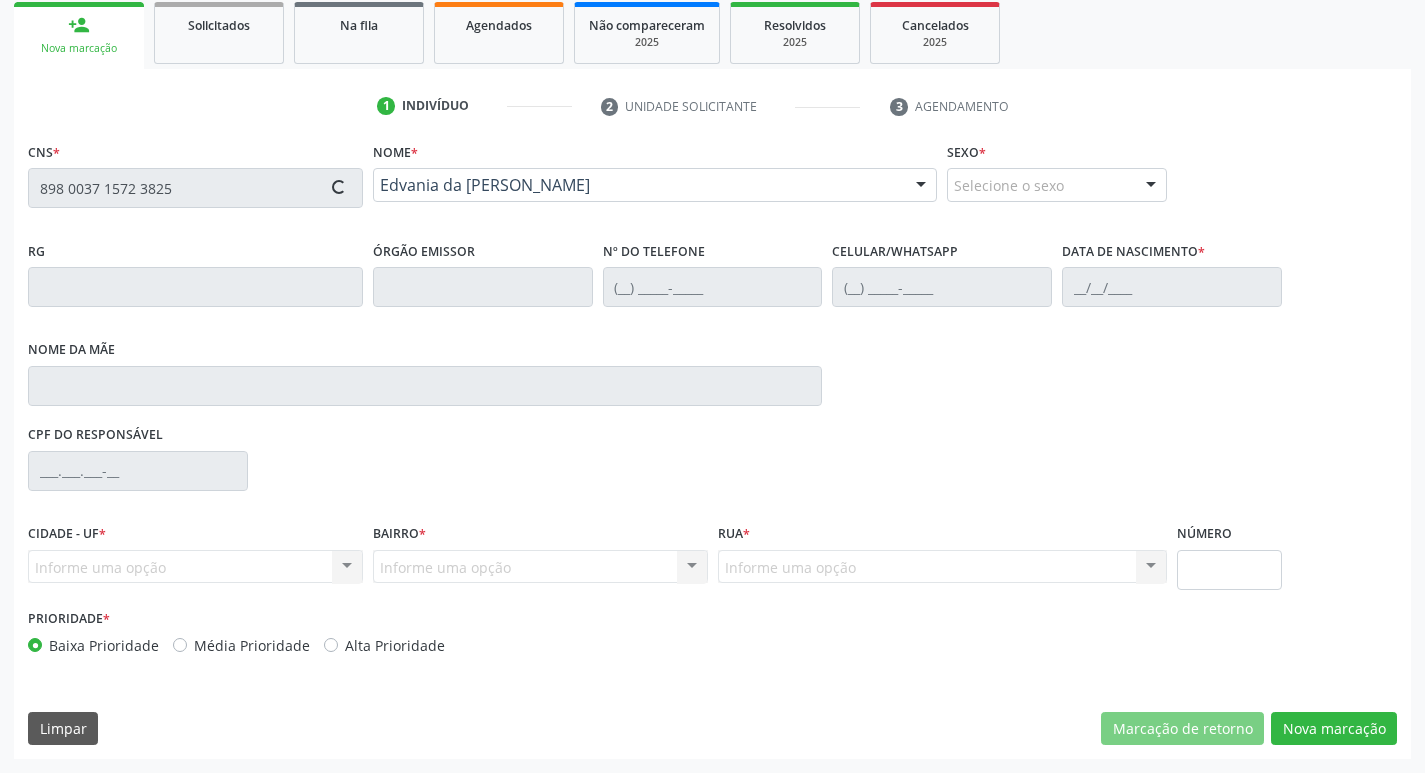type on "10/11/1991" 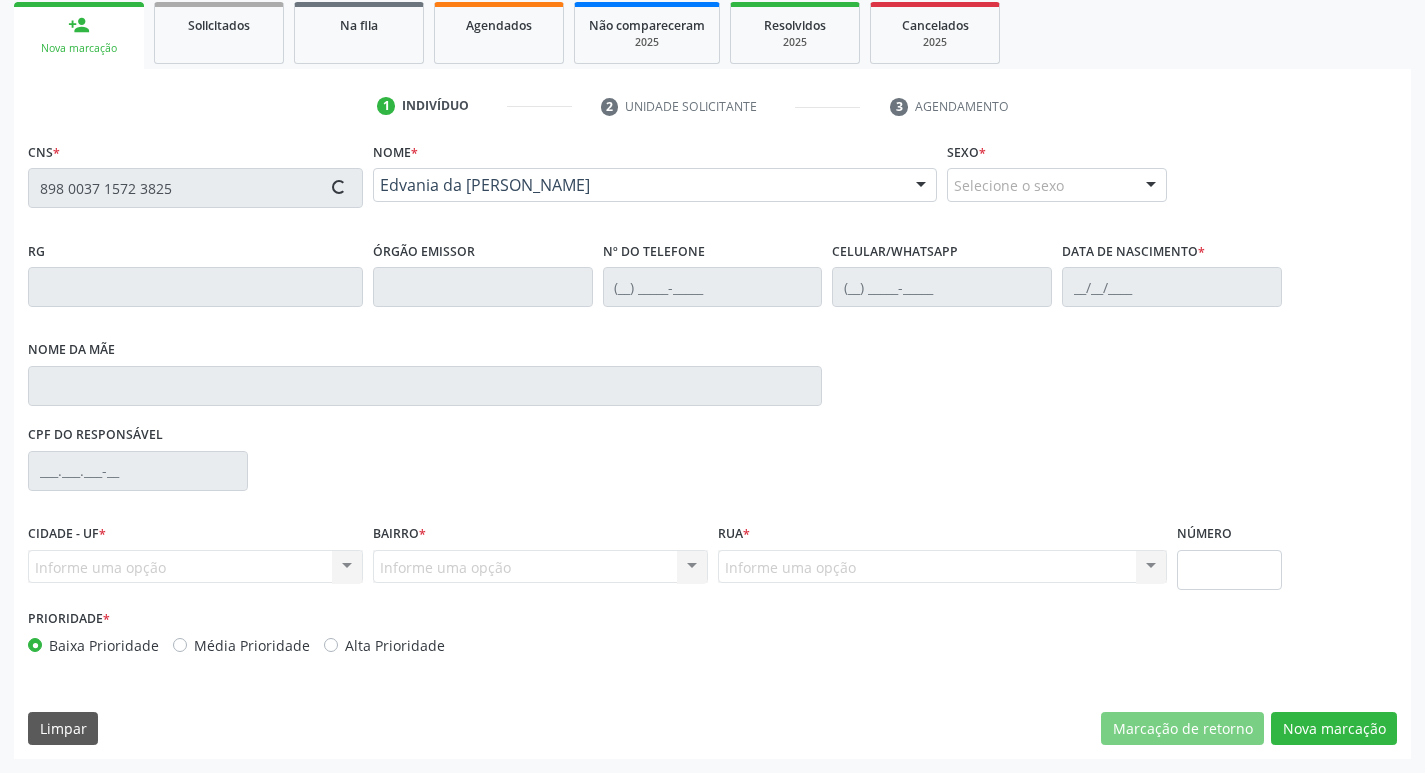 type on "S/N" 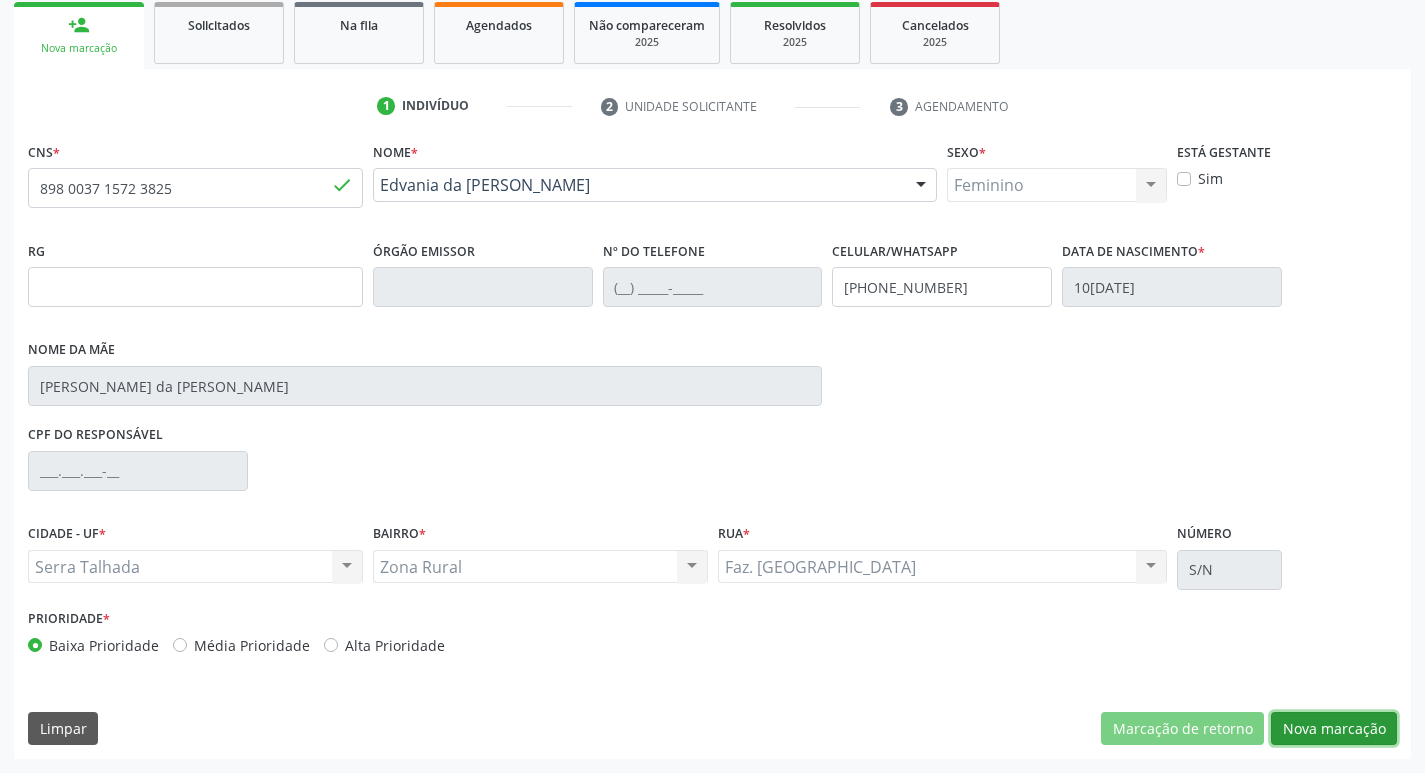click on "Nova marcação" at bounding box center [1334, 729] 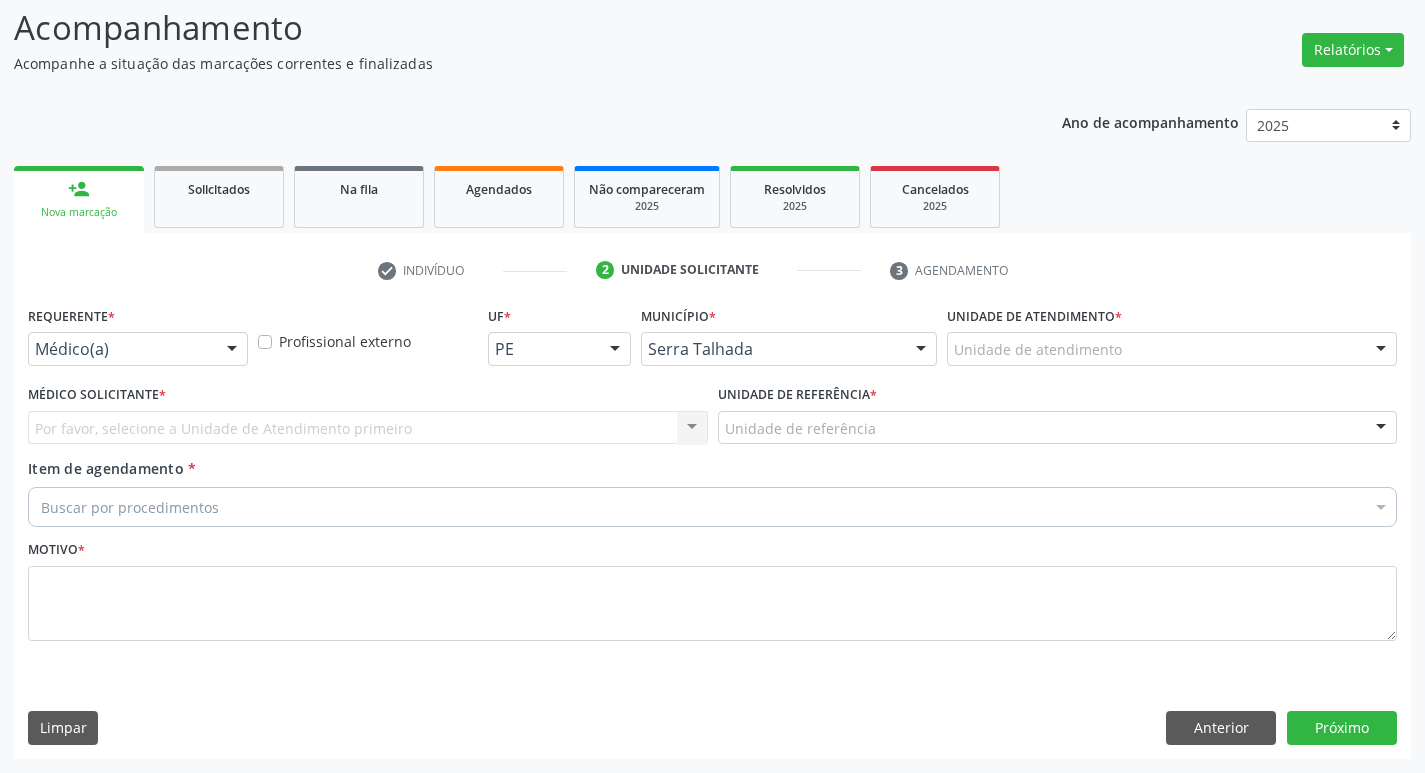 scroll, scrollTop: 133, scrollLeft: 0, axis: vertical 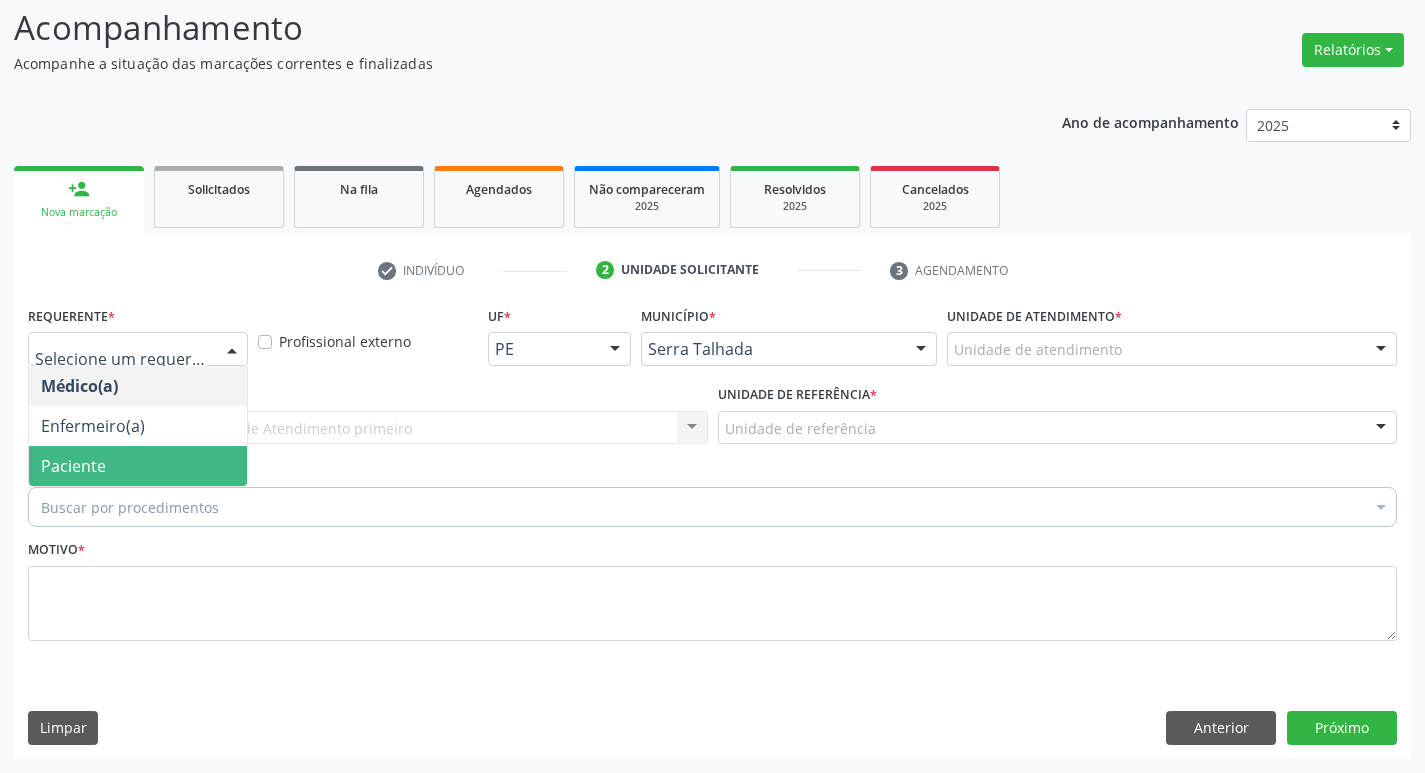 click on "Paciente" at bounding box center [138, 466] 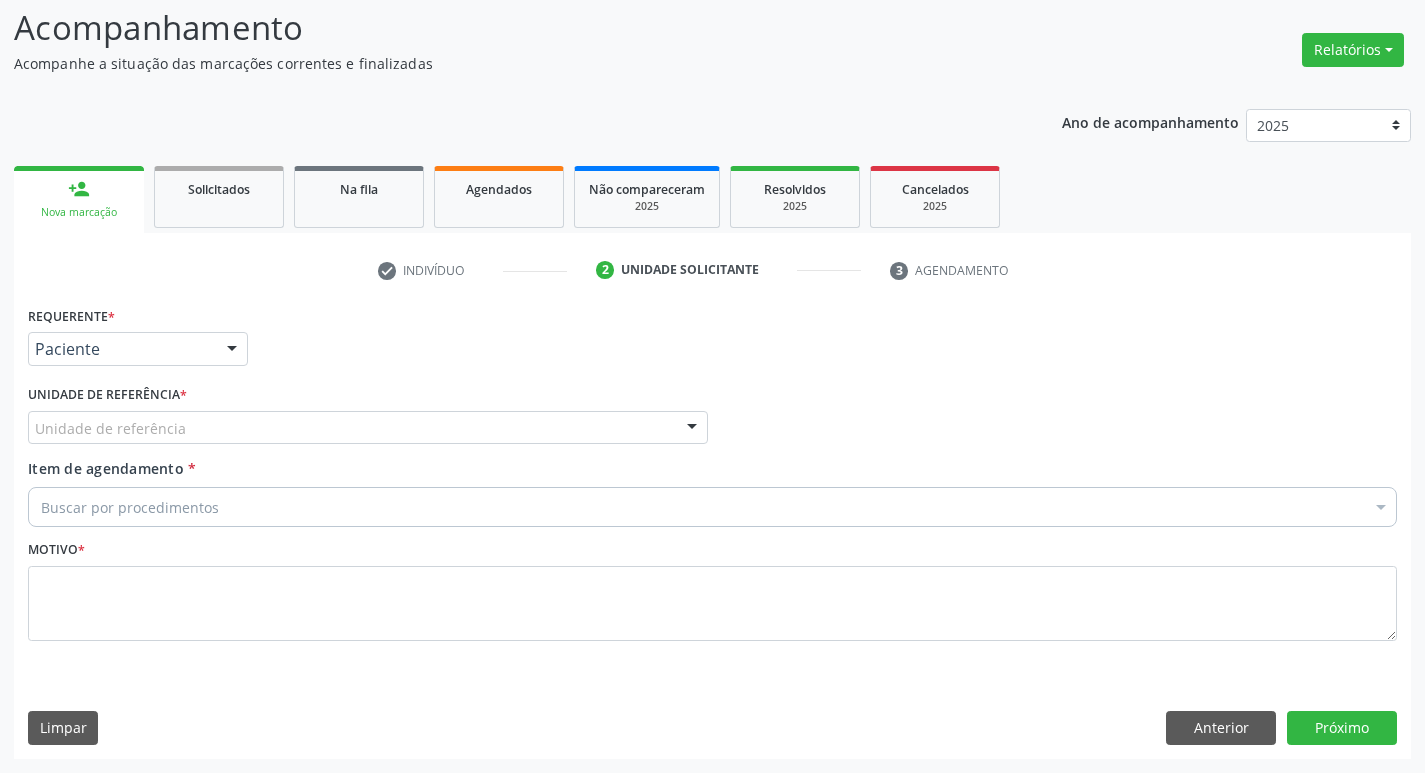 click on "Unidade de referência" at bounding box center (368, 428) 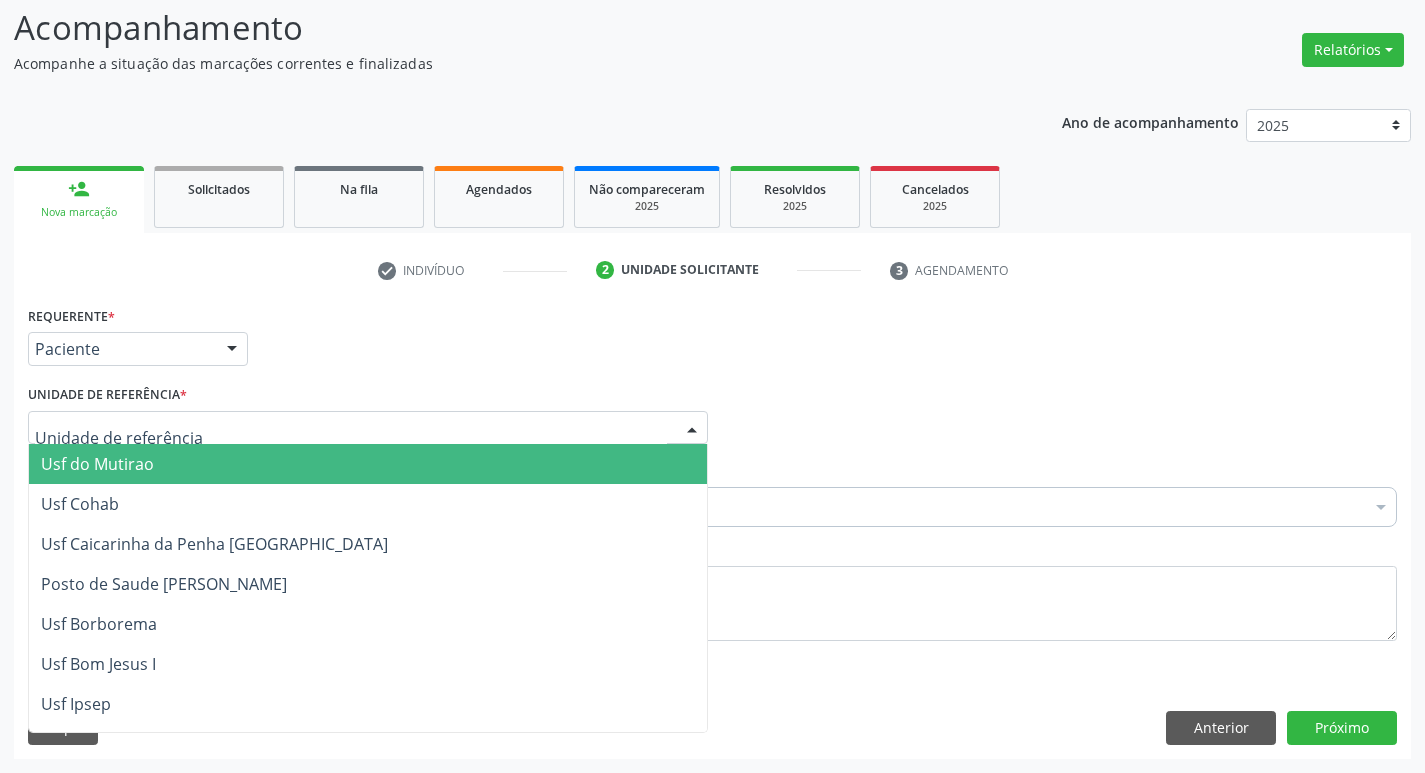 click at bounding box center [368, 428] 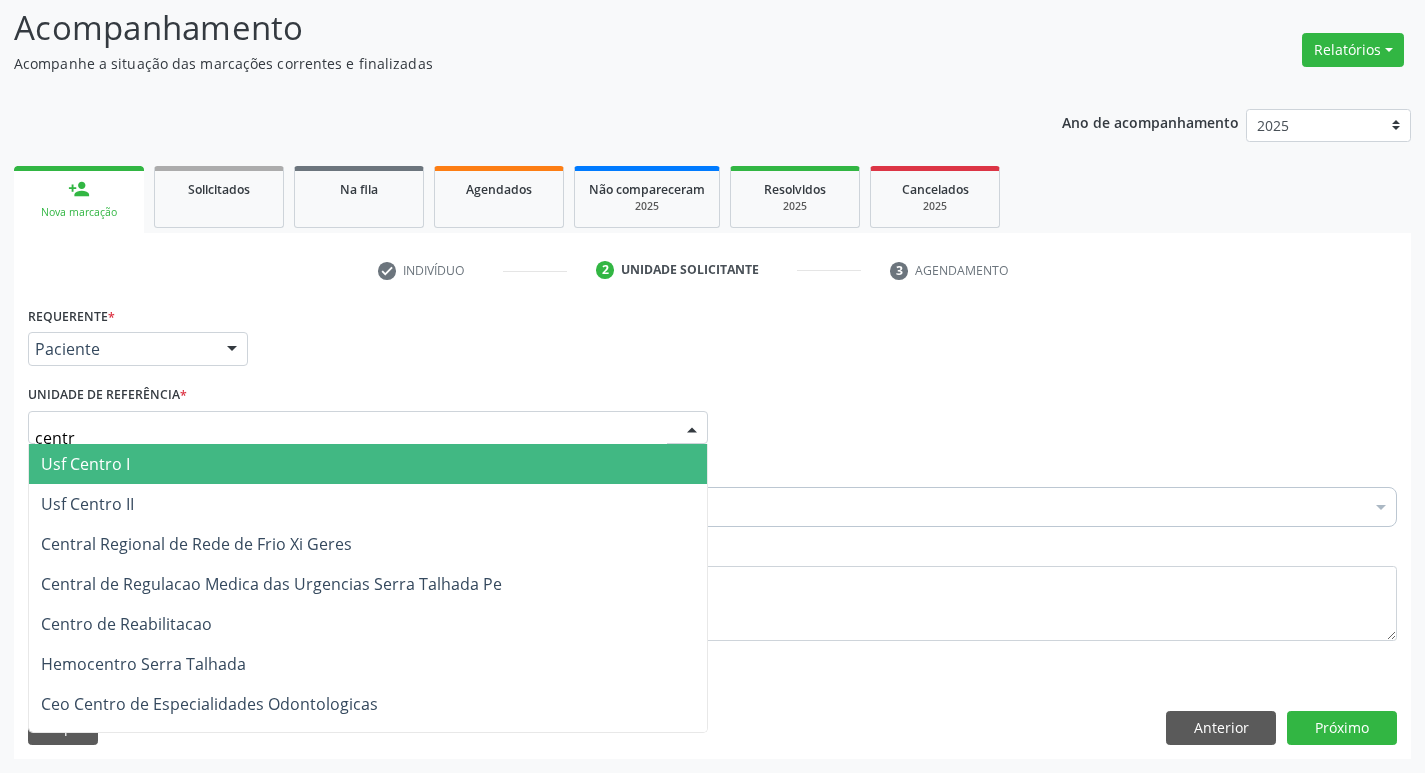 type on "centro" 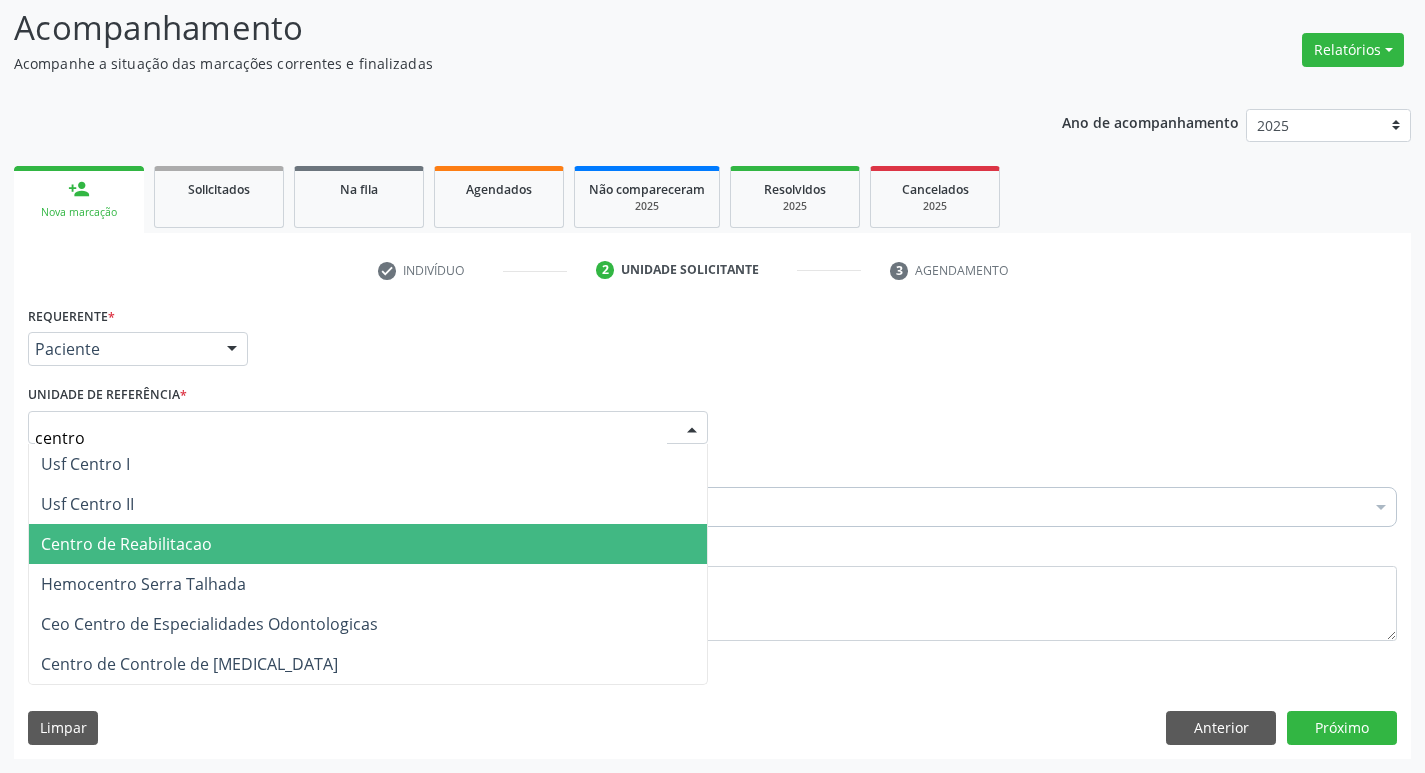 click on "Centro de Reabilitacao" at bounding box center (126, 544) 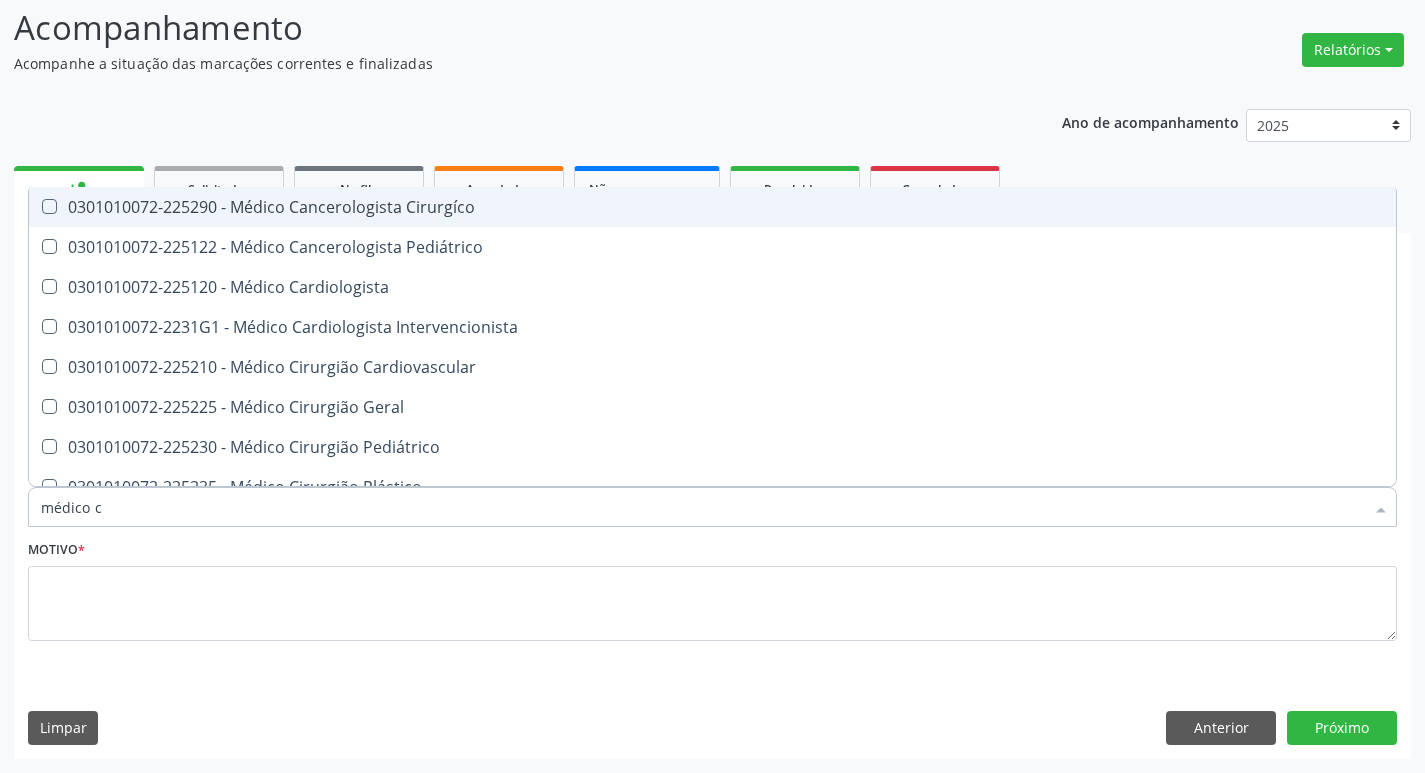 type on "médico ci" 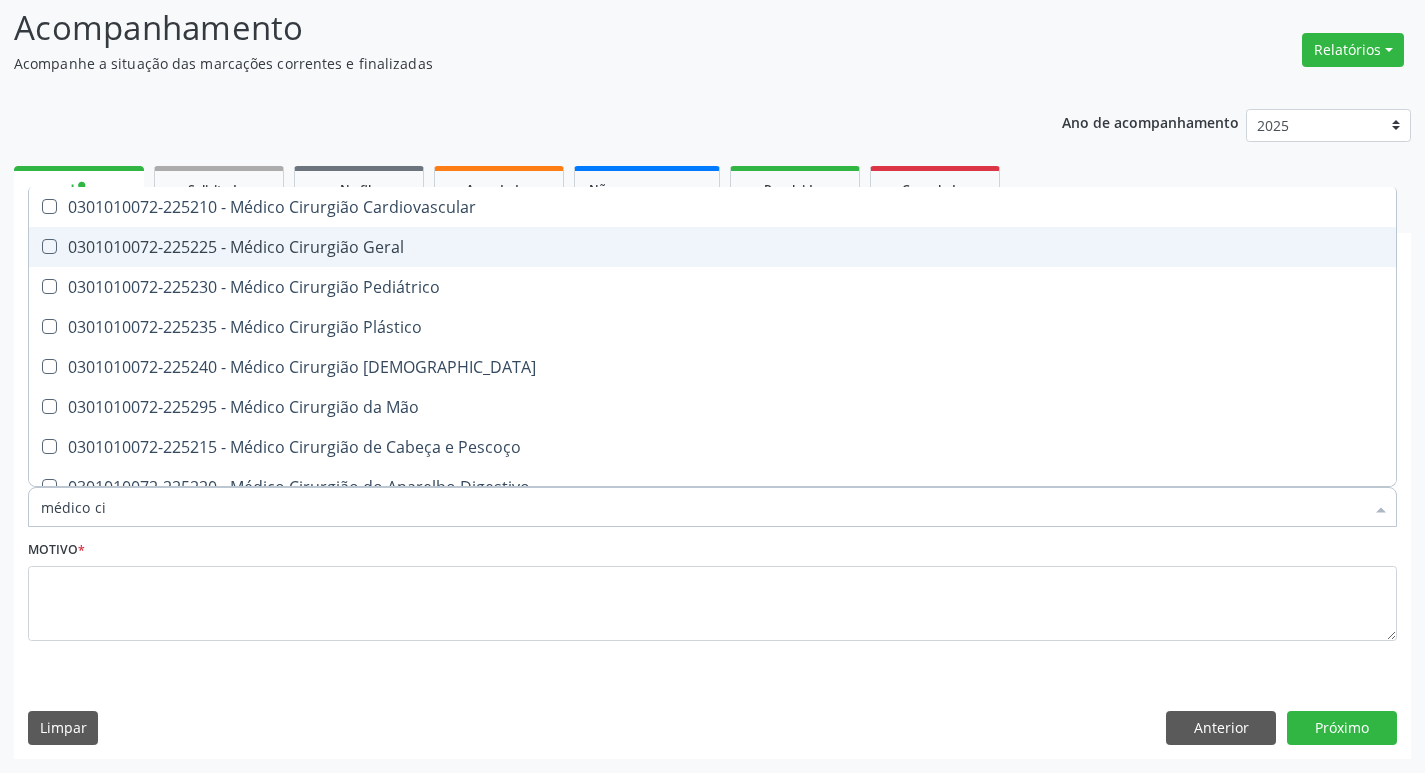 click on "0301010072-225225 - Médico Cirurgião Geral" at bounding box center [712, 247] 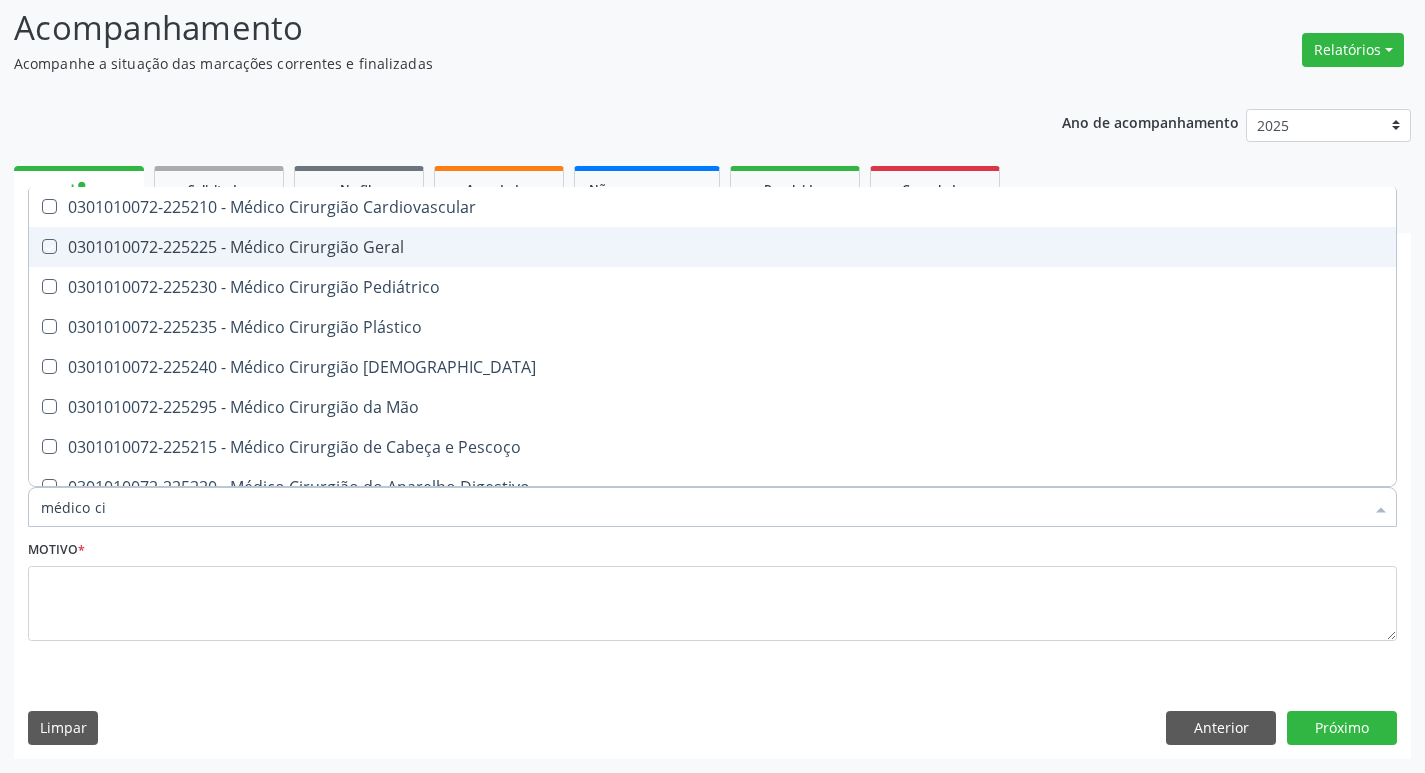 checkbox on "true" 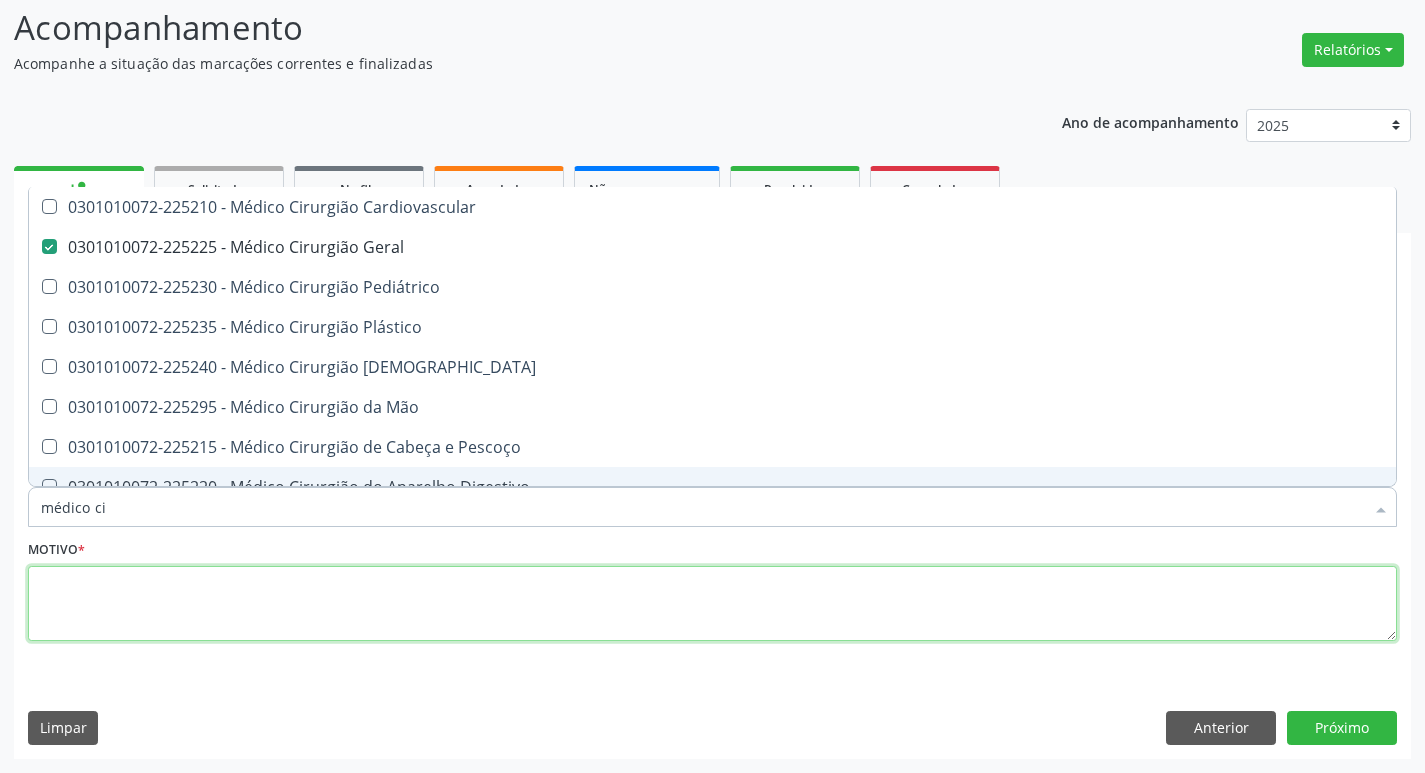 click at bounding box center [712, 604] 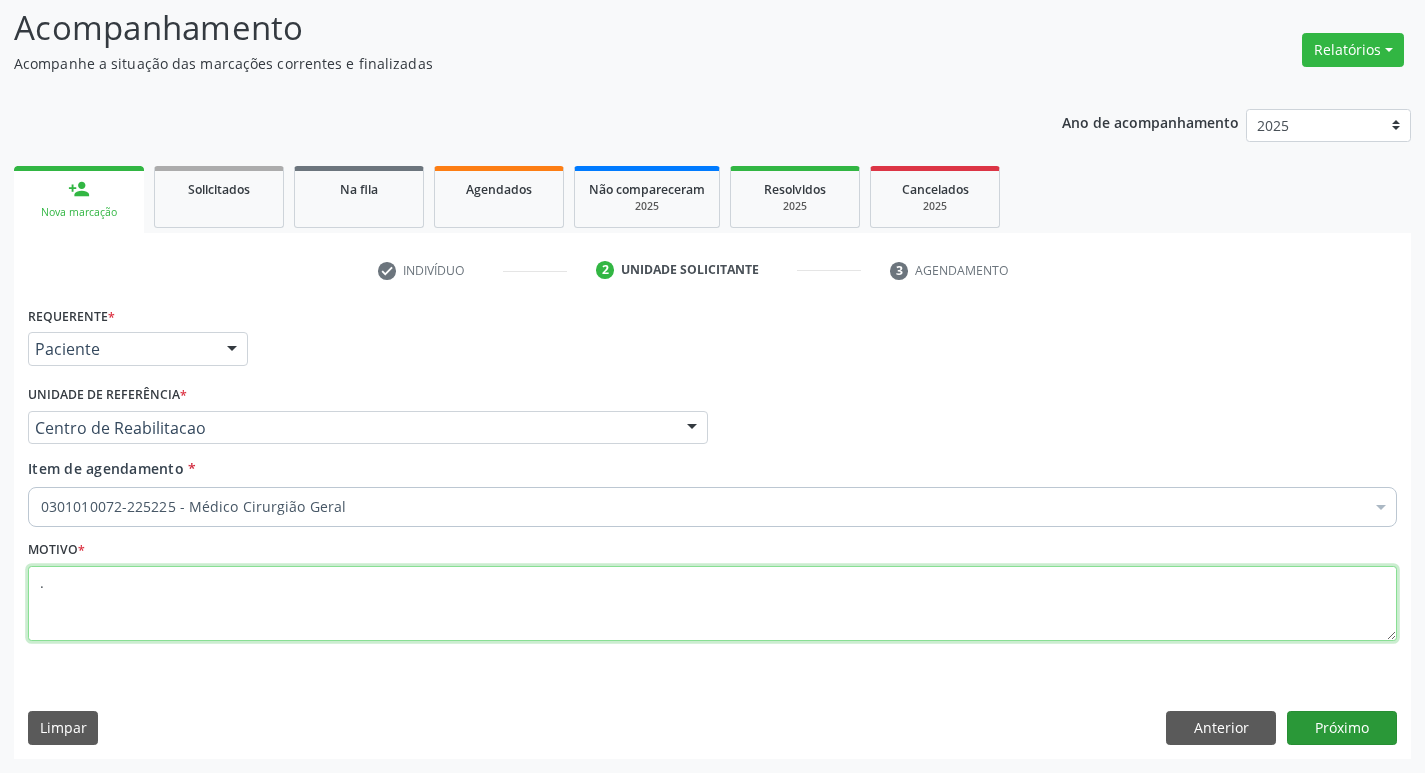 type on "." 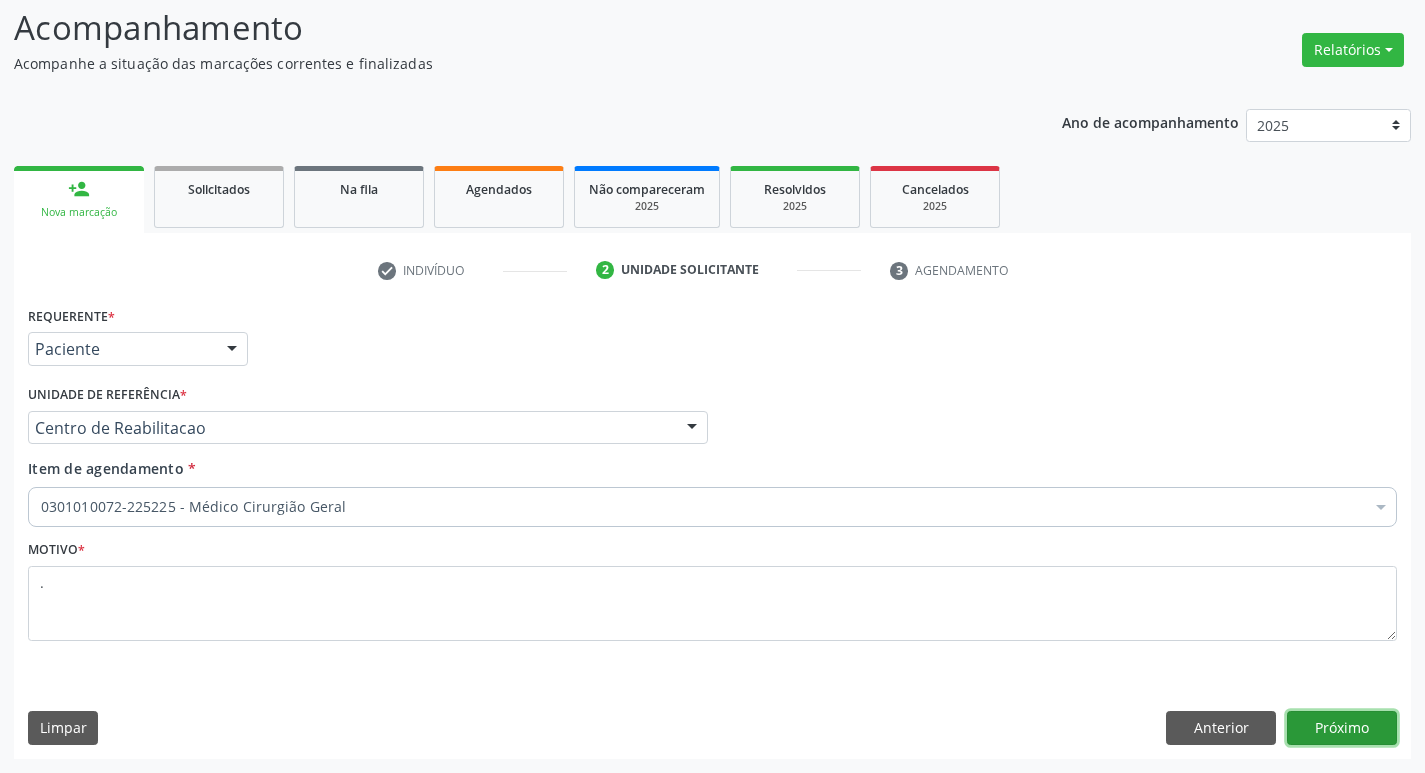 click on "Próximo" at bounding box center [1342, 728] 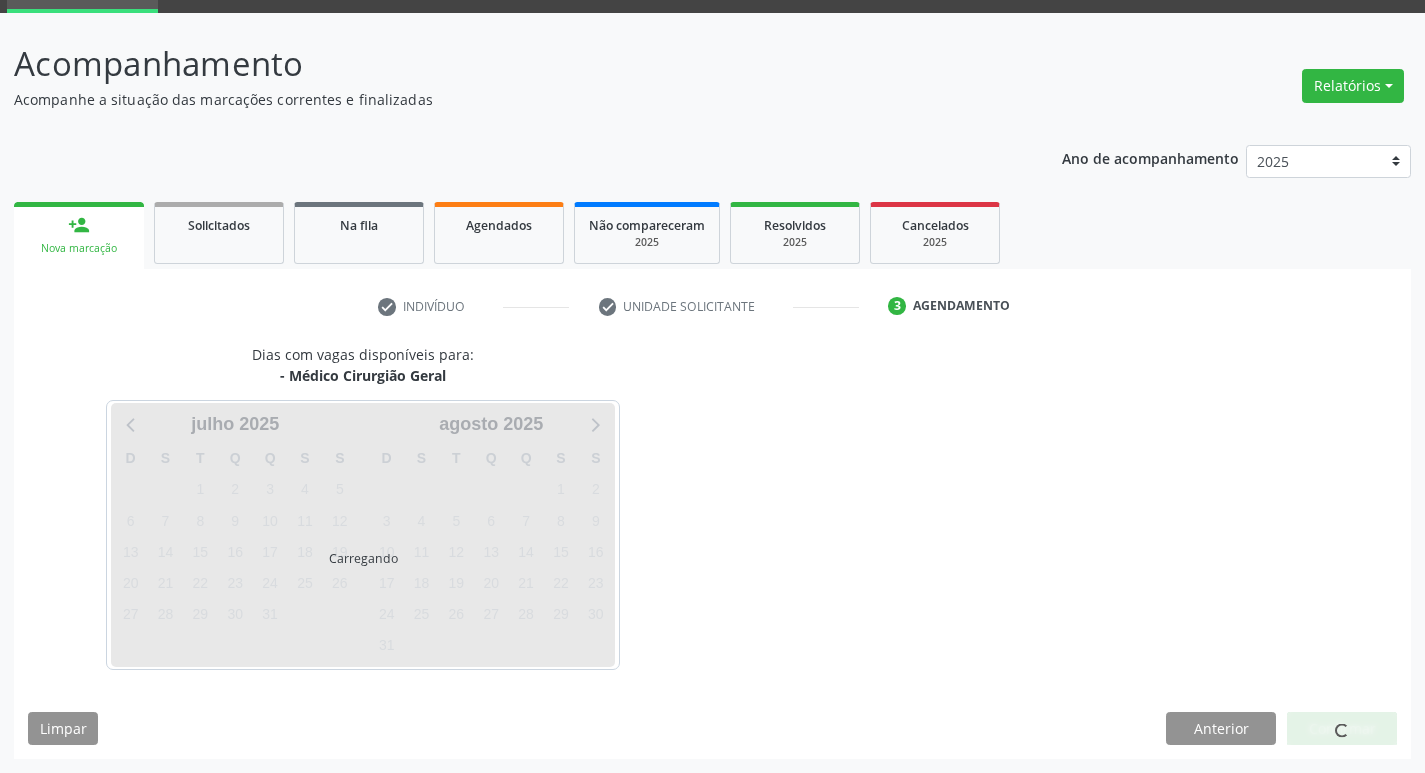 scroll, scrollTop: 97, scrollLeft: 0, axis: vertical 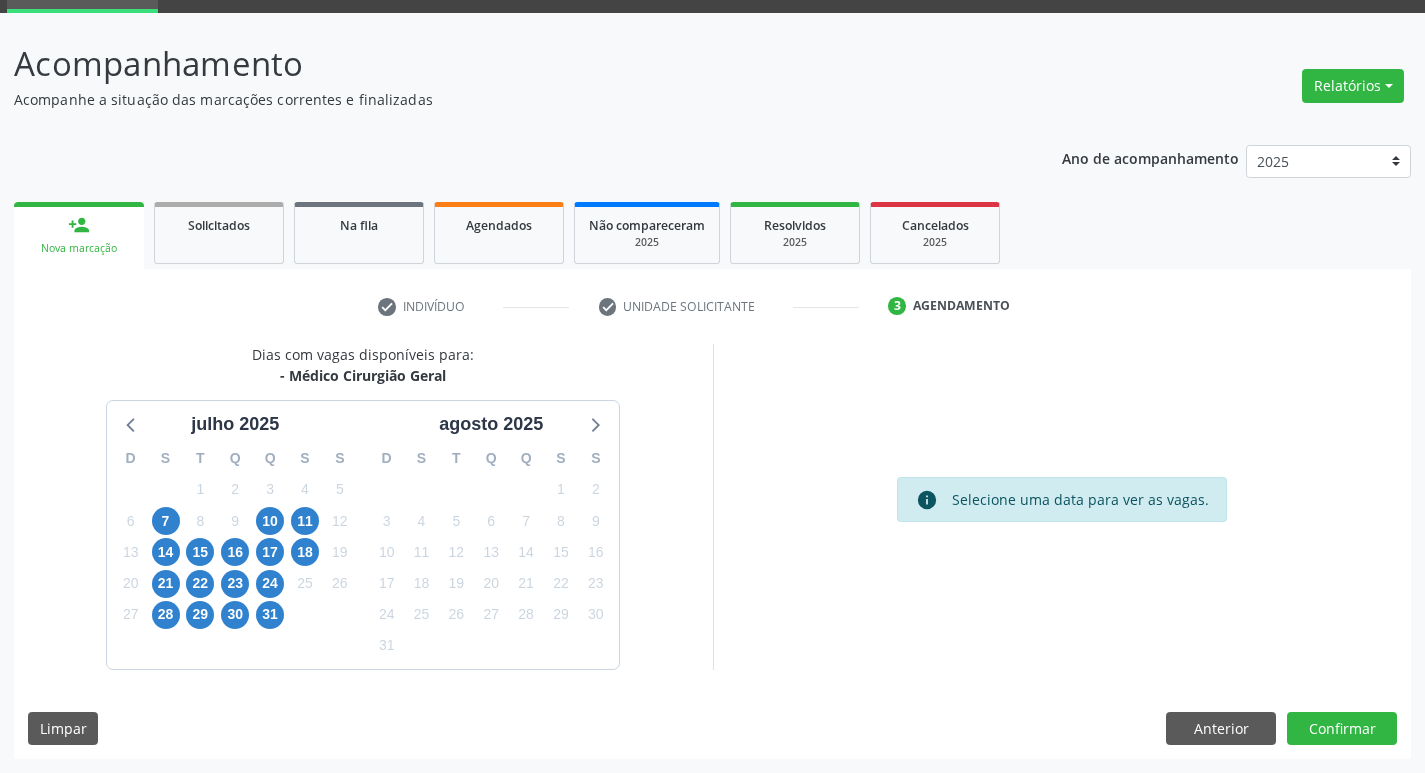 click on "15" at bounding box center (200, 552) 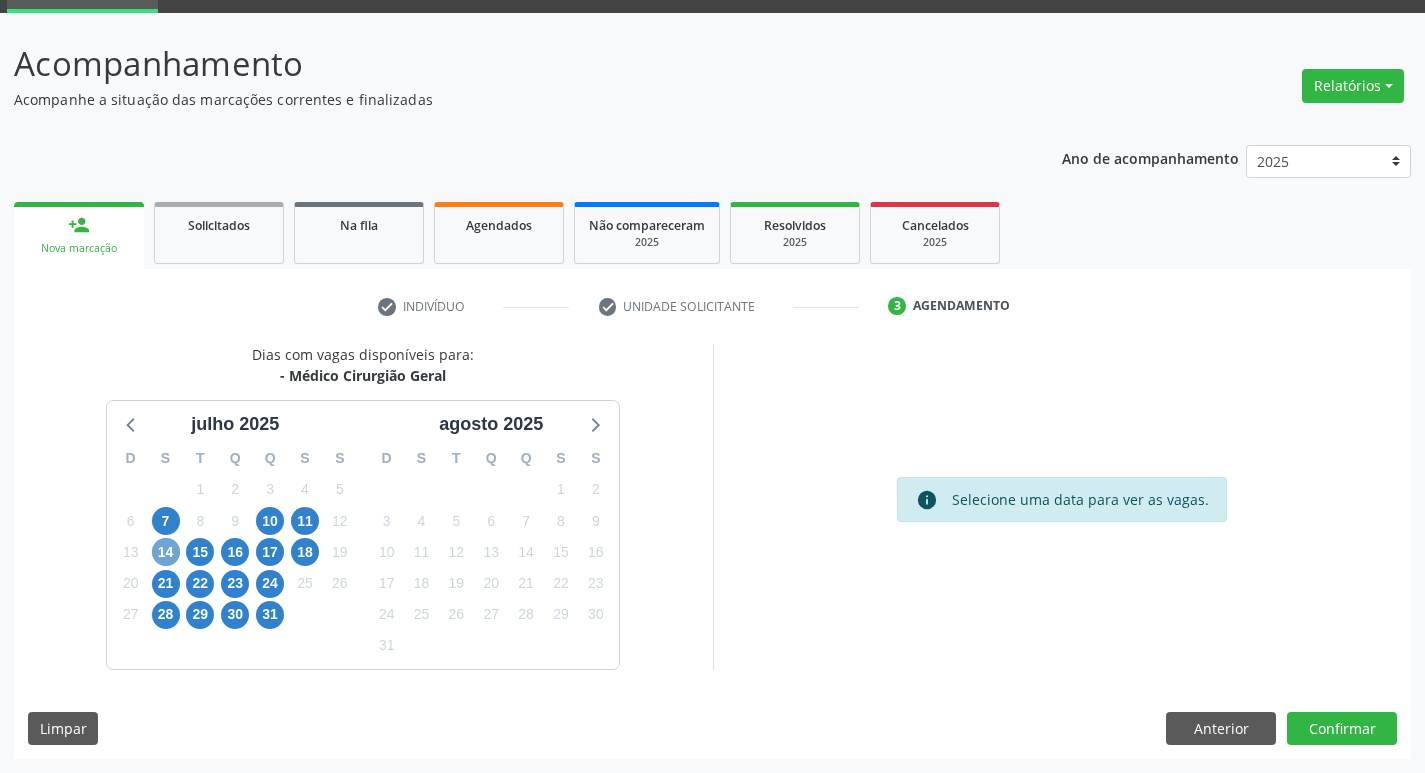 click on "14" at bounding box center (166, 552) 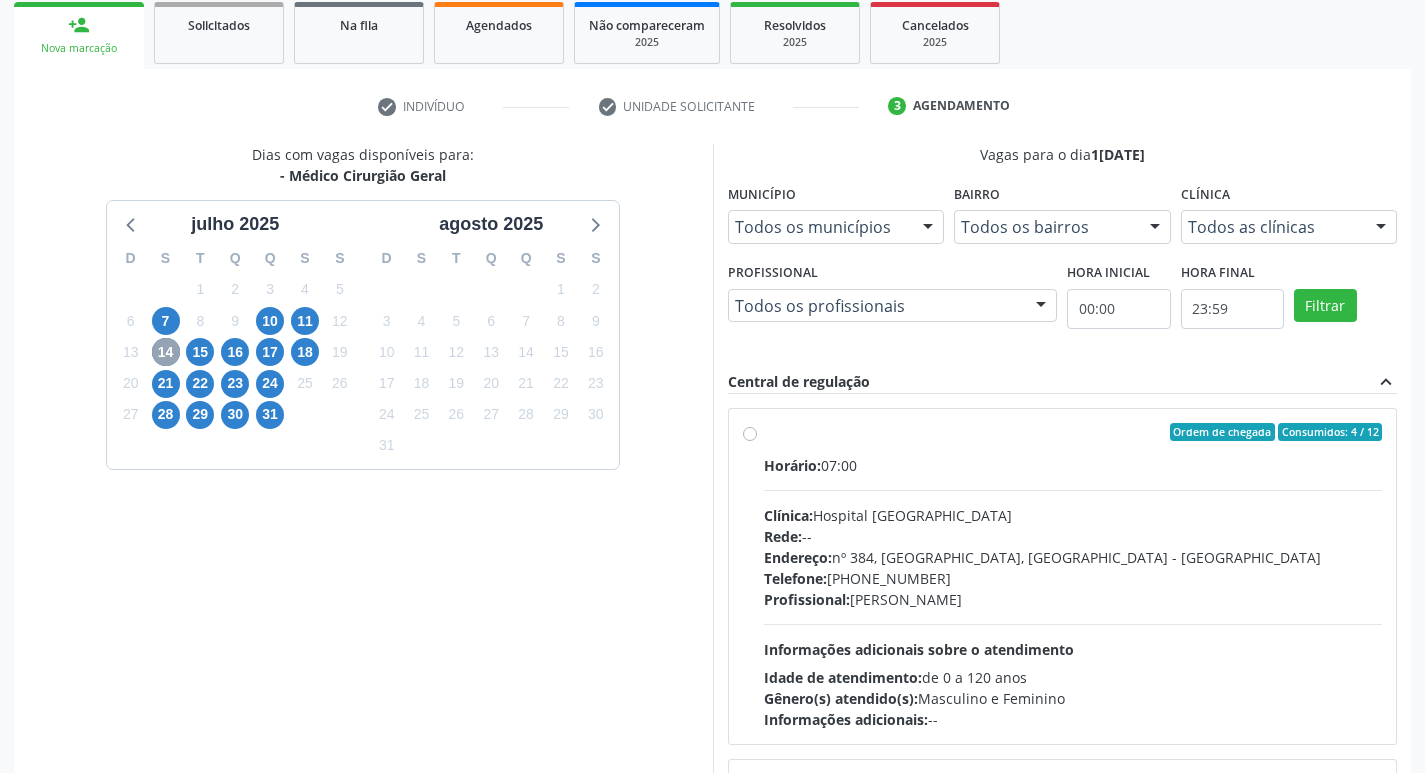 scroll, scrollTop: 422, scrollLeft: 0, axis: vertical 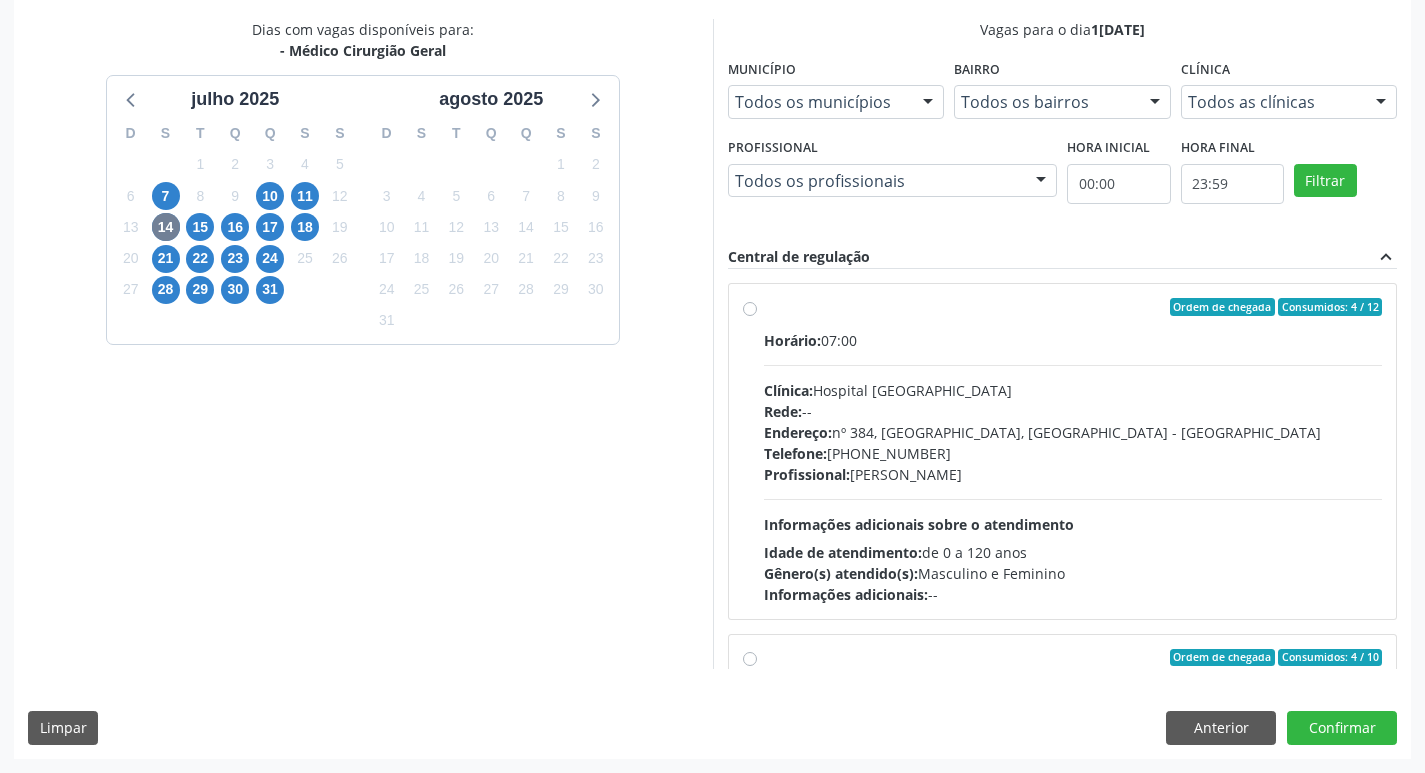 click at bounding box center (1073, 365) 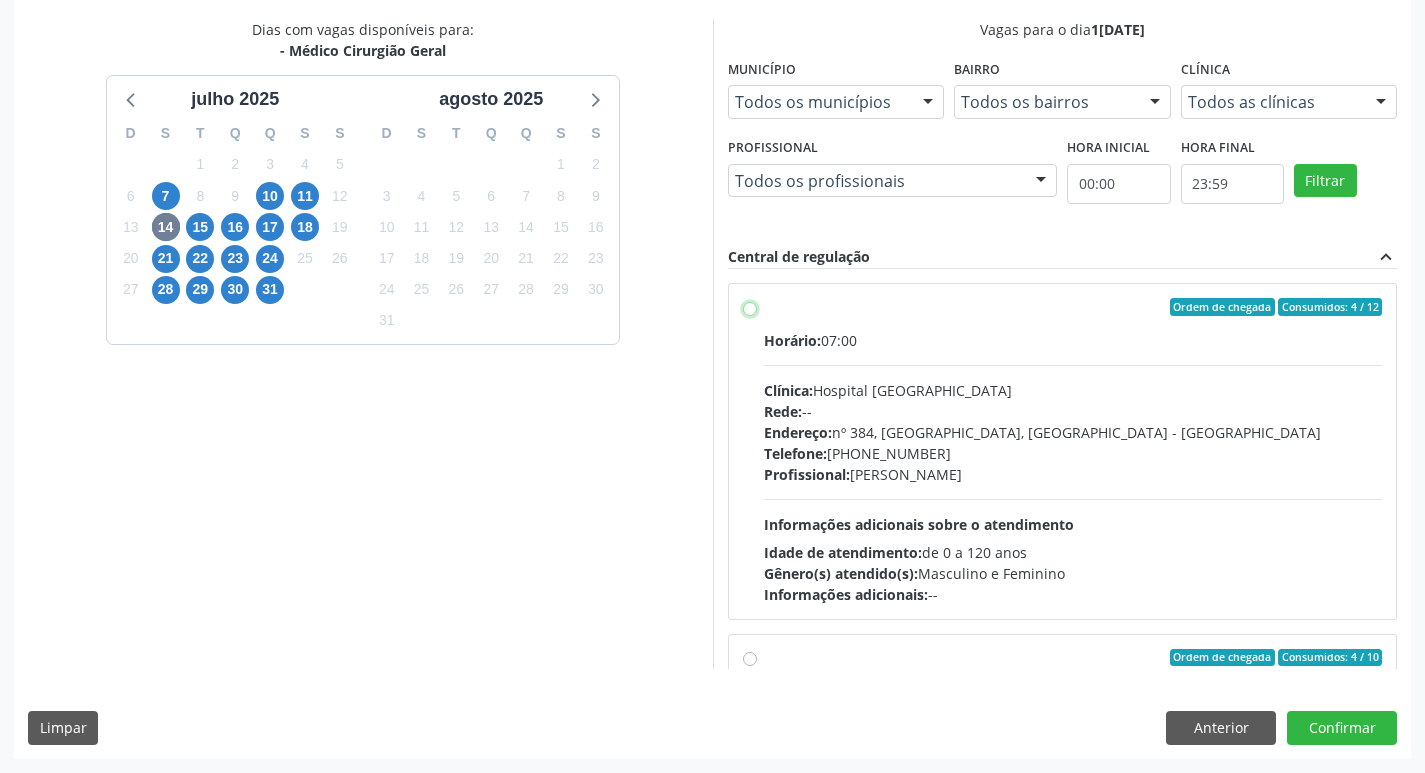 radio on "true" 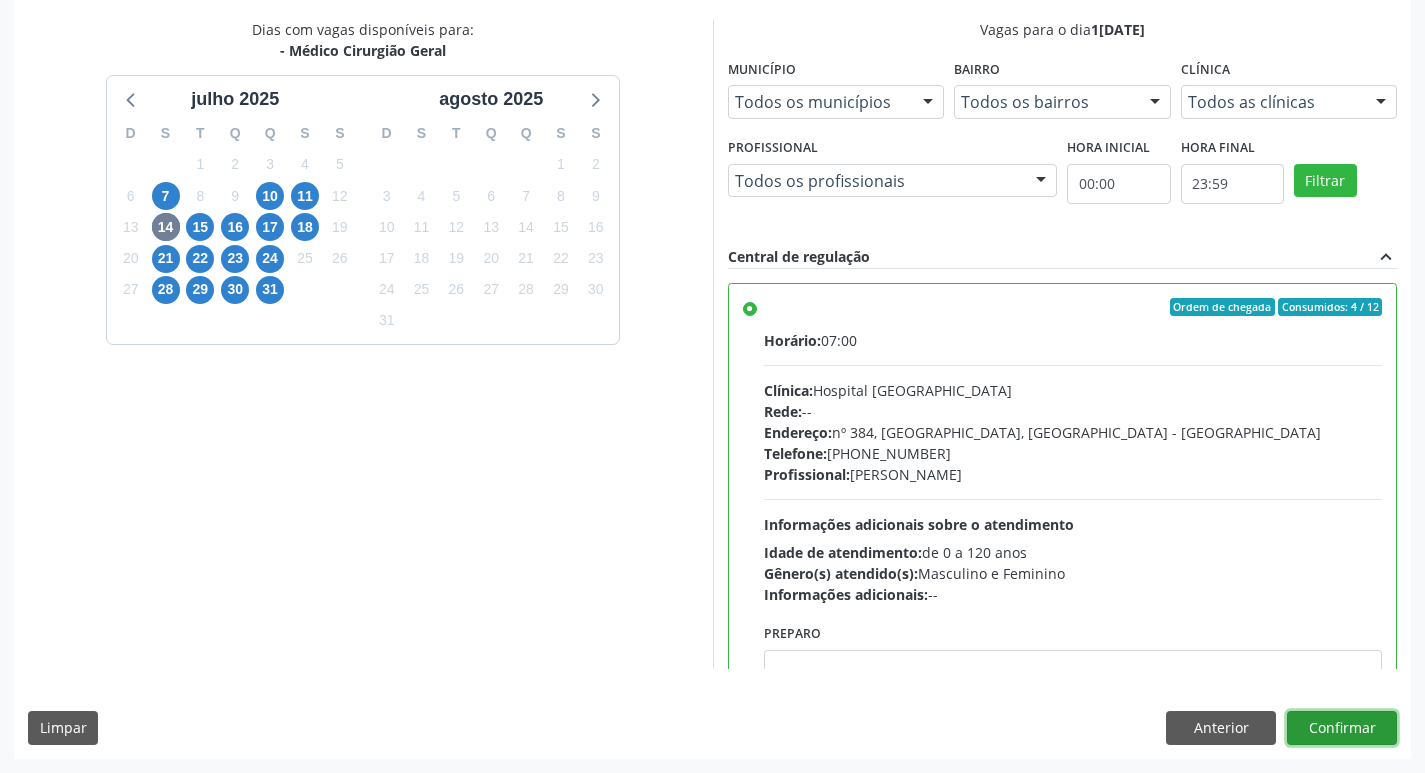 click on "Confirmar" at bounding box center [1342, 728] 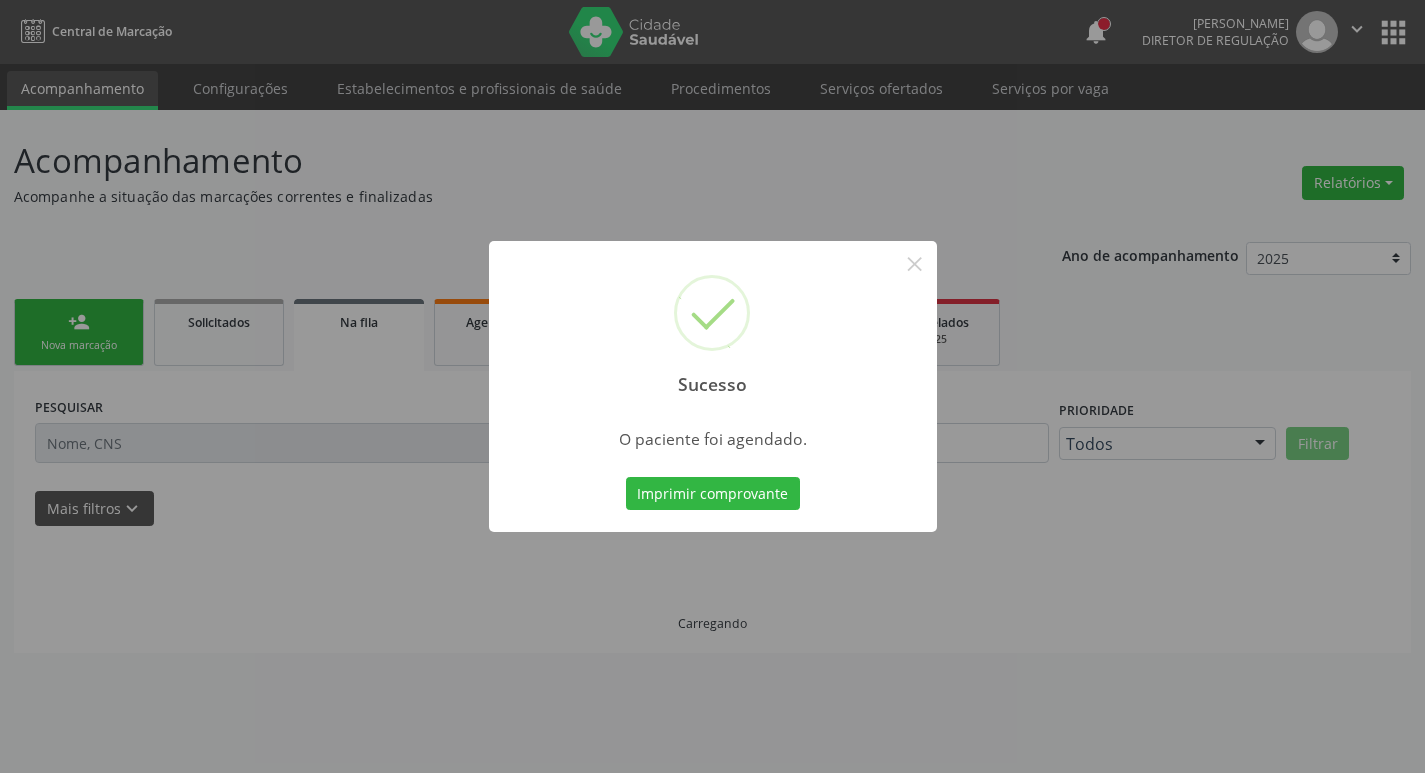 scroll, scrollTop: 0, scrollLeft: 0, axis: both 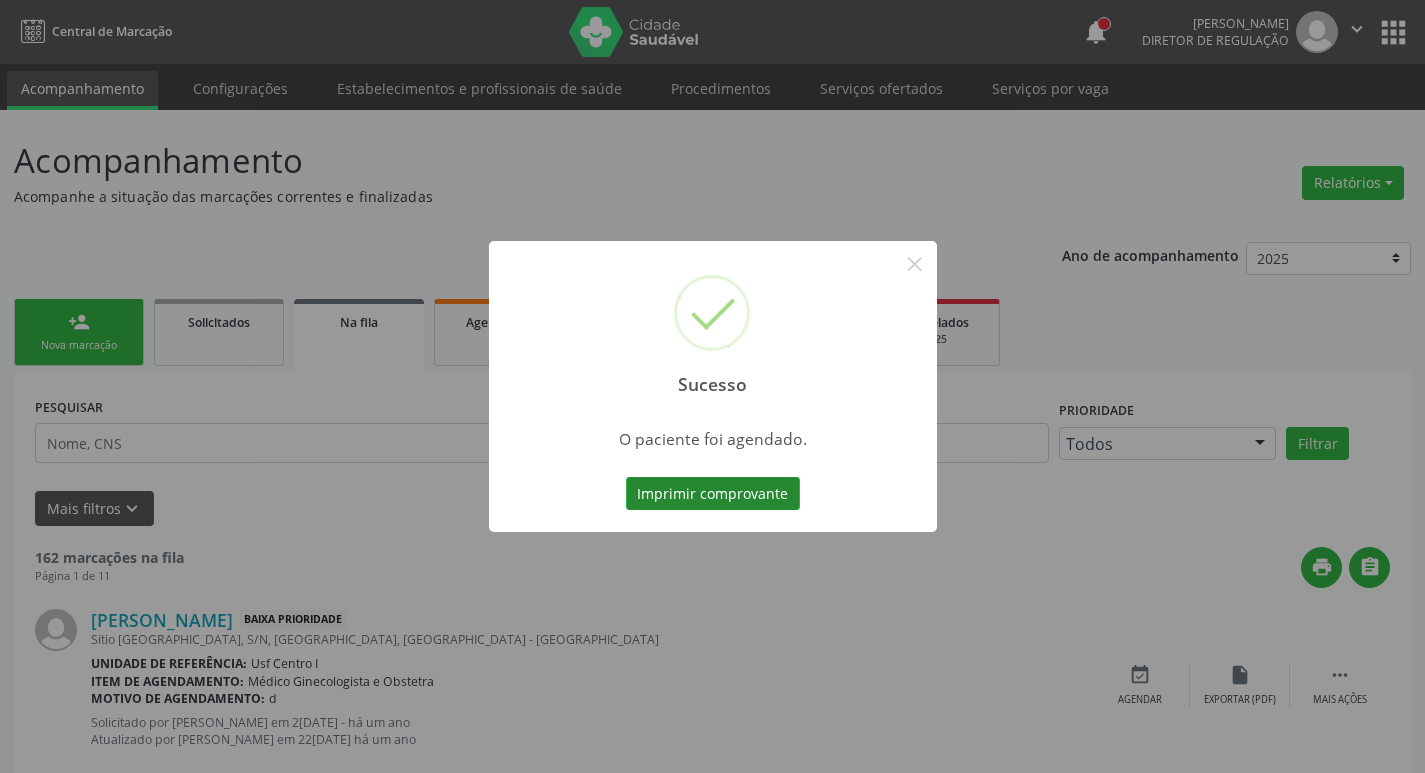 click on "Imprimir comprovante" at bounding box center [713, 494] 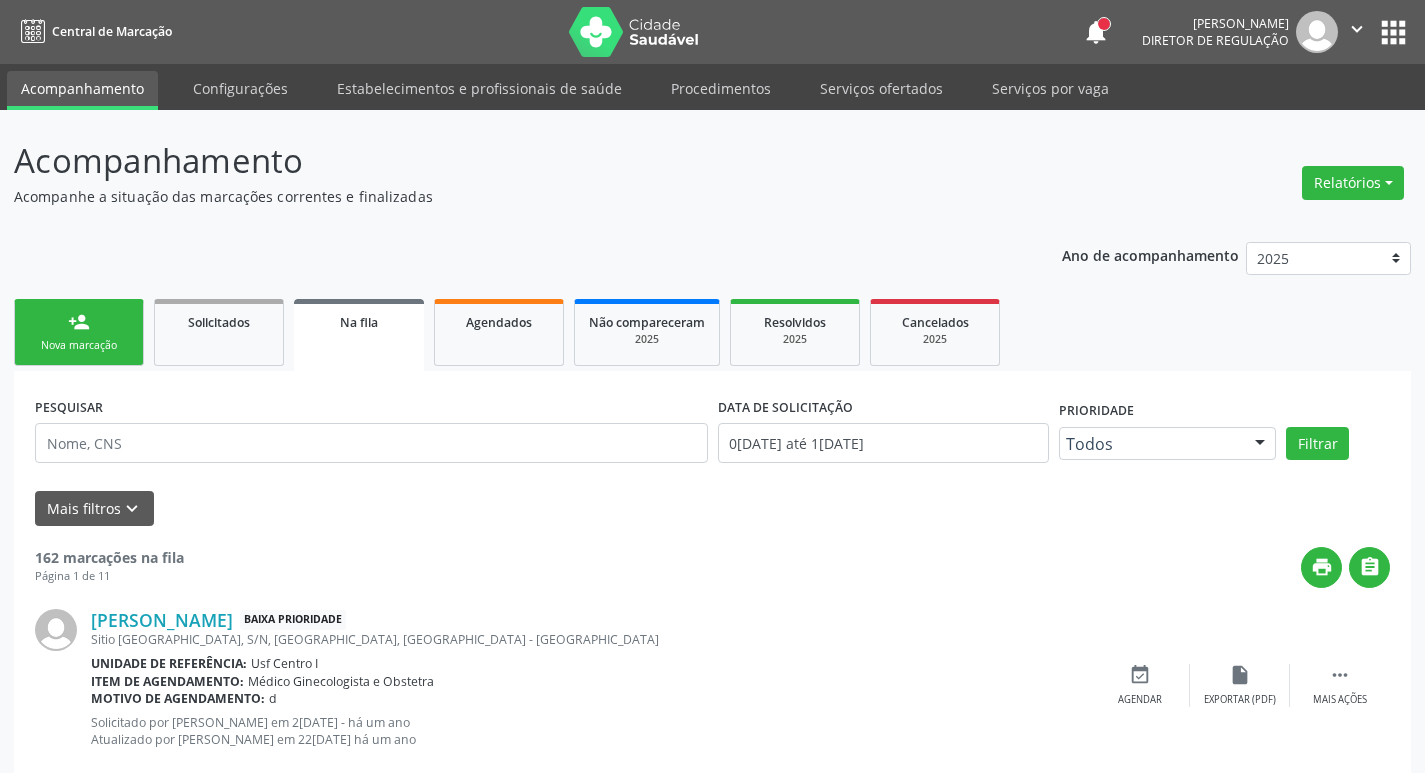 click on "person_add
Nova marcação" at bounding box center (79, 332) 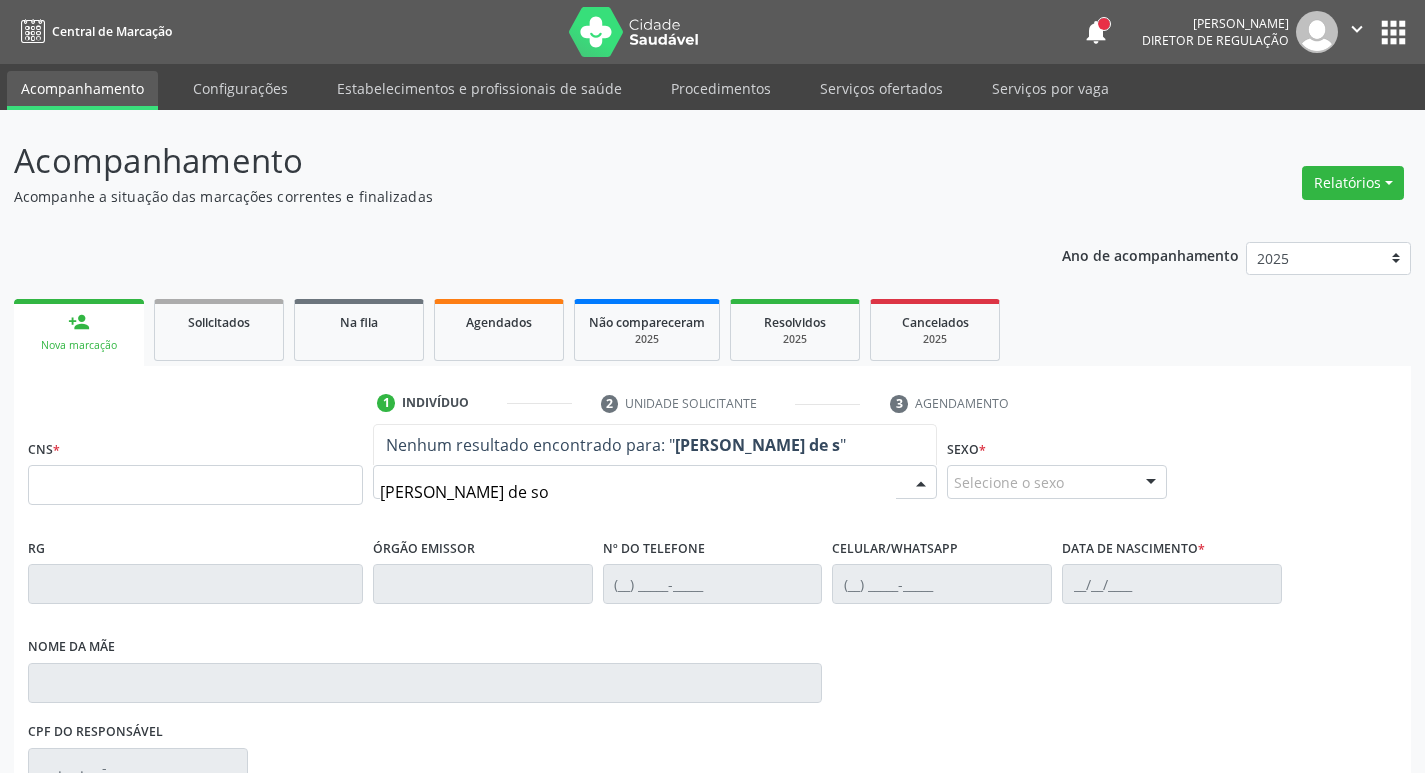 type on "elizete alves de sou" 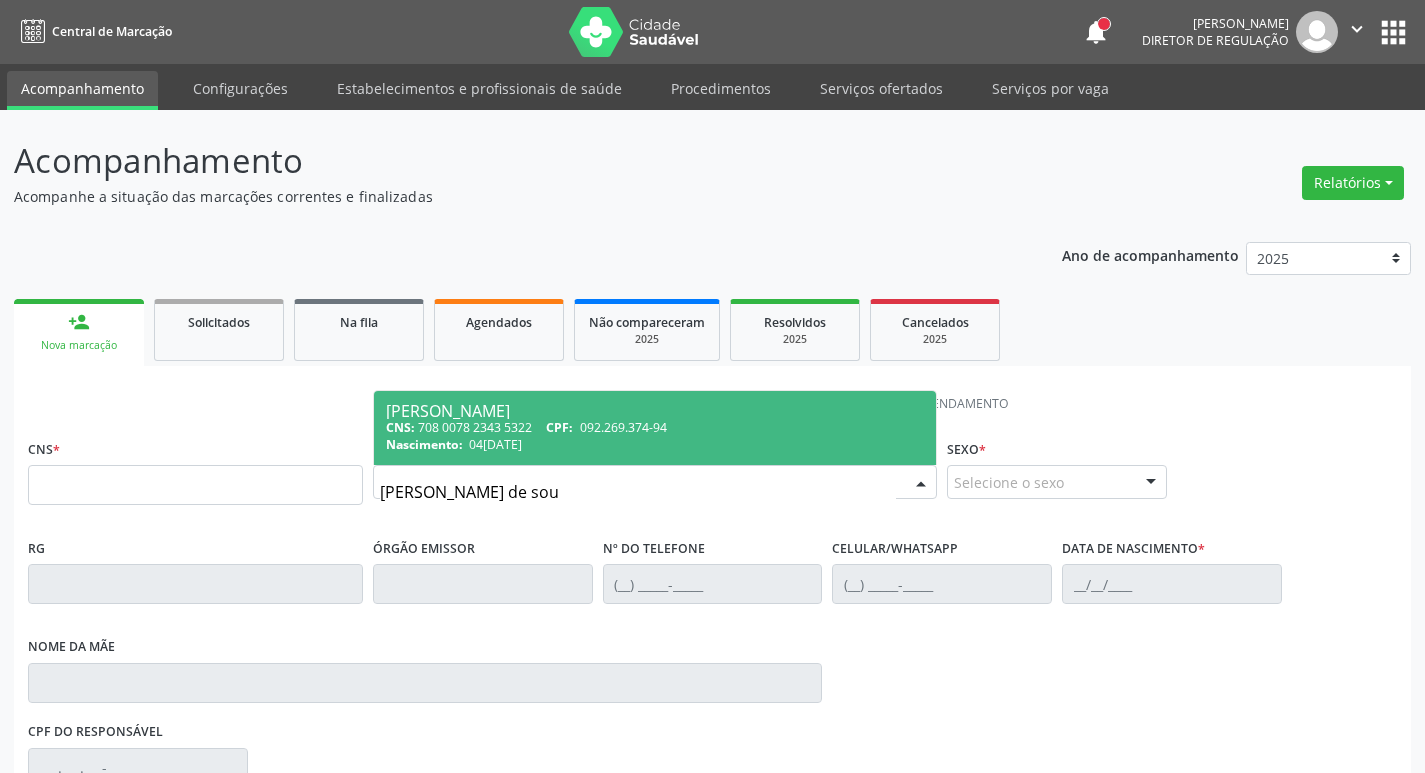 click on "092.269.374-94" at bounding box center [623, 427] 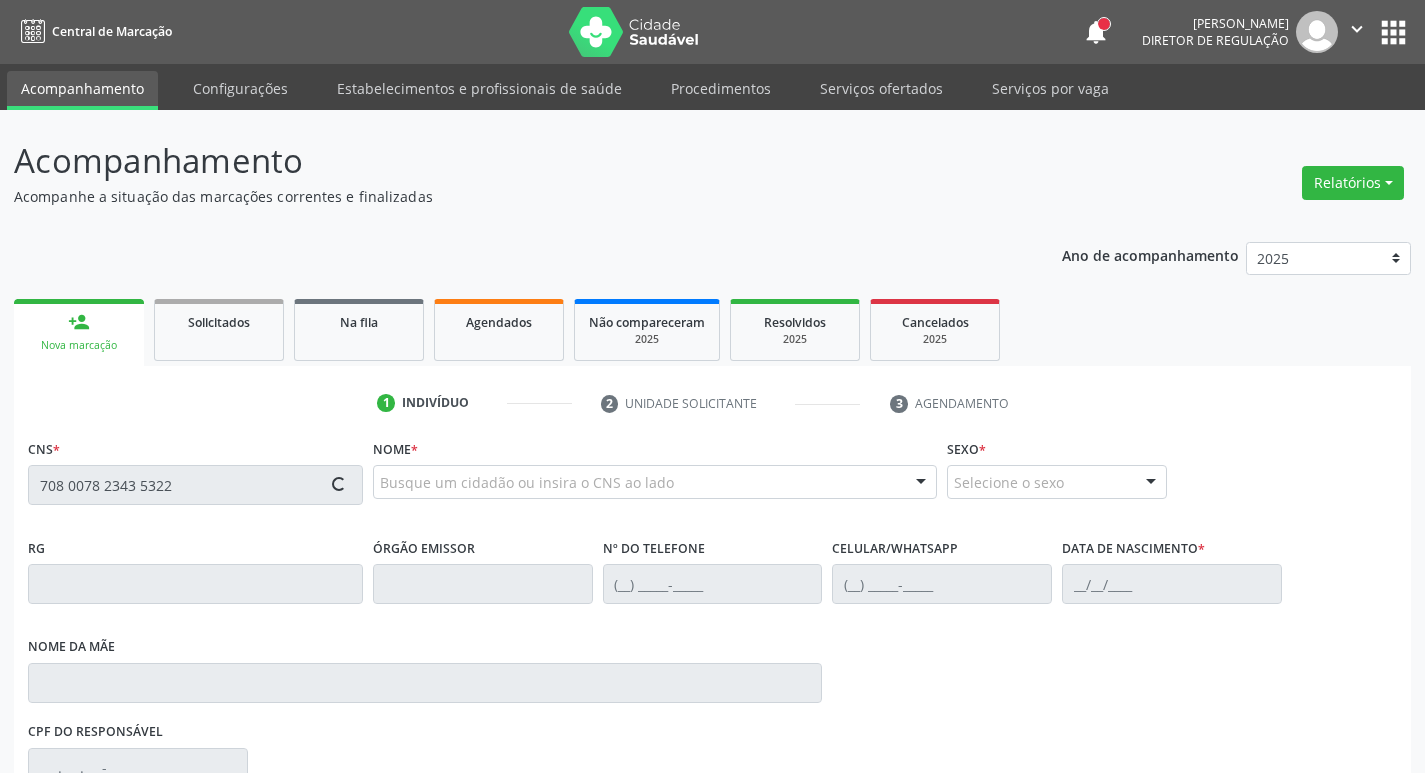 scroll, scrollTop: 297, scrollLeft: 0, axis: vertical 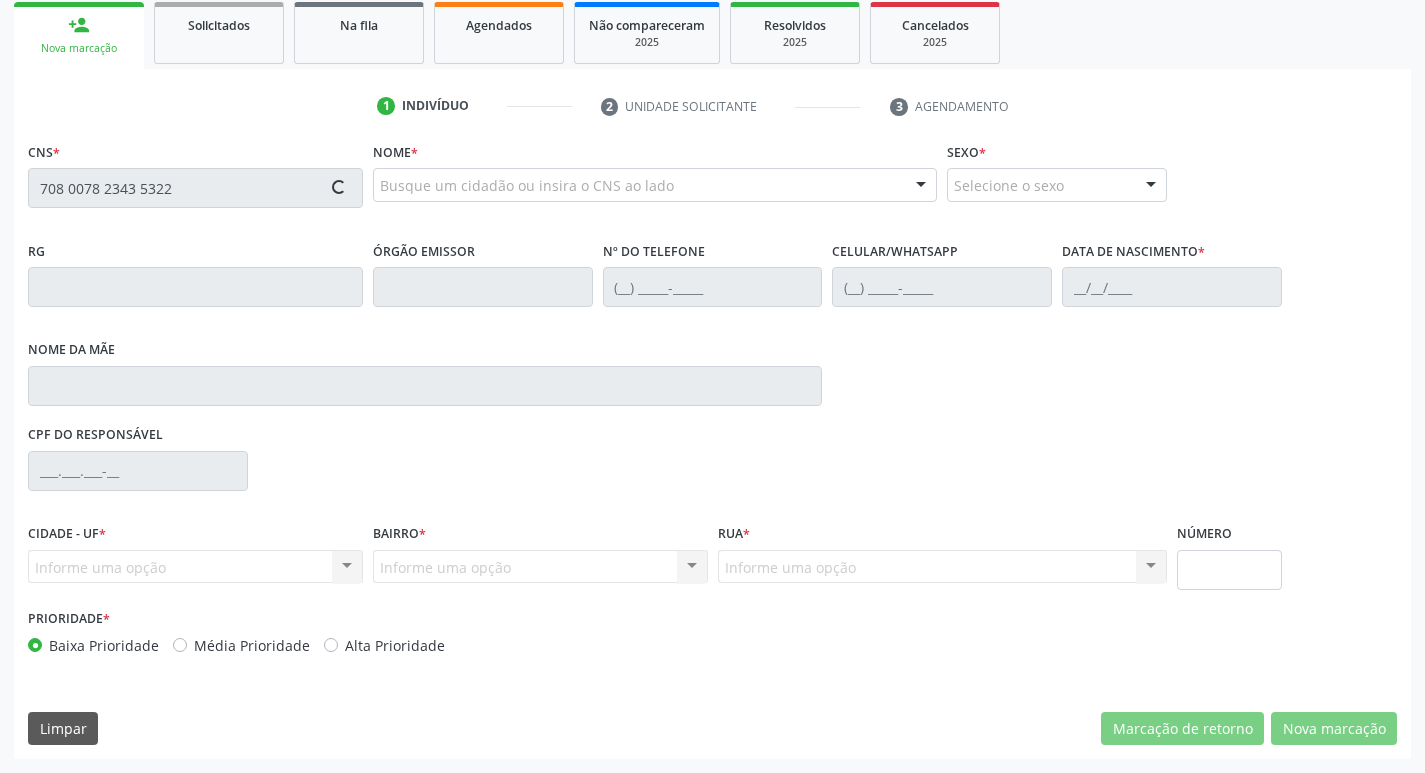 type on "708 0078 2343 5322" 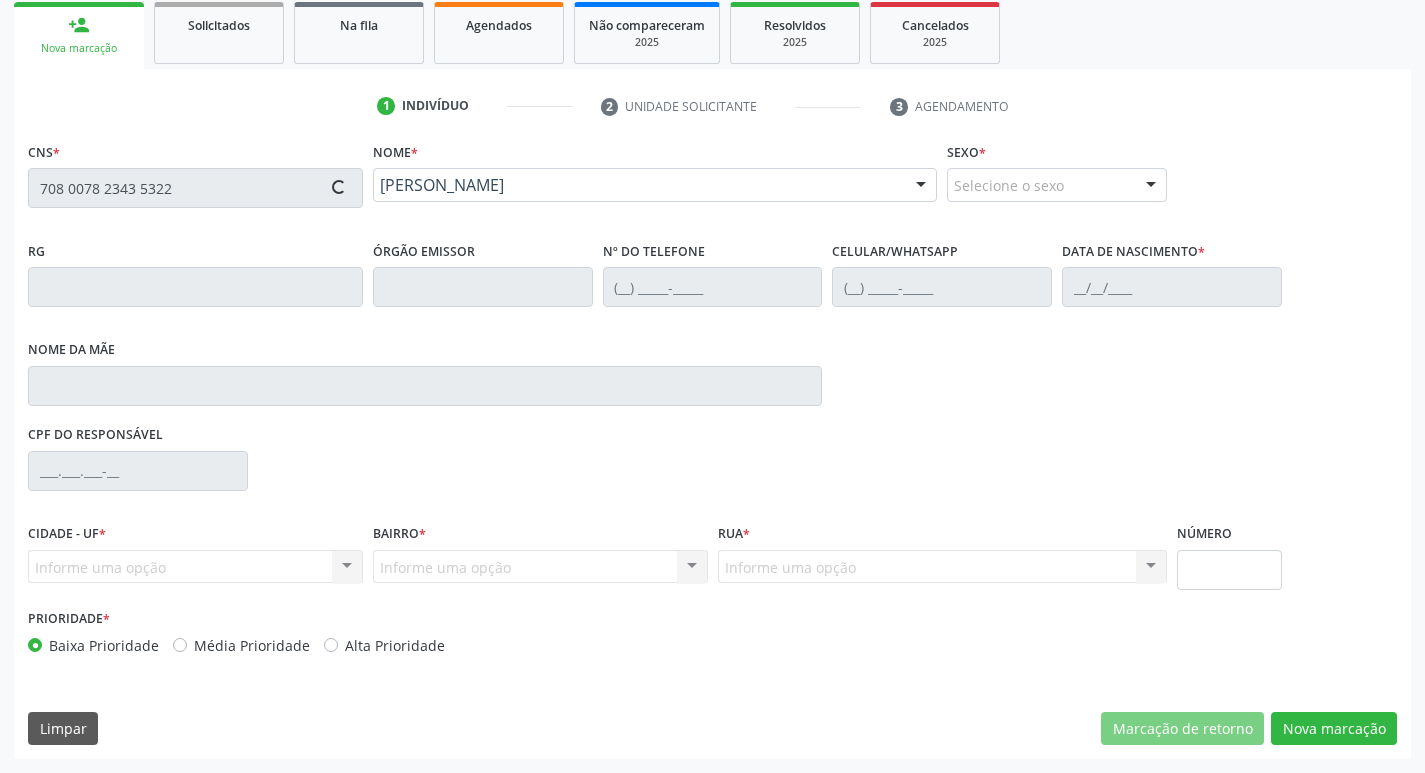 type on "(87) 99999-9999" 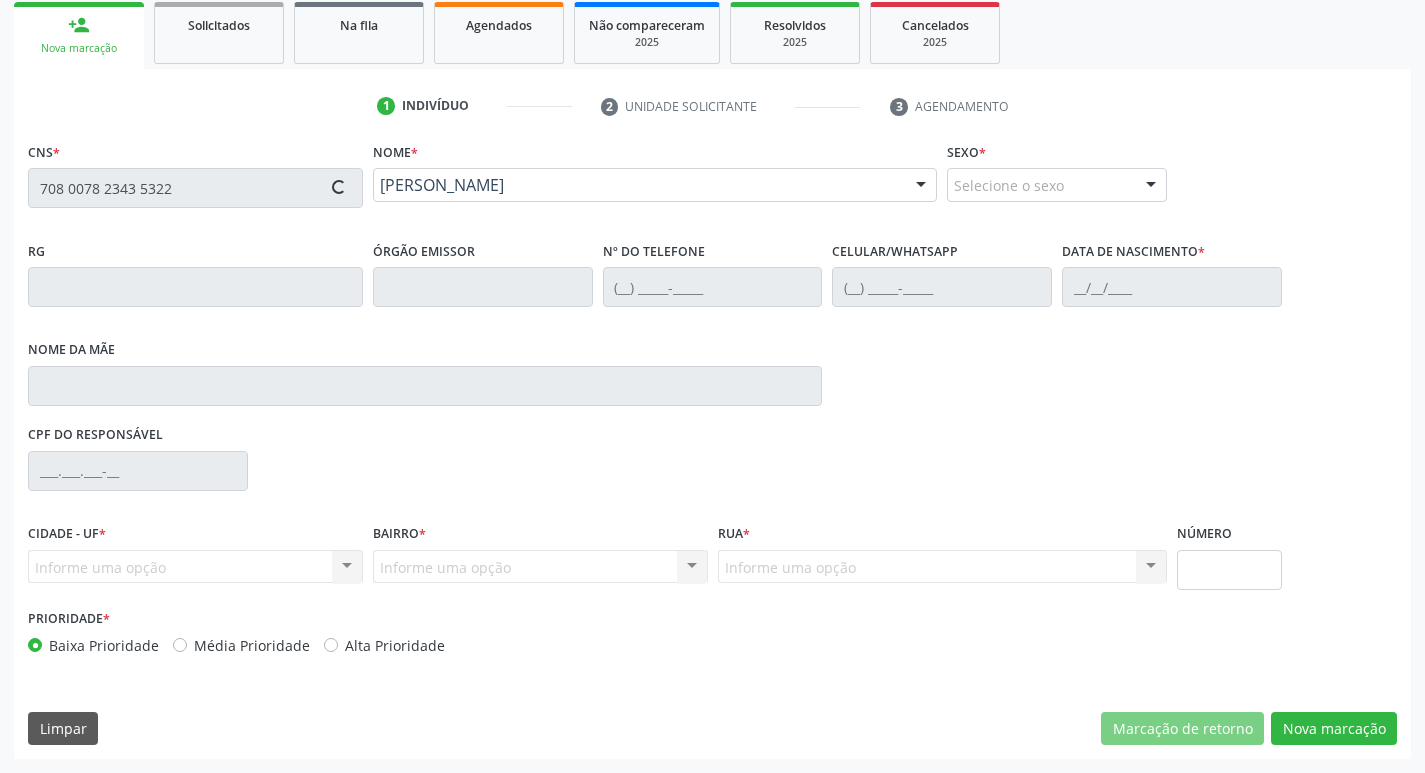 type on "(87) 99999-9999" 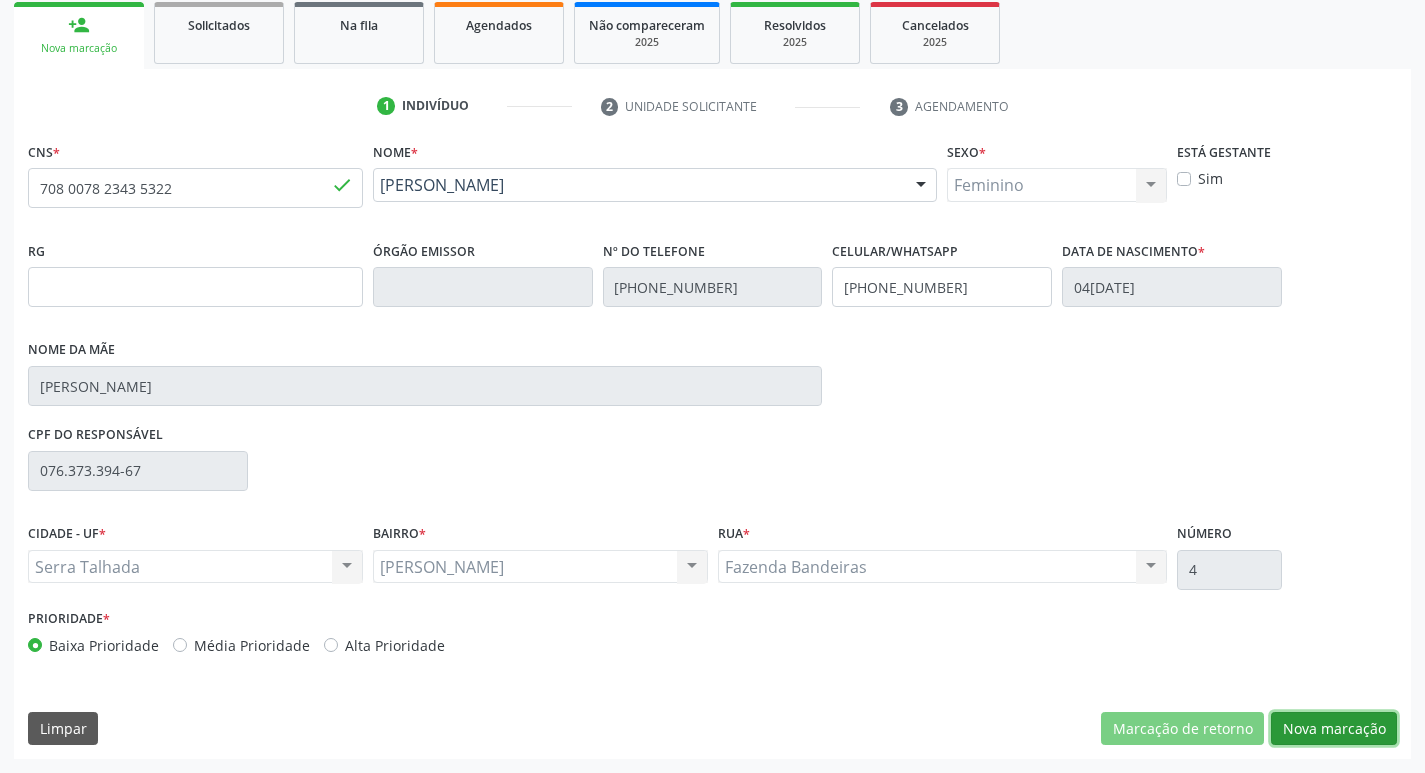 click on "Nova marcação" at bounding box center [1334, 729] 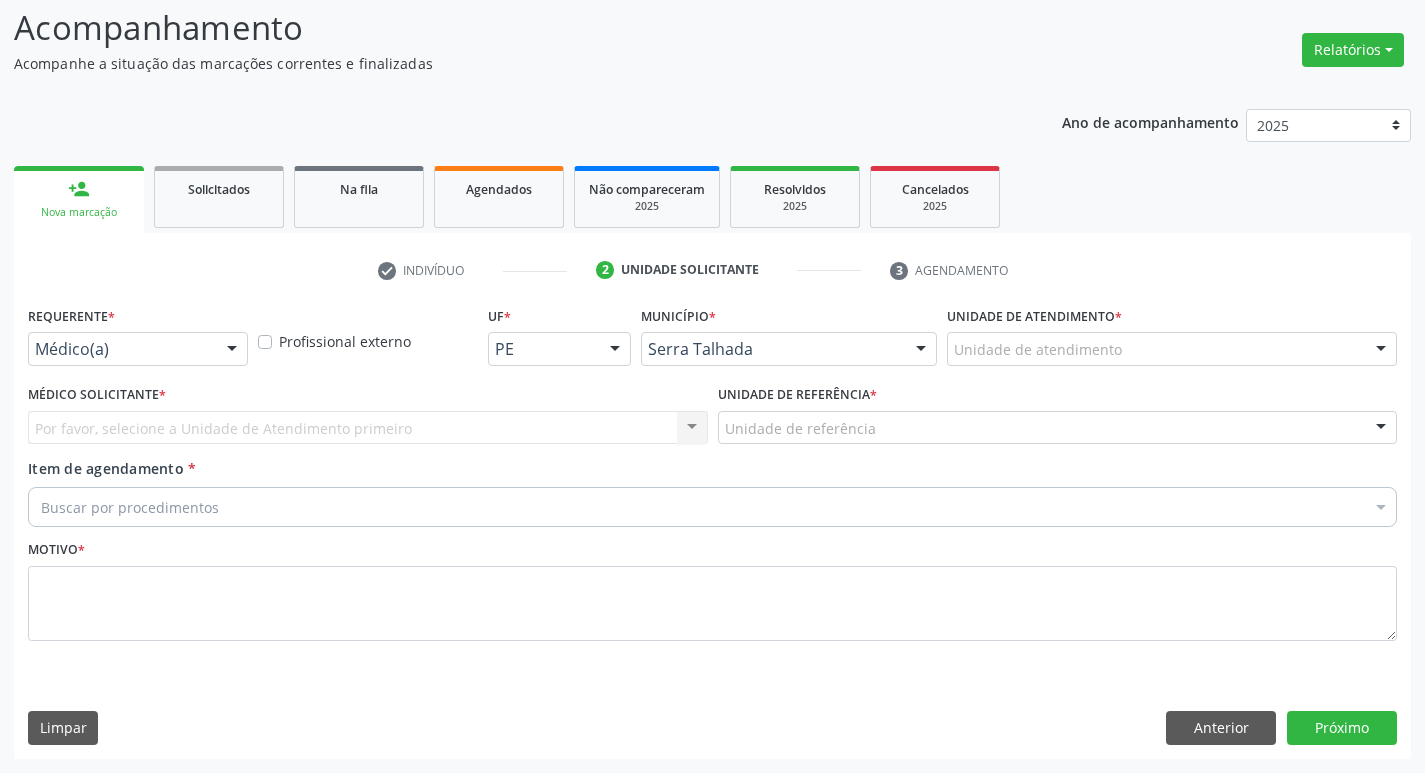 scroll, scrollTop: 133, scrollLeft: 0, axis: vertical 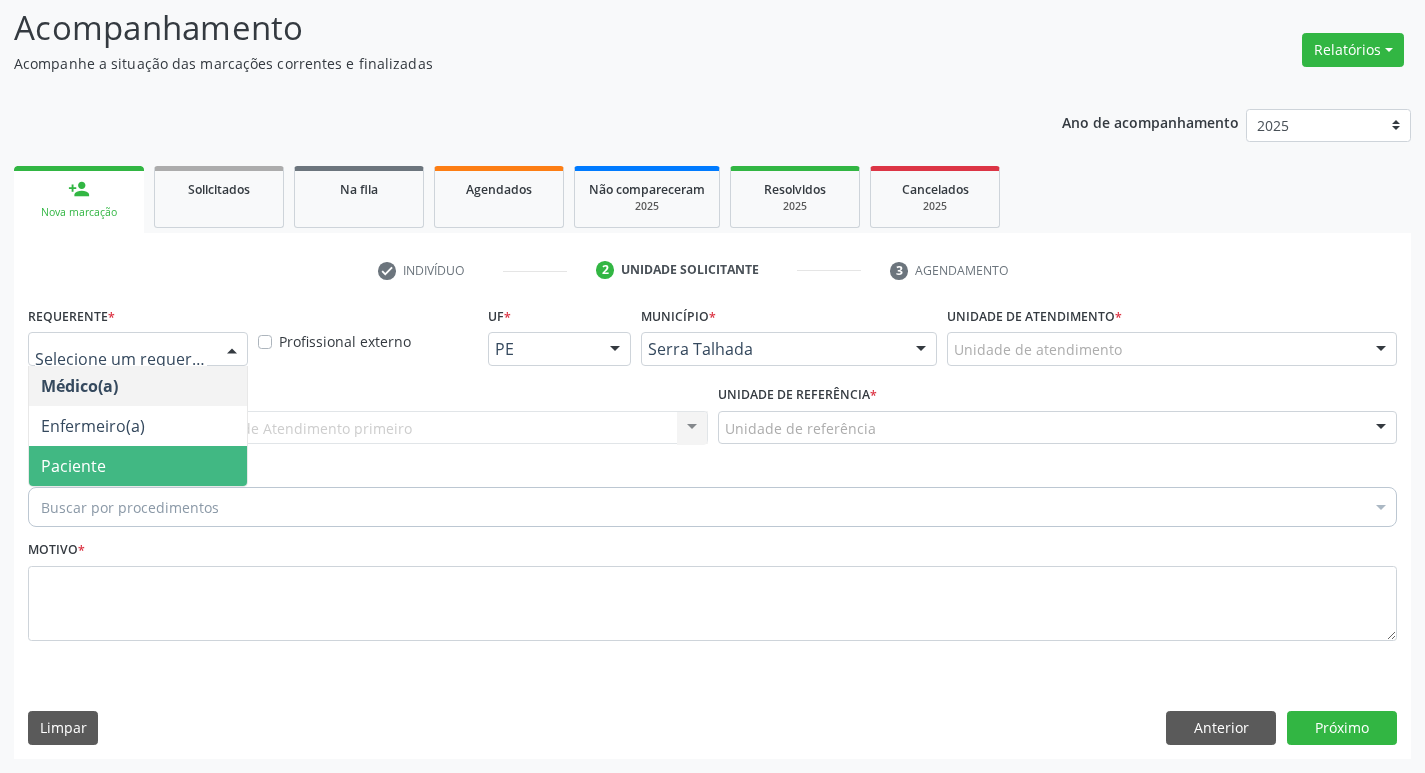 click on "Paciente" at bounding box center (138, 466) 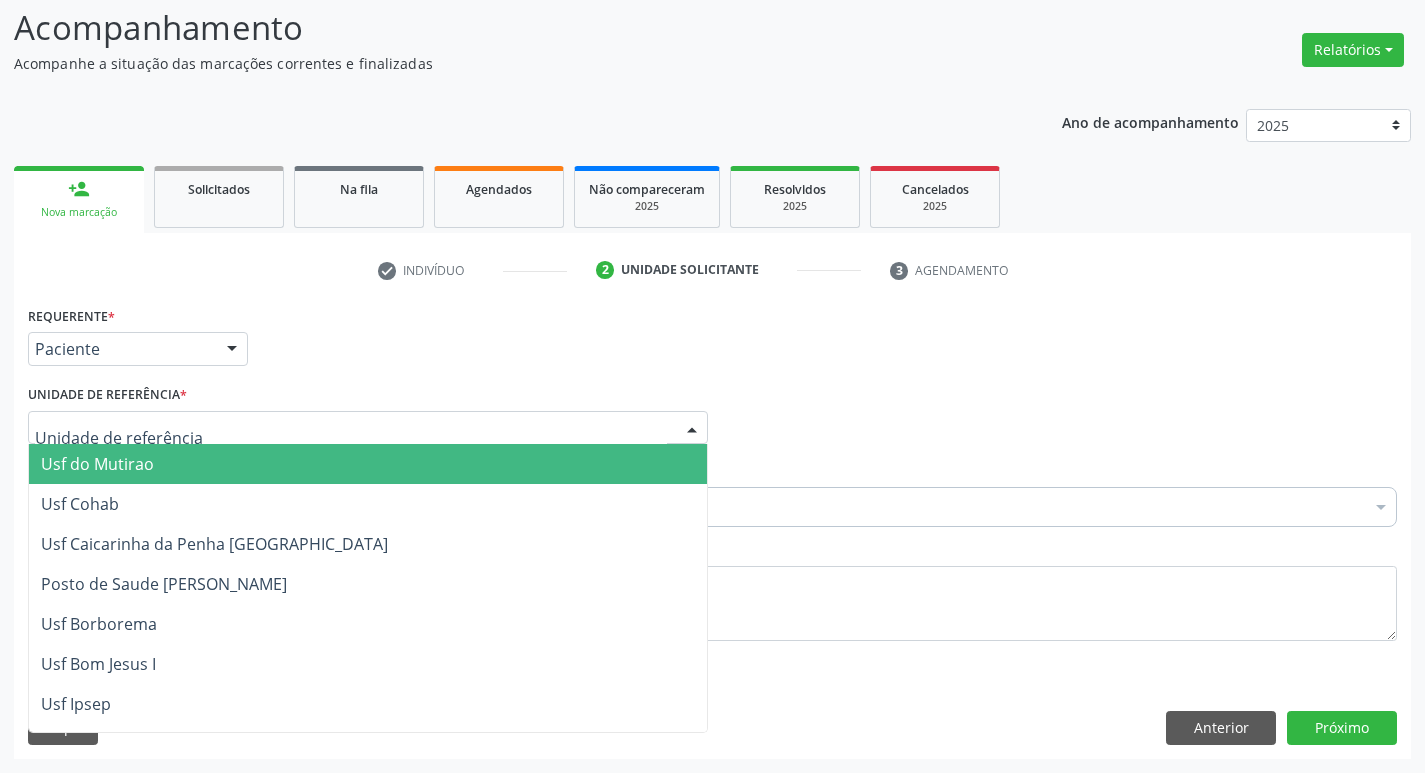 click at bounding box center [368, 428] 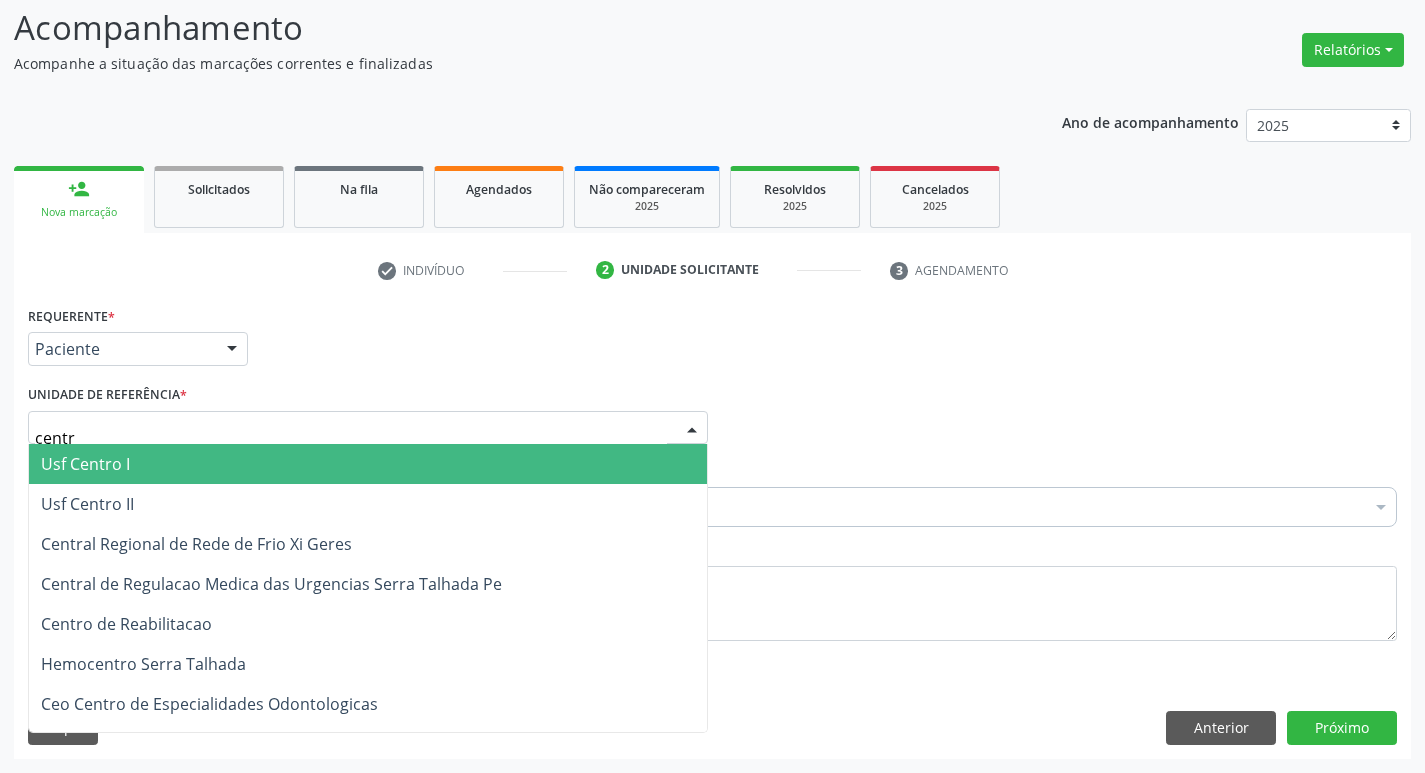 type on "centro" 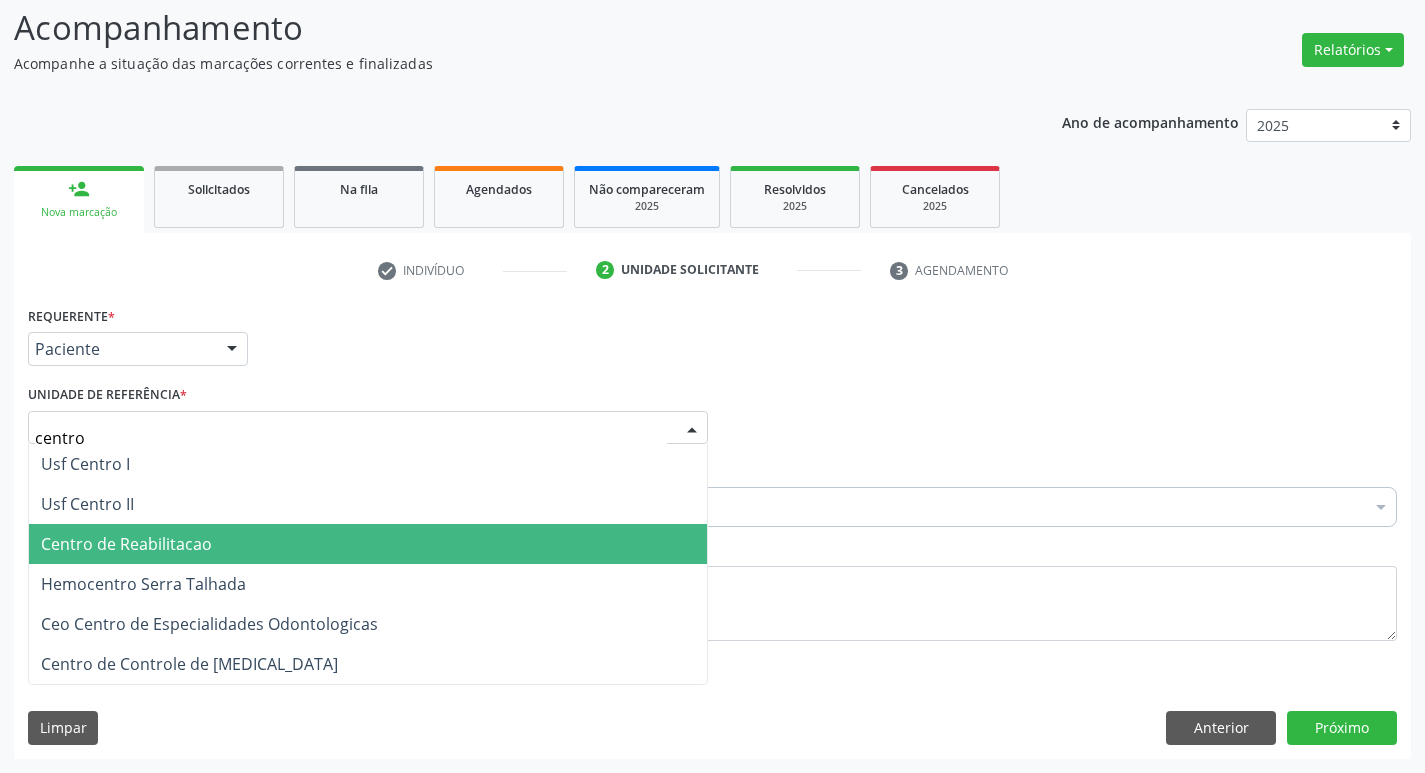 click on "Centro de Reabilitacao" at bounding box center (126, 544) 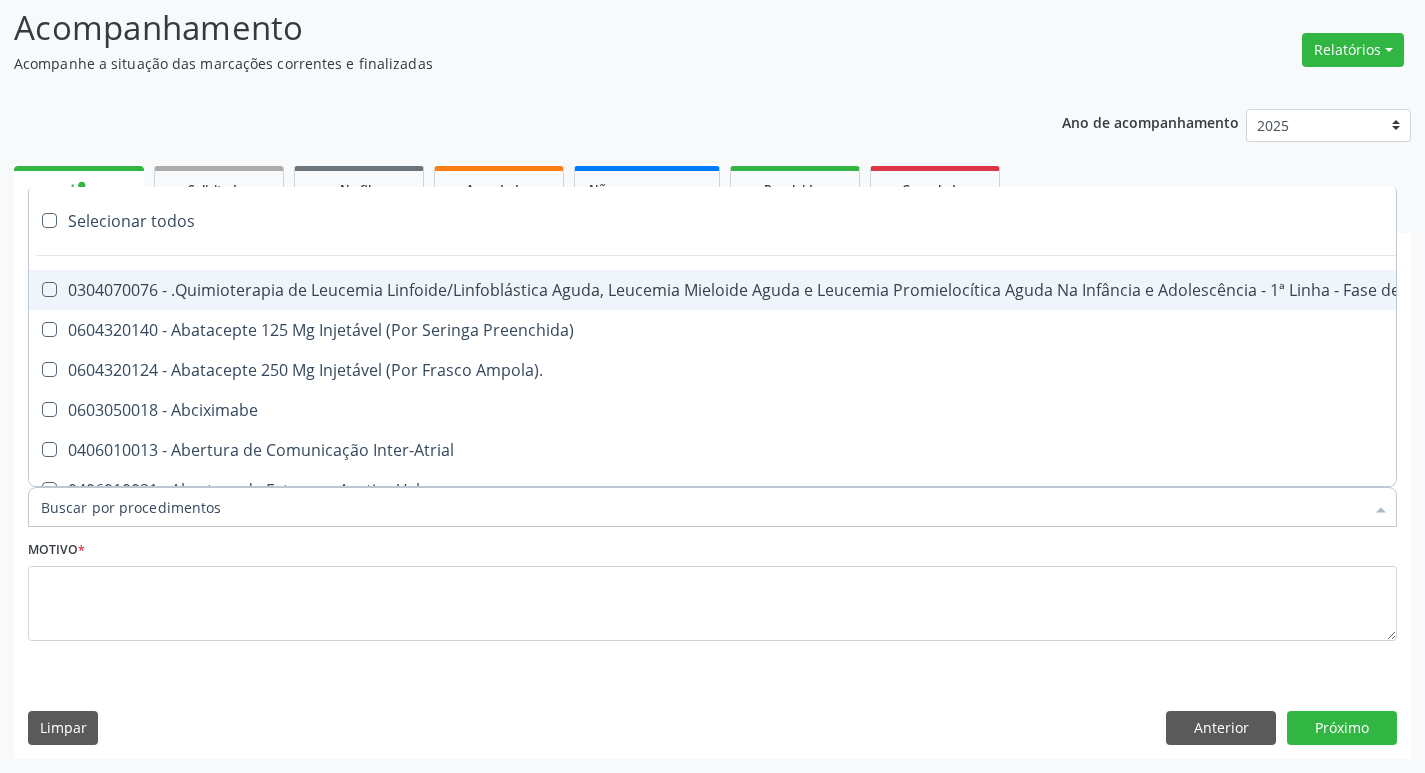 click on "Item de agendamento
*" at bounding box center (702, 507) 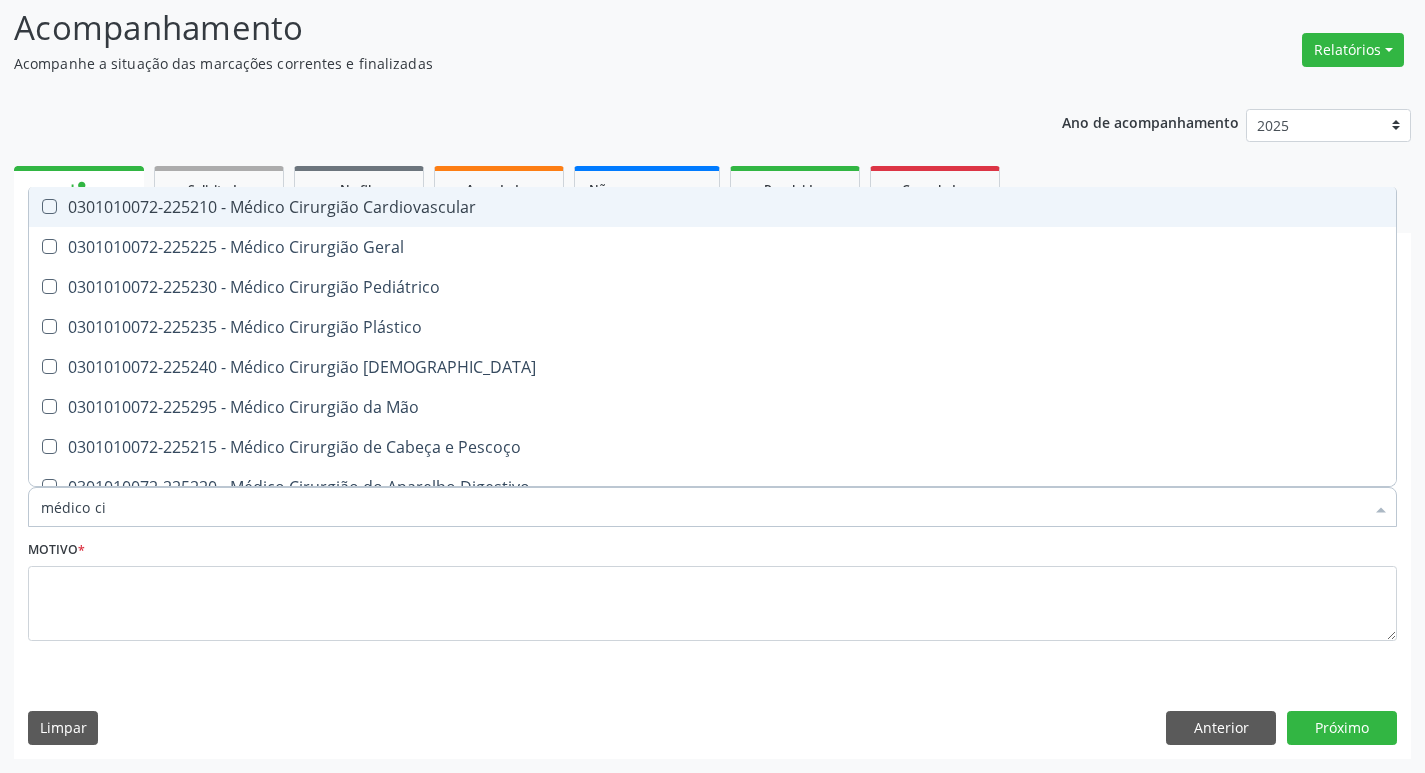 type on "médico cir" 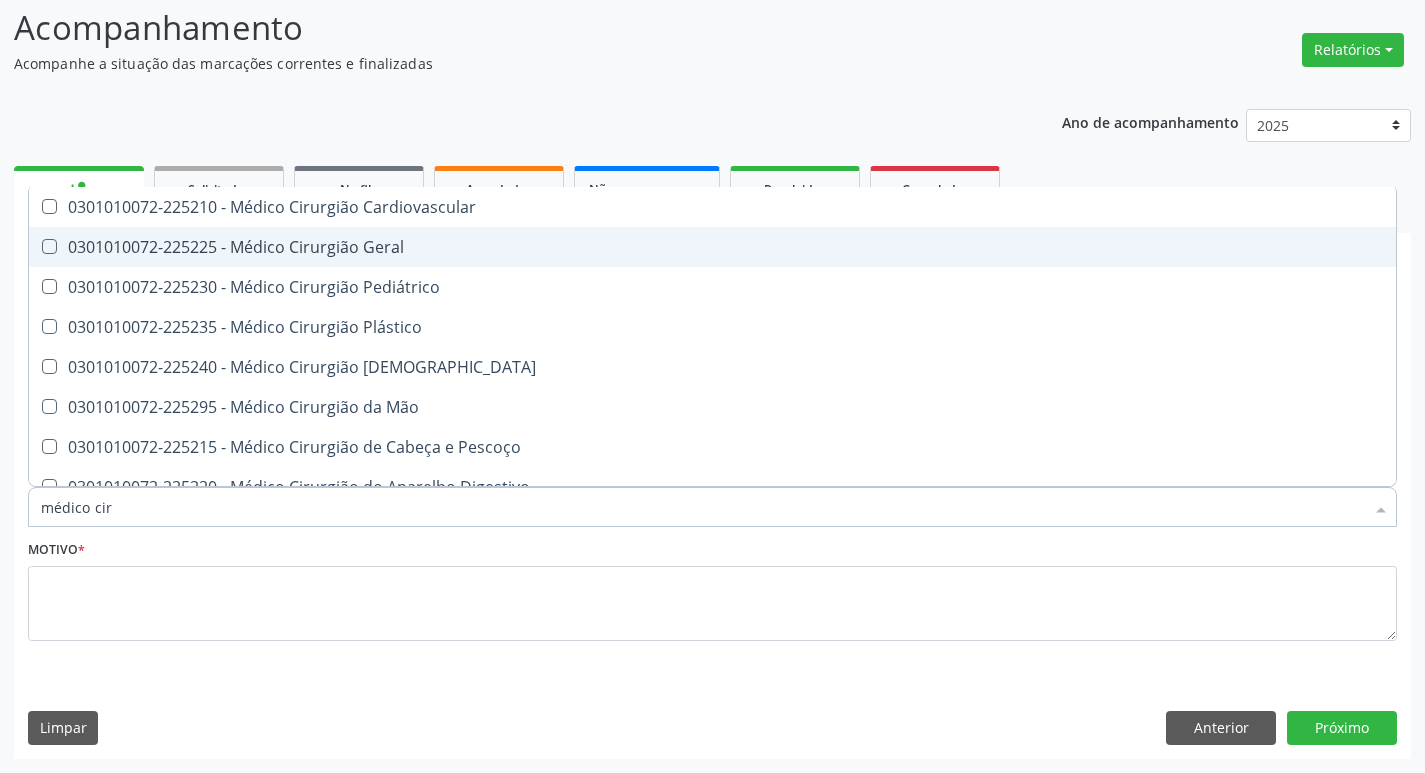 click on "0301010072-225225 - Médico Cirurgião Geral" at bounding box center (712, 247) 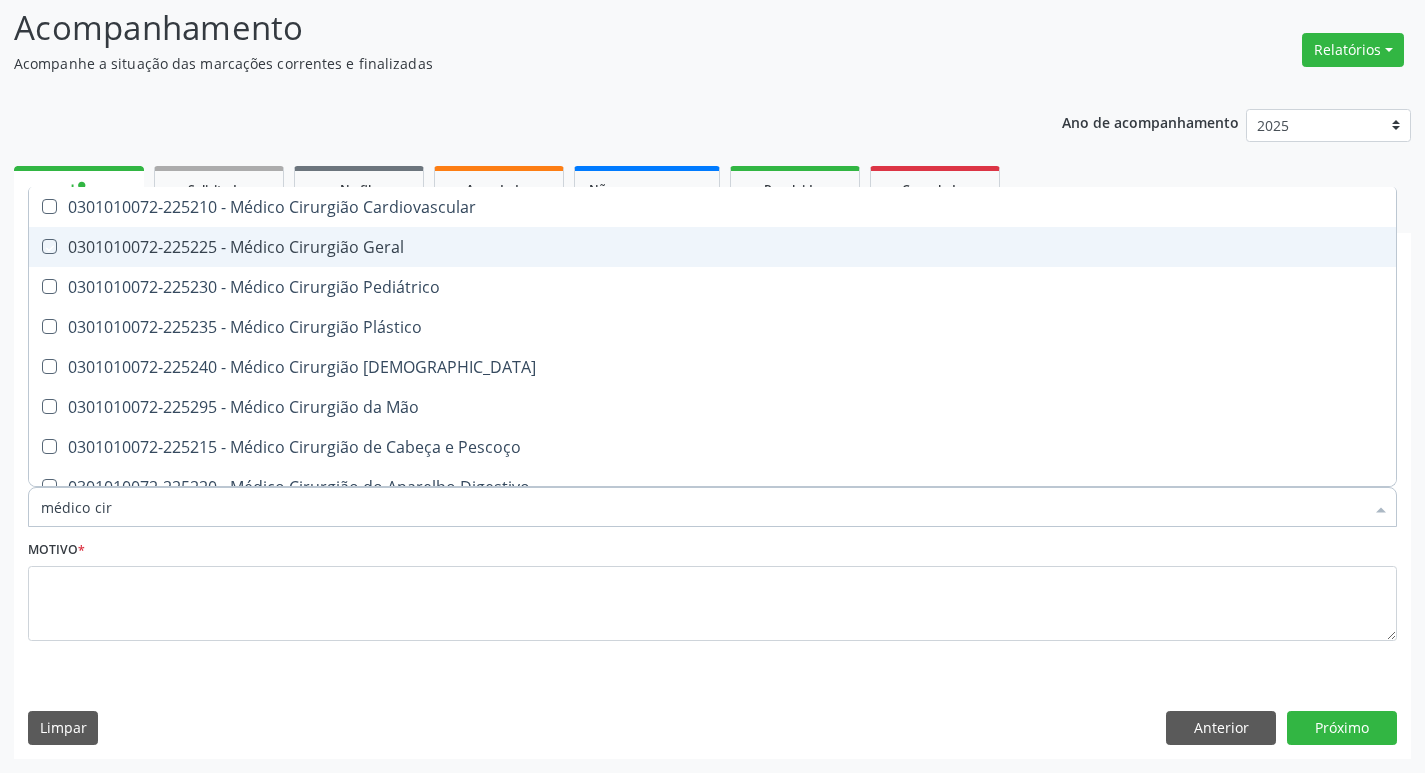 checkbox on "true" 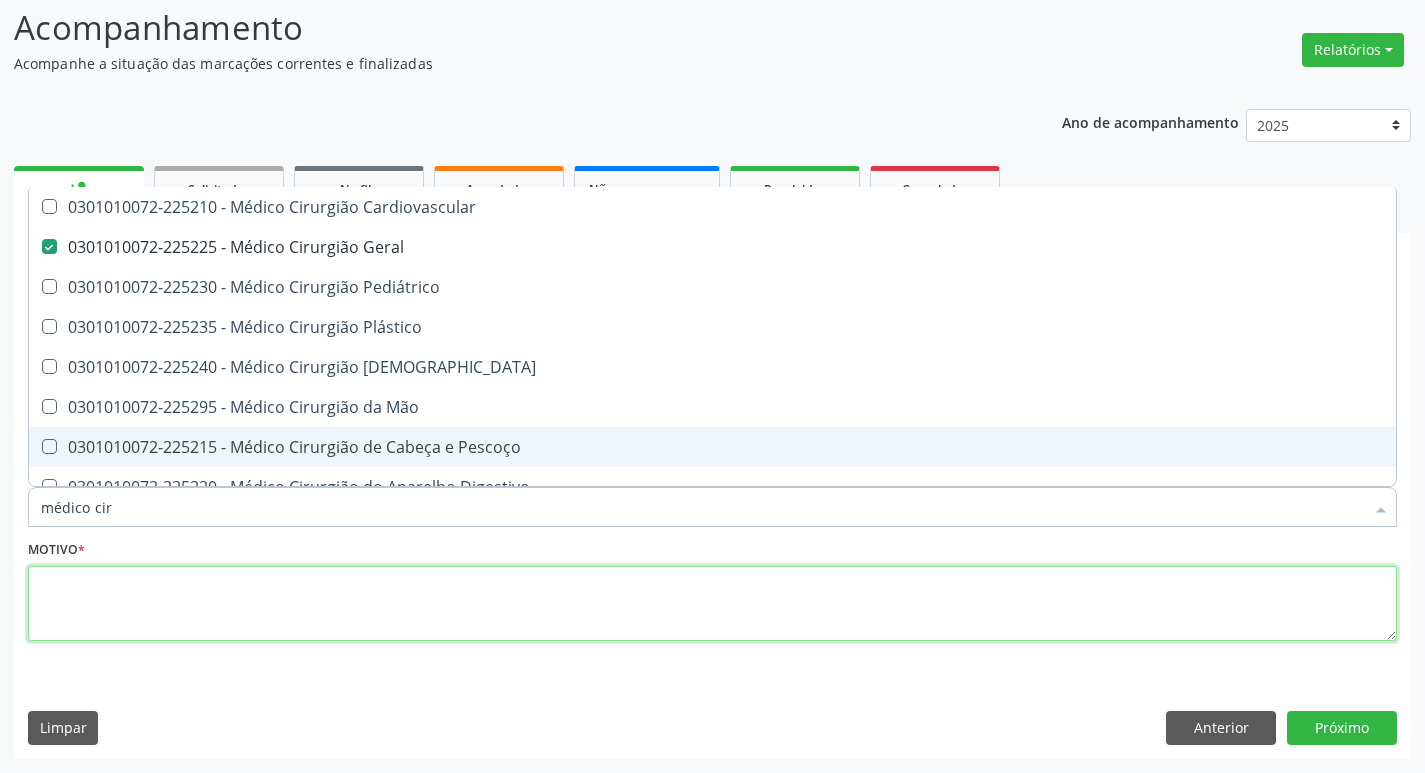 click at bounding box center [712, 604] 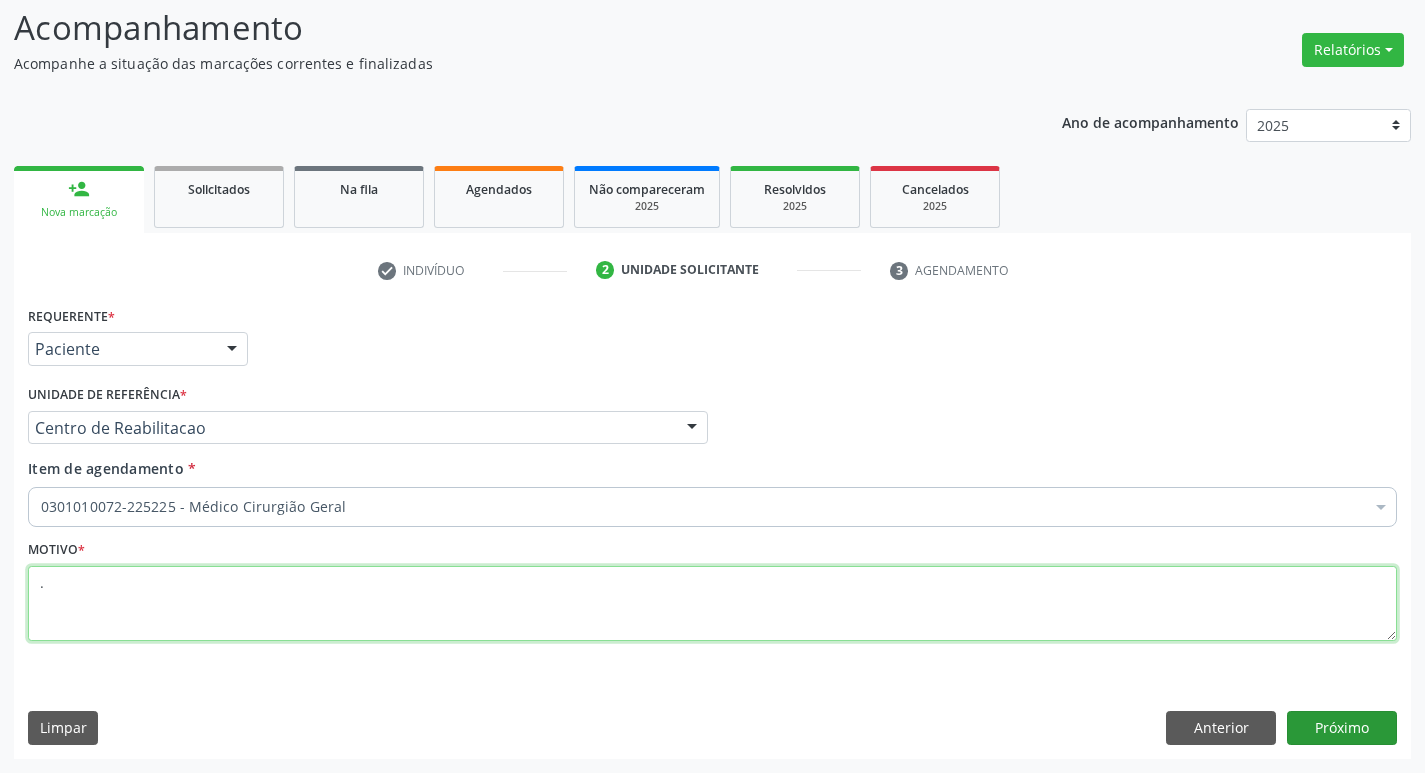 type on "." 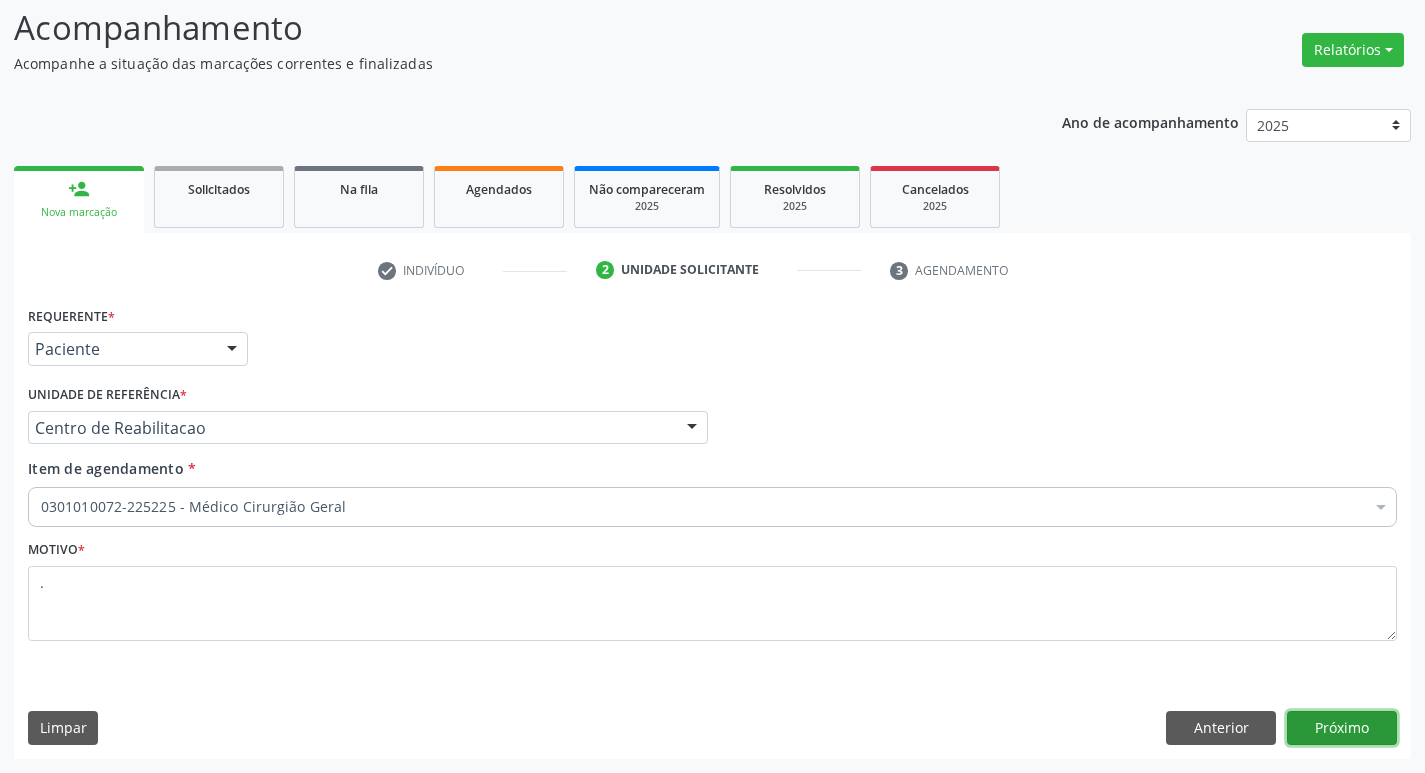 click on "Próximo" at bounding box center (1342, 728) 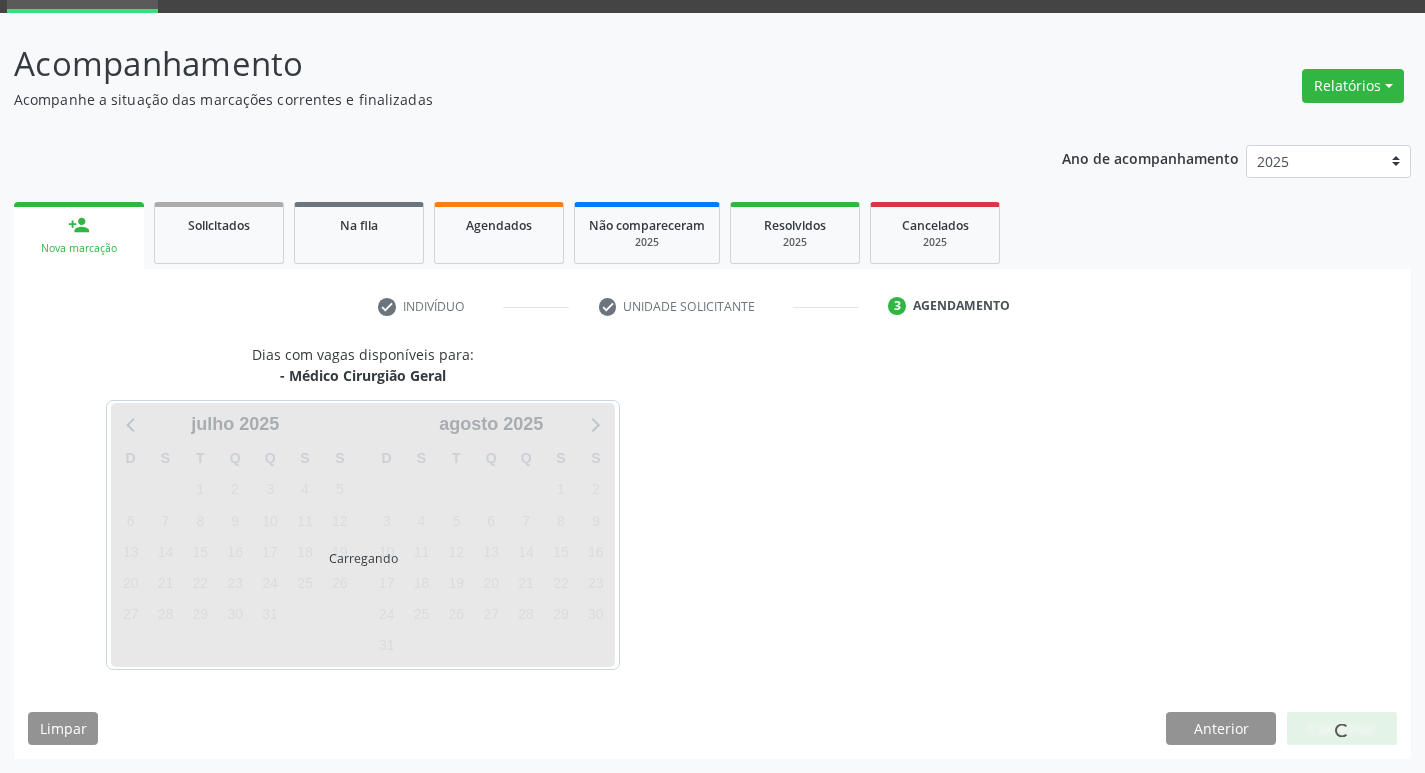 scroll, scrollTop: 97, scrollLeft: 0, axis: vertical 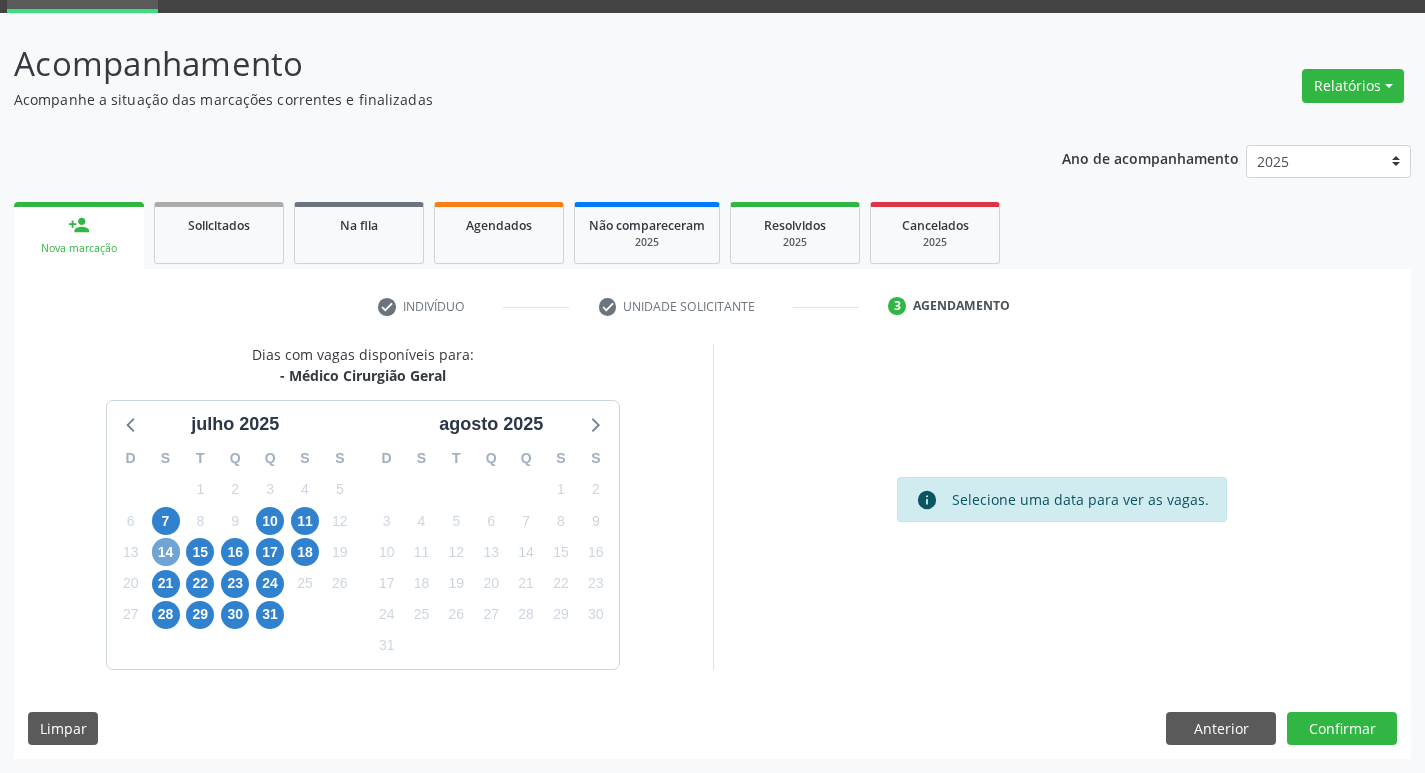 click on "14" at bounding box center [166, 552] 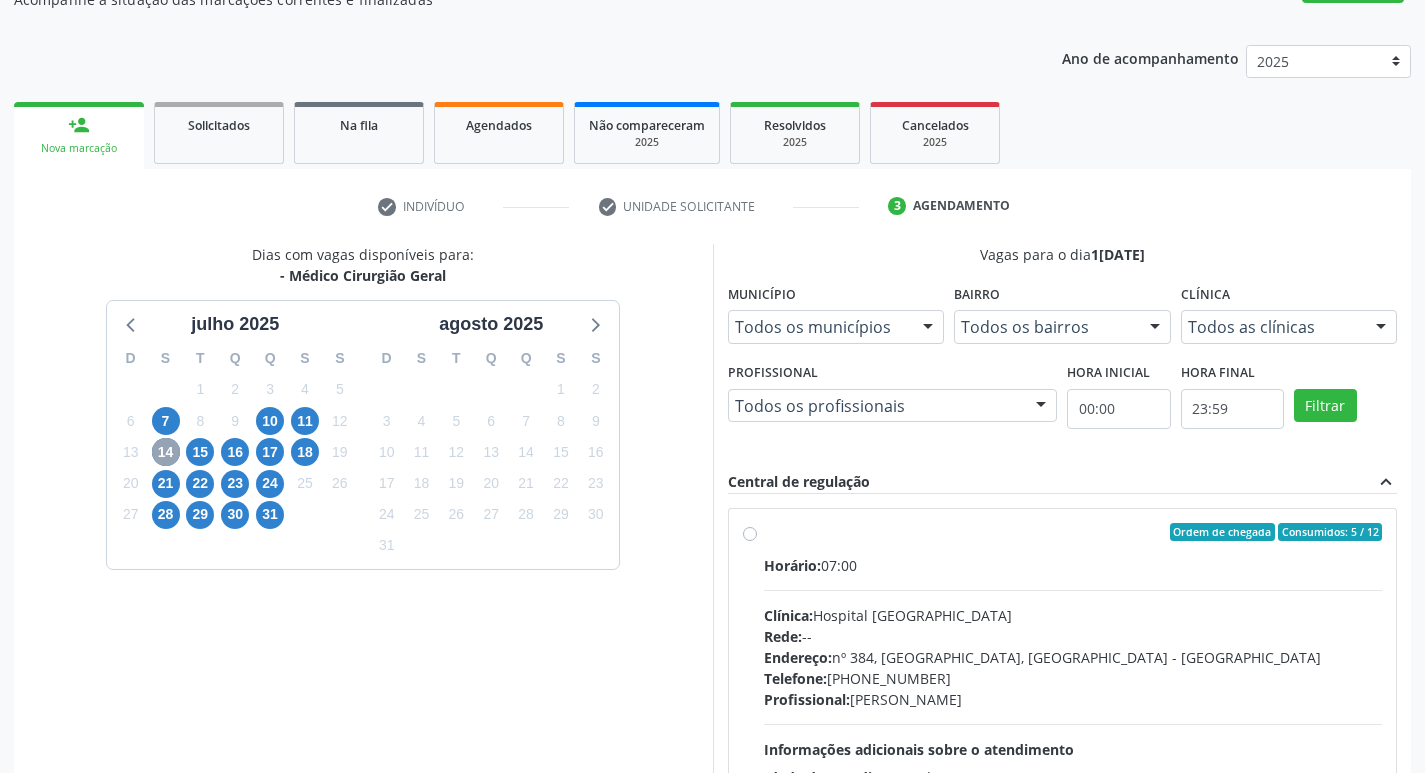 scroll, scrollTop: 297, scrollLeft: 0, axis: vertical 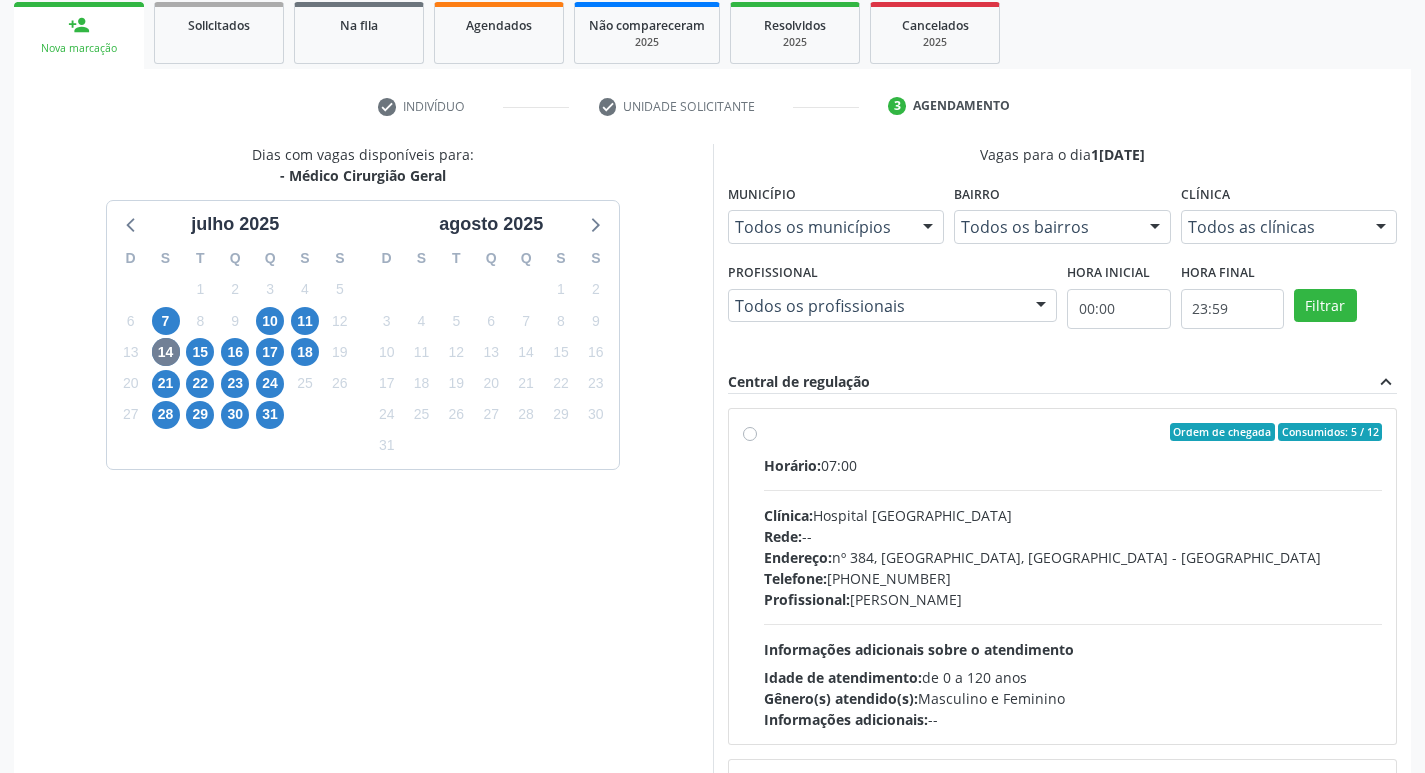 click on "Ordem de chegada
Consumidos: 5 / 12
Horário:   07:00
Clínica:  Hospital Sao Francisco
Rede:
--
Endereço:   nº 384, Varzea, Serra Talhada - PE
Telefone:   (81) 38312142
Profissional:
Francisco Anselmo Magalhaes
Informações adicionais sobre o atendimento
Idade de atendimento:
de 0 a 120 anos
Gênero(s) atendido(s):
Masculino e Feminino
Informações adicionais:
--" at bounding box center [1073, 576] 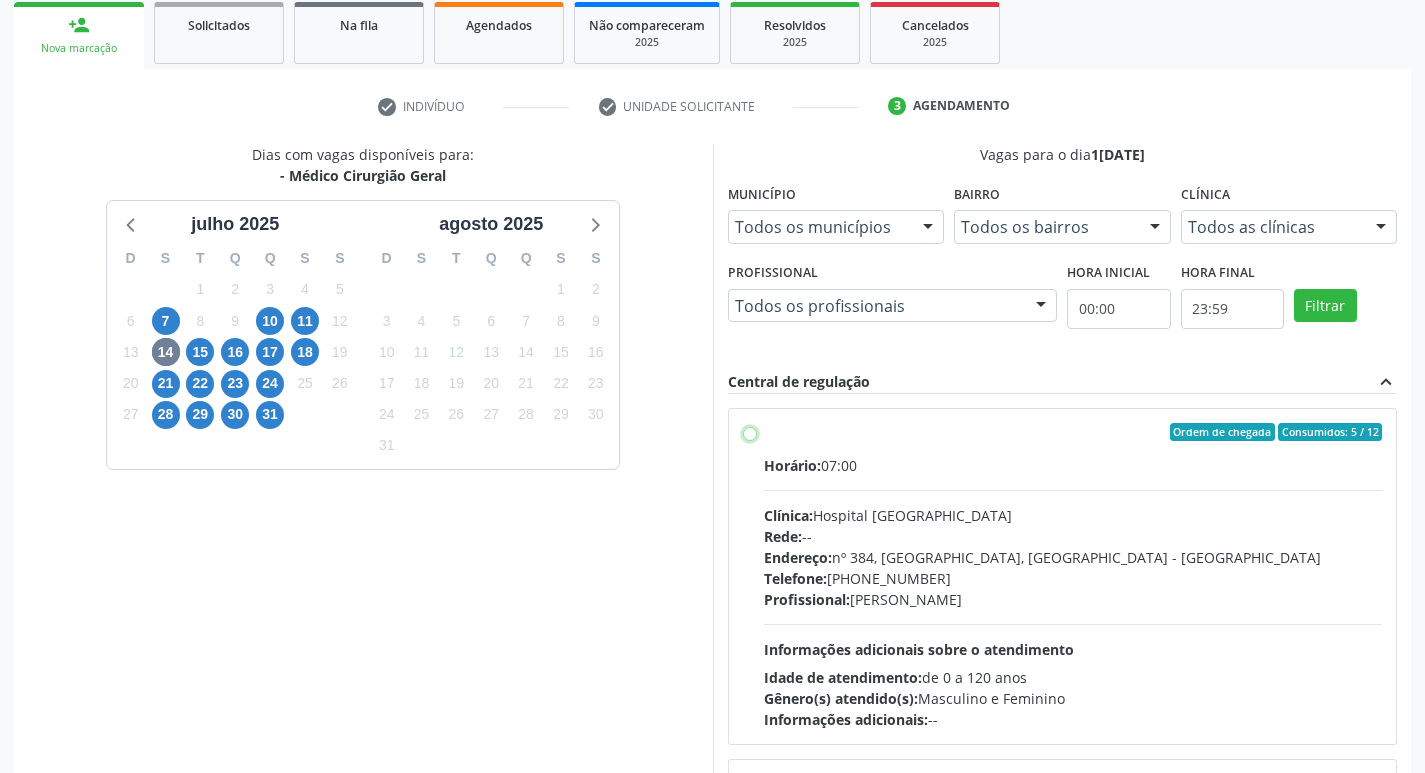 click on "Ordem de chegada
Consumidos: 5 / 12
Horário:   07:00
Clínica:  Hospital Sao Francisco
Rede:
--
Endereço:   nº 384, Varzea, Serra Talhada - PE
Telefone:   (81) 38312142
Profissional:
Francisco Anselmo Magalhaes
Informações adicionais sobre o atendimento
Idade de atendimento:
de 0 a 120 anos
Gênero(s) atendido(s):
Masculino e Feminino
Informações adicionais:
--" at bounding box center (750, 432) 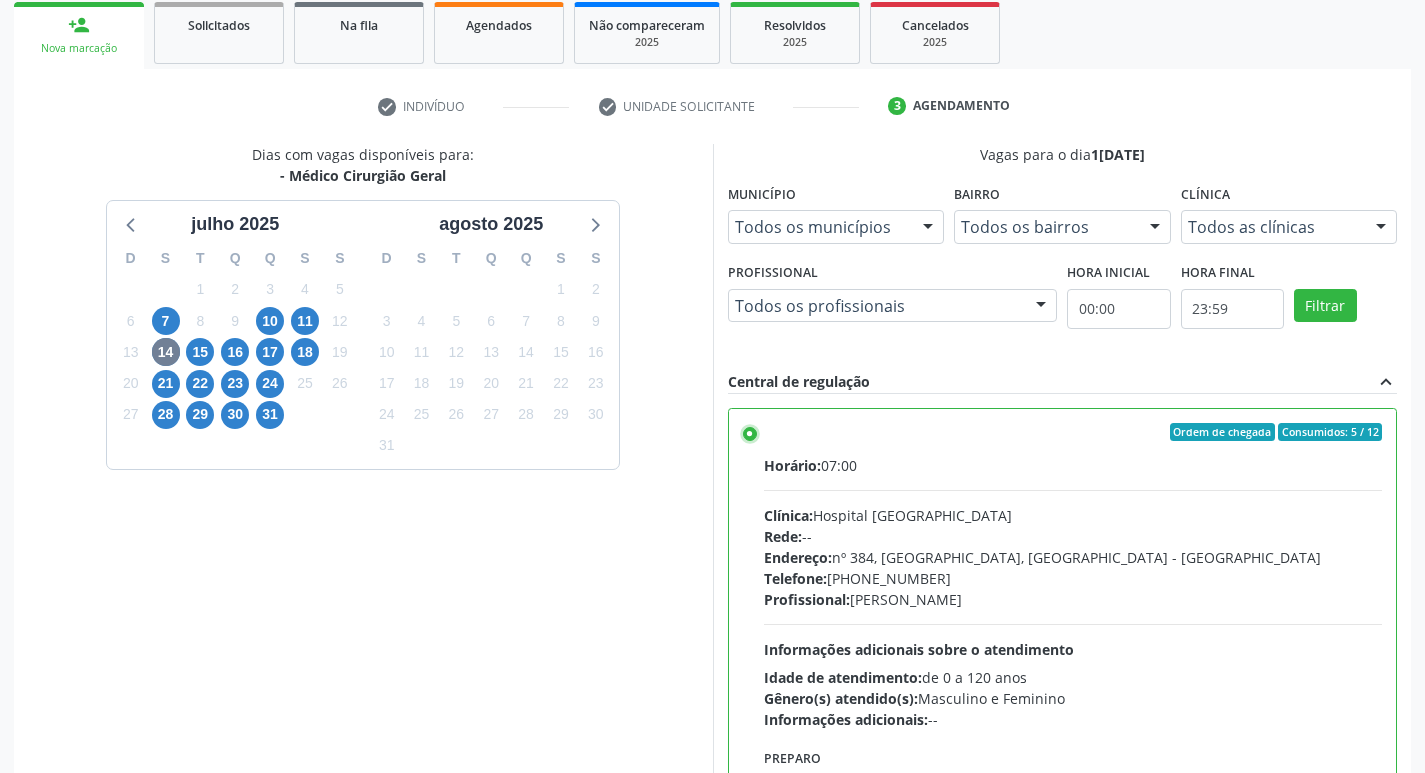 scroll, scrollTop: 422, scrollLeft: 0, axis: vertical 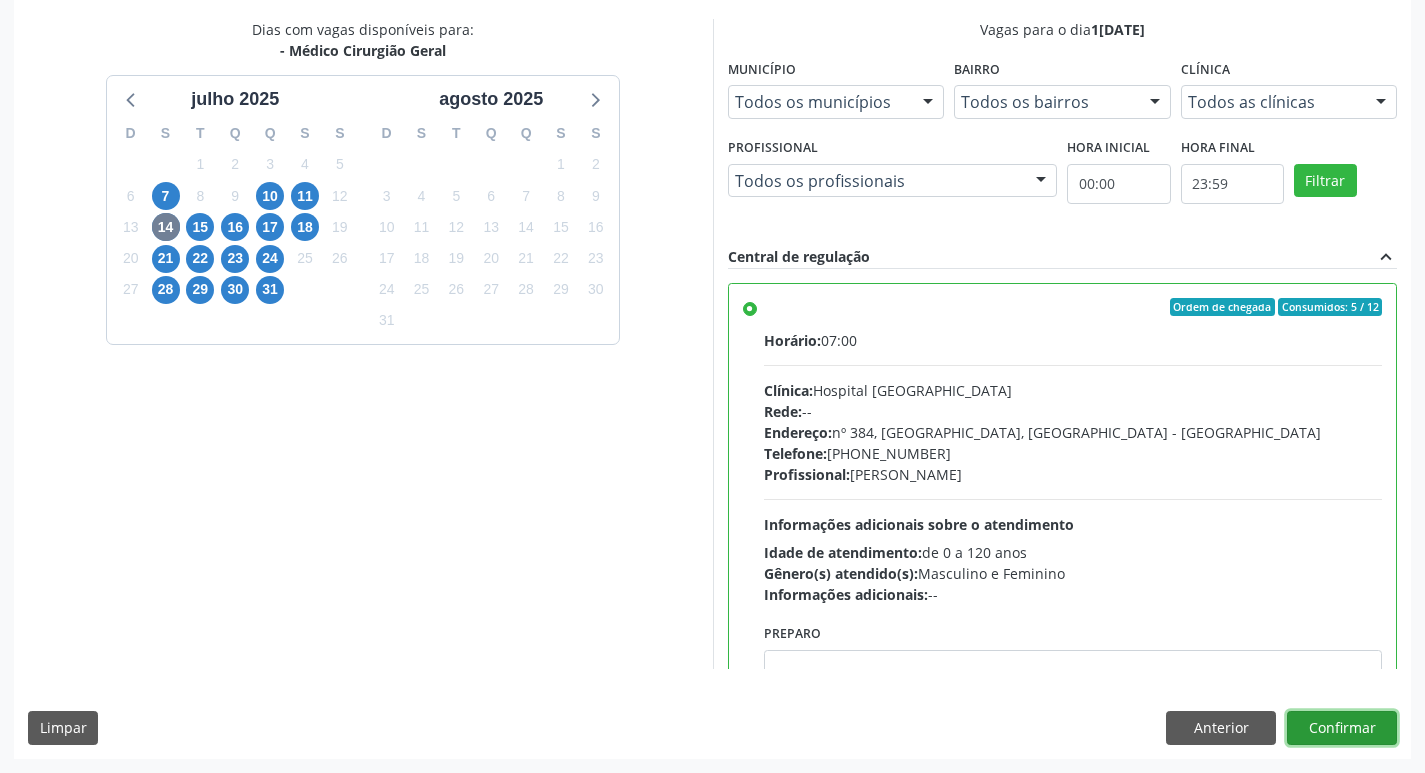 click on "Confirmar" at bounding box center (1342, 728) 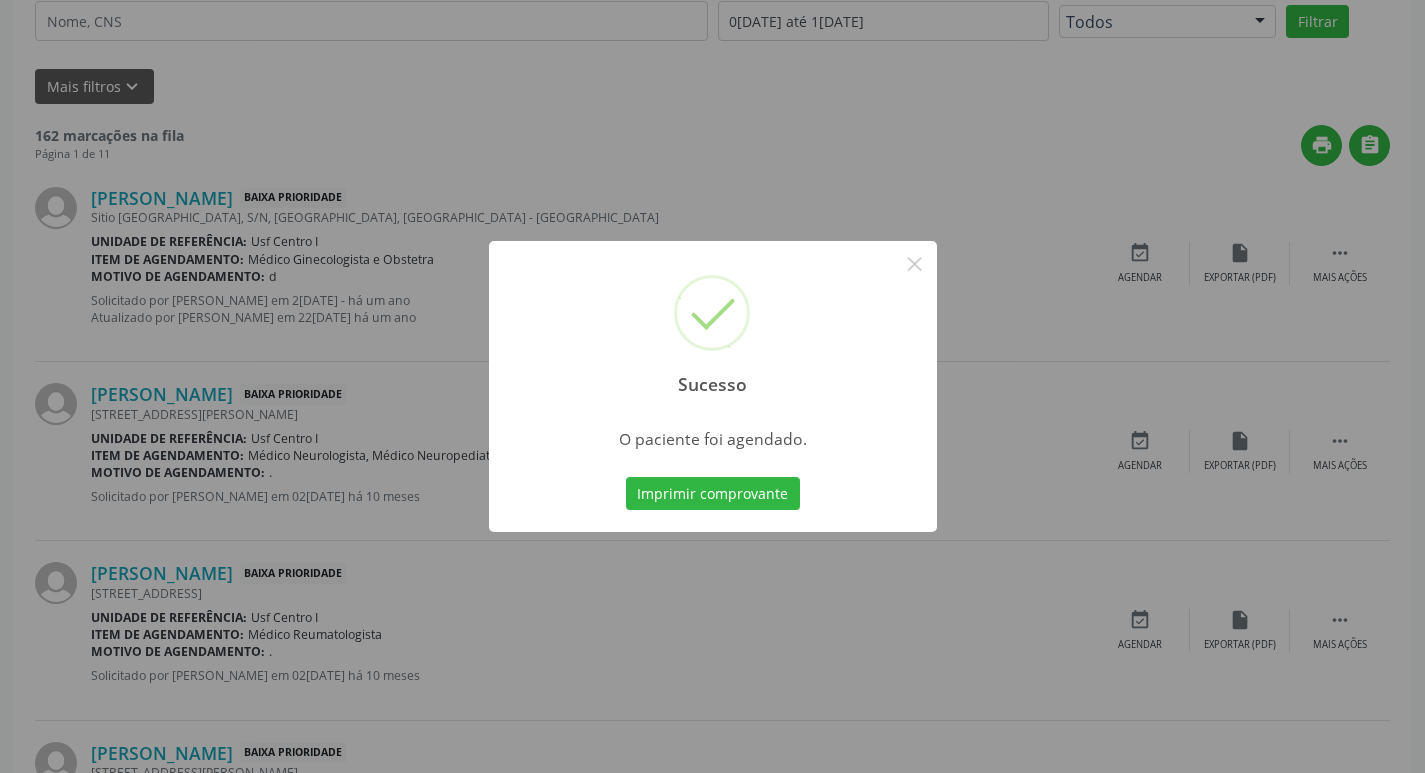 scroll, scrollTop: 0, scrollLeft: 0, axis: both 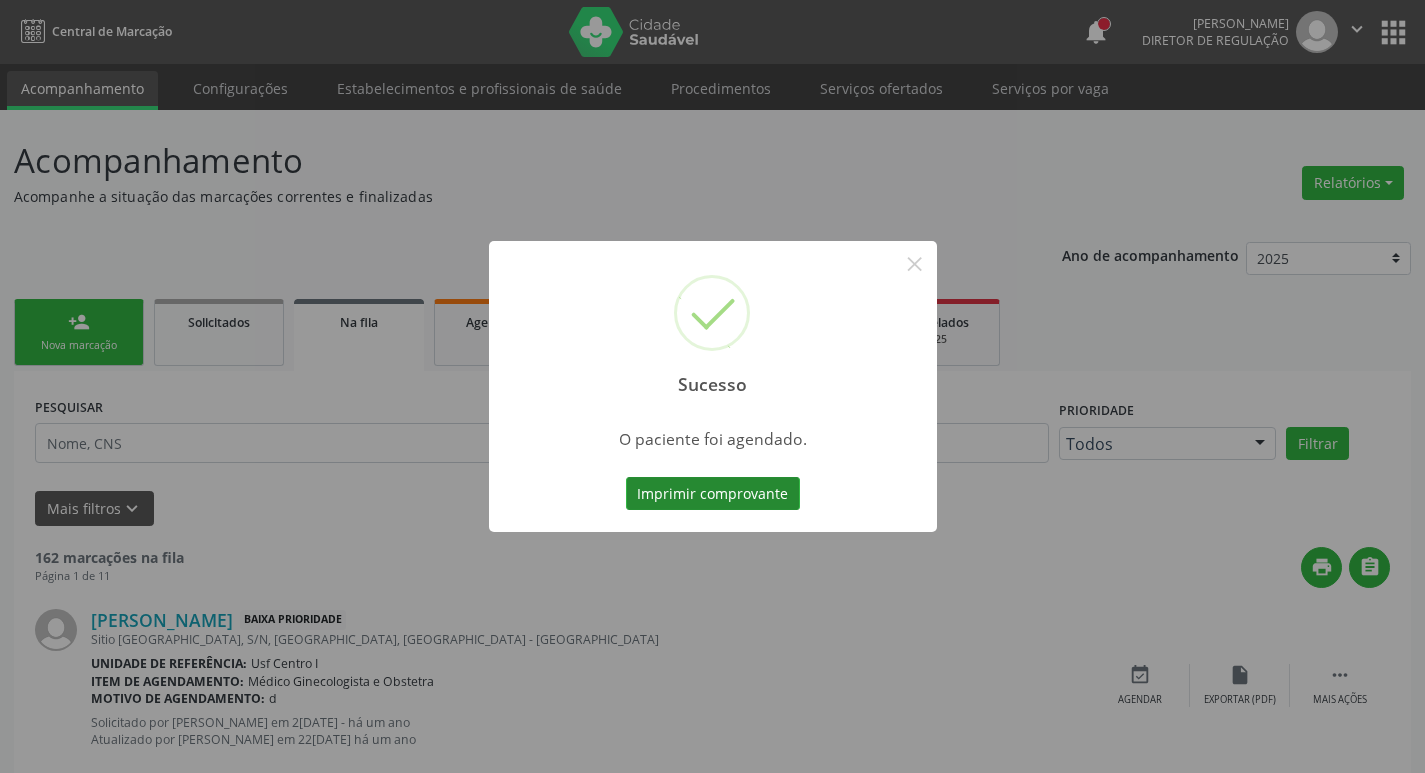 click on "Imprimir comprovante" at bounding box center (713, 494) 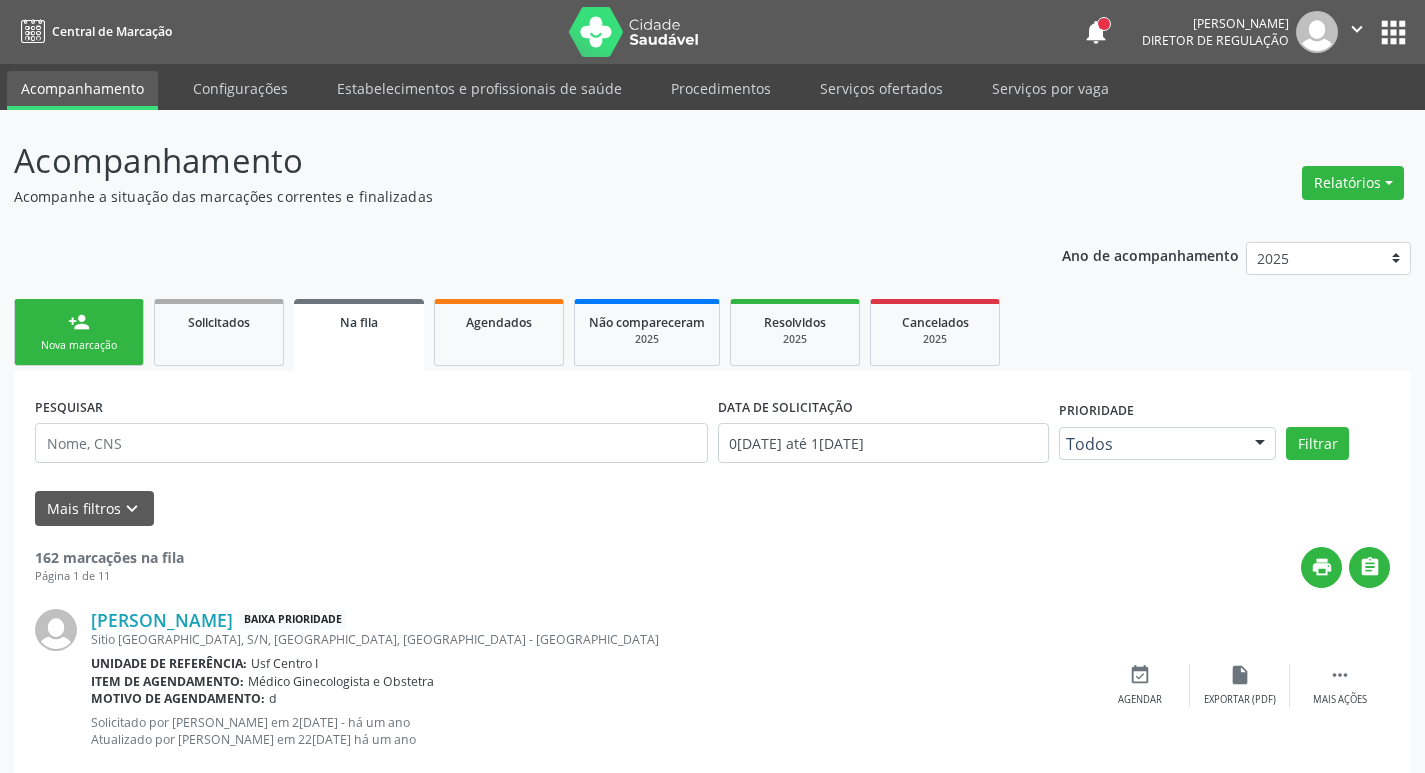 click on "Nova marcação" at bounding box center [79, 345] 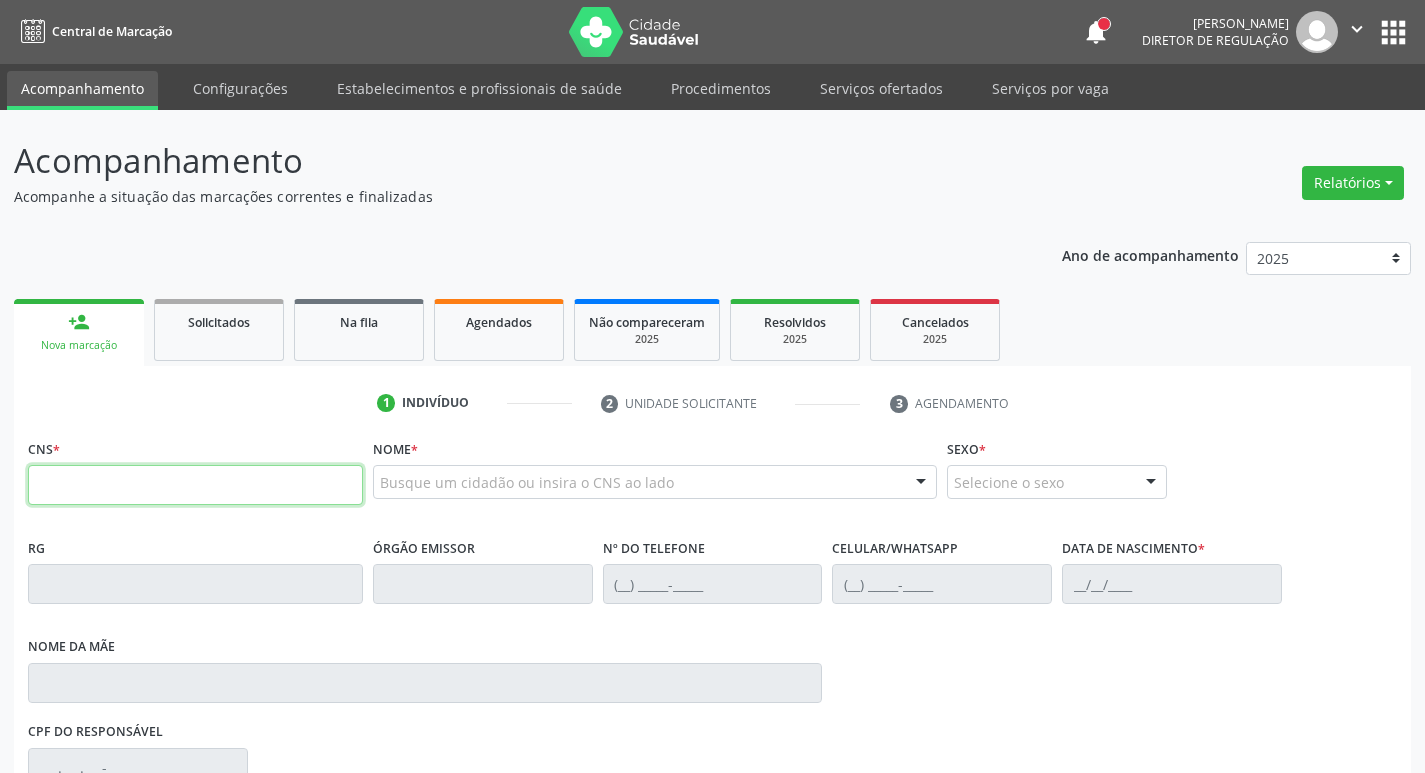 click at bounding box center (195, 485) 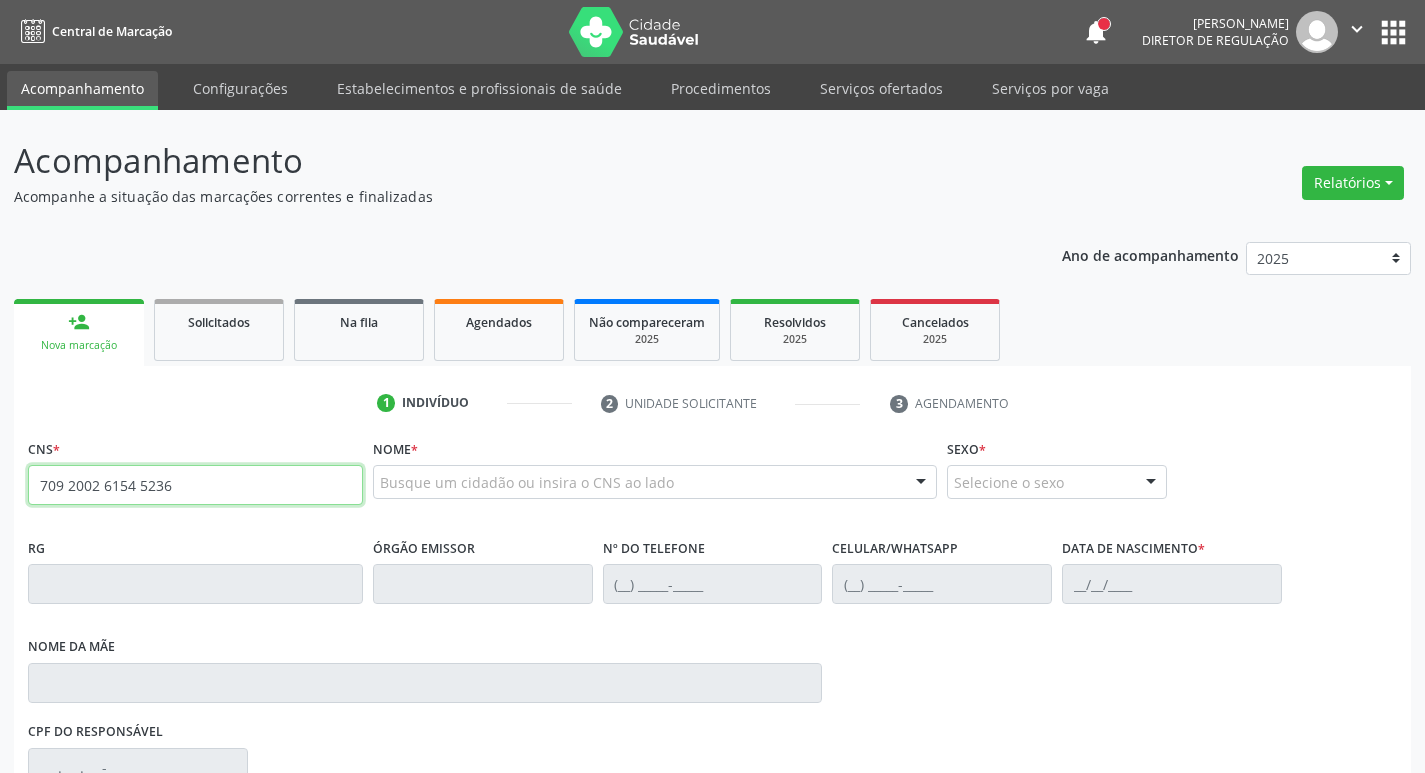 type on "709 2002 6154 5236" 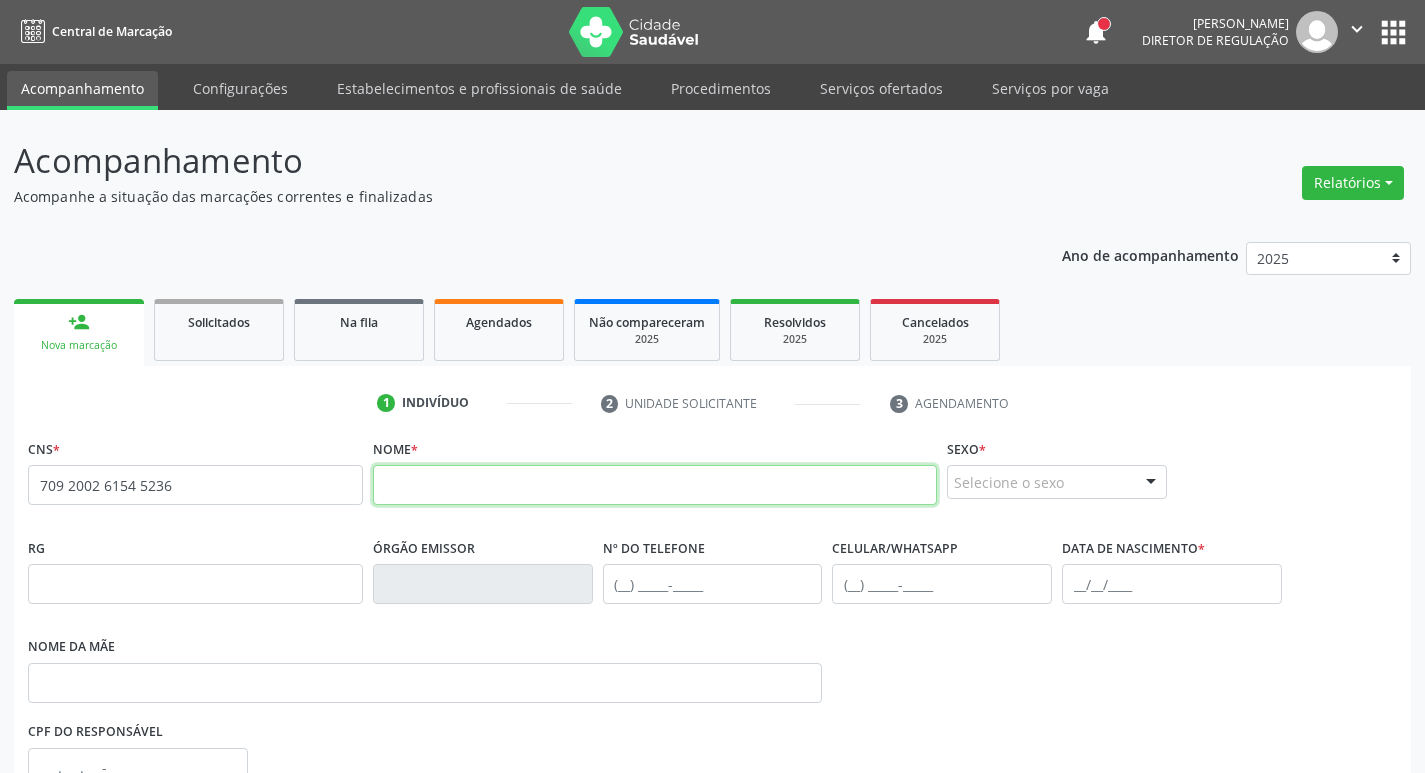 click at bounding box center [655, 485] 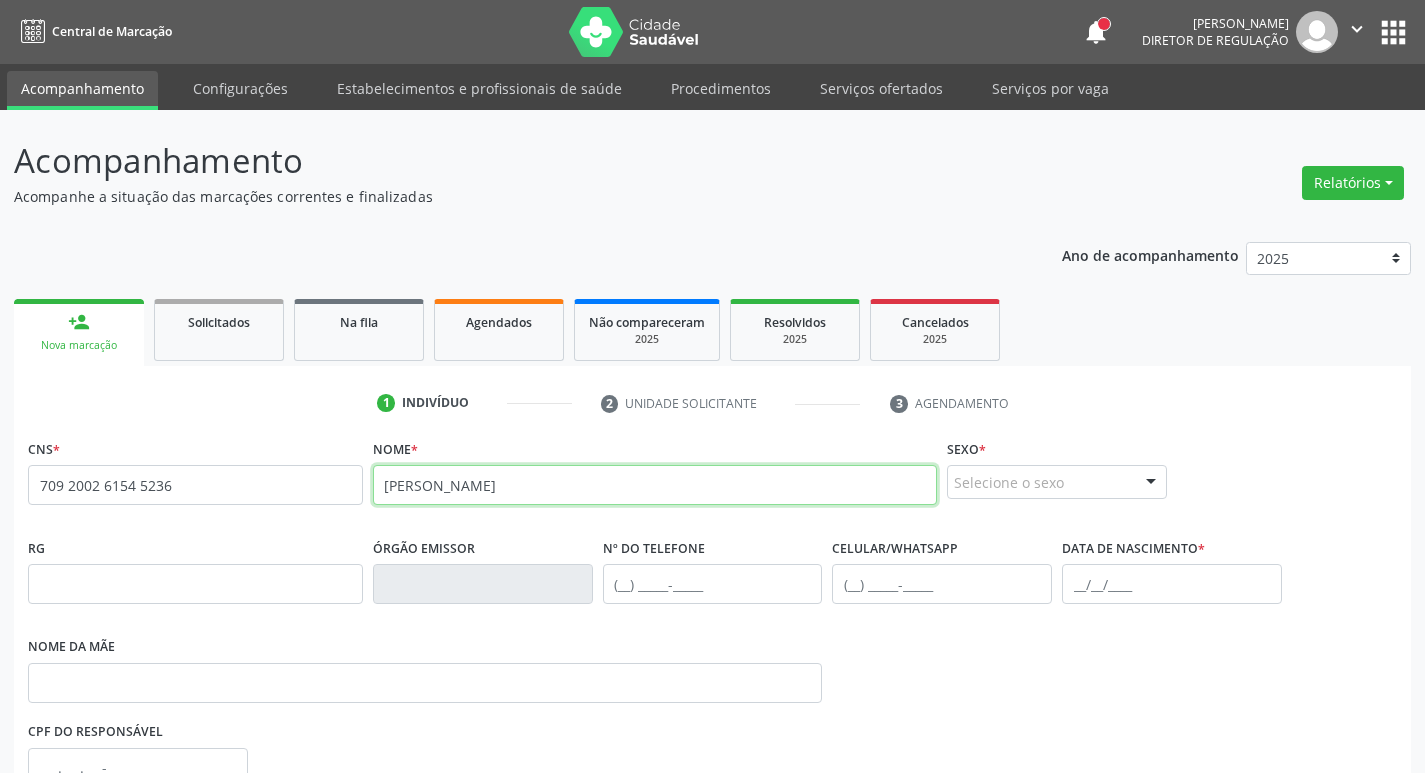 type on "DEBORA BARBOSA" 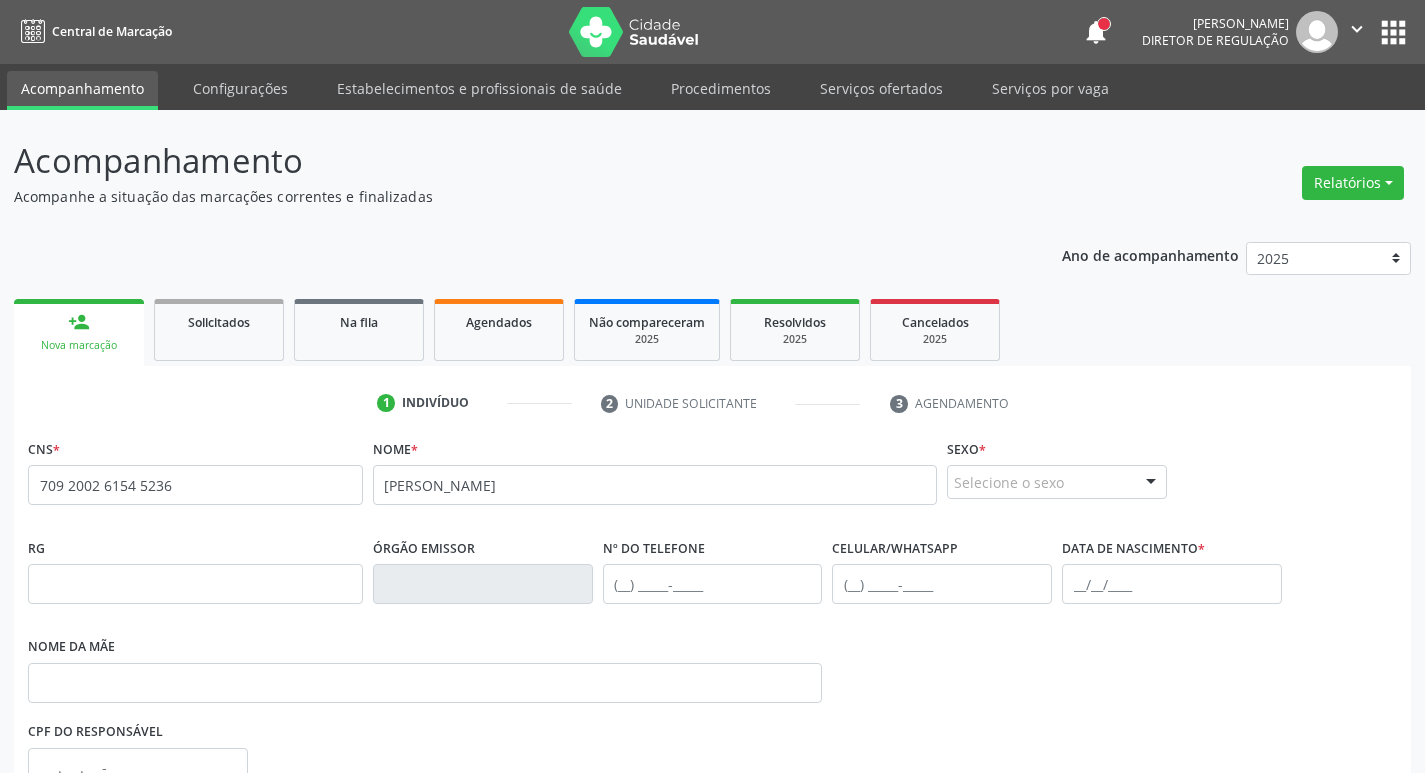 click on "Selecione o sexo" at bounding box center (1057, 482) 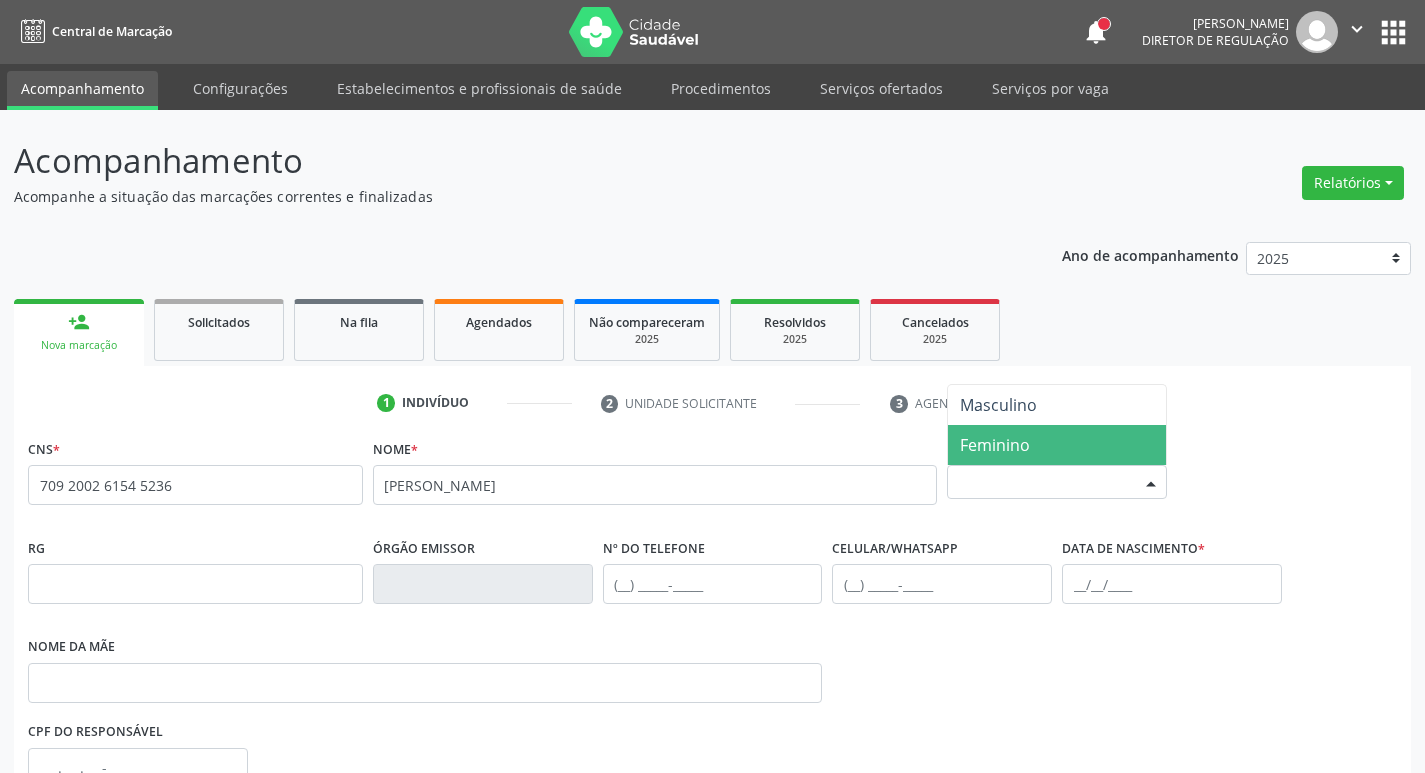 click on "Feminino" at bounding box center (995, 445) 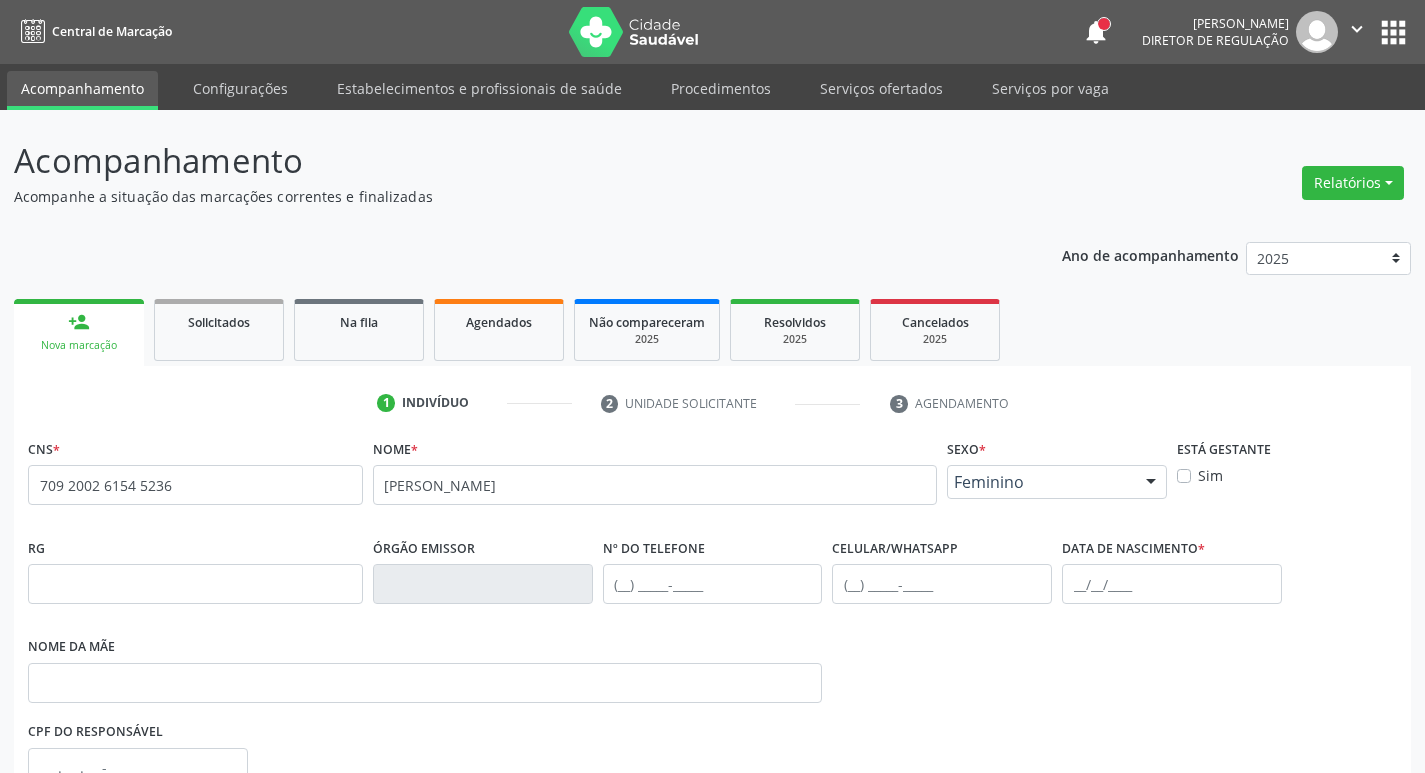 scroll, scrollTop: 200, scrollLeft: 0, axis: vertical 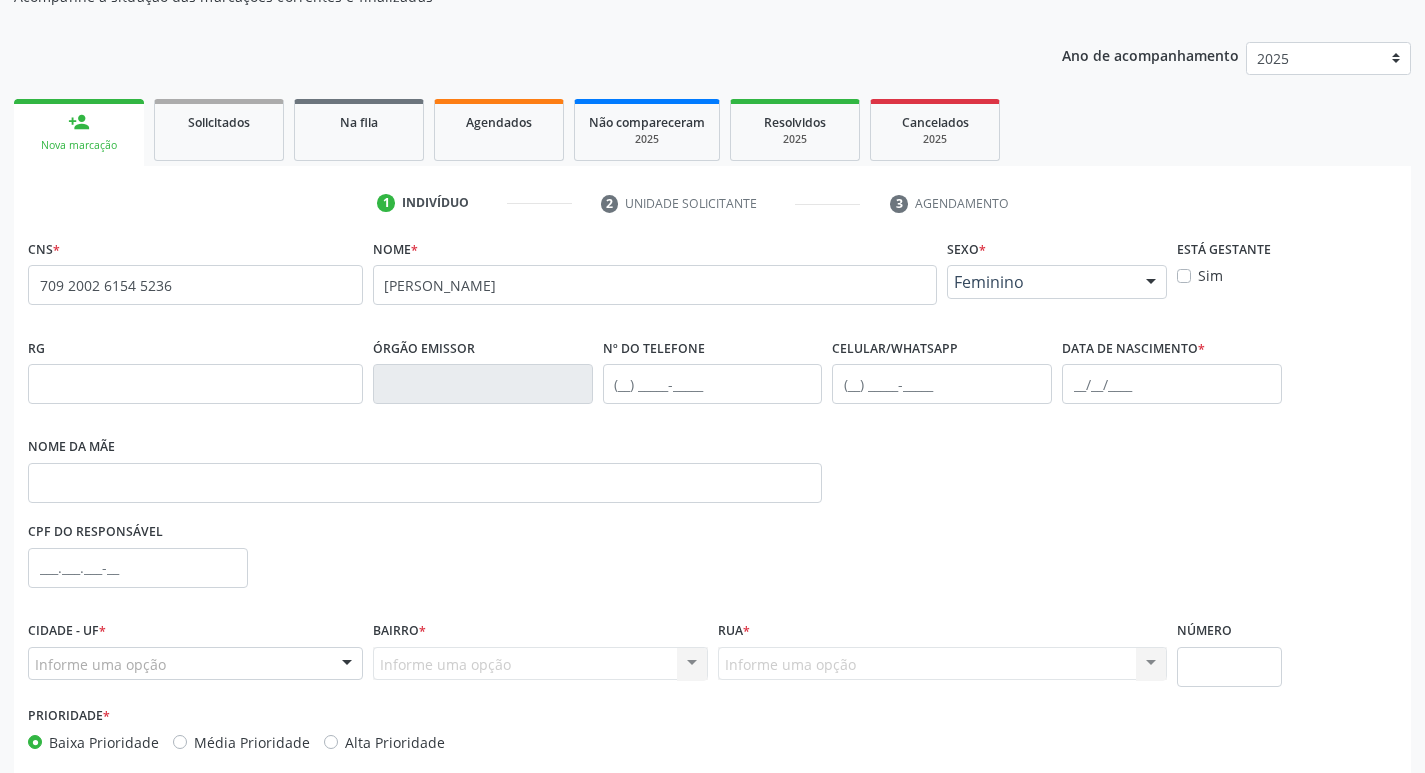 click on "Data de nascimento
*" at bounding box center (1172, 382) 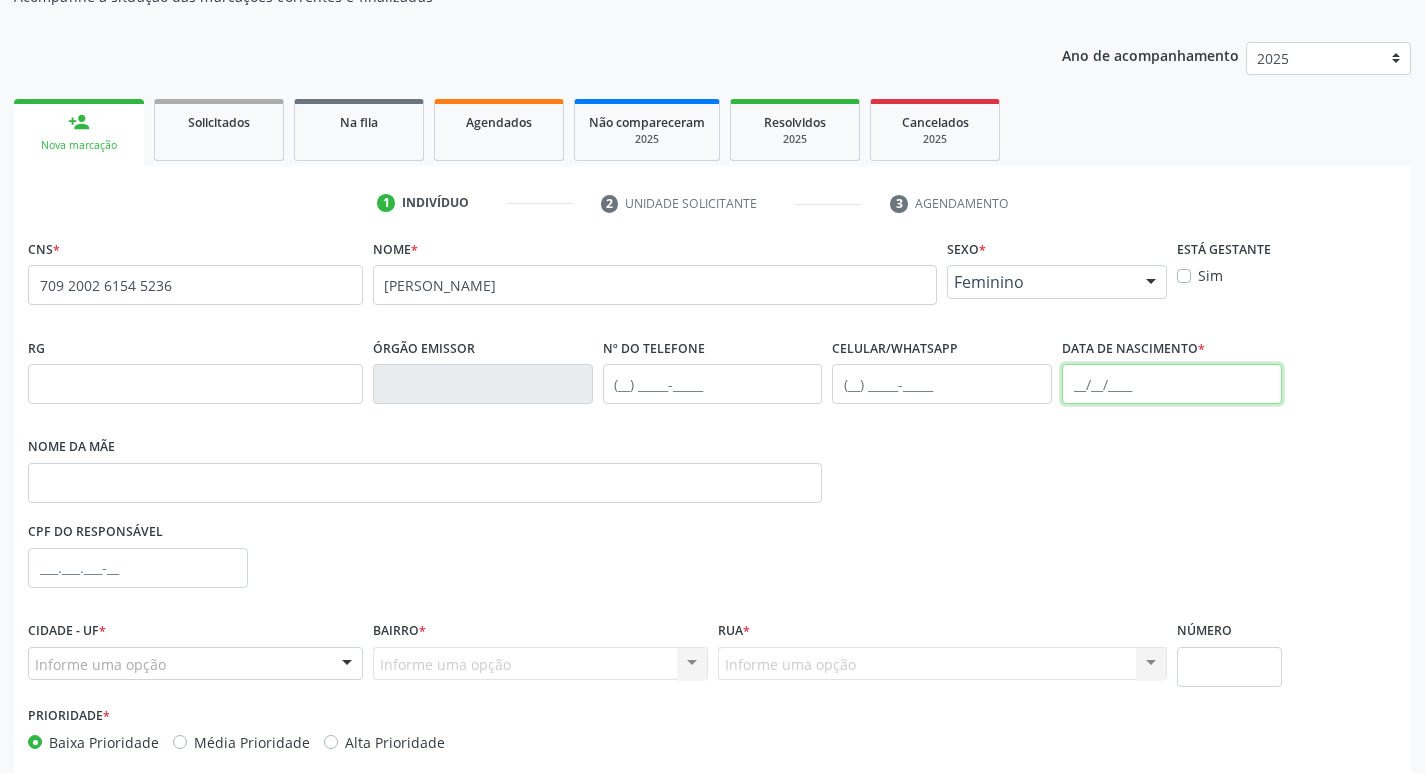 click at bounding box center (1172, 384) 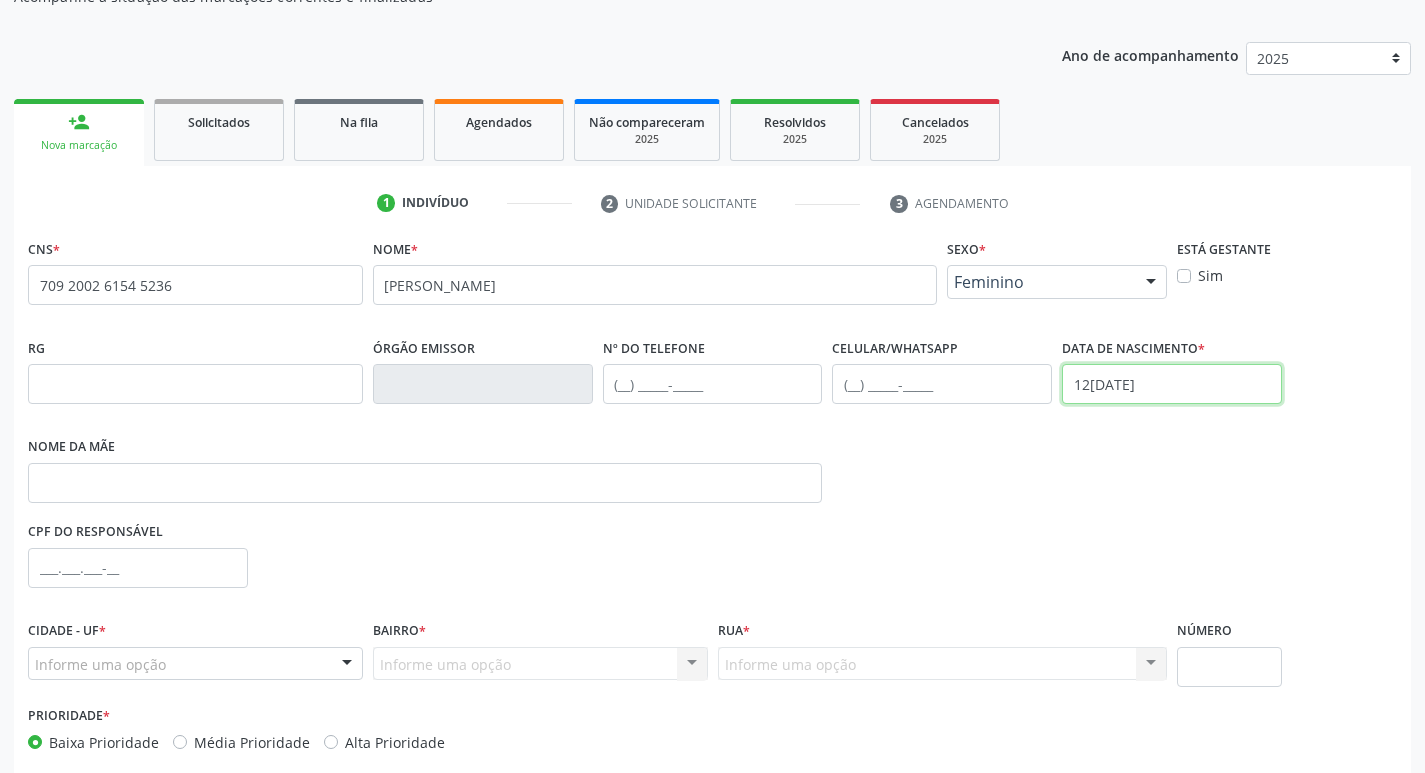 scroll, scrollTop: 297, scrollLeft: 0, axis: vertical 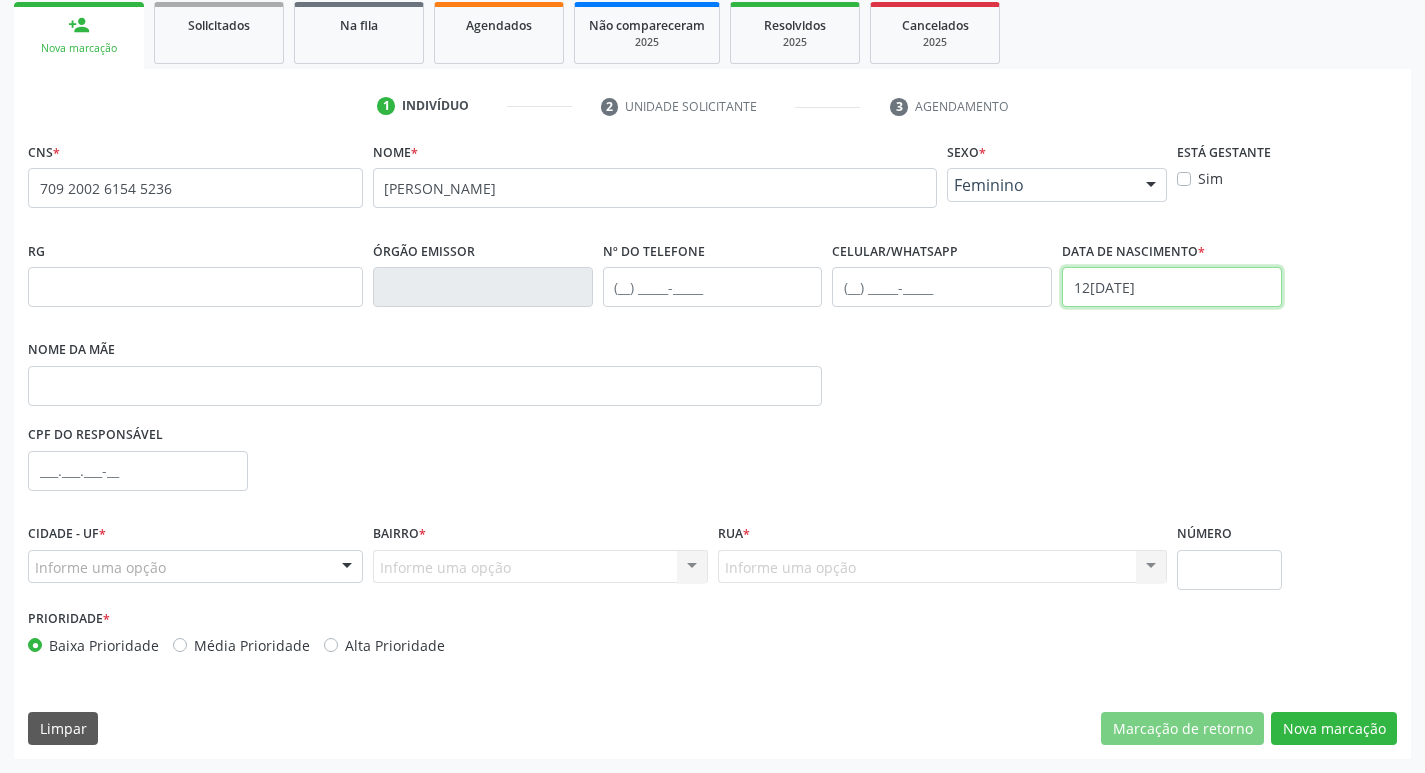 type on "12/07/2025" 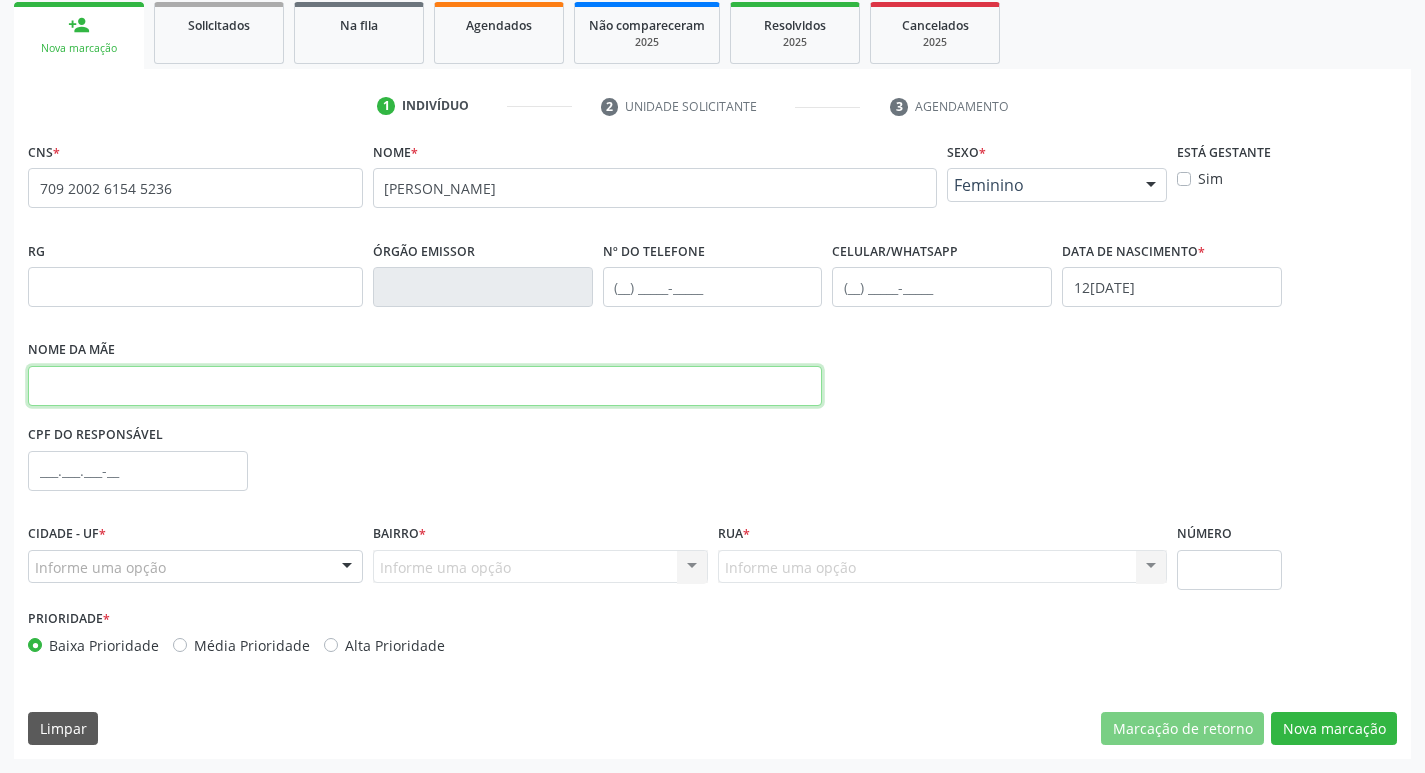 click at bounding box center [425, 386] 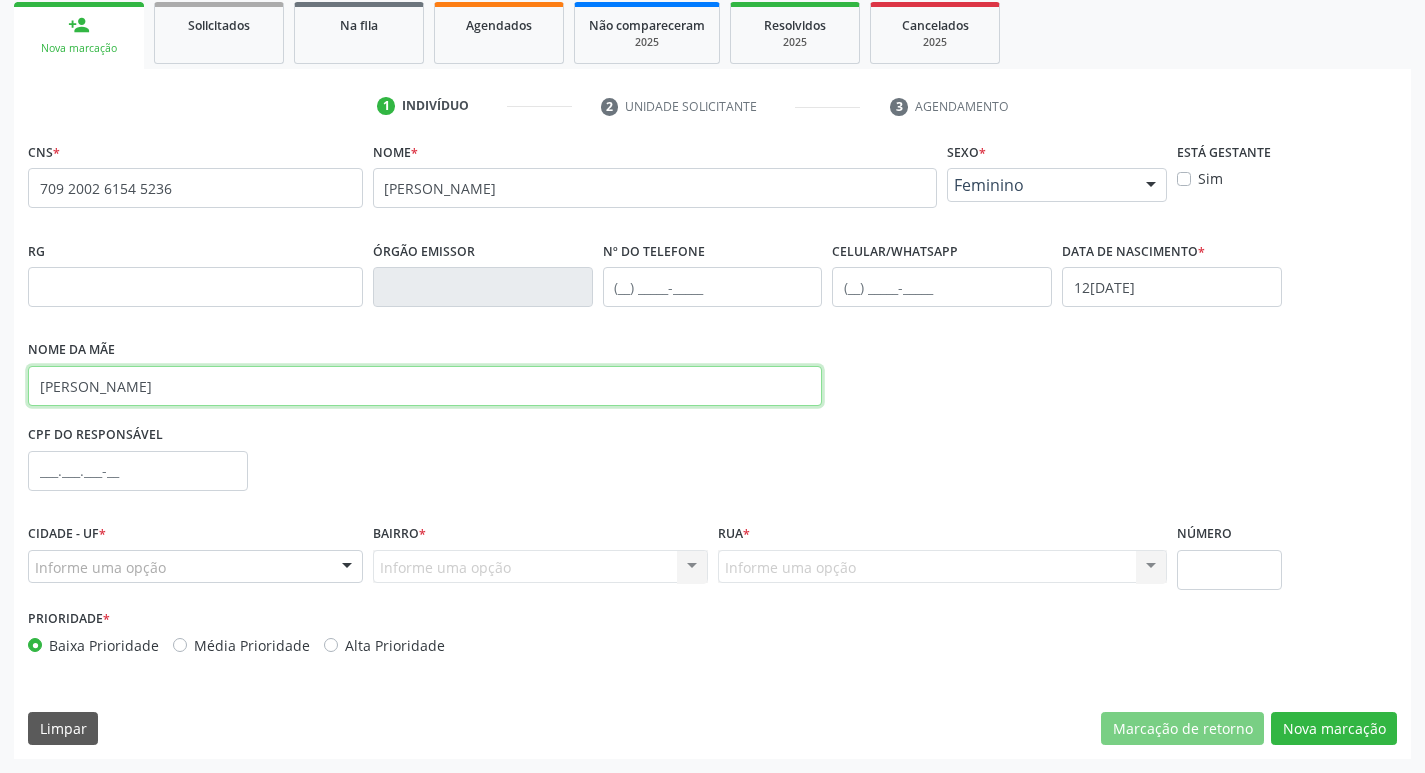 type on "GABRIELA BARBOSA LEITE SILVA FERRAZ" 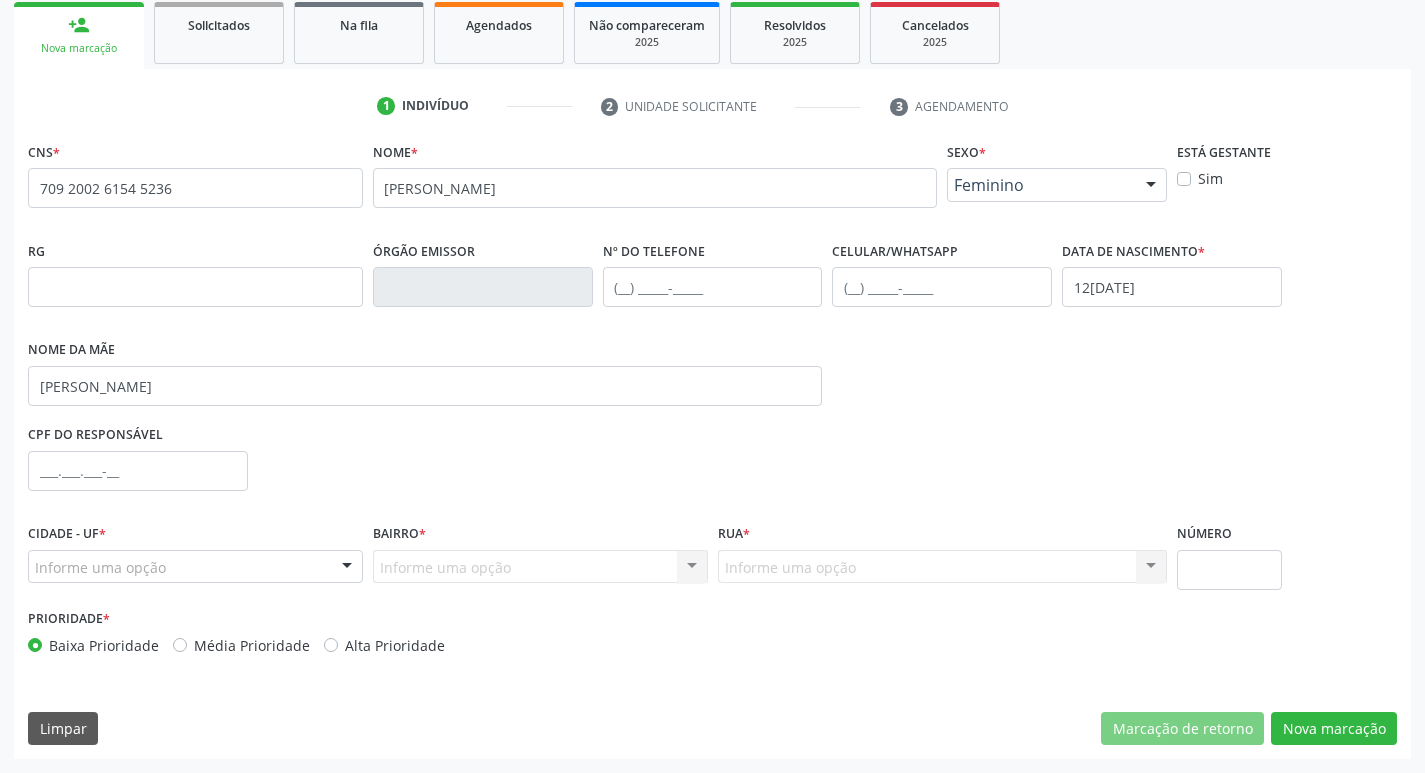 click on "Informe uma opção" at bounding box center (195, 567) 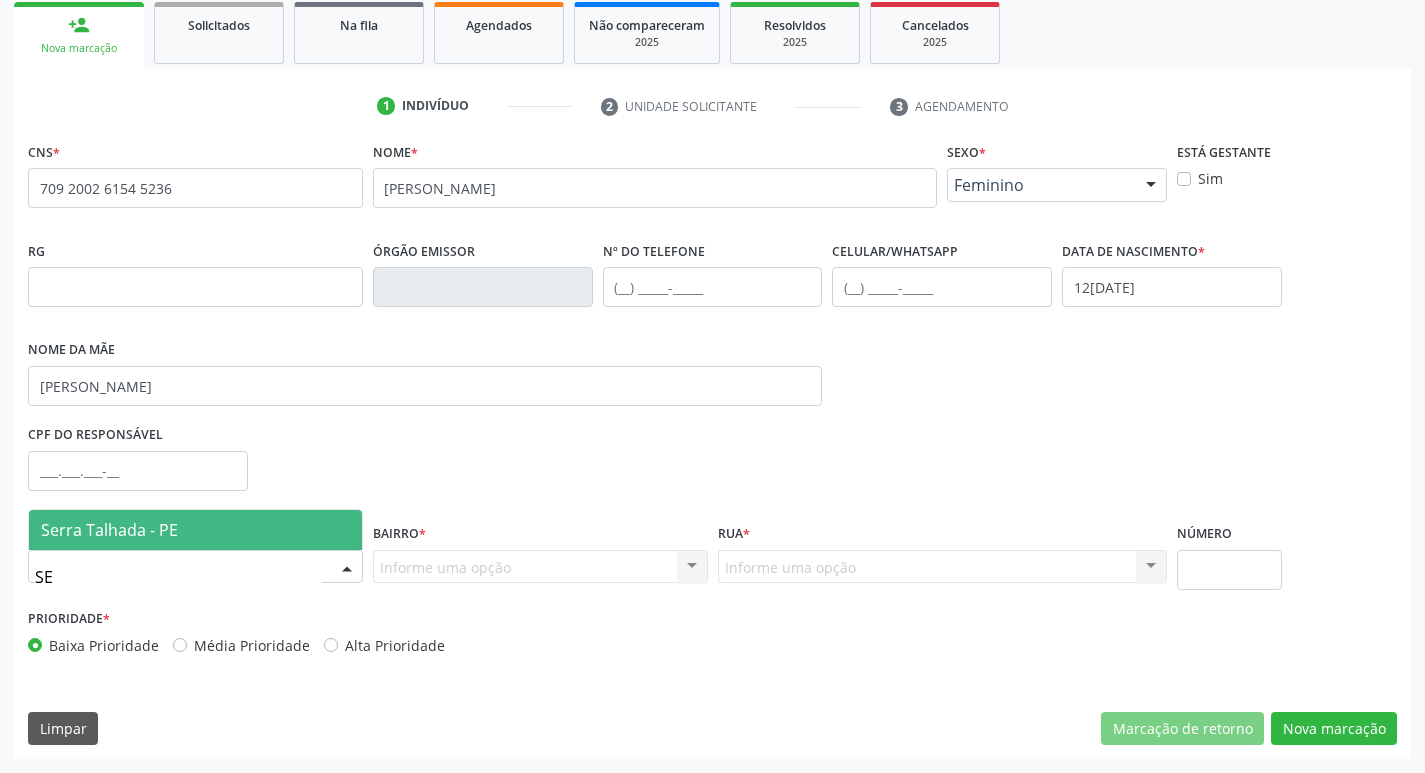 type on "SER" 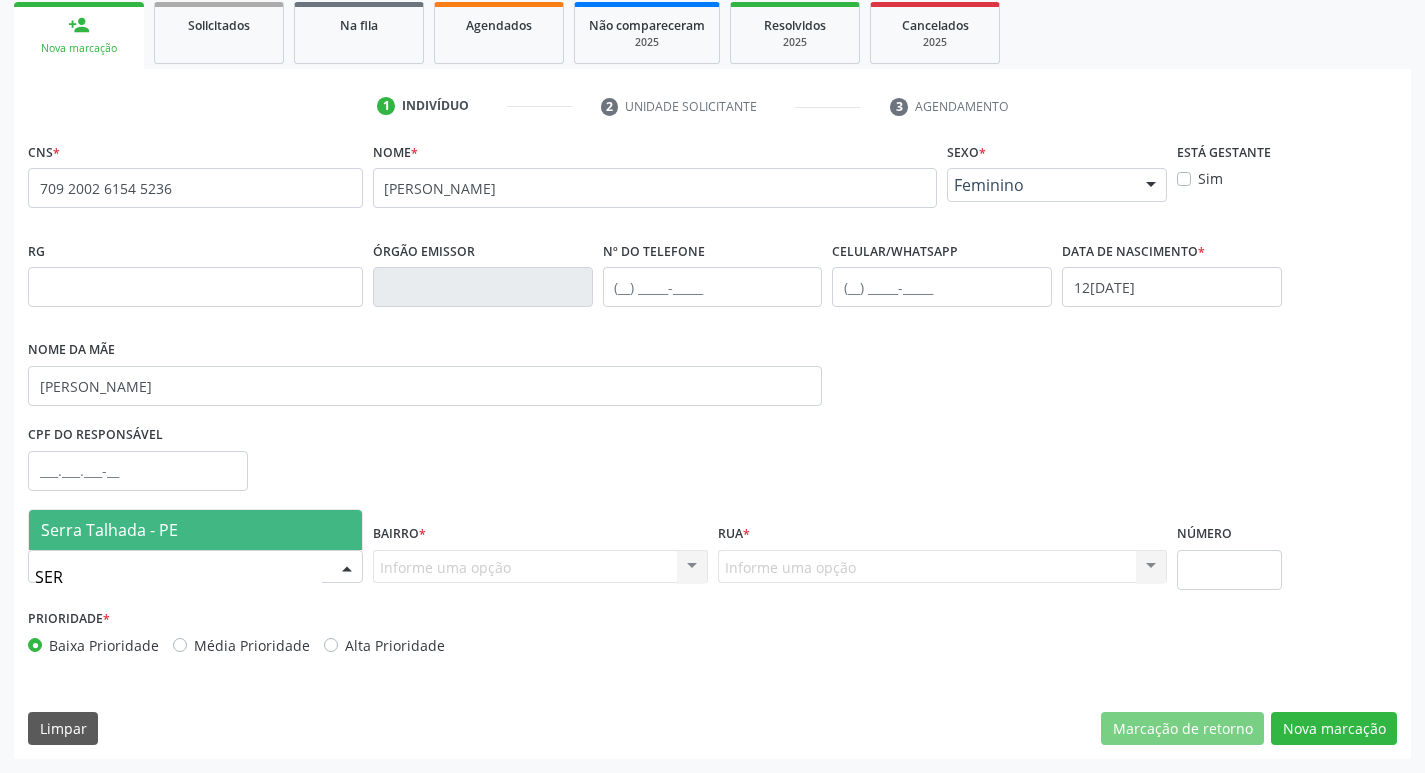click on "Serra Talhada - PE" at bounding box center (195, 530) 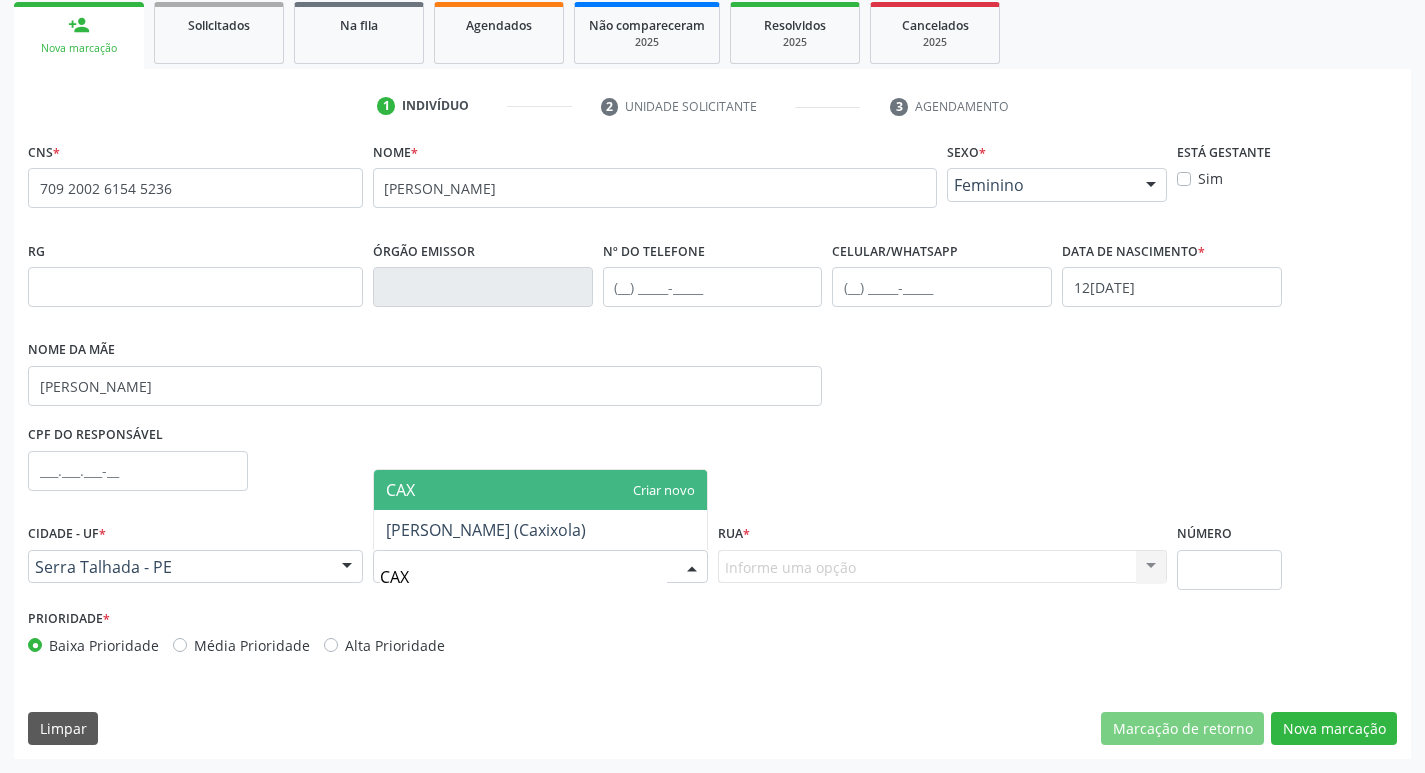 type on "CAXI" 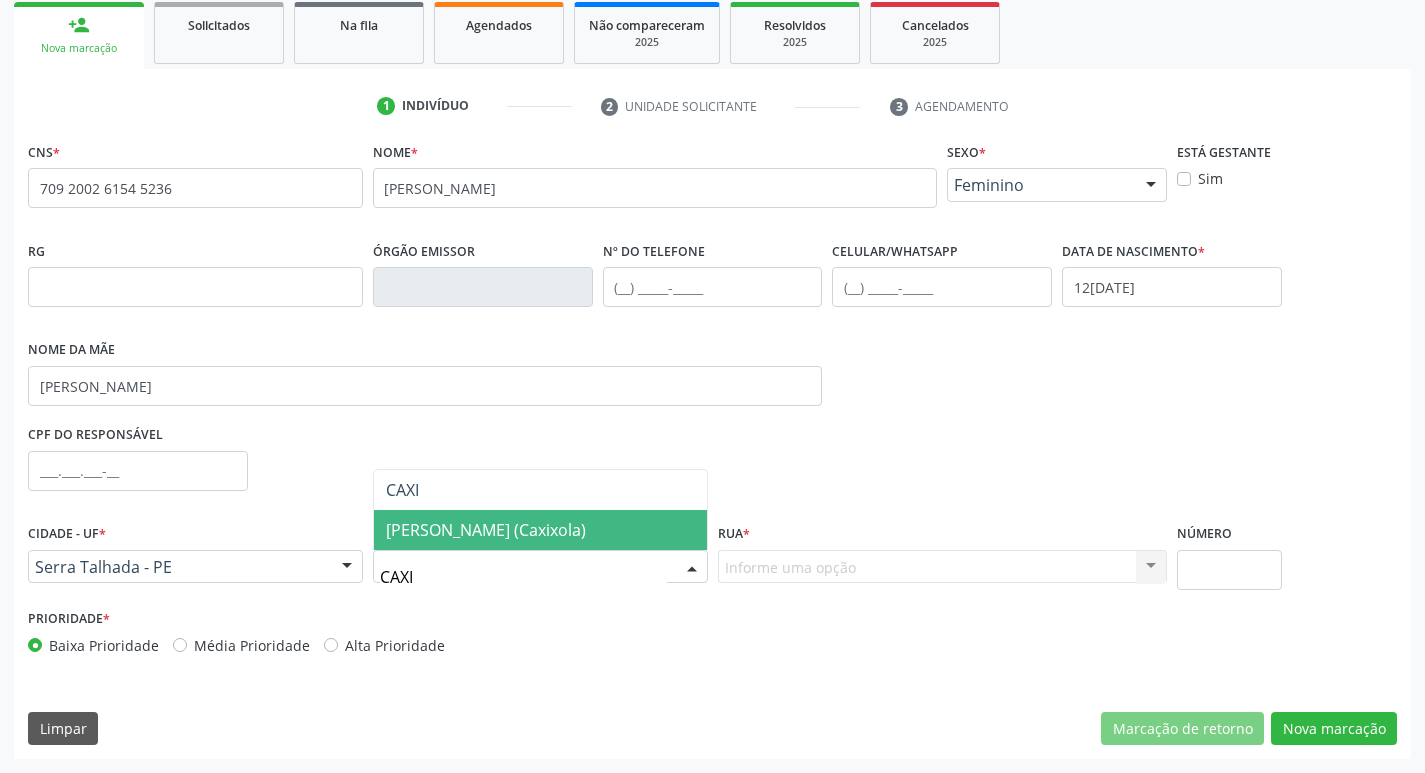 click on "[PERSON_NAME] (Caxixola)" at bounding box center (540, 530) 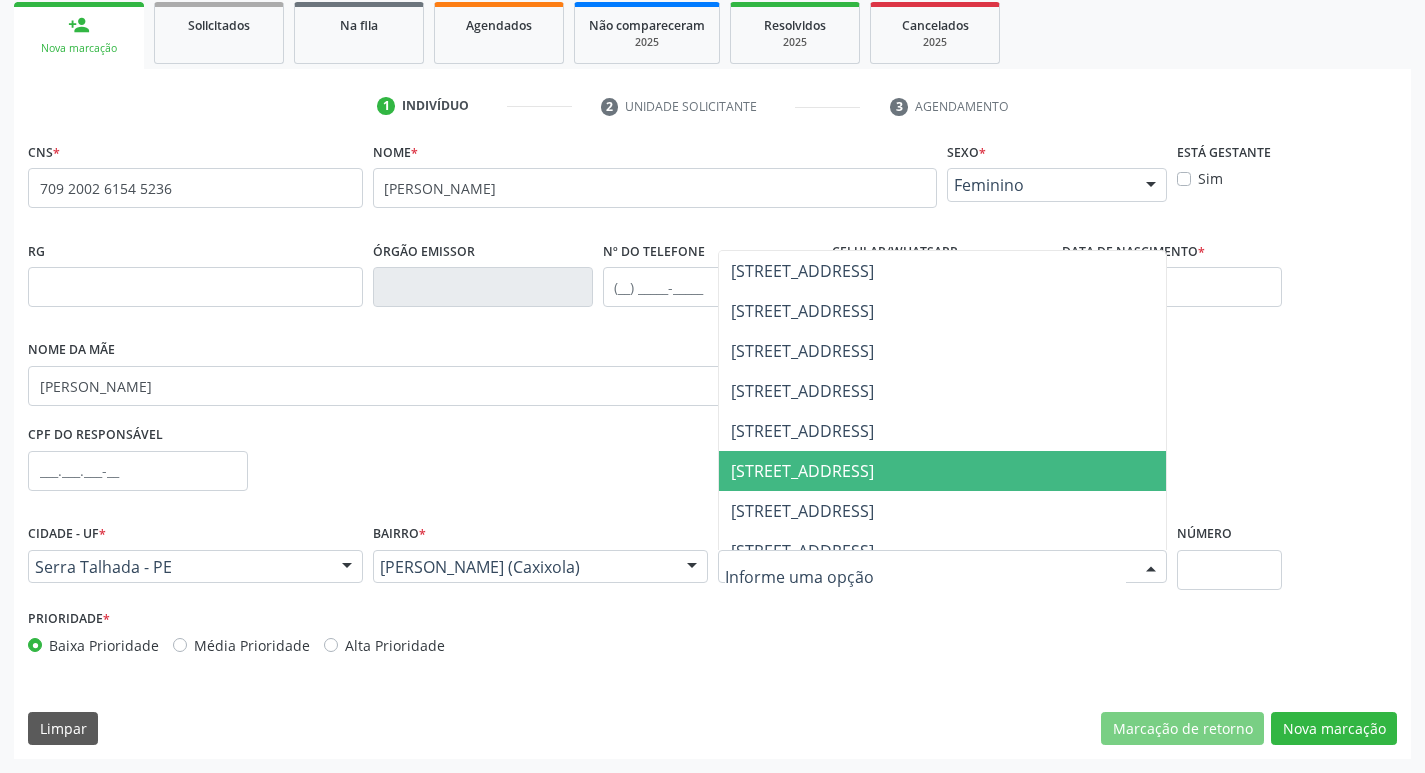 scroll, scrollTop: 800, scrollLeft: 0, axis: vertical 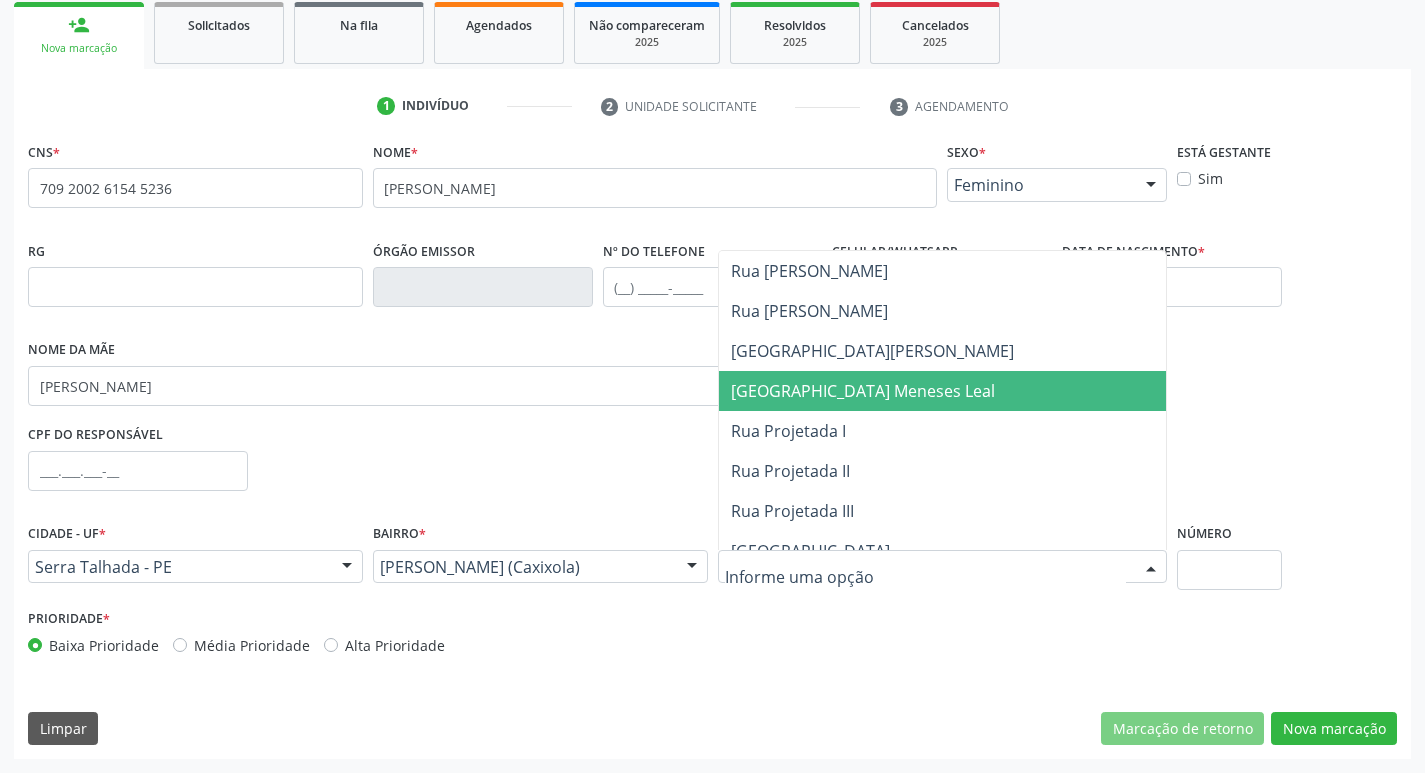 click on "Avenida Olímpio Meneses Leal" at bounding box center (943, 391) 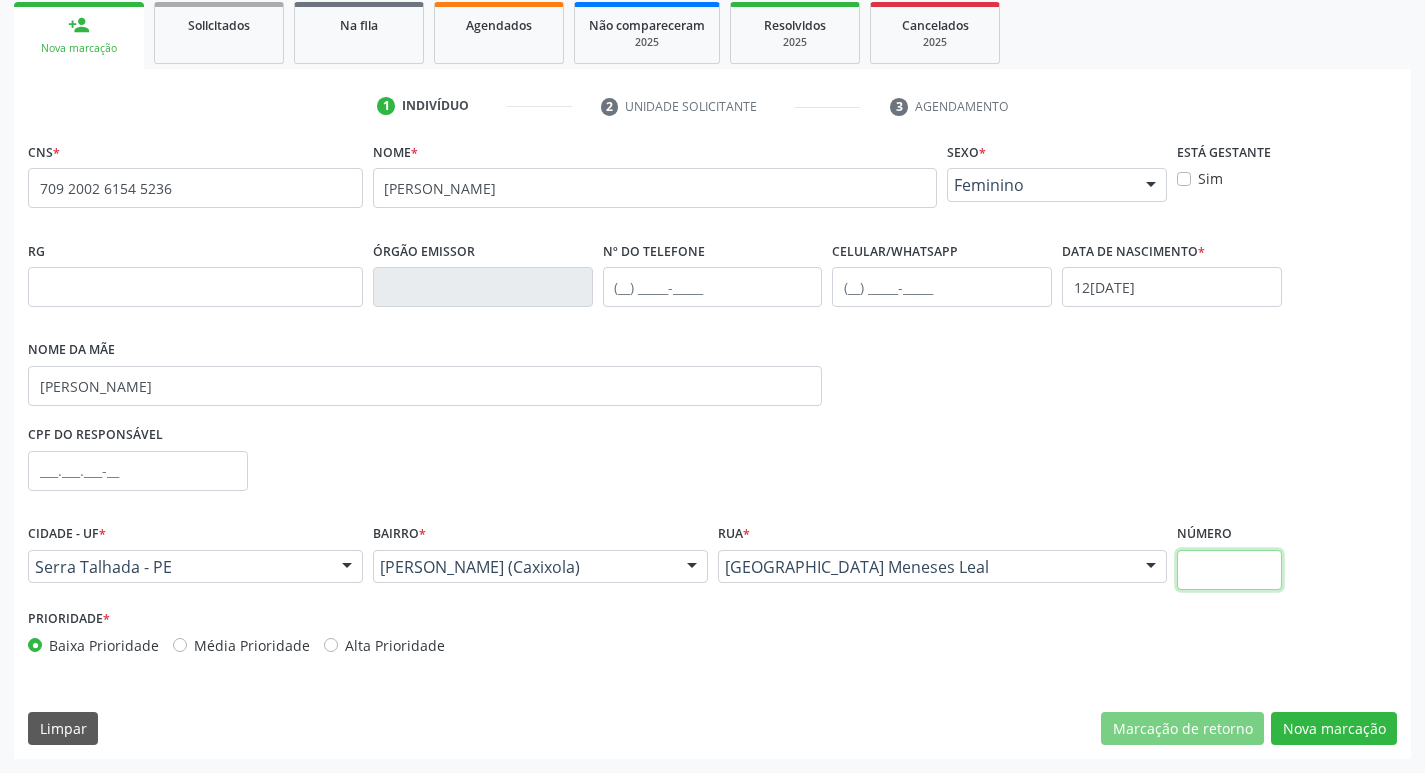 click at bounding box center [1229, 570] 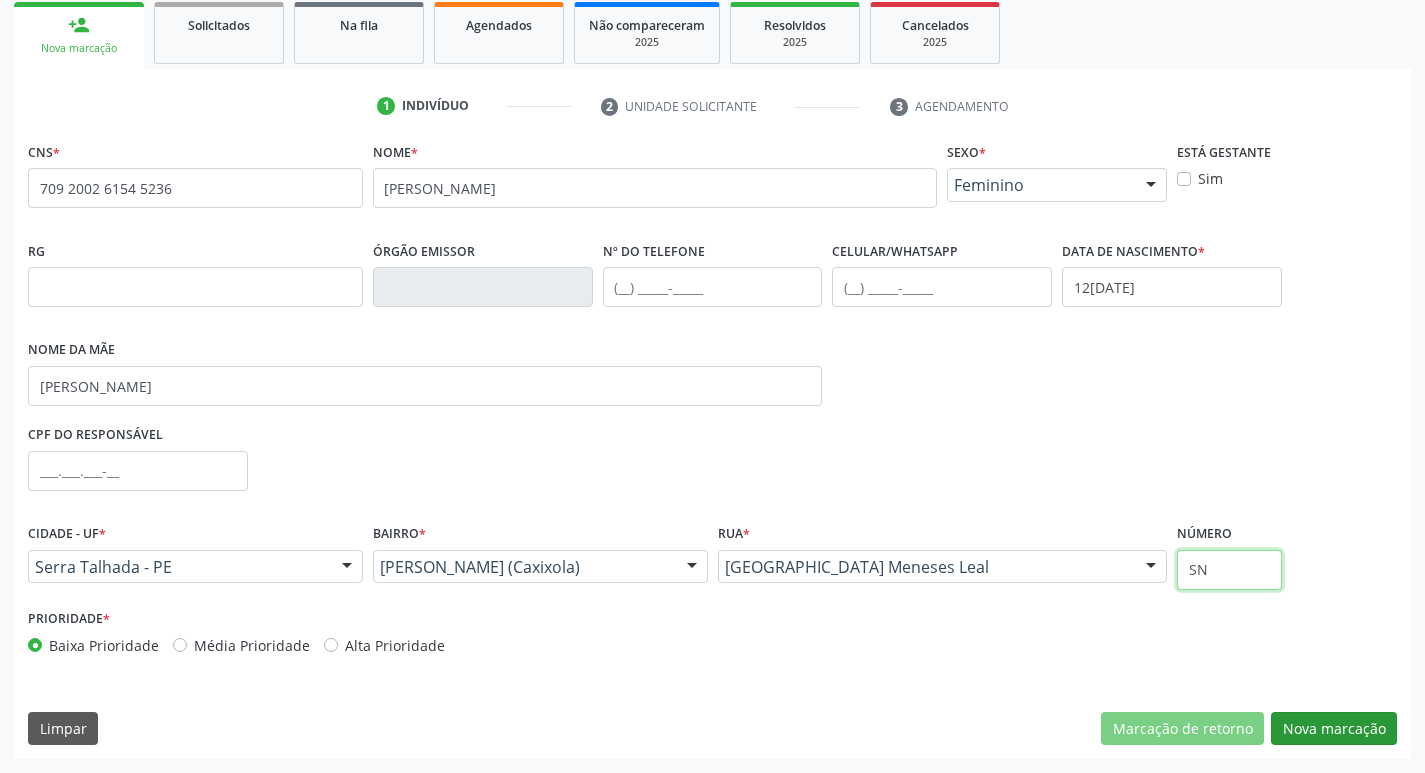type on "SN" 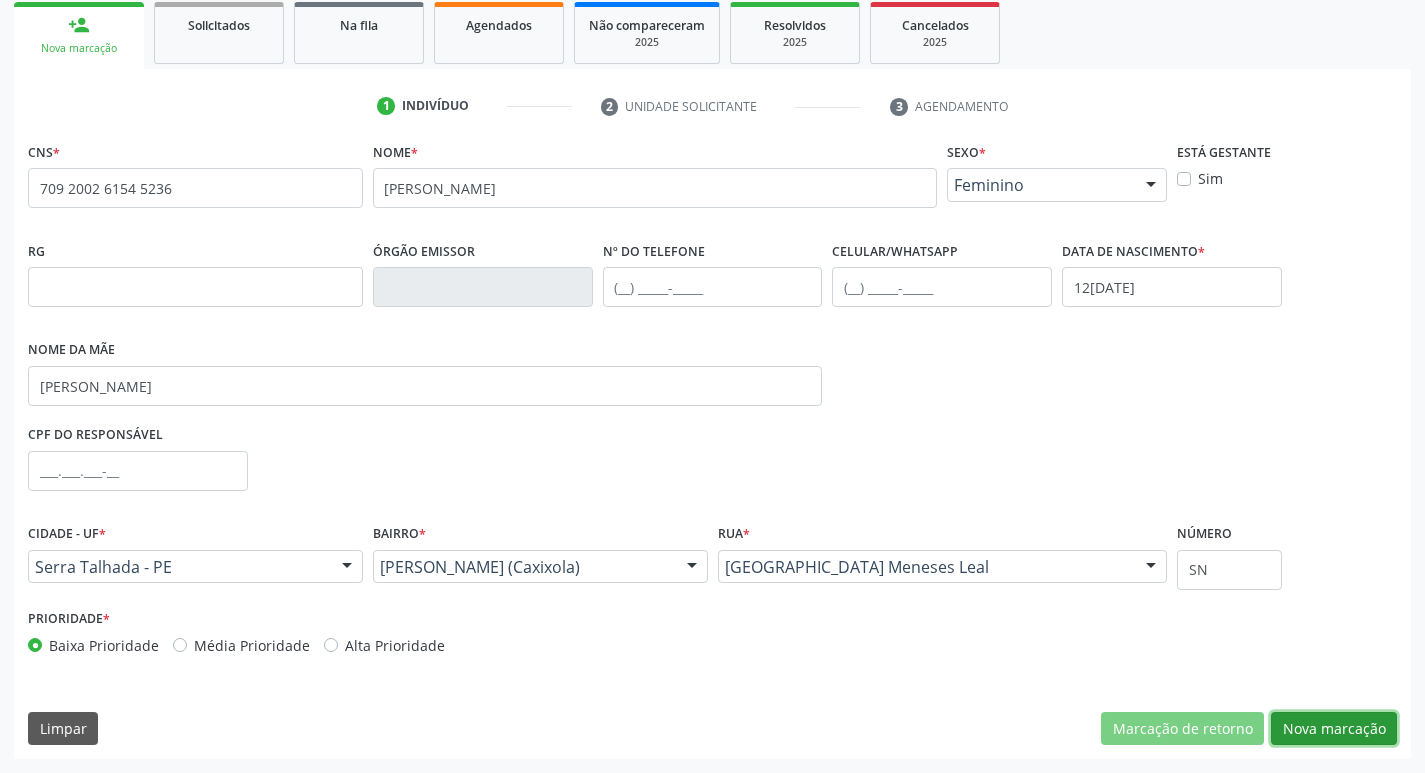 click on "Nova marcação" at bounding box center [1334, 729] 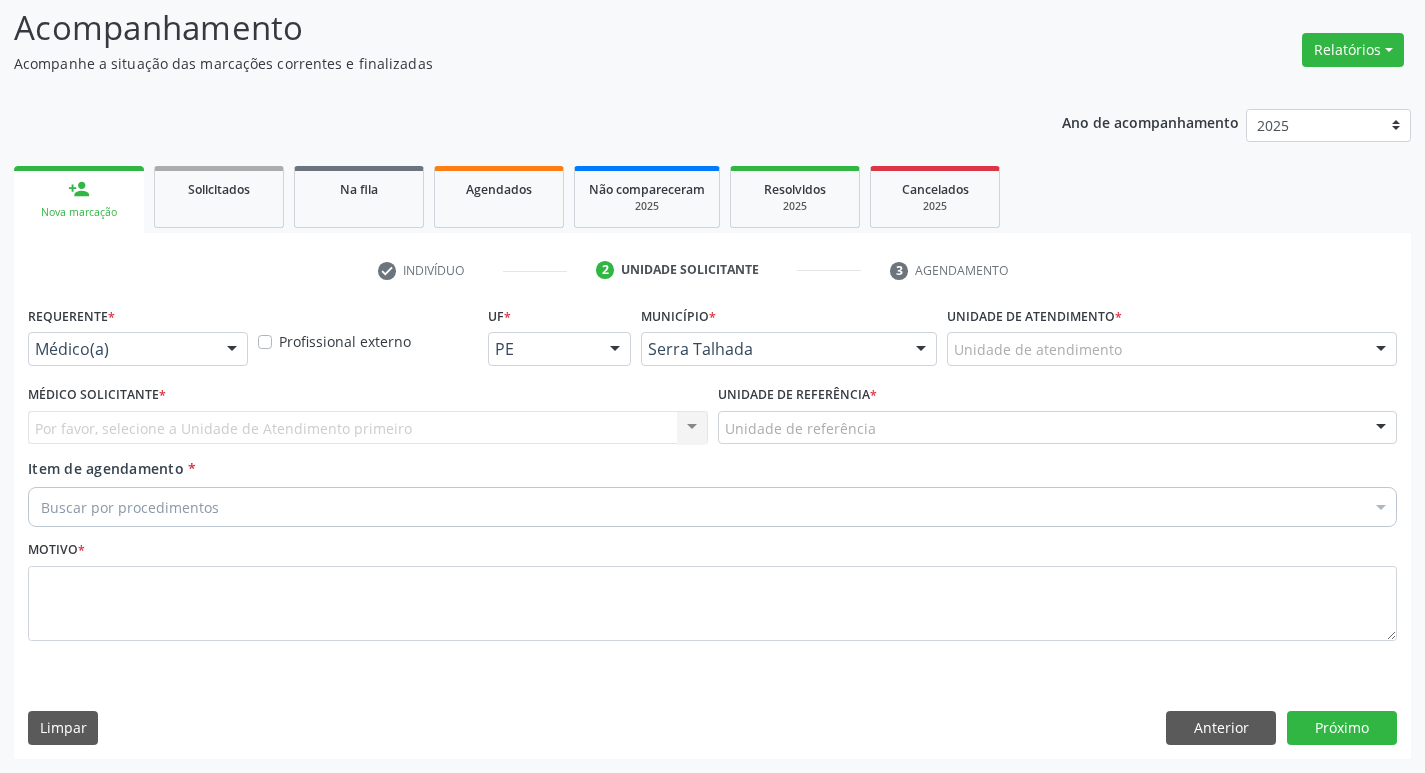 scroll, scrollTop: 133, scrollLeft: 0, axis: vertical 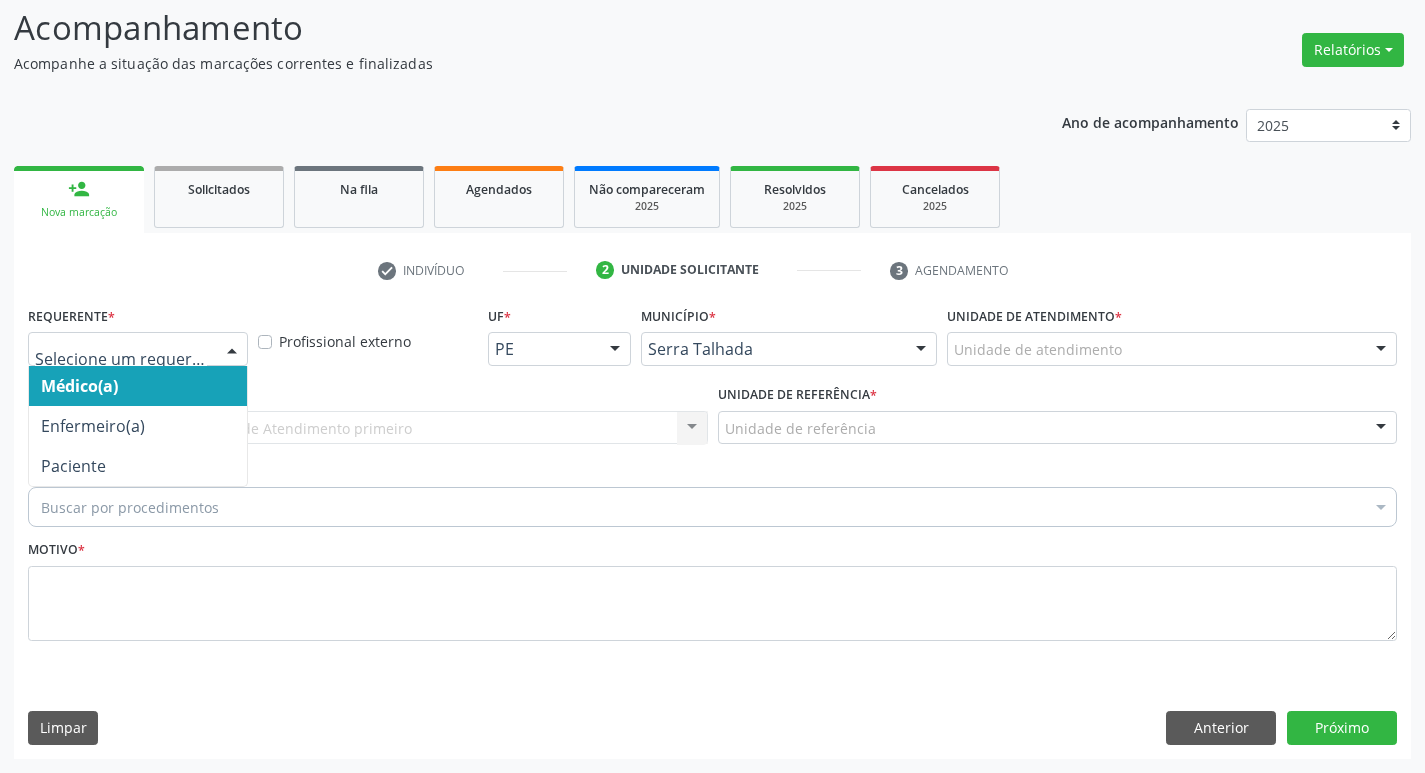 click at bounding box center [232, 350] 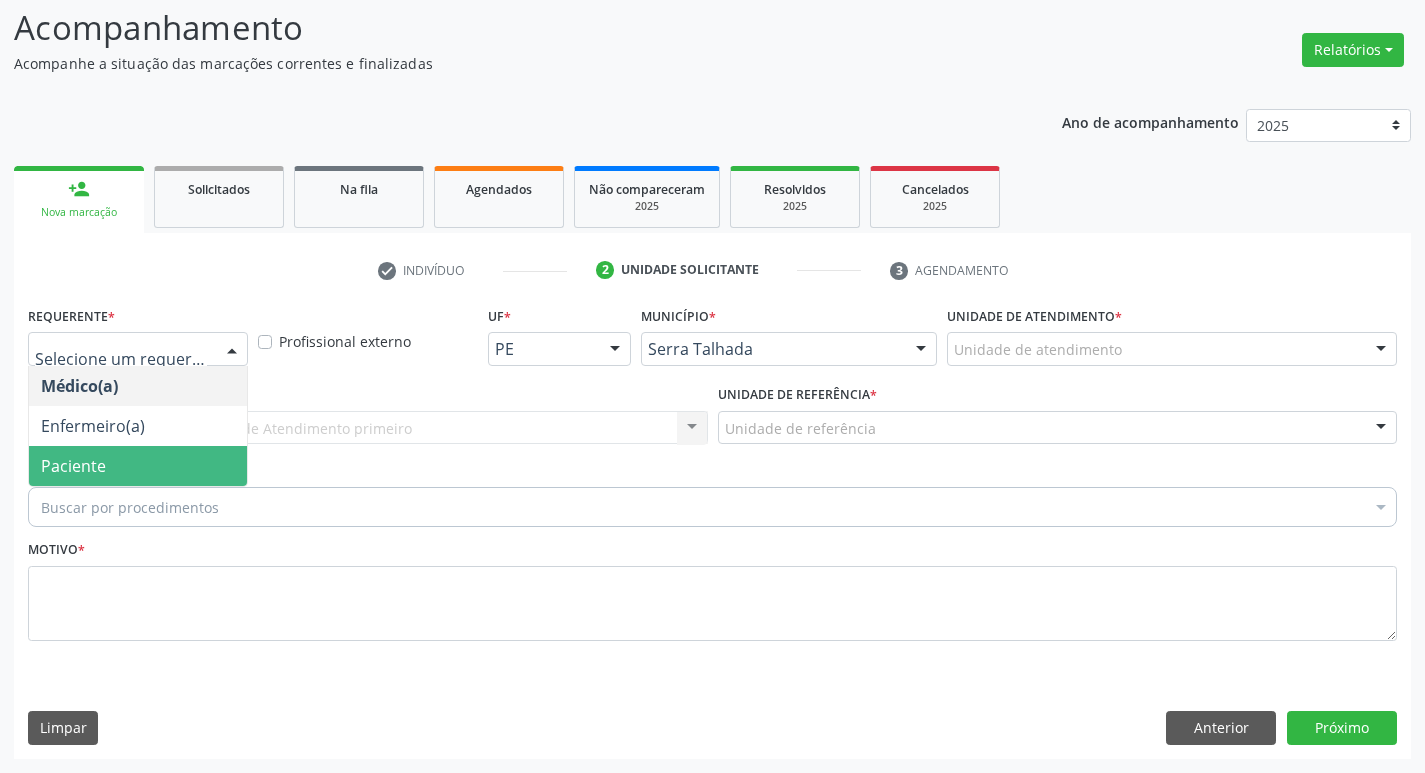 click on "Paciente" at bounding box center (138, 466) 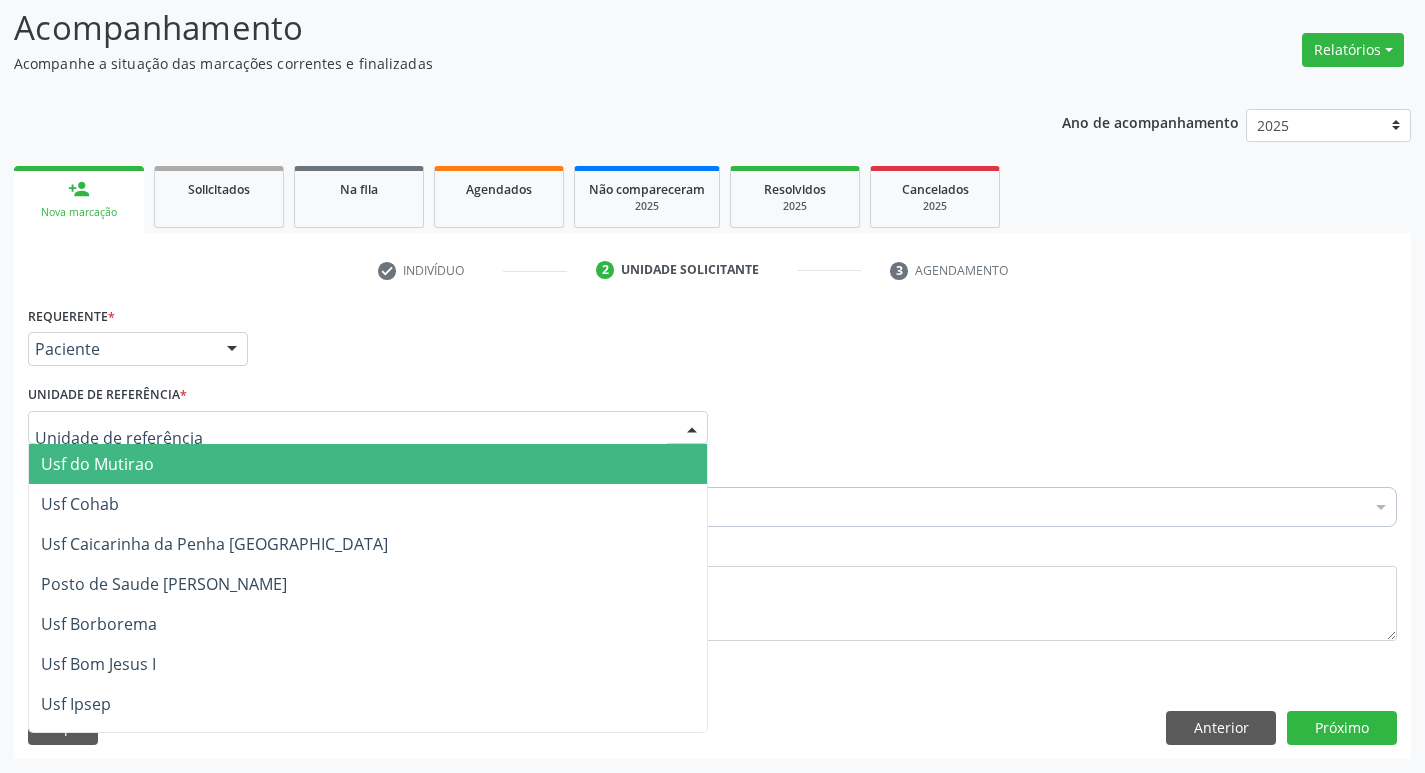 click at bounding box center (368, 428) 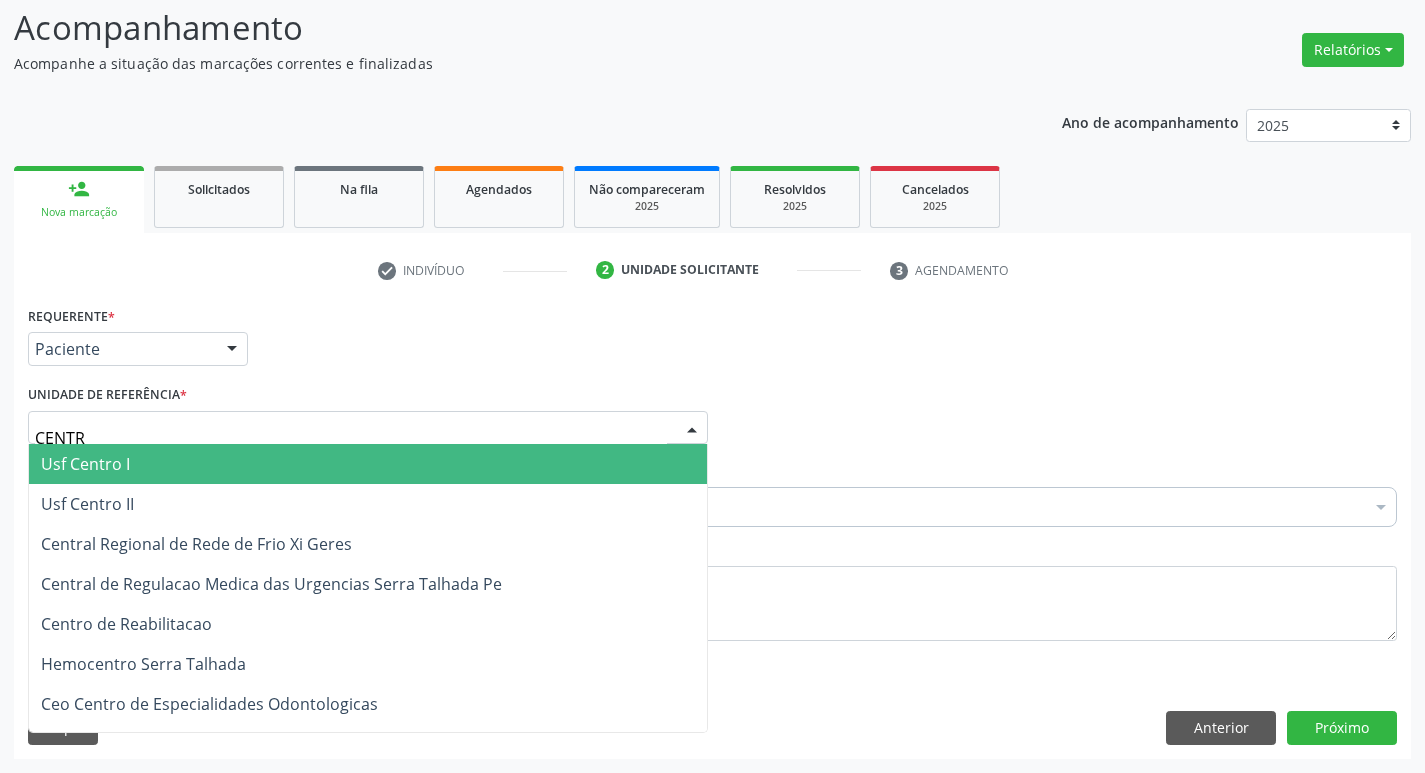 type on "CENTRO" 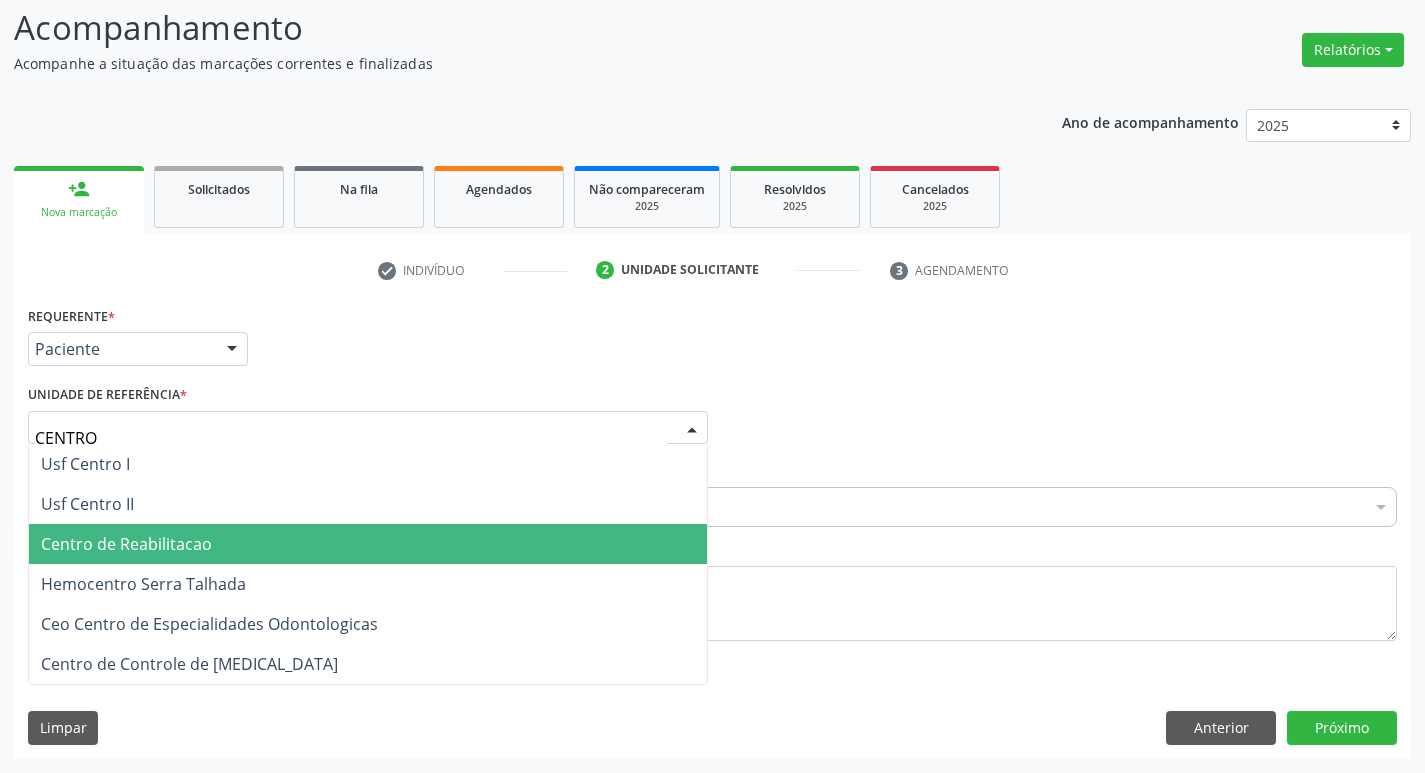 click on "Centro de Reabilitacao" at bounding box center [368, 544] 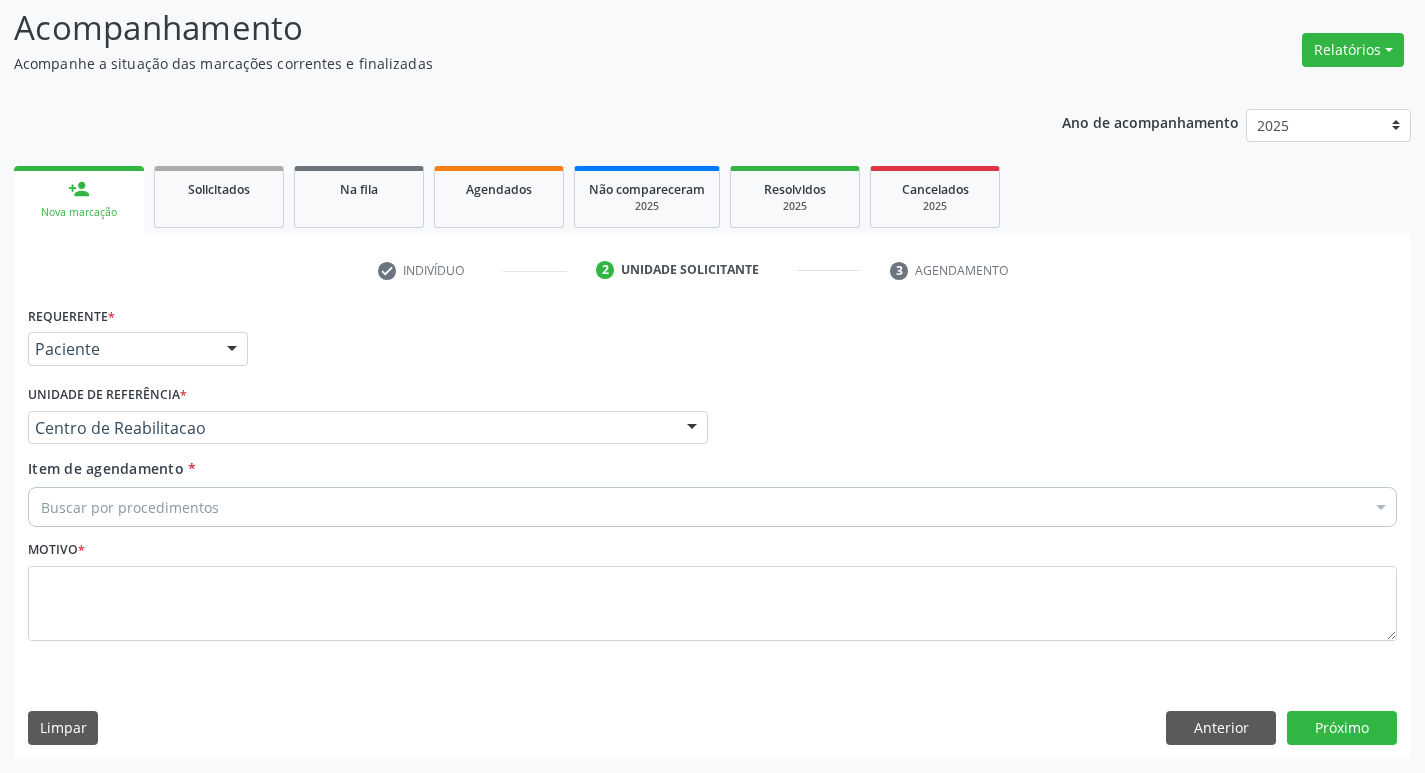 click on "Buscar por procedimentos" at bounding box center [712, 507] 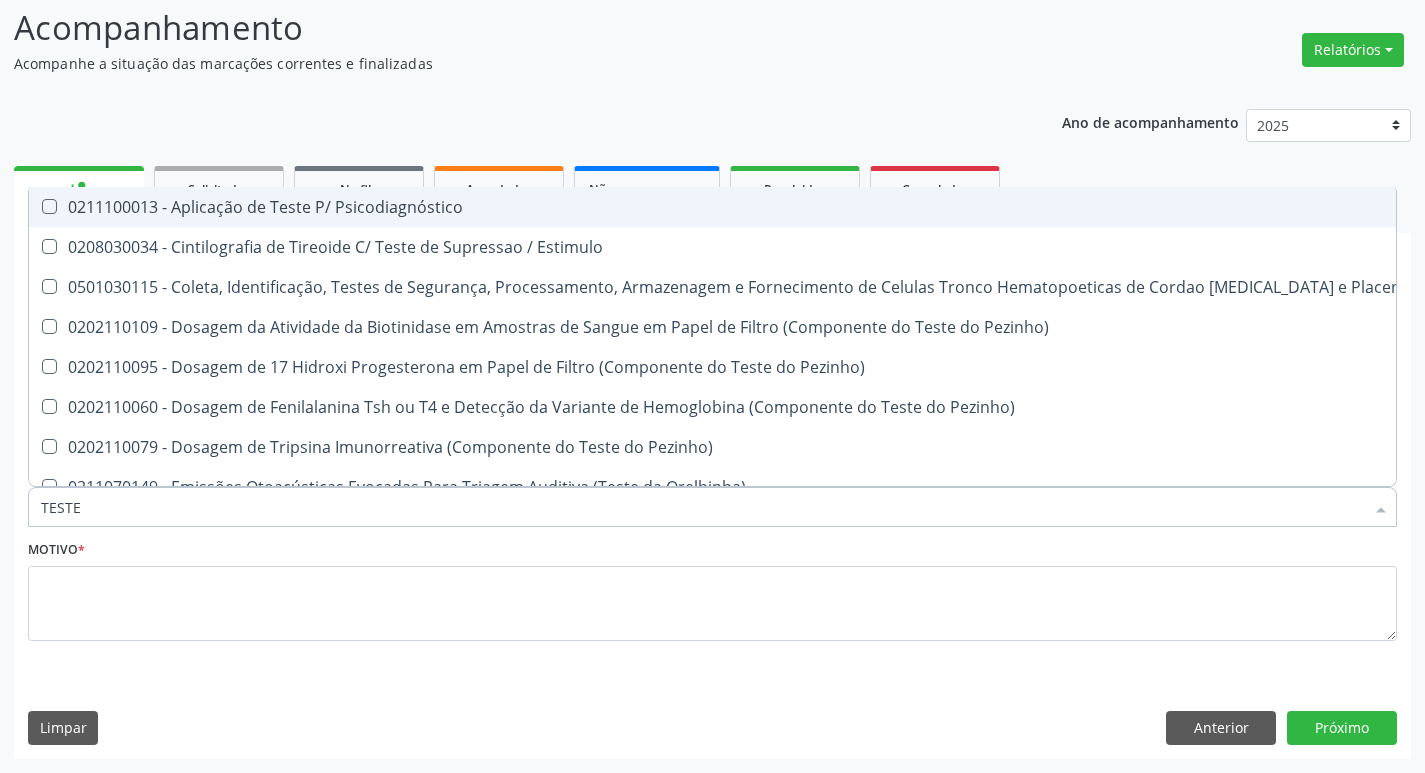 type on "TESTES" 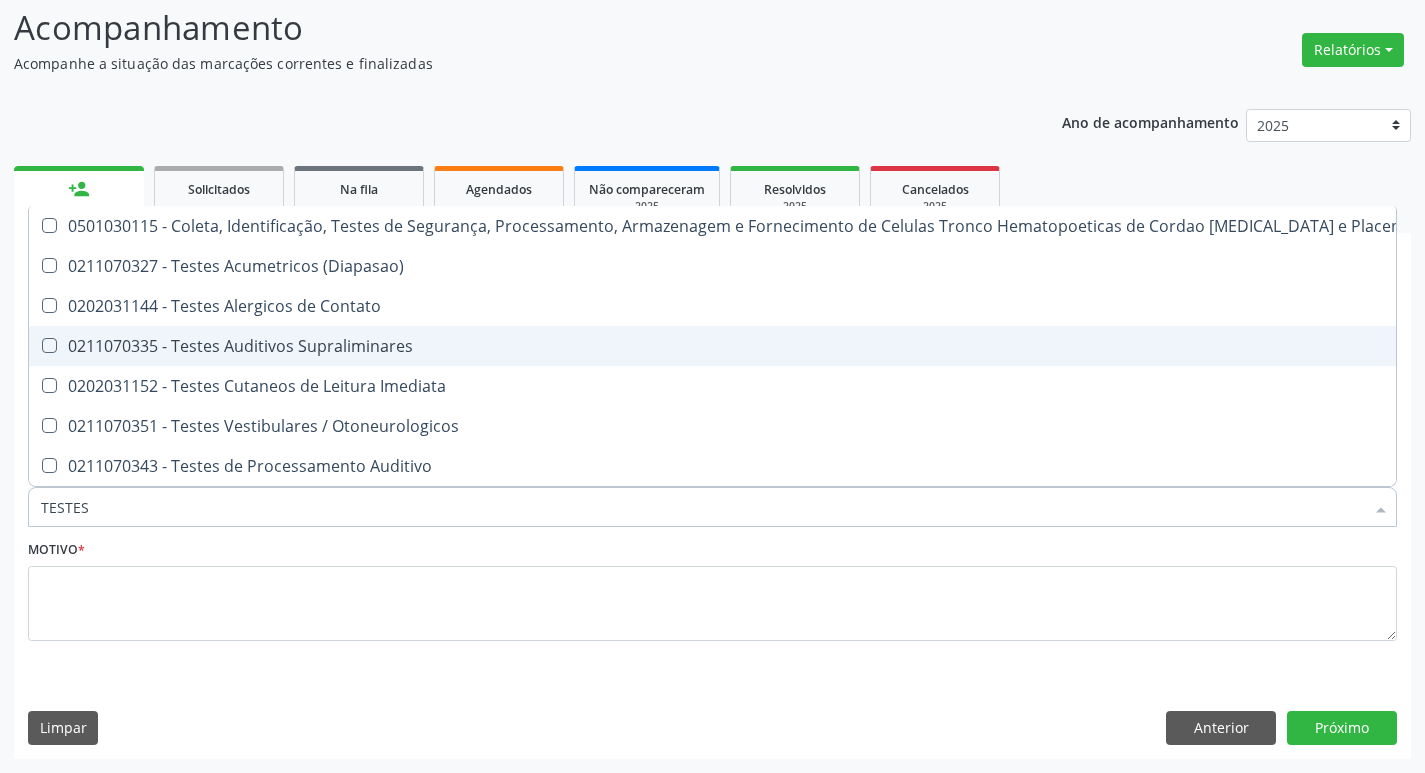 click on "0211070335 - Testes Auditivos Supraliminares" at bounding box center [739, 346] 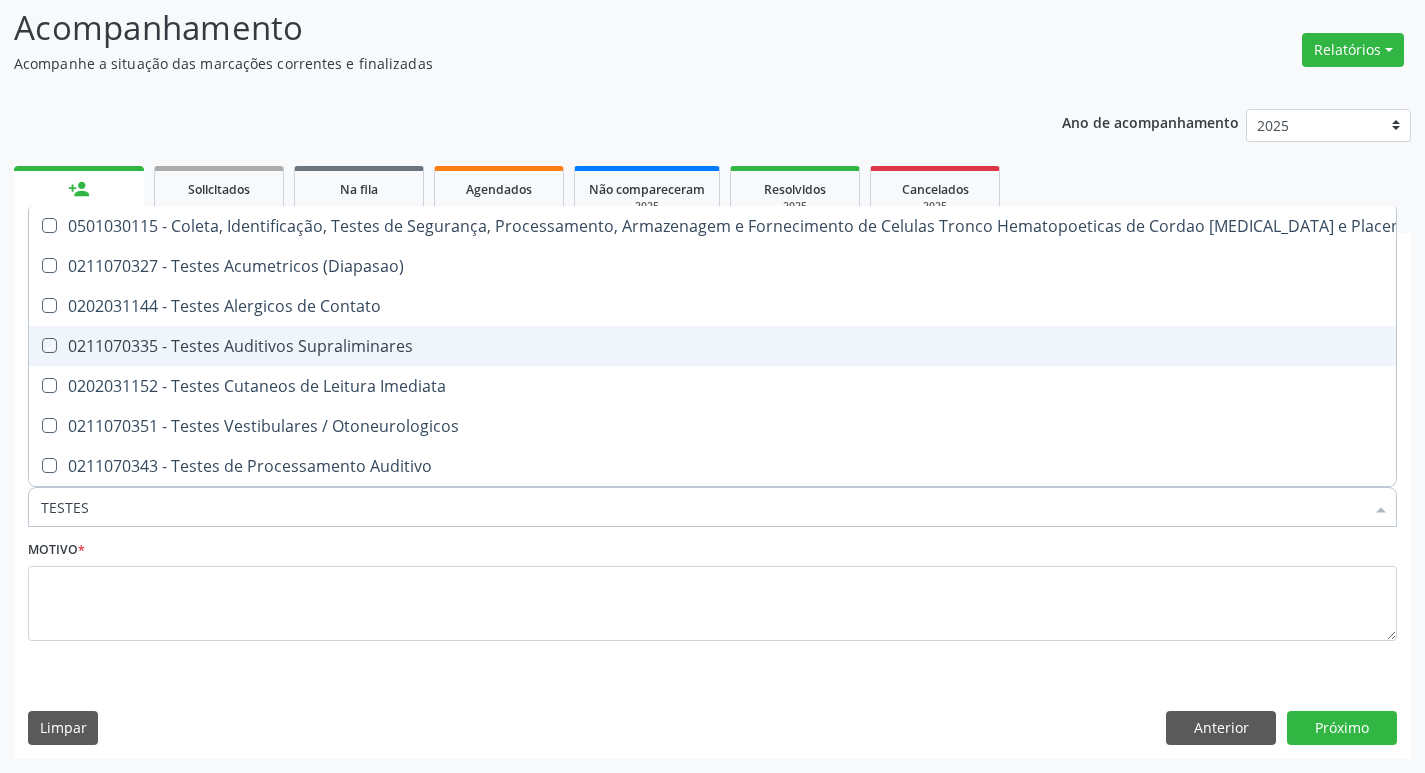 checkbox on "true" 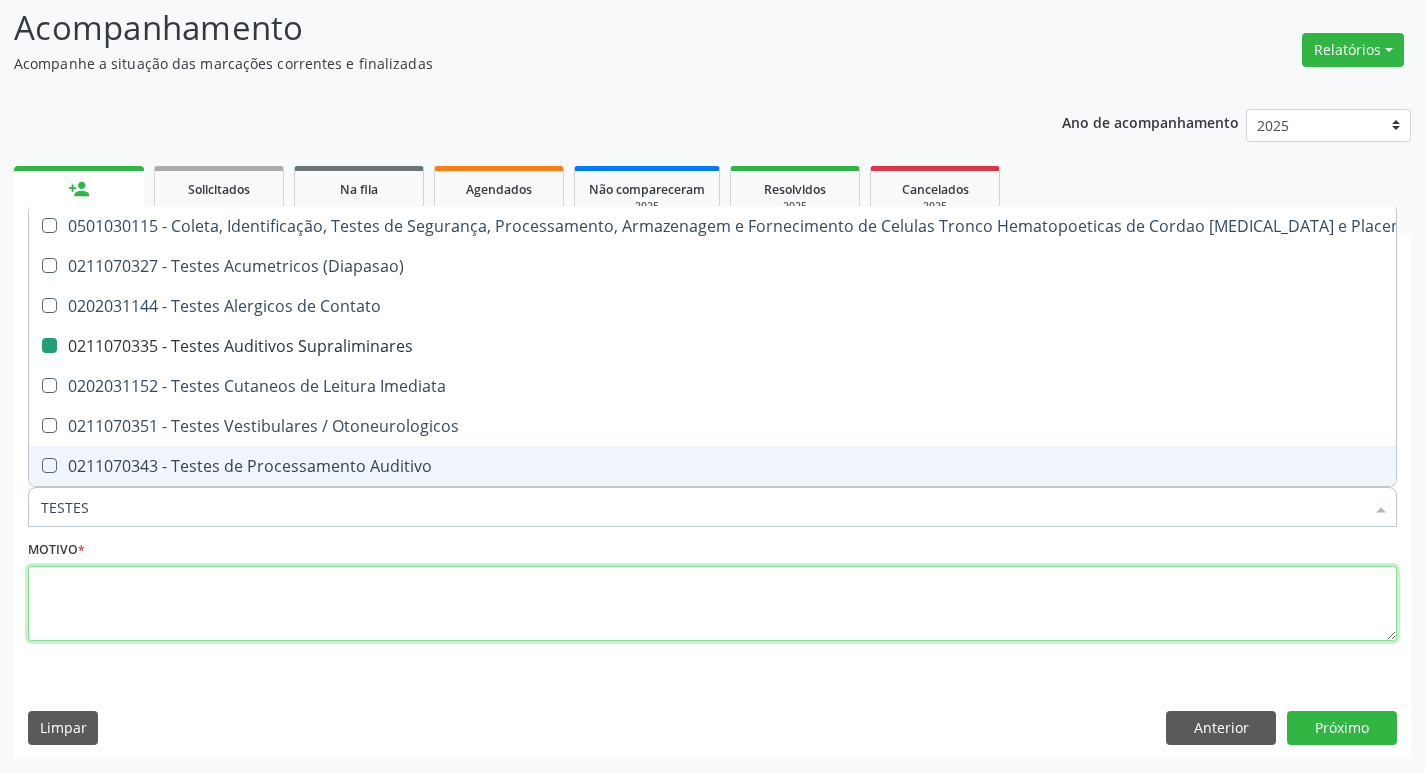 click at bounding box center [712, 604] 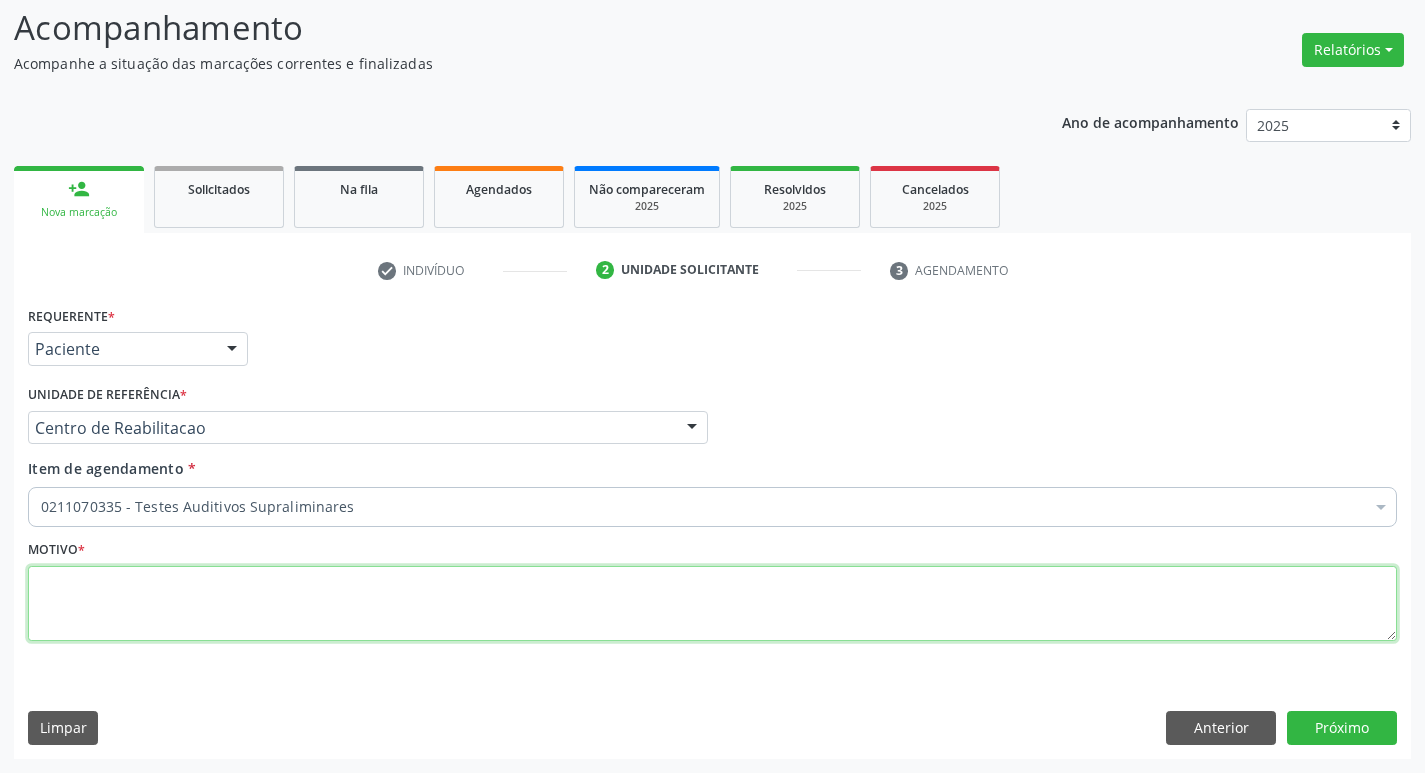 click at bounding box center [712, 604] 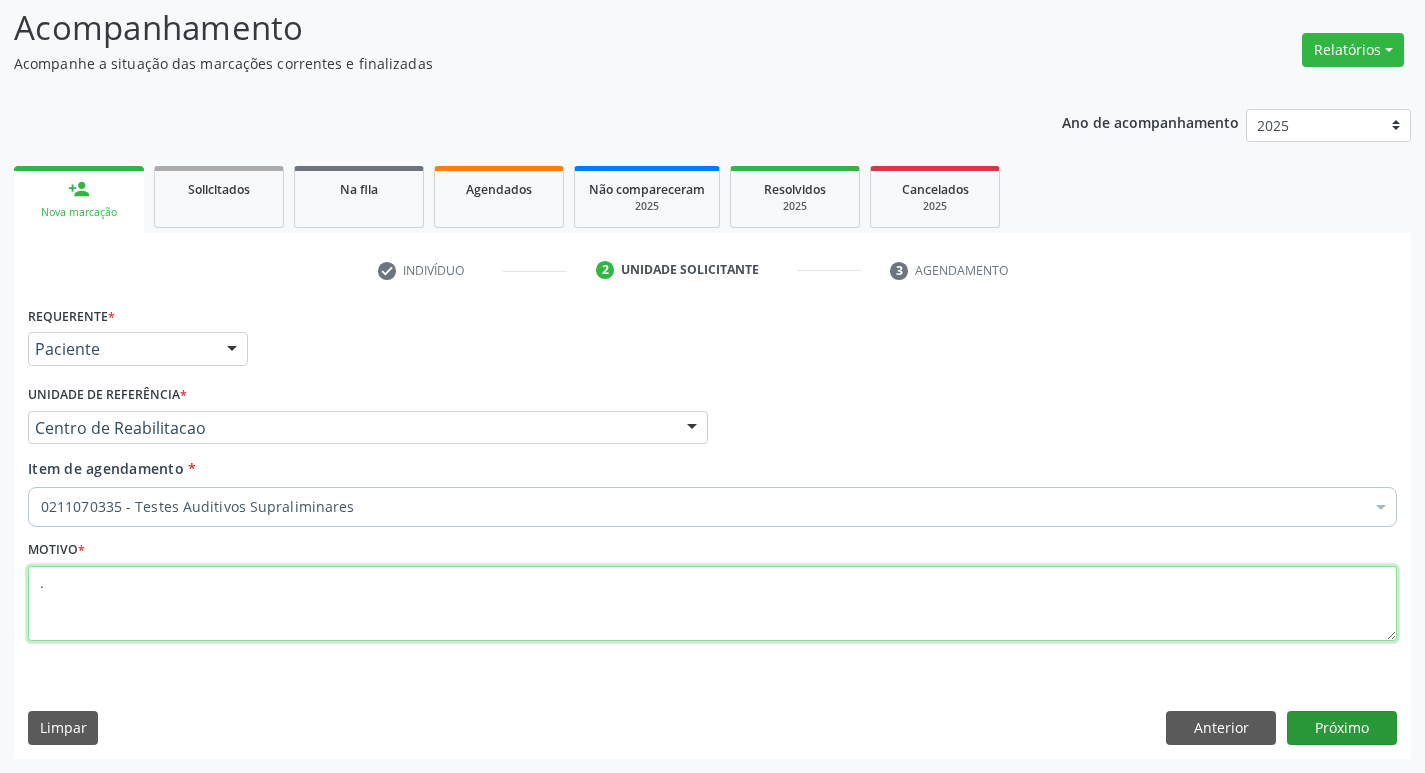 type on "." 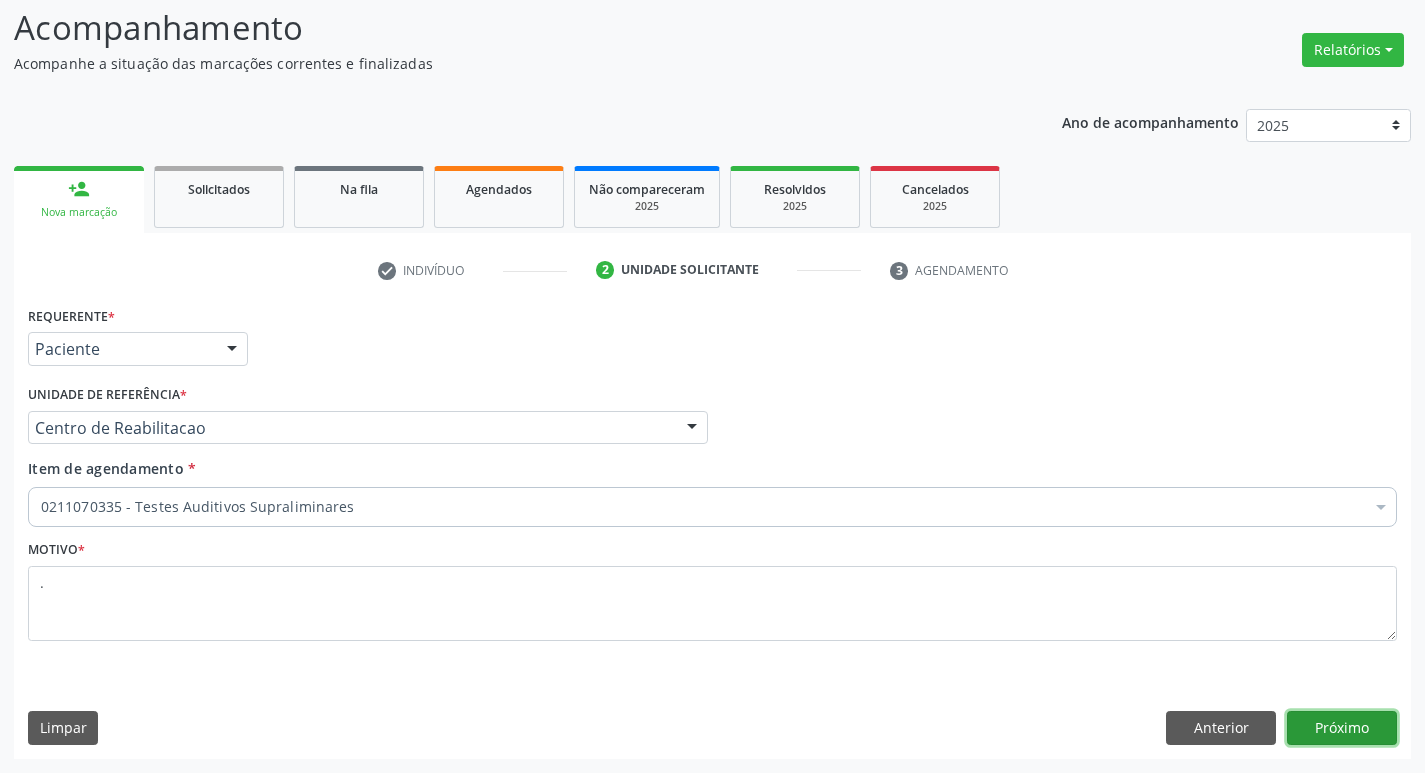 click on "Próximo" at bounding box center [1342, 728] 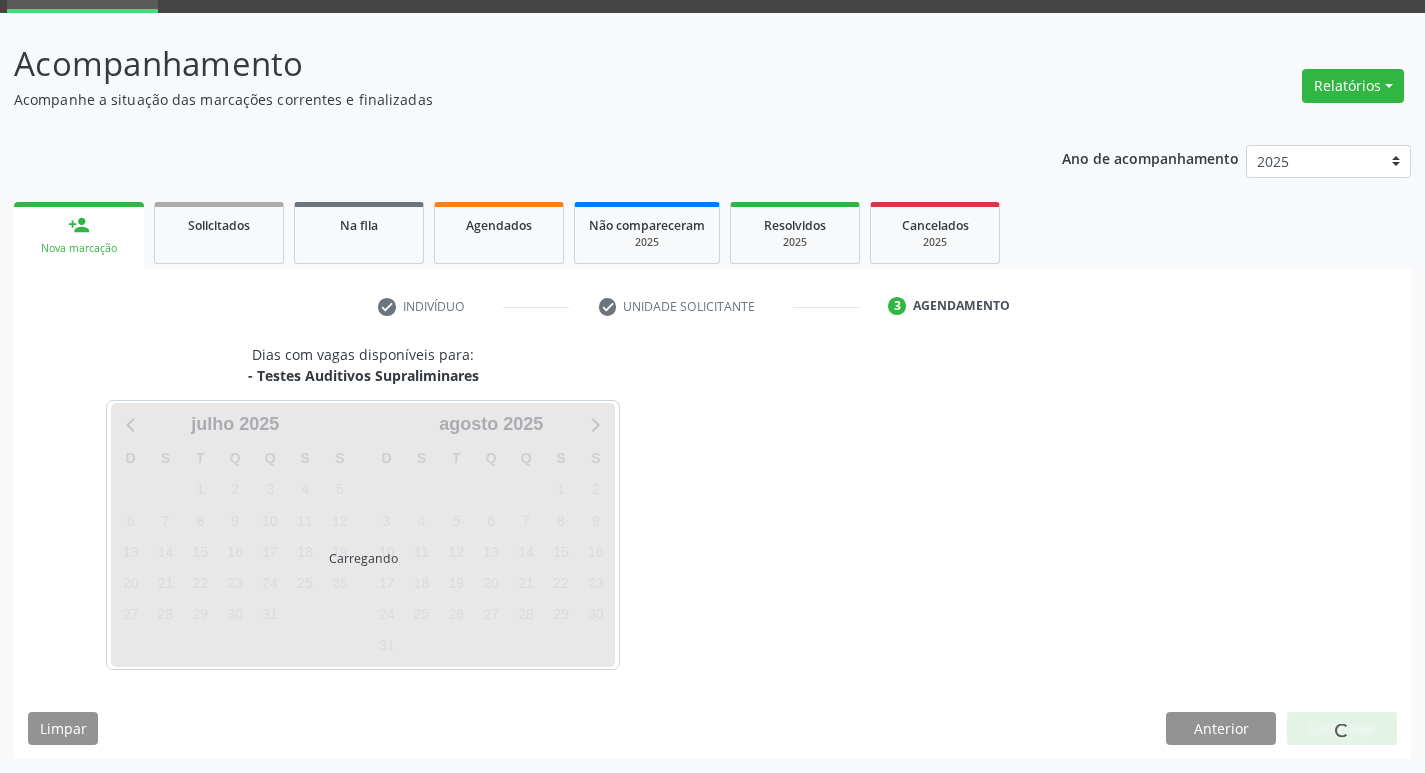 scroll, scrollTop: 97, scrollLeft: 0, axis: vertical 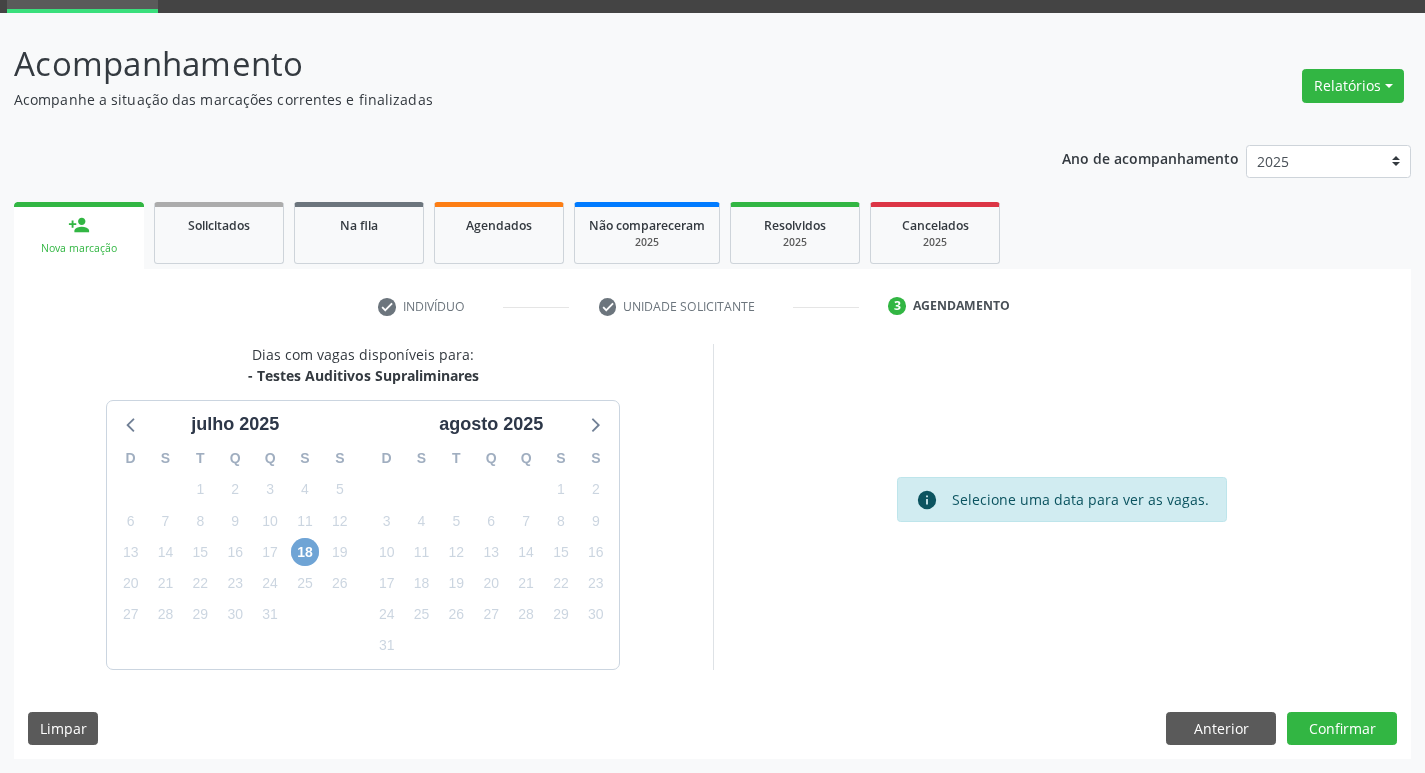 click on "18" at bounding box center [305, 552] 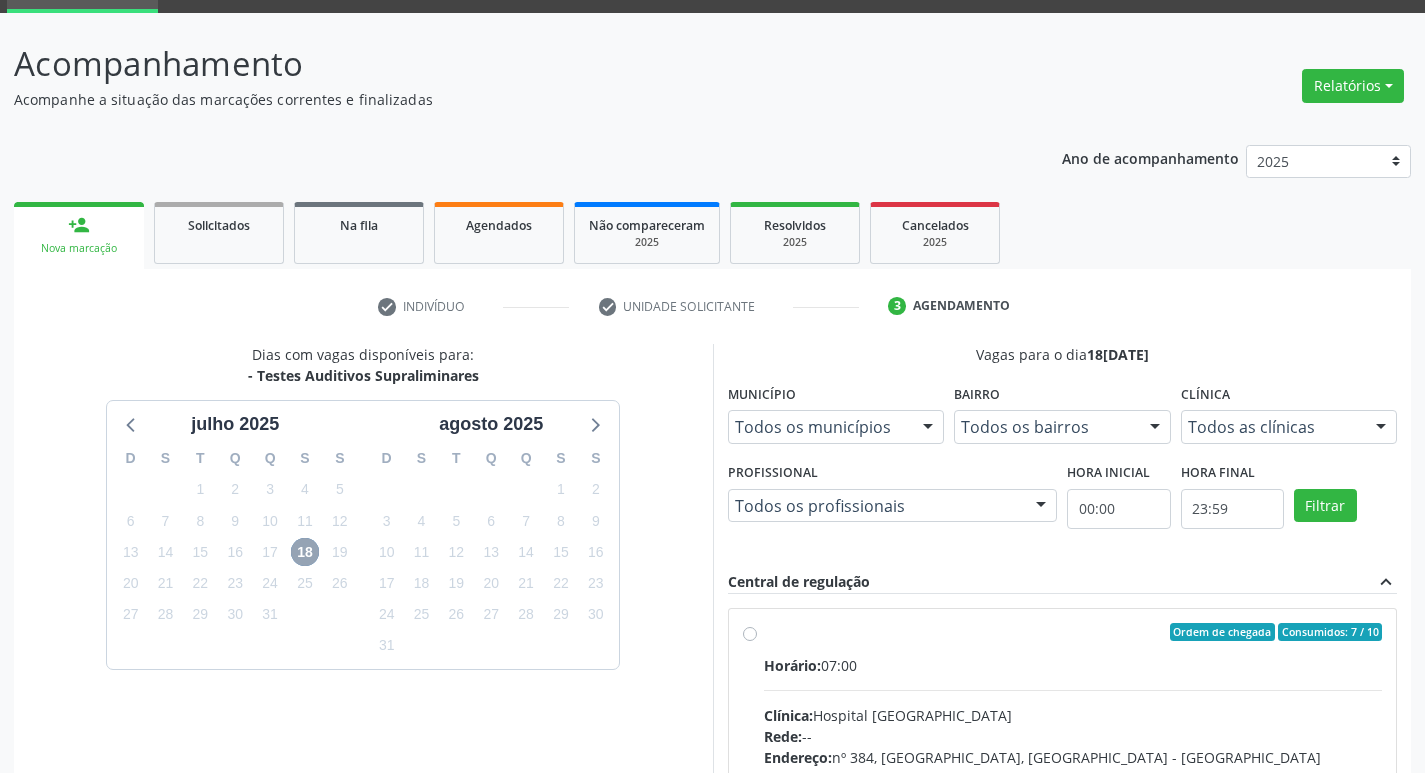 scroll, scrollTop: 297, scrollLeft: 0, axis: vertical 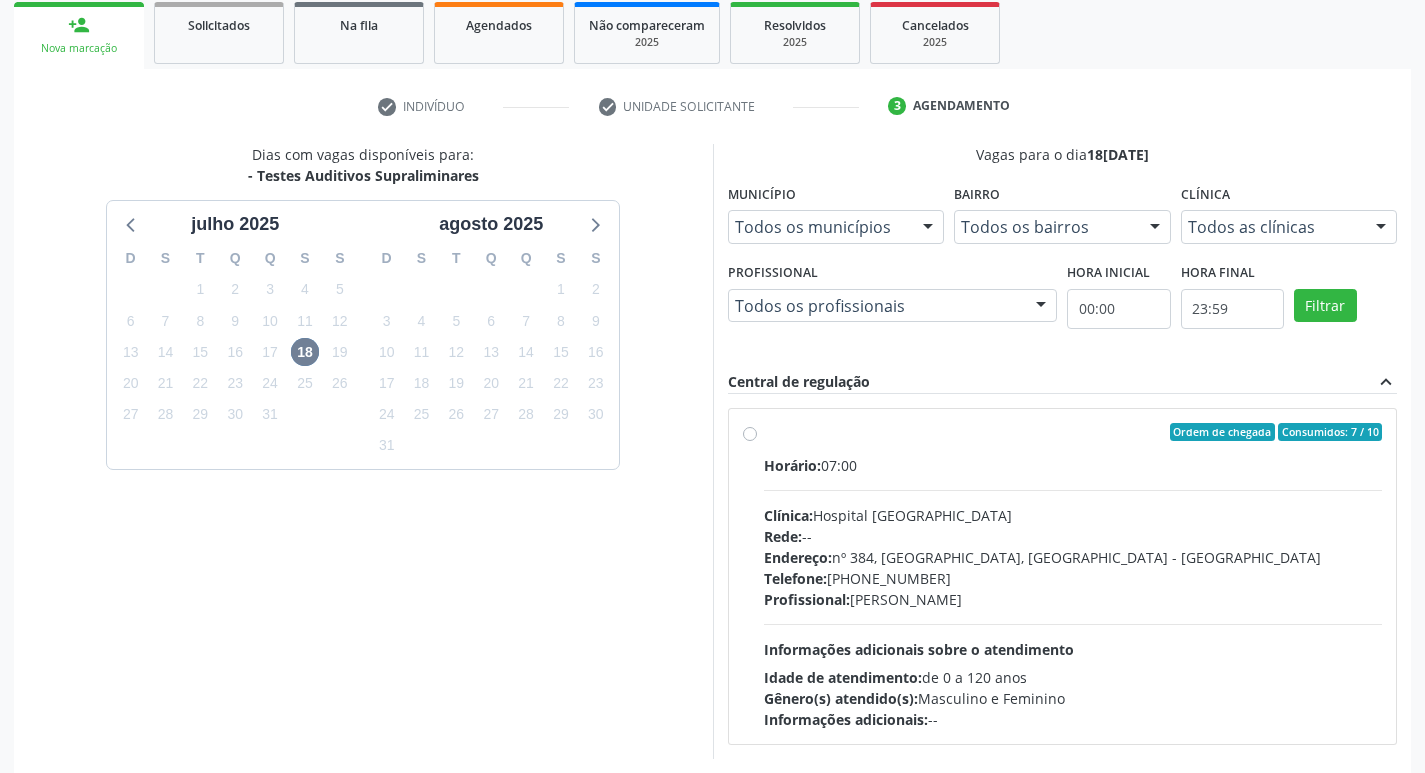 click on "Ordem de chegada
Consumidos: 7 / 10" at bounding box center [1073, 432] 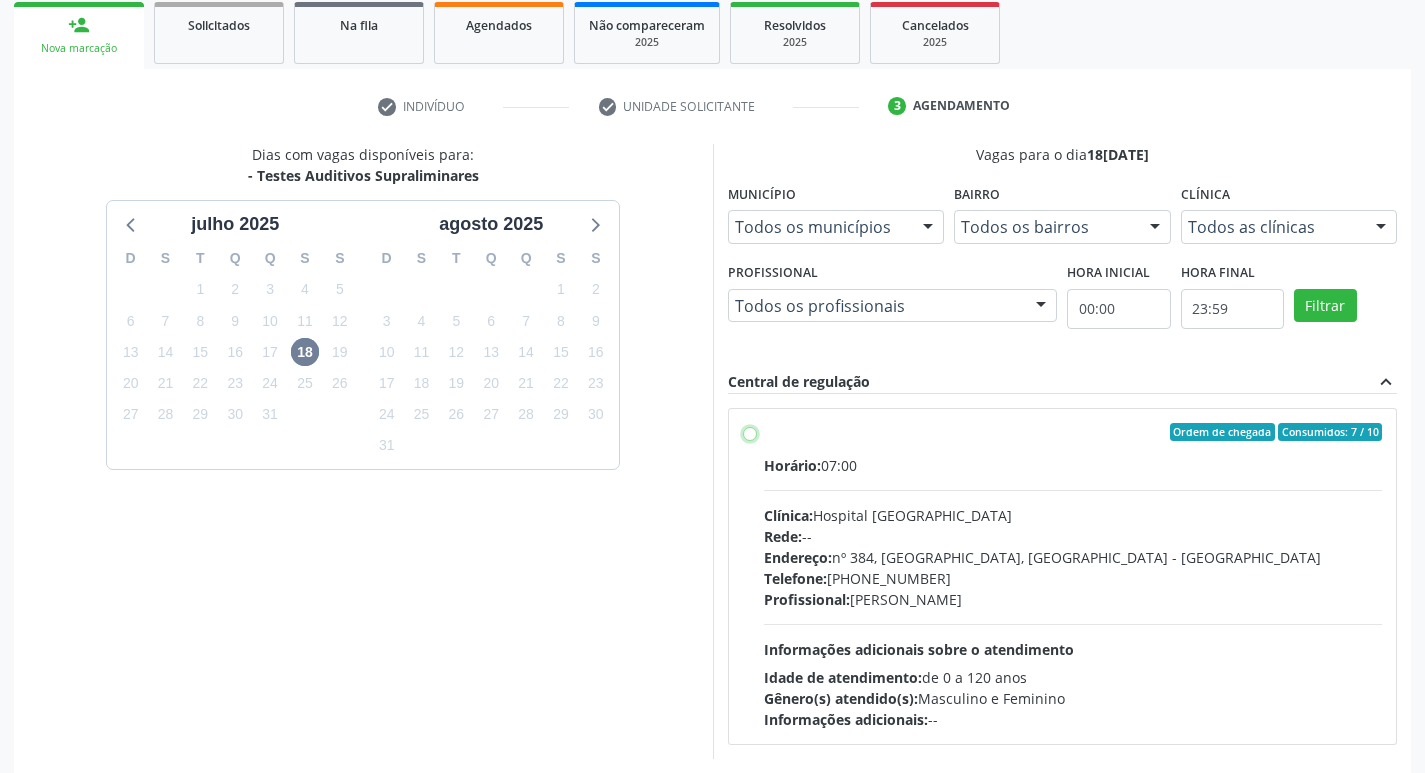click on "Ordem de chegada
Consumidos: 7 / 10
Horário:   07:00
Clínica:  Hospital Sao Francisco
Rede:
--
Endereço:   nº 384, Varzea, Serra Talhada - PE
Telefone:   (81) 38312142
Profissional:
Cibelly de Souza Brandao
Informações adicionais sobre o atendimento
Idade de atendimento:
de 0 a 120 anos
Gênero(s) atendido(s):
Masculino e Feminino
Informações adicionais:
--" at bounding box center (750, 432) 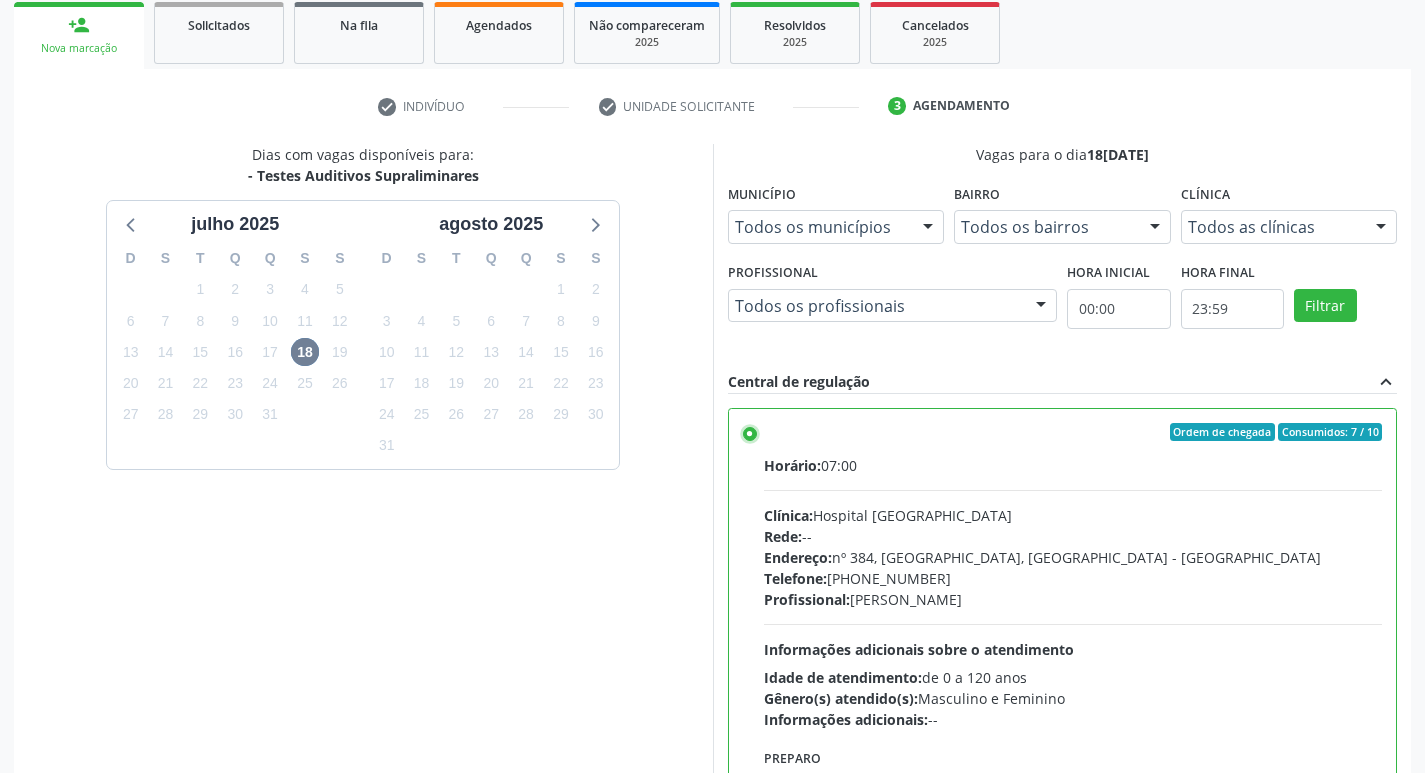 scroll, scrollTop: 422, scrollLeft: 0, axis: vertical 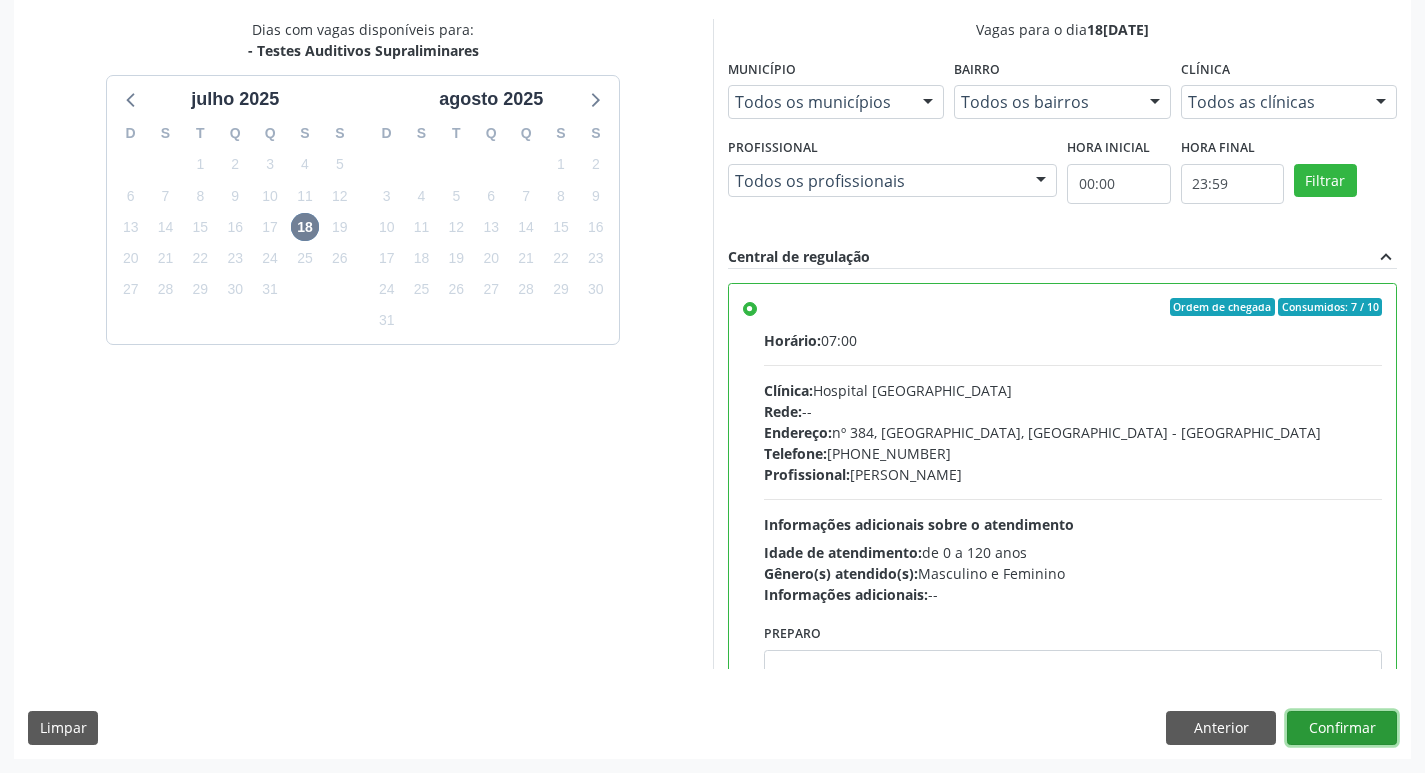 click on "Confirmar" at bounding box center (1342, 728) 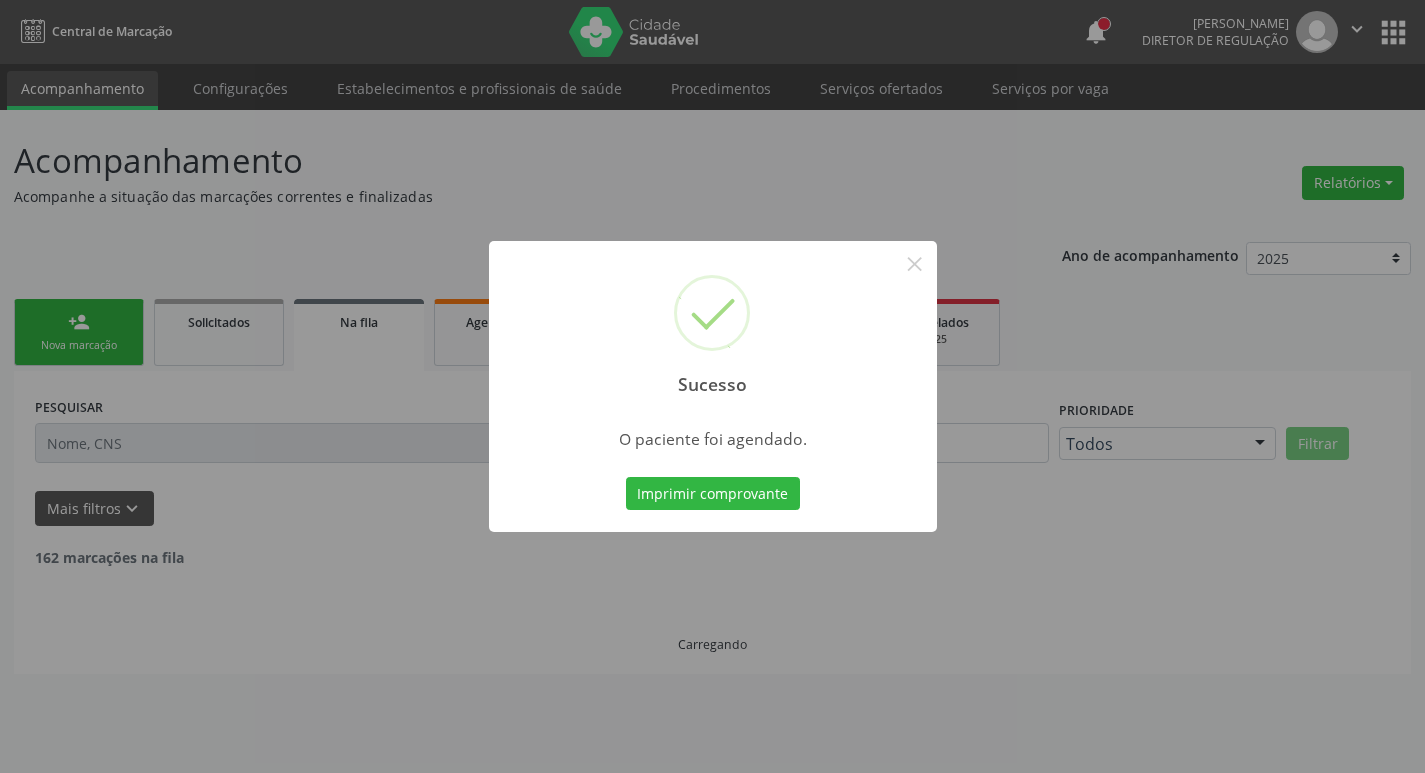 scroll, scrollTop: 0, scrollLeft: 0, axis: both 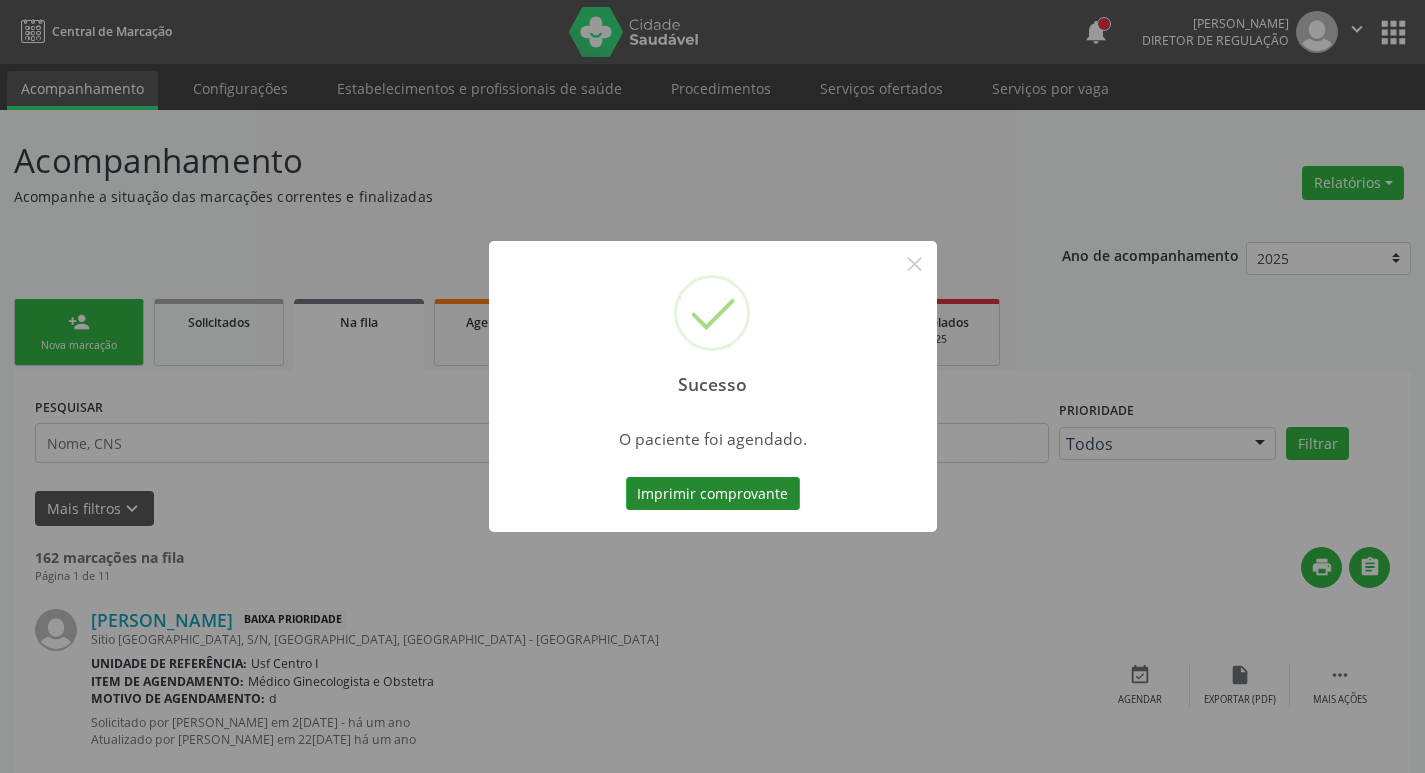 click on "Imprimir comprovante" at bounding box center [713, 494] 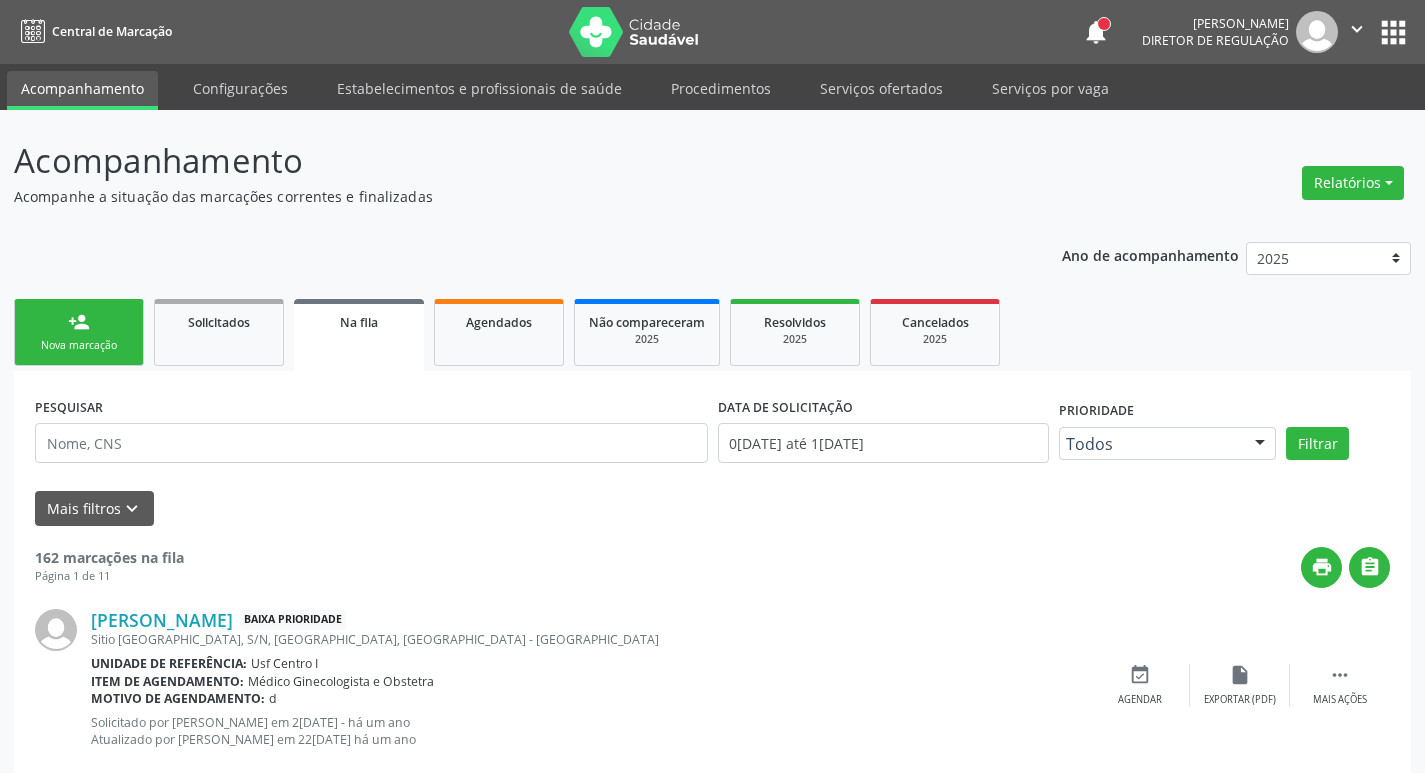 click on "person_add
Nova marcação" at bounding box center (79, 332) 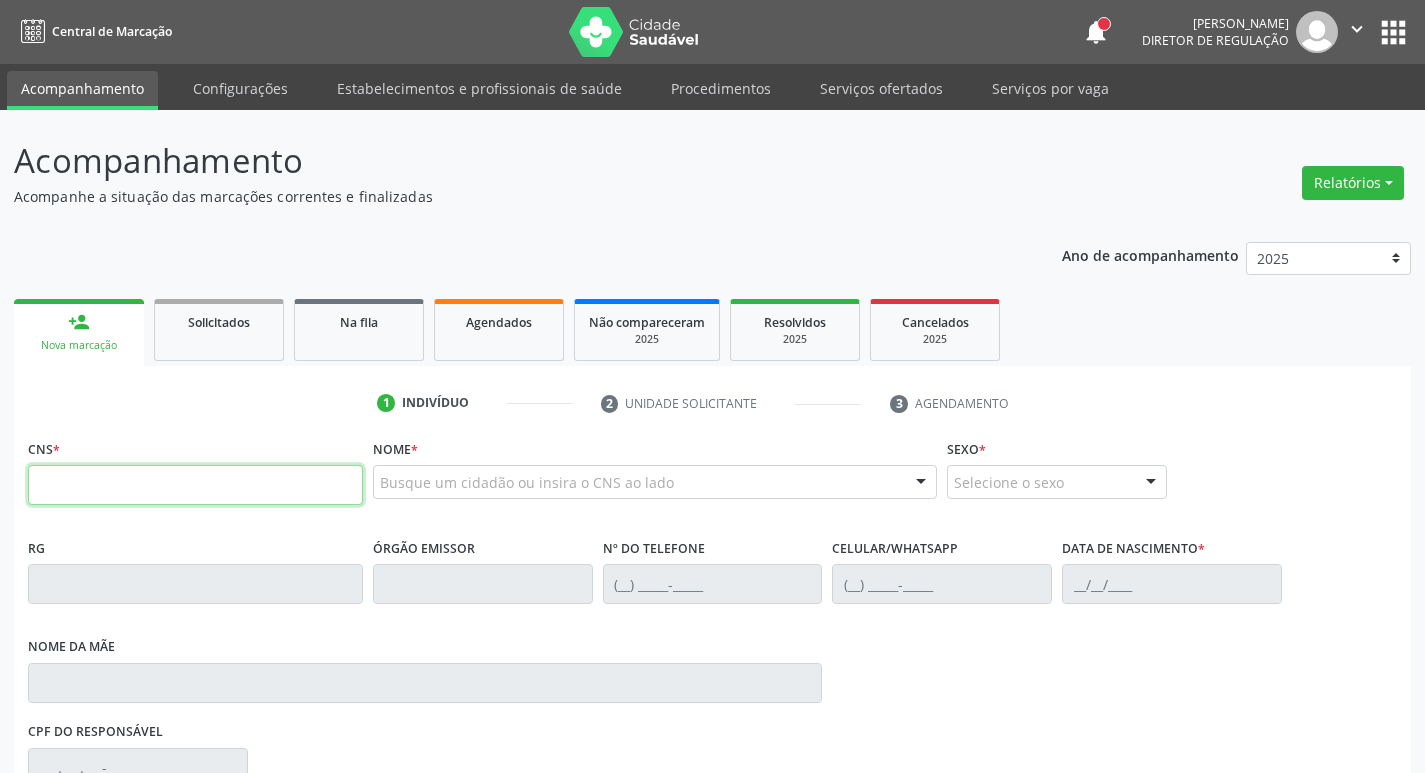 click at bounding box center [195, 485] 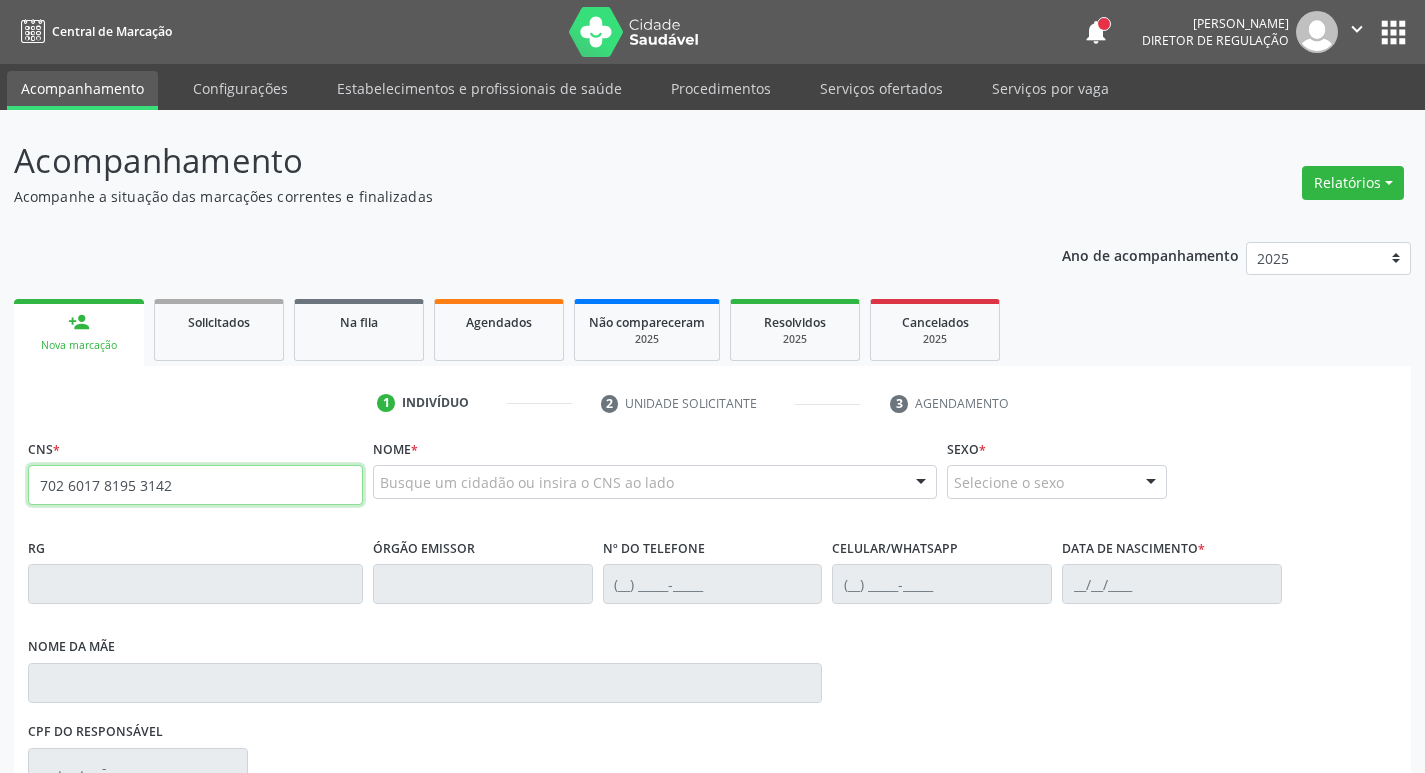 type on "702 6017 8195 3142" 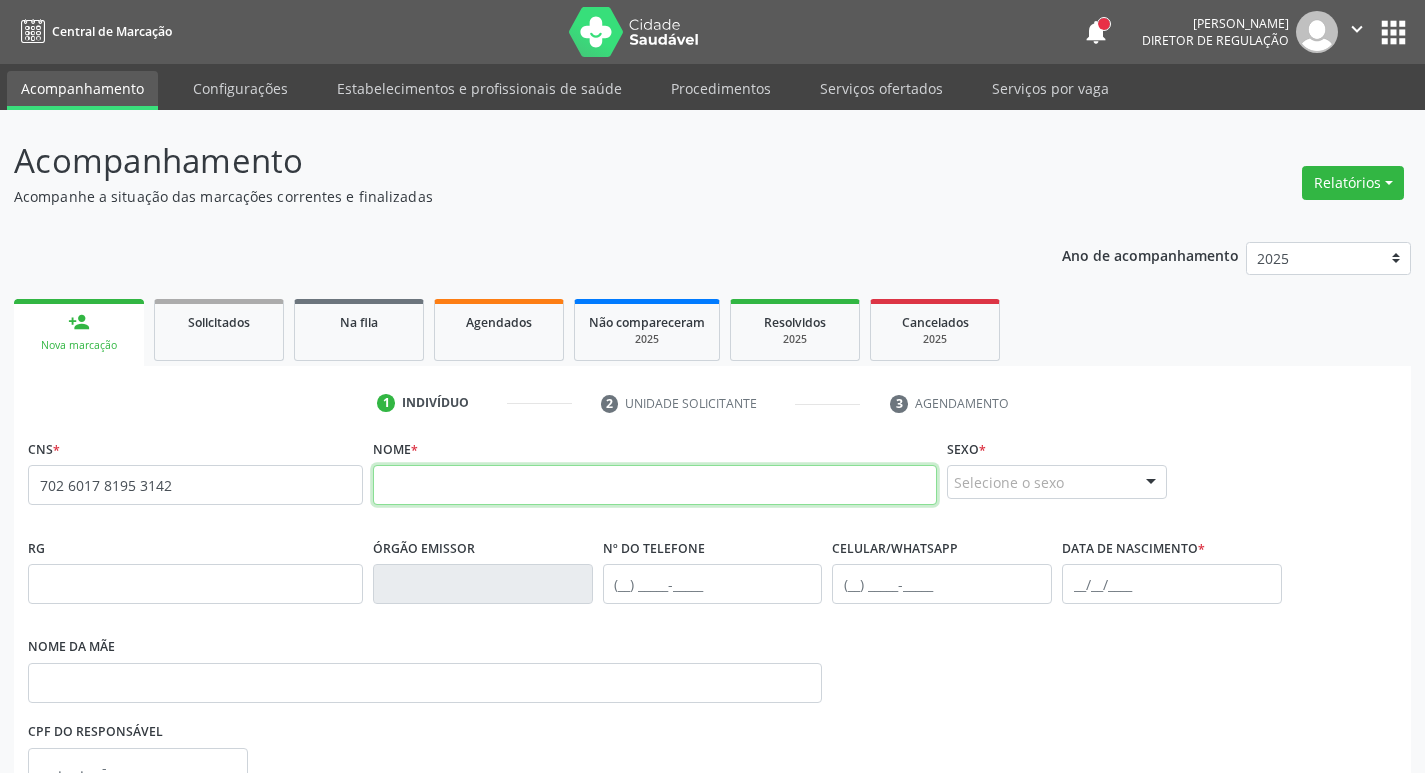 click at bounding box center [655, 485] 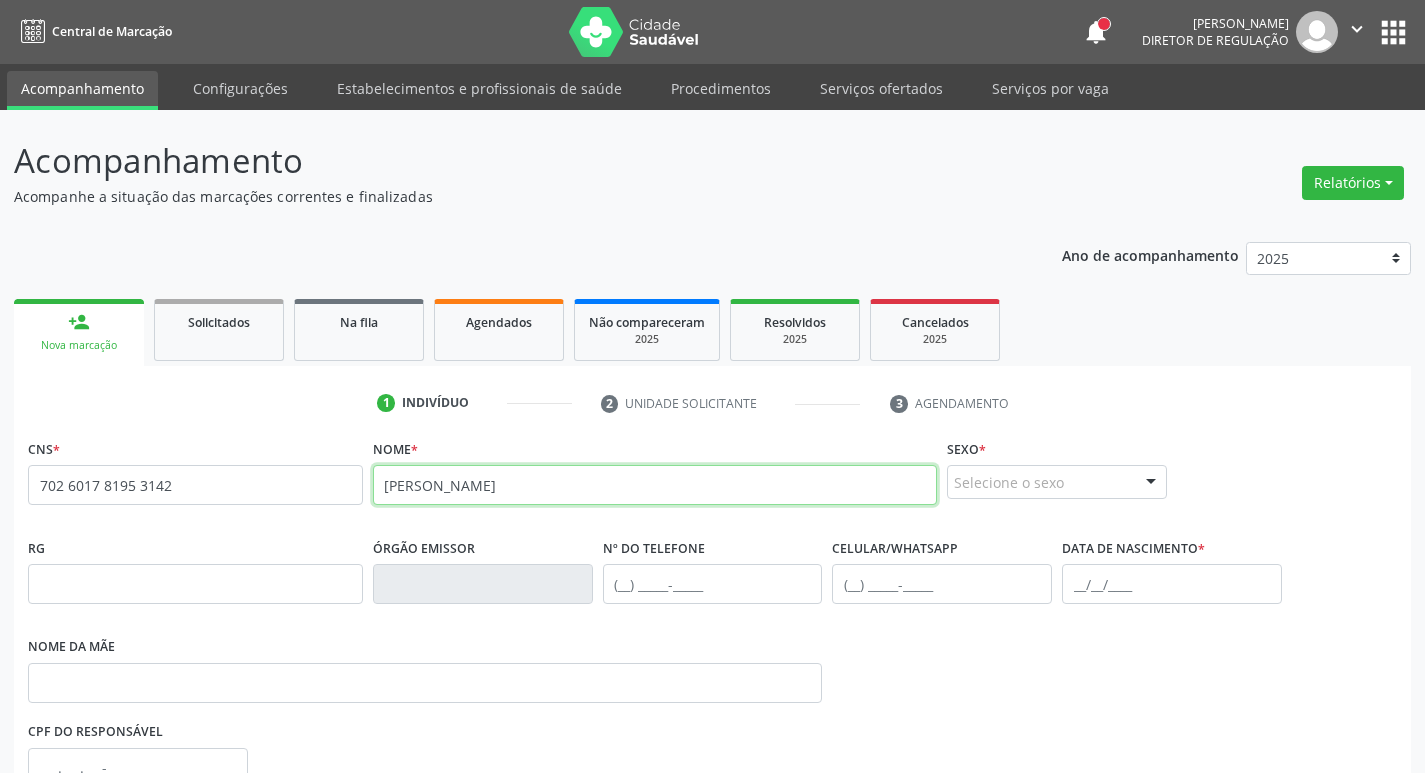 type on "ANTHONY LUCAS DOS SANTOS LIMA" 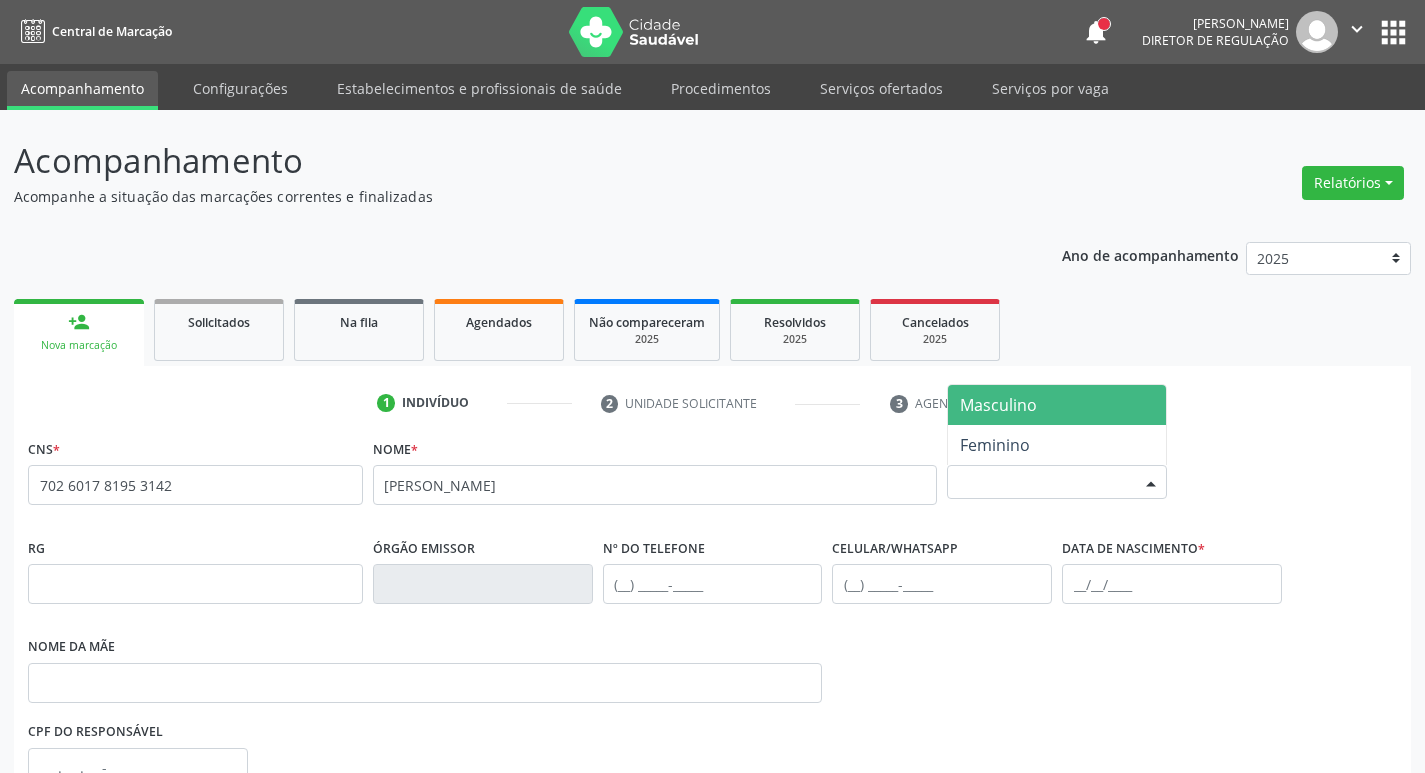 click on "Selecione o sexo" at bounding box center (1057, 482) 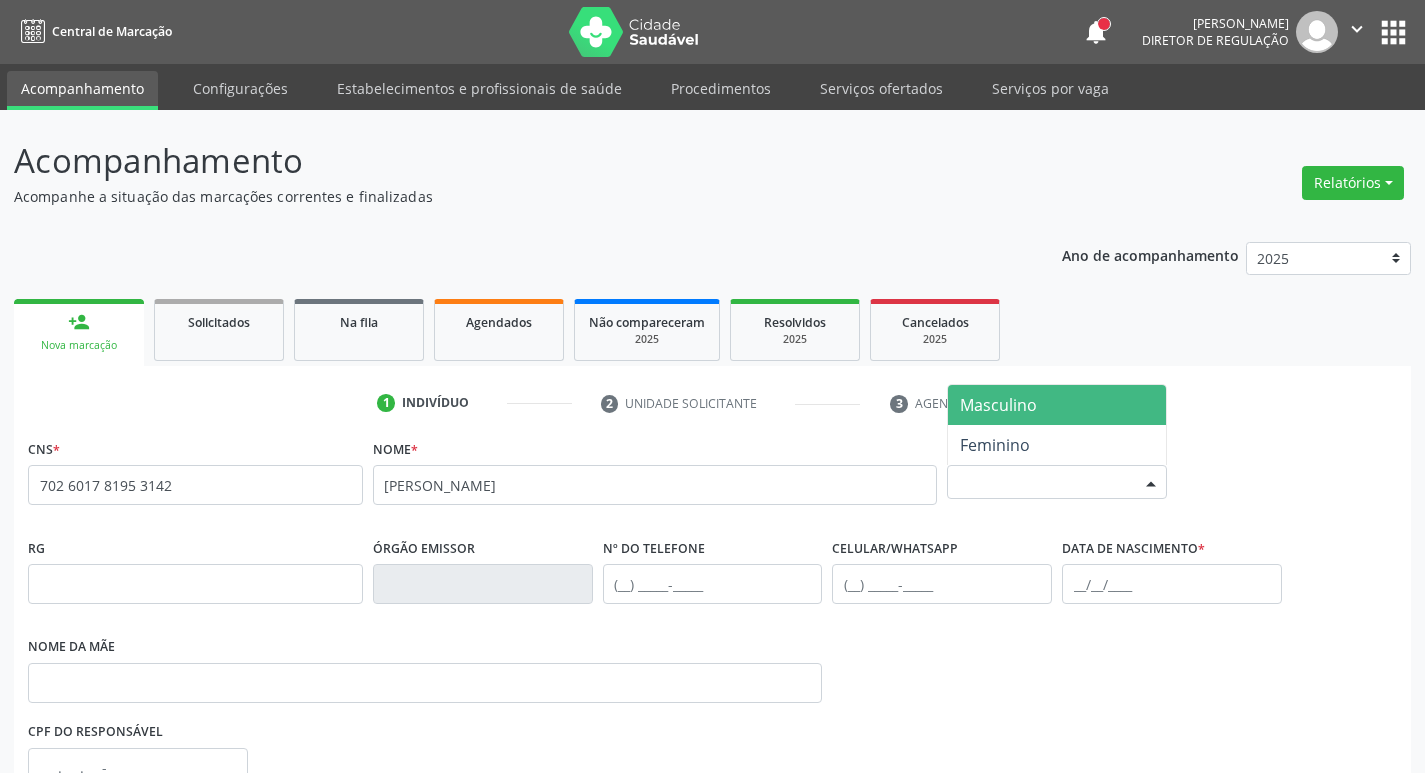 click on "Masculino" at bounding box center [1057, 405] 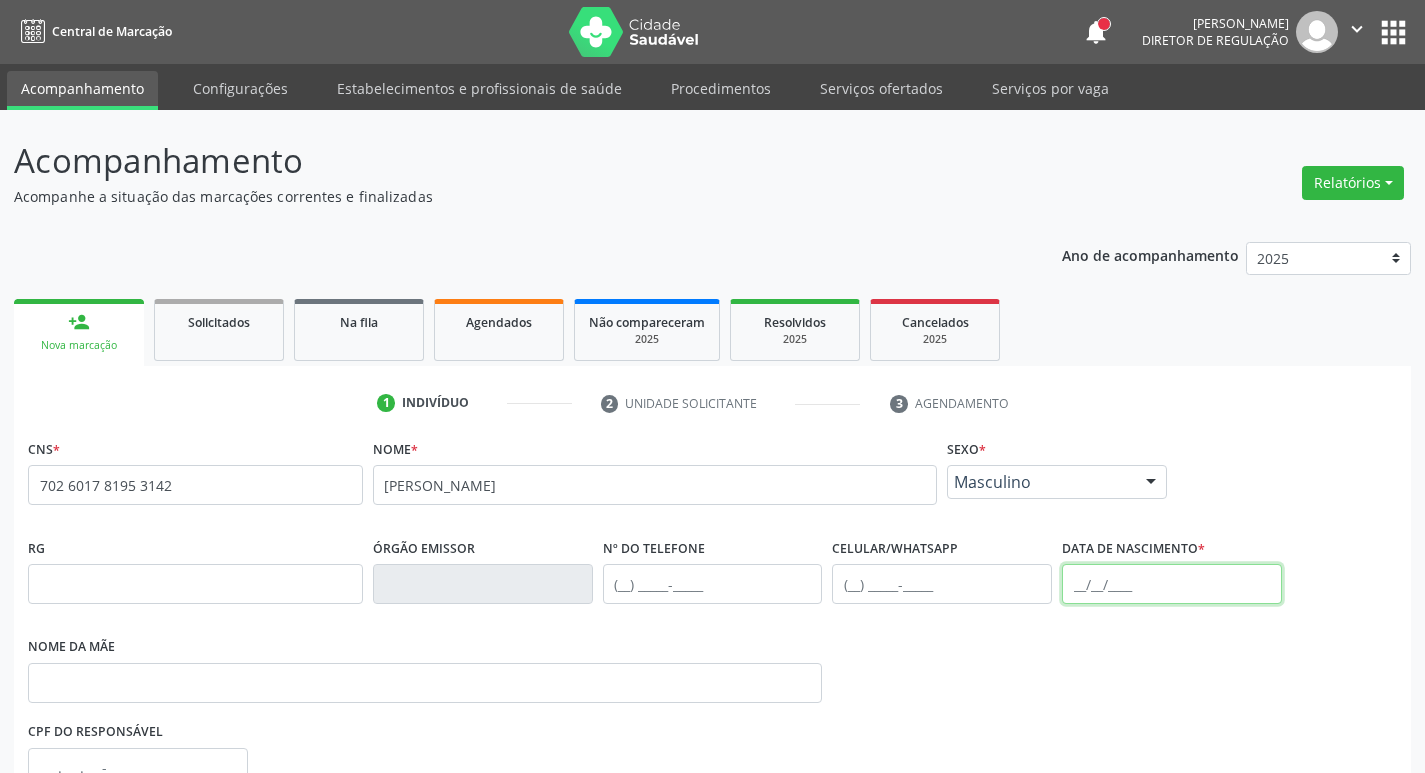 click at bounding box center [1172, 584] 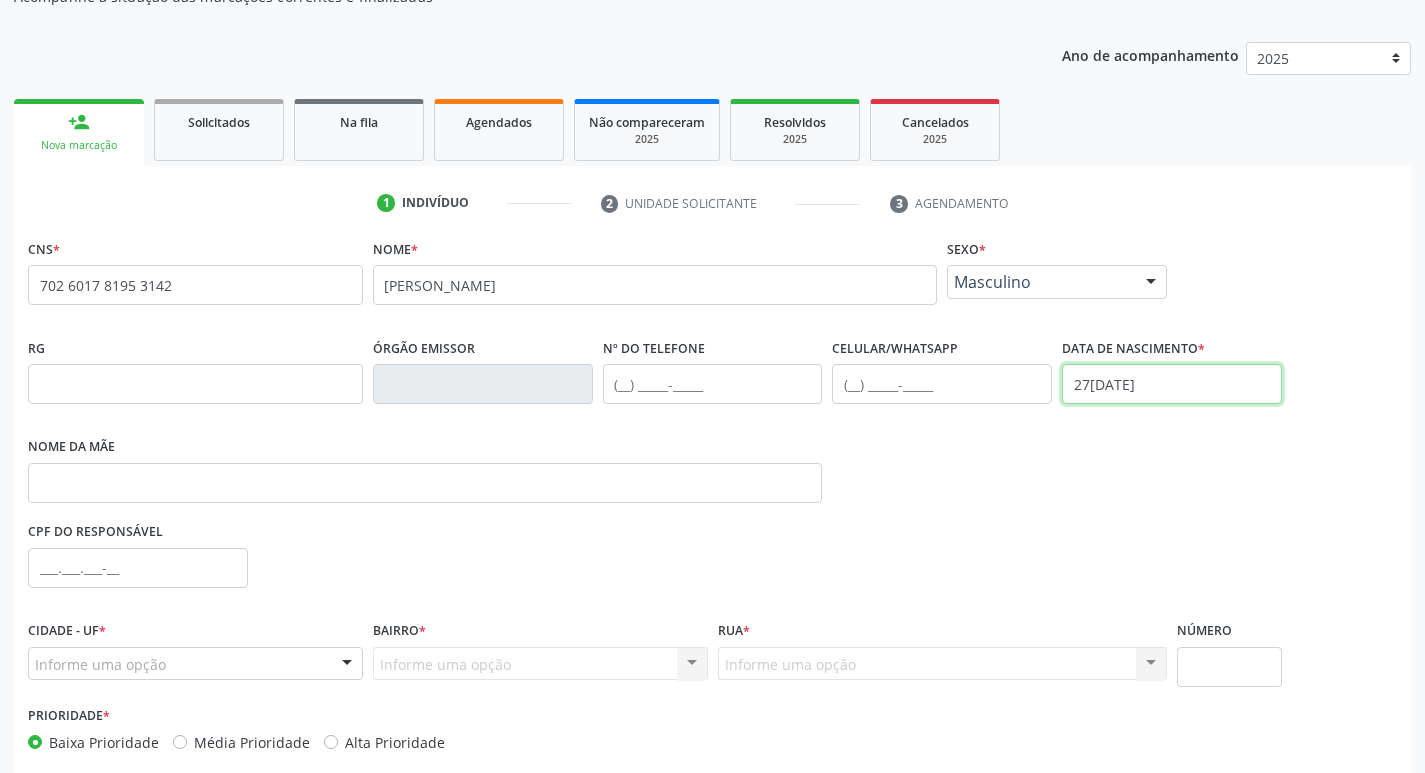 scroll, scrollTop: 297, scrollLeft: 0, axis: vertical 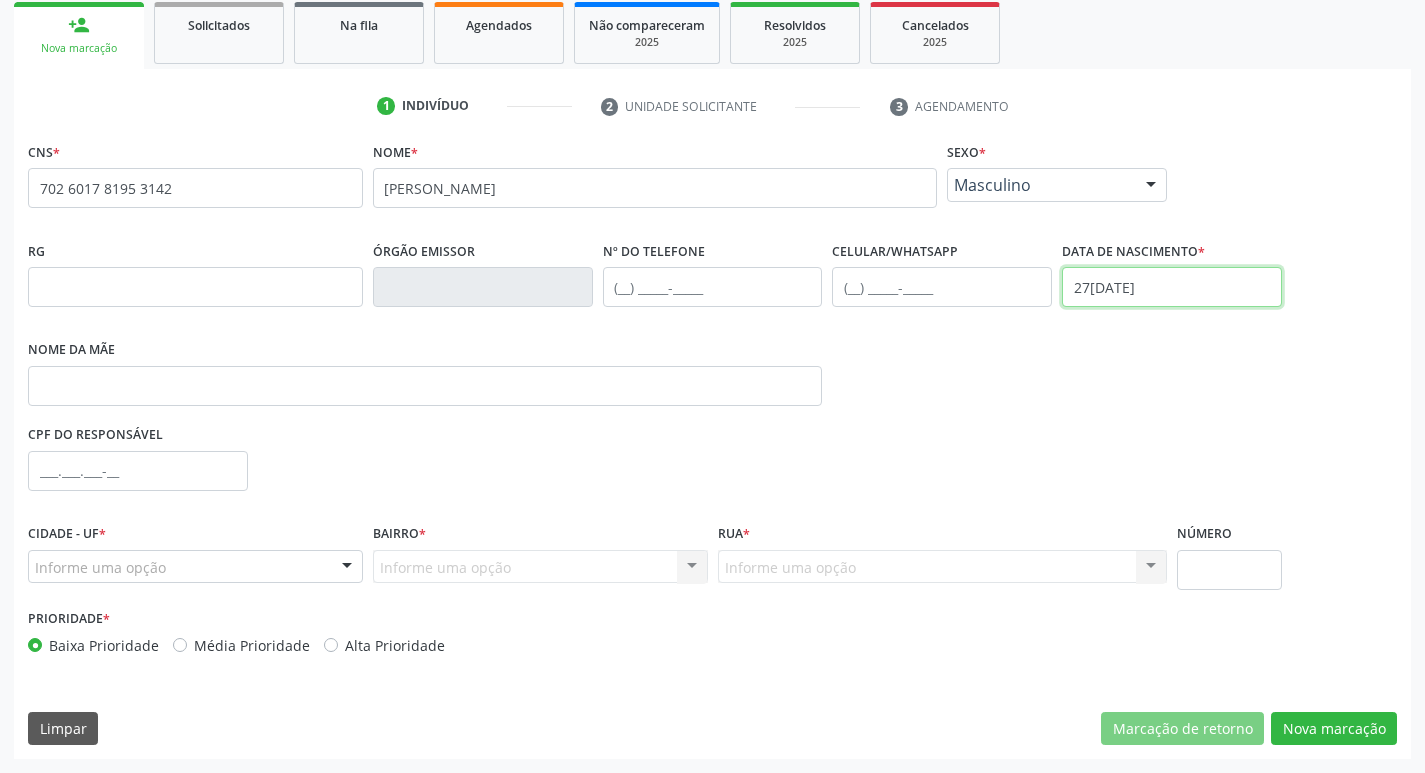 type on "27/05/2025" 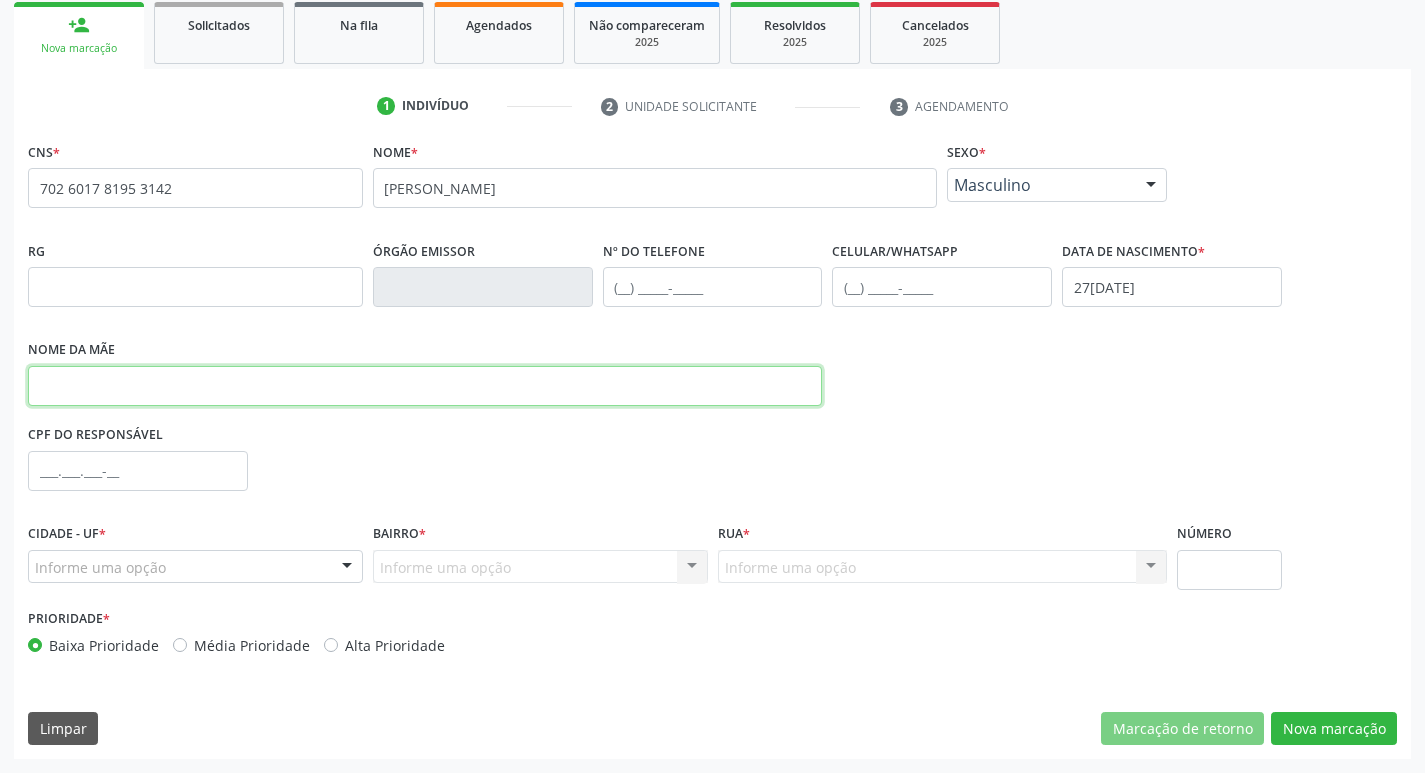 click at bounding box center [425, 386] 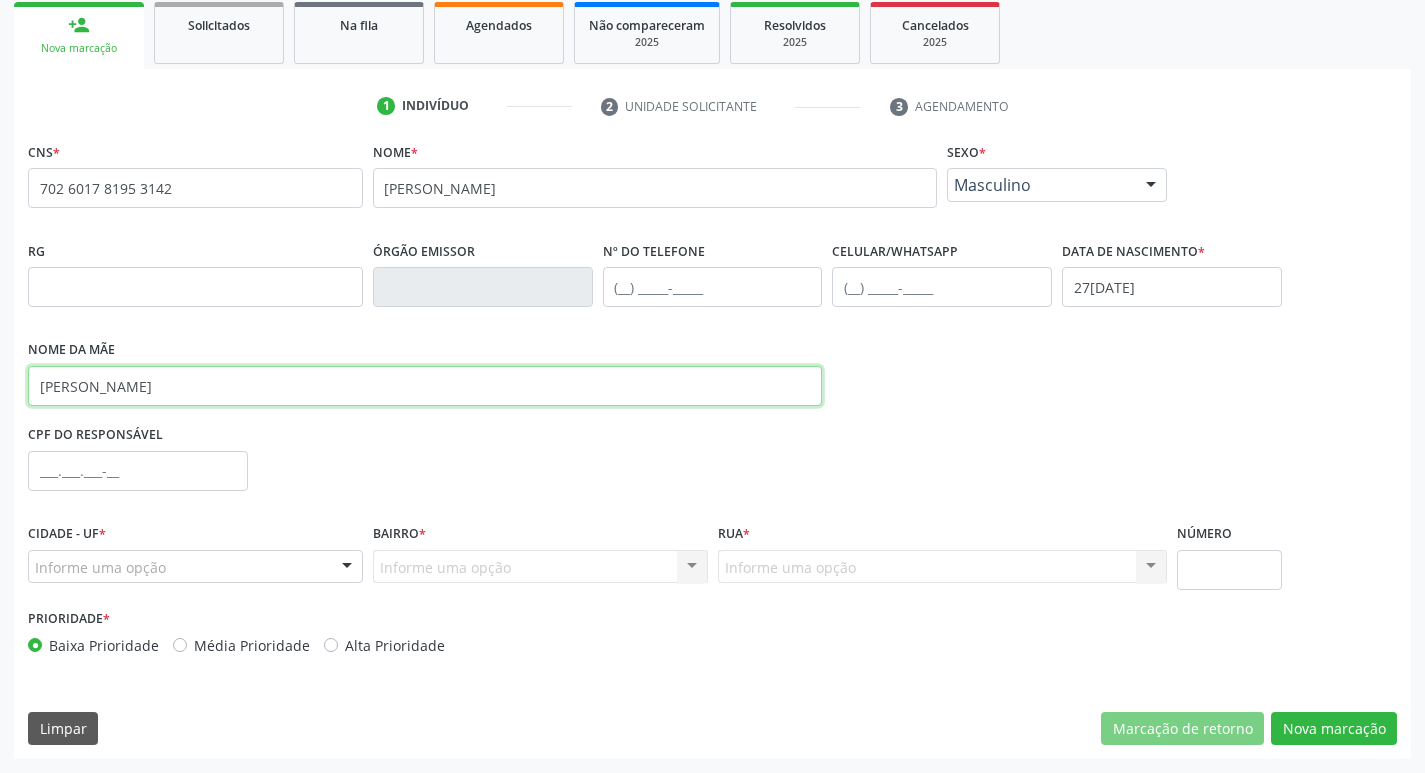 type on "CLAUDIA RODRIGUES DOS SANTOS LIMA" 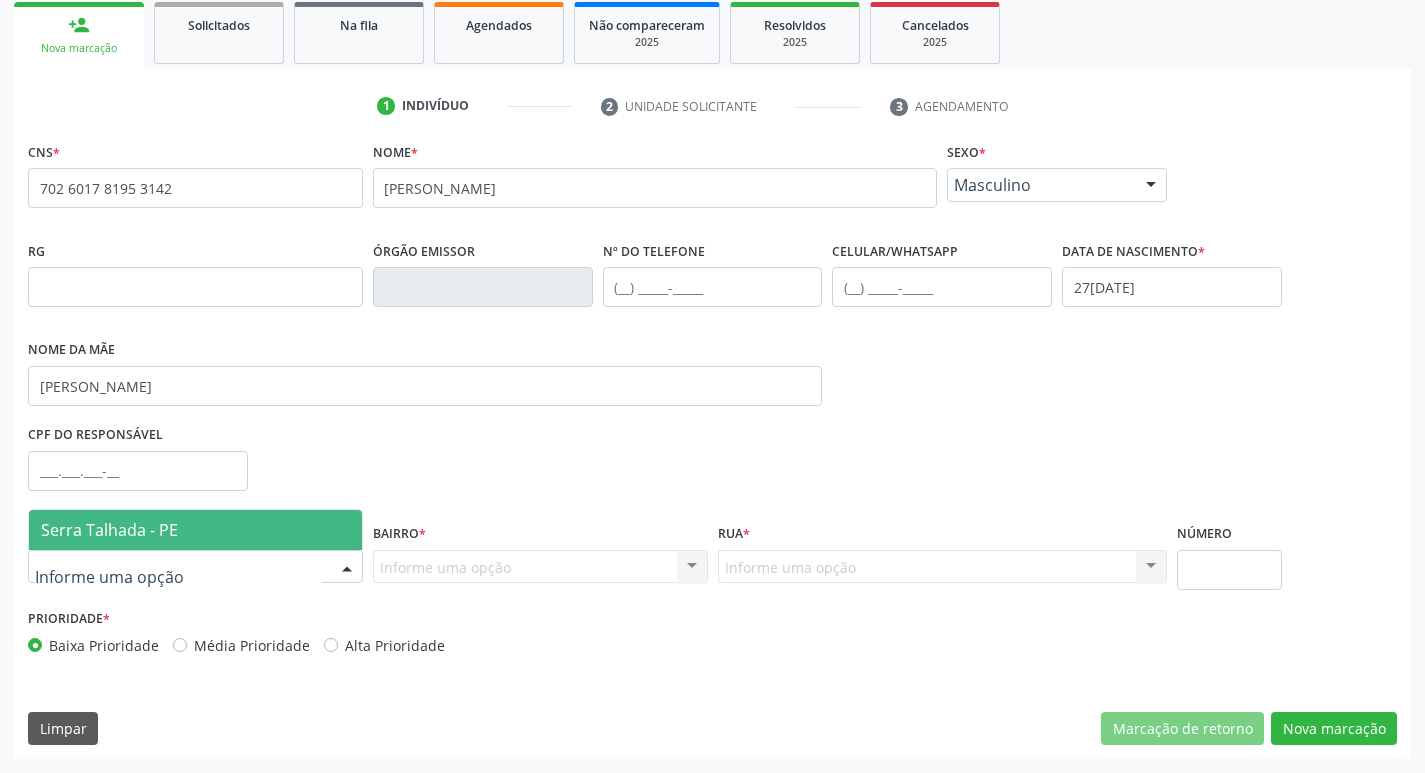 click at bounding box center [195, 567] 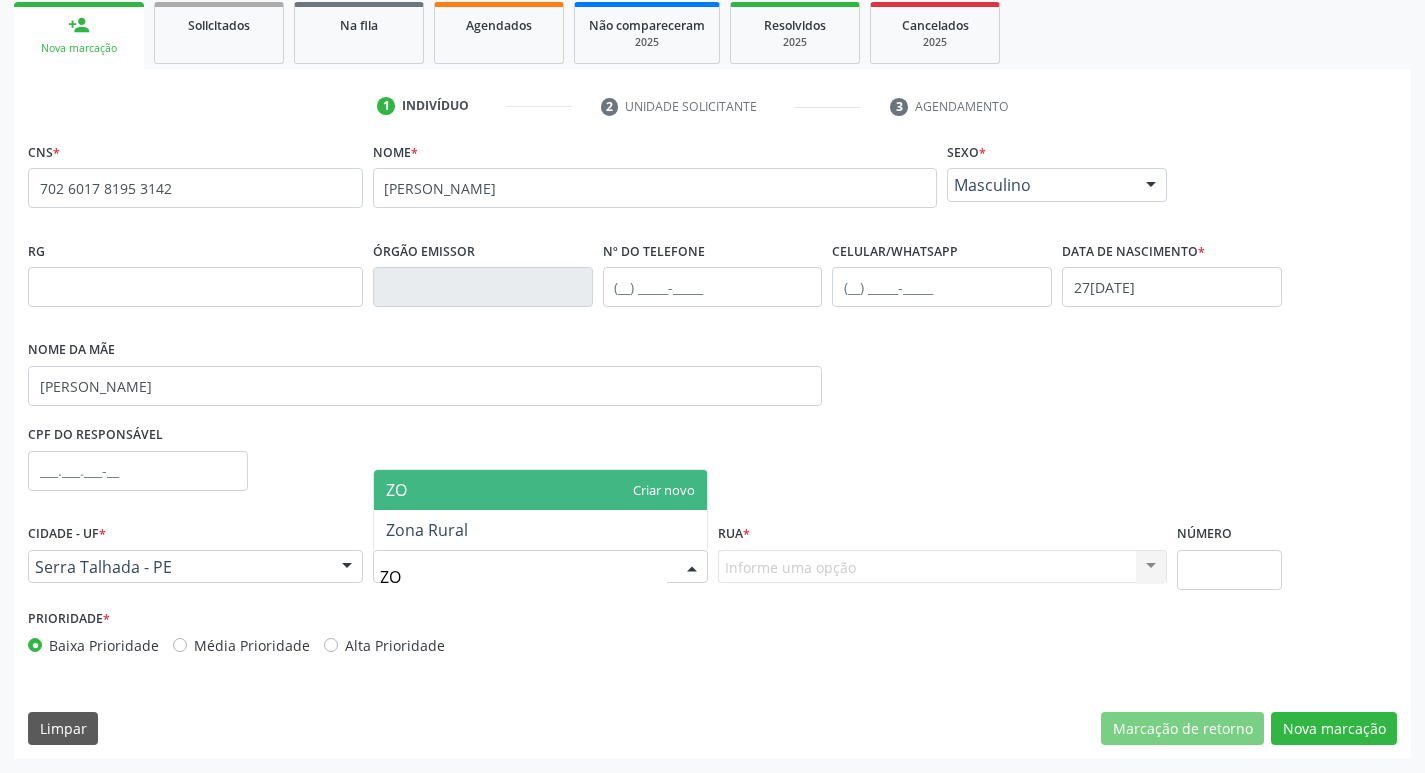 type on "ZON" 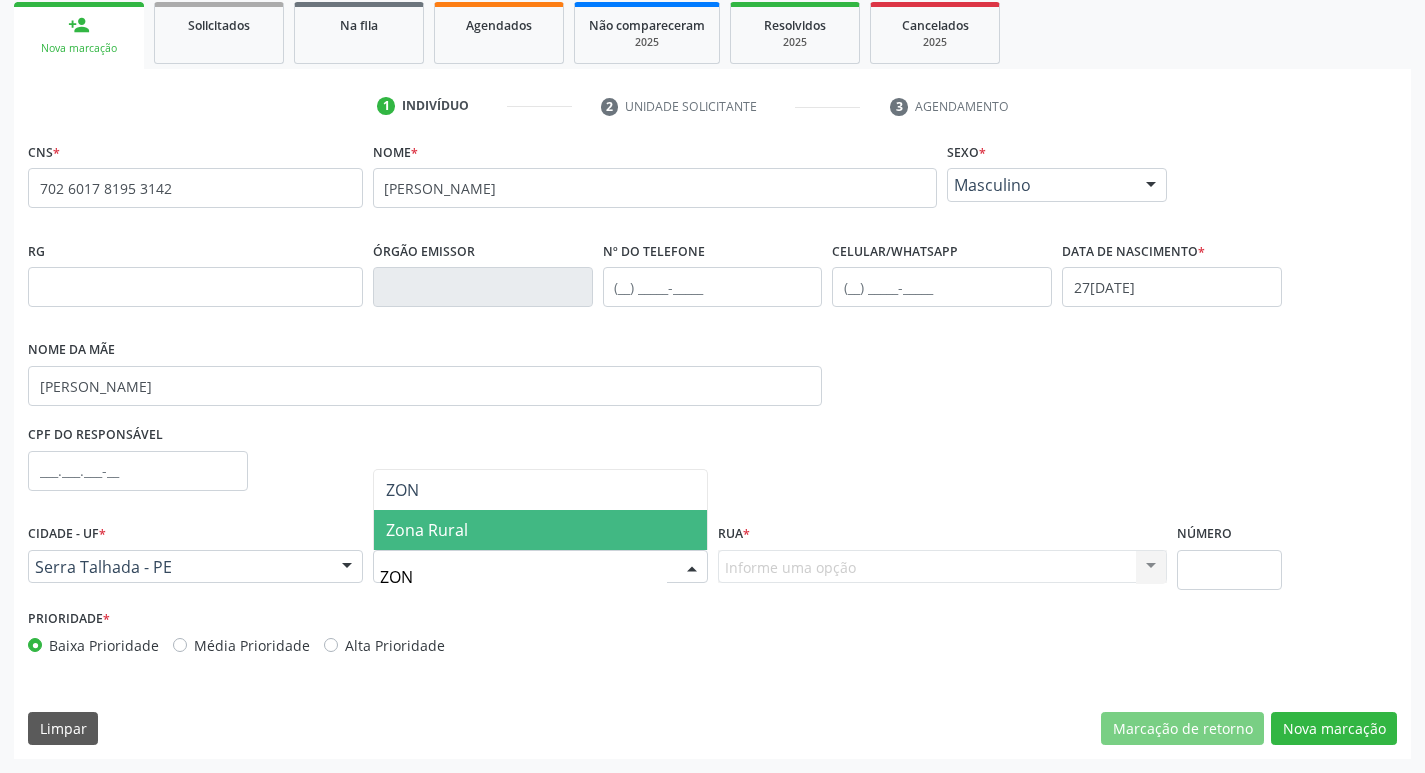 click on "Zona Rural" at bounding box center (540, 530) 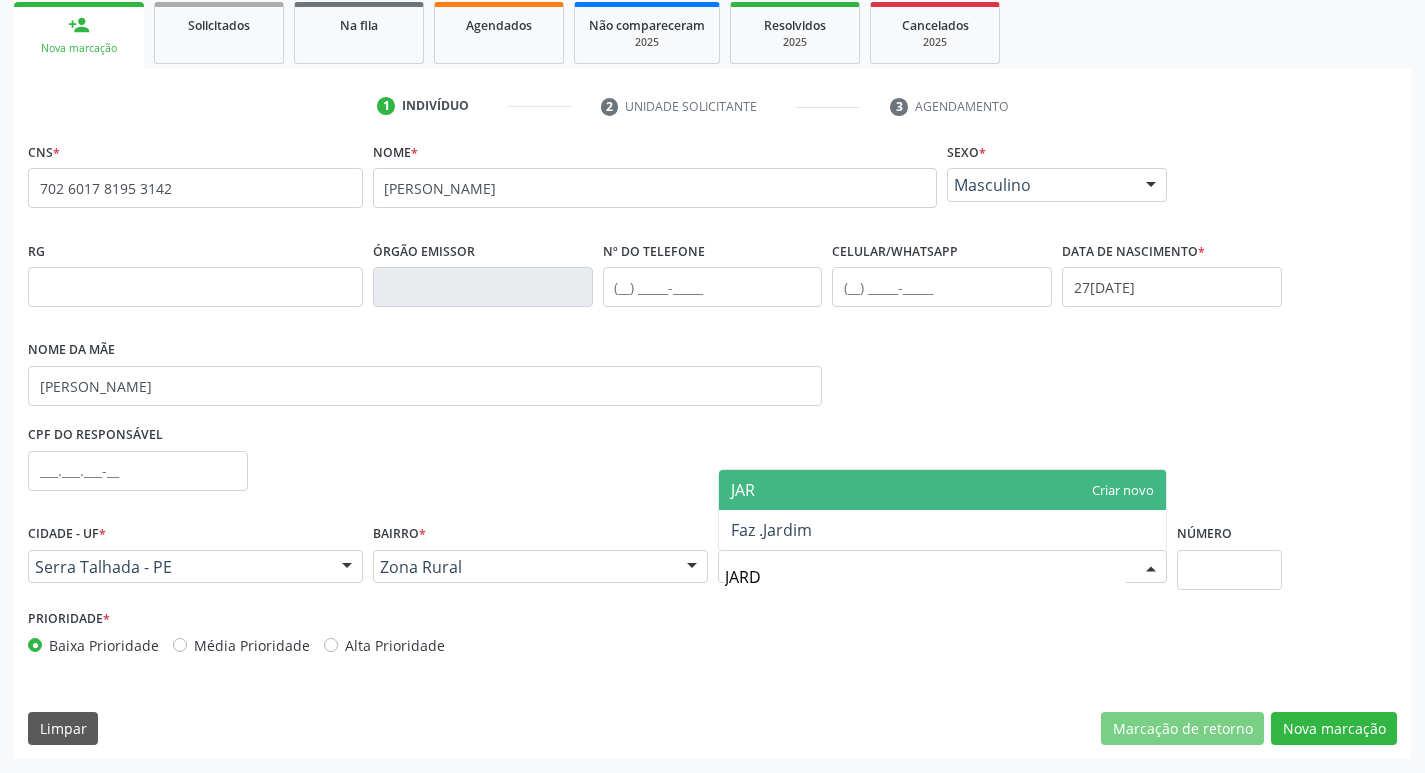 type on "JARDI" 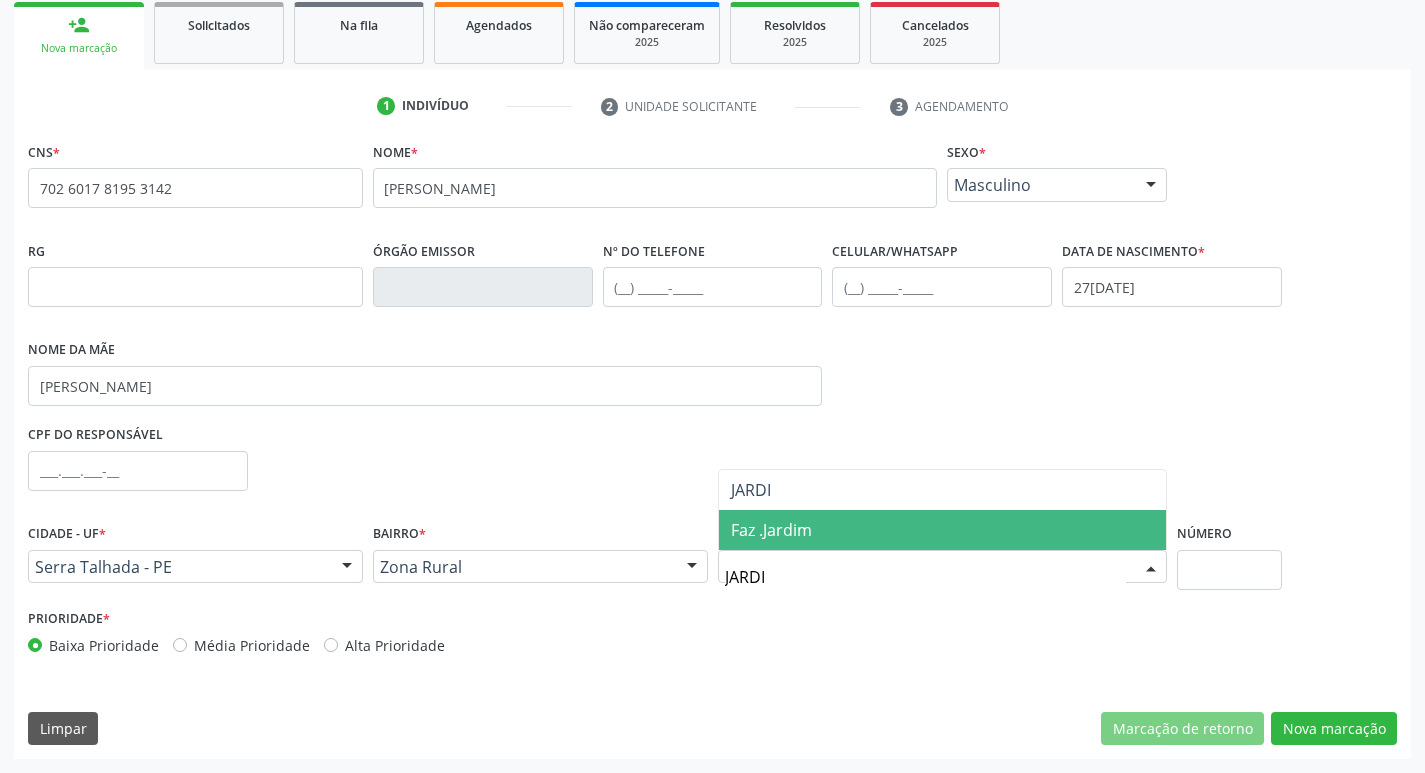 click on "Faz .Jardim" at bounding box center [943, 530] 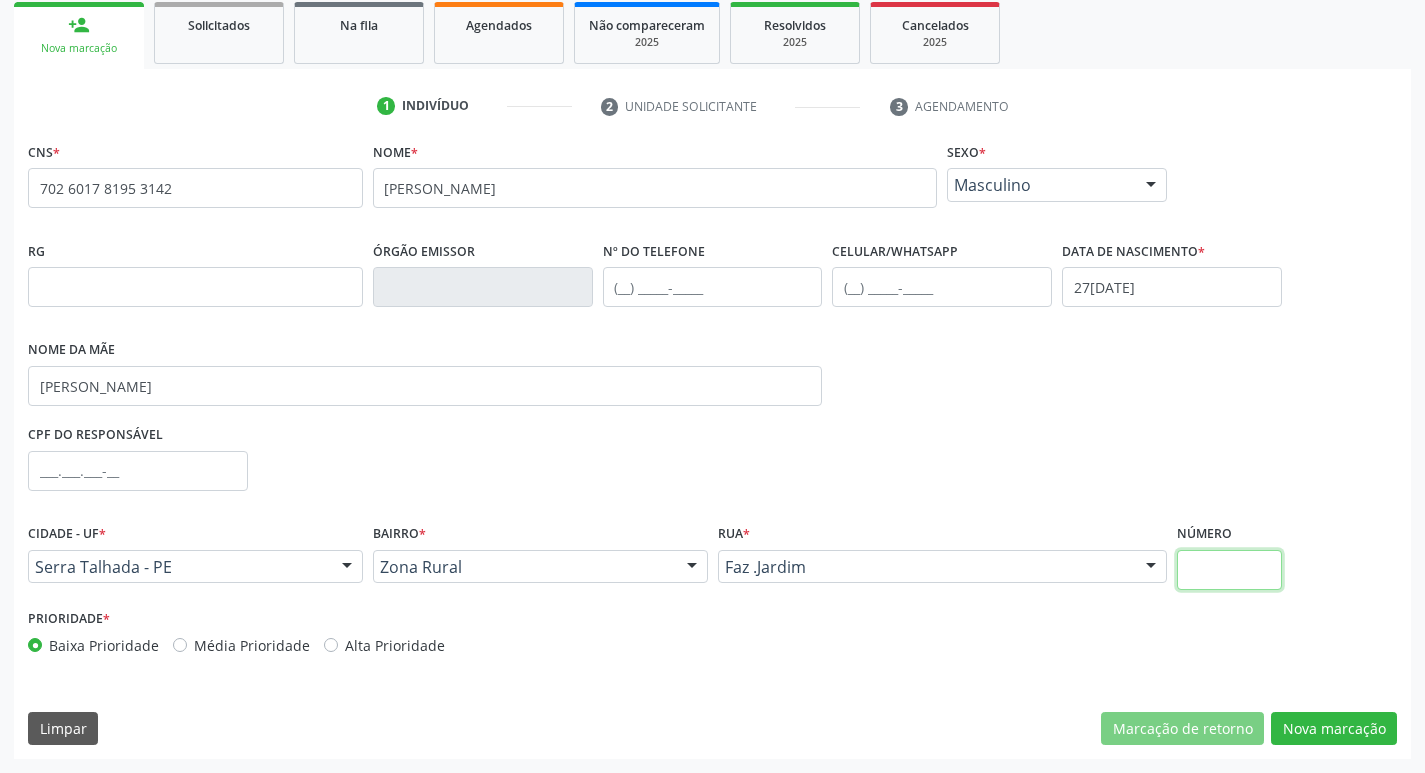 click at bounding box center [1229, 570] 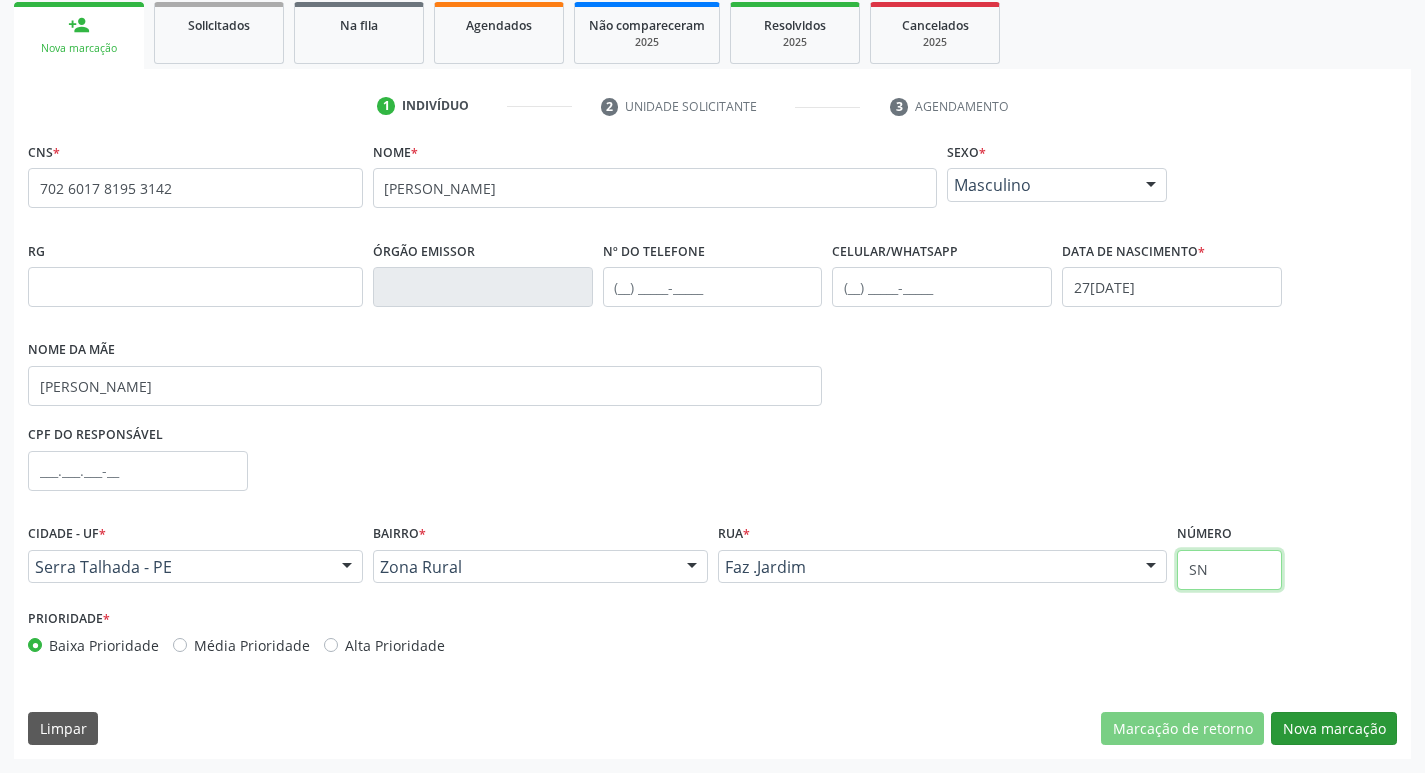 type on "SN" 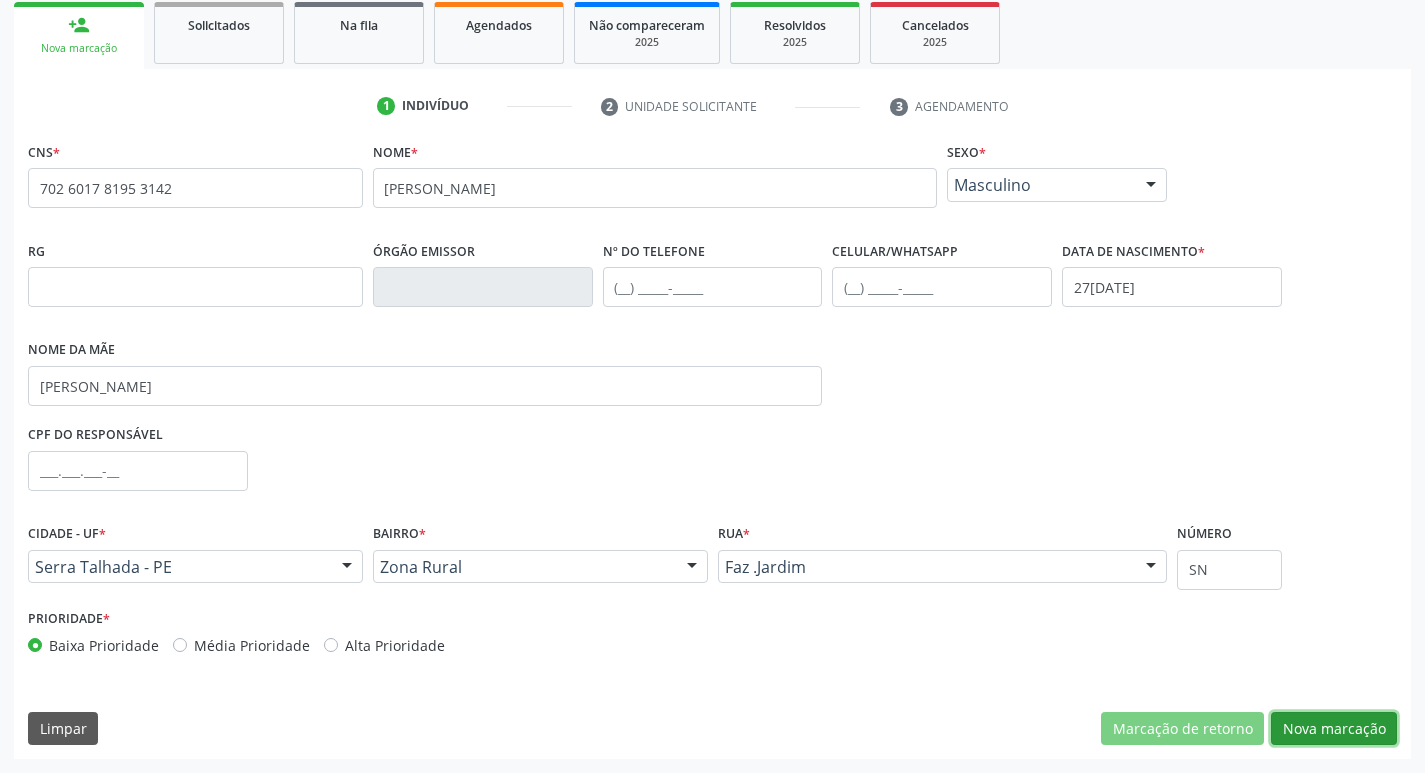 click on "Nova marcação" at bounding box center [1334, 729] 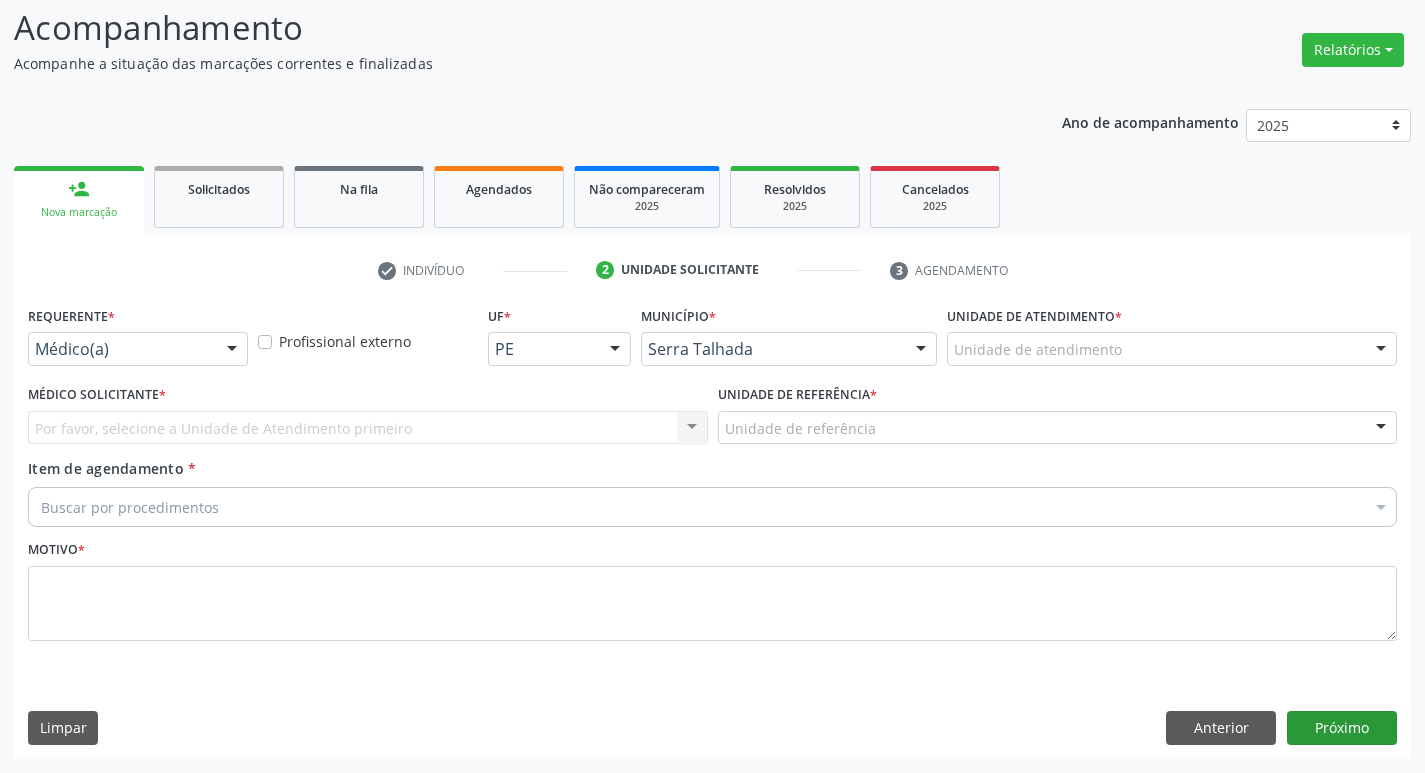 scroll, scrollTop: 133, scrollLeft: 0, axis: vertical 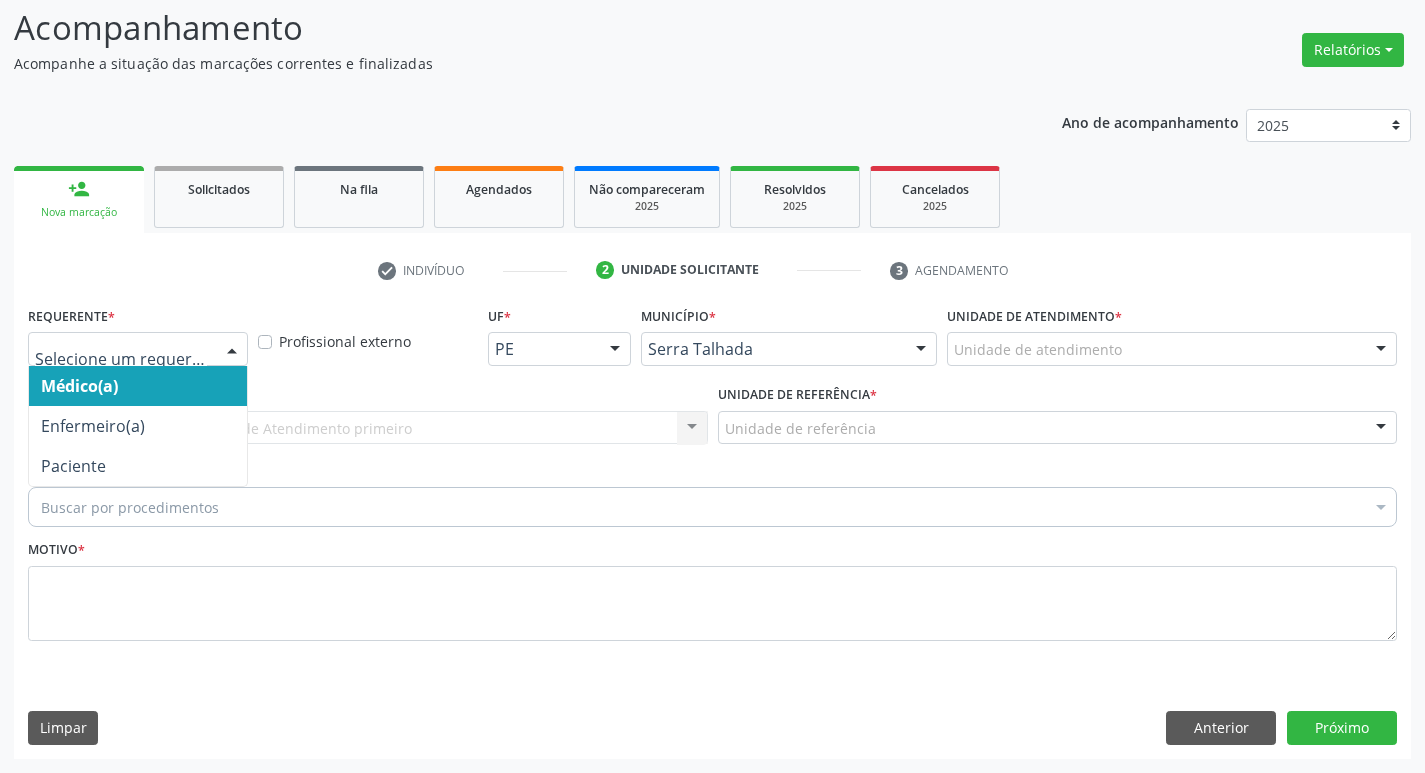 click at bounding box center (138, 349) 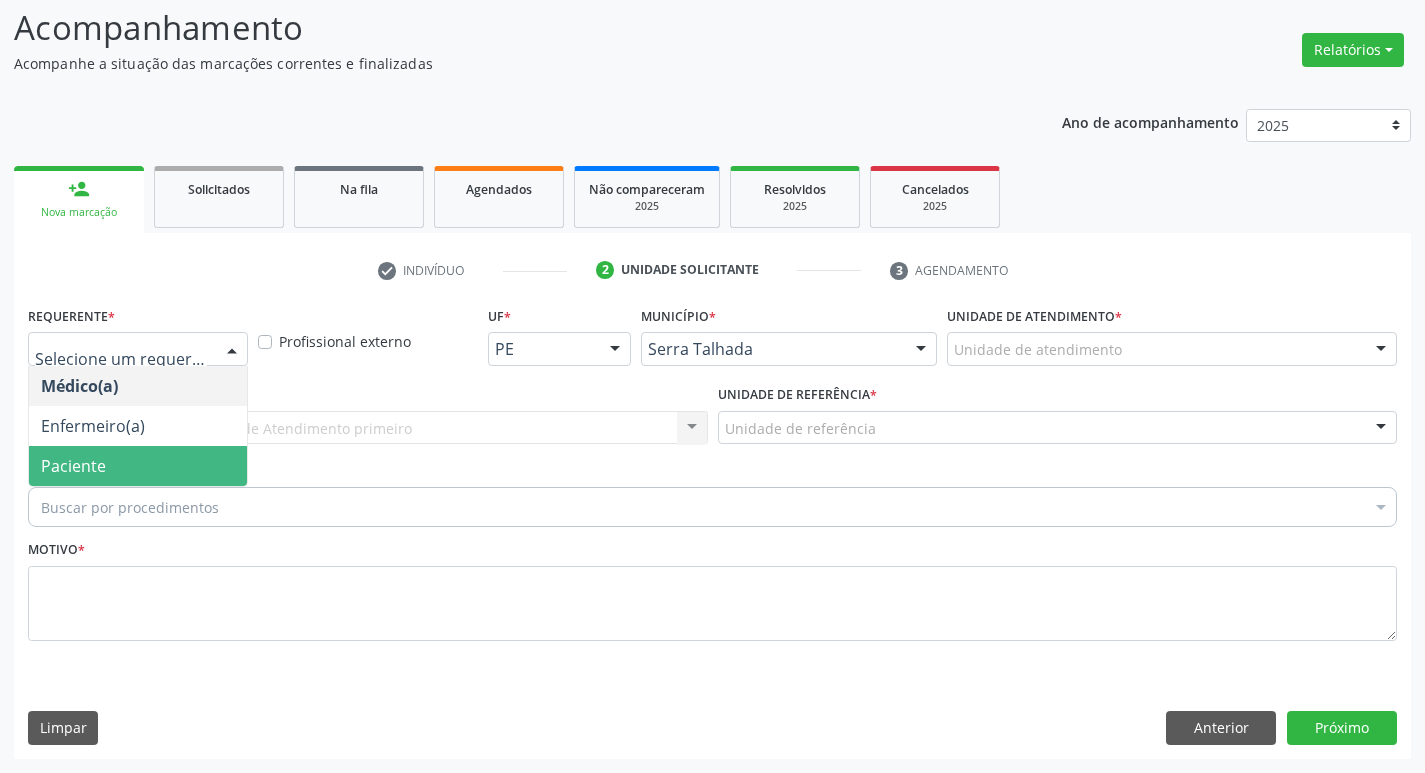click on "Paciente" at bounding box center [138, 466] 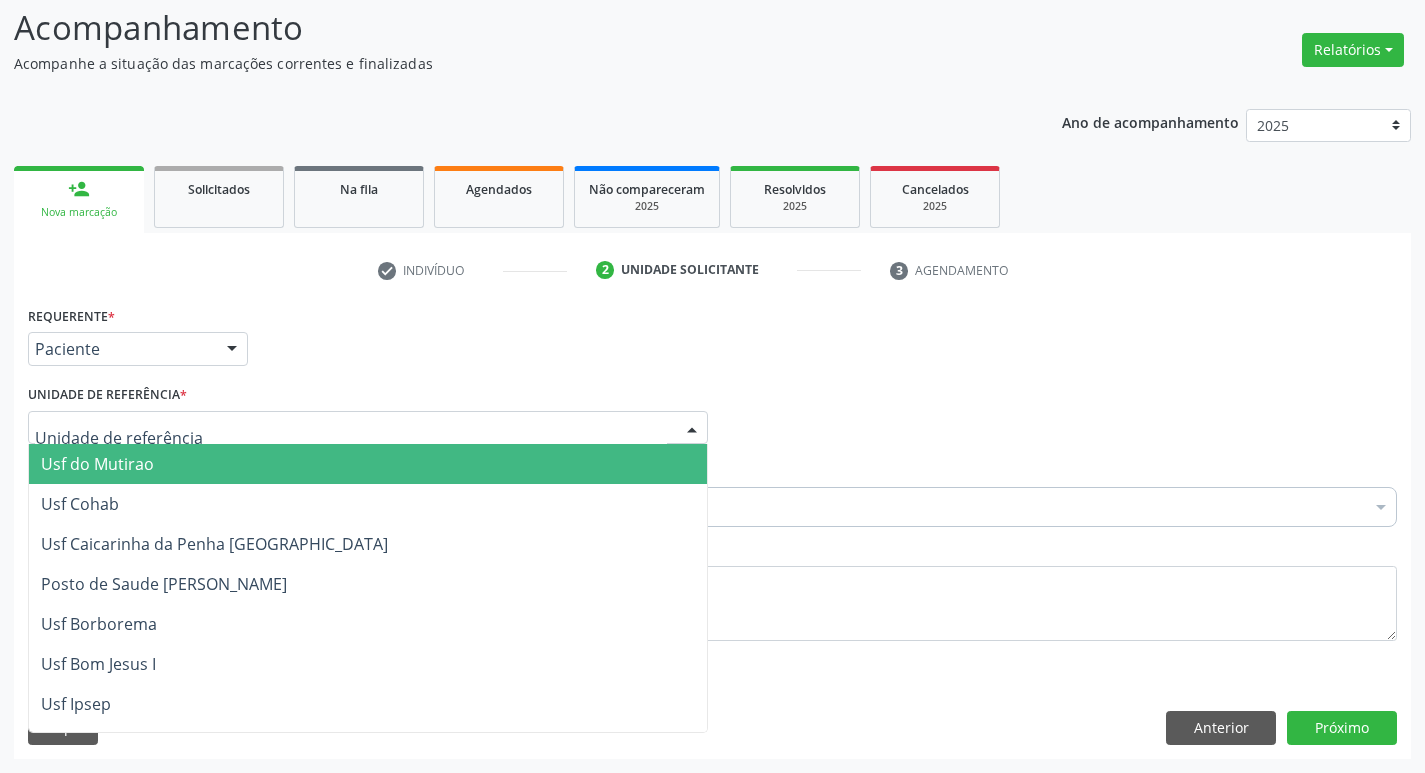 click at bounding box center [368, 428] 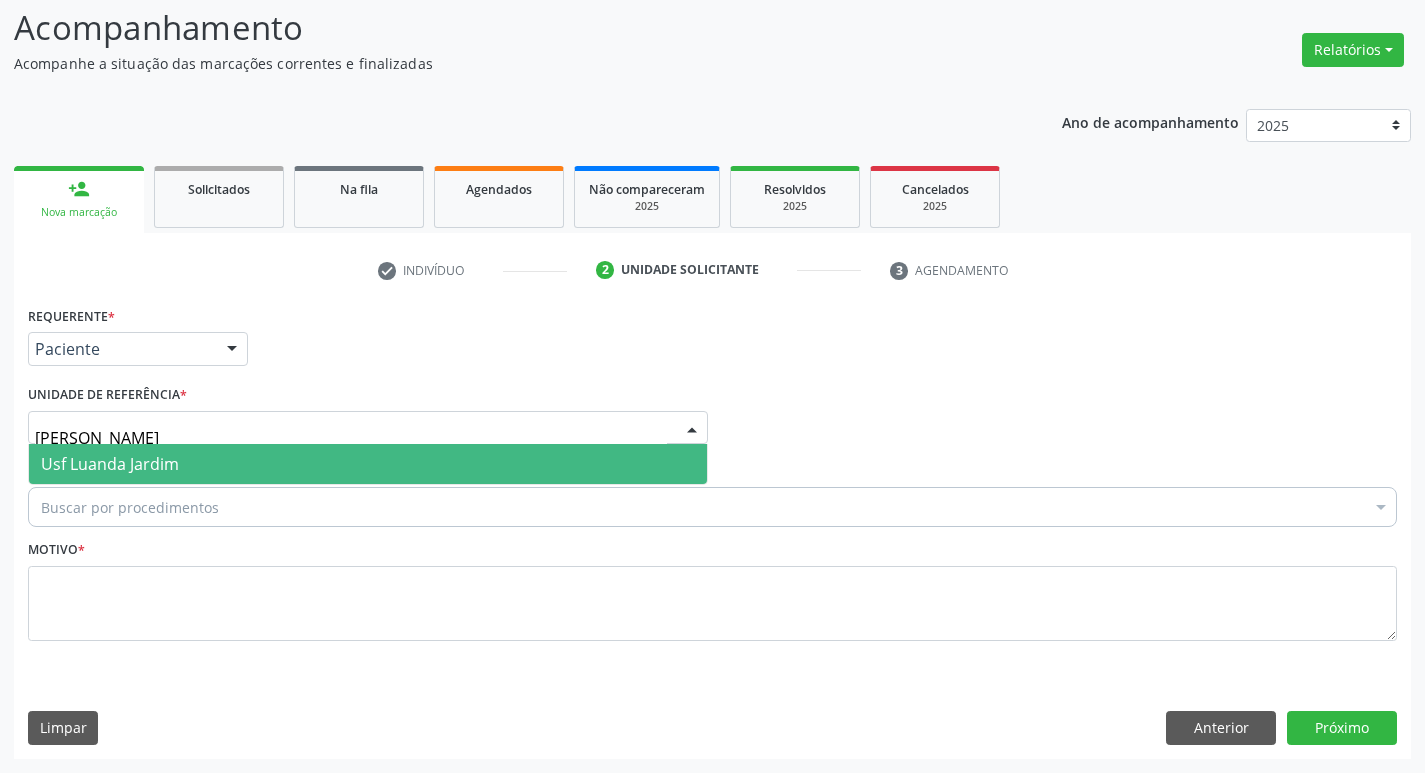 type on "JAR" 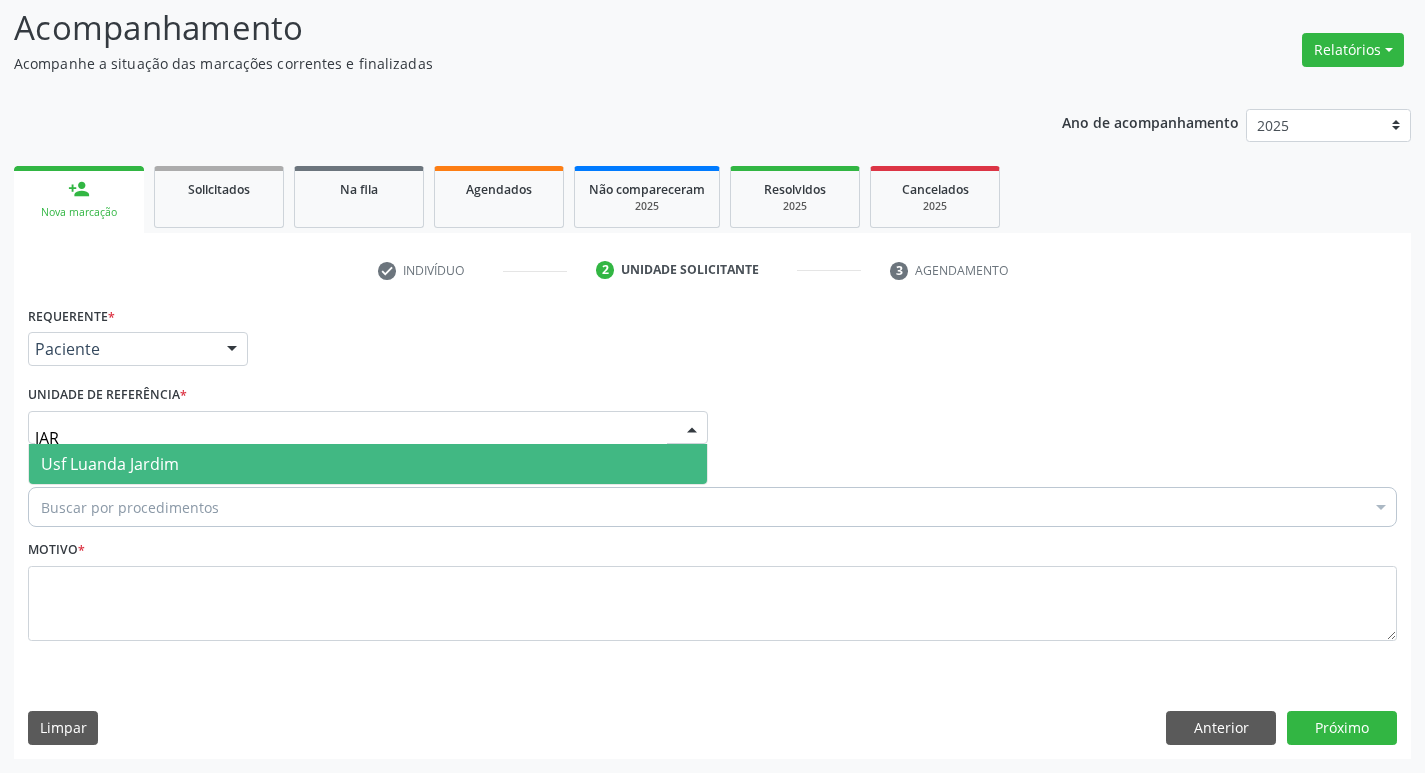 click on "Usf Luanda Jardim" at bounding box center (110, 464) 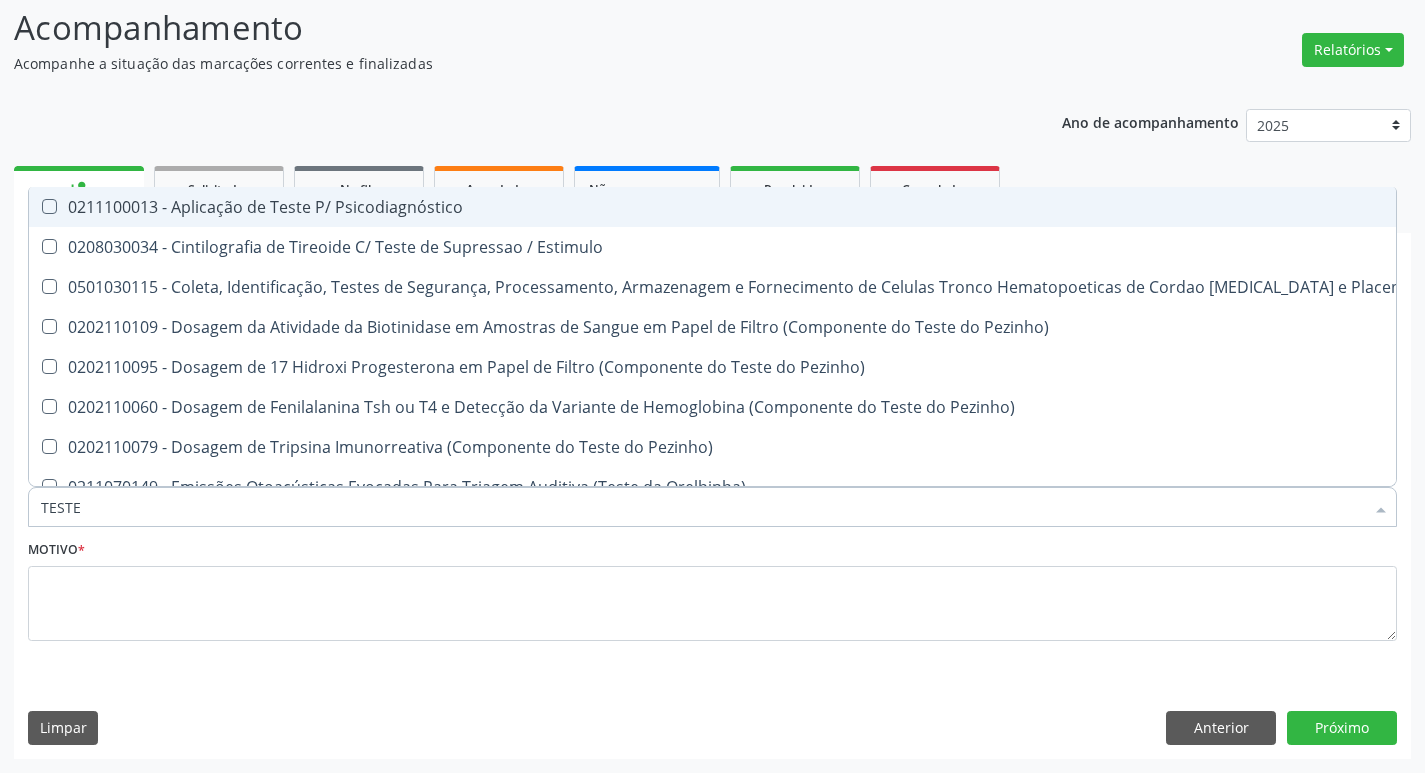 type on "TESTES" 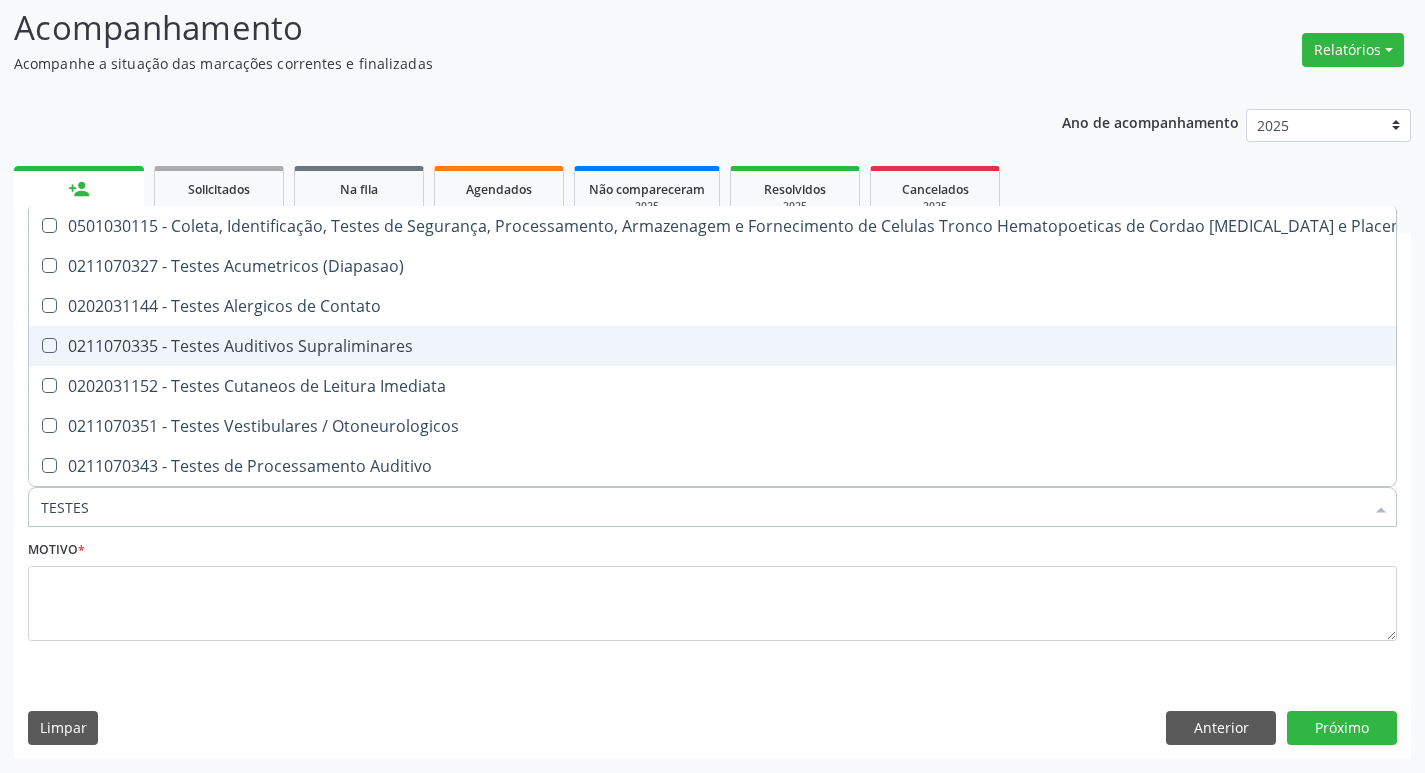 click on "0211070335 - Testes Auditivos Supraliminares" at bounding box center [739, 346] 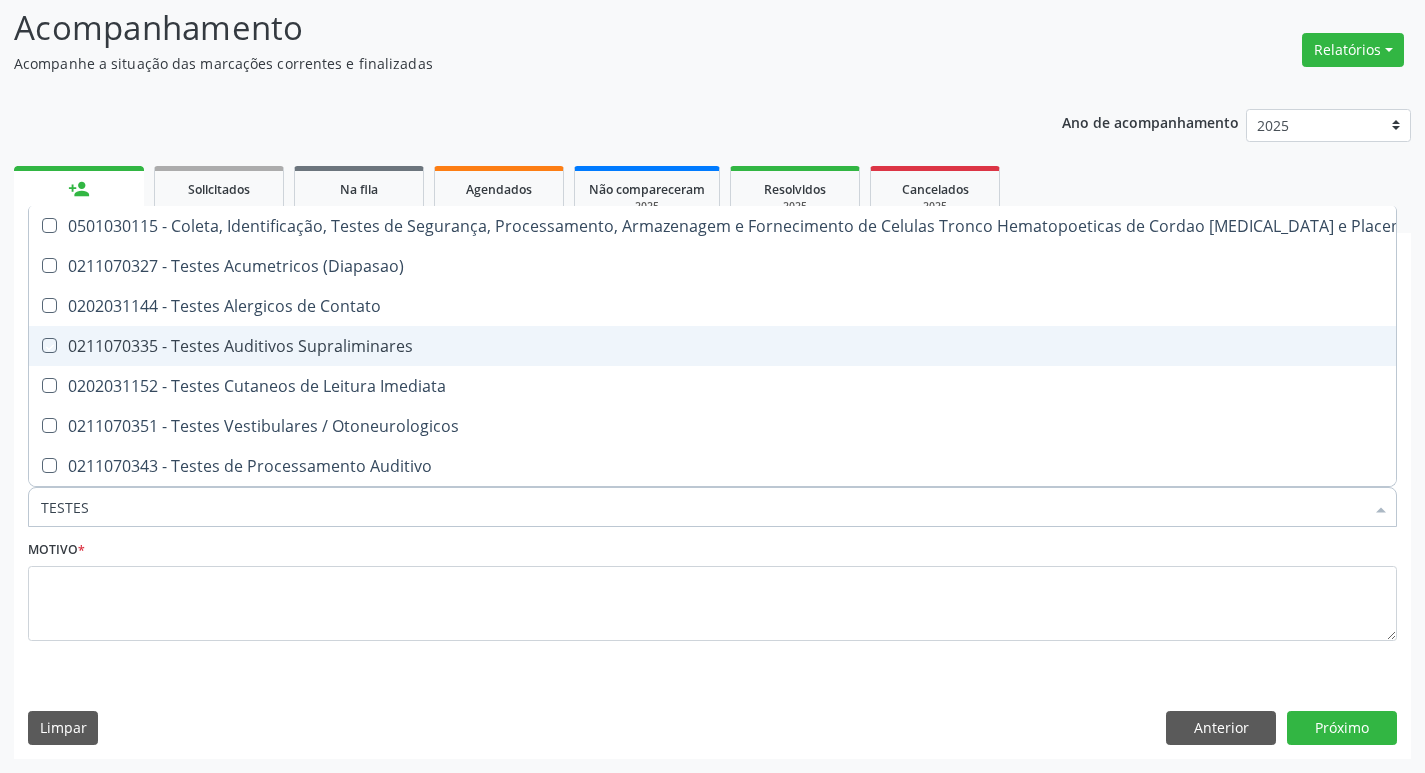 checkbox on "true" 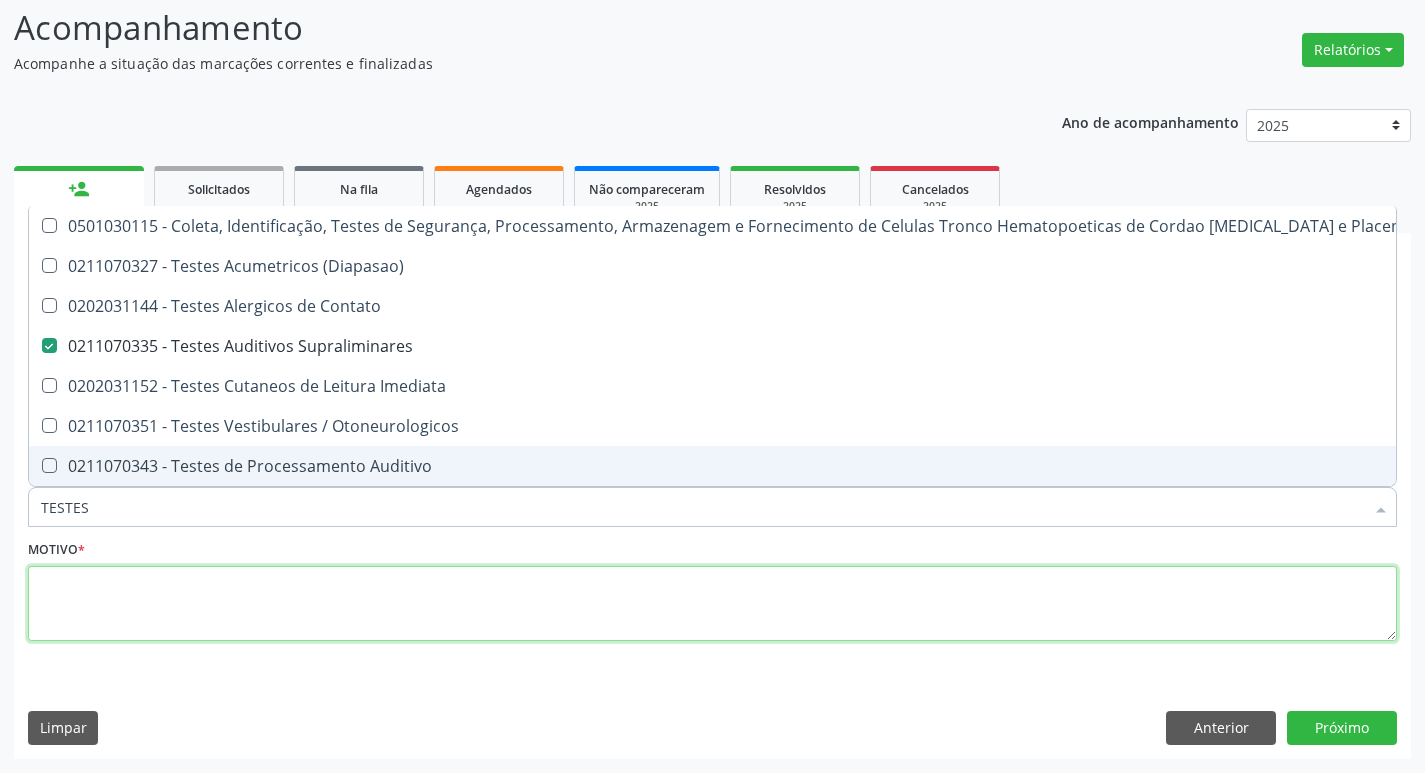 click at bounding box center [712, 604] 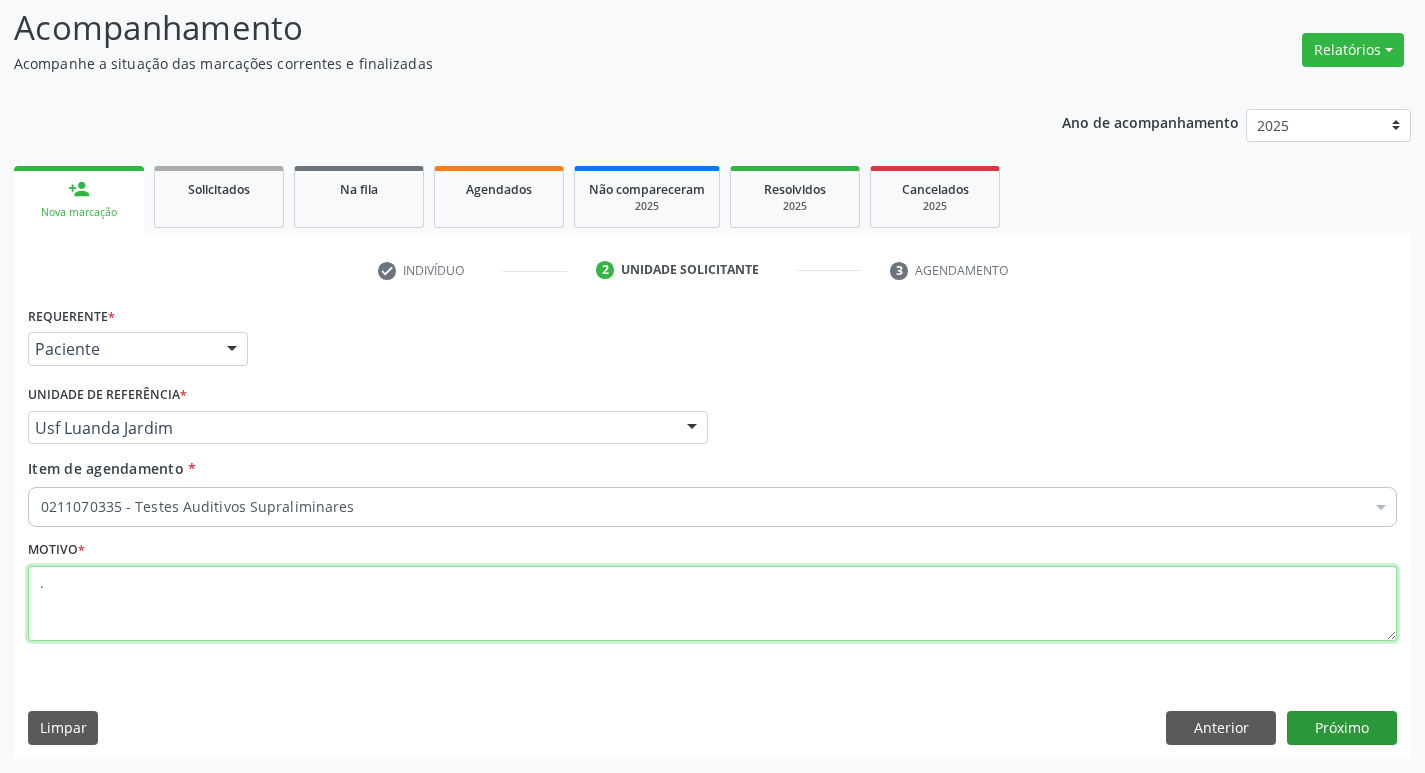 type on "." 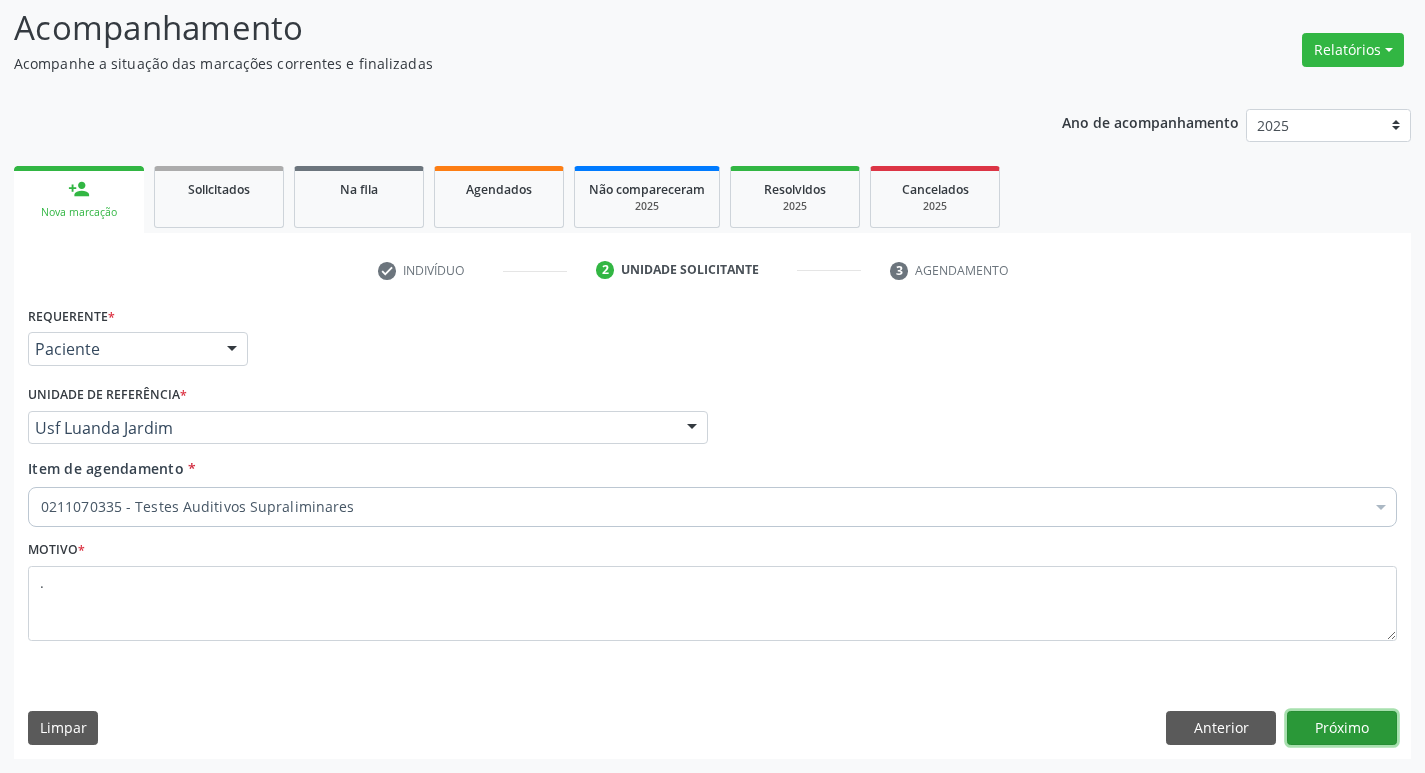 click on "Próximo" at bounding box center (1342, 728) 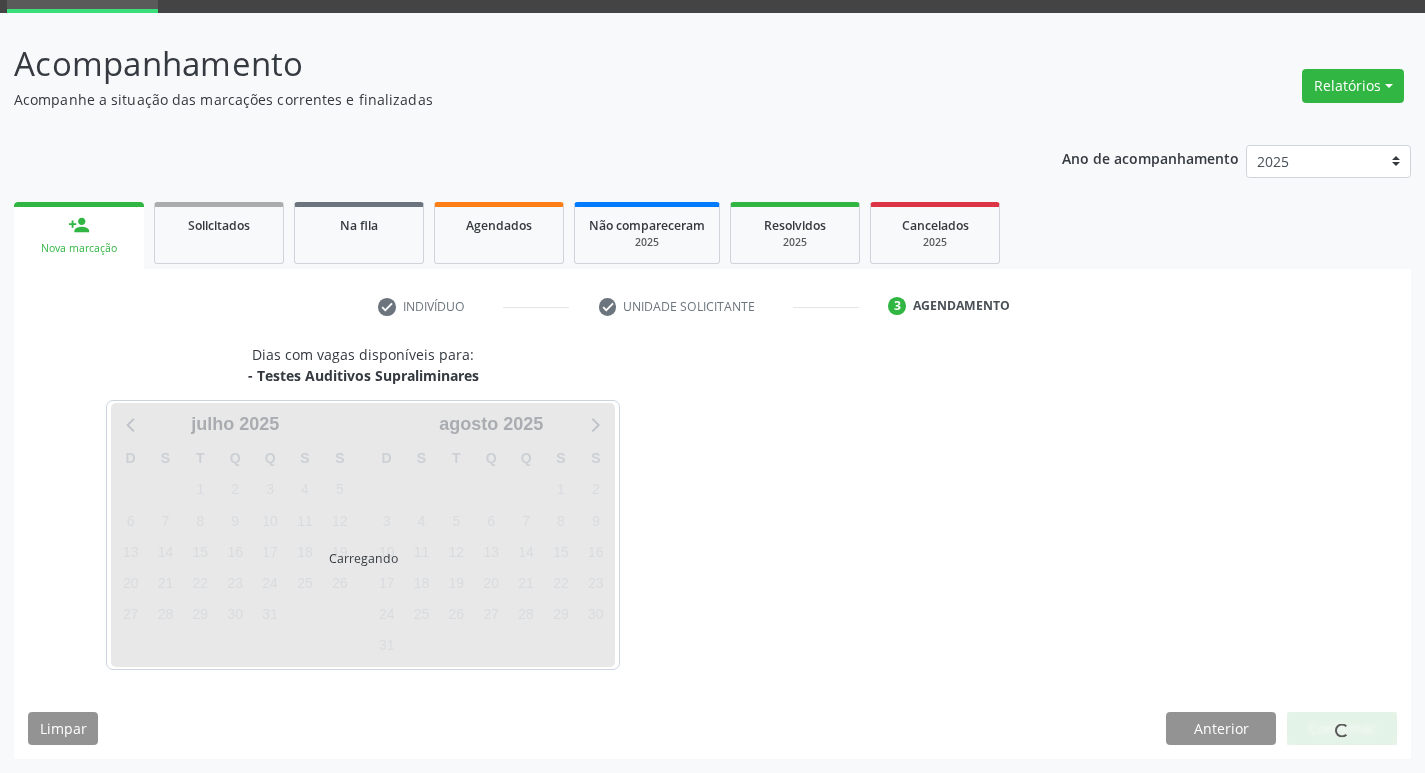 scroll, scrollTop: 97, scrollLeft: 0, axis: vertical 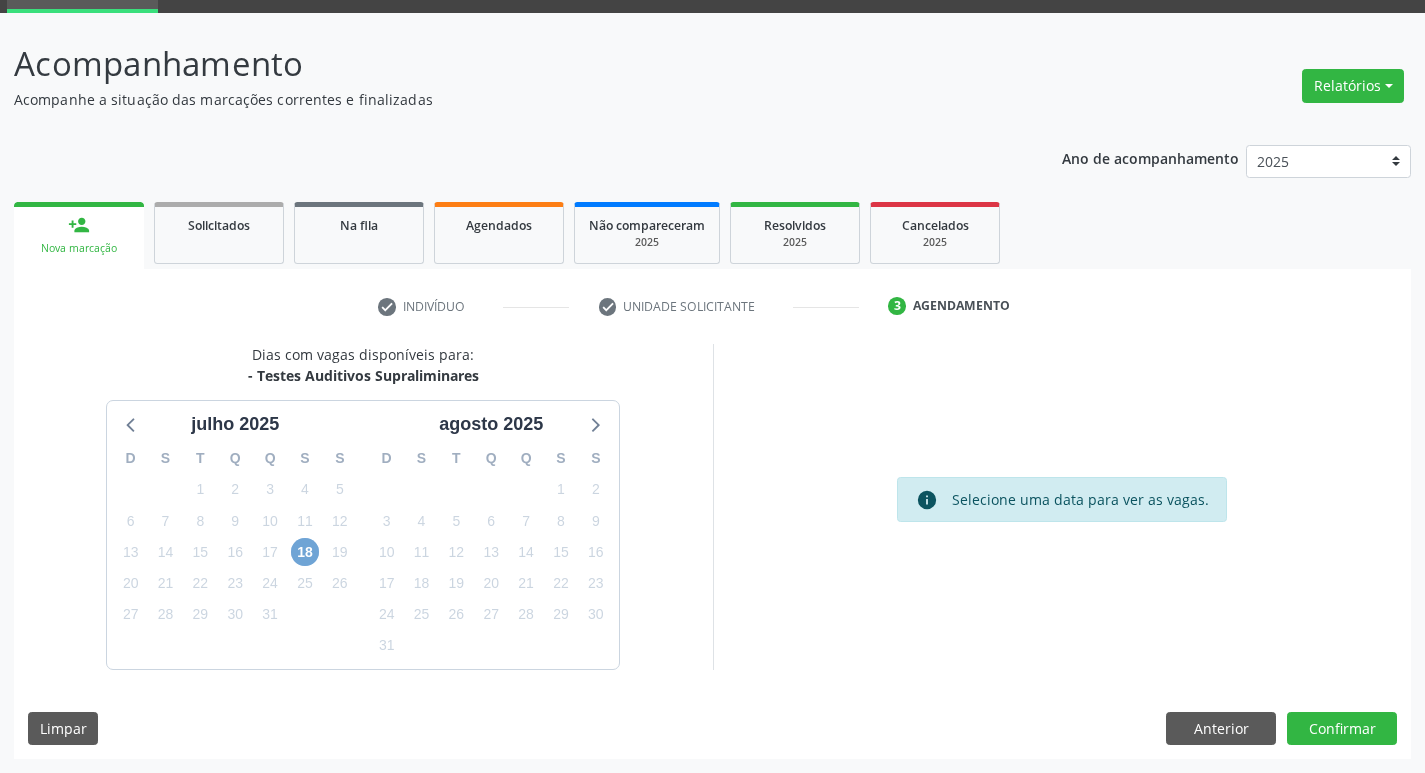 click on "18" at bounding box center (305, 552) 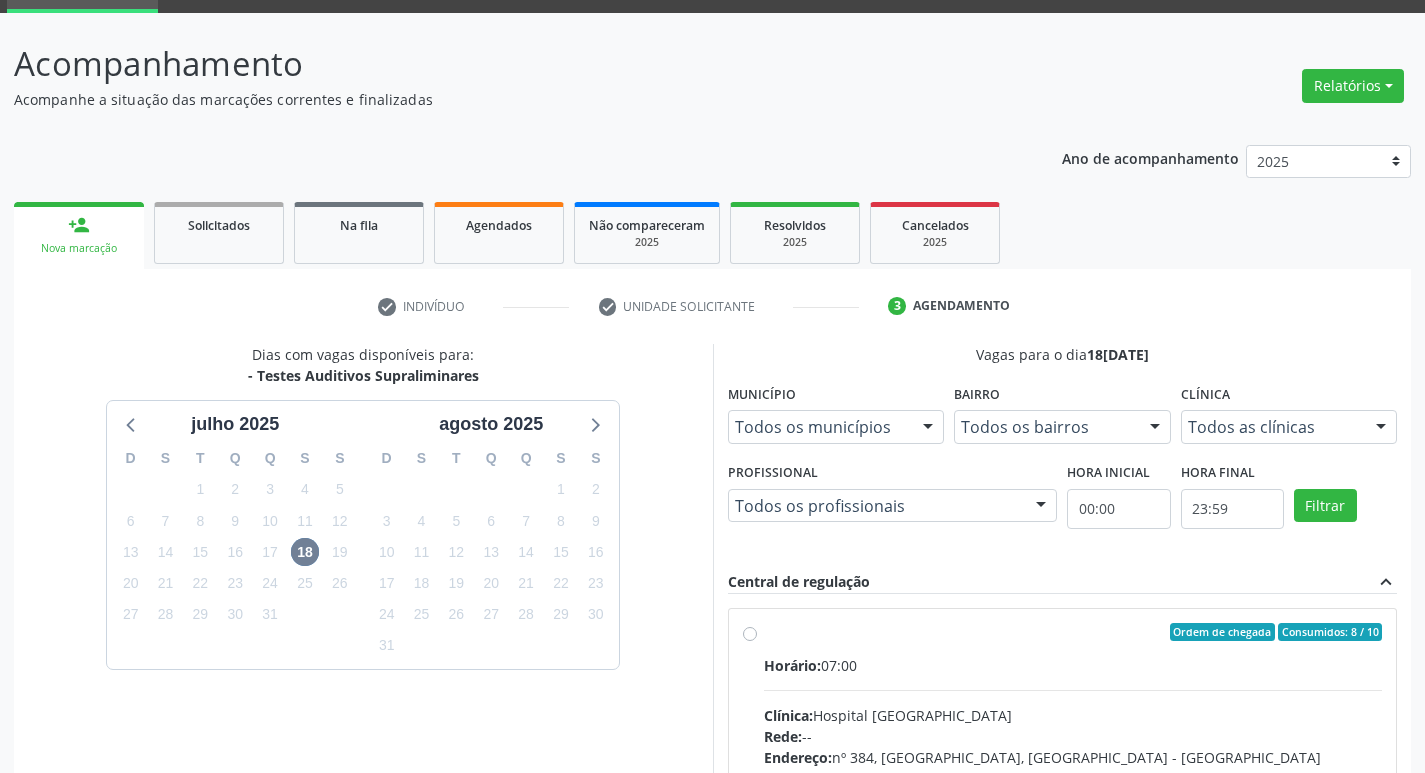 click on "Ordem de chegada
Consumidos: 8 / 10" at bounding box center (1073, 632) 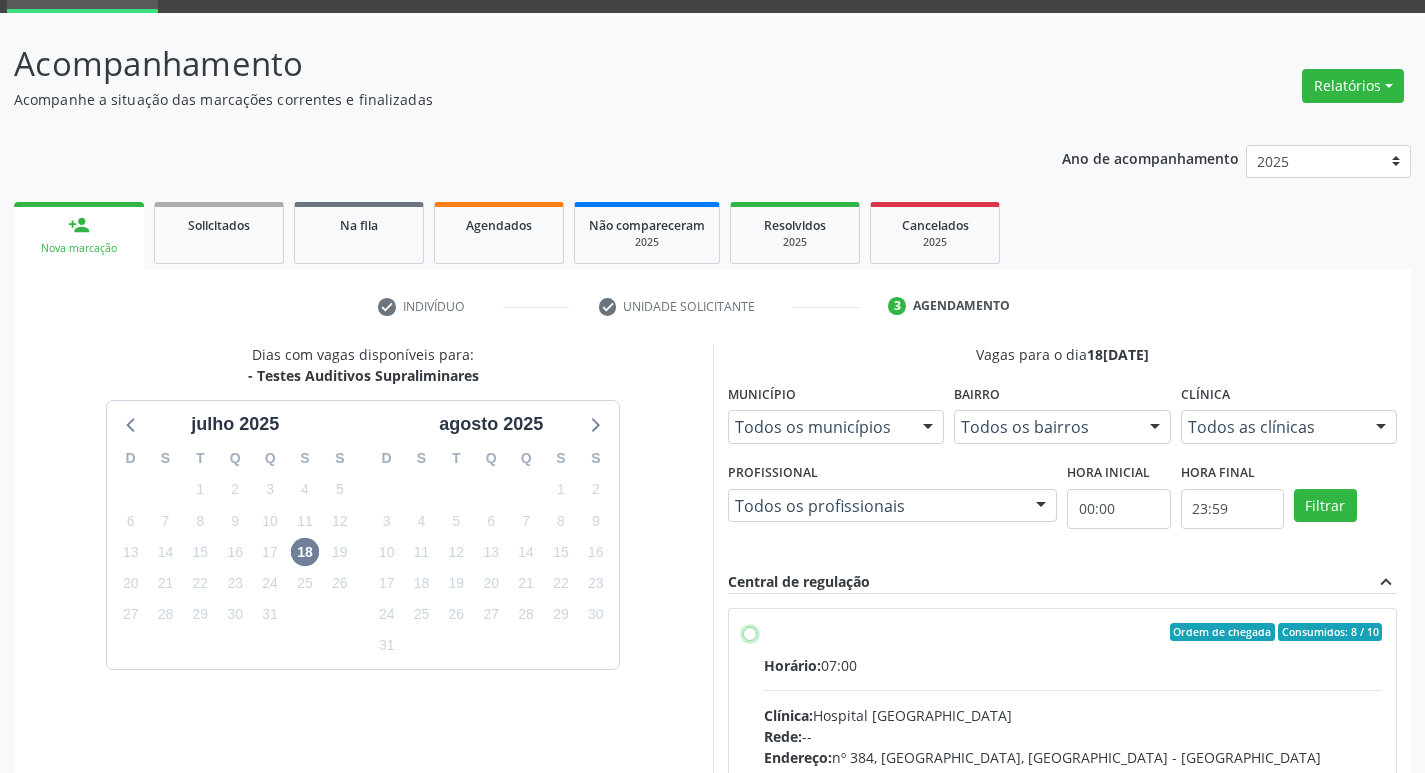 click on "Ordem de chegada
Consumidos: 8 / 10
Horário:   07:00
Clínica:  Hospital Sao Francisco
Rede:
--
Endereço:   nº 384, Varzea, Serra Talhada - PE
Telefone:   (81) 38312142
Profissional:
Cibelly de Souza Brandao
Informações adicionais sobre o atendimento
Idade de atendimento:
de 0 a 120 anos
Gênero(s) atendido(s):
Masculino e Feminino
Informações adicionais:
--" at bounding box center [750, 632] 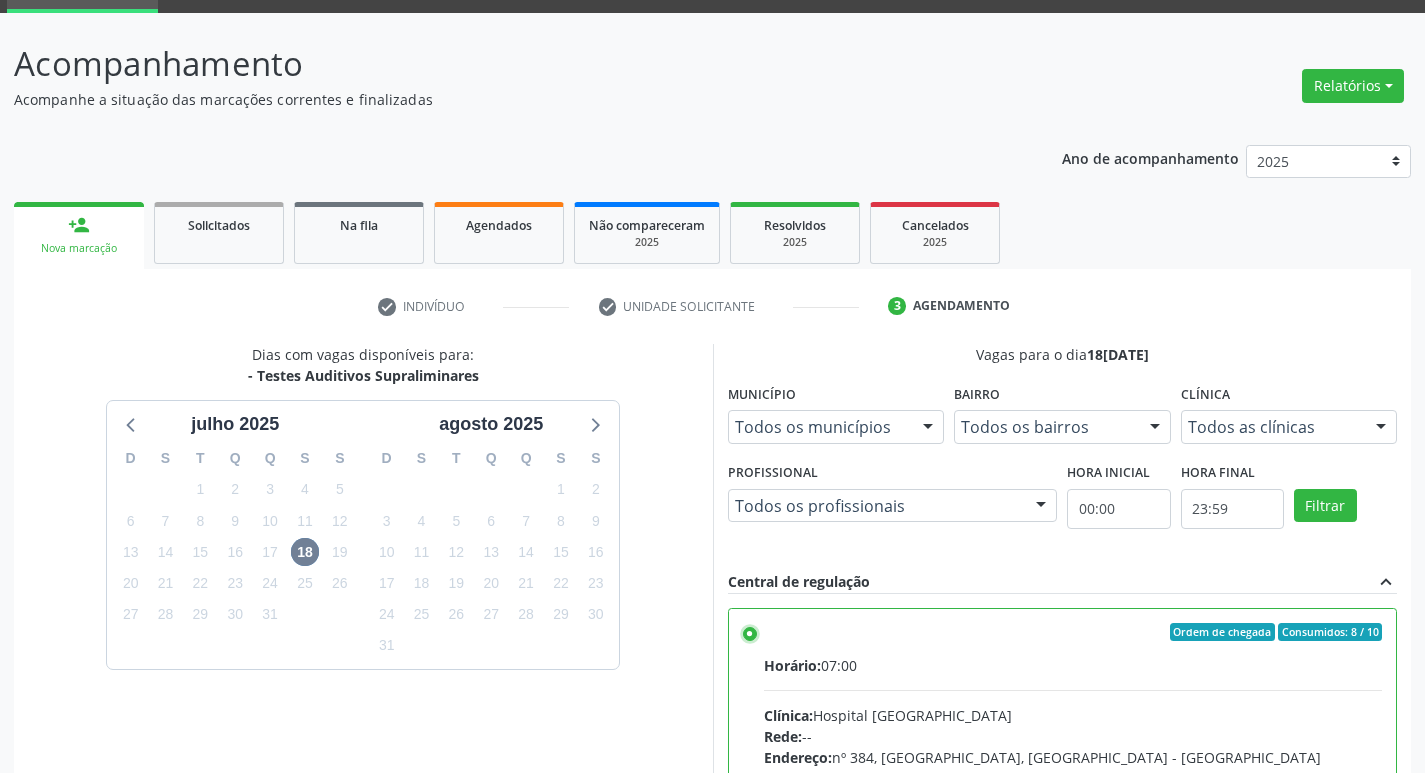 scroll, scrollTop: 422, scrollLeft: 0, axis: vertical 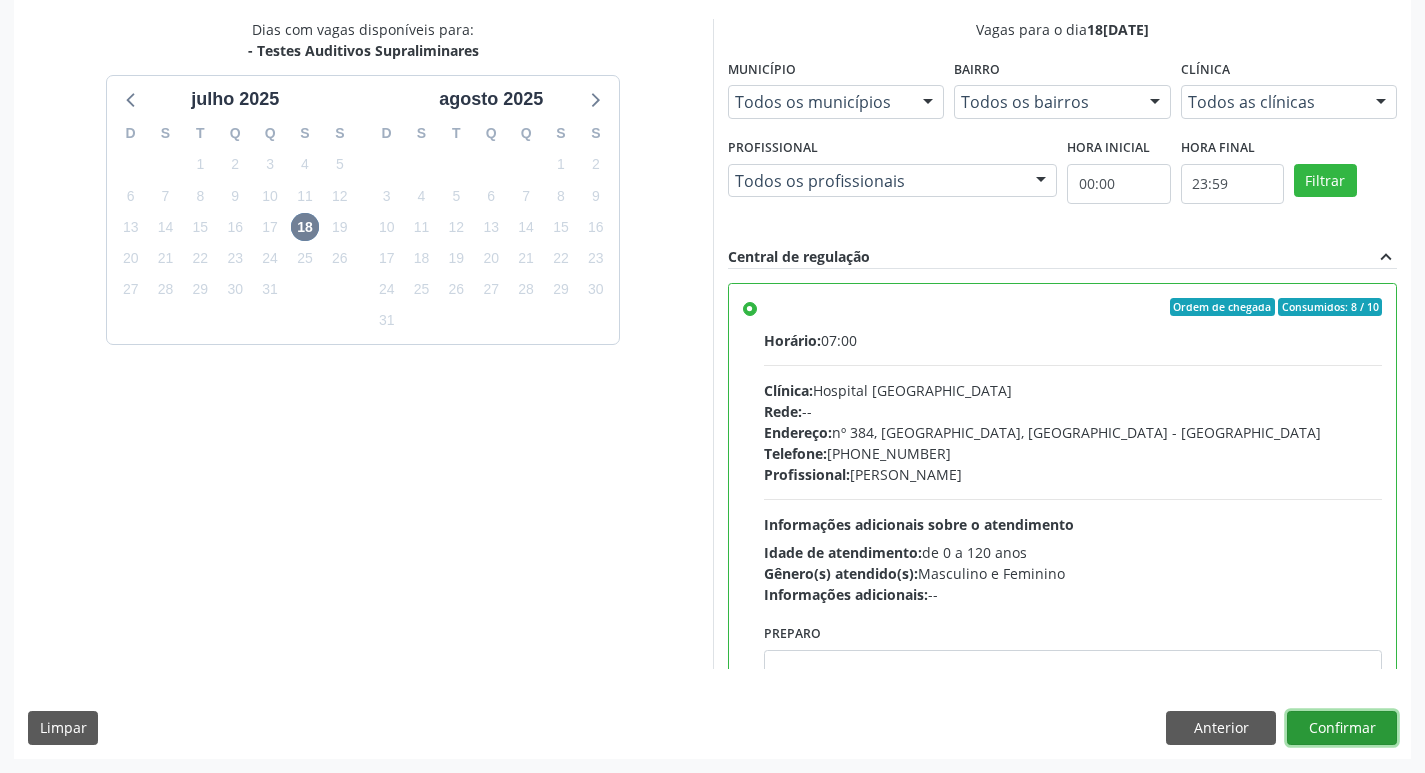 click on "Confirmar" at bounding box center [1342, 728] 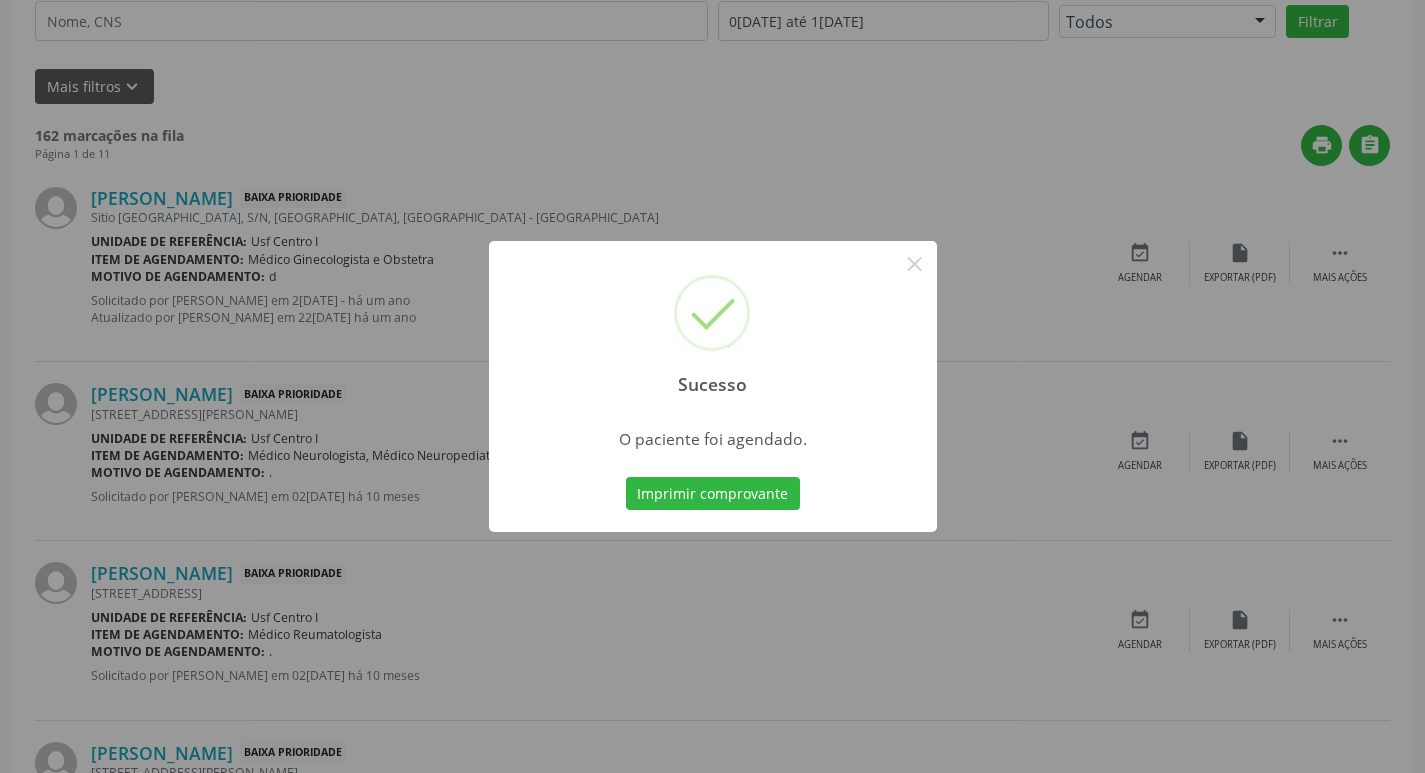 scroll, scrollTop: 0, scrollLeft: 0, axis: both 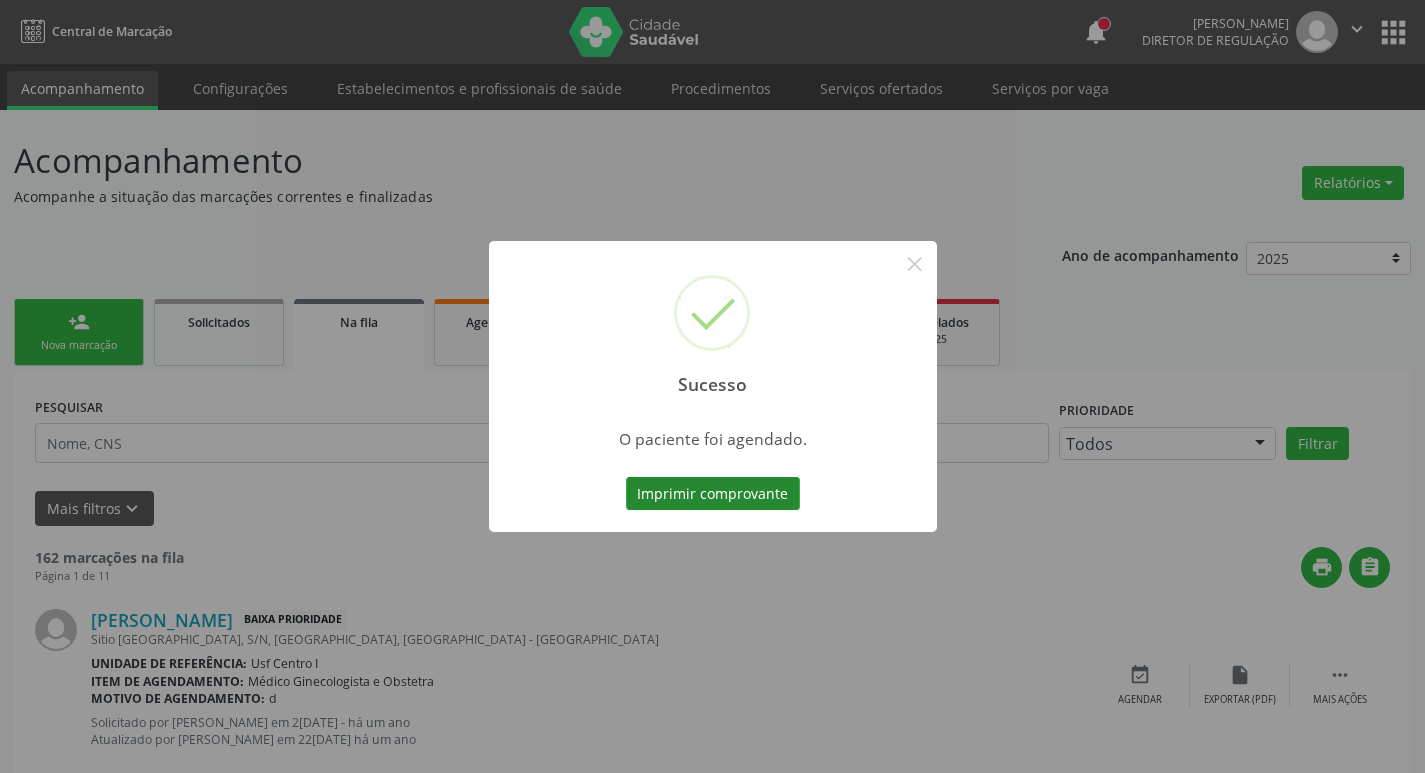 click on "Imprimir comprovante" at bounding box center (713, 494) 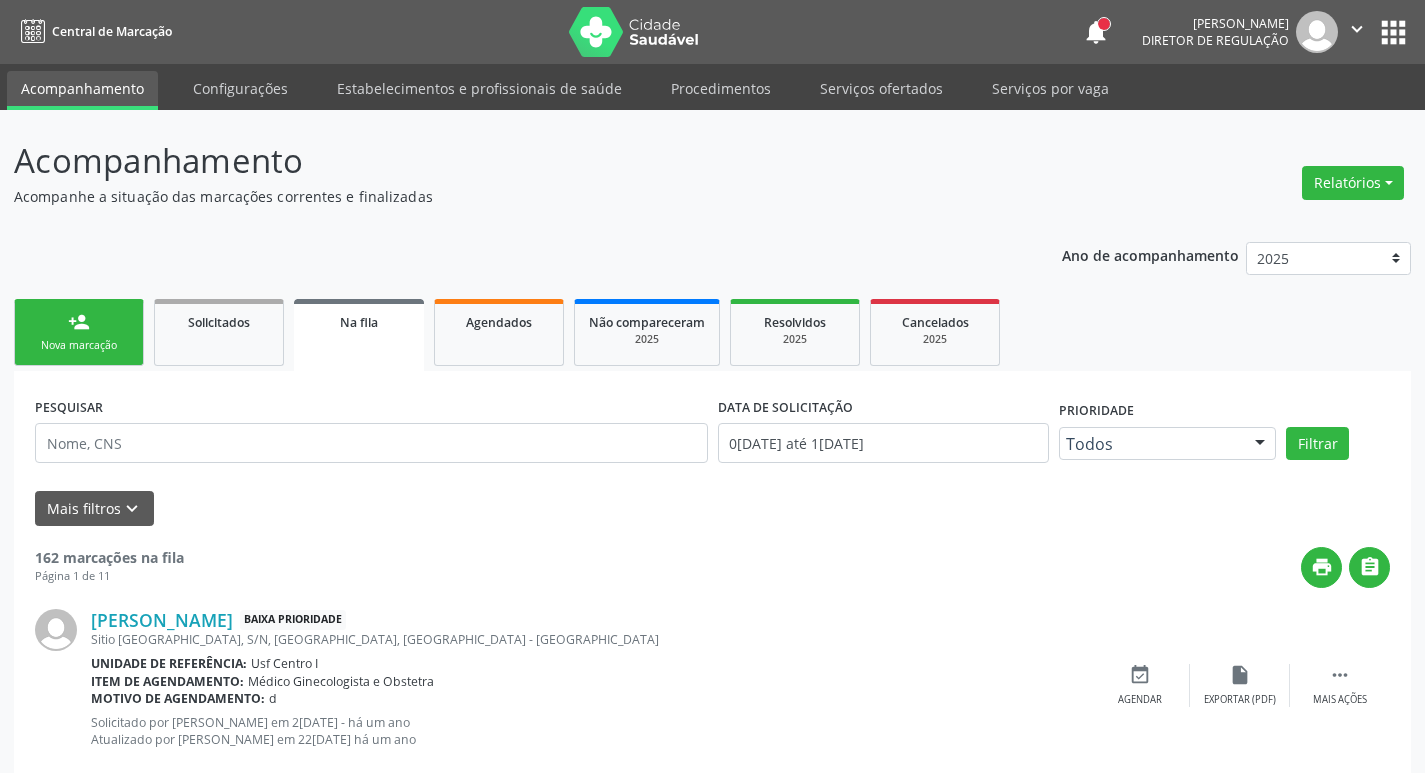 click on "person_add
Nova marcação" at bounding box center [79, 332] 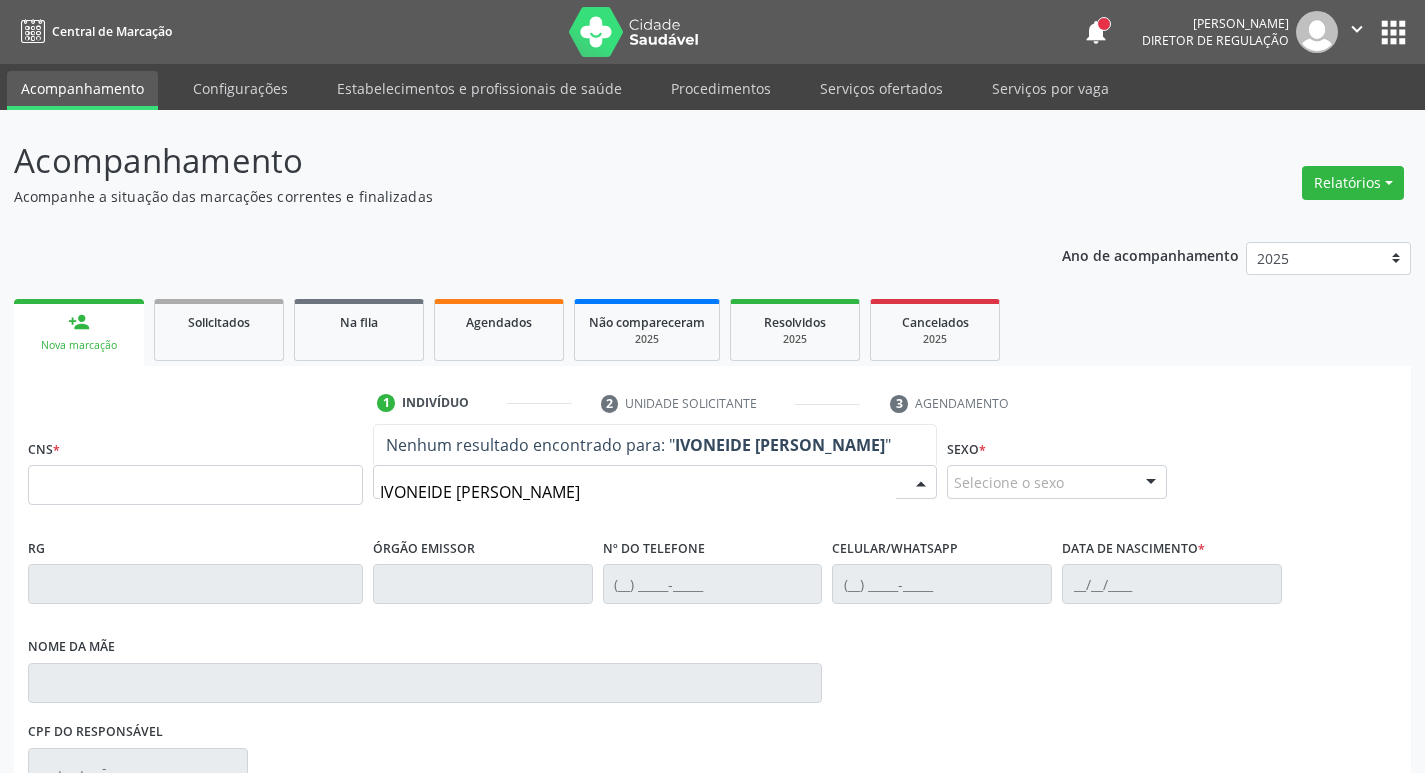 type on "IVONEIDE MARIA DE OL" 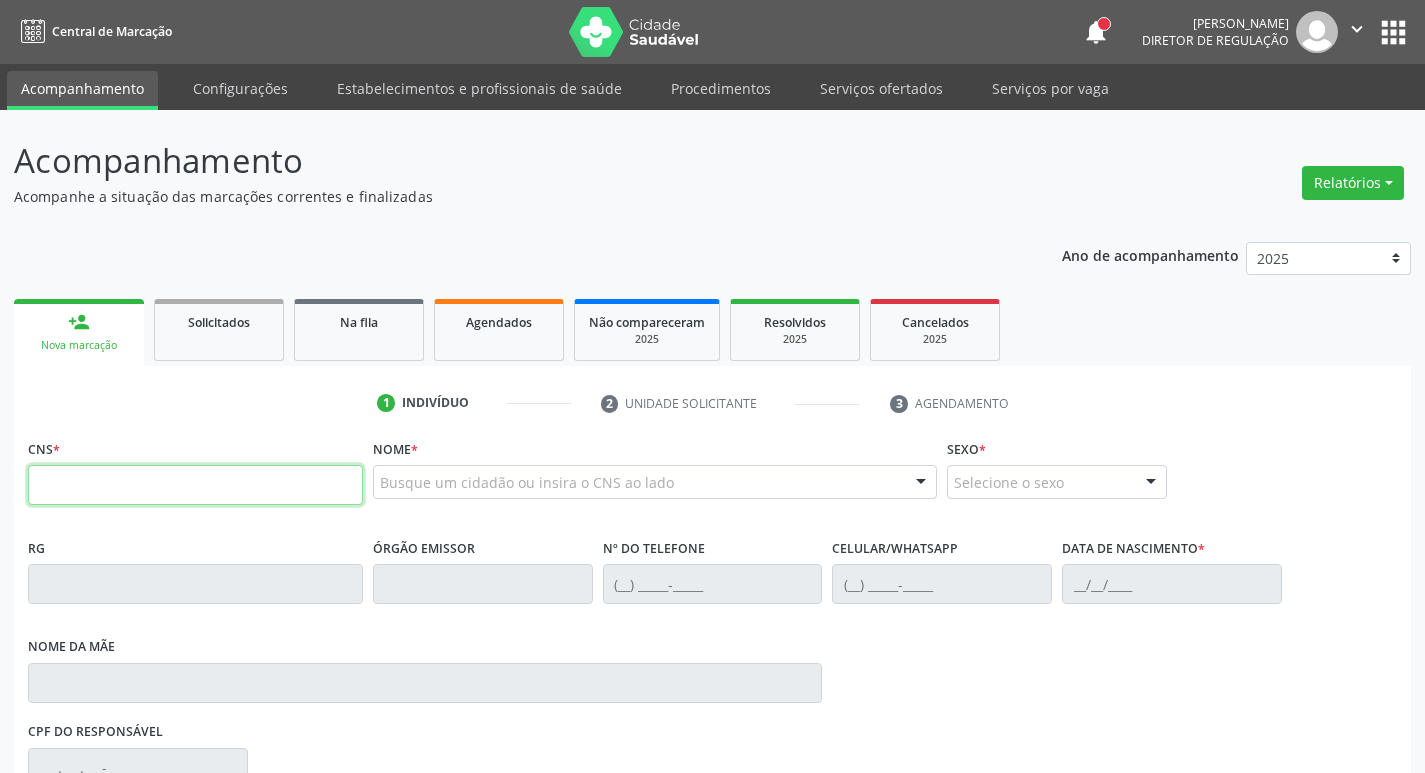 click at bounding box center (195, 485) 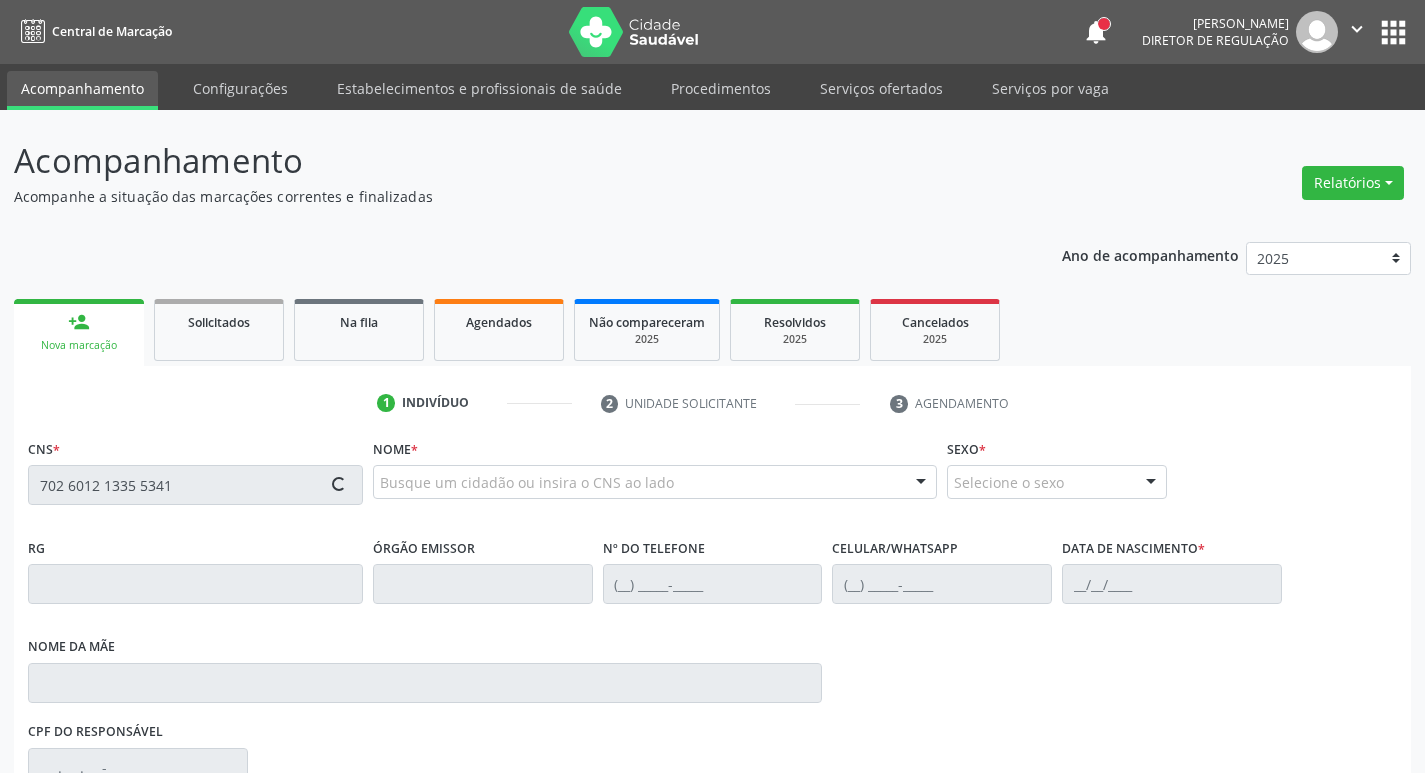 type on "702 6012 1335 5341" 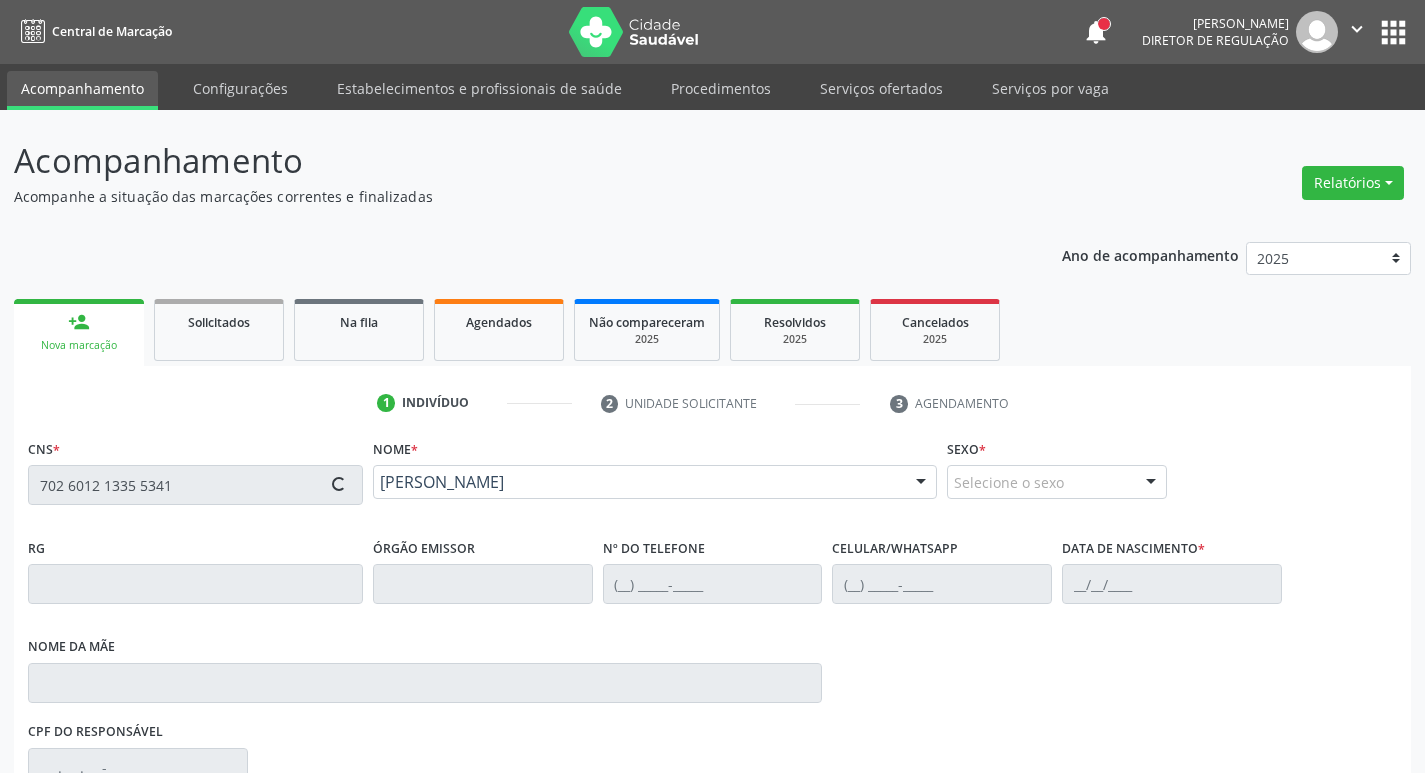 type on "(87) 99999-9999" 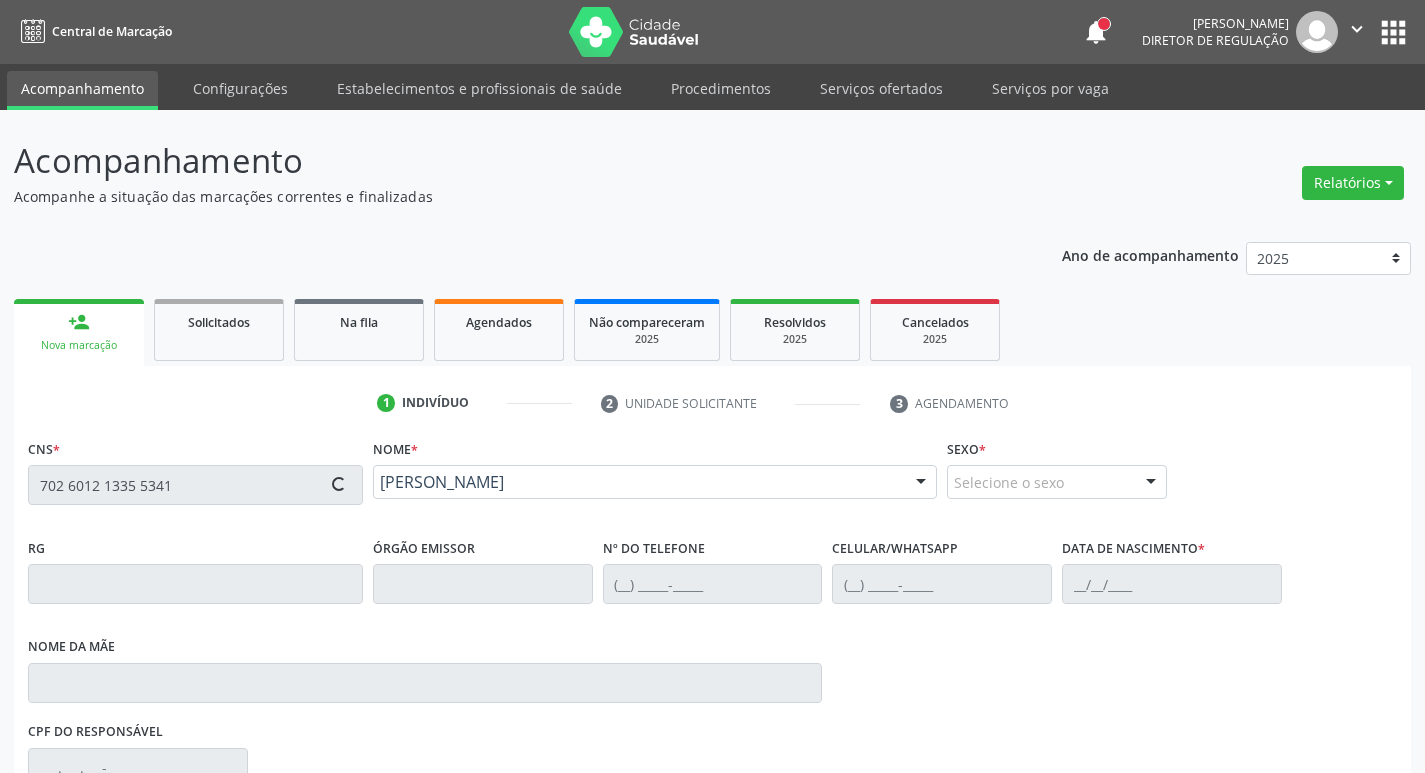 type on "19/01/1978" 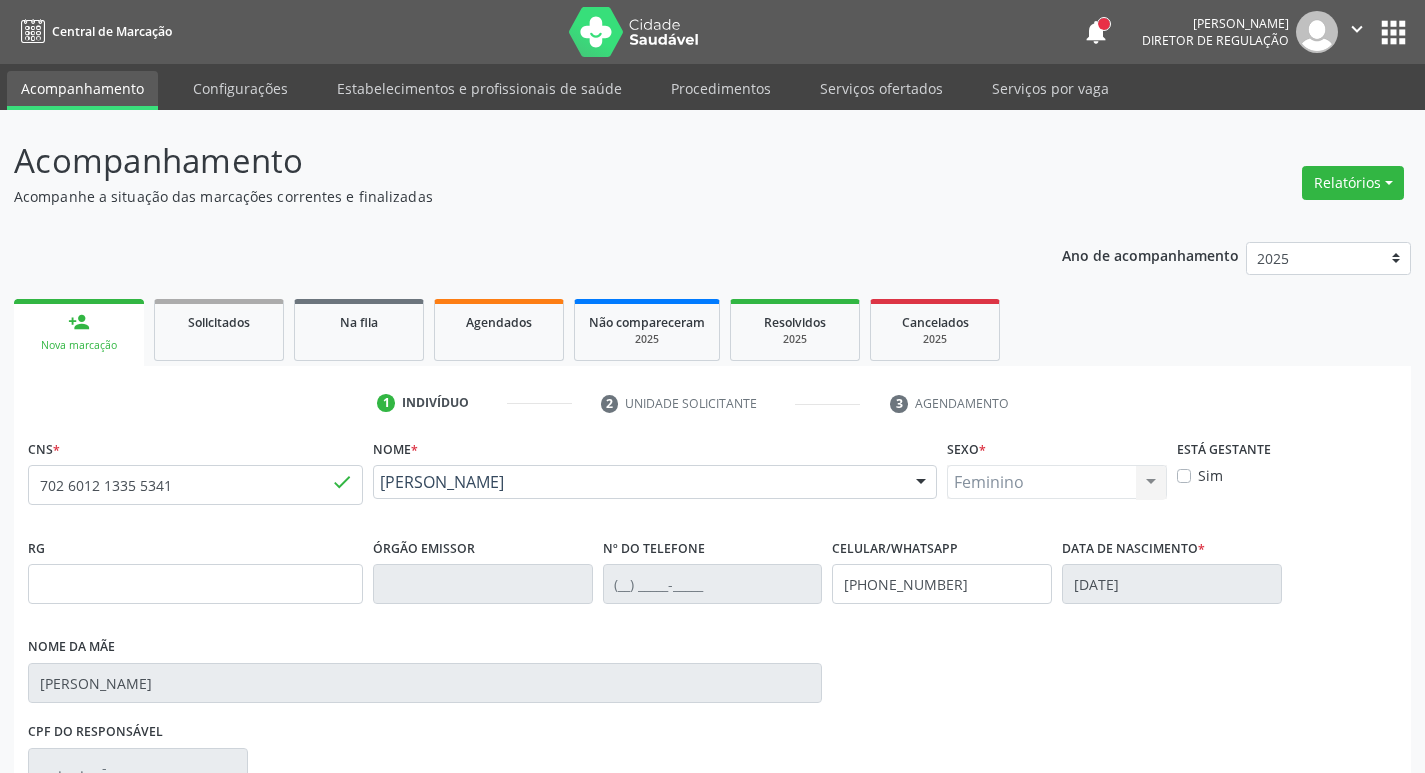 scroll, scrollTop: 297, scrollLeft: 0, axis: vertical 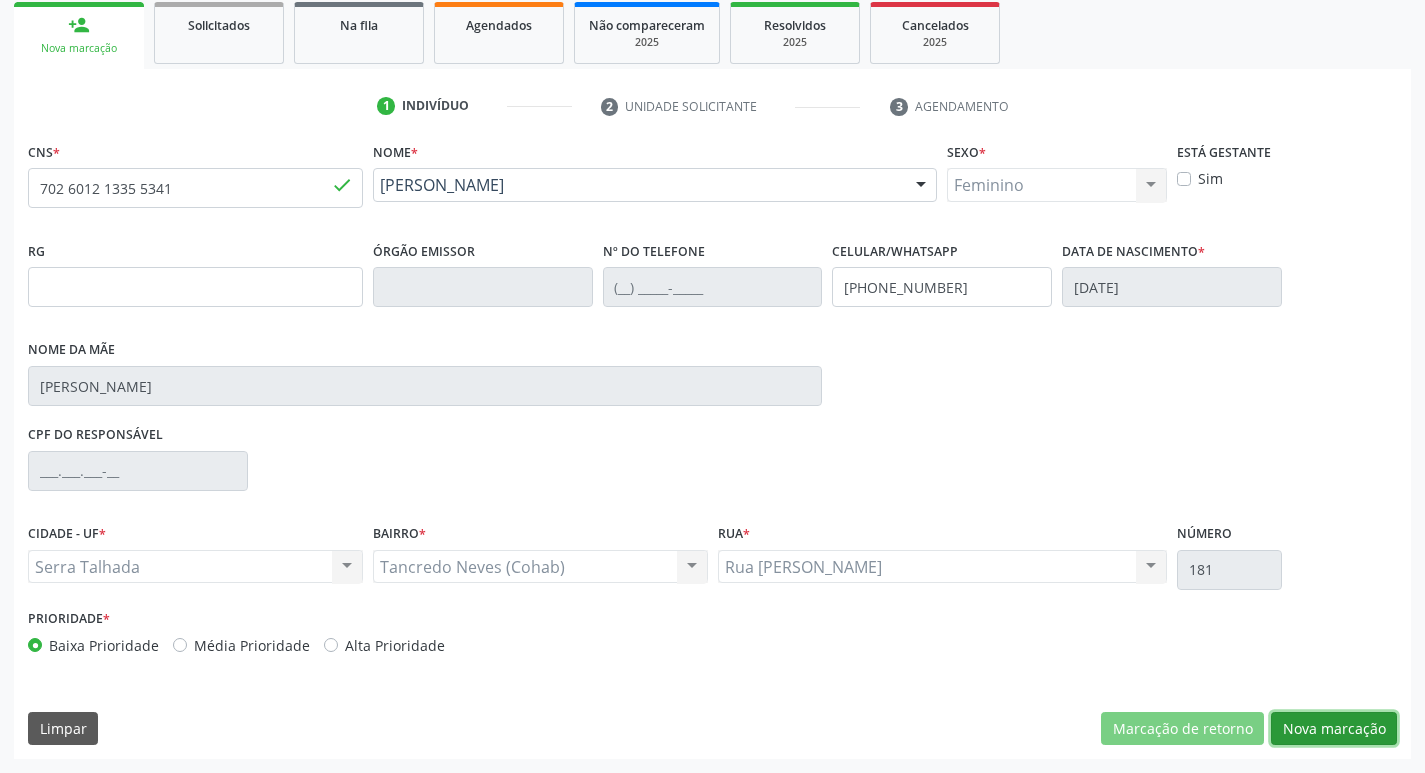click on "Nova marcação" at bounding box center (1334, 729) 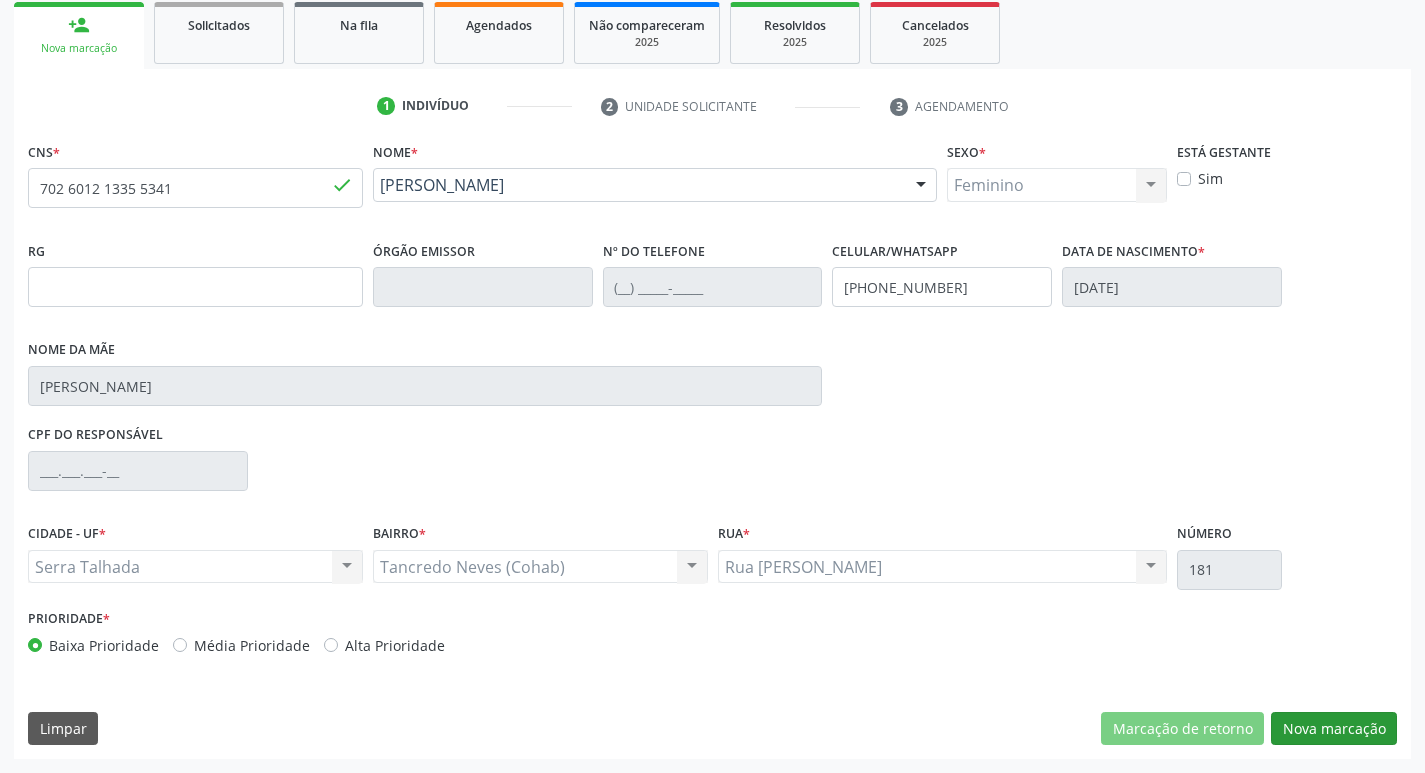 scroll, scrollTop: 133, scrollLeft: 0, axis: vertical 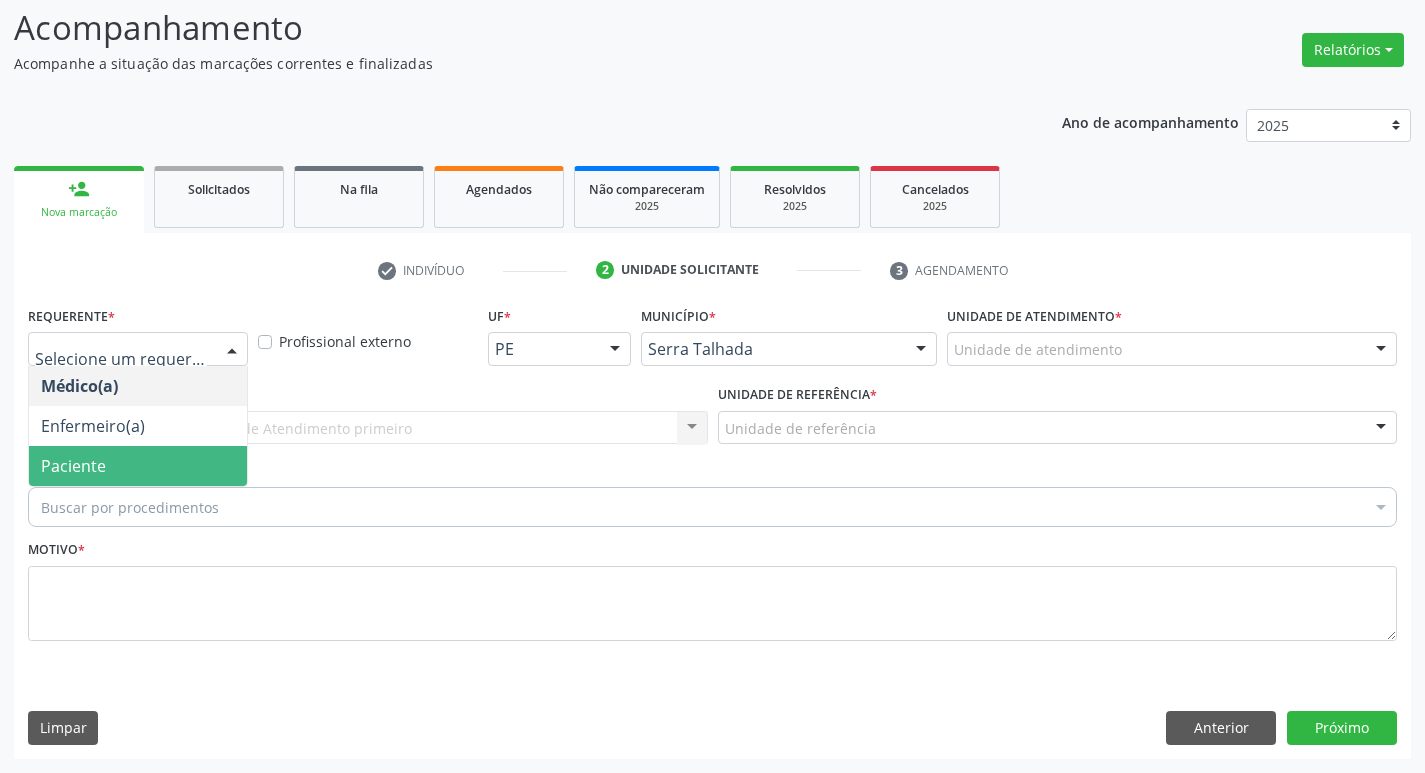 click on "Paciente" at bounding box center (138, 466) 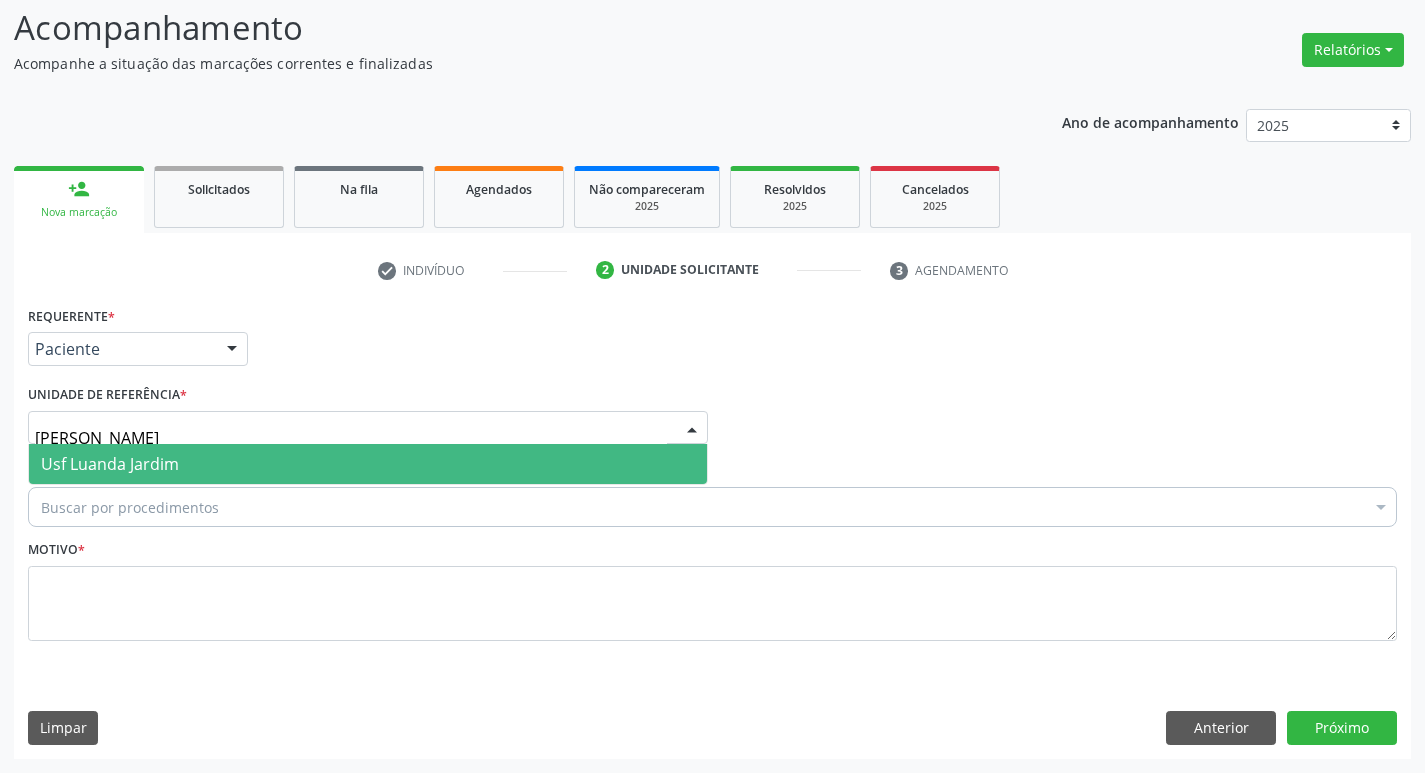 type on "JAR" 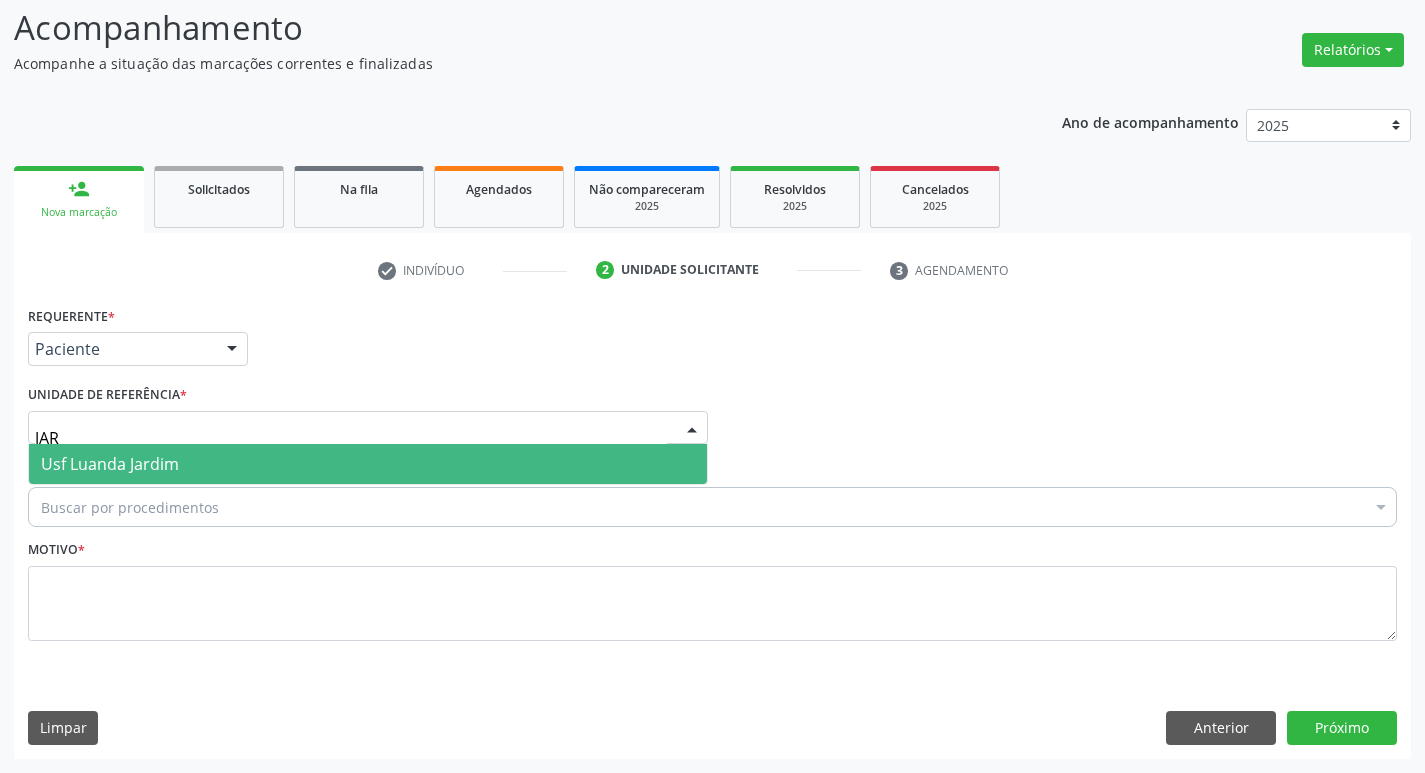 click on "Usf Luanda Jardim" at bounding box center (368, 464) 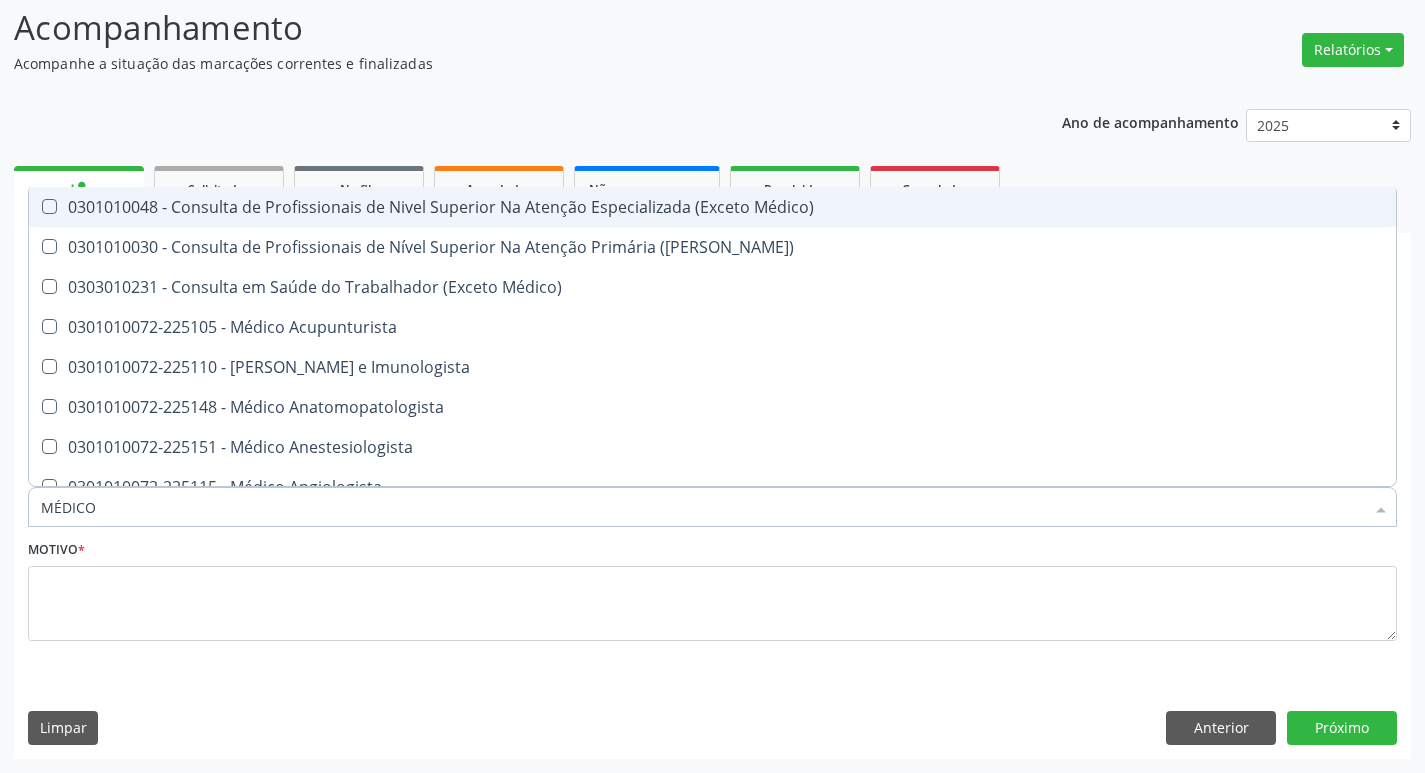 type on "MÉDICO C" 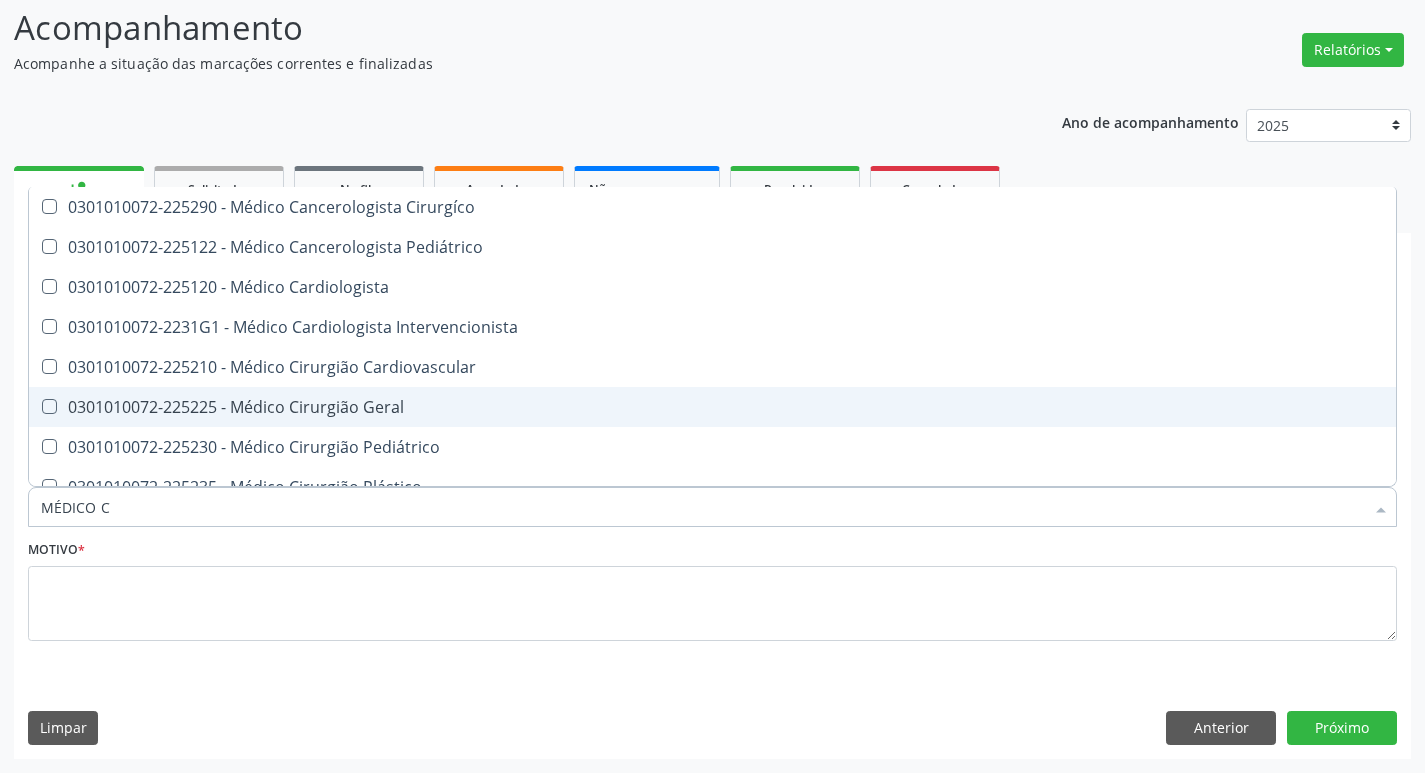 click on "0301010072-225225 - Médico Cirurgião Geral" at bounding box center (712, 407) 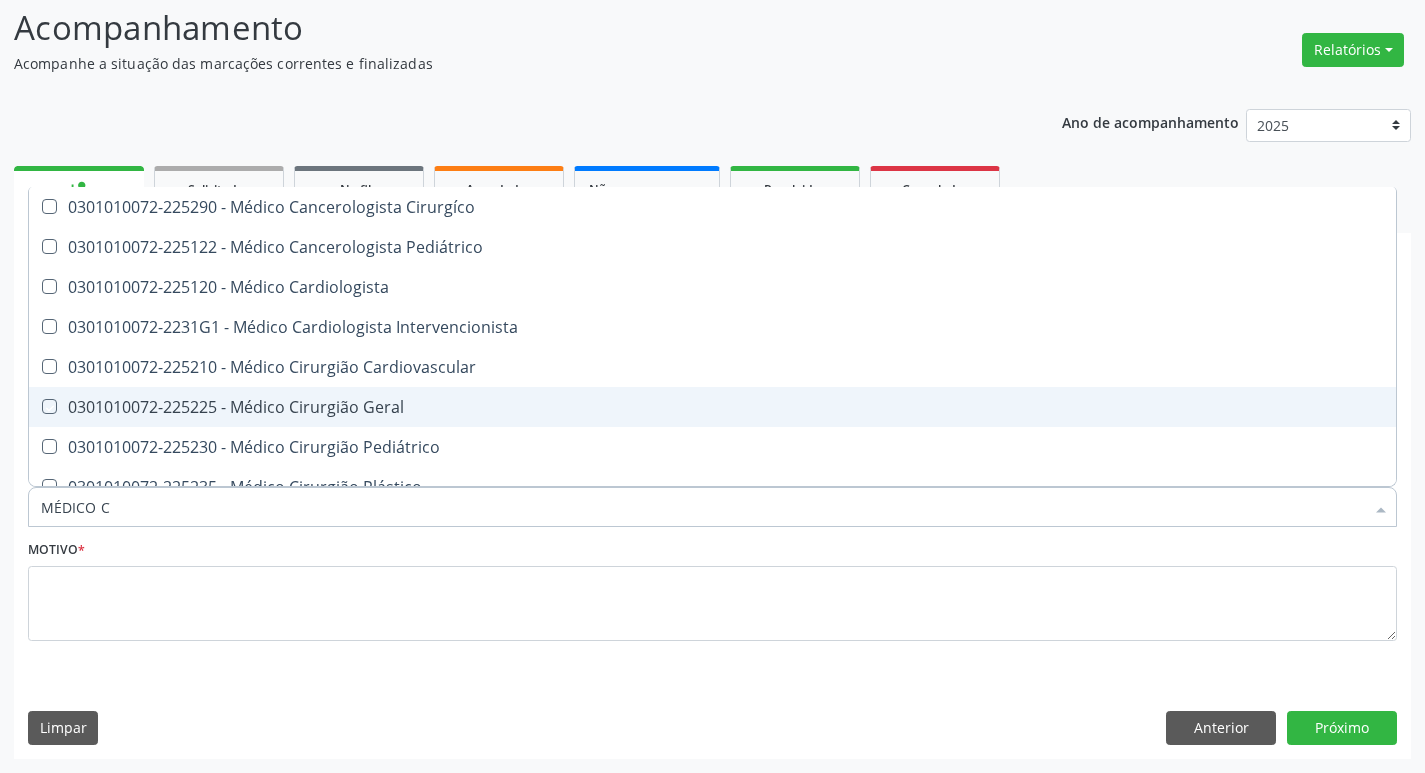 checkbox on "true" 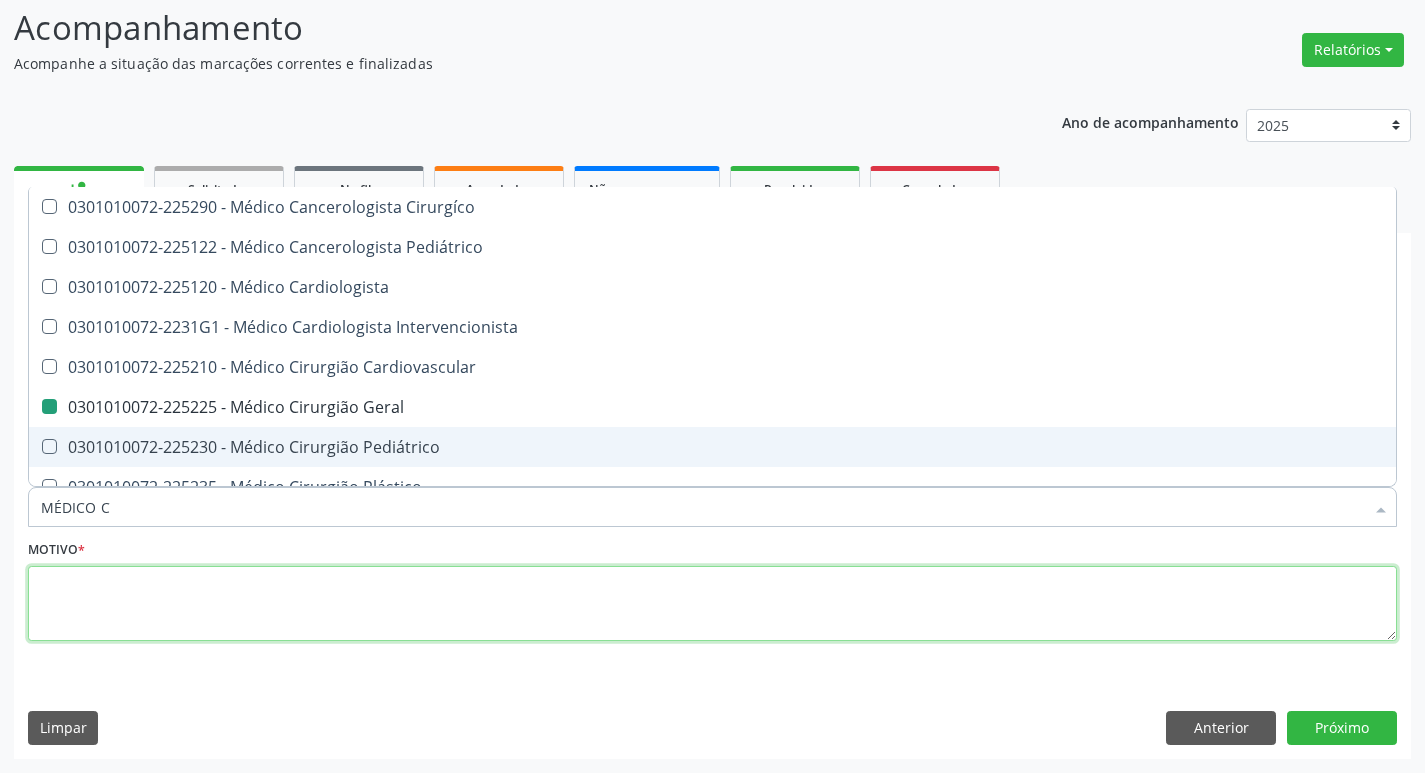 click at bounding box center (712, 604) 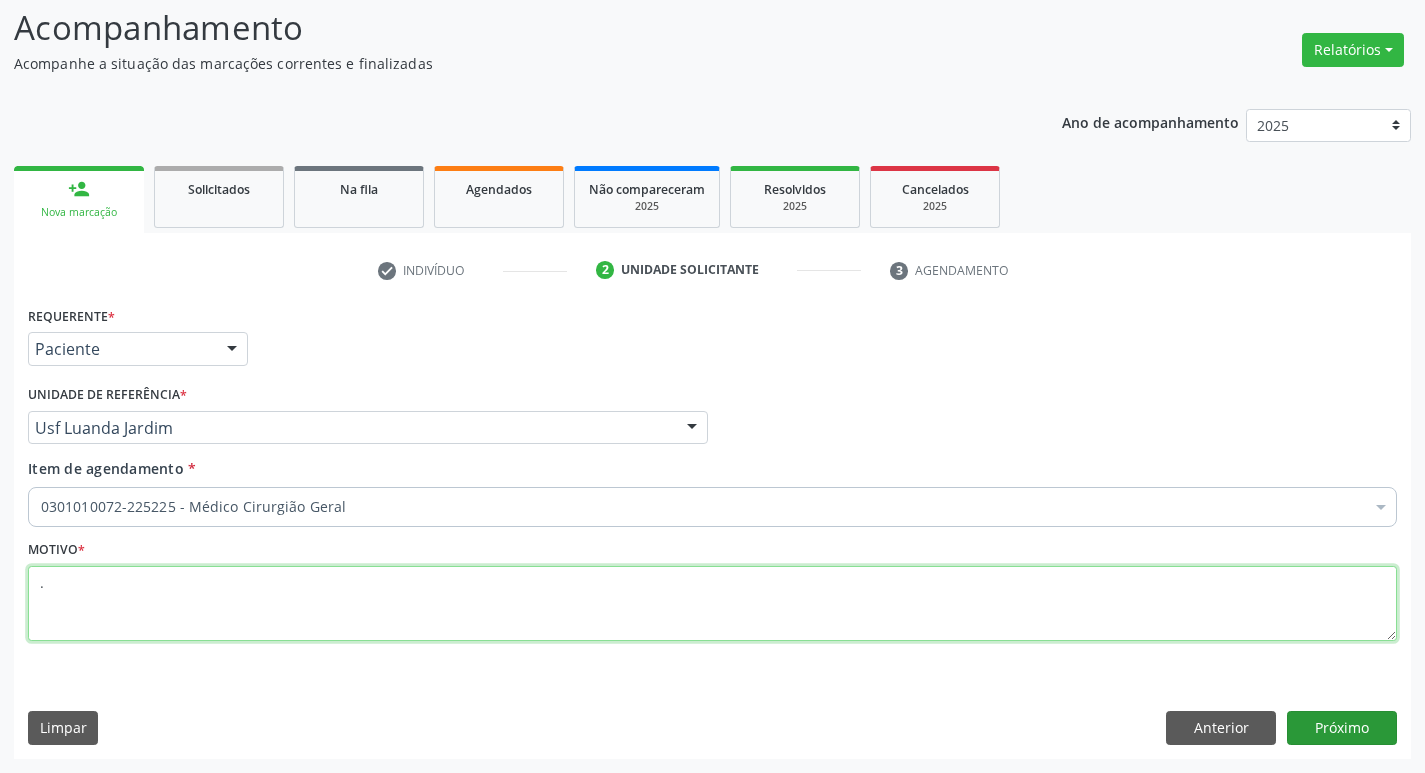 type on "." 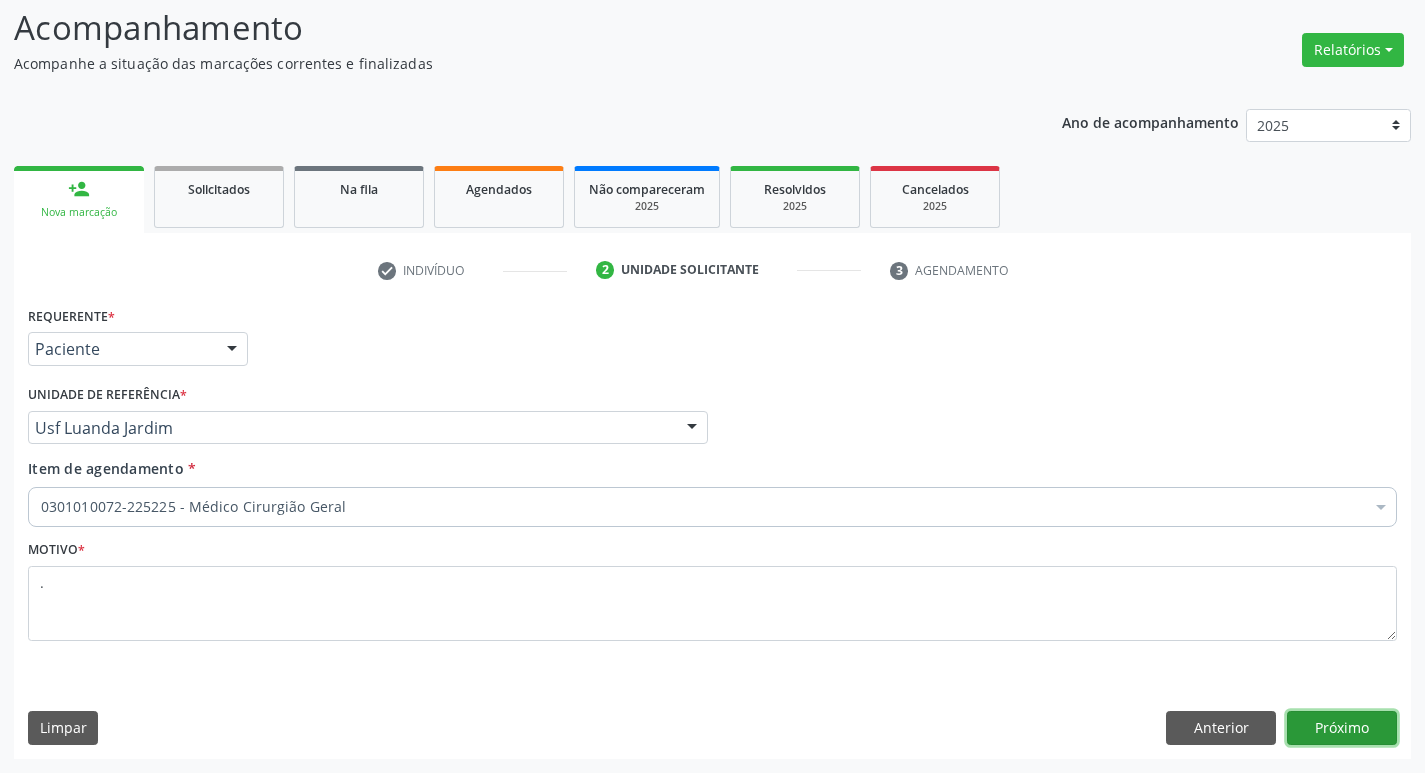 click on "Próximo" at bounding box center [1342, 728] 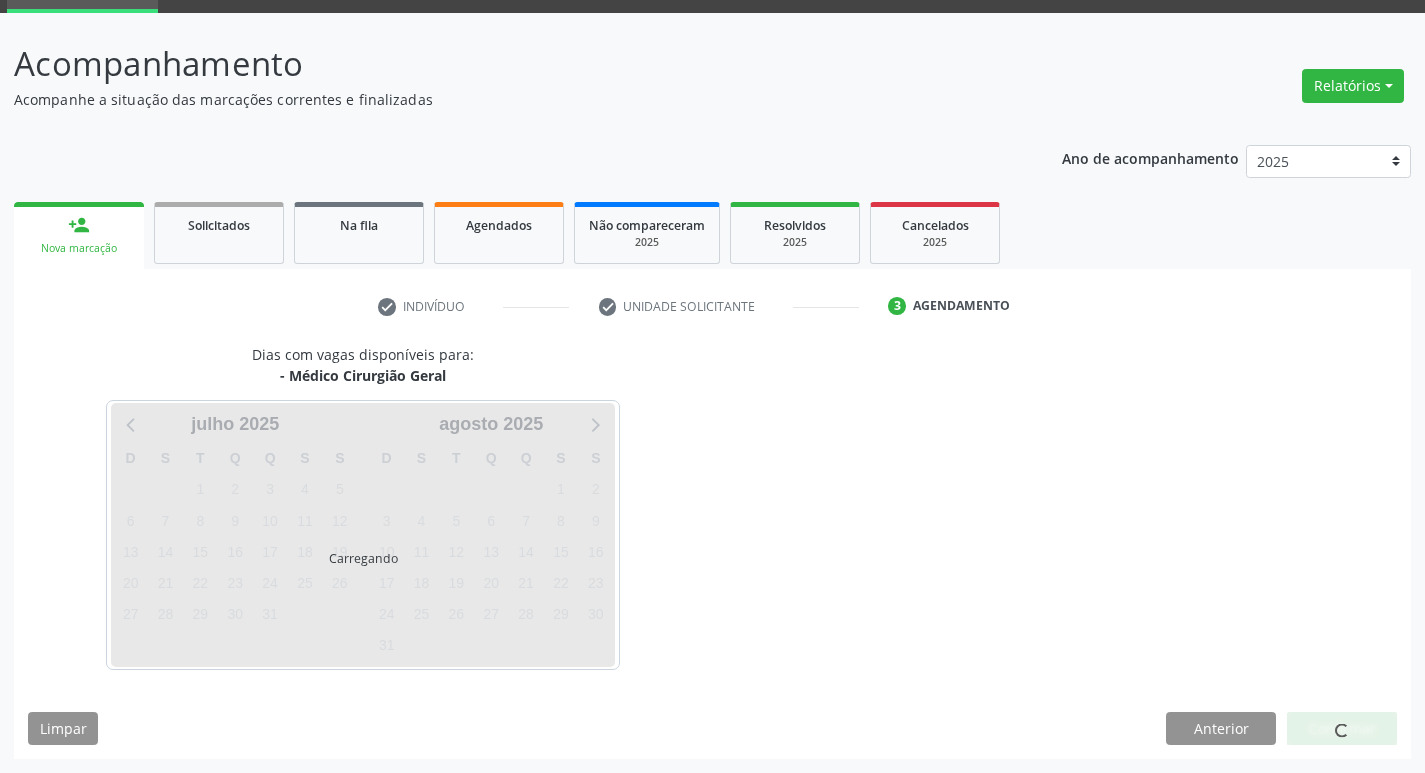 scroll, scrollTop: 97, scrollLeft: 0, axis: vertical 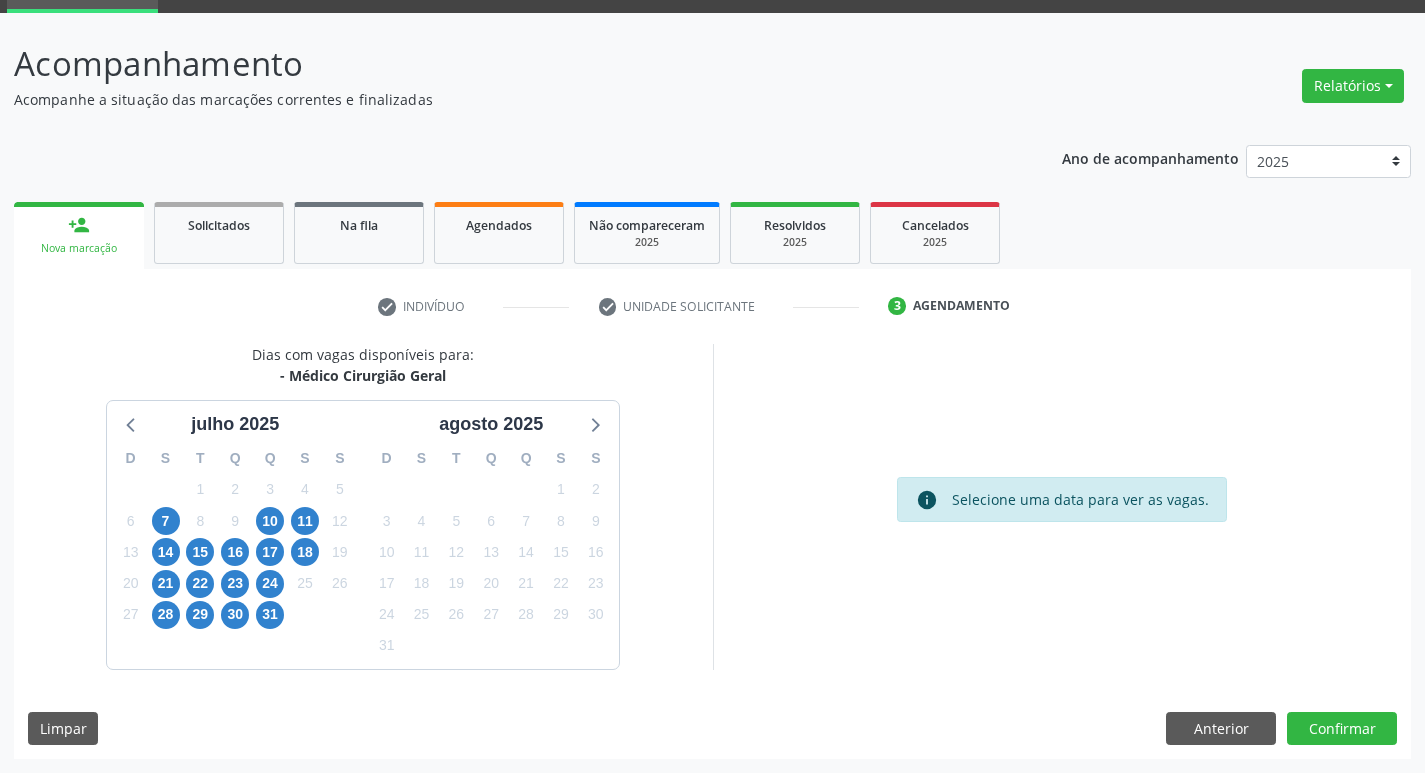 click on "Dias com vagas disponíveis para:
- Médico Cirurgião Geral
julho 2025 D S T Q Q S S 29 30 1 2 3 4 5 6 7 8 9 10 11 12 13 14 15 16 17 18 19 20 21 22 23 24 25 26 27 28 29 30 31 1 2 3 4 5 6 7 8 9 agosto 2025 D S T Q Q S S 27 28 29 30 31 1 2 3 4 5 6 7 8 9 10 11 12 13 14 15 16 17 18 19 20 21 22 23 24 25 26 27 28 29 30 31 1 2 3 4 5 6" at bounding box center (363, 506) 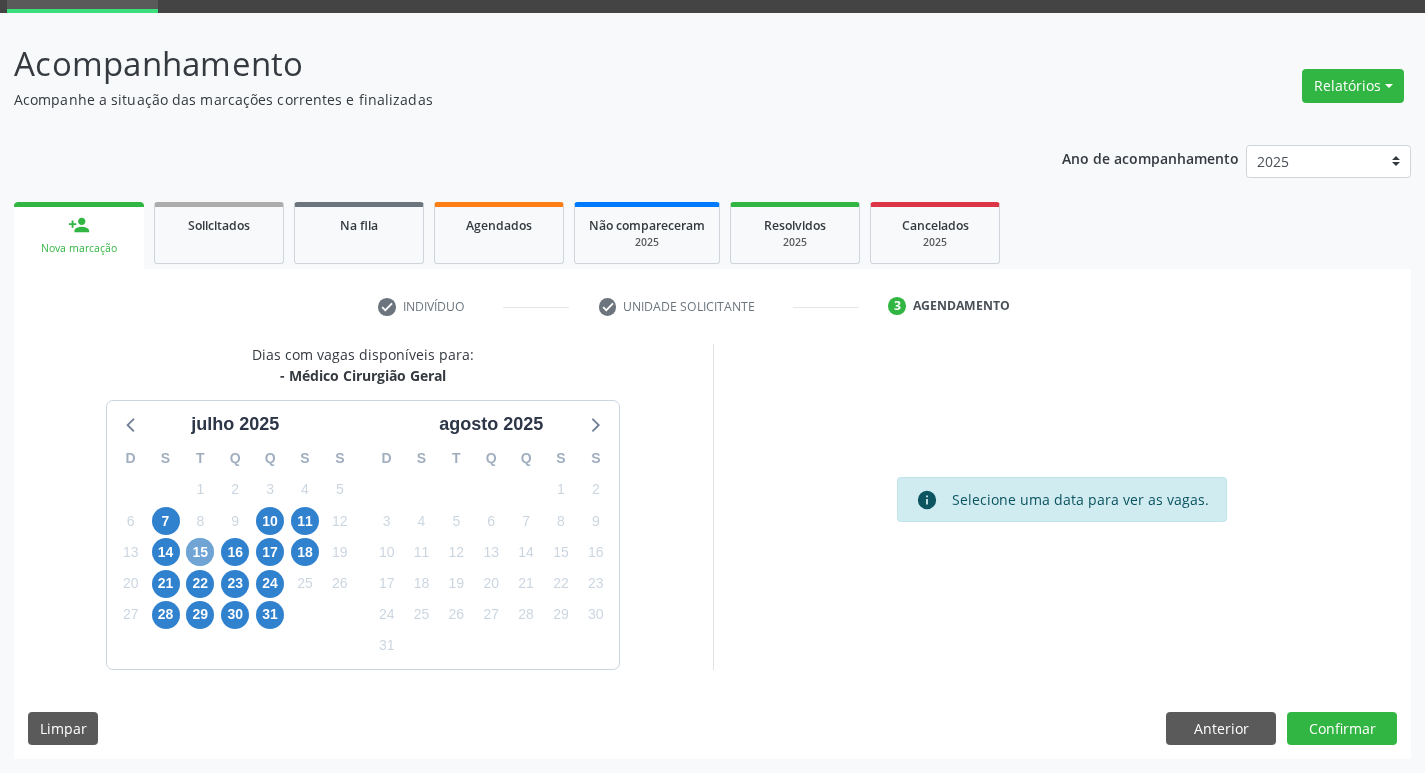click on "15" at bounding box center (200, 552) 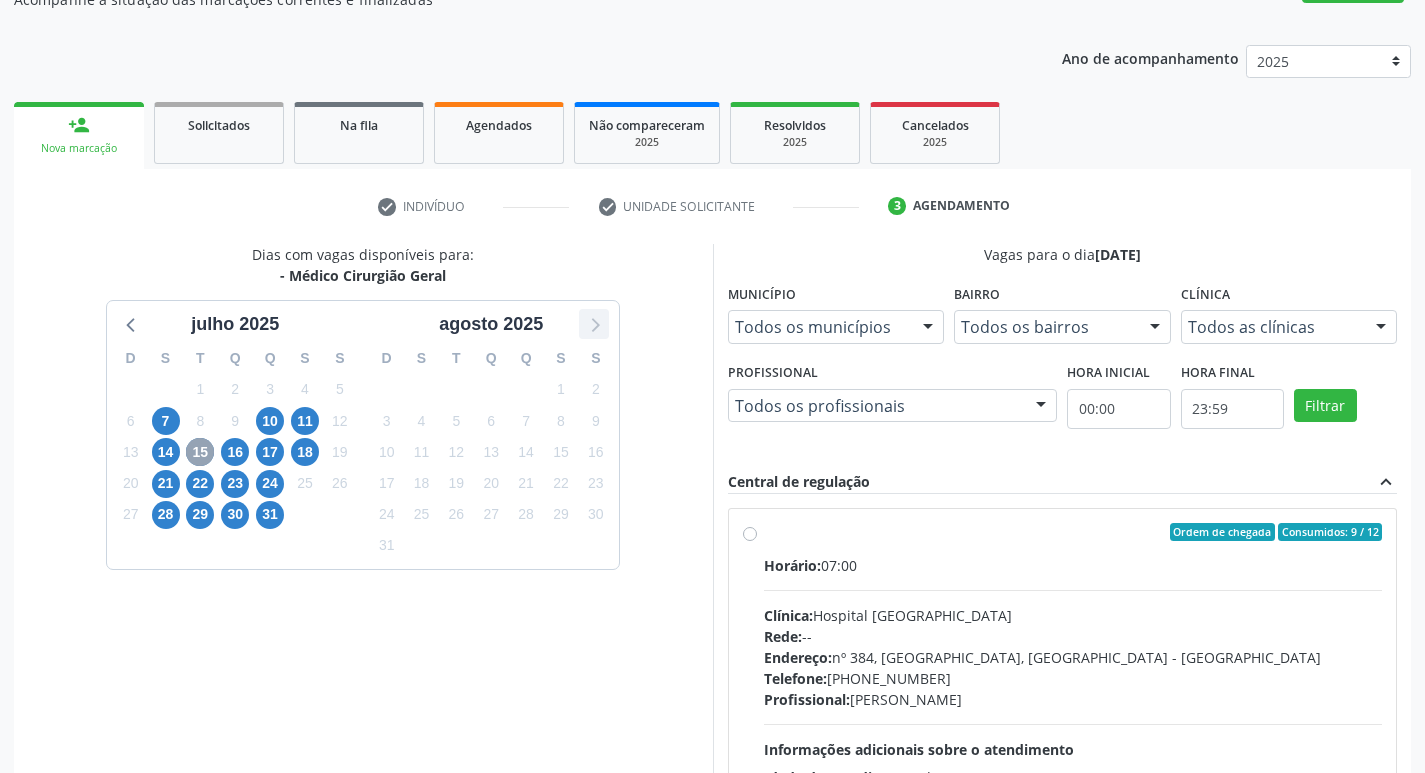 scroll, scrollTop: 397, scrollLeft: 0, axis: vertical 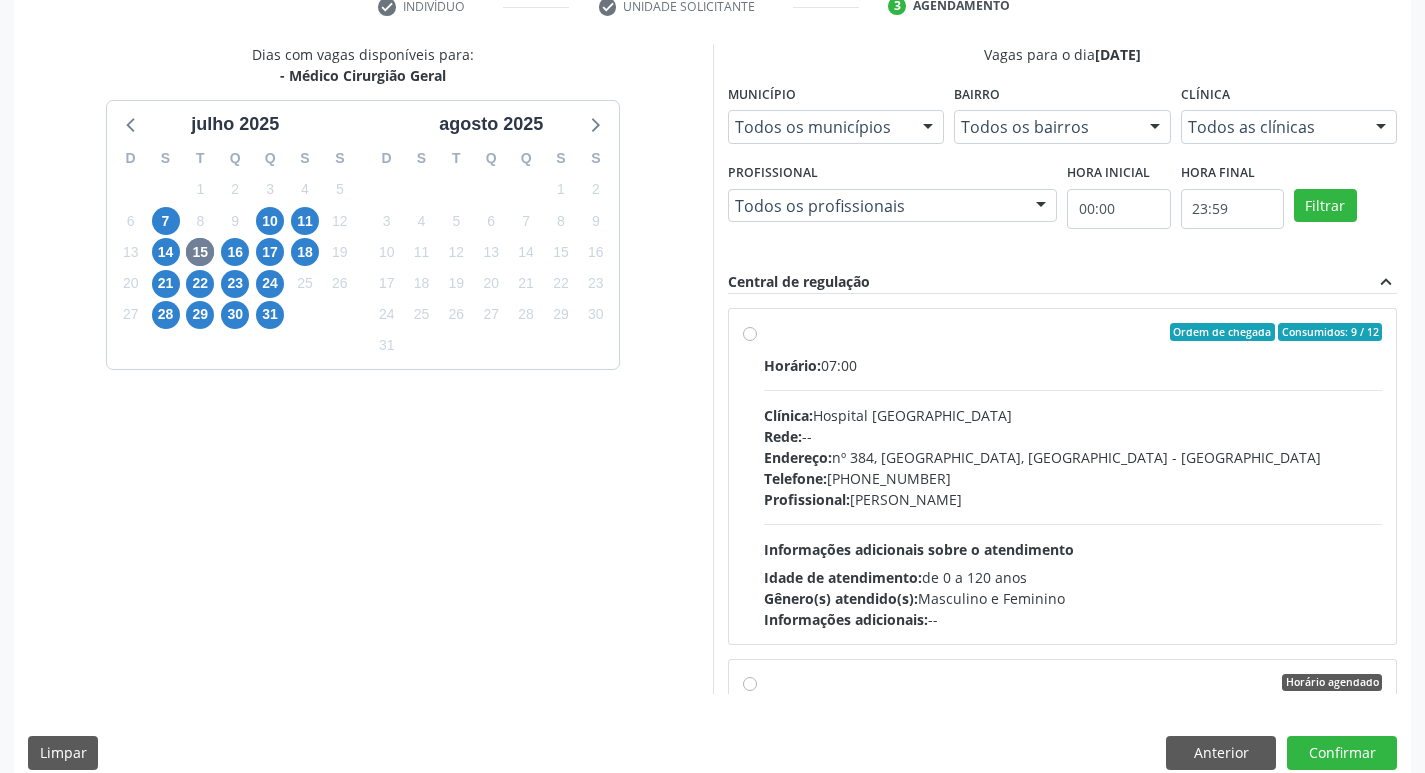 click on "Ordem de chegada
Consumidos: 9 / 12
Horário:   07:00
Clínica:  Hospital Sao Francisco
Rede:
--
Endereço:   nº 384, Varzea, Serra Talhada - PE
Telefone:   (81) 38312142
Profissional:
Francisco Anselmo Magalhaes
Informações adicionais sobre o atendimento
Idade de atendimento:
de 0 a 120 anos
Gênero(s) atendido(s):
Masculino e Feminino
Informações adicionais:
--" at bounding box center [1073, 476] 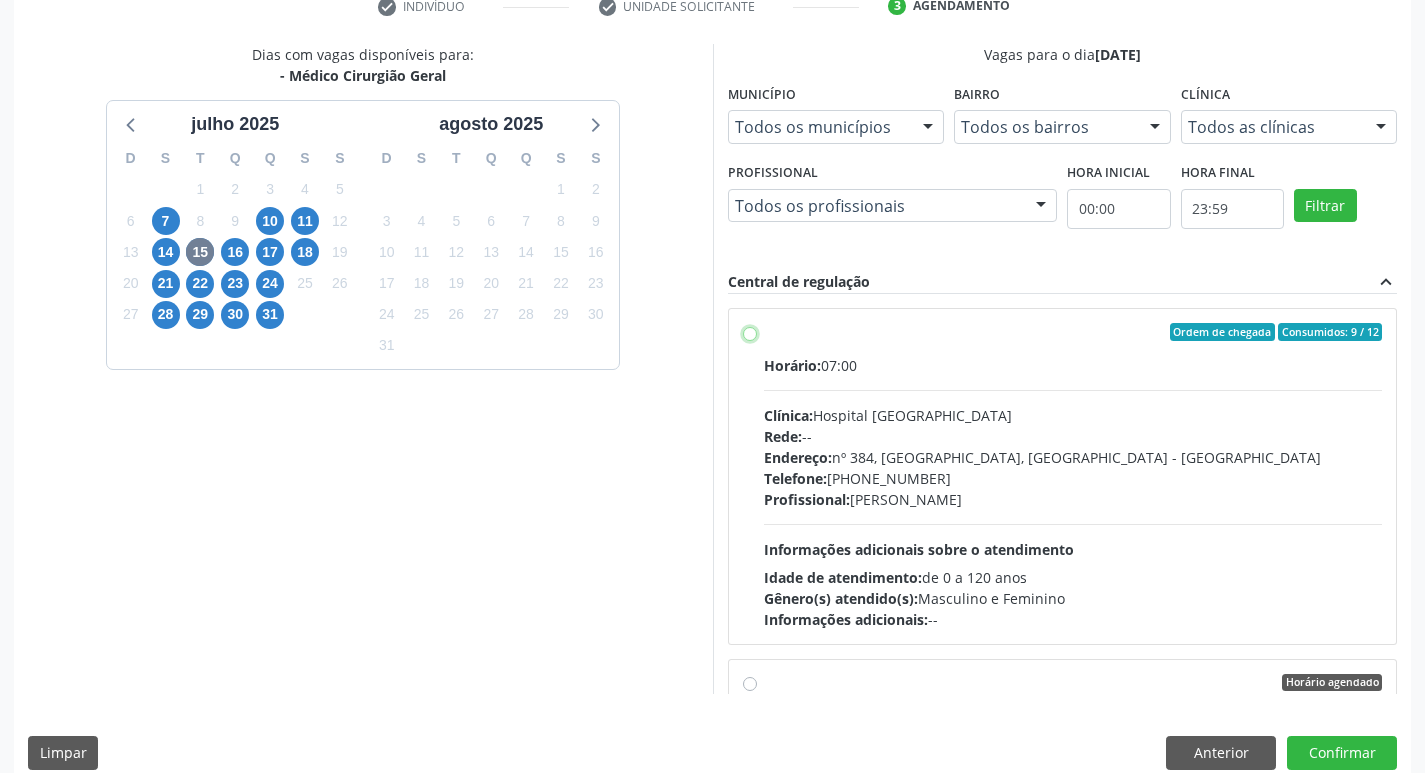 click on "Ordem de chegada
Consumidos: 9 / 12
Horário:   07:00
Clínica:  Hospital Sao Francisco
Rede:
--
Endereço:   nº 384, Varzea, Serra Talhada - PE
Telefone:   (81) 38312142
Profissional:
Francisco Anselmo Magalhaes
Informações adicionais sobre o atendimento
Idade de atendimento:
de 0 a 120 anos
Gênero(s) atendido(s):
Masculino e Feminino
Informações adicionais:
--" at bounding box center (750, 332) 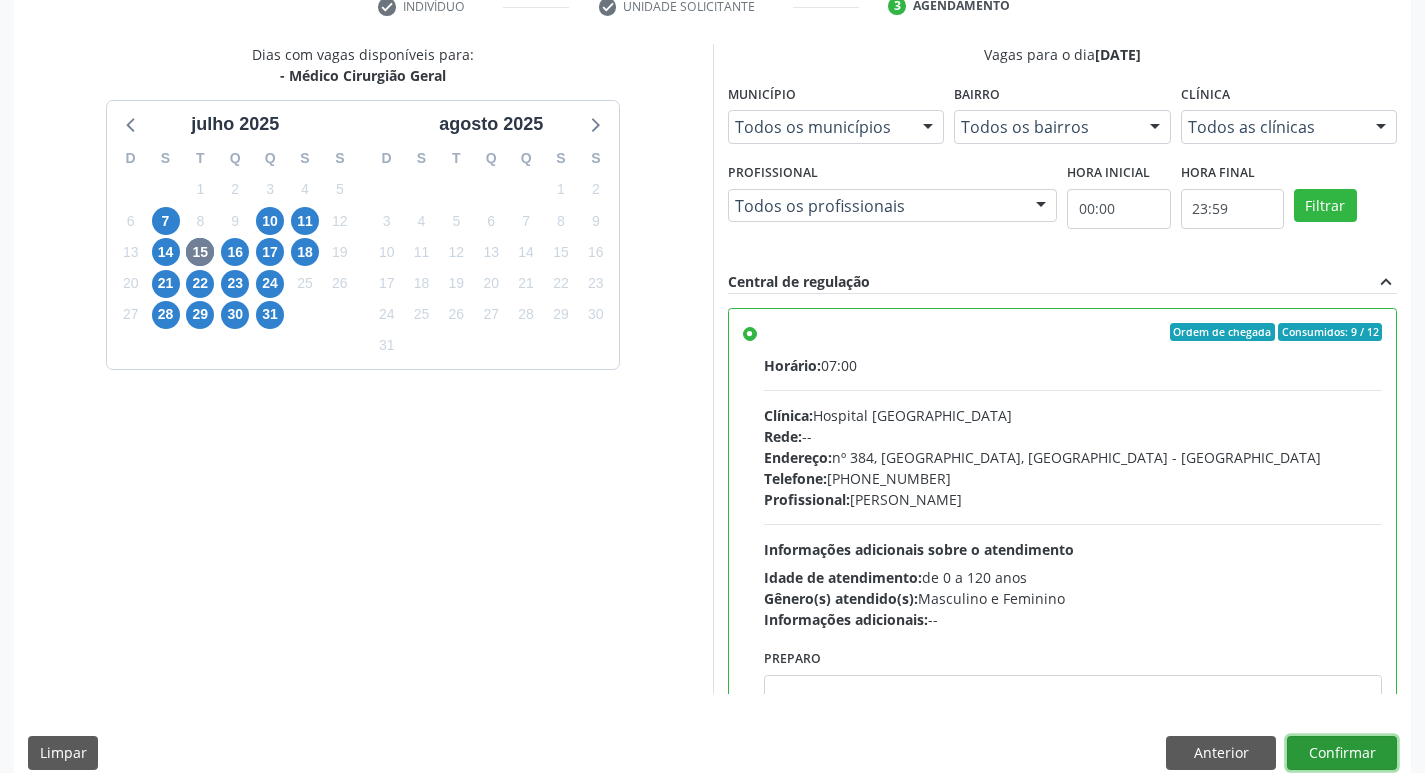 click on "Confirmar" at bounding box center (1342, 753) 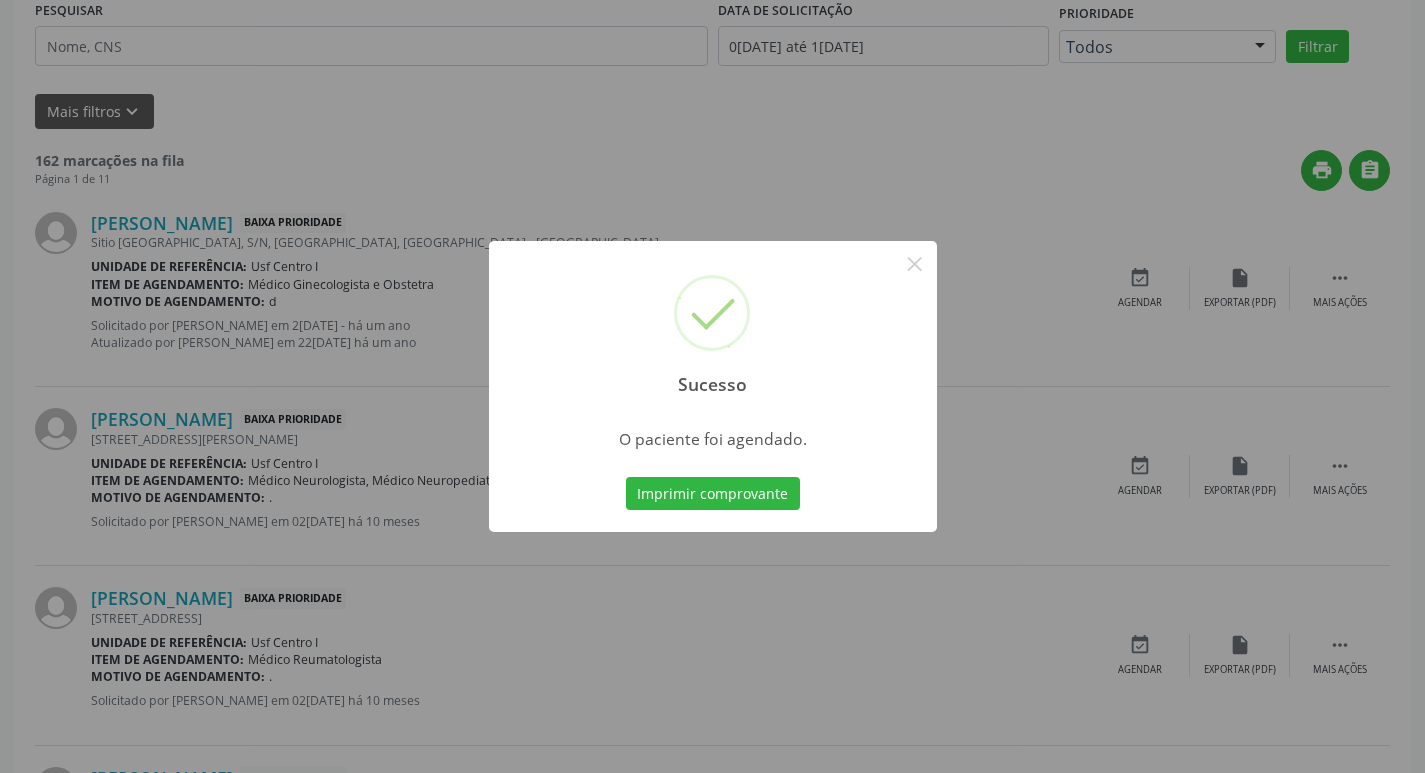 scroll, scrollTop: 0, scrollLeft: 0, axis: both 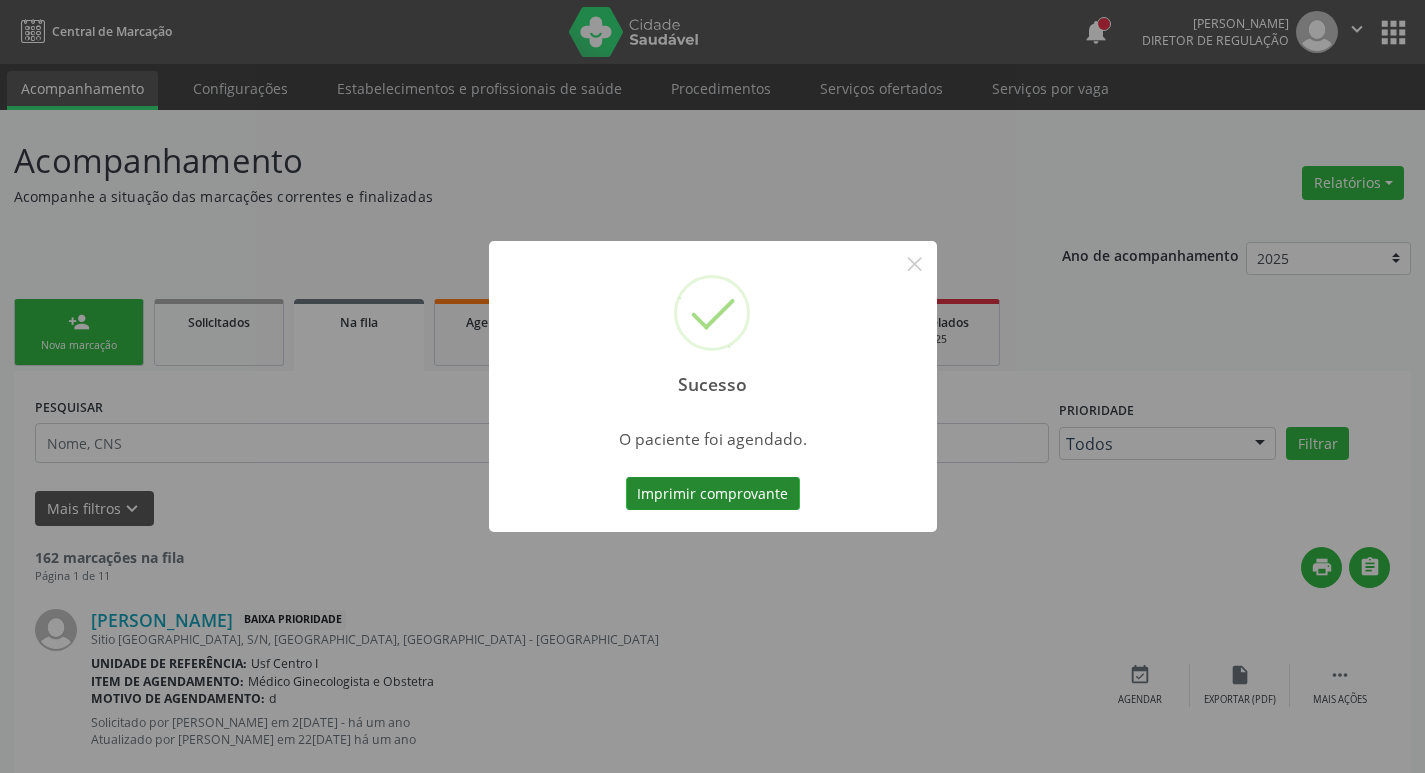 click on "Imprimir comprovante" at bounding box center [713, 494] 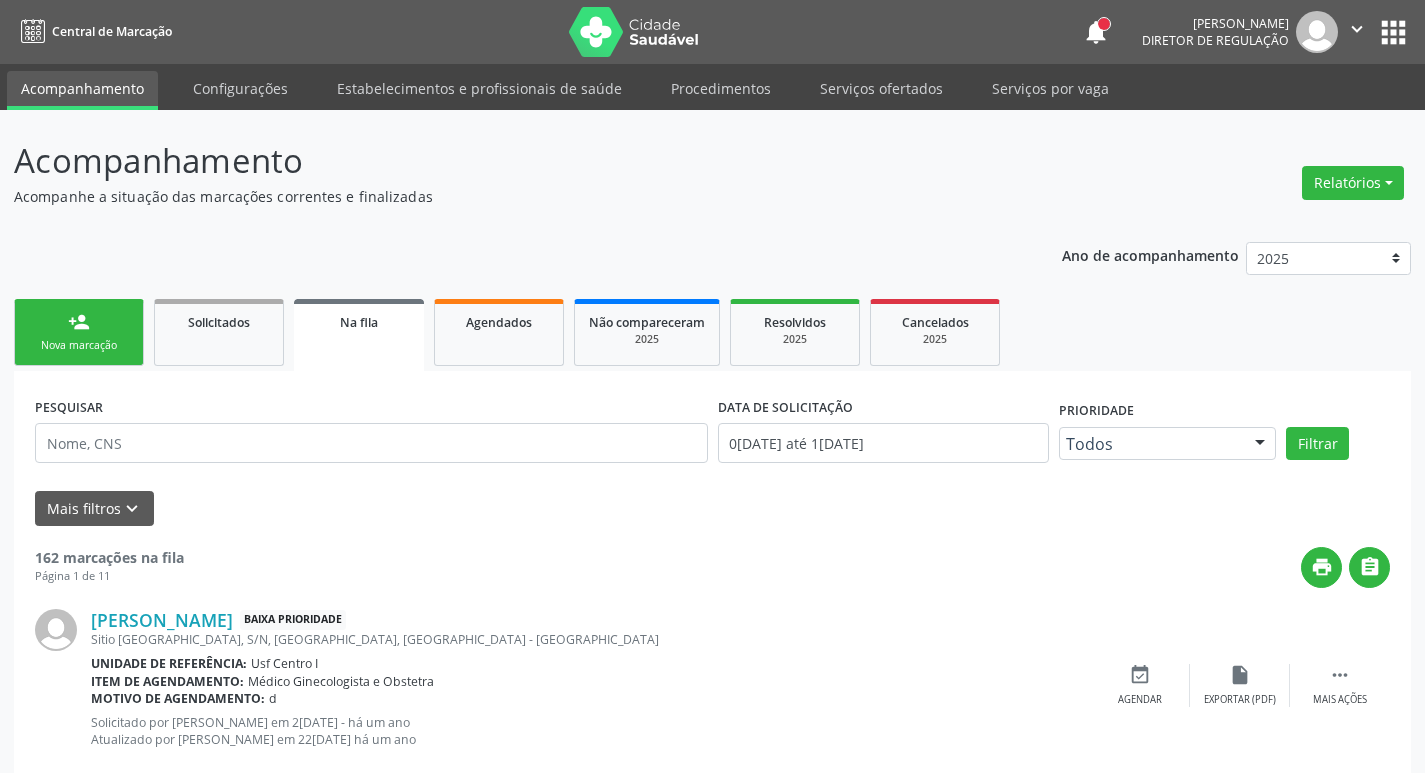 drag, startPoint x: 785, startPoint y: 495, endPoint x: 113, endPoint y: 340, distance: 689.6441 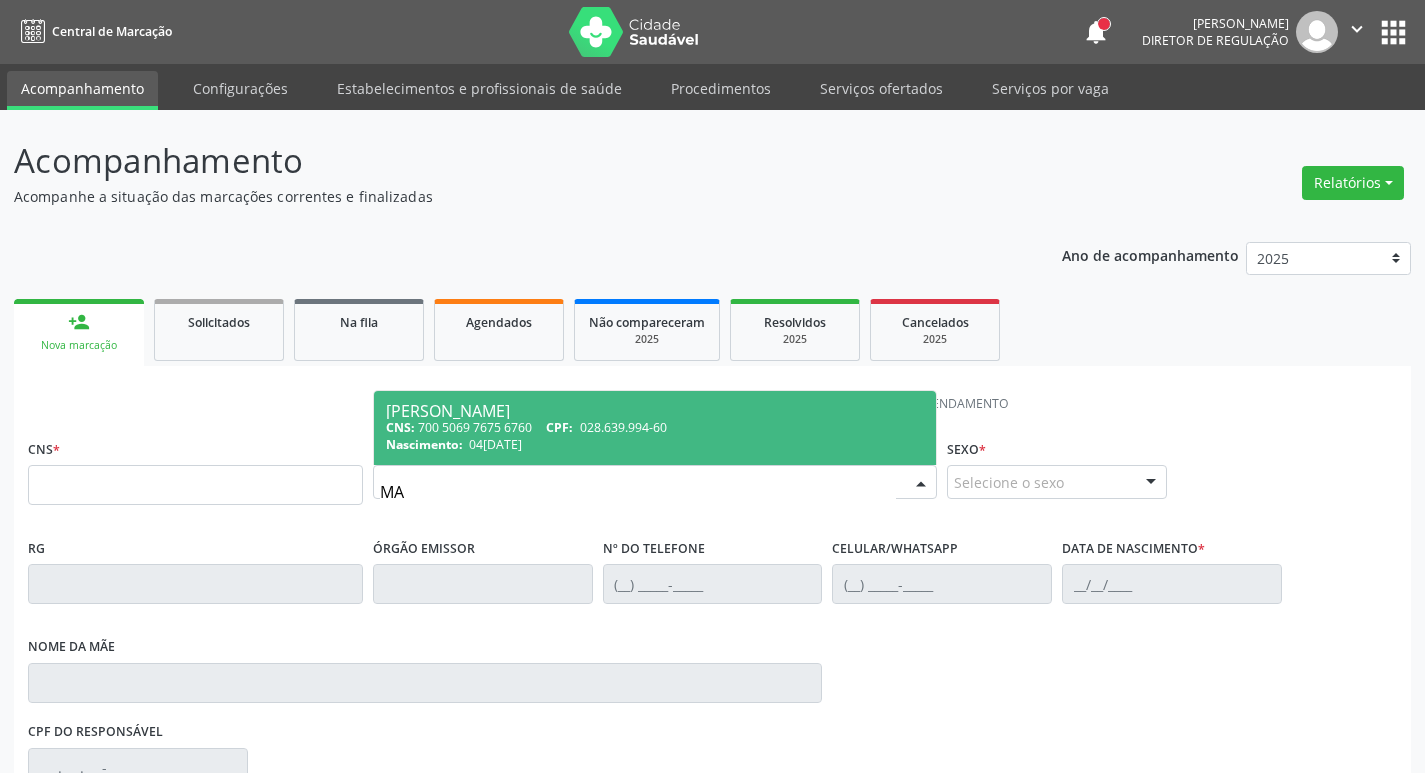 type on "M" 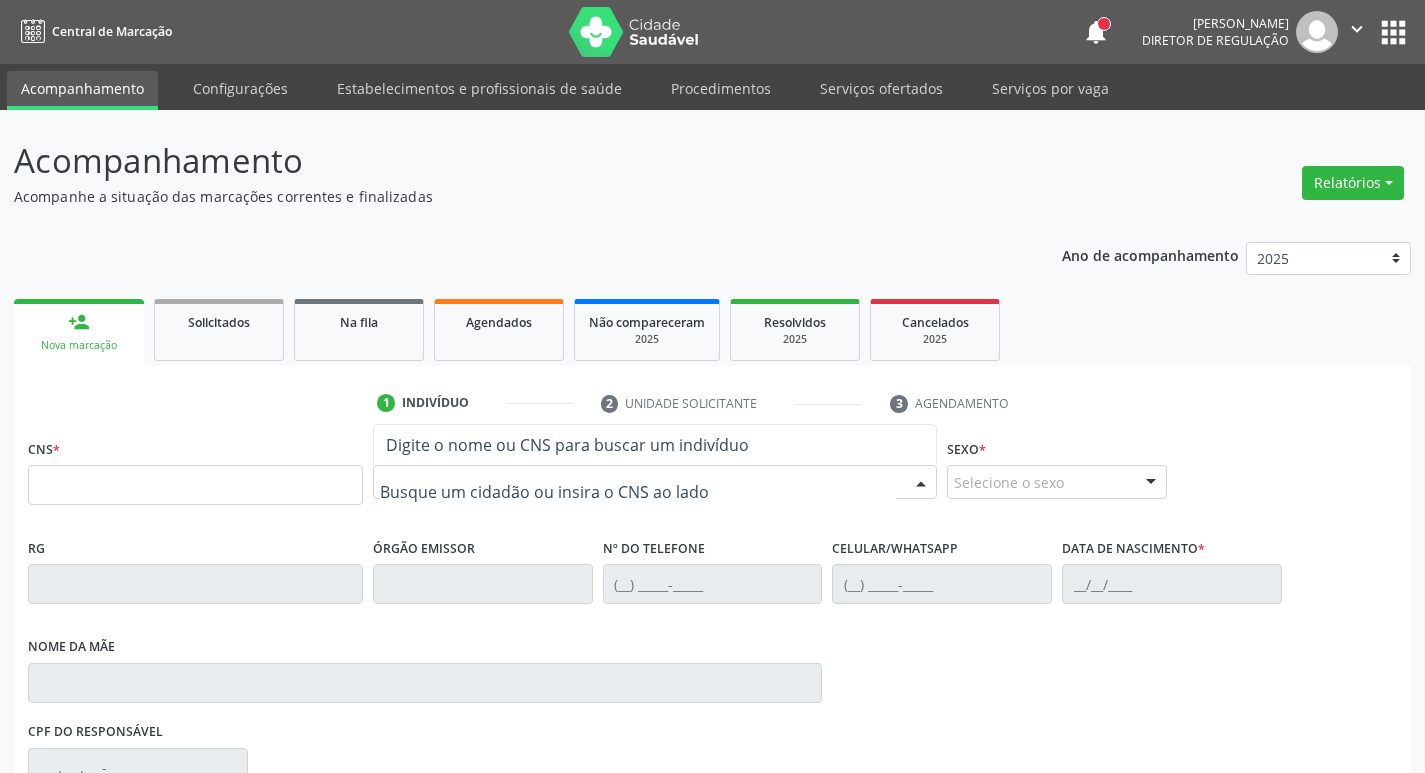 click on "Digite o nome ou CNS para buscar um indivíduo" at bounding box center [655, 445] 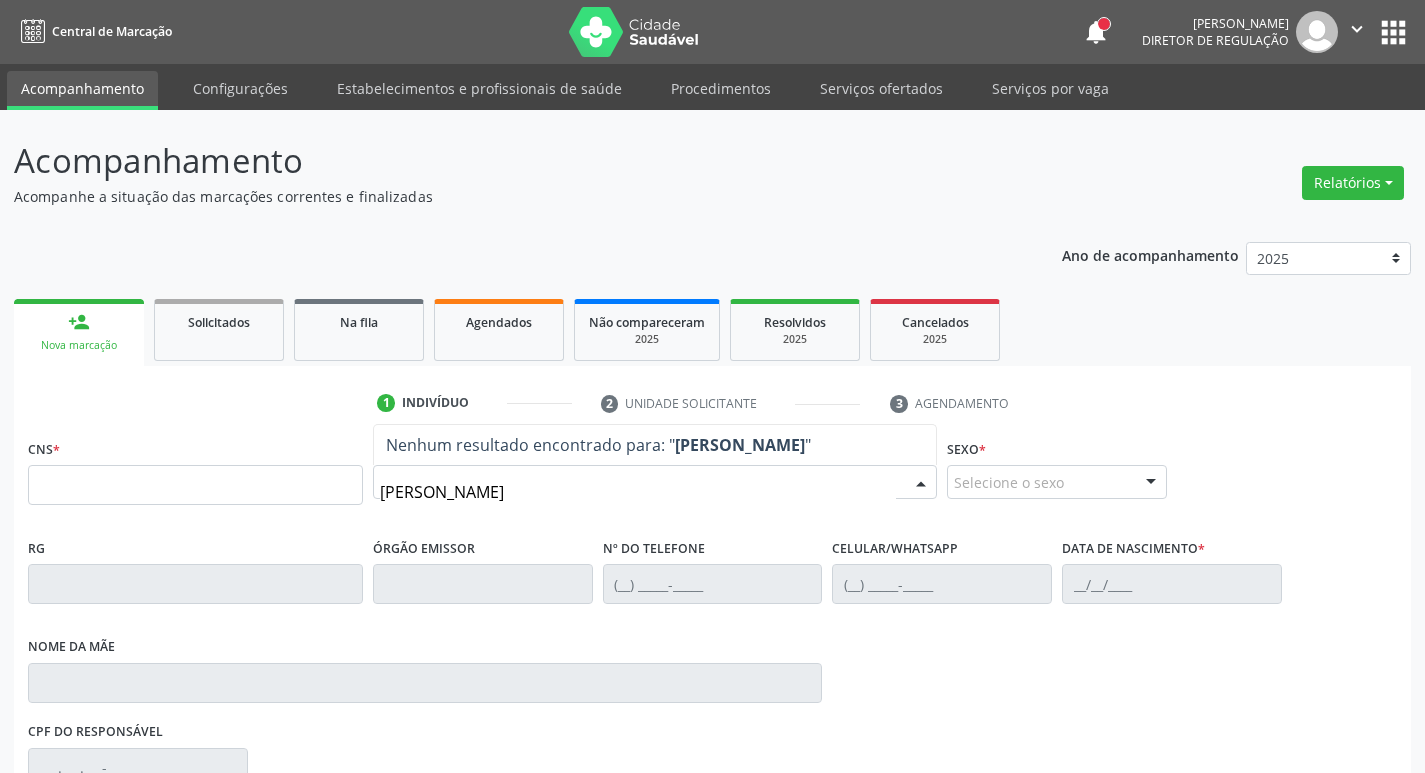 type on "MARIA ELIETE B" 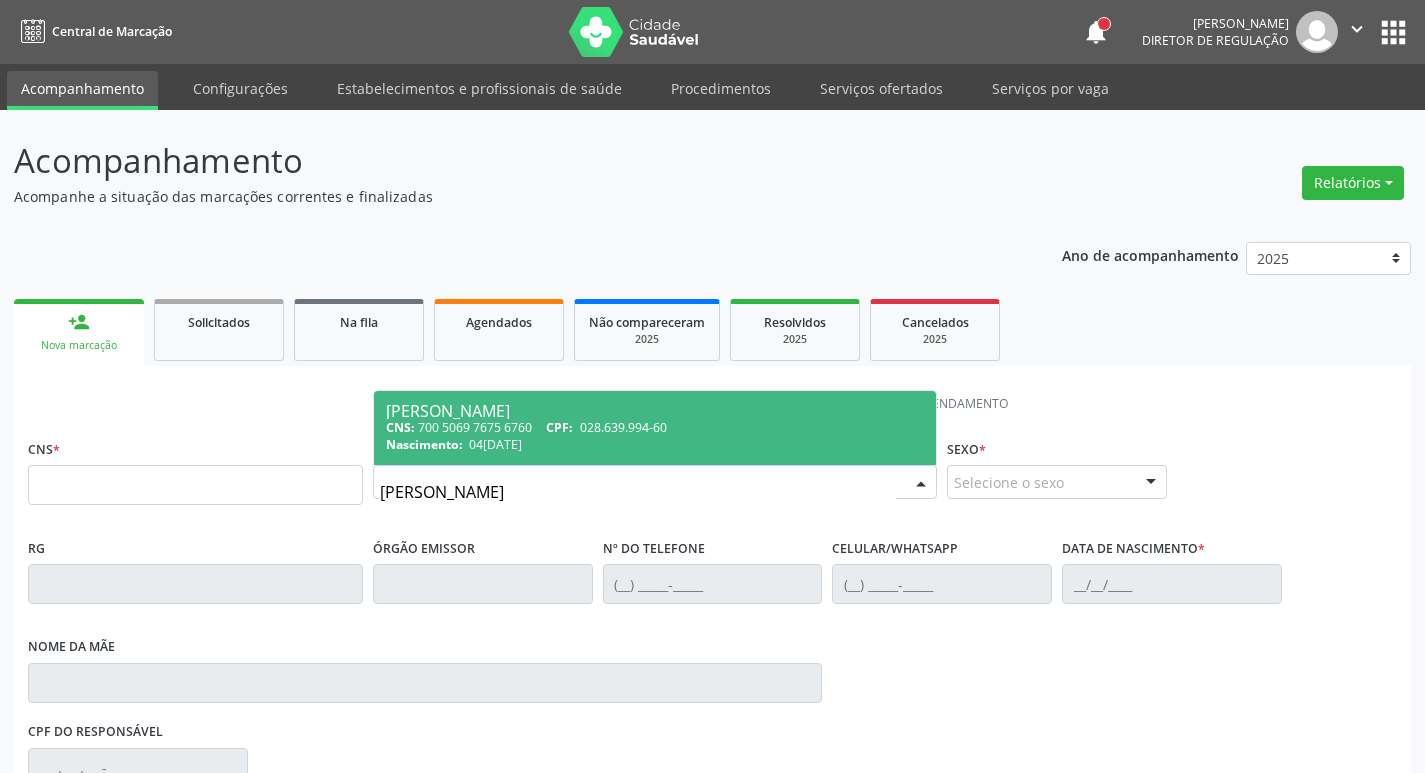 click on "CNS:
700 5069 7675 6760
CPF:
028.639.994-60" at bounding box center [655, 427] 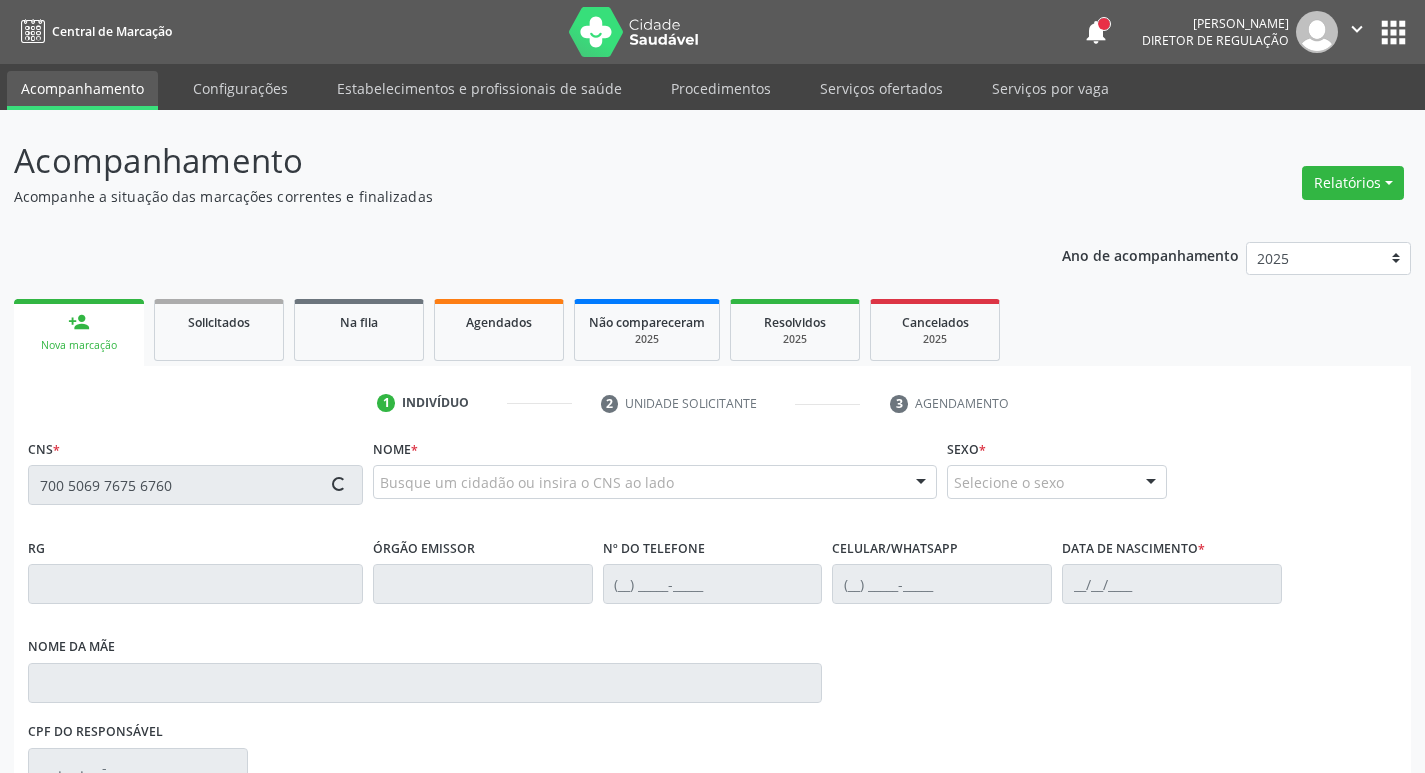 type on "700 5069 7675 6760" 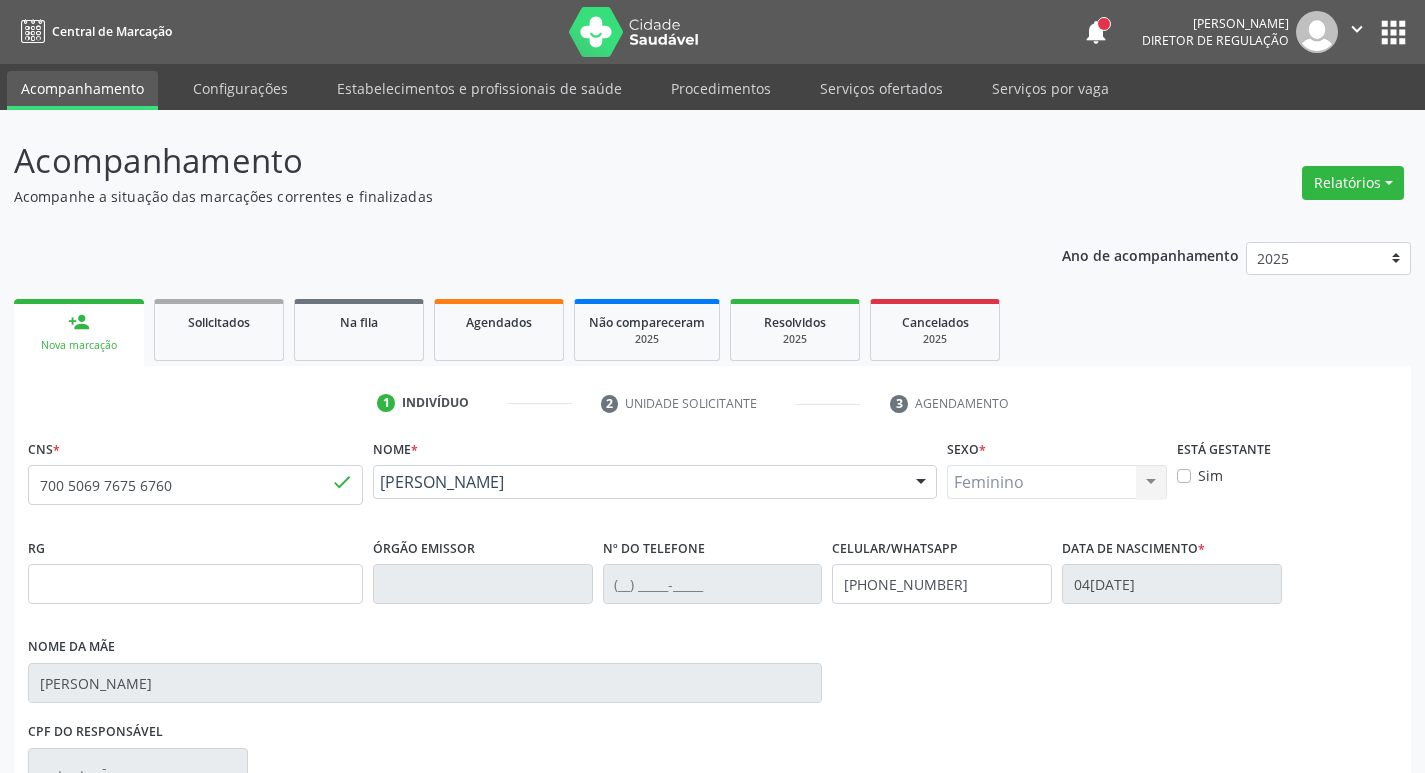 click on "Nova marcação" at bounding box center (1334, 1026) 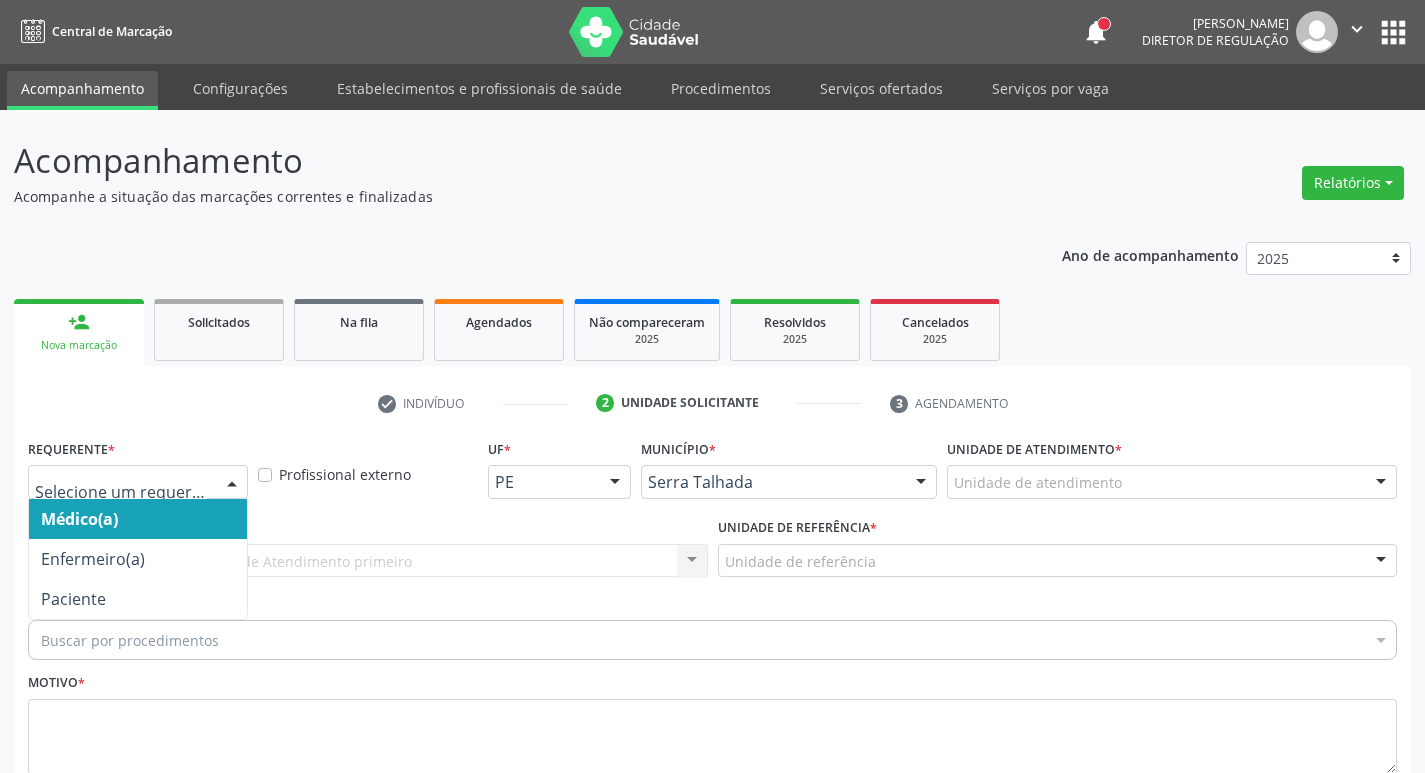 click at bounding box center (232, 483) 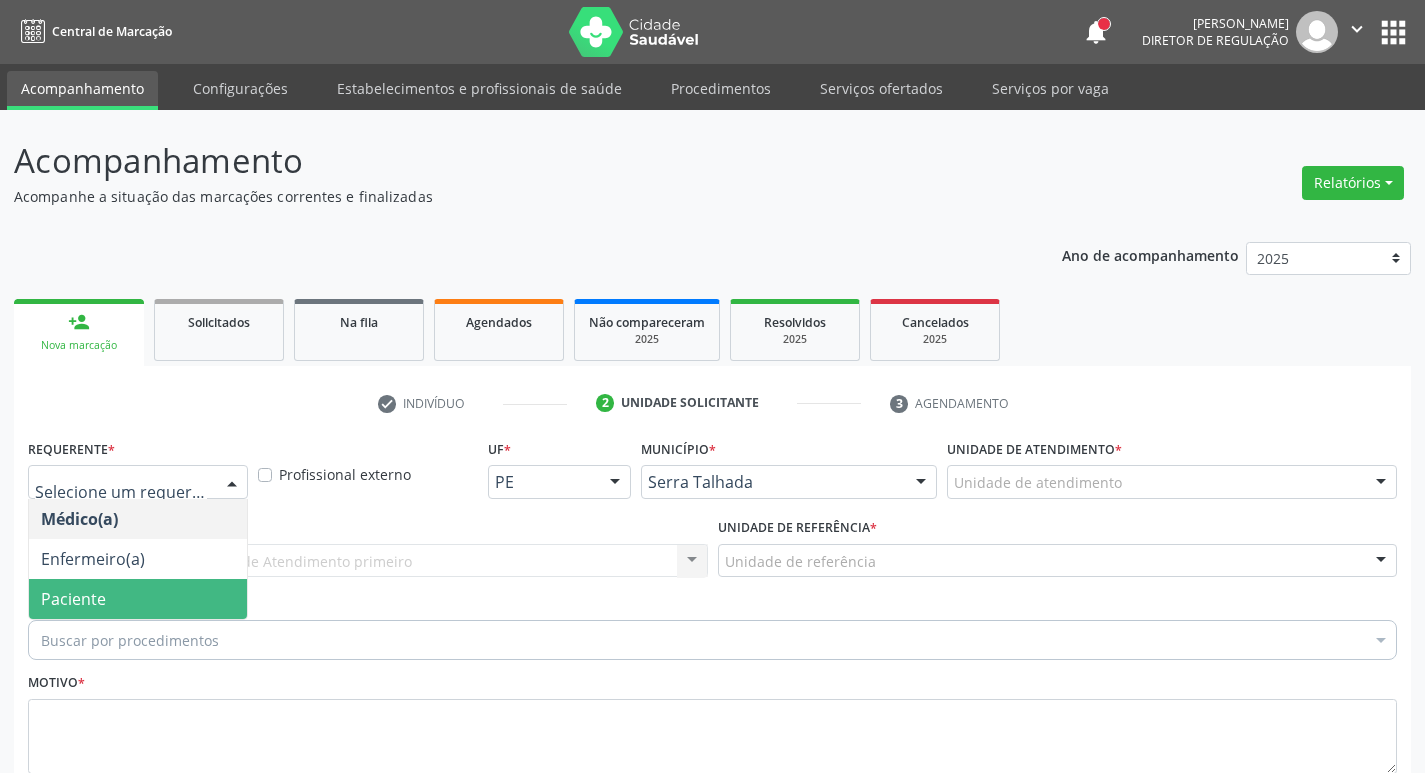 click on "Paciente" at bounding box center (138, 599) 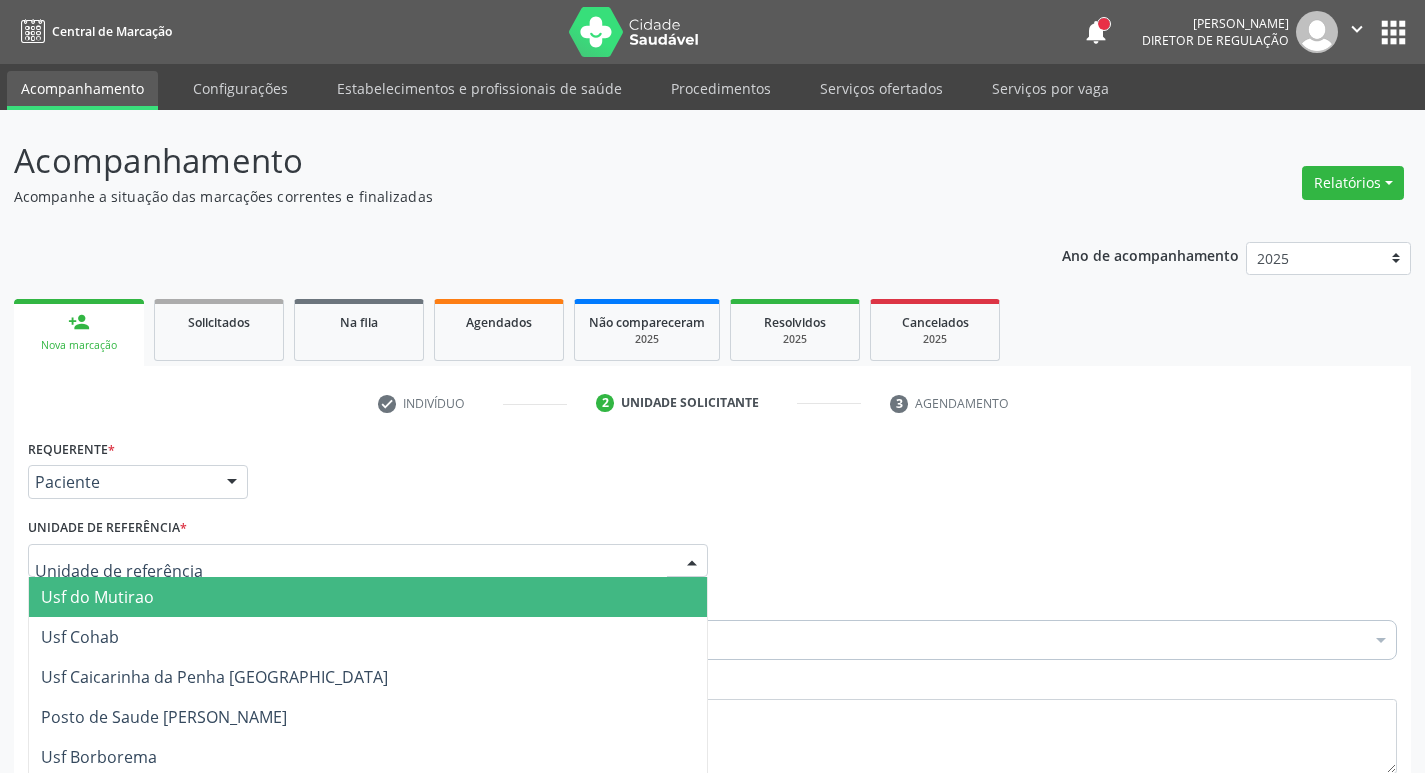 click at bounding box center (368, 561) 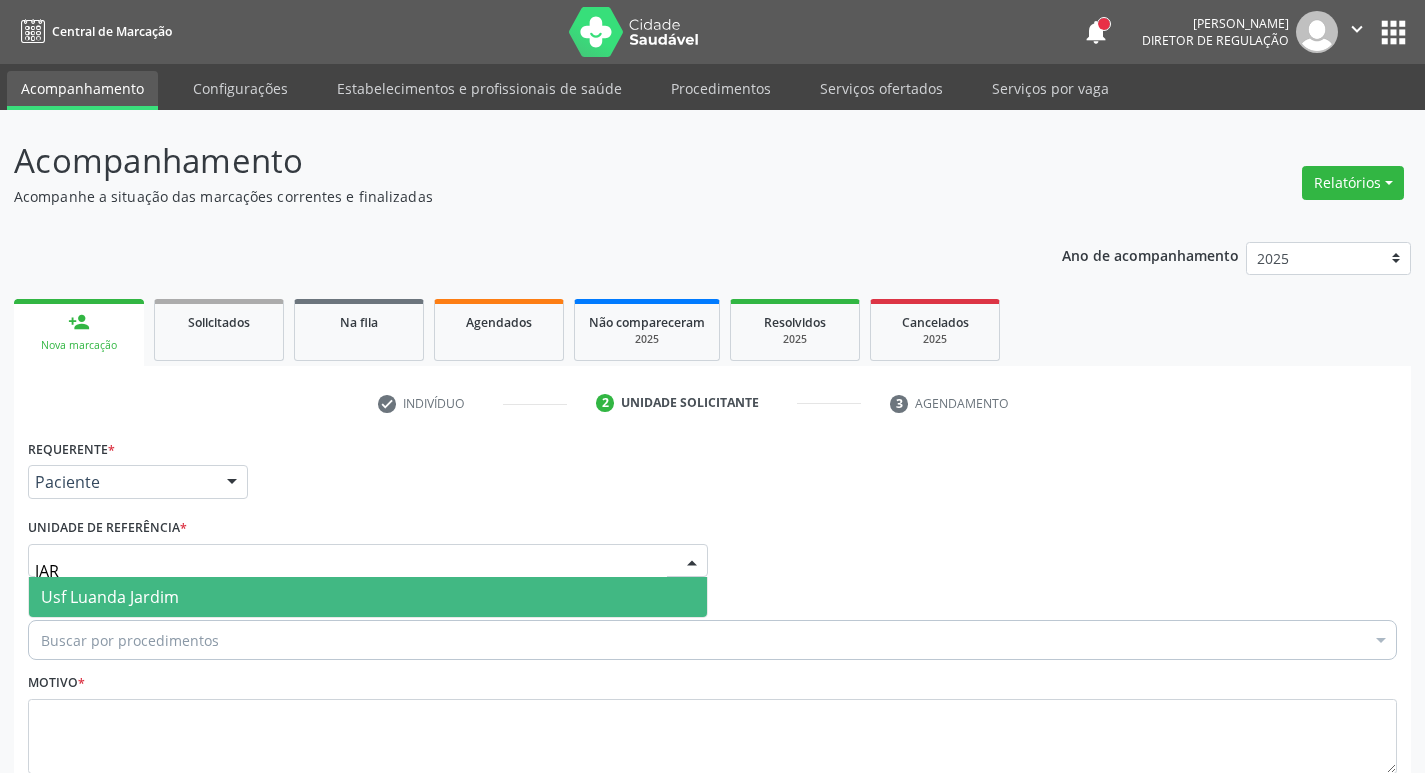 click on "Usf Luanda Jardim" at bounding box center [368, 597] 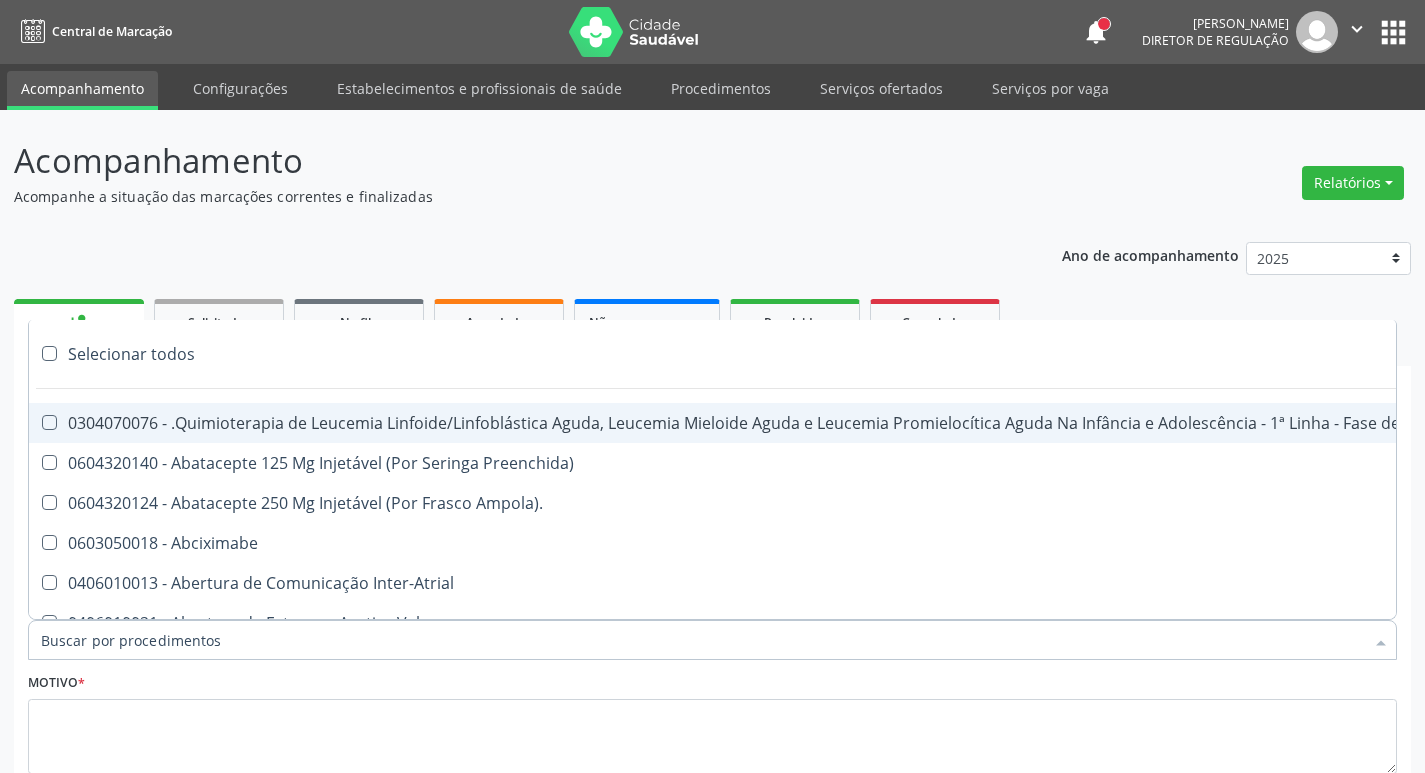 type on "C" 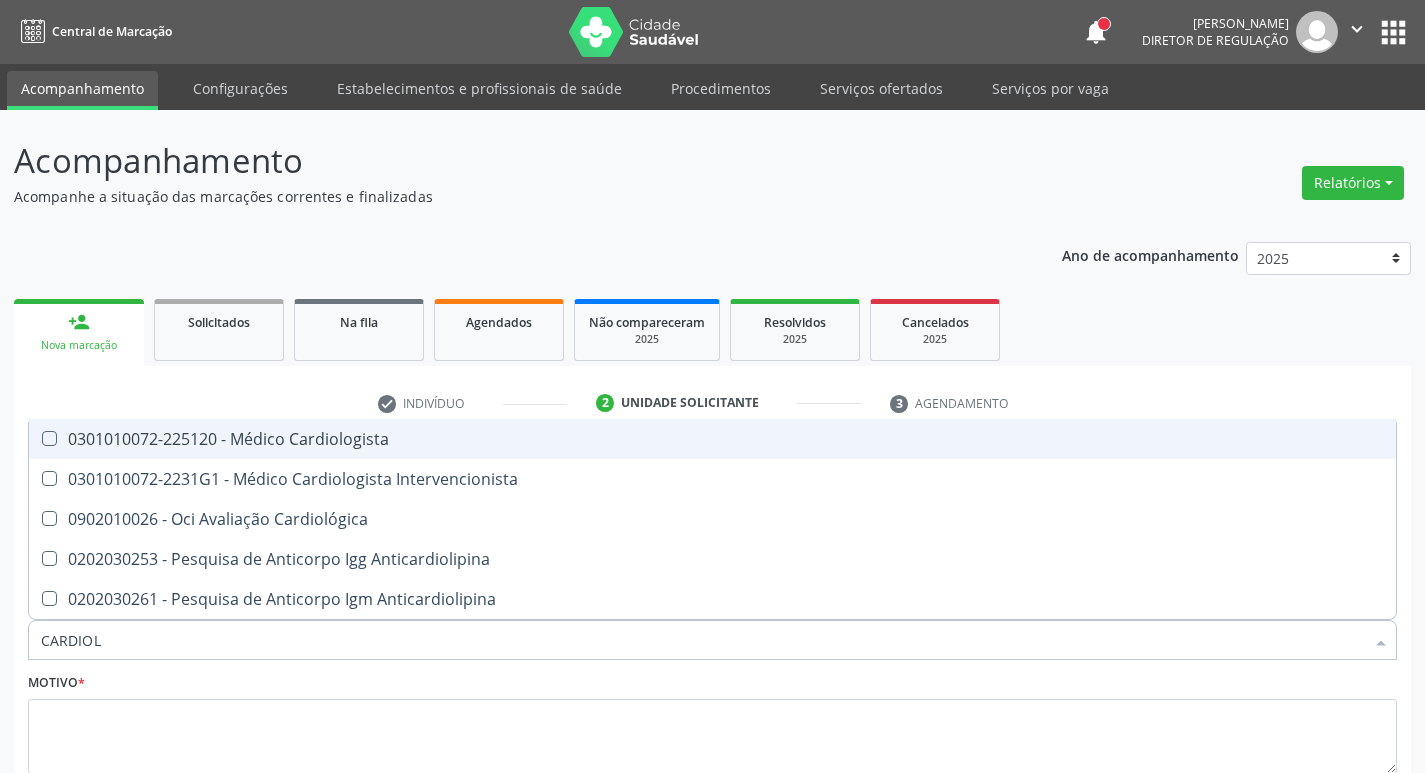 click on "0301010072-225120 - Médico Cardiologista" at bounding box center [712, 439] 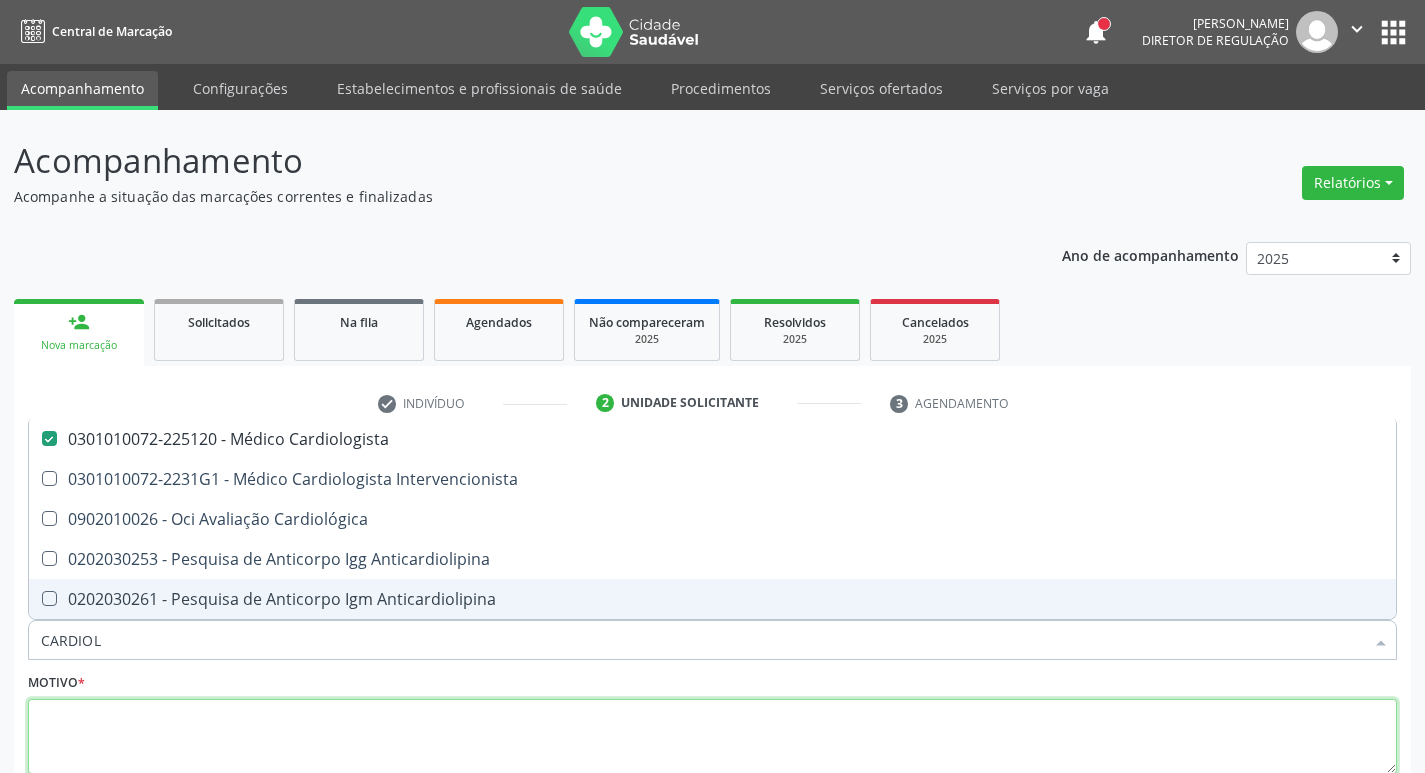 click at bounding box center [712, 737] 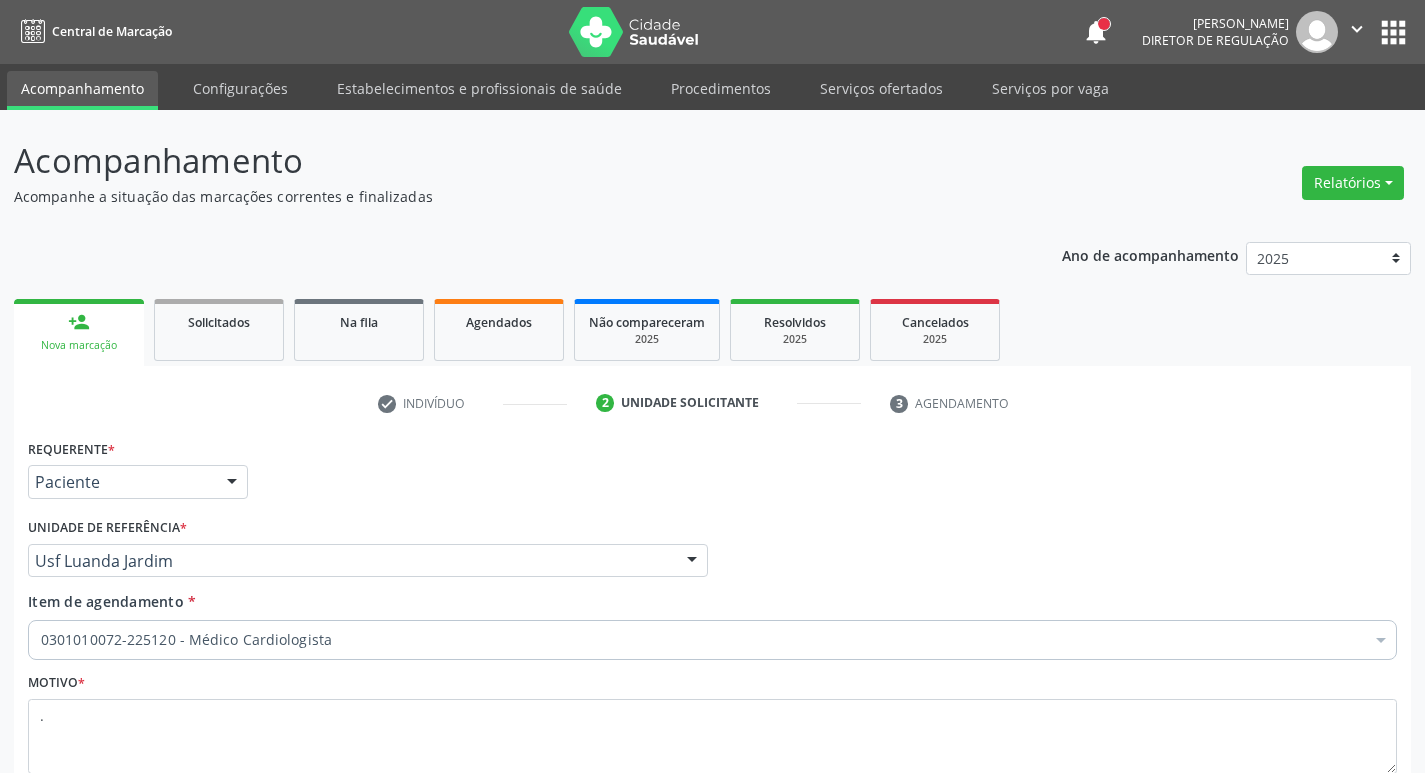 click on "Próximo" at bounding box center [1342, 861] 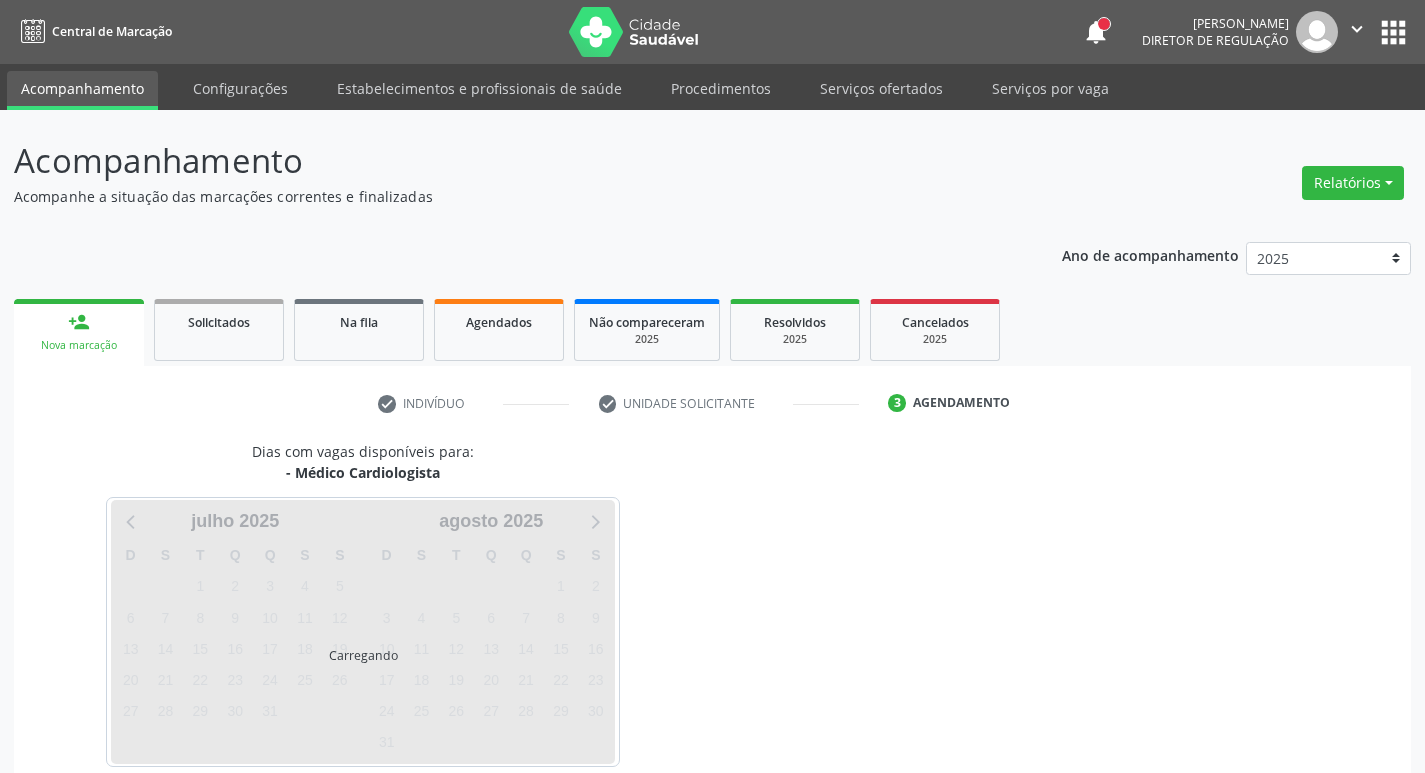 scroll, scrollTop: 97, scrollLeft: 0, axis: vertical 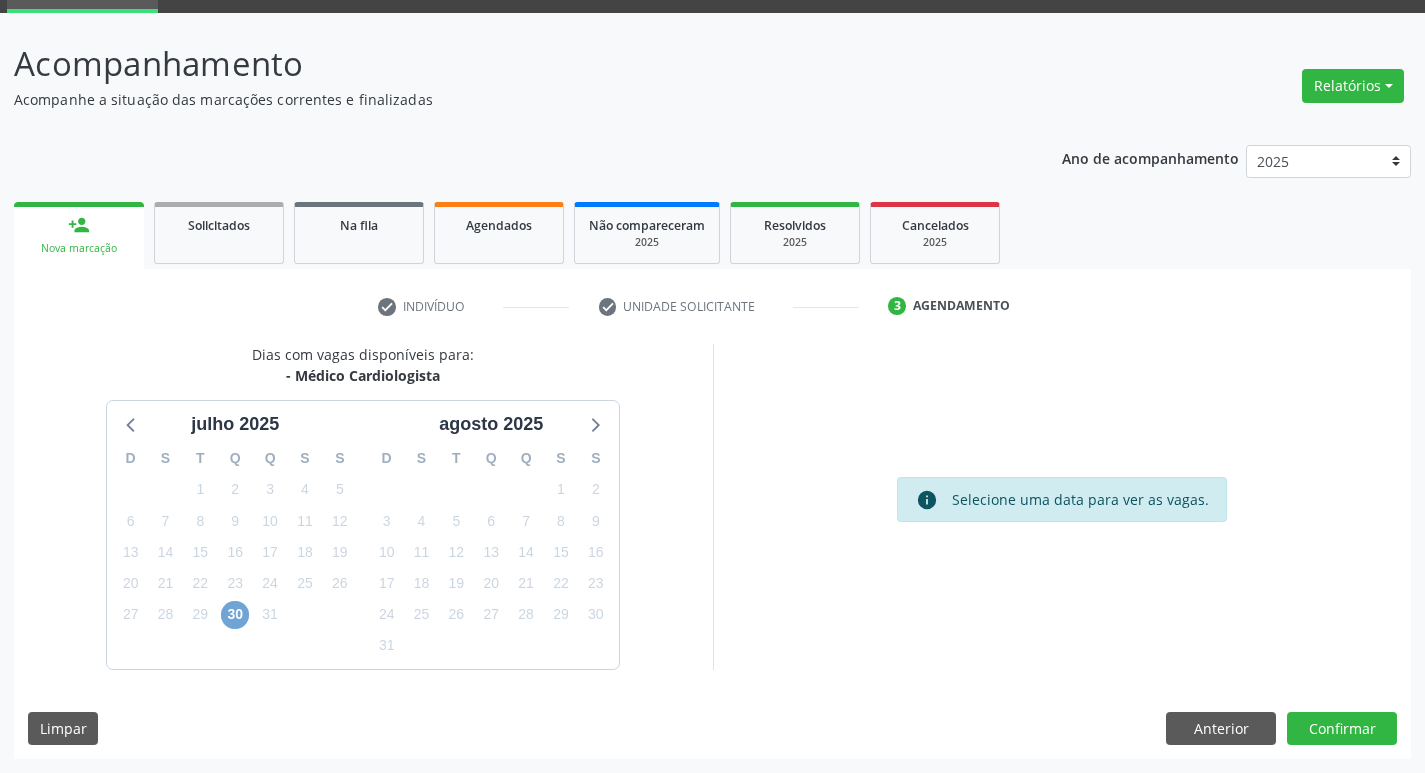 click on "30" at bounding box center (235, 615) 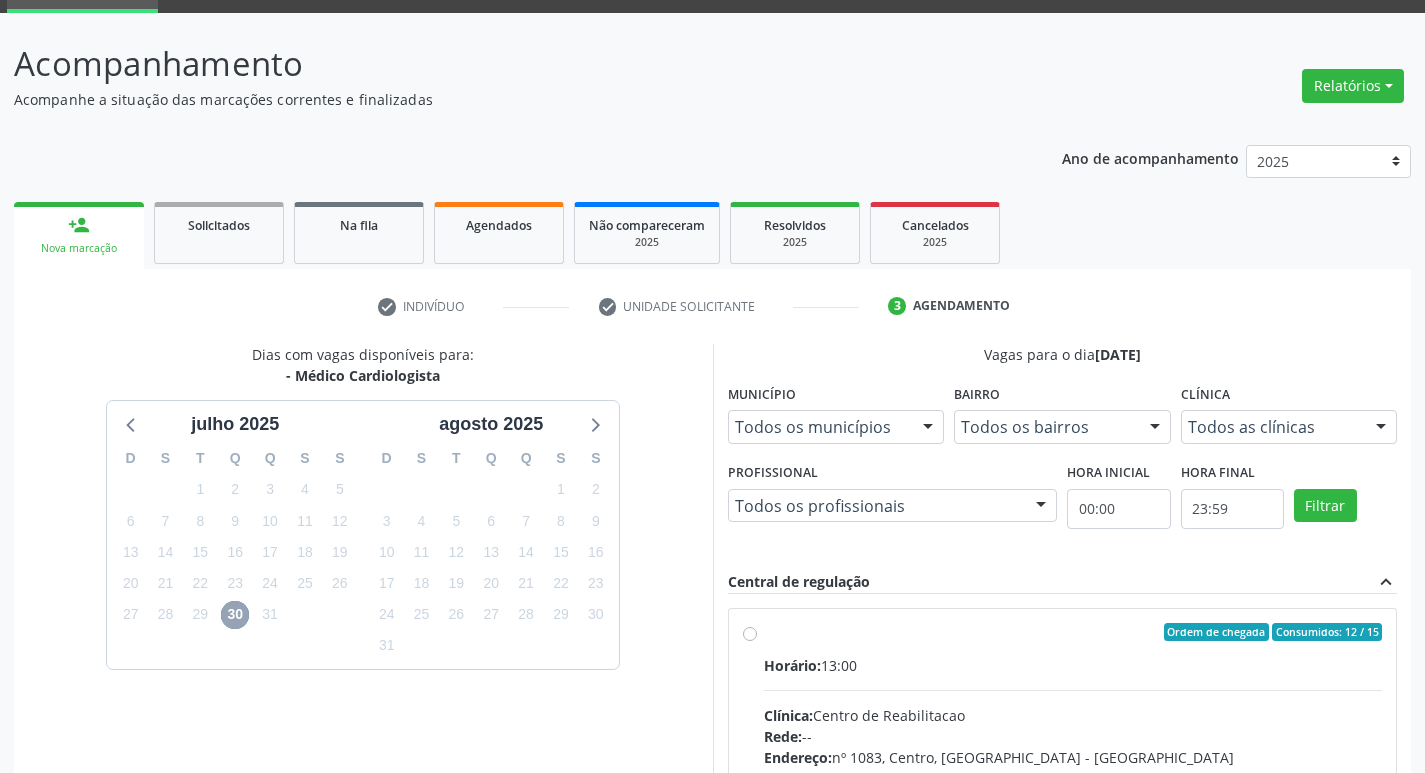 scroll, scrollTop: 297, scrollLeft: 0, axis: vertical 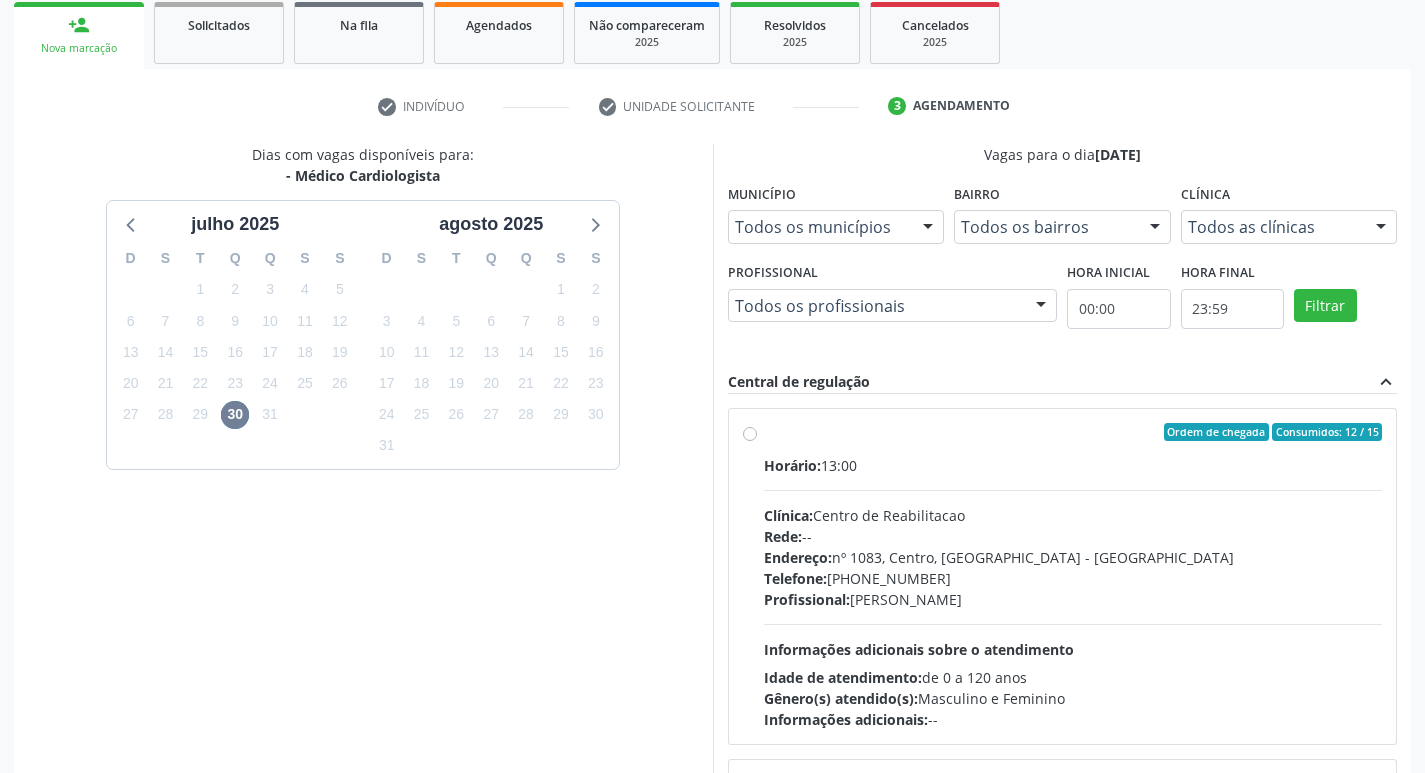 click on "Ordem de chegada
Consumidos: 12 / 15" at bounding box center (1073, 432) 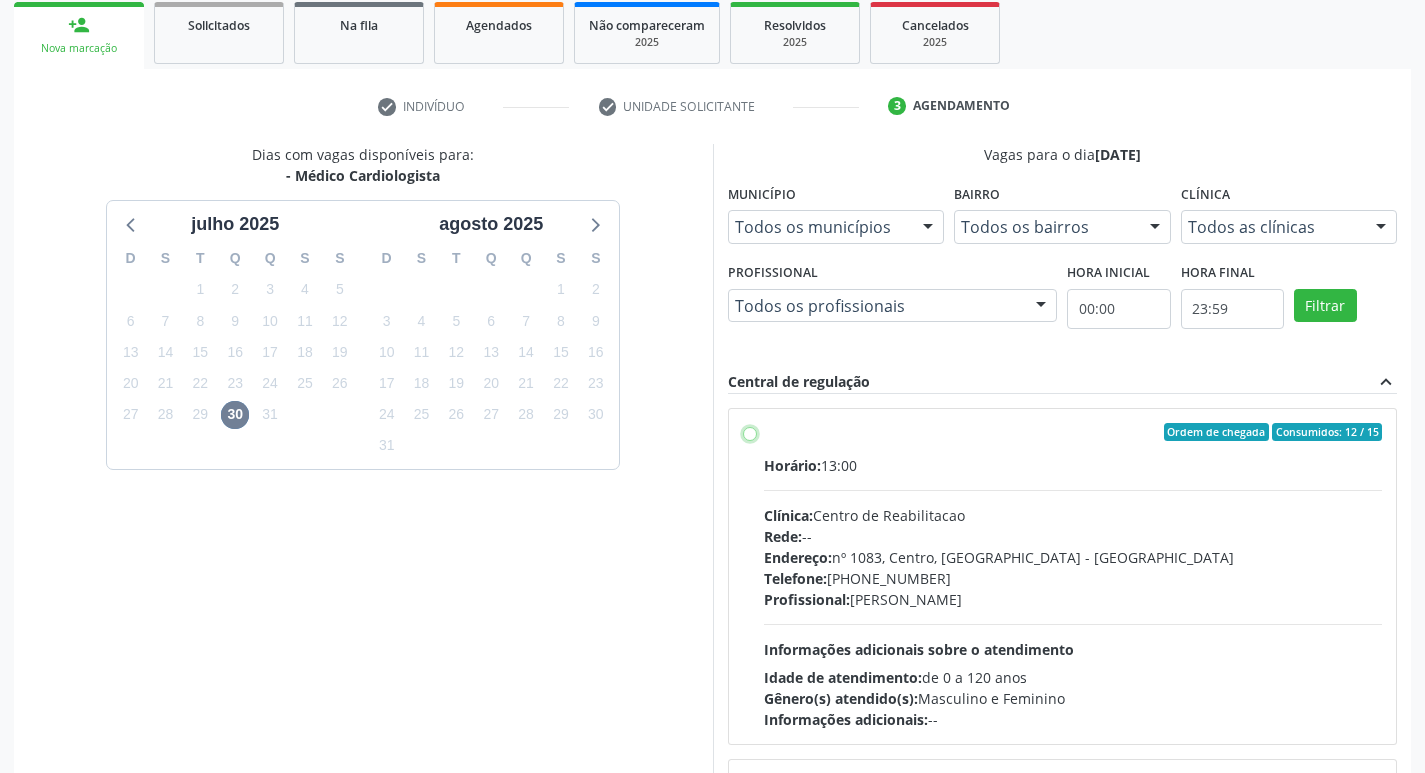 click on "Ordem de chegada
Consumidos: 12 / 15
Horário:   13:00
Clínica:  Centro de Reabilitacao
Rede:
--
Endereço:   nº 1083, Centro, Serra Talhada - PE
Telefone:   (81) 38313112
Profissional:
Antonio Eduardo de Melo Filho
Informações adicionais sobre o atendimento
Idade de atendimento:
de 0 a 120 anos
Gênero(s) atendido(s):
Masculino e Feminino
Informações adicionais:
--" at bounding box center (750, 432) 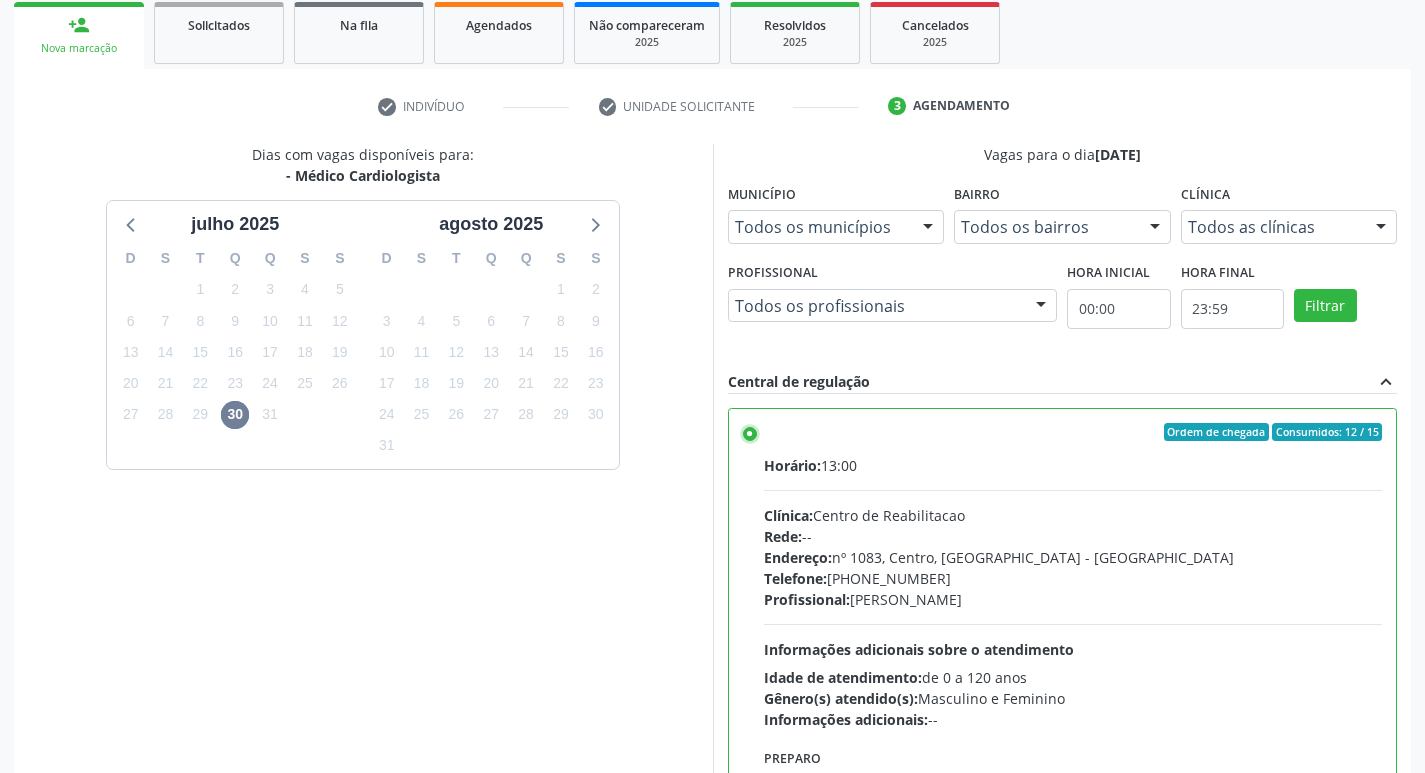 scroll, scrollTop: 422, scrollLeft: 0, axis: vertical 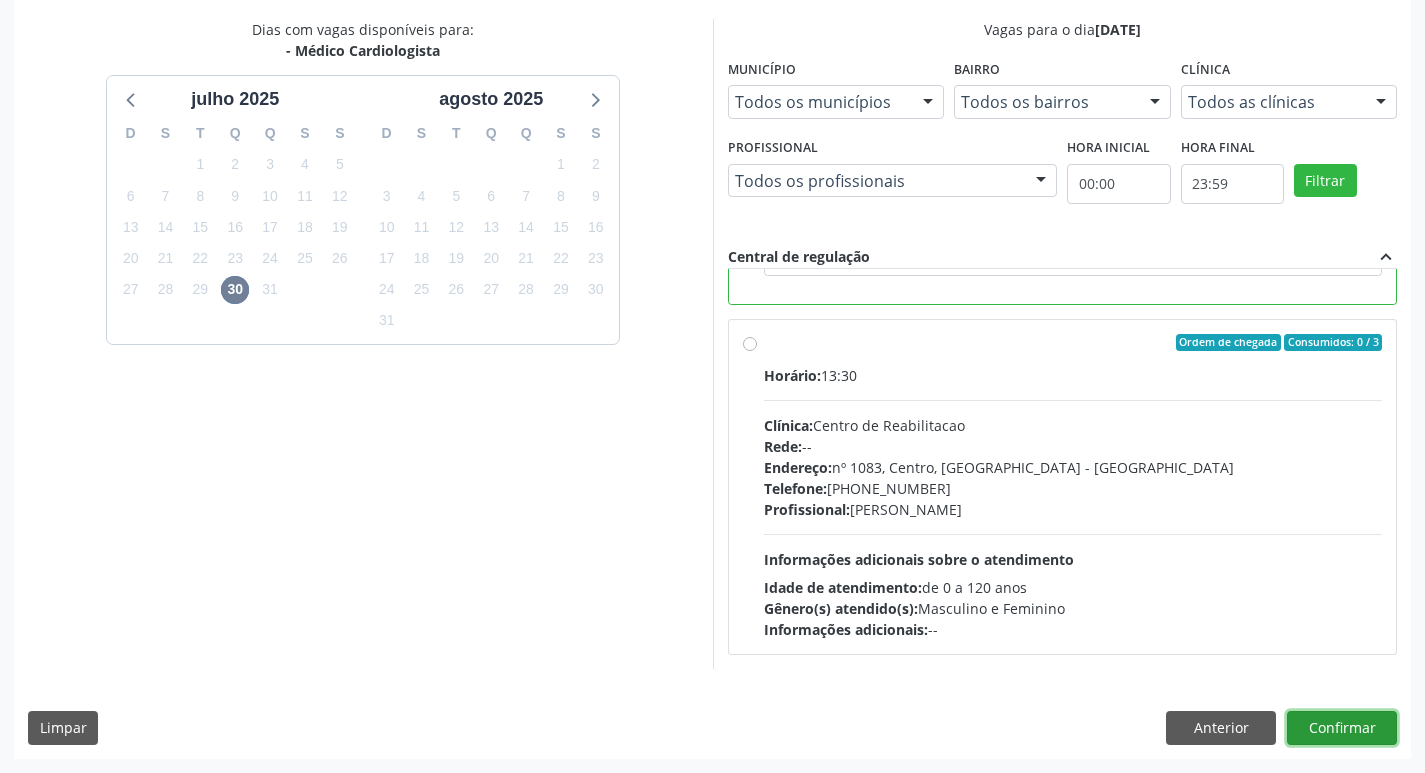 click on "Confirmar" at bounding box center [1342, 728] 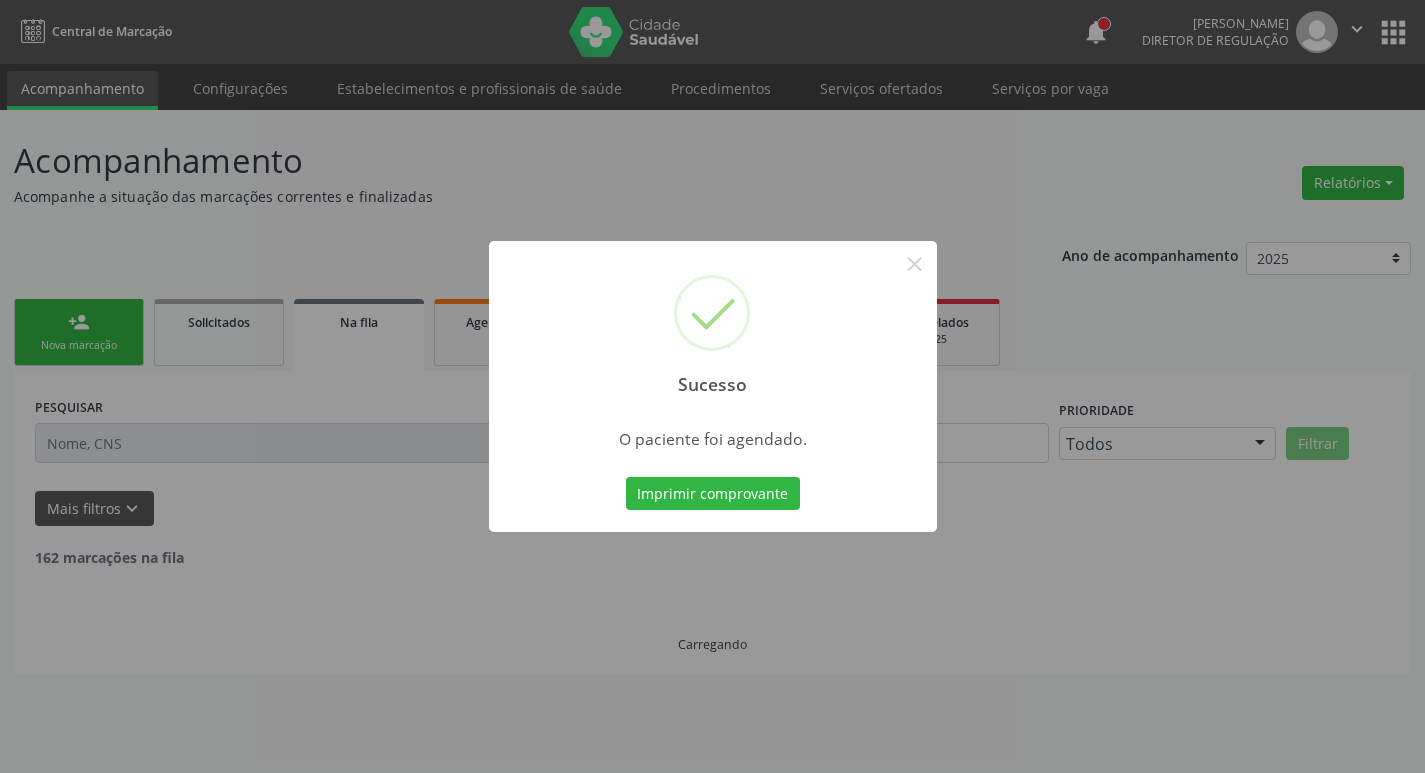 scroll, scrollTop: 0, scrollLeft: 0, axis: both 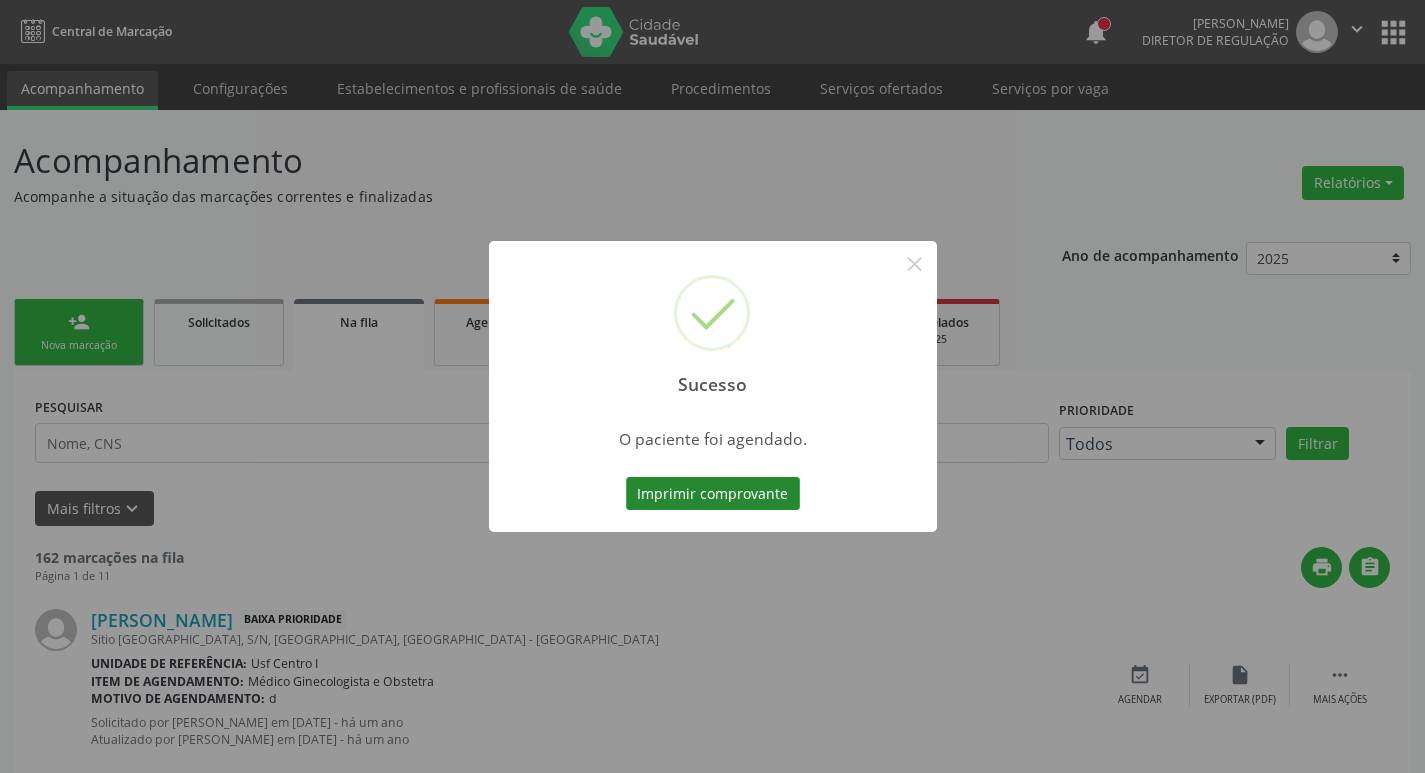 click on "Imprimir comprovante" at bounding box center [713, 494] 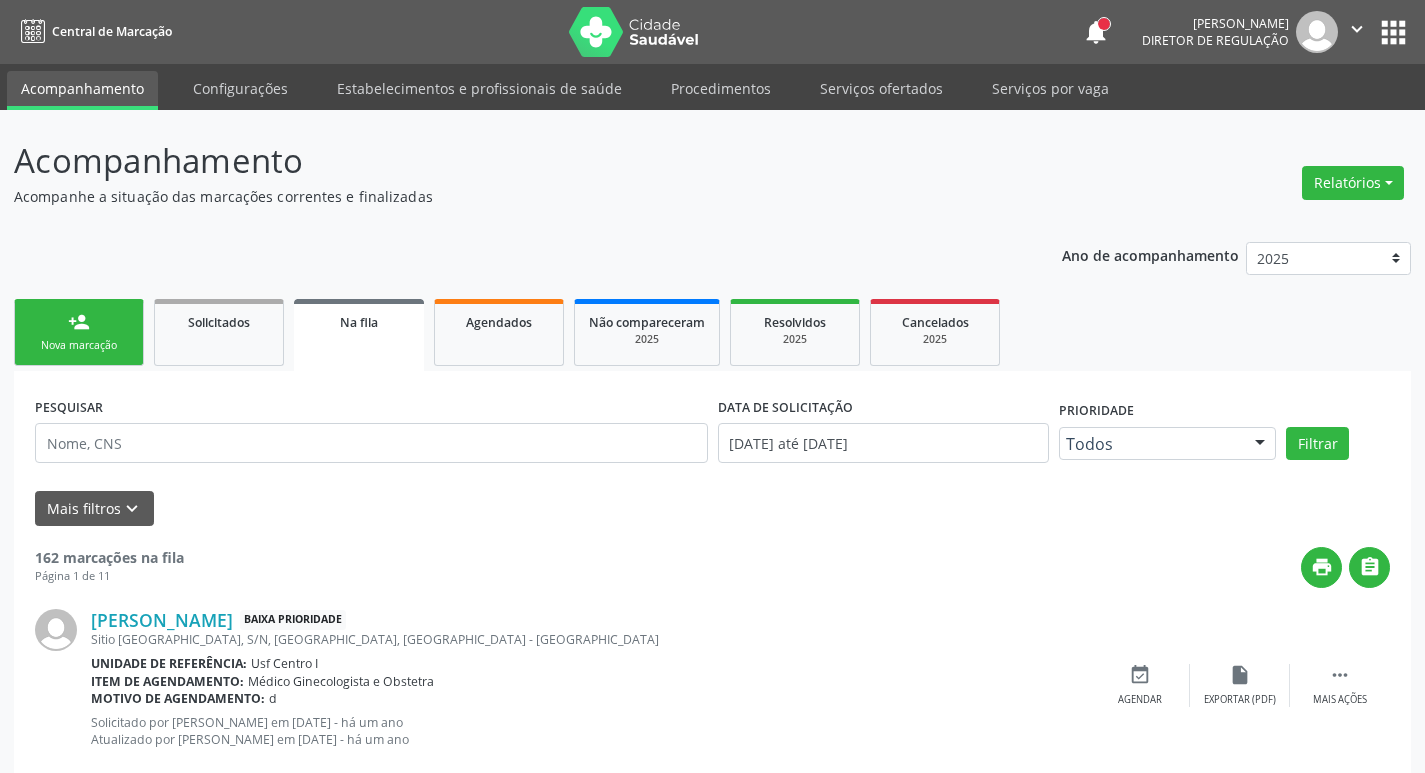 click on "person_add
Nova marcação" at bounding box center (79, 332) 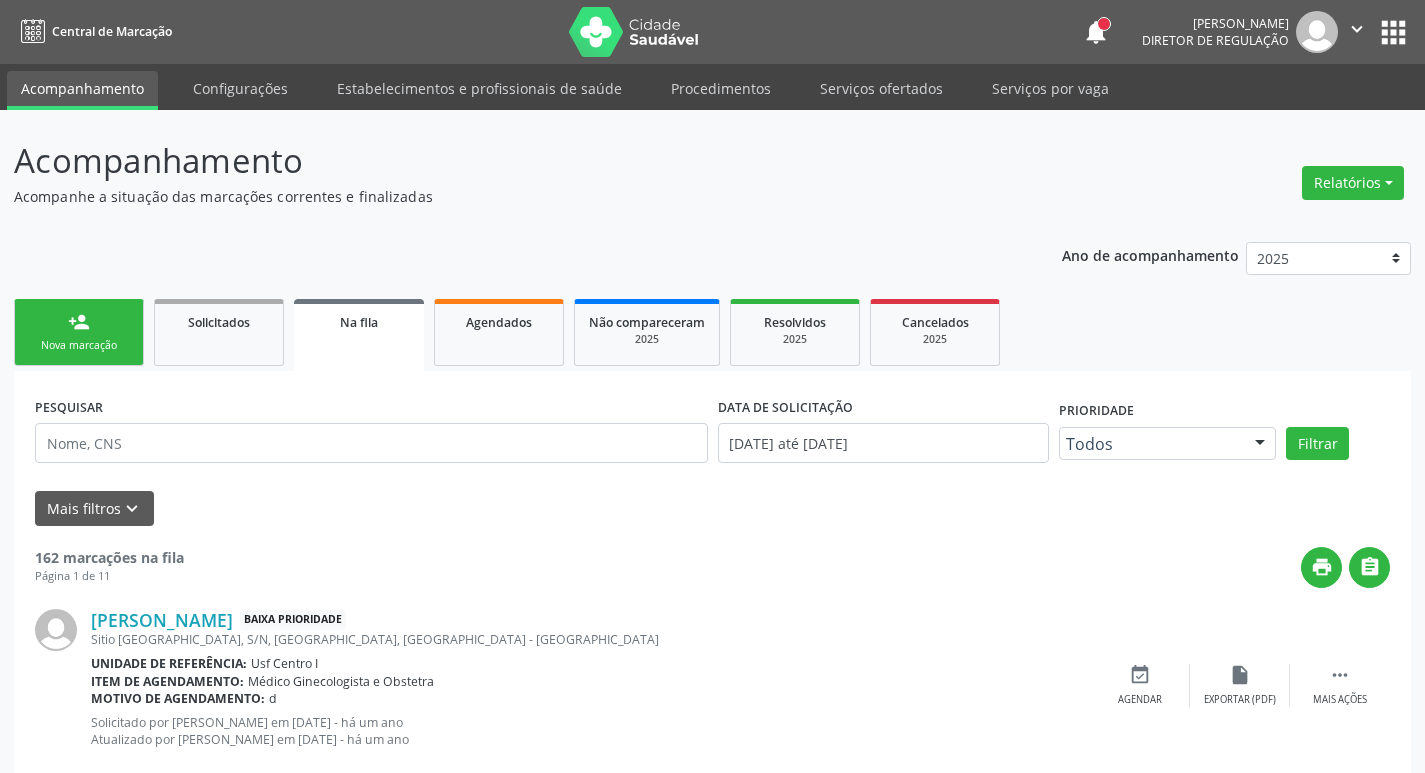 click on "person_add
Nova marcação" at bounding box center [79, 332] 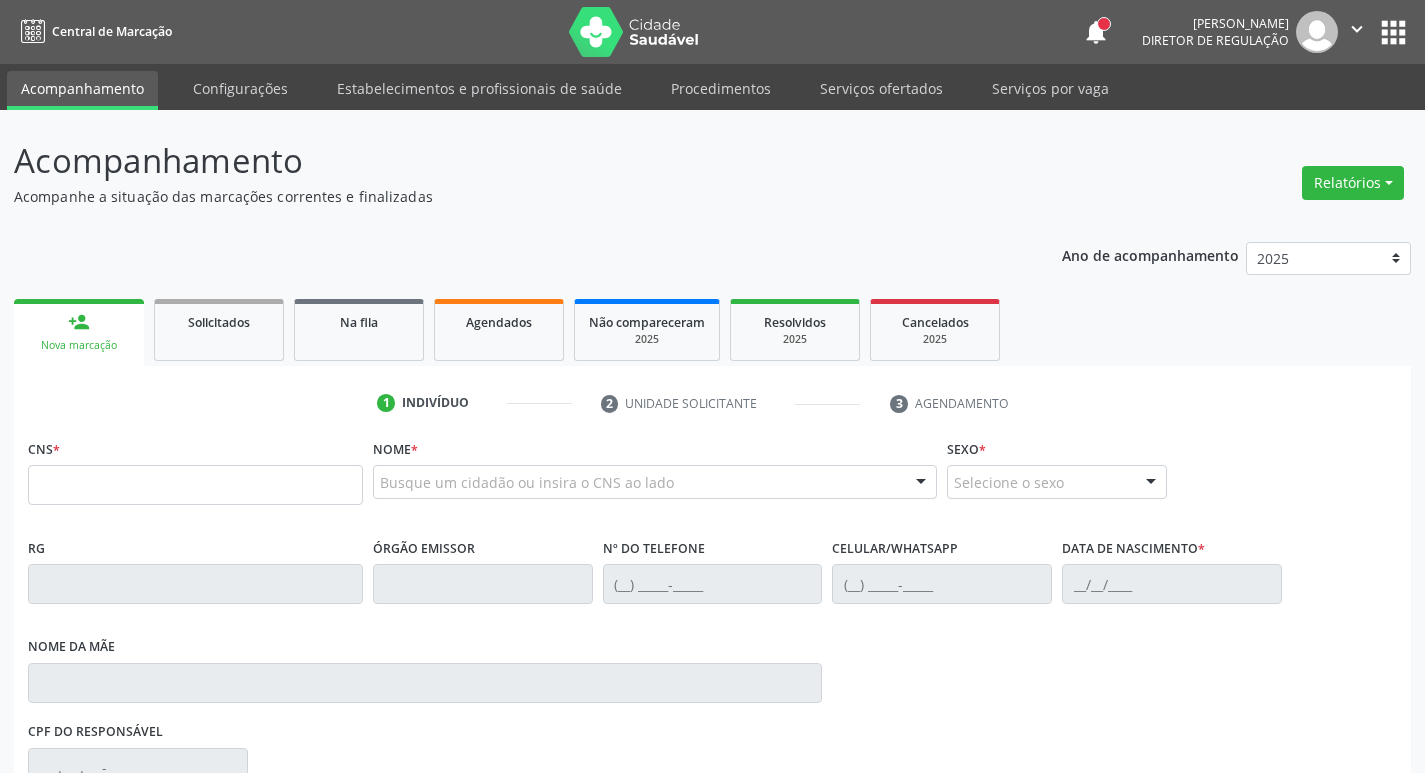 click on "person_add
Nova marcação
Solicitados   Na fila   Agendados   Não compareceram
2025
Resolvidos
2025
Cancelados
2025" at bounding box center (712, 330) 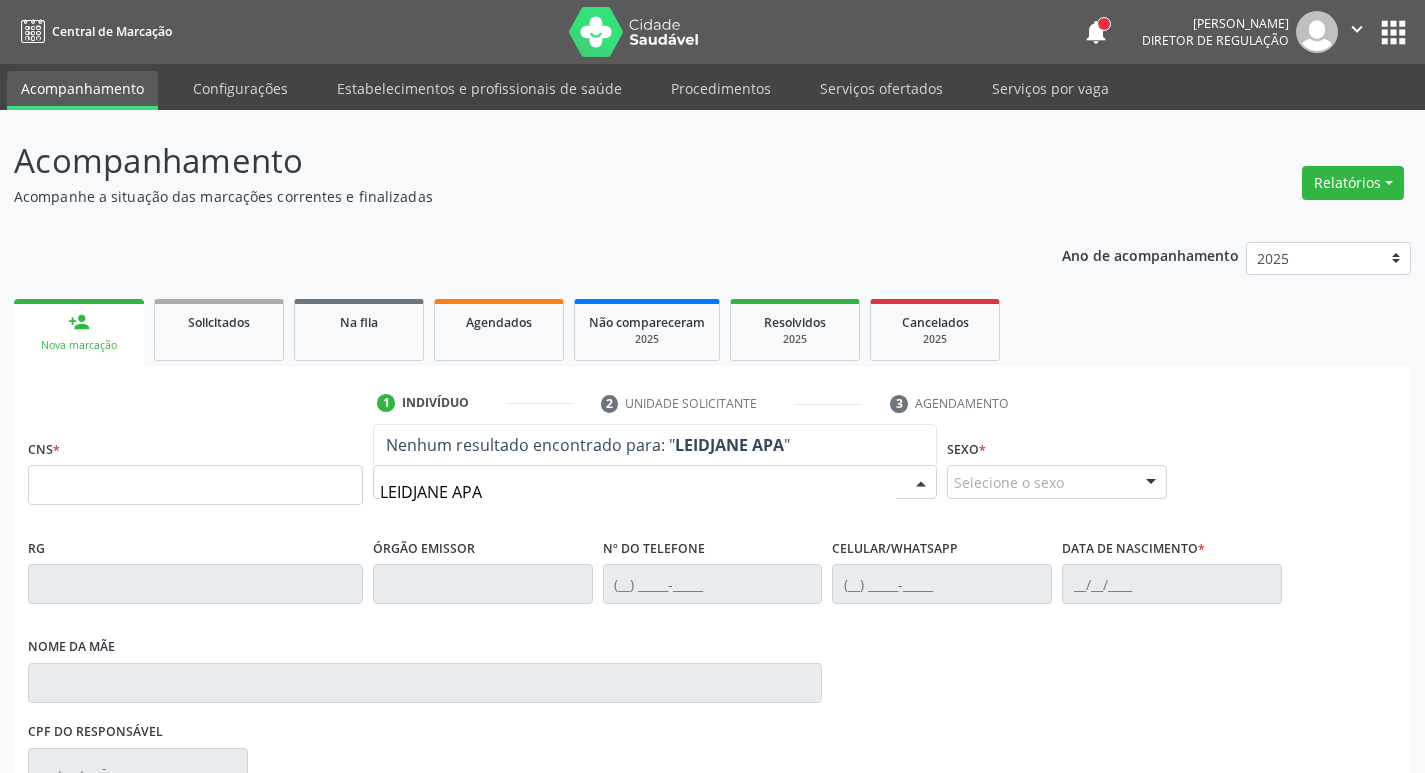 type on "LEIDJANE APAR" 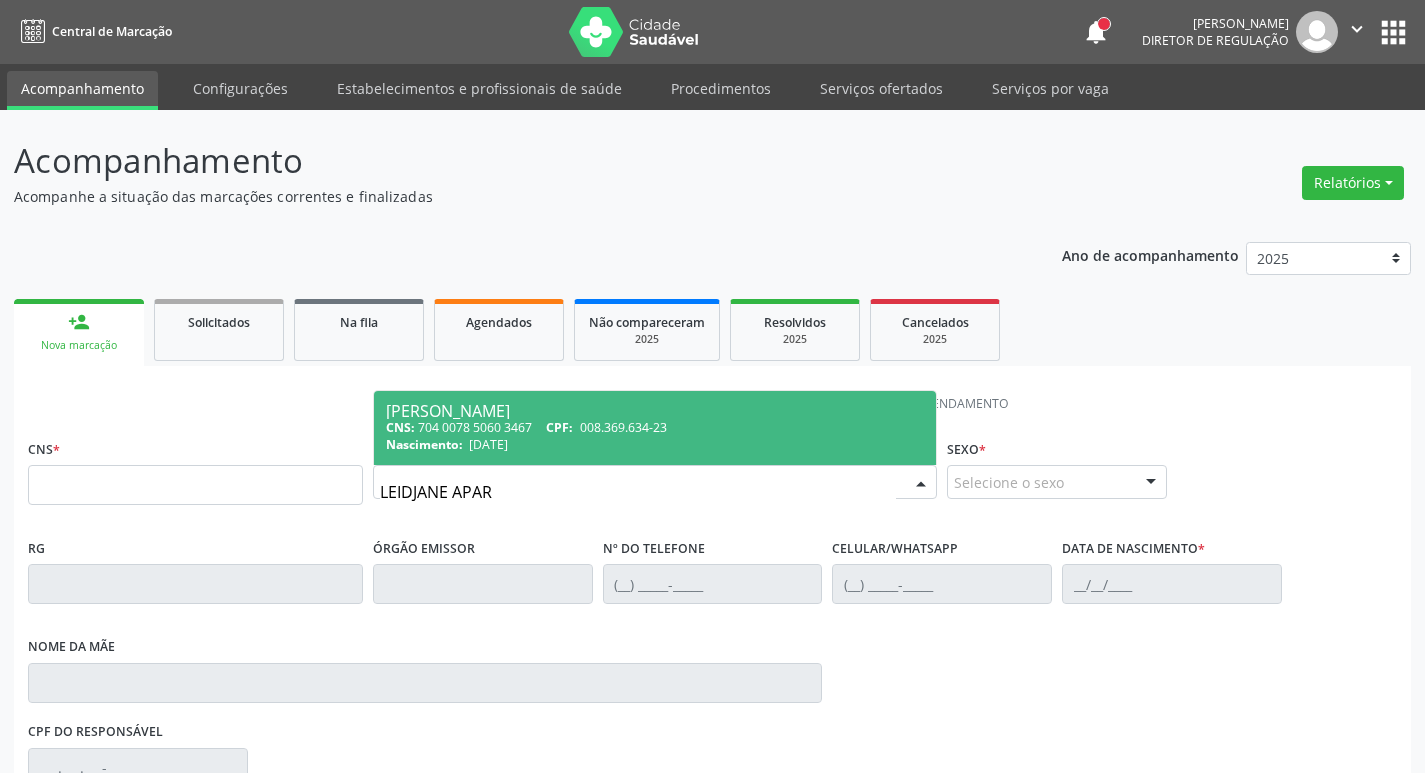 click on "Nascimento:
13/06/1979" at bounding box center [655, 444] 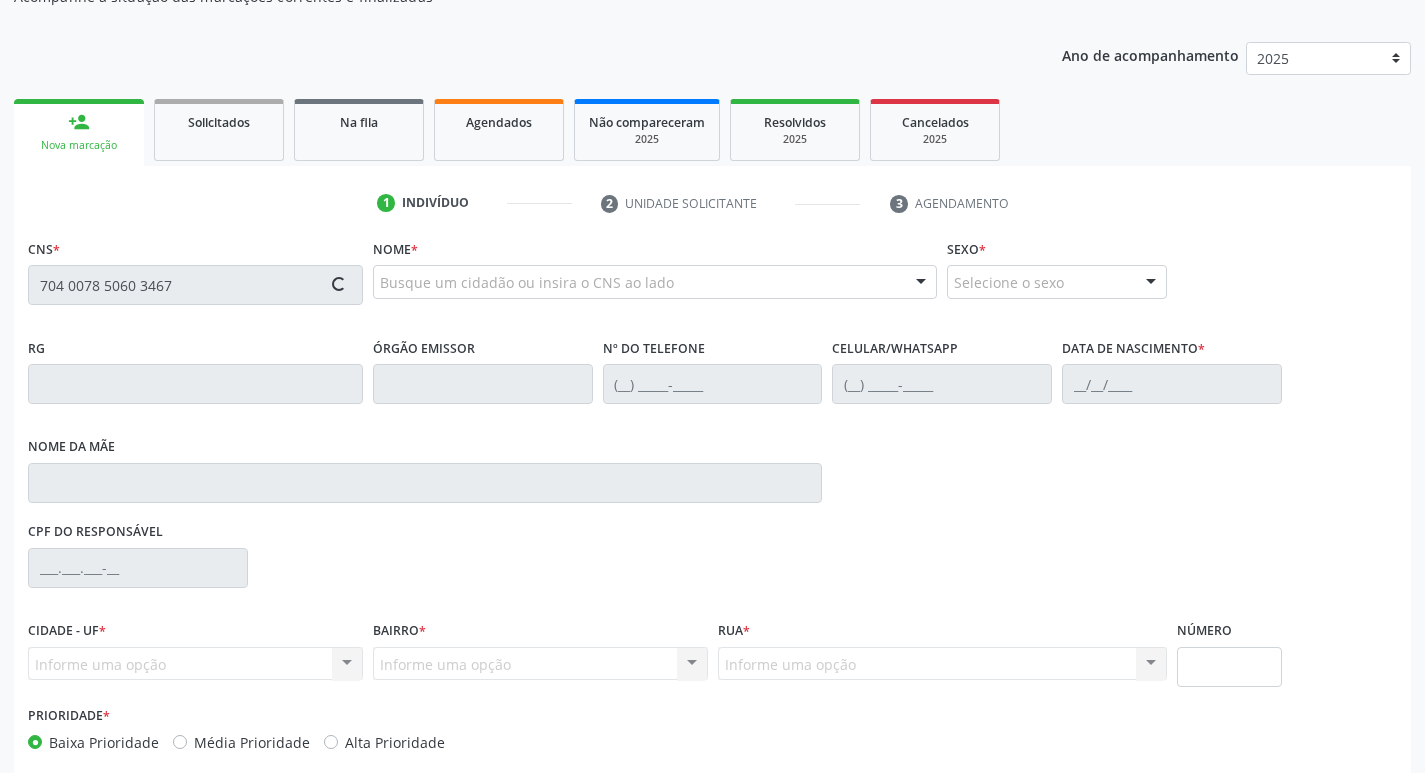 type on "704 0078 5060 3467" 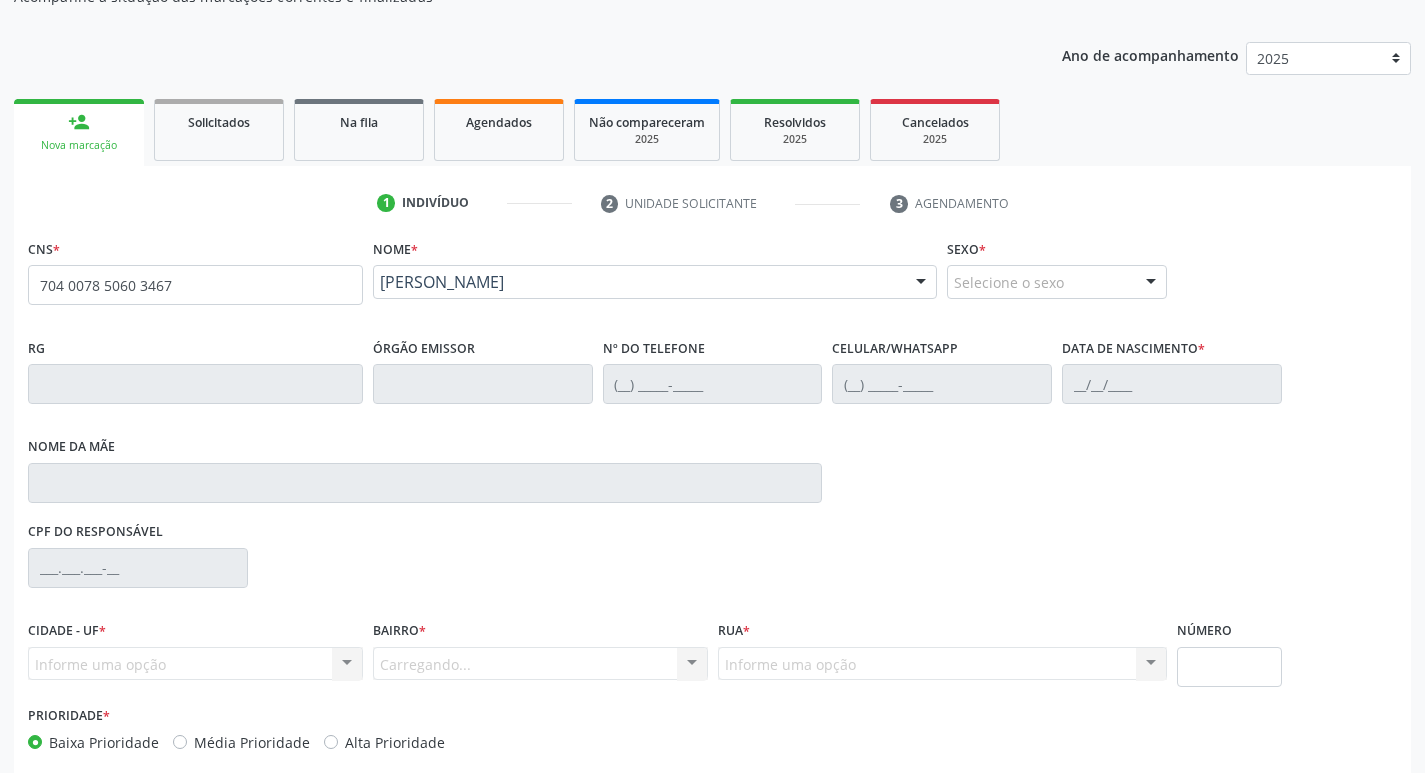scroll, scrollTop: 297, scrollLeft: 0, axis: vertical 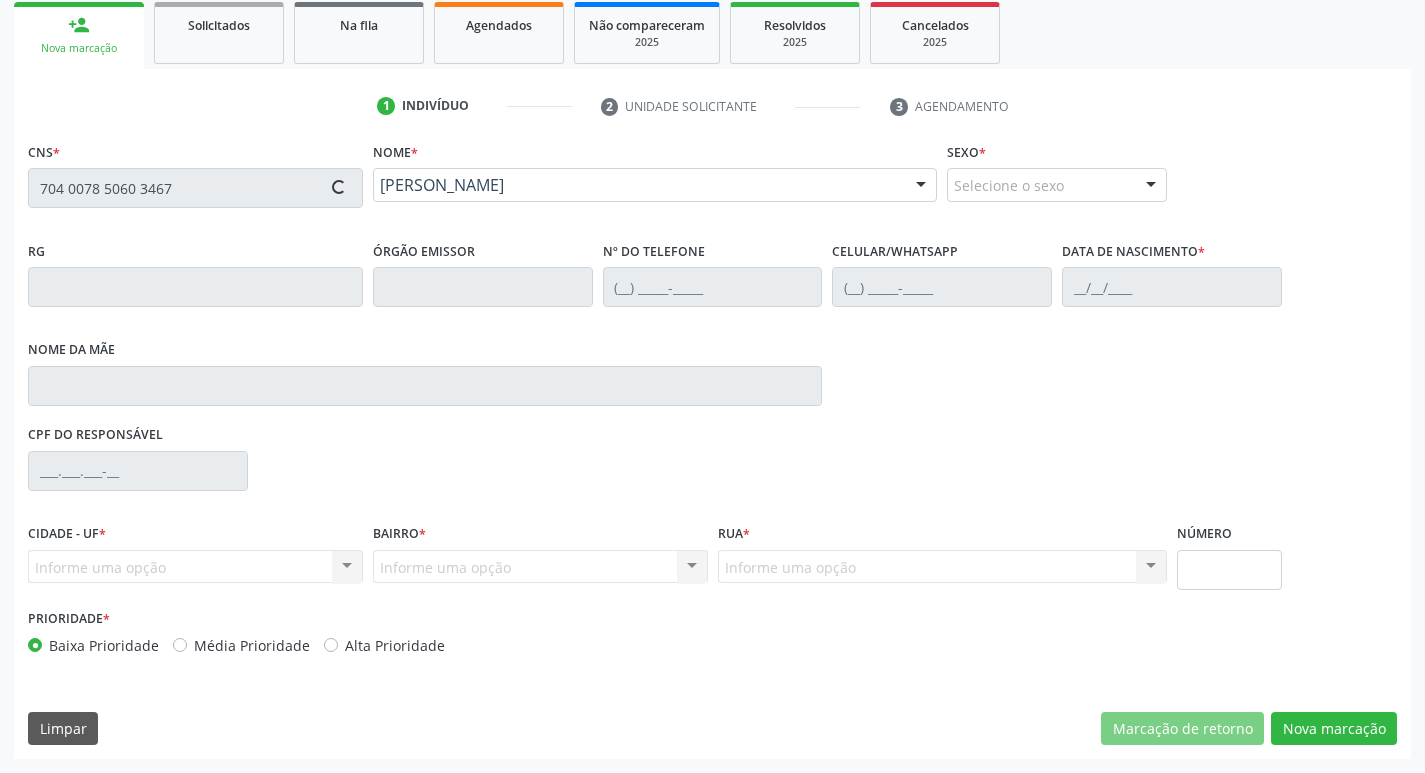 type on "(87) 98130-6804" 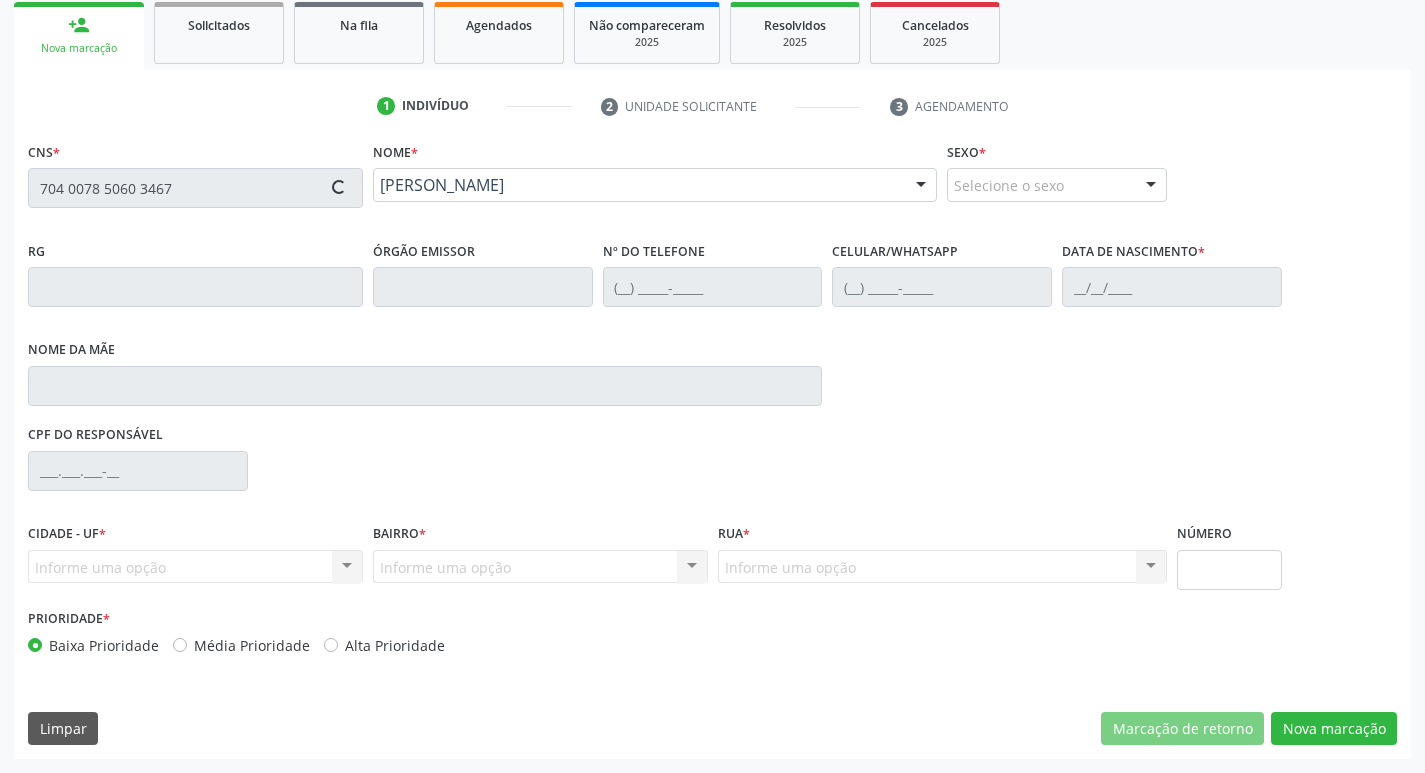 type on "13/06/1979" 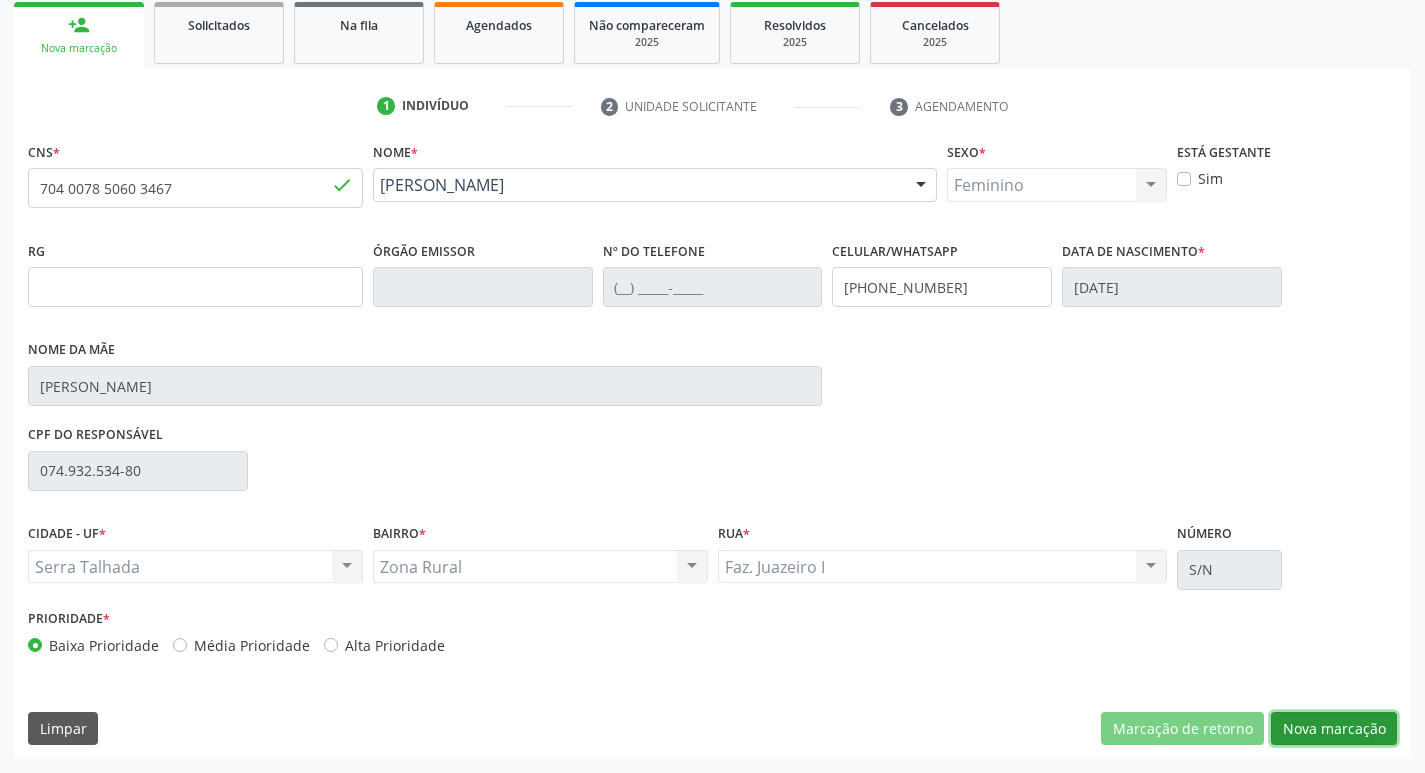 click on "Nova marcação" at bounding box center [1334, 729] 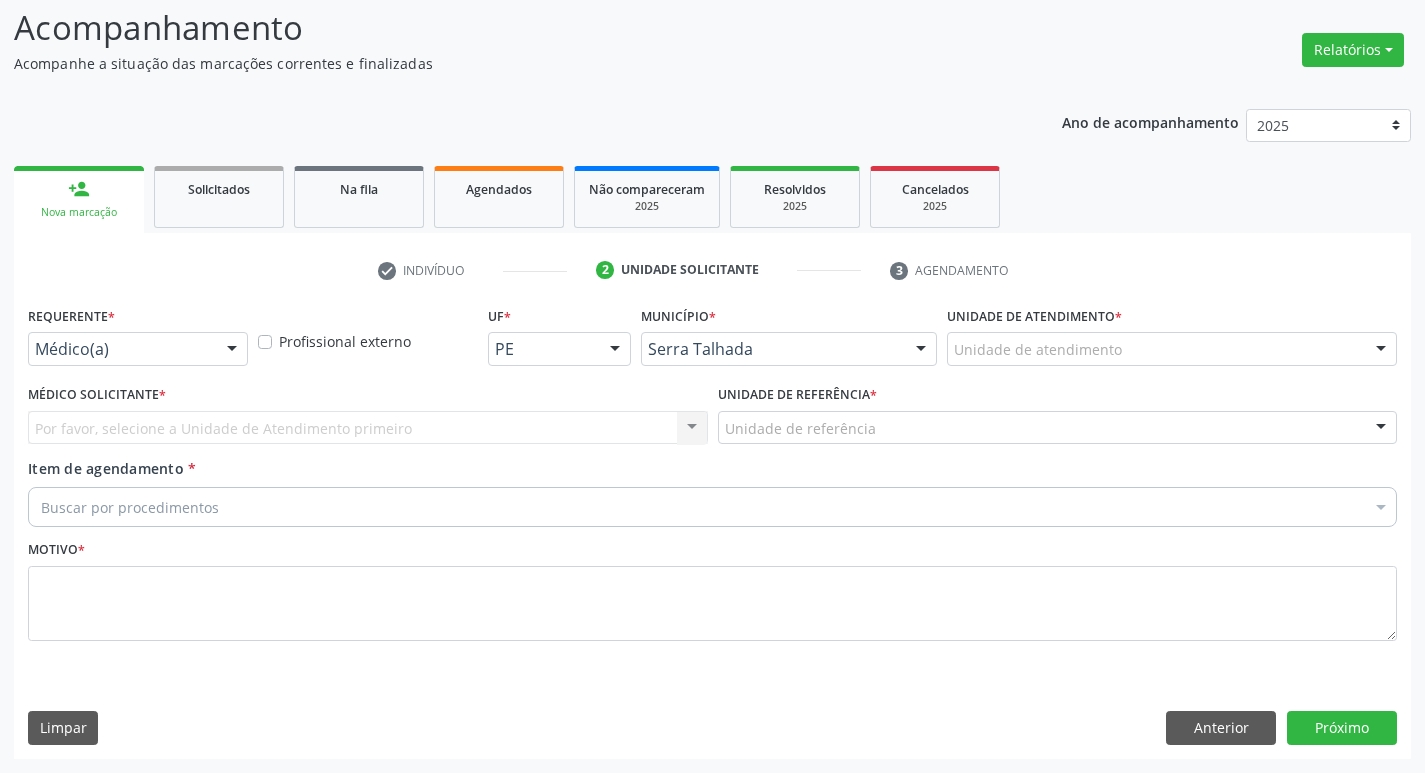 scroll, scrollTop: 133, scrollLeft: 0, axis: vertical 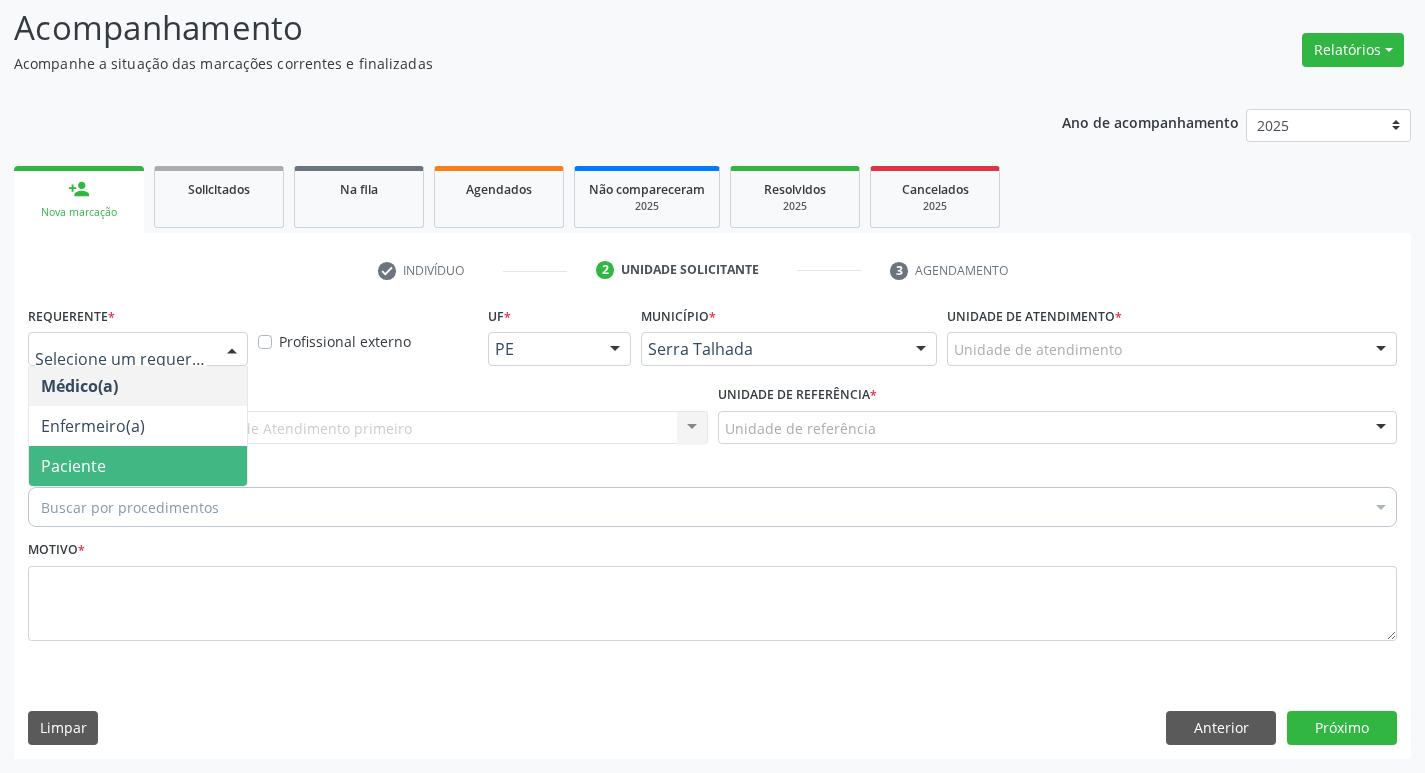 click on "Paciente" at bounding box center (138, 466) 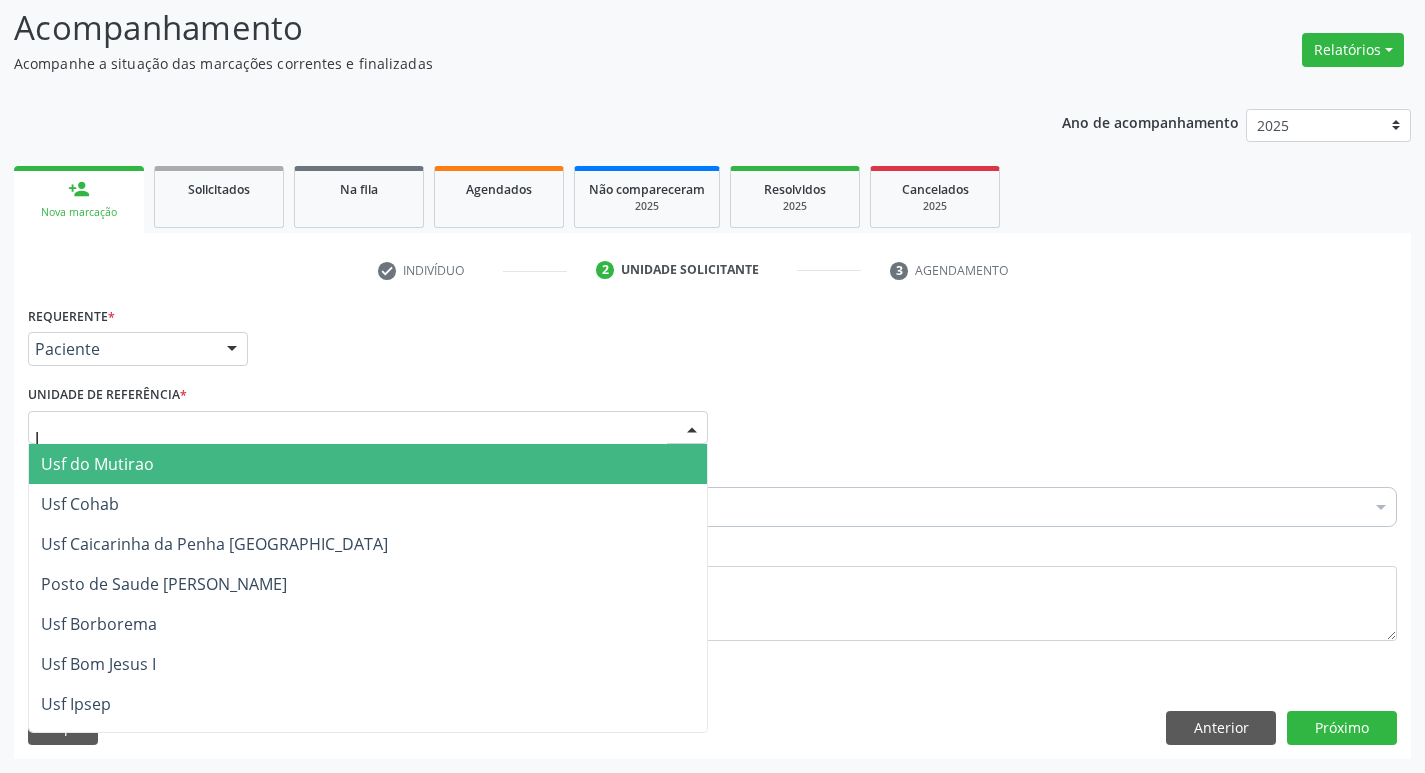 type on "[PERSON_NAME]" 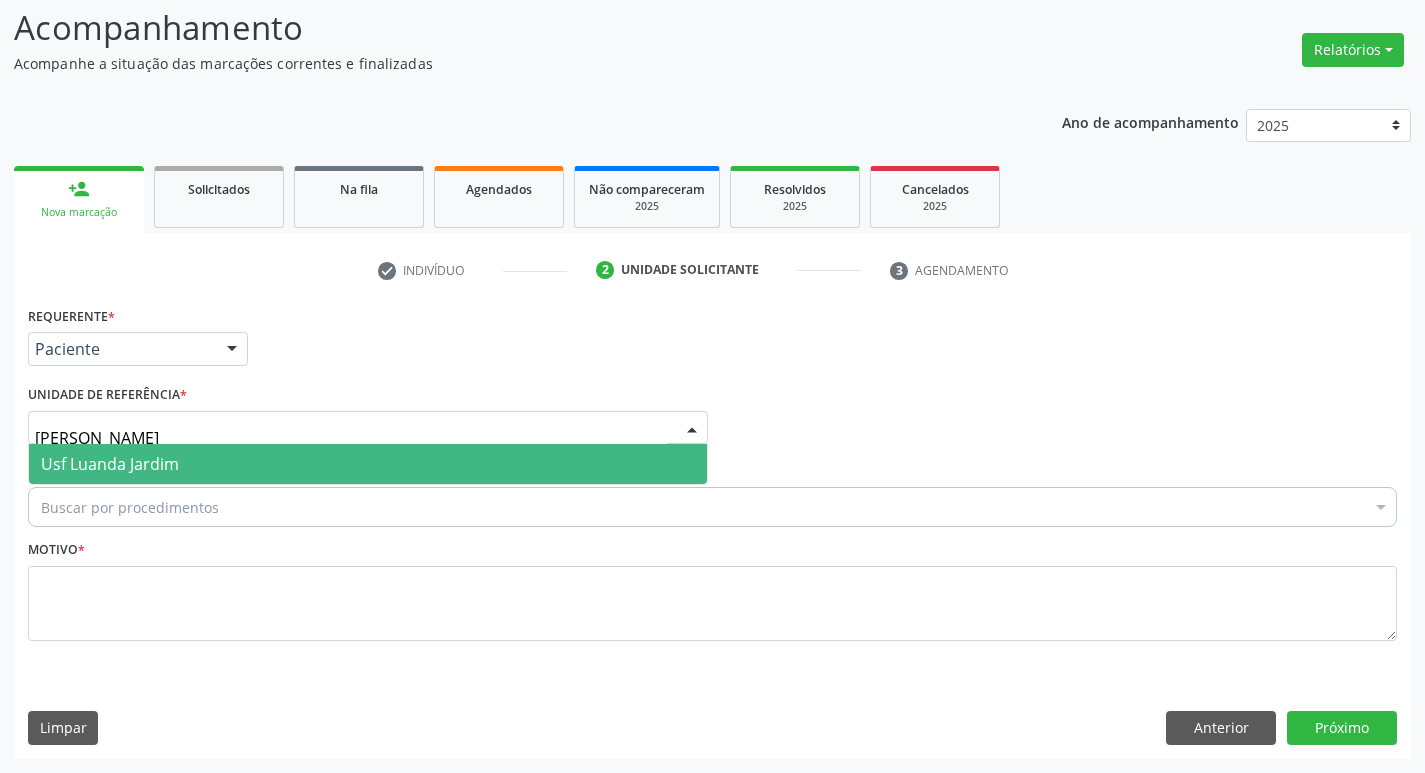 click on "Usf Luanda Jardim" at bounding box center [368, 464] 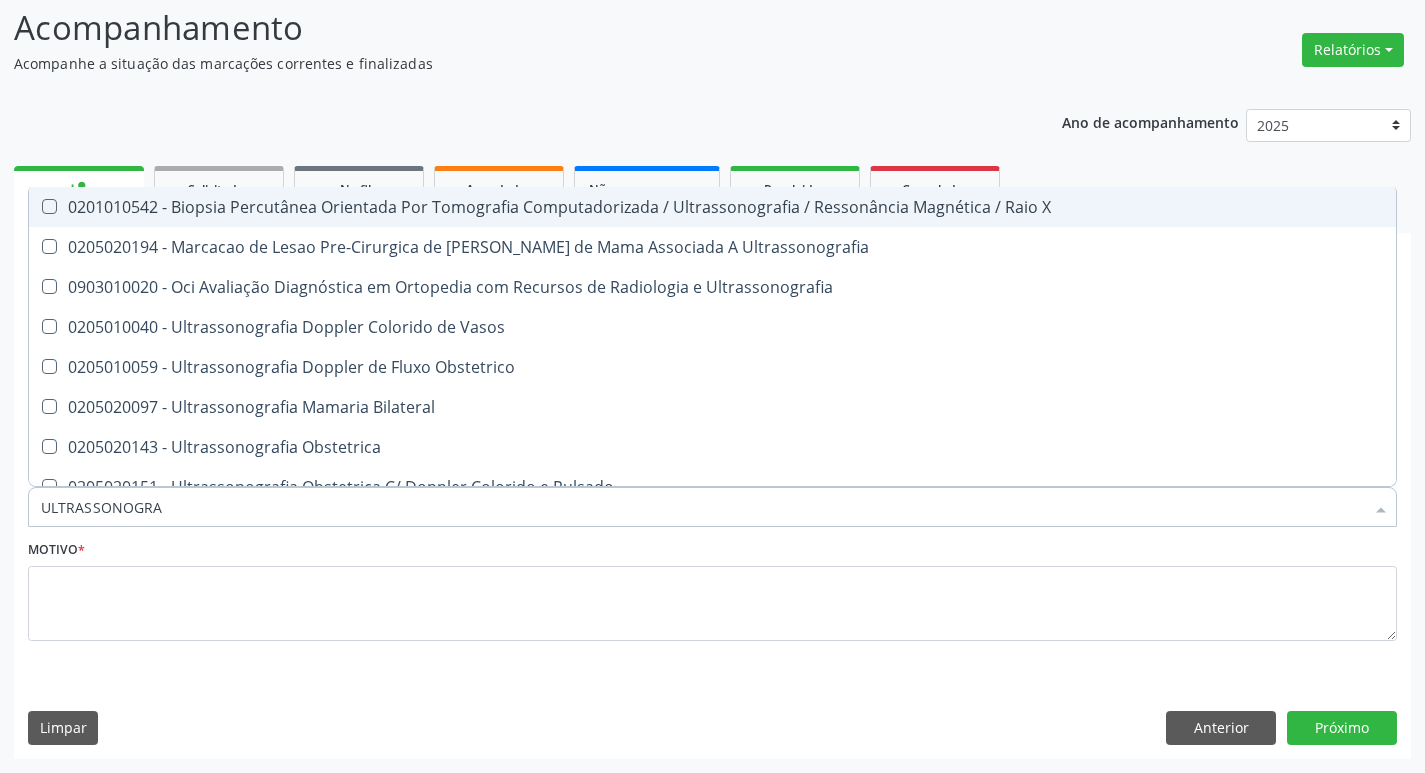 type on "ULTRASSONOGRAF" 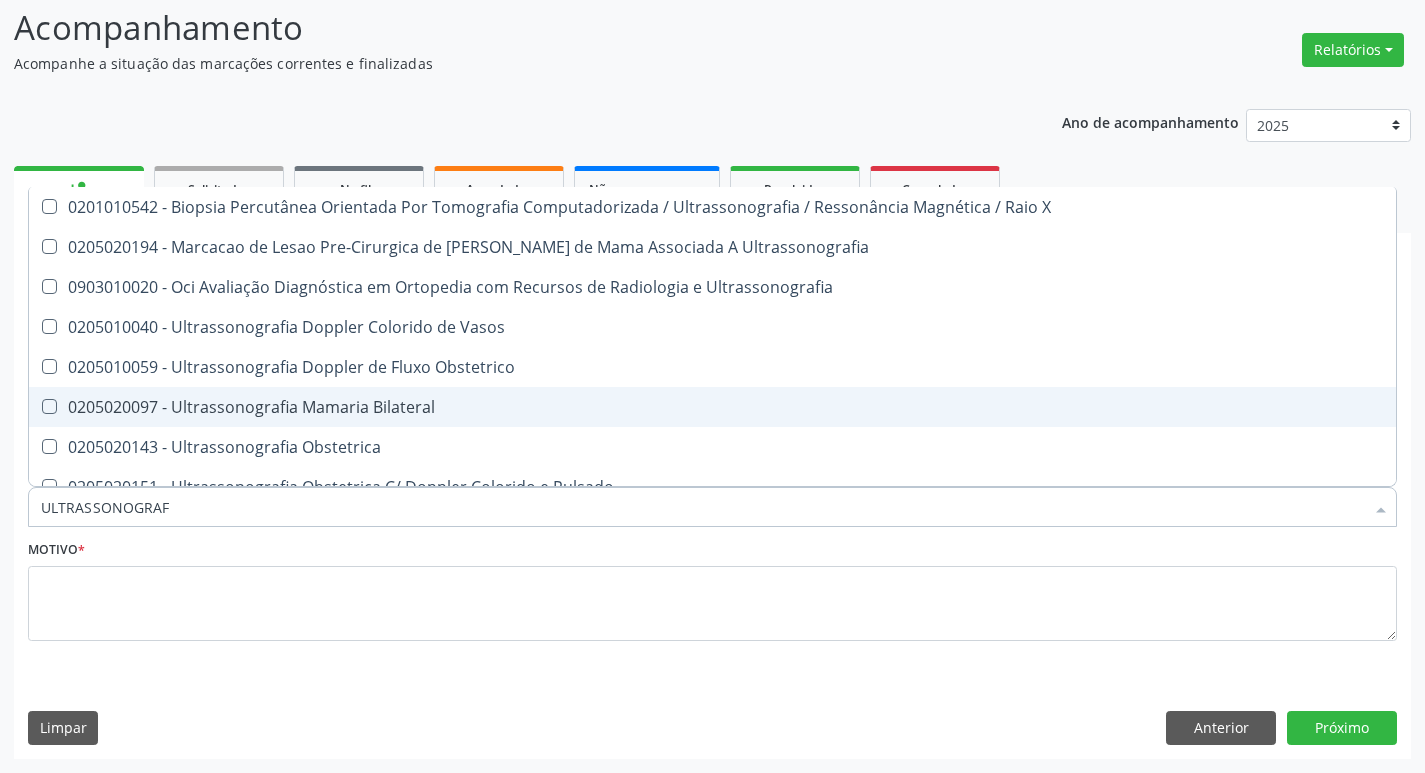 click on "0205020097 - Ultrassonografia Mamaria Bilateral" at bounding box center [712, 407] 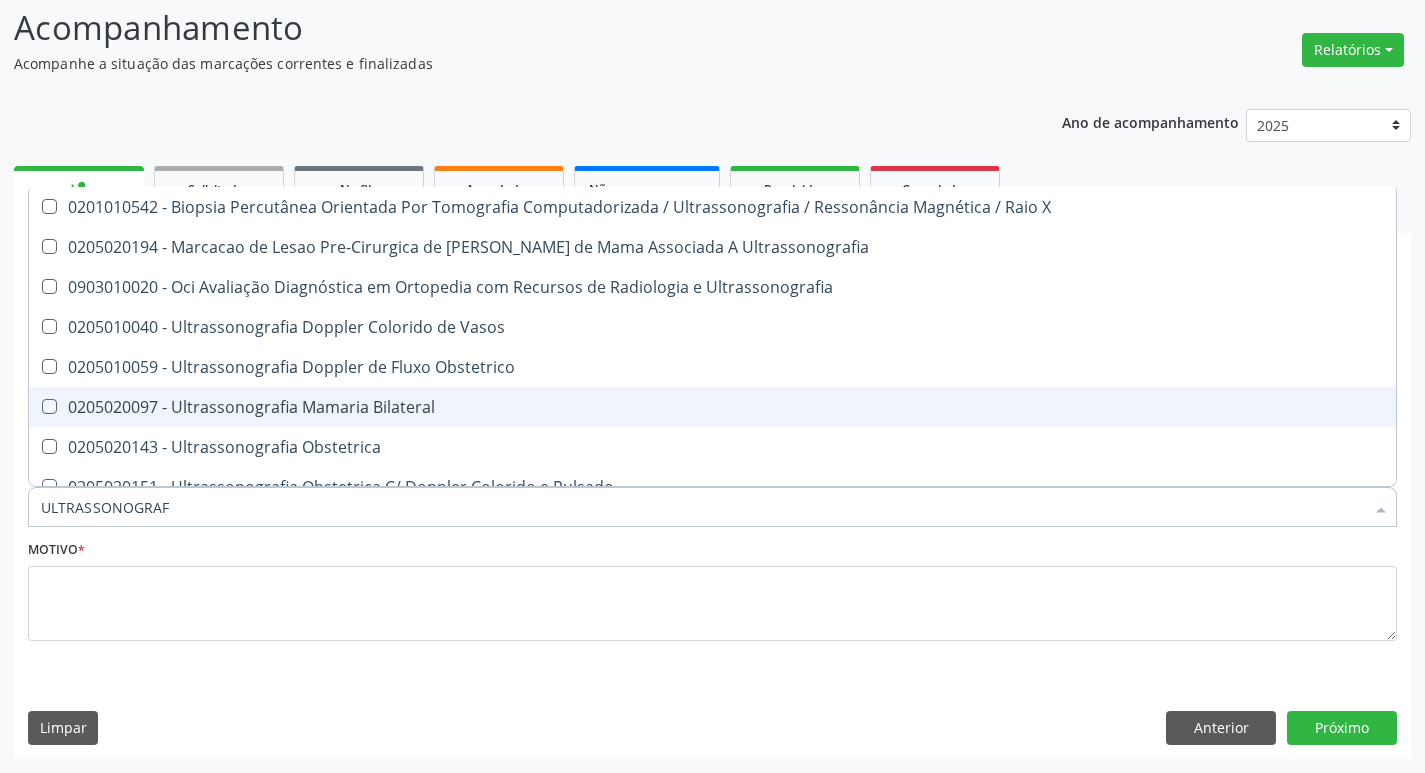 checkbox on "true" 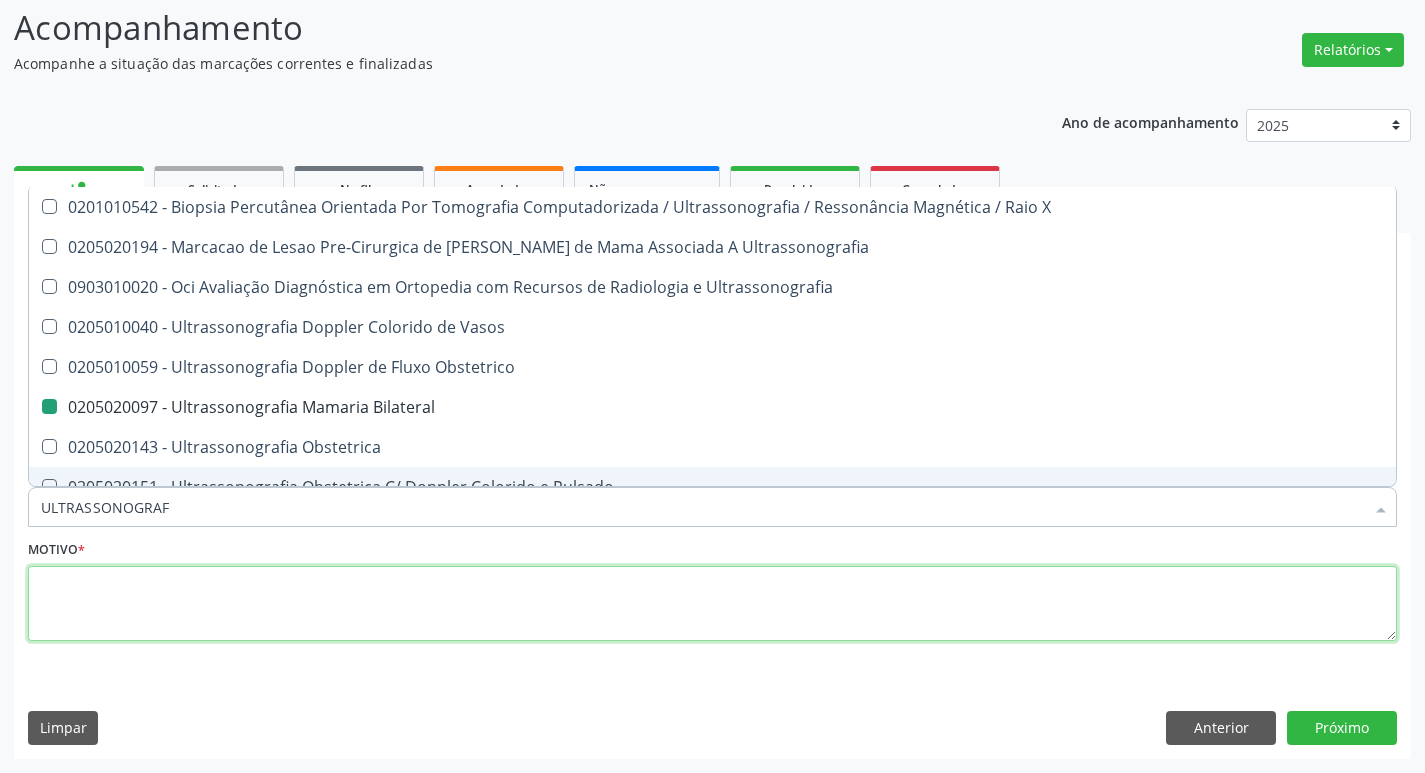 click at bounding box center [712, 604] 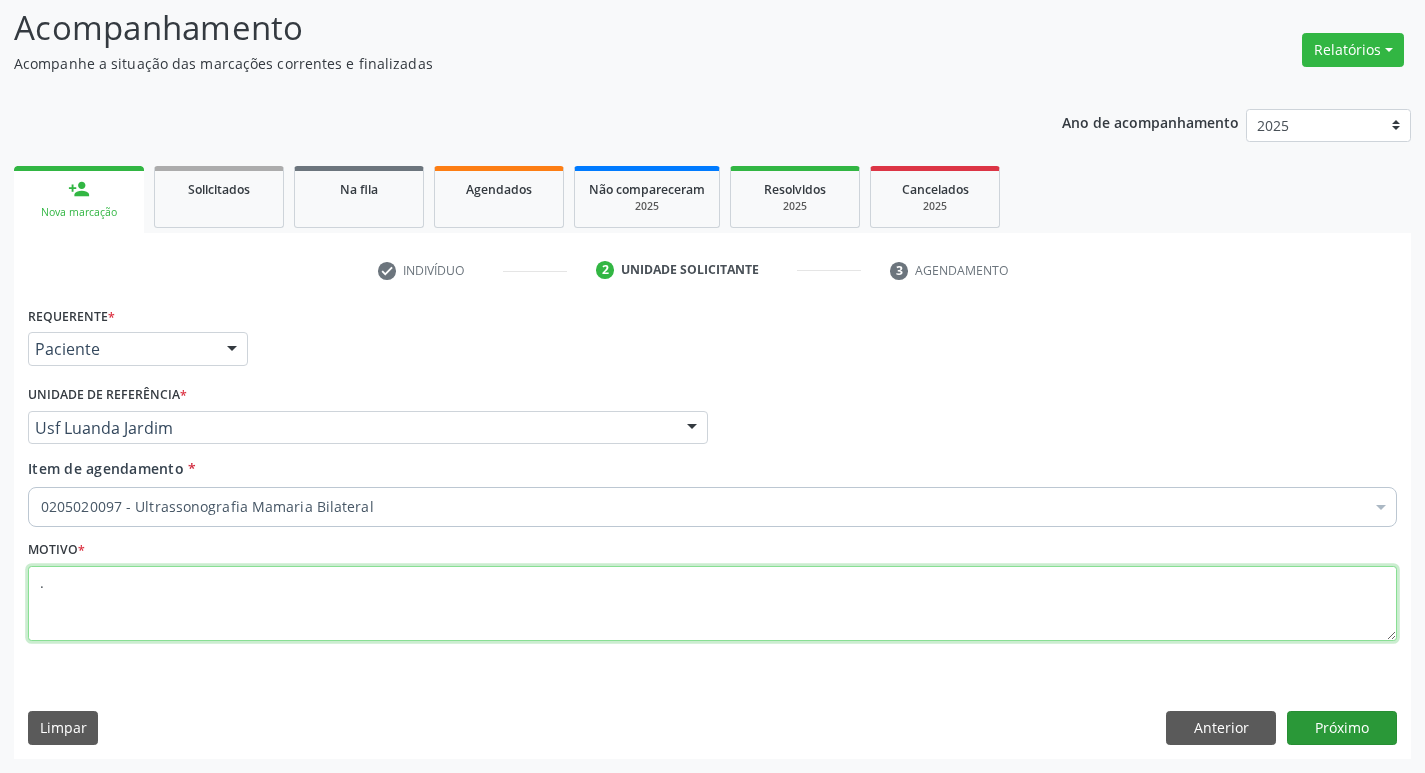 type on "." 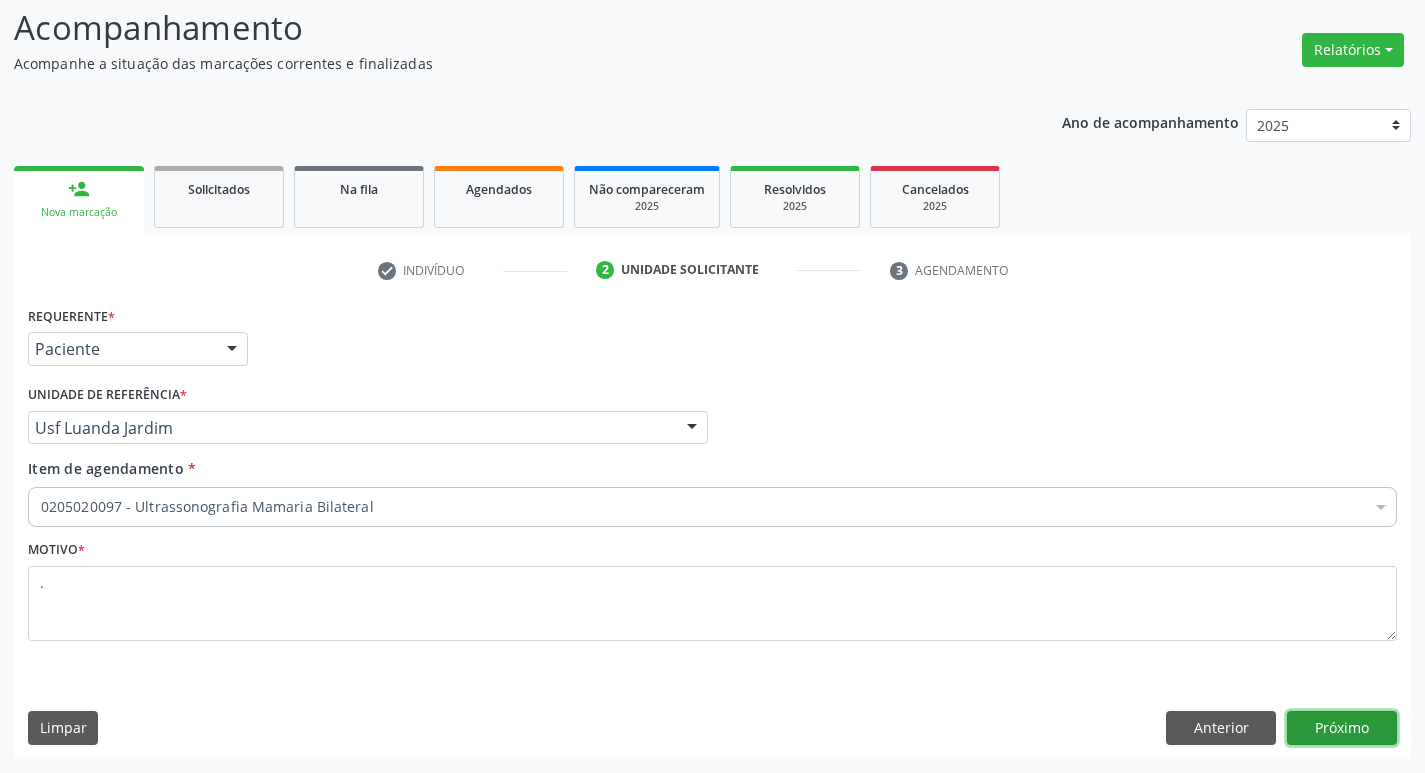 click on "Próximo" at bounding box center (1342, 728) 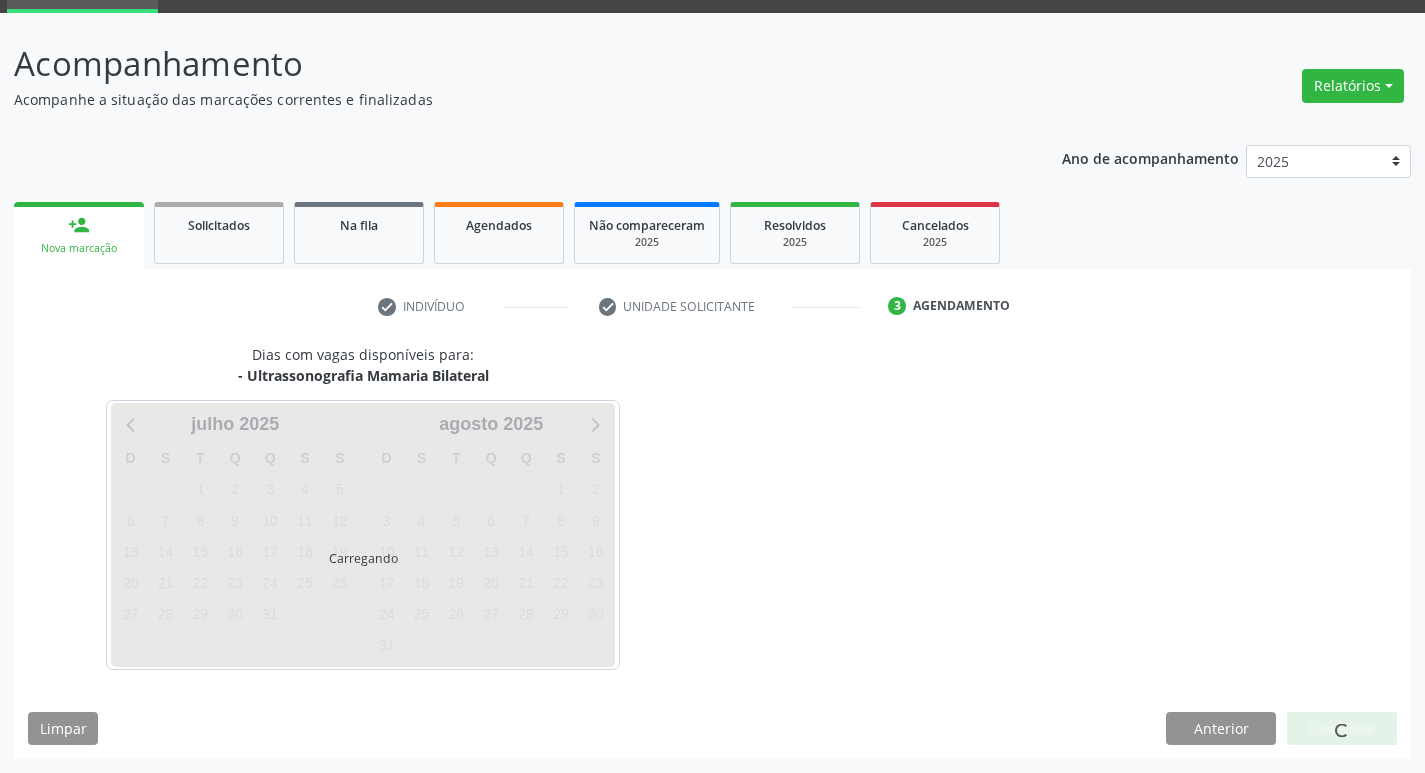 scroll, scrollTop: 97, scrollLeft: 0, axis: vertical 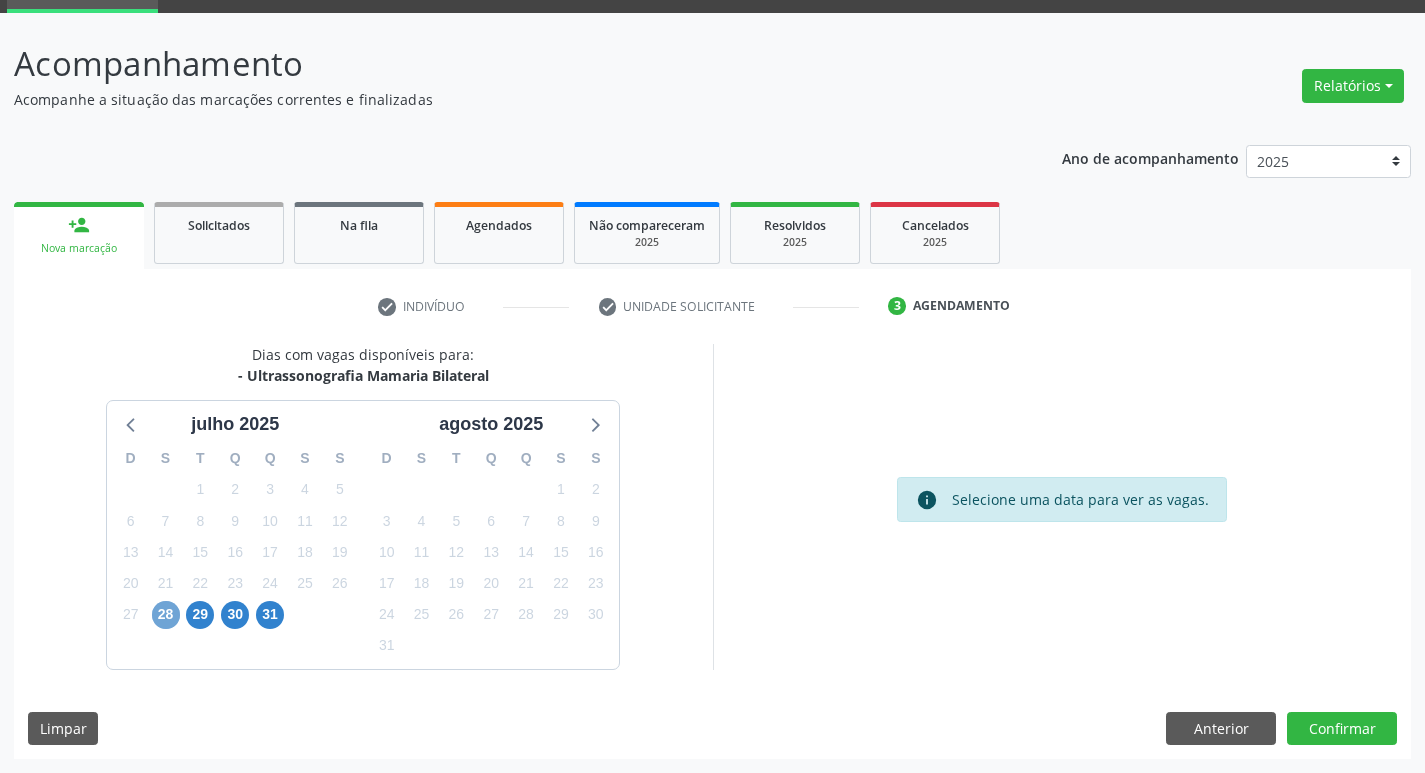click on "28" at bounding box center [166, 615] 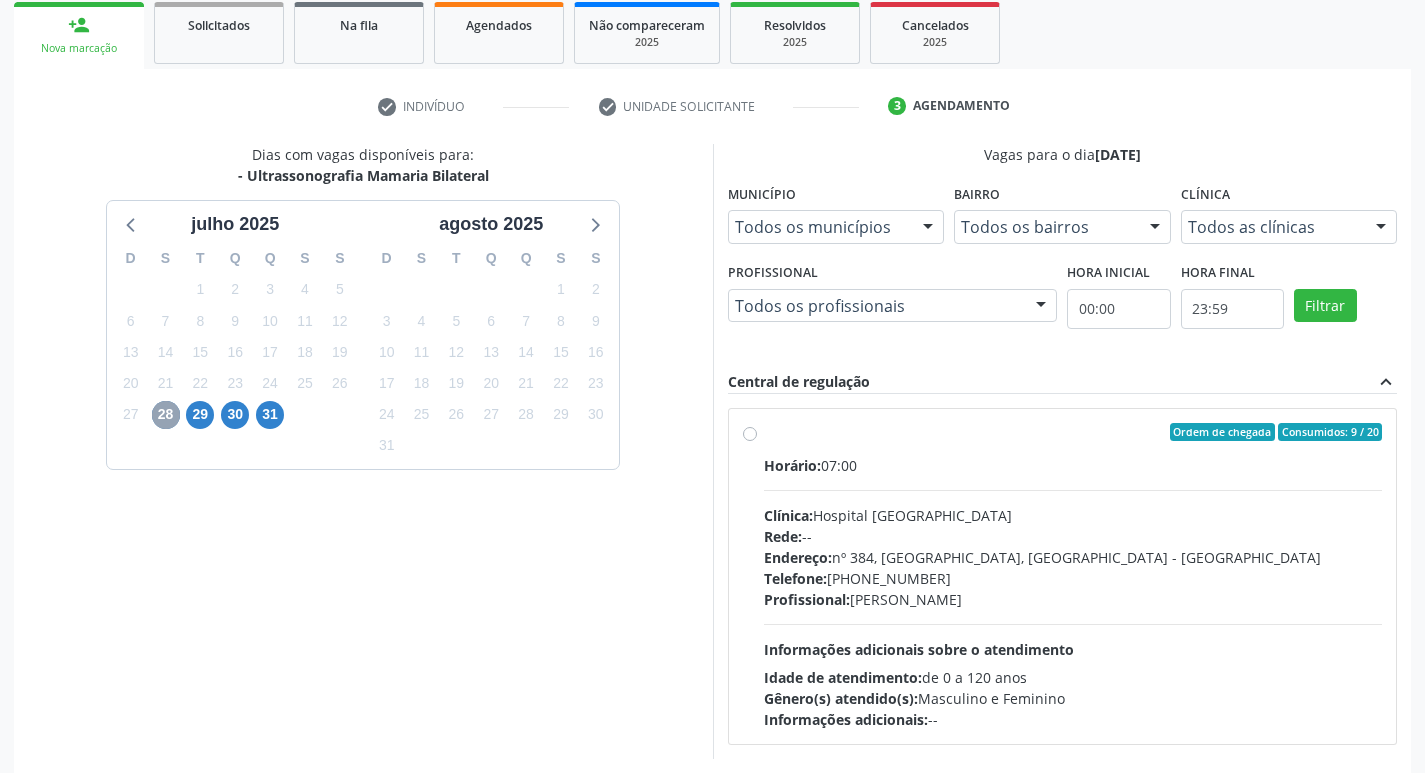 scroll, scrollTop: 386, scrollLeft: 0, axis: vertical 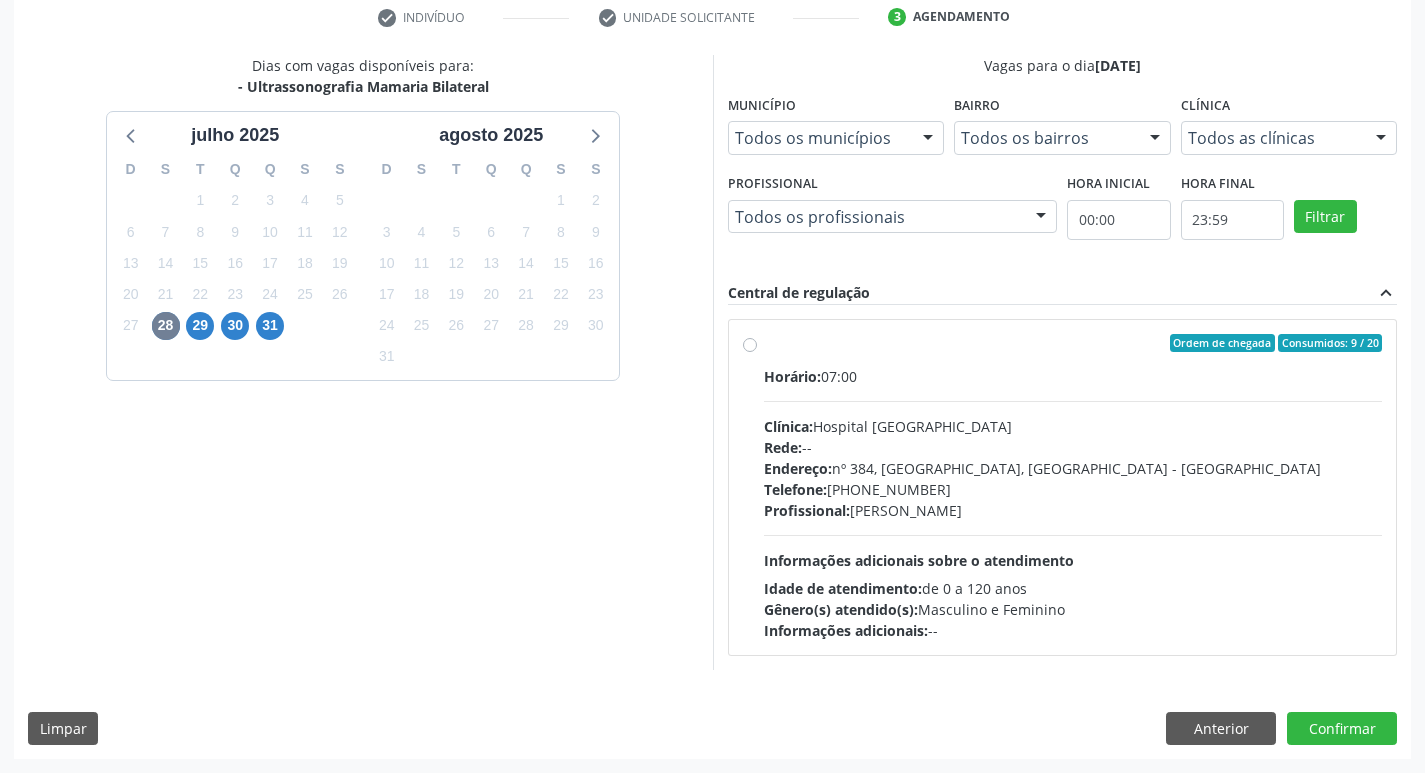 click on "Ordem de chegada
Consumidos: 9 / 20
Horário:   07:00
Clínica:  Hospital Sao Francisco
Rede:
--
Endereço:   nº 384, Varzea, Serra Talhada - PE
Telefone:   (81) 38312142
Profissional:
Yuri Araujo Magalhaes
Informações adicionais sobre o atendimento
Idade de atendimento:
de 0 a 120 anos
Gênero(s) atendido(s):
Masculino e Feminino
Informações adicionais:
--" at bounding box center (1073, 487) 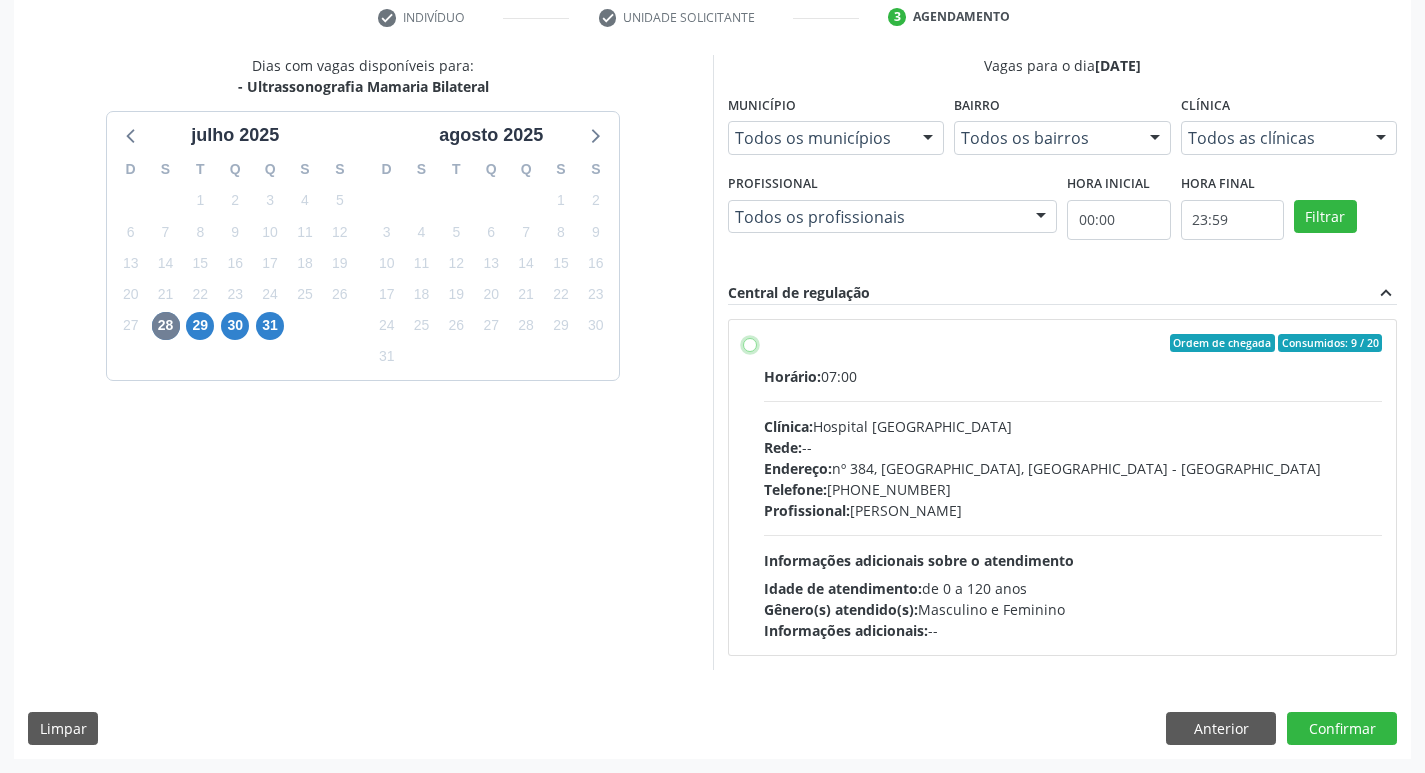 click on "Ordem de chegada
Consumidos: 9 / 20
Horário:   07:00
Clínica:  Hospital Sao Francisco
Rede:
--
Endereço:   nº 384, Varzea, Serra Talhada - PE
Telefone:   (81) 38312142
Profissional:
Yuri Araujo Magalhaes
Informações adicionais sobre o atendimento
Idade de atendimento:
de 0 a 120 anos
Gênero(s) atendido(s):
Masculino e Feminino
Informações adicionais:
--" at bounding box center (750, 343) 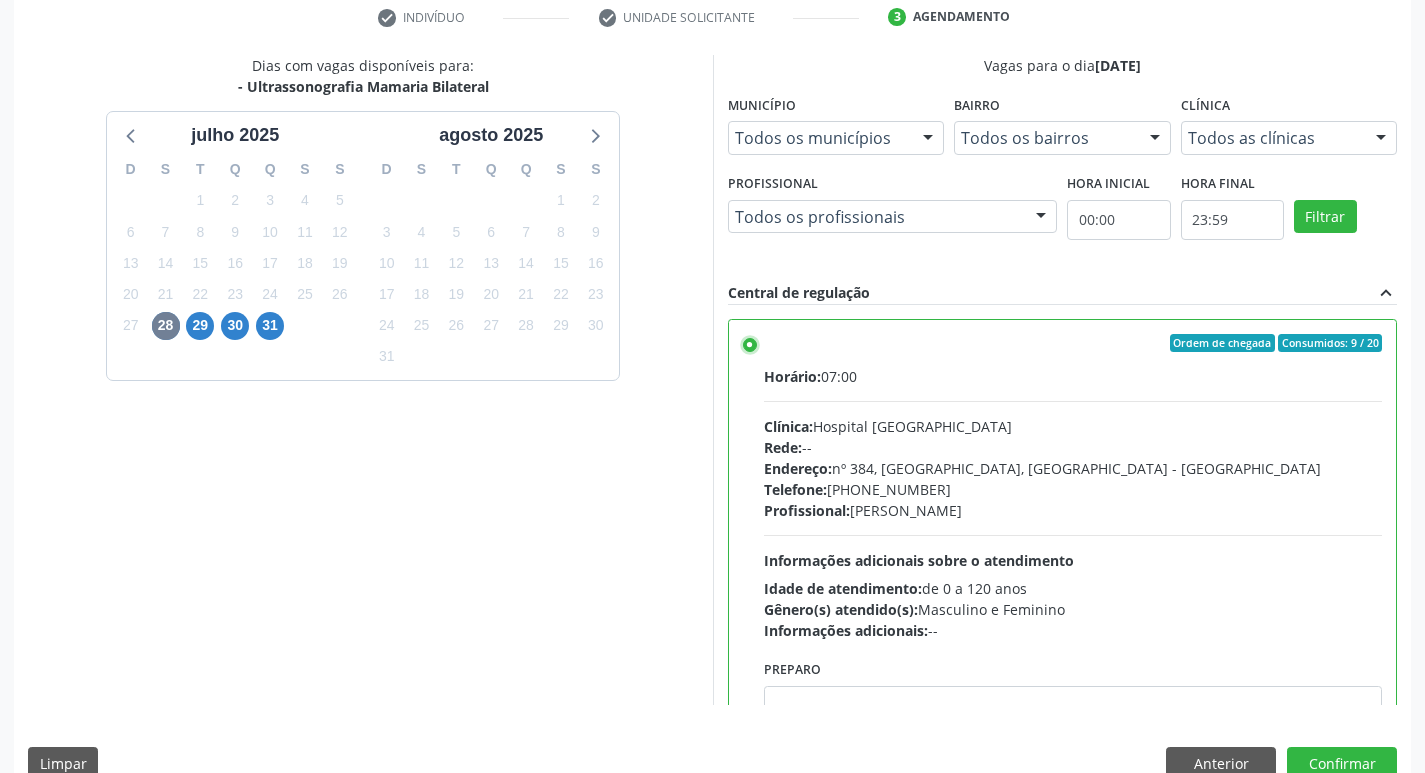 scroll, scrollTop: 422, scrollLeft: 0, axis: vertical 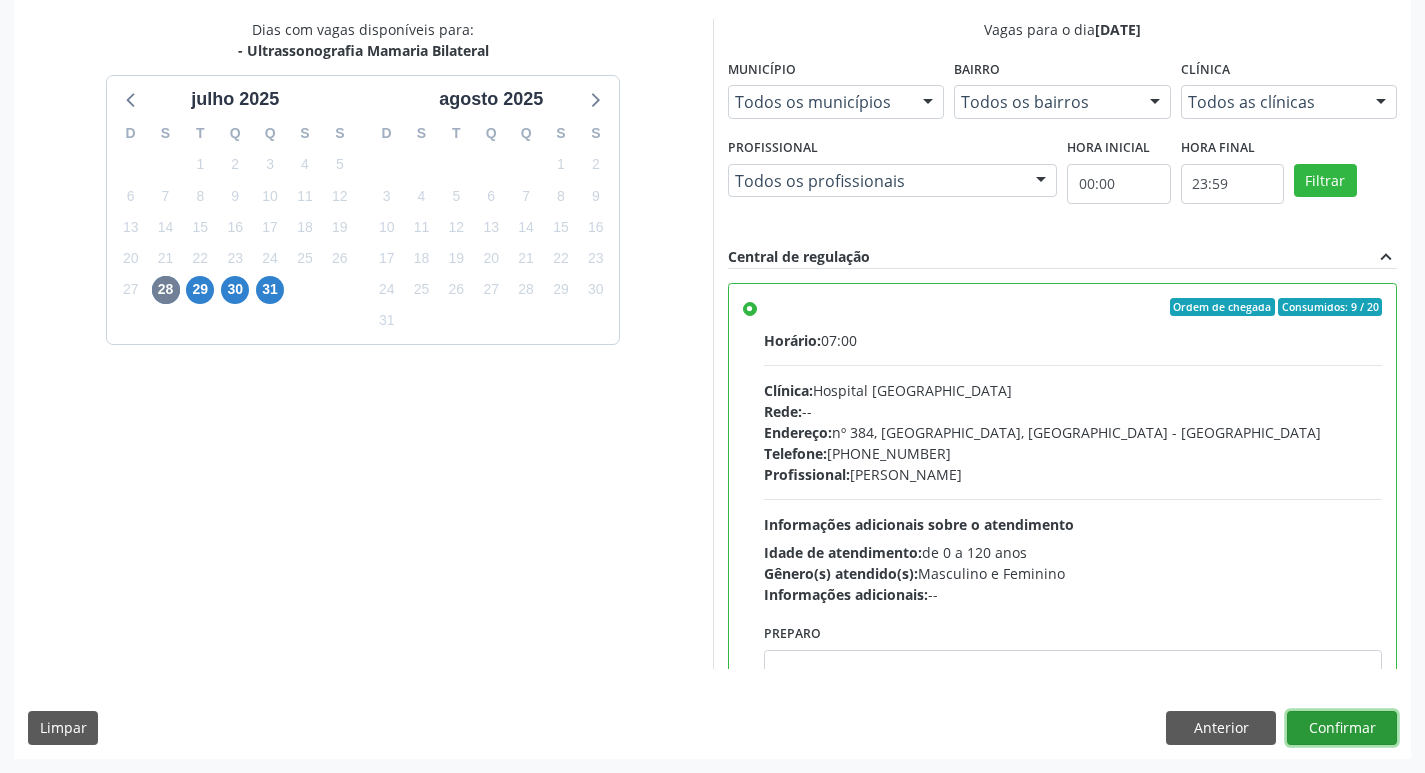 click on "Confirmar" at bounding box center (1342, 728) 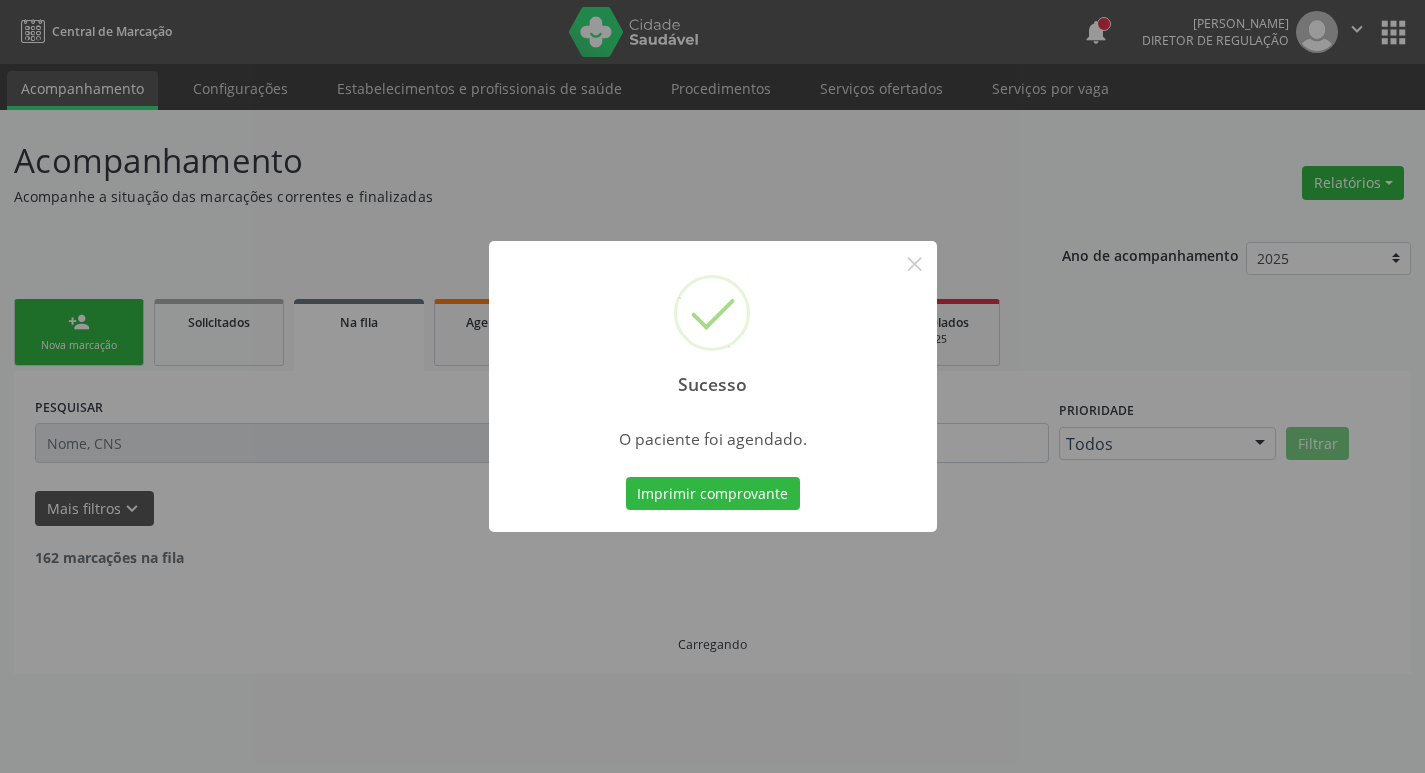 scroll, scrollTop: 0, scrollLeft: 0, axis: both 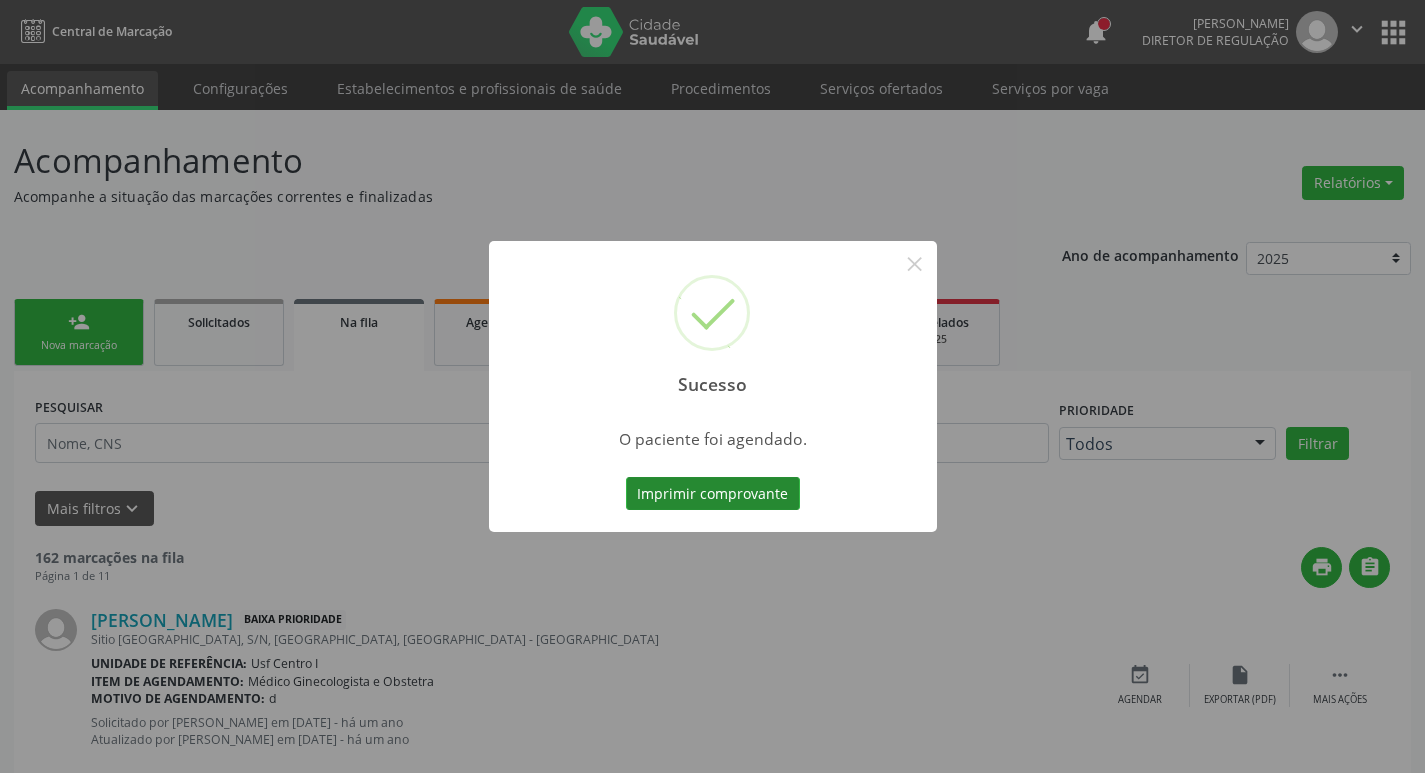 click on "Imprimir comprovante" at bounding box center [713, 494] 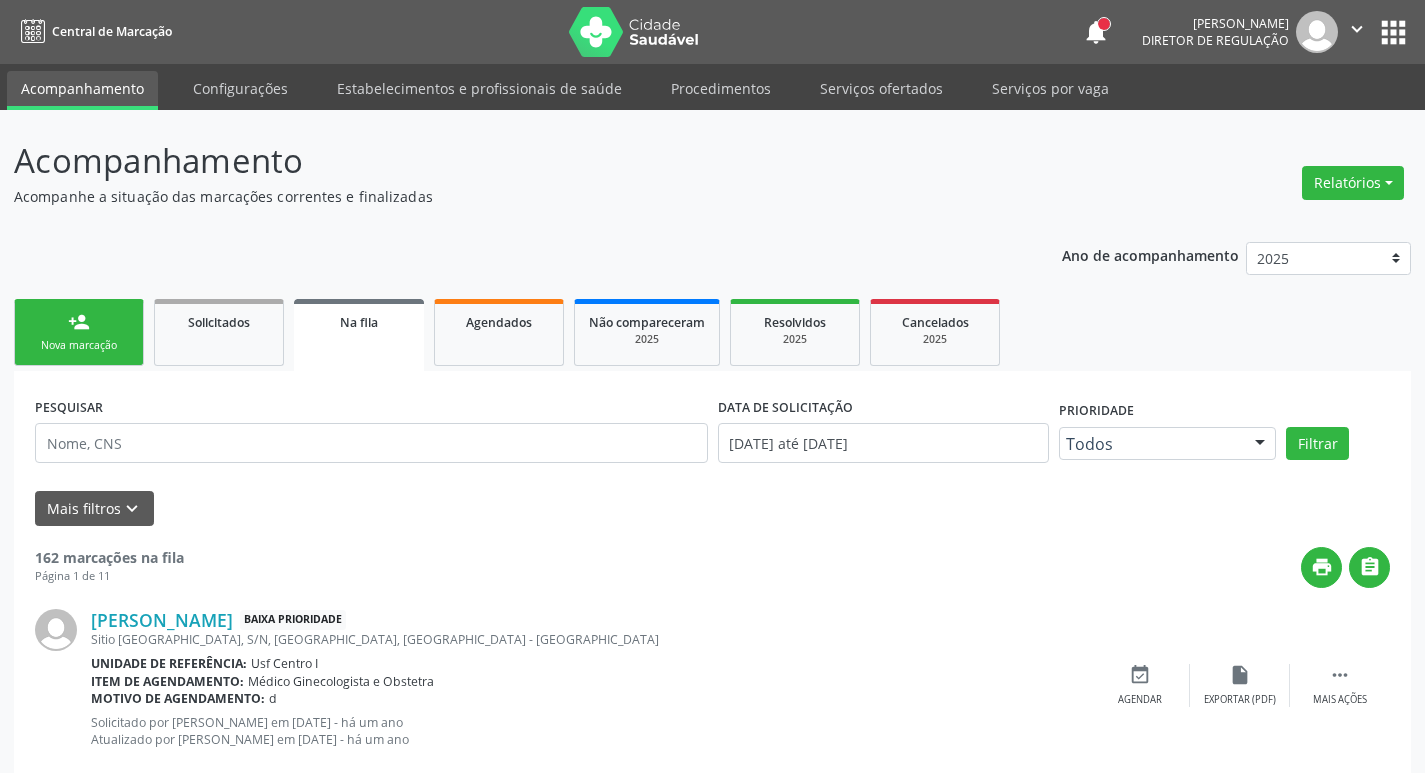 click on "Nova marcação" at bounding box center [79, 345] 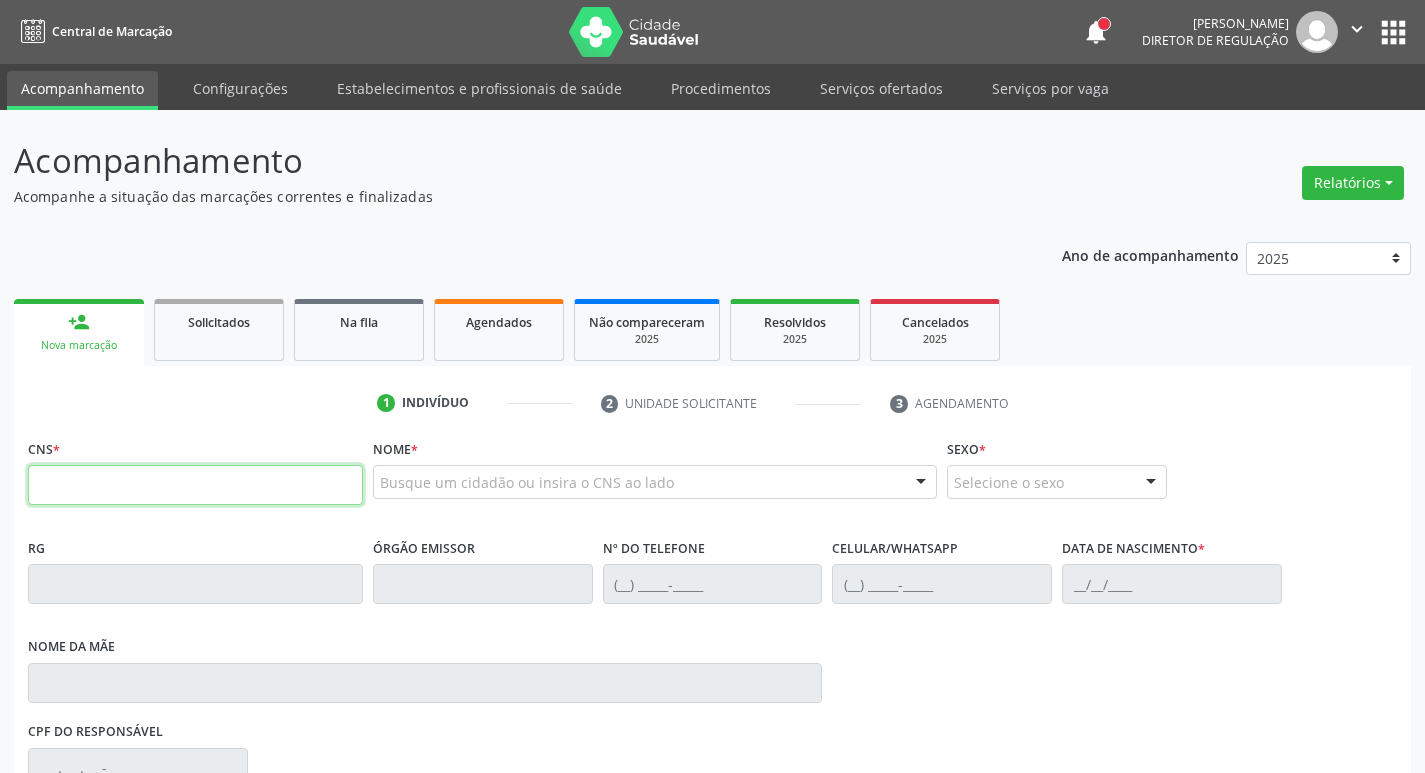 click at bounding box center [195, 485] 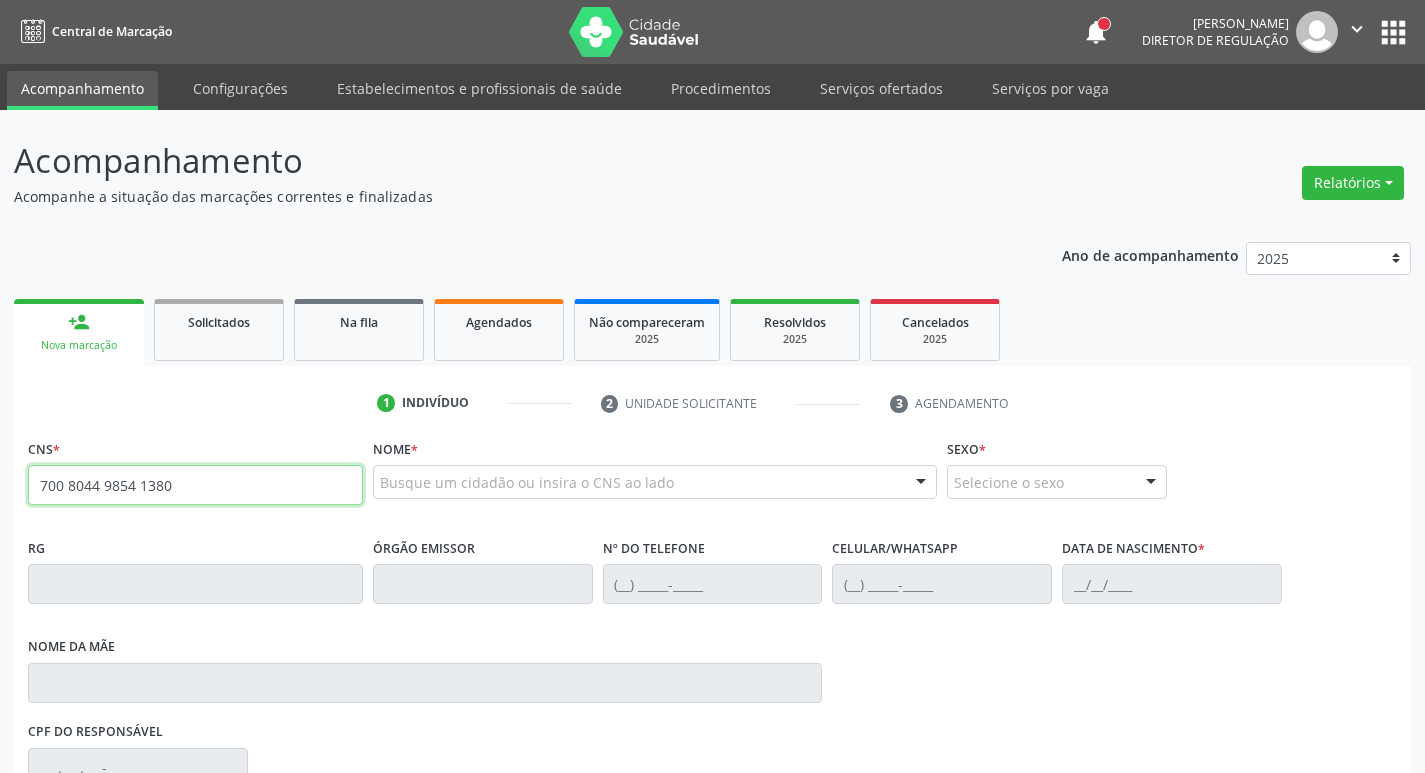type on "700 8044 9854 1380" 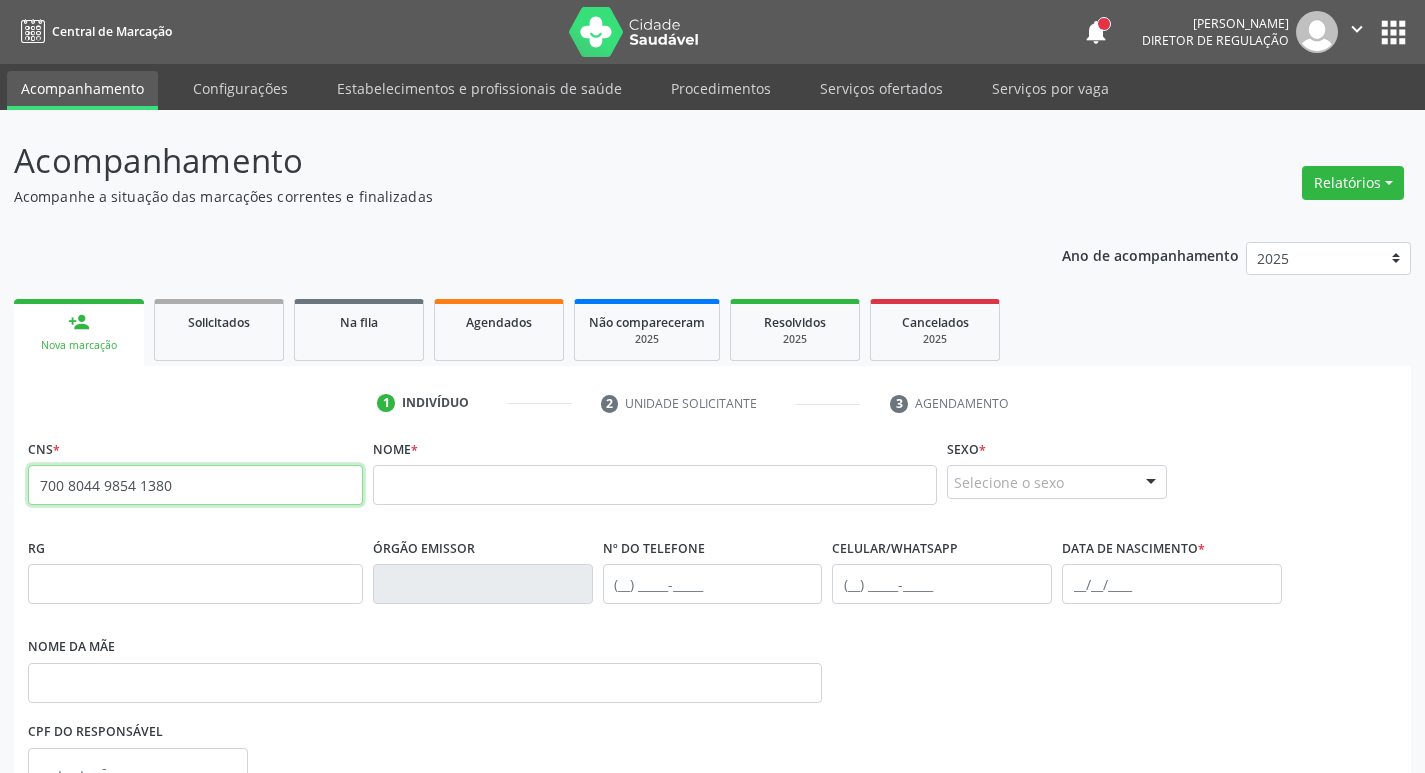 drag, startPoint x: 175, startPoint y: 491, endPoint x: 30, endPoint y: 457, distance: 148.93288 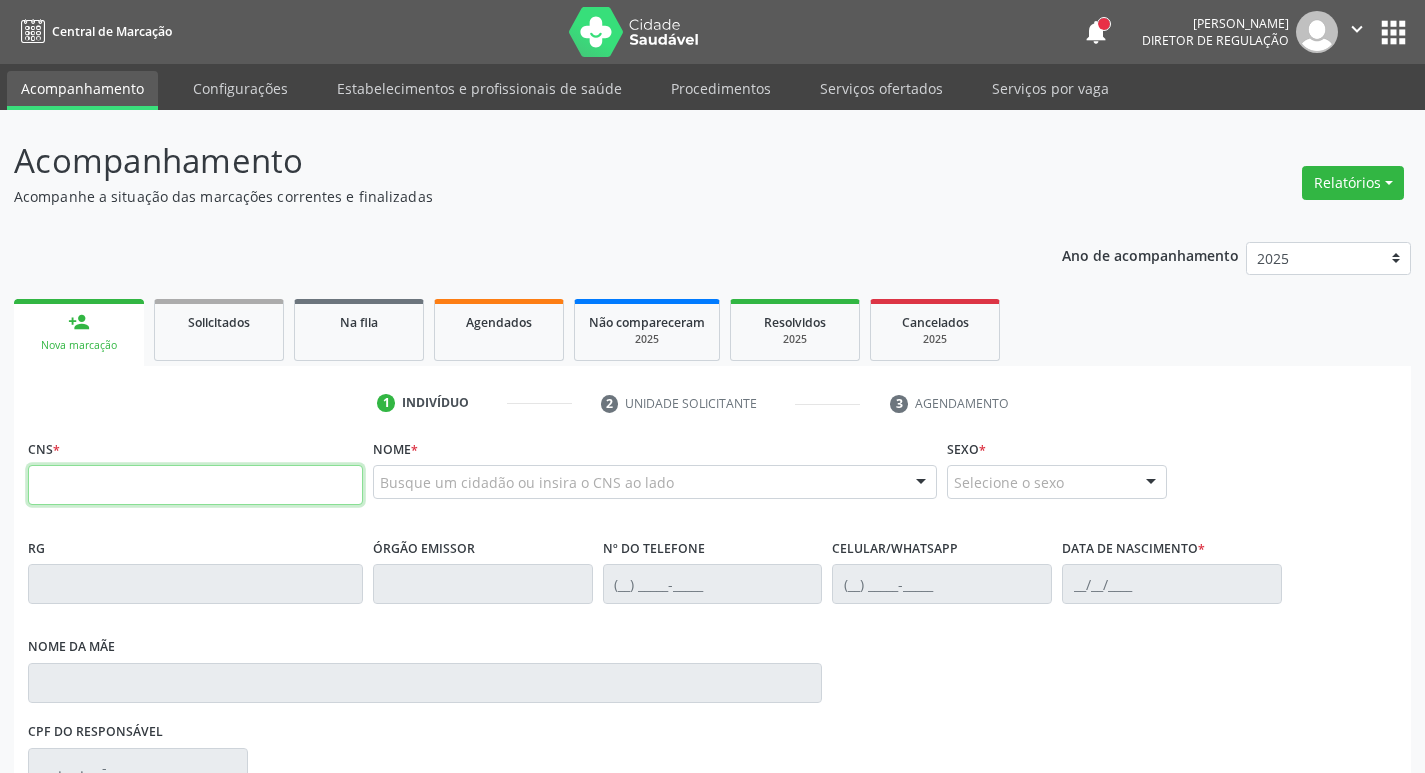 type 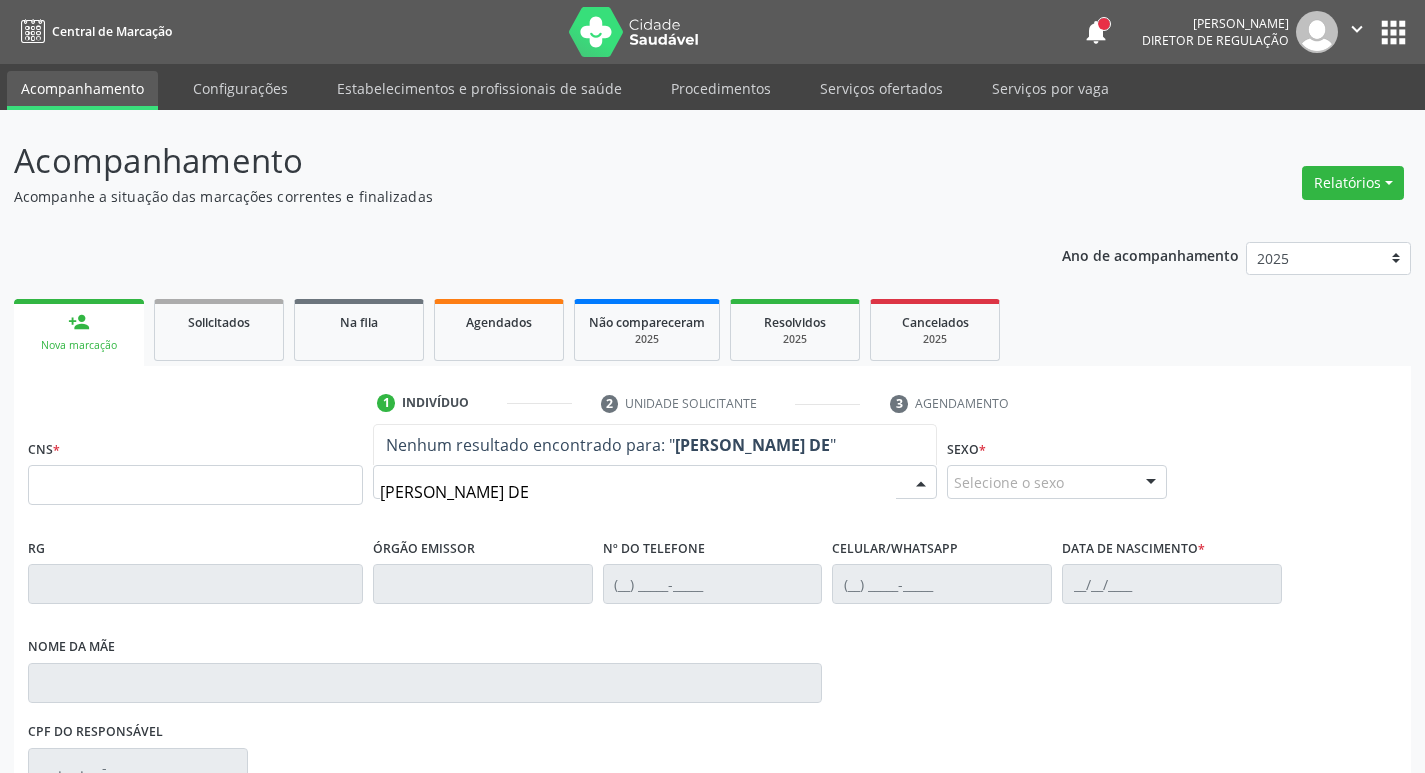 type on "RAFAELA GOMES DE S" 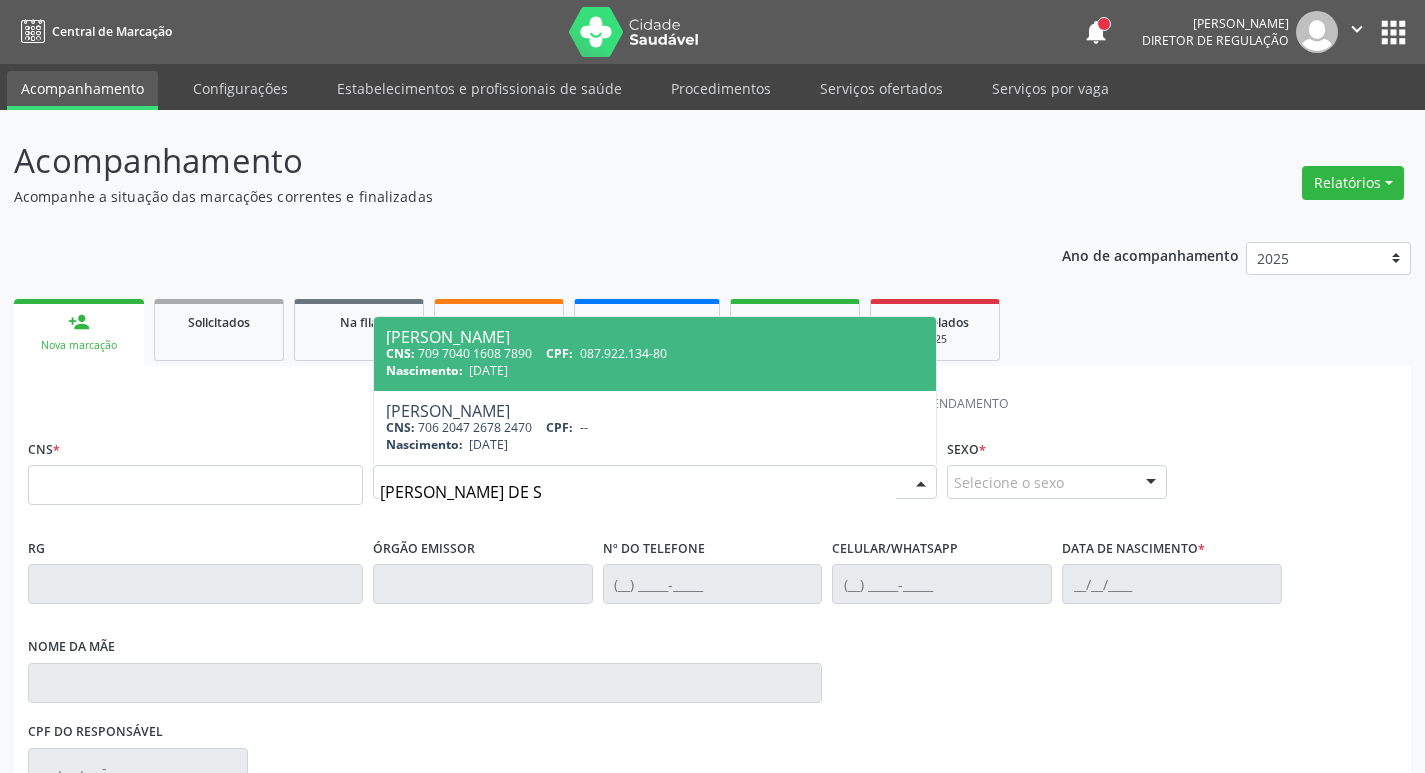 drag, startPoint x: 591, startPoint y: 499, endPoint x: 349, endPoint y: 497, distance: 242.00827 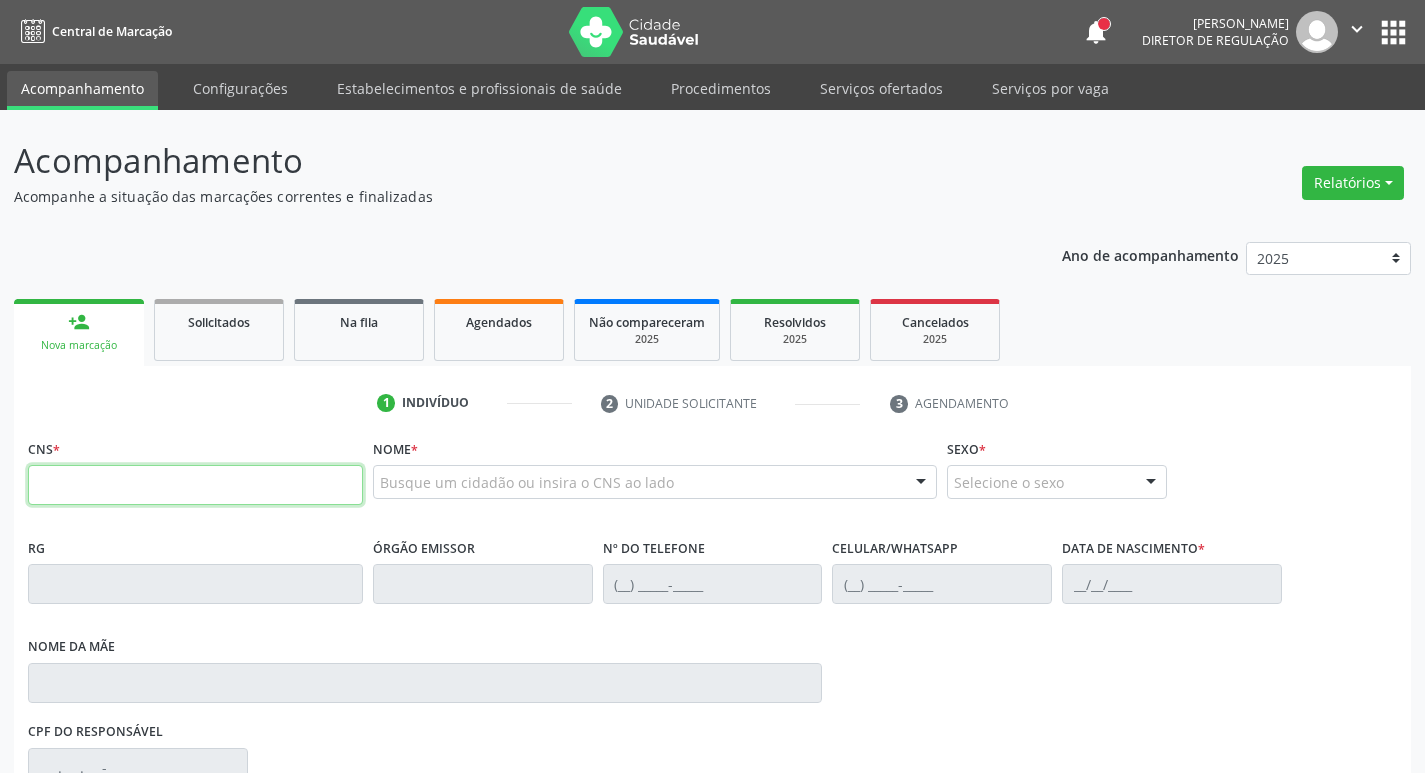 click at bounding box center [195, 485] 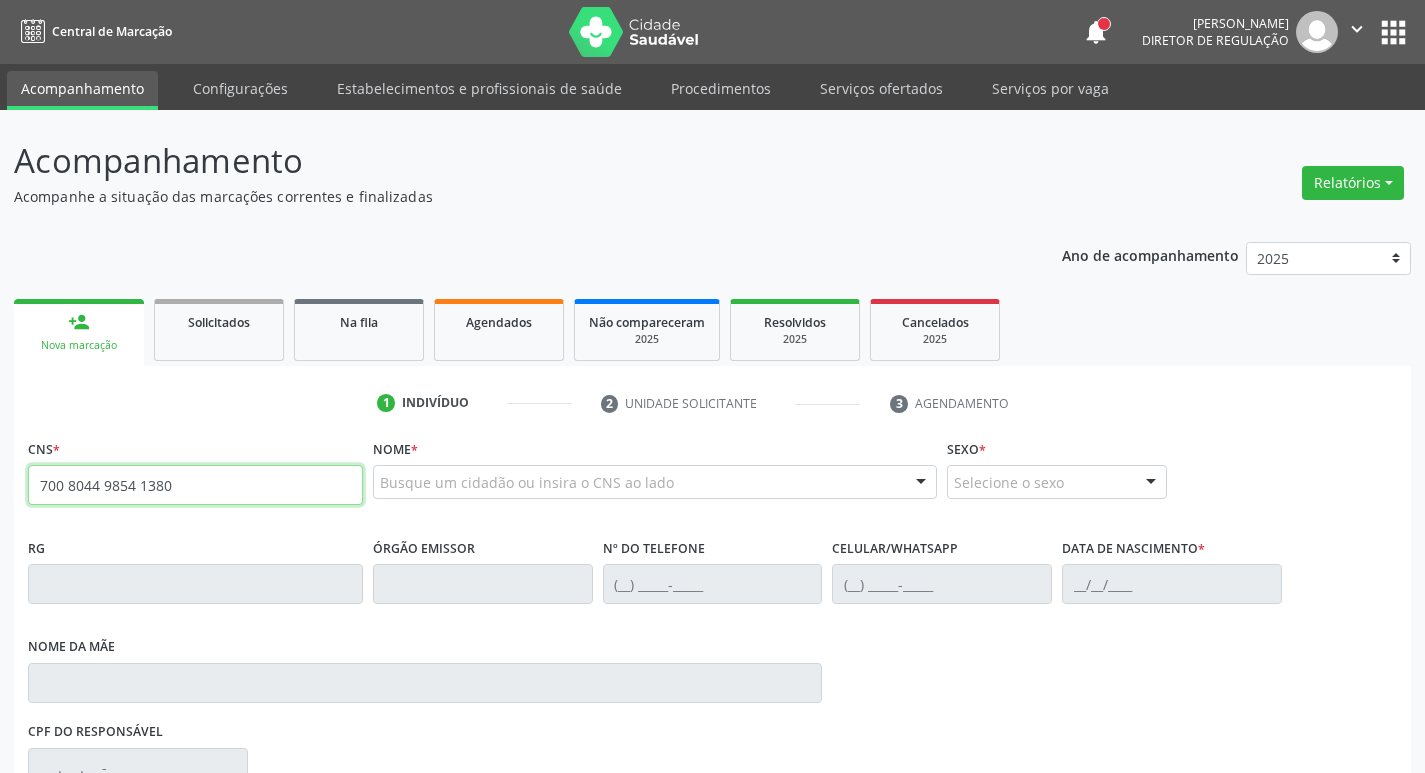type on "700 8044 9854 1380" 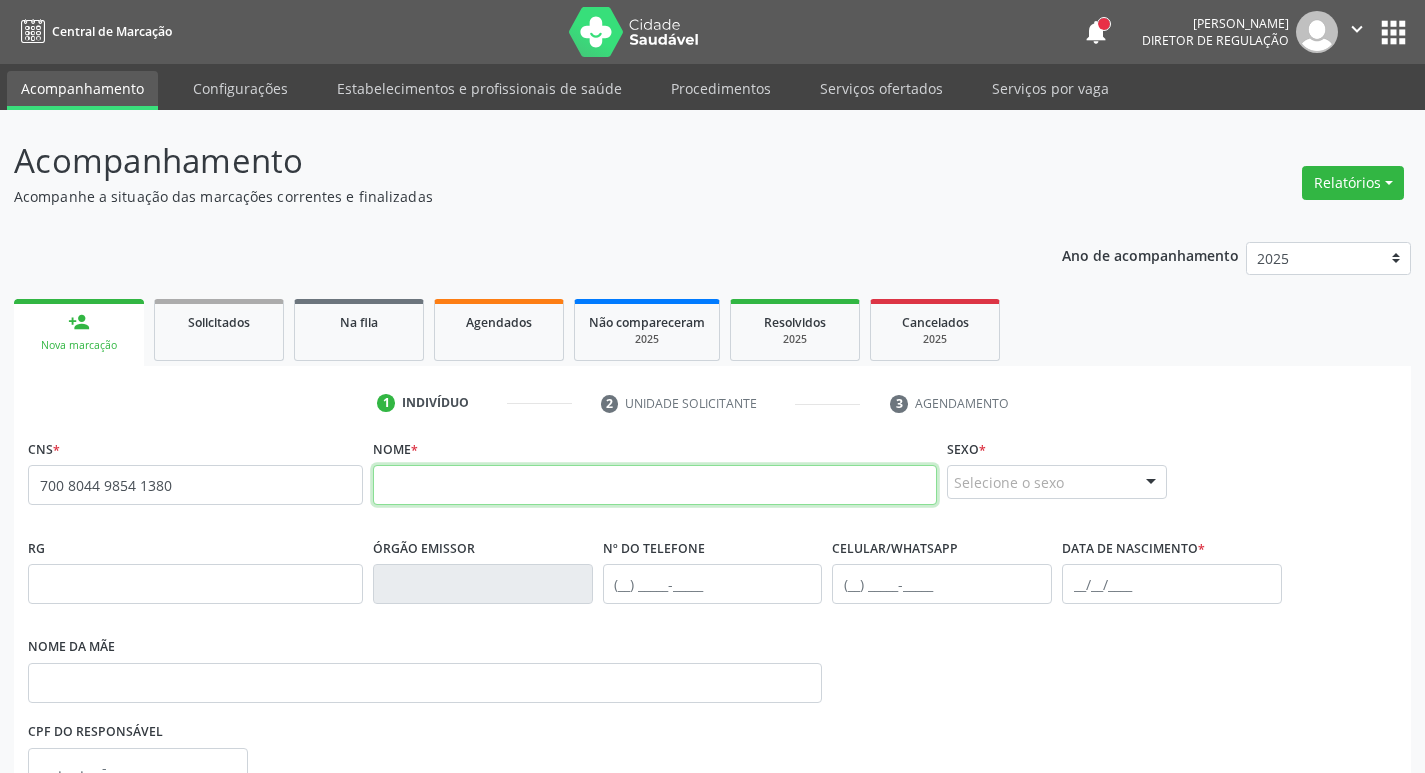 click at bounding box center [655, 485] 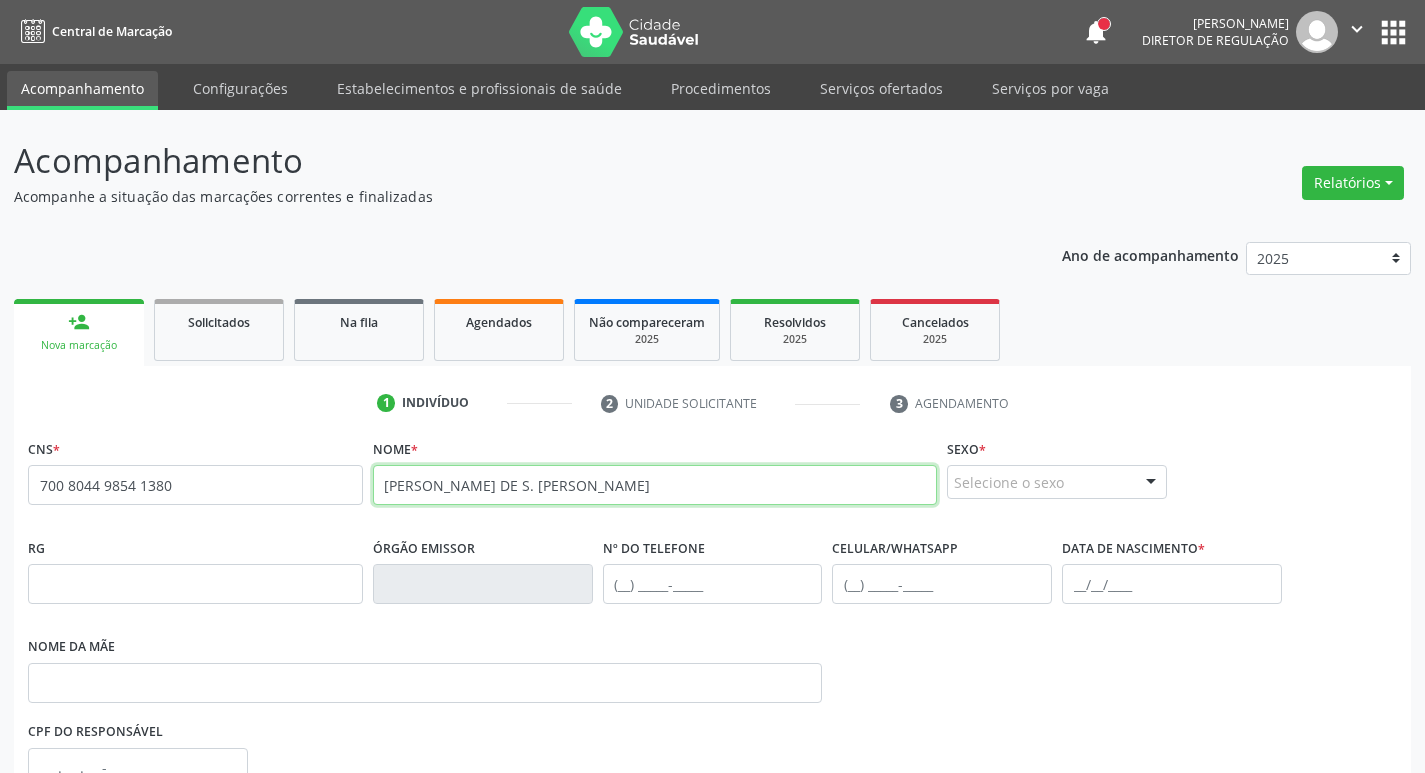 type on "RAFAELA GOMES DE S. FERNANDES" 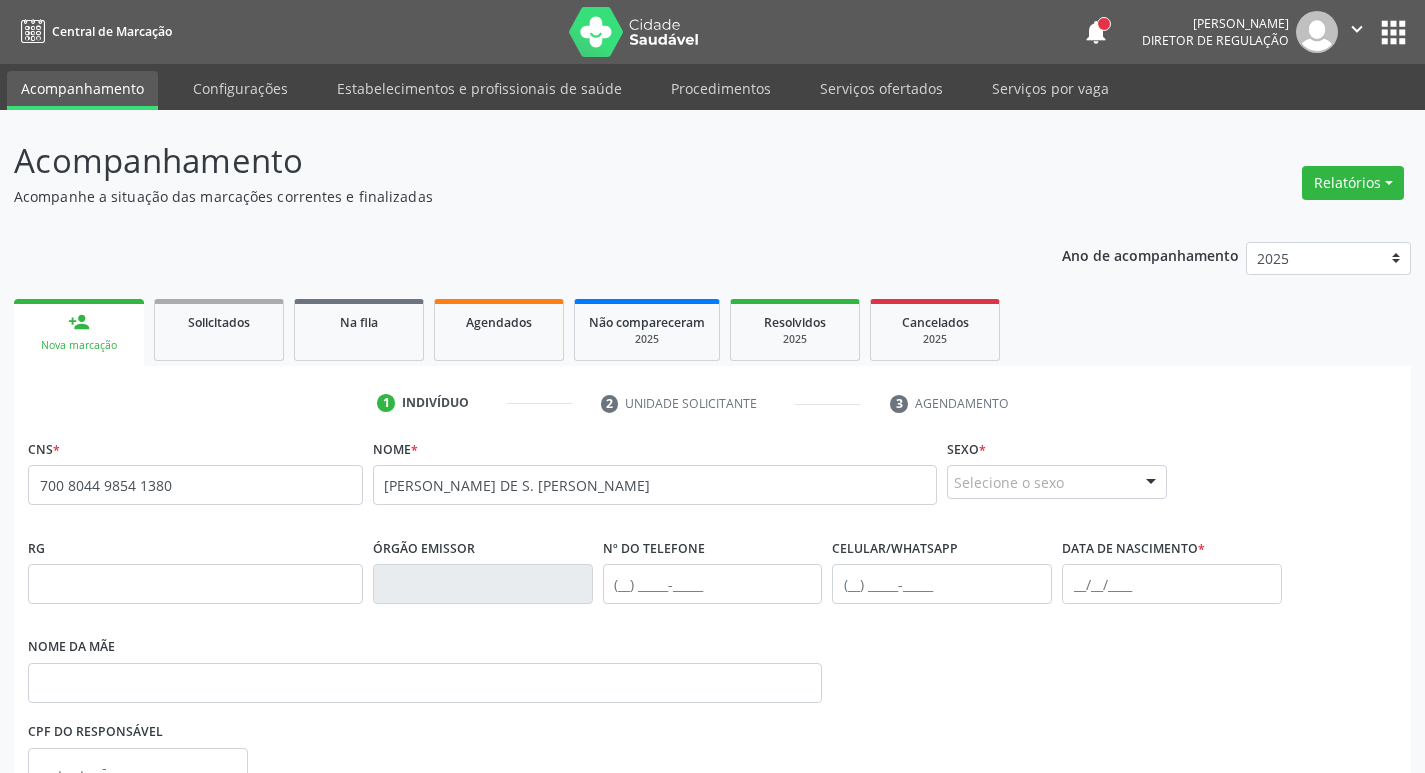click at bounding box center [1151, 483] 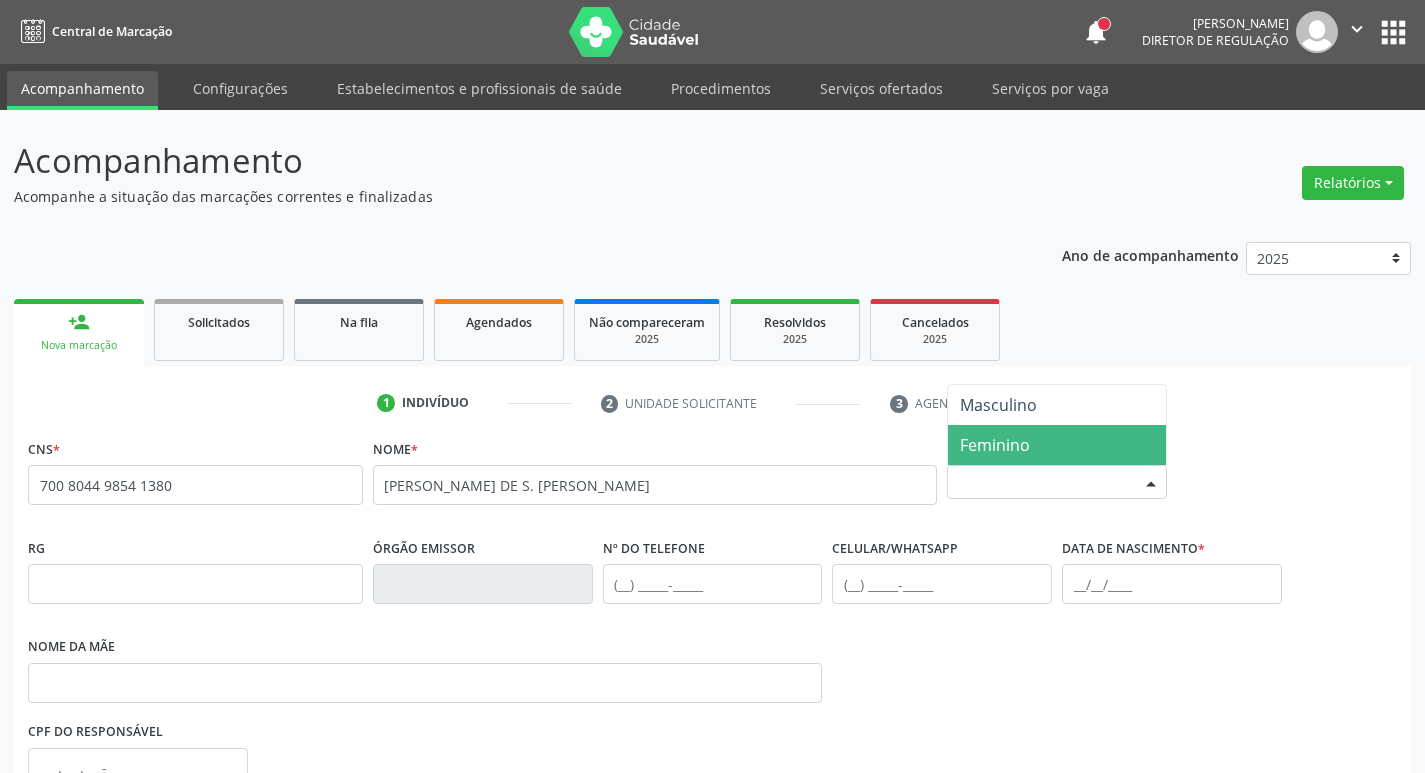 click on "Feminino" at bounding box center (1057, 445) 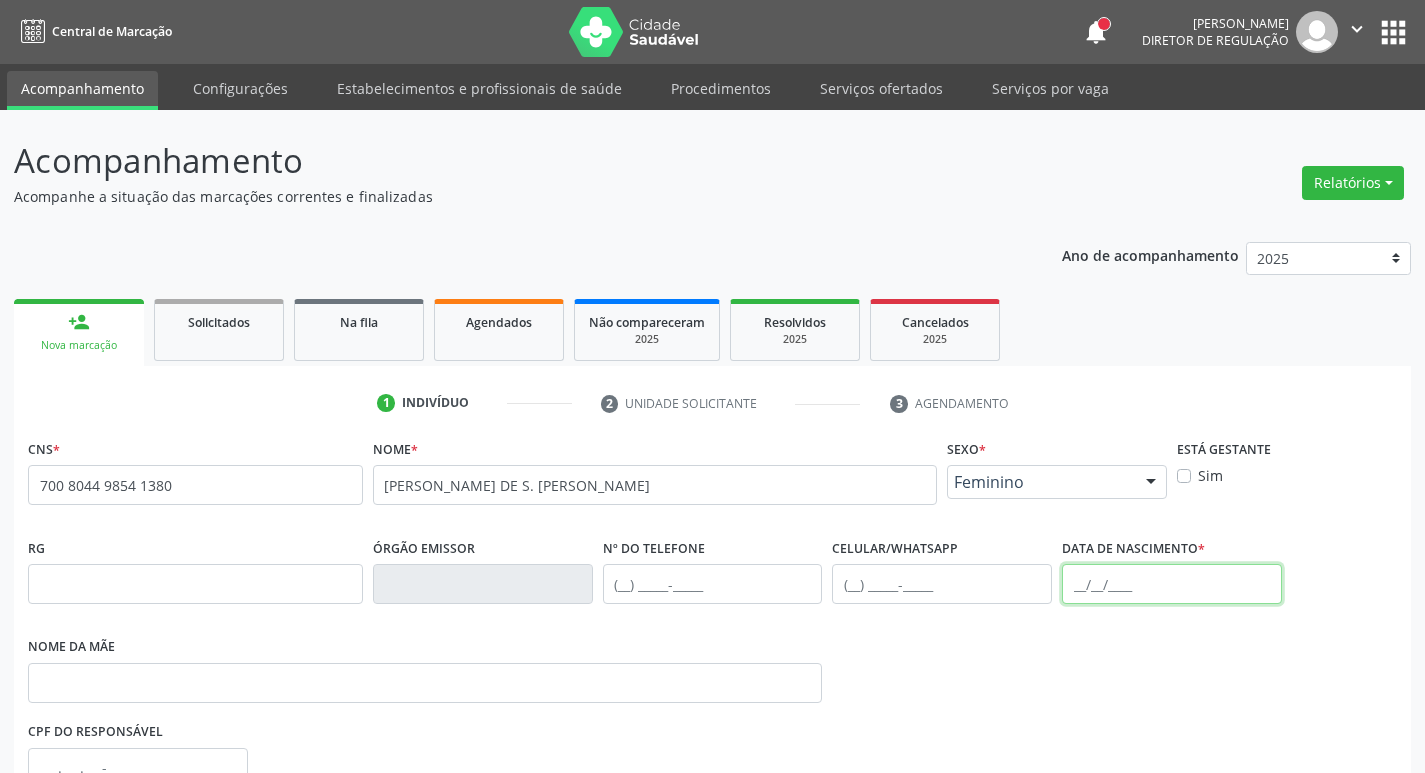 click at bounding box center (1172, 584) 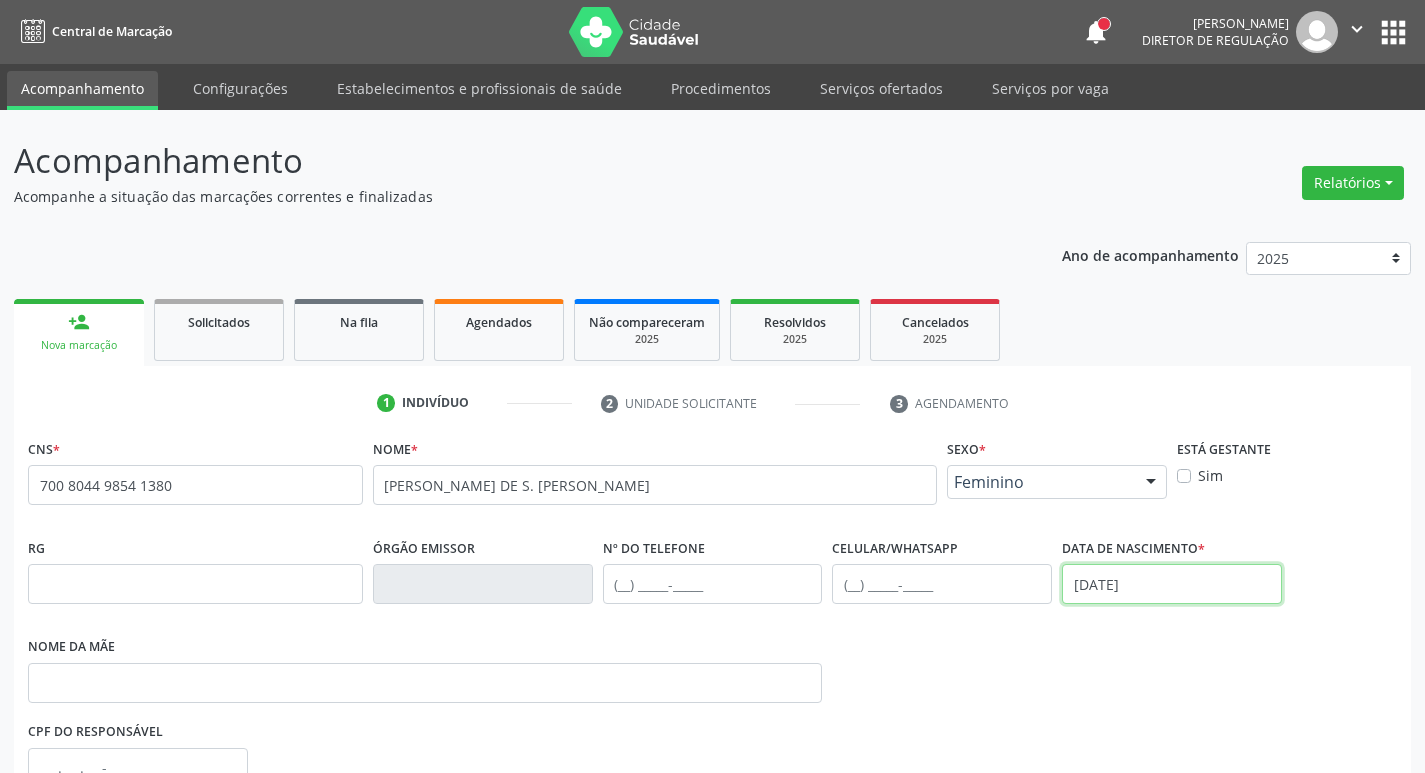 scroll, scrollTop: 200, scrollLeft: 0, axis: vertical 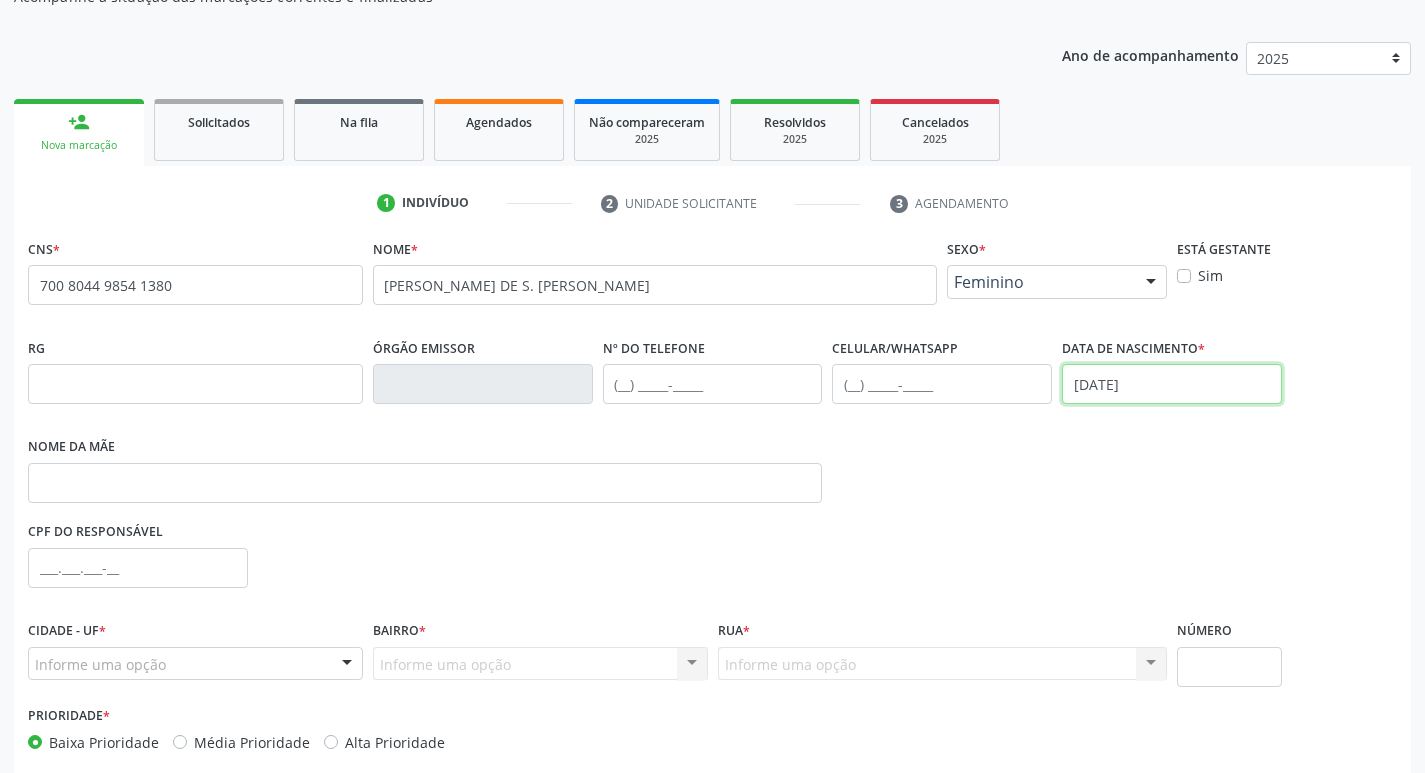 type on "12/11/1997" 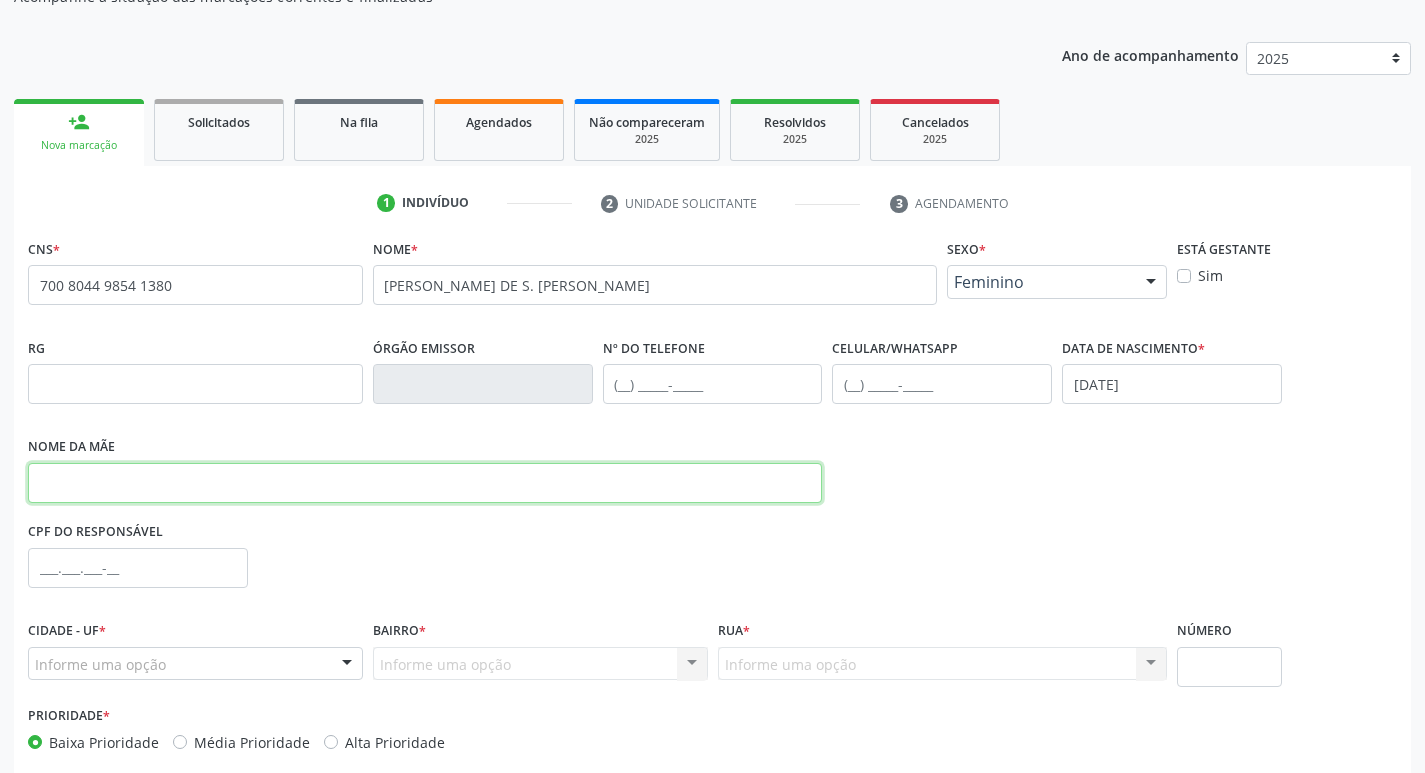 click at bounding box center [425, 483] 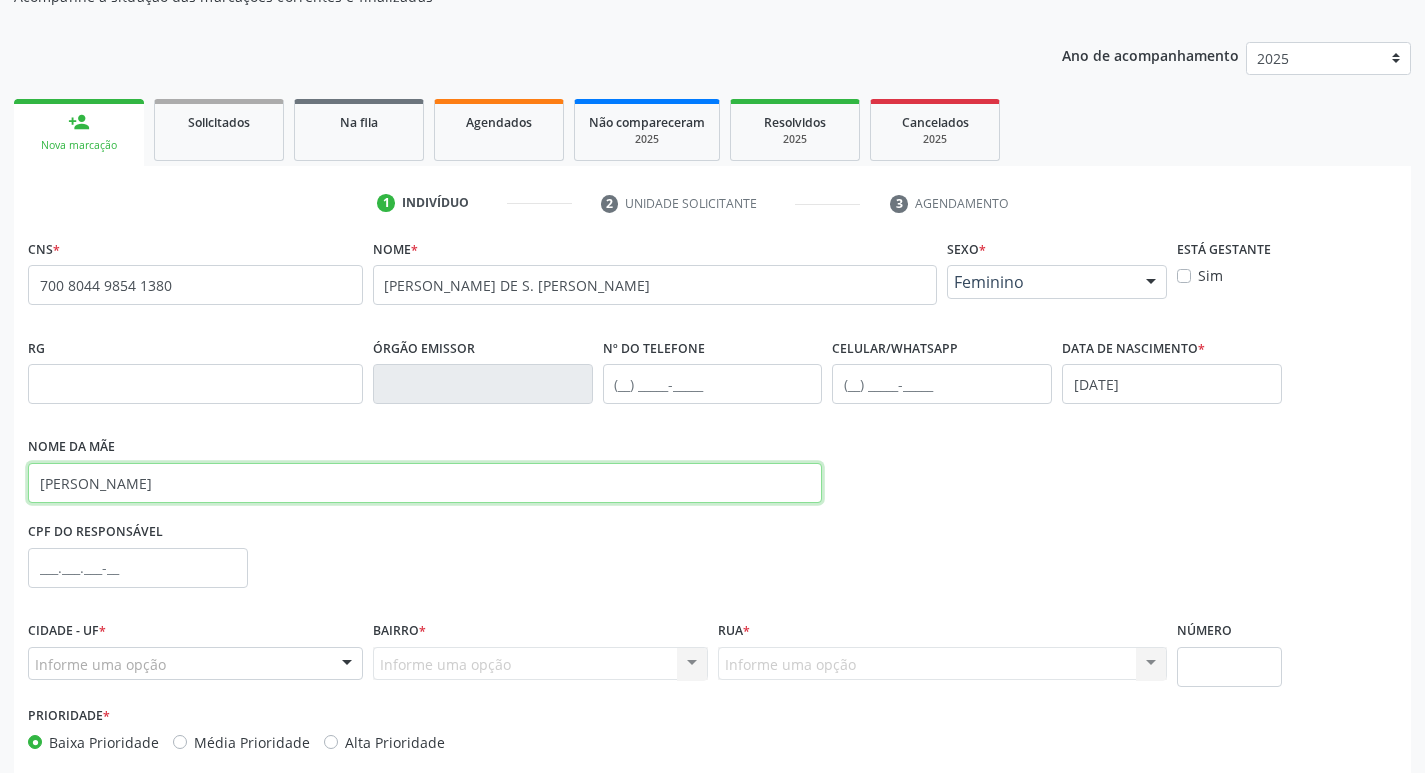 type on "MARIA GOMES DA SILVA SOUSA" 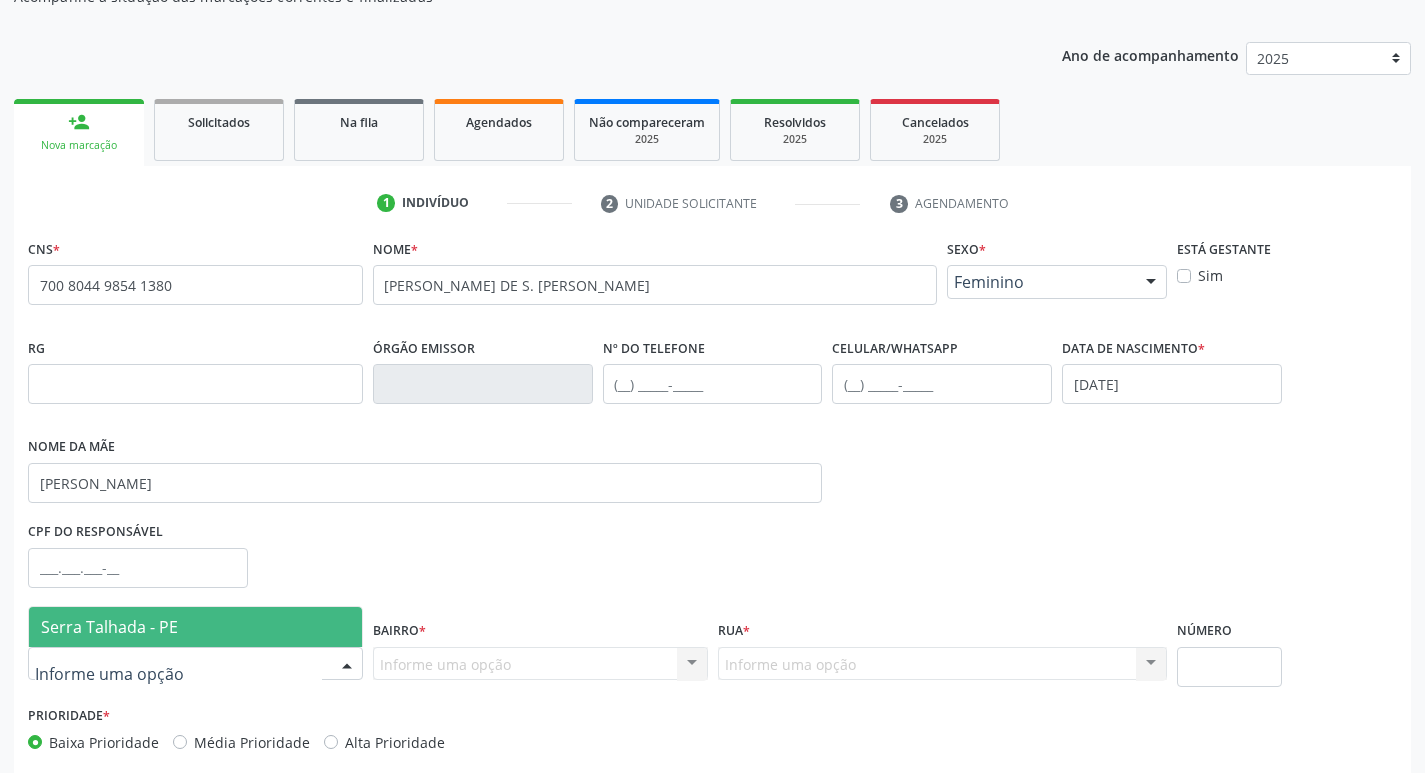 click at bounding box center [195, 664] 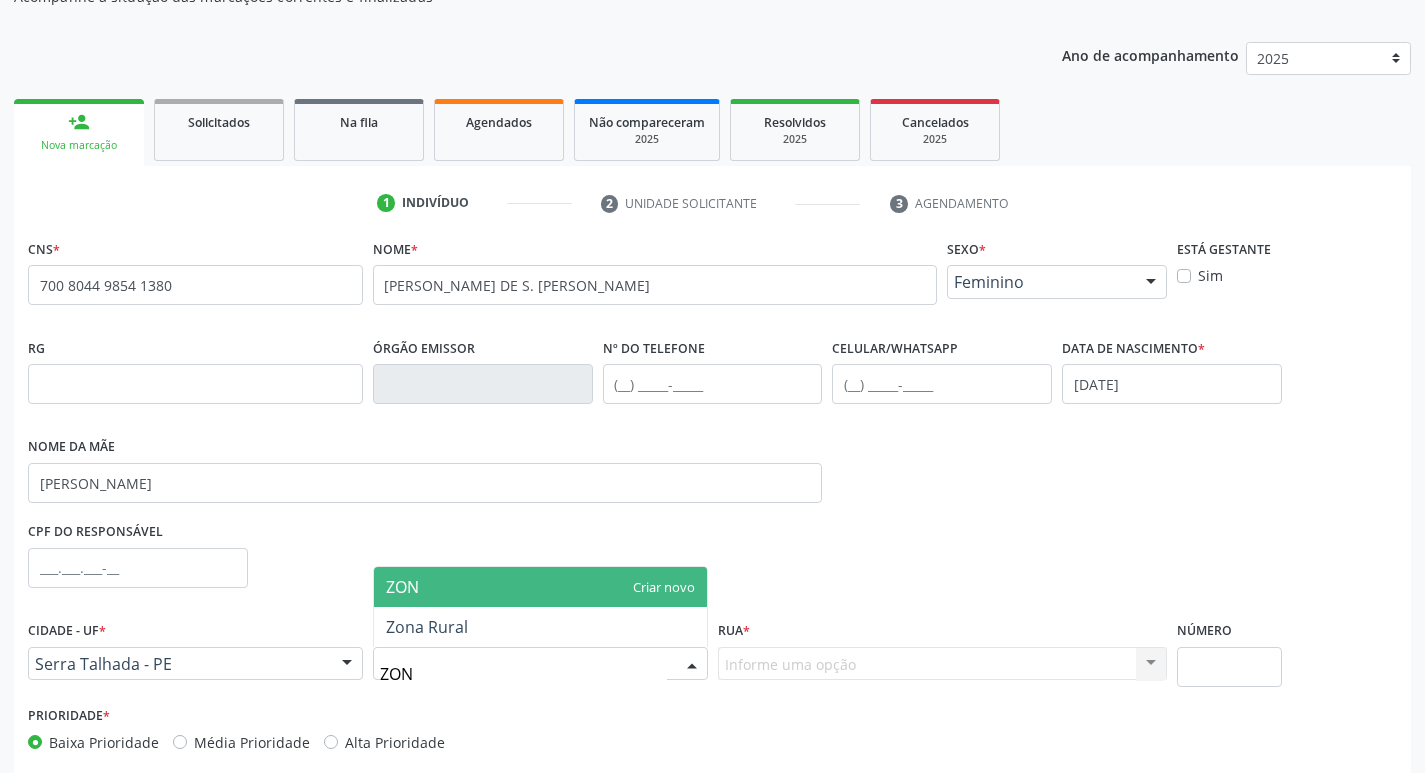 type on "ZONA" 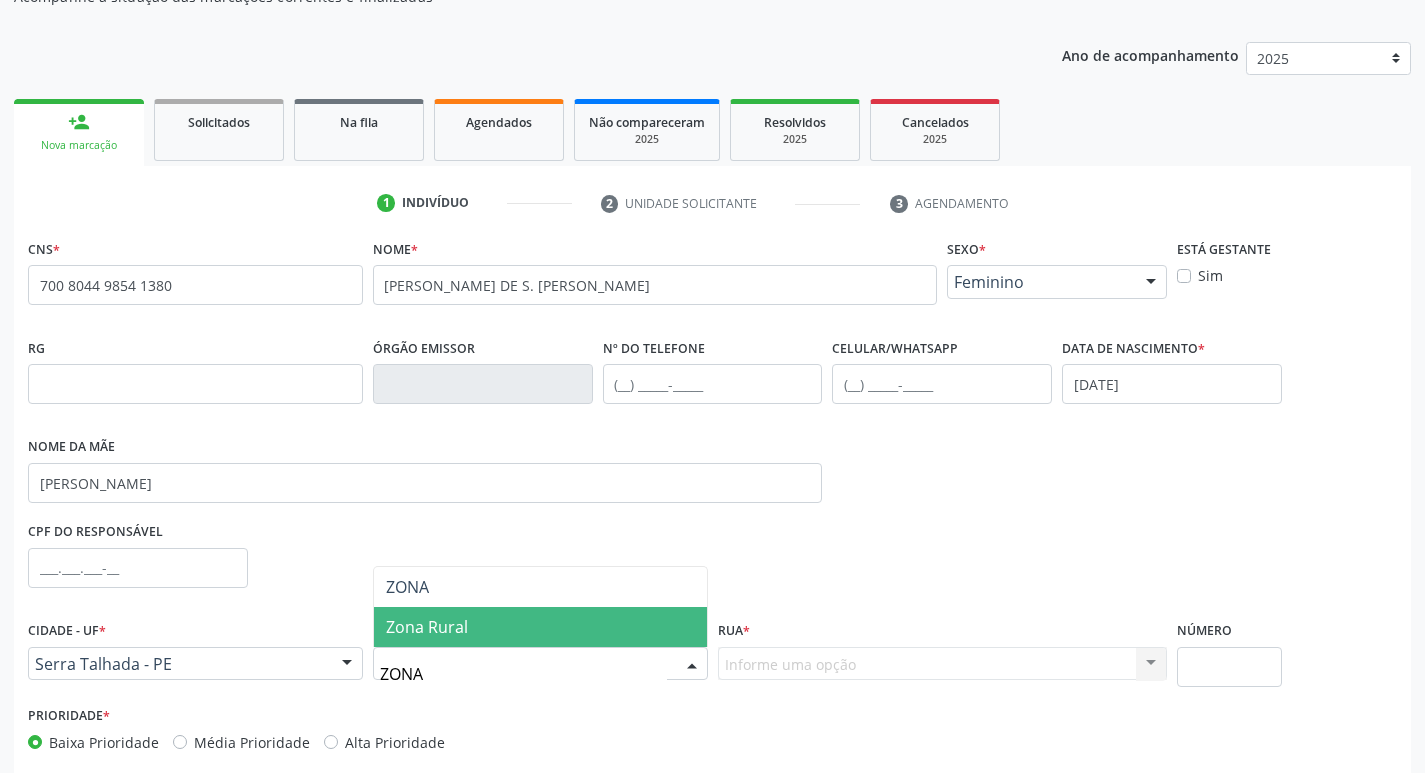 click on "Zona Rural" at bounding box center (427, 627) 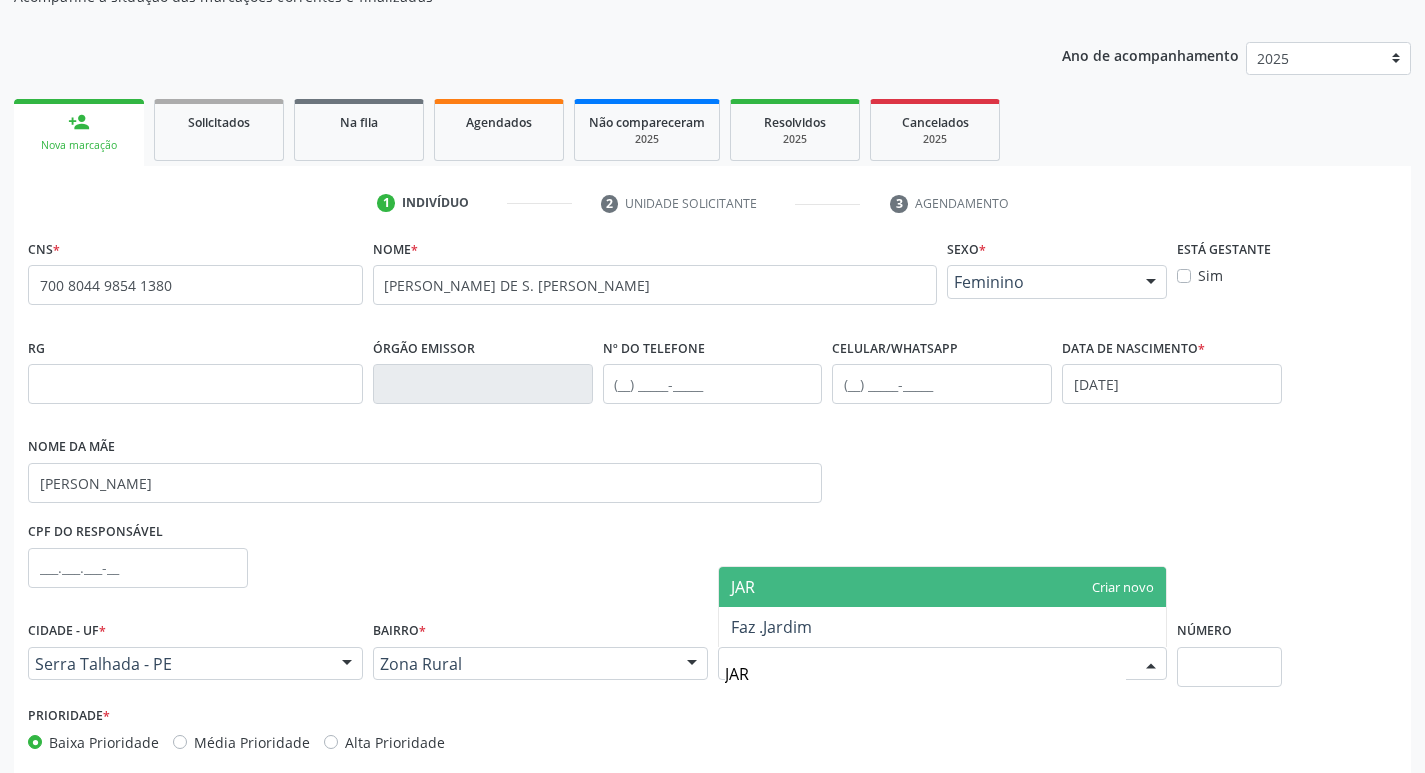 type on "JARD" 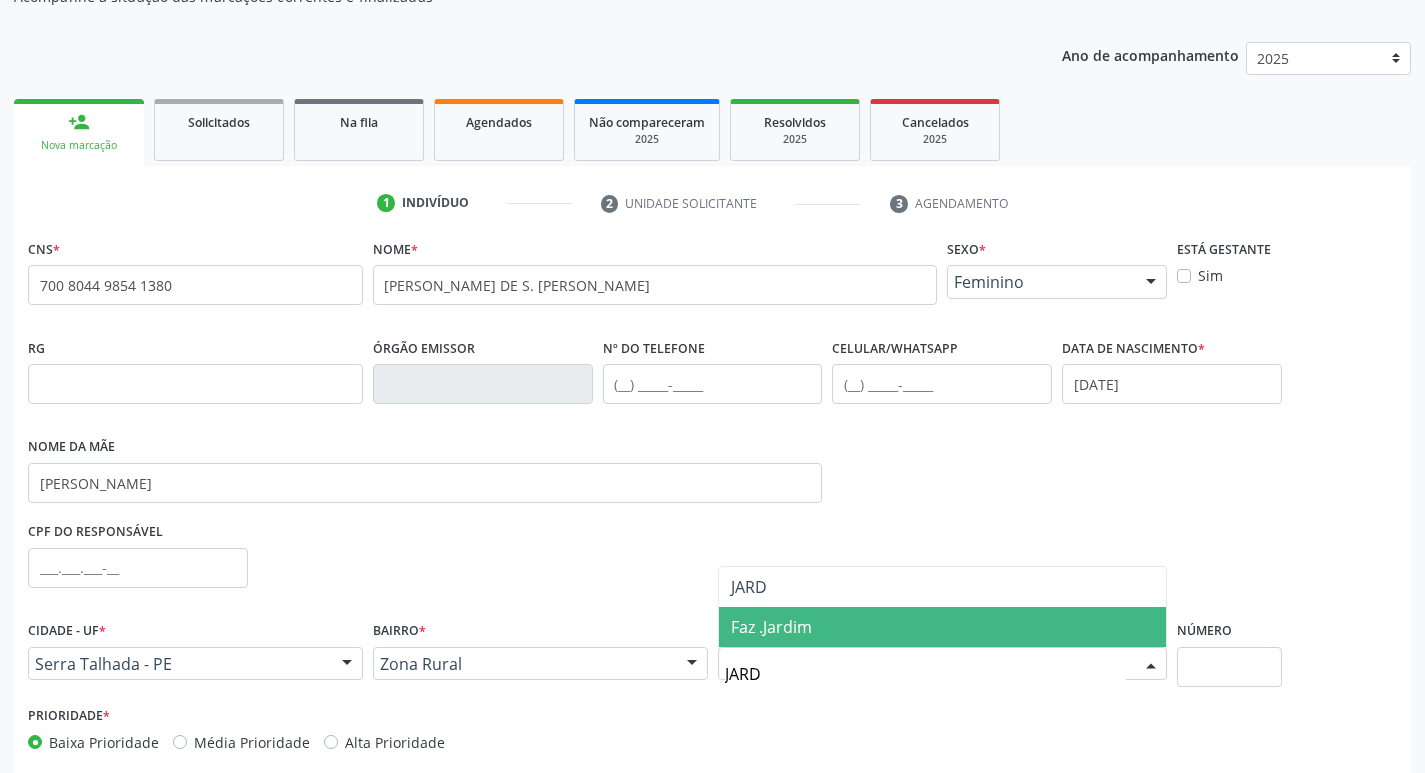 click on "Faz .Jardim" at bounding box center [943, 627] 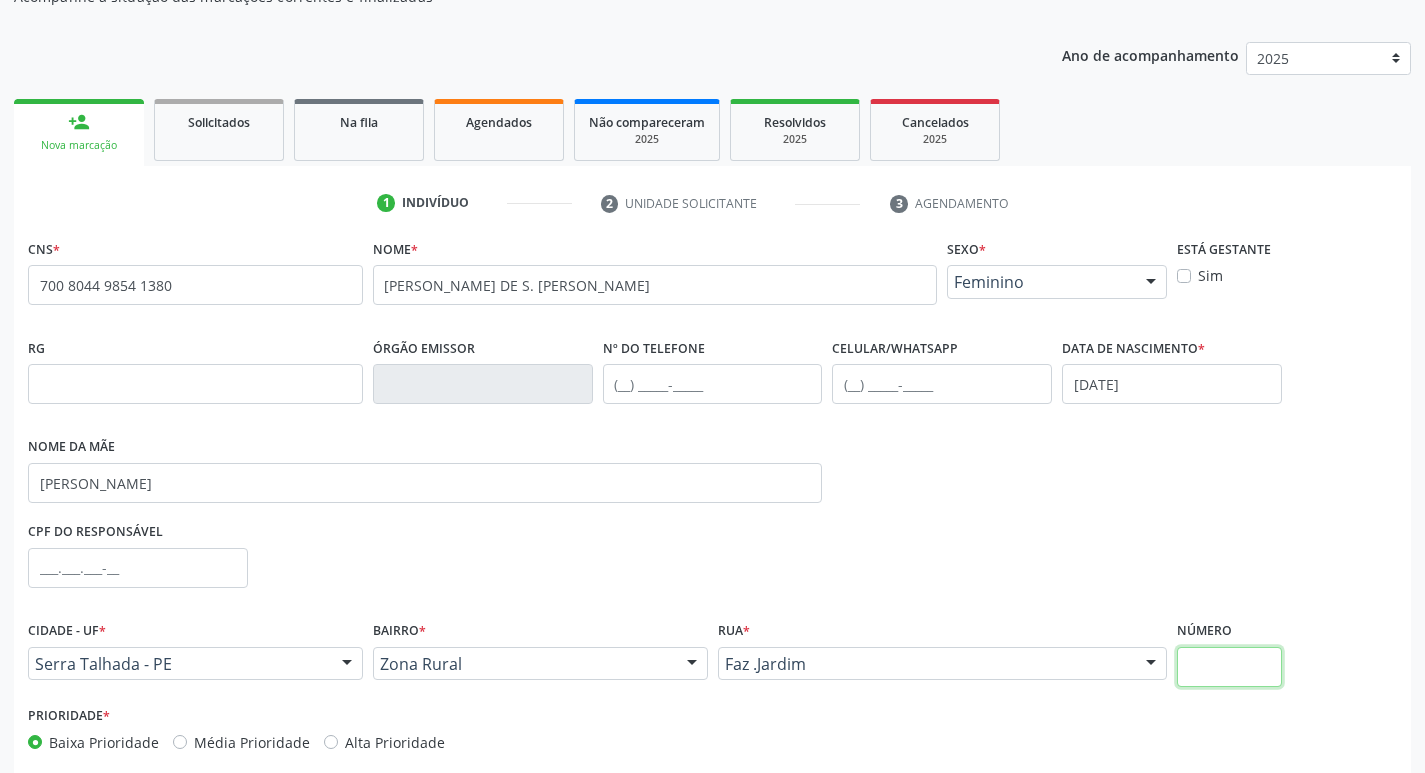 click at bounding box center [1229, 667] 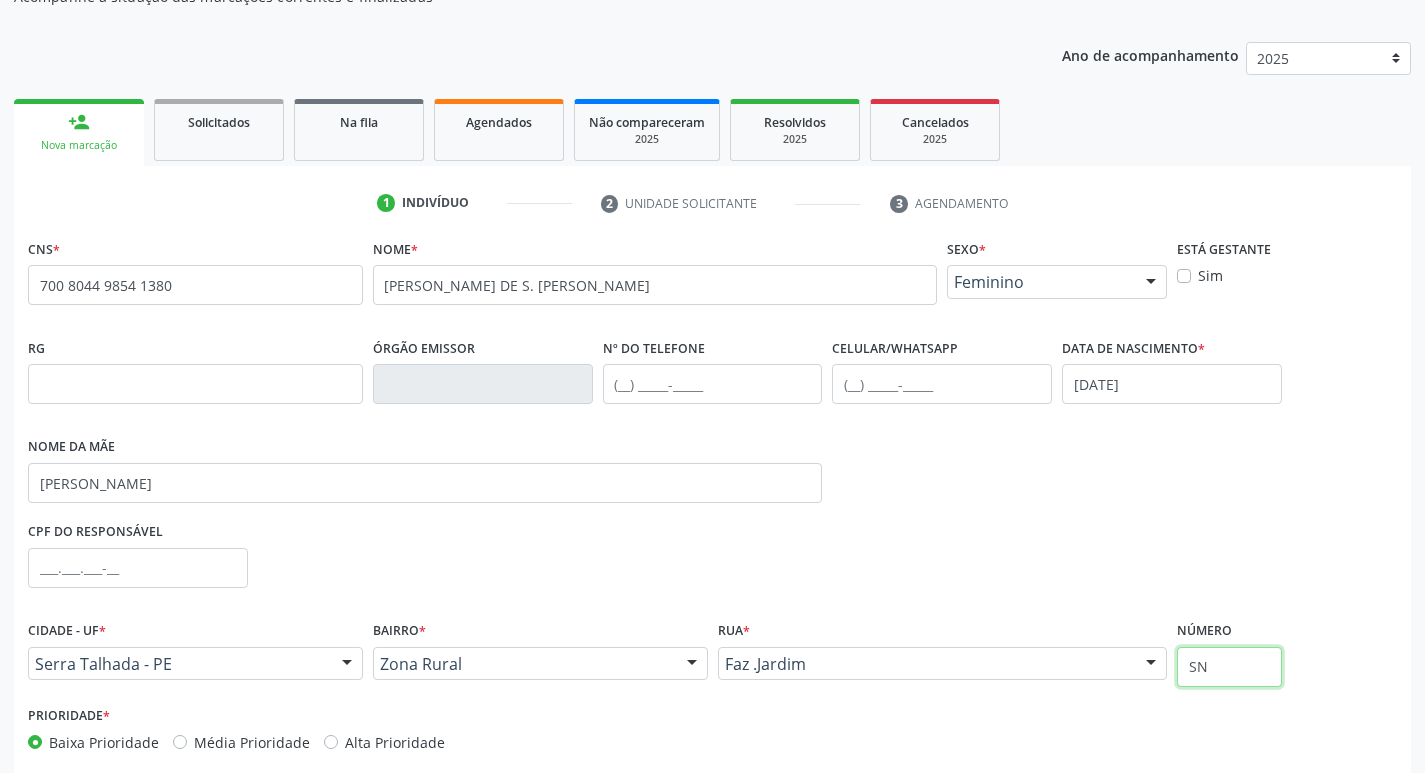 scroll, scrollTop: 297, scrollLeft: 0, axis: vertical 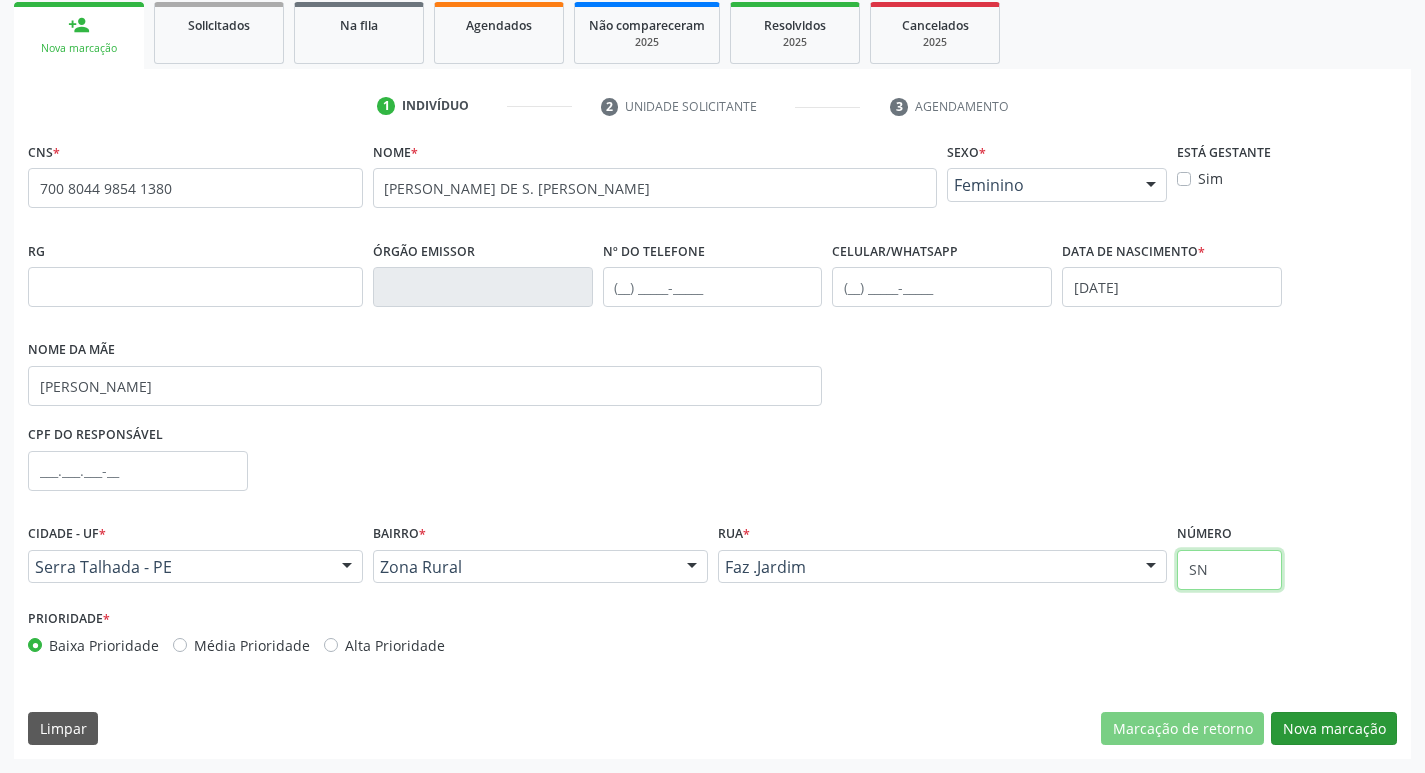 type on "SN" 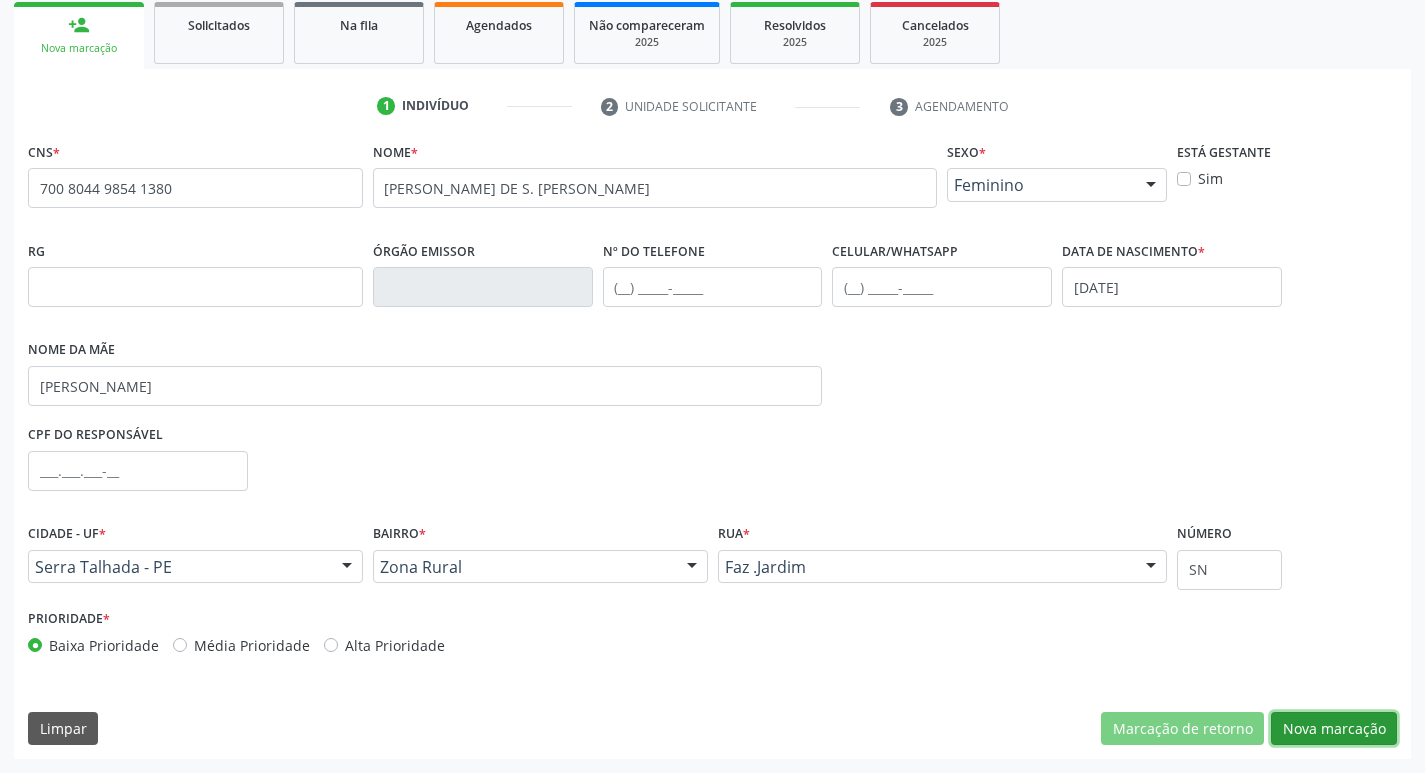 click on "Nova marcação" at bounding box center [1334, 729] 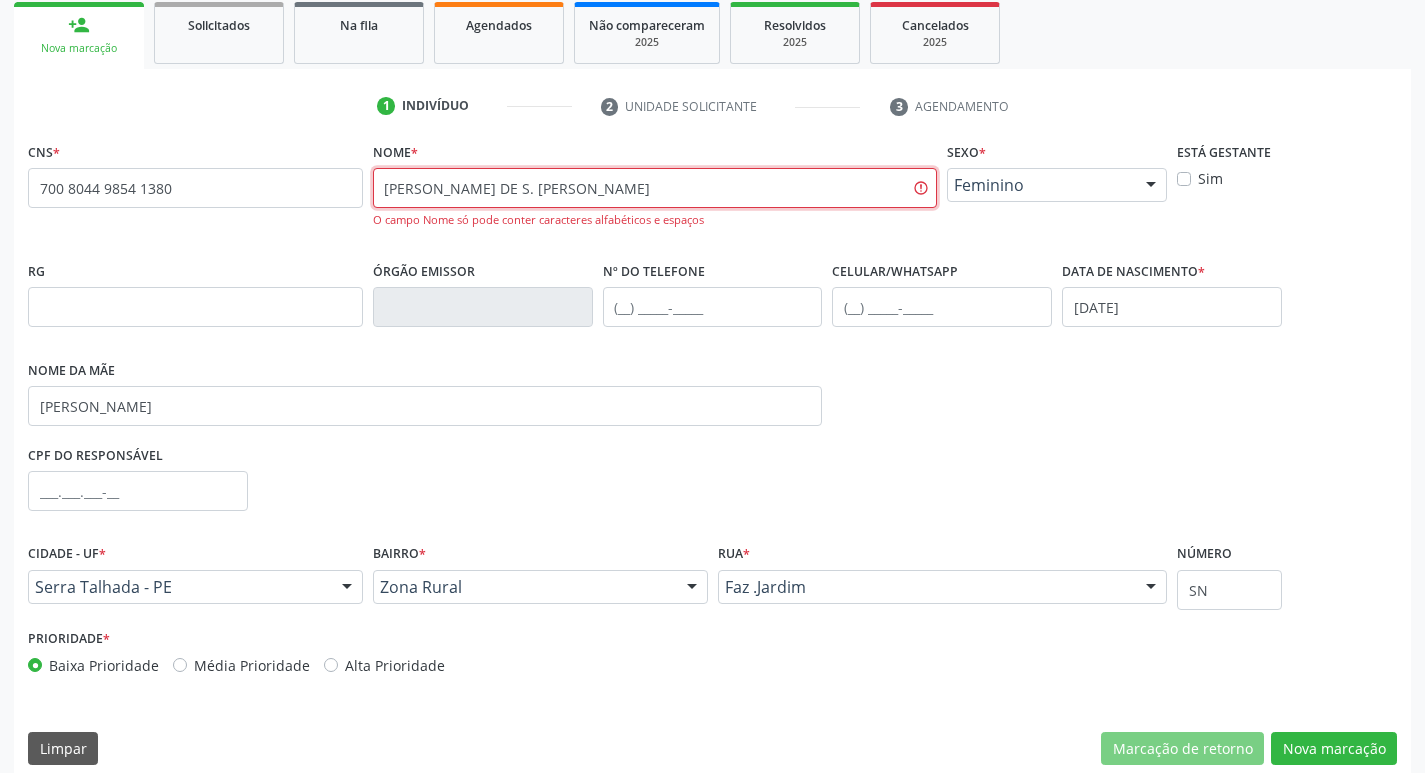 click on "RAFAELA GOMES DE S. FERNANDES" at bounding box center (655, 188) 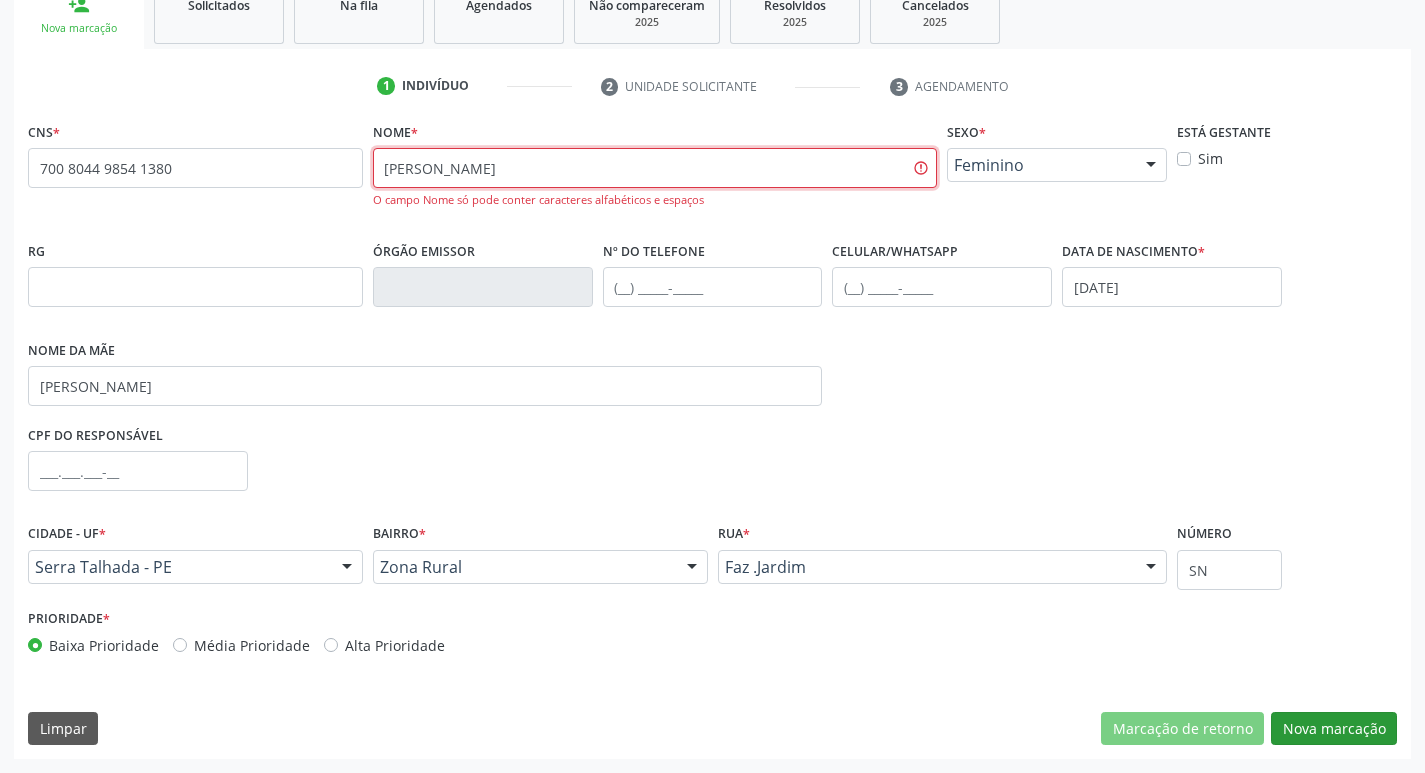 type on "RAFAELA GOMES DE S FERNANDES" 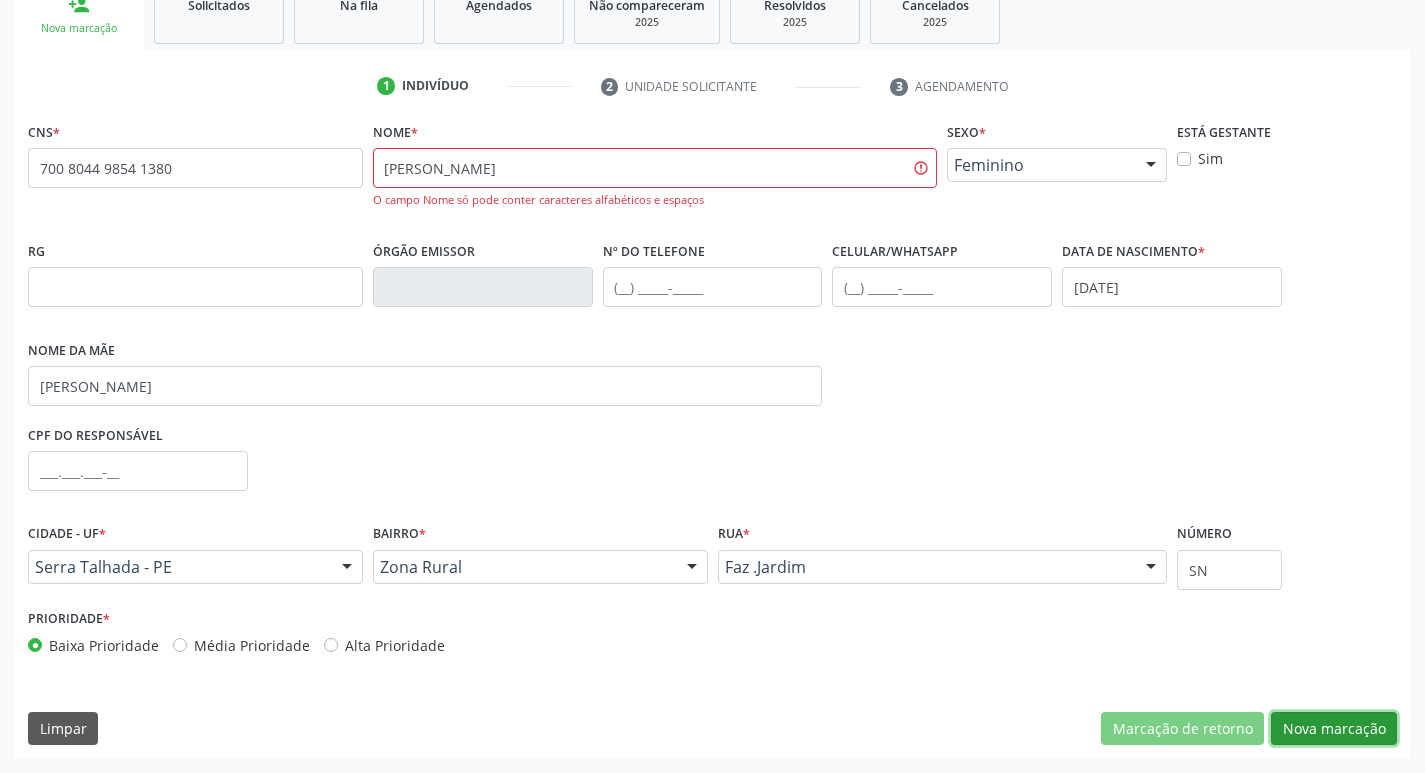 click on "Nova marcação" at bounding box center (1334, 729) 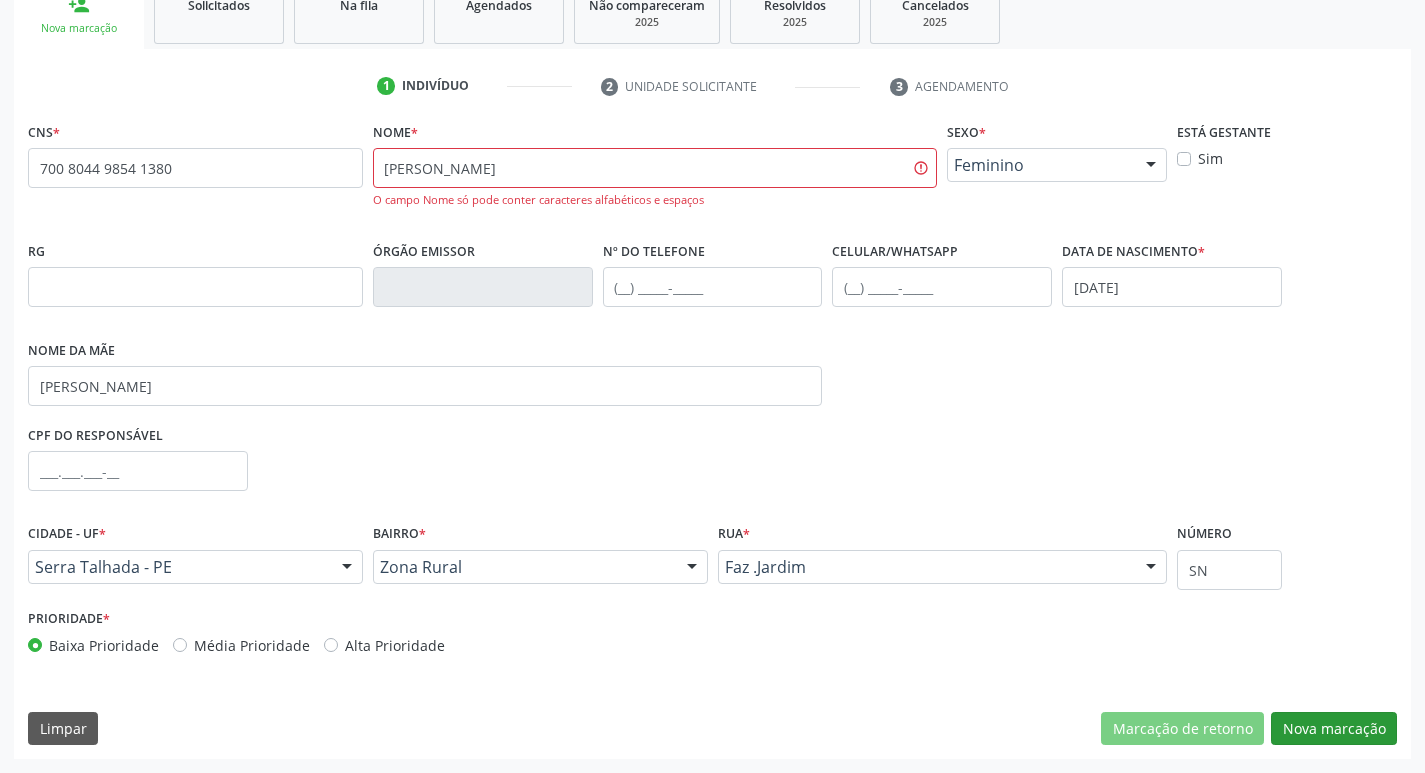 scroll, scrollTop: 133, scrollLeft: 0, axis: vertical 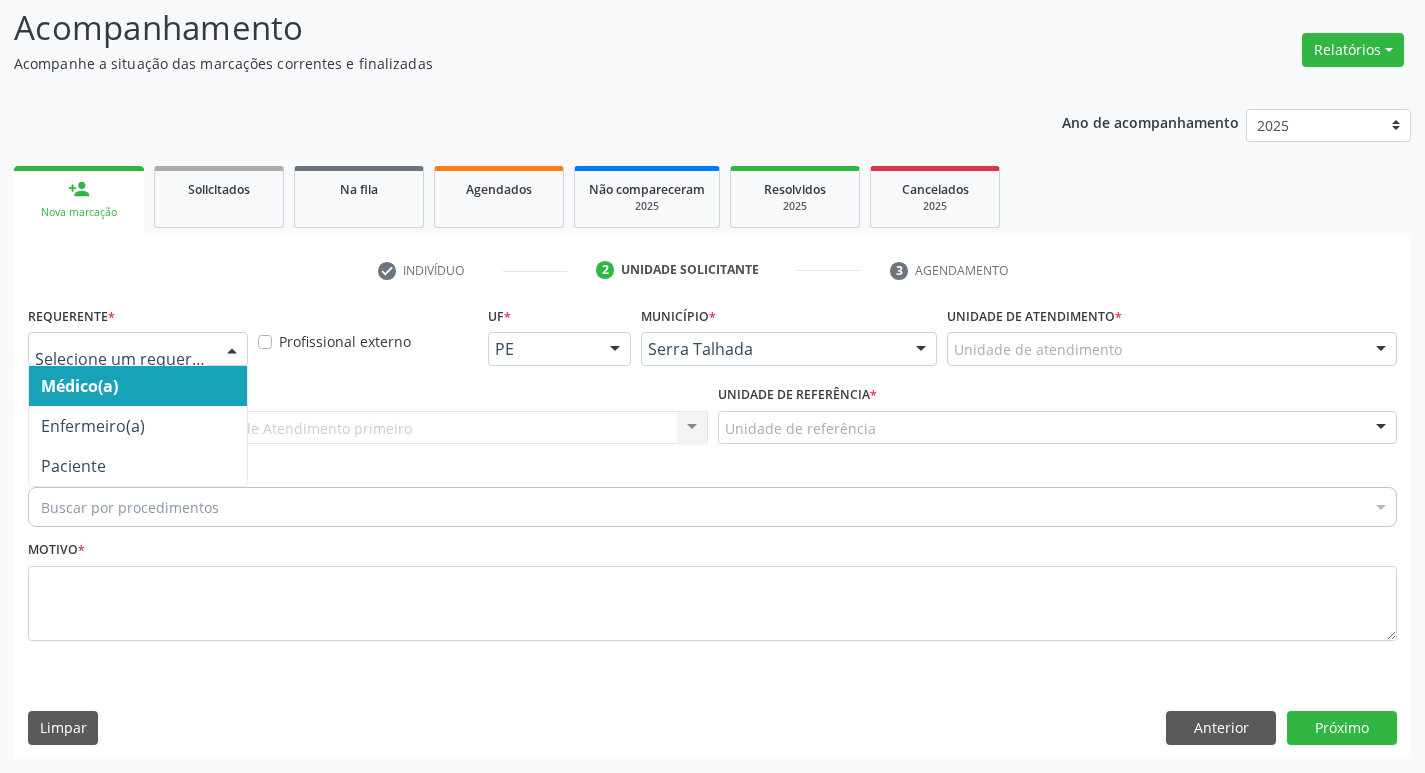 click at bounding box center [138, 349] 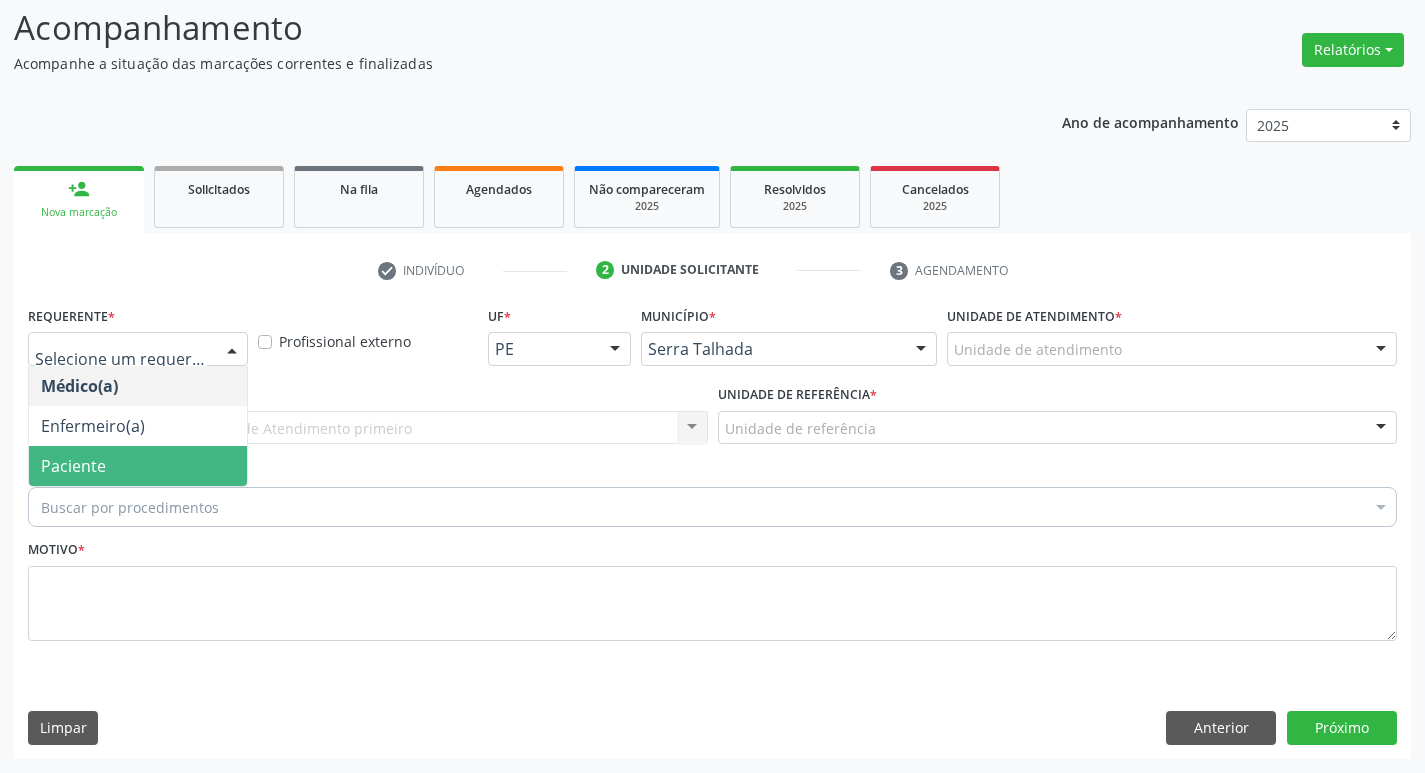 click on "Paciente" at bounding box center (138, 466) 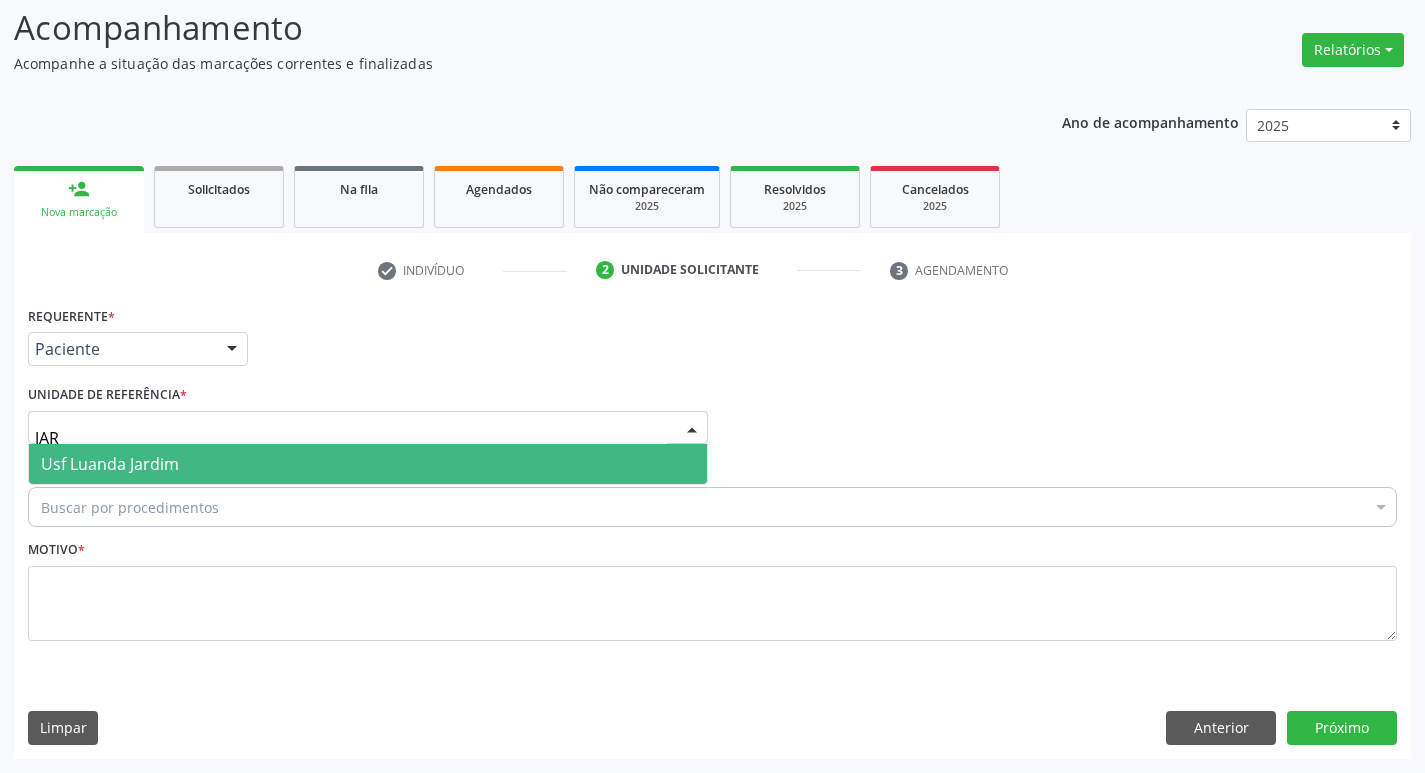type on "JARD" 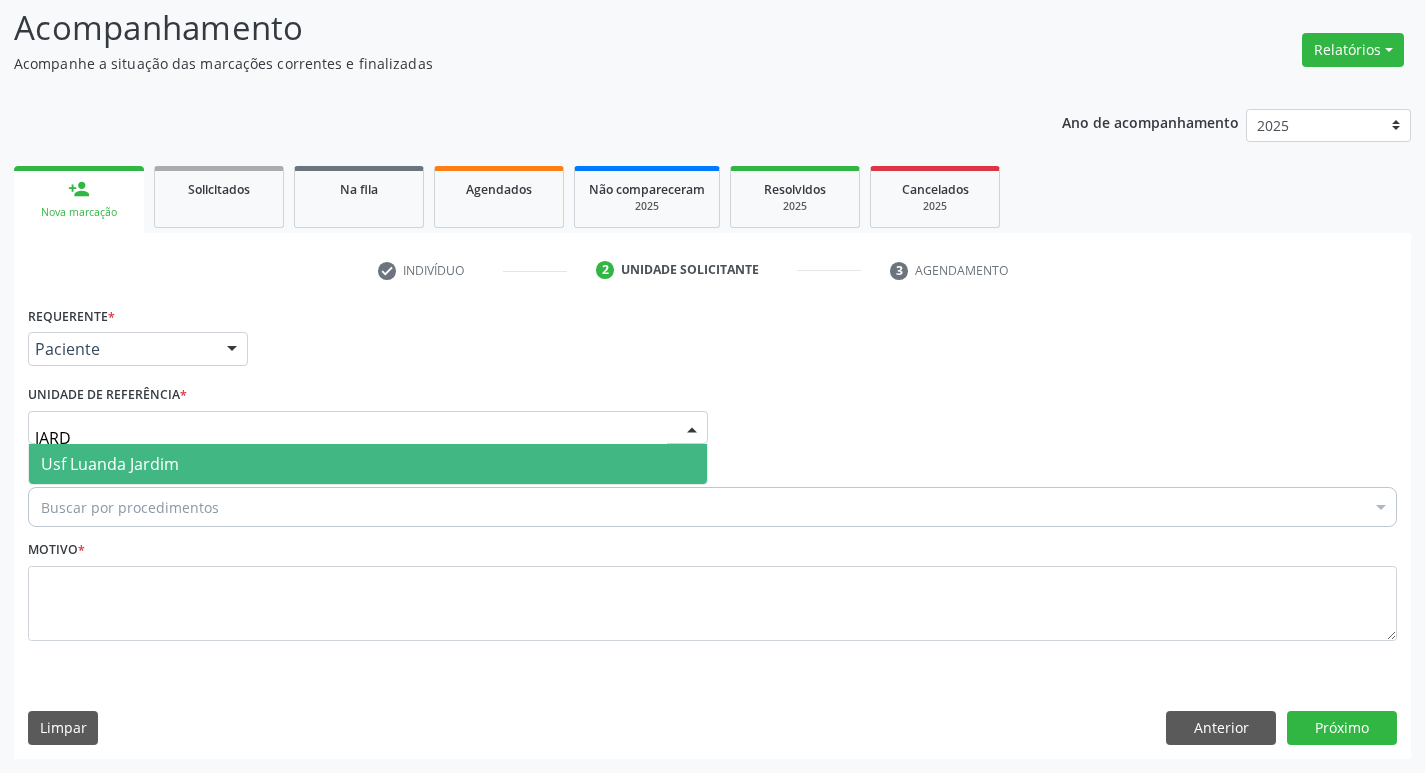 click on "Usf Luanda Jardim" at bounding box center (110, 464) 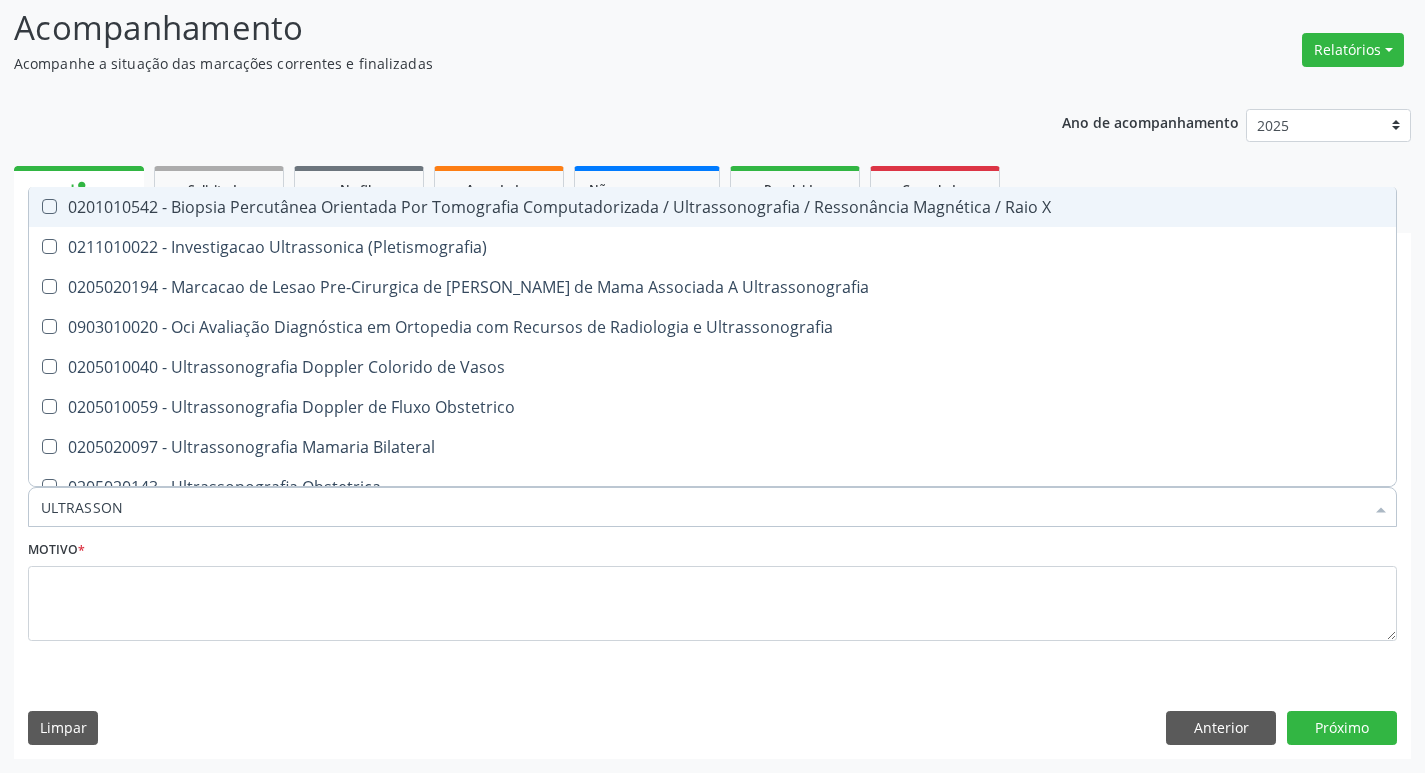 type on "ULTRASSONO" 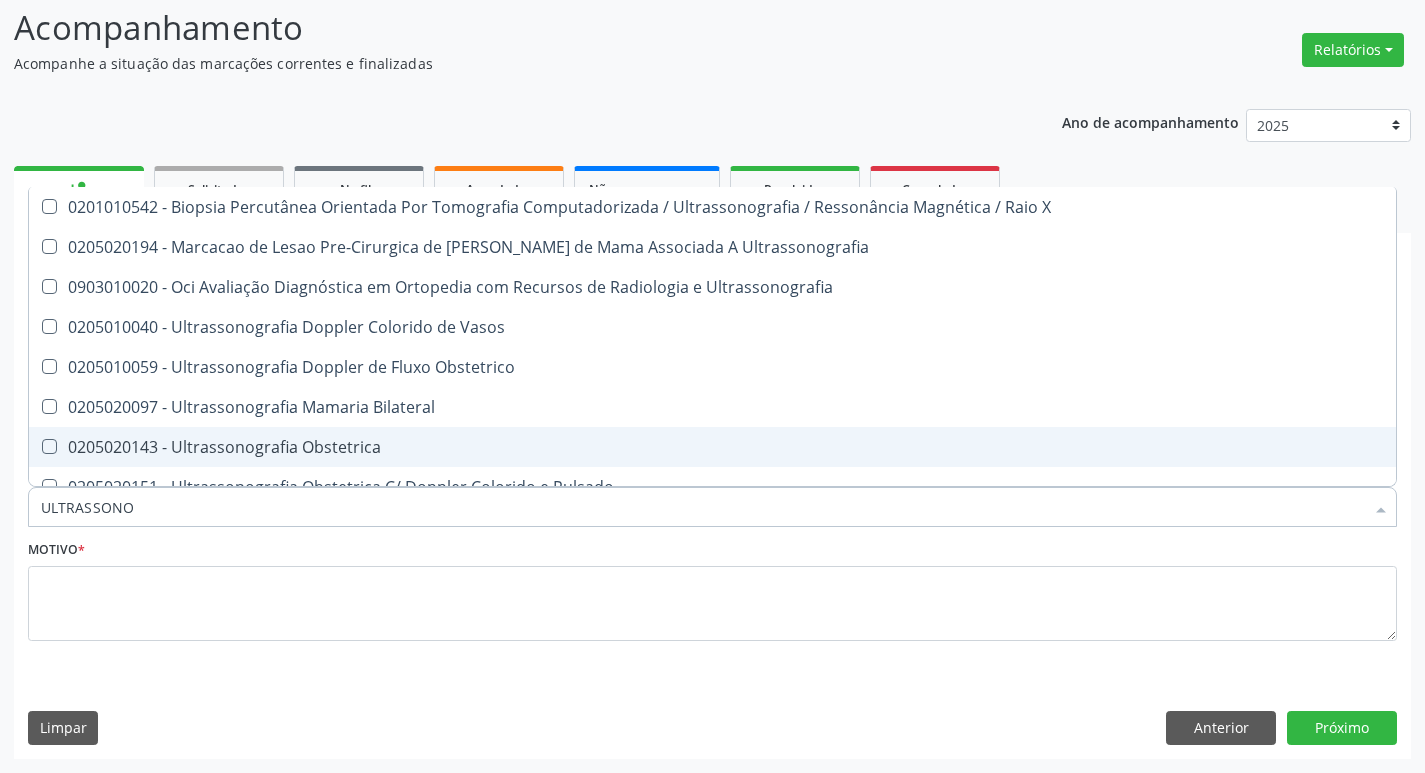 click on "0205020143 - Ultrassonografia Obstetrica" at bounding box center (712, 447) 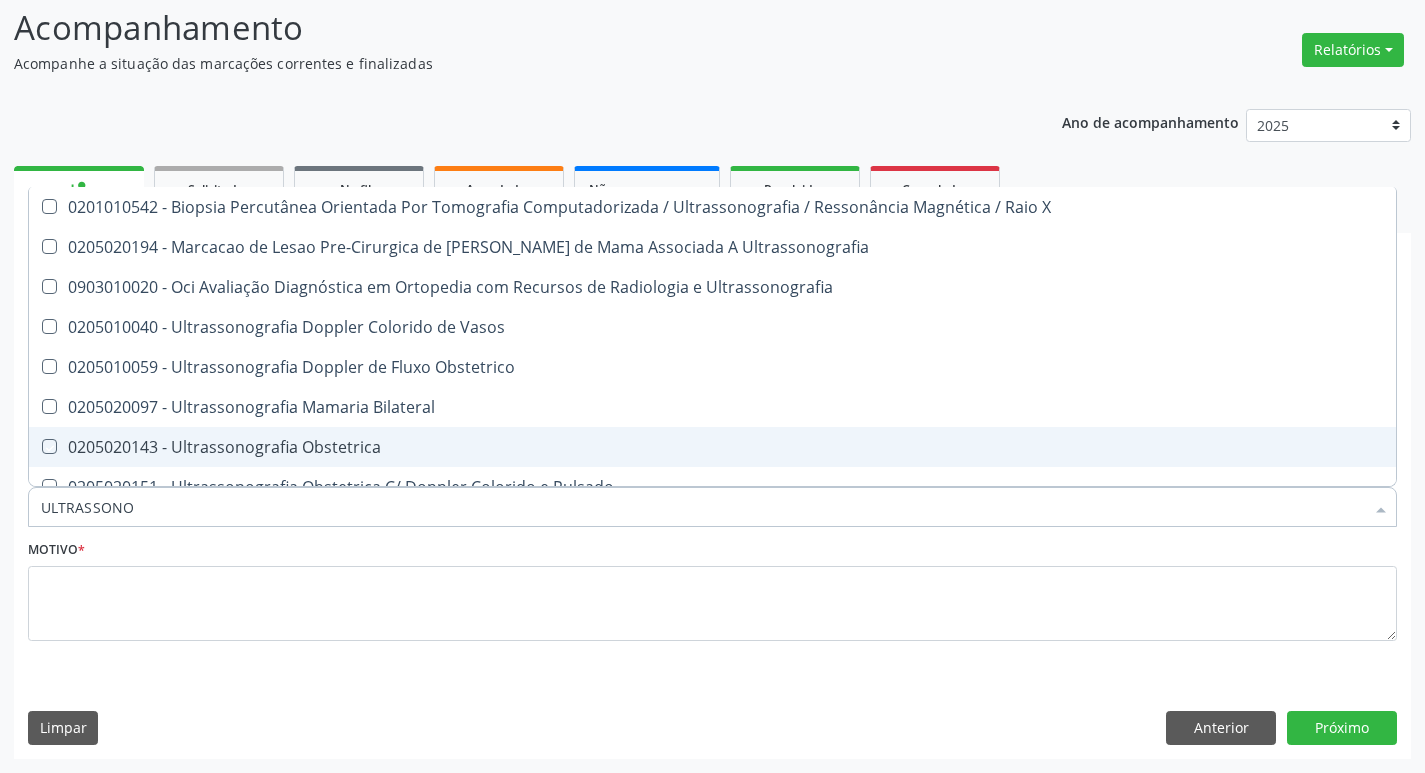 checkbox on "true" 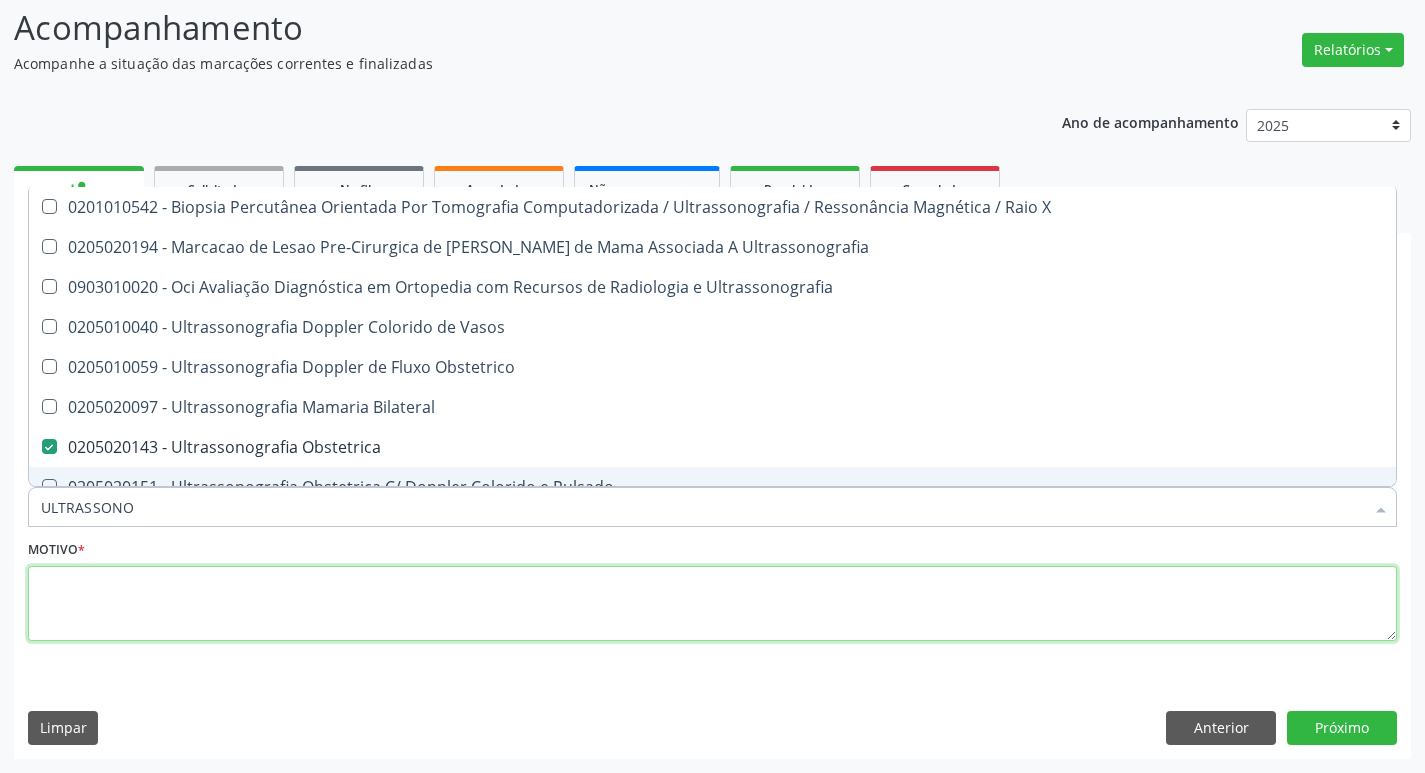 click at bounding box center (712, 604) 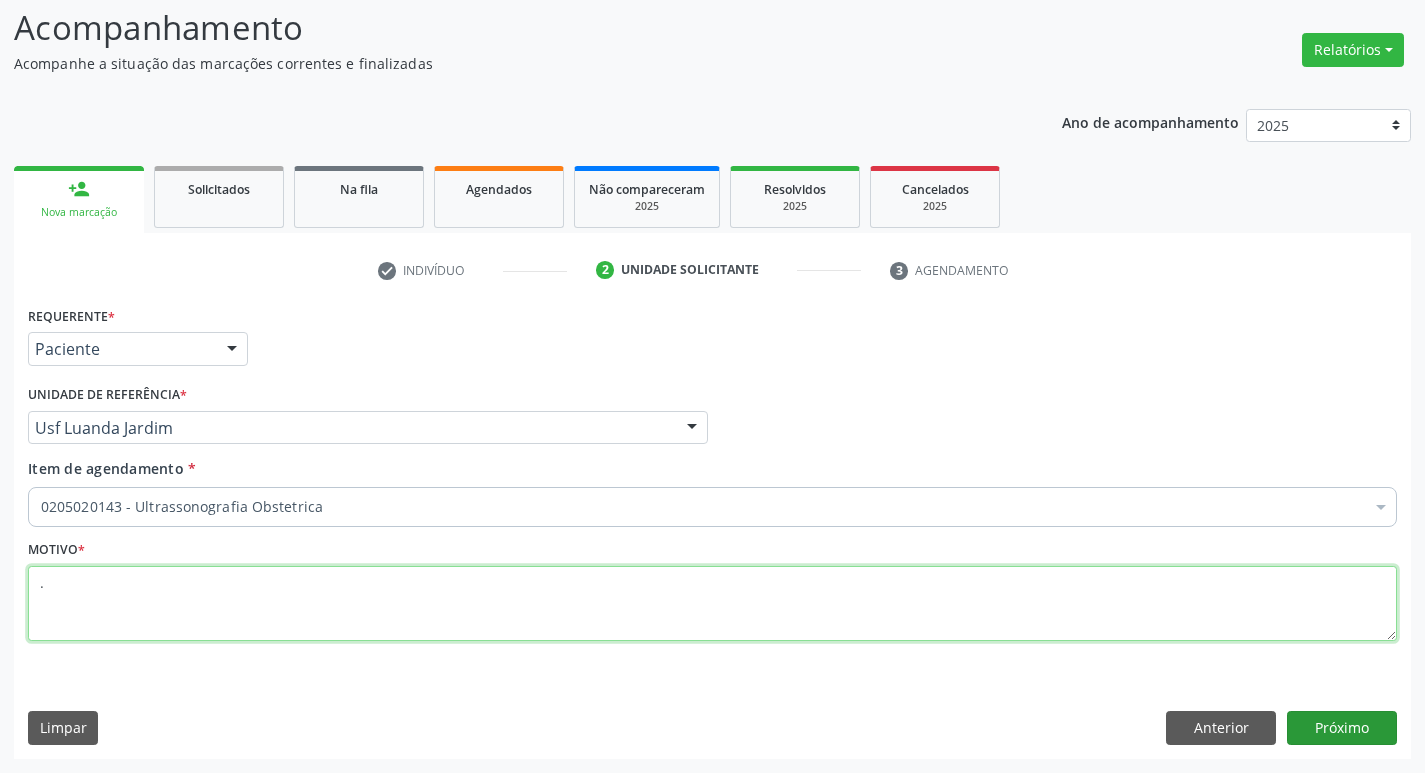 type on "." 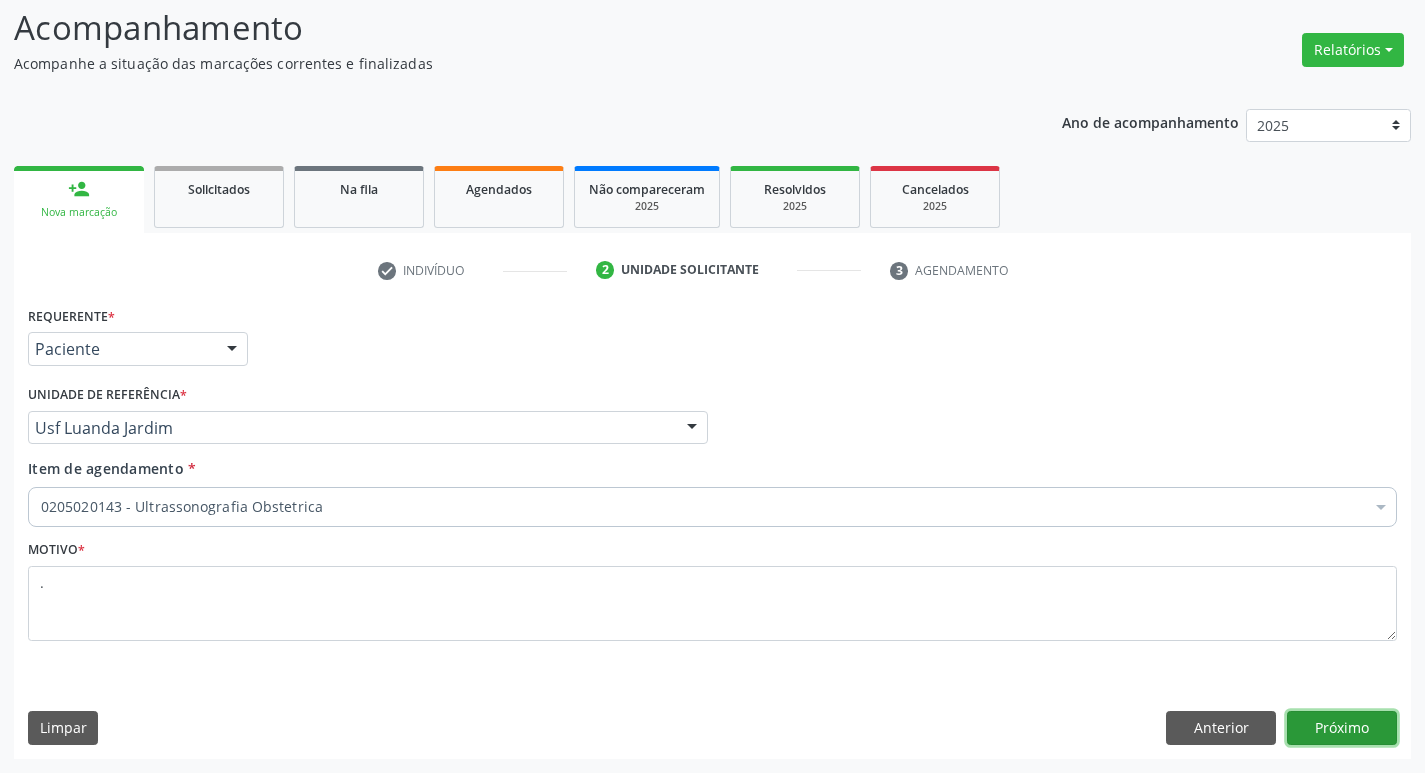 click on "Próximo" at bounding box center [1342, 728] 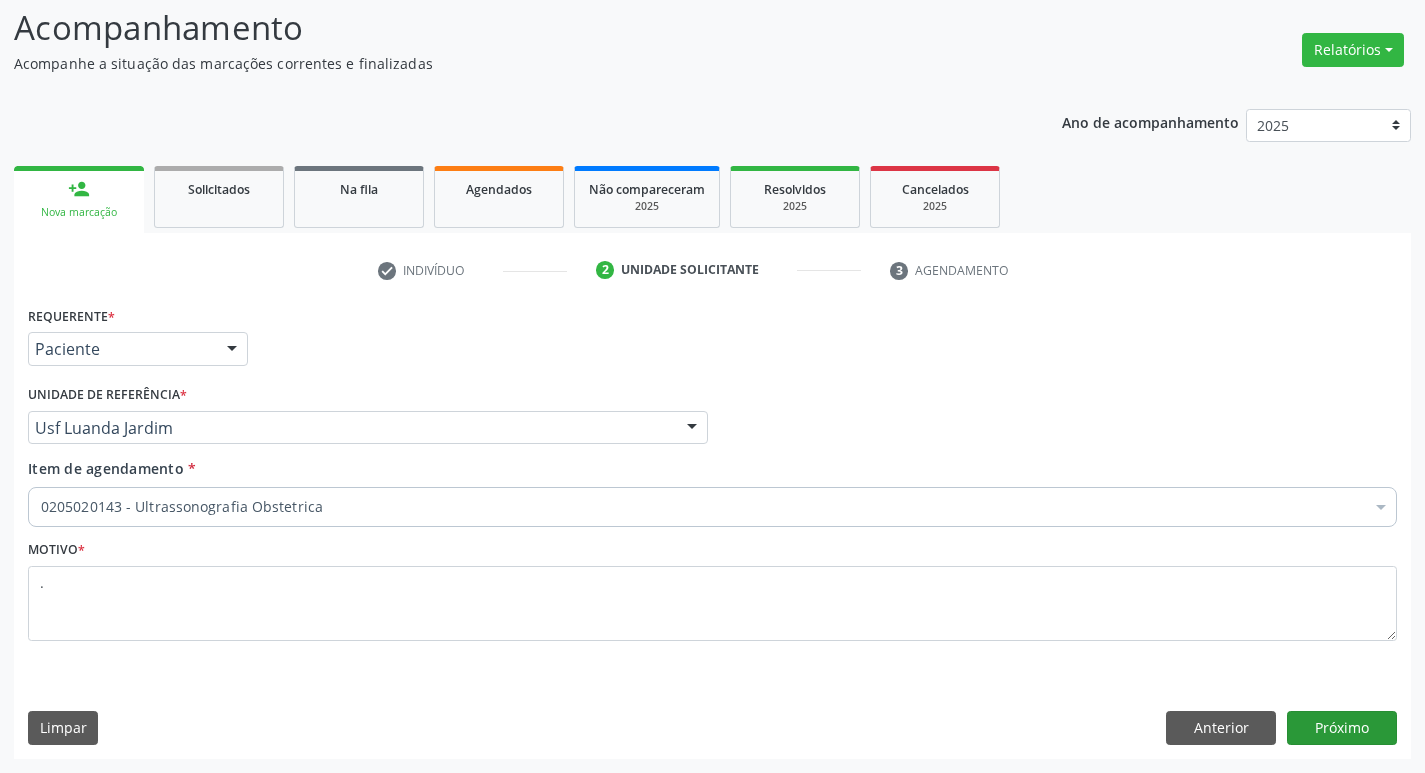scroll, scrollTop: 97, scrollLeft: 0, axis: vertical 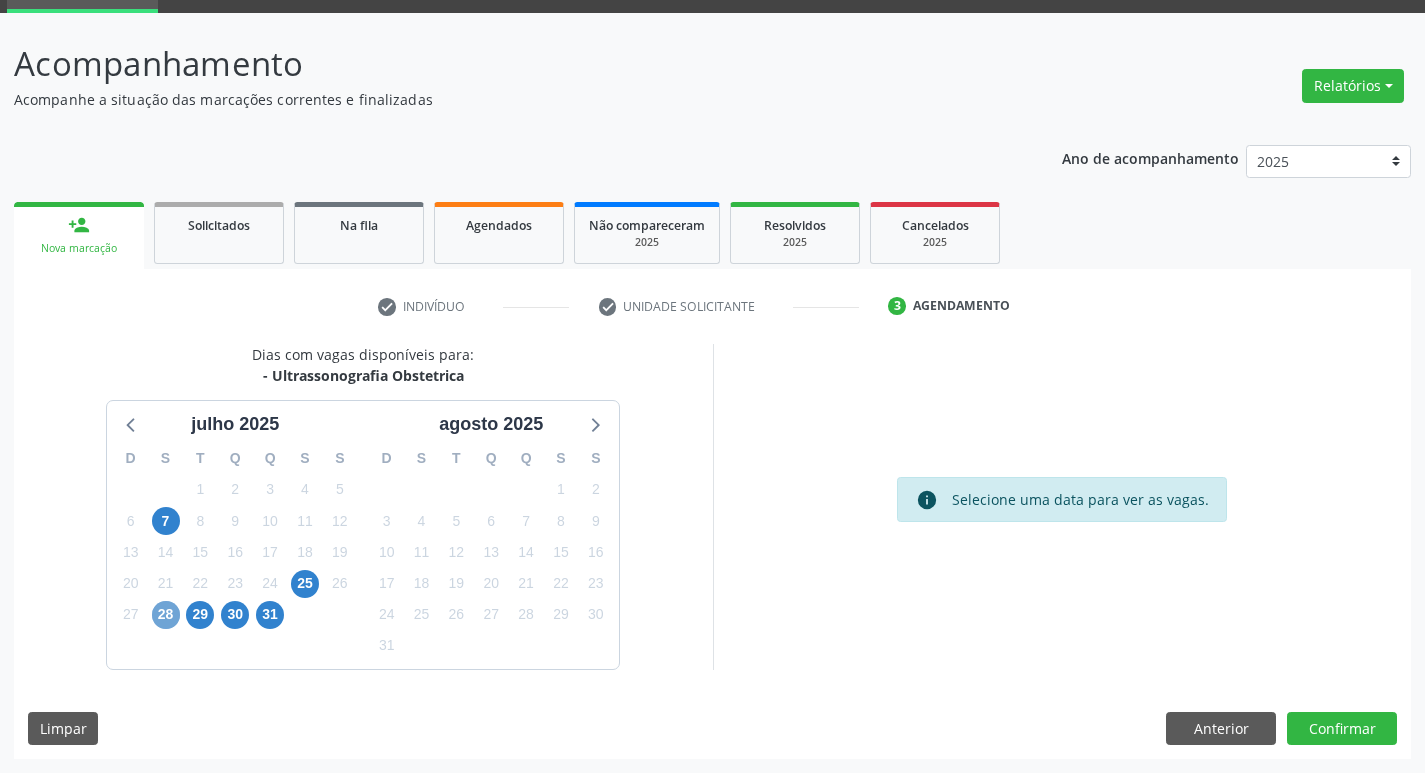 click on "28" at bounding box center (166, 615) 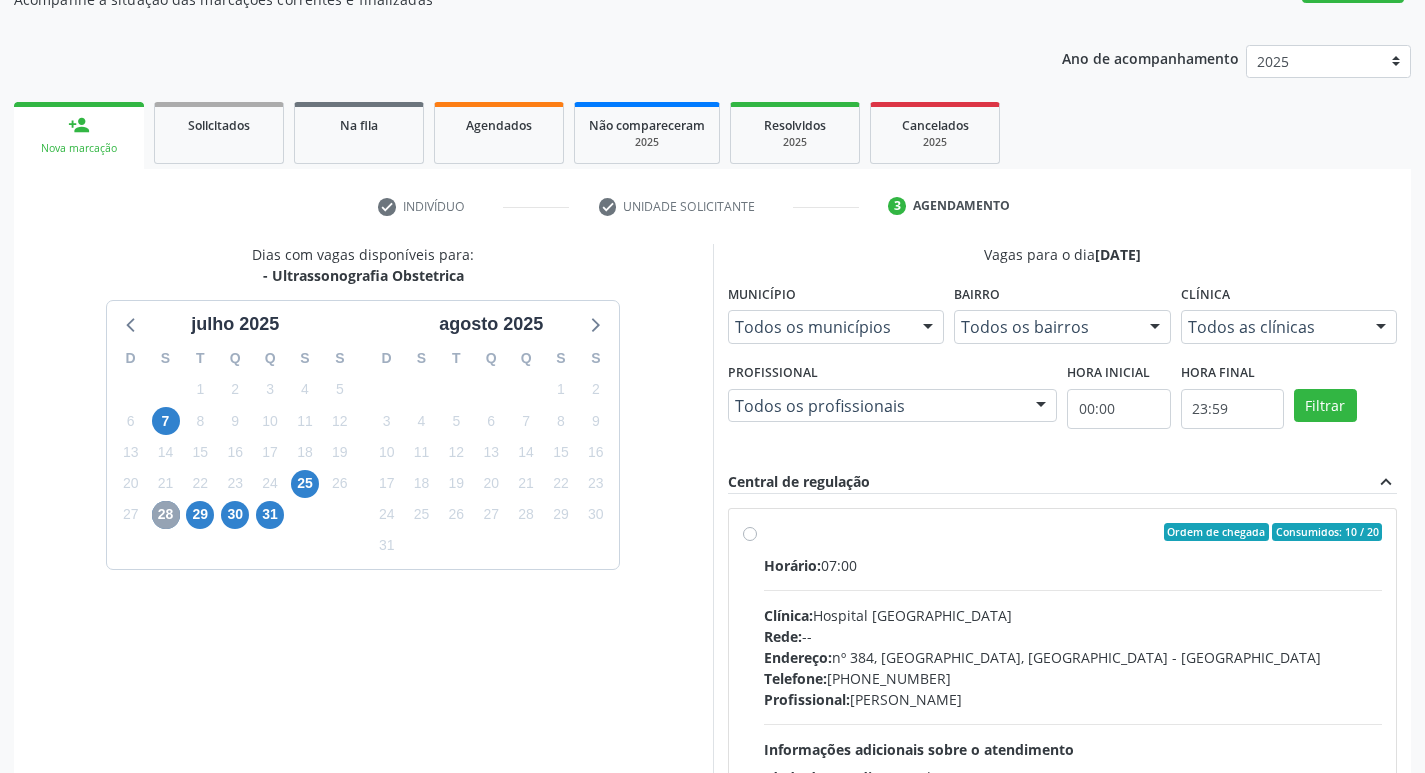 scroll, scrollTop: 297, scrollLeft: 0, axis: vertical 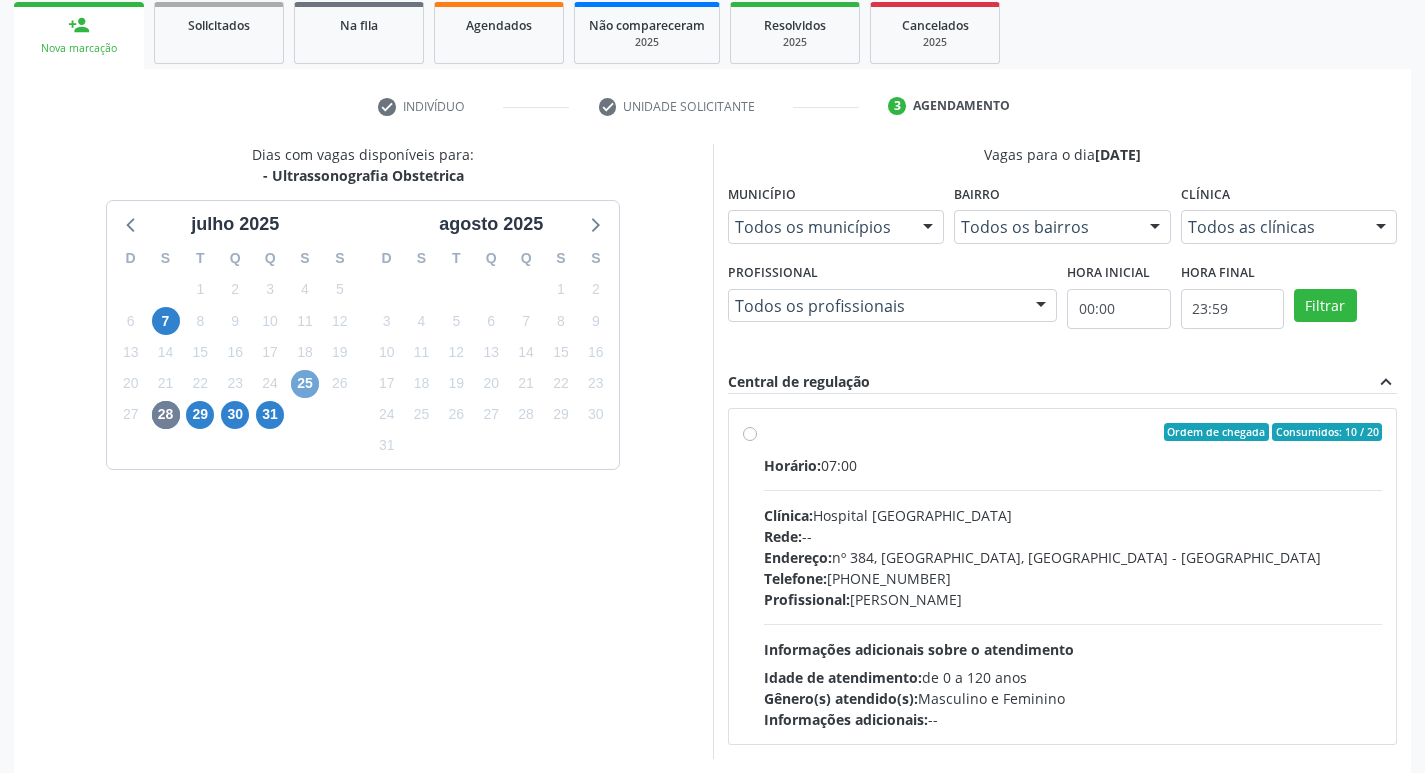click on "25" at bounding box center [305, 384] 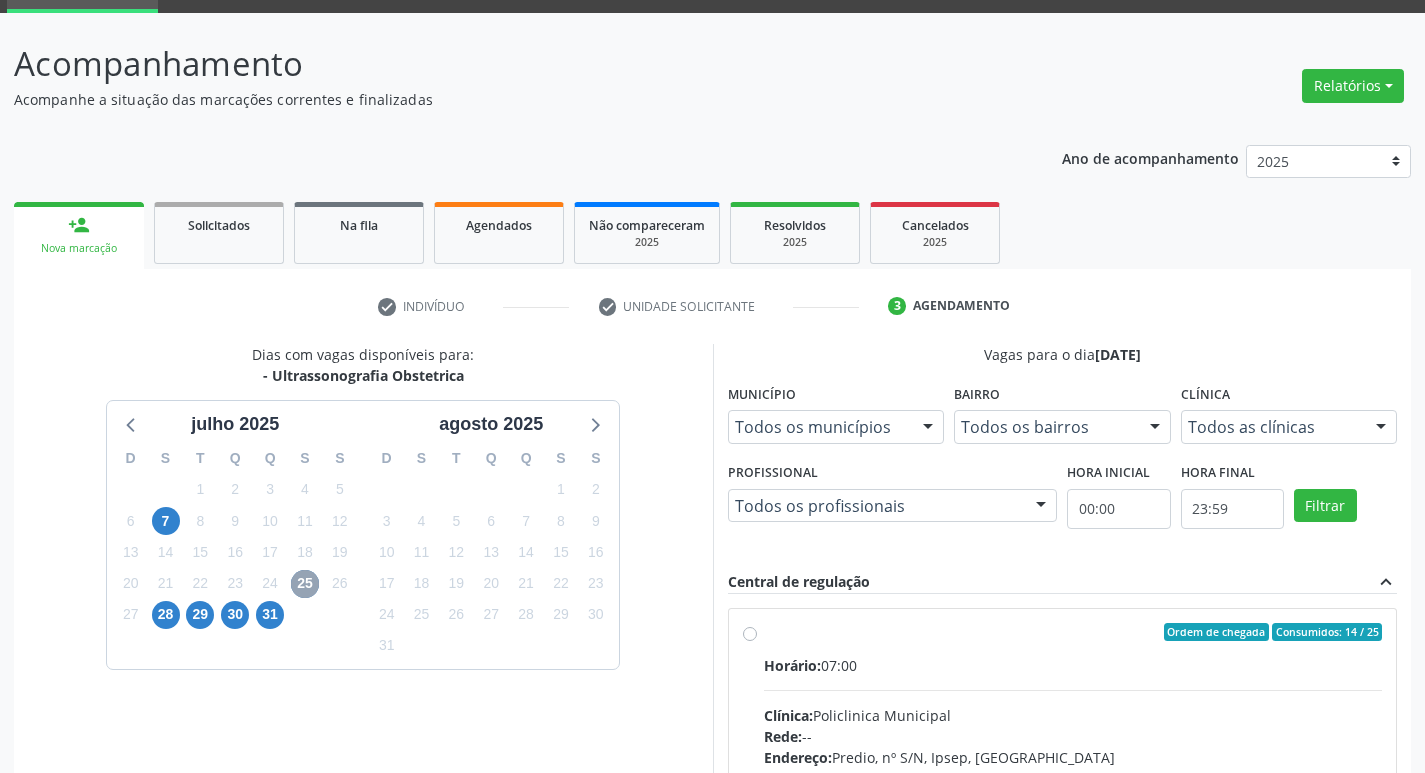 scroll, scrollTop: 297, scrollLeft: 0, axis: vertical 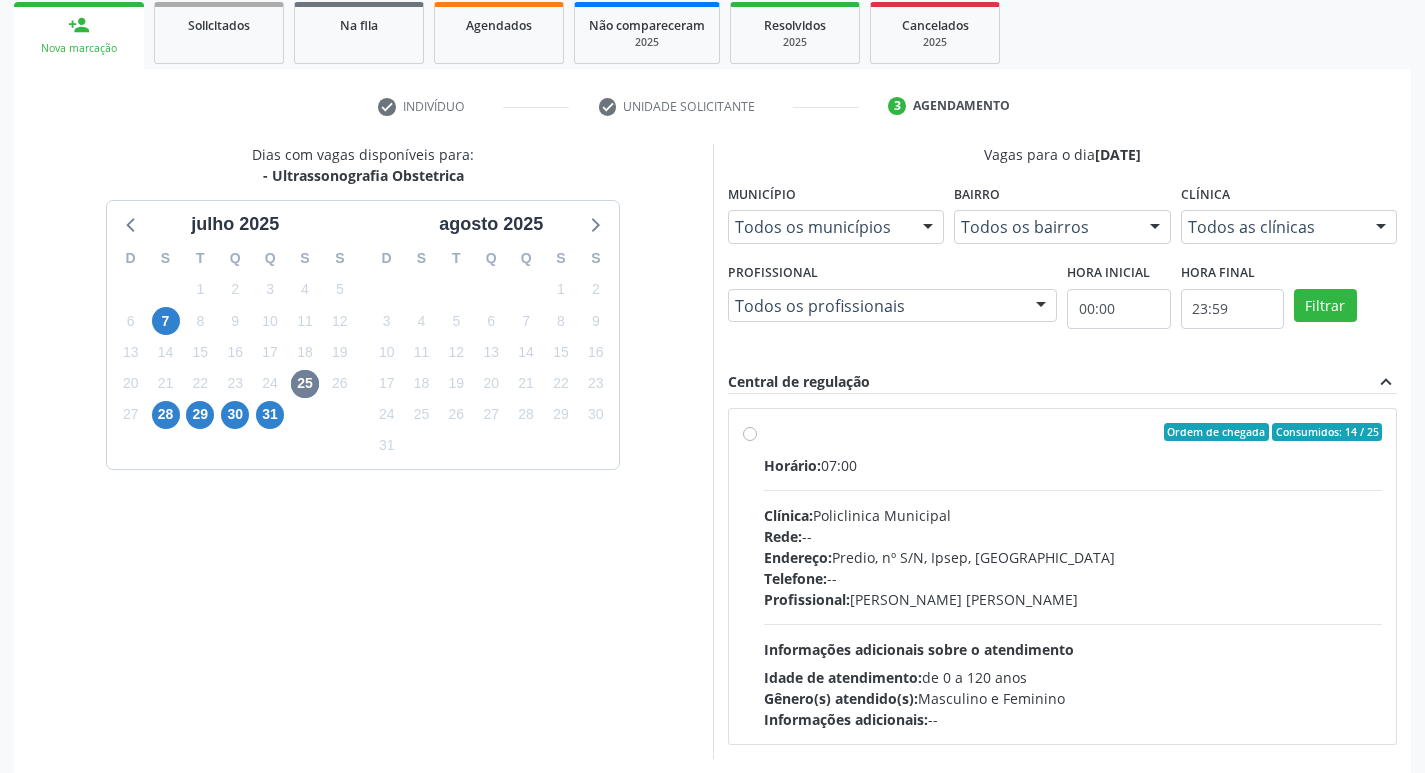 click on "Clínica:  Policlinica Municipal" at bounding box center (1073, 515) 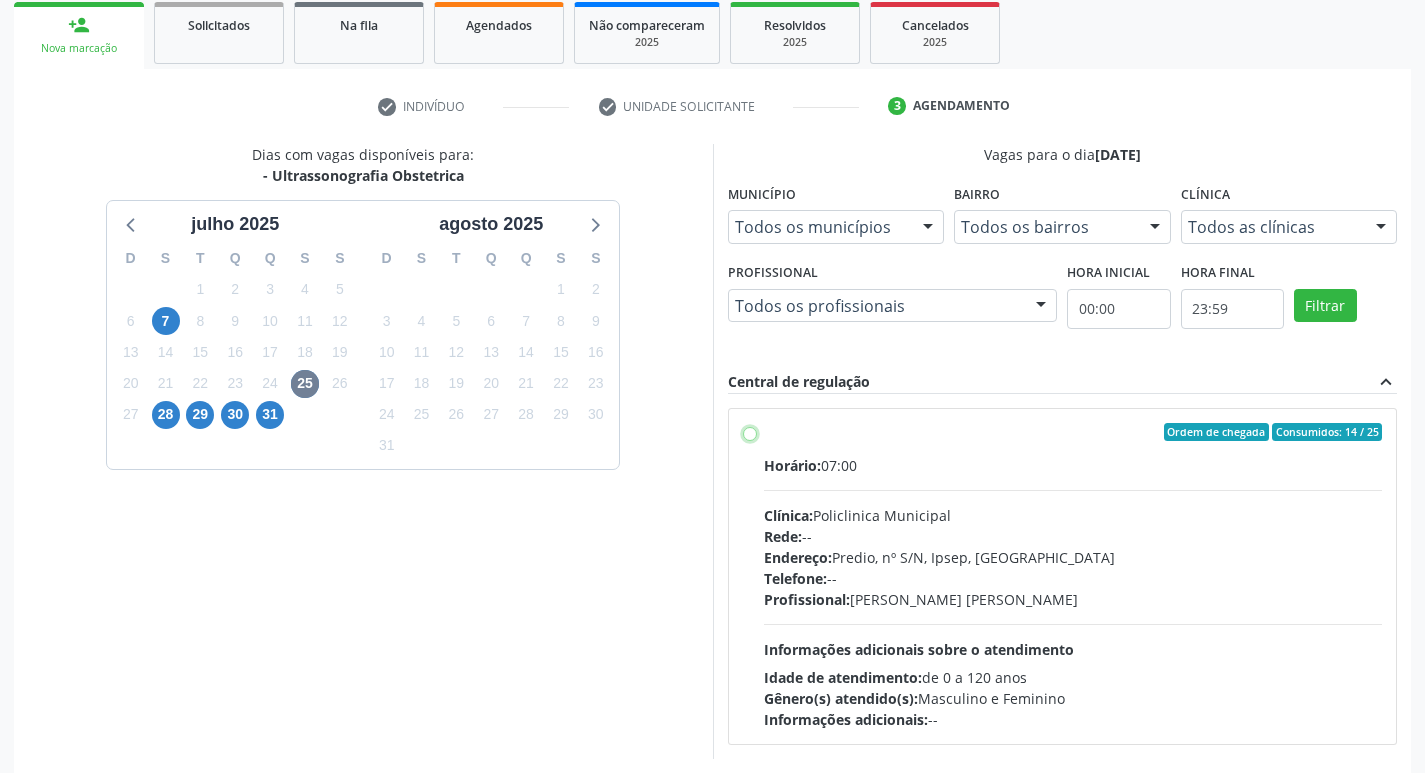 click on "Ordem de chegada
Consumidos: 14 / 25
Horário:   07:00
Clínica:  Policlinica Municipal
Rede:
--
Endereço:   Predio, nº S/N, Ipsep, Serra Talhada - PE
Telefone:   --
Profissional:
Maira Cavalcanti Lima Barros
Informações adicionais sobre o atendimento
Idade de atendimento:
de 0 a 120 anos
Gênero(s) atendido(s):
Masculino e Feminino
Informações adicionais:
--" at bounding box center [750, 432] 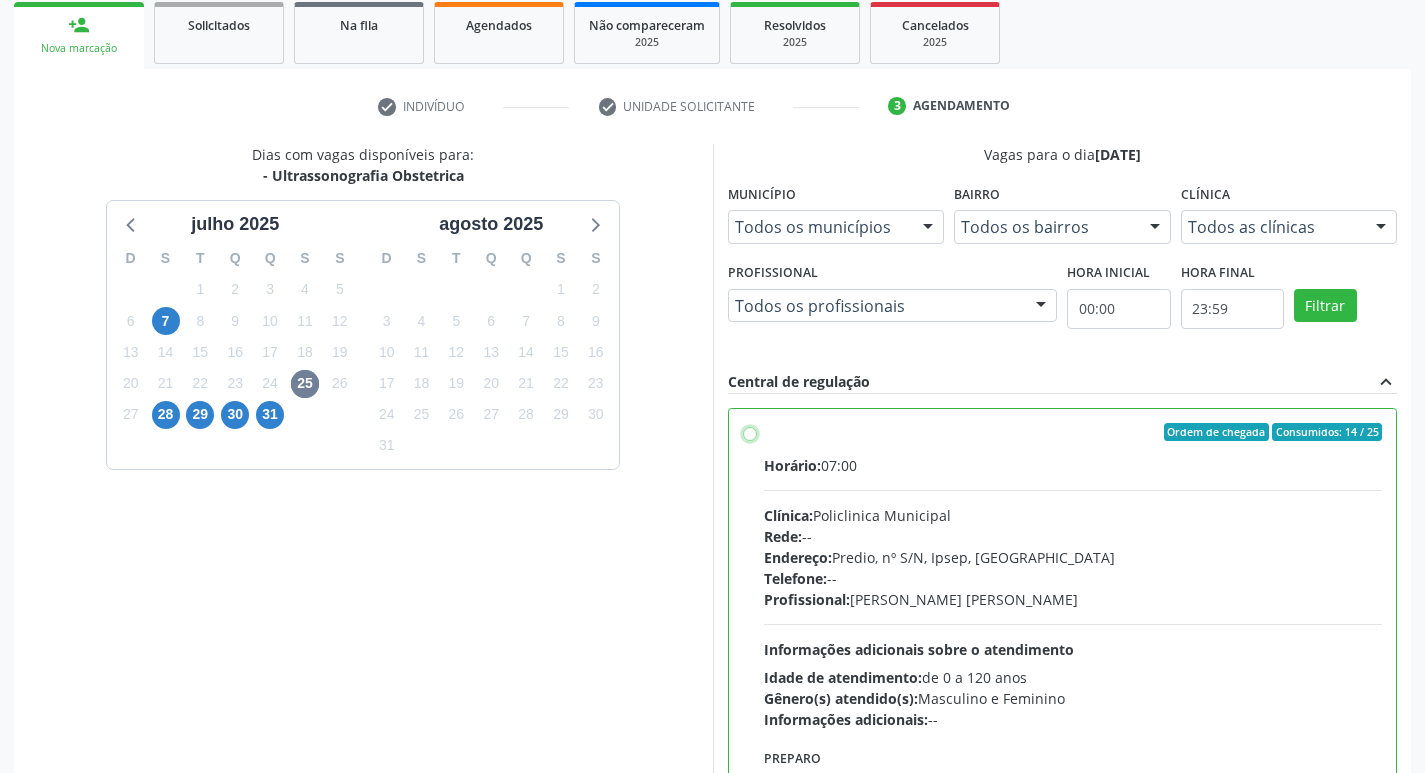 radio on "true" 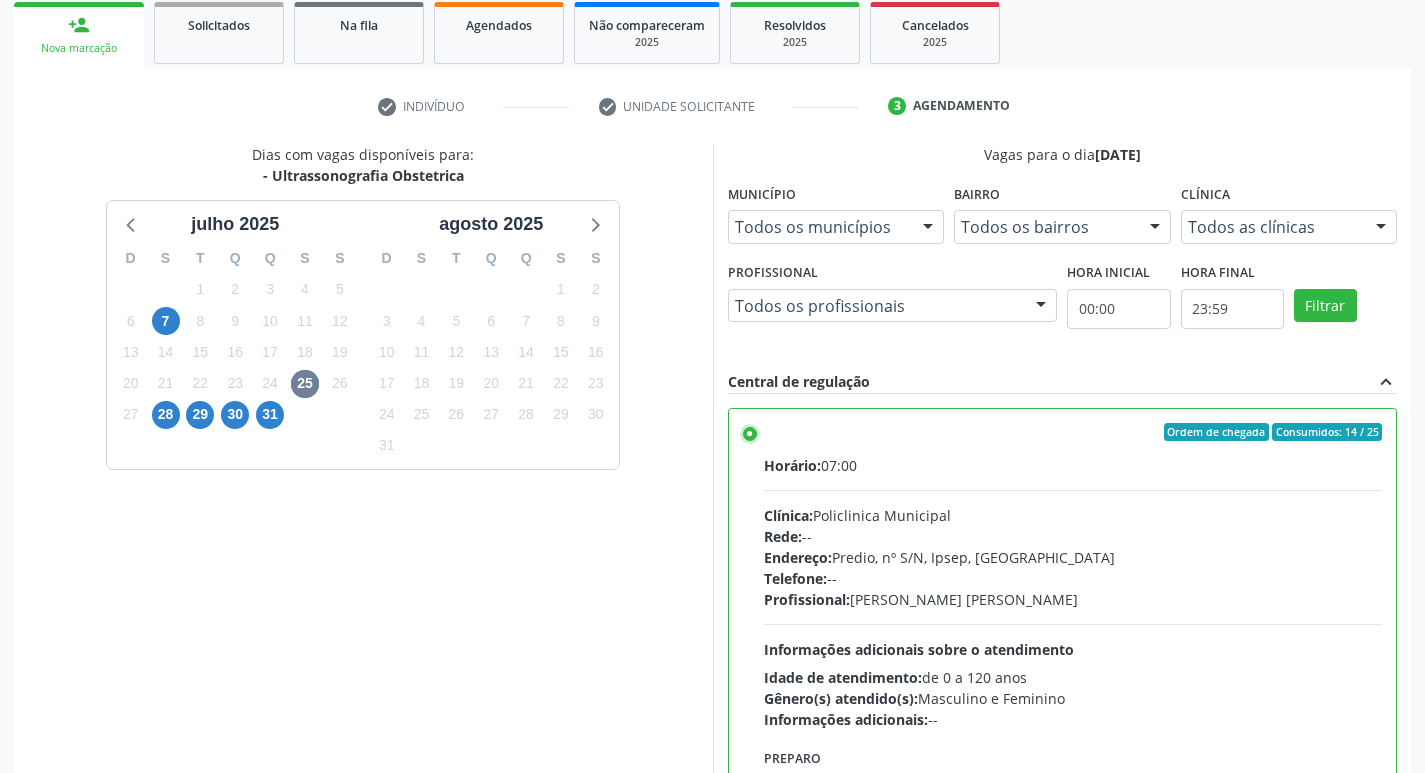 scroll, scrollTop: 422, scrollLeft: 0, axis: vertical 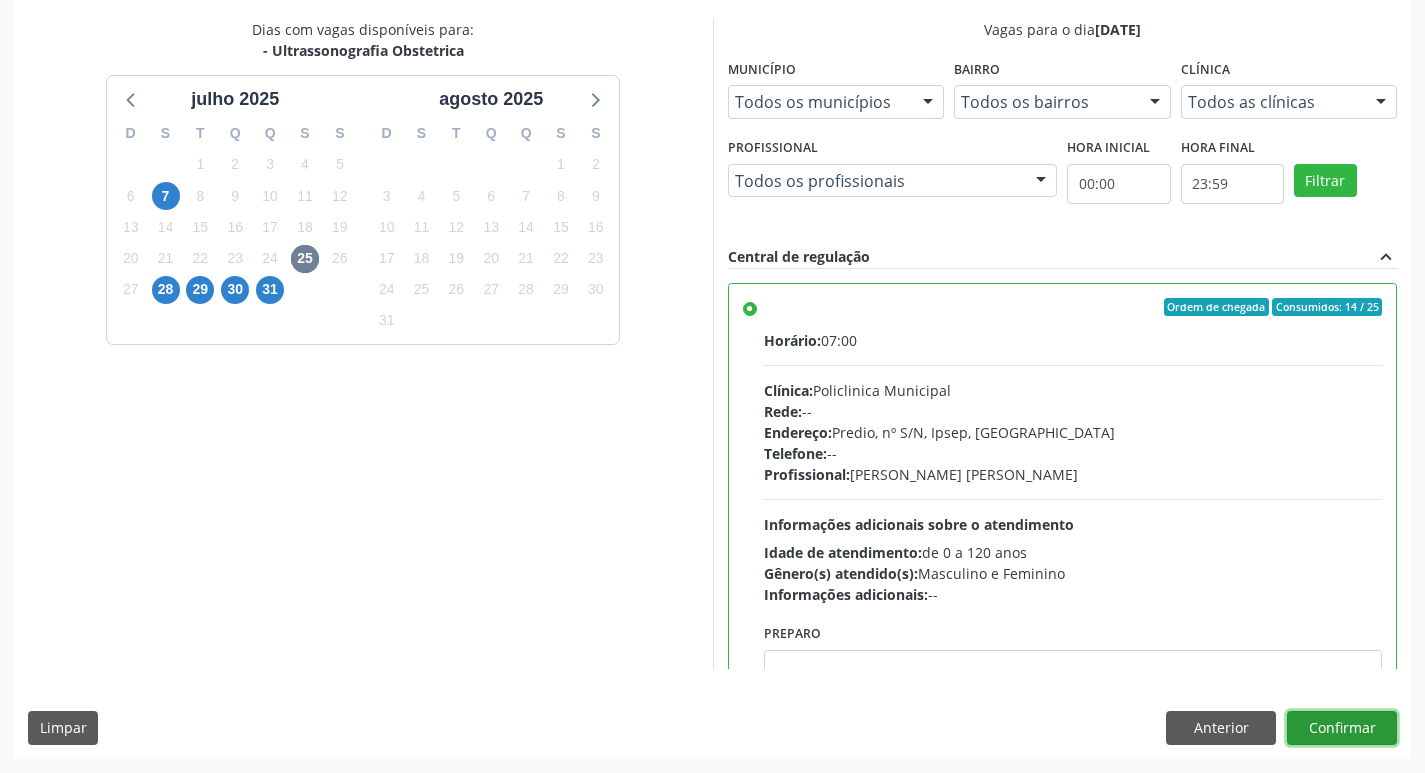 click on "Confirmar" at bounding box center (1342, 728) 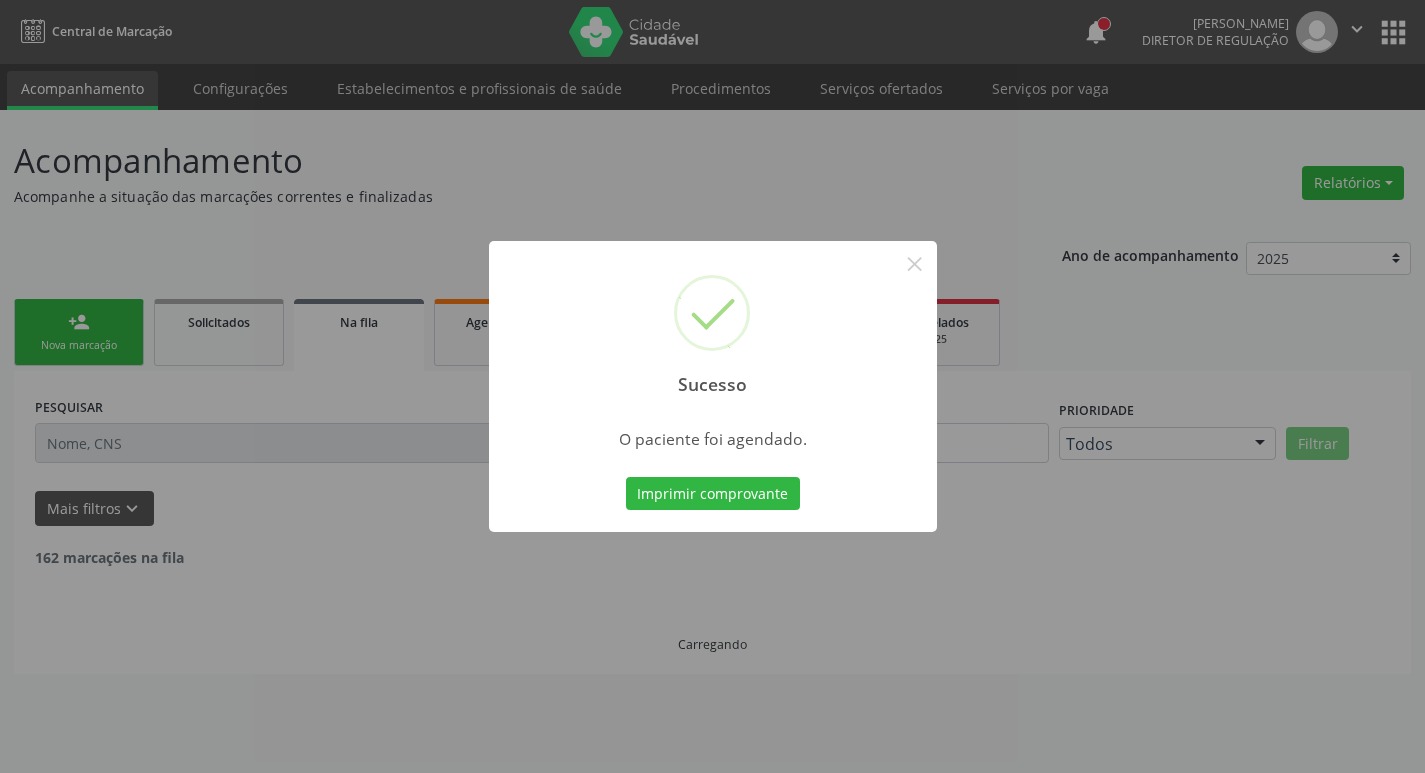 scroll, scrollTop: 0, scrollLeft: 0, axis: both 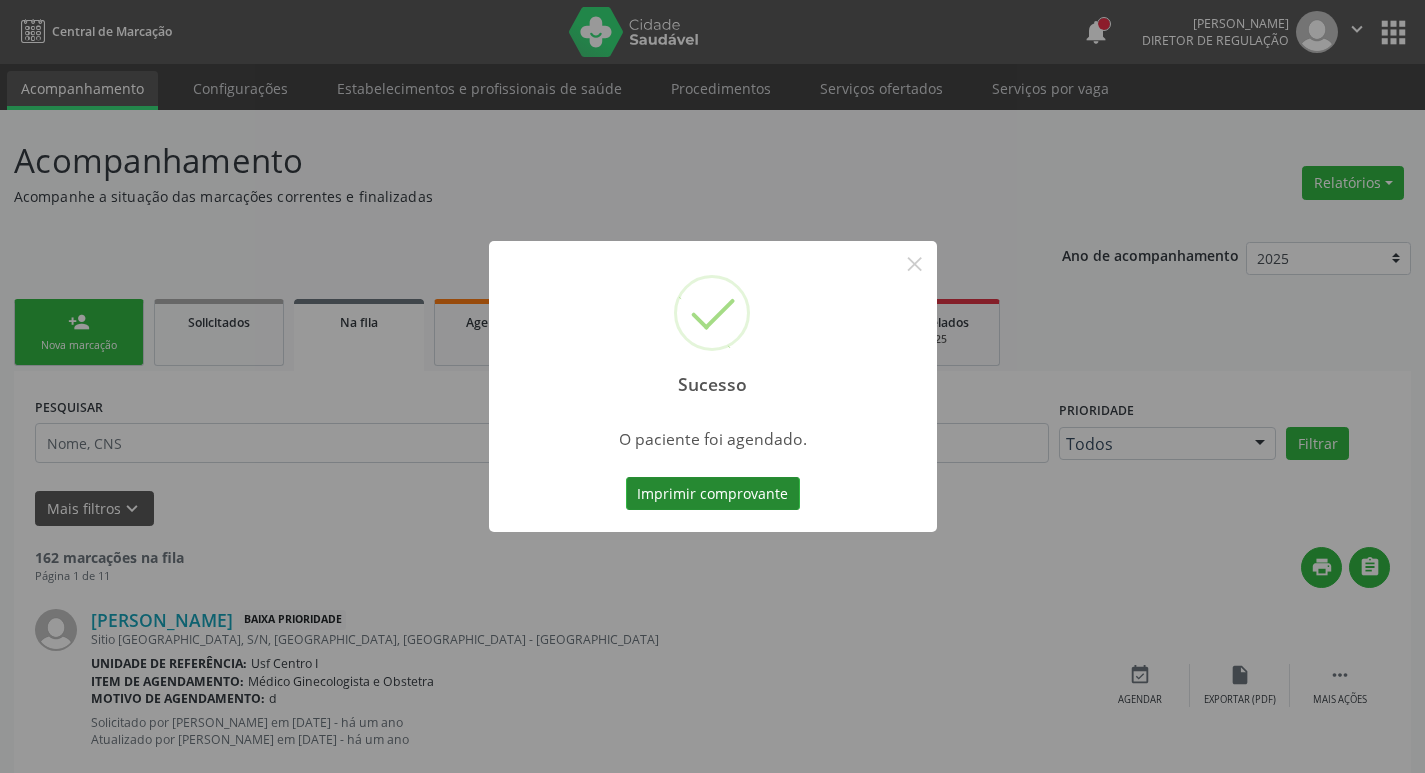 click on "Imprimir comprovante" at bounding box center [713, 494] 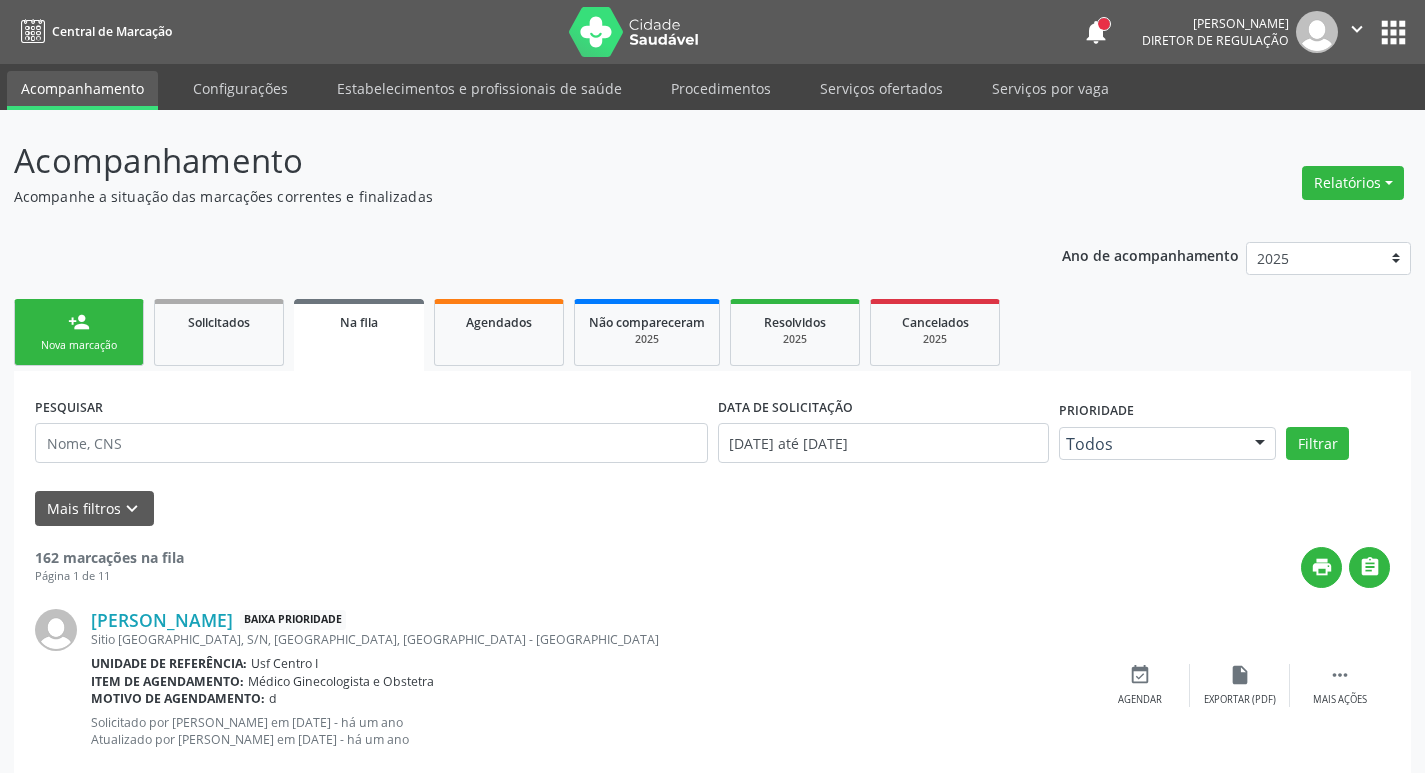 click on "person_add
Nova marcação" at bounding box center [79, 332] 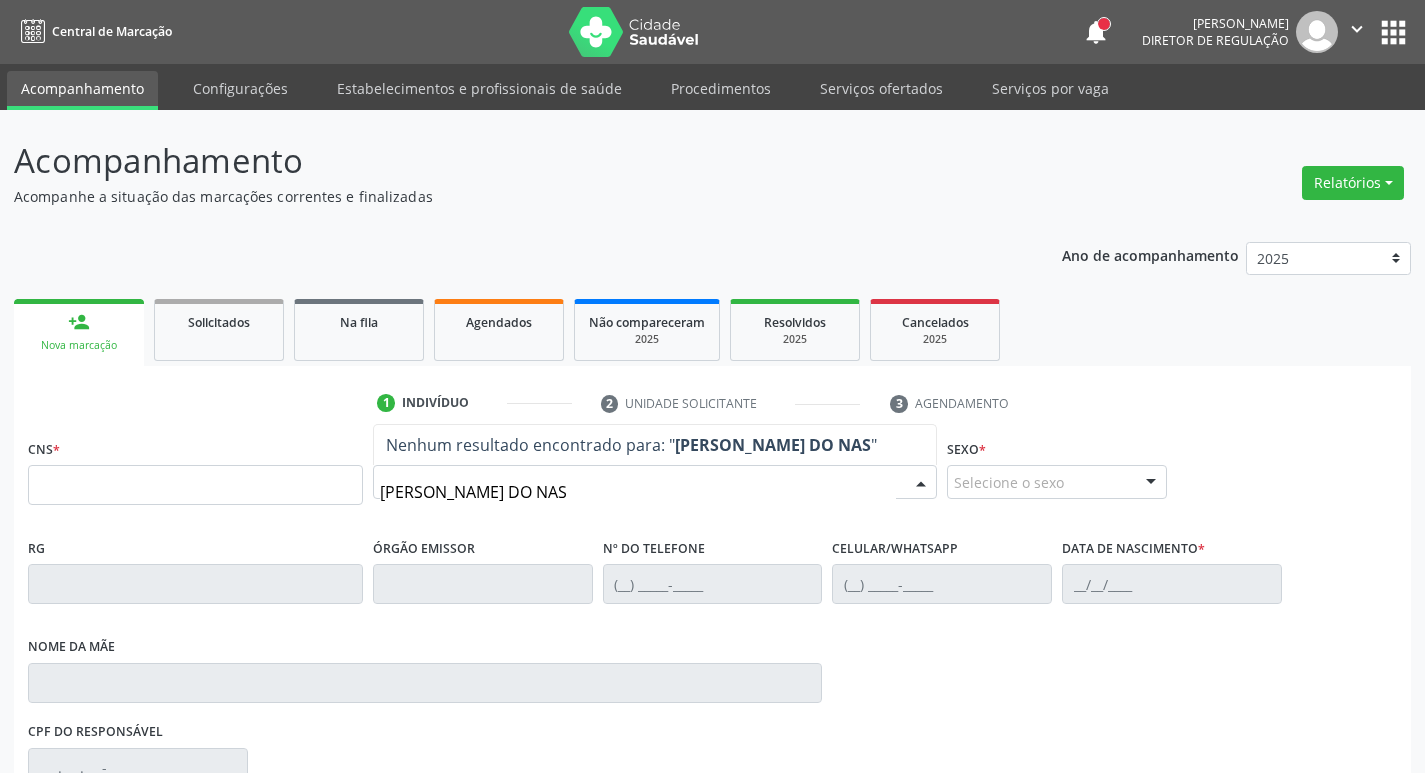 type on "MIRANDA MARIA DO NASC" 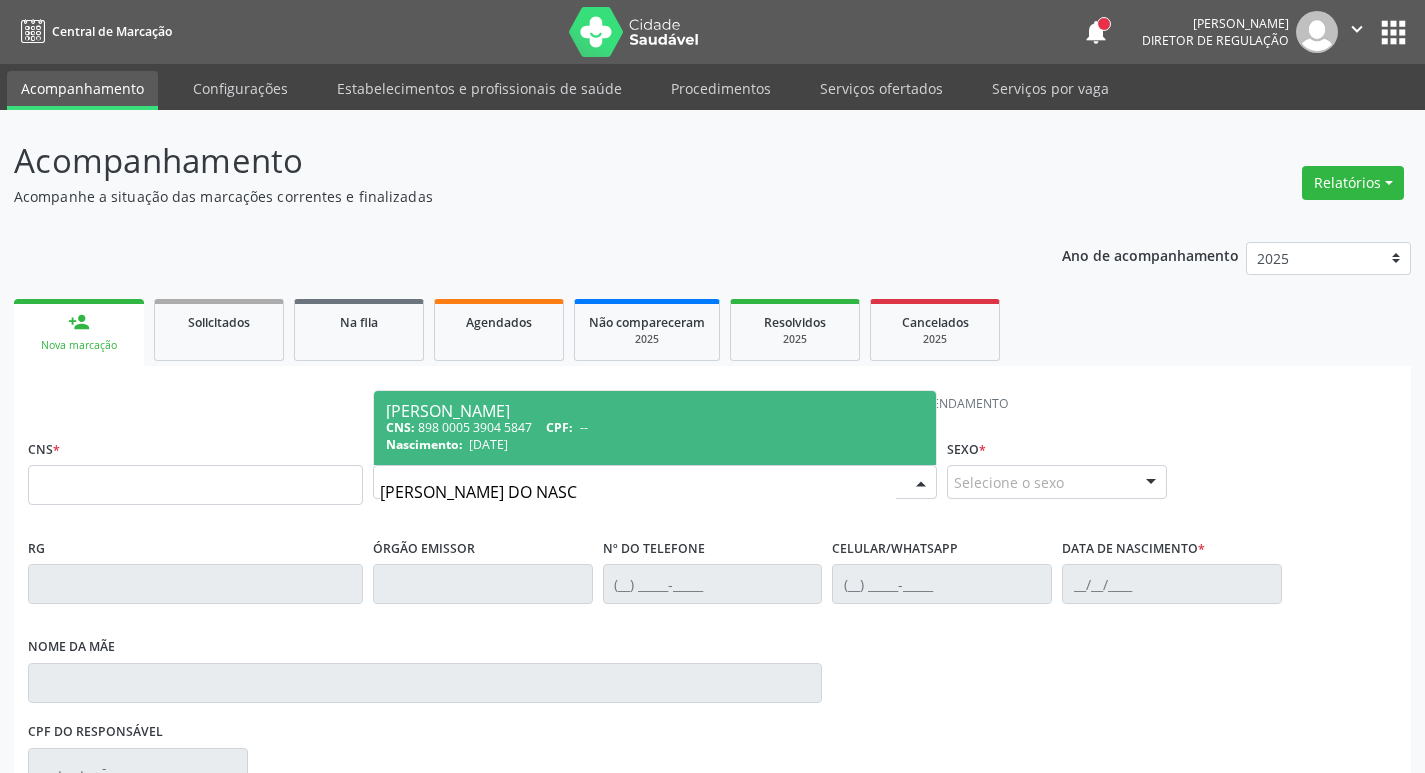 click on "CNS:
898 0005 3904 5847
CPF:    --" at bounding box center [655, 427] 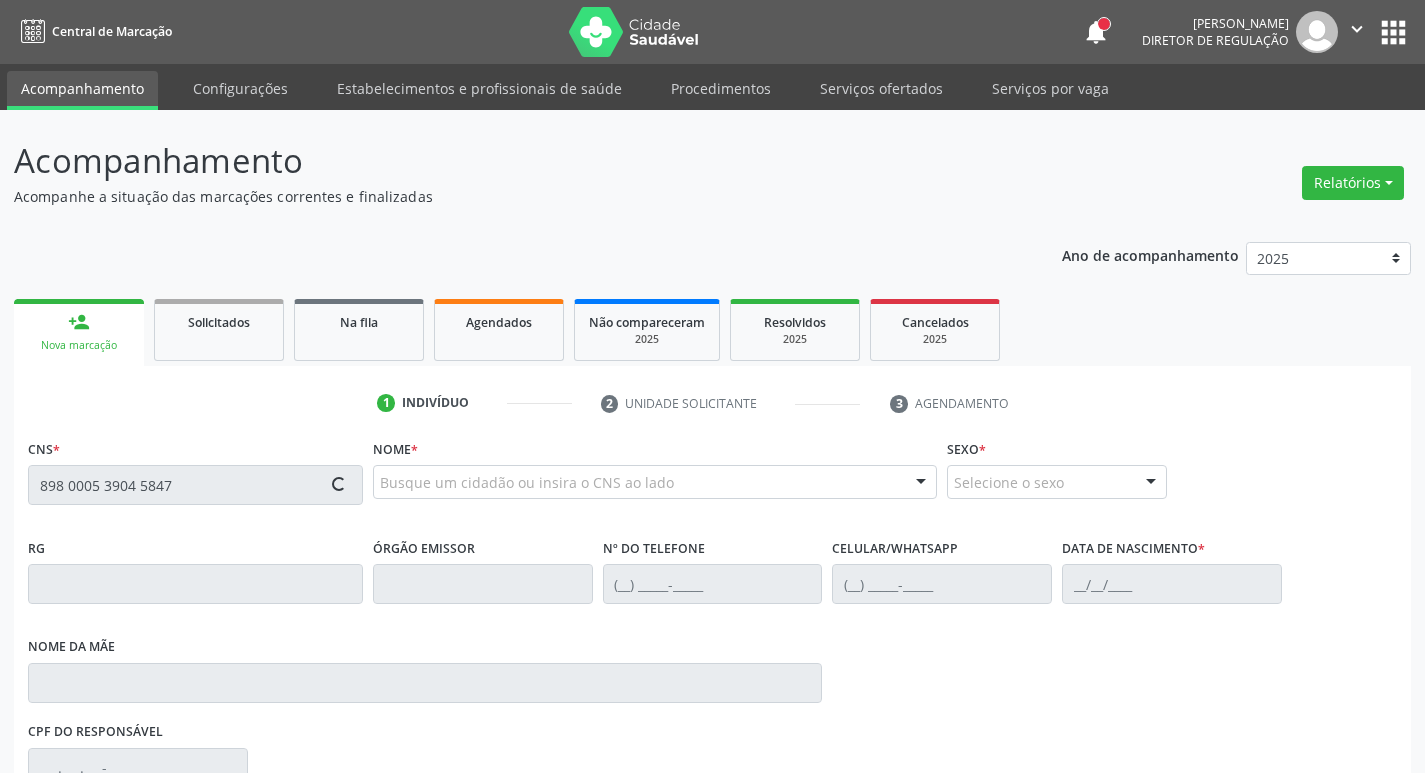 scroll, scrollTop: 297, scrollLeft: 0, axis: vertical 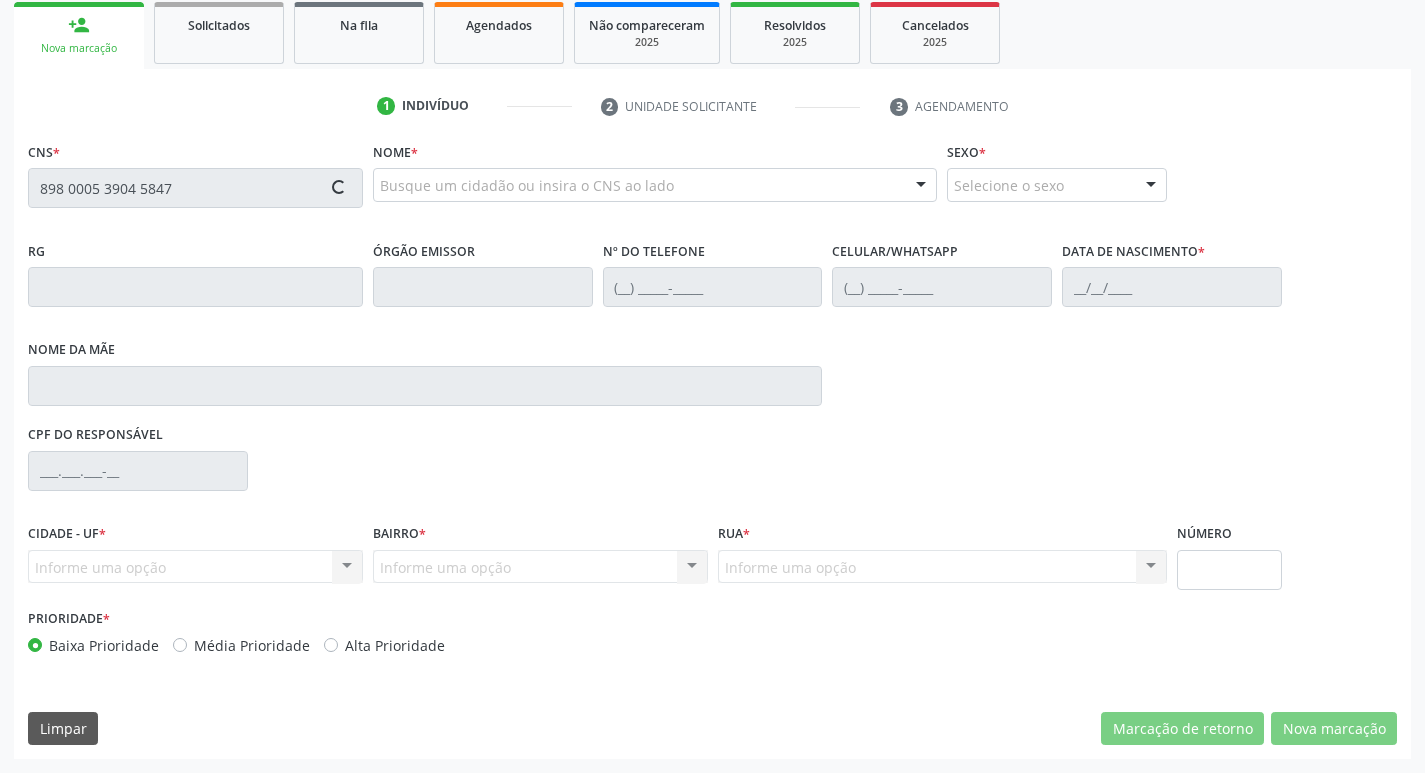 type on "898 0005 3904 5847" 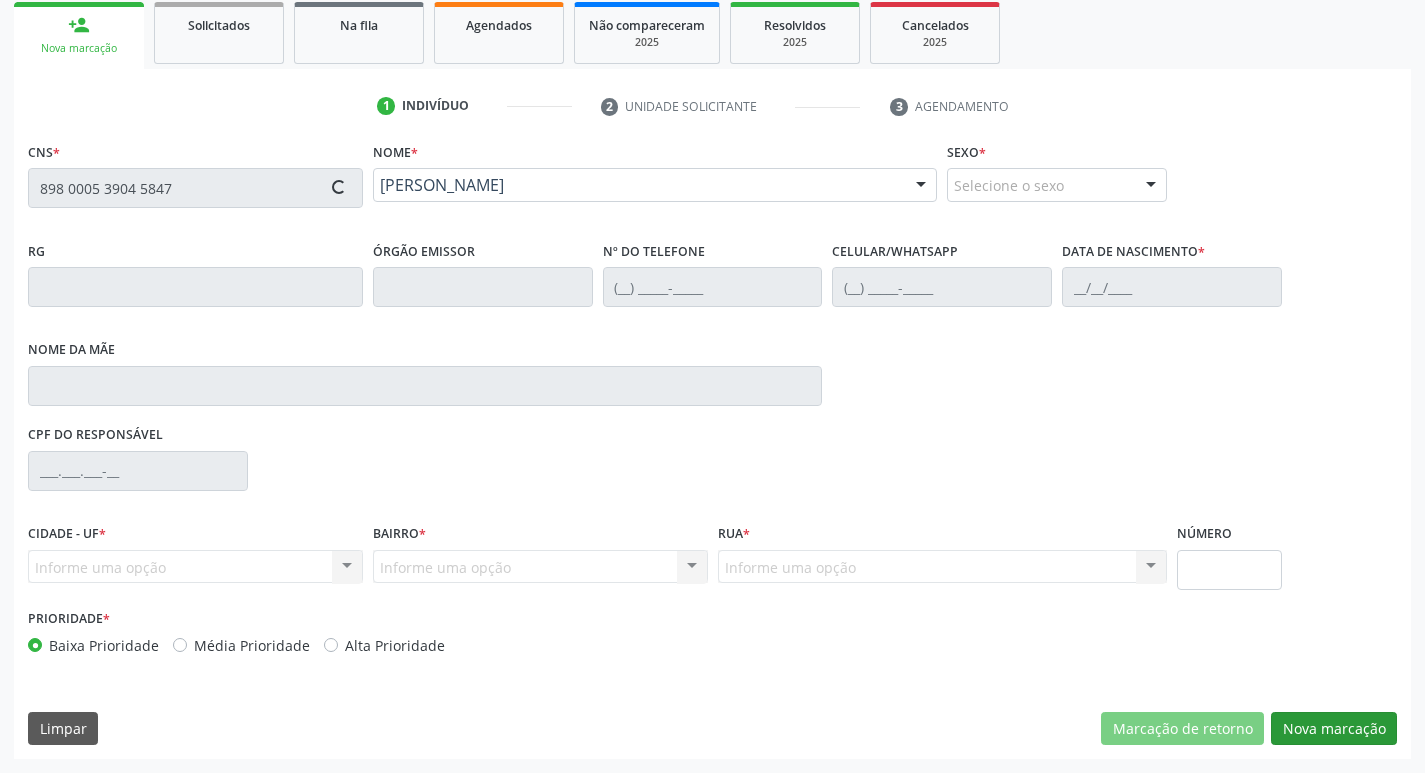 type on "(87) 99604-3394" 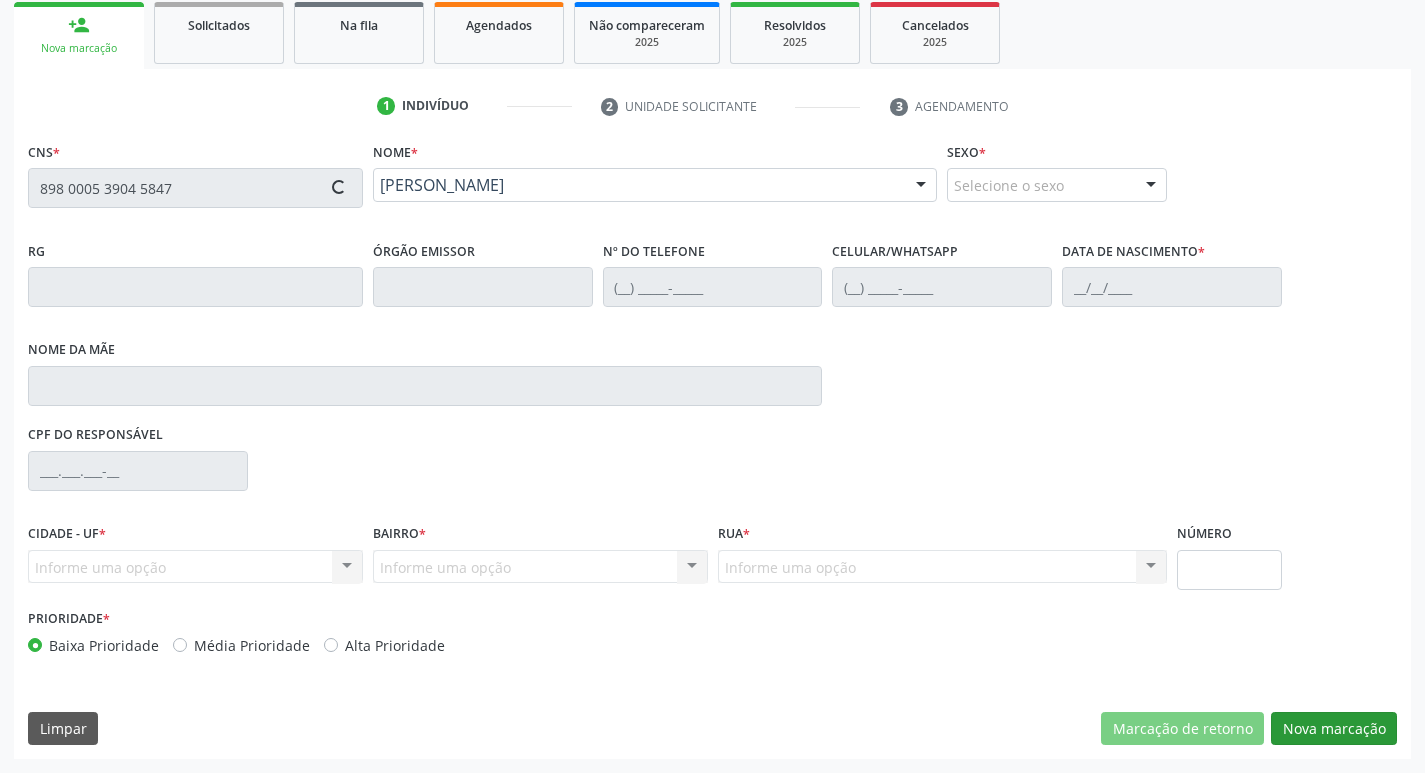 type on "25/08/1989" 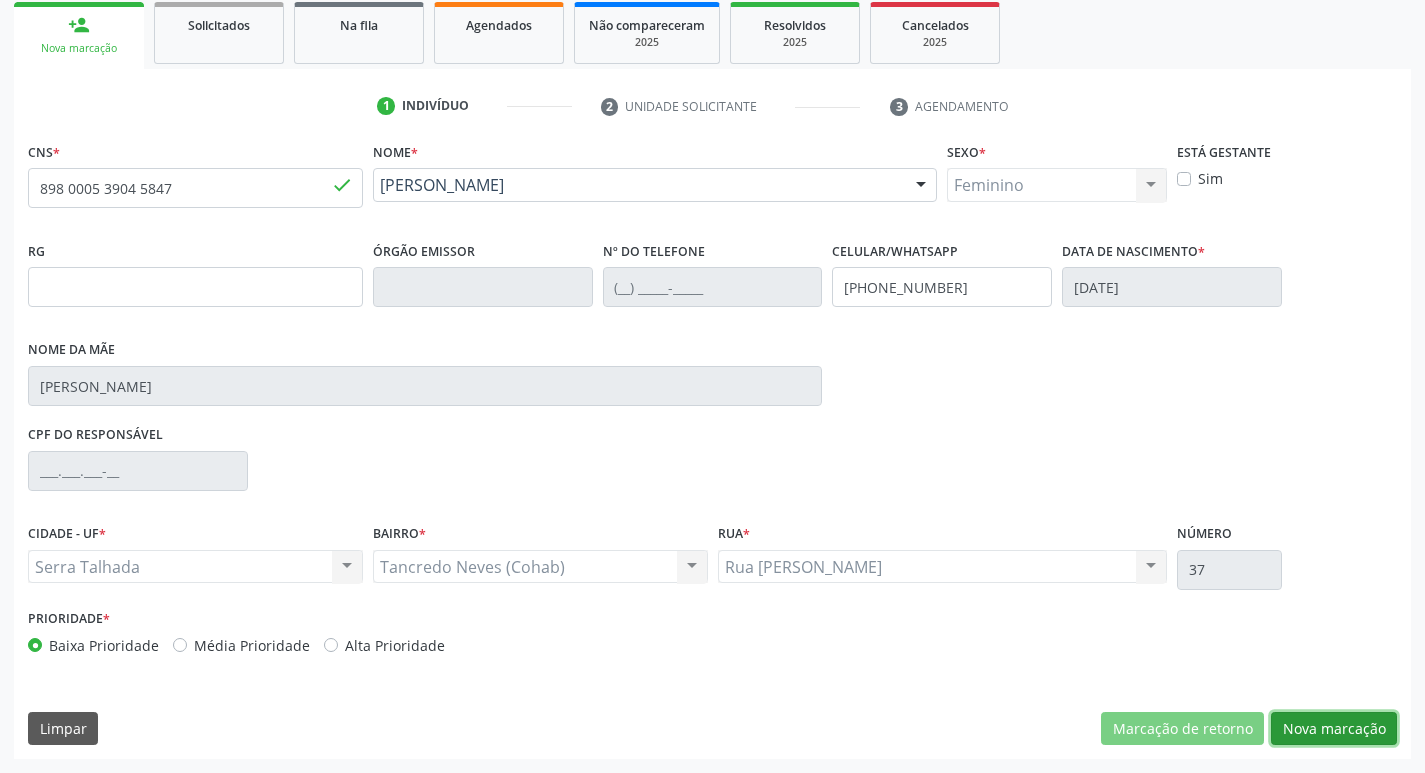 click on "Nova marcação" at bounding box center (1334, 729) 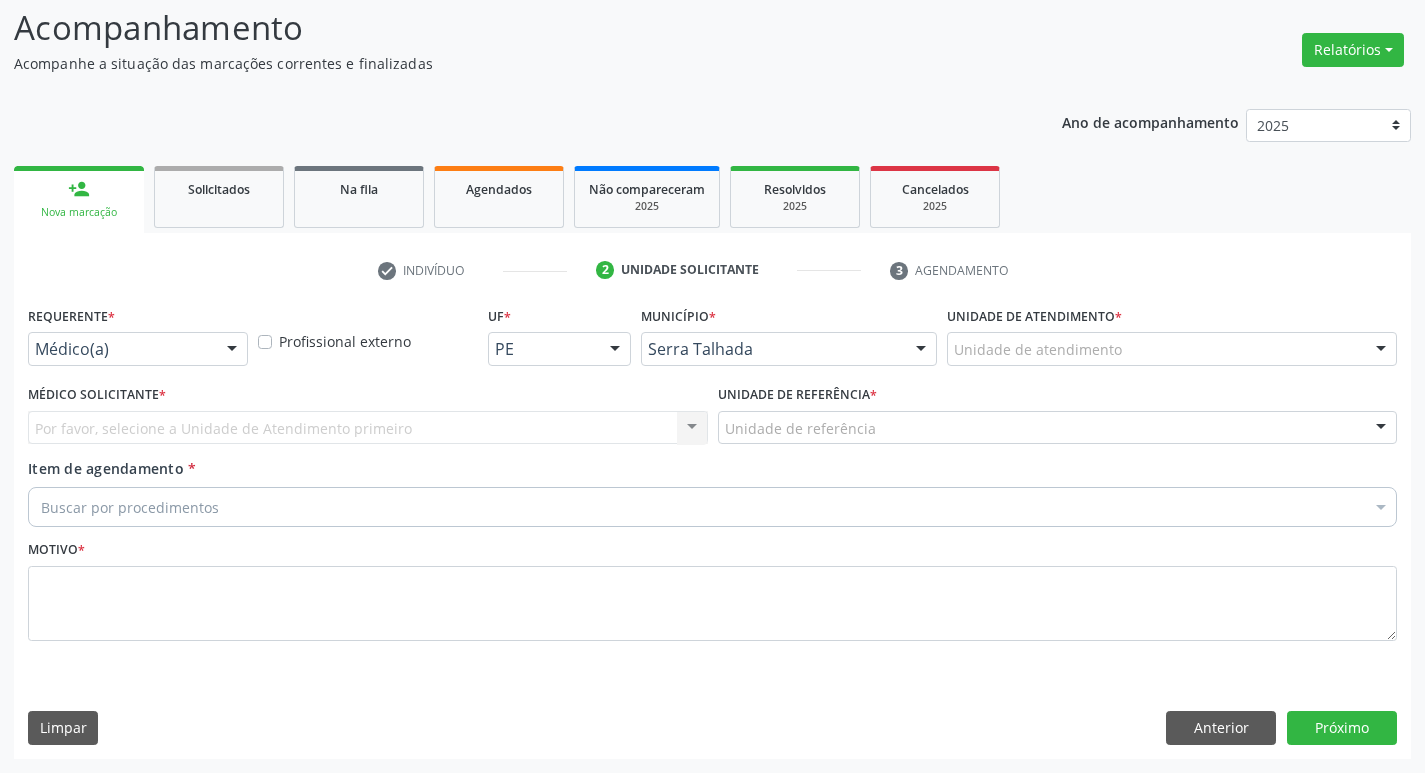 scroll, scrollTop: 133, scrollLeft: 0, axis: vertical 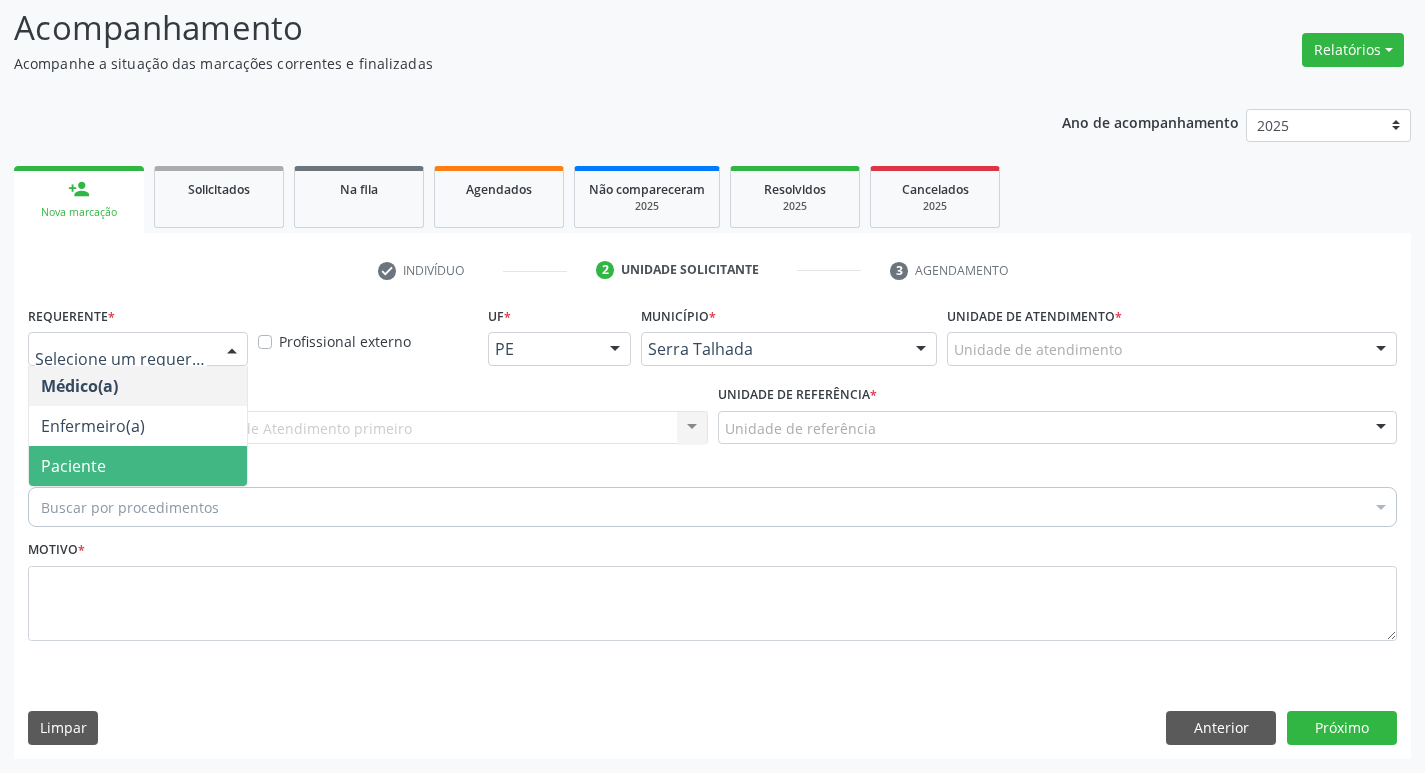 click on "Paciente" at bounding box center [138, 466] 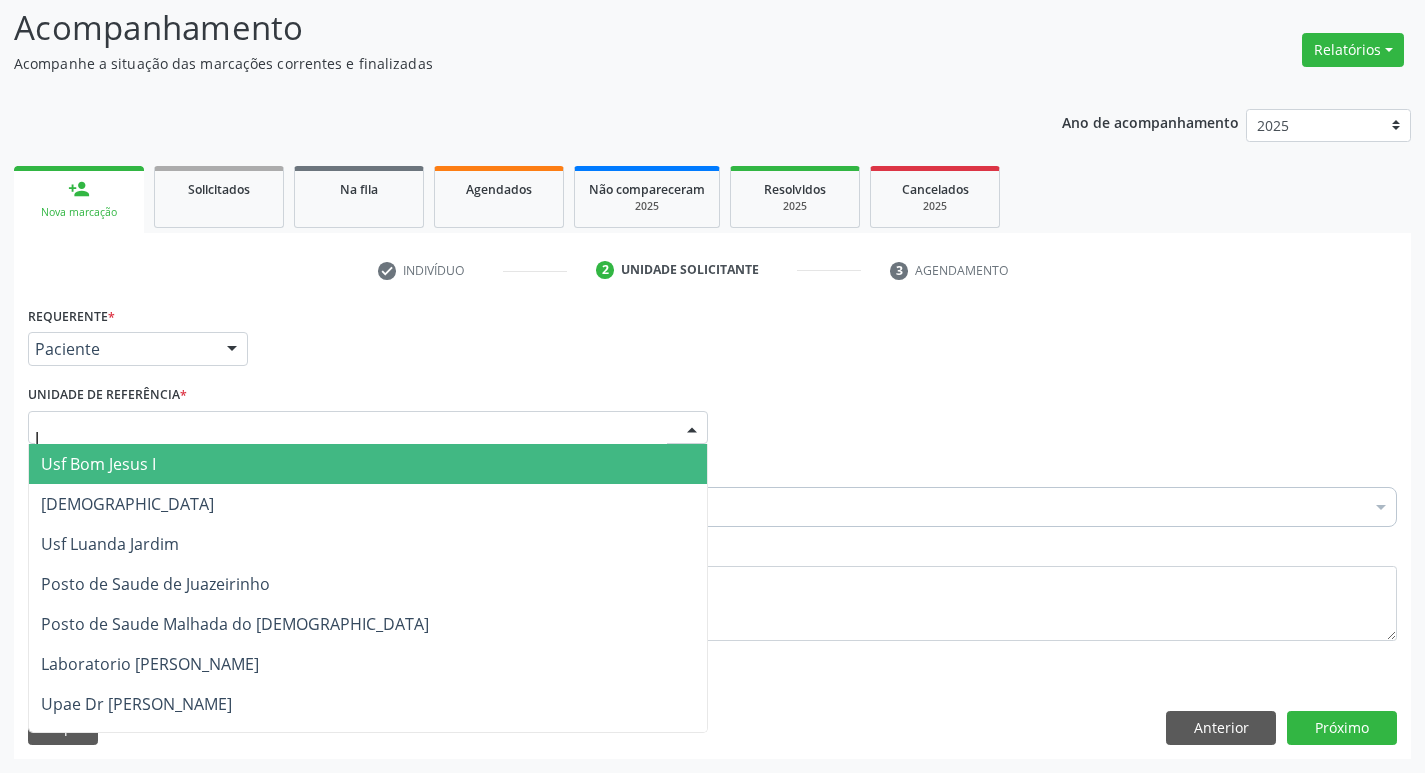 type on "[PERSON_NAME]" 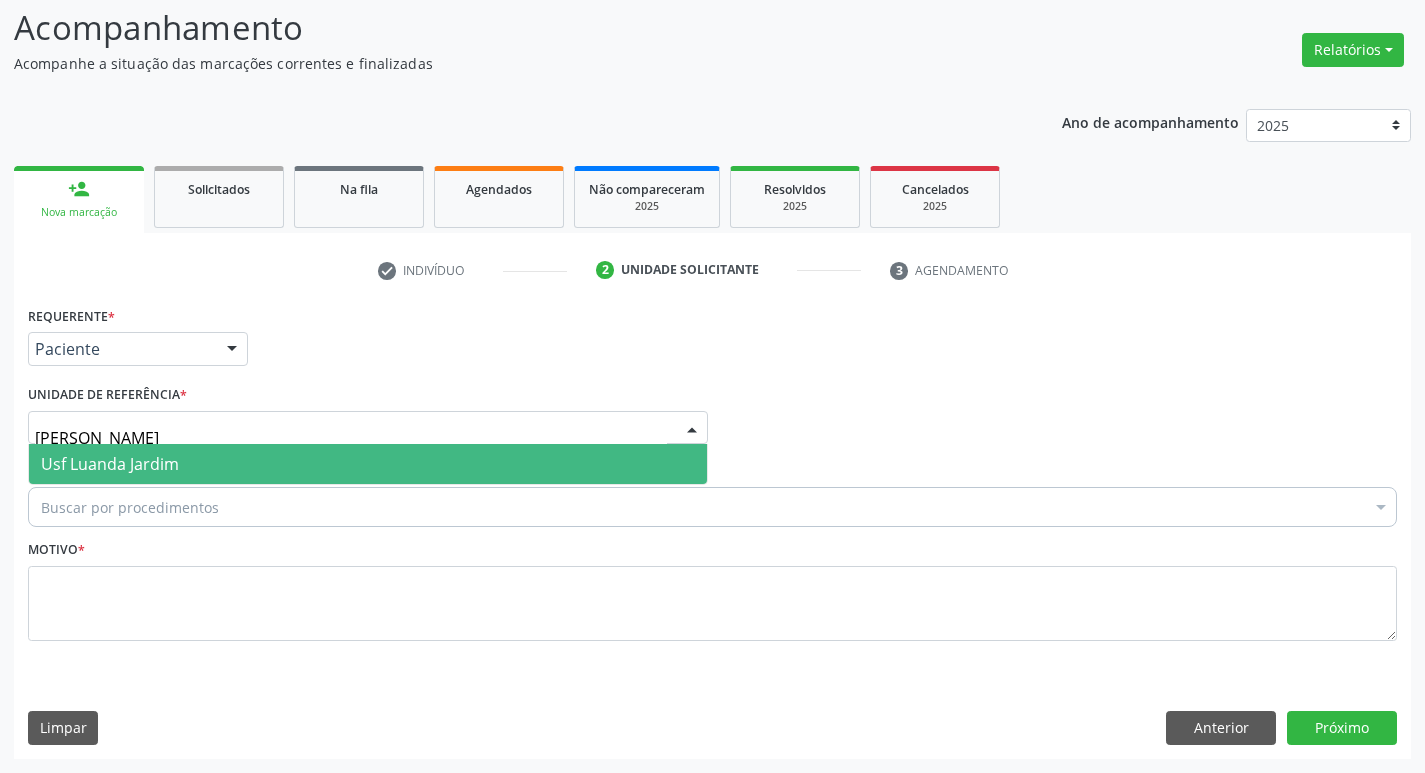 click on "Usf Luanda Jardim" at bounding box center (368, 464) 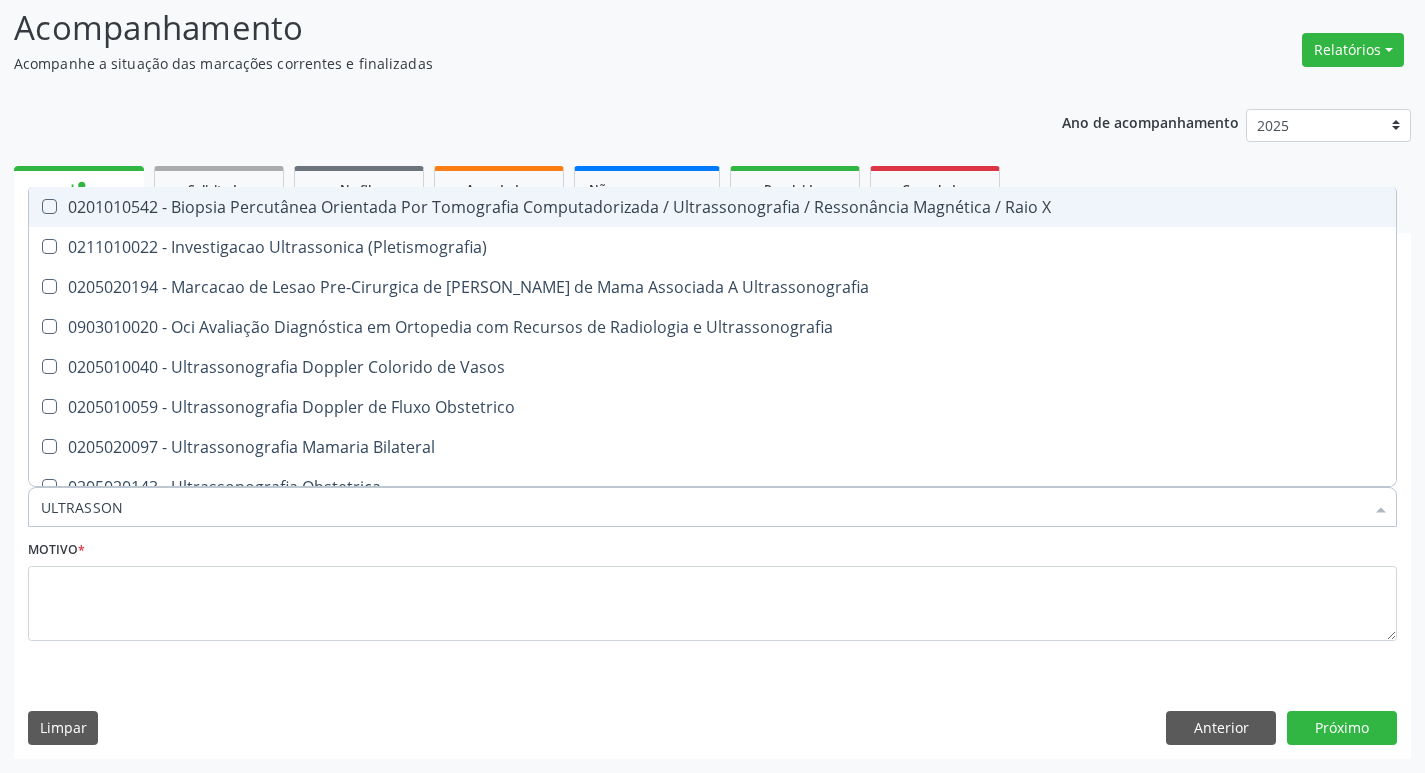 type on "ULTRASSONO" 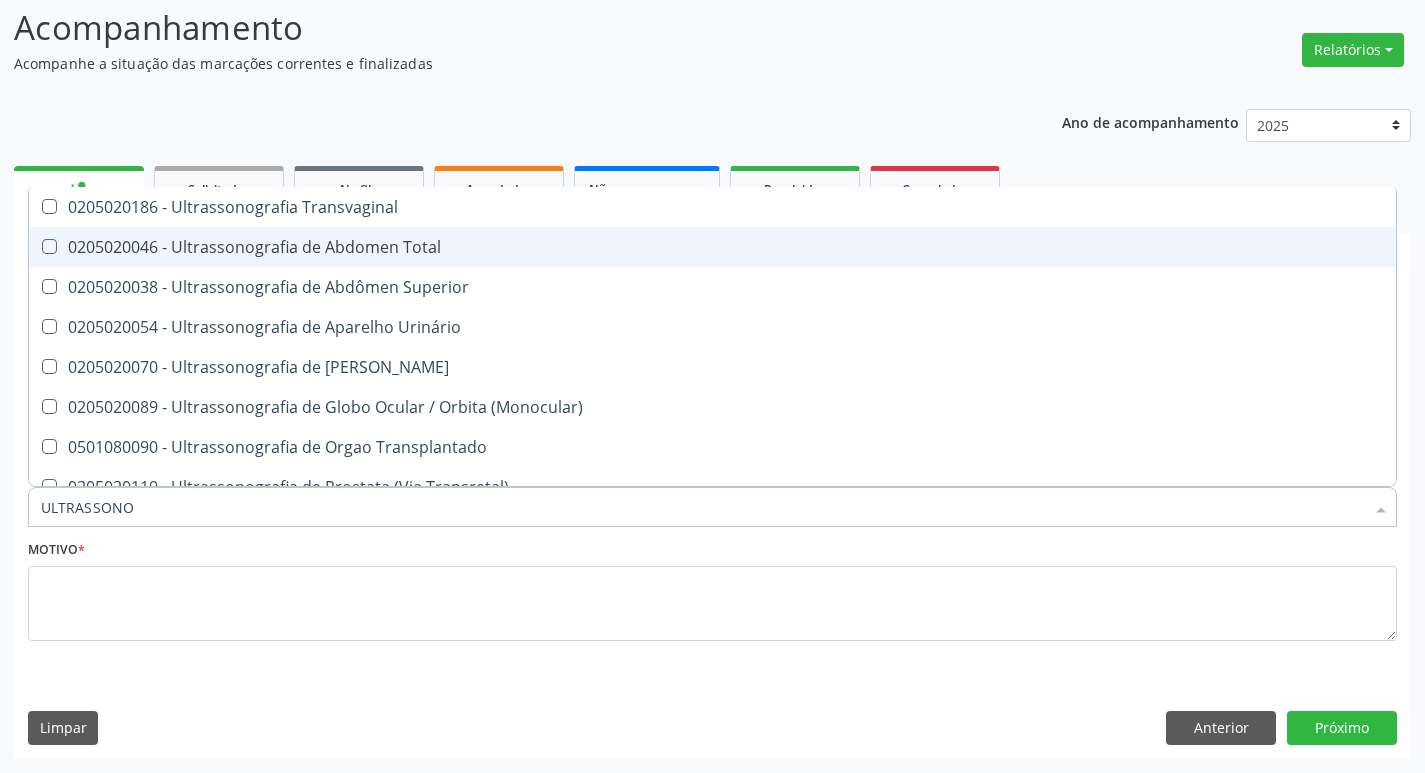 scroll, scrollTop: 541, scrollLeft: 0, axis: vertical 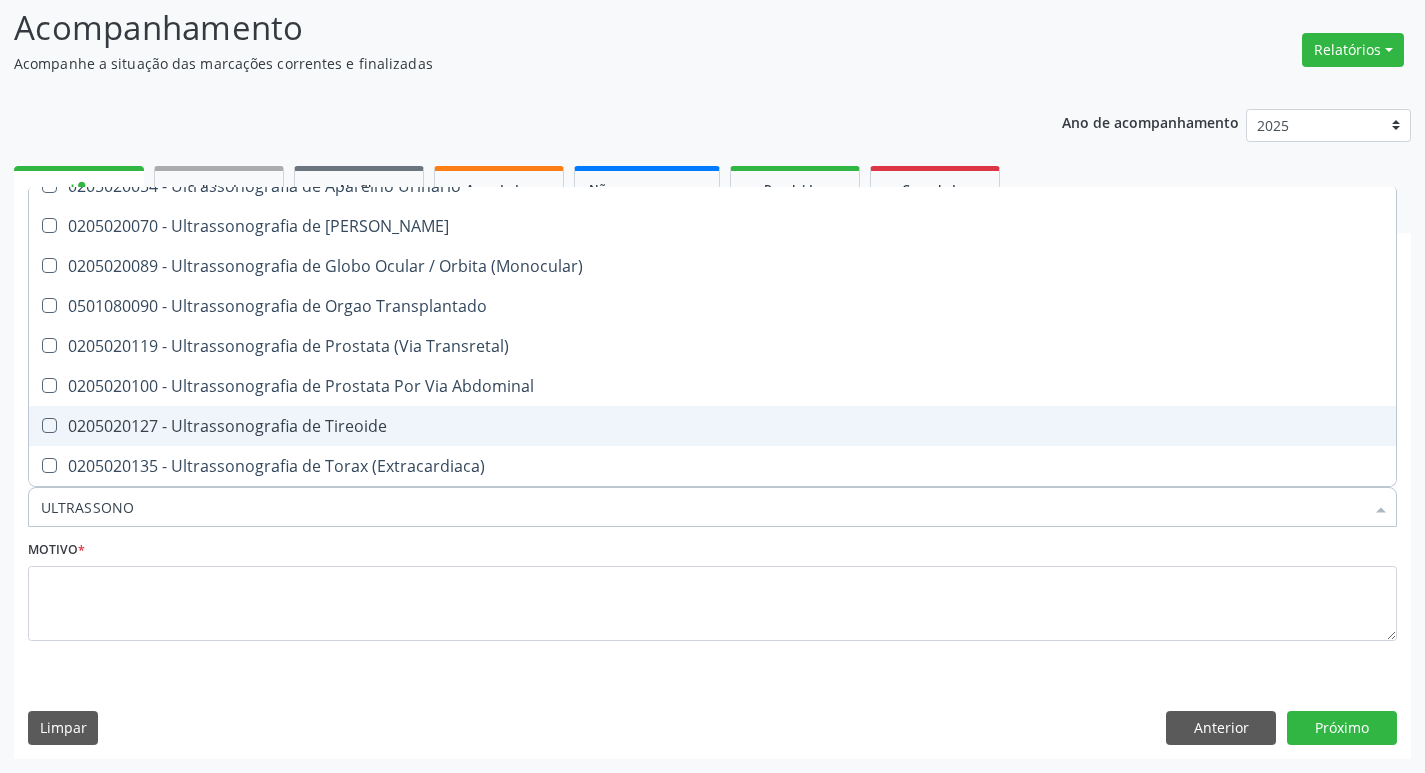 click on "0205020127 - Ultrassonografia de Tireoide" at bounding box center (712, 426) 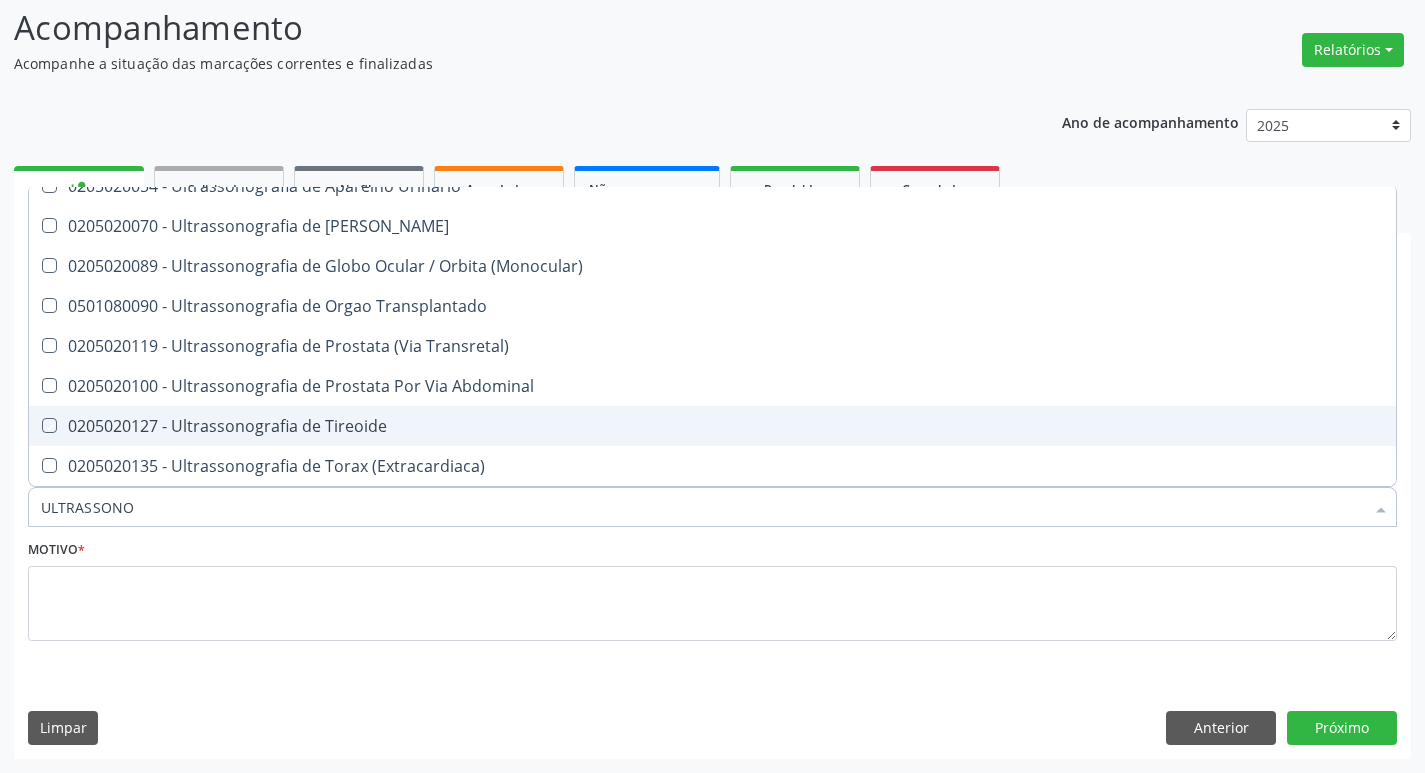 checkbox on "true" 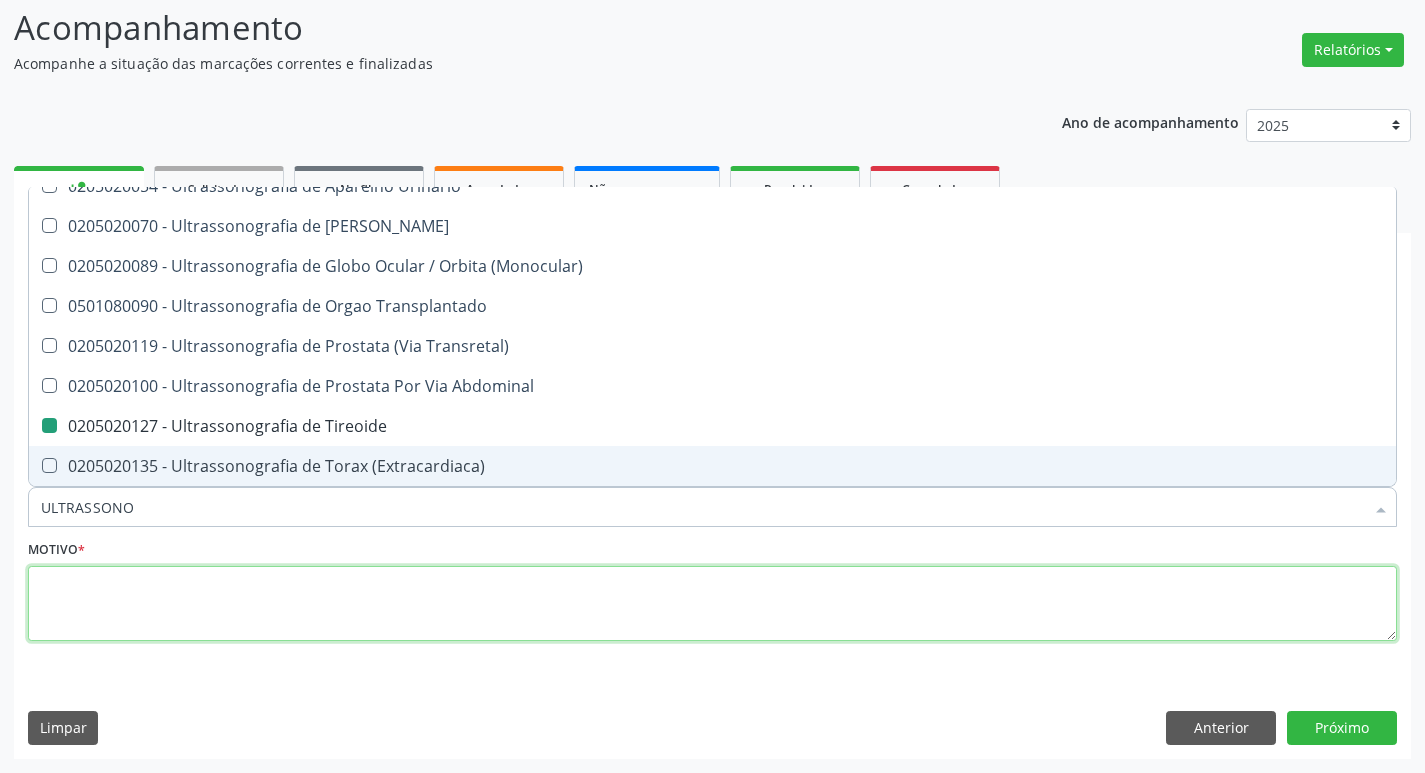 click at bounding box center [712, 604] 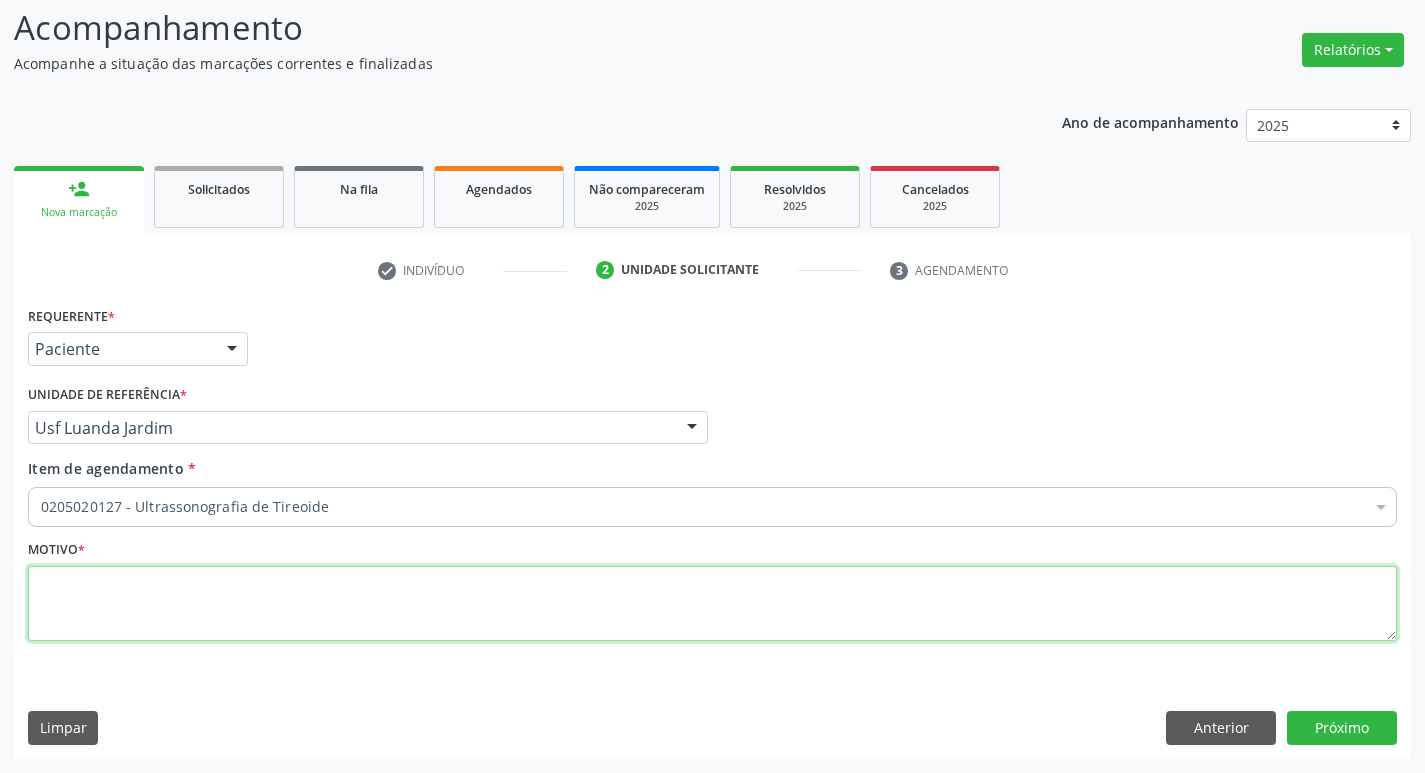 scroll, scrollTop: 0, scrollLeft: 0, axis: both 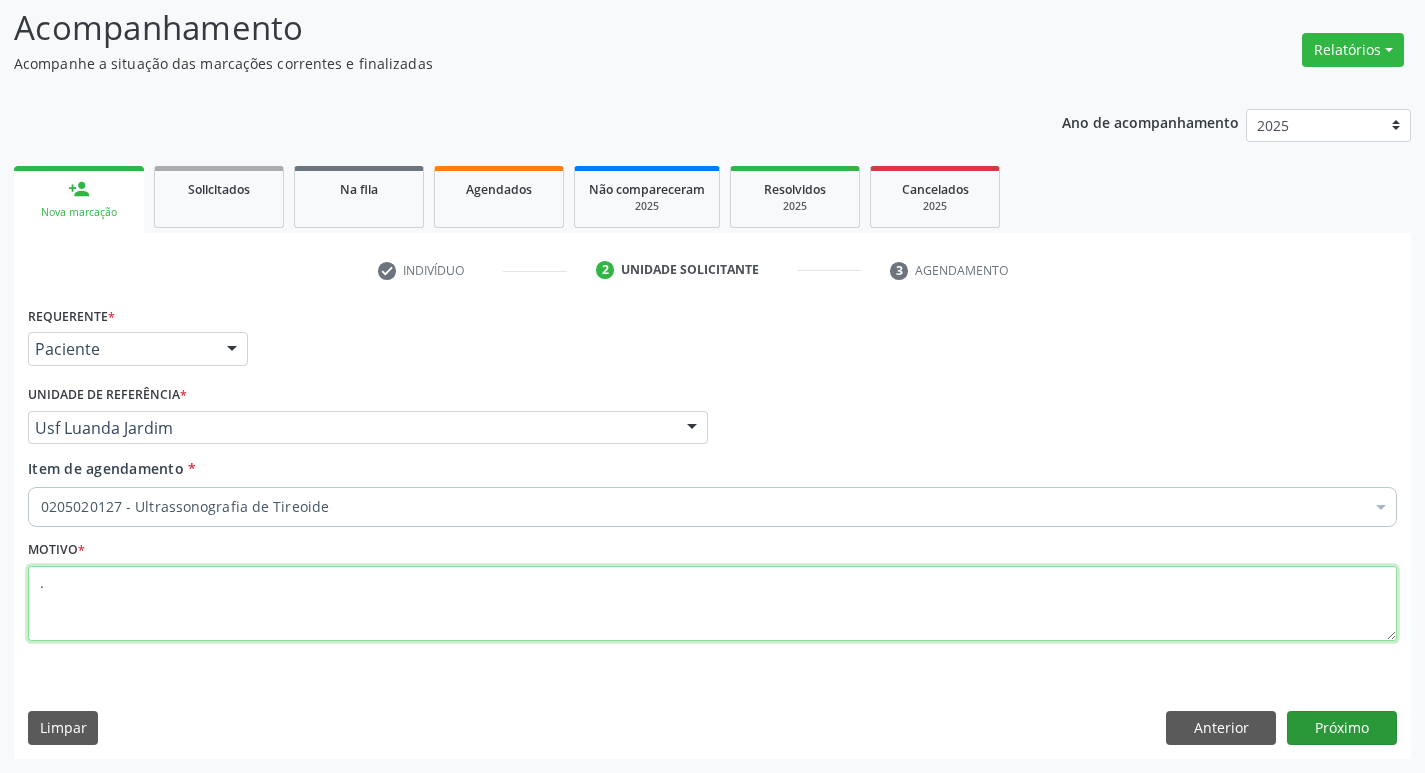 type on "." 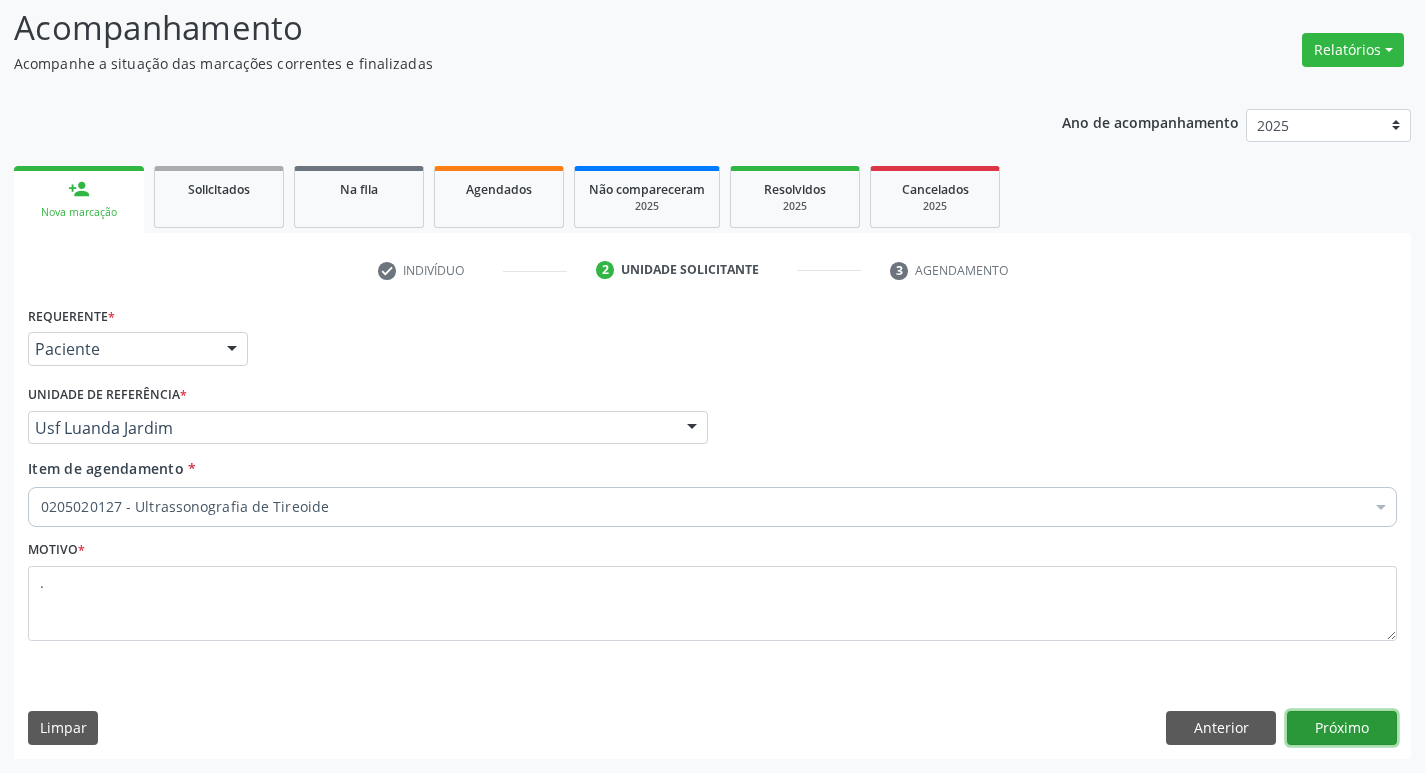 click on "Próximo" at bounding box center [1342, 728] 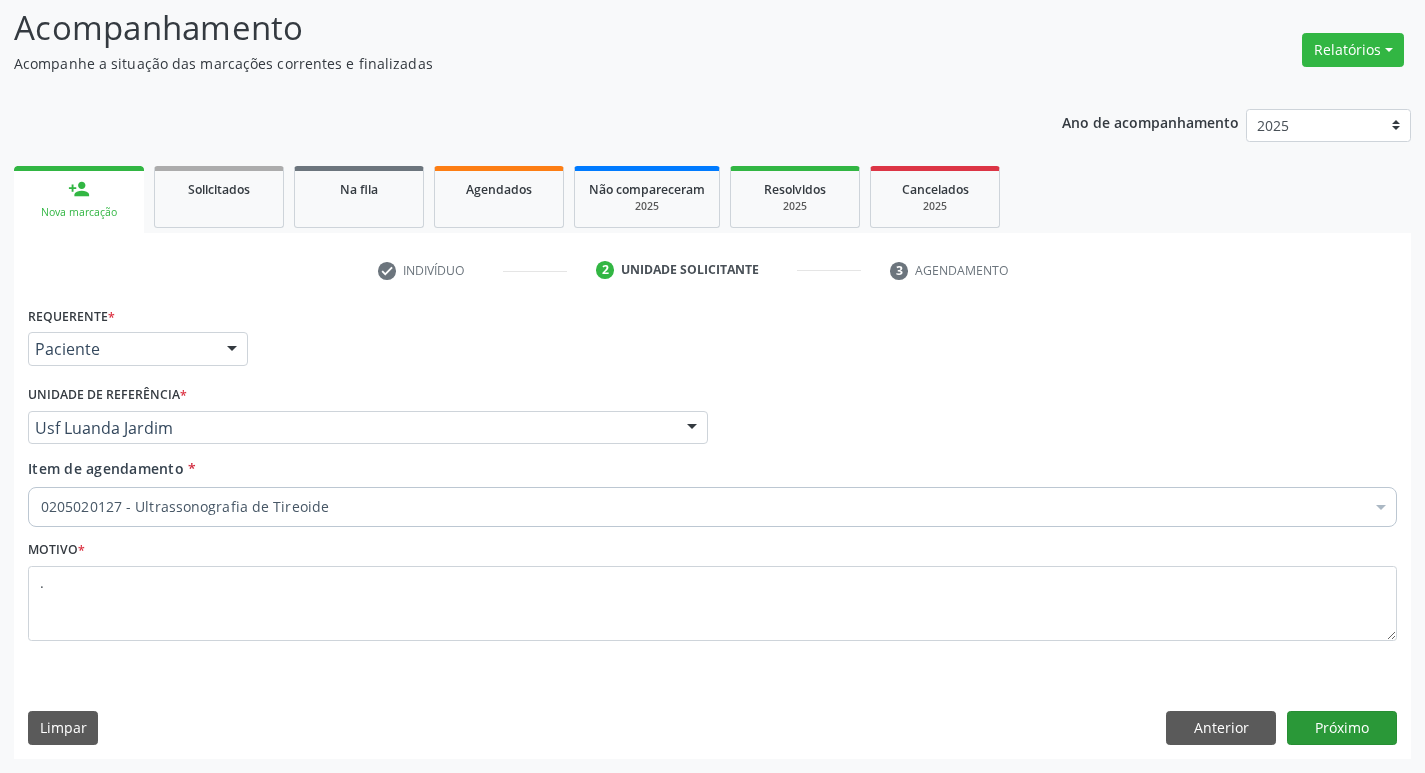 scroll, scrollTop: 97, scrollLeft: 0, axis: vertical 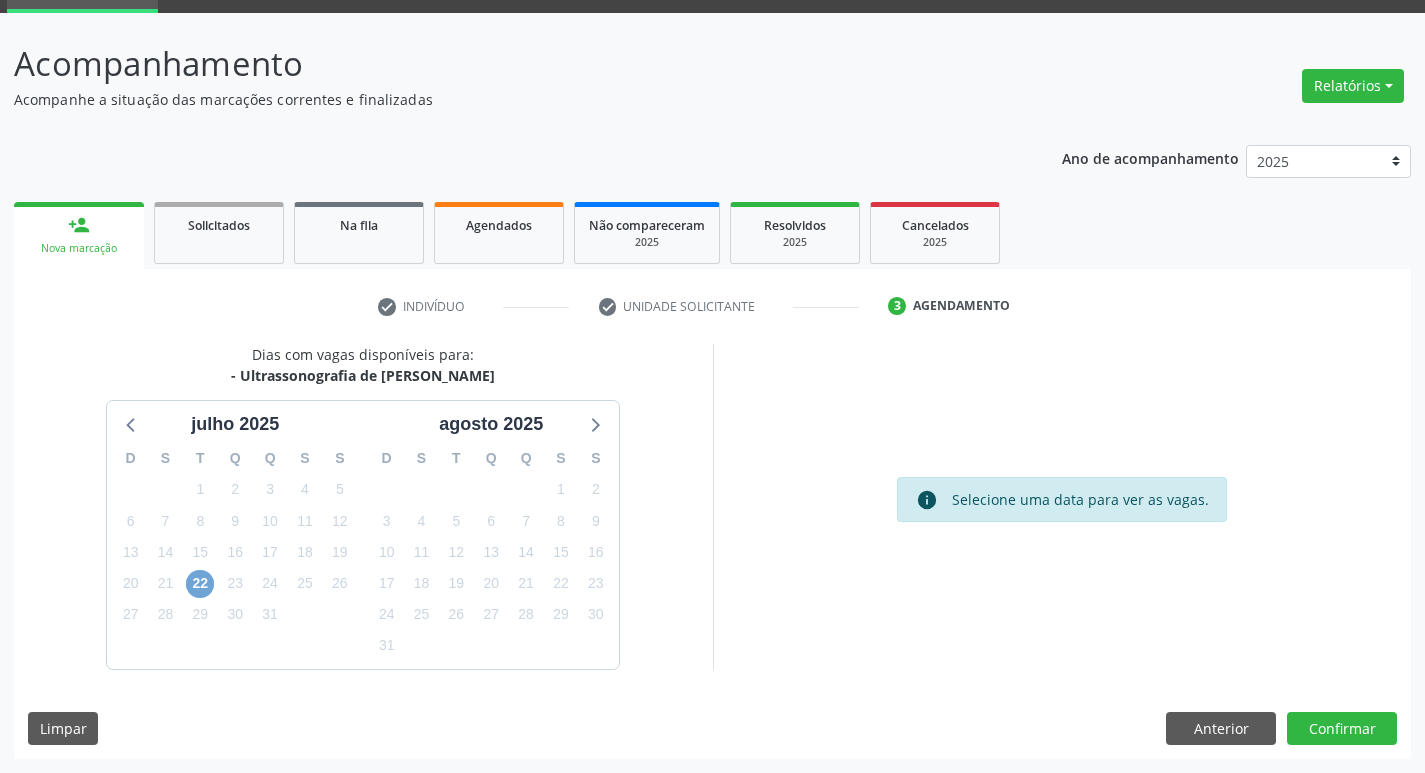 click on "22" at bounding box center (200, 584) 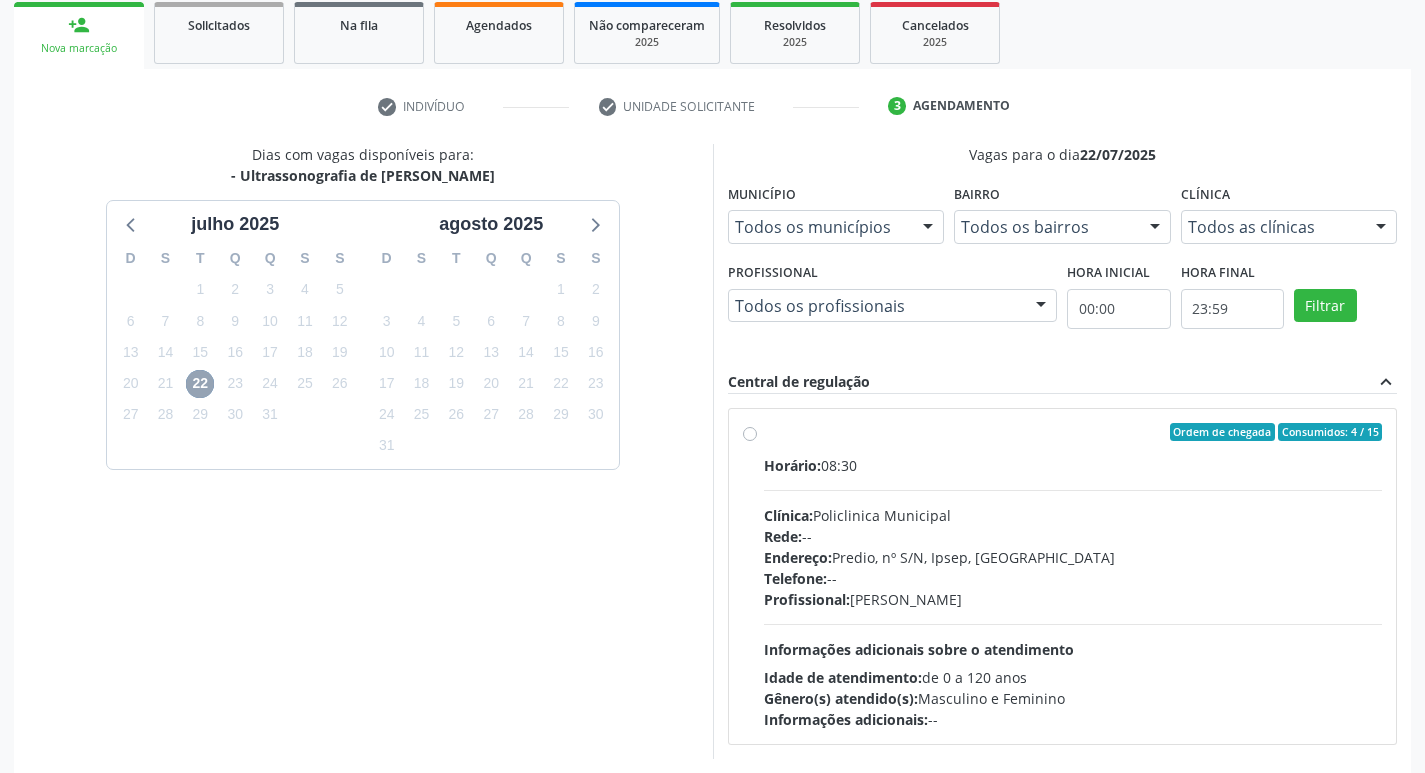 scroll, scrollTop: 386, scrollLeft: 0, axis: vertical 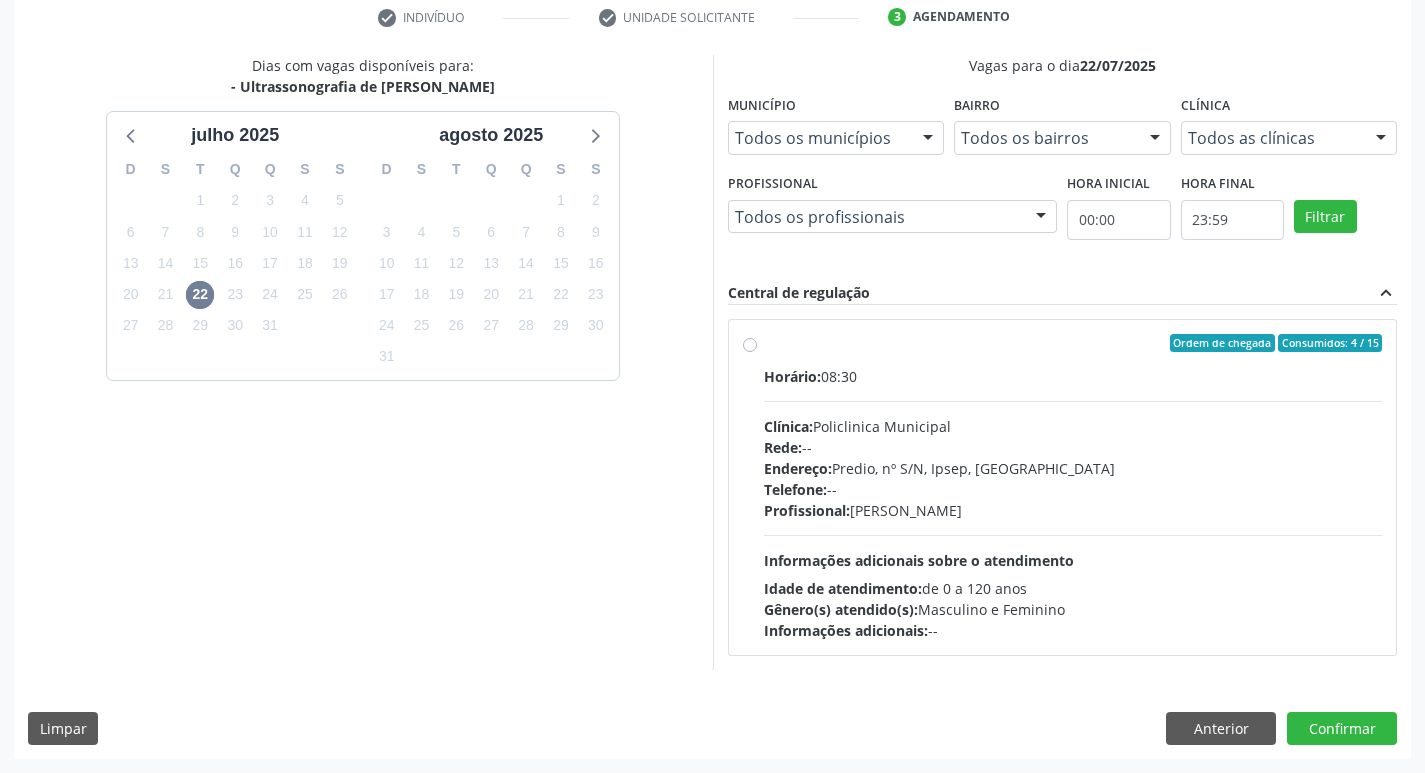 click on "Rede:
--" at bounding box center [1073, 447] 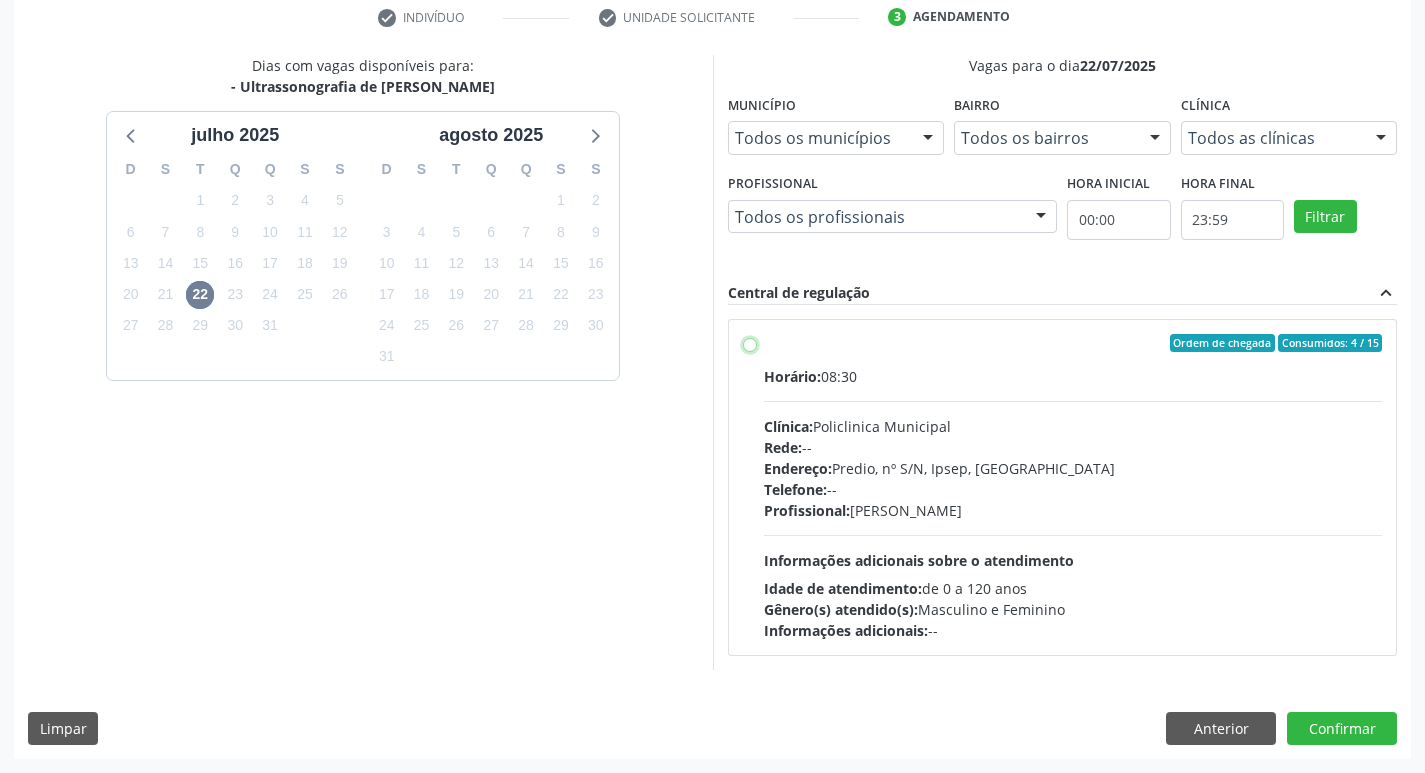 click on "Ordem de chegada
Consumidos: 4 / 15
Horário:   08:30
Clínica:  Policlinica Municipal
Rede:
--
Endereço:   Predio, nº S/N, Ipsep, Serra Talhada - PE
Telefone:   --
Profissional:
Antonio Carlos Brito Pereira de Meneses
Informações adicionais sobre o atendimento
Idade de atendimento:
de 0 a 120 anos
Gênero(s) atendido(s):
Masculino e Feminino
Informações adicionais:
--" at bounding box center (750, 343) 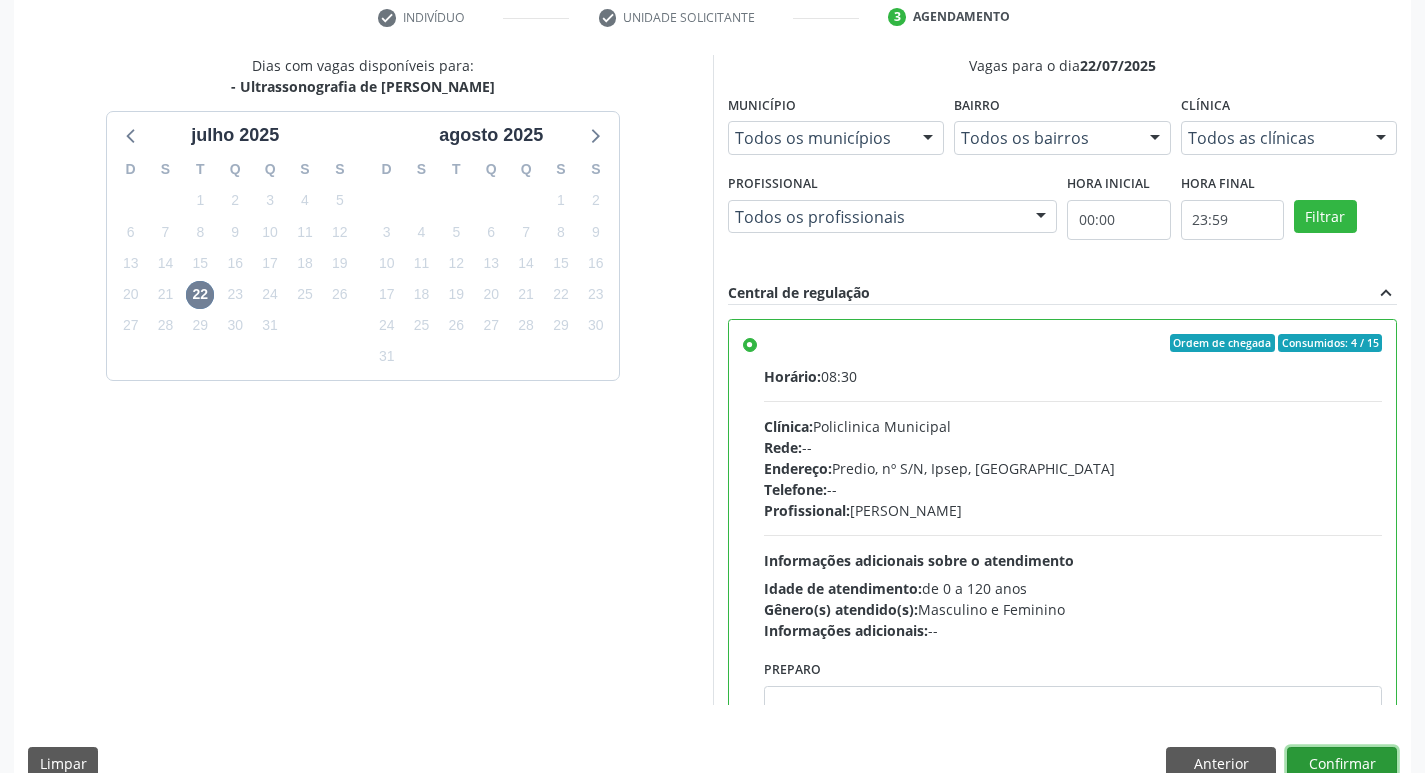 click on "Confirmar" at bounding box center [1342, 764] 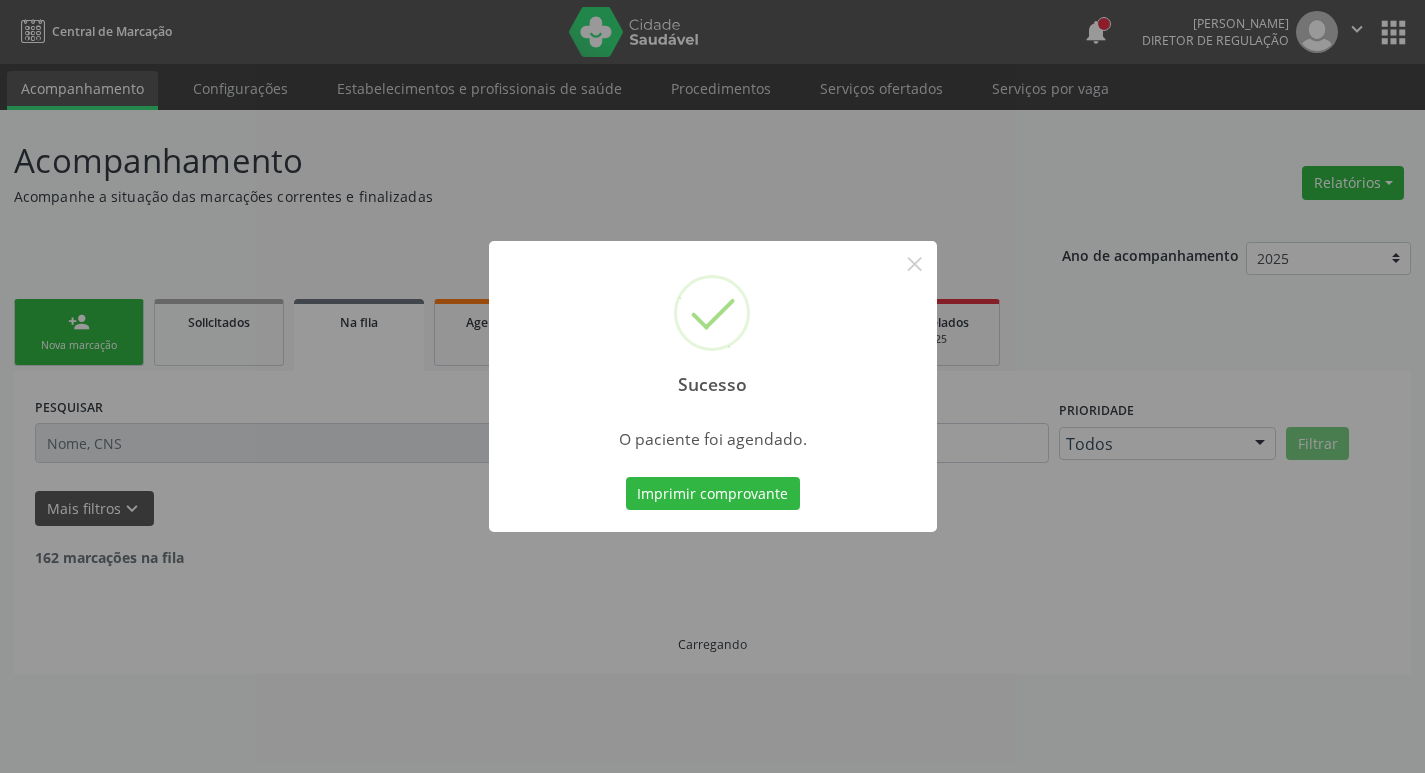 scroll, scrollTop: 0, scrollLeft: 0, axis: both 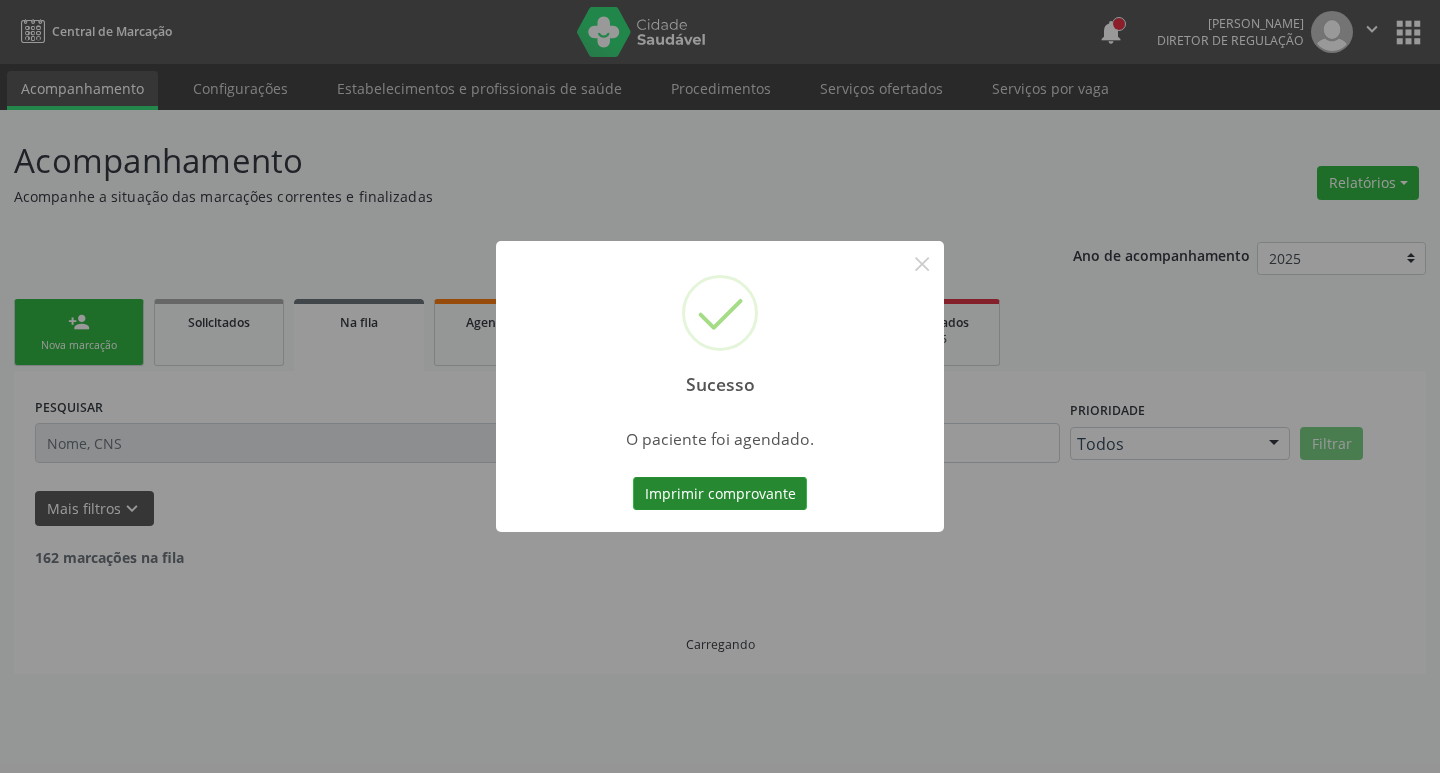 click on "Imprimir comprovante" at bounding box center [720, 494] 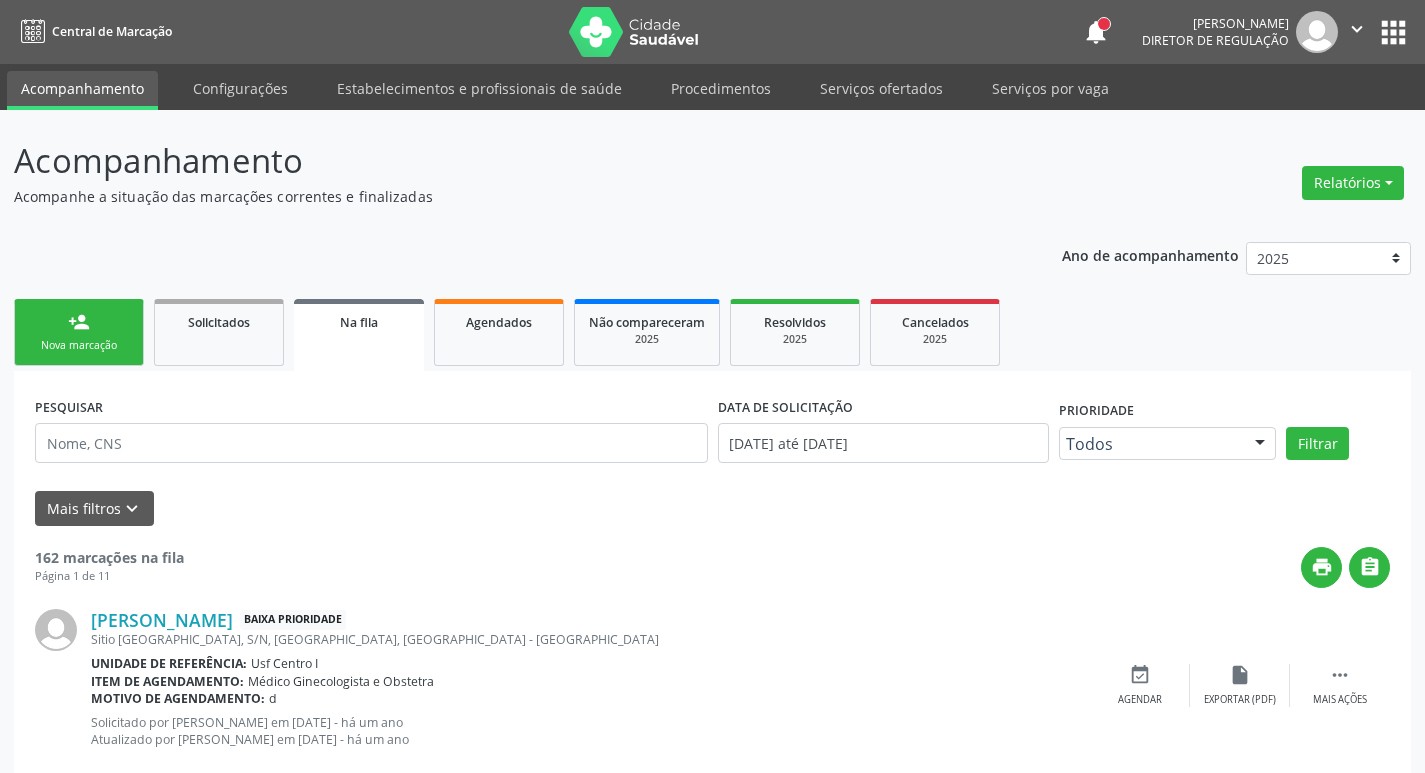 click on "person_add
Nova marcação" at bounding box center [79, 332] 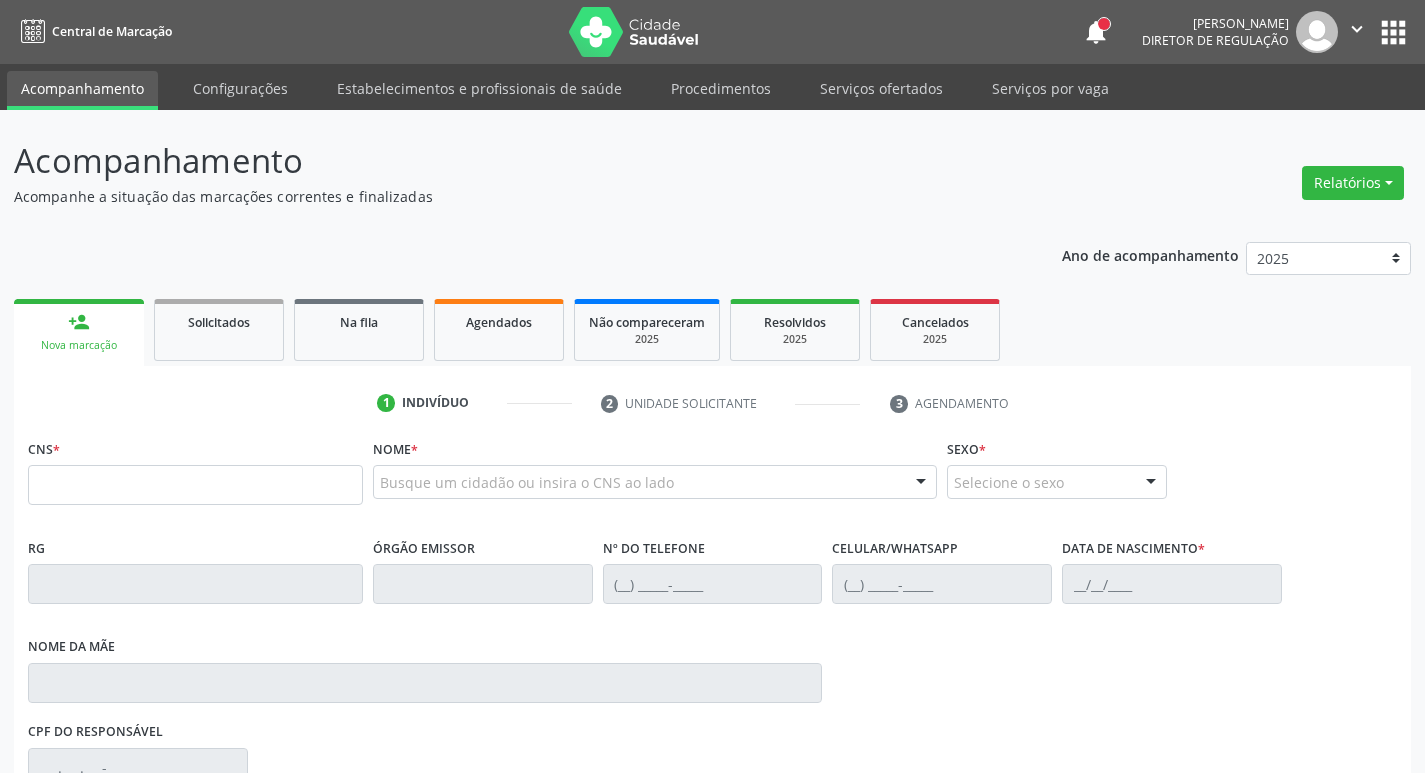 click on "person_add
Nova marcação" at bounding box center (79, 332) 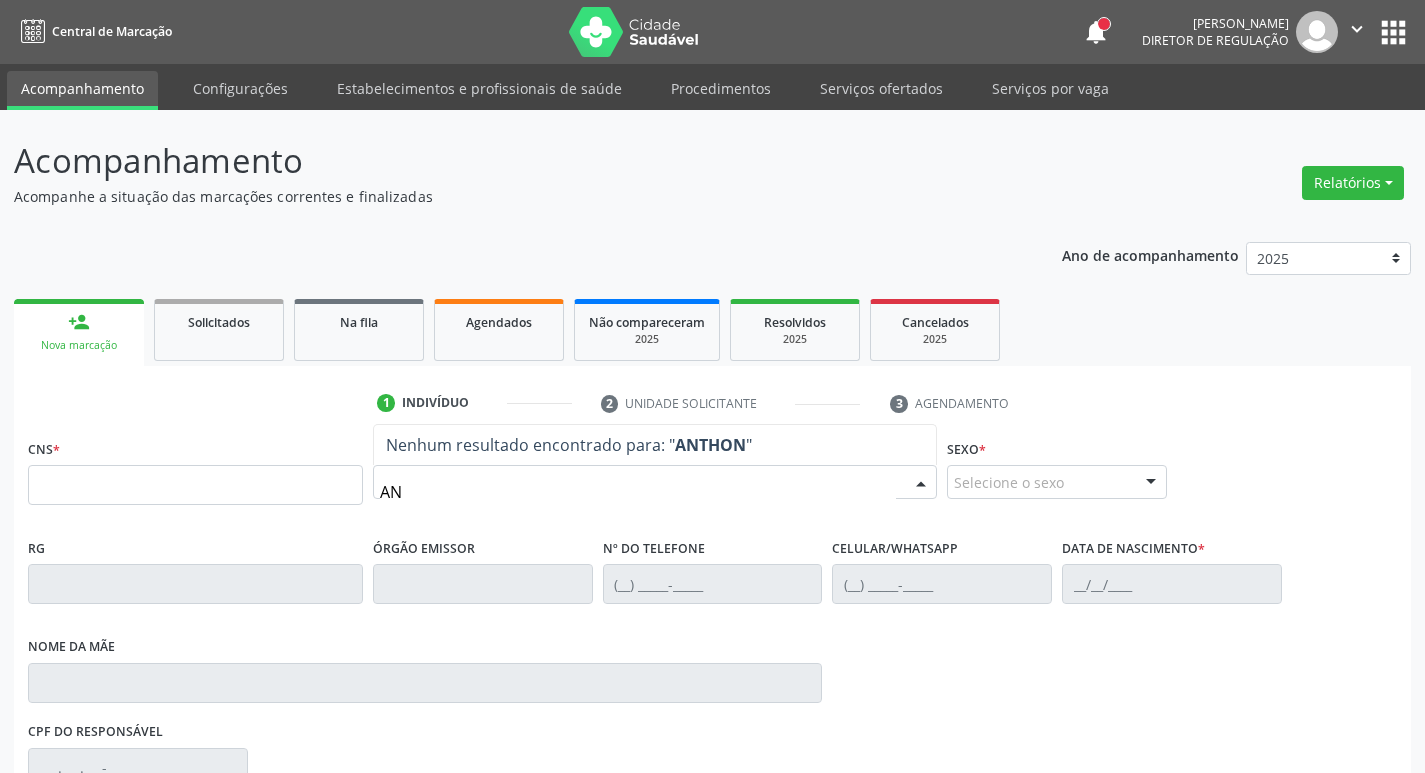 type on "A" 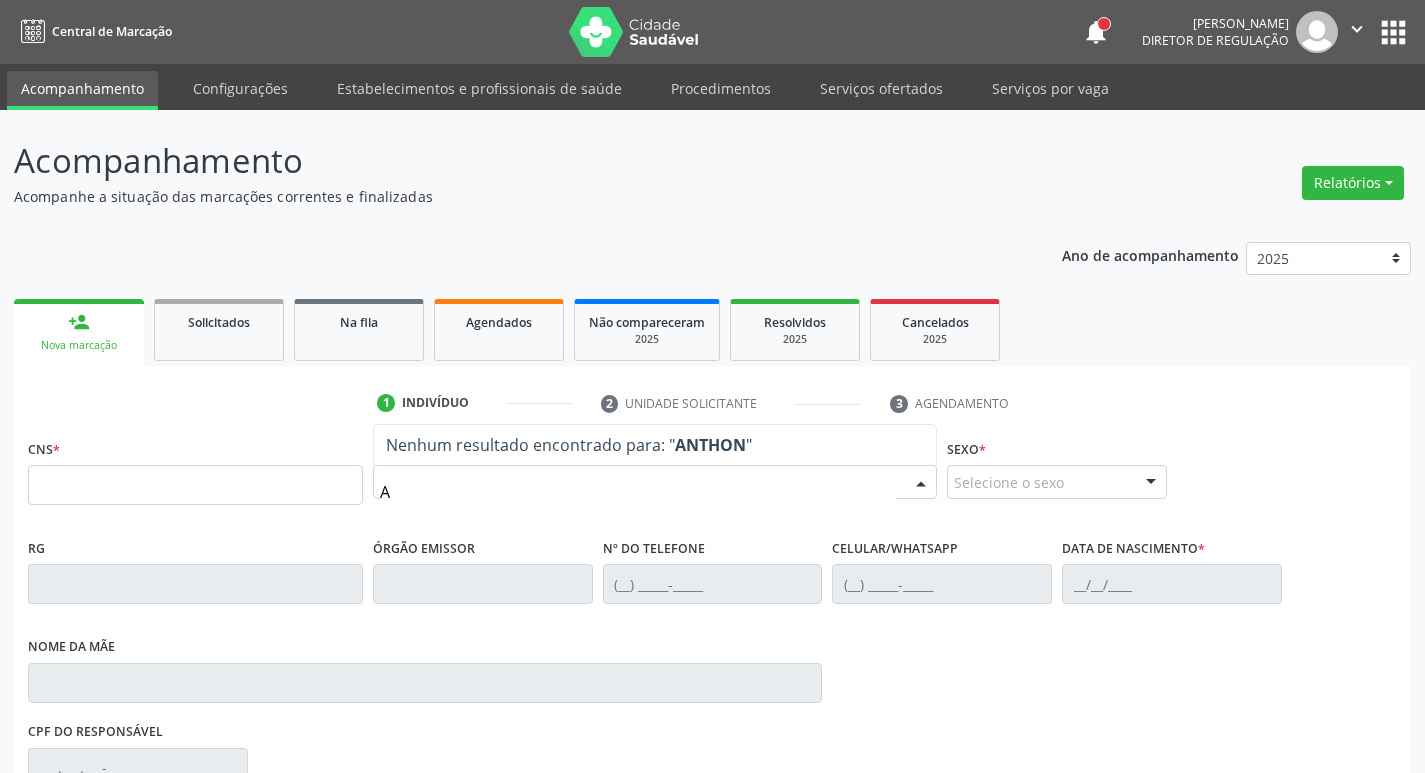 type 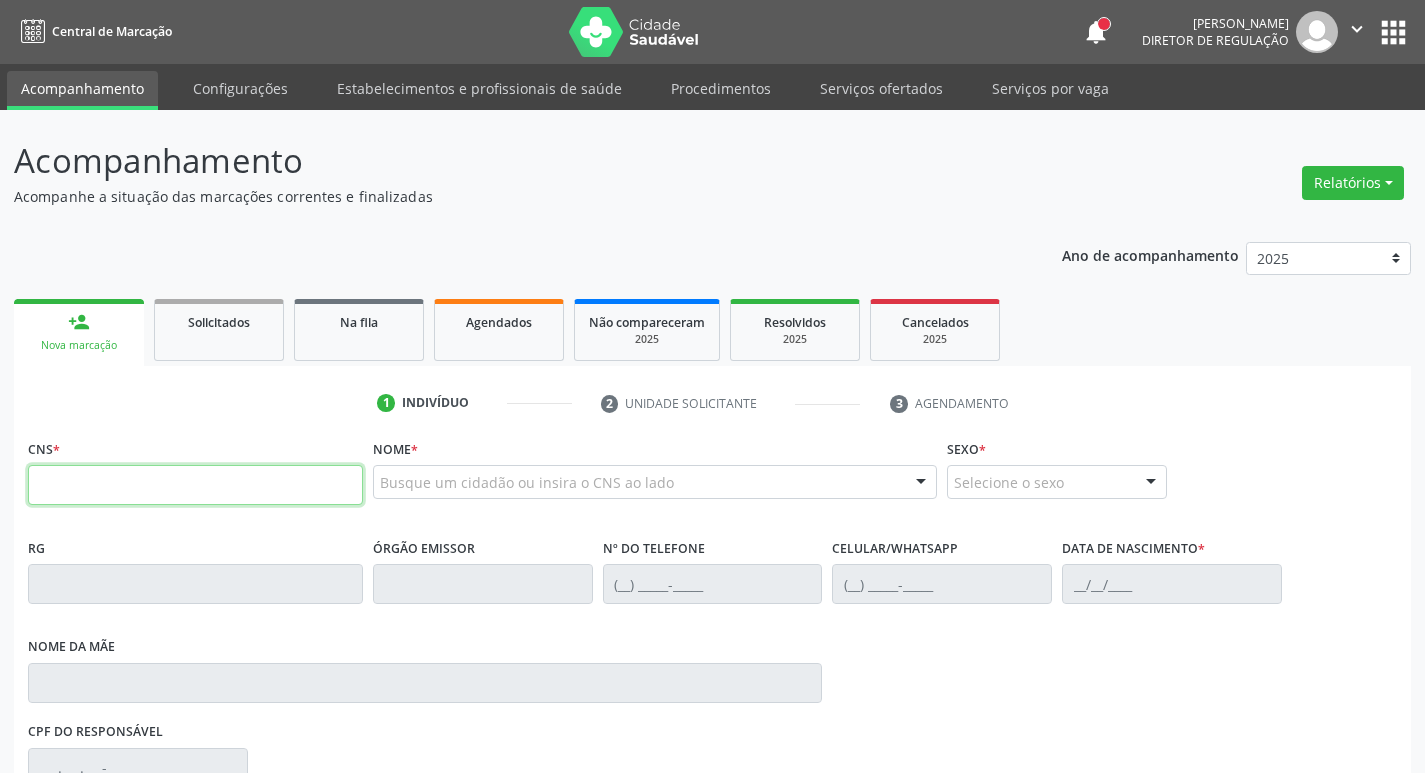 click at bounding box center [195, 485] 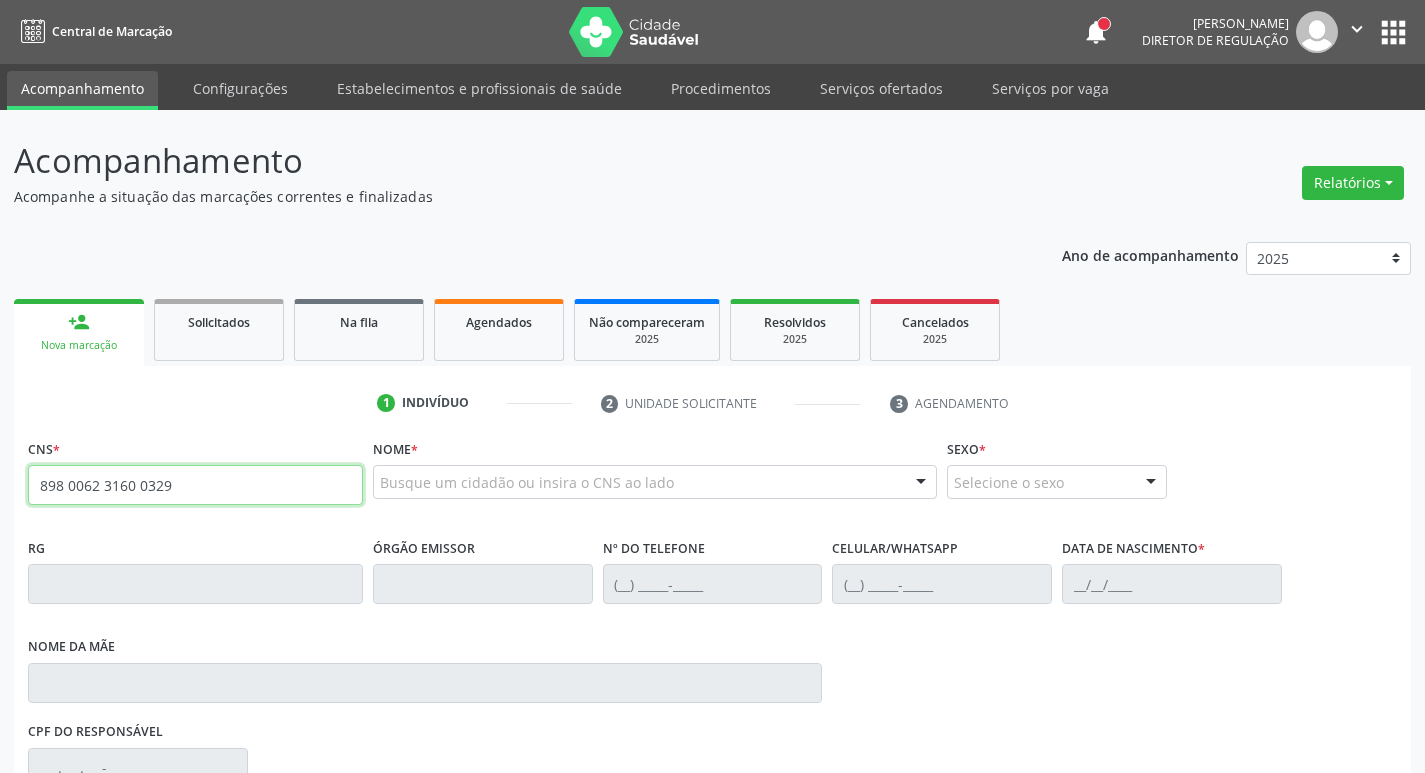 type on "898 0062 3160 0329" 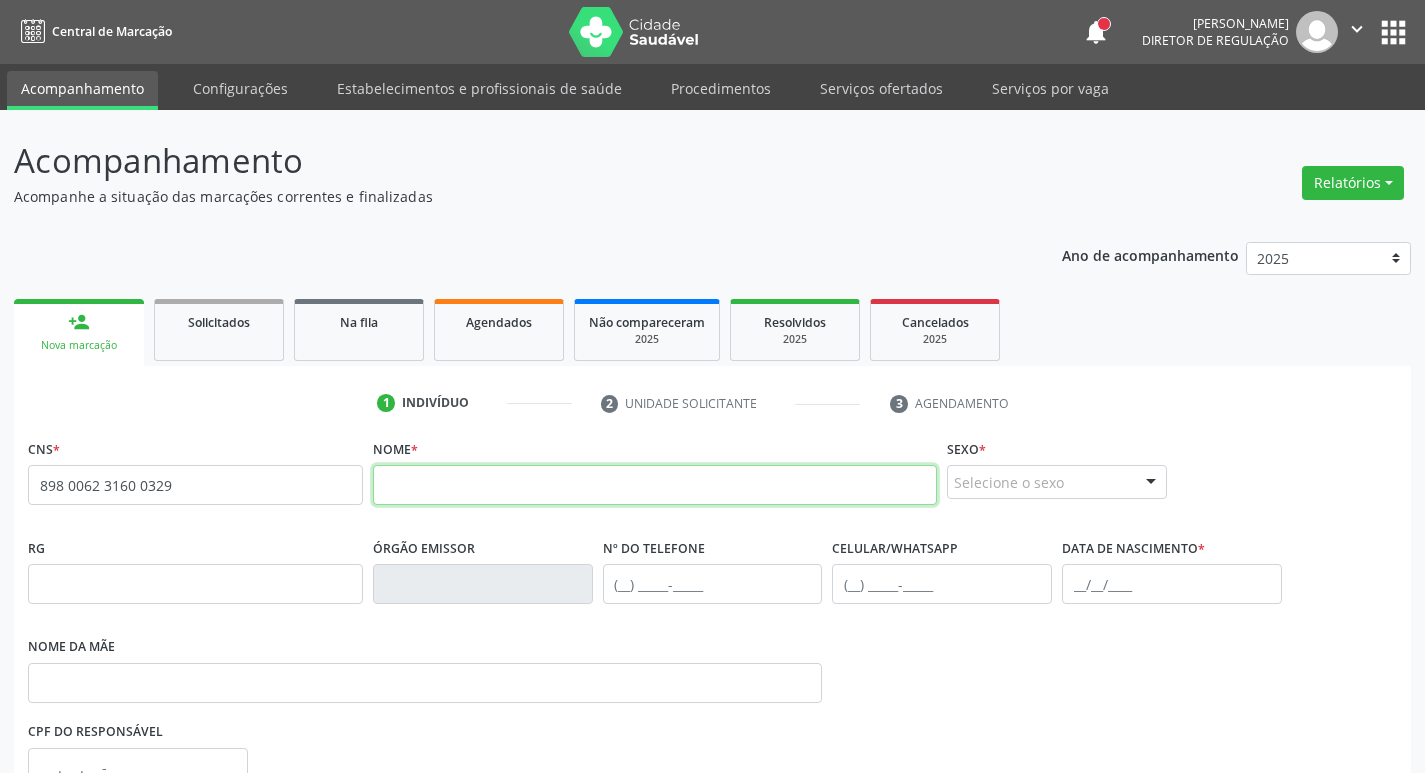 click at bounding box center [655, 485] 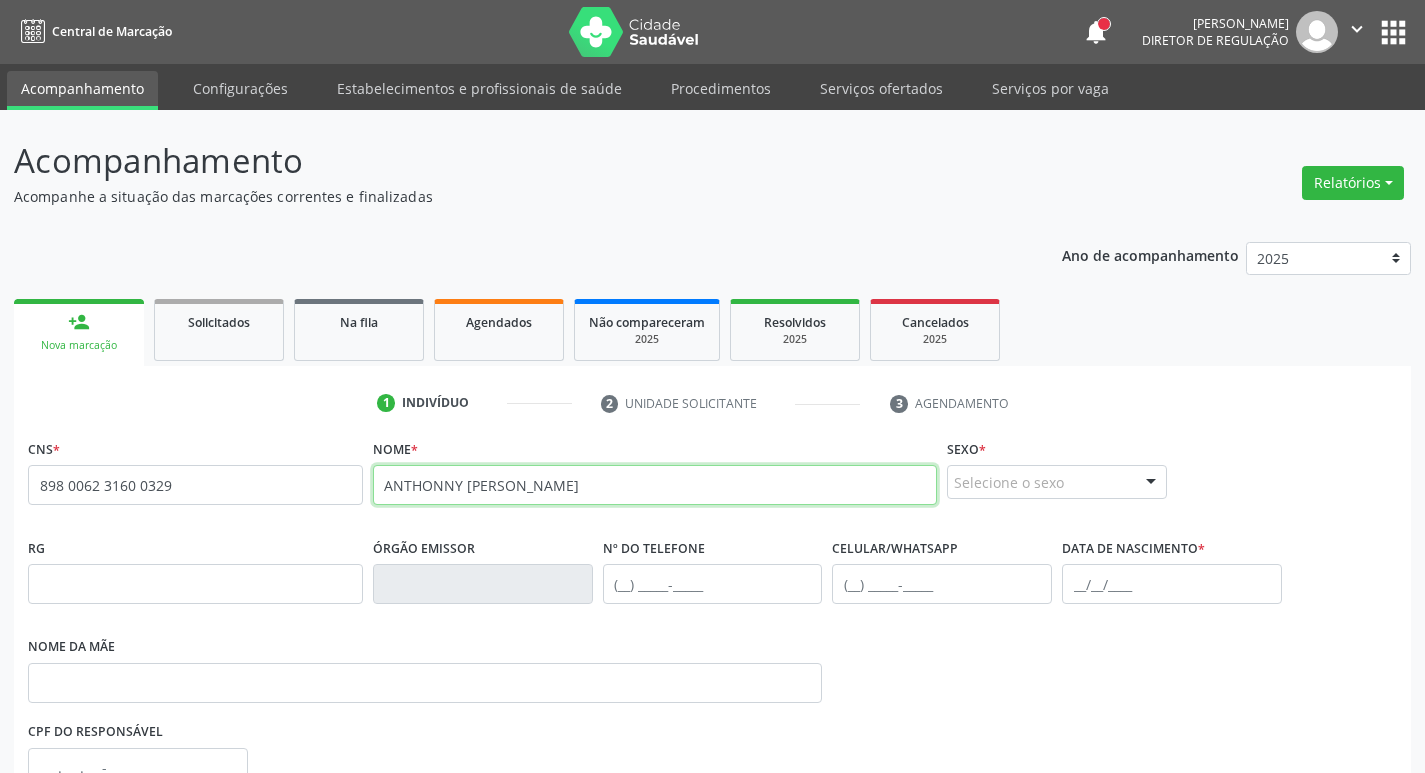 type on "ANTHONNY RICARDO DE MOURA SILVA" 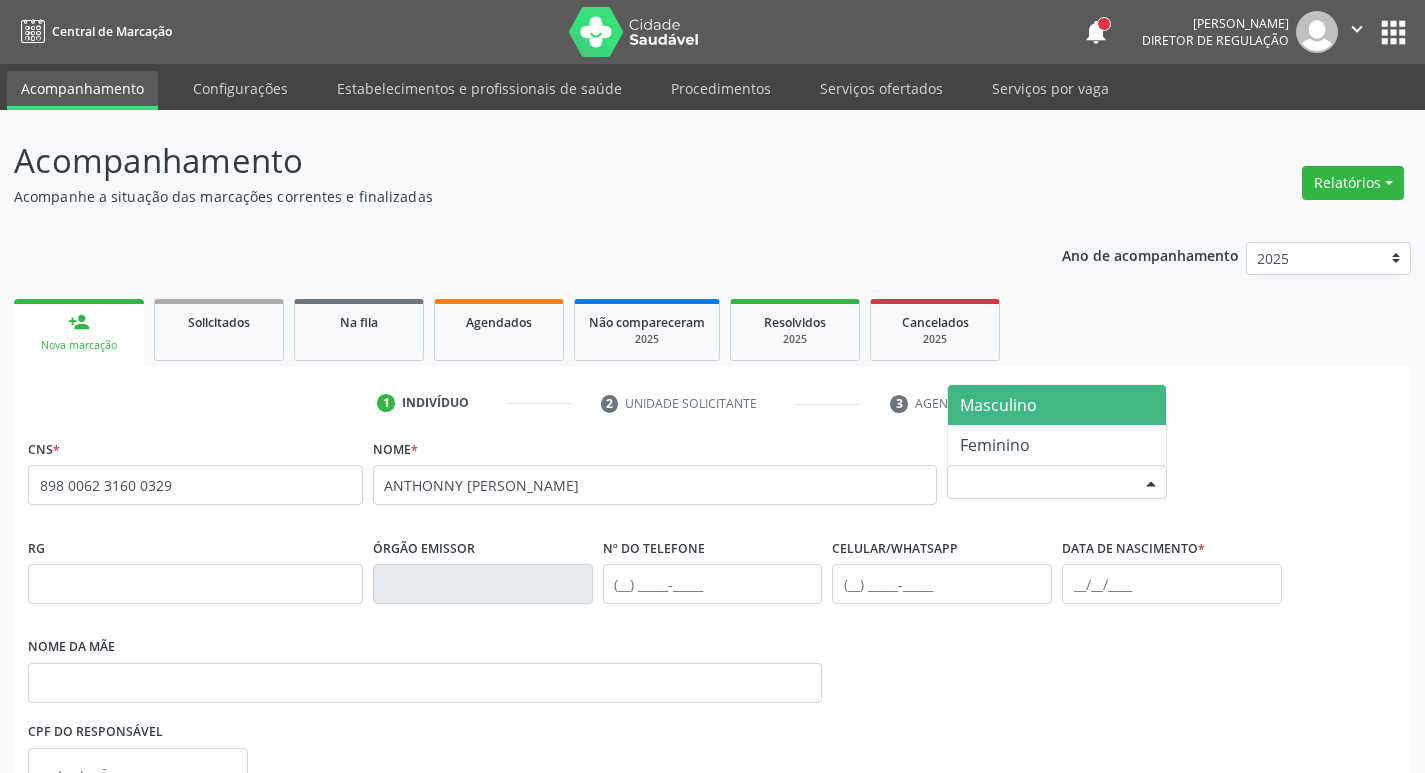 click on "Selecione o sexo" at bounding box center [1057, 482] 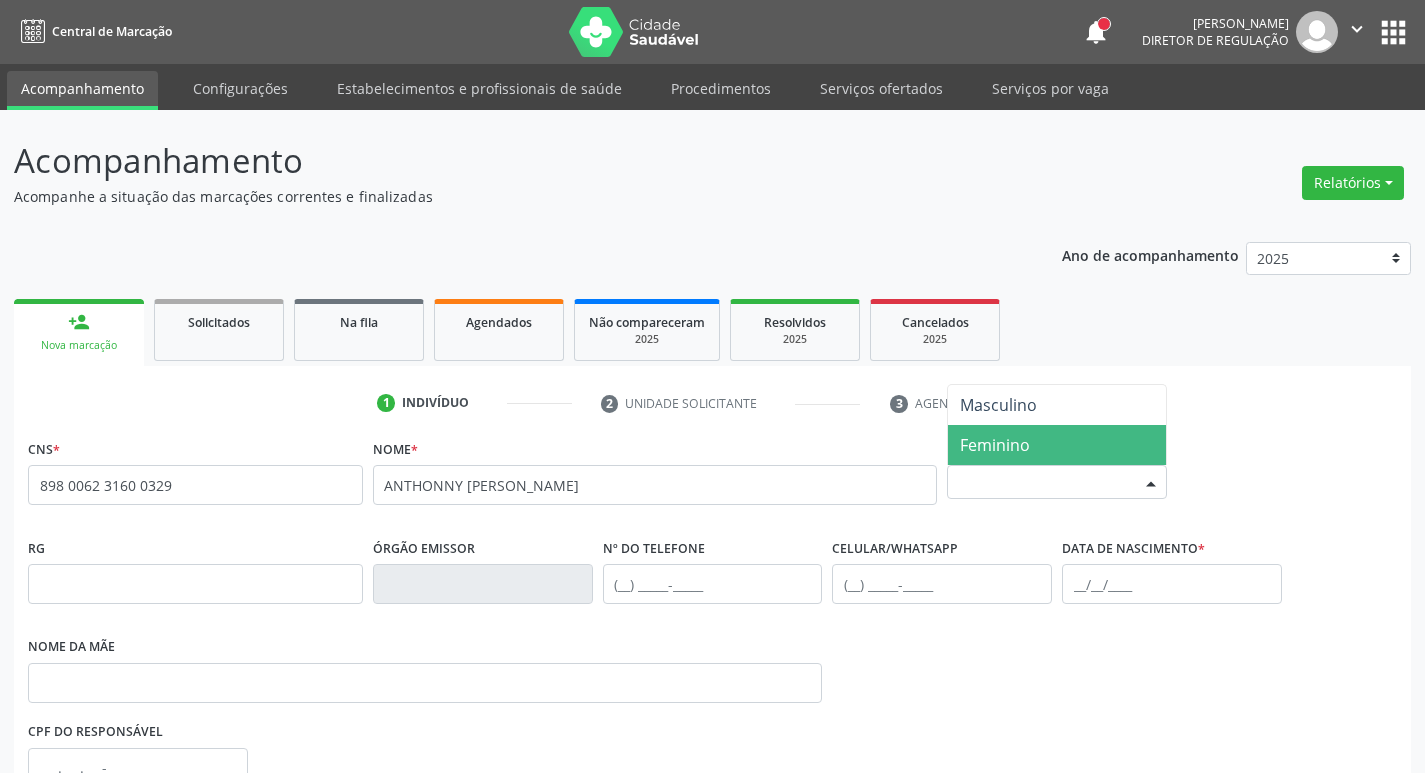 click on "Feminino" at bounding box center [1057, 445] 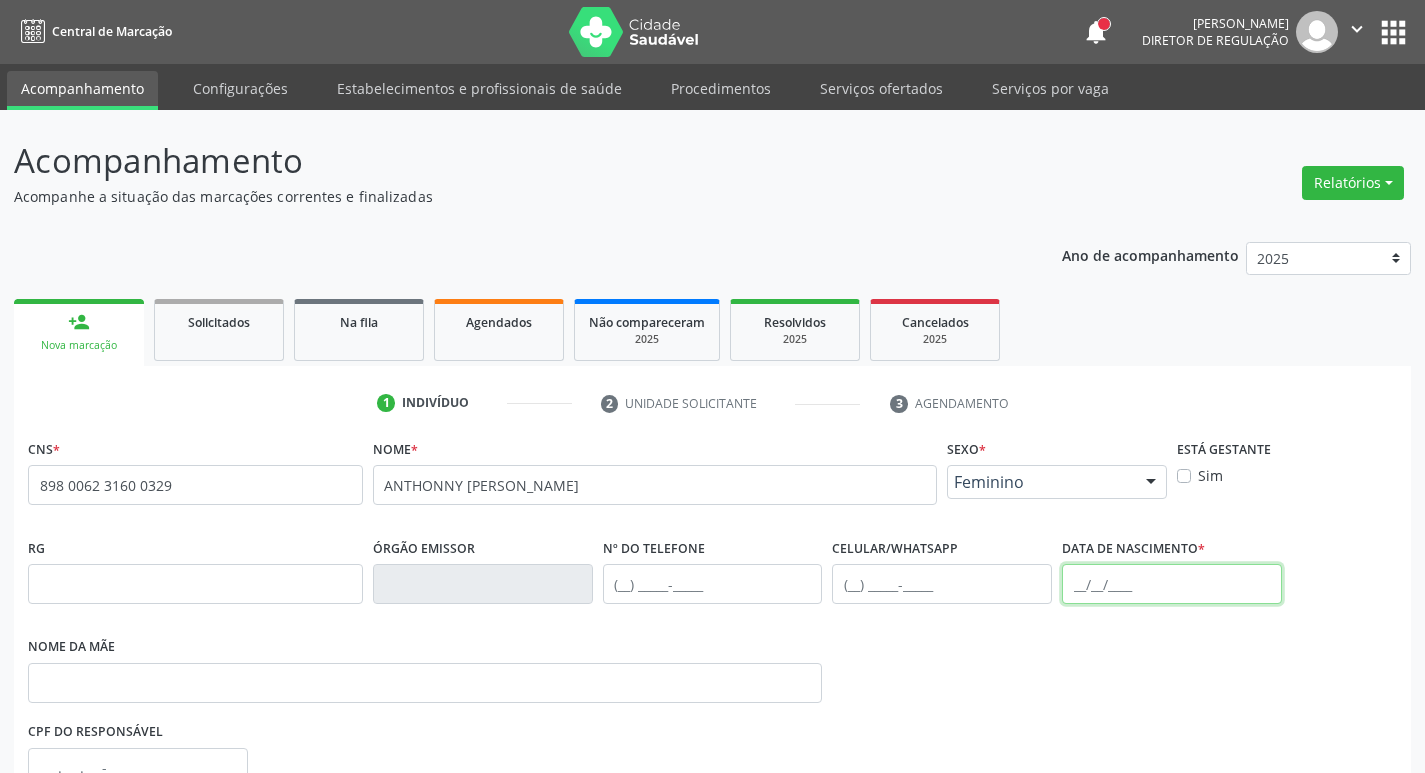 click at bounding box center (1172, 584) 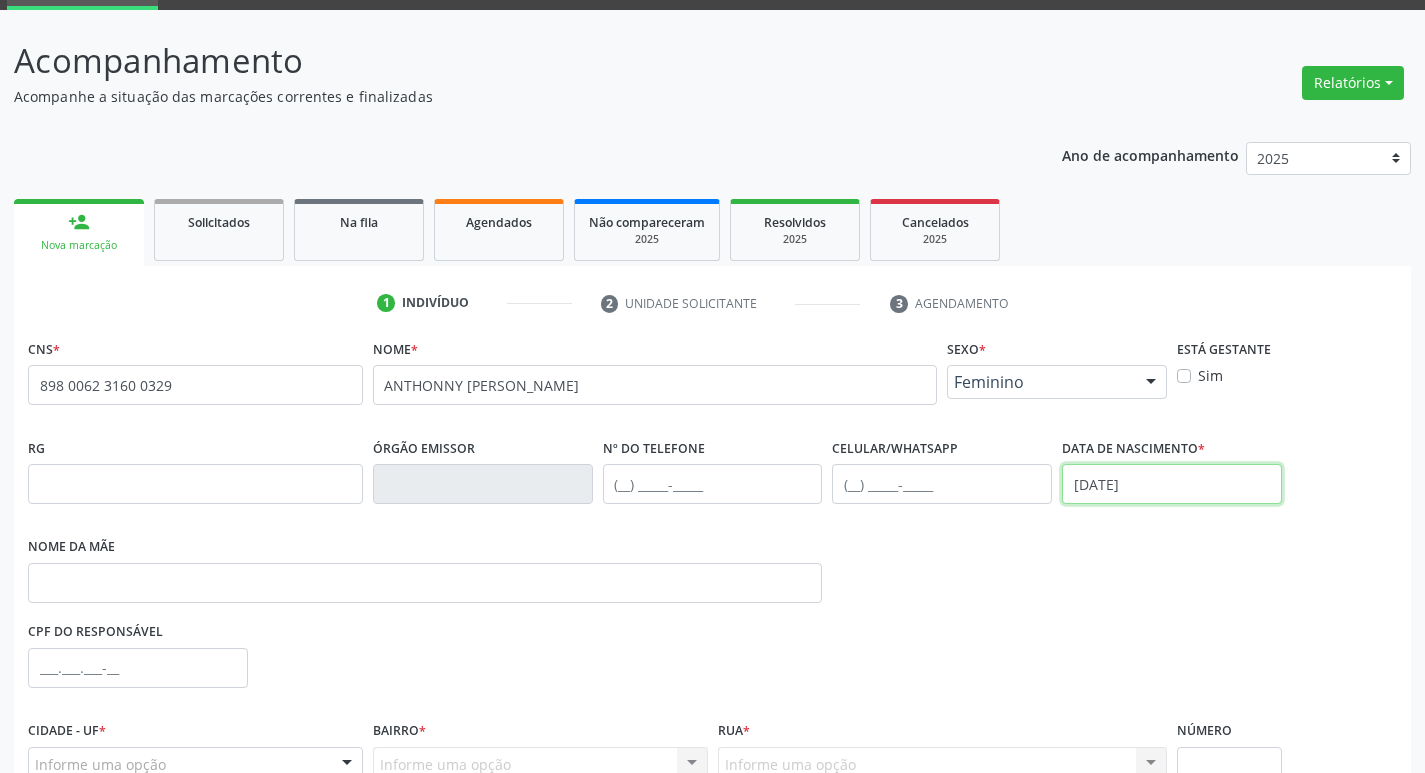 scroll, scrollTop: 297, scrollLeft: 0, axis: vertical 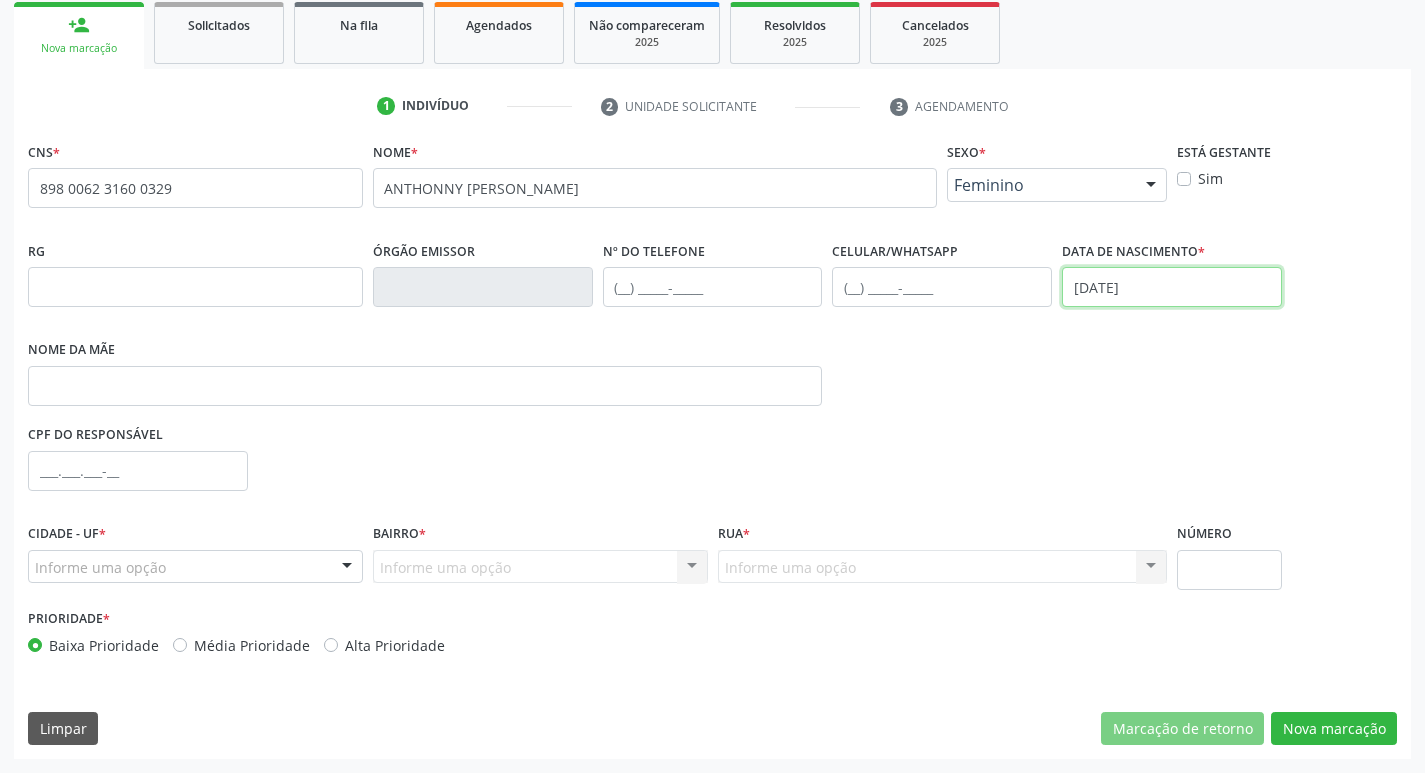 type on "05/04/2021" 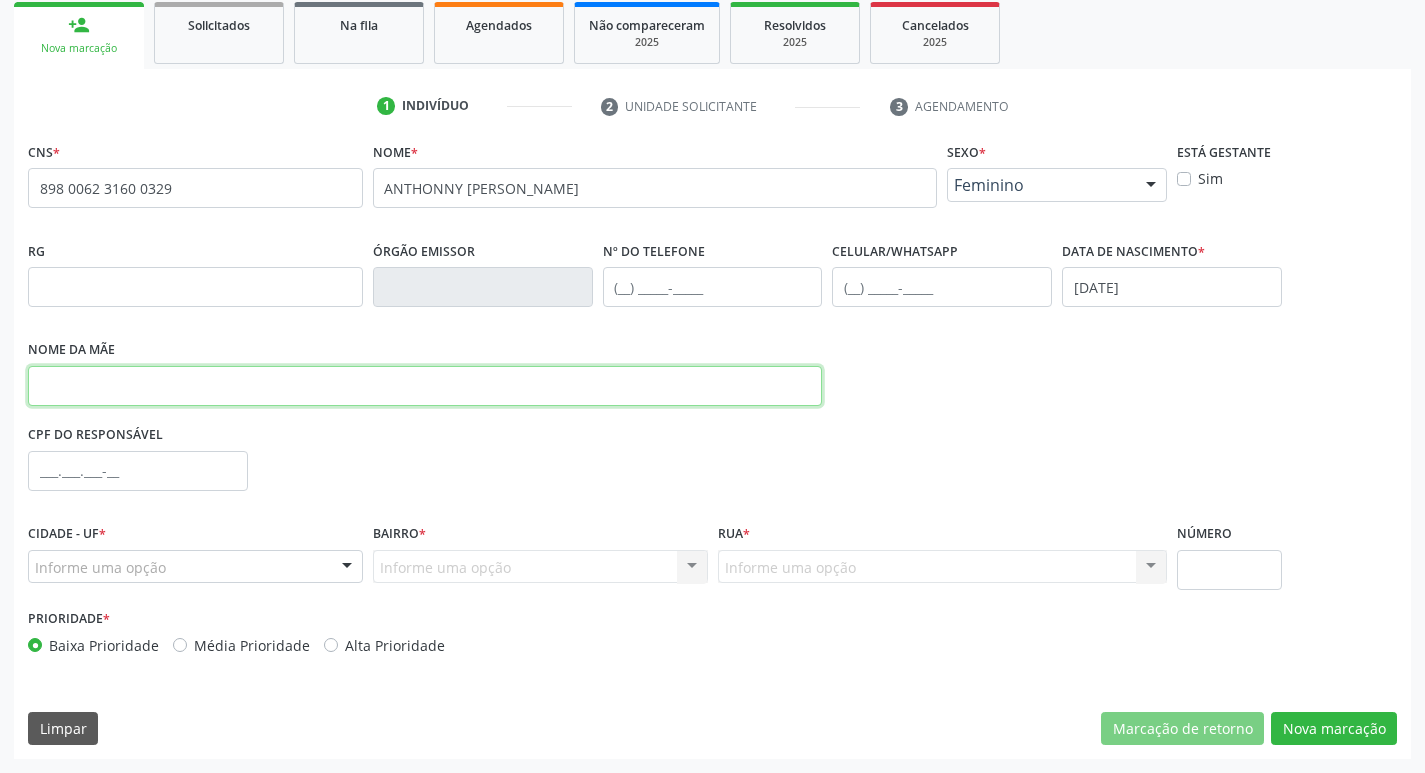 click at bounding box center [425, 386] 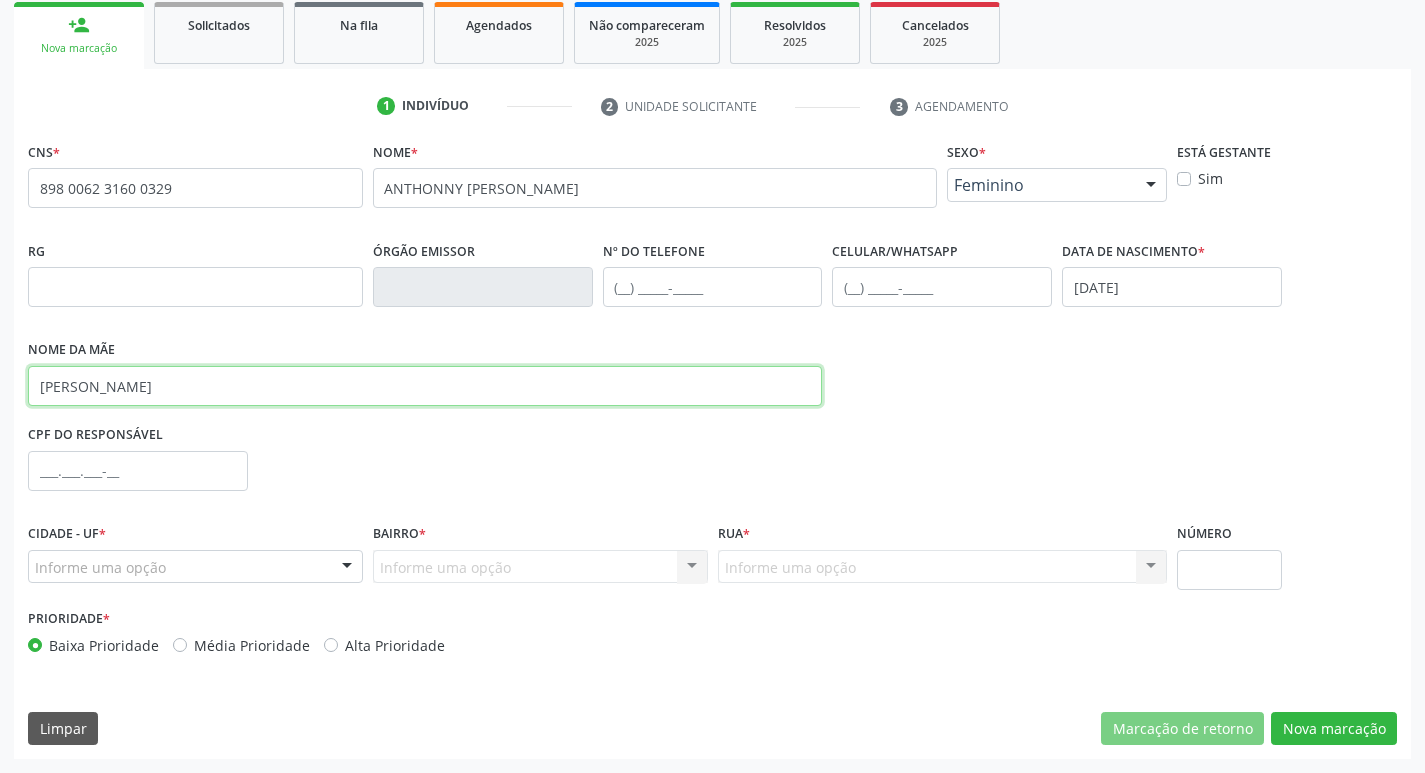 type on "[PERSON_NAME]" 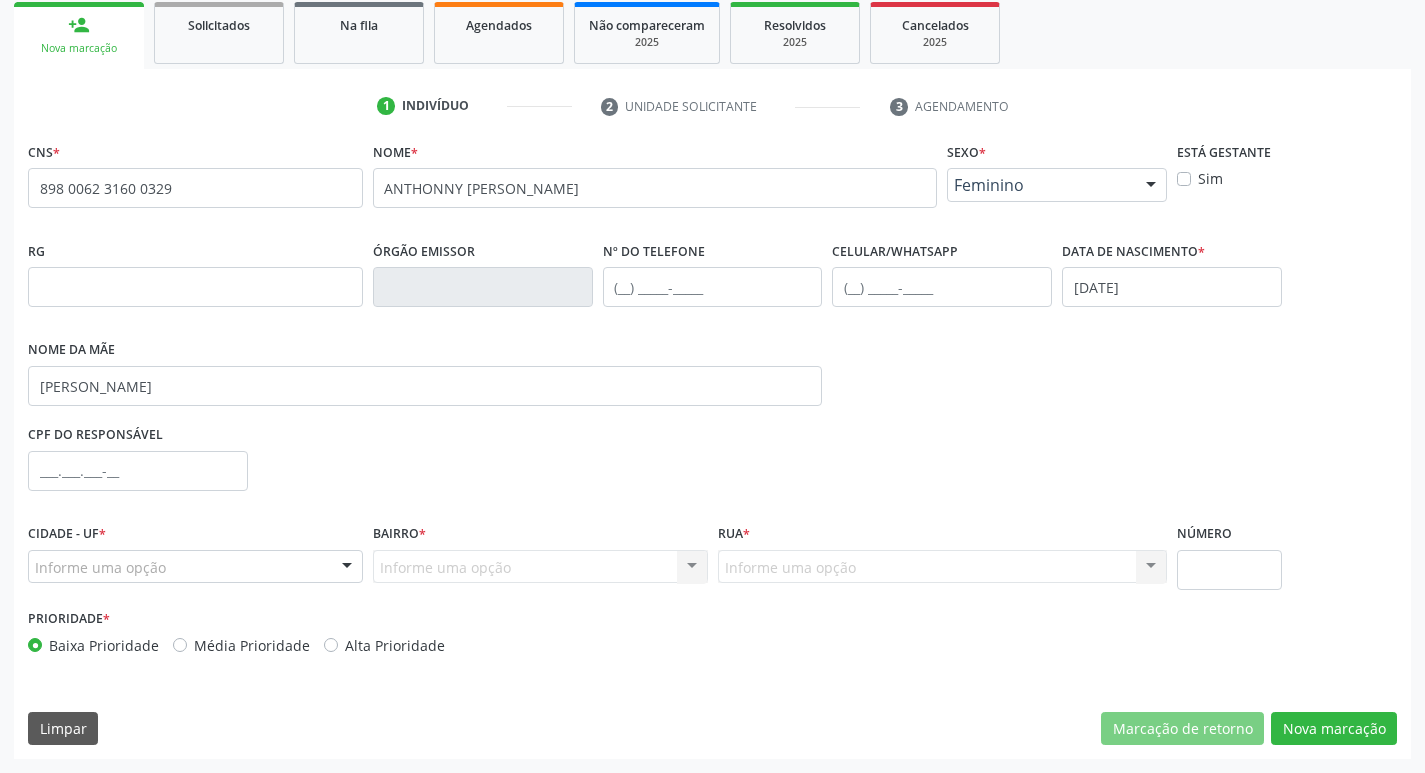 click on "Informe uma opção" at bounding box center [195, 567] 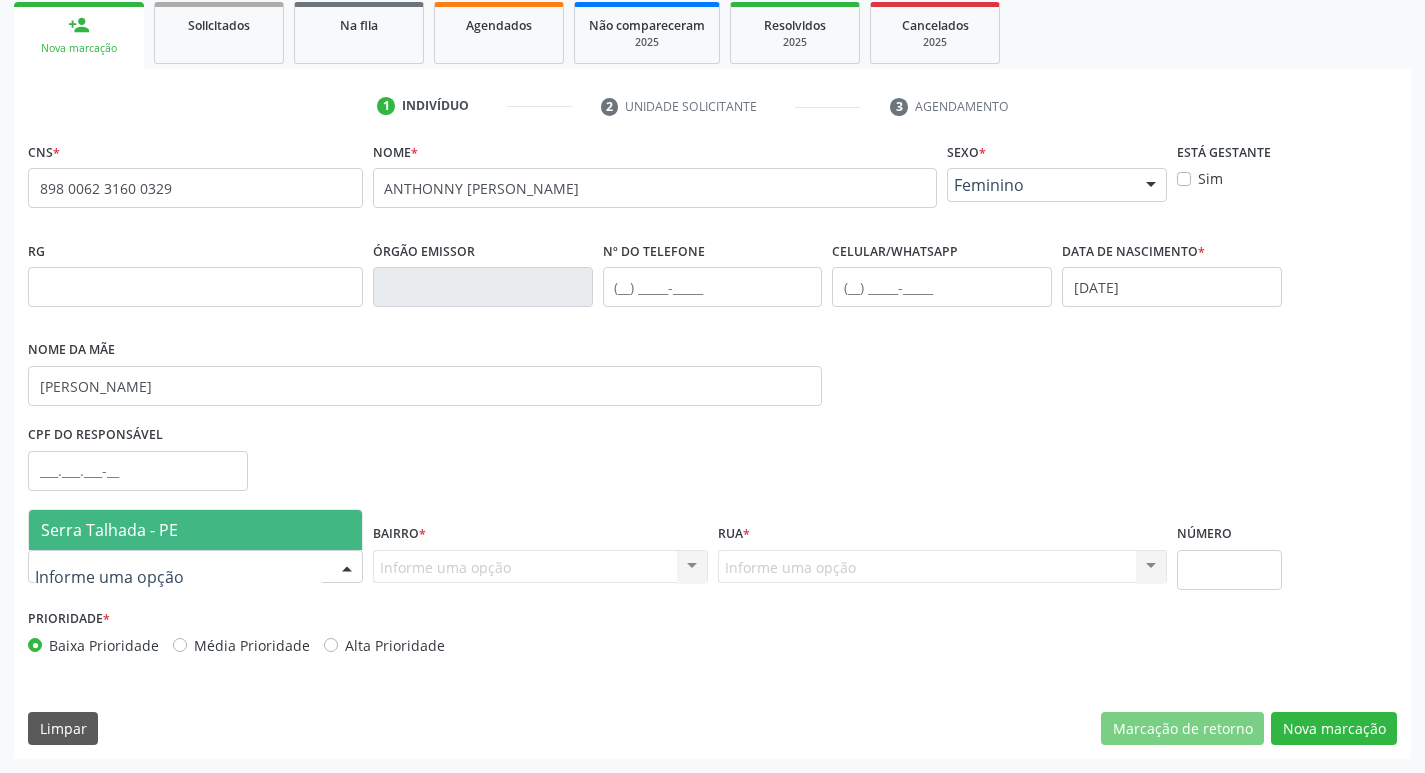 click on "Serra Talhada - PE" at bounding box center (195, 530) 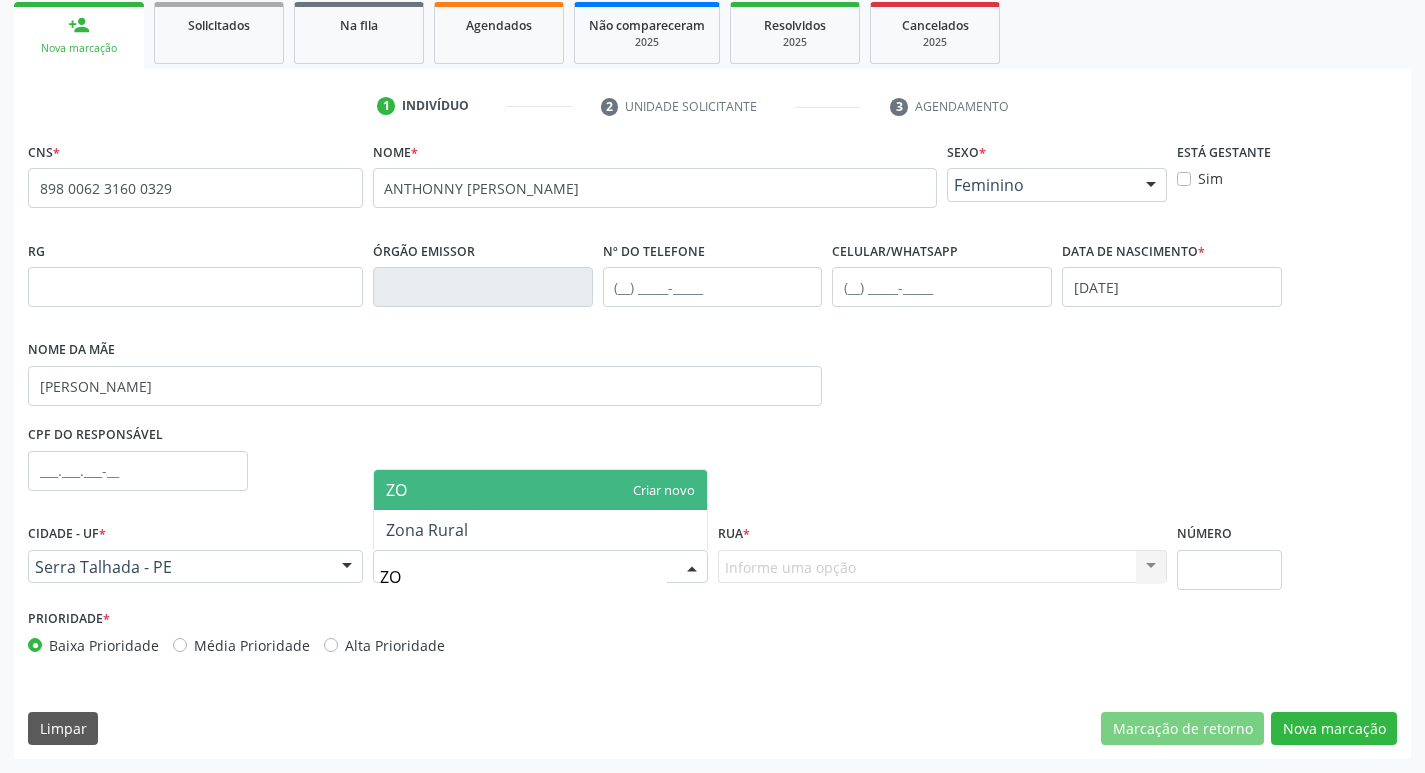 type on "ZON" 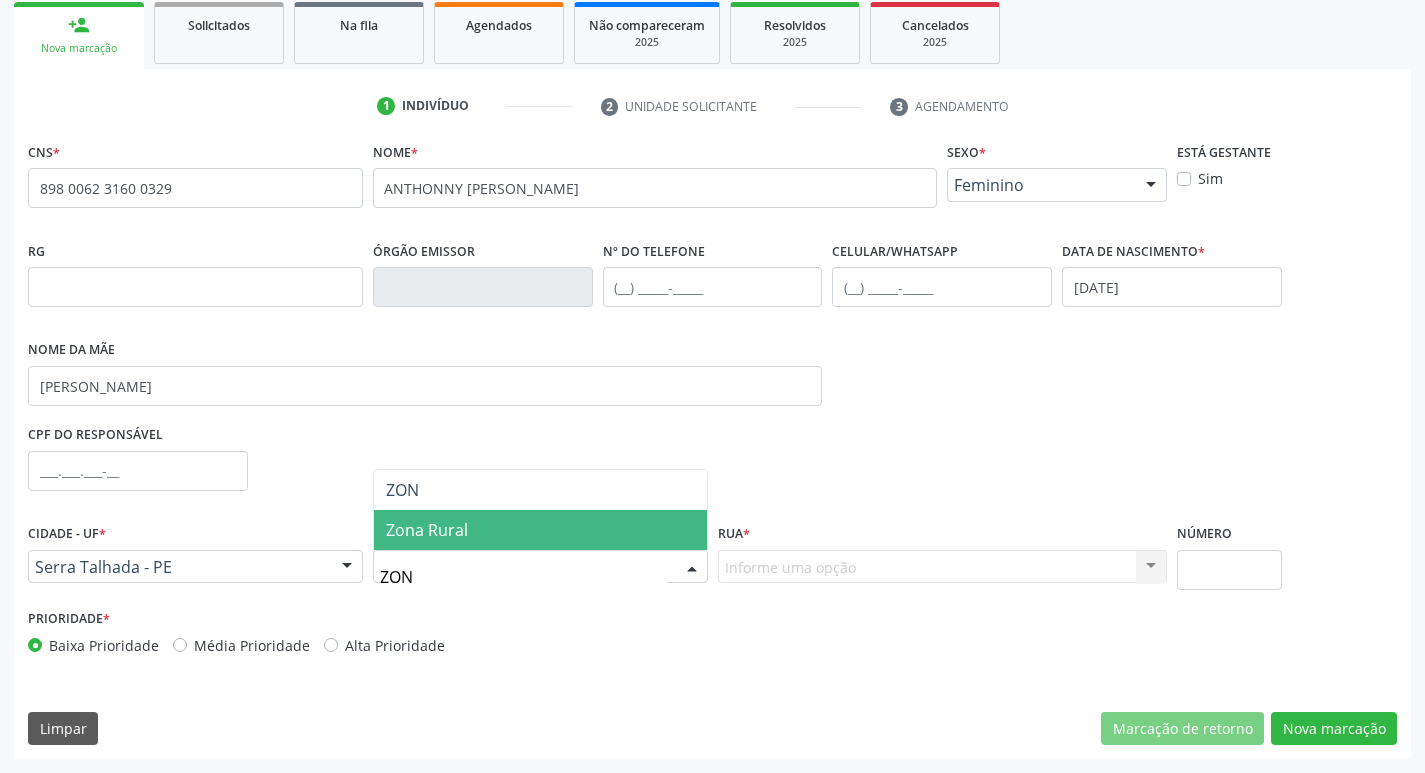 click on "Zona Rural" at bounding box center [427, 530] 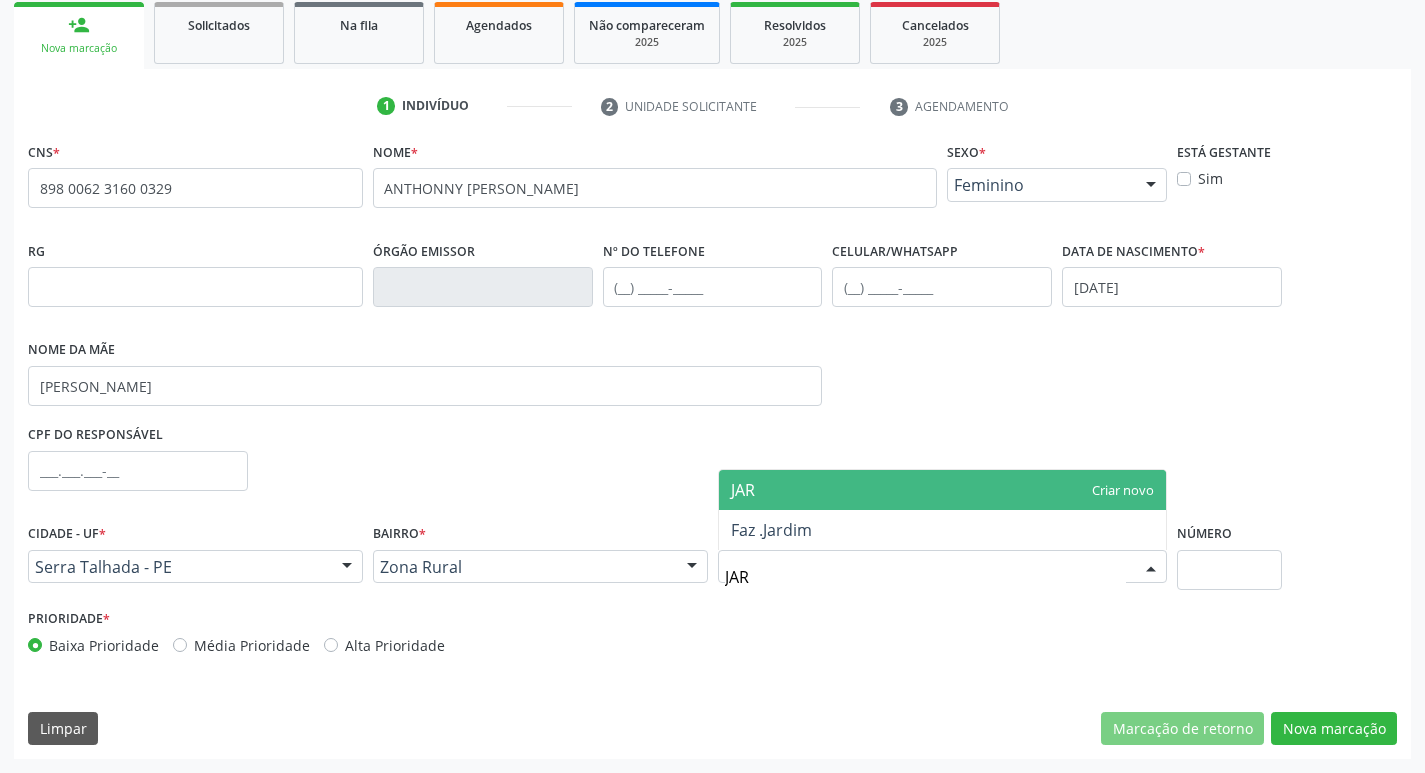 type on "JARD" 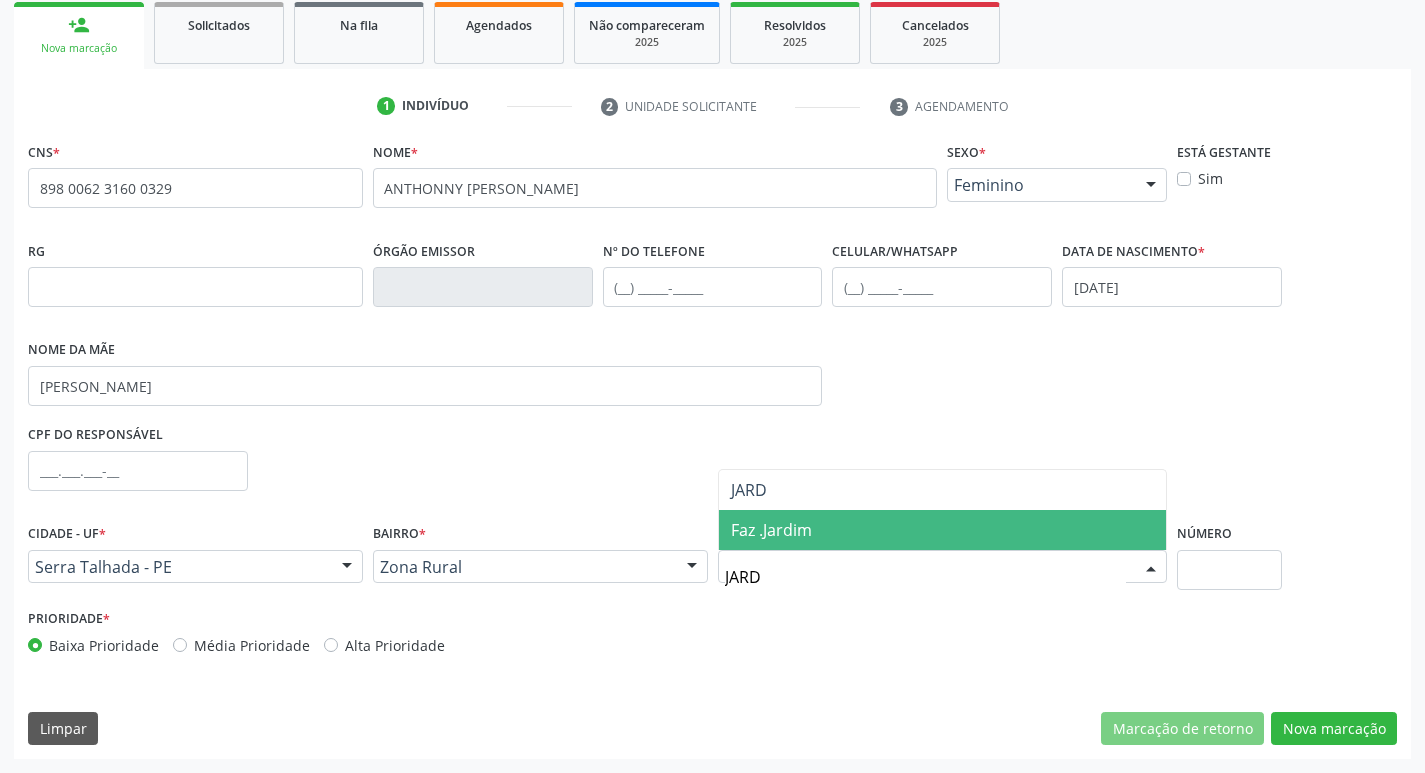 click on "Faz .Jardim" at bounding box center [943, 530] 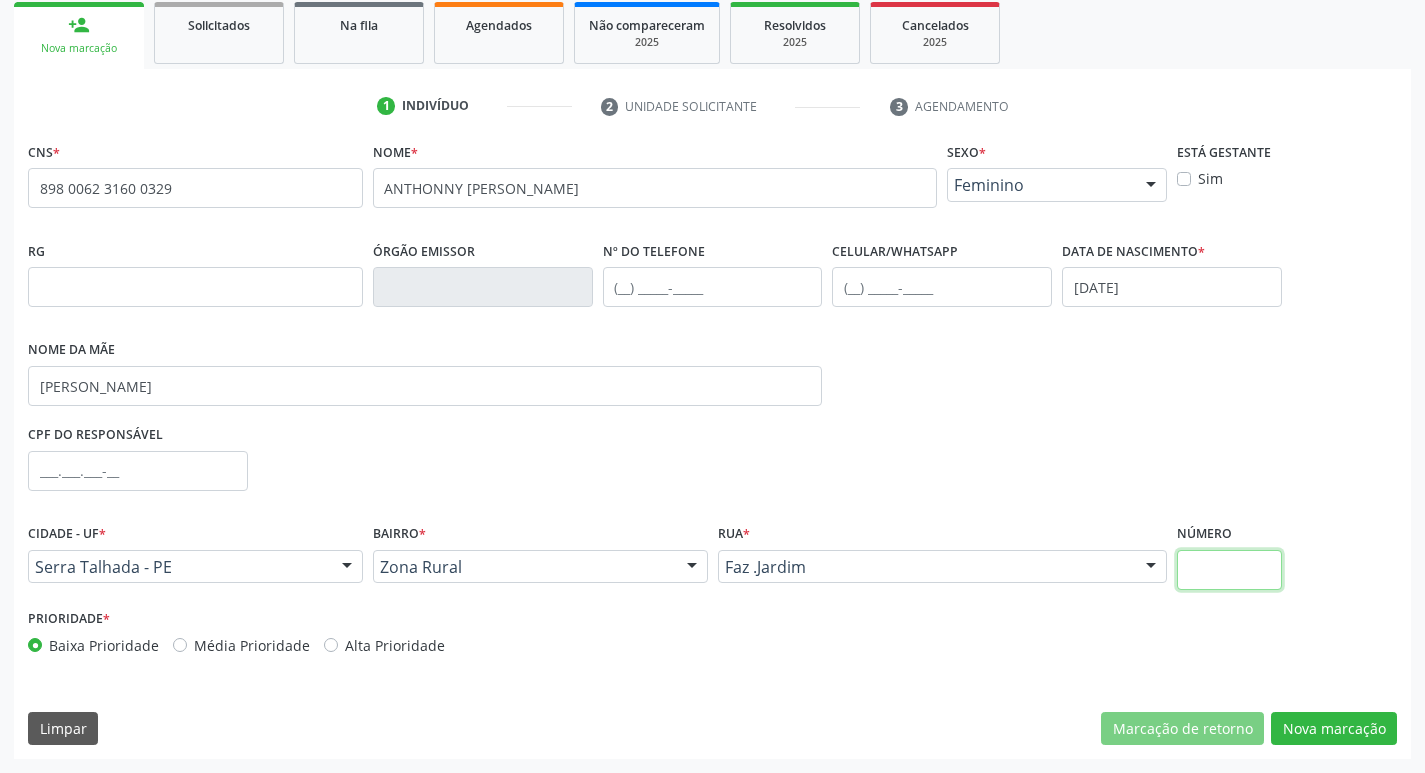 click at bounding box center [1229, 570] 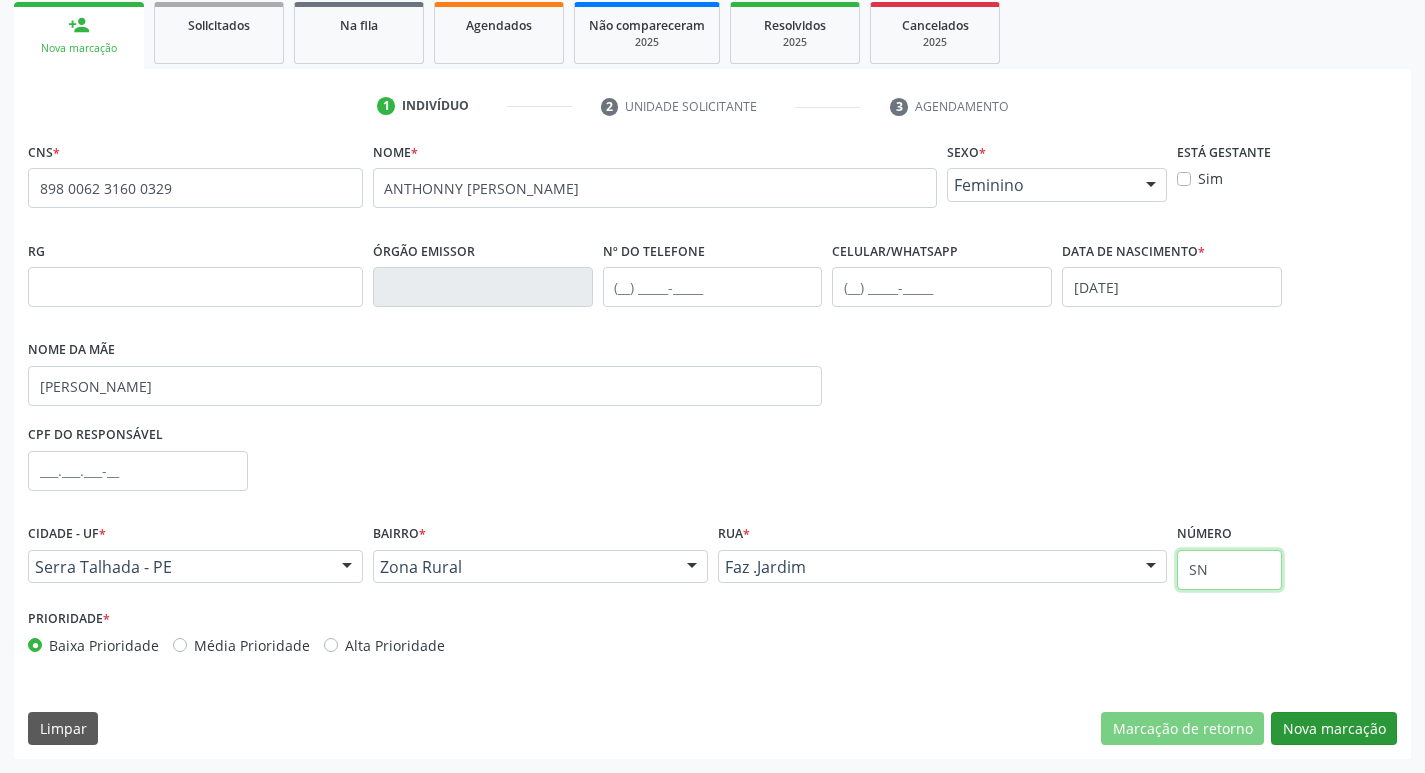 type on "SN" 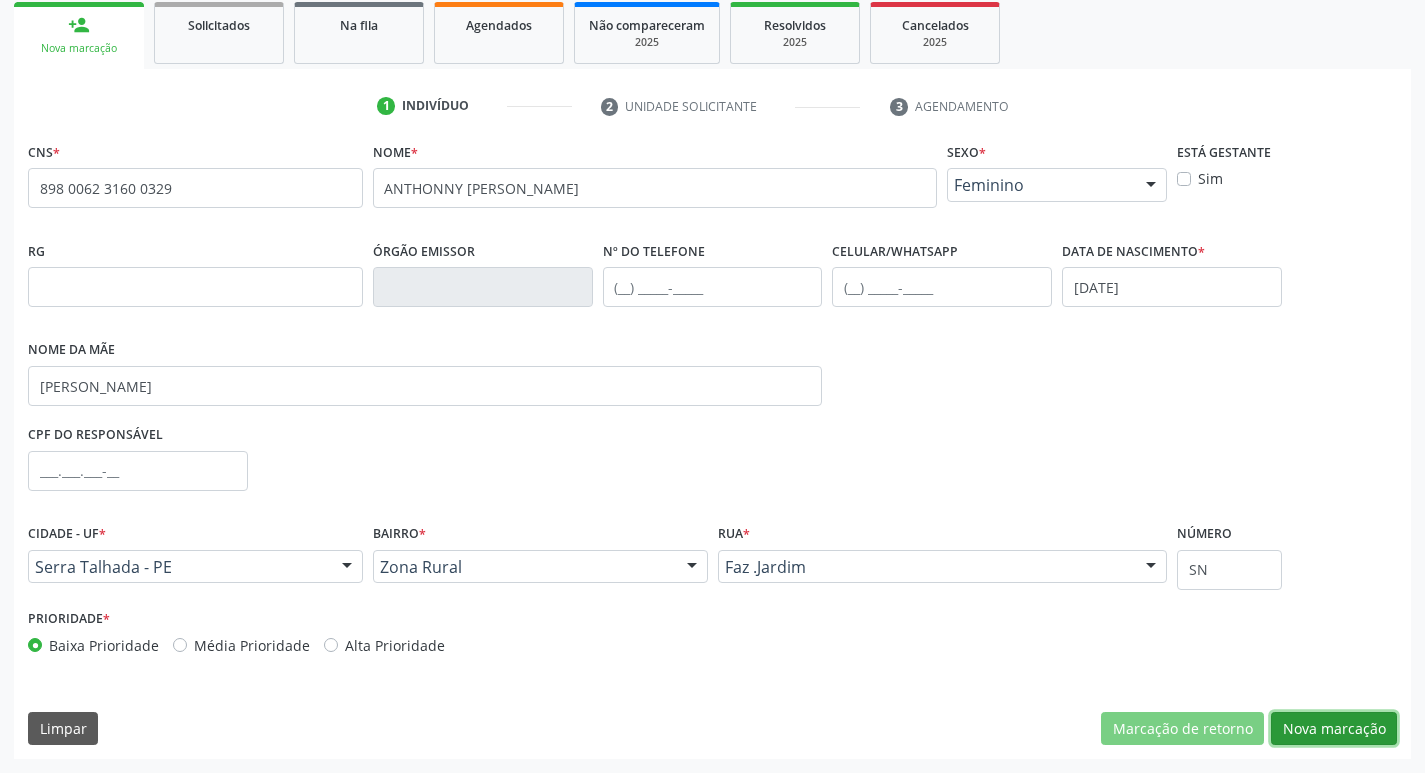 click on "Nova marcação" at bounding box center (1334, 729) 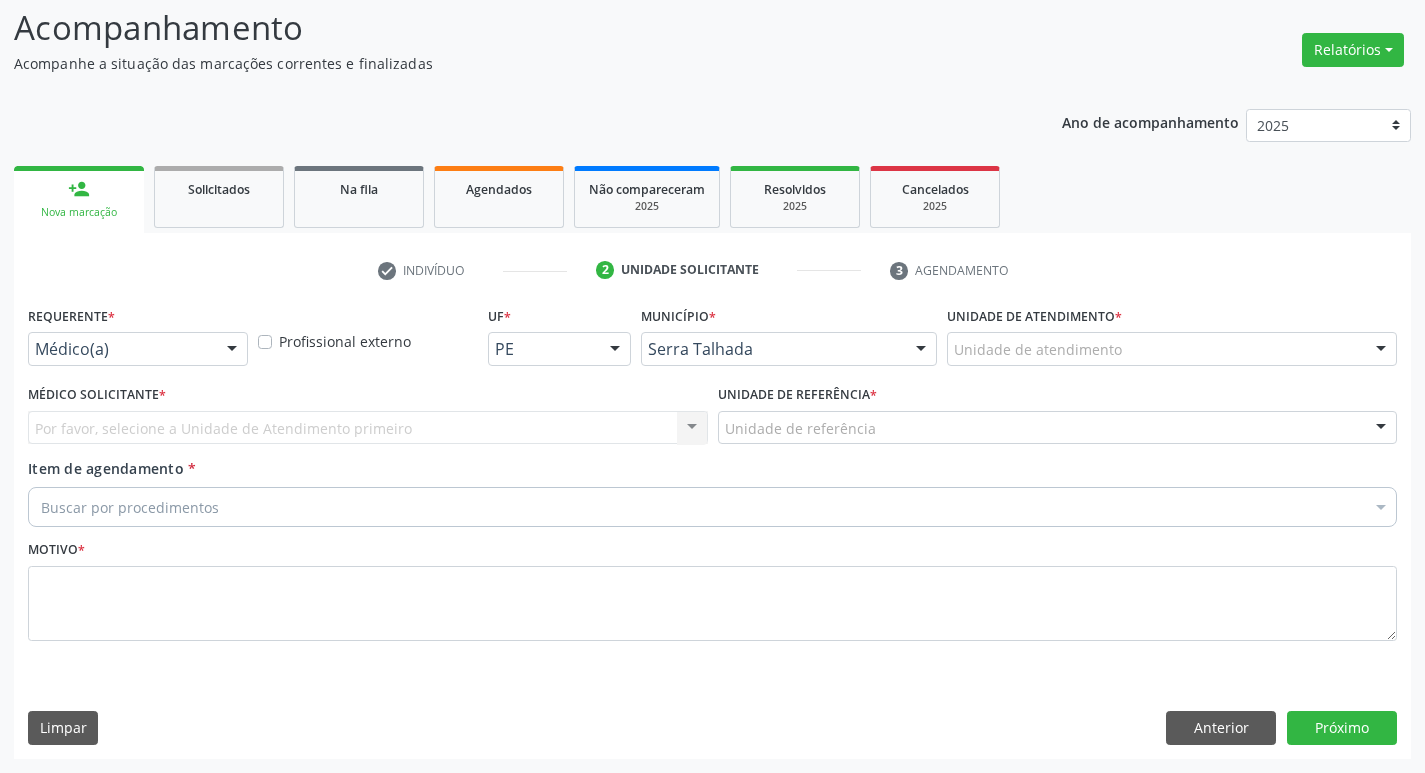 scroll, scrollTop: 133, scrollLeft: 0, axis: vertical 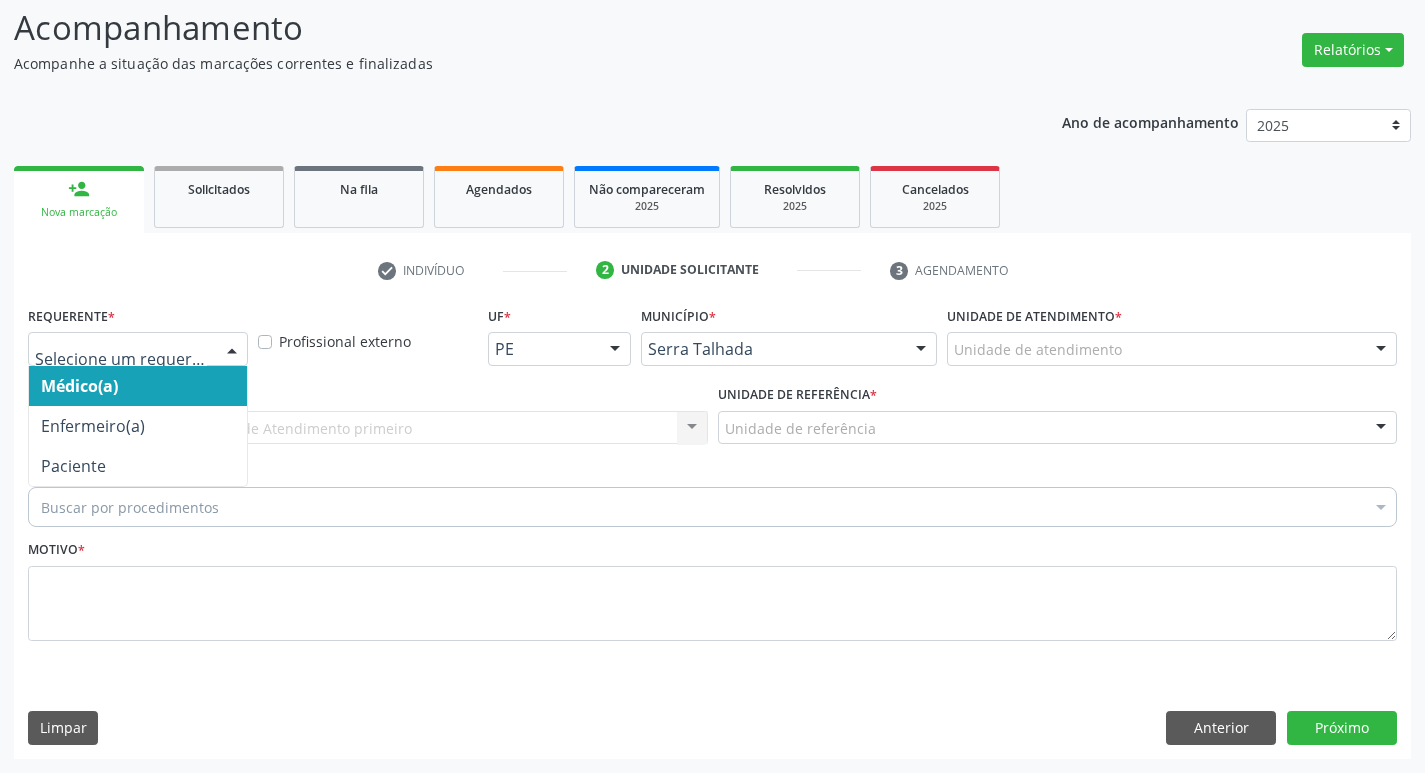 click at bounding box center (232, 350) 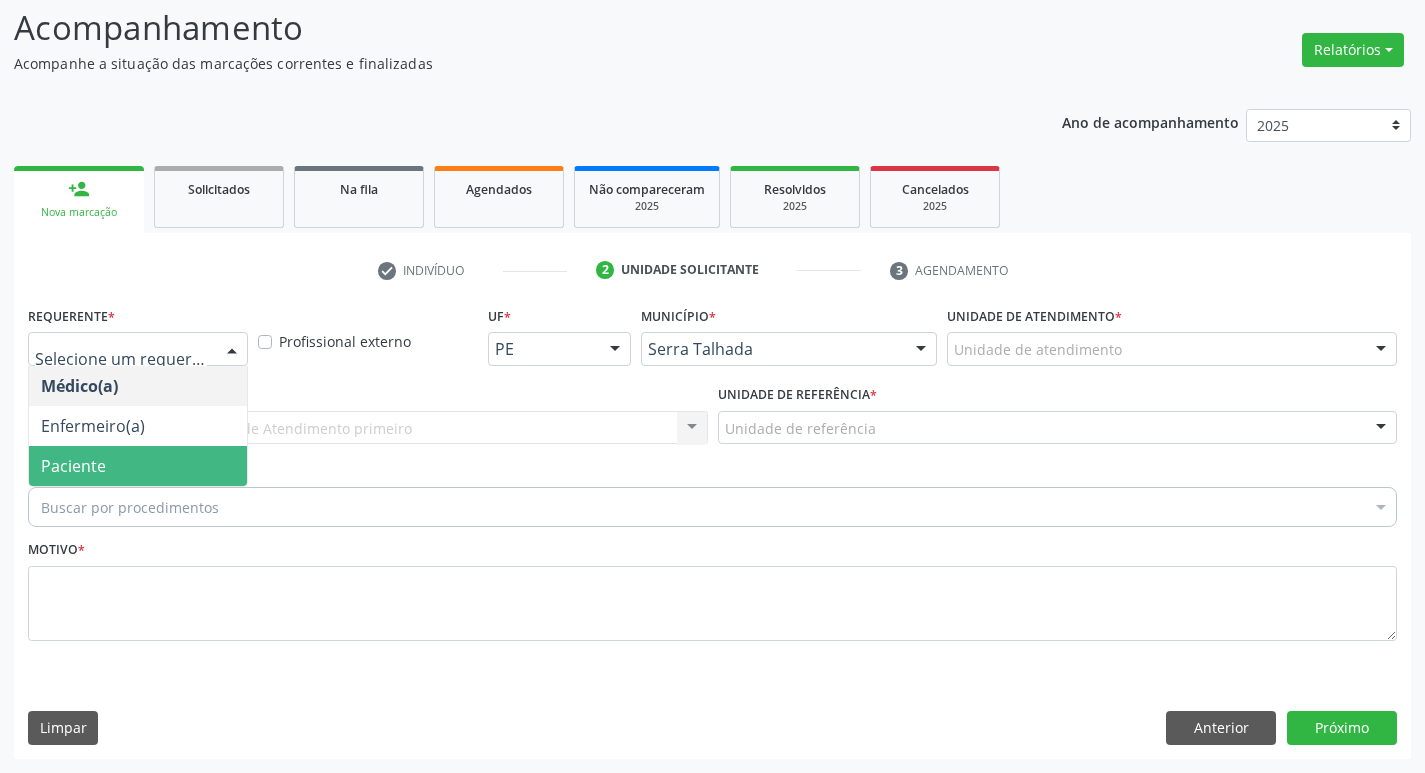 click on "Paciente" at bounding box center [138, 466] 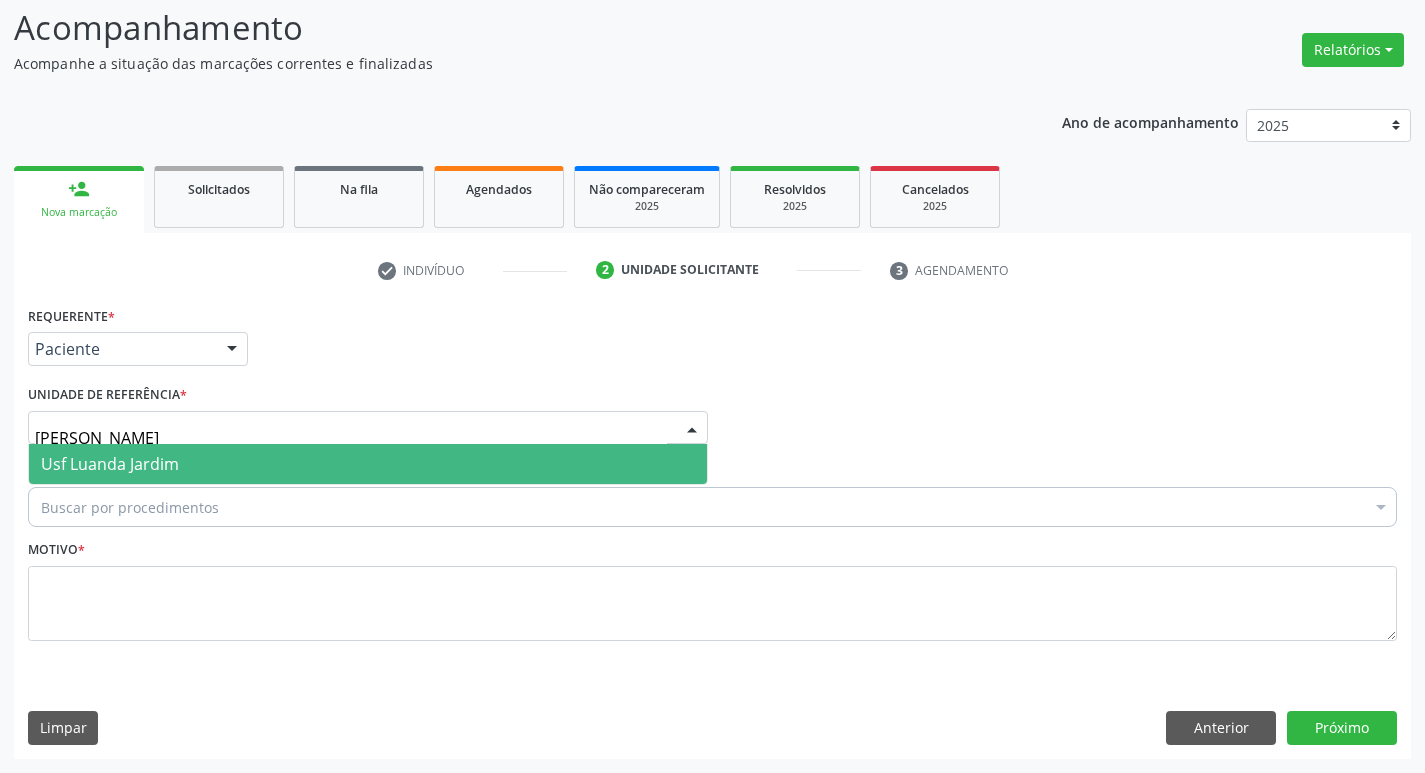 type on "JAR" 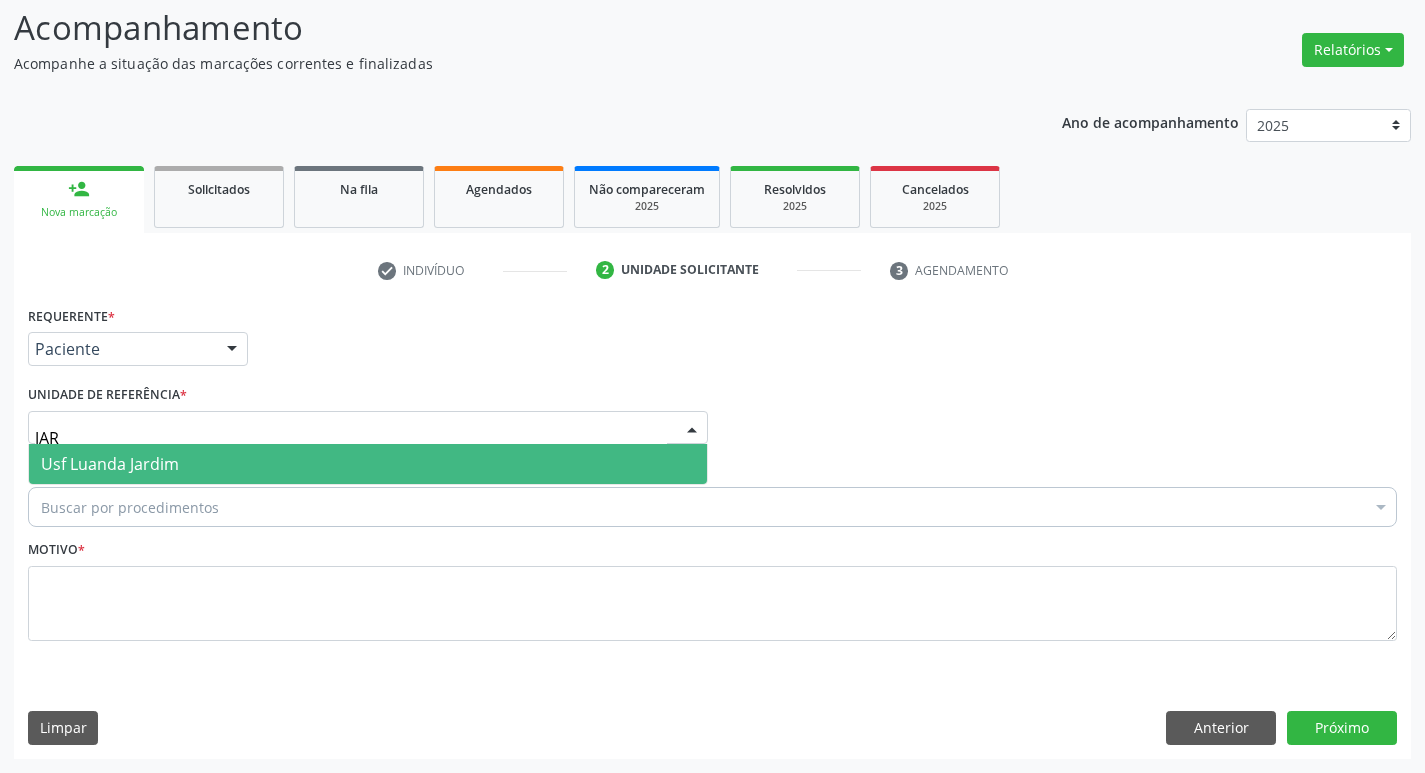 click on "Usf Luanda Jardim" at bounding box center [110, 464] 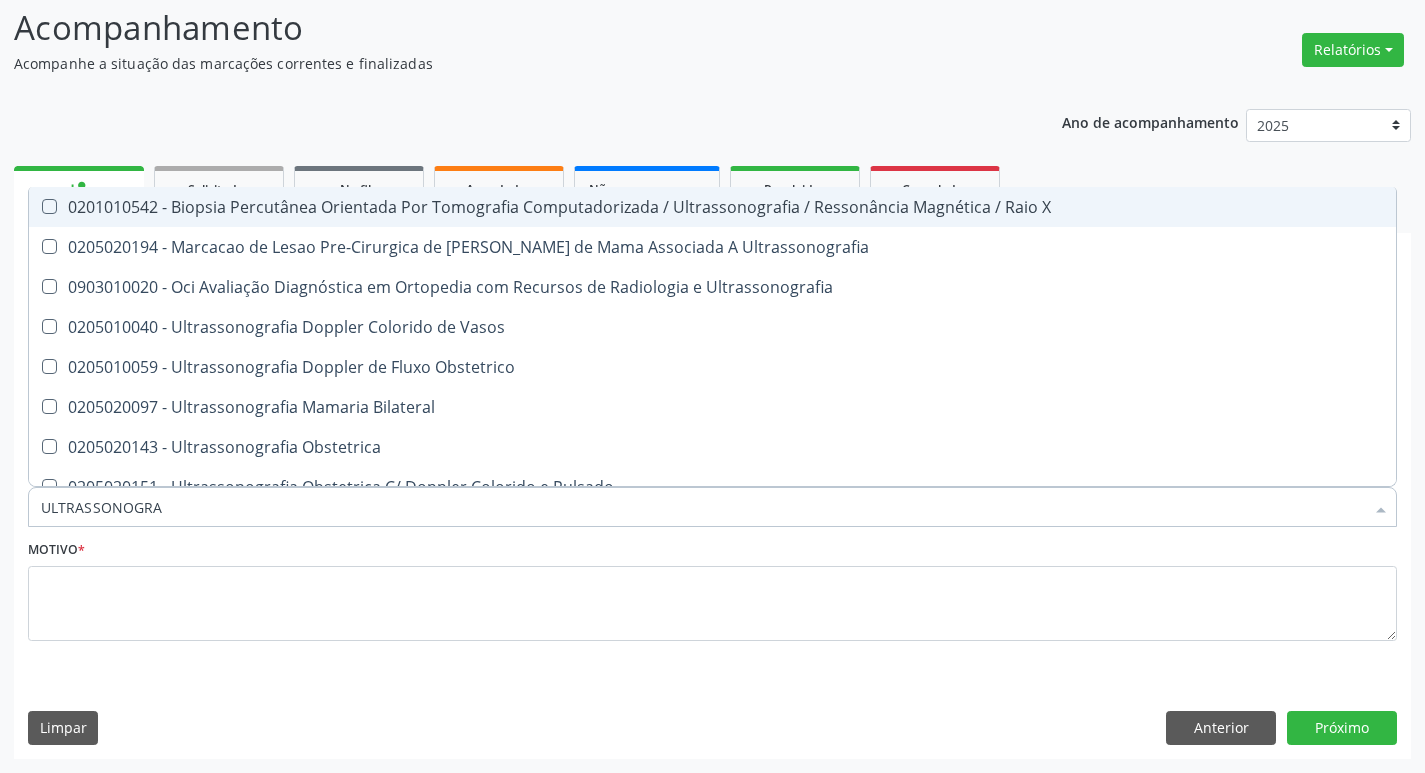 type on "ULTRASSONOGRAF" 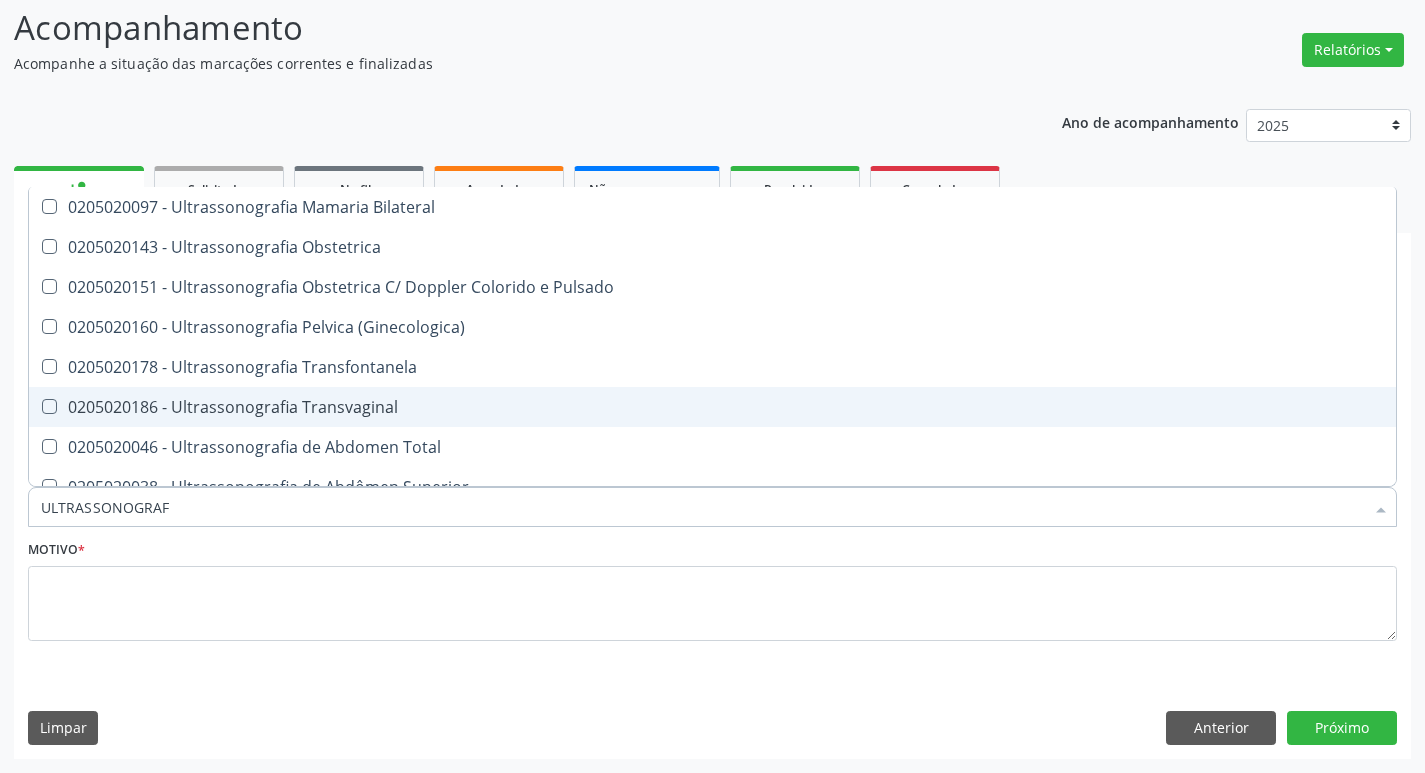 scroll, scrollTop: 300, scrollLeft: 0, axis: vertical 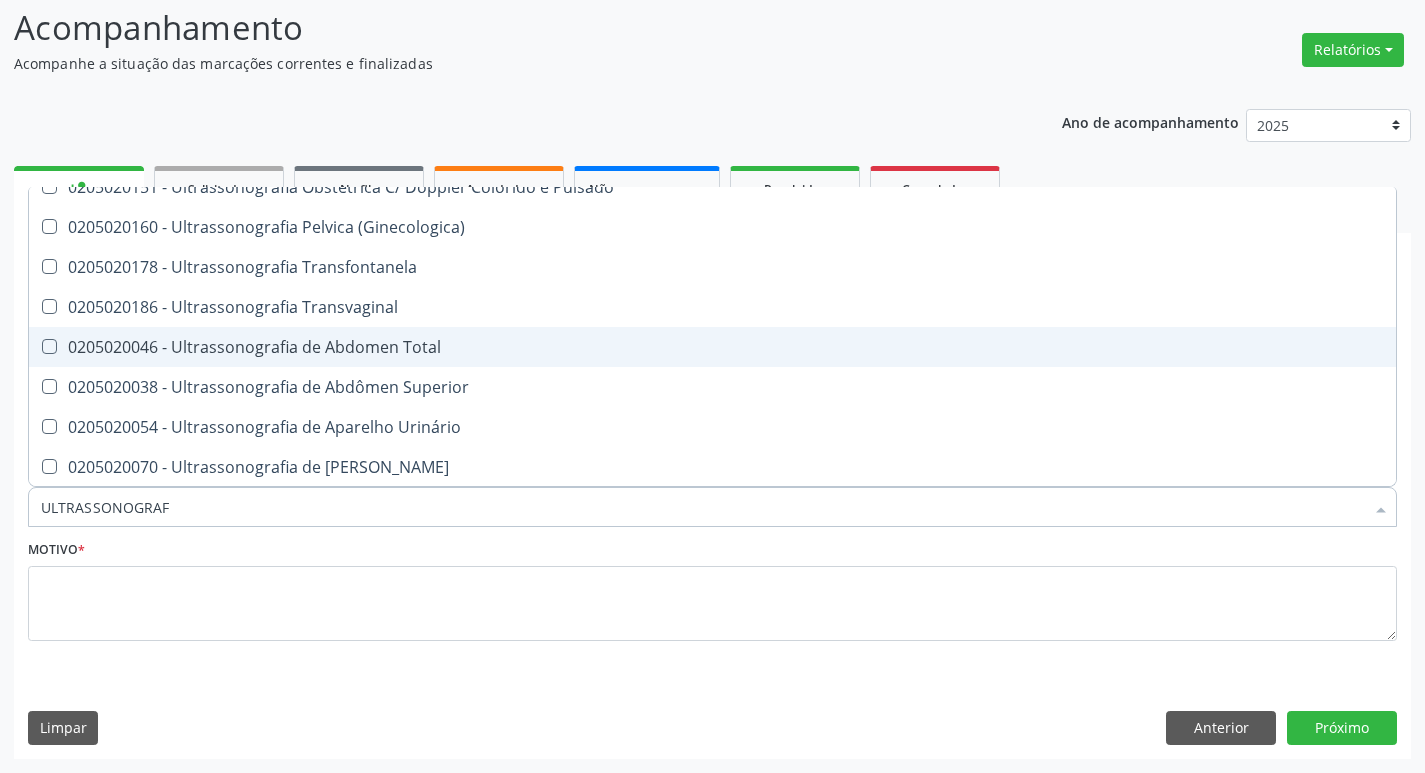 click on "0205020046 - Ultrassonografia de Abdomen Total" at bounding box center (712, 347) 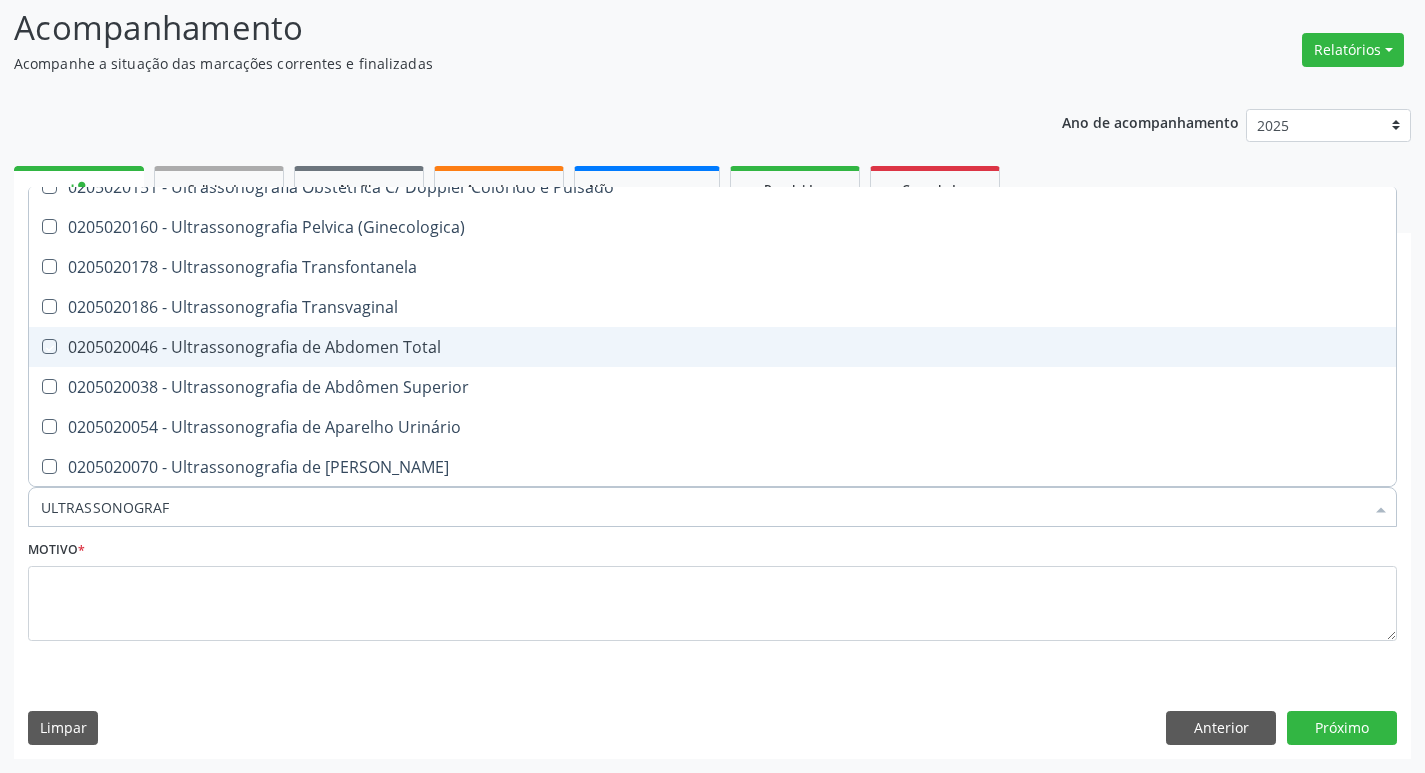 checkbox on "true" 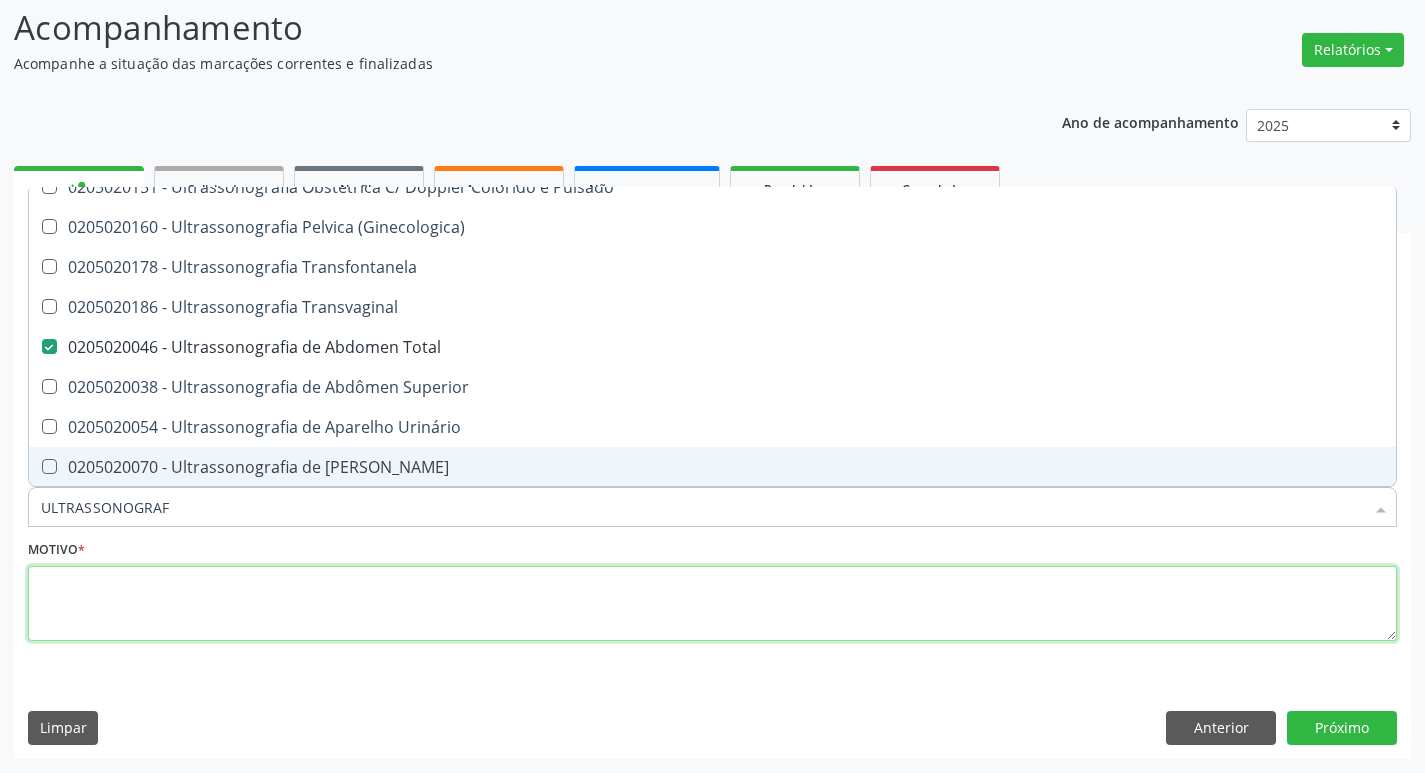 click at bounding box center [712, 604] 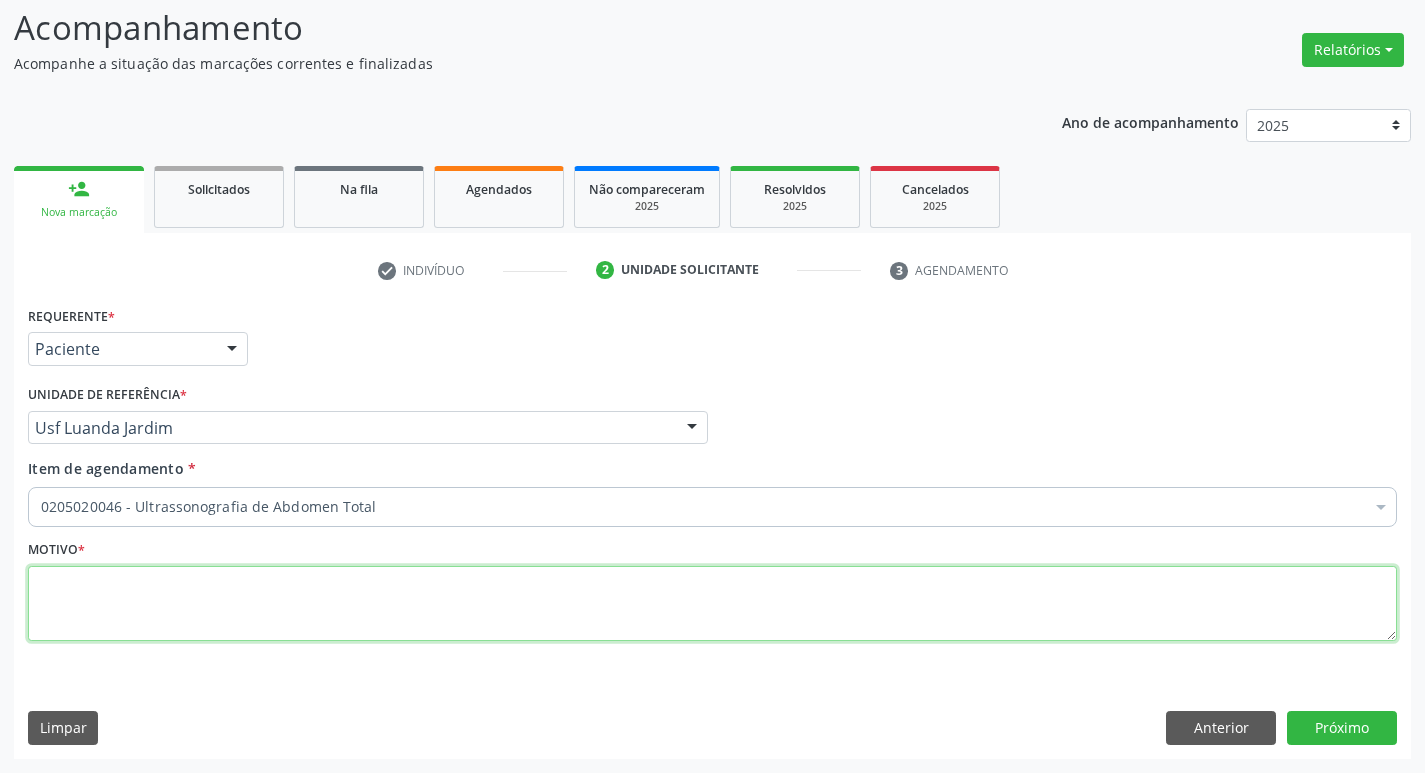 scroll, scrollTop: 0, scrollLeft: 0, axis: both 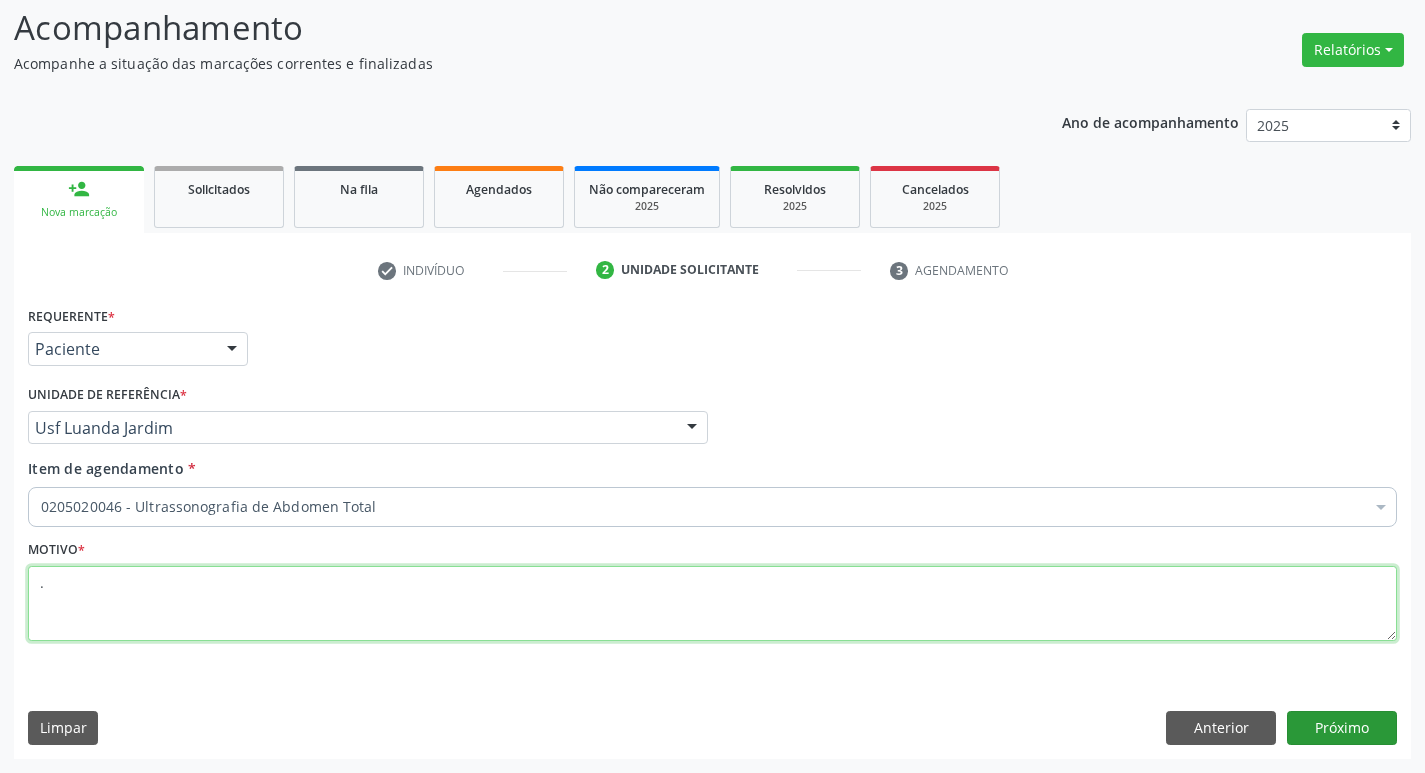 type on "." 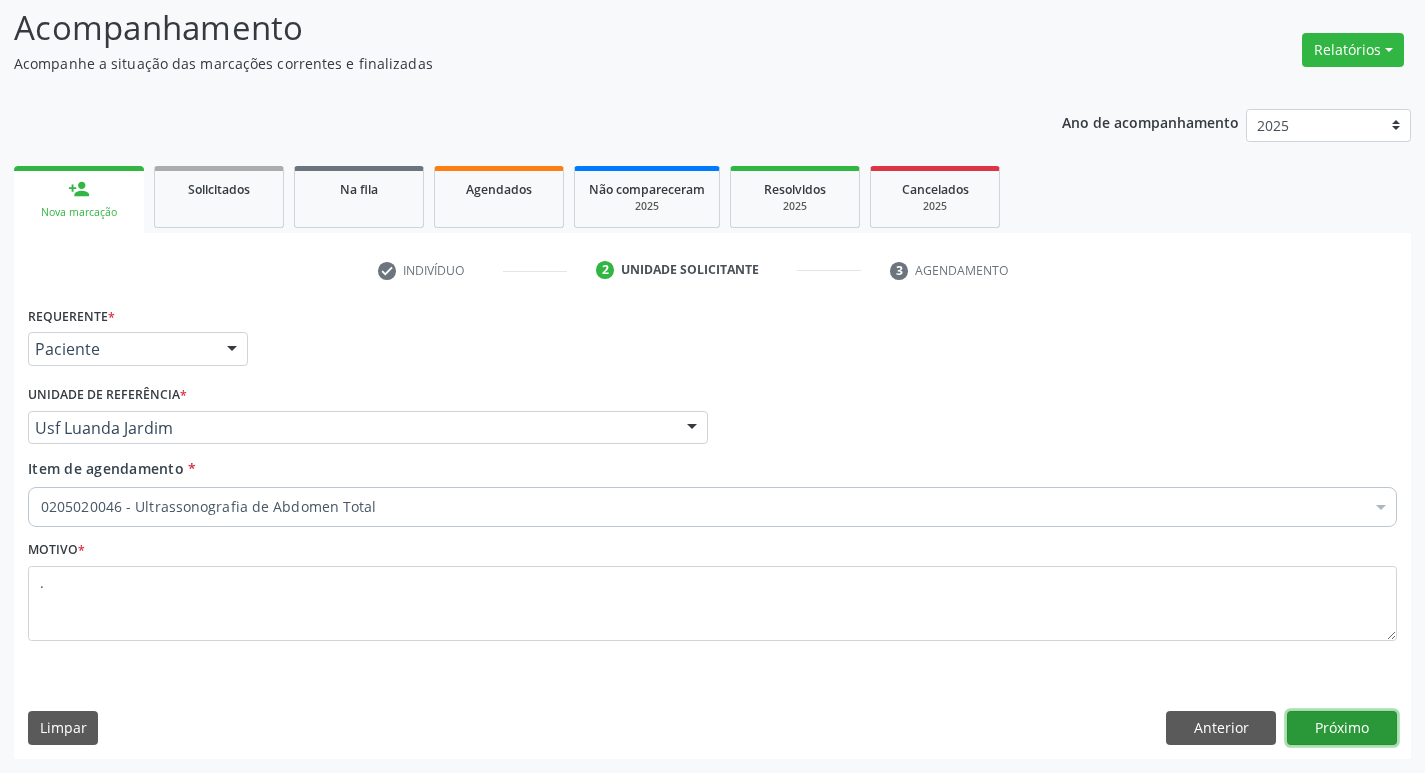 click on "Próximo" at bounding box center (1342, 728) 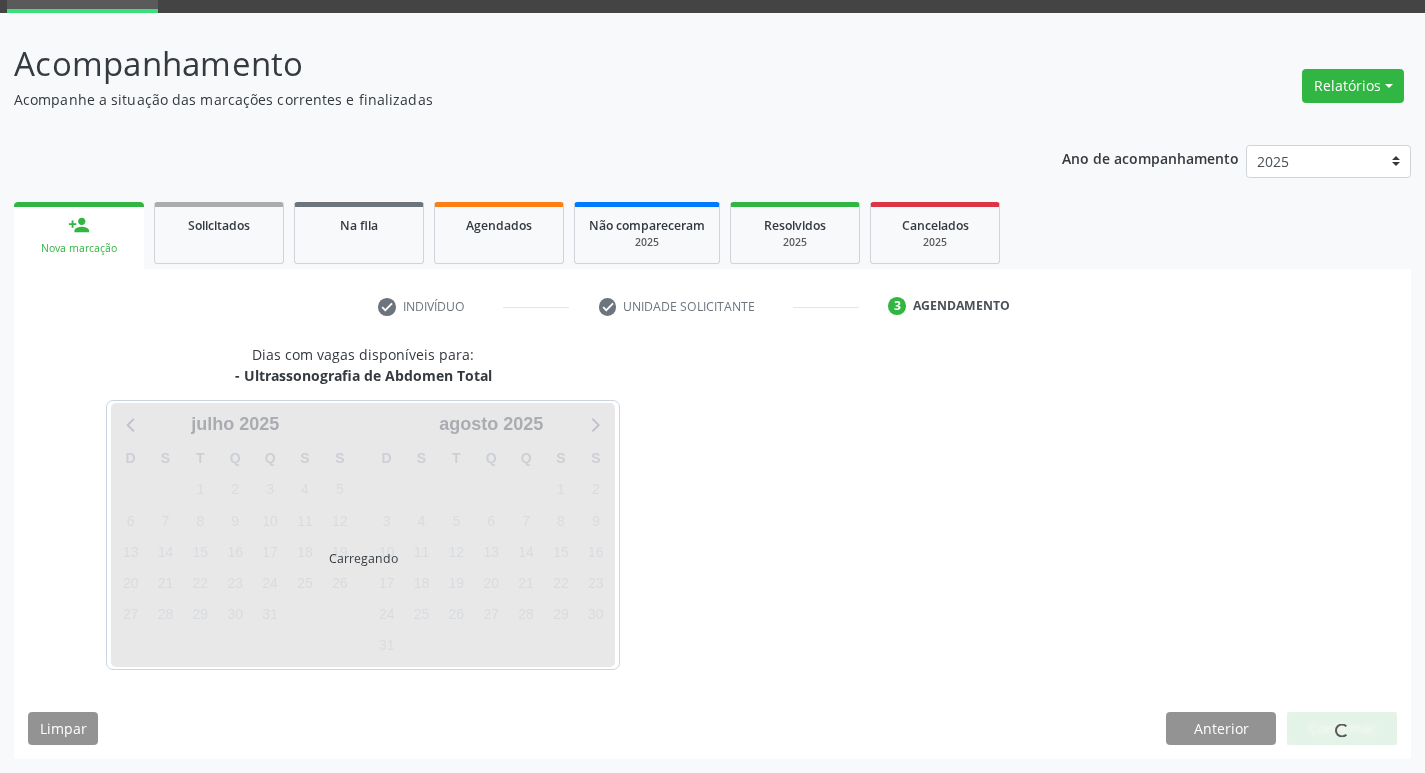 scroll, scrollTop: 97, scrollLeft: 0, axis: vertical 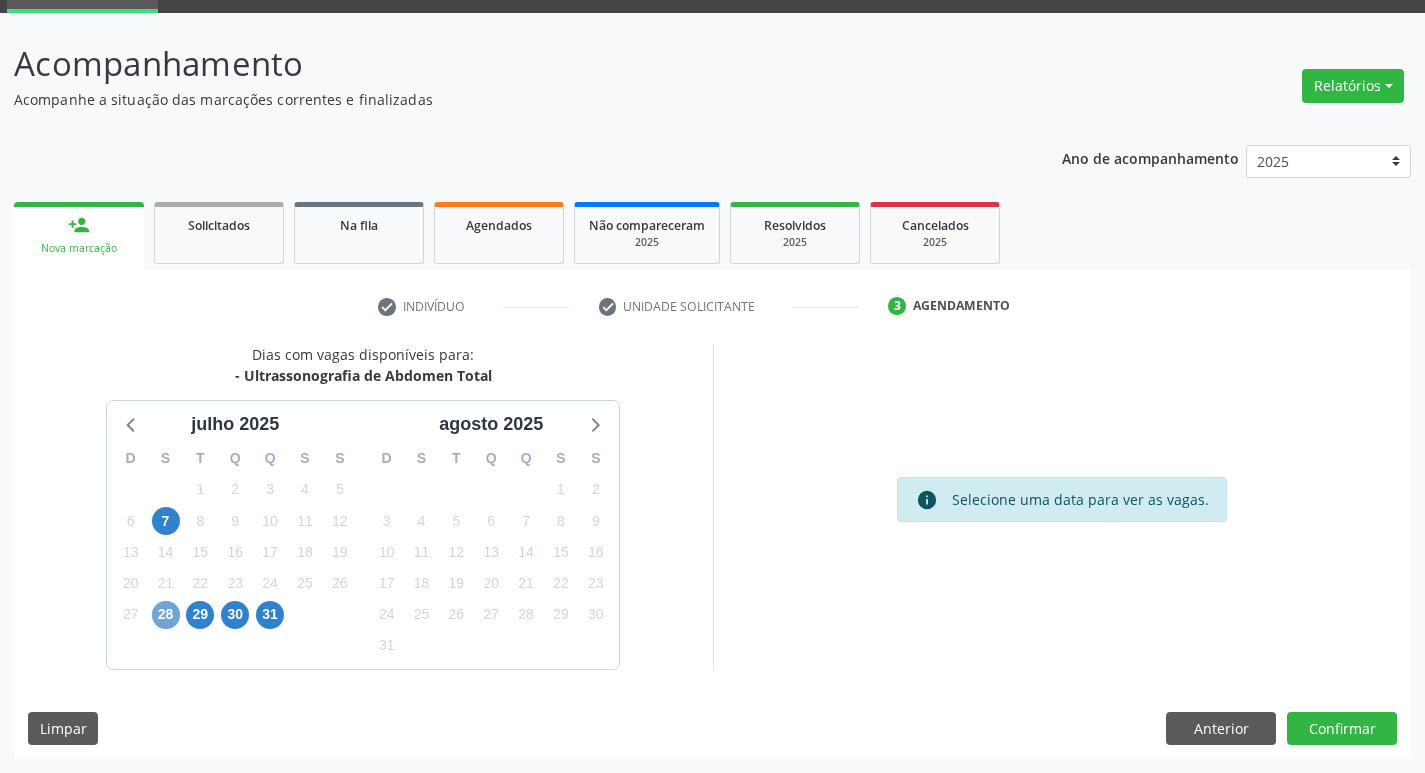 click on "28" at bounding box center (166, 615) 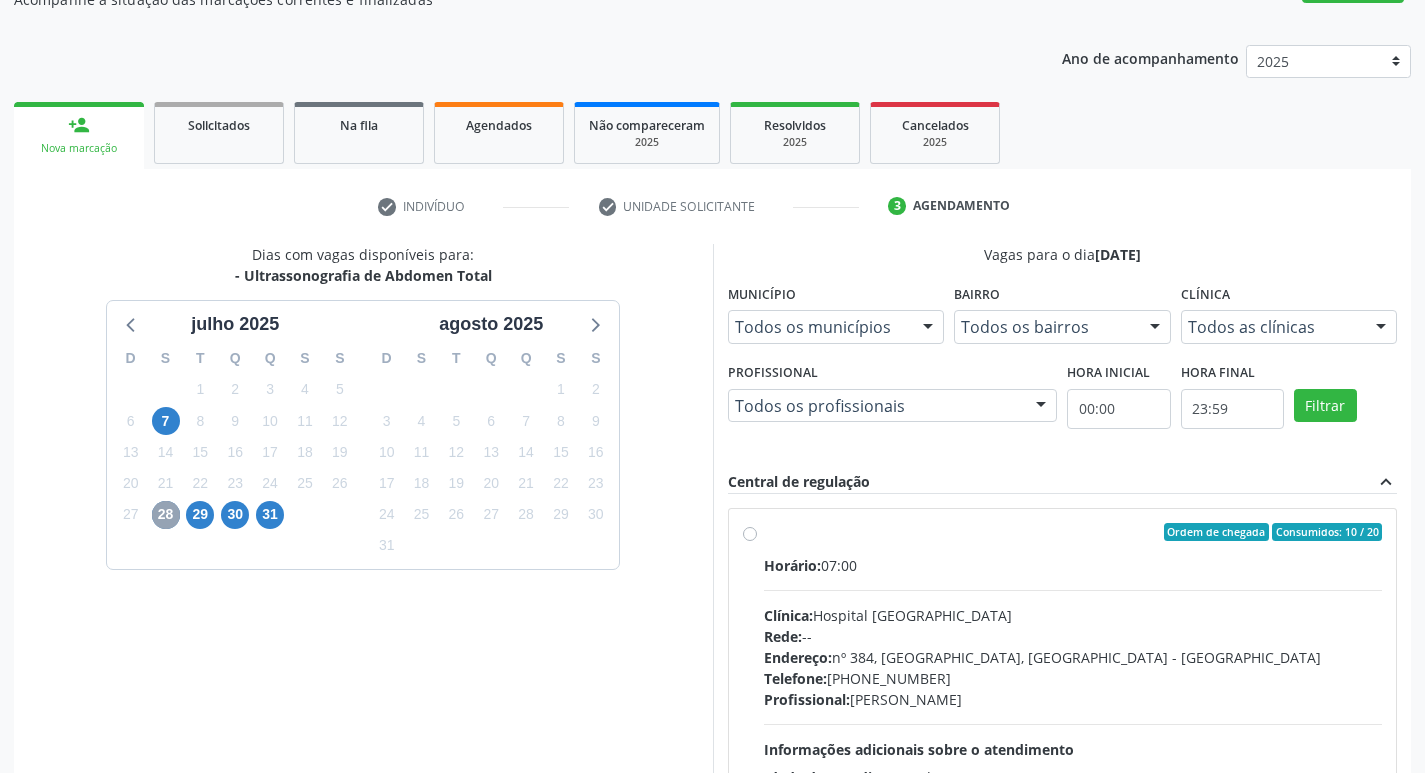 scroll, scrollTop: 297, scrollLeft: 0, axis: vertical 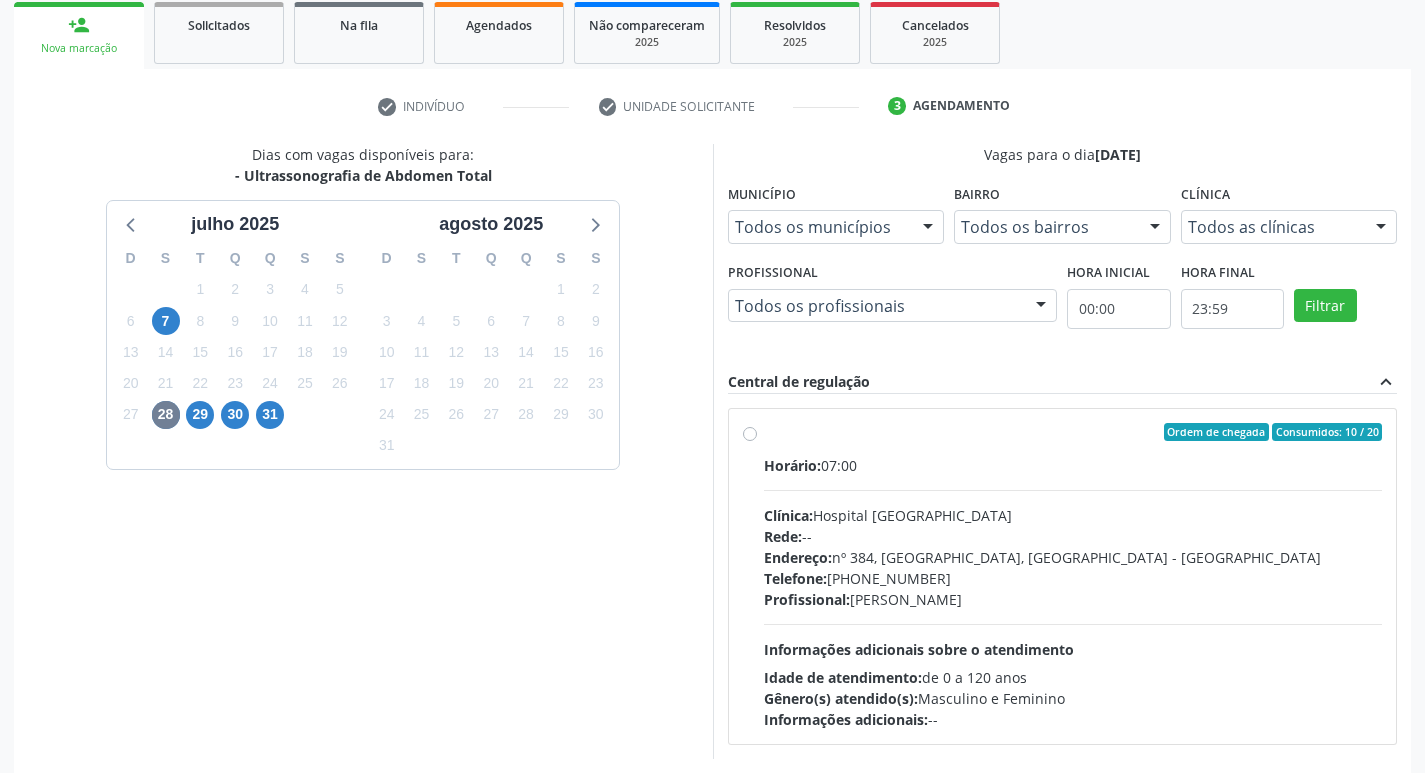 click on "Telefone:" at bounding box center [795, 578] 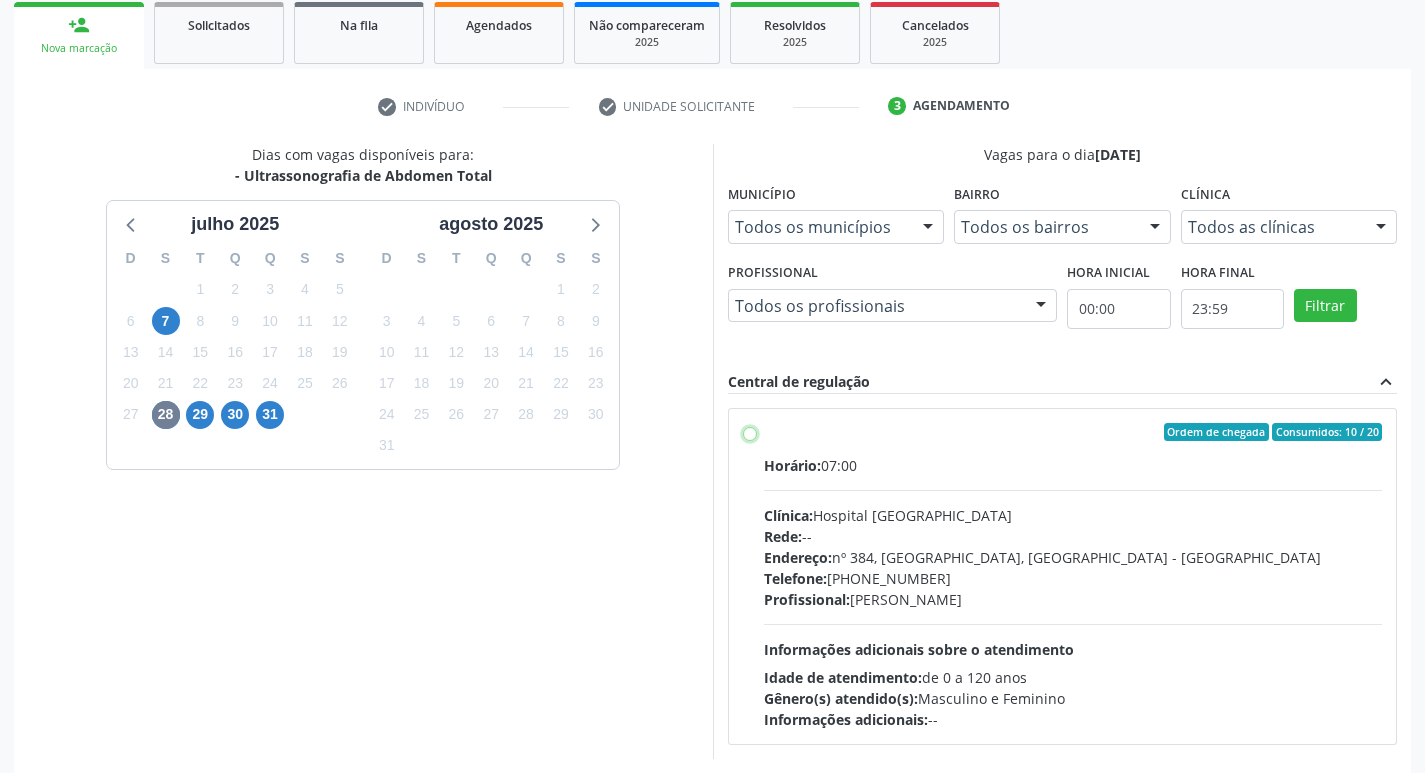 click on "Ordem de chegada
Consumidos: 10 / 20
Horário:   07:00
Clínica:  Hospital Sao Francisco
Rede:
--
Endereço:   nº 384, Varzea, Serra Talhada - PE
Telefone:   (81) 38312142
Profissional:
Yuri Araujo Magalhaes
Informações adicionais sobre o atendimento
Idade de atendimento:
de 0 a 120 anos
Gênero(s) atendido(s):
Masculino e Feminino
Informações adicionais:
--" at bounding box center [750, 432] 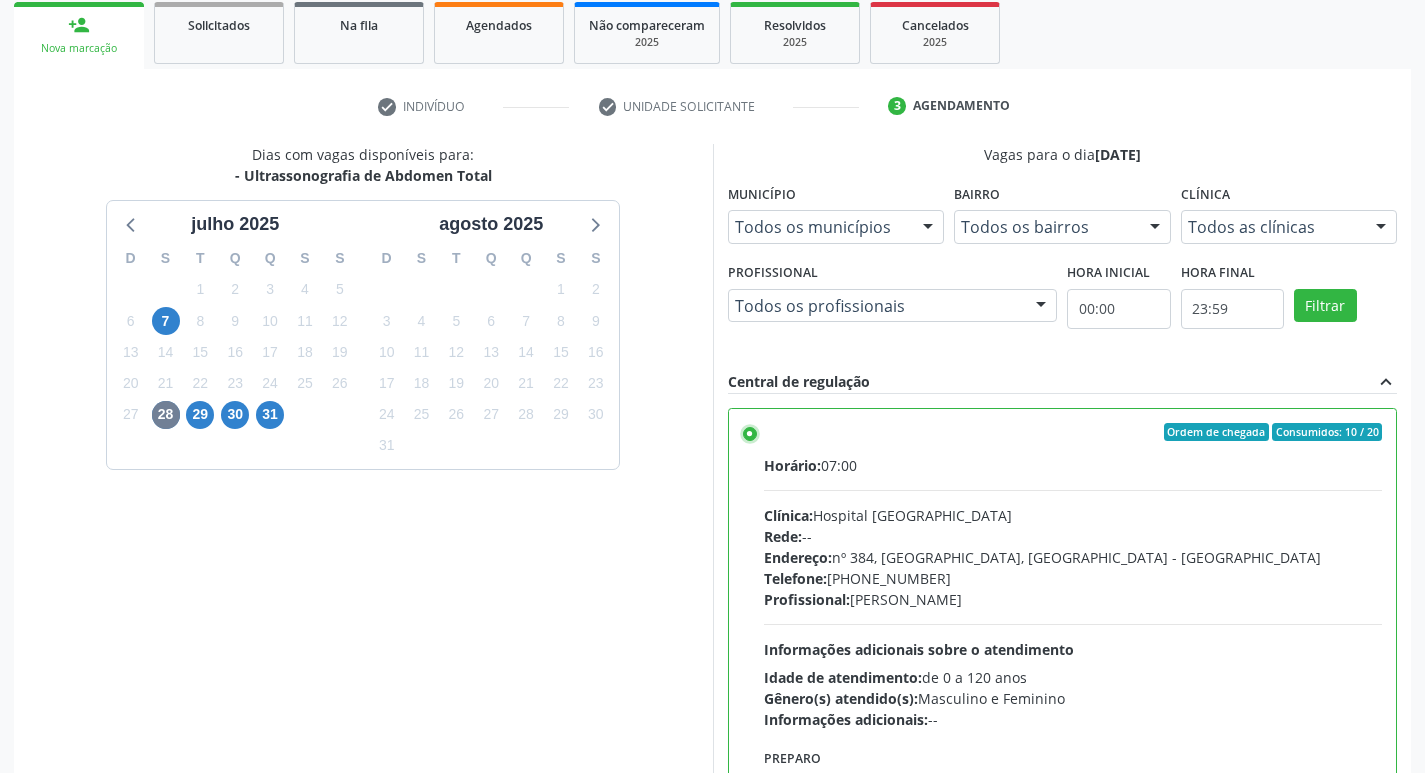 scroll, scrollTop: 422, scrollLeft: 0, axis: vertical 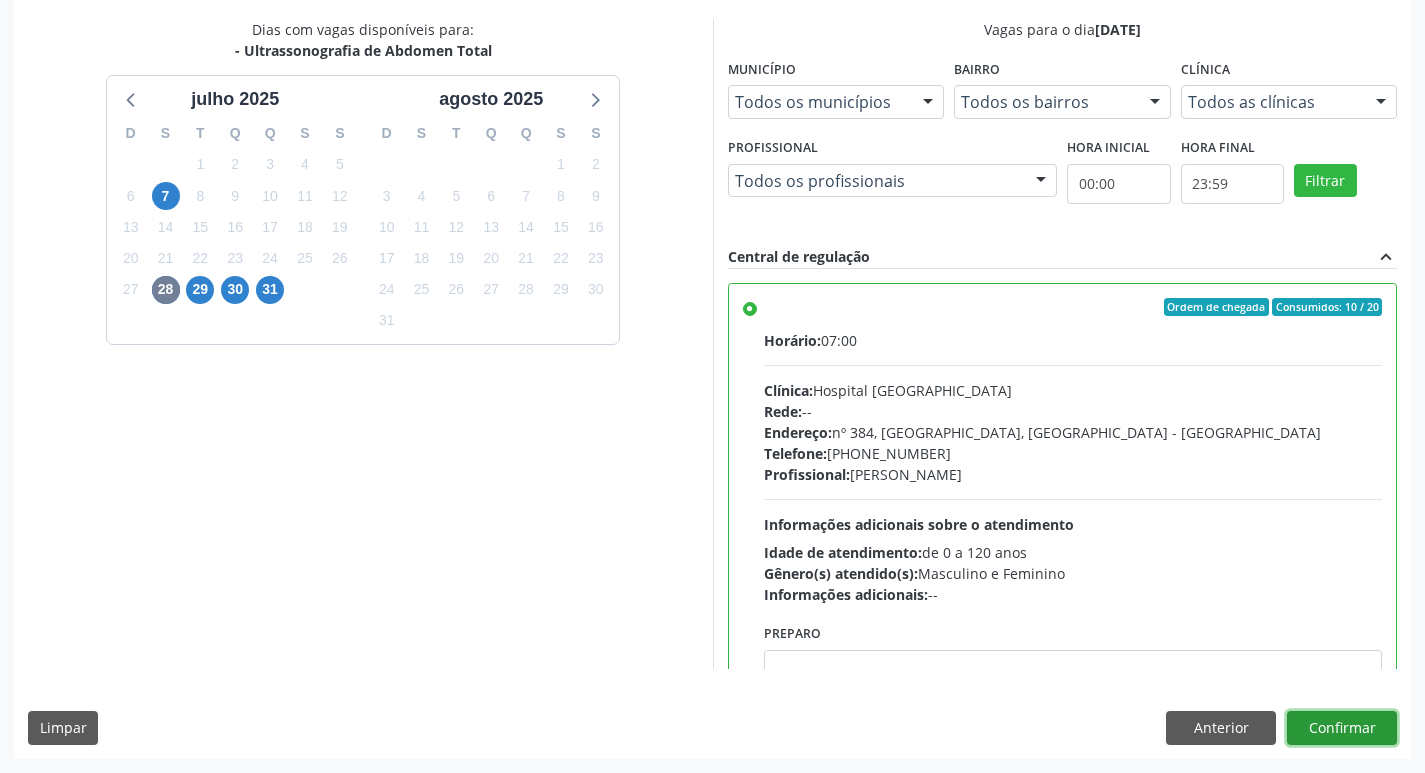 click on "Confirmar" at bounding box center [1342, 728] 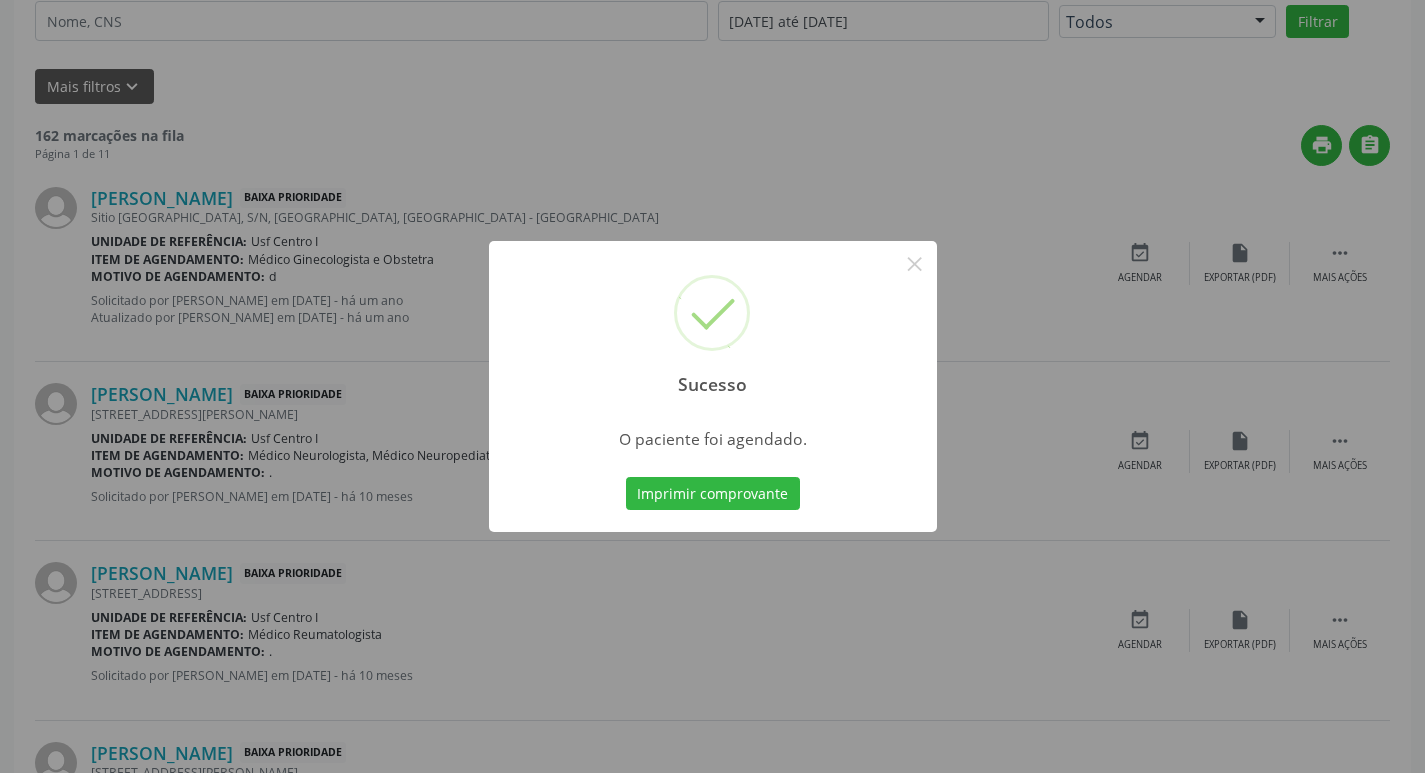 scroll, scrollTop: 0, scrollLeft: 0, axis: both 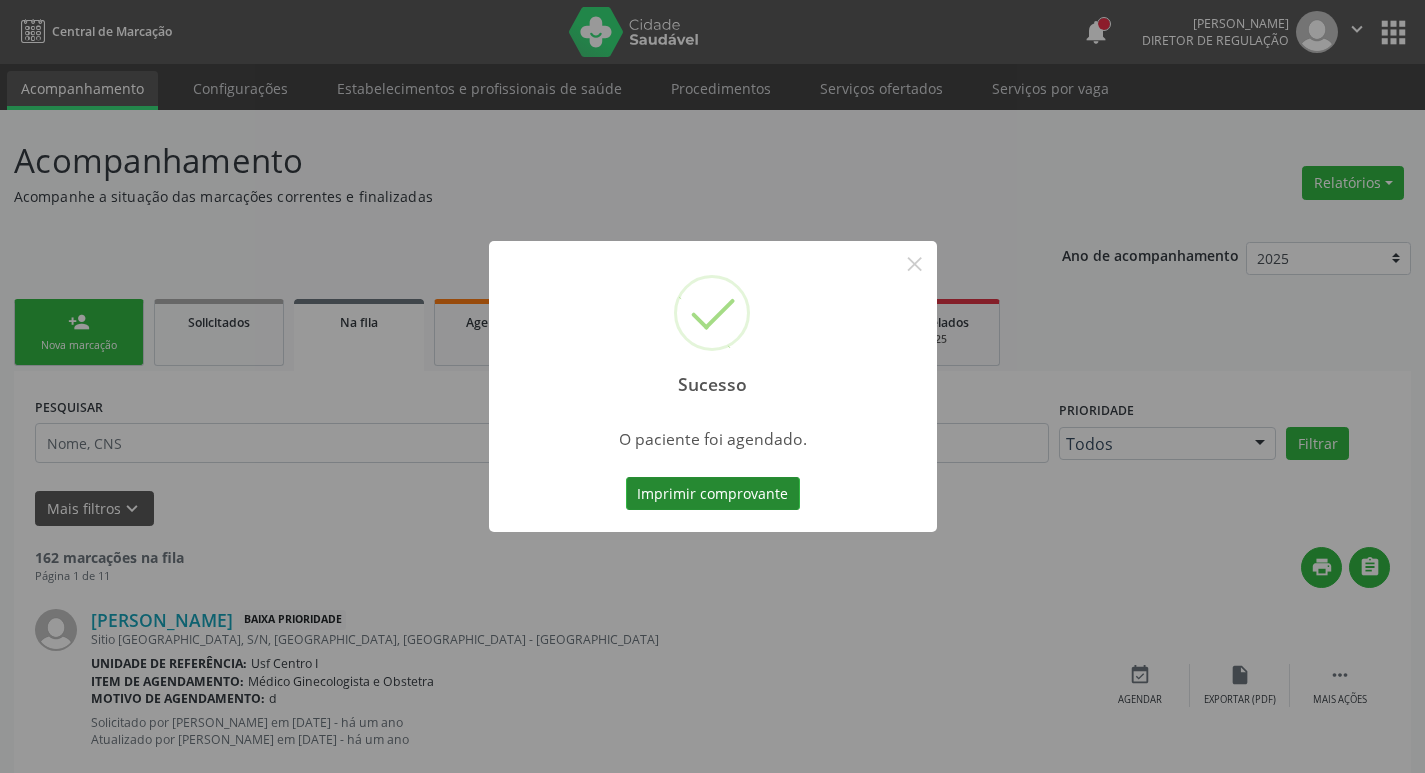 click on "Imprimir comprovante" at bounding box center (713, 494) 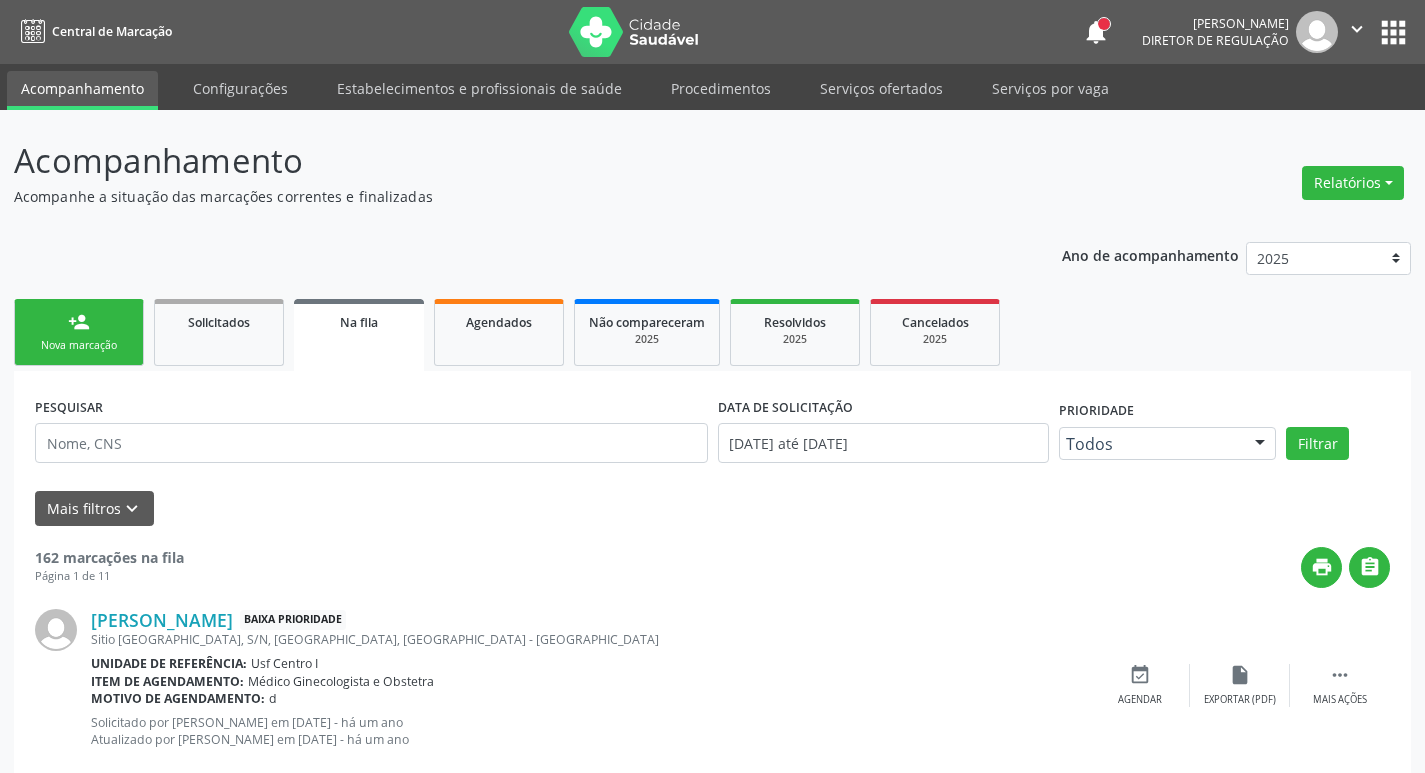 scroll, scrollTop: 0, scrollLeft: 0, axis: both 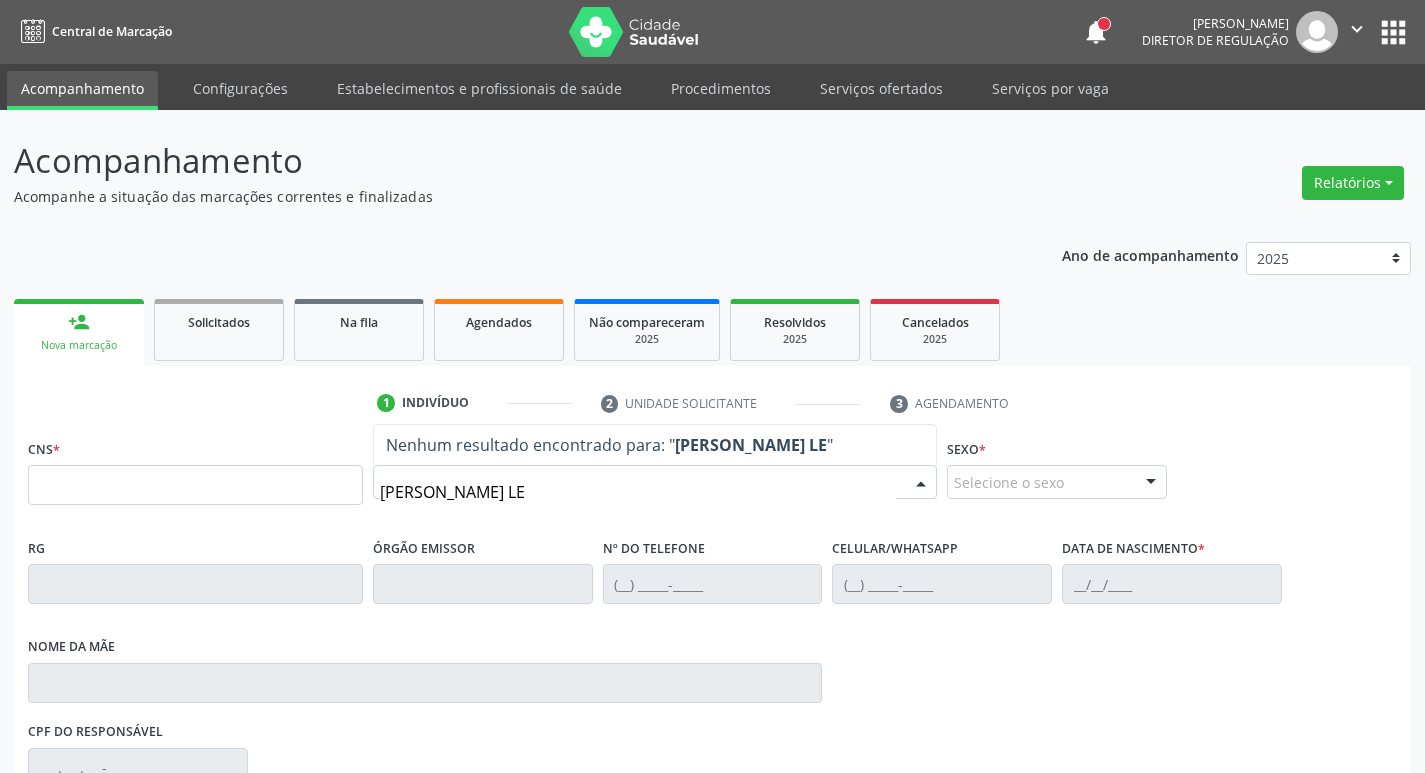 type on "VANESSA THAYANNE LEI" 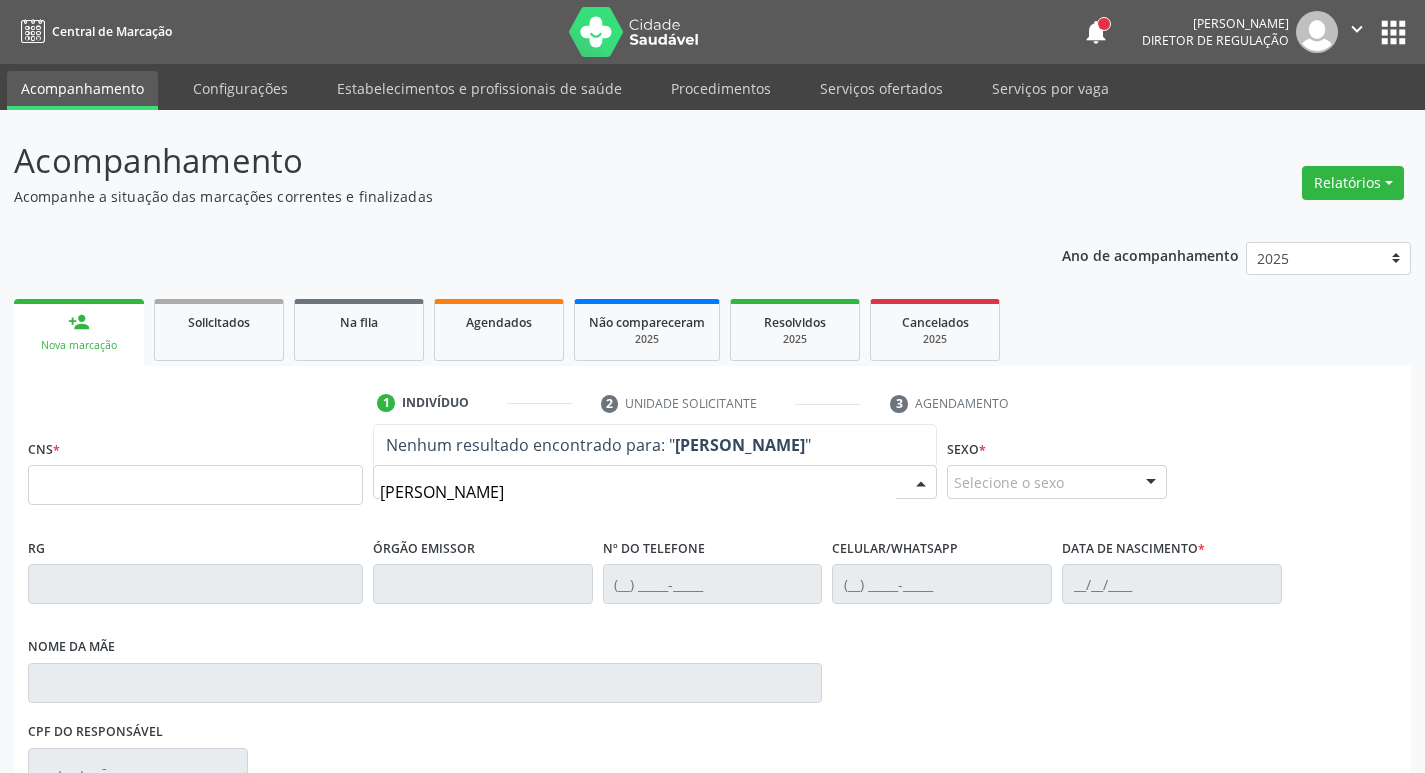 drag, startPoint x: 576, startPoint y: 495, endPoint x: 348, endPoint y: 506, distance: 228.2652 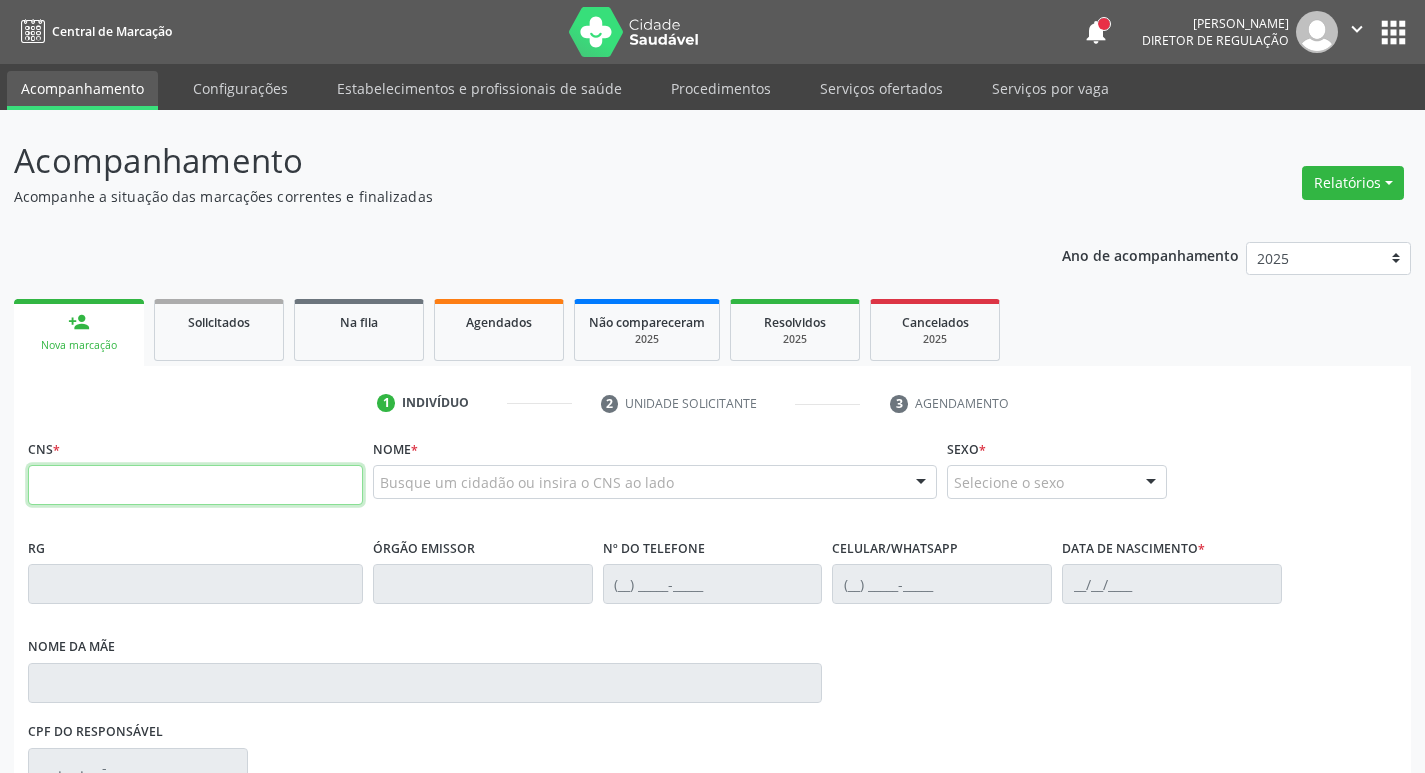 click at bounding box center (195, 485) 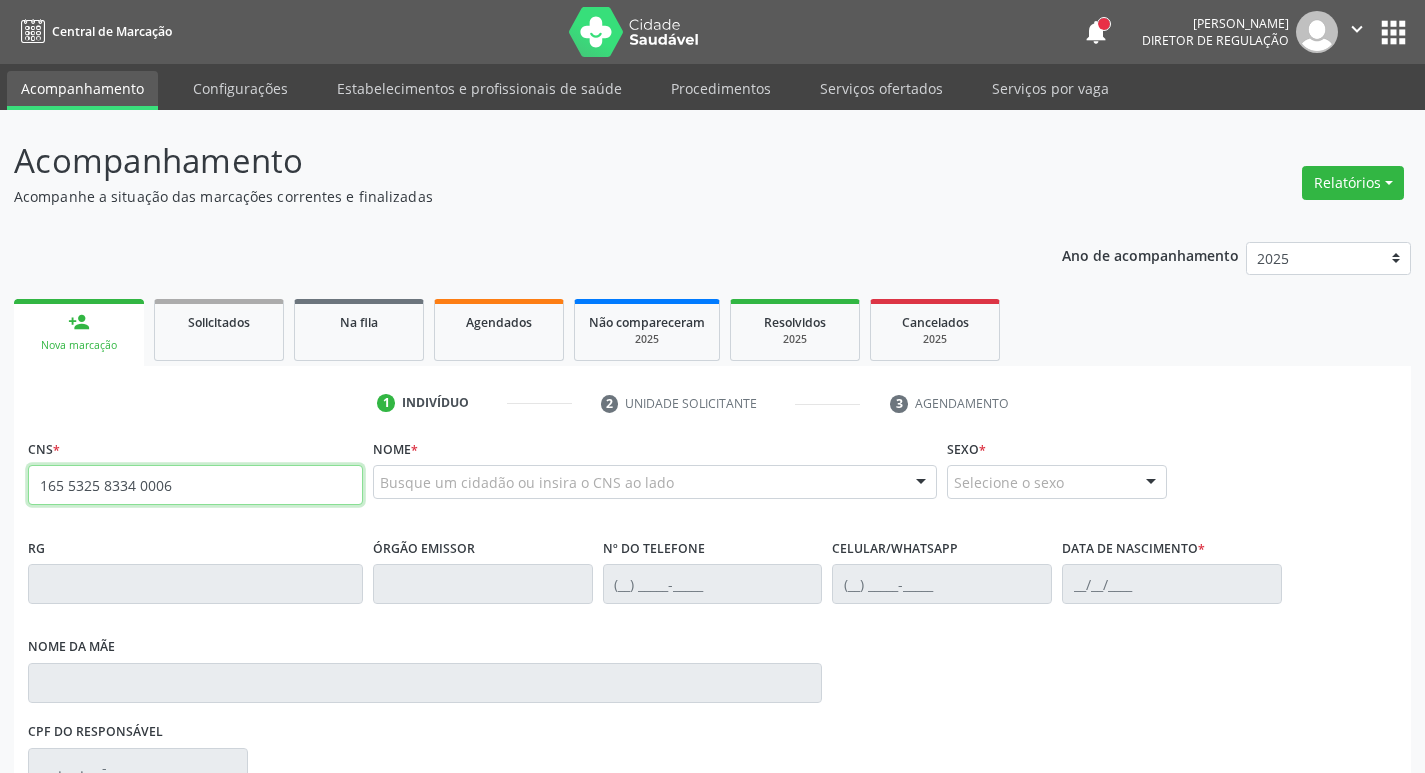 type on "165 5325 8334 0006" 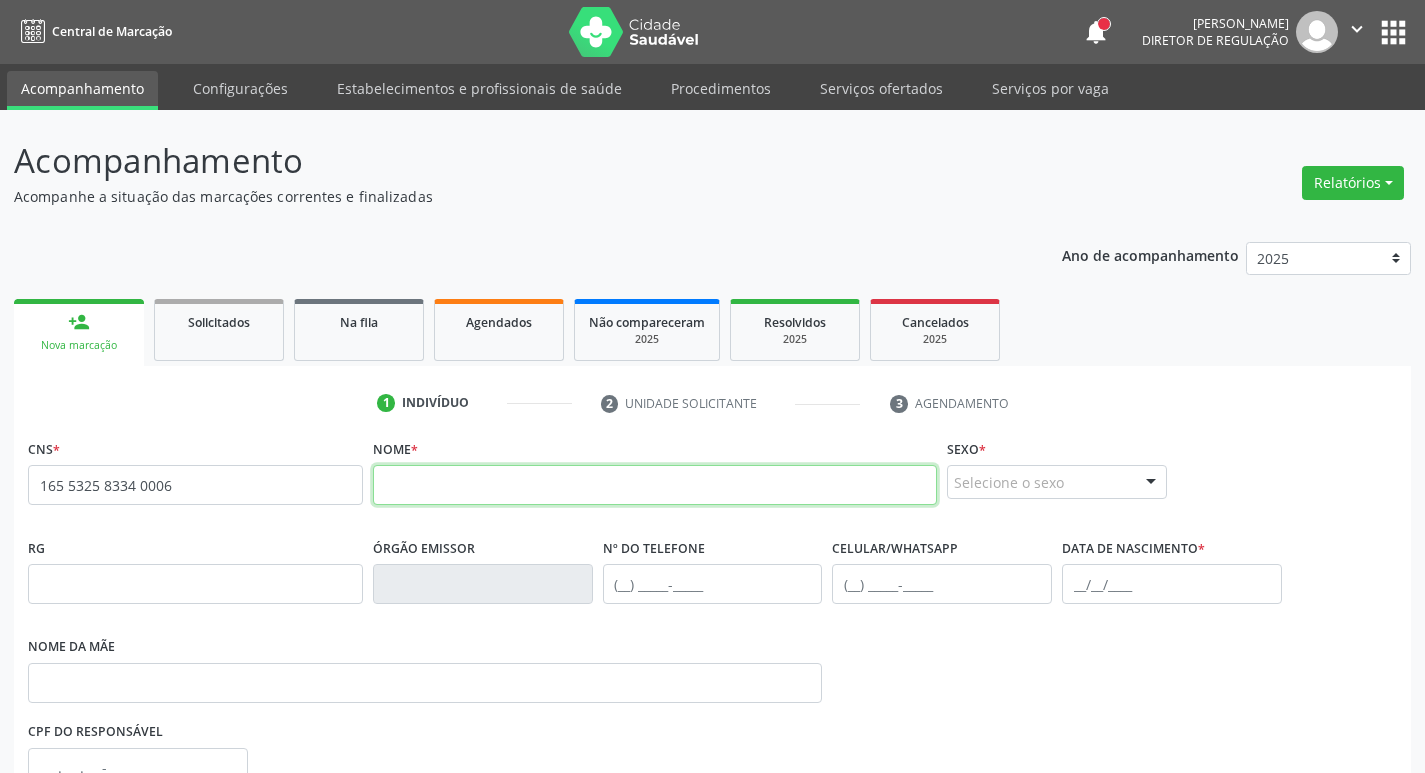 click at bounding box center [655, 485] 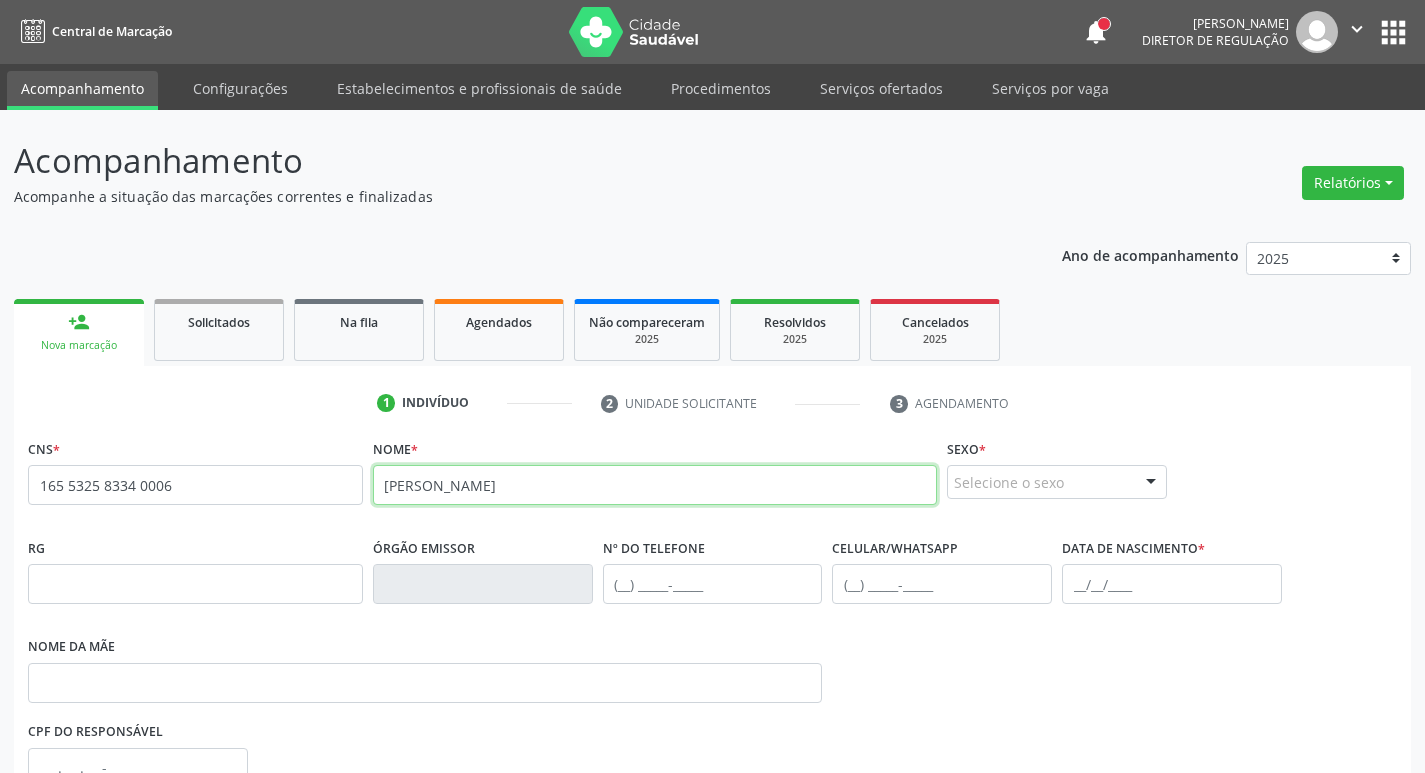 type on "VANESSA THAYANNE LEITE SANTOS" 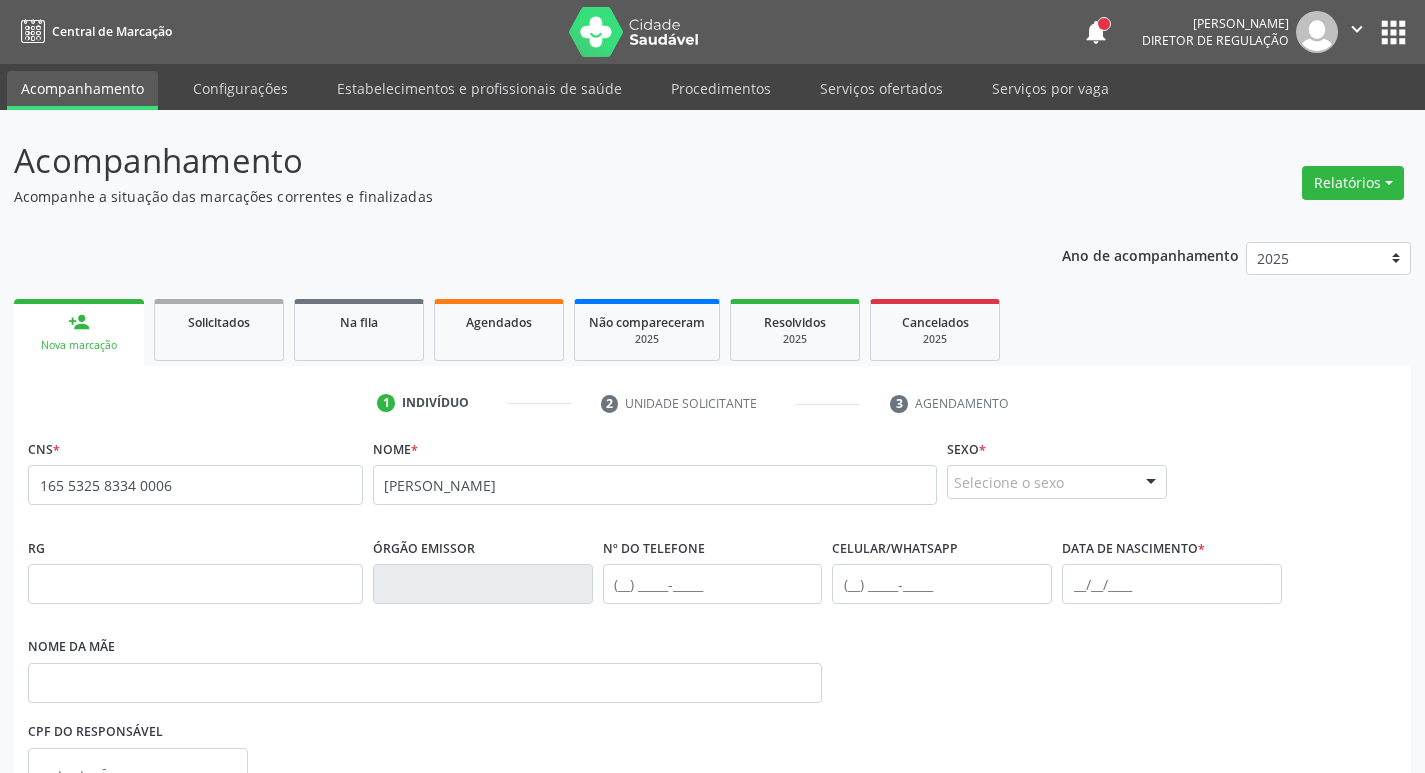 click on "Selecione o sexo" at bounding box center [1057, 482] 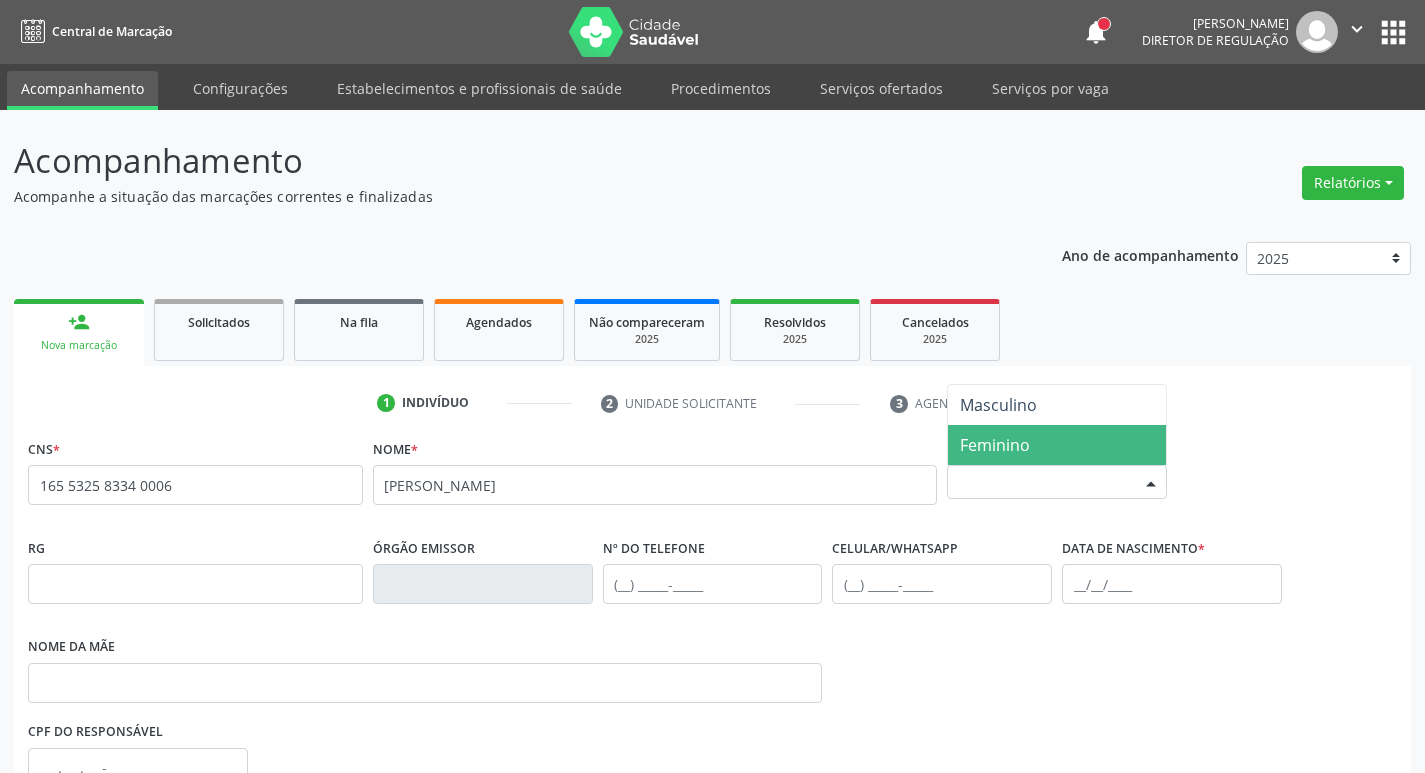 click on "Feminino" at bounding box center (1057, 445) 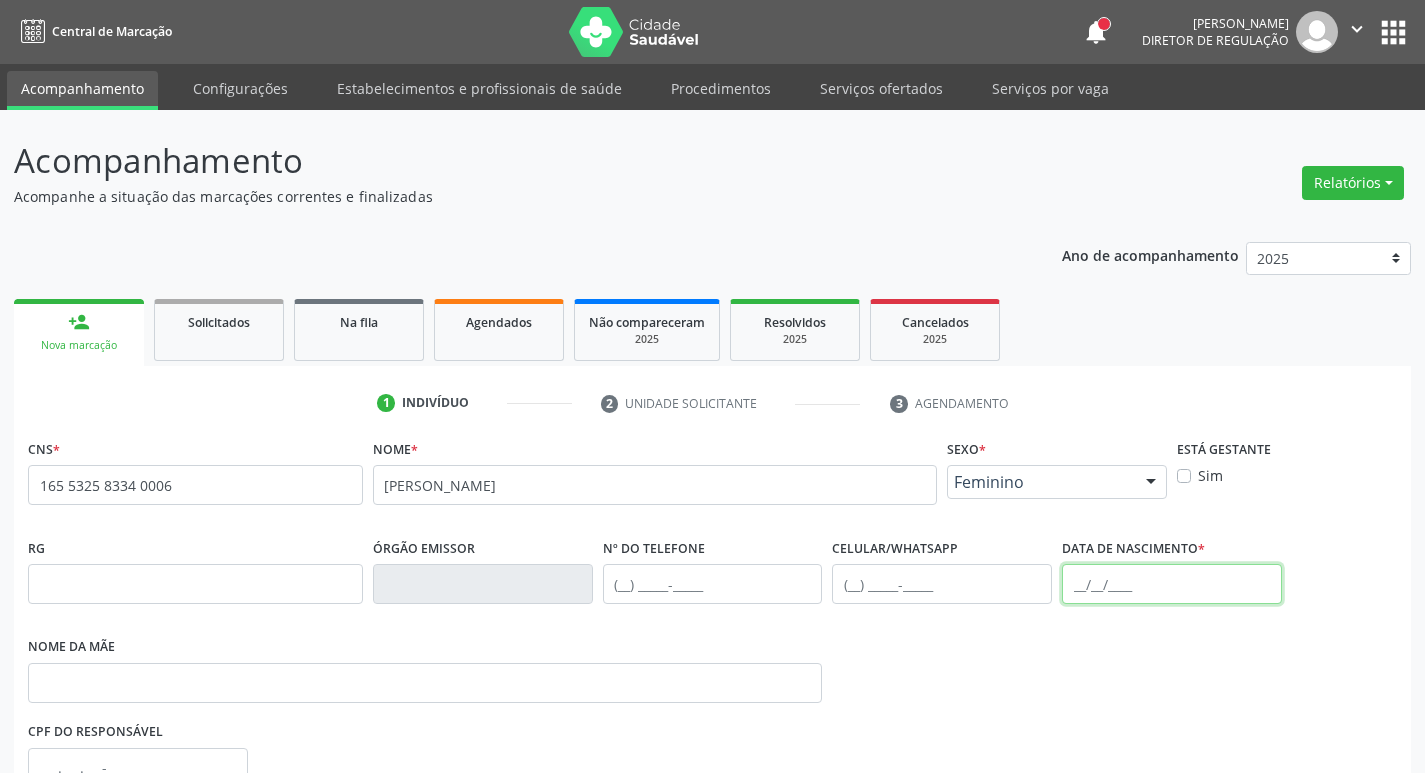 click at bounding box center [1172, 584] 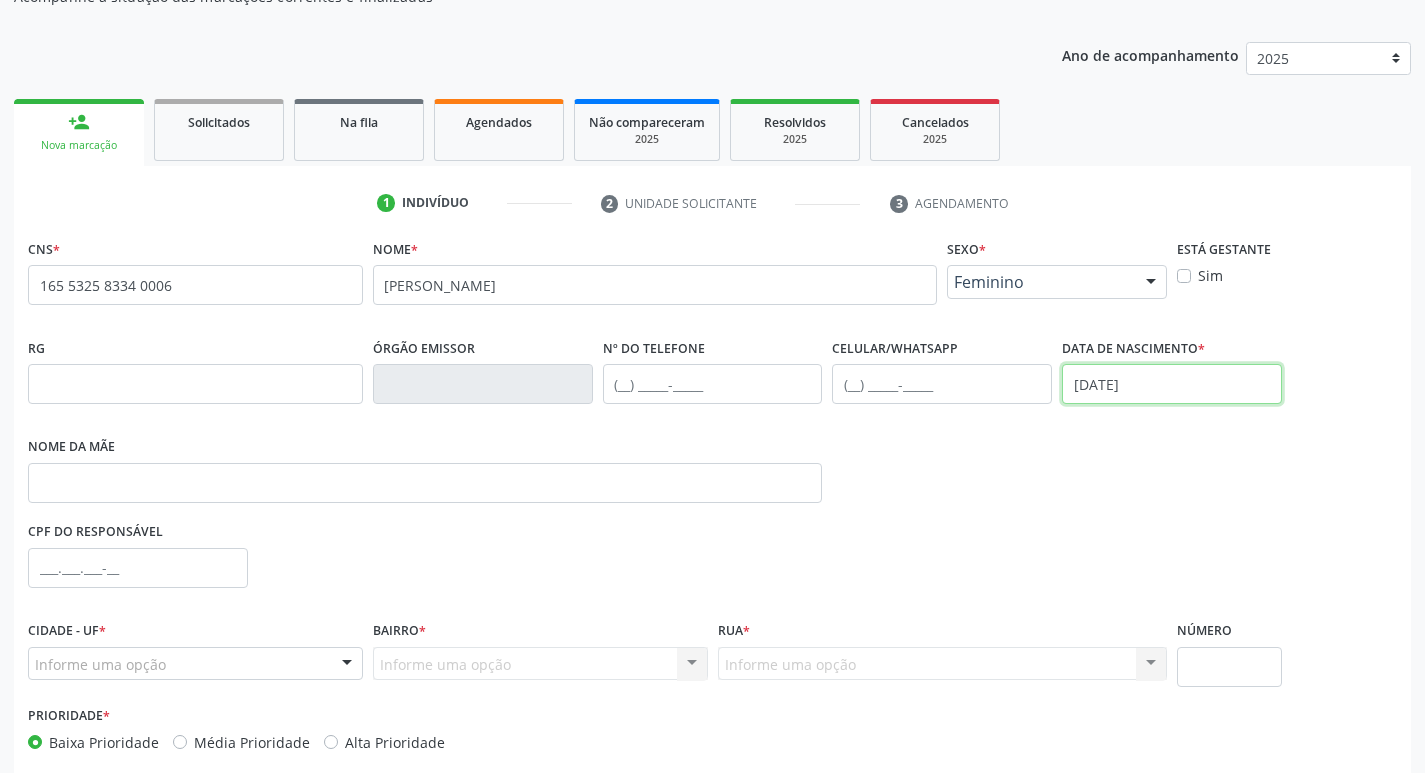 scroll, scrollTop: 297, scrollLeft: 0, axis: vertical 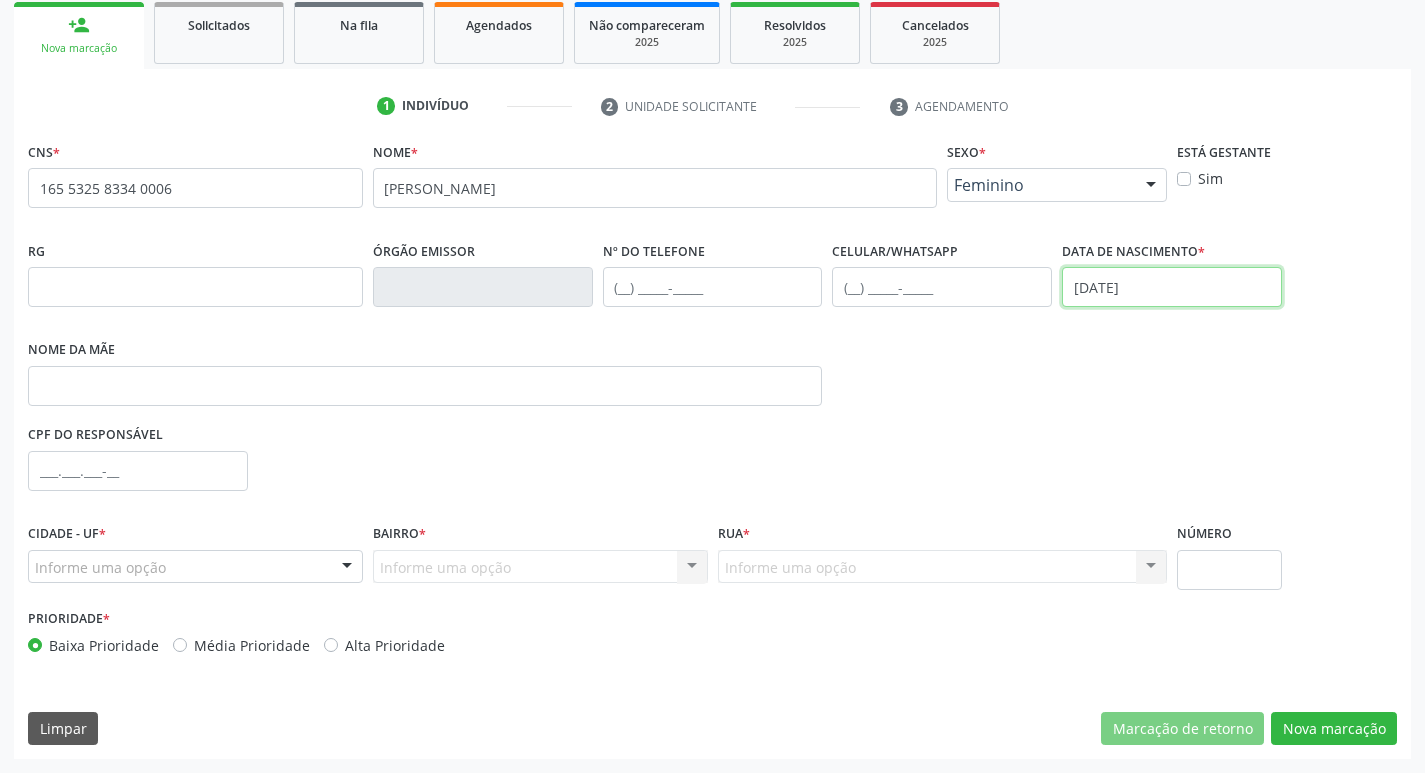 type on "22/07/1990" 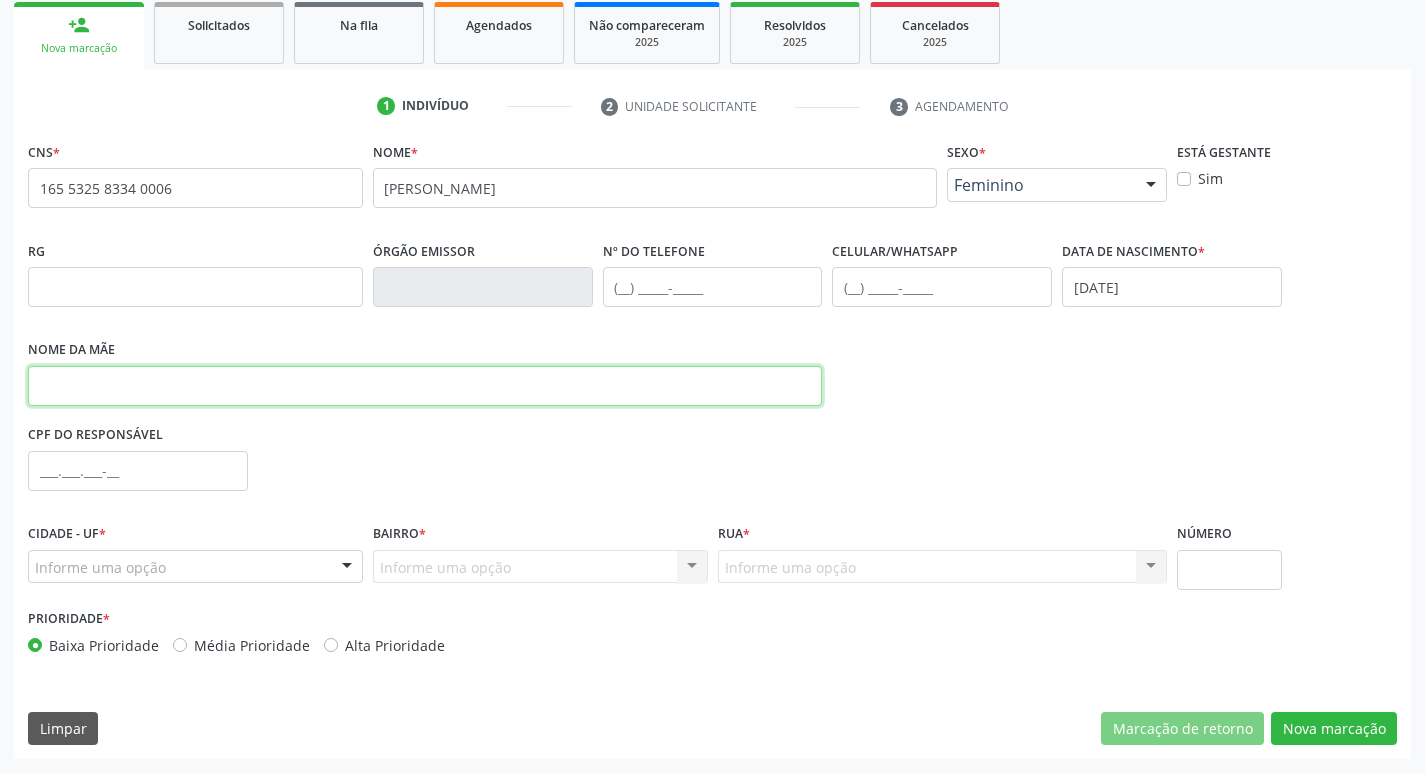 click at bounding box center [425, 386] 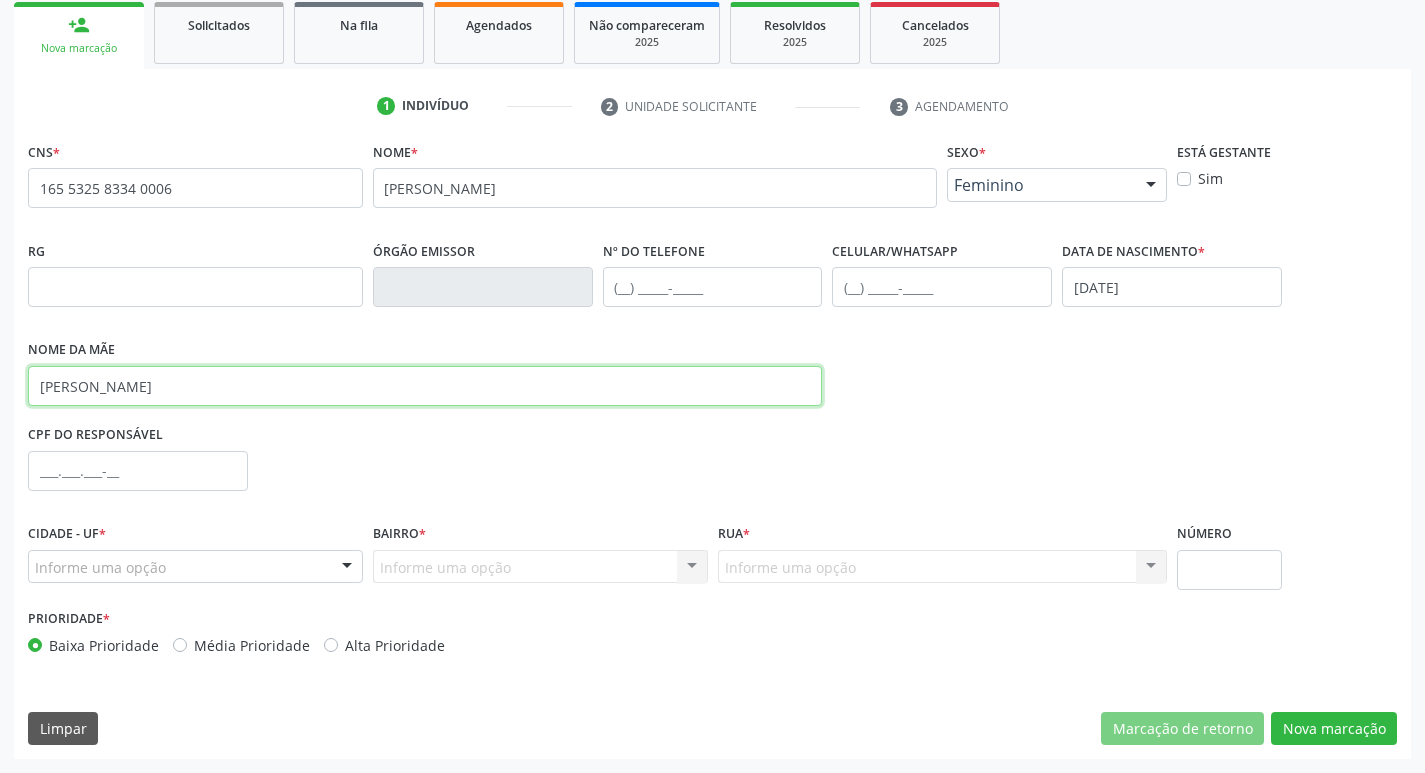 type on "IVONEIDE LEITE SANTOS" 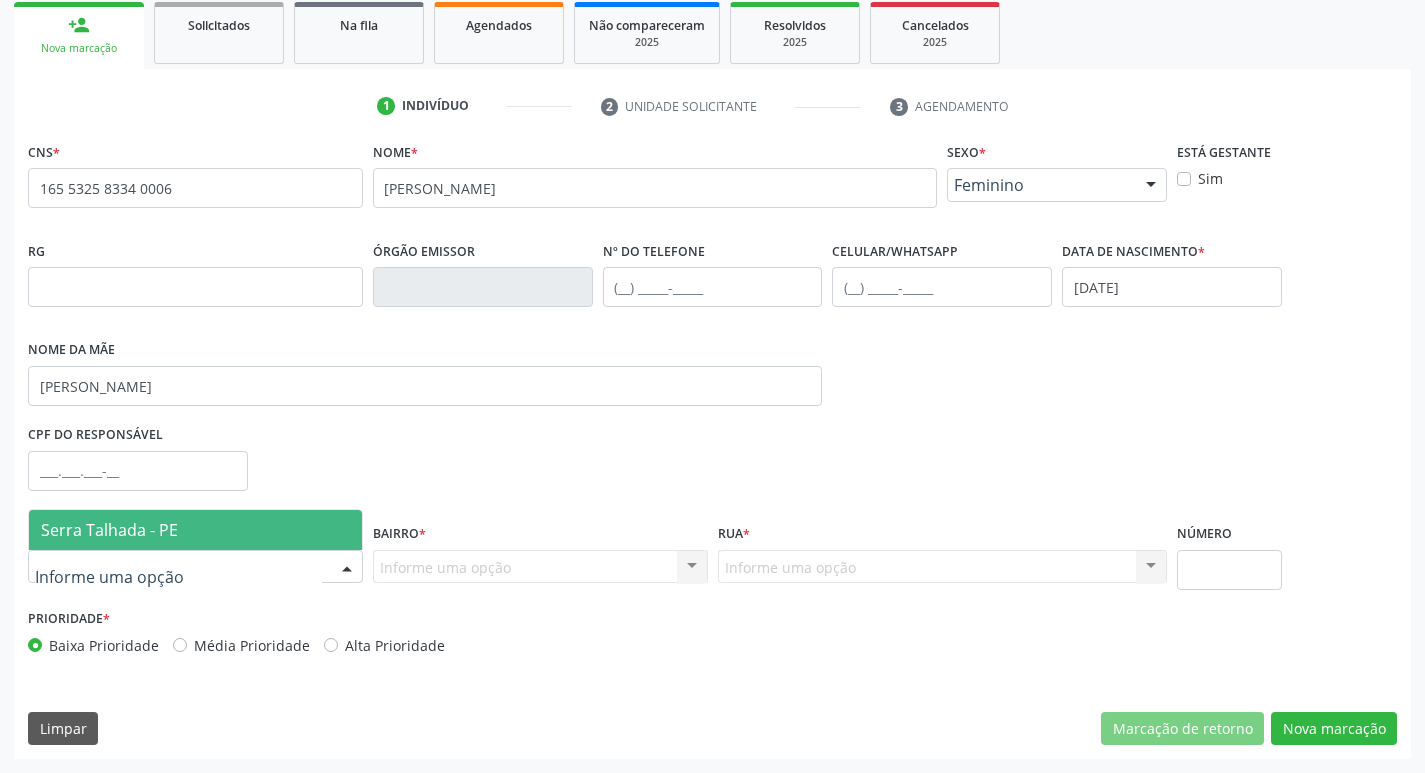 click on "Serra Talhada - PE" at bounding box center [195, 530] 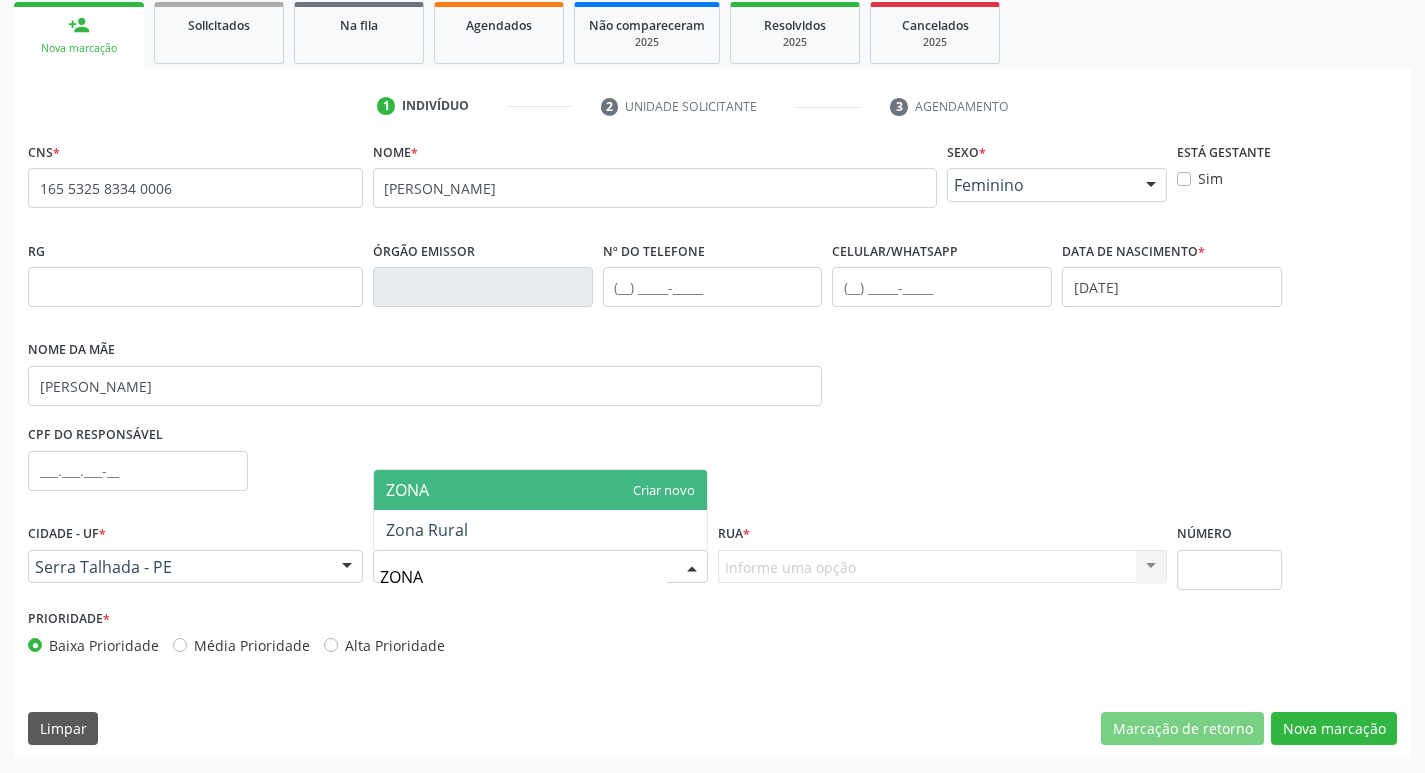 type on "ZONA R" 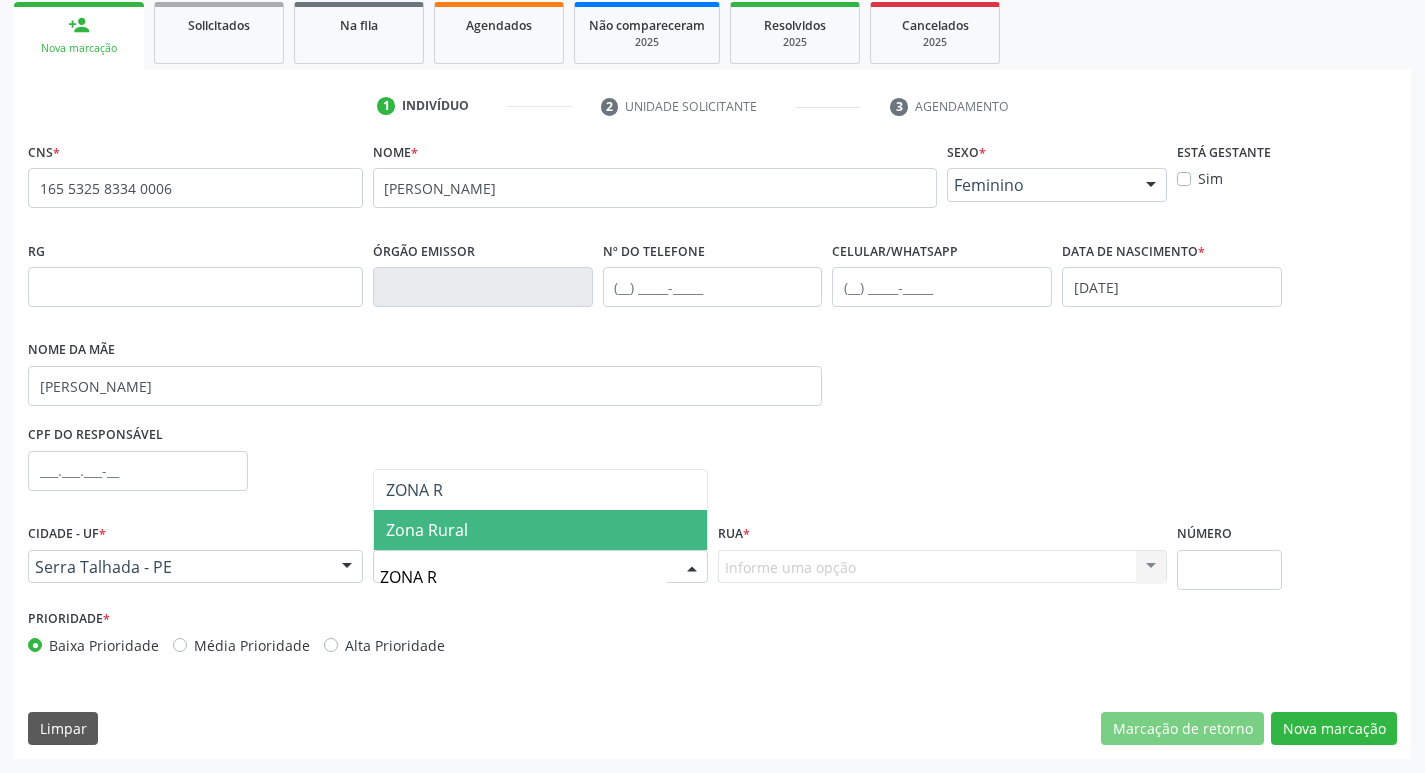 click on "Zona Rural" at bounding box center (427, 530) 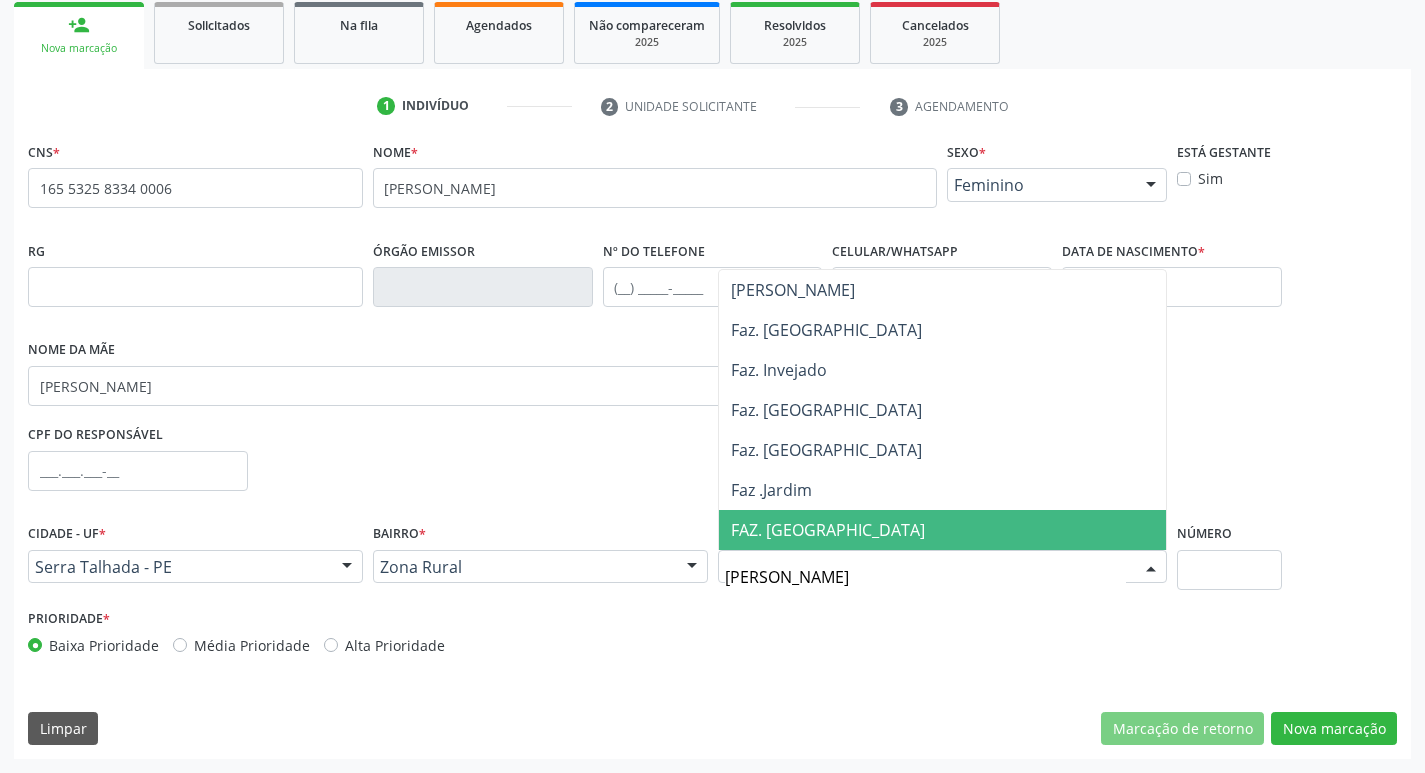 type on "JAR" 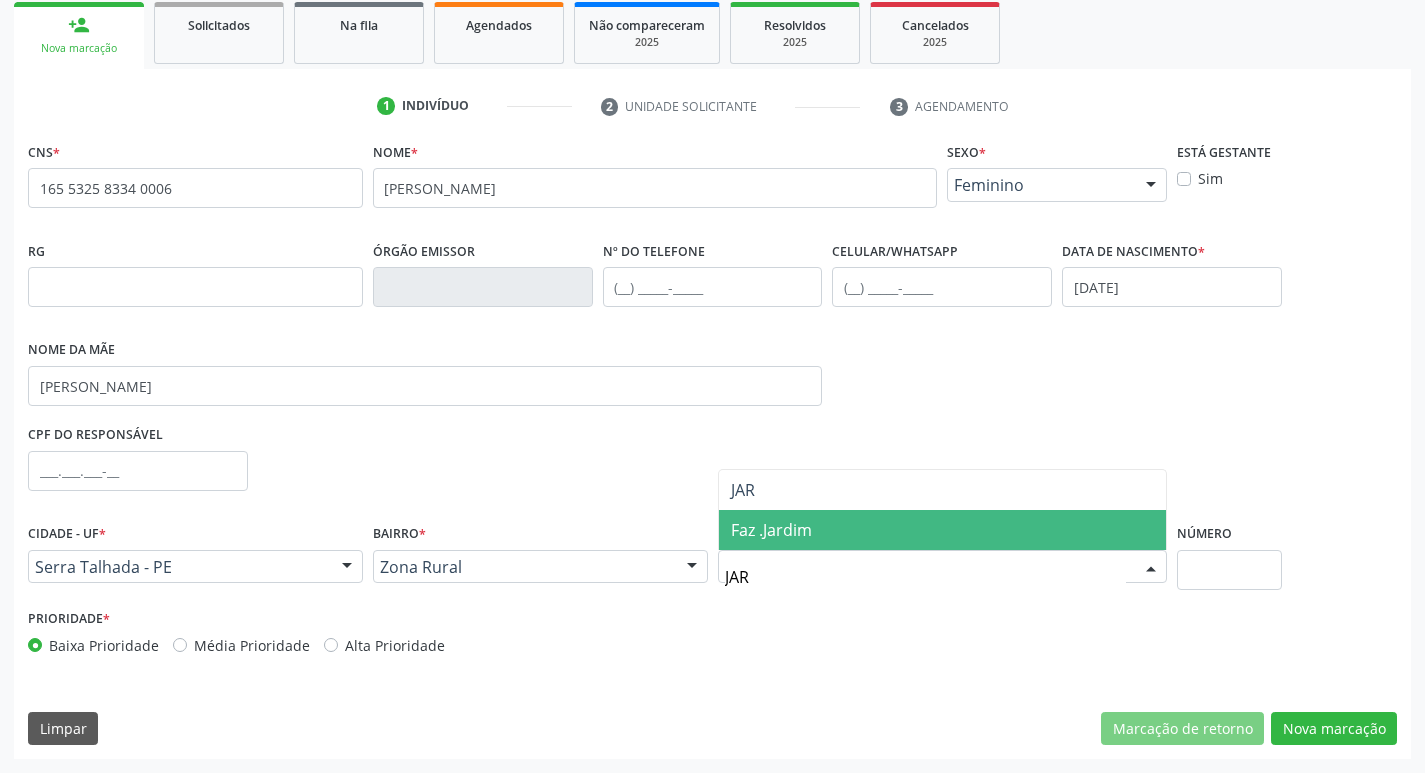 click on "Faz .Jardim" at bounding box center (943, 530) 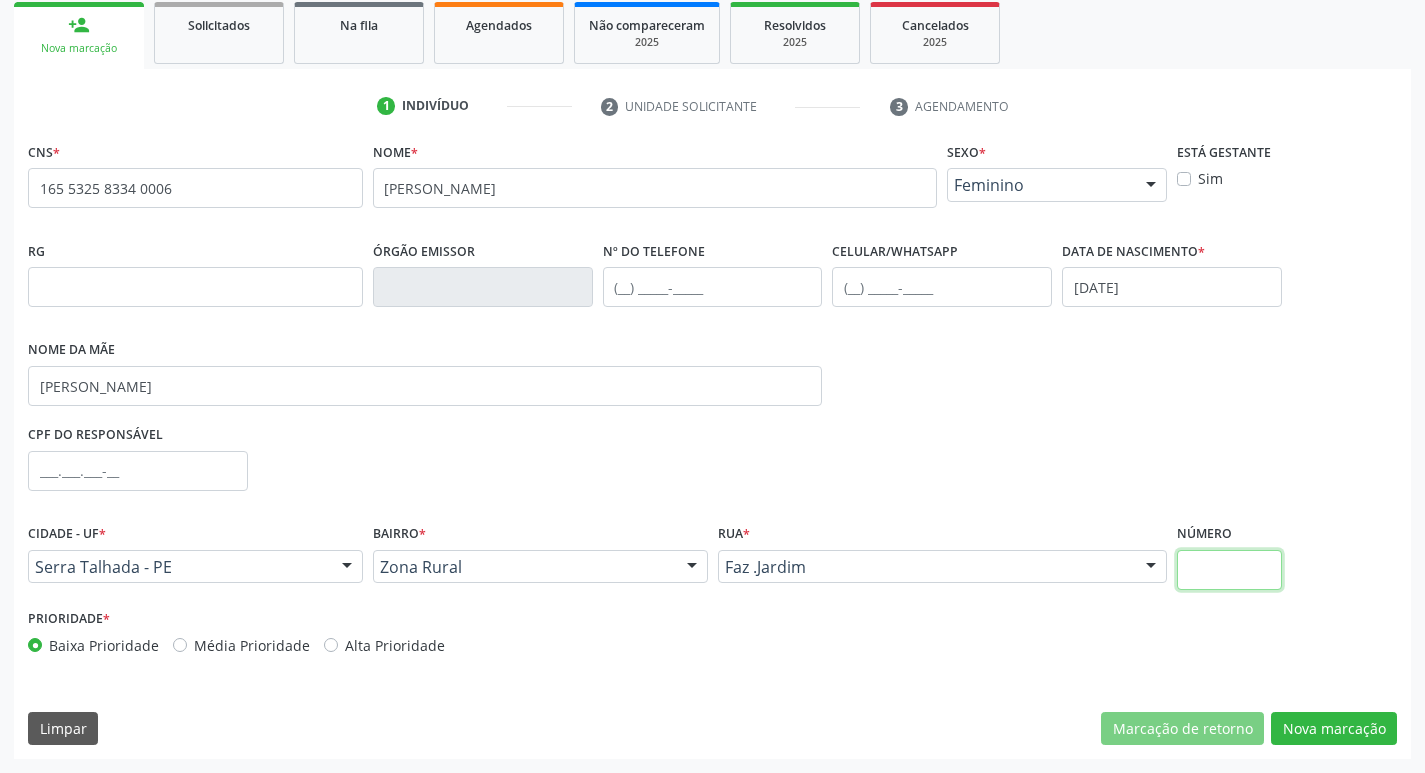 click at bounding box center (1229, 570) 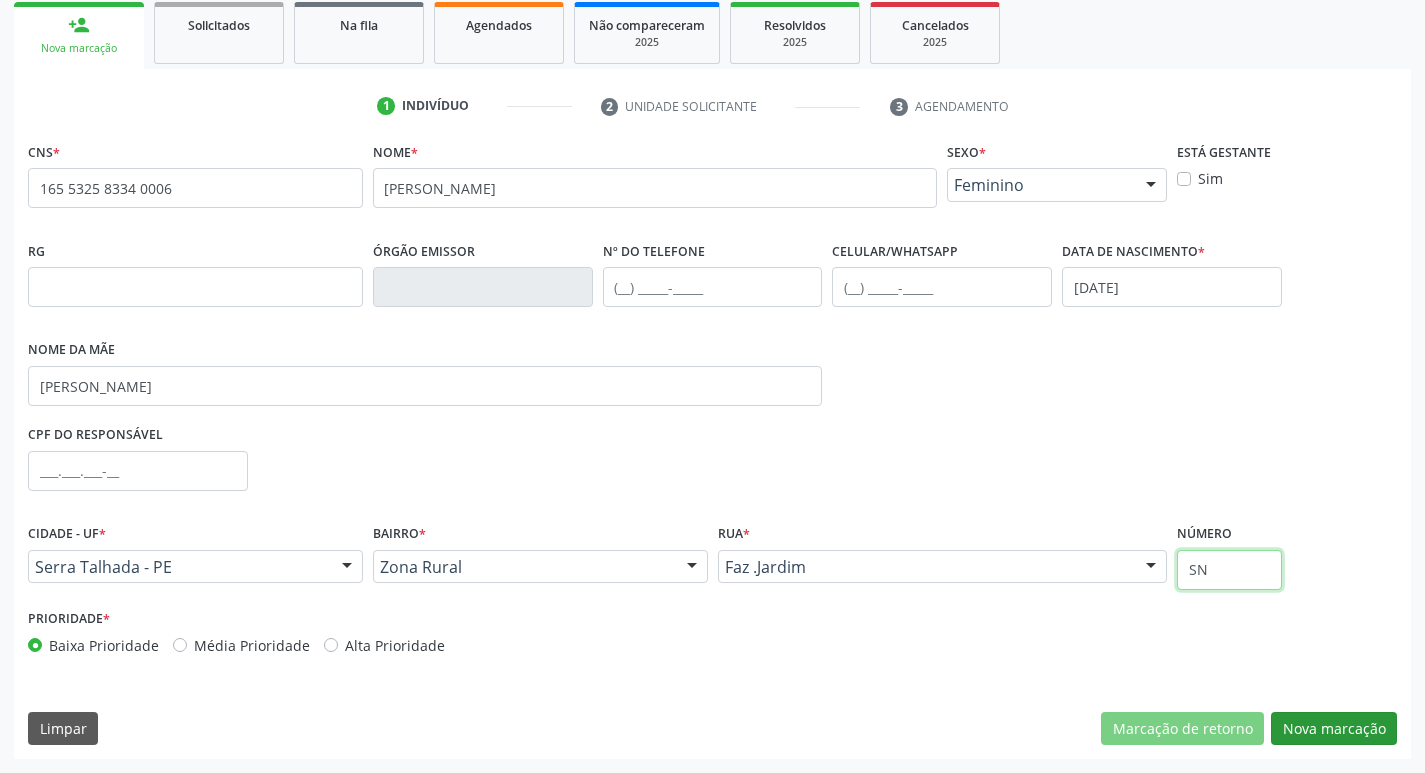 type on "SN" 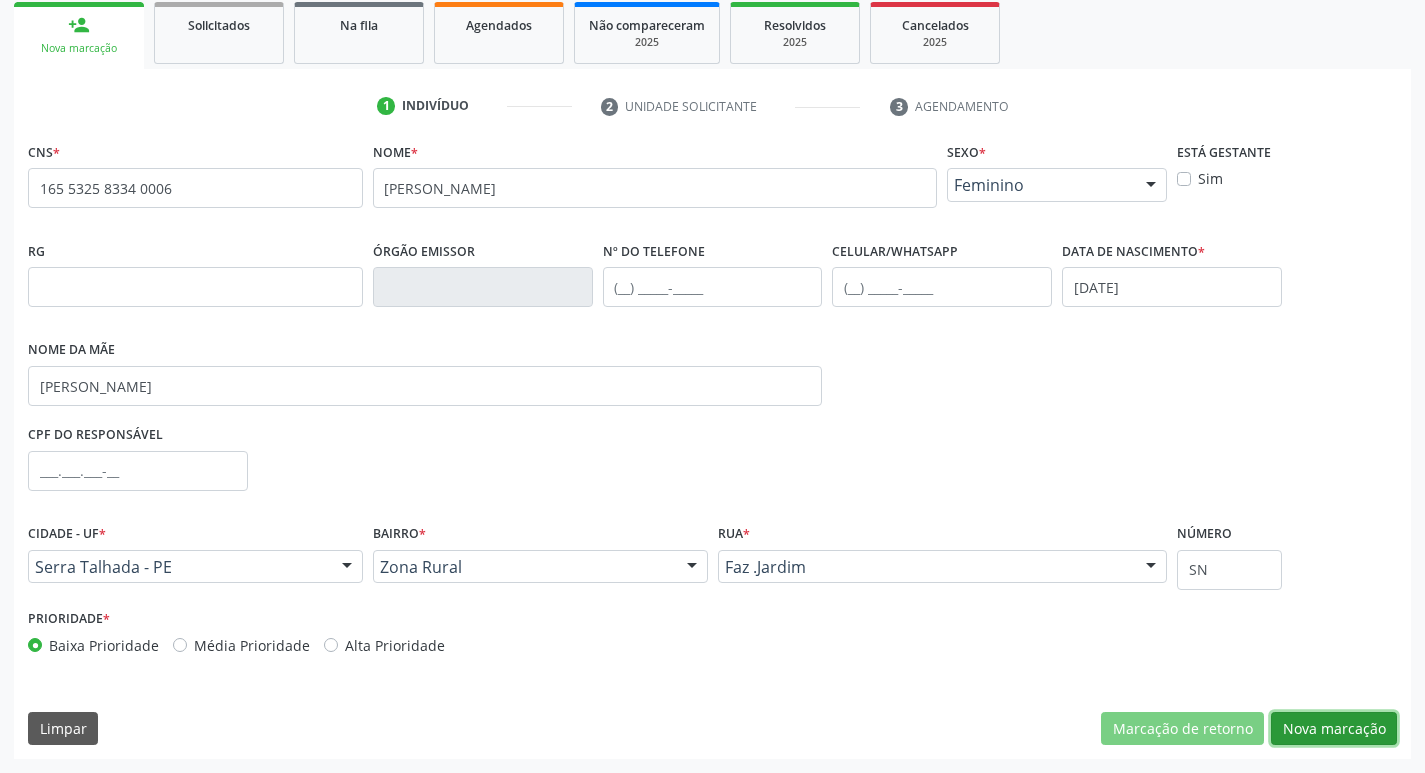 click on "Nova marcação" at bounding box center (1334, 729) 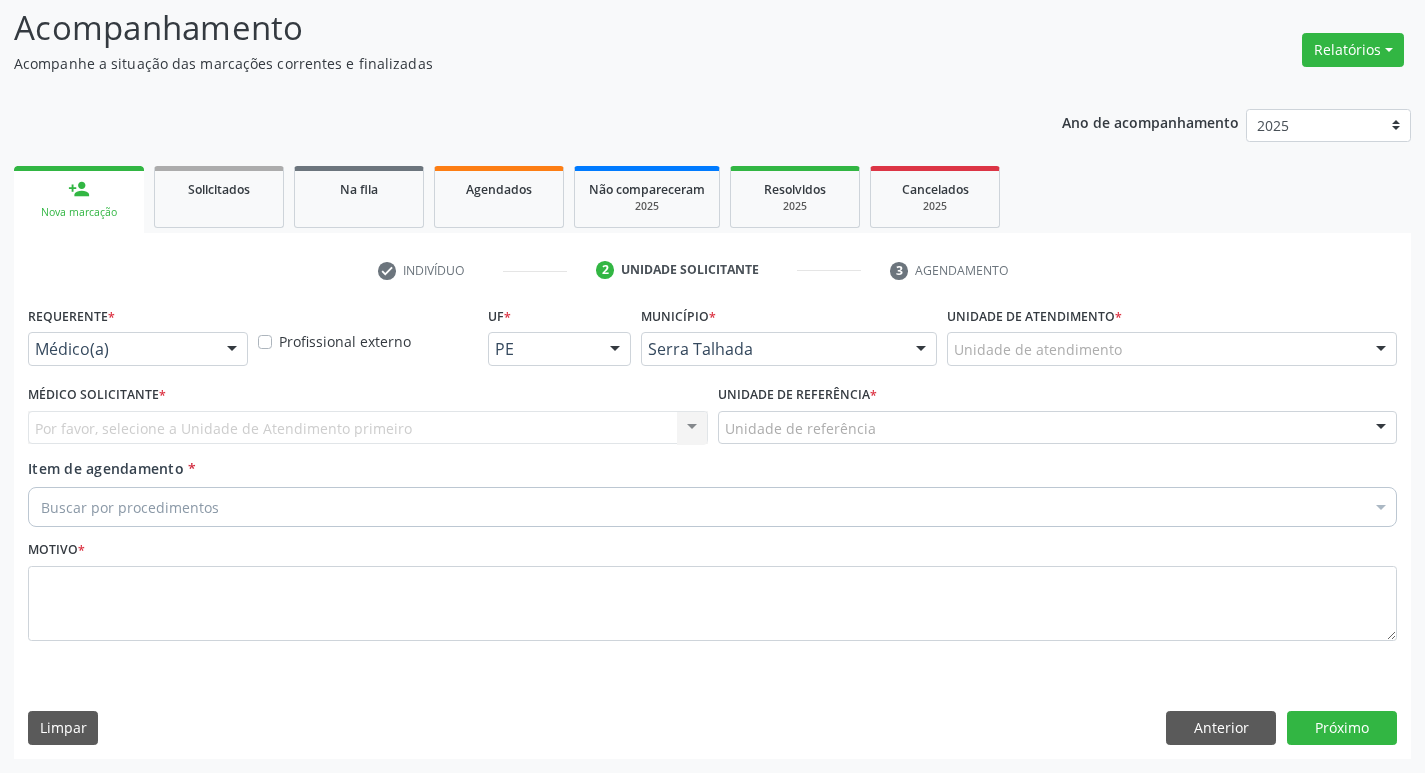 scroll, scrollTop: 133, scrollLeft: 0, axis: vertical 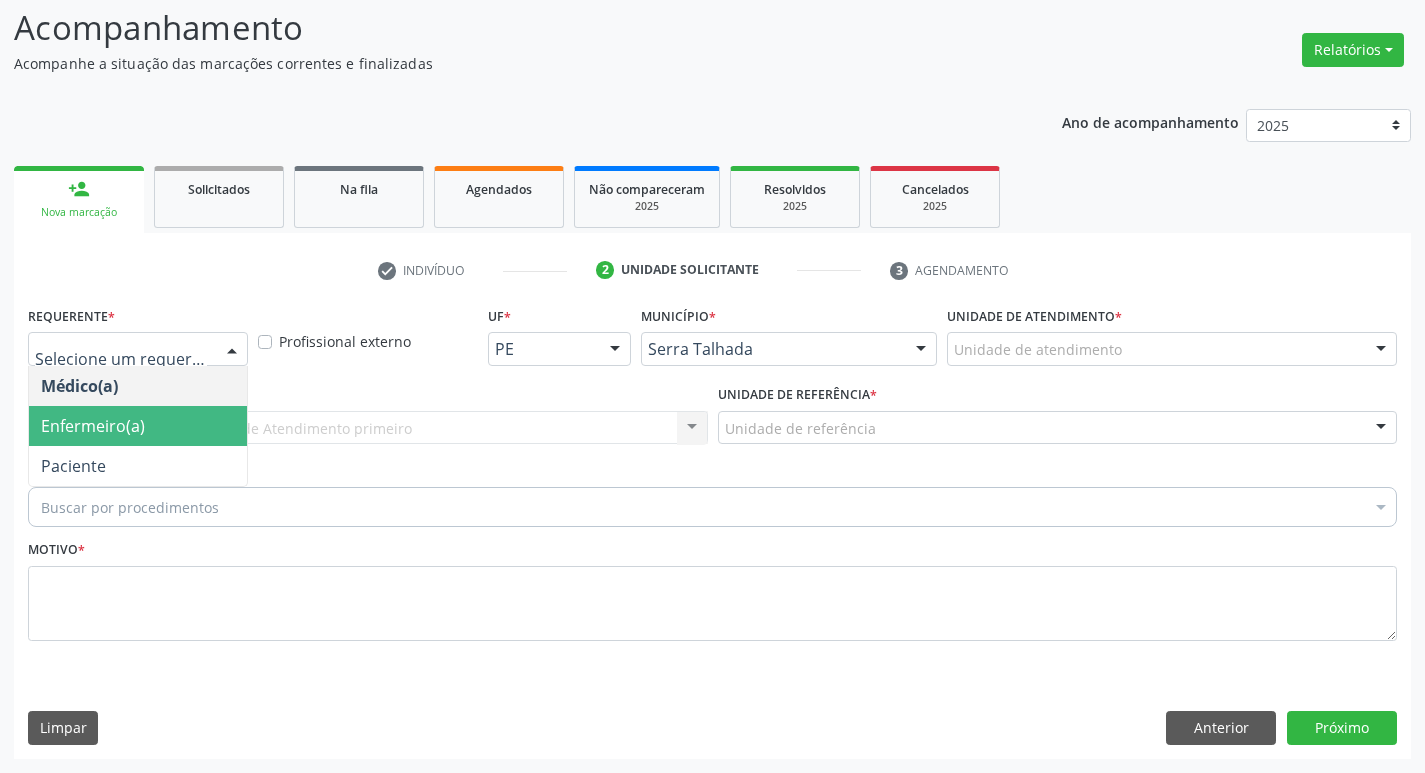 click on "Enfermeiro(a)" at bounding box center [138, 426] 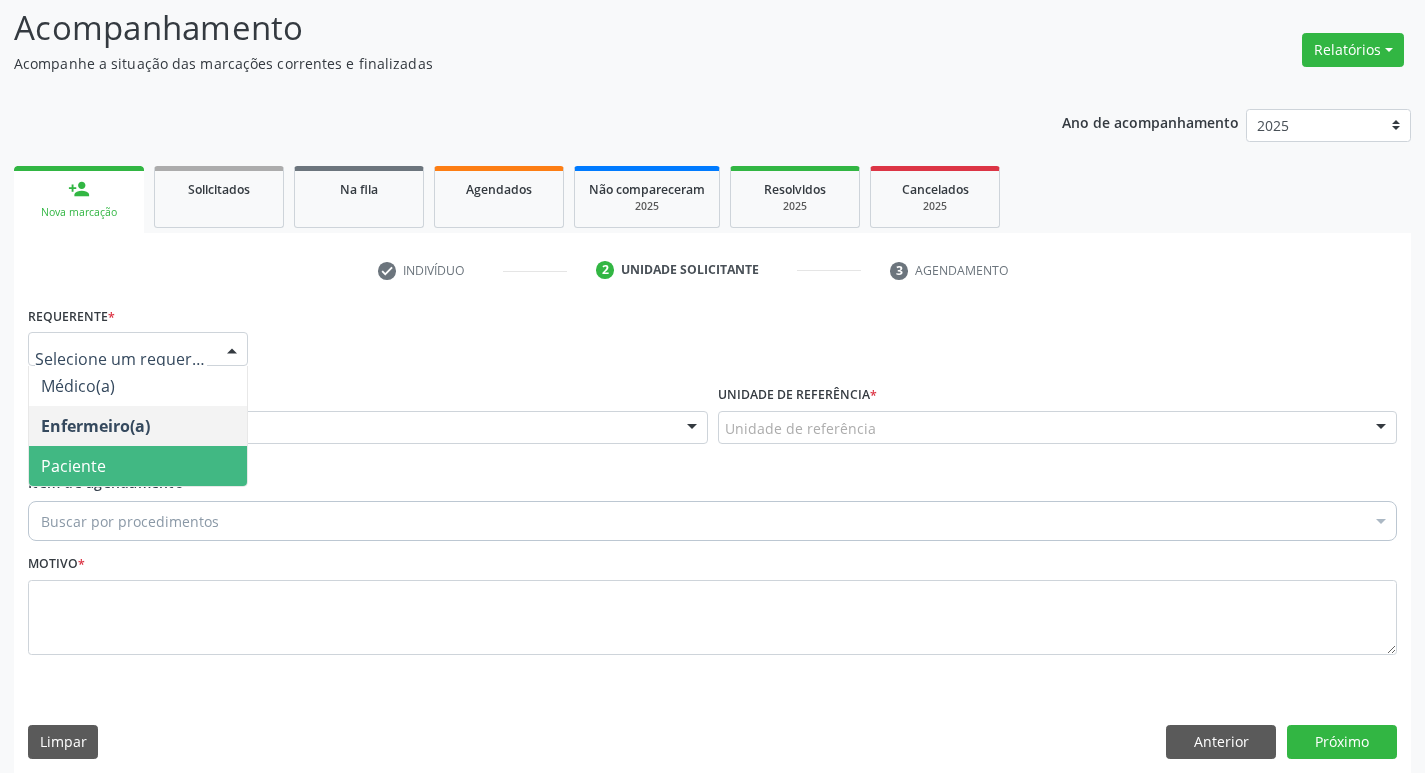click on "Paciente" at bounding box center (138, 466) 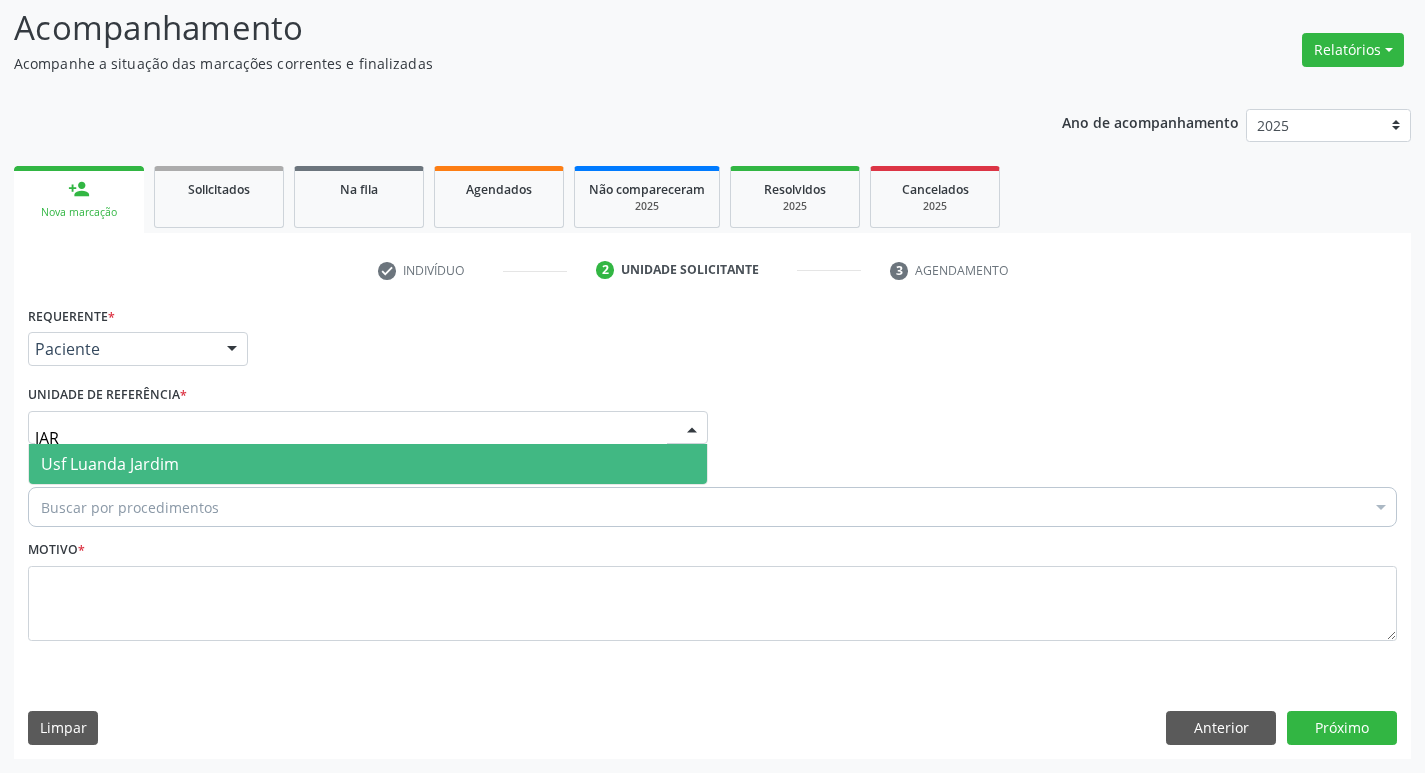 type on "JARD" 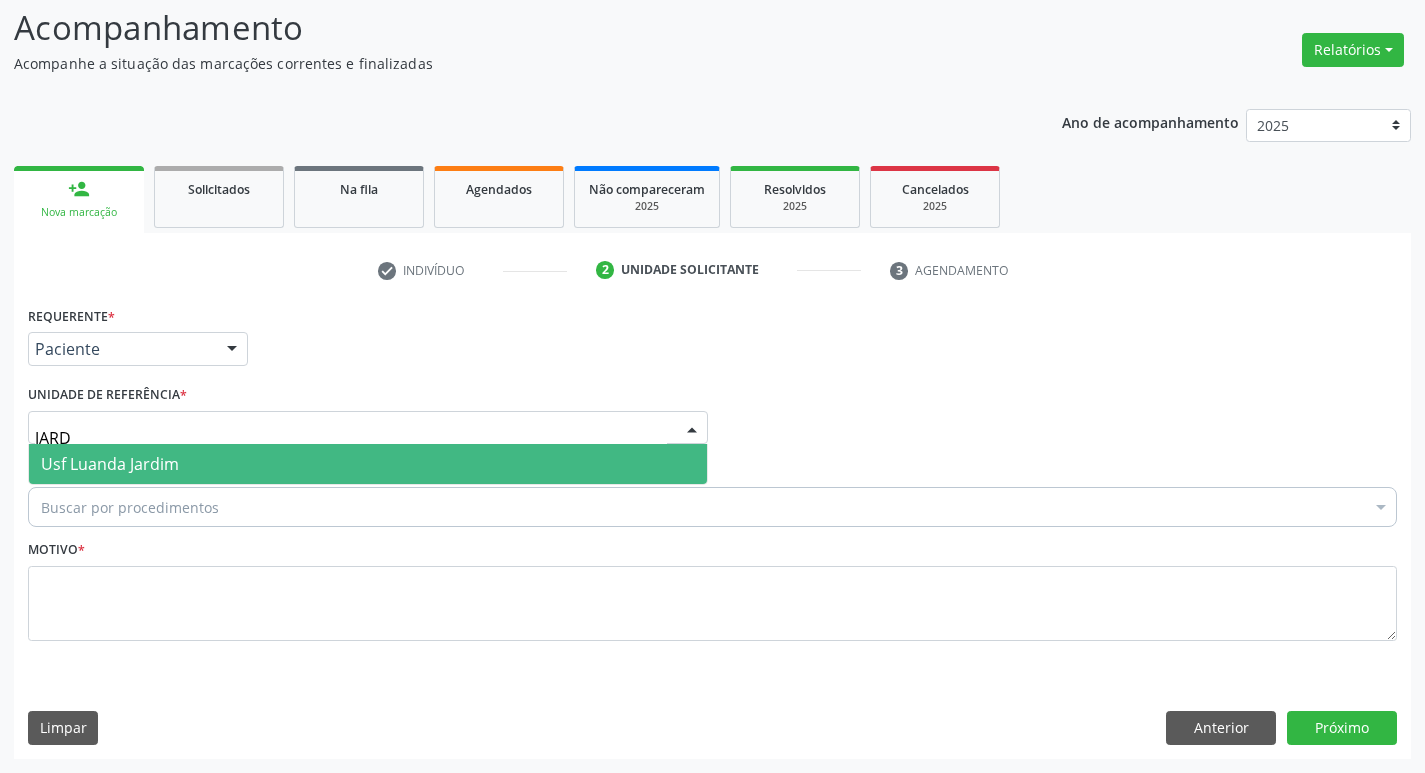 click on "Usf Luanda Jardim" at bounding box center [110, 464] 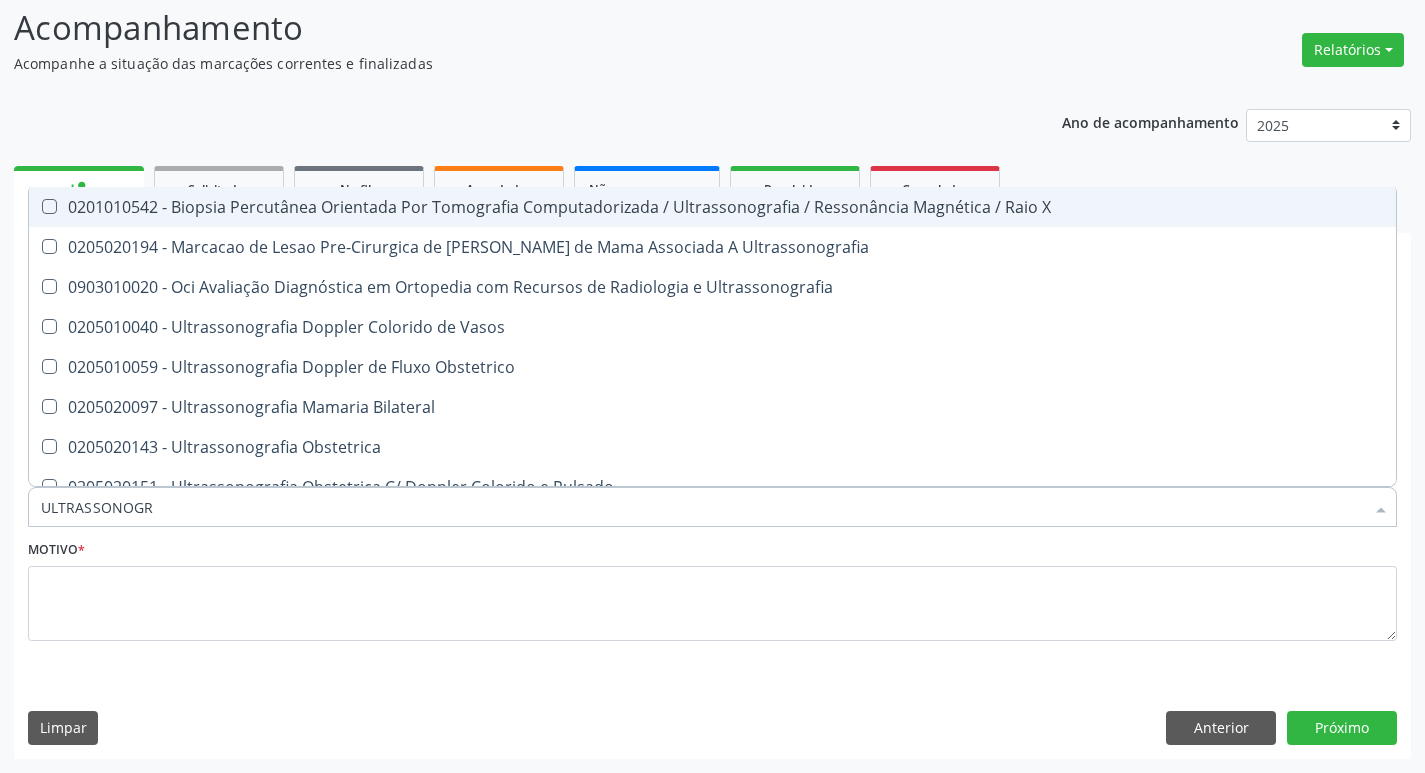 type on "ULTRASSONOGRA" 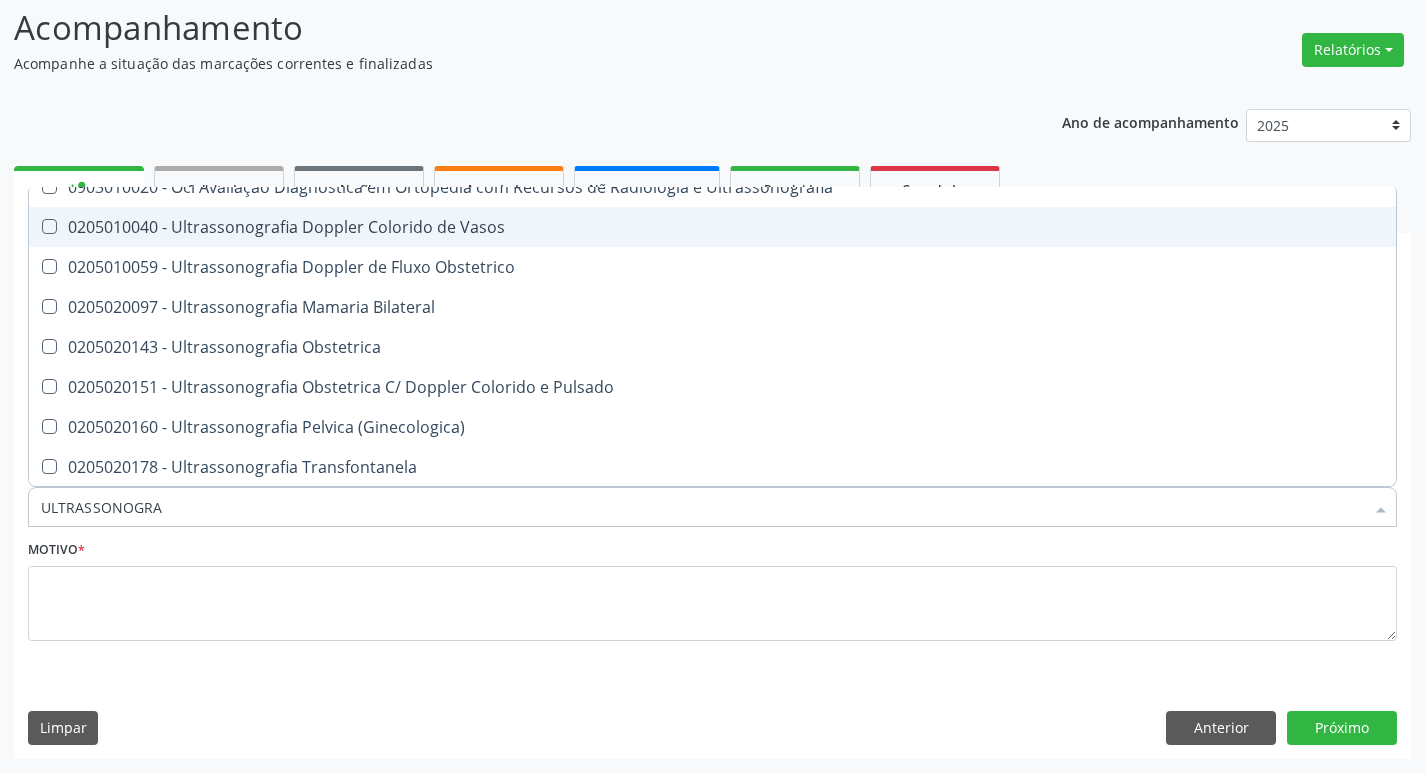 scroll, scrollTop: 200, scrollLeft: 0, axis: vertical 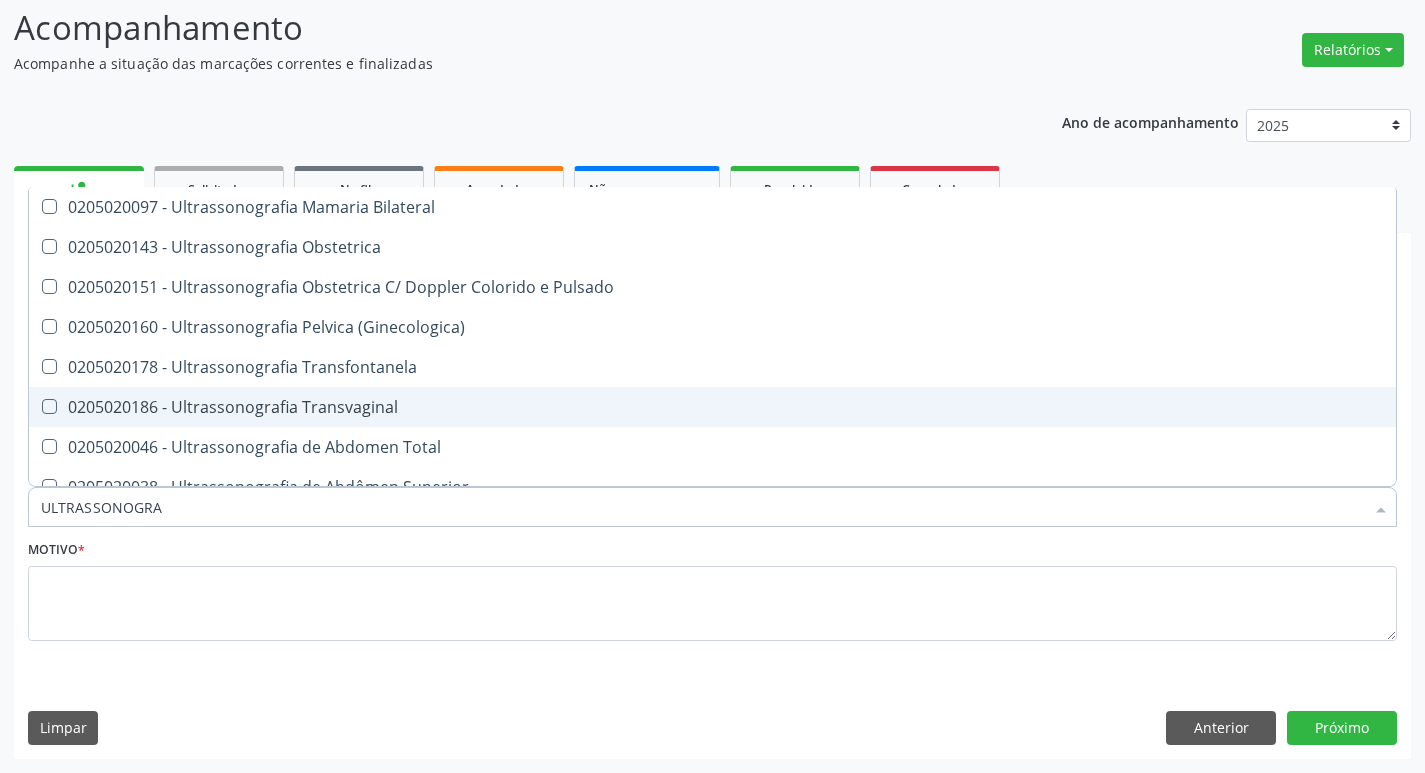 click on "0205020186 - Ultrassonografia Transvaginal" at bounding box center (712, 407) 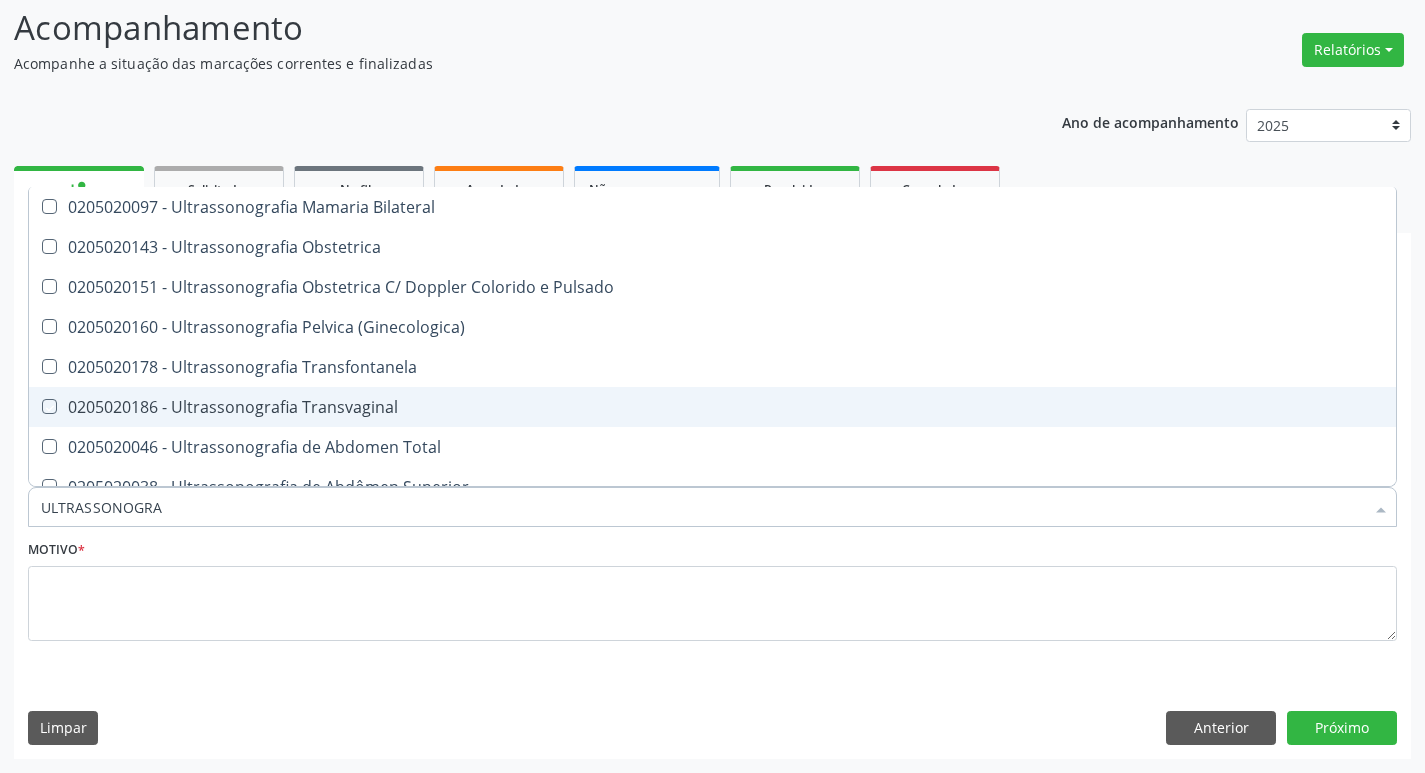 checkbox on "true" 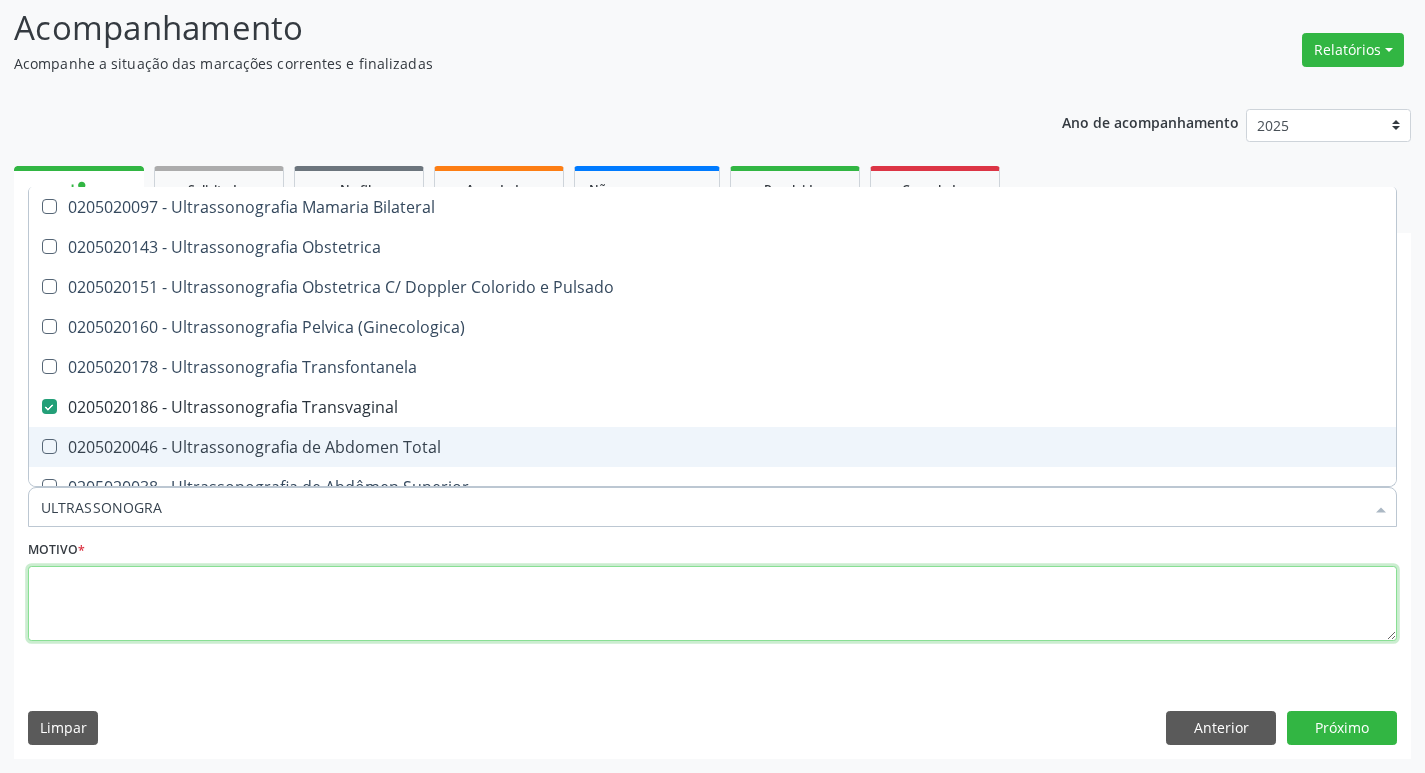 click at bounding box center (712, 604) 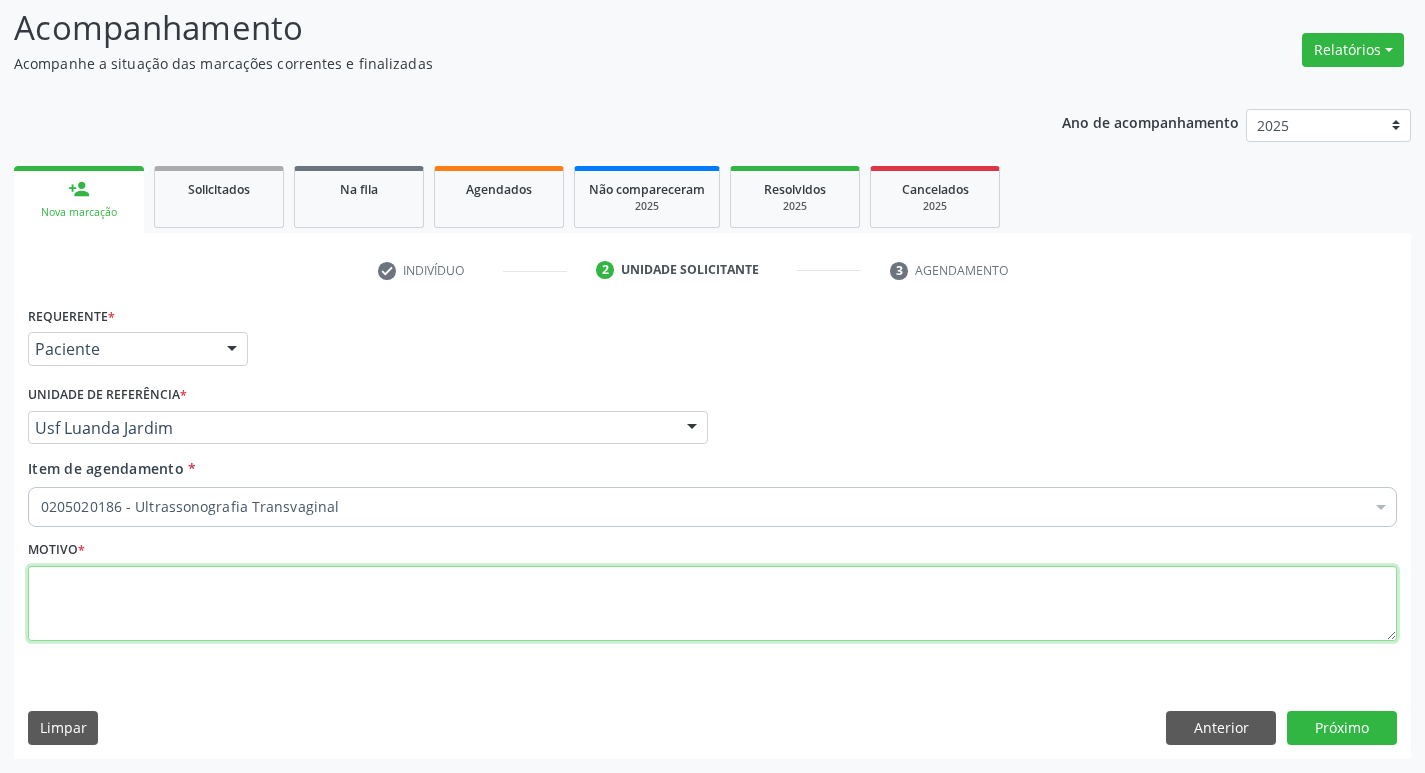 scroll, scrollTop: 0, scrollLeft: 0, axis: both 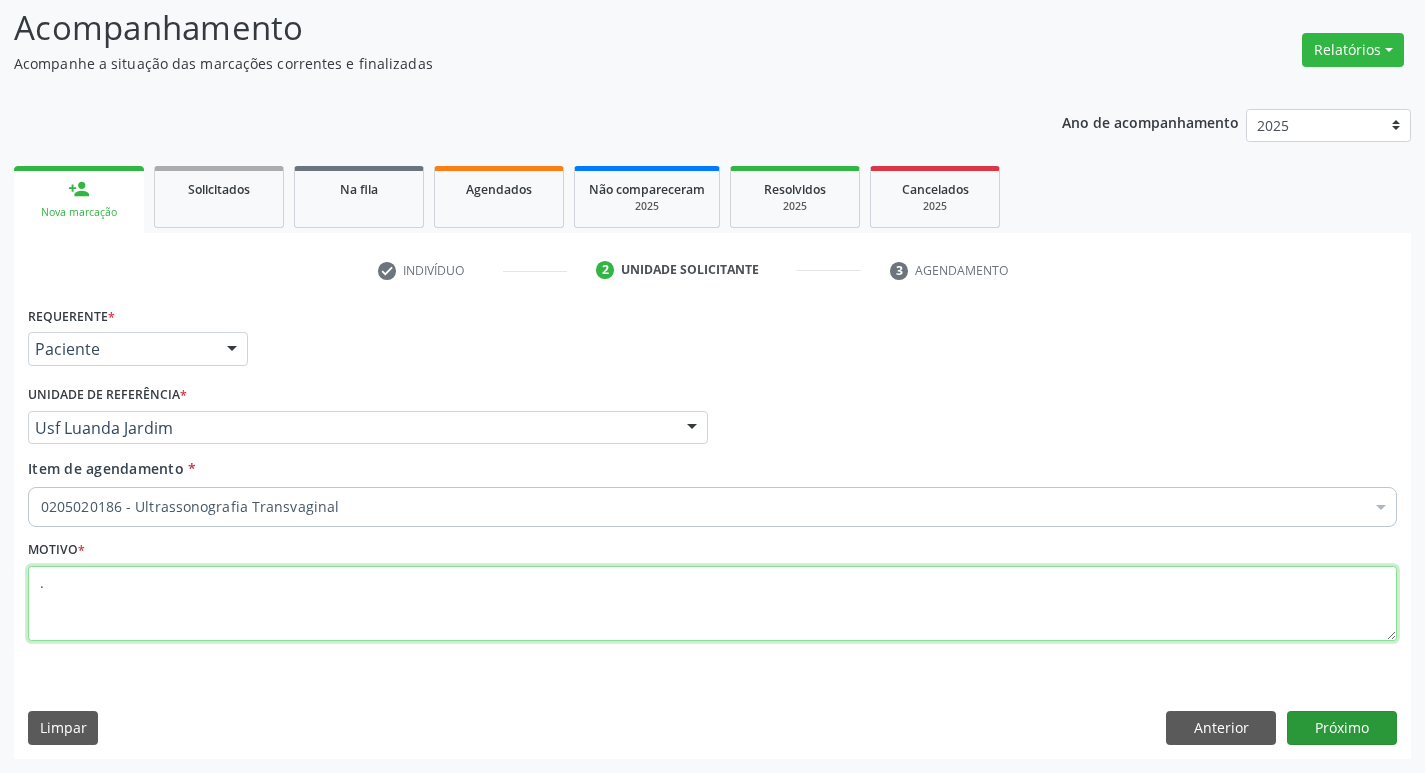 type on "." 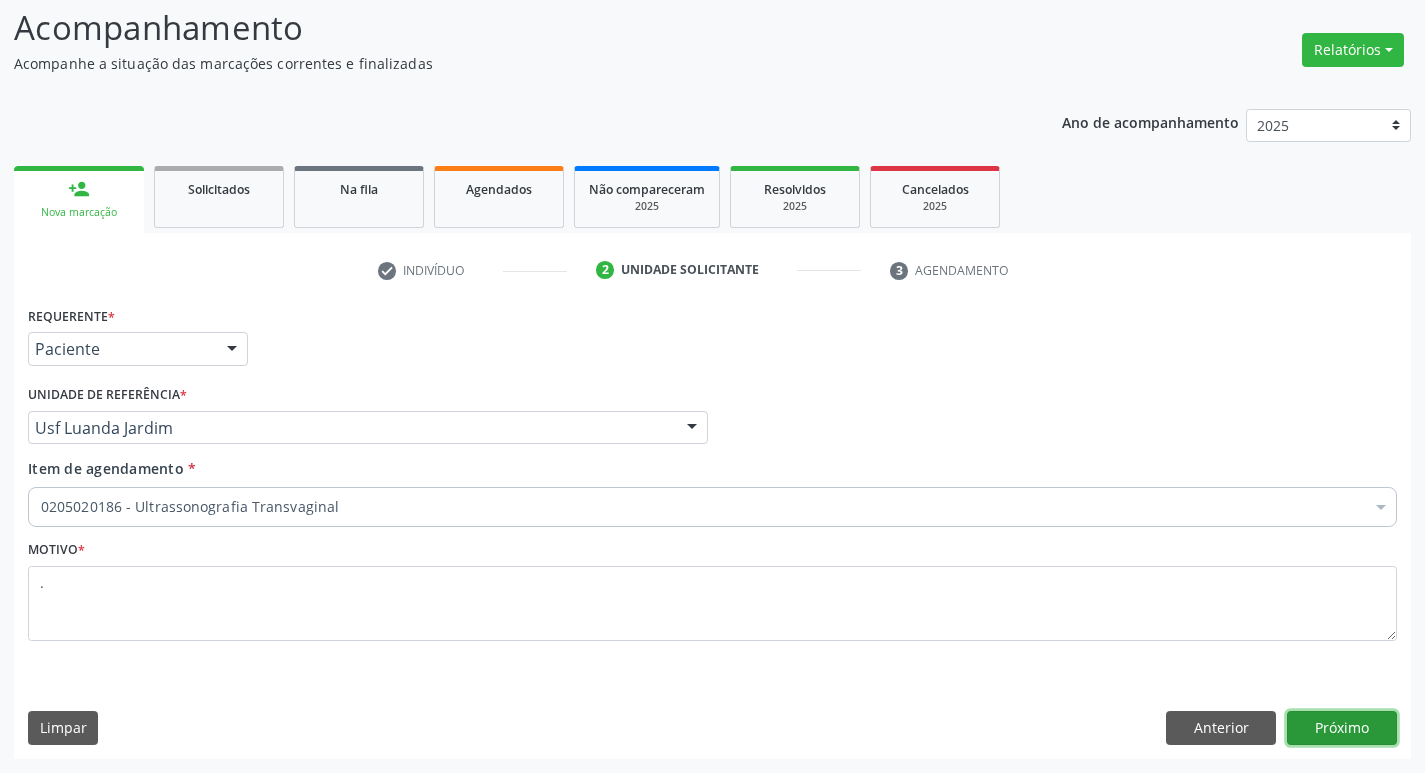 click on "Próximo" at bounding box center [1342, 728] 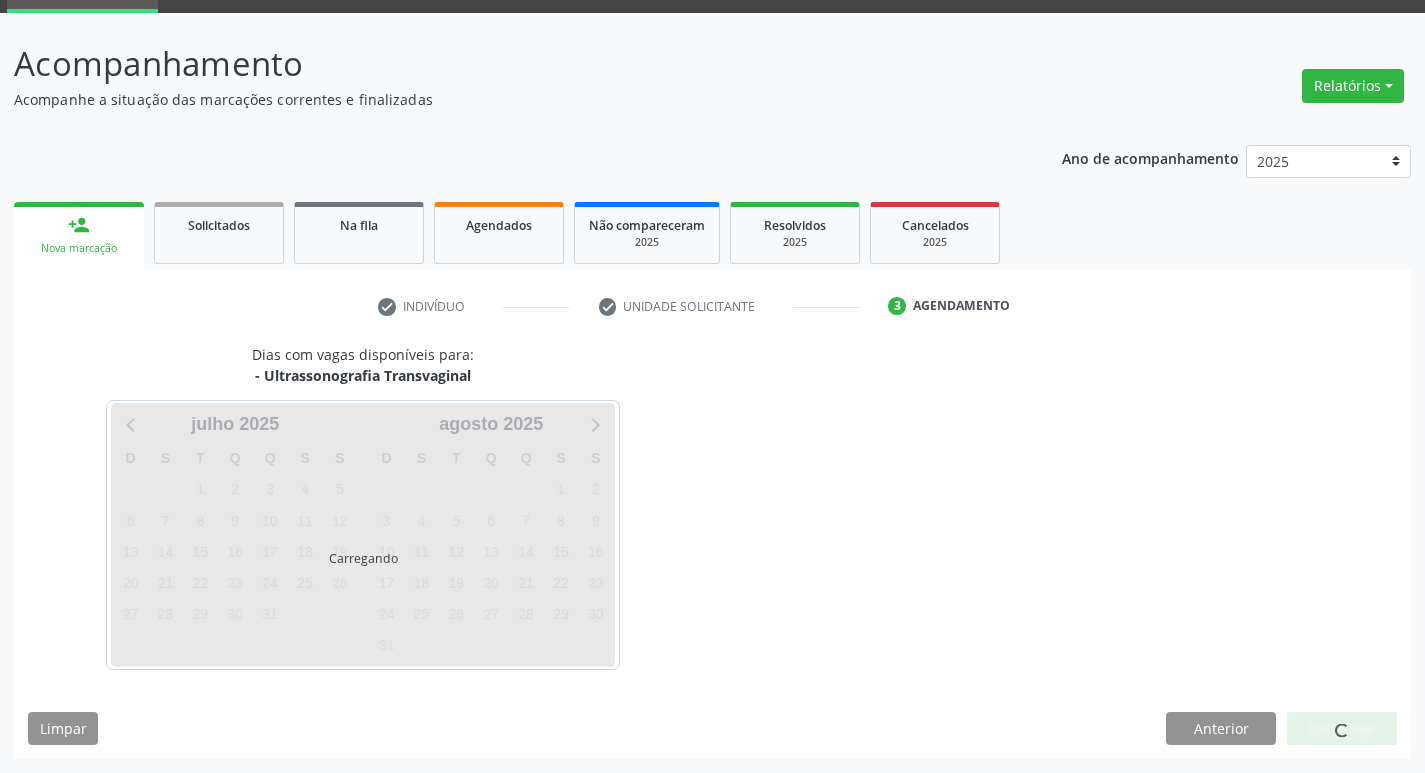 scroll, scrollTop: 97, scrollLeft: 0, axis: vertical 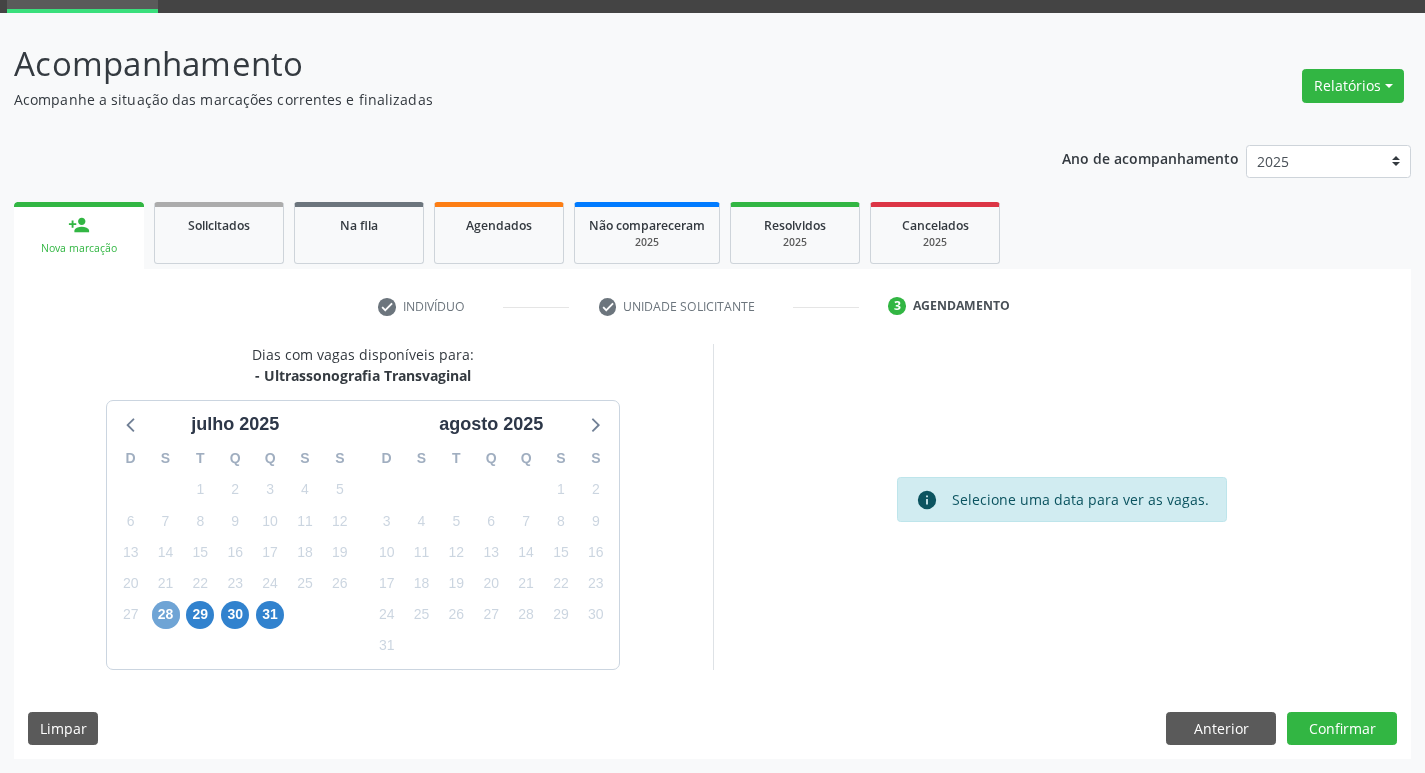 click on "28" at bounding box center (166, 615) 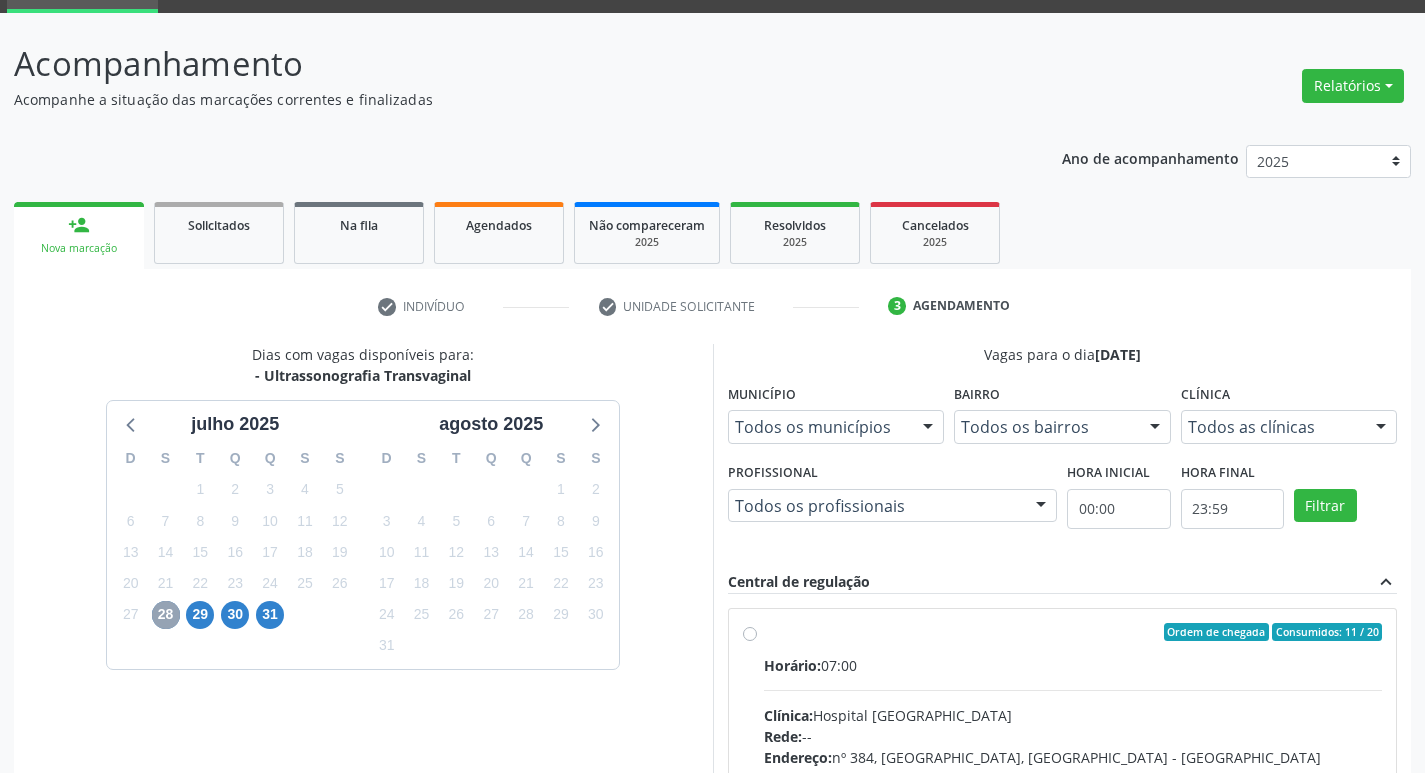 scroll, scrollTop: 297, scrollLeft: 0, axis: vertical 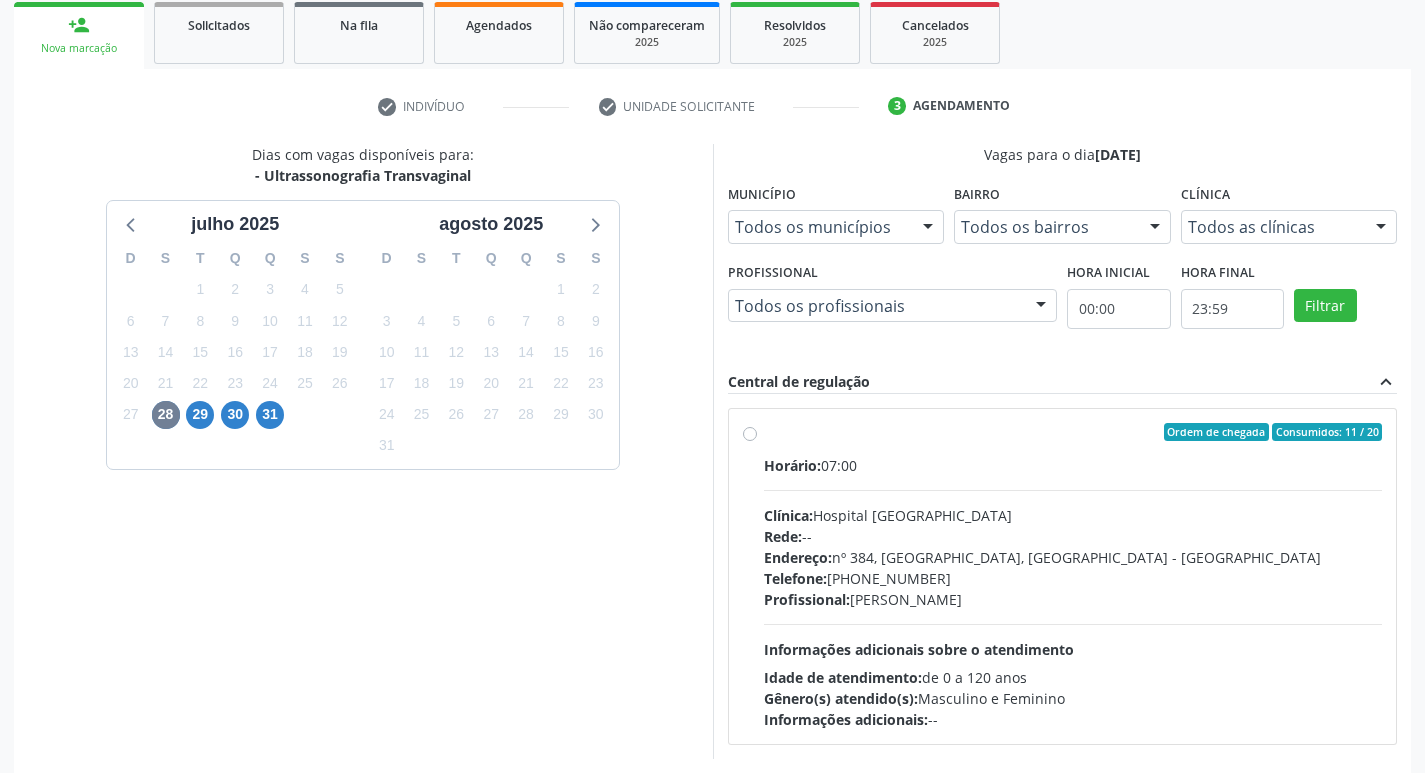 click on "Ordem de chegada
Consumidos: 11 / 20
Horário:   07:00
Clínica:  Hospital Sao Francisco
Rede:
--
Endereço:   nº 384, Varzea, Serra Talhada - PE
Telefone:   (81) 38312142
Profissional:
Yuri Araujo Magalhaes
Informações adicionais sobre o atendimento
Idade de atendimento:
de 0 a 120 anos
Gênero(s) atendido(s):
Masculino e Feminino
Informações adicionais:
--" at bounding box center [1063, 576] 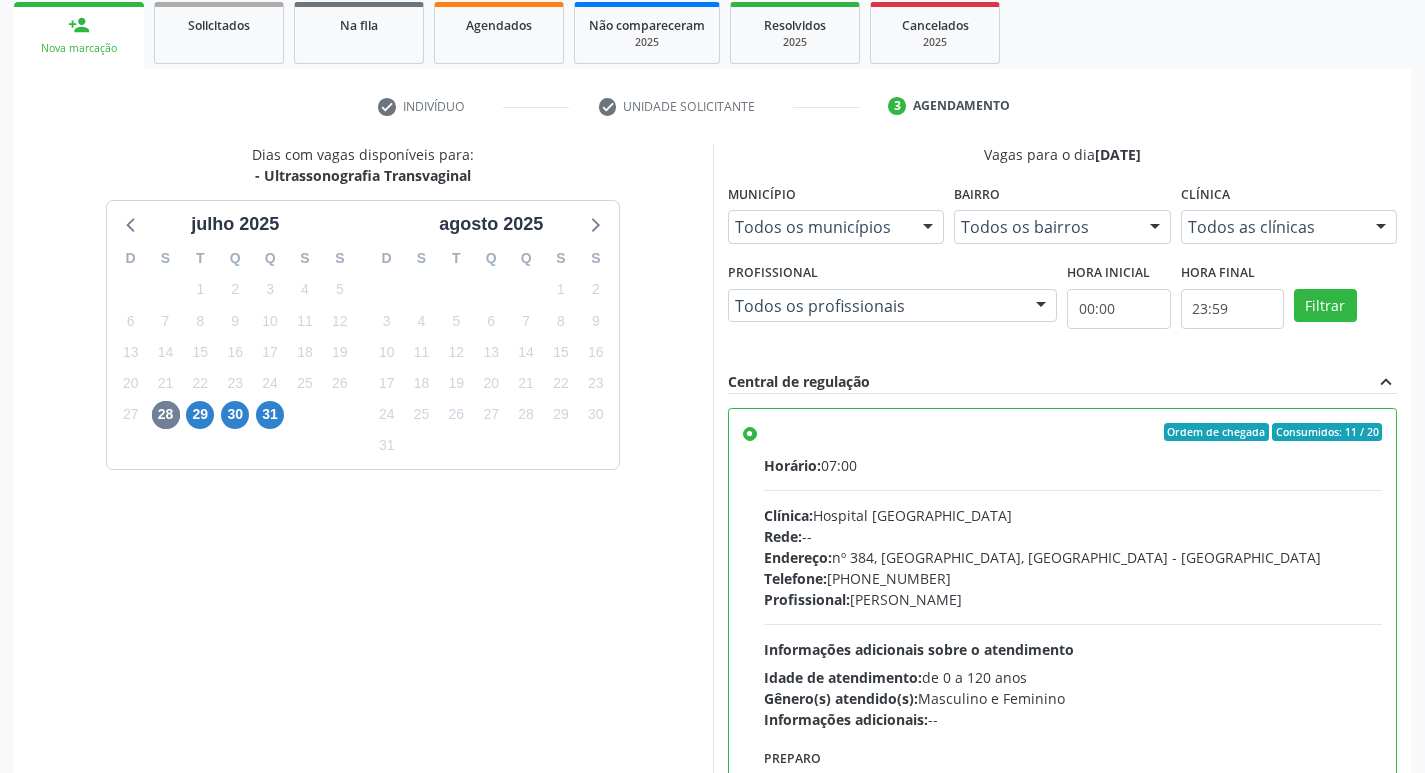 scroll, scrollTop: 422, scrollLeft: 0, axis: vertical 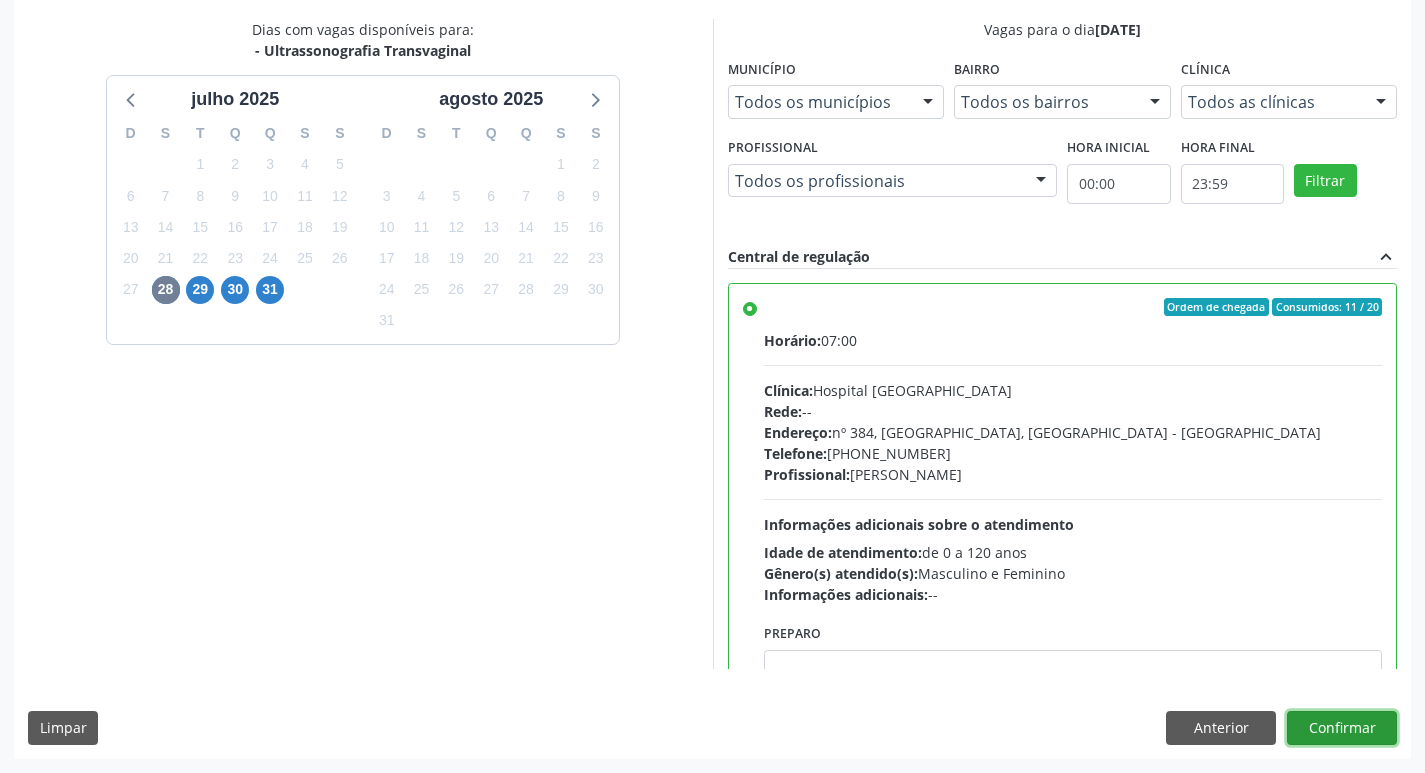 click on "Confirmar" at bounding box center (1342, 728) 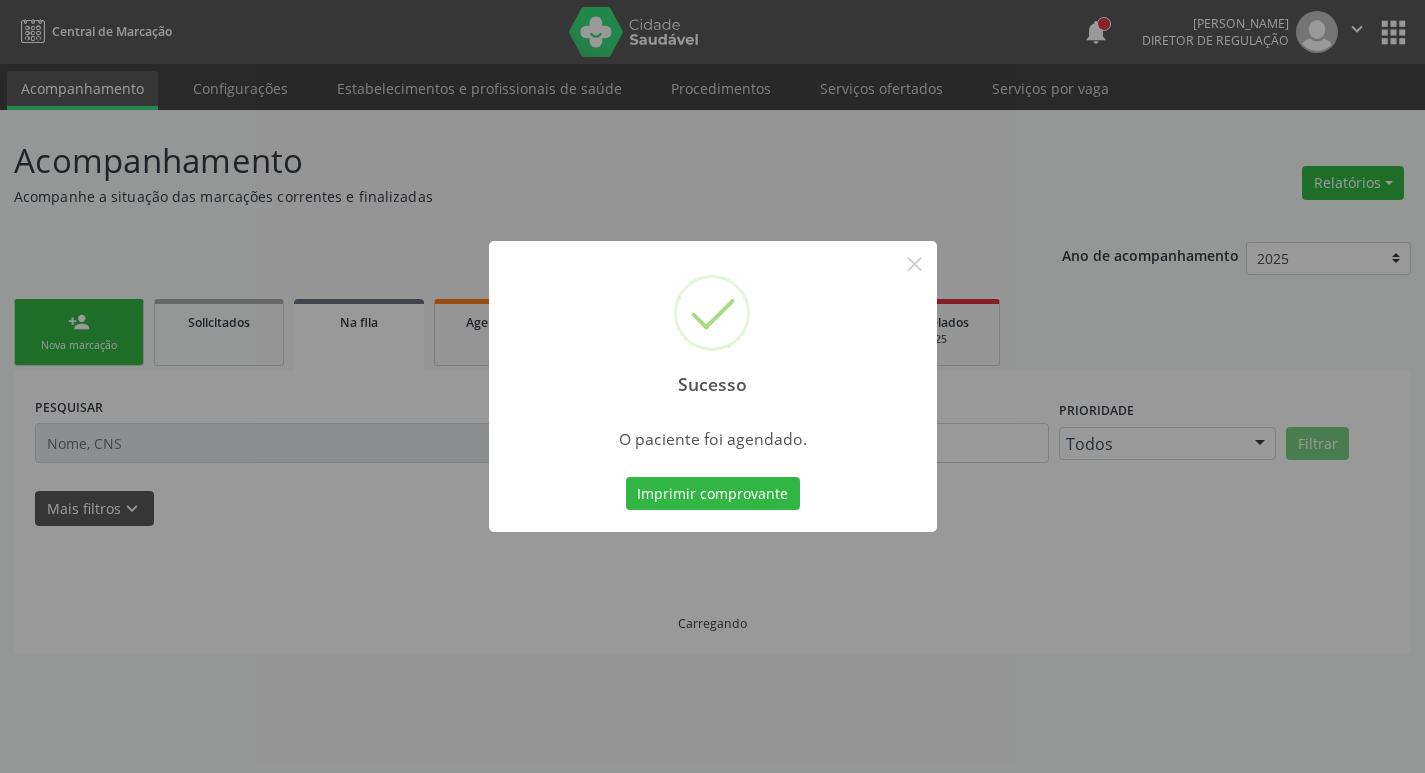 scroll, scrollTop: 0, scrollLeft: 0, axis: both 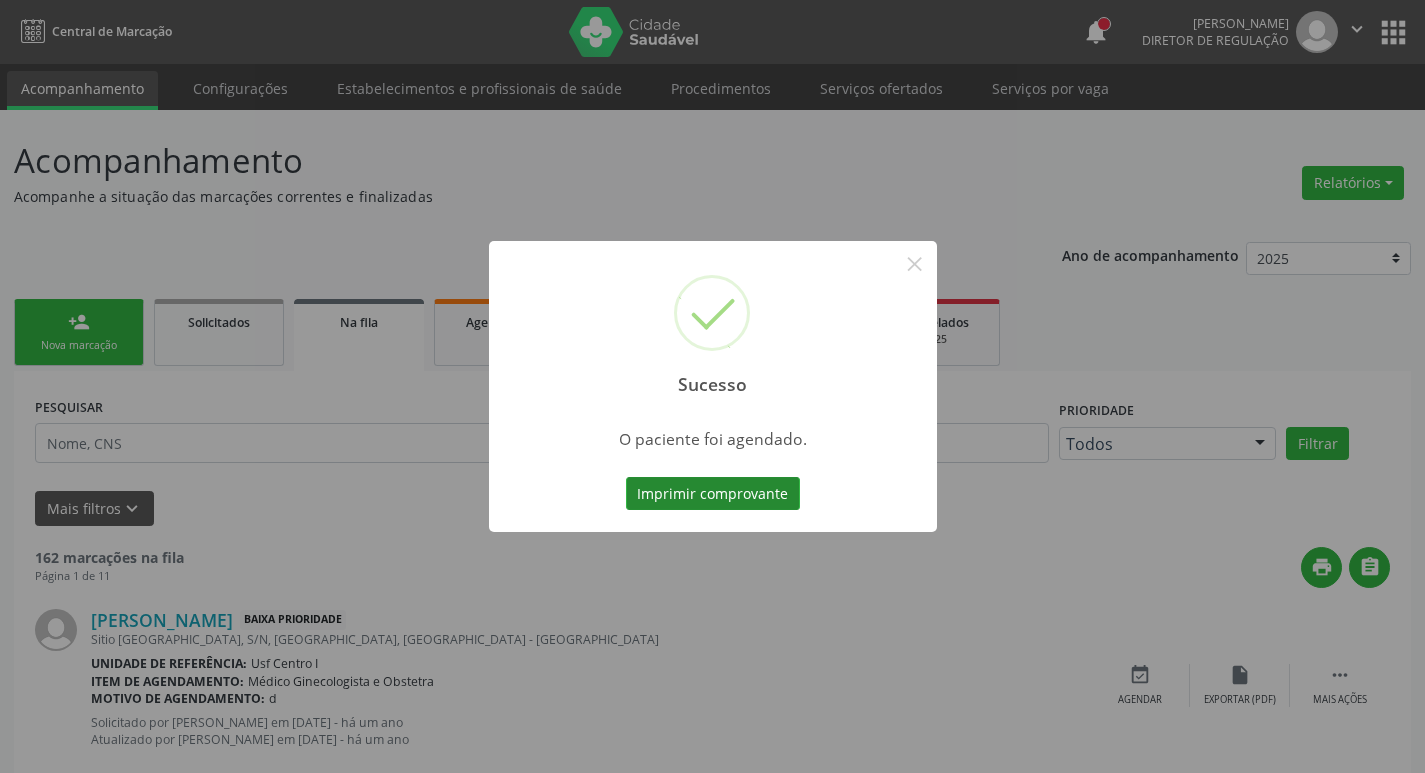 click on "Imprimir comprovante" at bounding box center (713, 494) 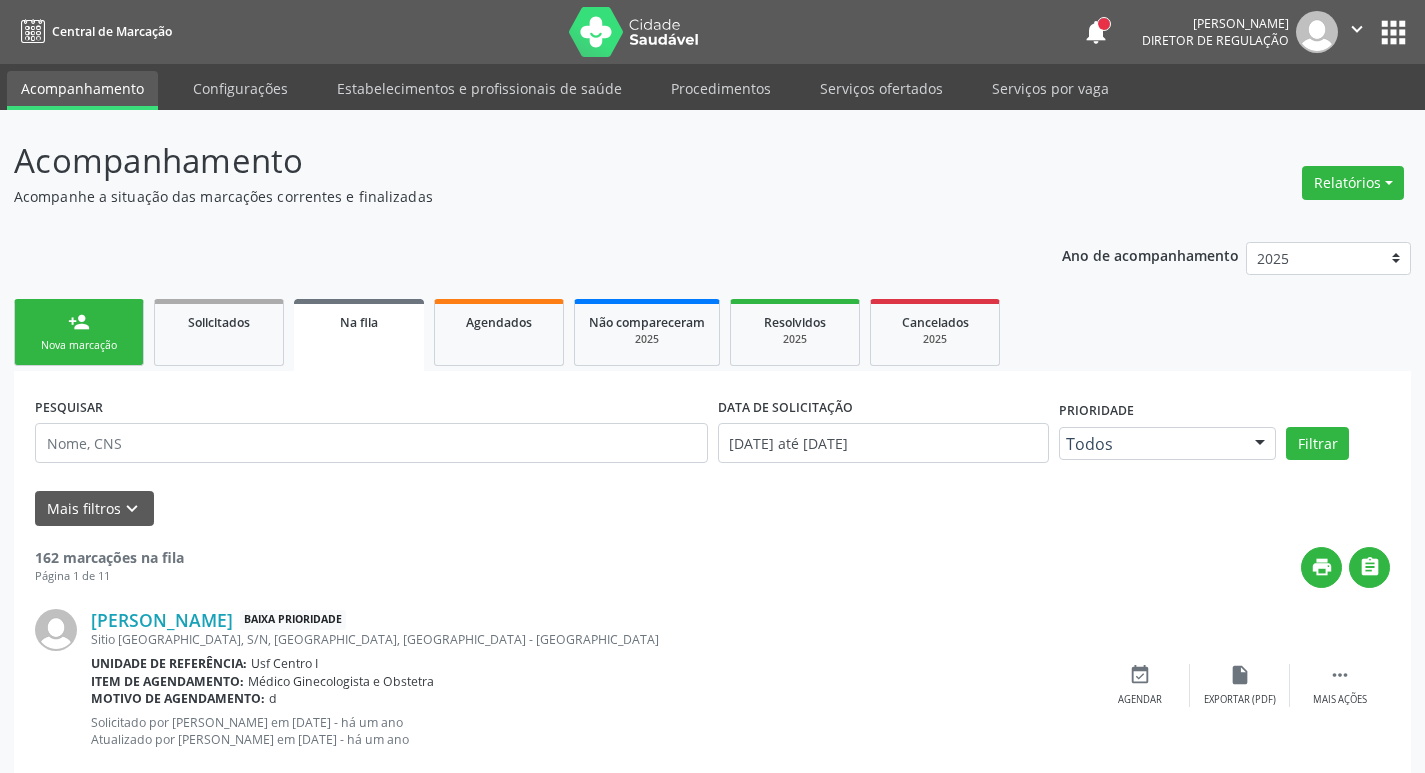 click on "person_add
Nova marcação" at bounding box center (79, 332) 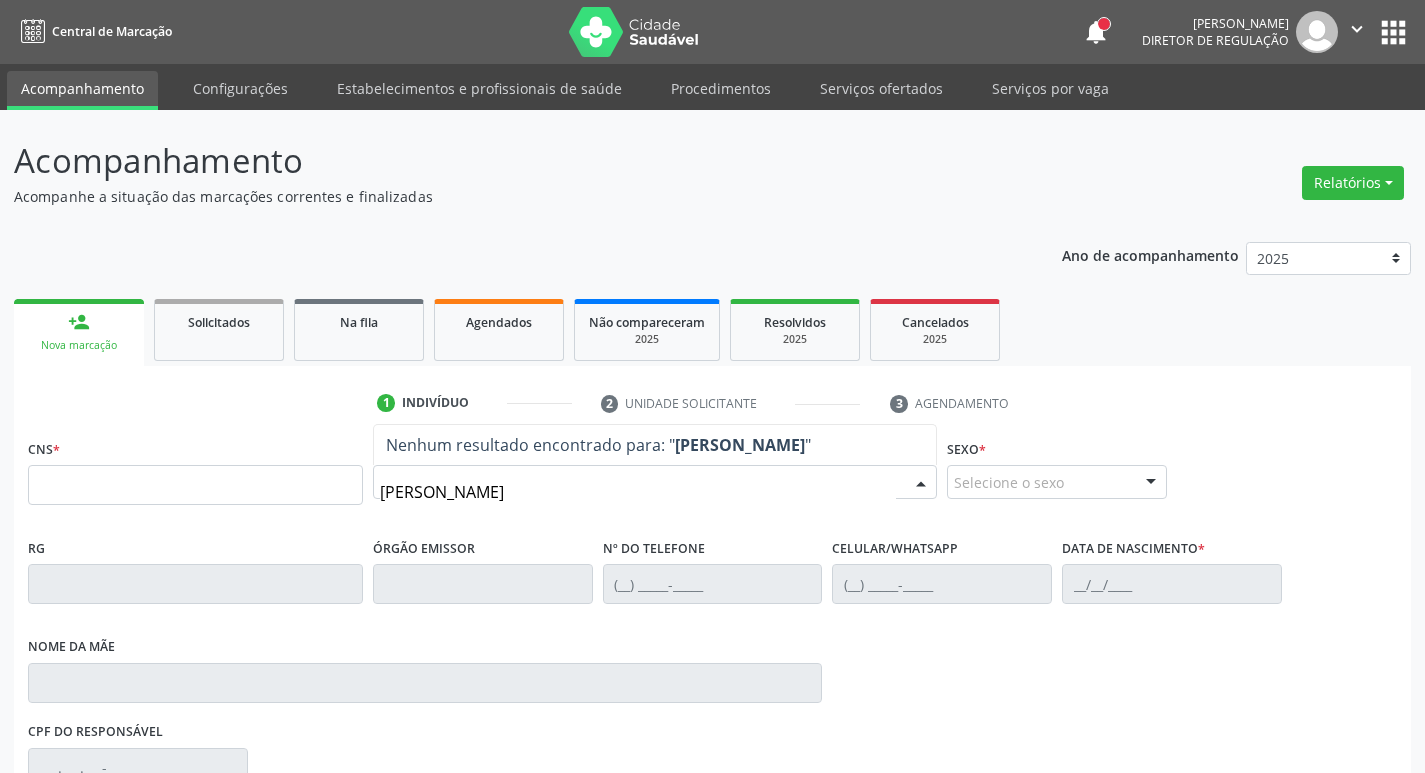 type on "JOYCE DANIELA F" 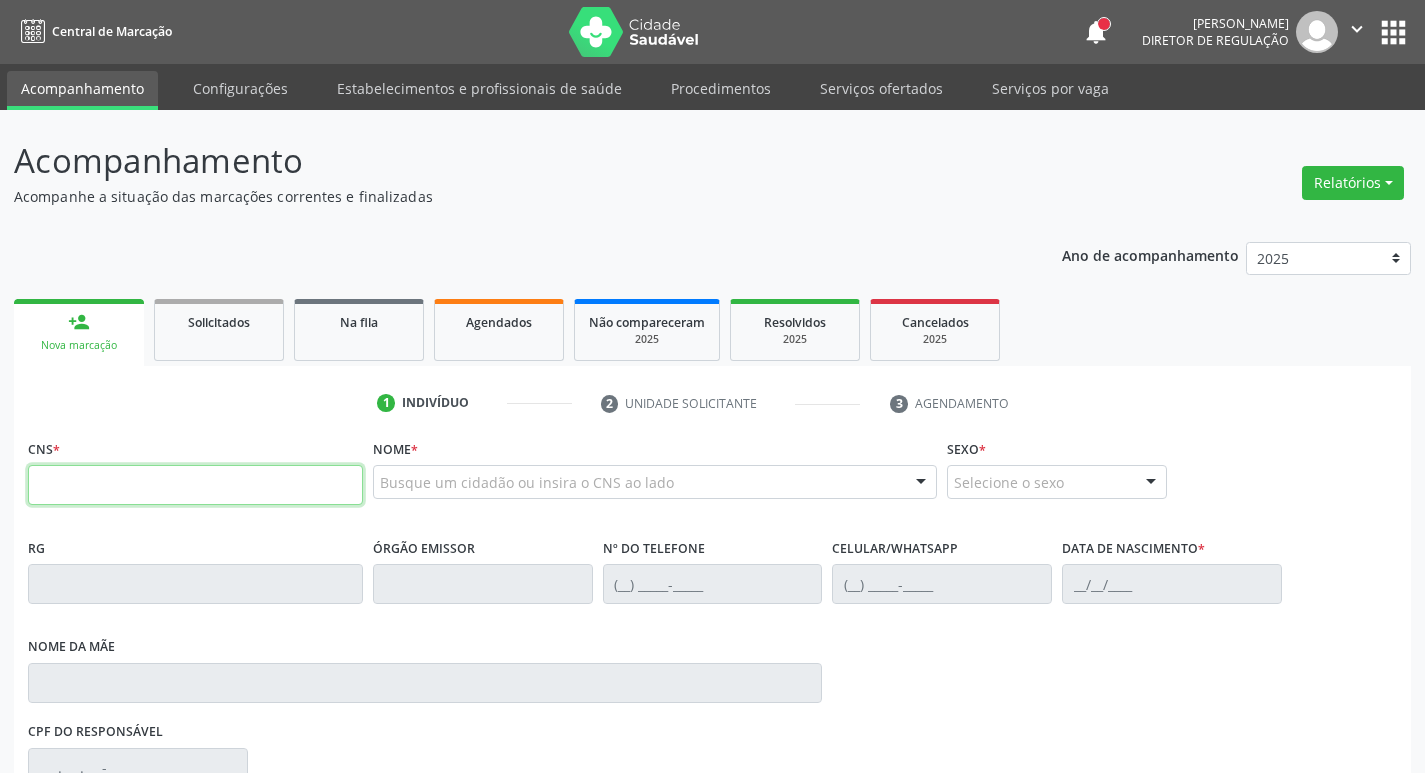 click at bounding box center (195, 485) 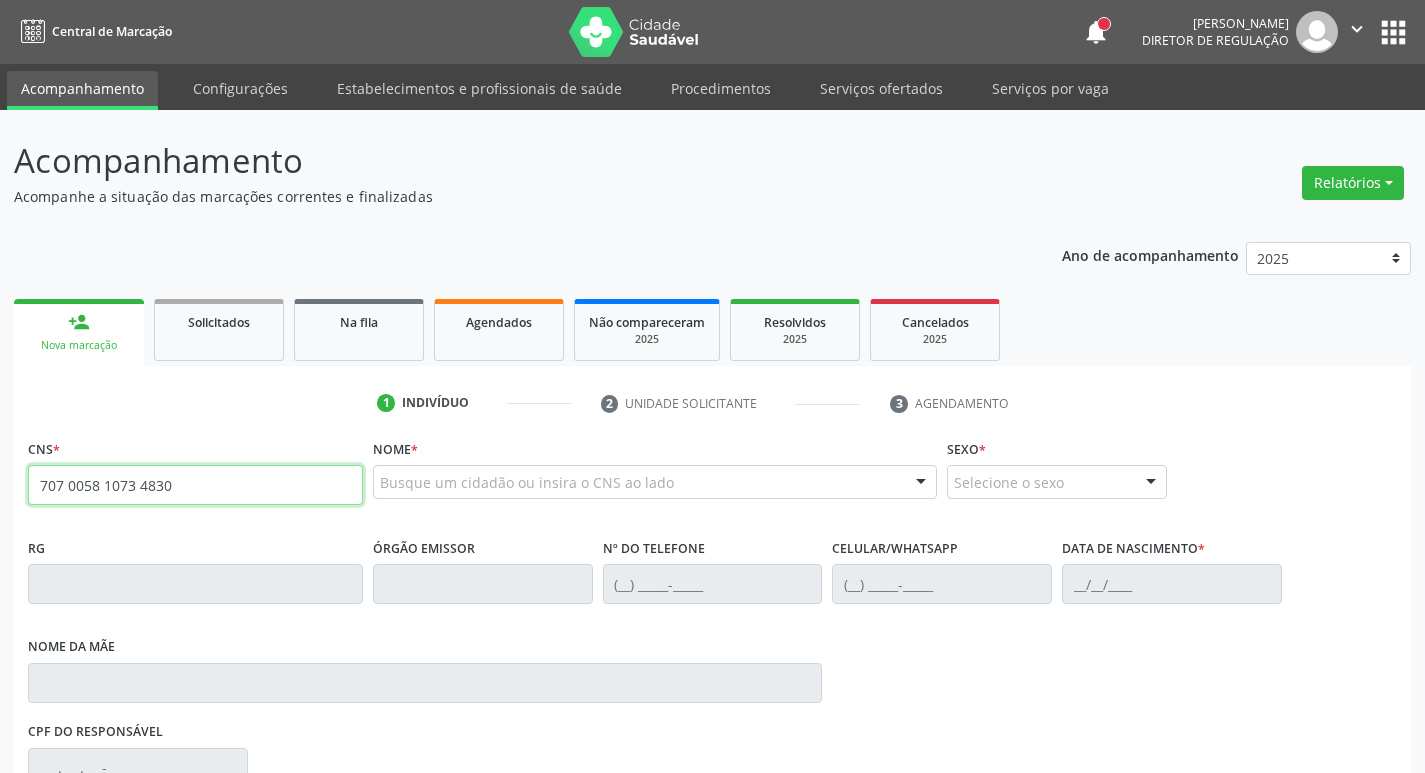 type on "707 0058 1073 4830" 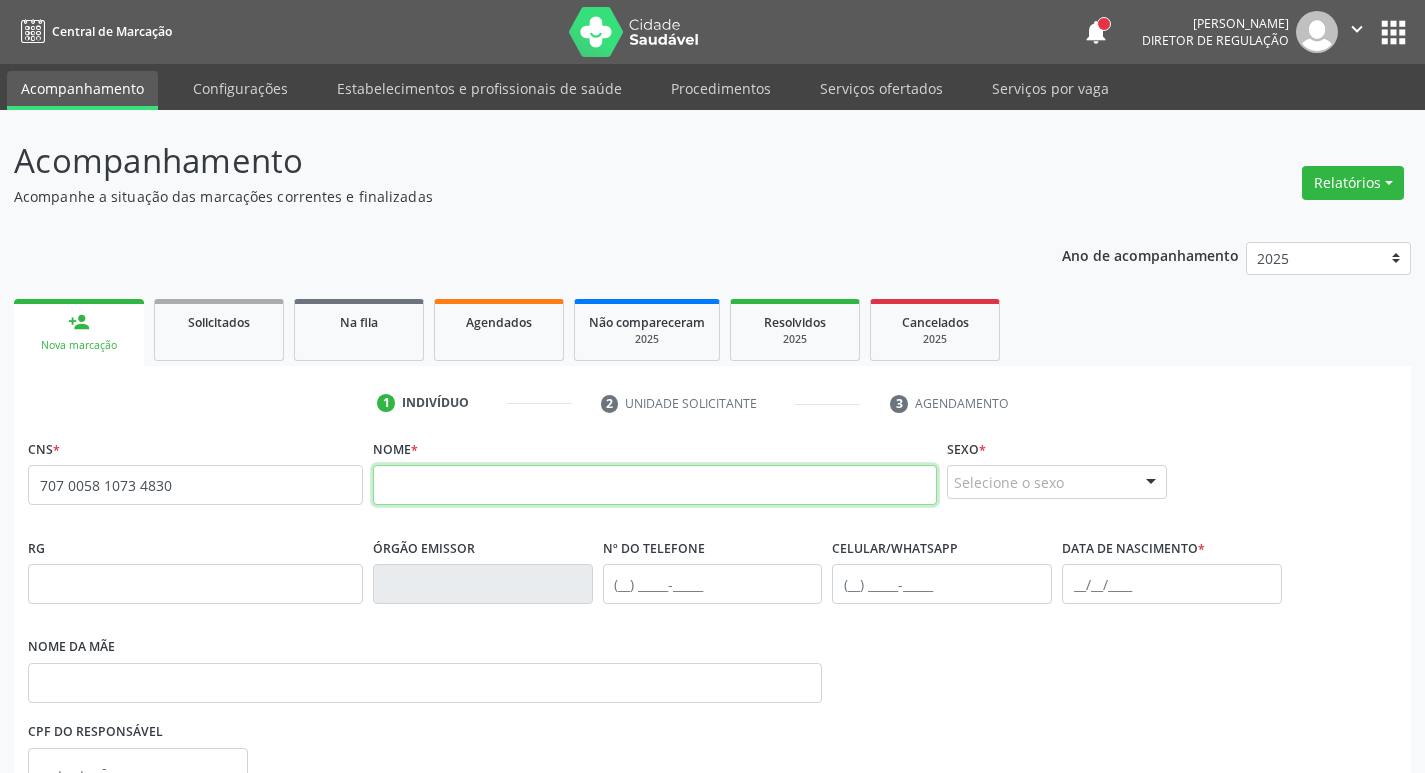 click at bounding box center [655, 485] 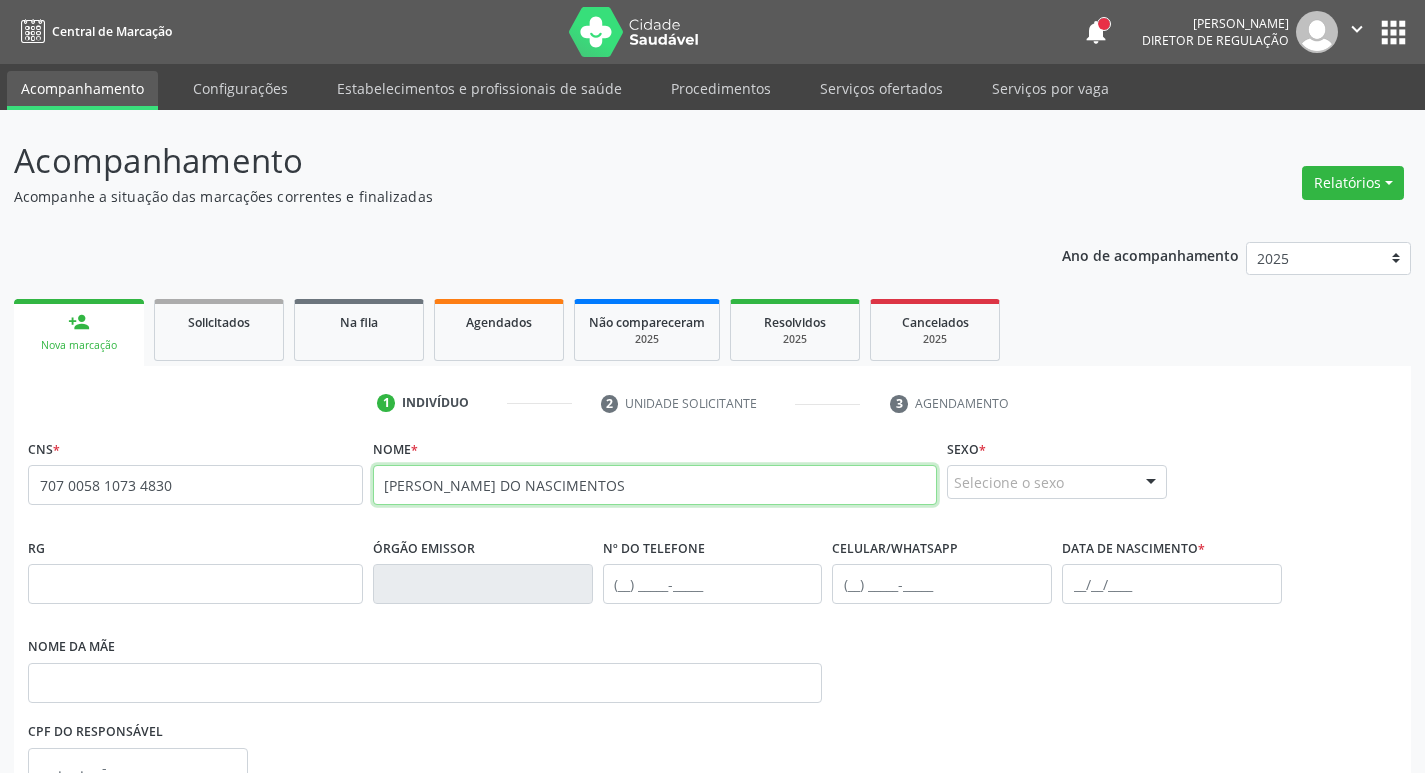 type on "JOYCE DANIELA FERRAZ DO NASCIMENTOS" 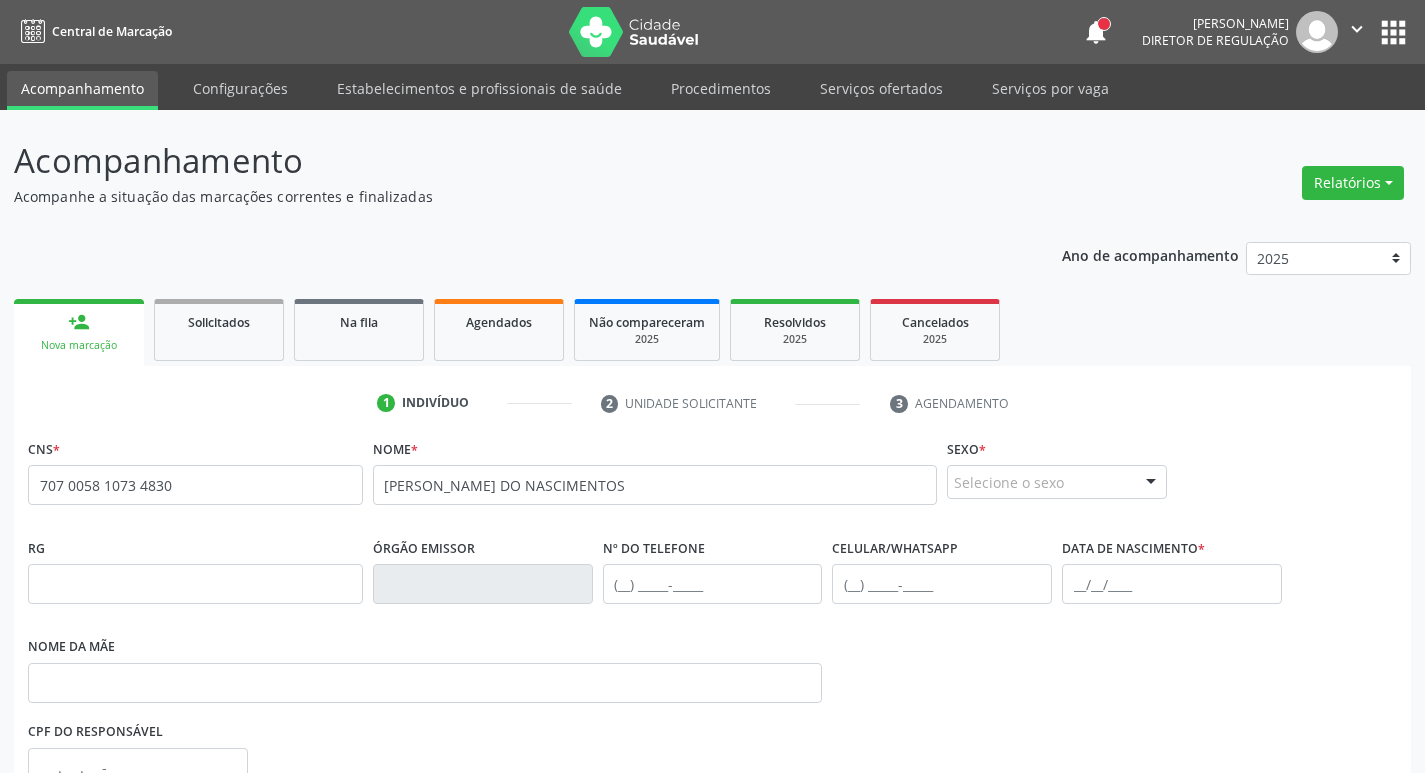 click on "Selecione o sexo" at bounding box center [1057, 482] 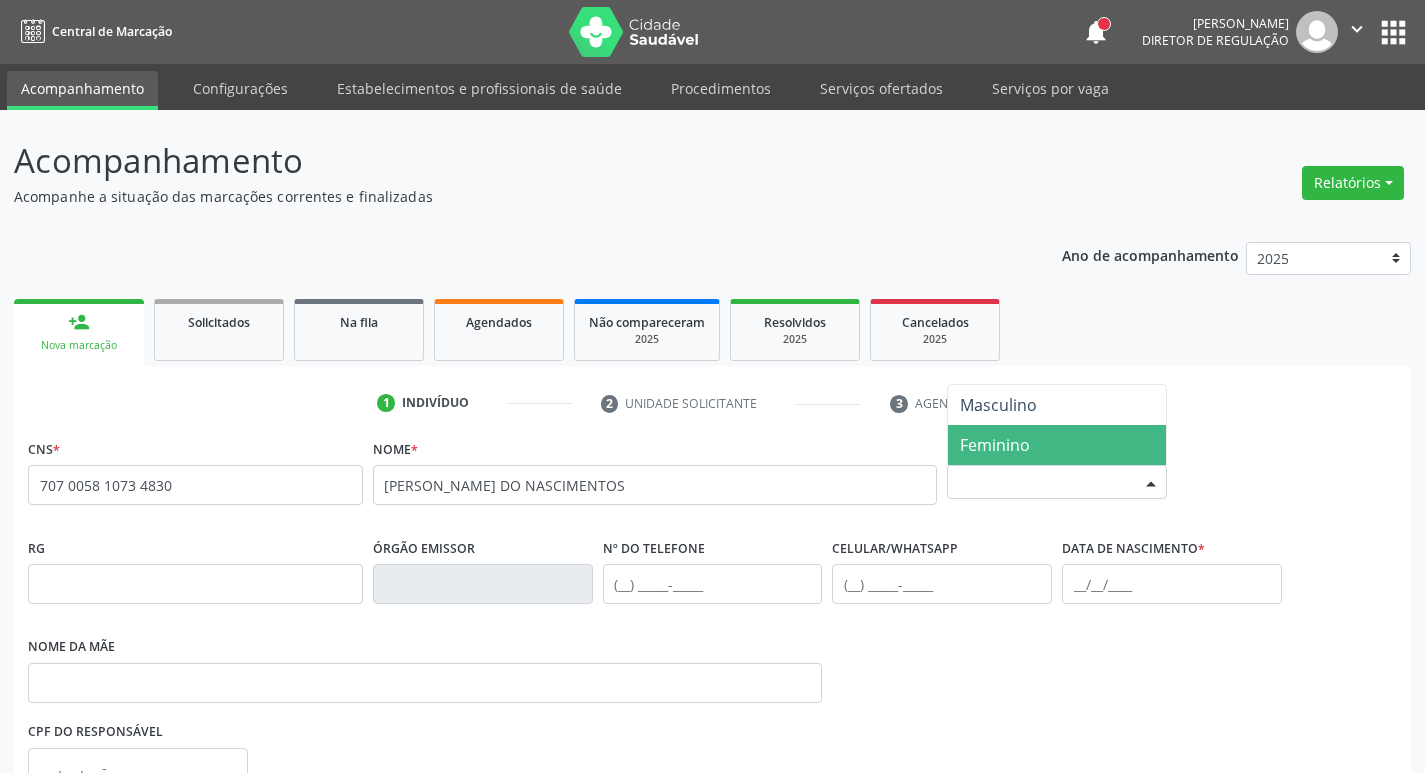 click on "Feminino" at bounding box center [995, 445] 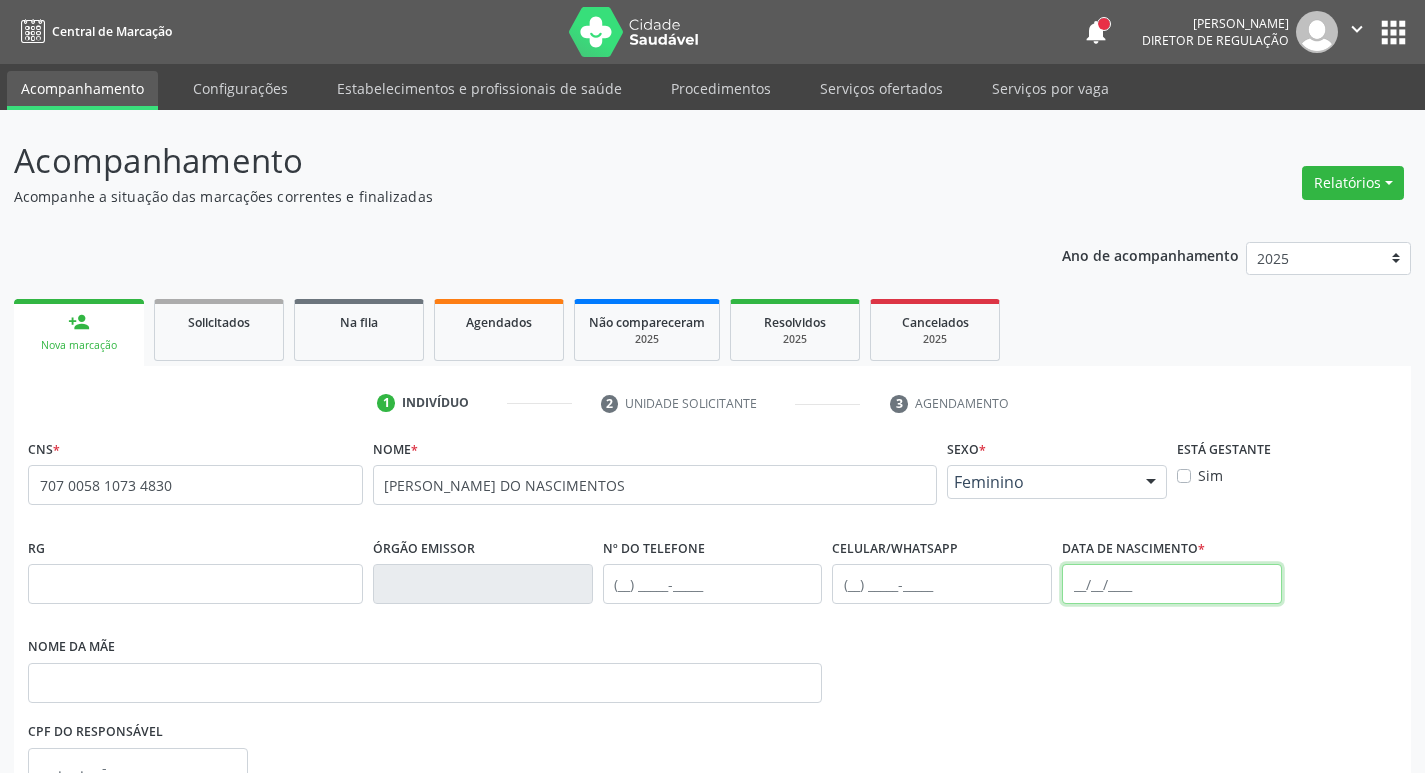 click at bounding box center [1172, 584] 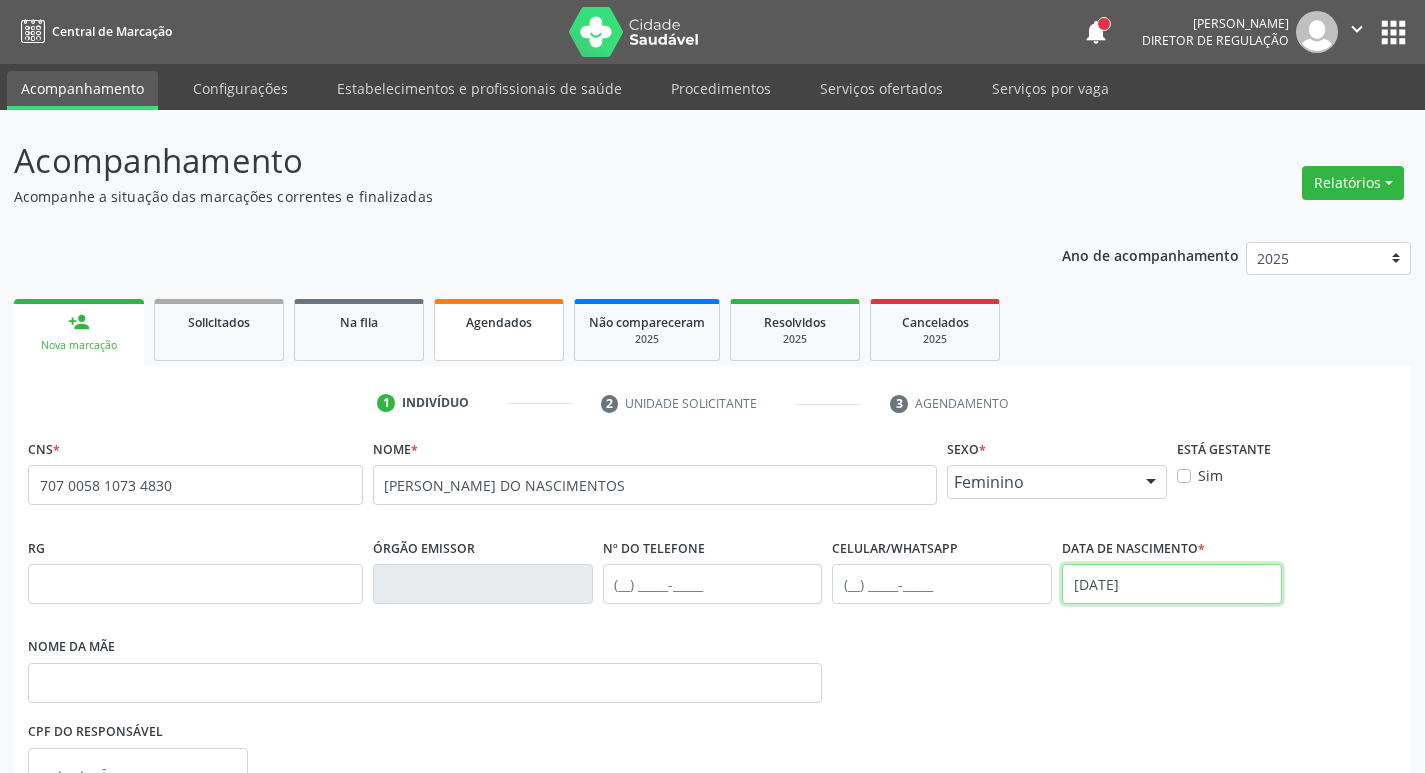 scroll, scrollTop: 297, scrollLeft: 0, axis: vertical 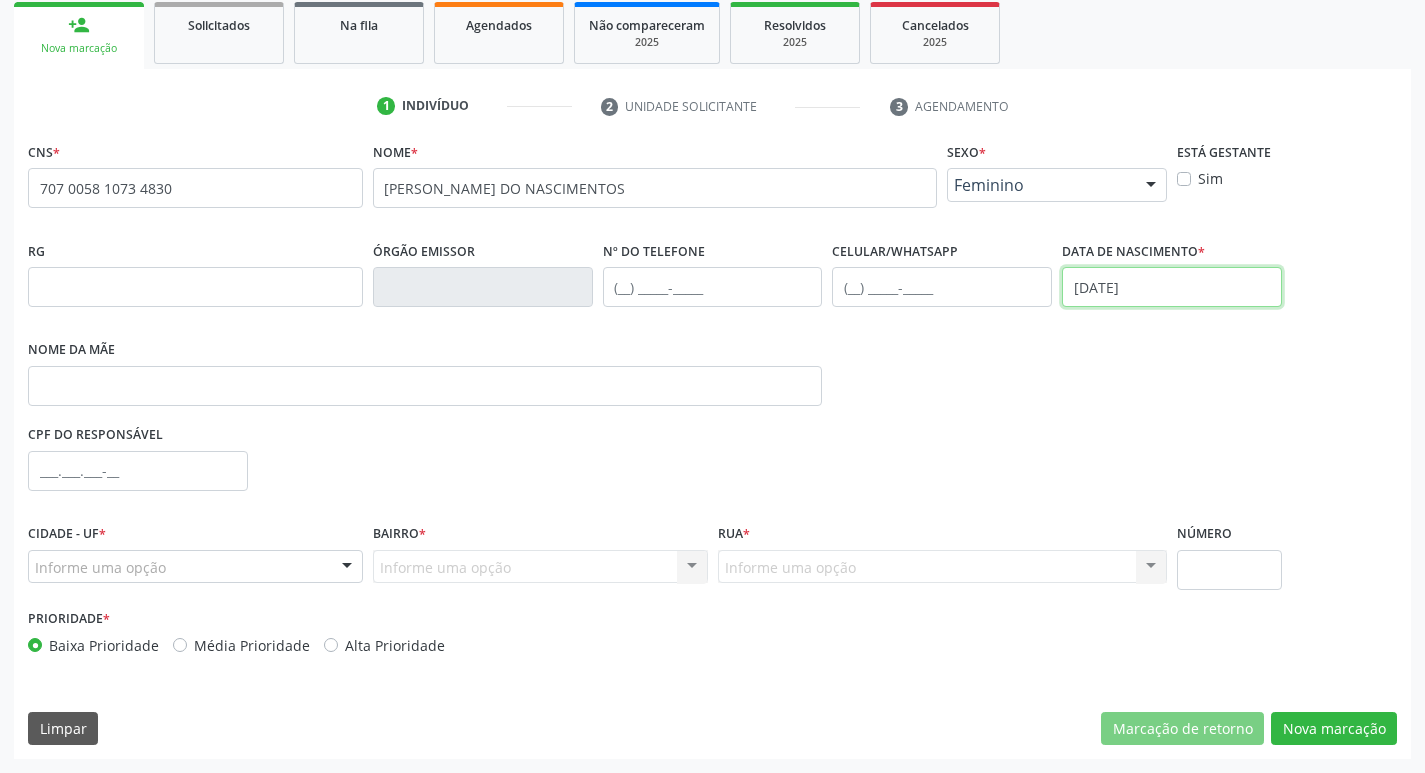 type on "18/03/1998" 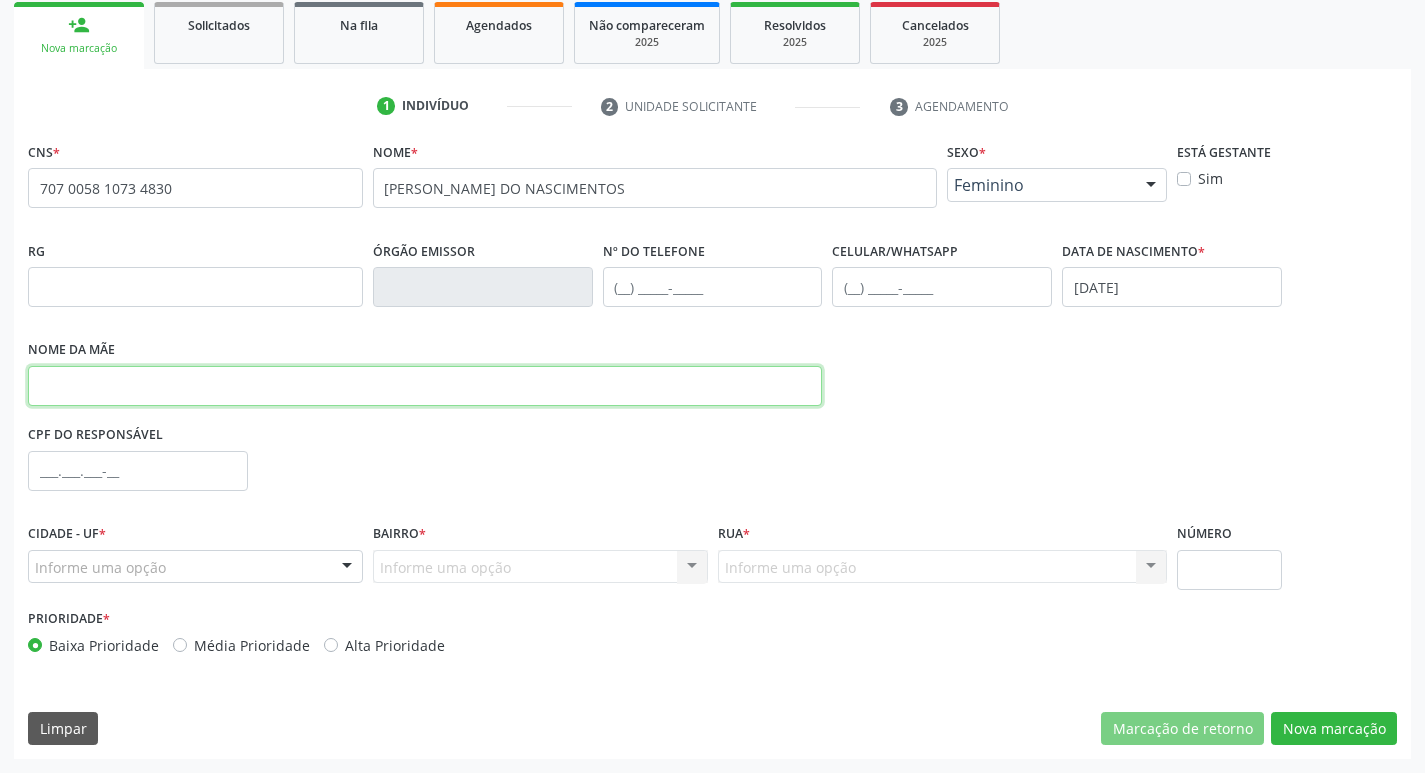 click at bounding box center [425, 386] 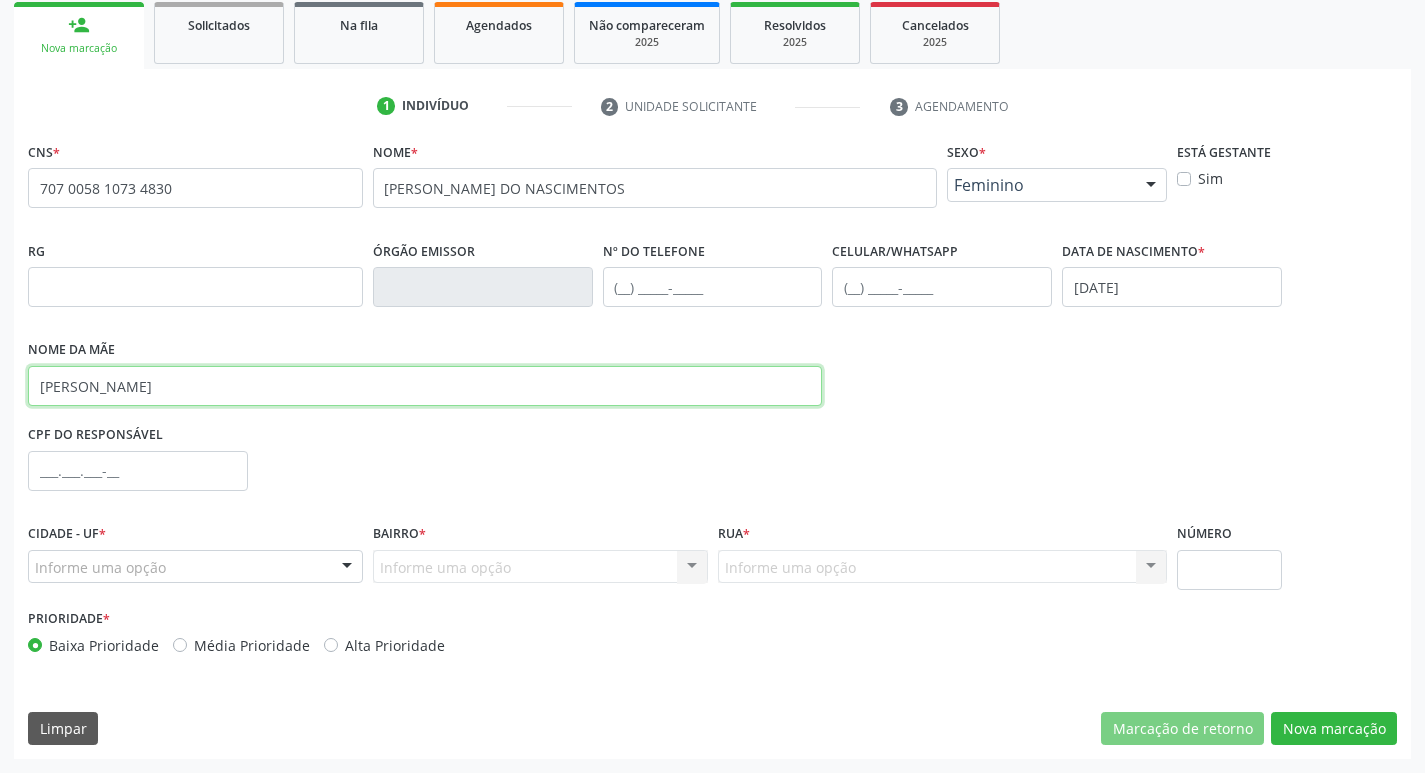 type on "MARIA ROSINEIDE FERRAZ DA SILVA" 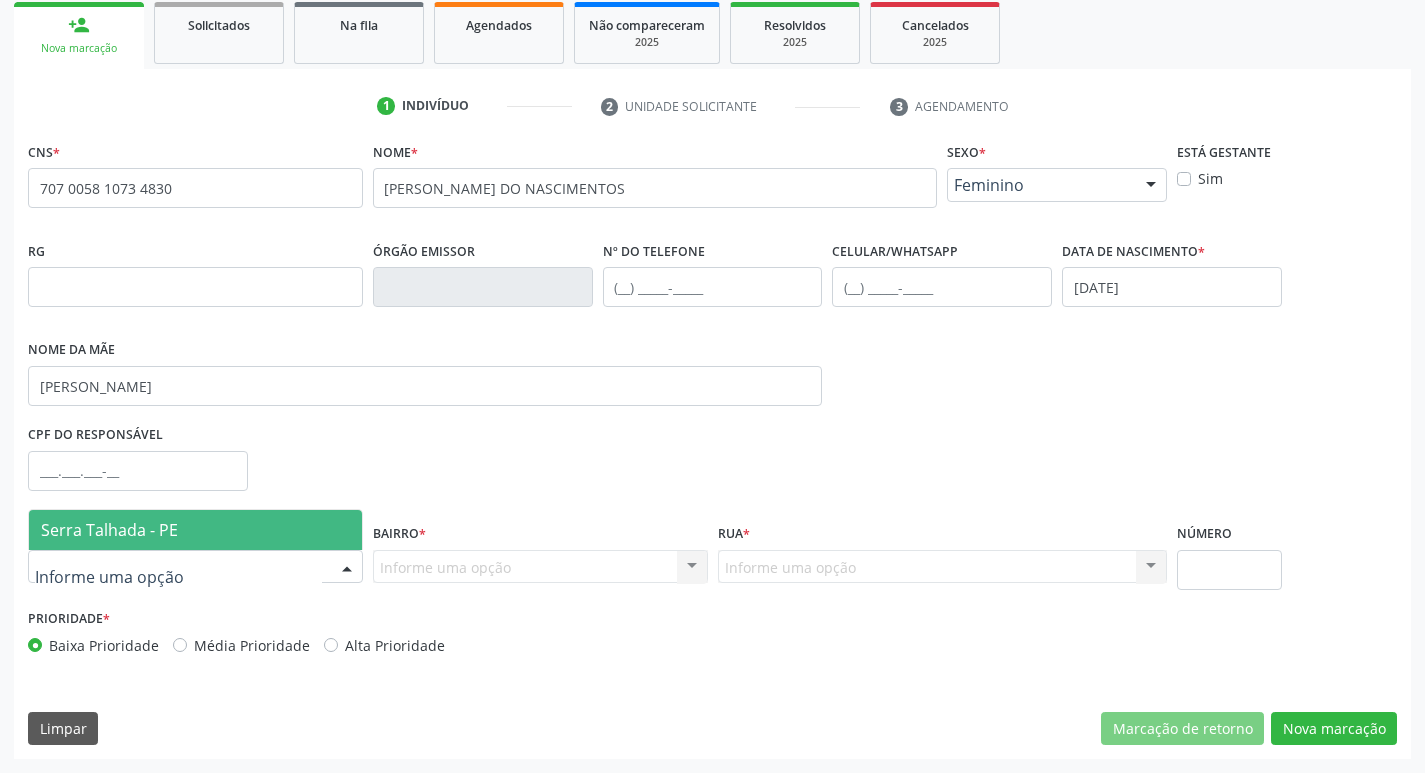 click at bounding box center [195, 567] 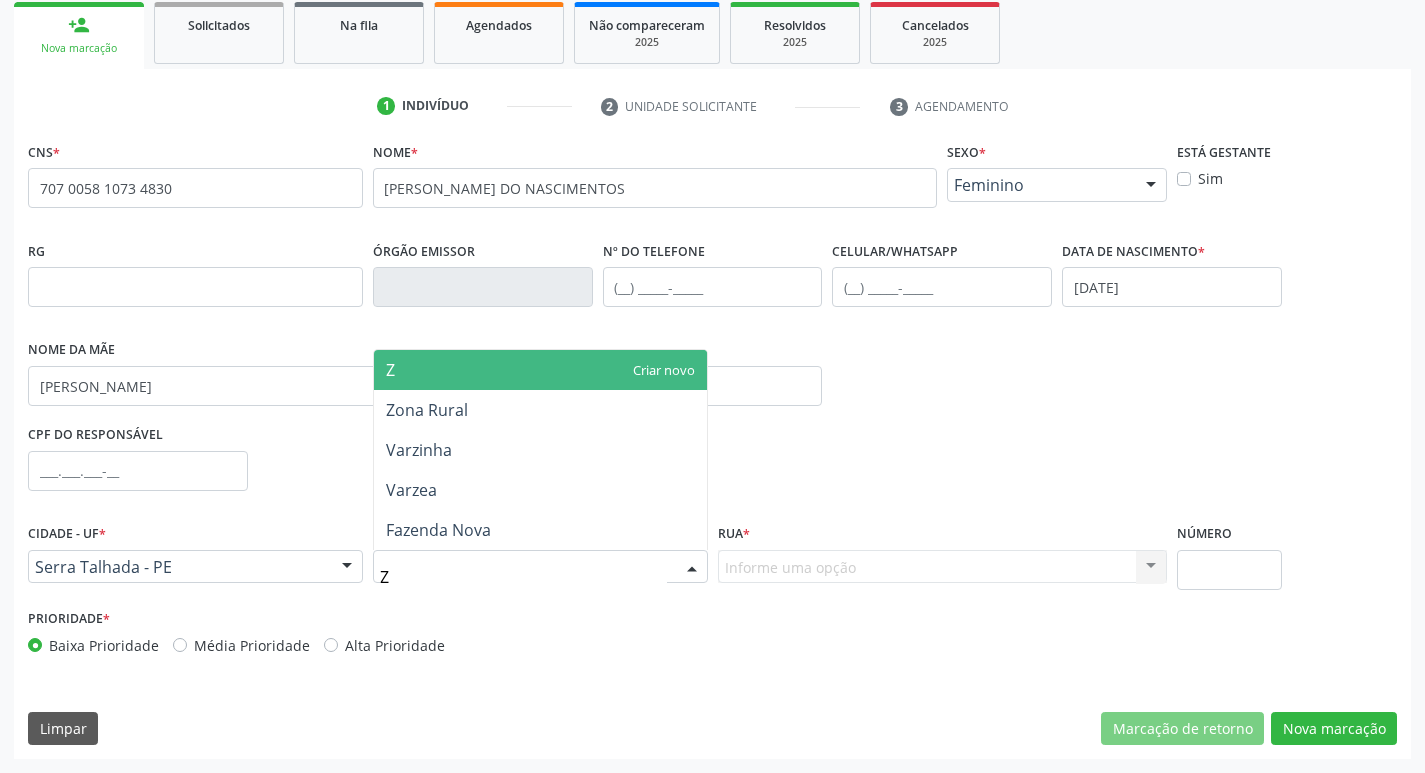 type on "ZO" 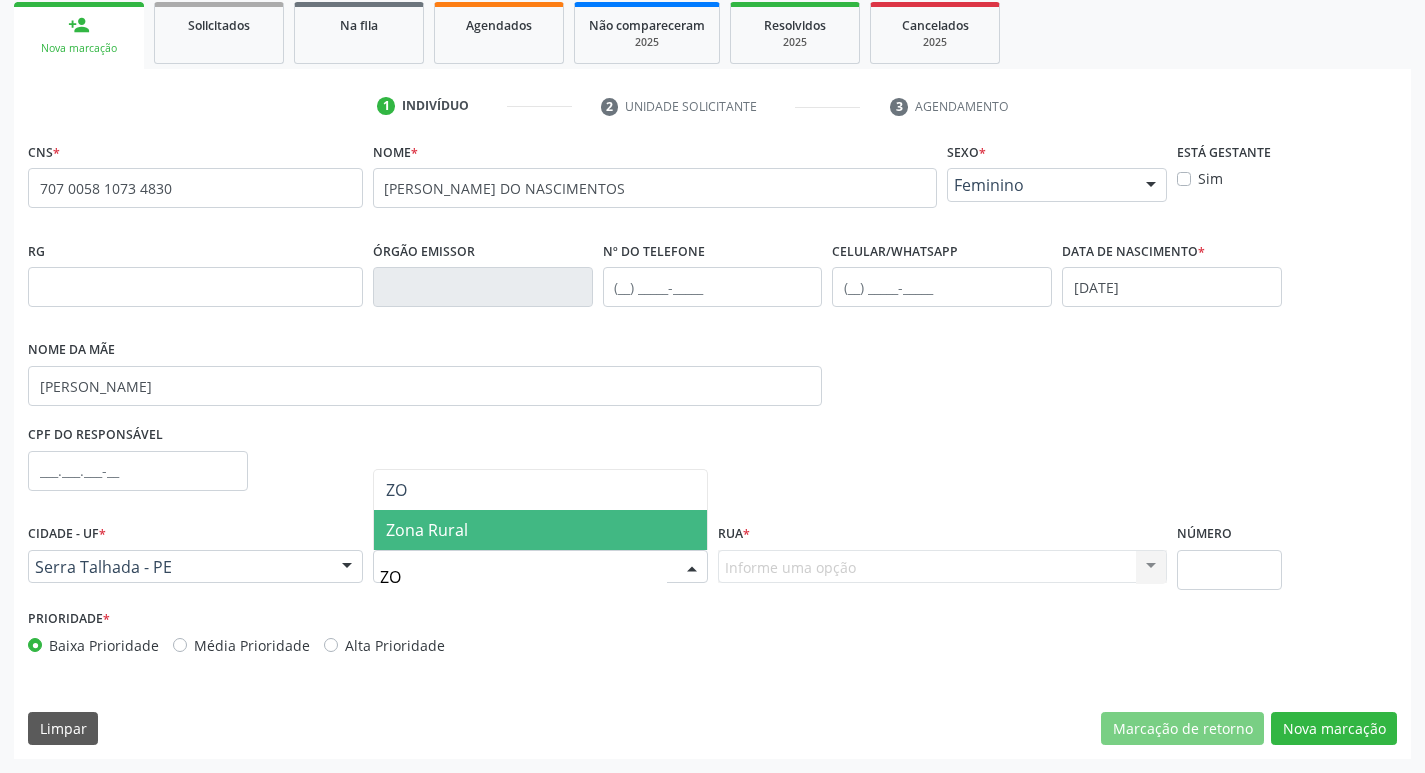 click on "Zona Rural" at bounding box center [427, 530] 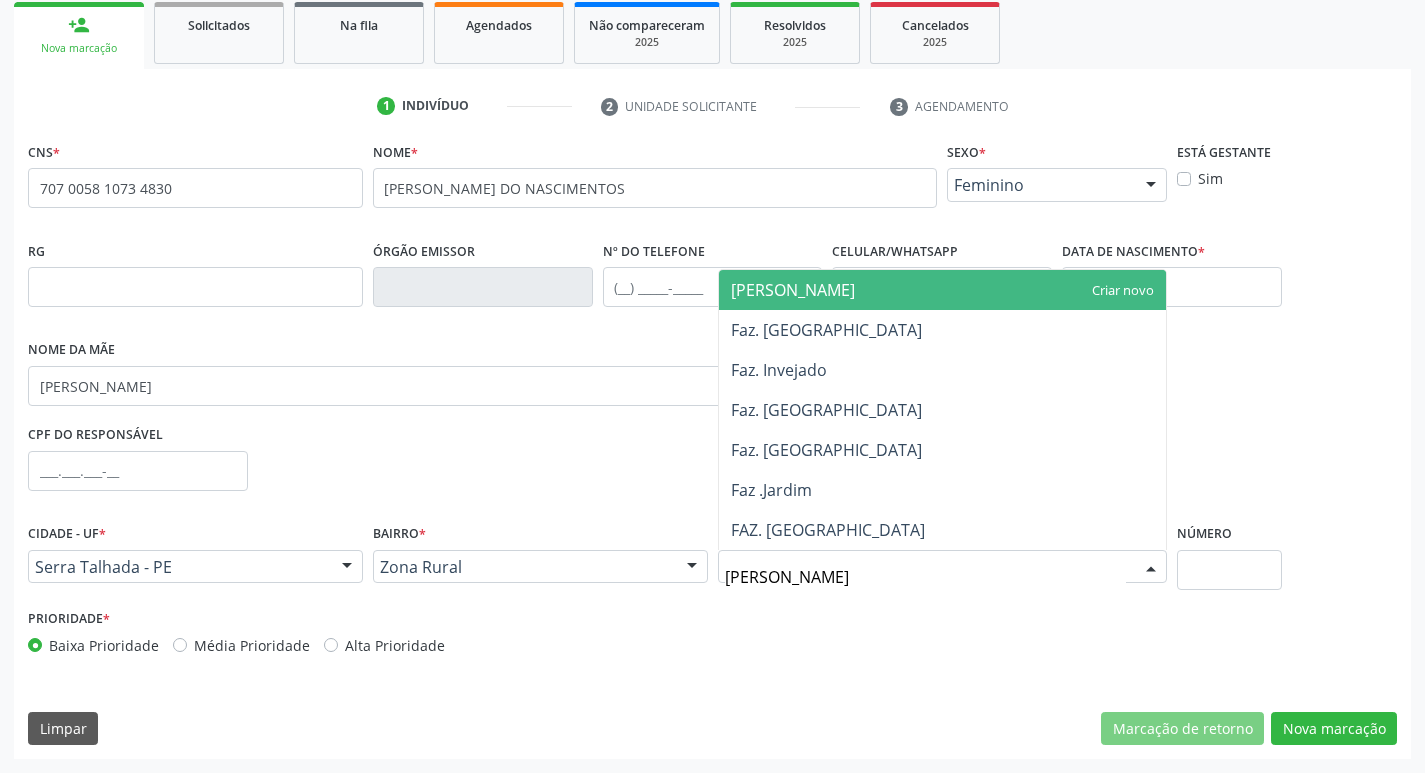 type on "JAR" 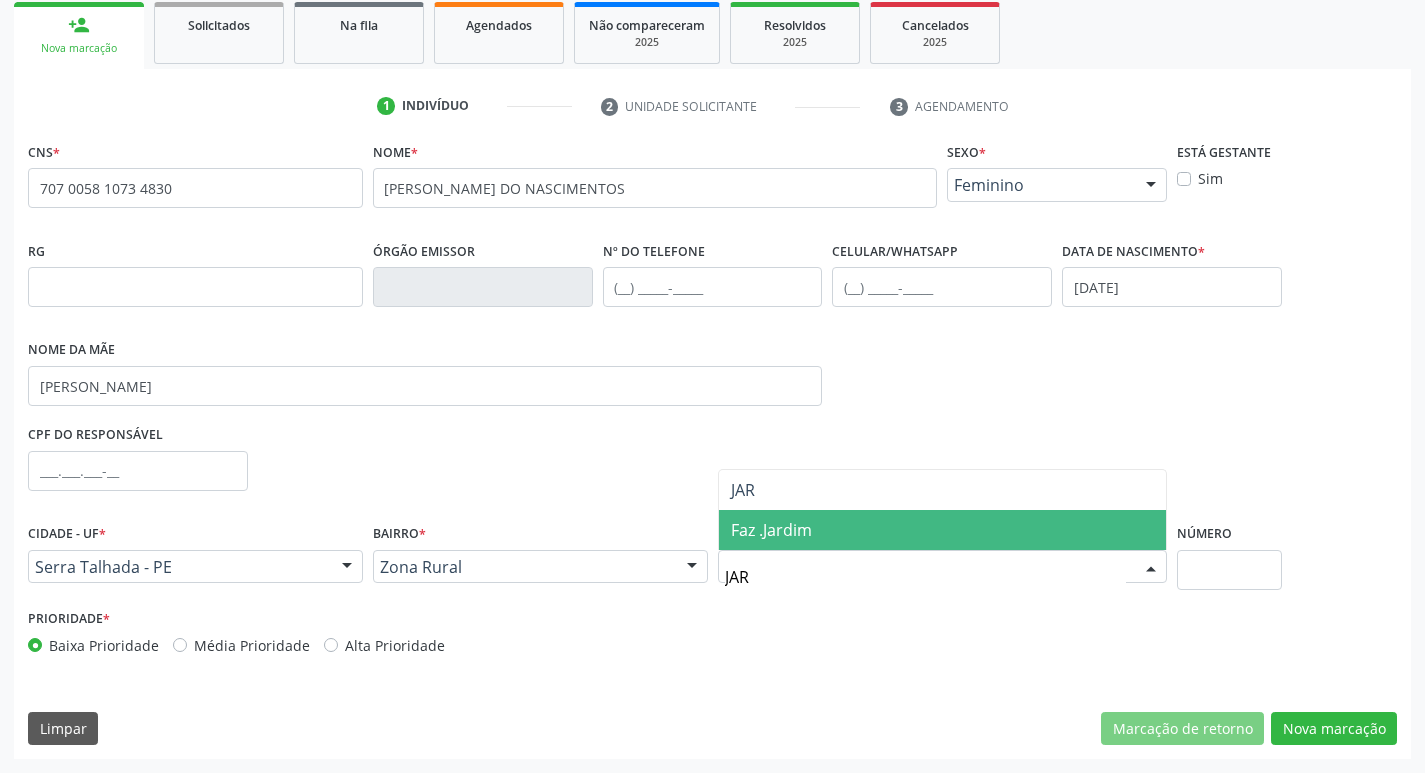 click on "Faz .Jardim" at bounding box center (943, 530) 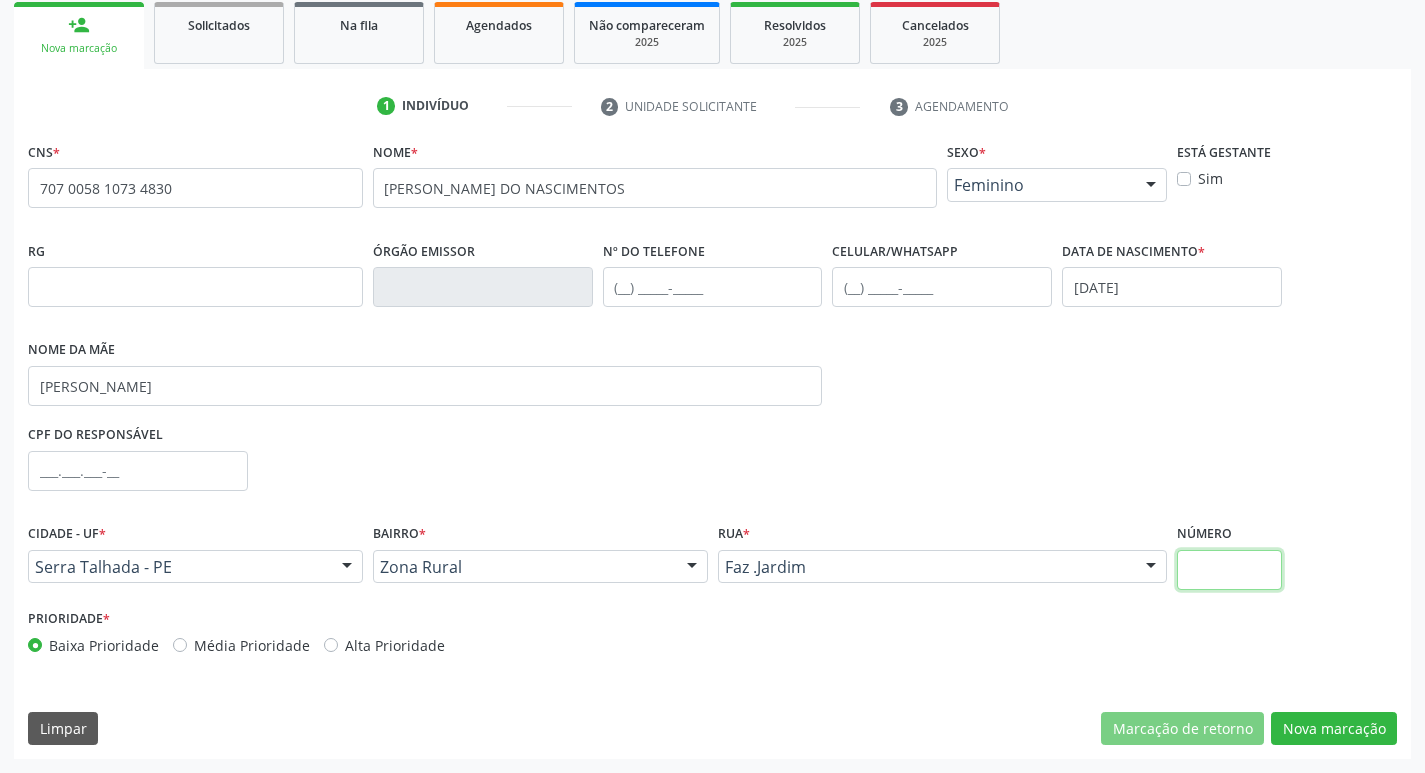 click at bounding box center [1229, 570] 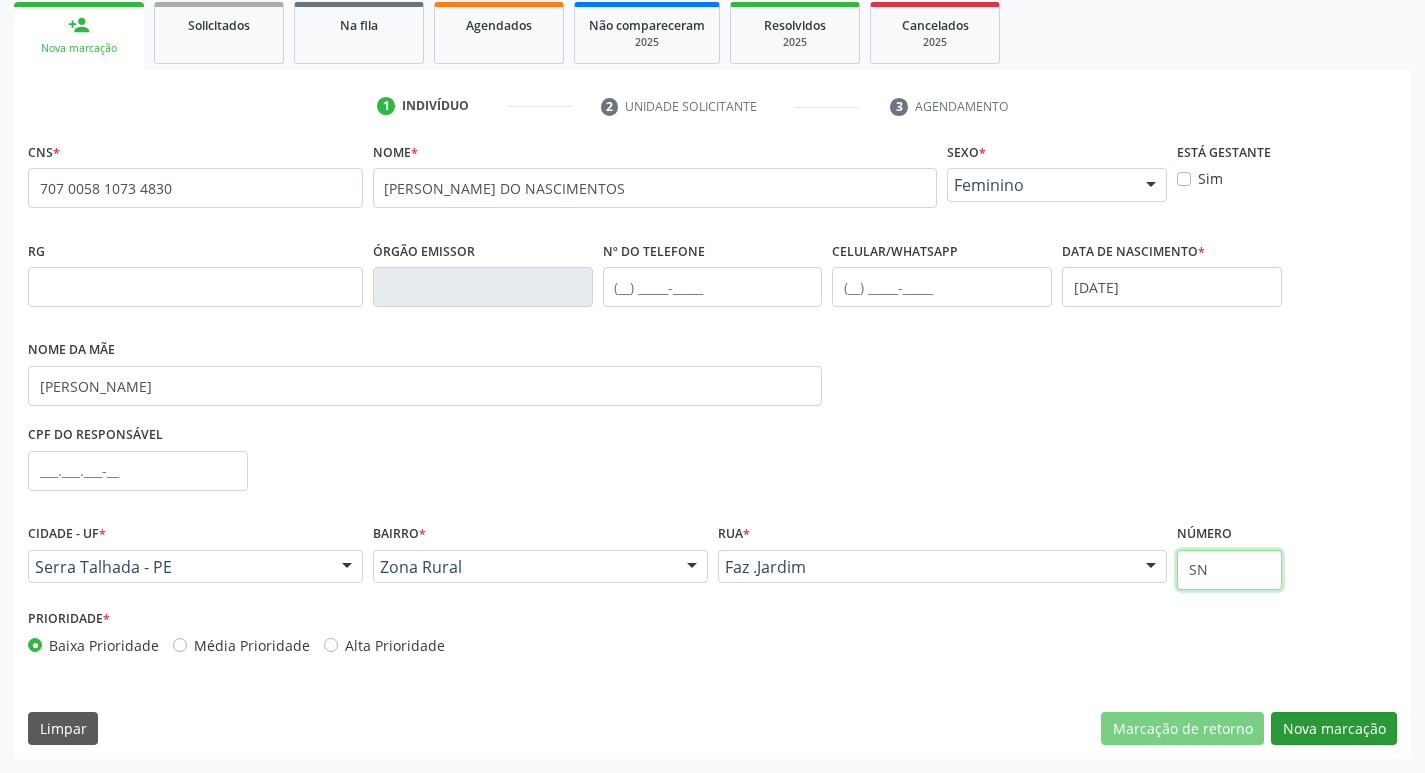 type on "SN" 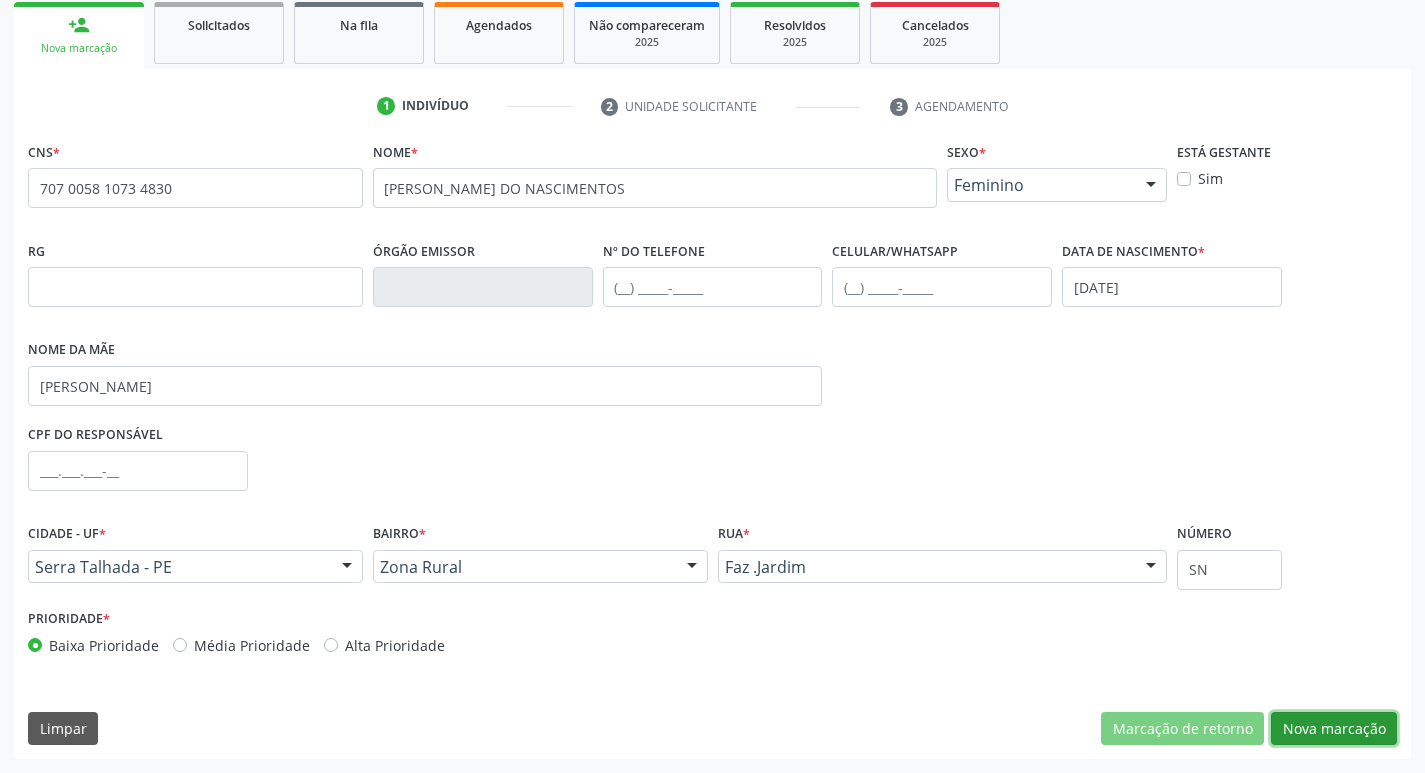 click on "Nova marcação" at bounding box center [1334, 729] 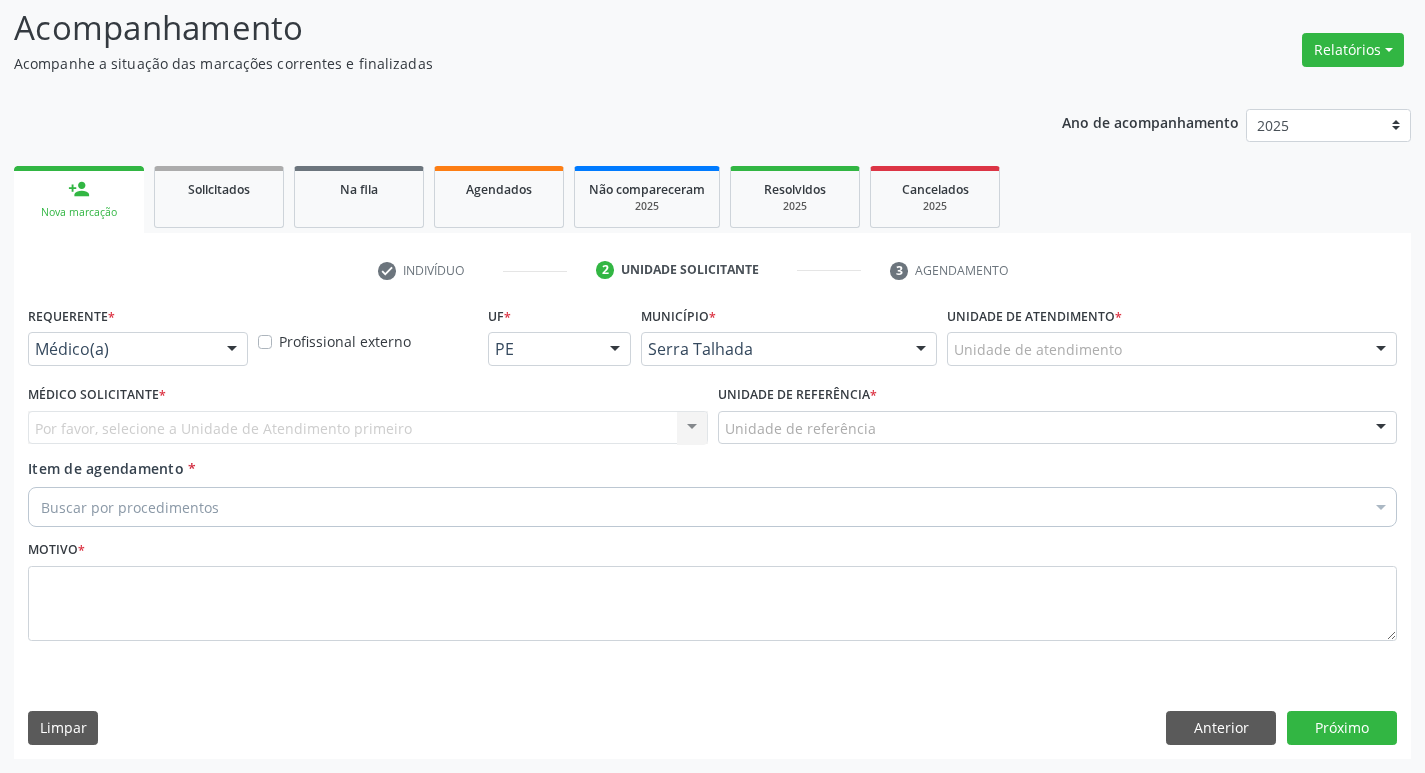scroll, scrollTop: 133, scrollLeft: 0, axis: vertical 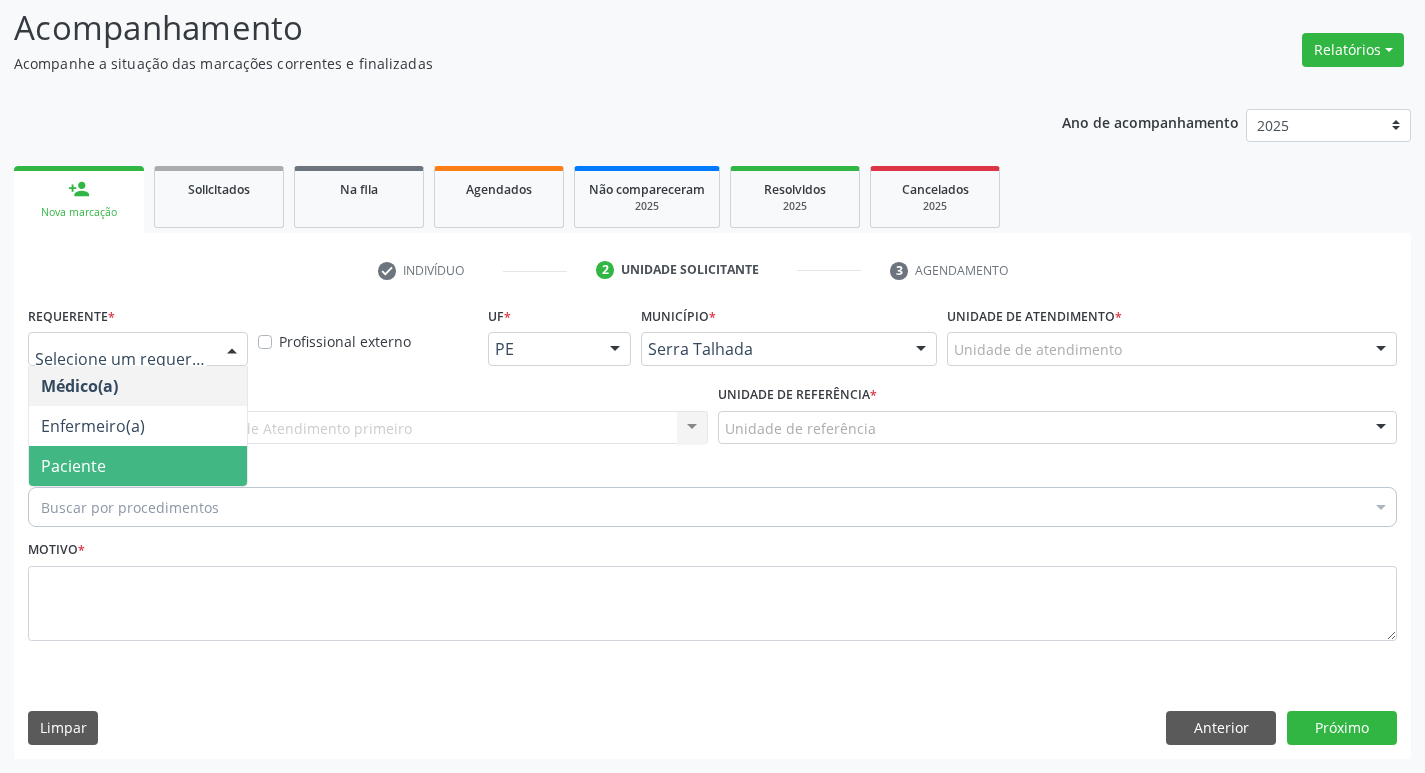 click on "Paciente" at bounding box center [138, 466] 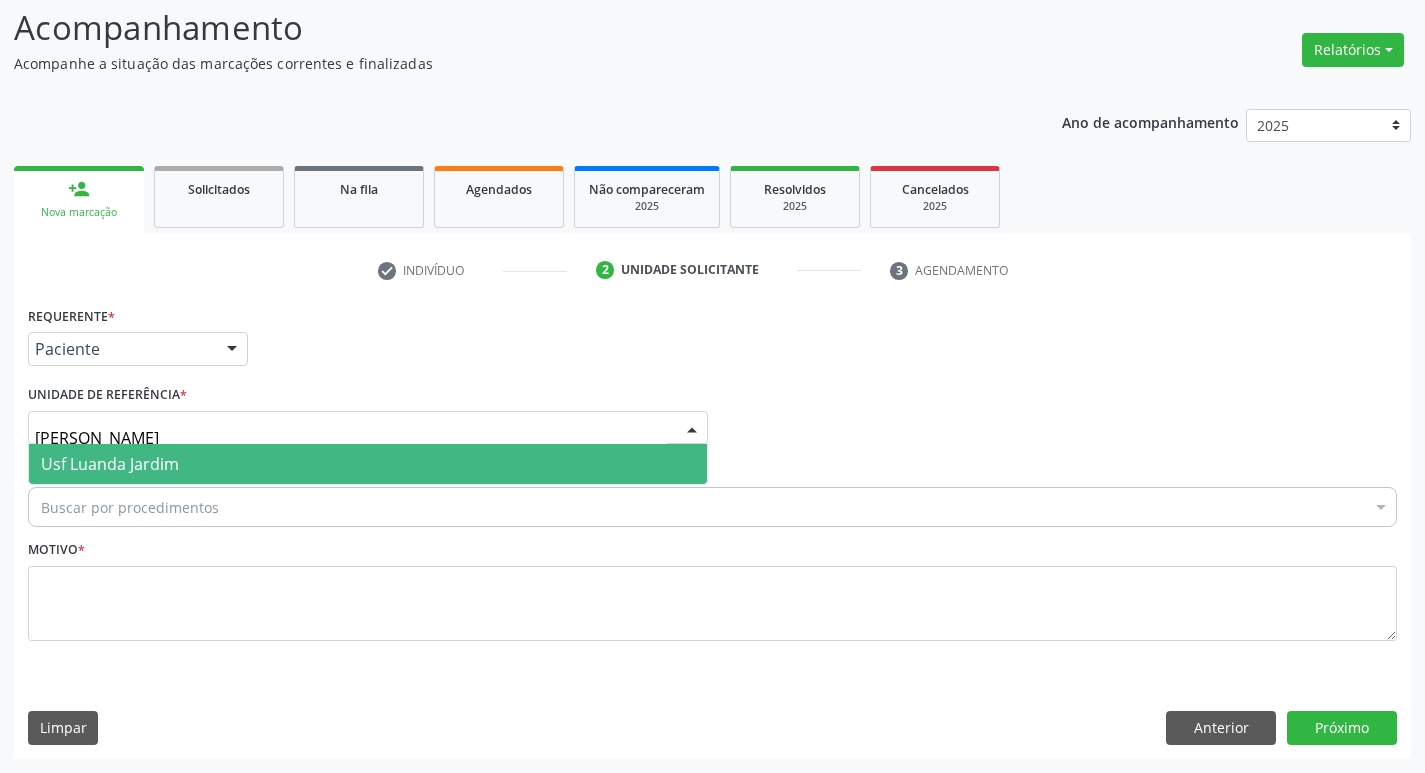 type on "JAR" 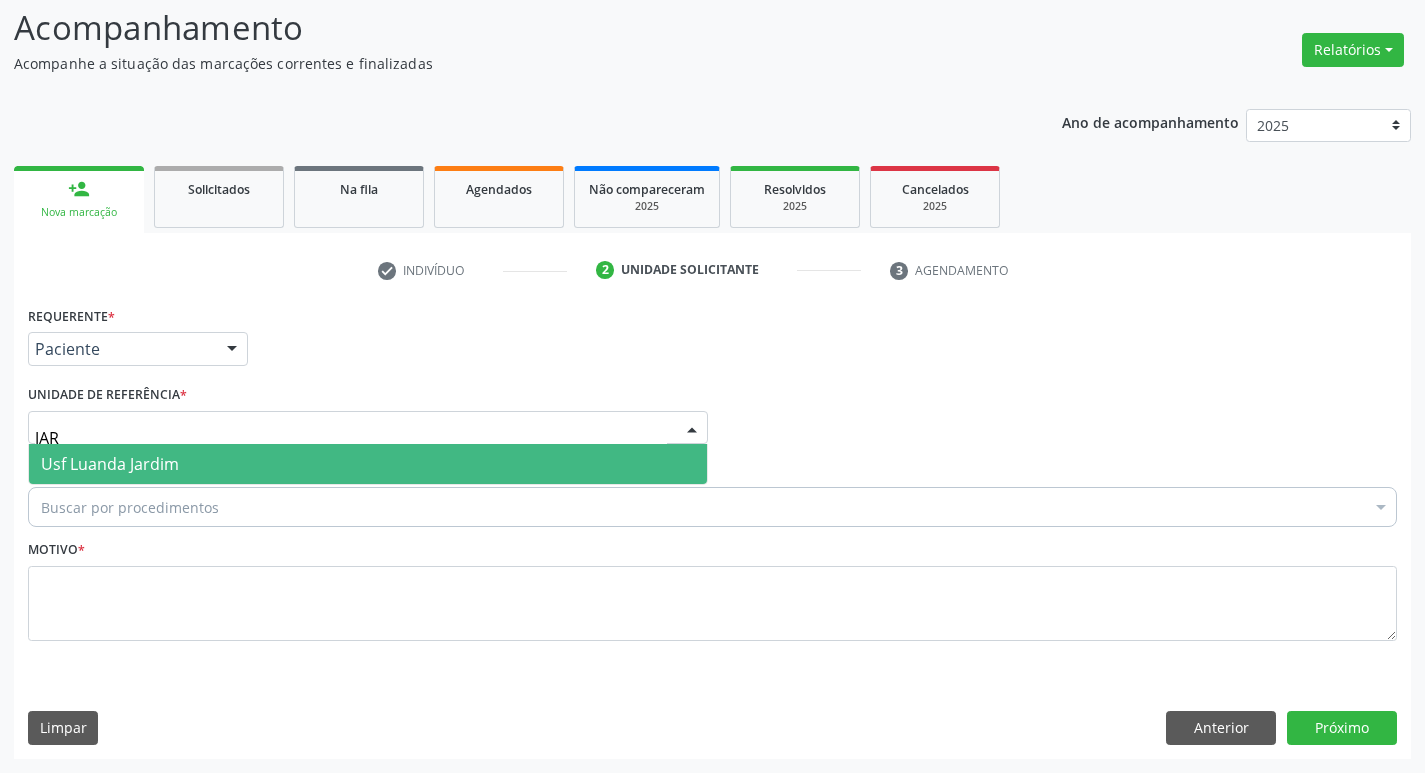 click on "Usf Luanda Jardim" at bounding box center (368, 464) 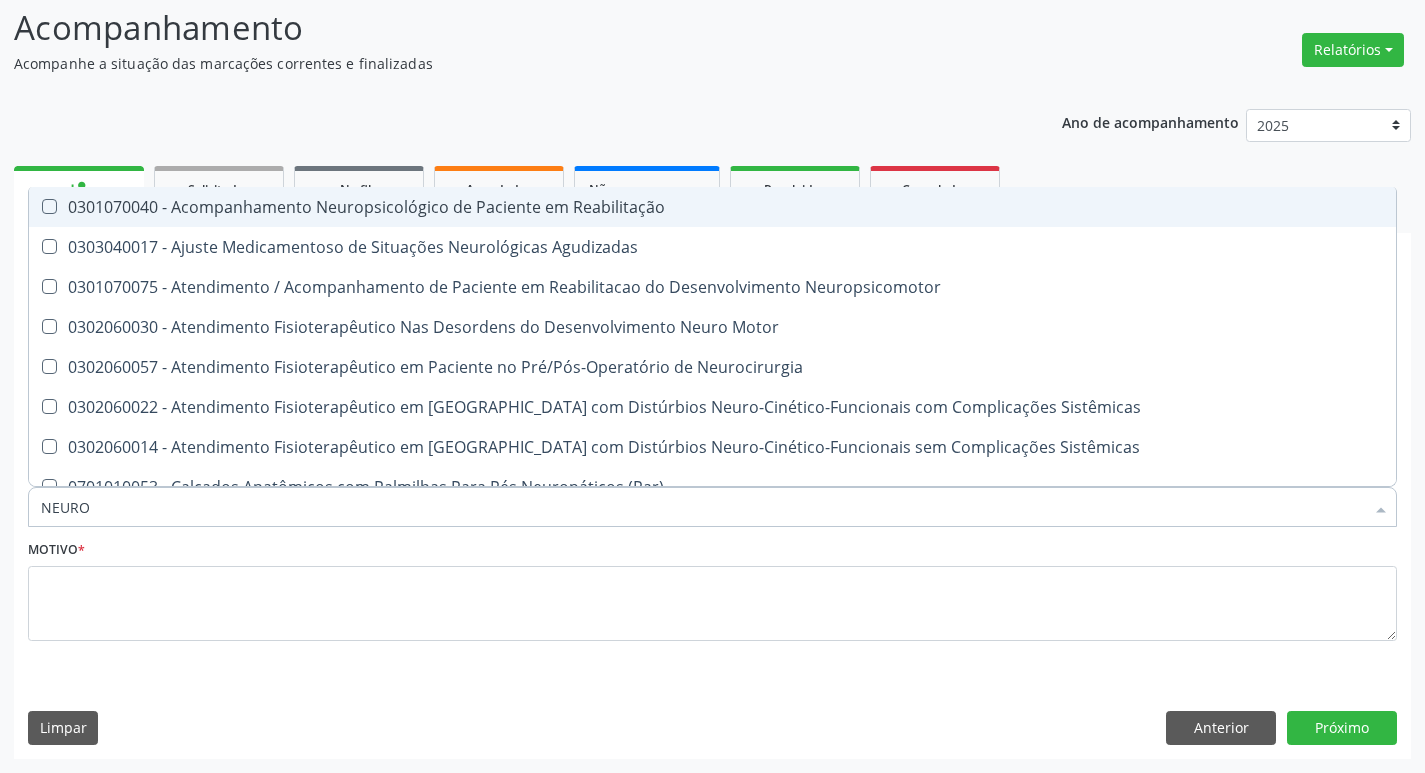 type on "NEUROL" 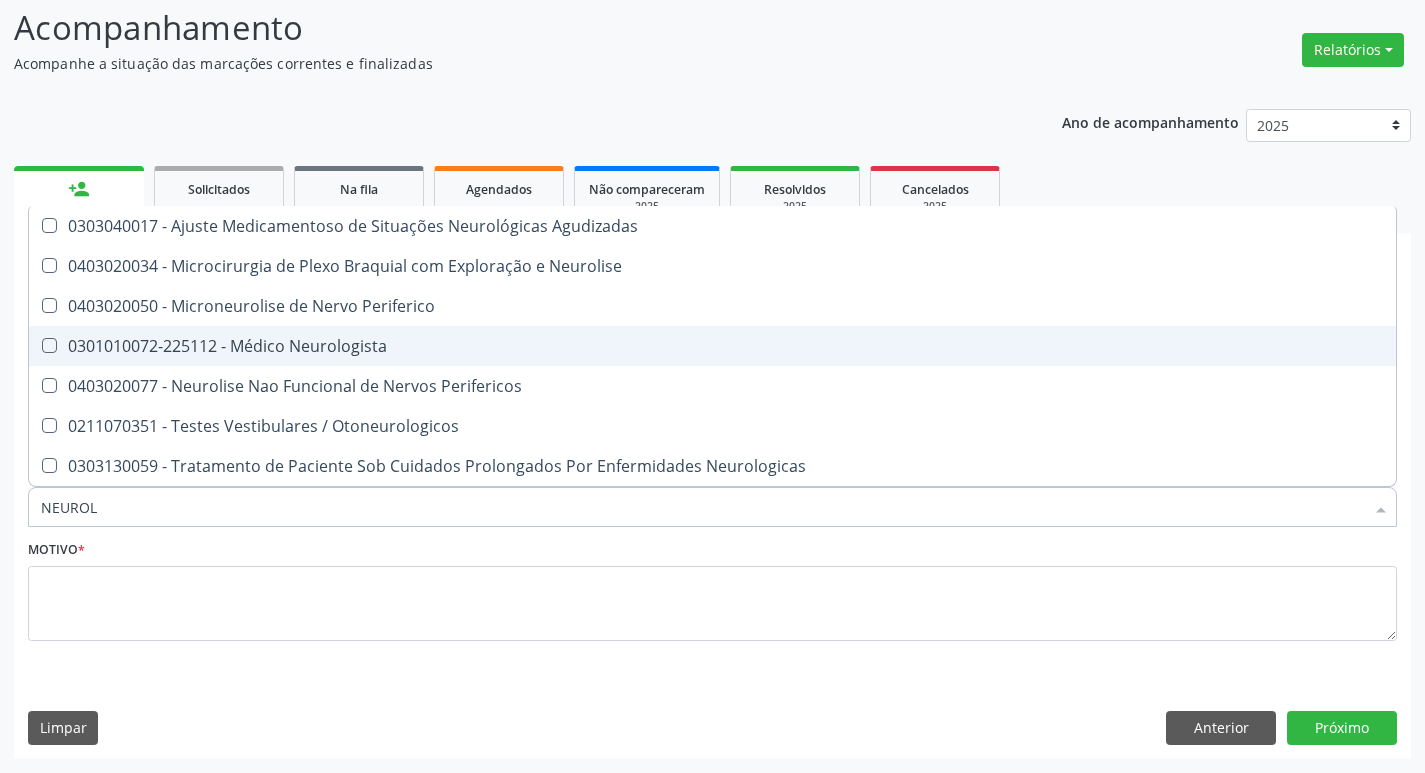 click on "0301010072-225112 - Médico Neurologista" at bounding box center [712, 346] 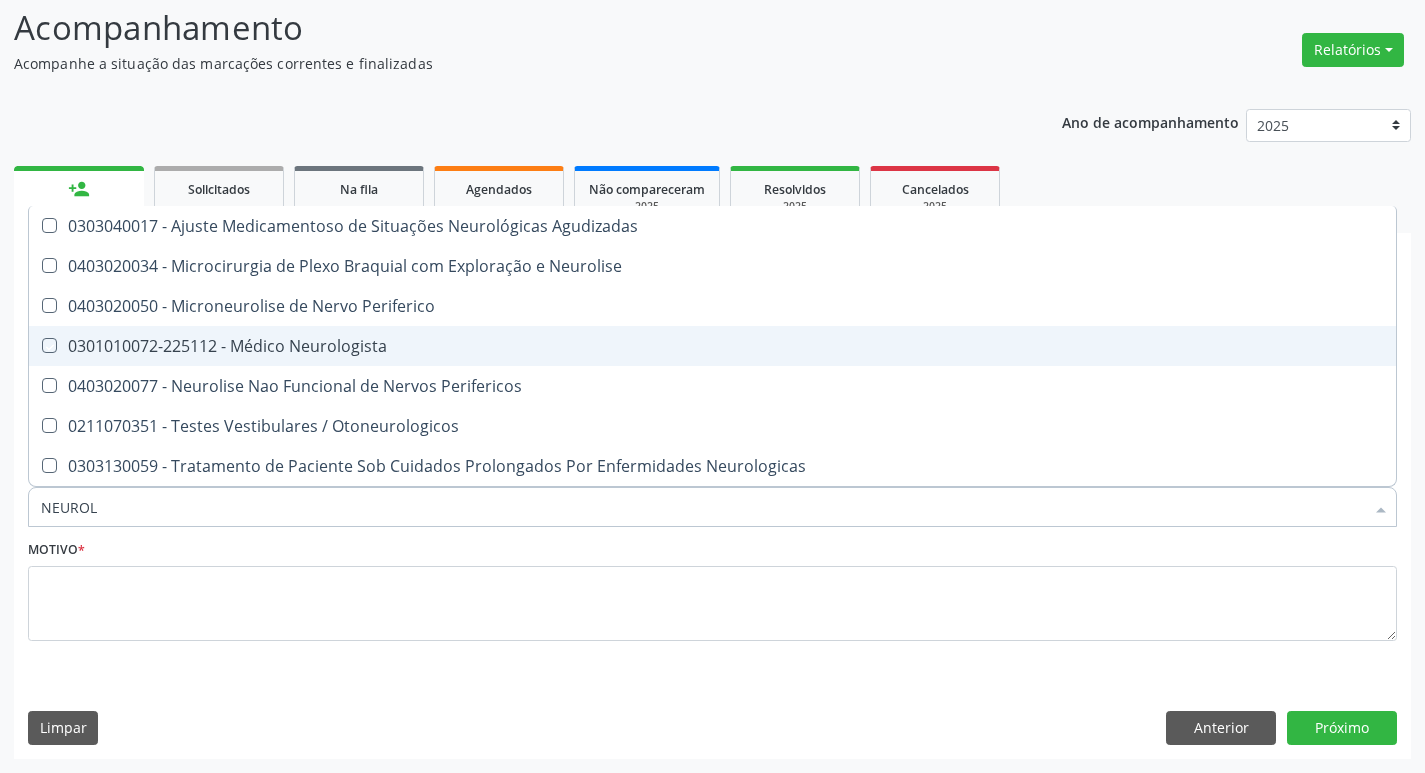 checkbox on "true" 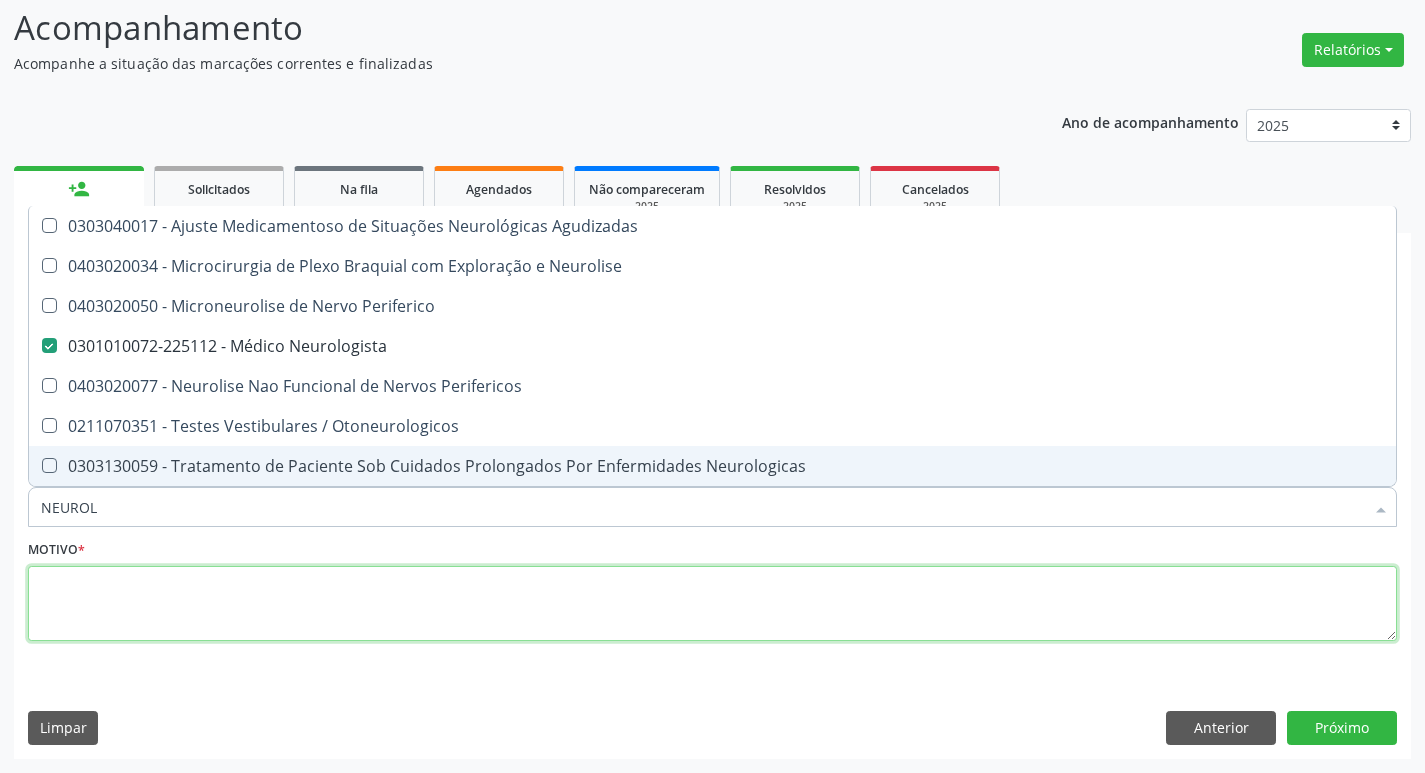 click at bounding box center [712, 604] 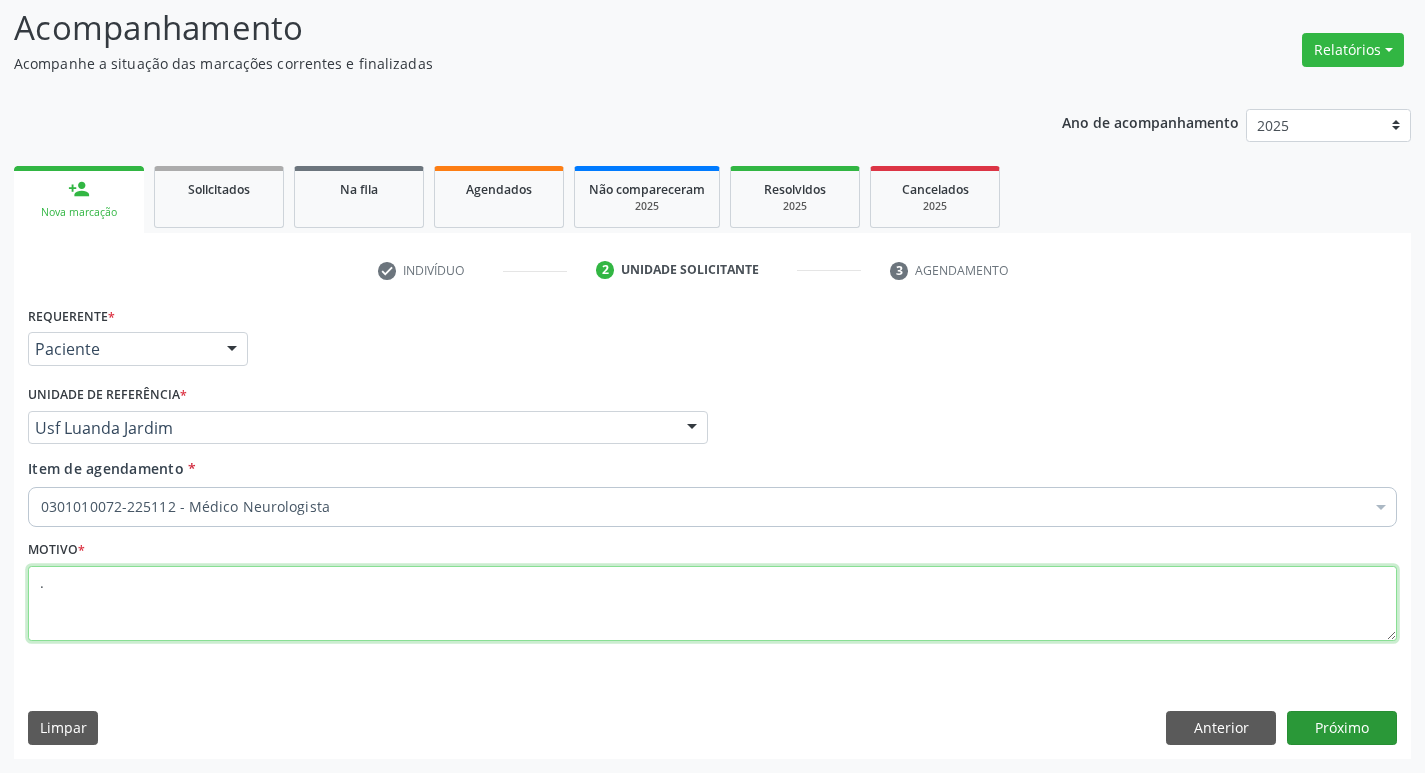 type on "." 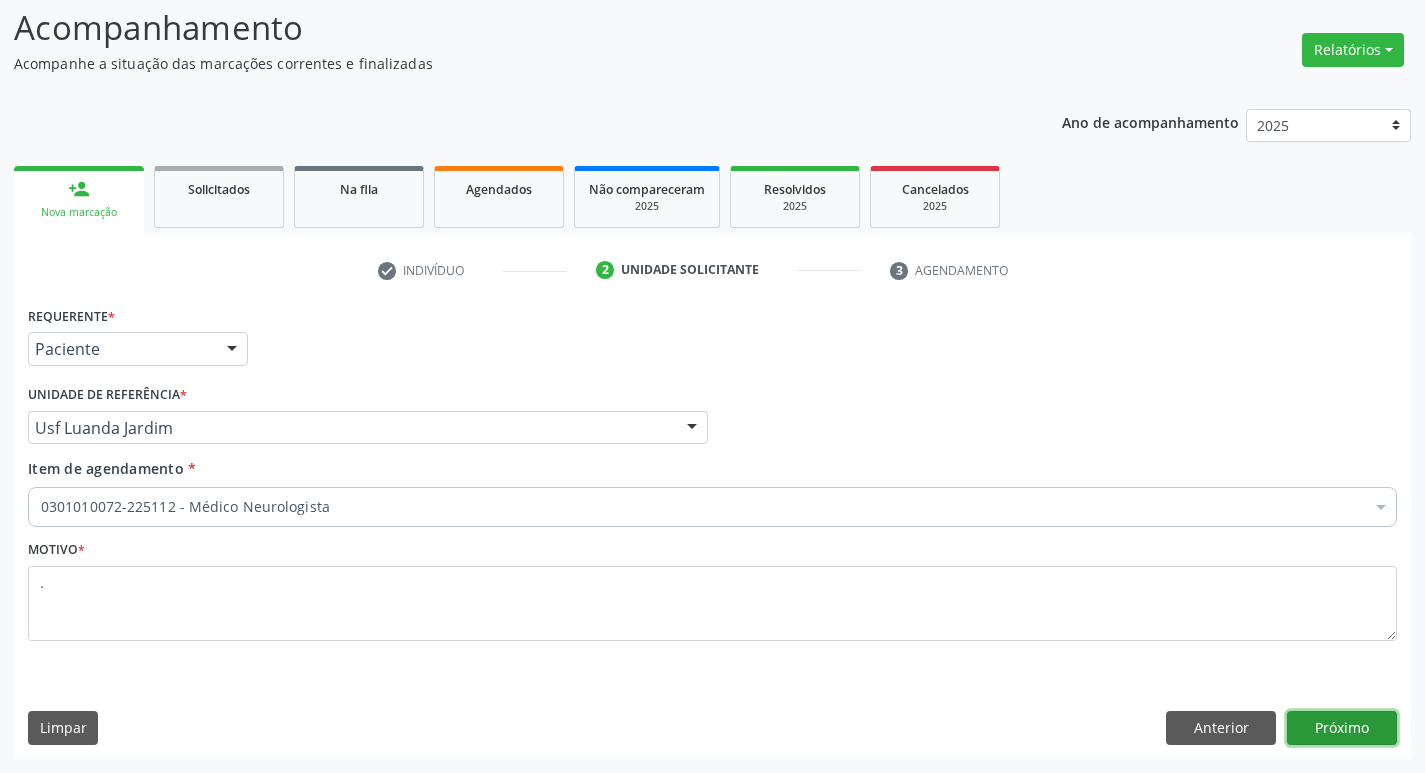 click on "Próximo" at bounding box center [1342, 728] 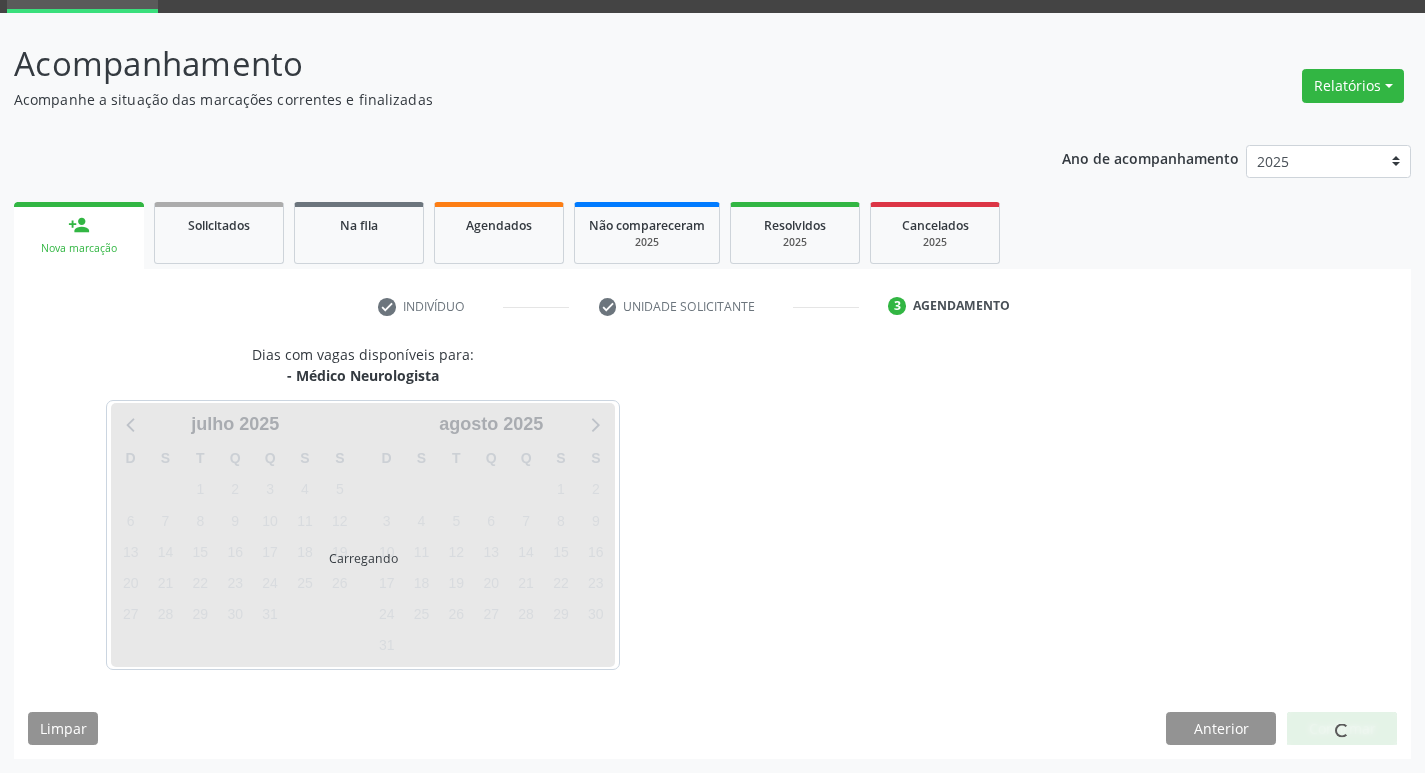 scroll, scrollTop: 97, scrollLeft: 0, axis: vertical 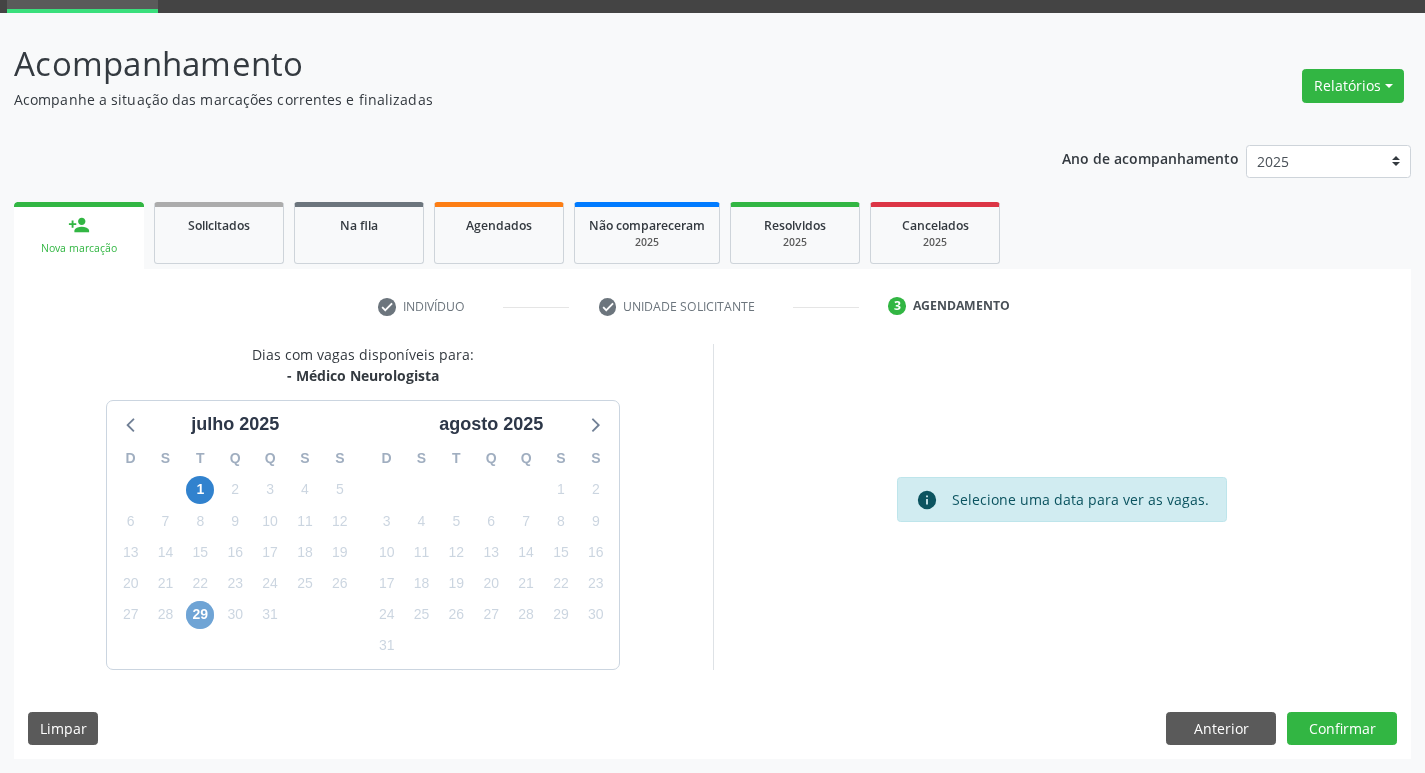 click on "29" at bounding box center [200, 615] 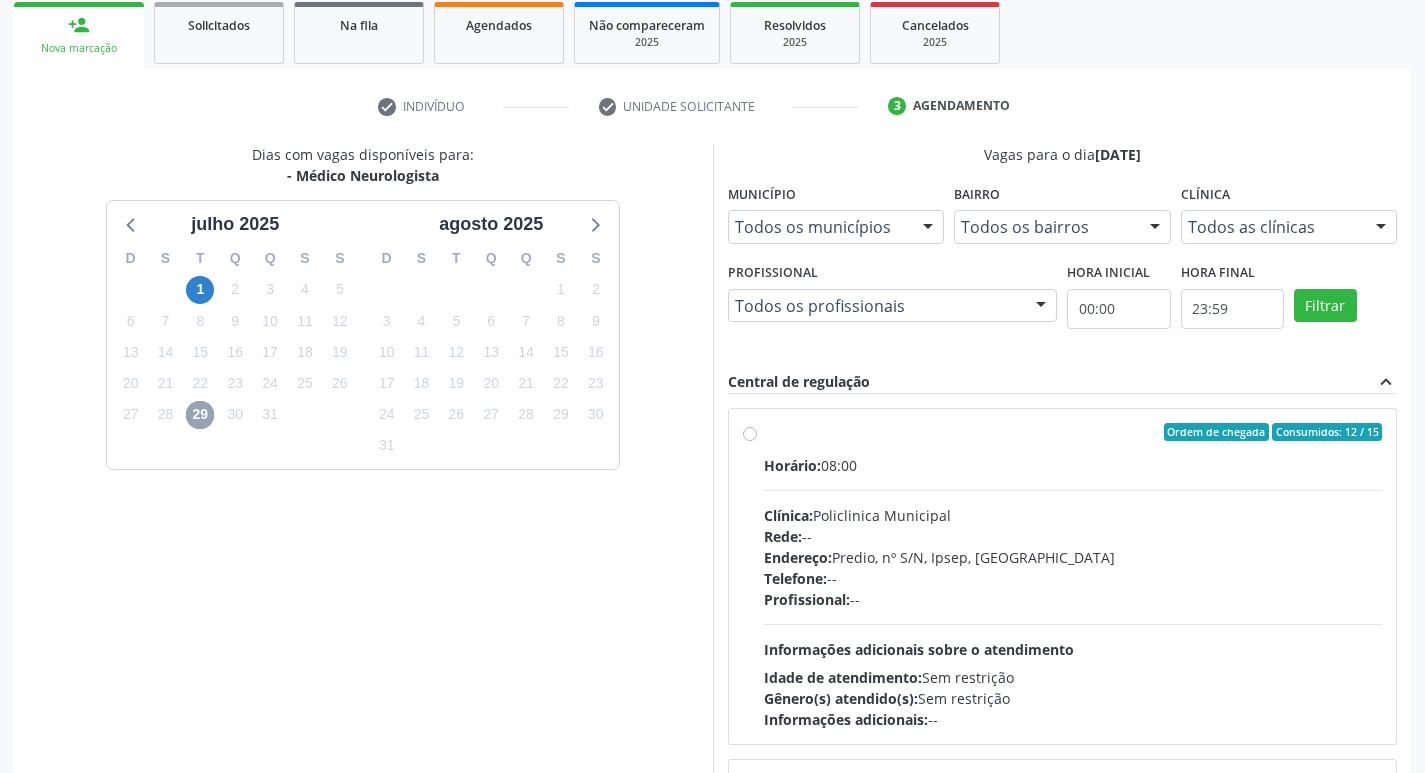 scroll, scrollTop: 397, scrollLeft: 0, axis: vertical 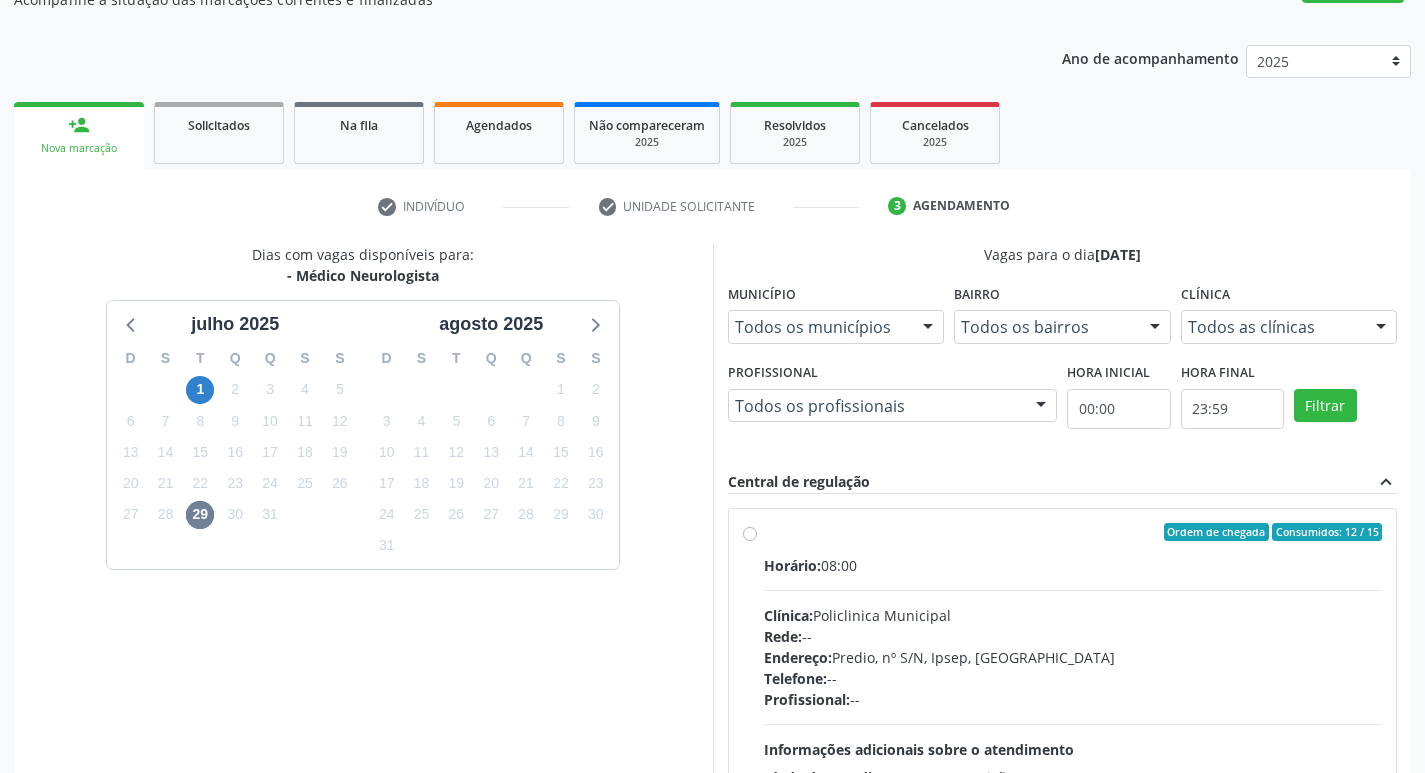 click on "person_add" at bounding box center (79, 125) 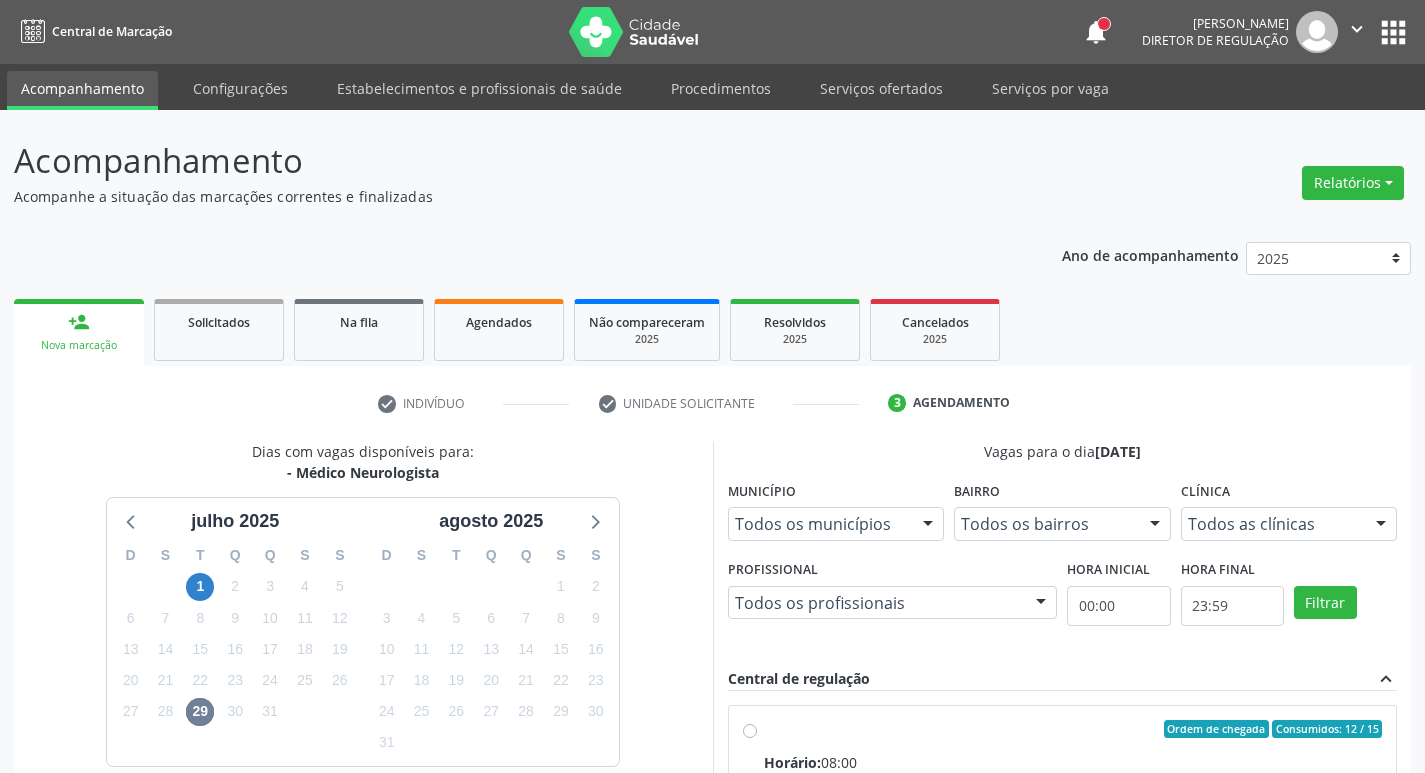 click on "notifications
Thaynná Vasconcelos Alves Ferreira
Diretor de regulação

Configurações
Sair
apps" at bounding box center (1246, 32) 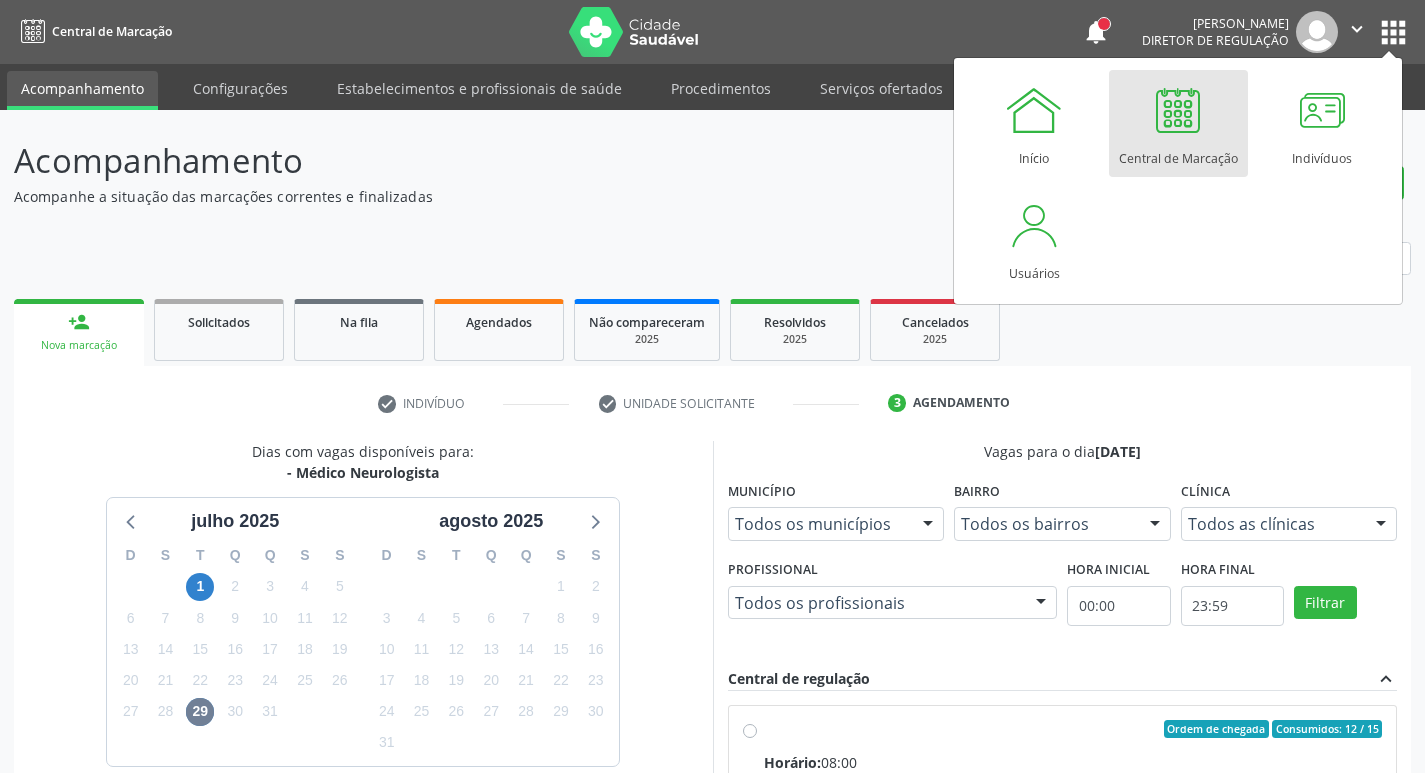 click on "Central de Marcação" at bounding box center (1178, 153) 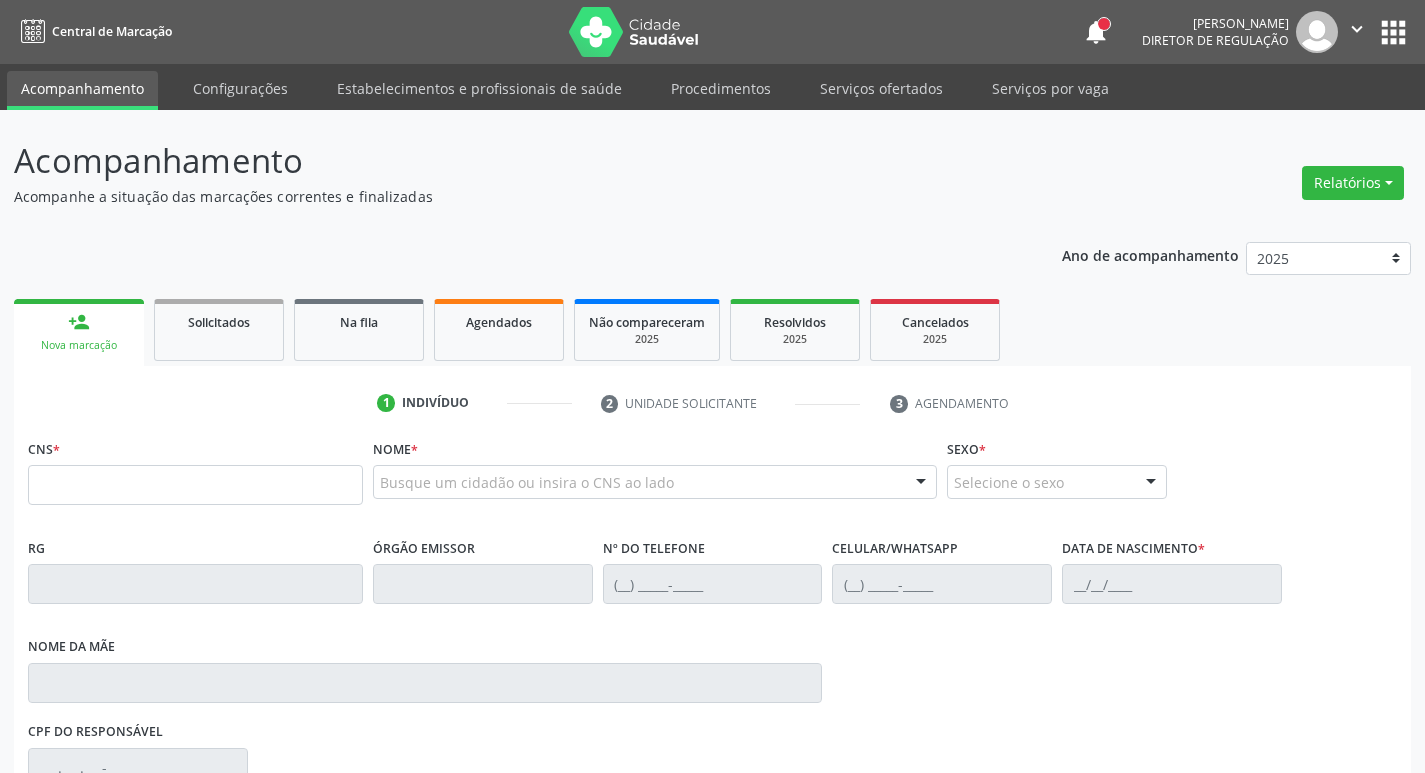 scroll, scrollTop: 0, scrollLeft: 0, axis: both 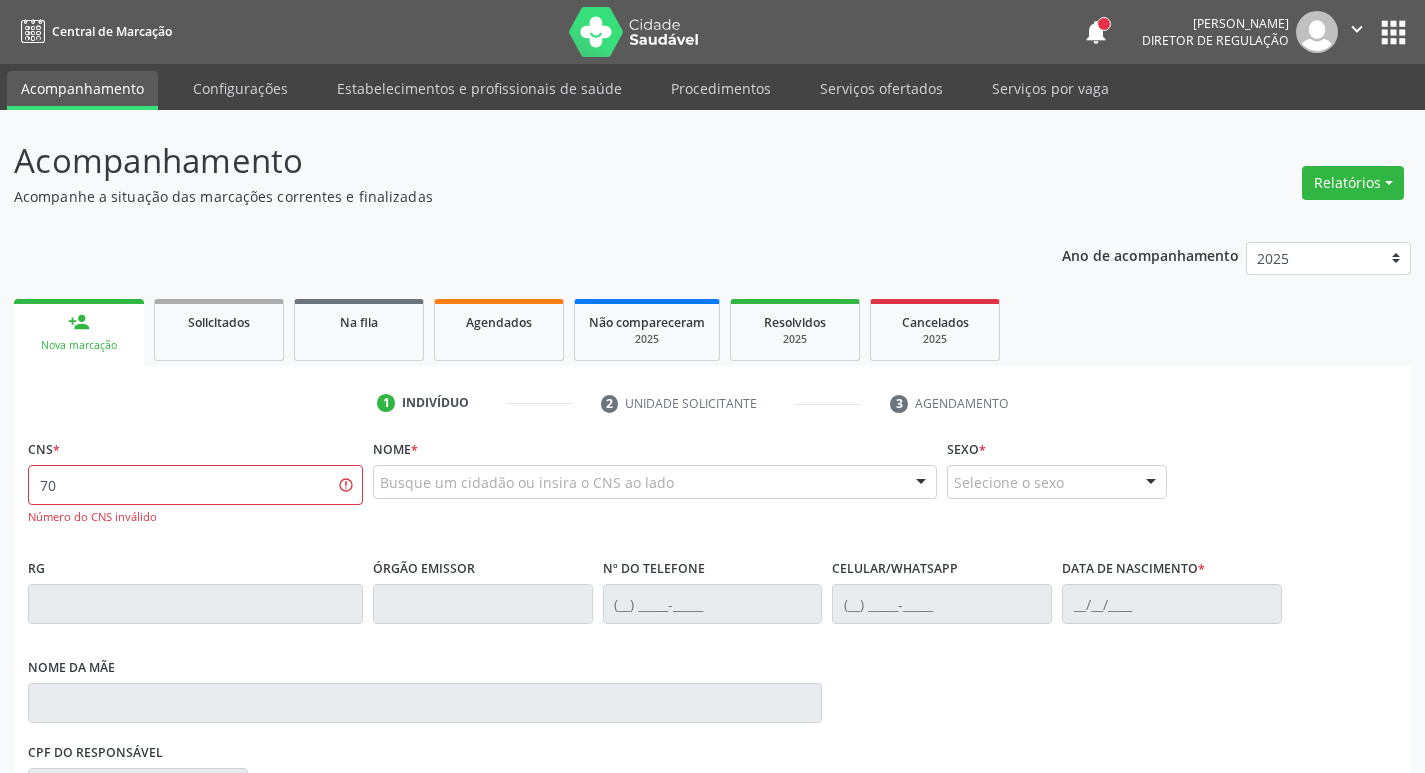 type on "7" 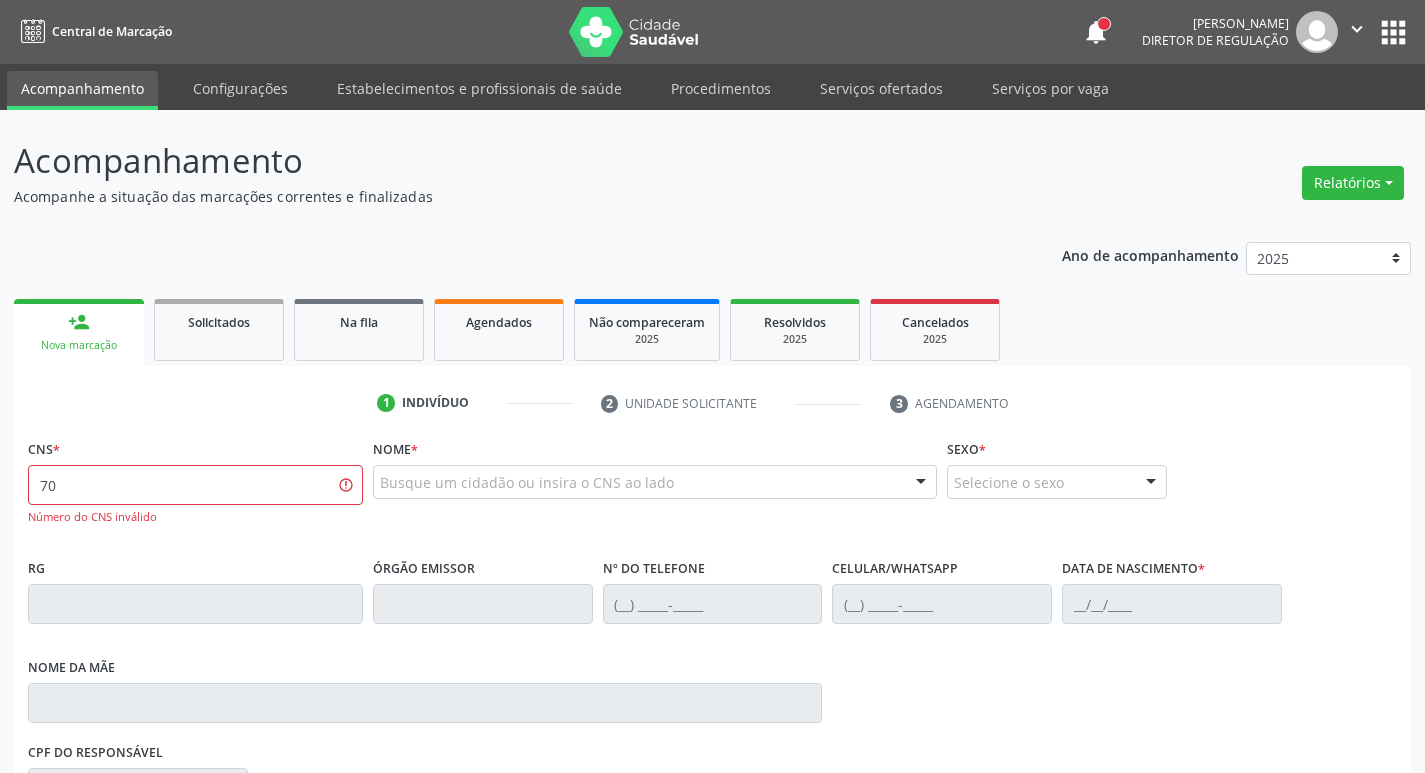 type on "7" 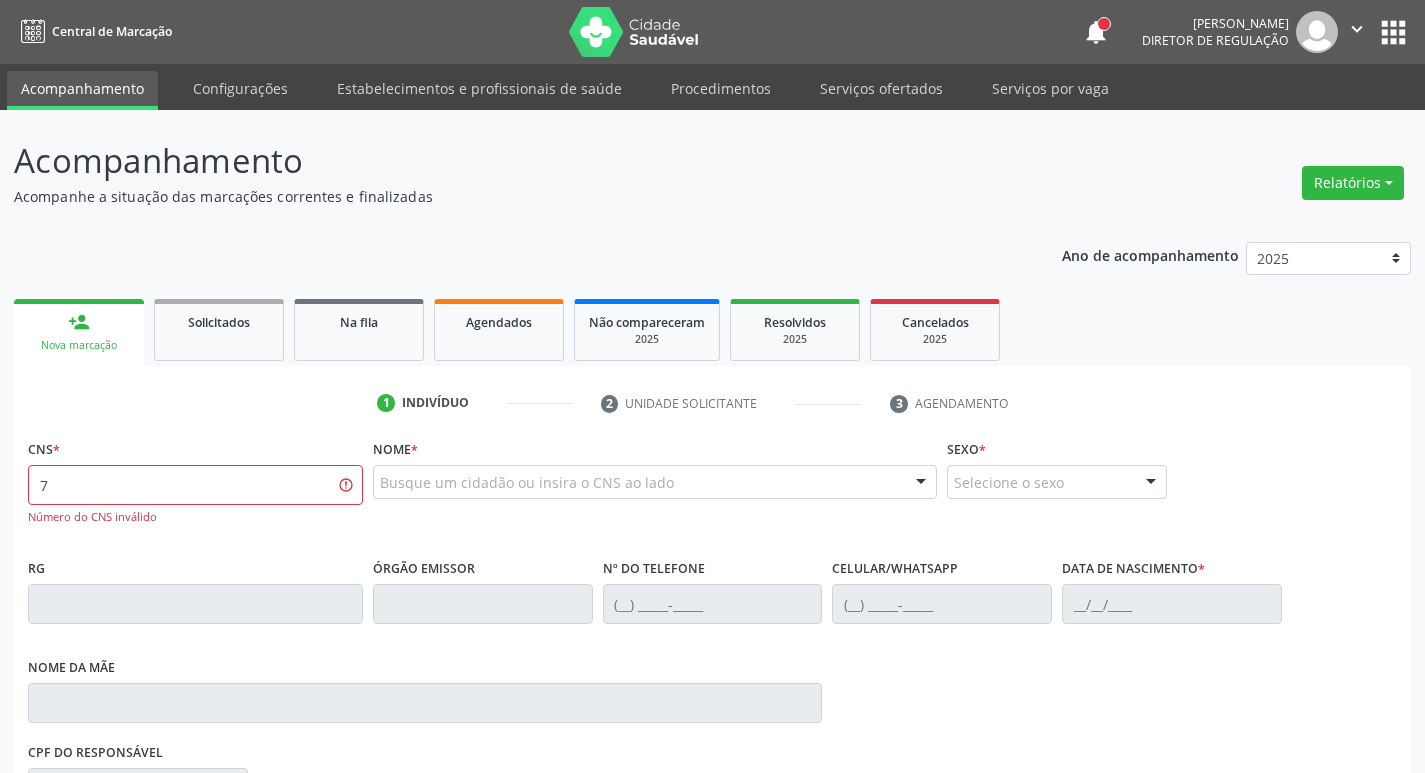 type 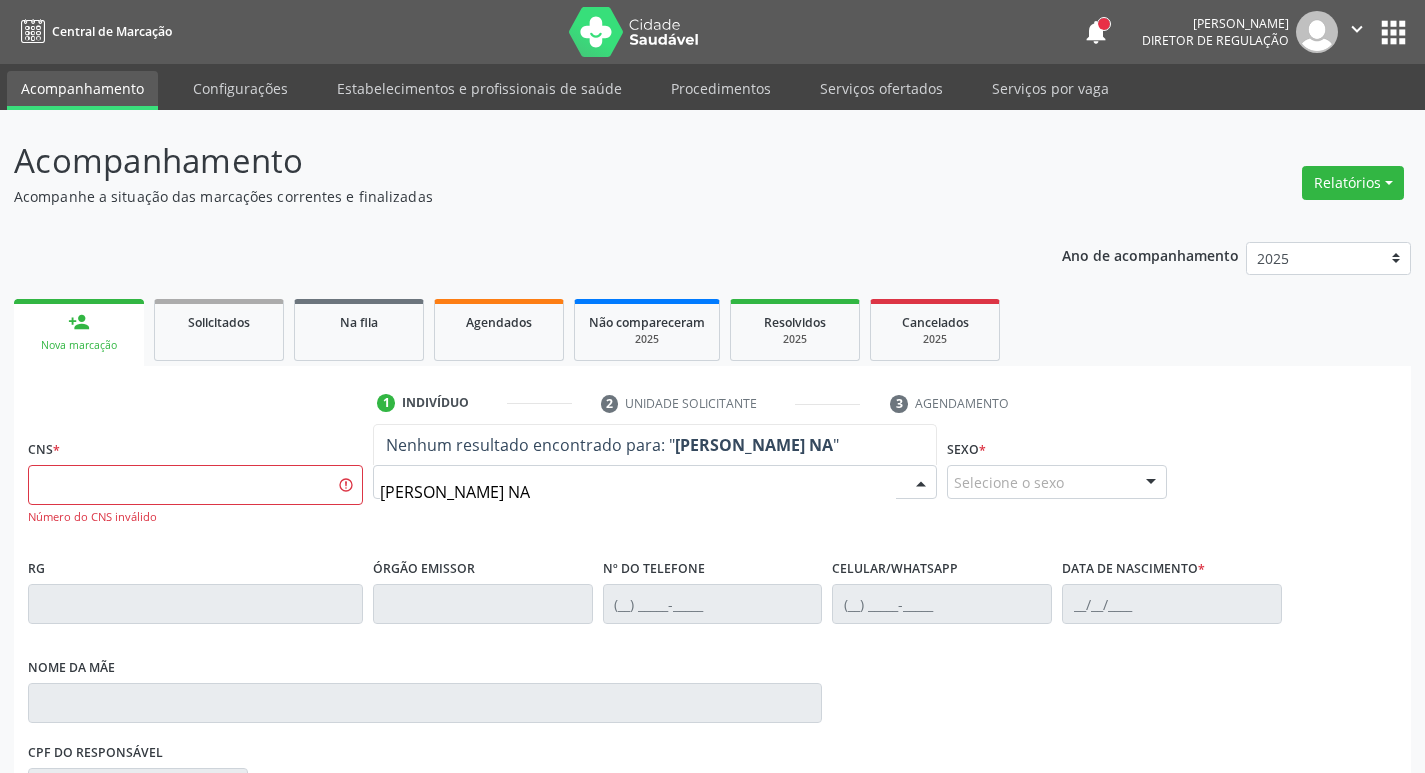 type on "[PERSON_NAME] NAS" 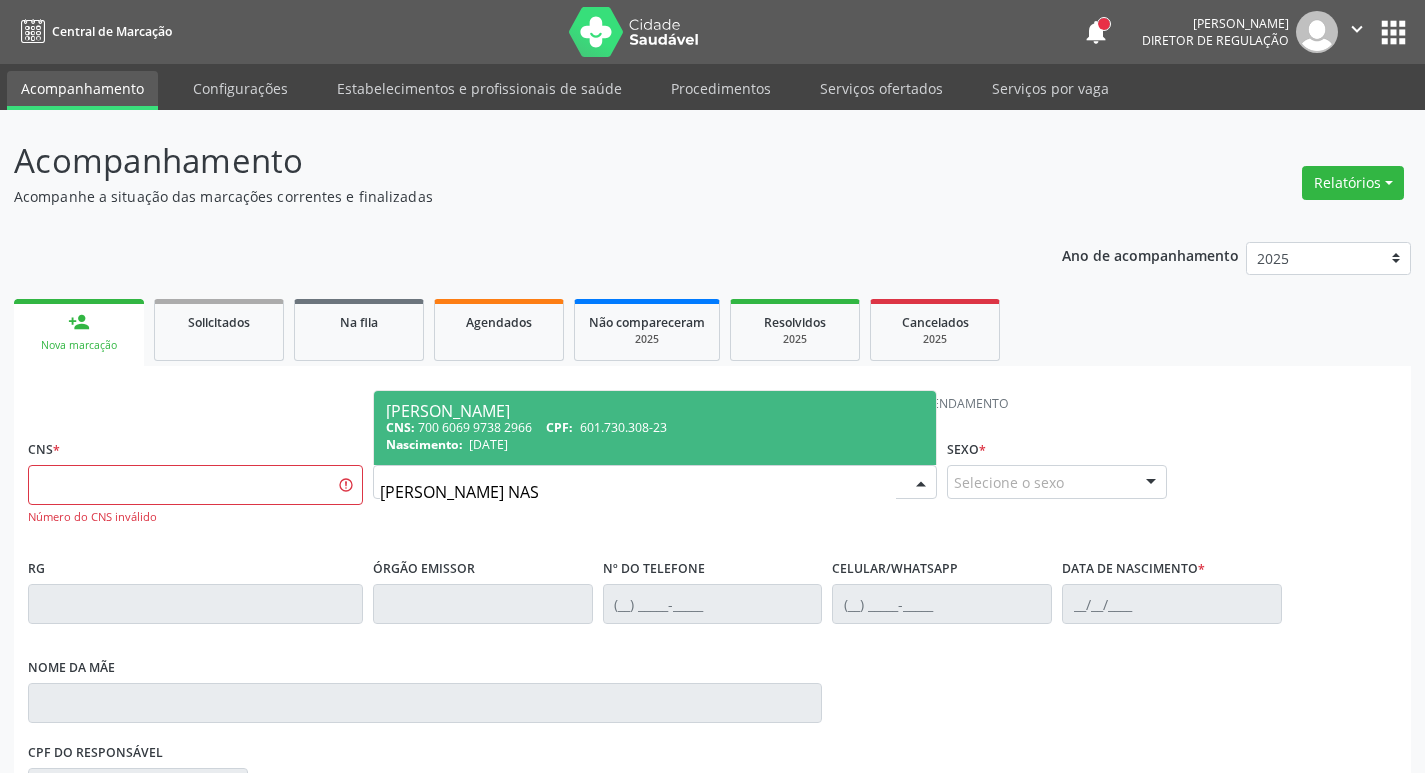 click on "CNS:
700 6069 9738 2966
CPF:
601.730.308-23" at bounding box center (655, 427) 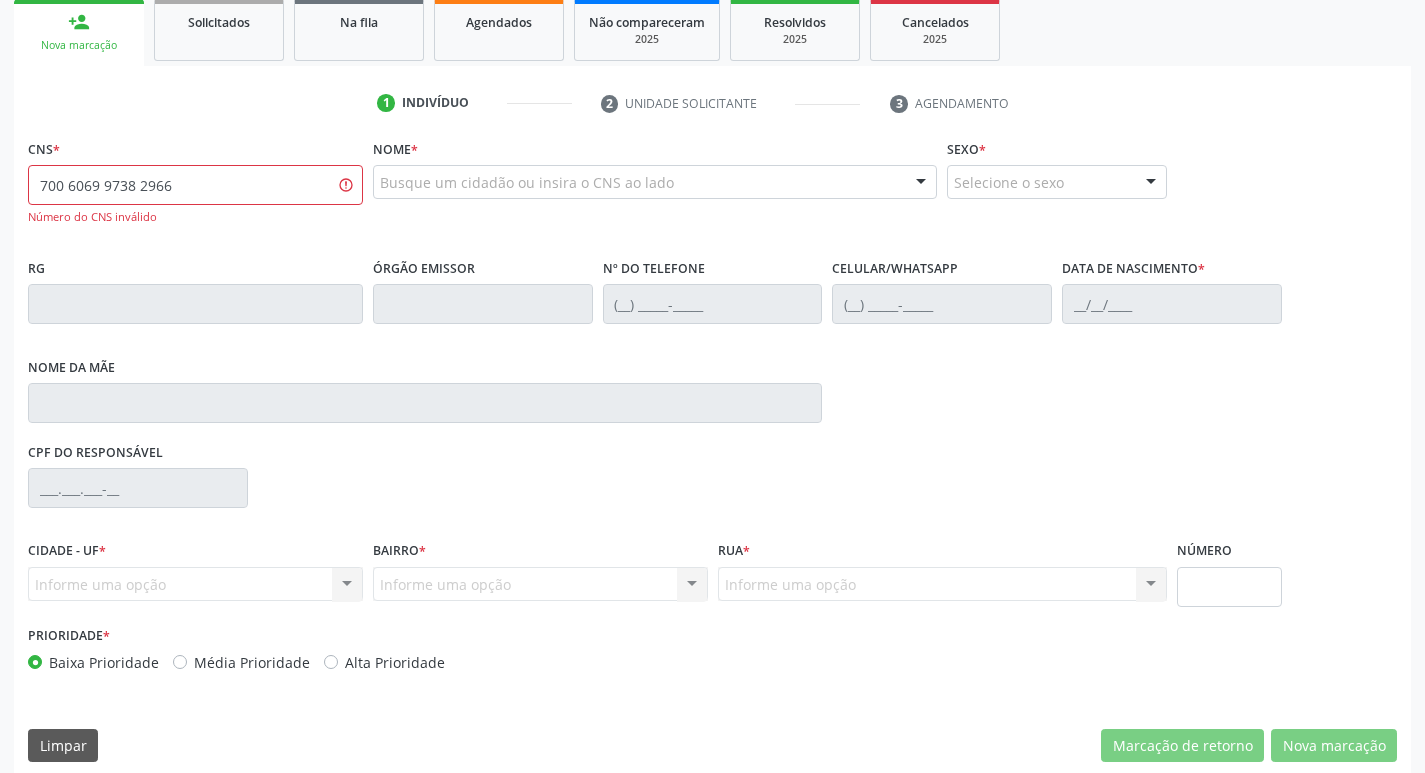 scroll, scrollTop: 297, scrollLeft: 0, axis: vertical 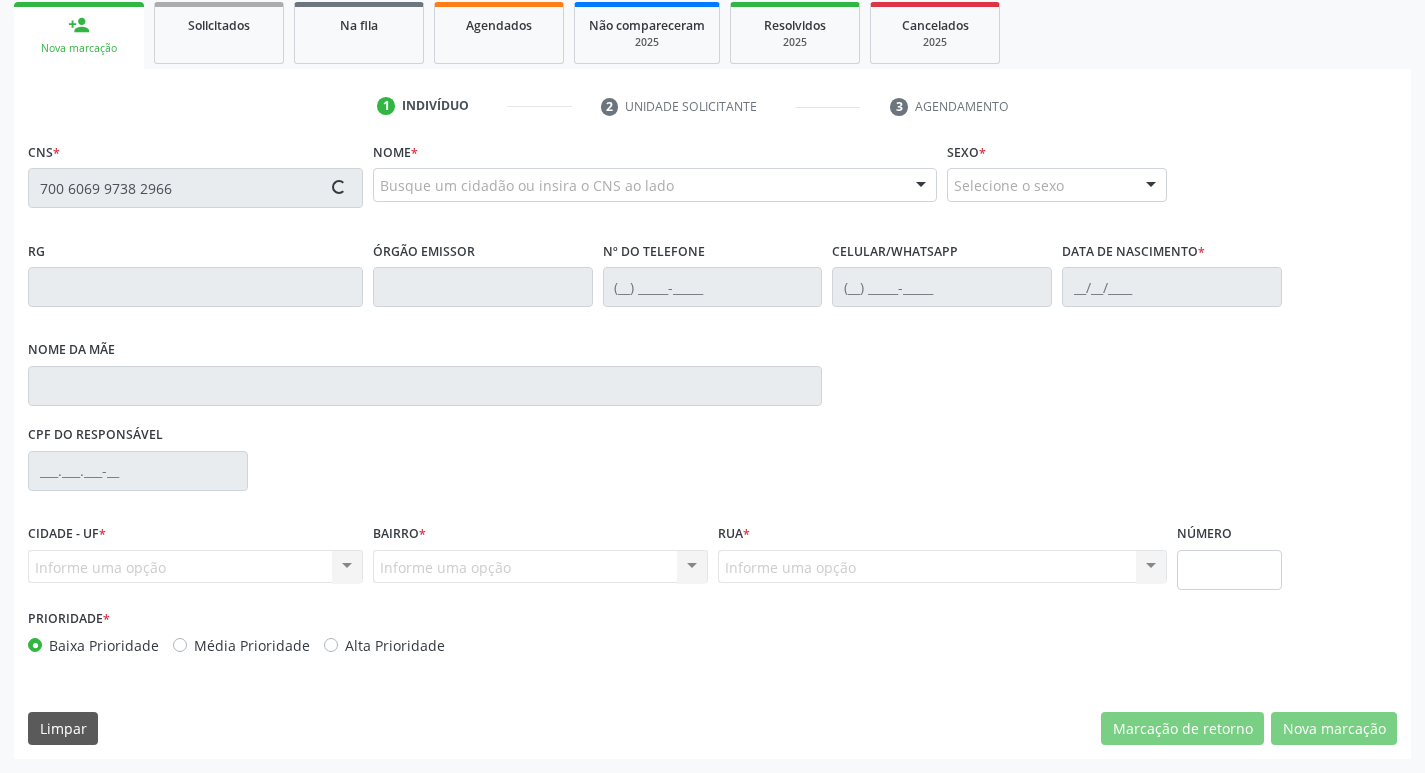 type on "700 6069 9738 2966" 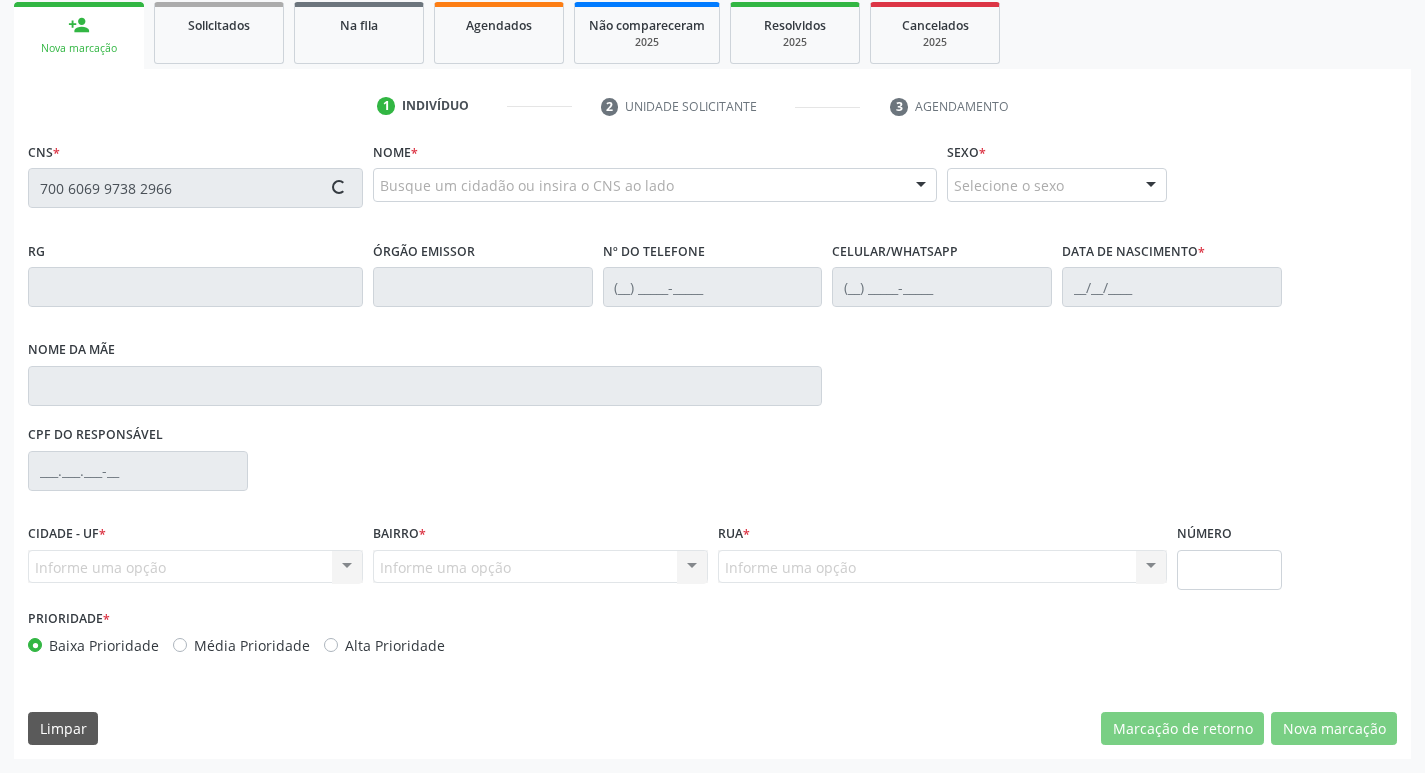 type 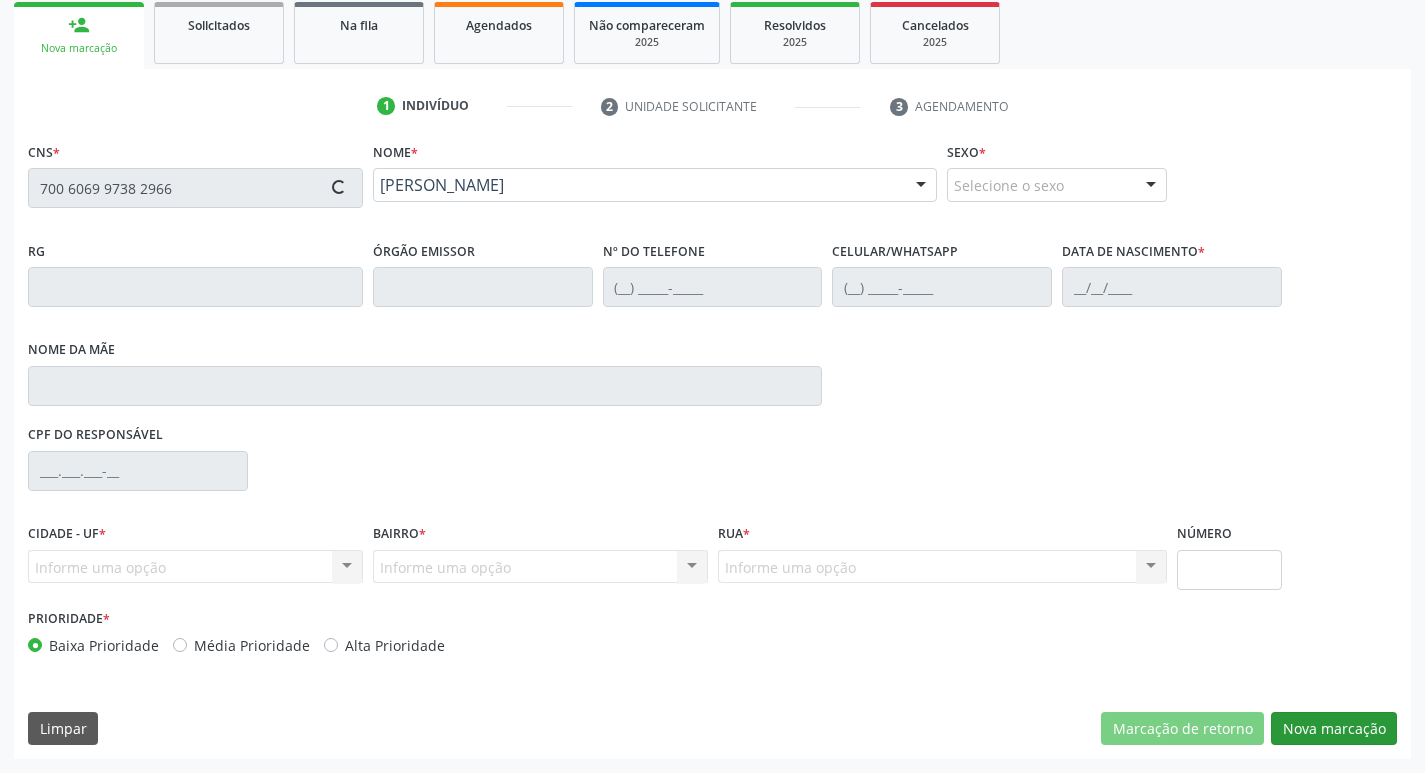 type on "[PHONE_NUMBER]" 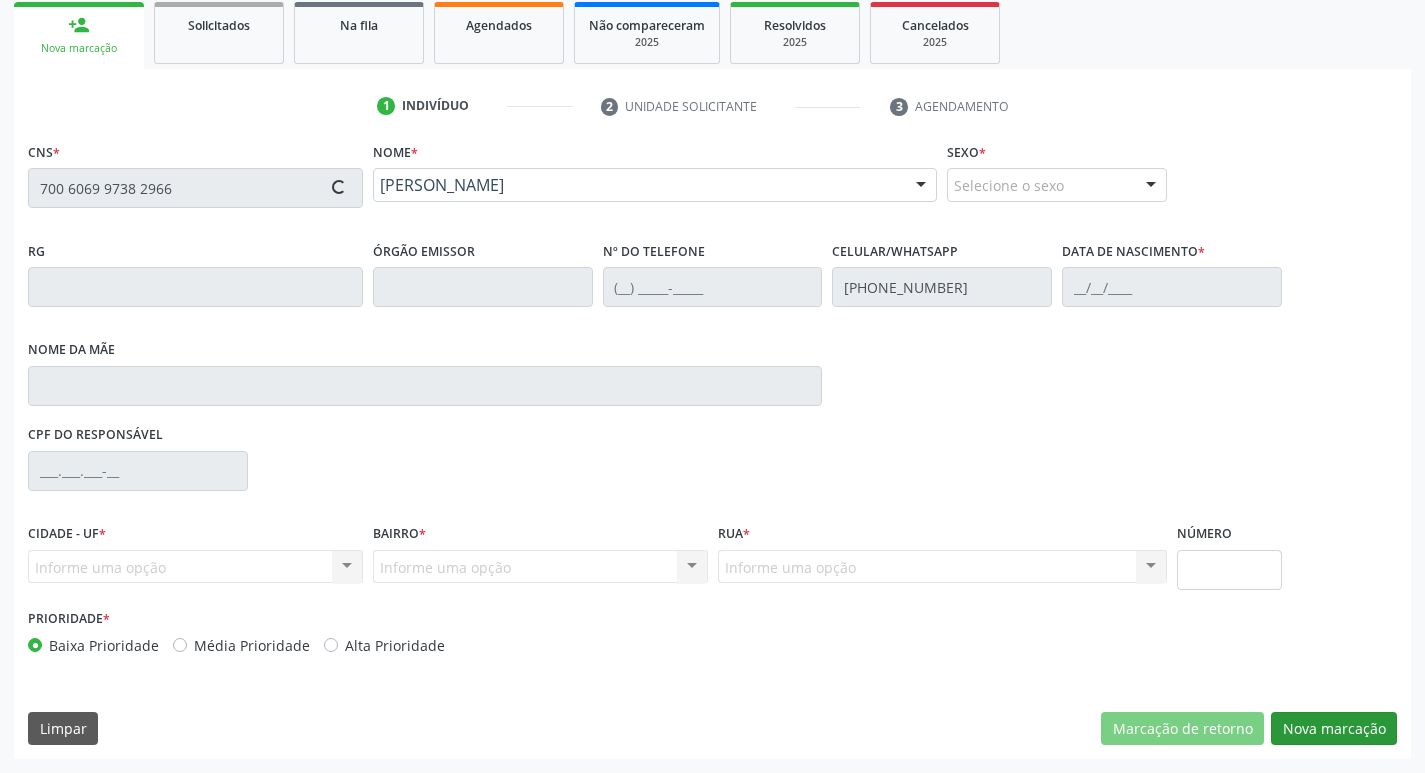 type on "[DATE]" 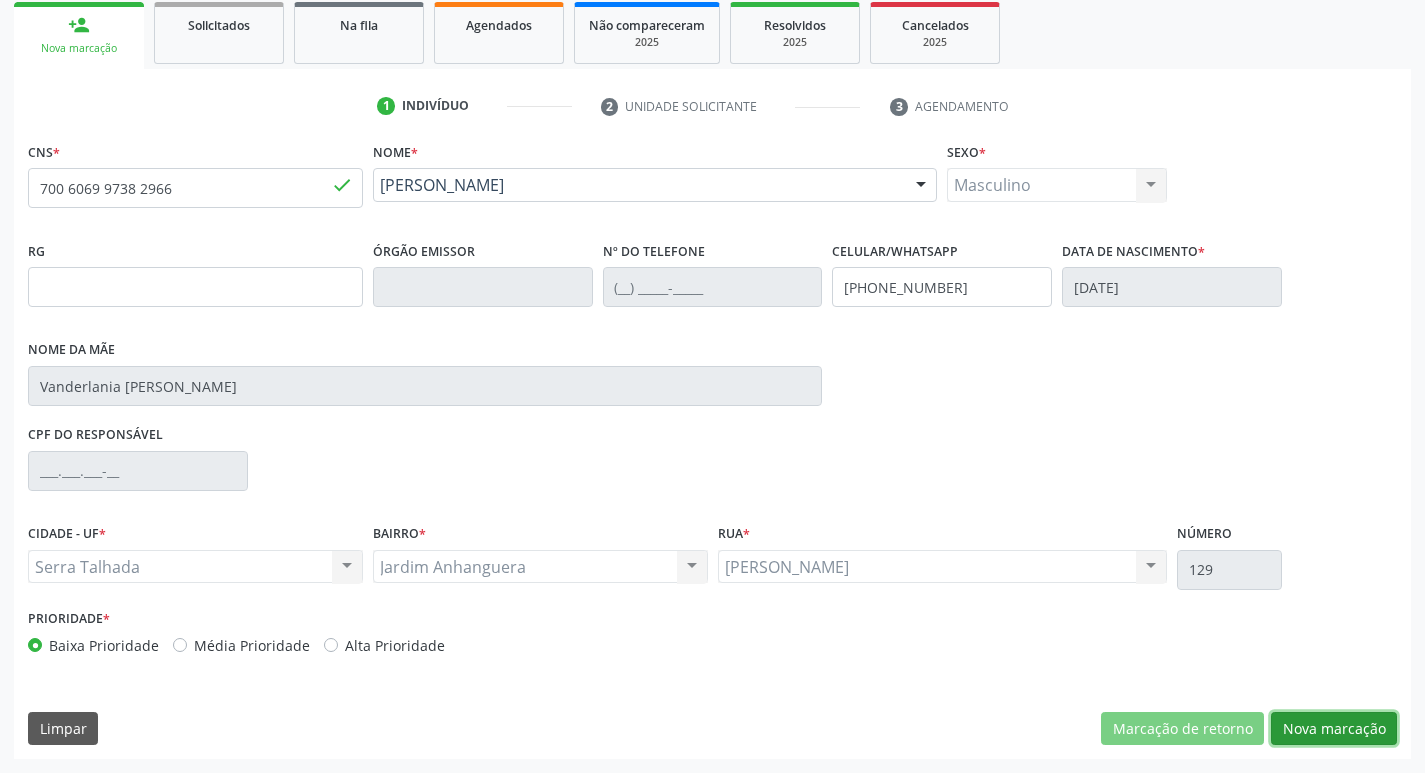 click on "Nova marcação" at bounding box center (1334, 729) 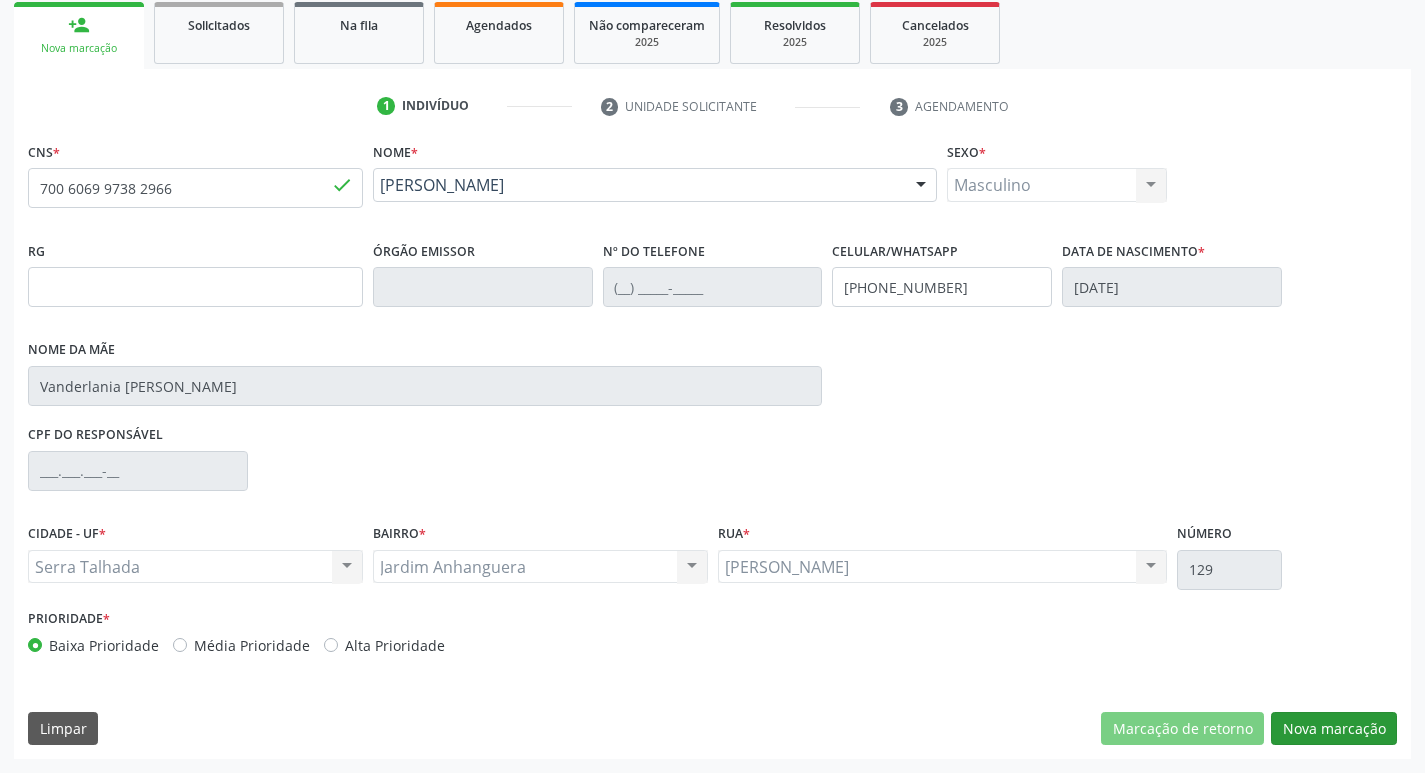 scroll, scrollTop: 133, scrollLeft: 0, axis: vertical 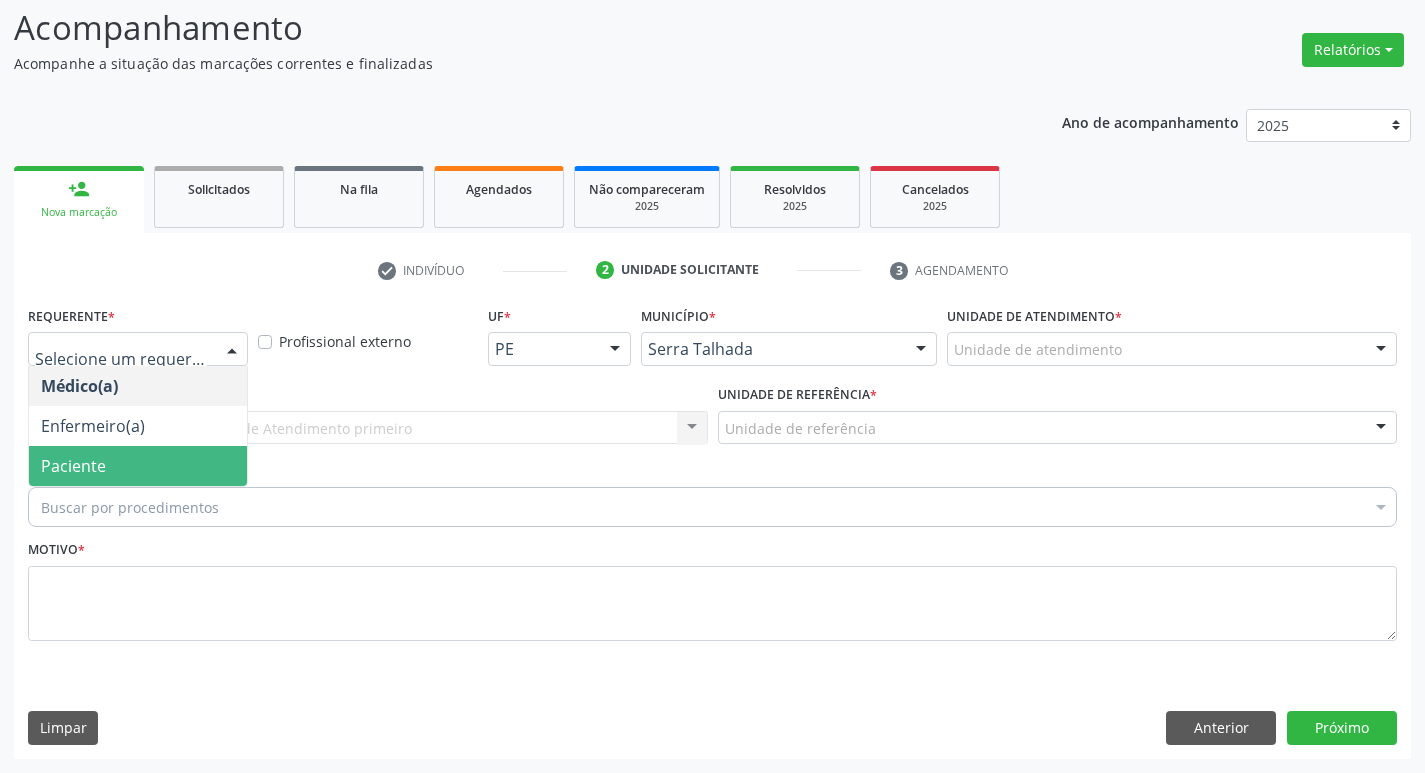 click on "Paciente" at bounding box center [138, 466] 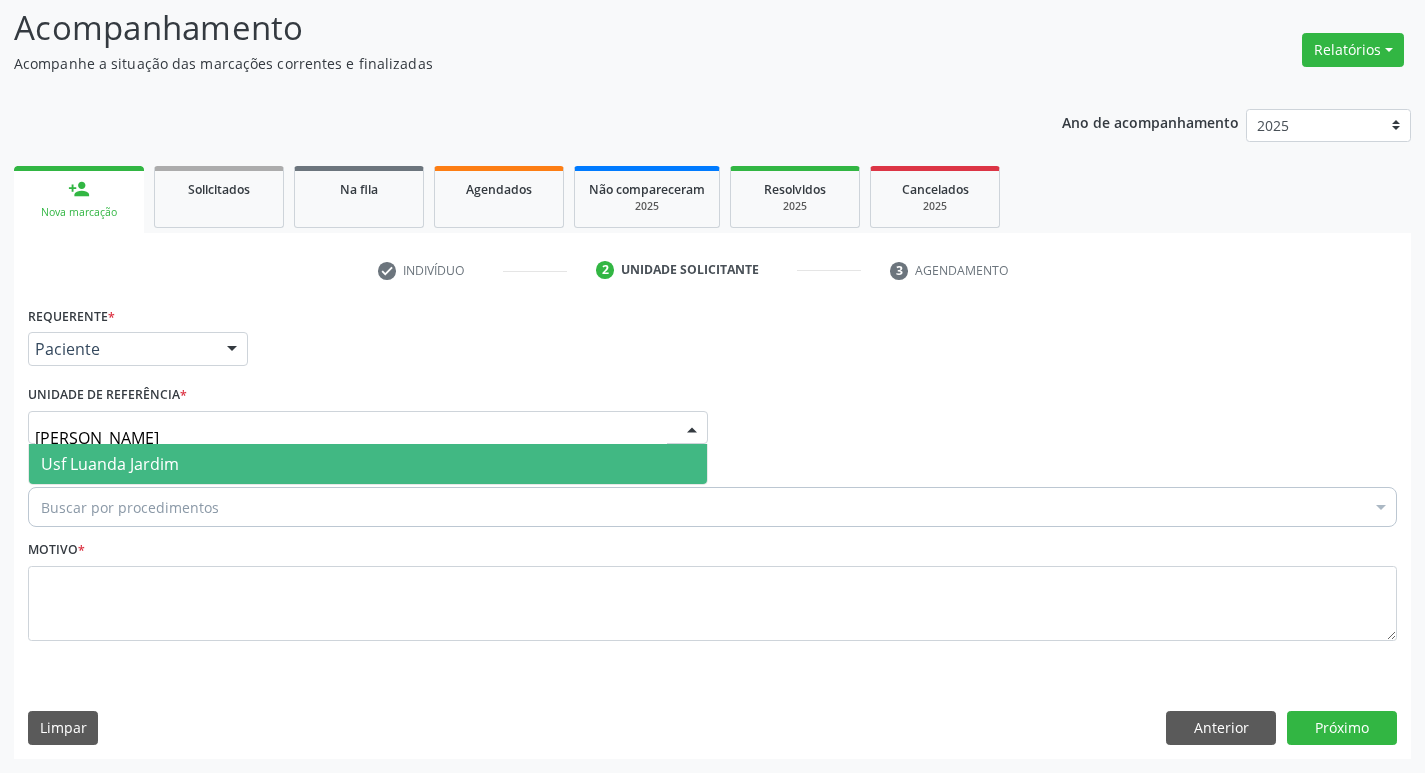 type on "JAR" 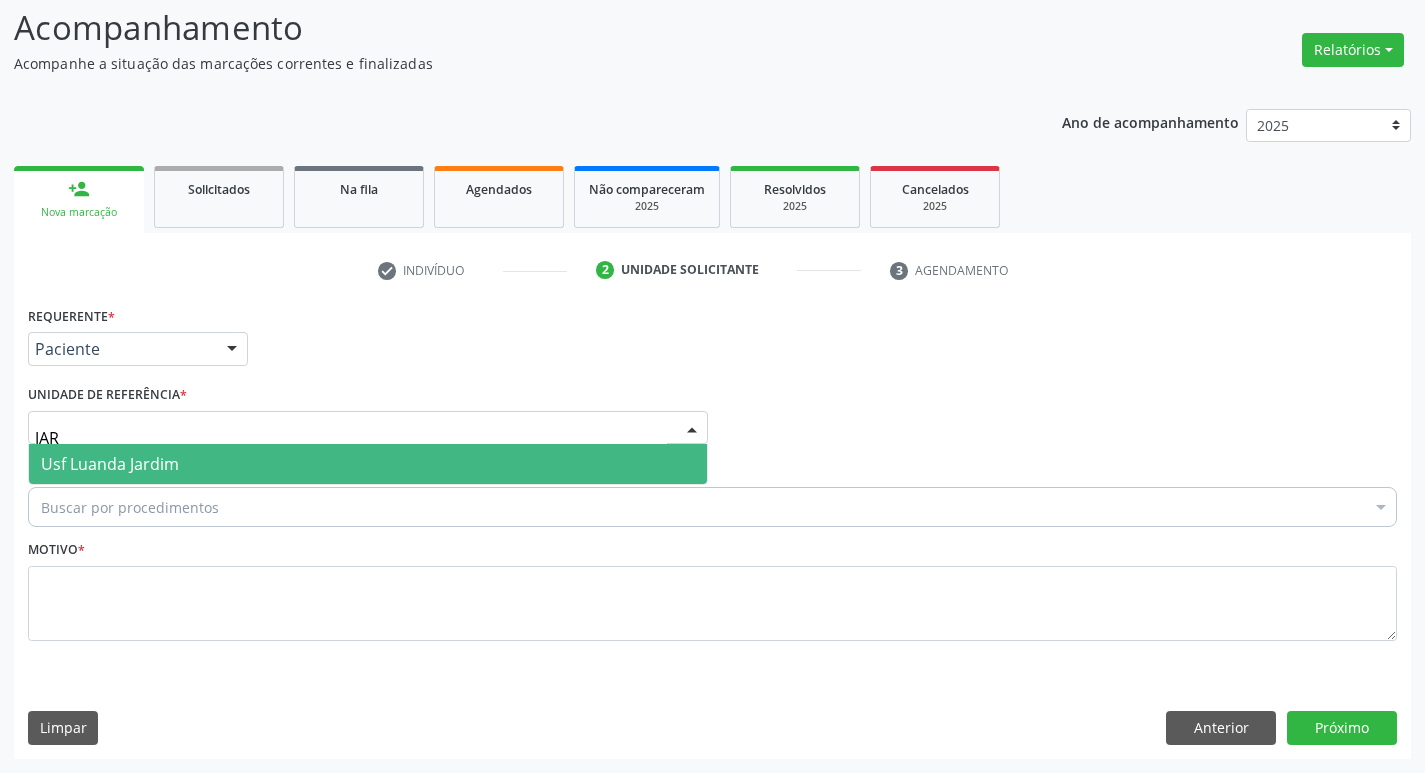 click on "Usf Luanda Jardim" at bounding box center (110, 464) 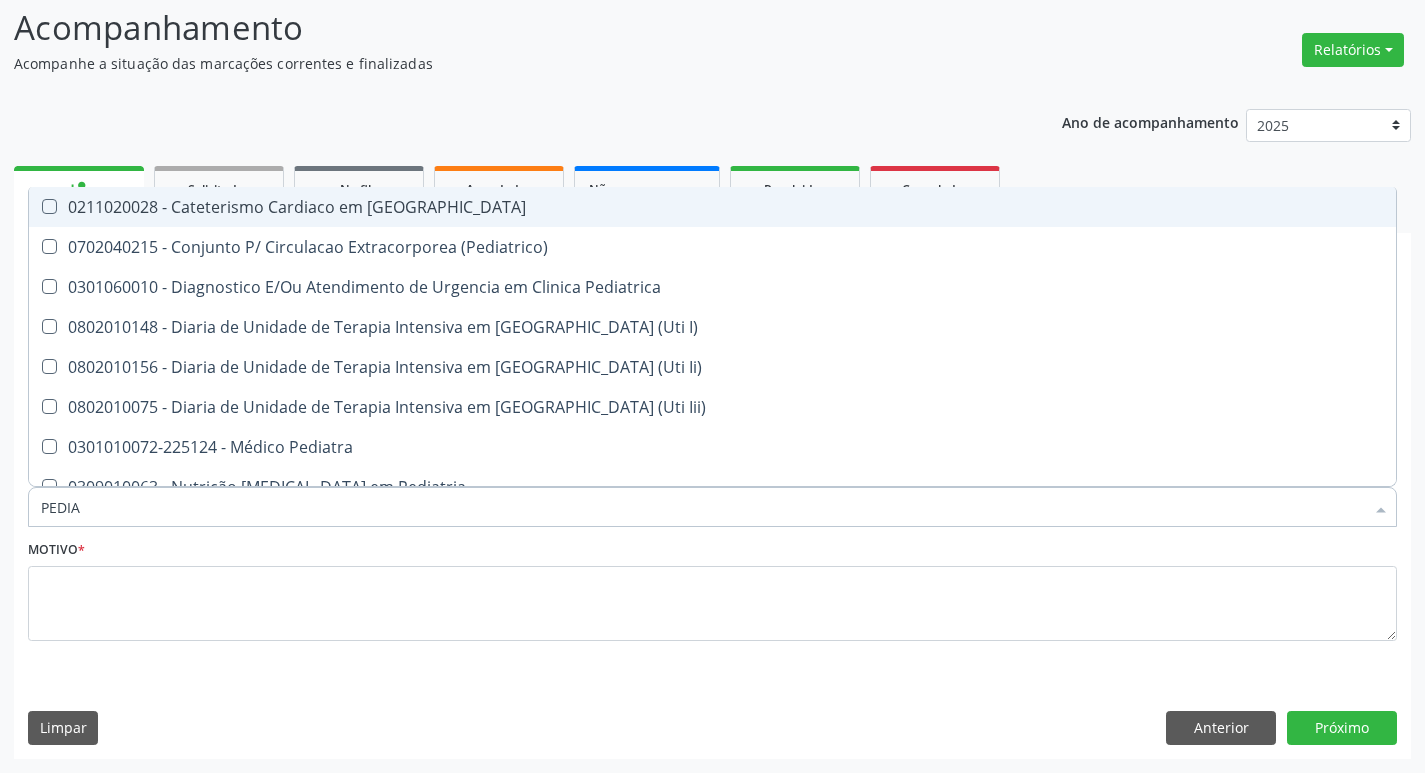 type on "PEDIAT" 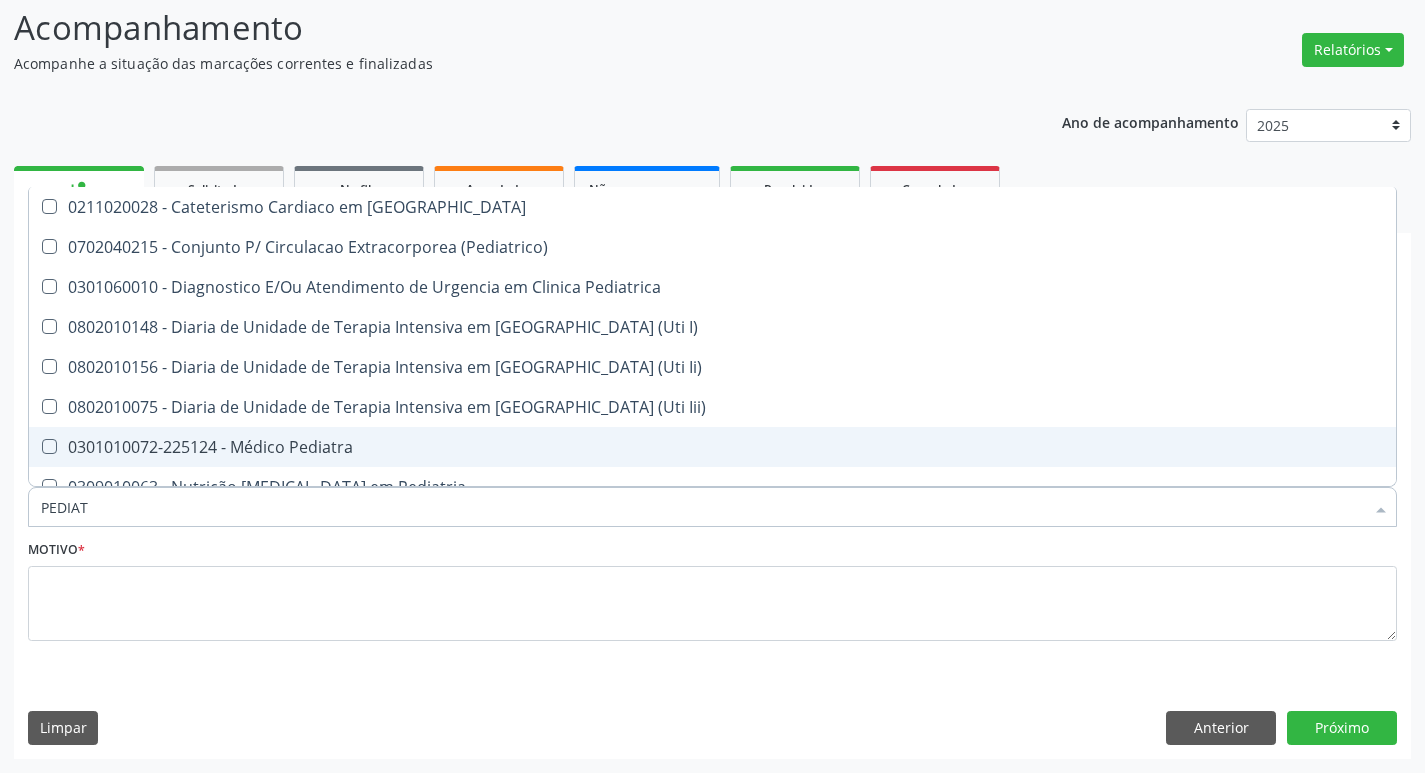 click on "0301010072-225124 - Médico Pediatra" at bounding box center (712, 447) 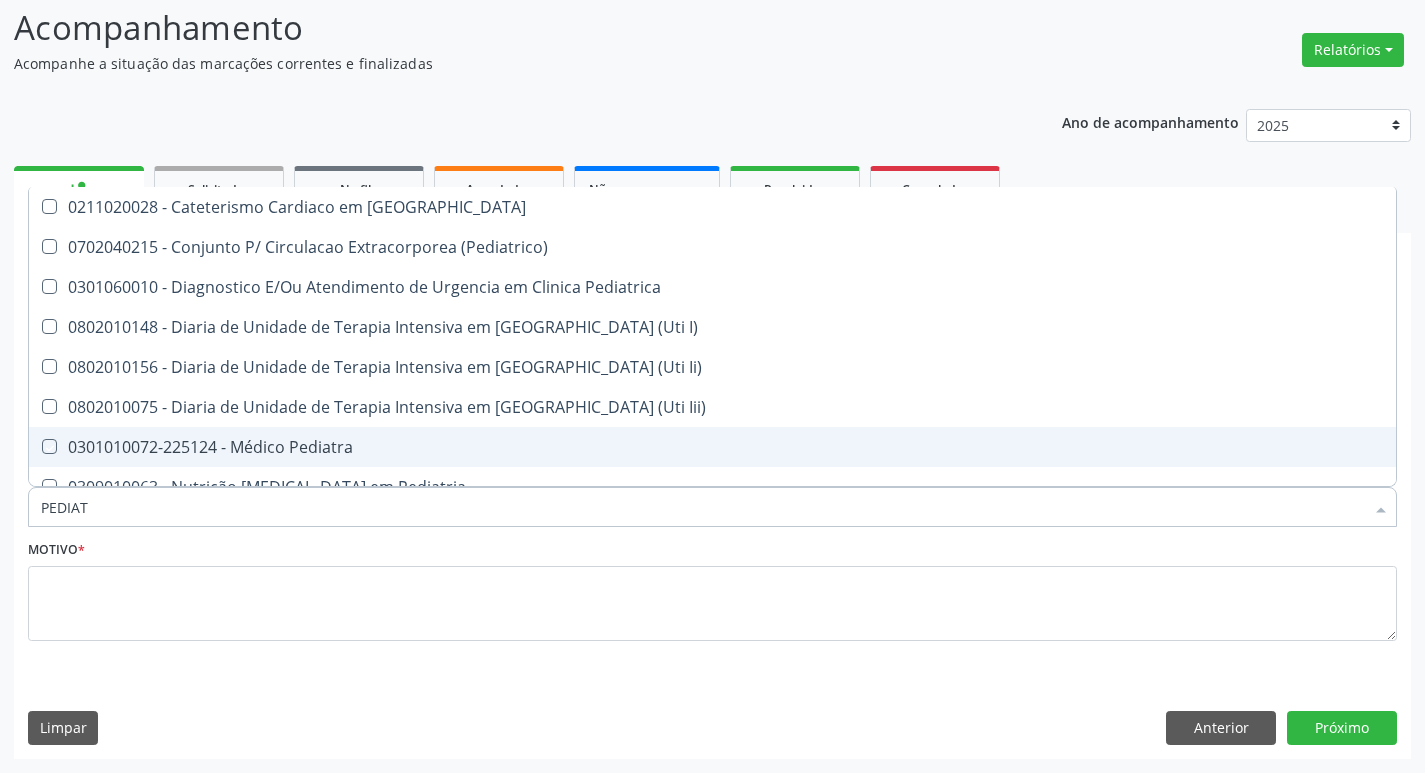 checkbox on "true" 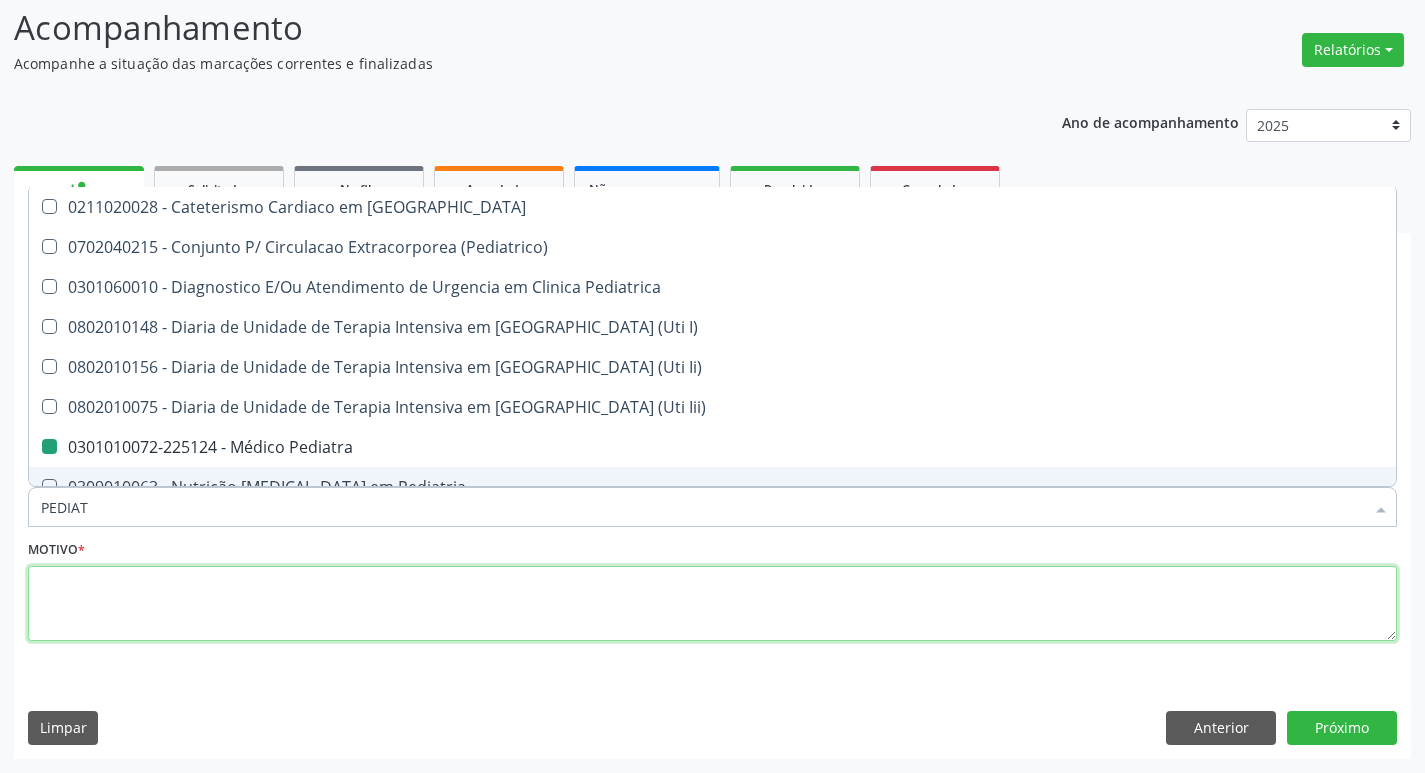 click at bounding box center (712, 604) 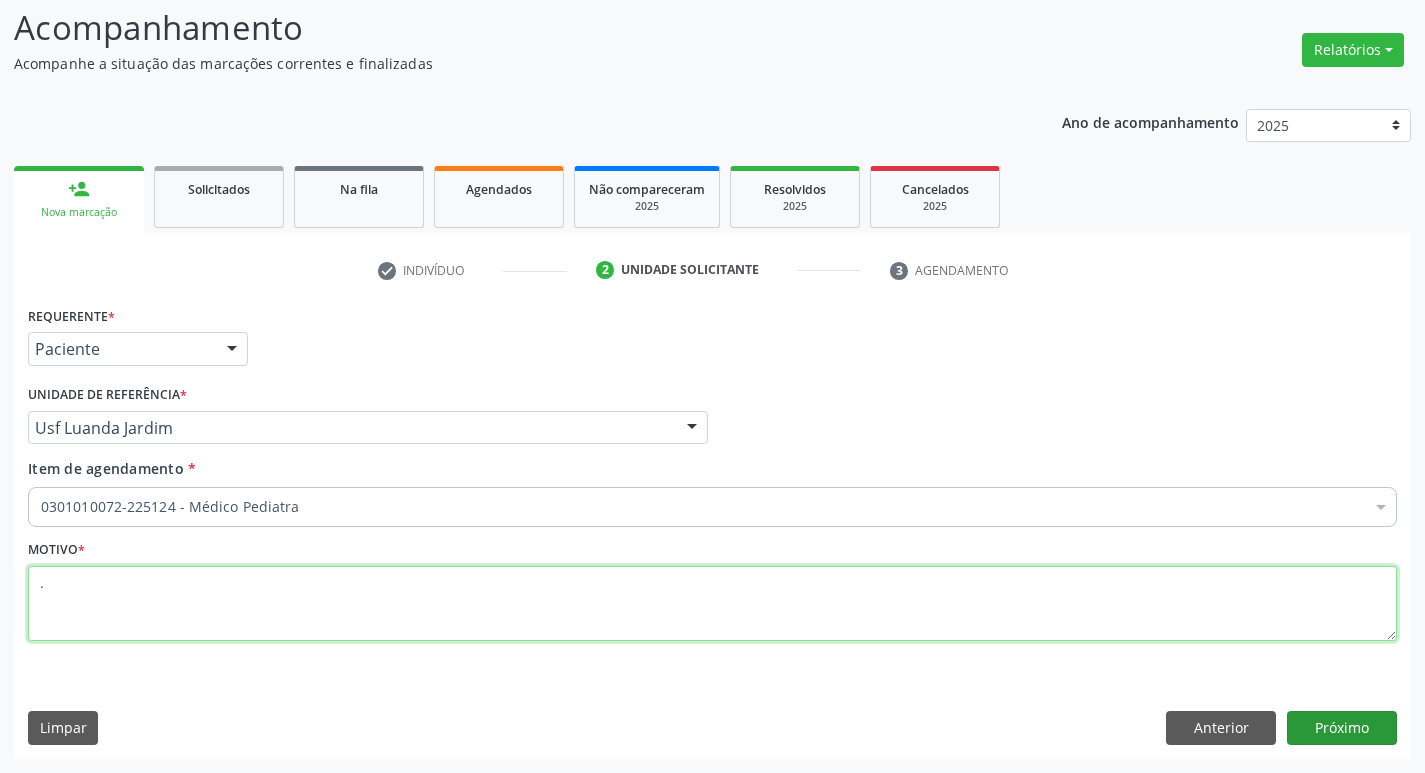 type on "." 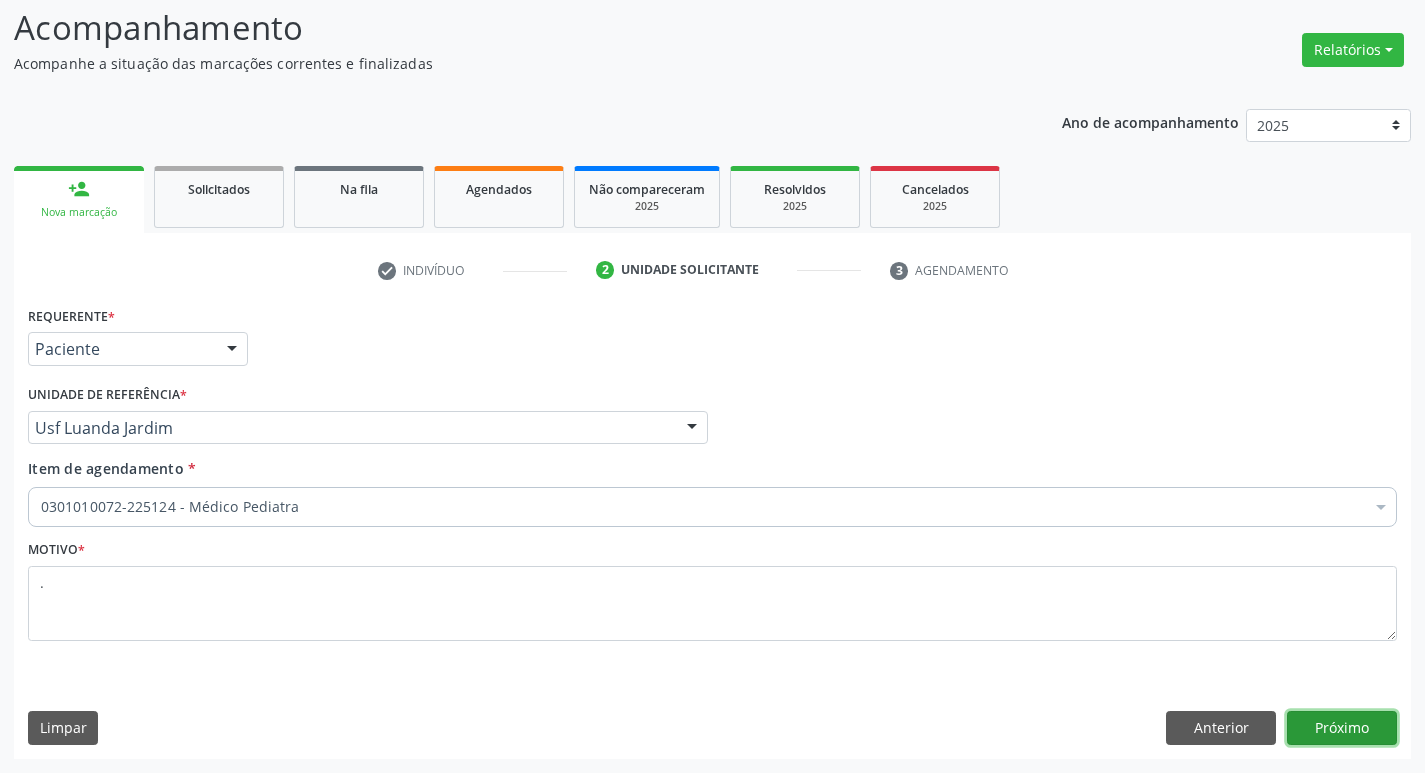 click on "Próximo" at bounding box center [1342, 728] 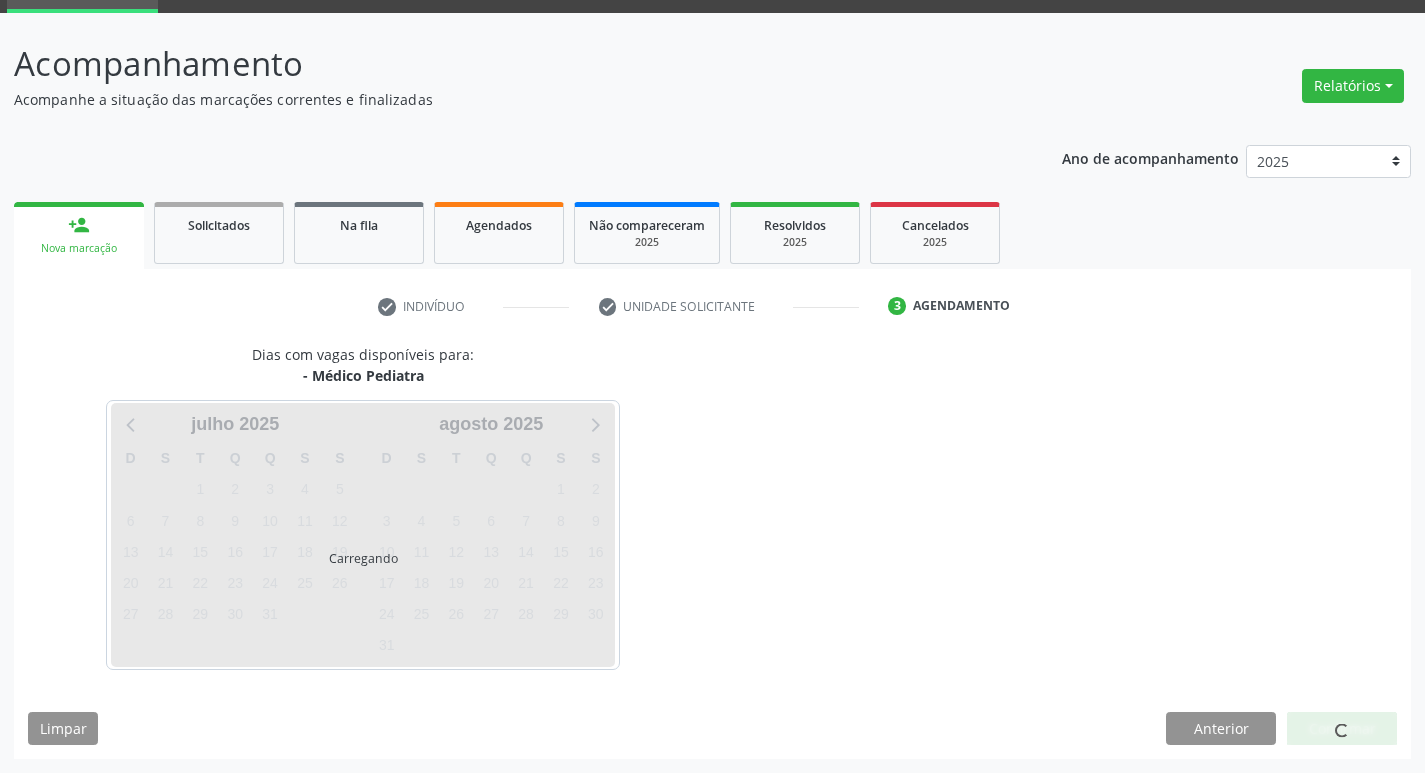 scroll, scrollTop: 97, scrollLeft: 0, axis: vertical 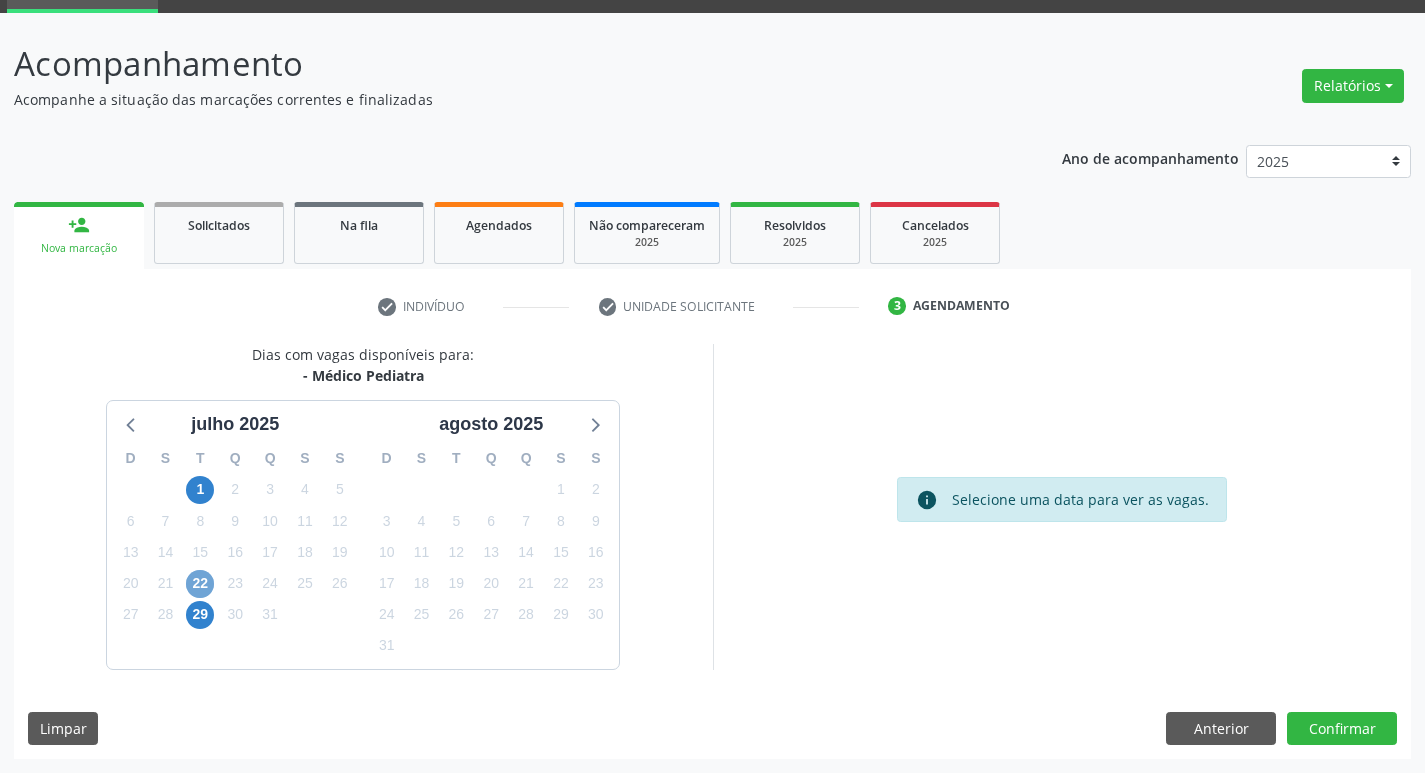 click on "22" at bounding box center [200, 584] 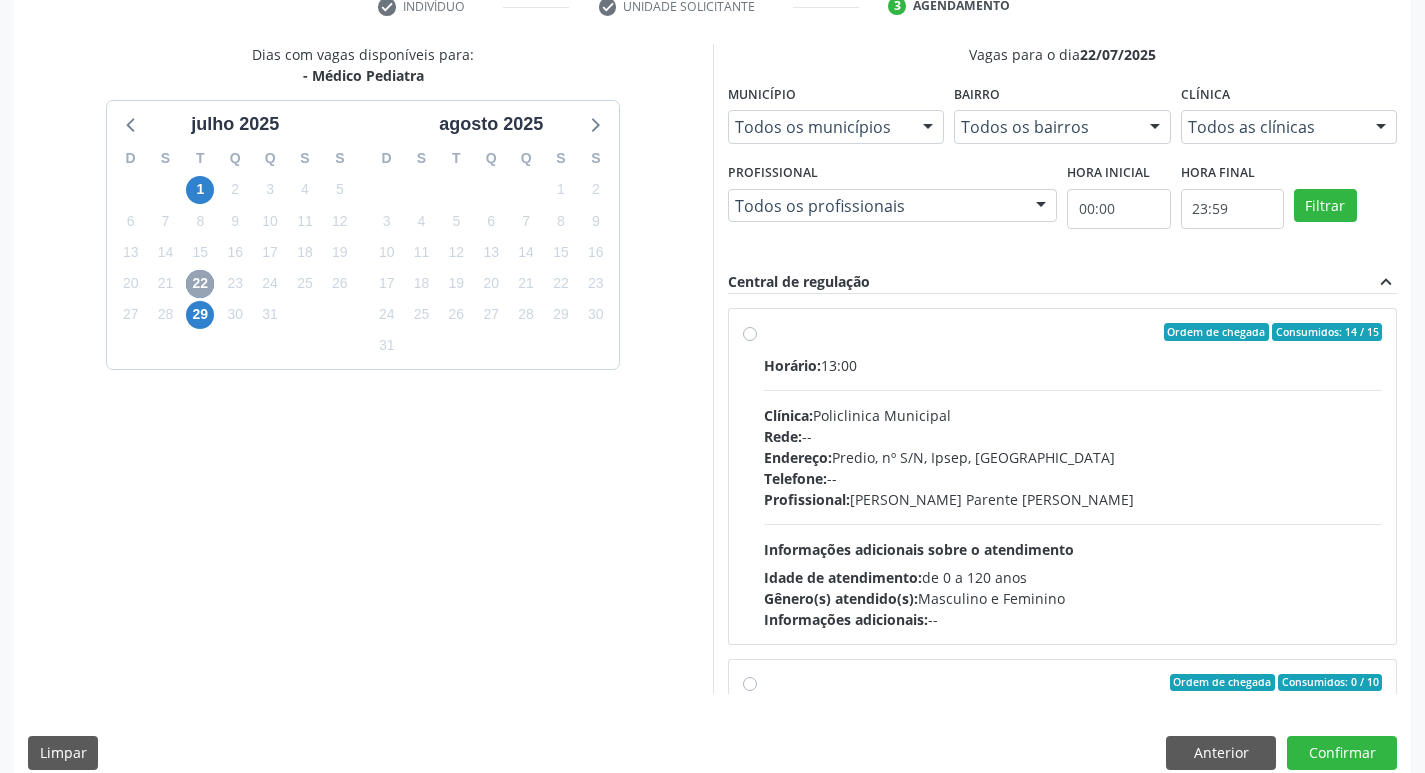 scroll, scrollTop: 422, scrollLeft: 0, axis: vertical 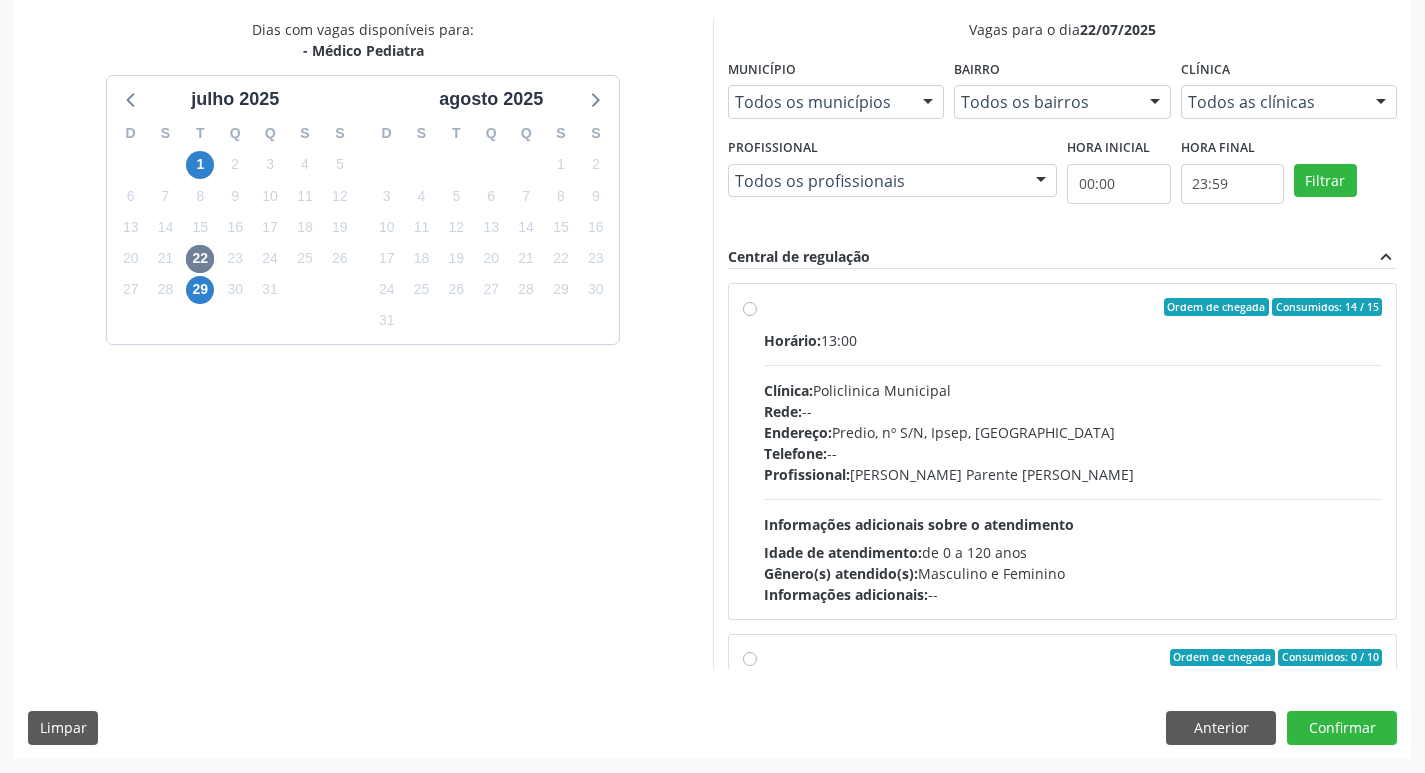 click on "Ordem de chegada
Consumidos: 14 / 15" at bounding box center (1073, 307) 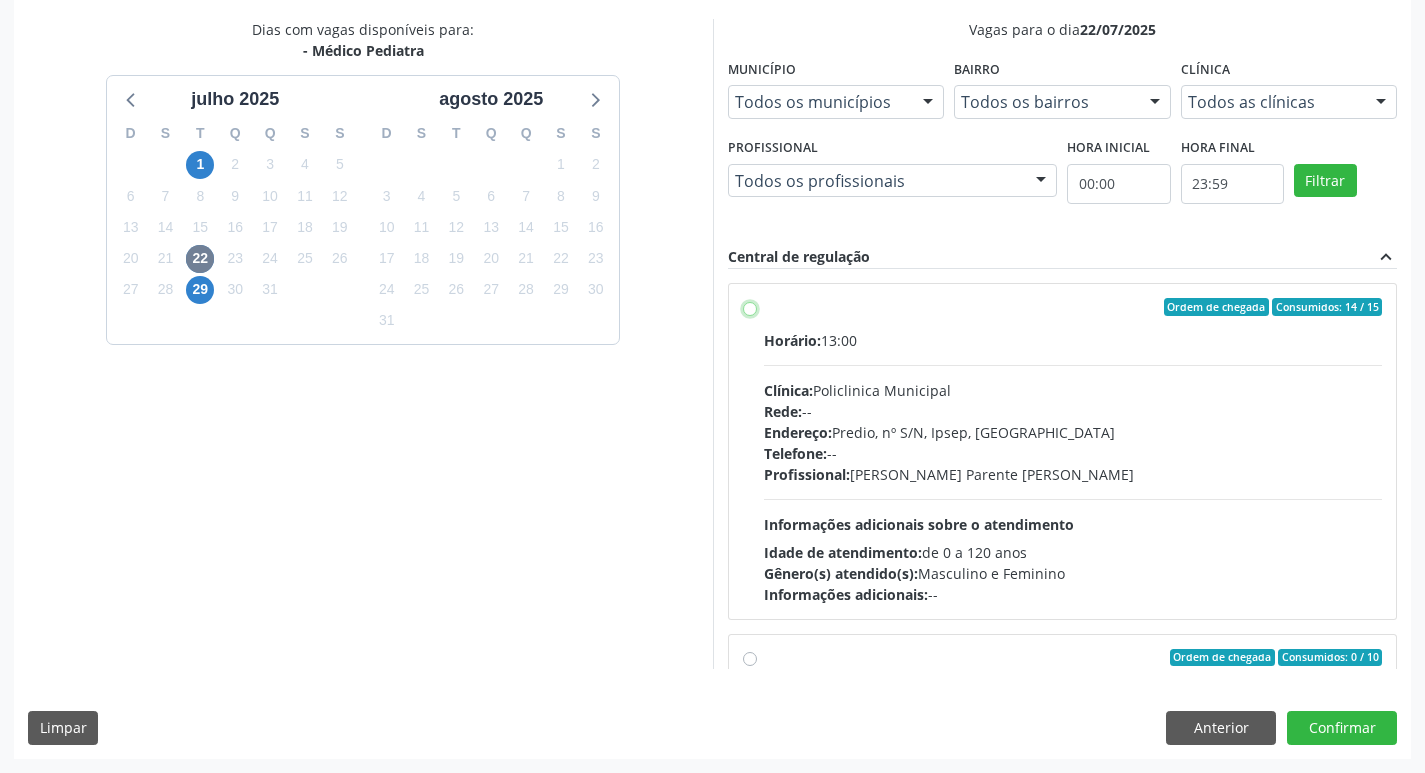 click on "Ordem de chegada
Consumidos: 14 / 15
Horário:   13:00
Clínica:  Policlinica Municipal
Rede:
--
Endereço:   Predio, nº S/N, Ipsep, [GEOGRAPHIC_DATA] - PE
Telefone:   --
Profissional:
[PERSON_NAME] Parente [PERSON_NAME]
Informações adicionais sobre o atendimento
Idade de atendimento:
de 0 a 120 anos
Gênero(s) atendido(s):
Masculino e Feminino
Informações adicionais:
--" at bounding box center [750, 307] 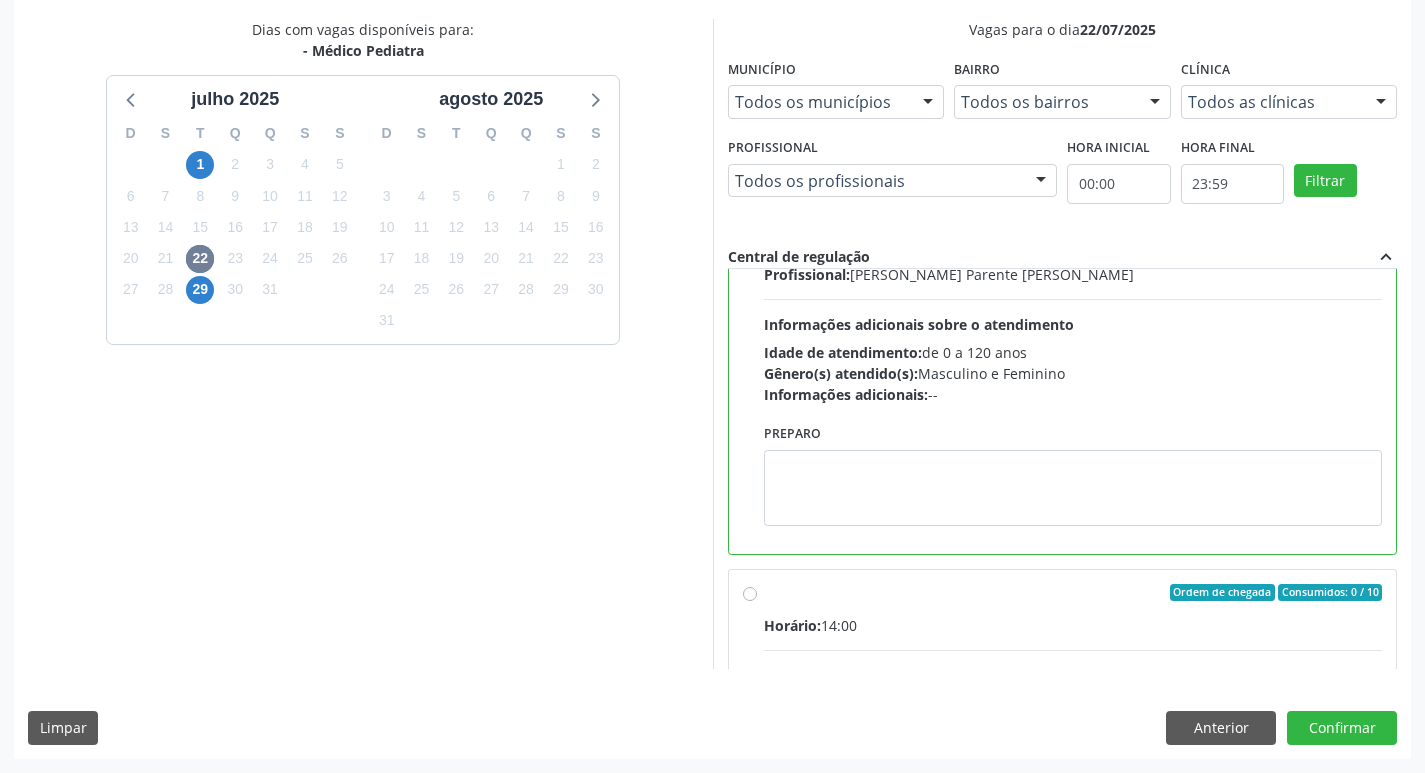 scroll, scrollTop: 400, scrollLeft: 0, axis: vertical 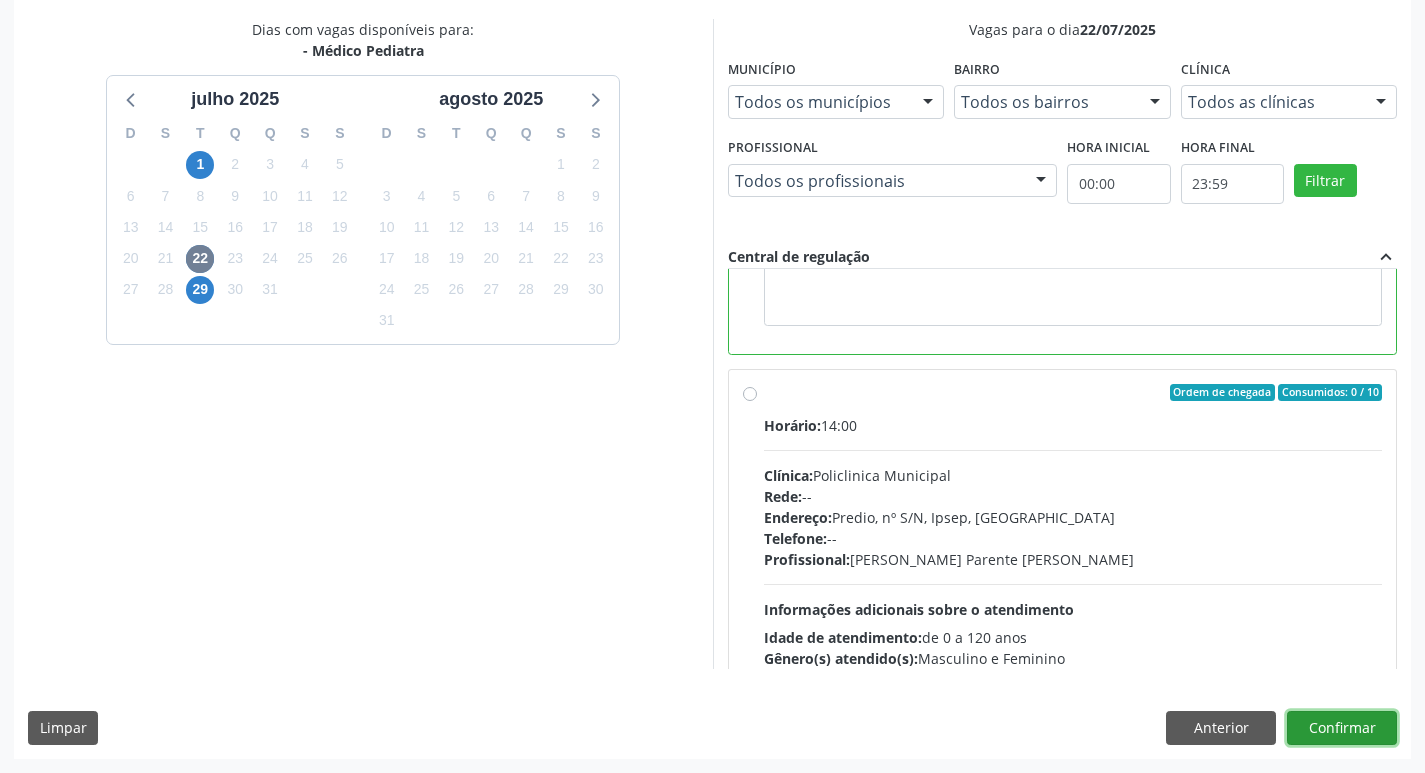 click on "Confirmar" at bounding box center (1342, 728) 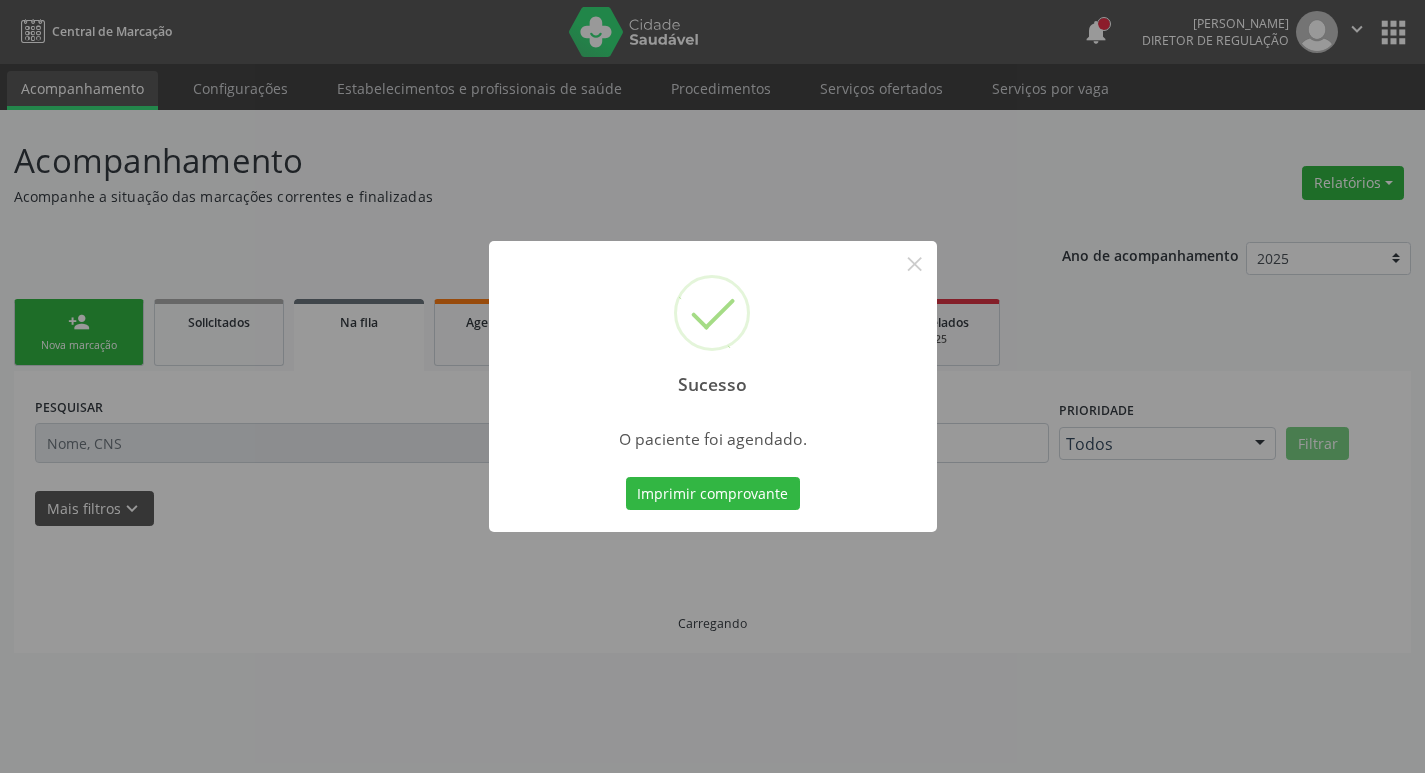 scroll, scrollTop: 0, scrollLeft: 0, axis: both 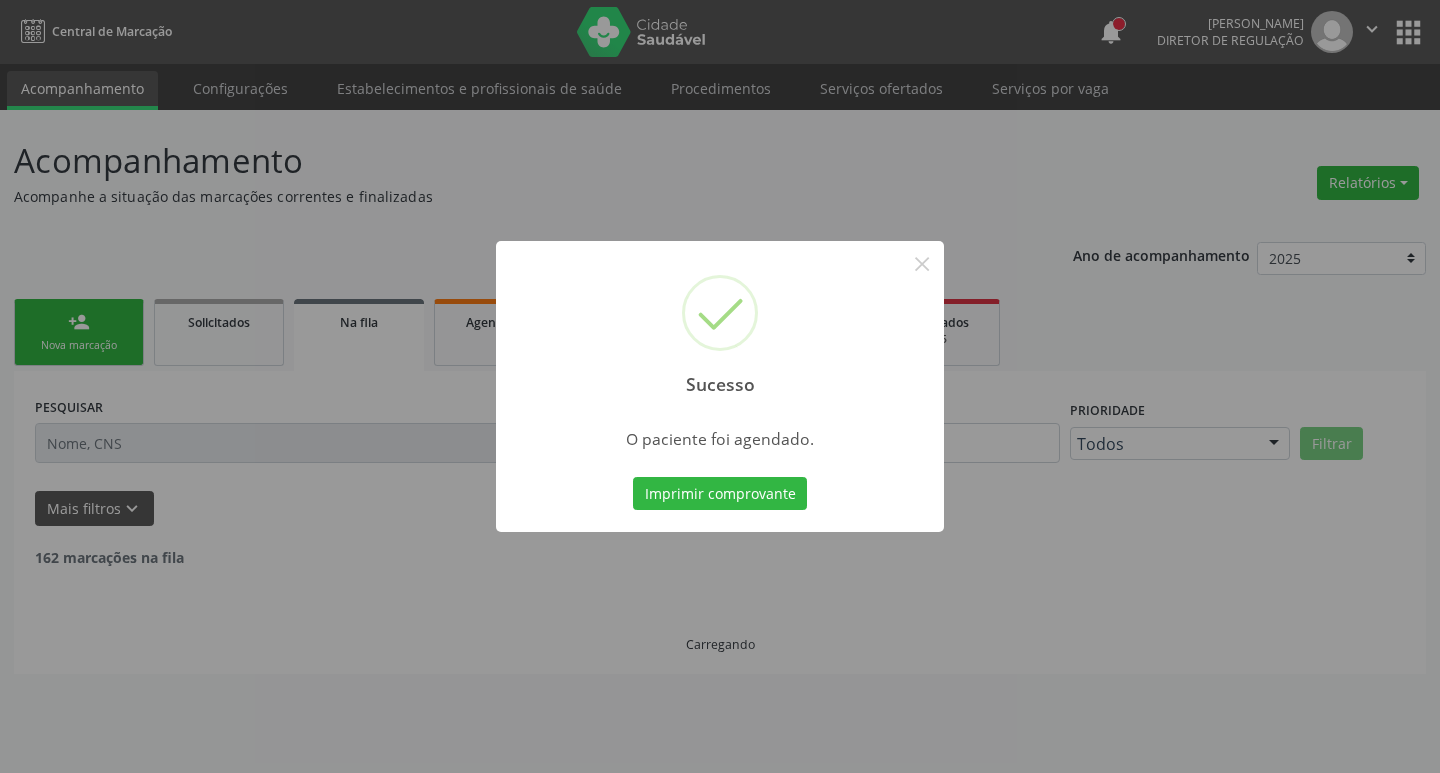 click on "Sucesso × O paciente foi agendado. Imprimir comprovante Cancel" at bounding box center (720, 387) 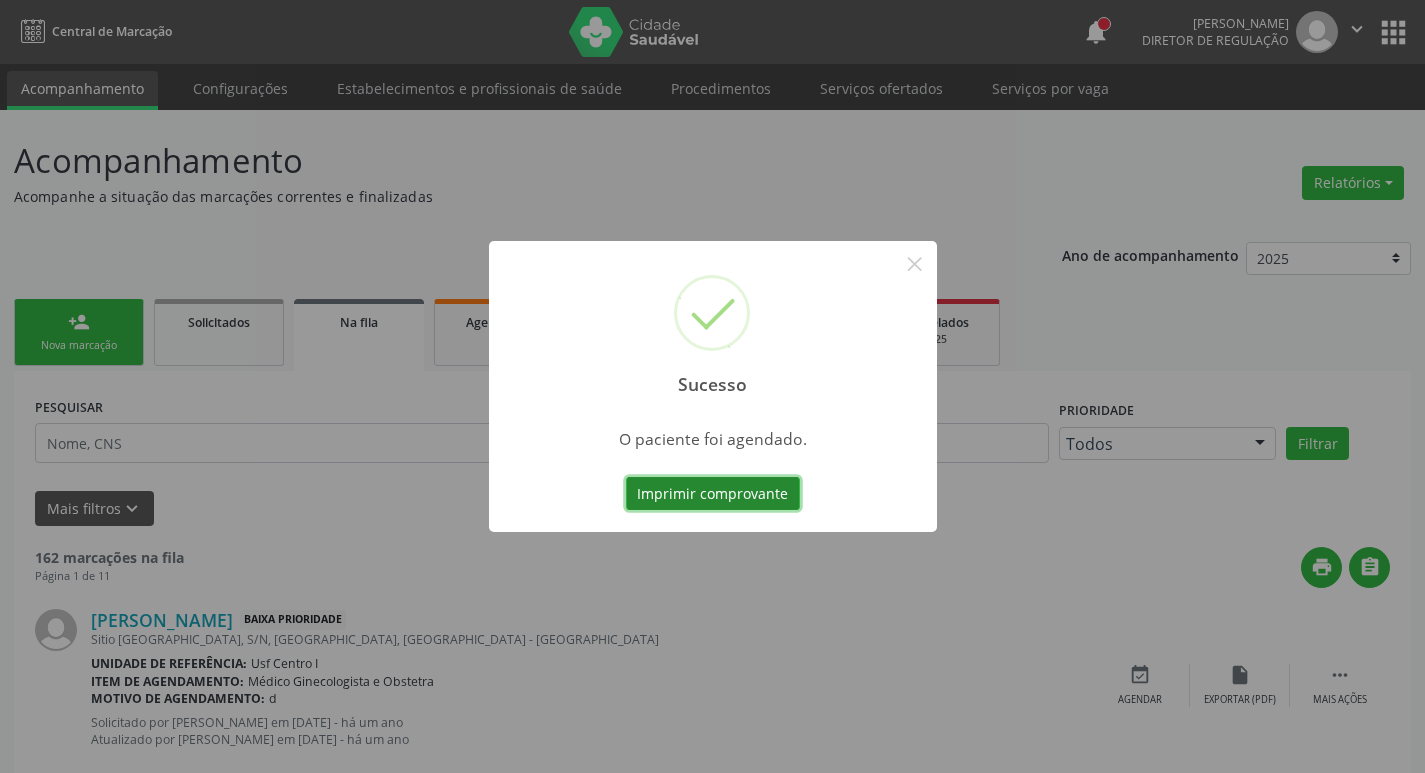 click on "Imprimir comprovante" at bounding box center (713, 494) 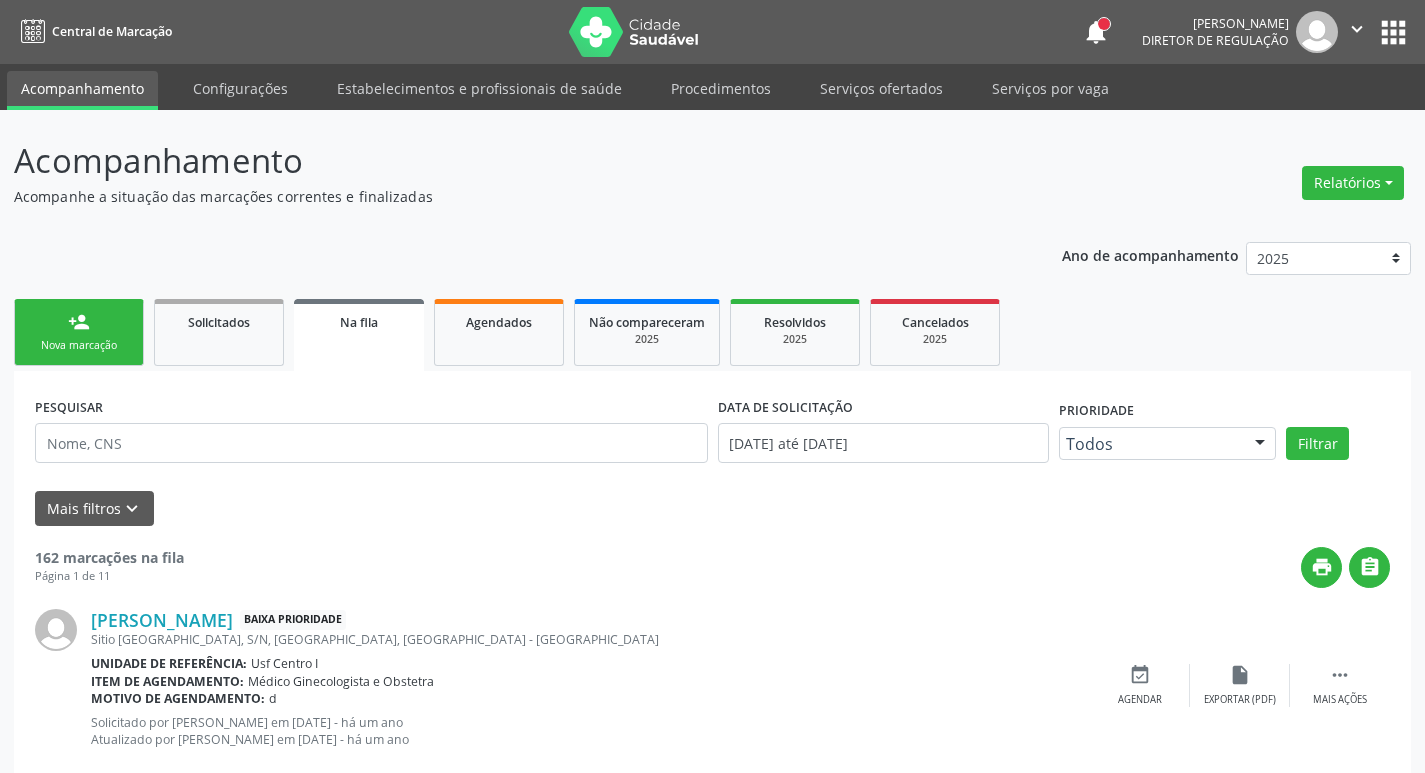 click on "person_add
Nova marcação" at bounding box center [79, 332] 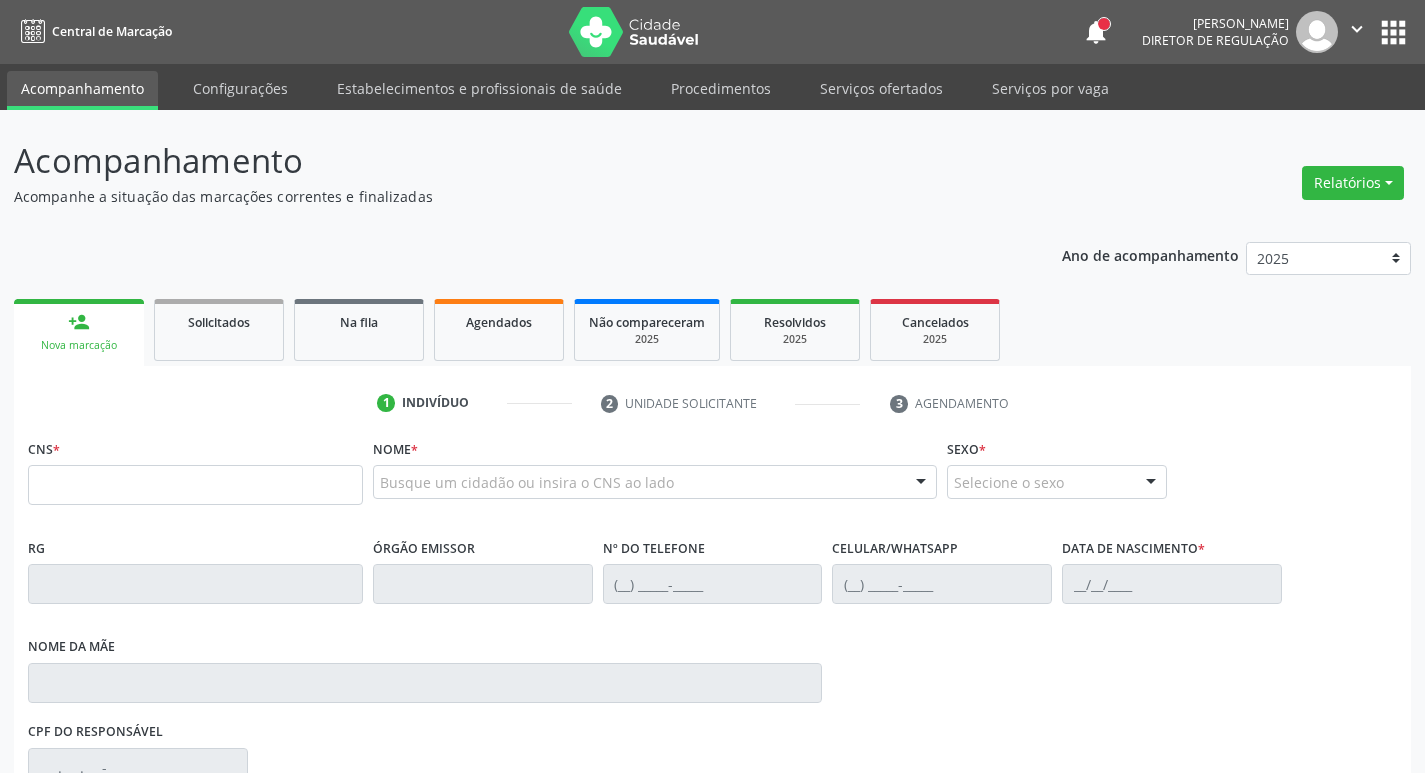 click on "Nova marcação" at bounding box center (79, 345) 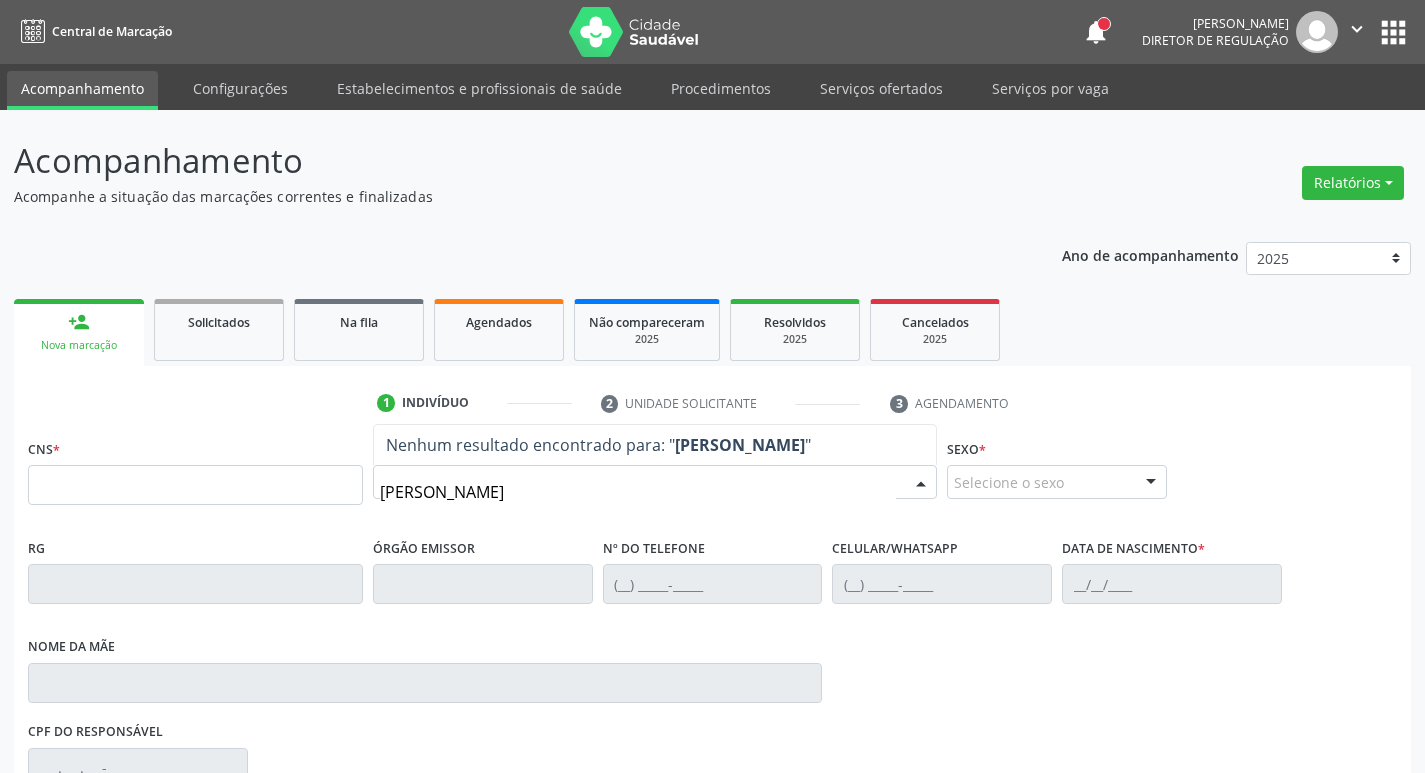type on "[PERSON_NAME]" 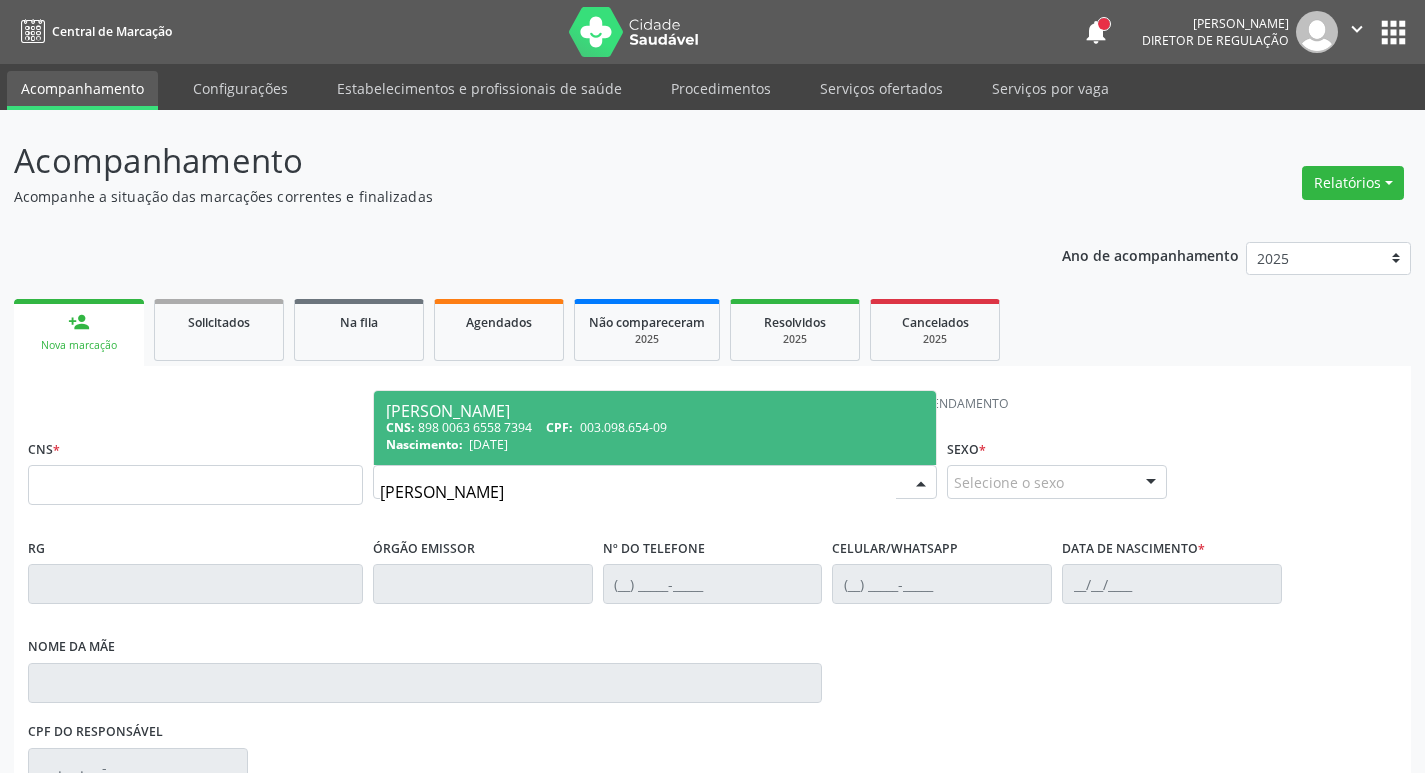click on "[DATE]" at bounding box center [488, 444] 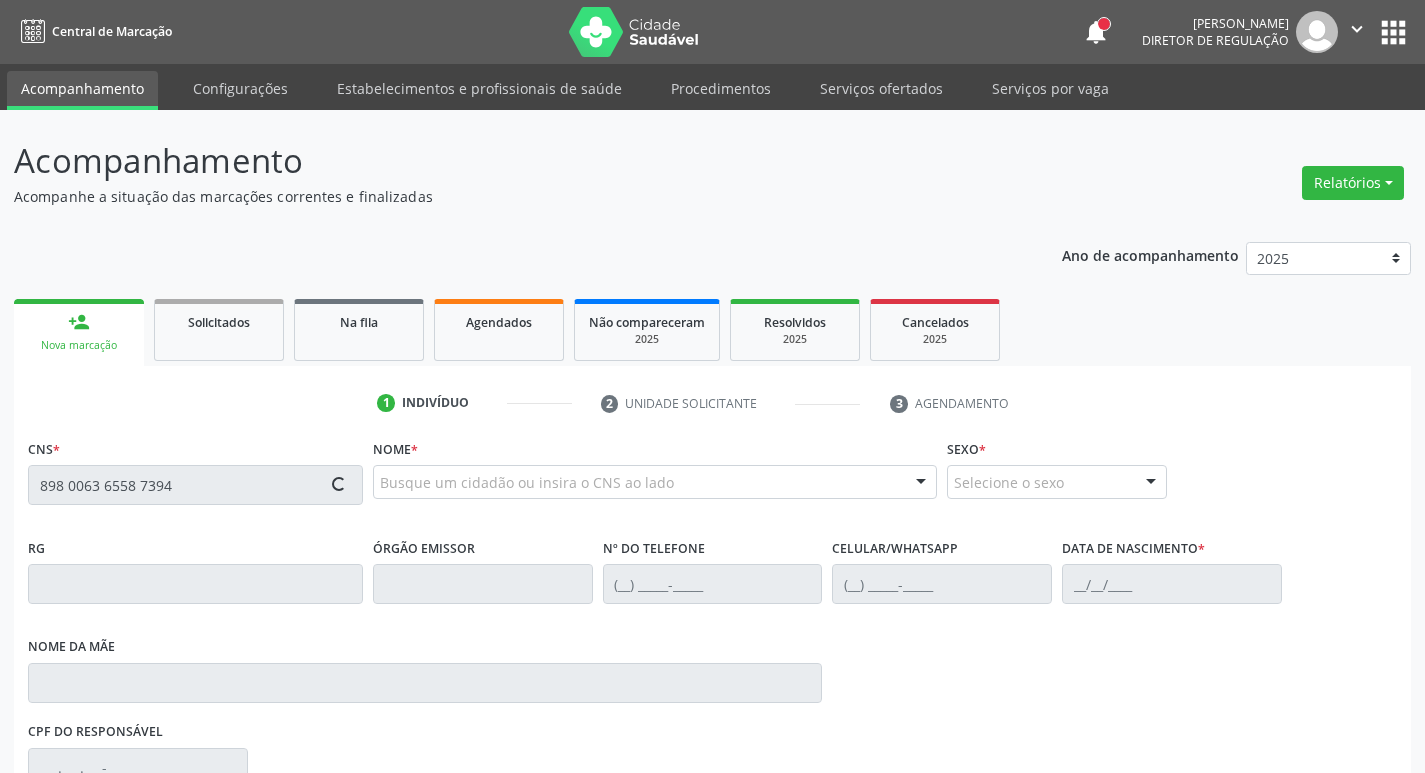 scroll, scrollTop: 297, scrollLeft: 0, axis: vertical 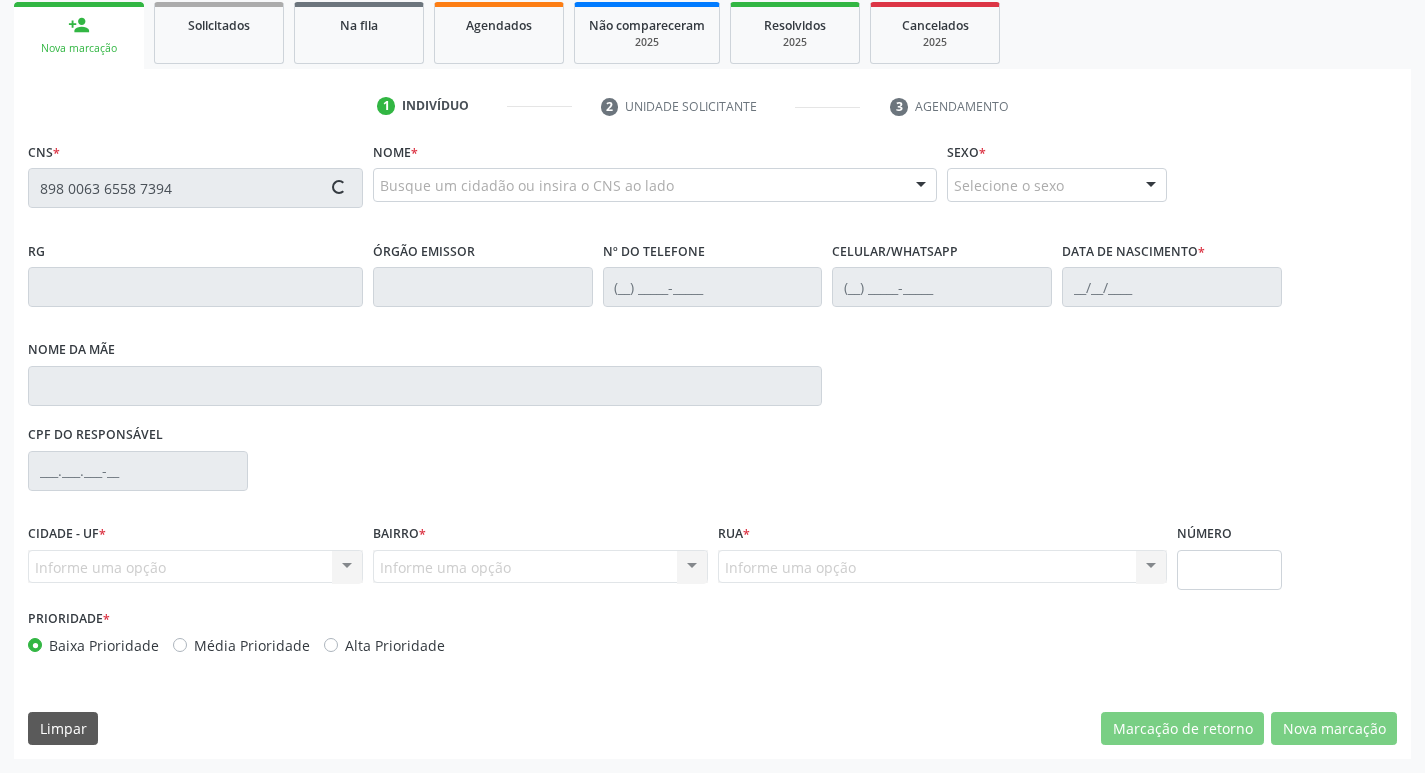 type on "898 0063 6558 7394" 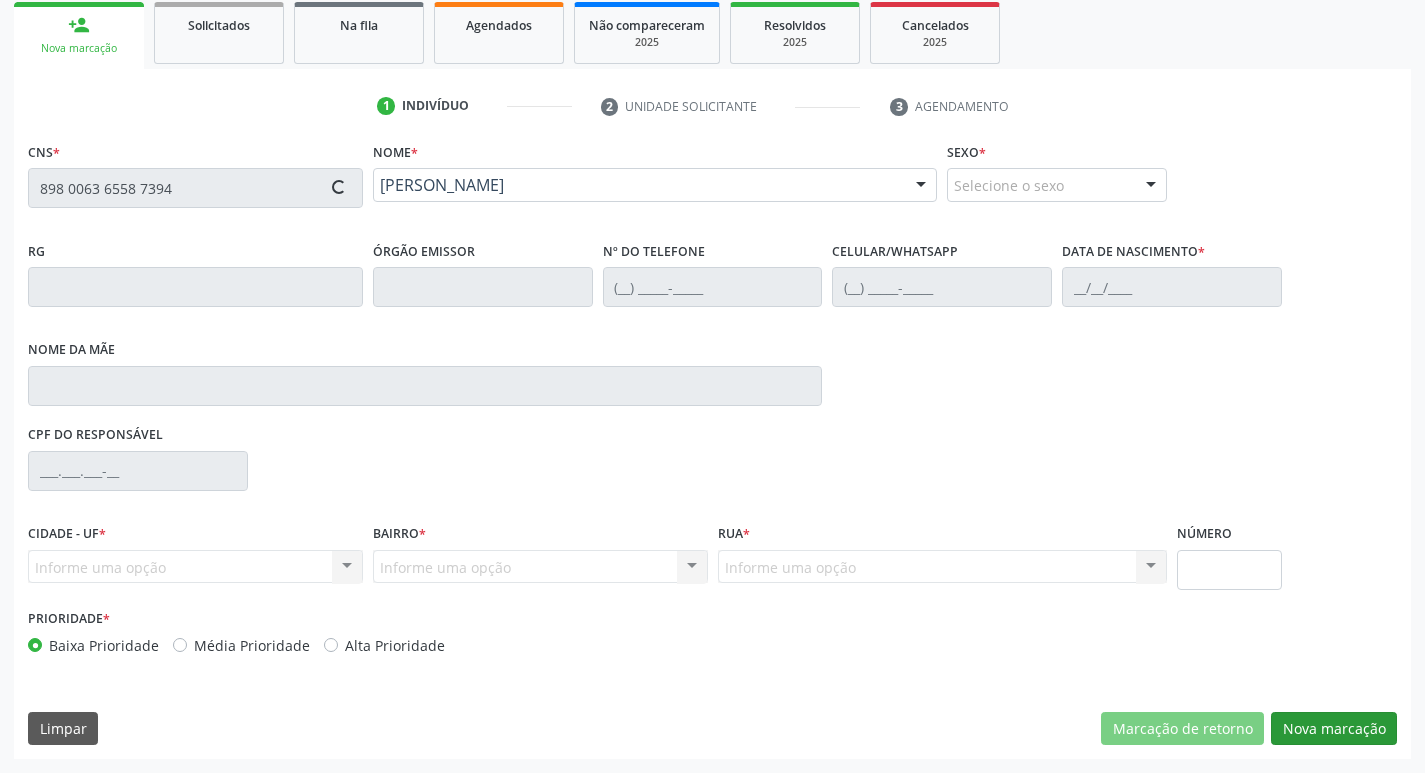 type on "[PHONE_NUMBER]" 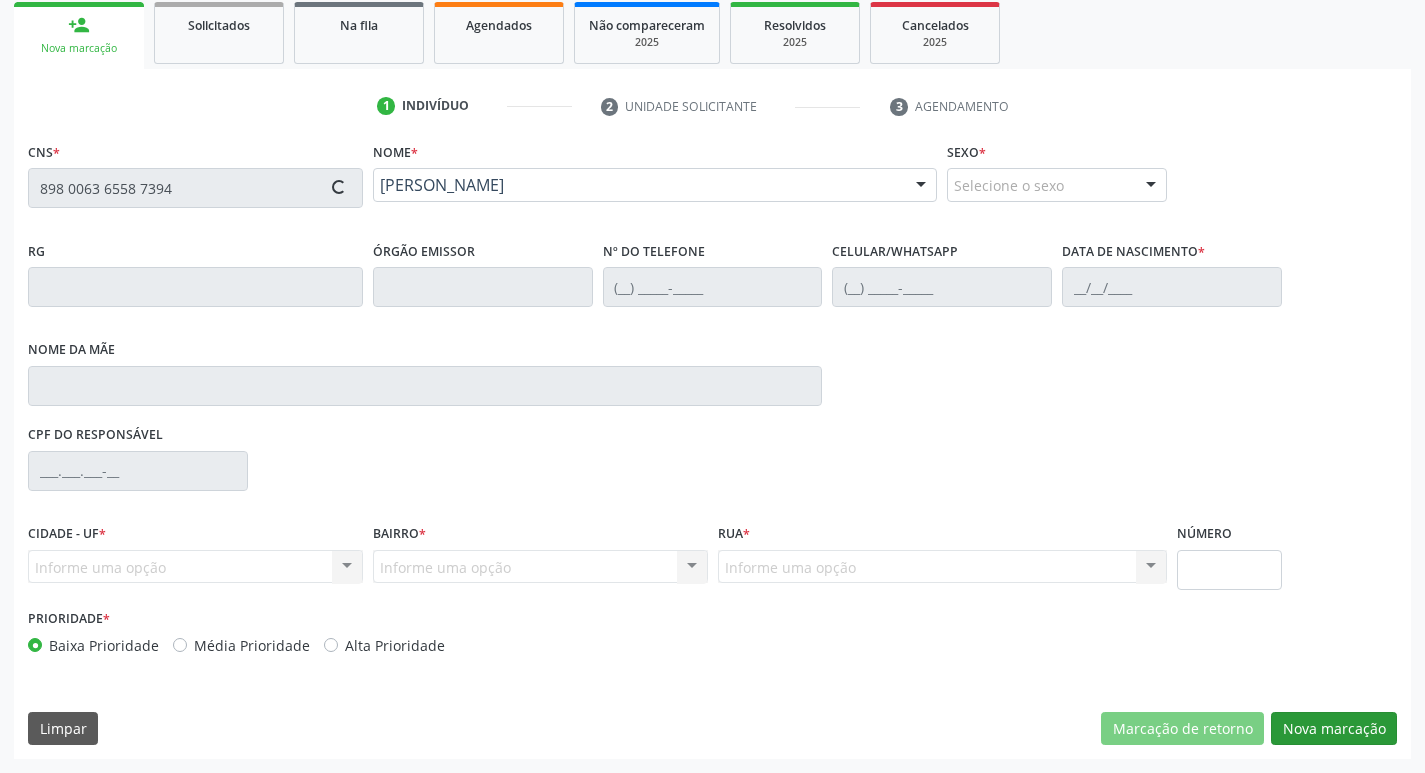 type on "[DATE]" 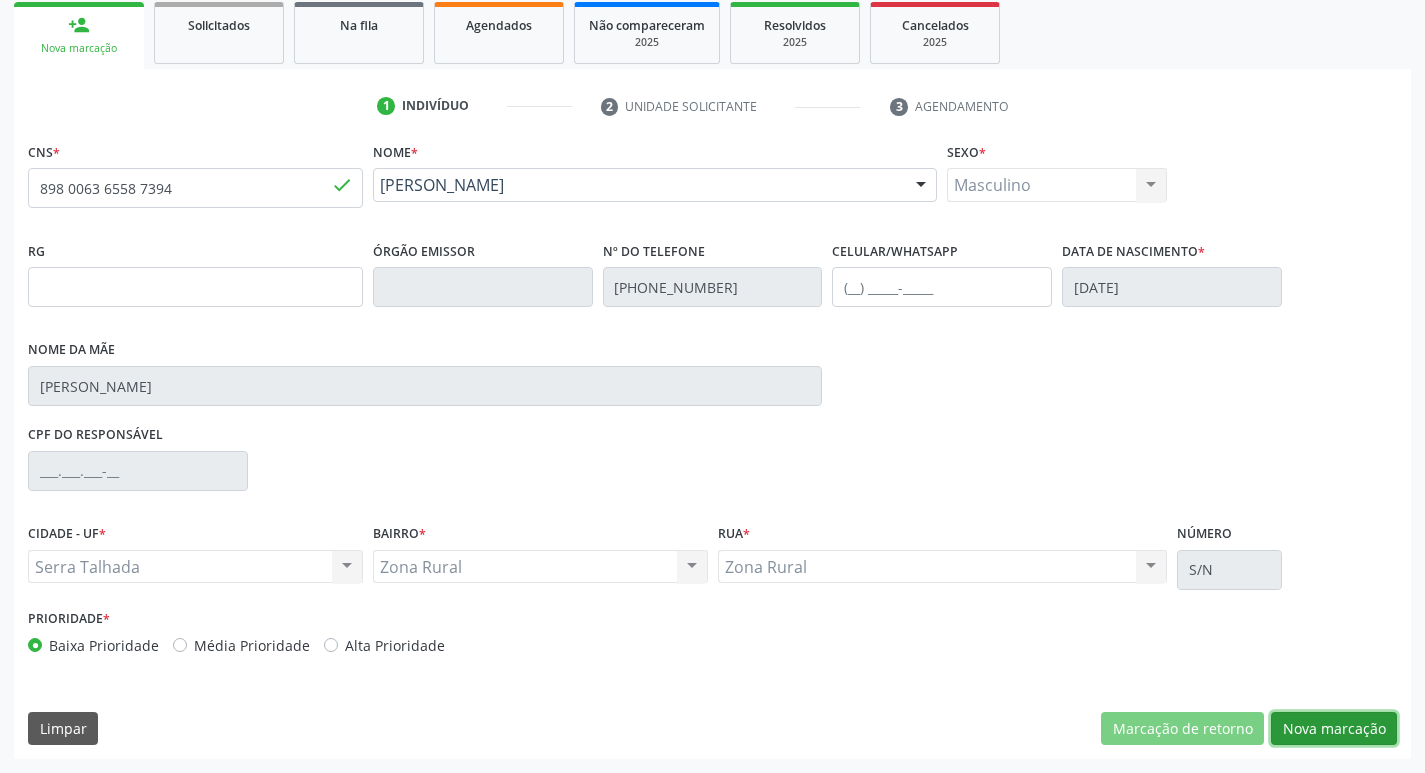 click on "Nova marcação" at bounding box center (1334, 729) 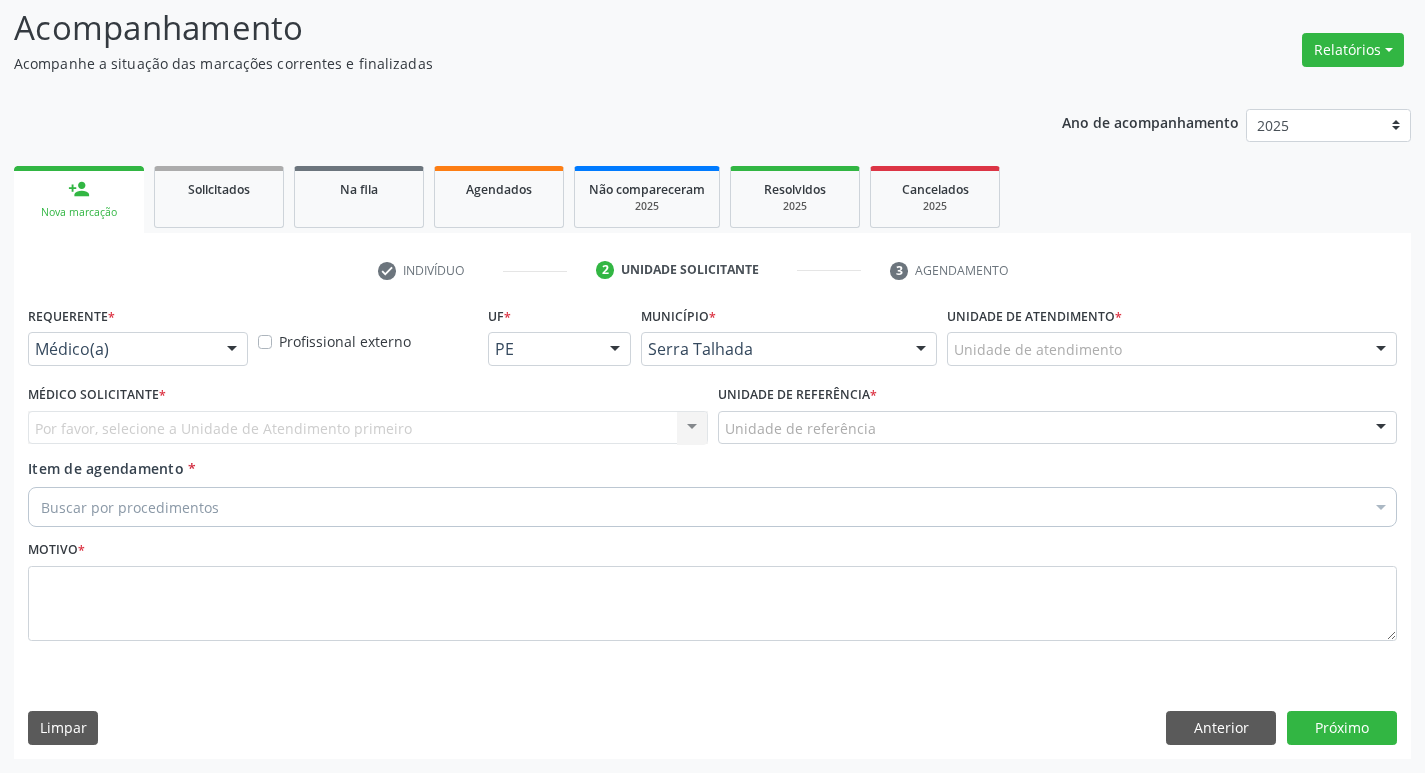 scroll, scrollTop: 133, scrollLeft: 0, axis: vertical 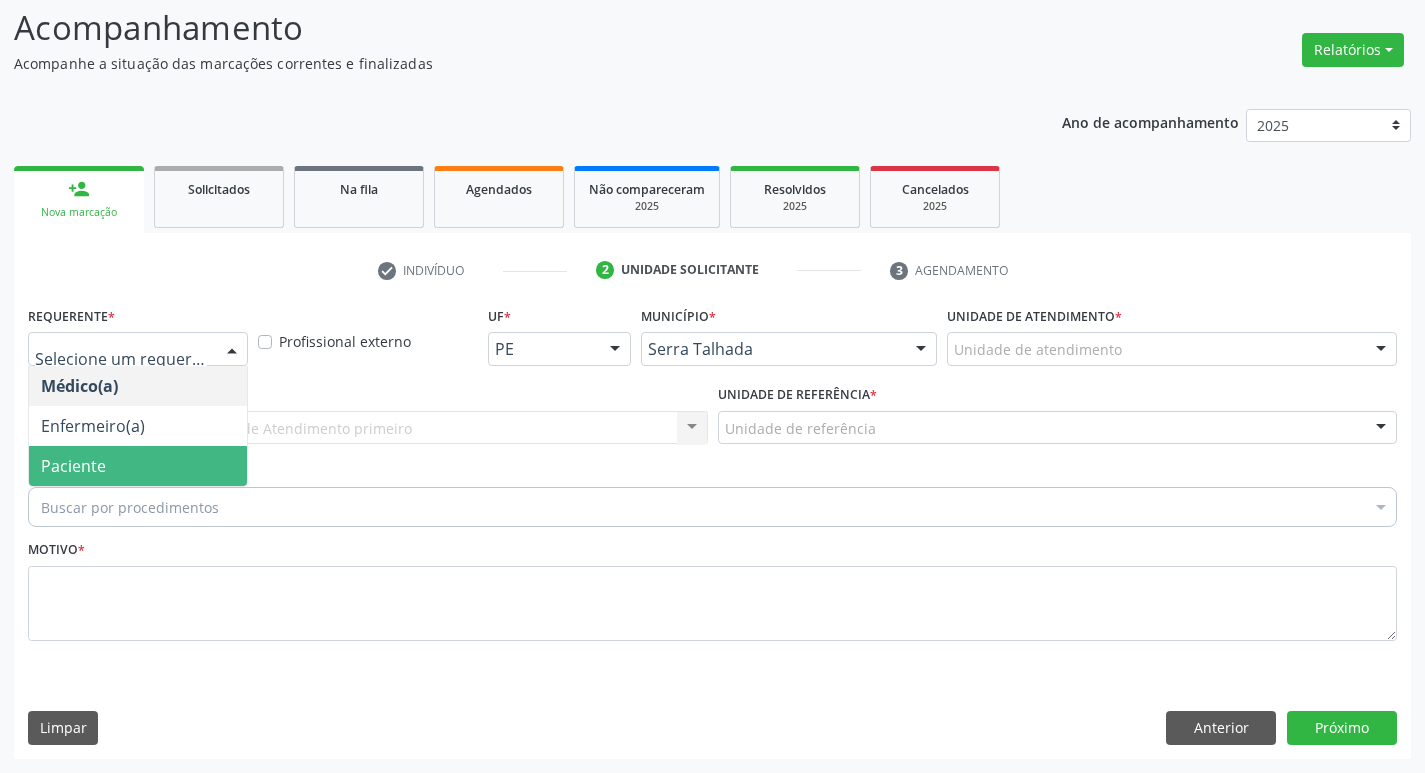 click on "Paciente" at bounding box center (73, 466) 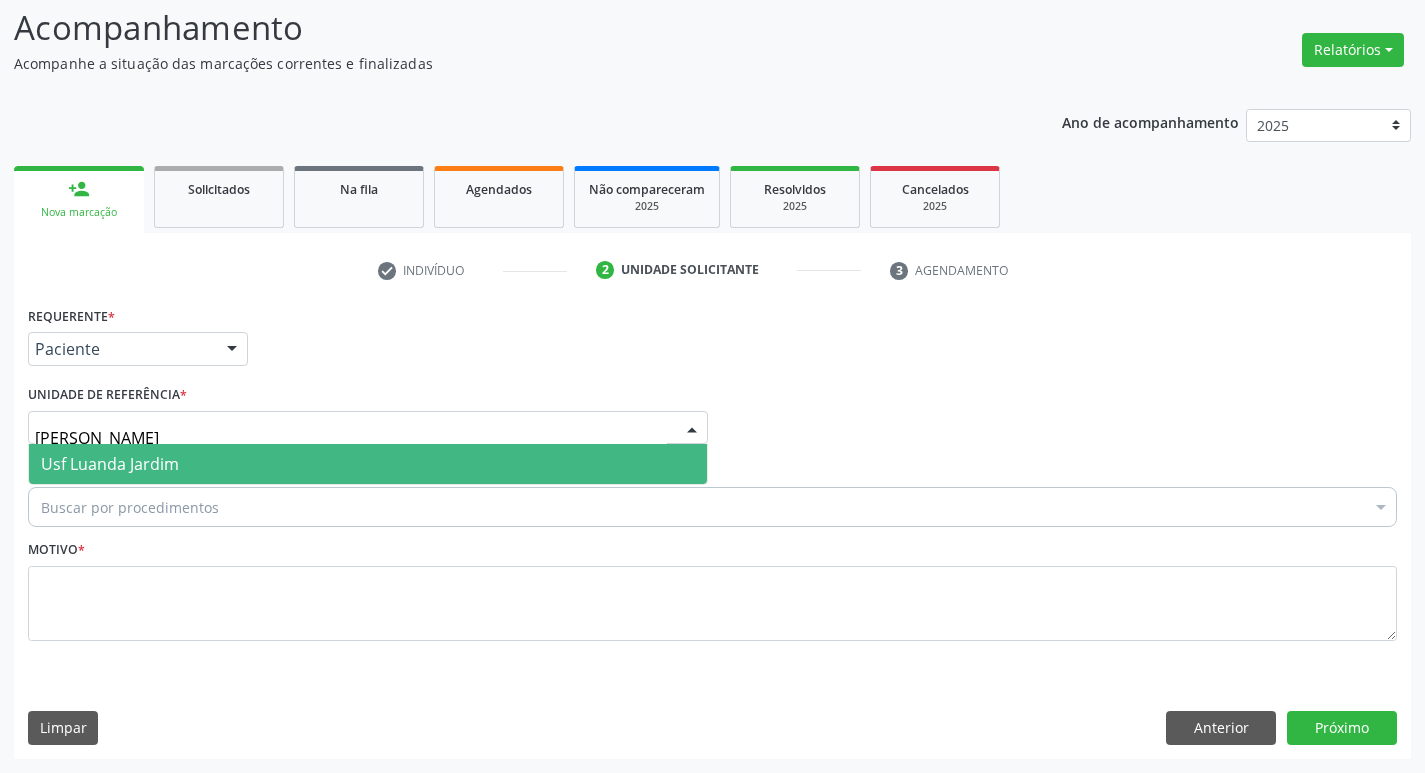 type on "JAR" 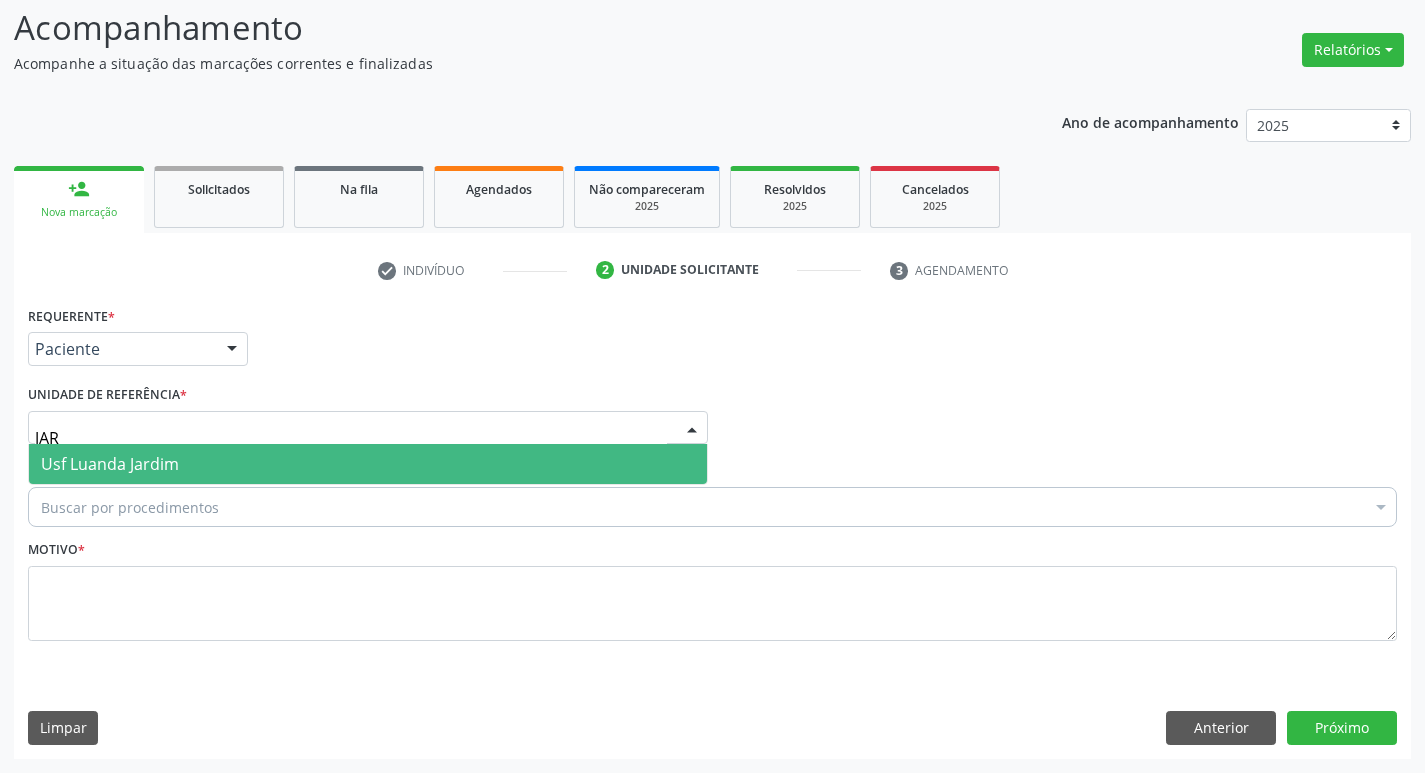 click on "Usf Luanda Jardim" at bounding box center [110, 464] 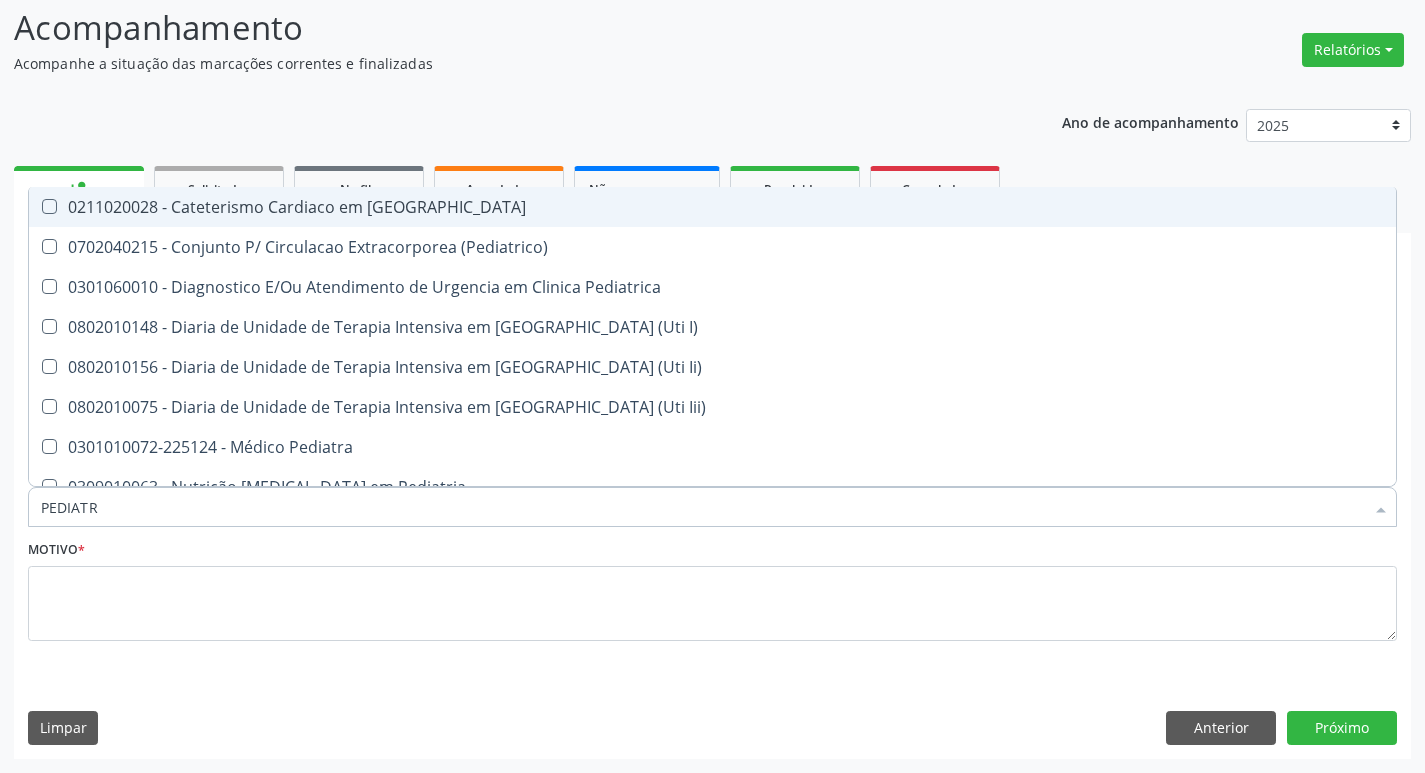 type on "PEDIATRA" 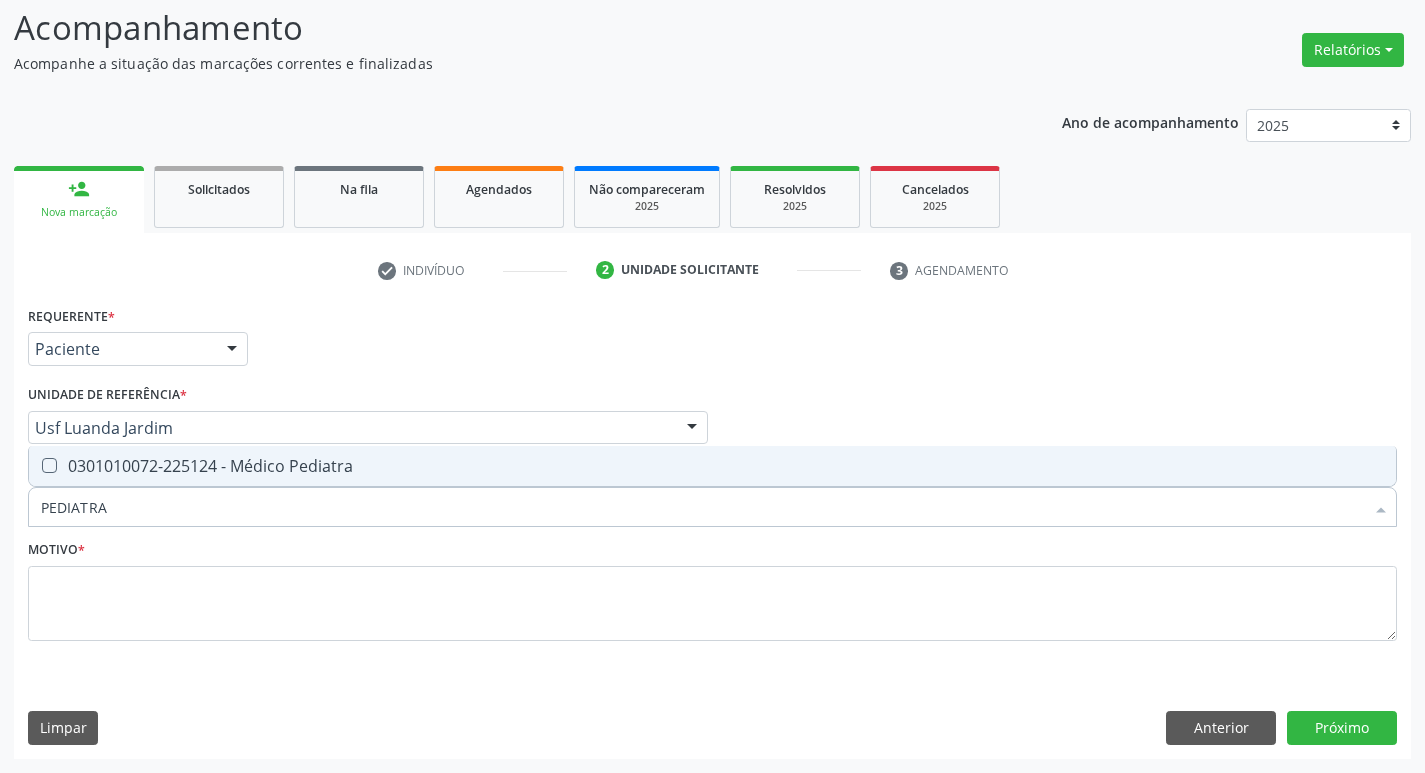 click on "0301010072-225124 - Médico Pediatra" at bounding box center (712, 466) 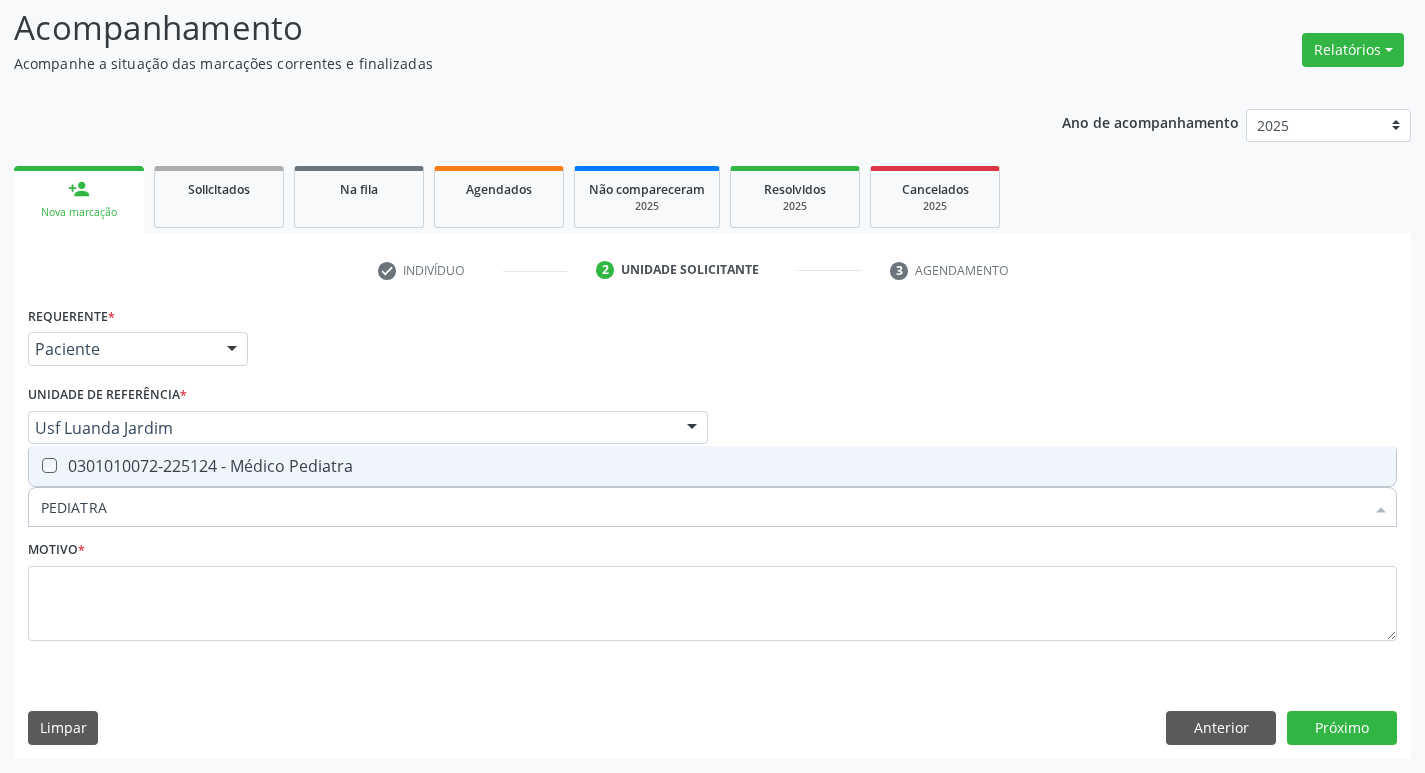 checkbox on "true" 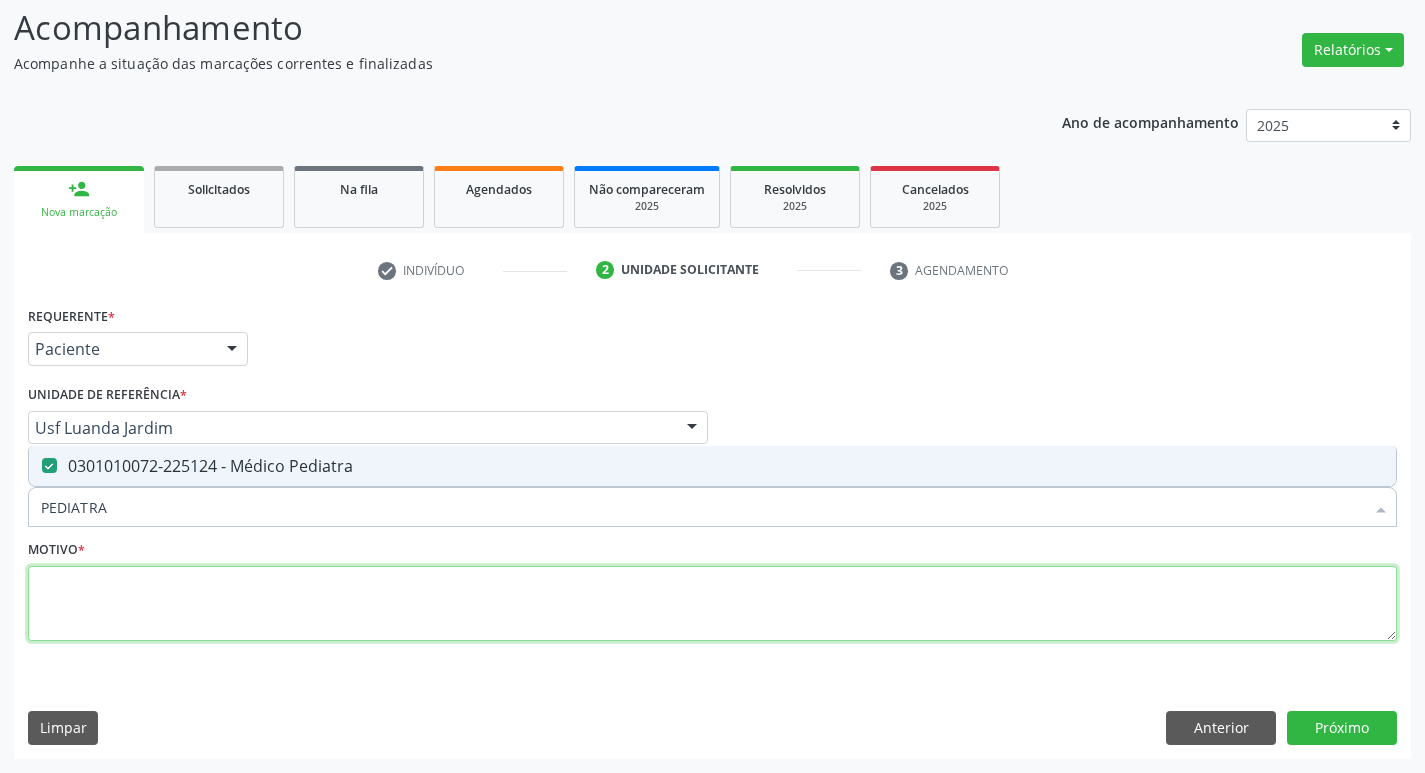 click at bounding box center [712, 604] 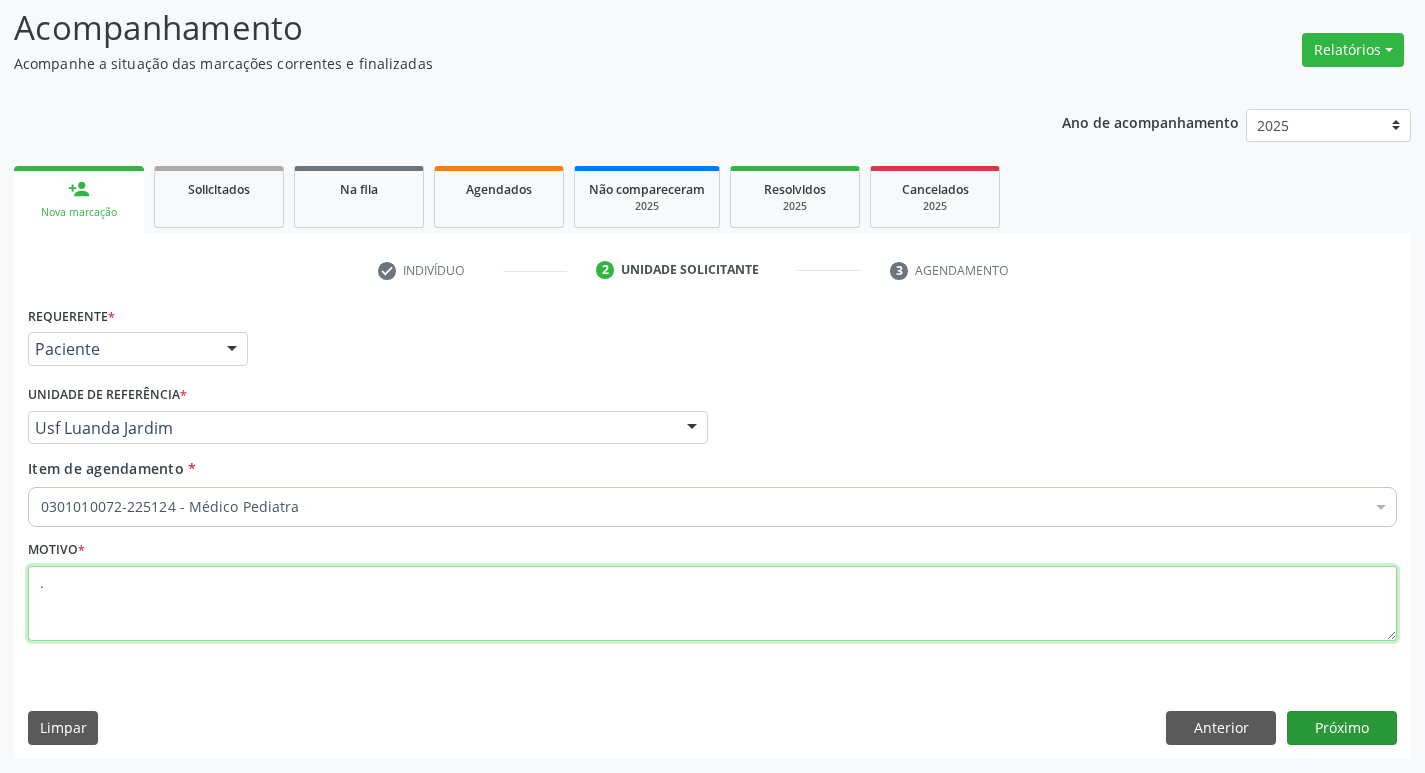 type on "." 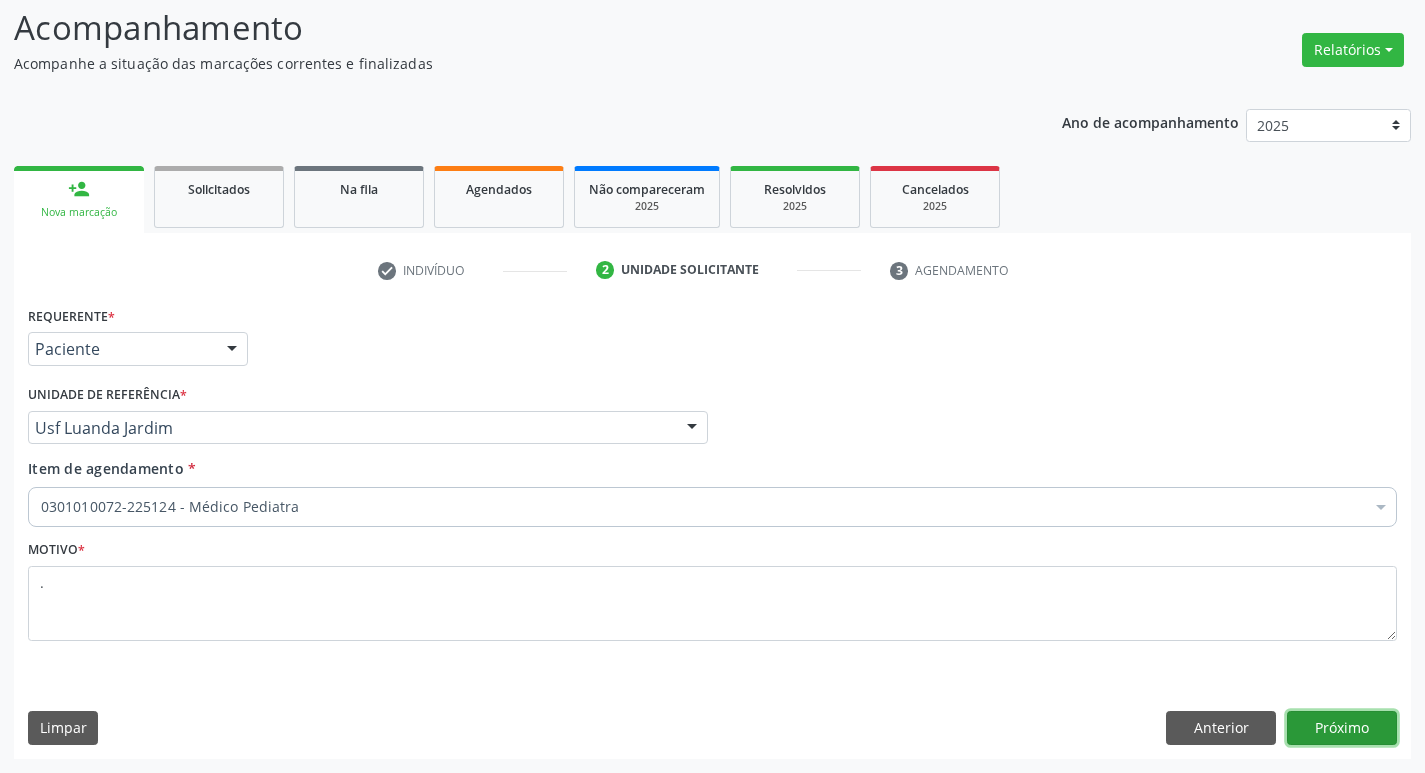 click on "Próximo" at bounding box center (1342, 728) 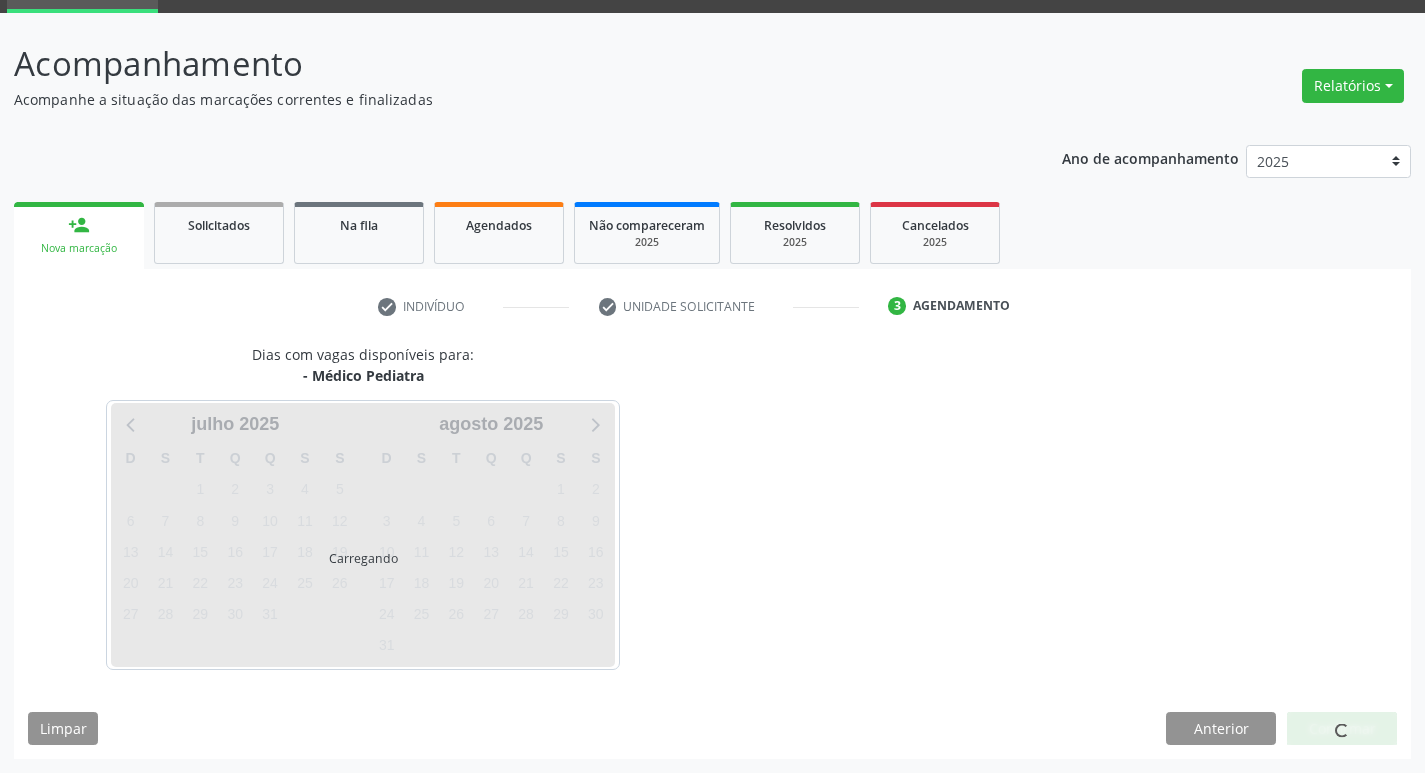 scroll, scrollTop: 97, scrollLeft: 0, axis: vertical 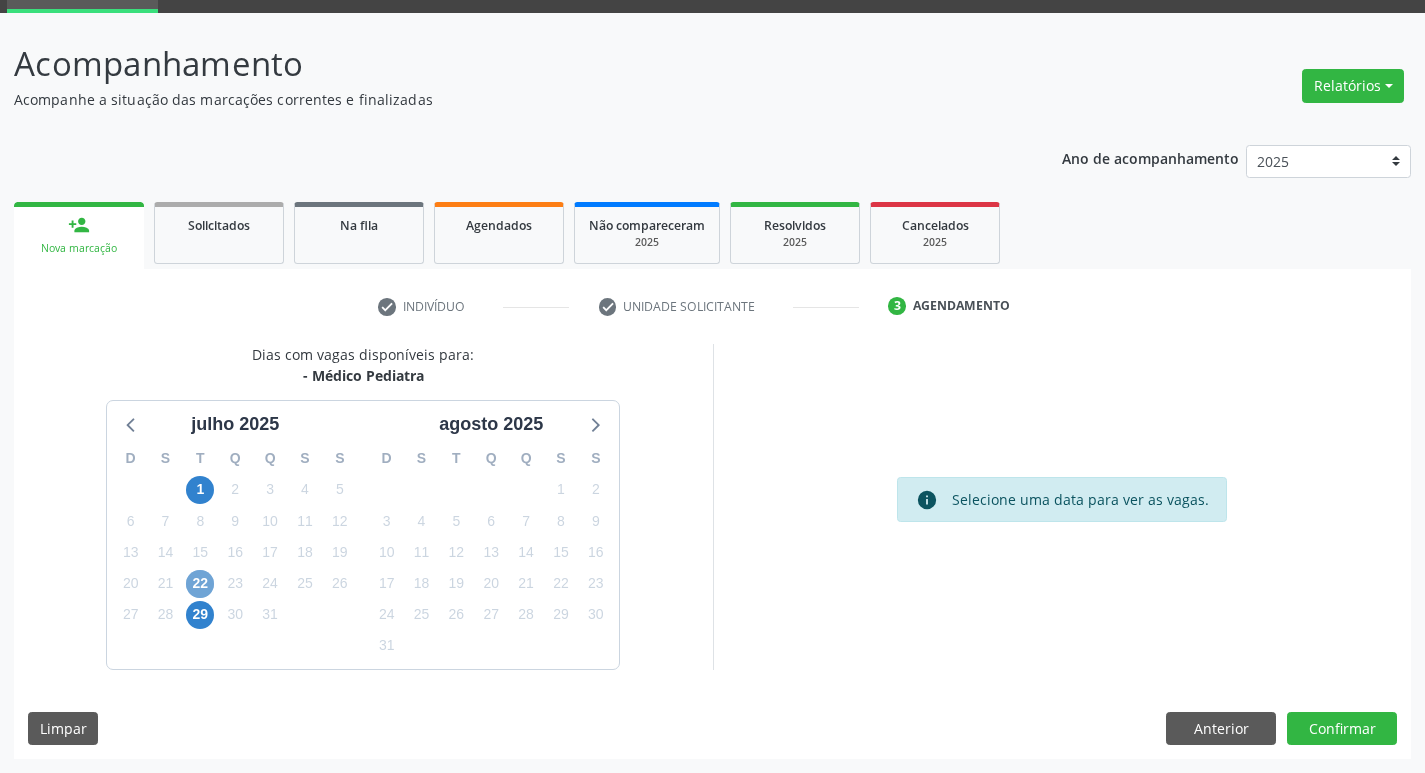 click on "22" at bounding box center [200, 584] 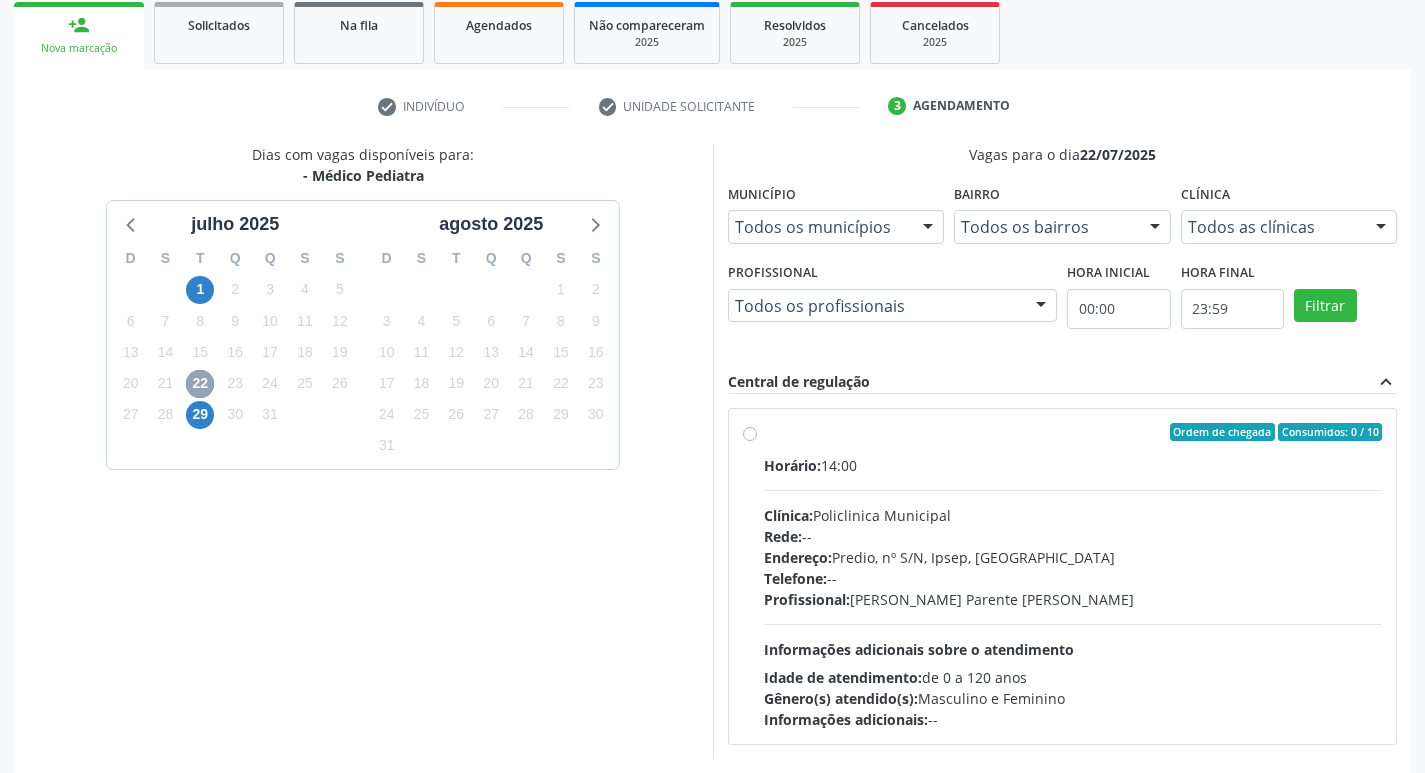 scroll, scrollTop: 386, scrollLeft: 0, axis: vertical 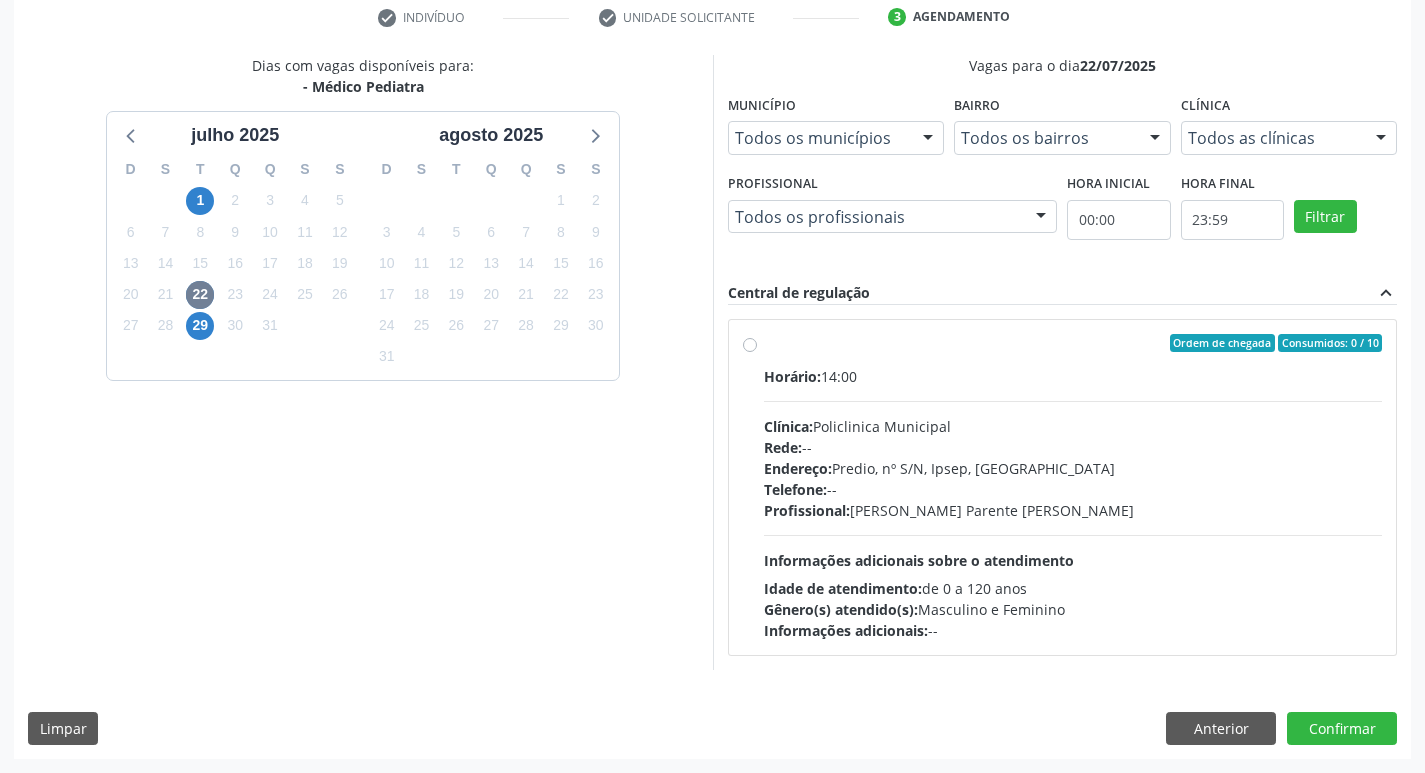 click on "Endereço:   Predio, nº S/N, Ipsep, [GEOGRAPHIC_DATA]" at bounding box center (1073, 468) 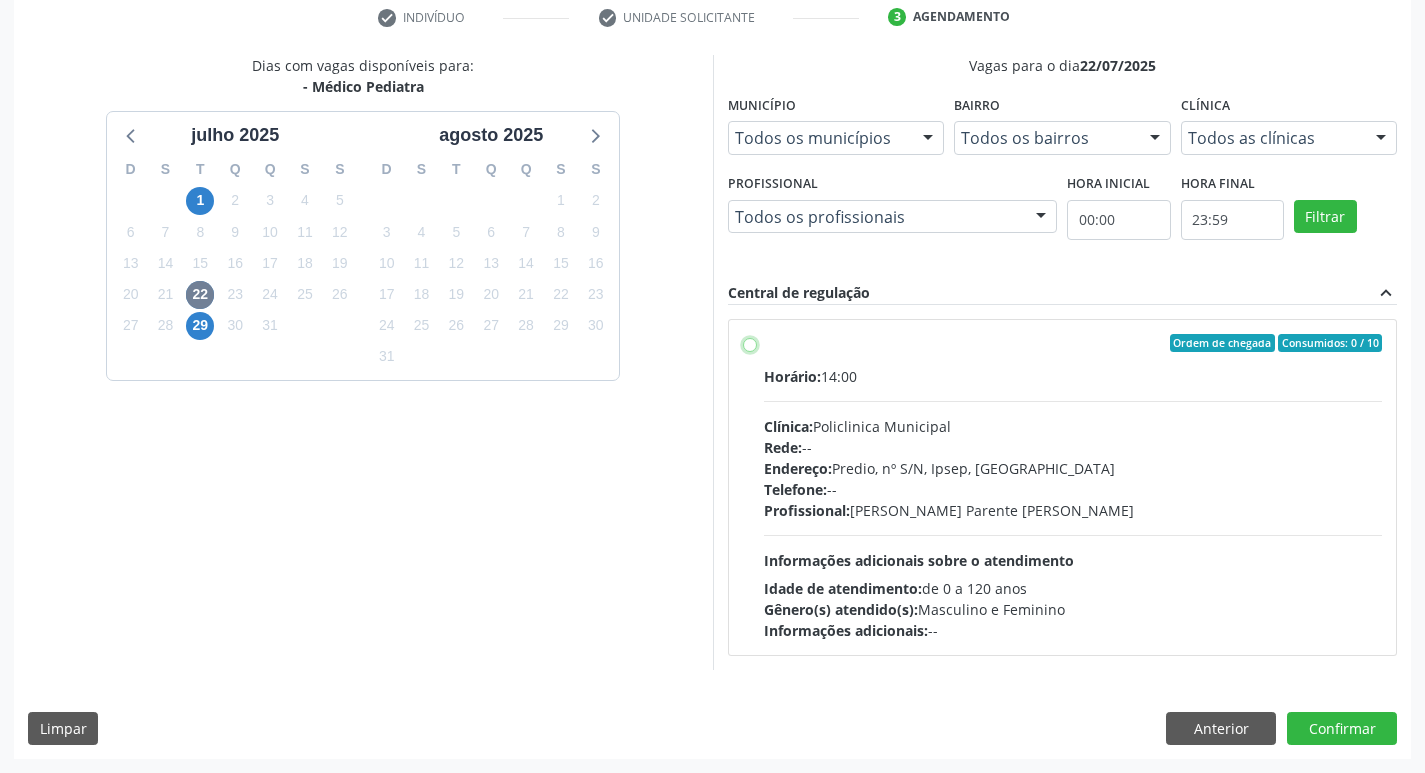 click on "Ordem de chegada
Consumidos: 0 / 10
Horário:   14:00
Clínica:  Policlinica Municipal
Rede:
--
Endereço:   Predio, nº S/N, Ipsep, [GEOGRAPHIC_DATA] - PE
Telefone:   --
Profissional:
[PERSON_NAME] Parente [PERSON_NAME]
Informações adicionais sobre o atendimento
Idade de atendimento:
de 0 a 120 anos
Gênero(s) atendido(s):
Masculino e Feminino
Informações adicionais:
--" at bounding box center (750, 343) 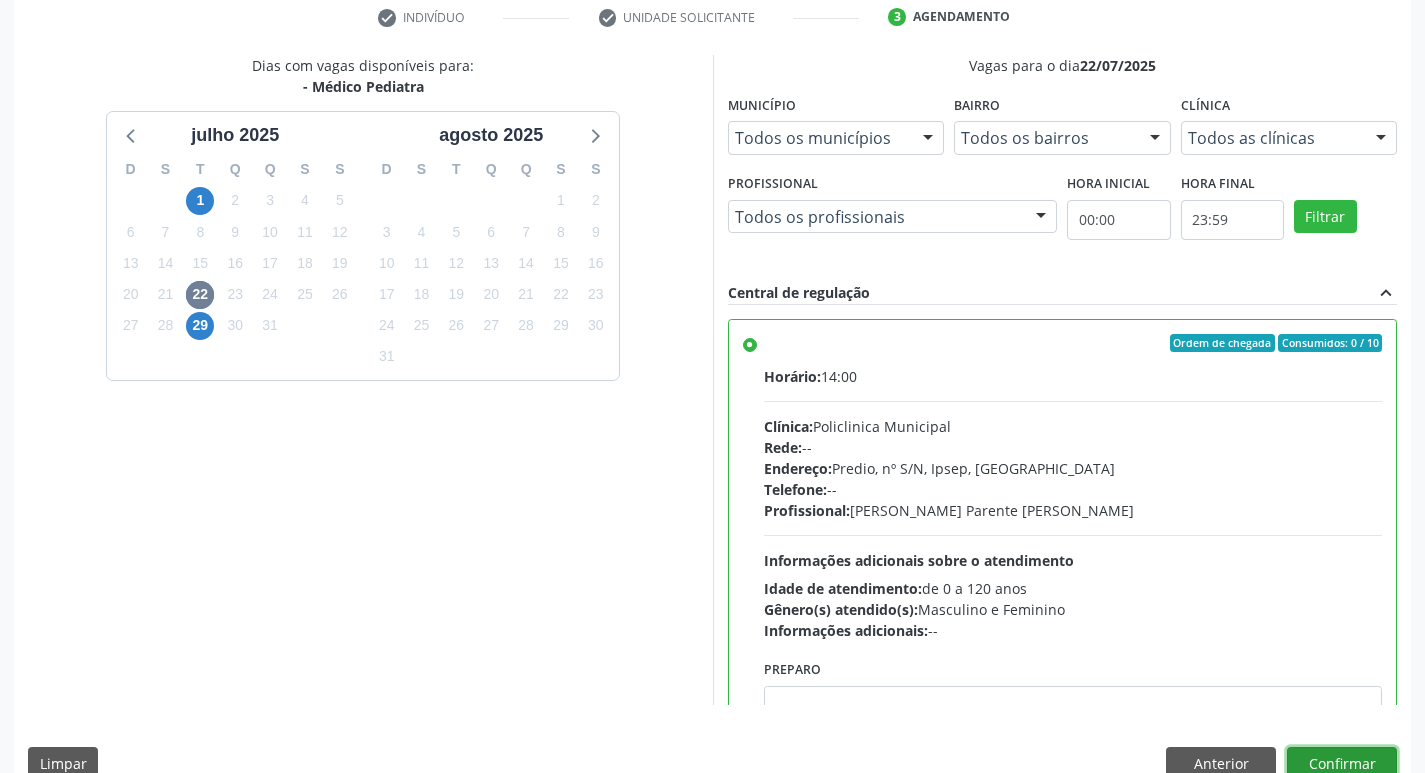 click on "Confirmar" at bounding box center (1342, 764) 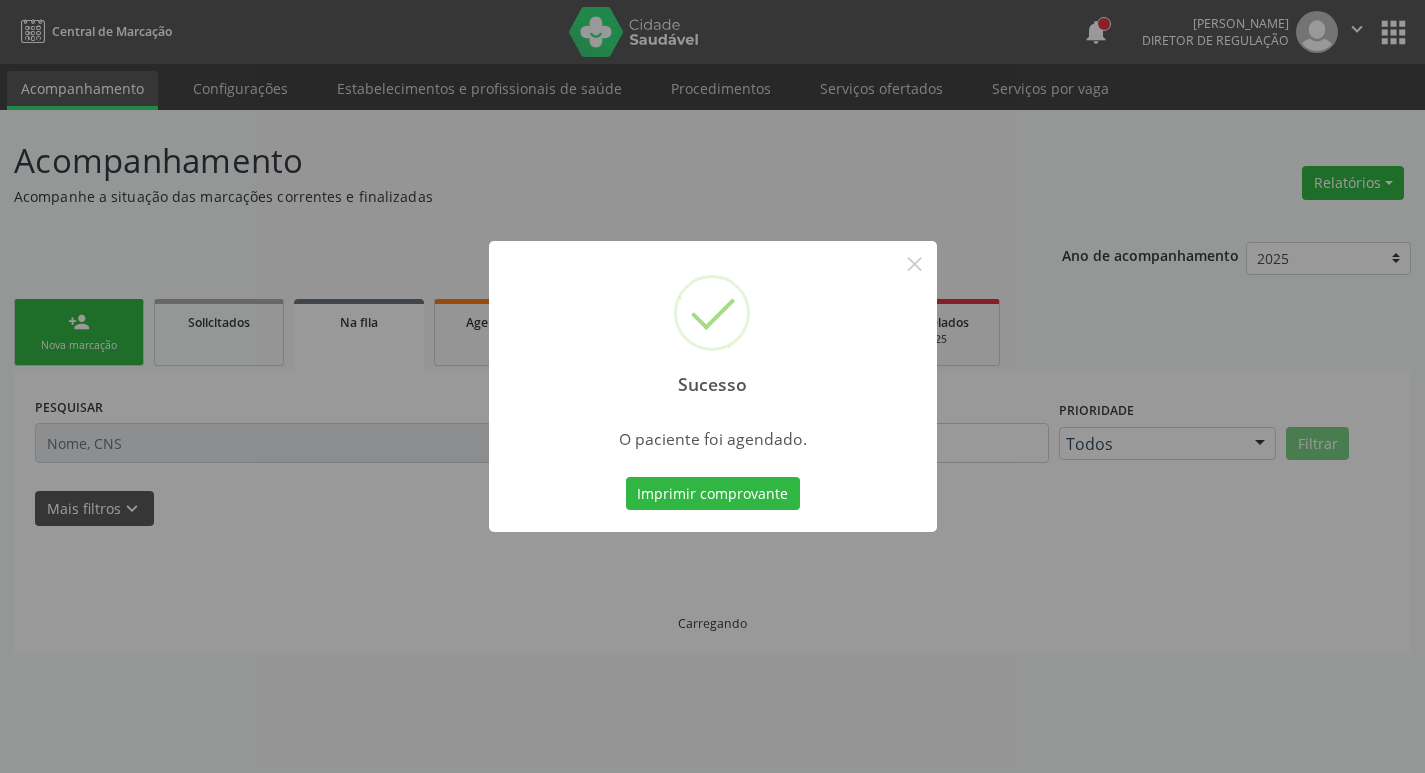 scroll, scrollTop: 0, scrollLeft: 0, axis: both 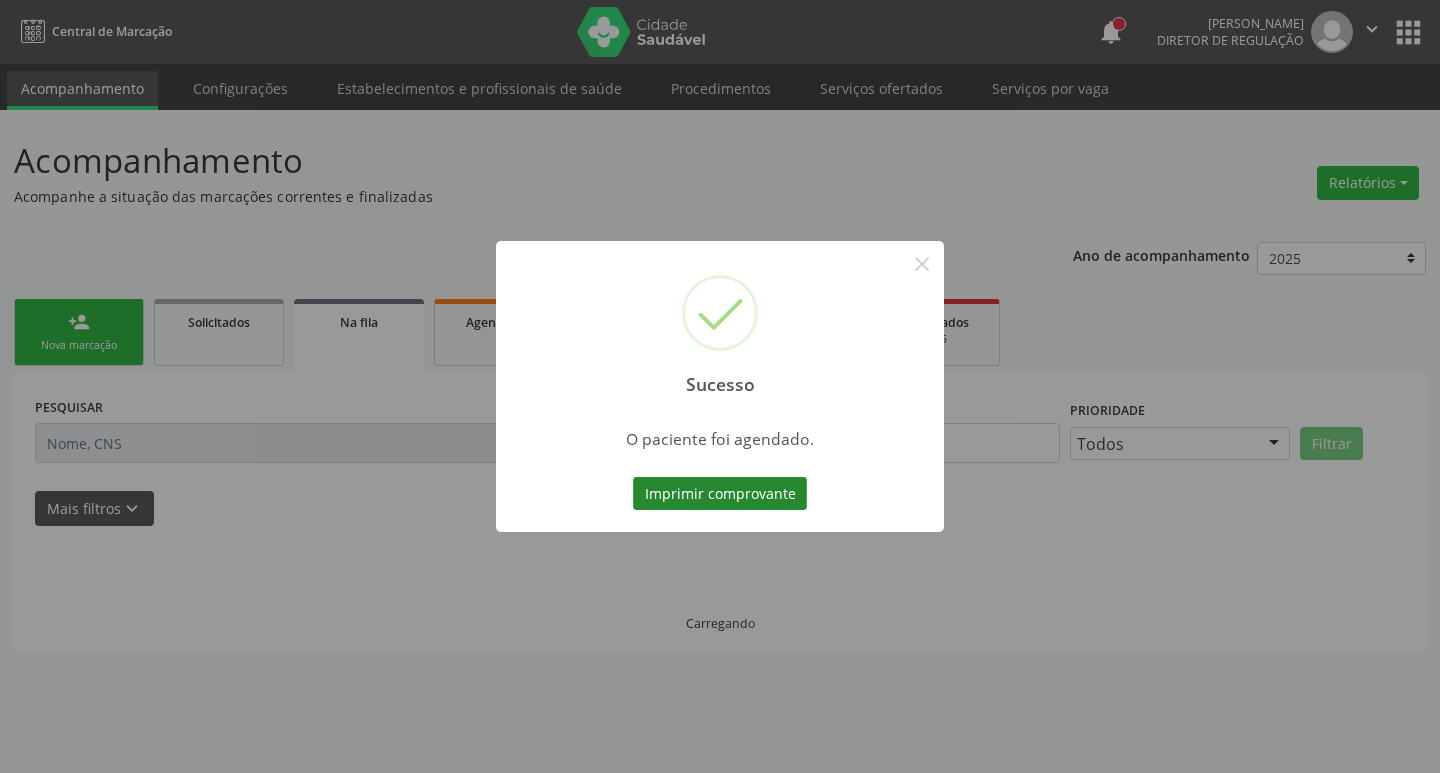 click on "Imprimir comprovante" at bounding box center [720, 494] 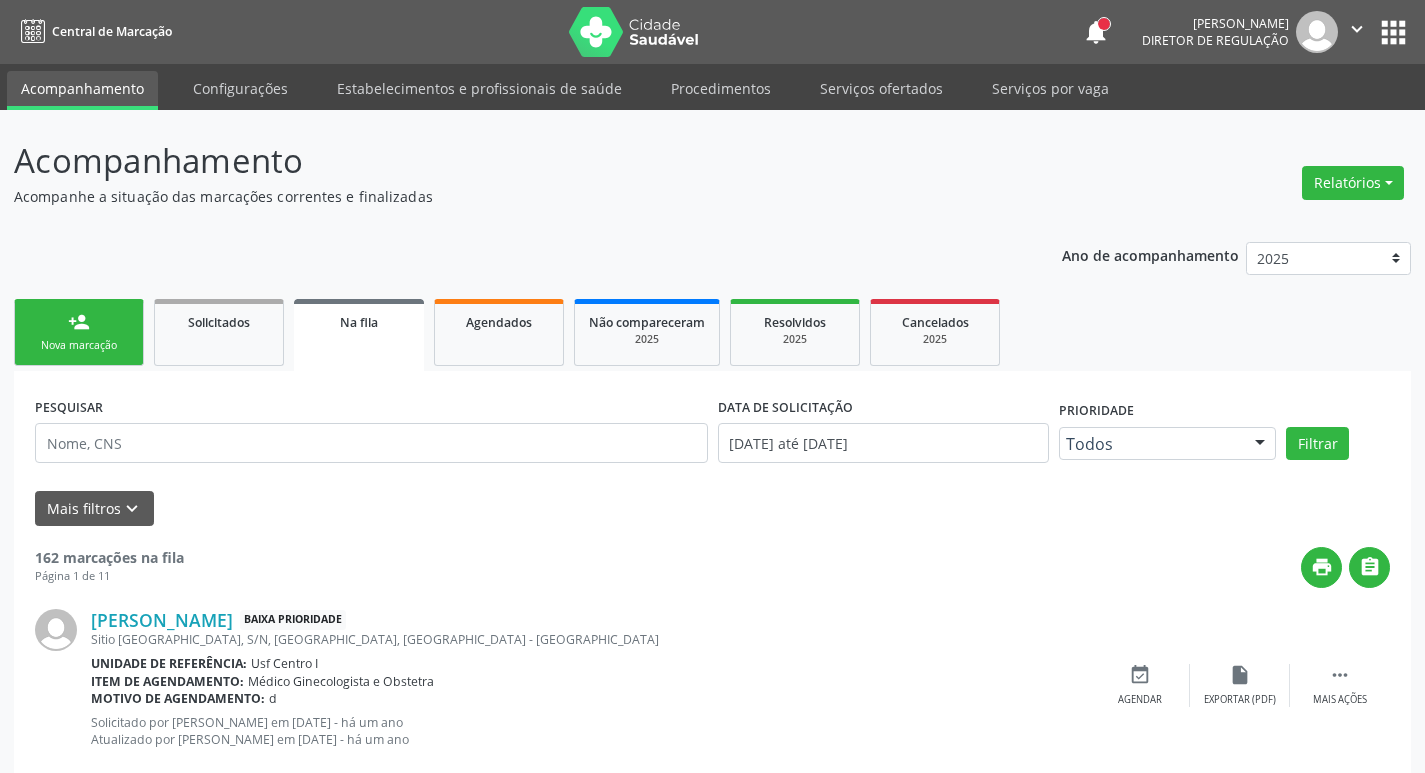 click on "person_add
Nova marcação" at bounding box center (79, 332) 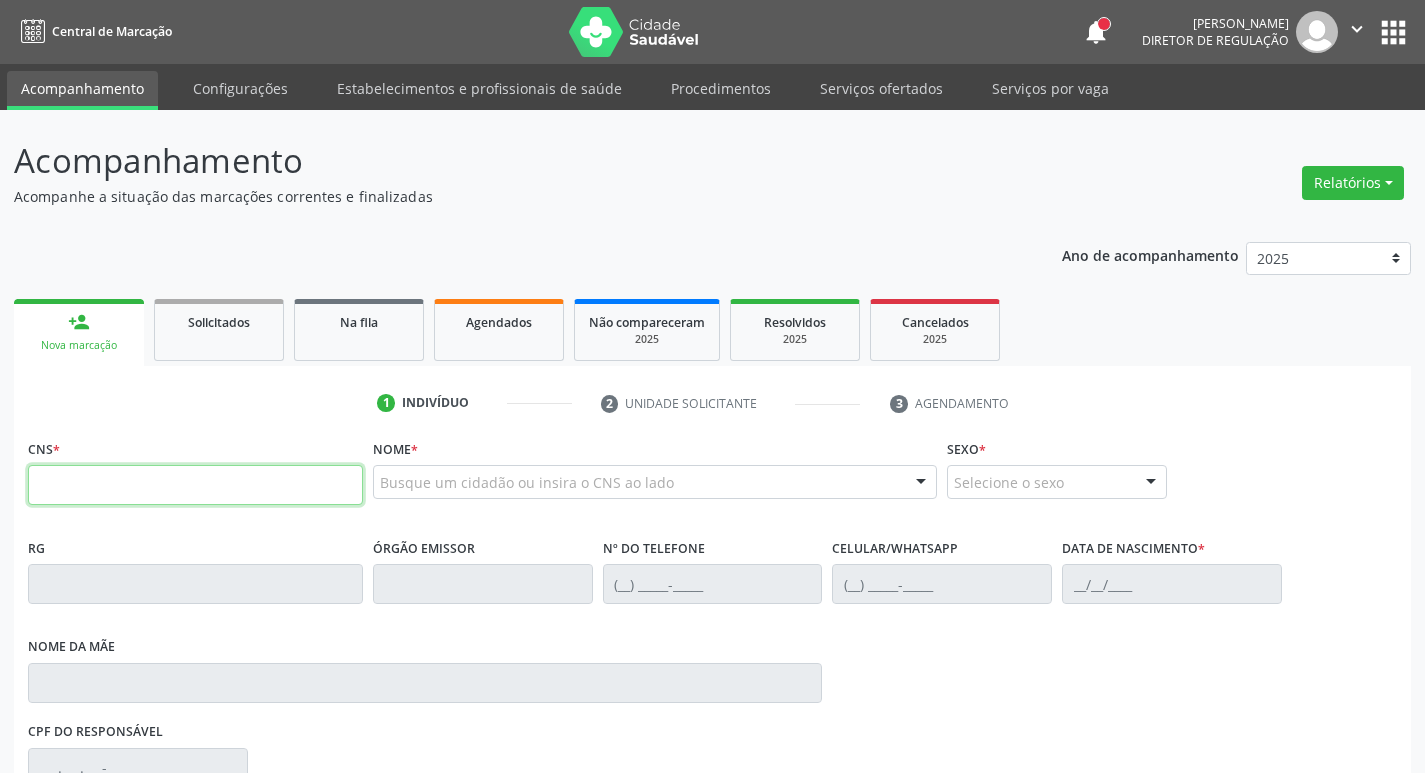 click at bounding box center (195, 485) 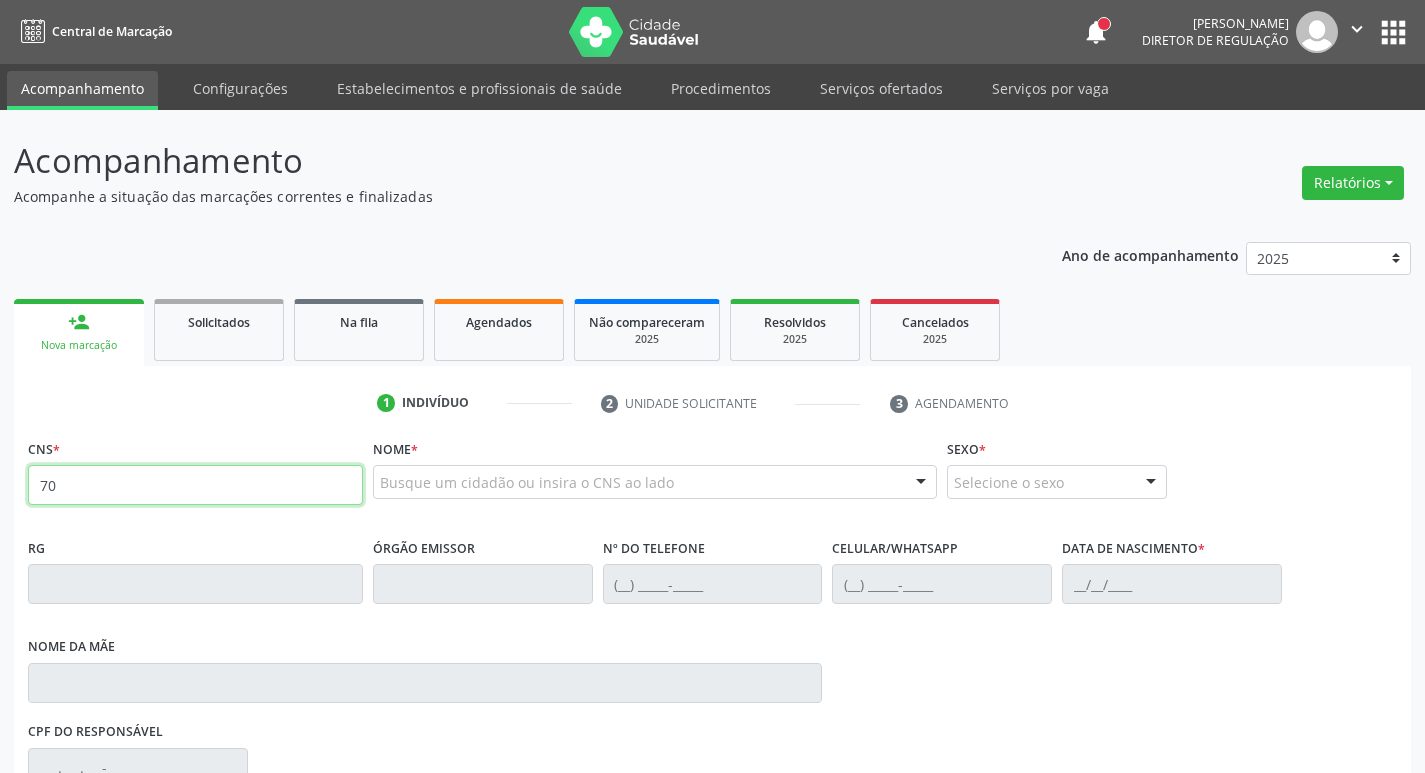 type on "7" 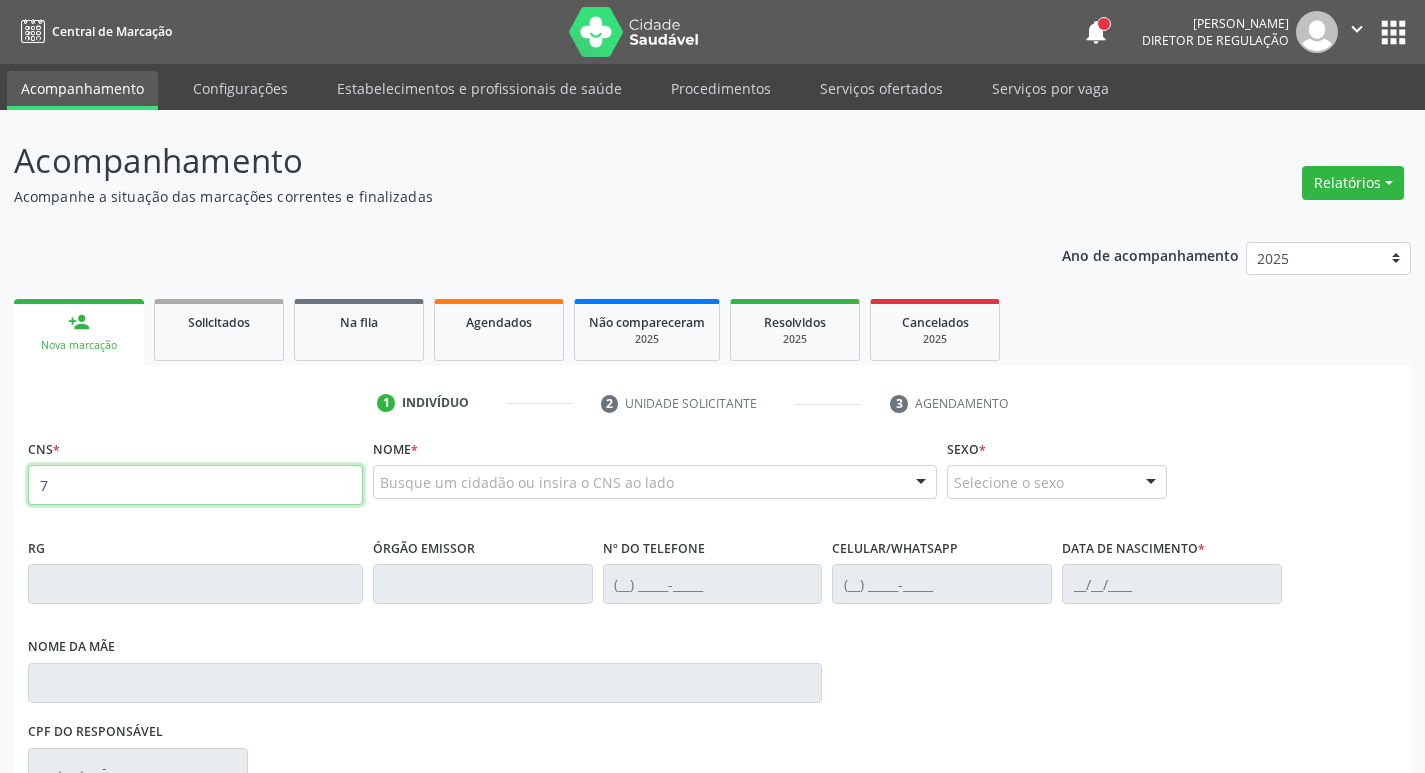 type 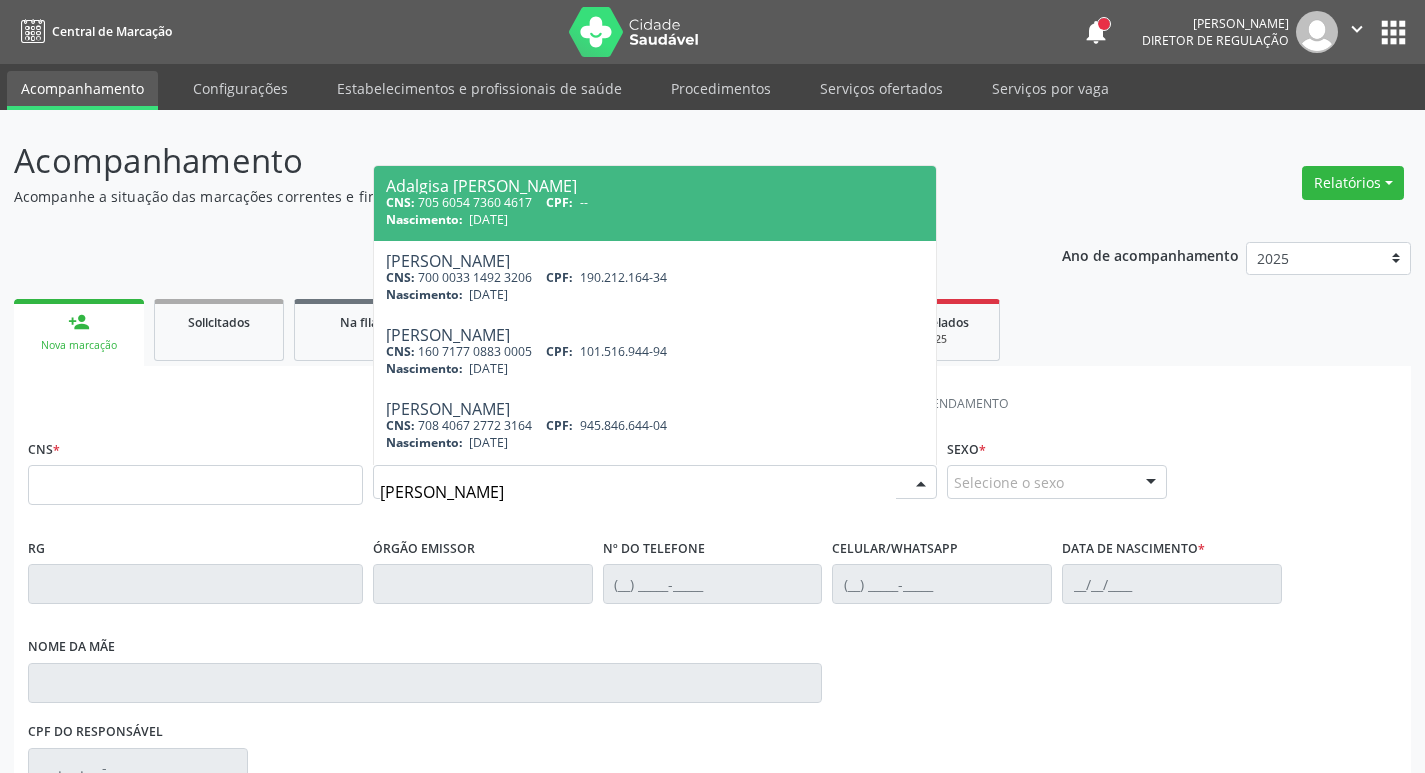 type on "[PERSON_NAME]" 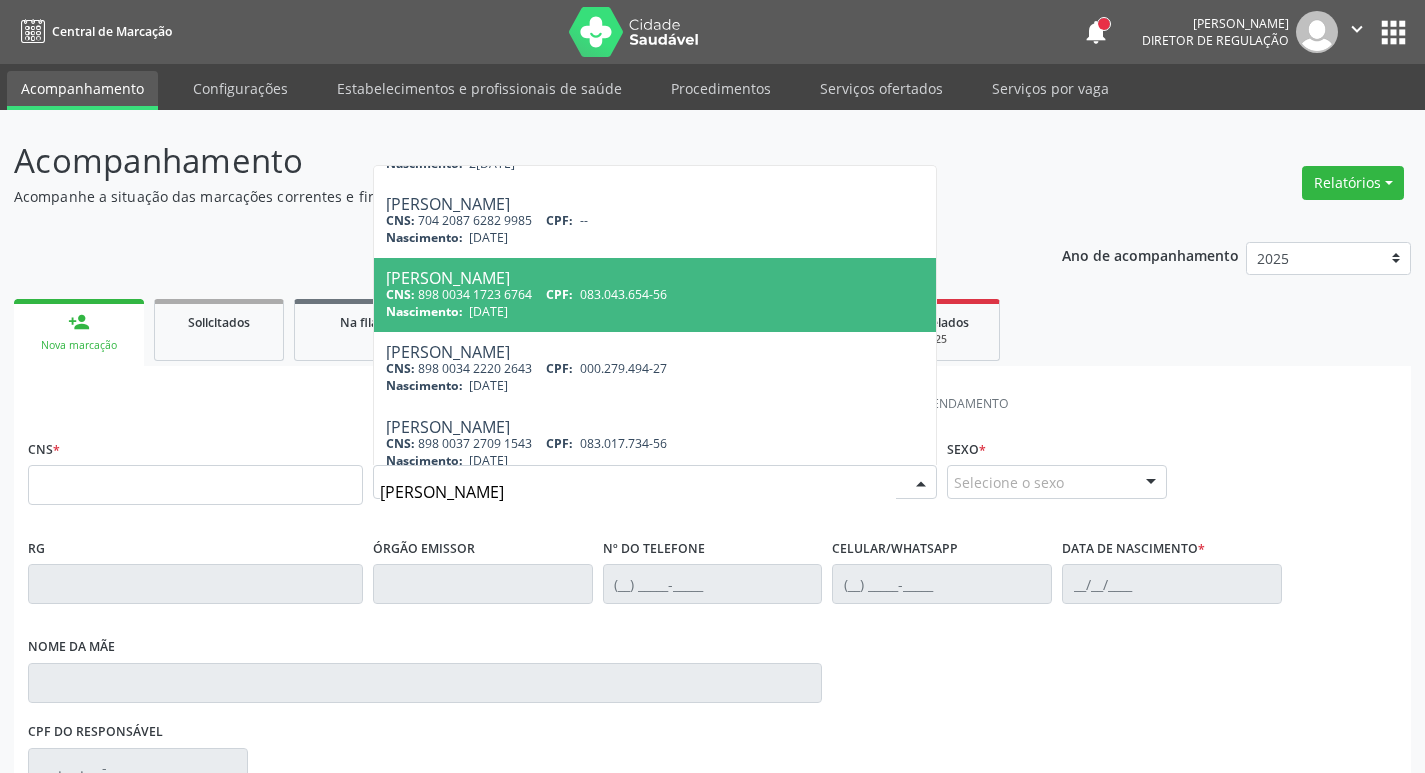 scroll, scrollTop: 816, scrollLeft: 0, axis: vertical 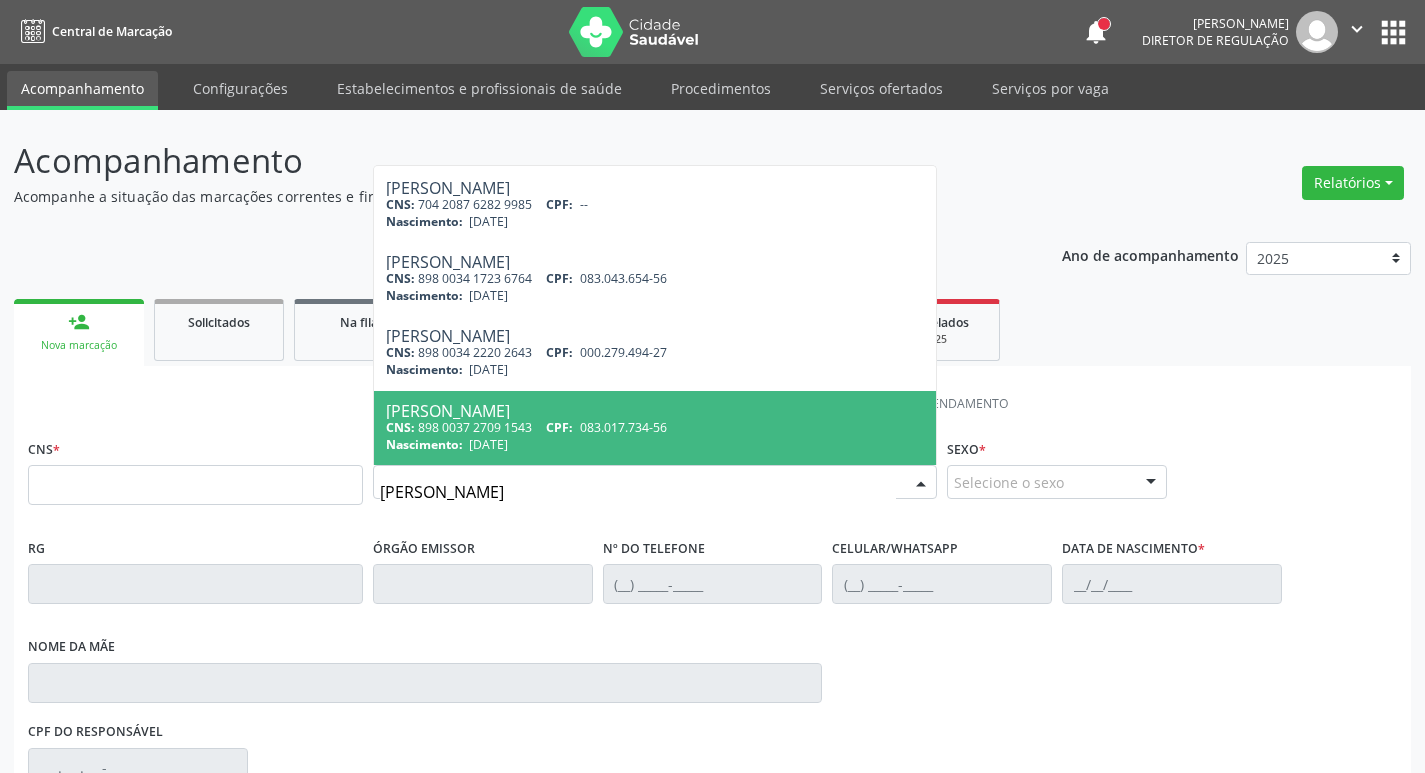 drag, startPoint x: 454, startPoint y: 500, endPoint x: 330, endPoint y: 495, distance: 124.10077 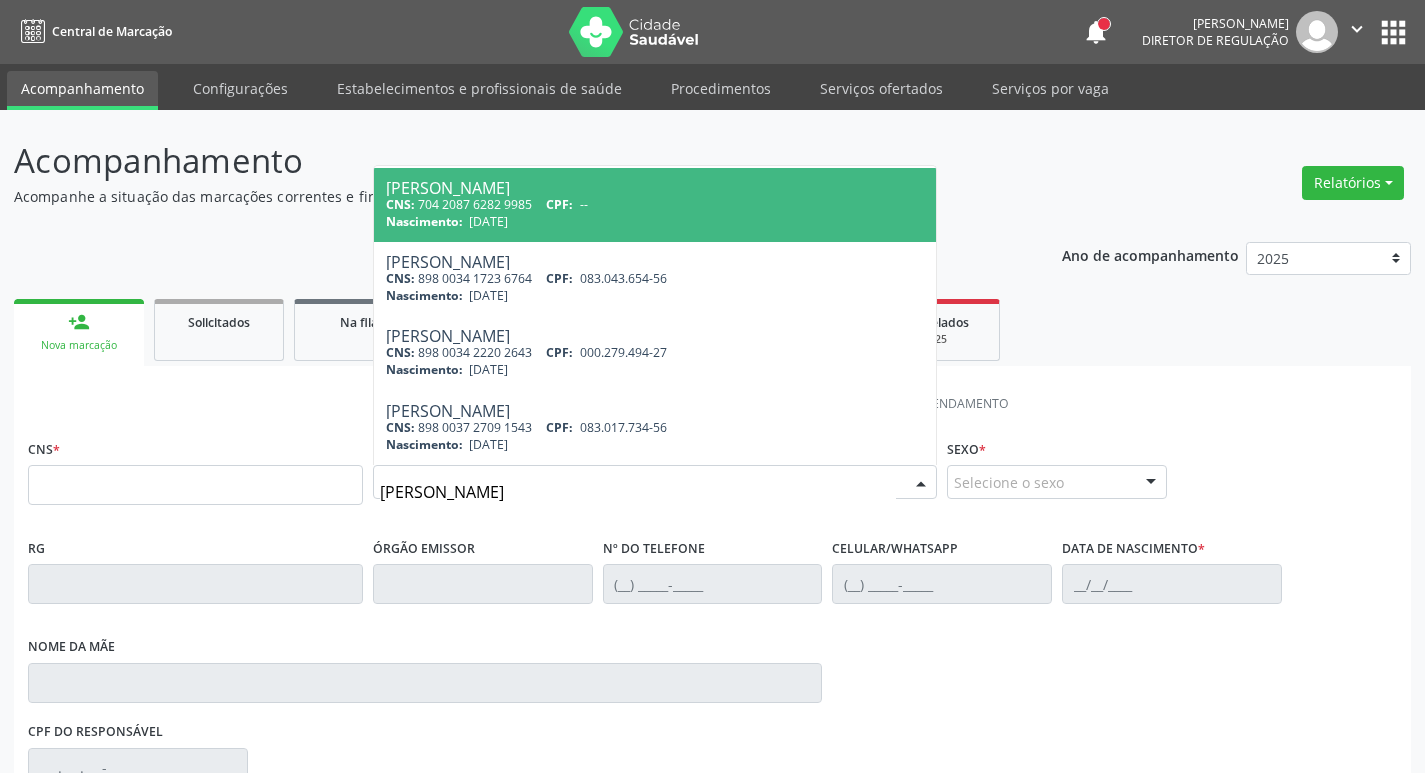 type 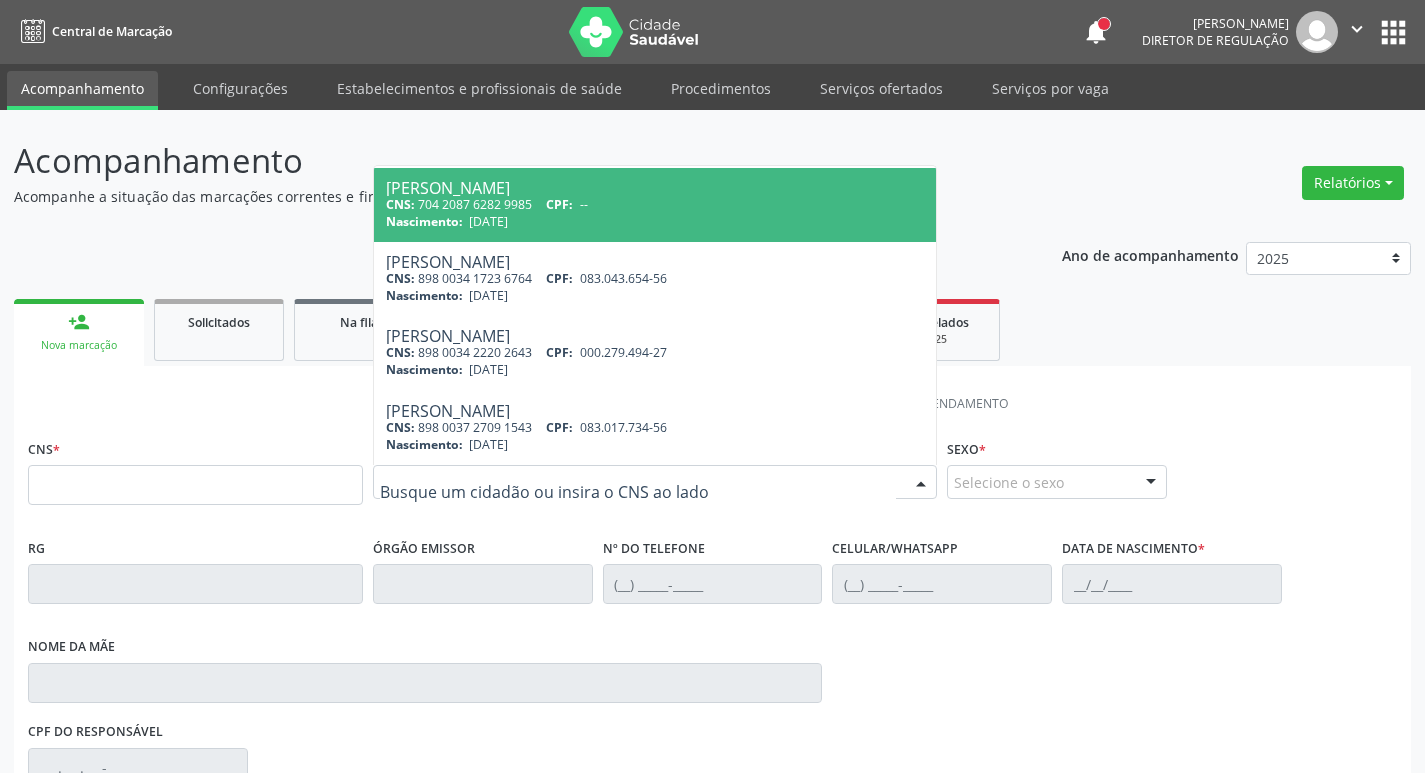 scroll, scrollTop: 0, scrollLeft: 0, axis: both 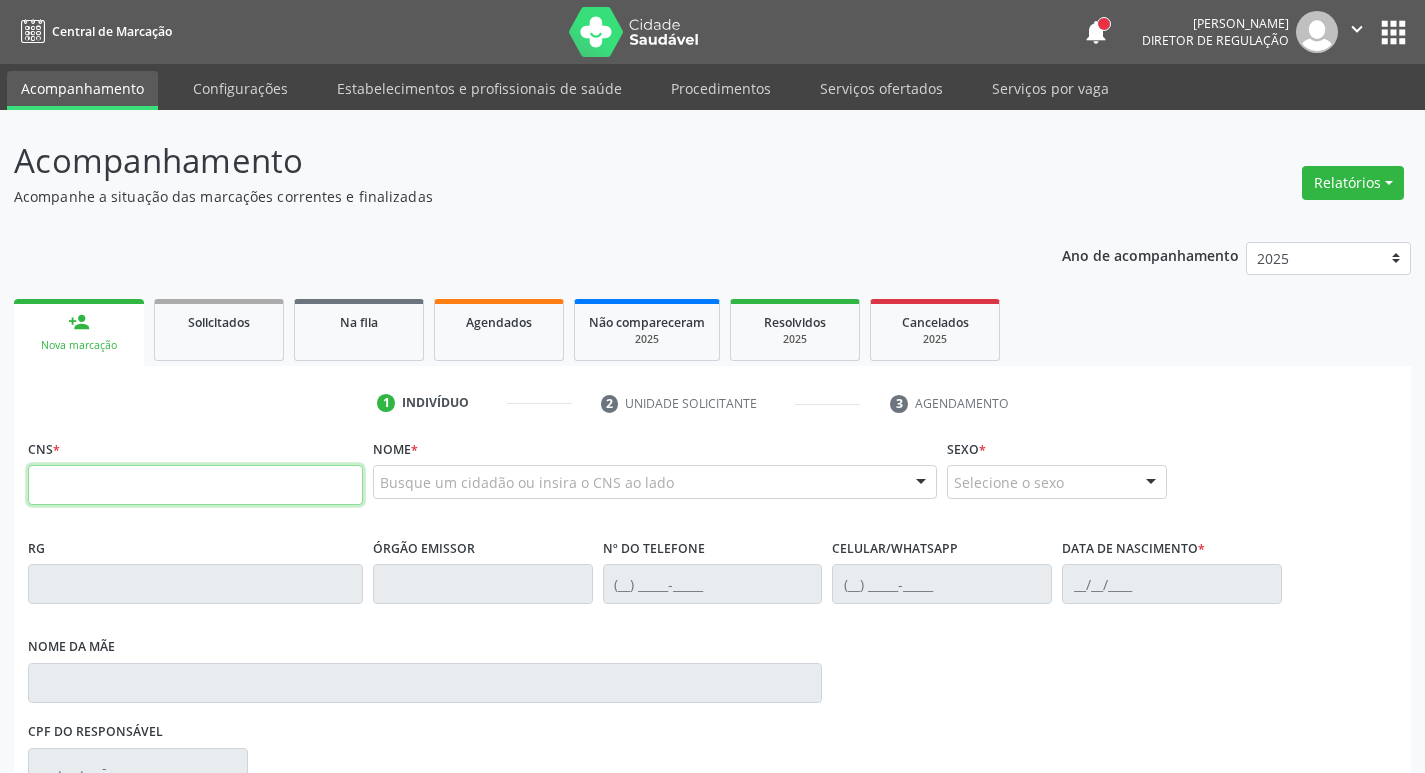 click at bounding box center (195, 485) 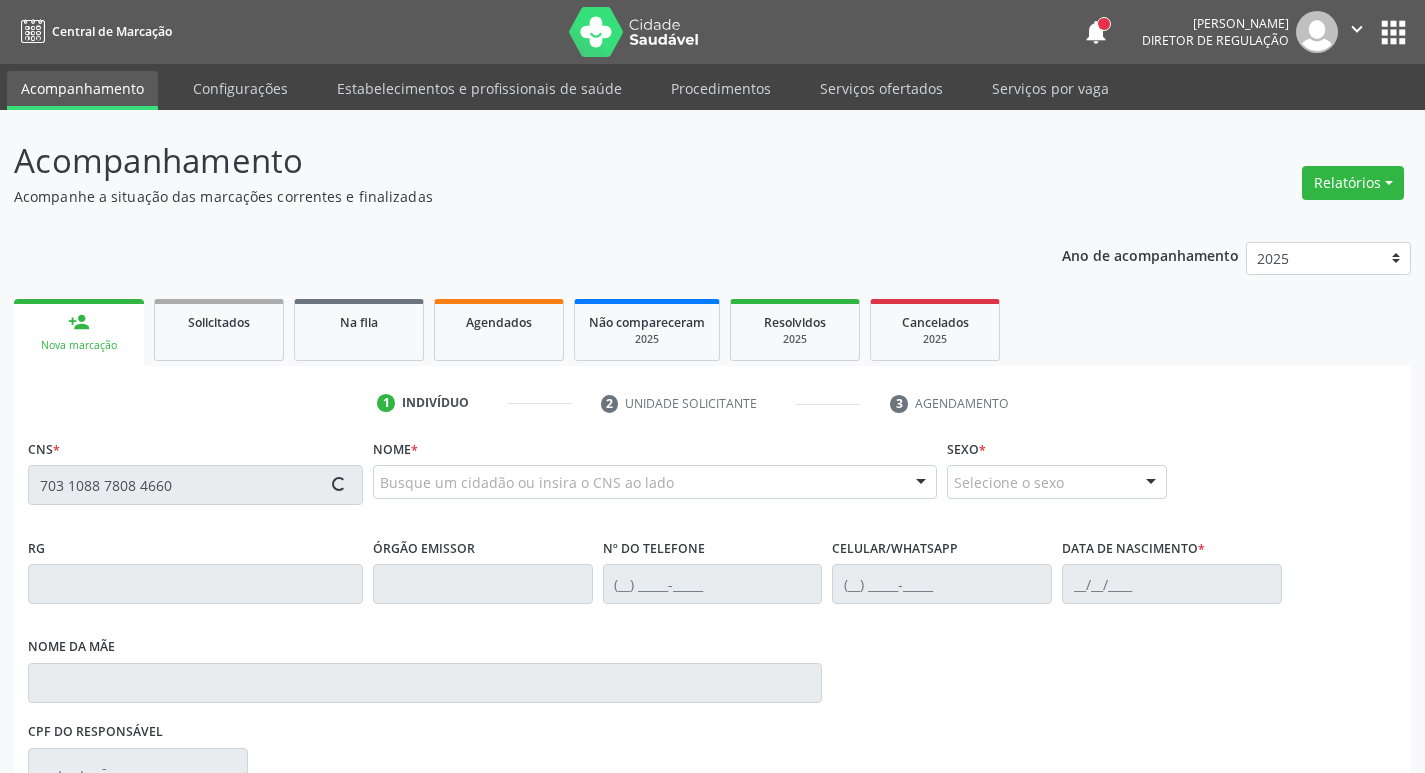 type on "703 1088 7808 4660" 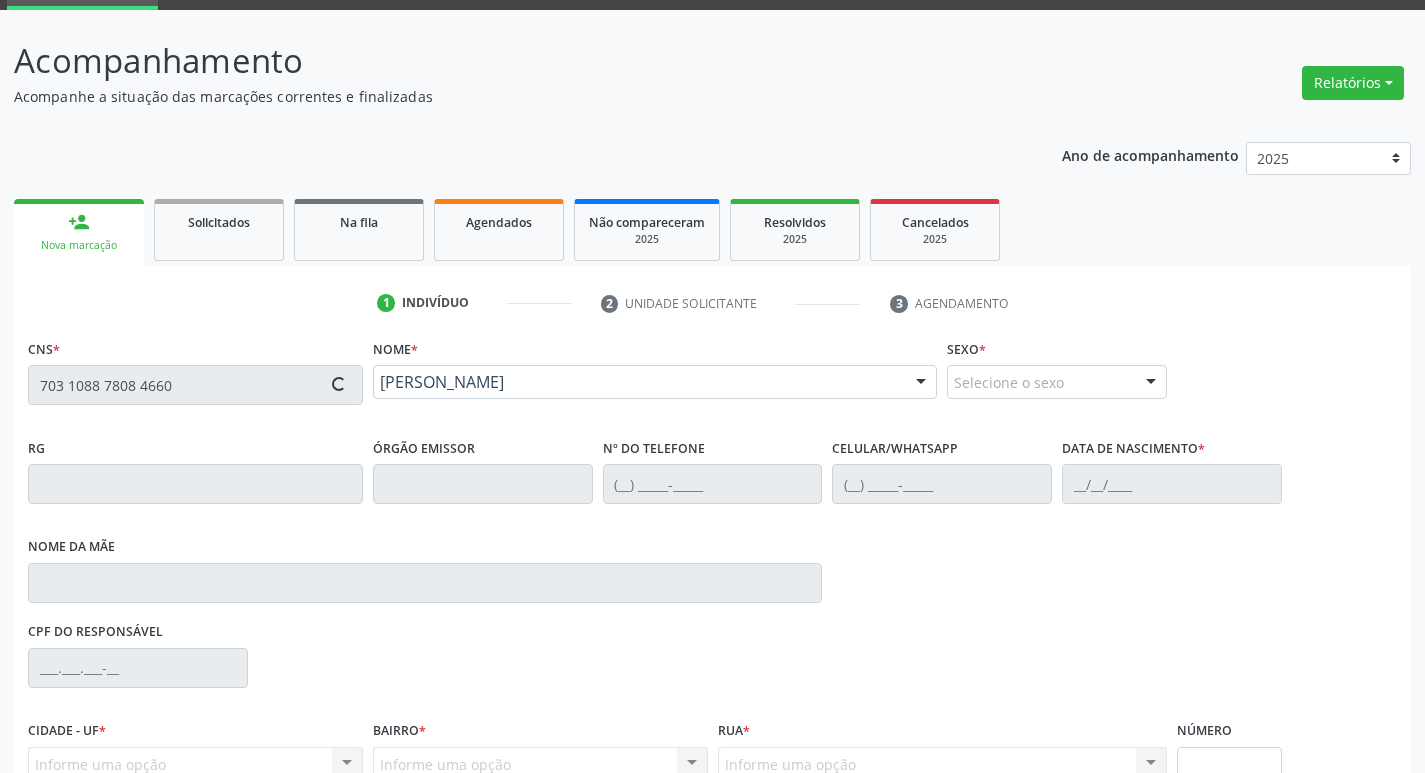 scroll, scrollTop: 297, scrollLeft: 0, axis: vertical 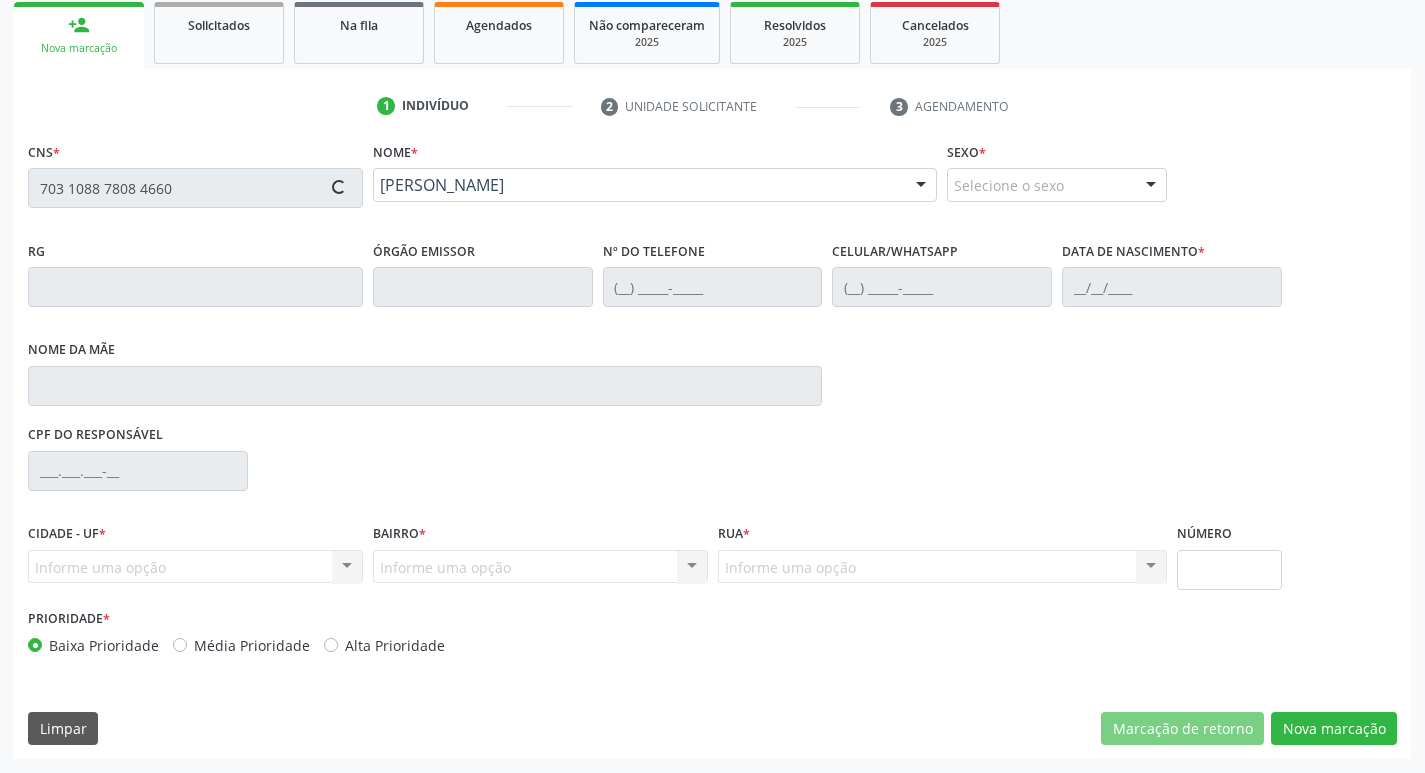 type on "[PHONE_NUMBER]" 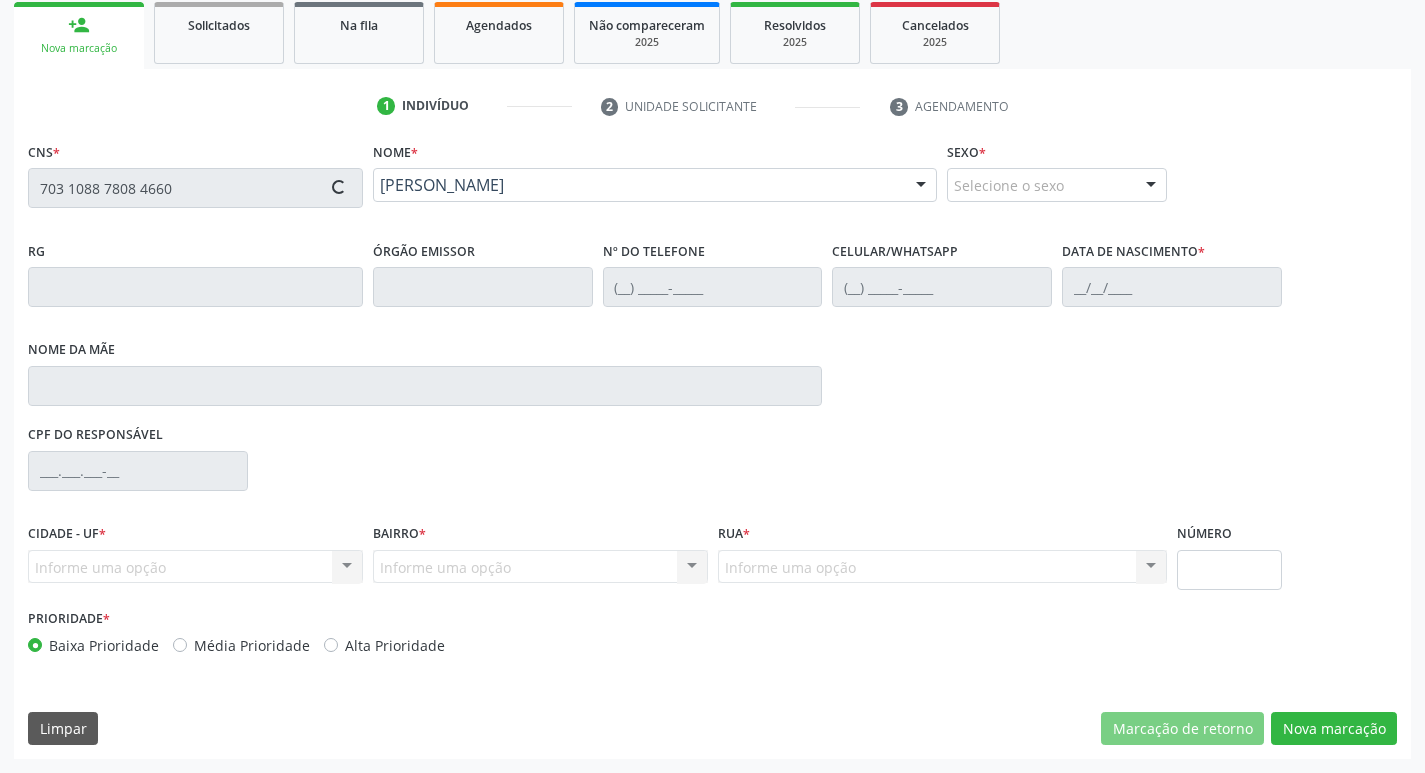 type on "2[DATE]" 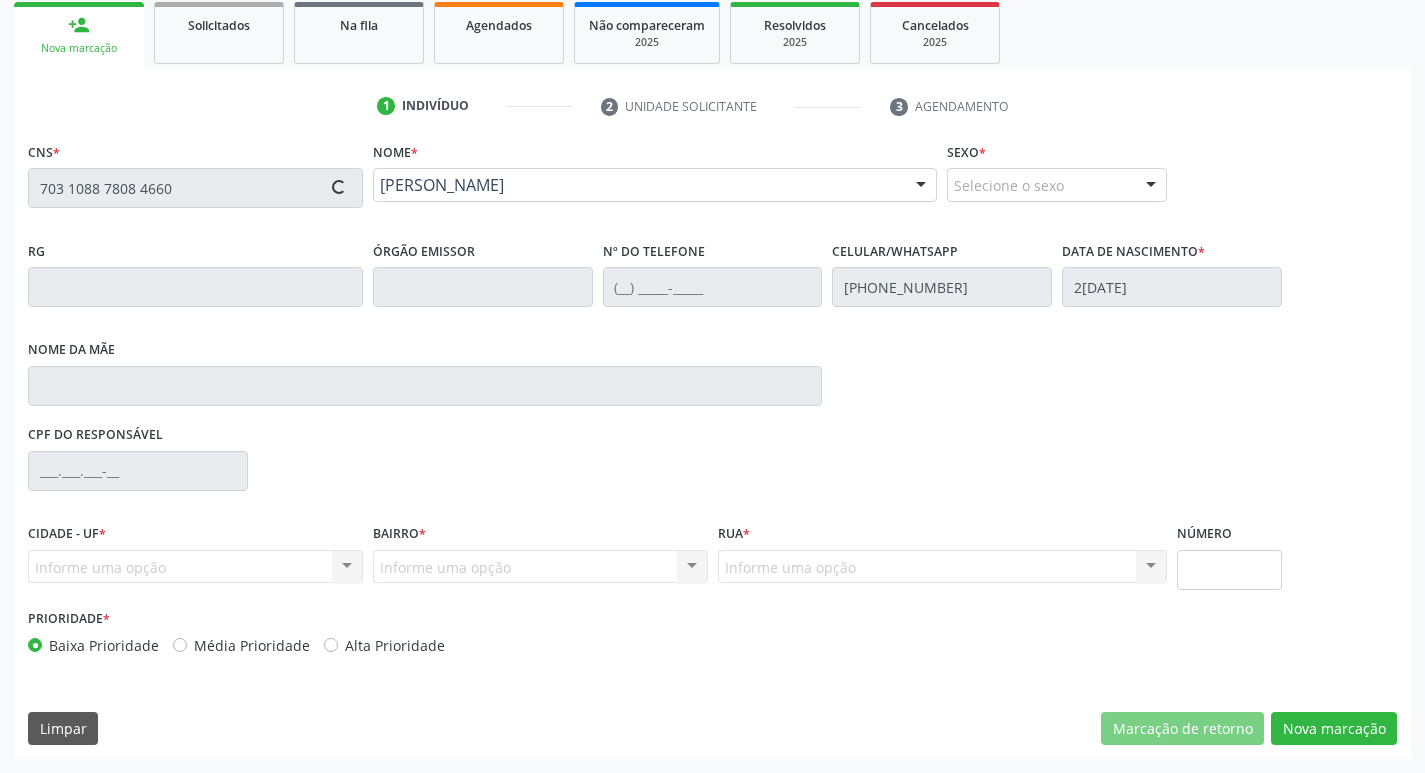 type on "[PERSON_NAME]" 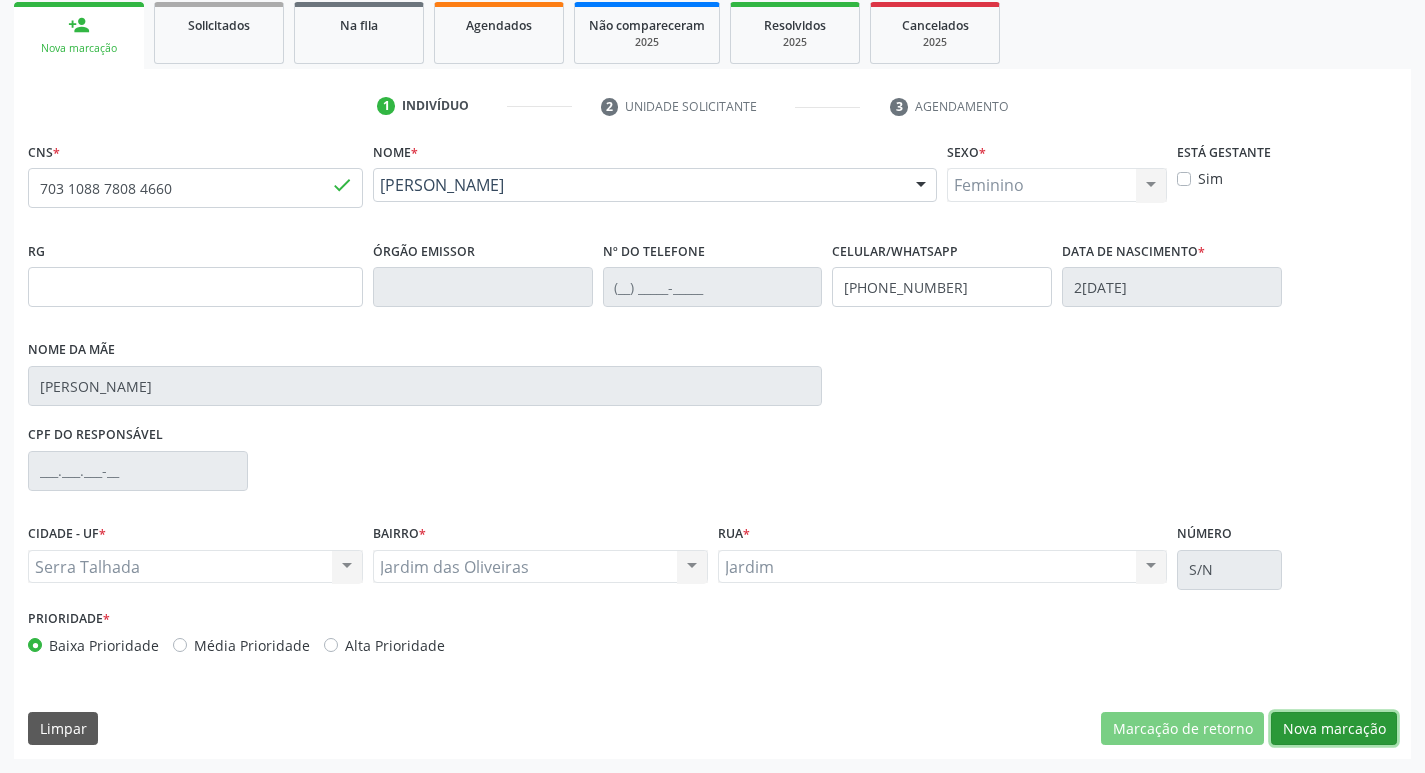 click on "Nova marcação" at bounding box center [1334, 729] 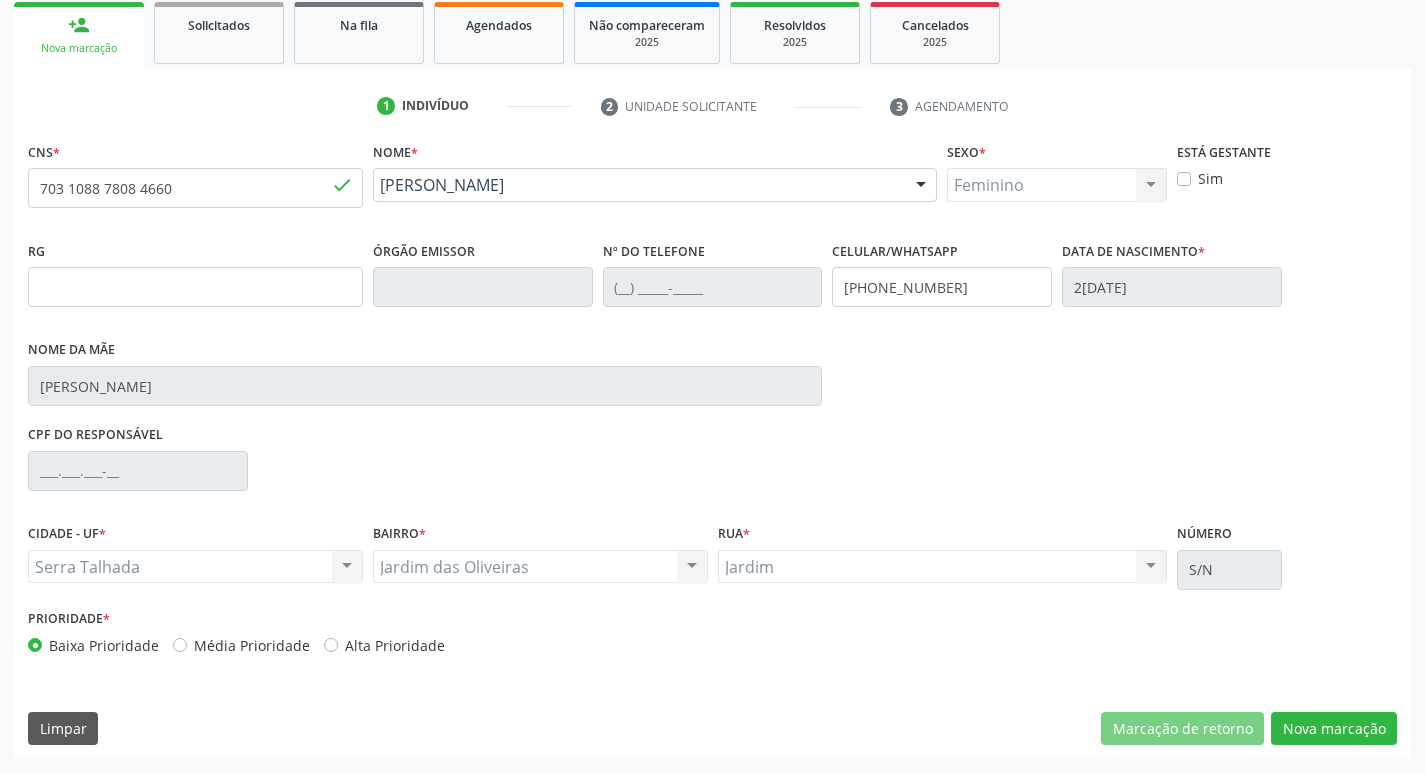 scroll, scrollTop: 133, scrollLeft: 0, axis: vertical 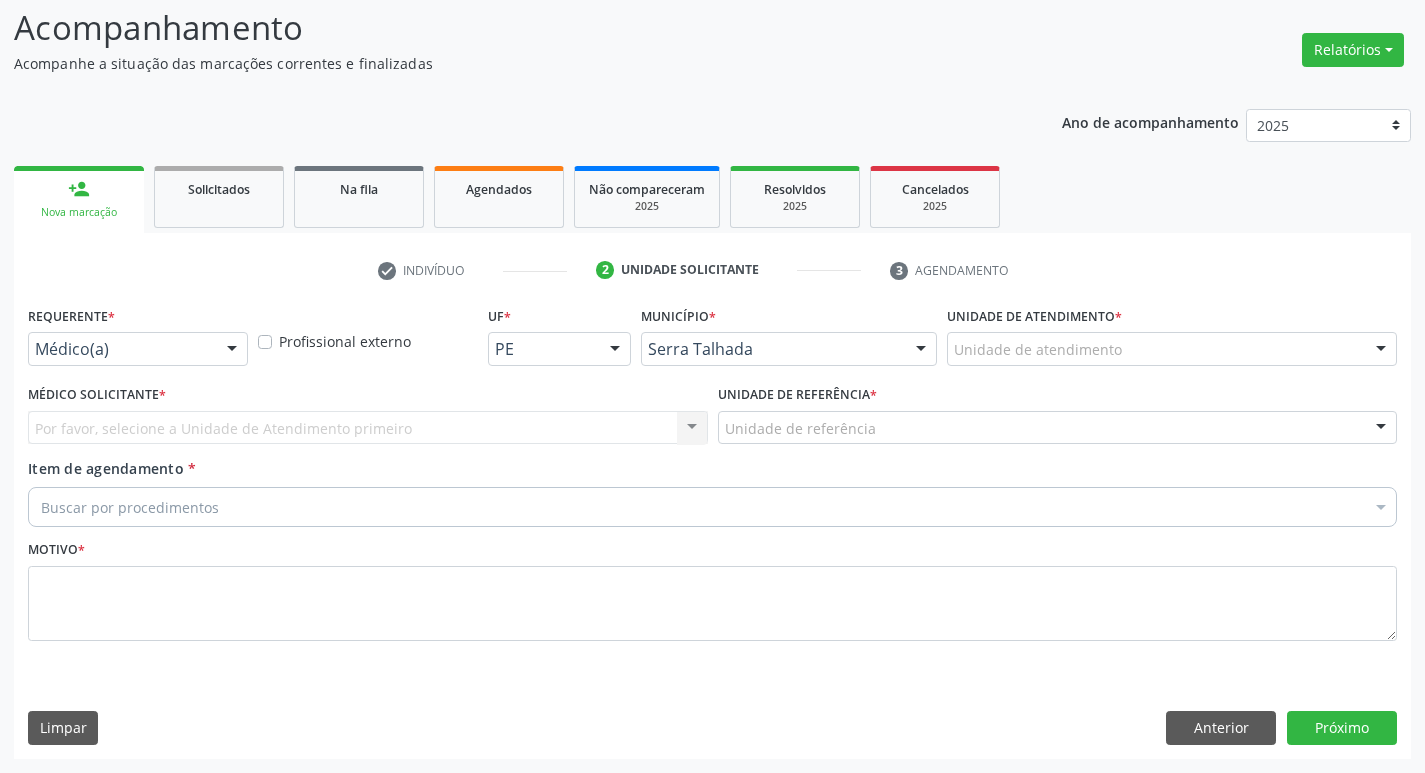 click at bounding box center [232, 350] 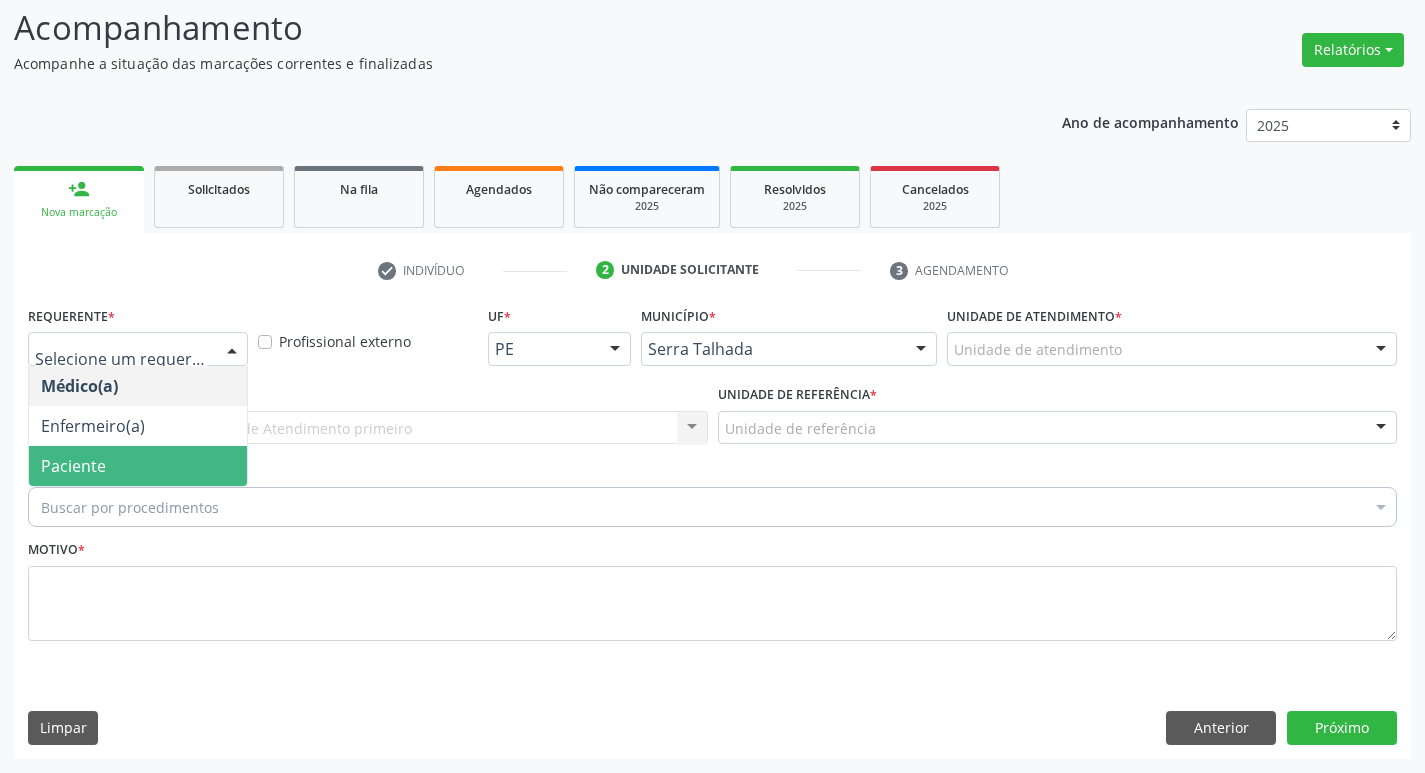 click on "Paciente" at bounding box center [138, 466] 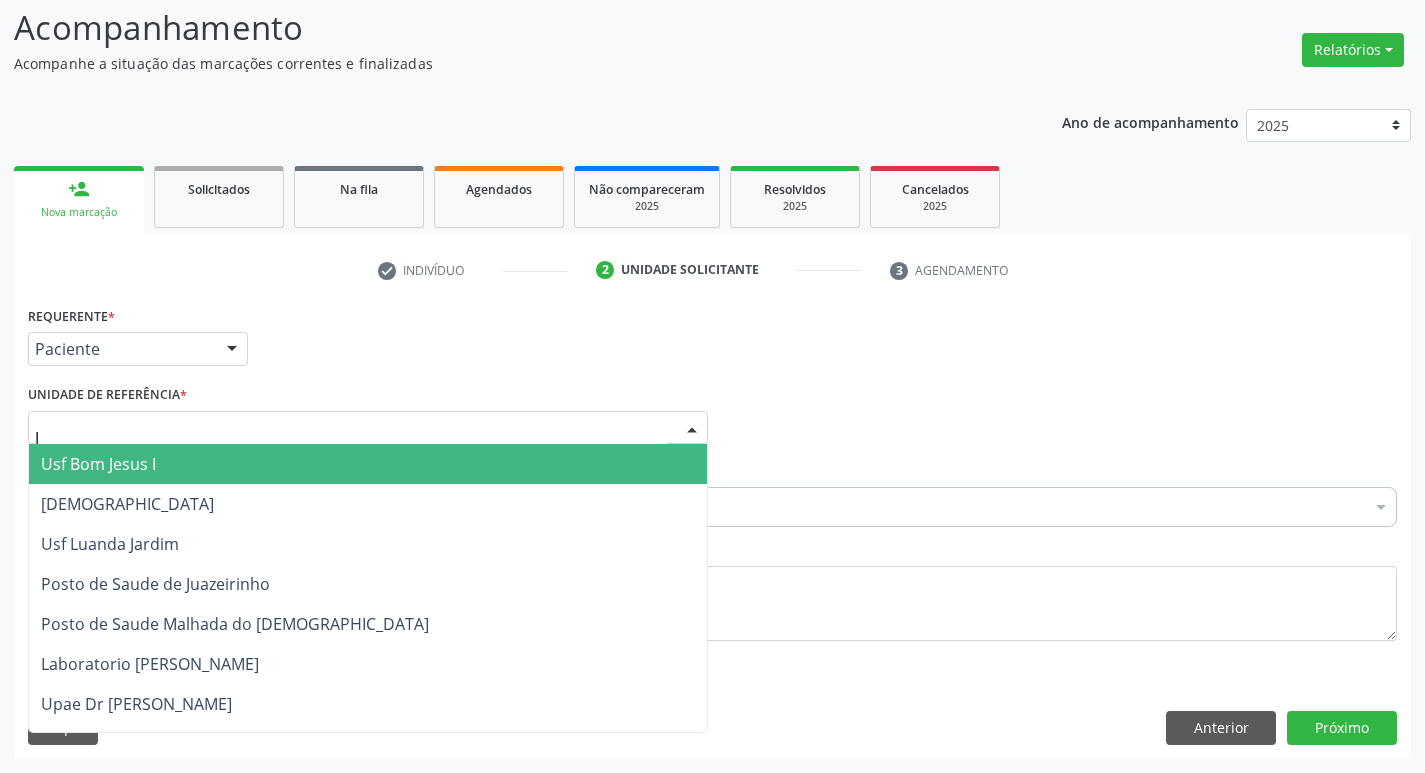 type on "[PERSON_NAME]" 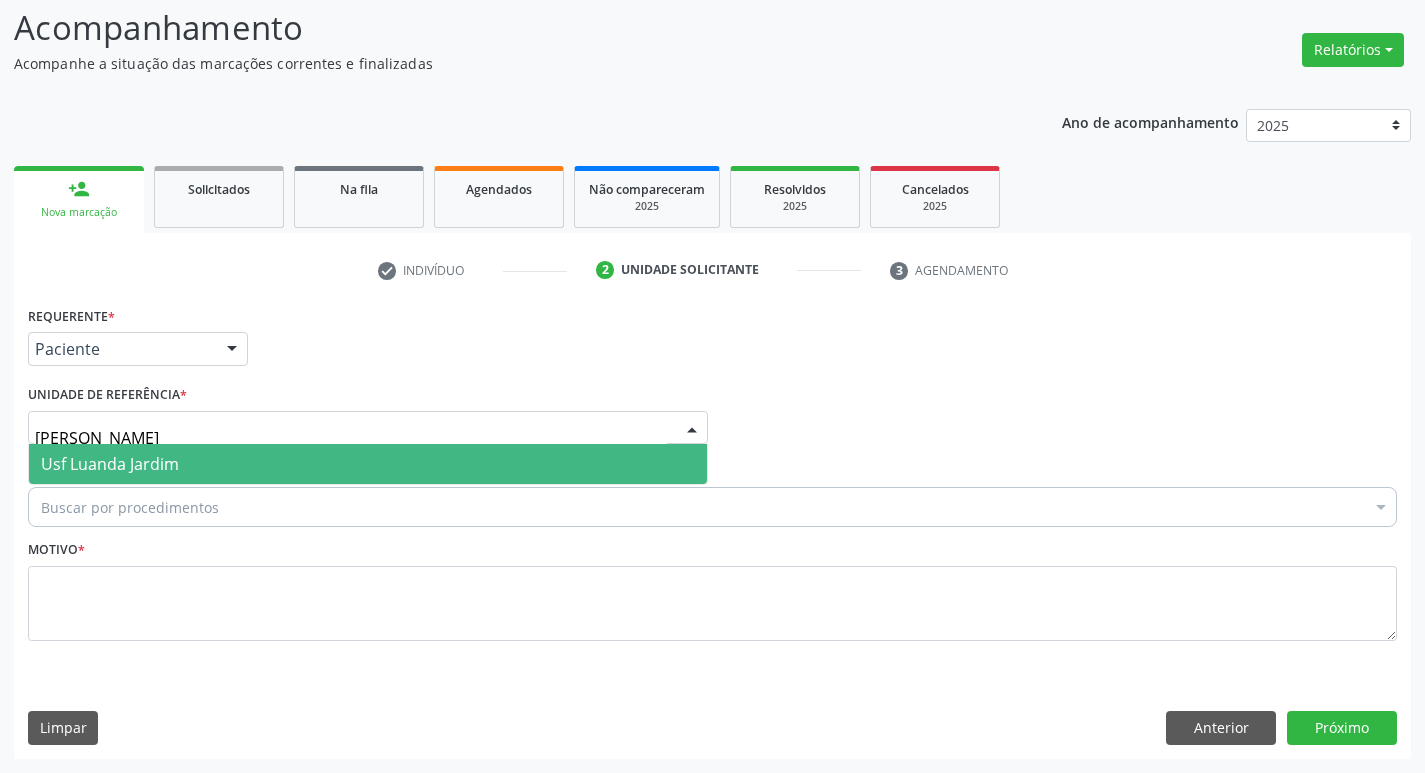 click on "Usf Luanda Jardim" at bounding box center [110, 464] 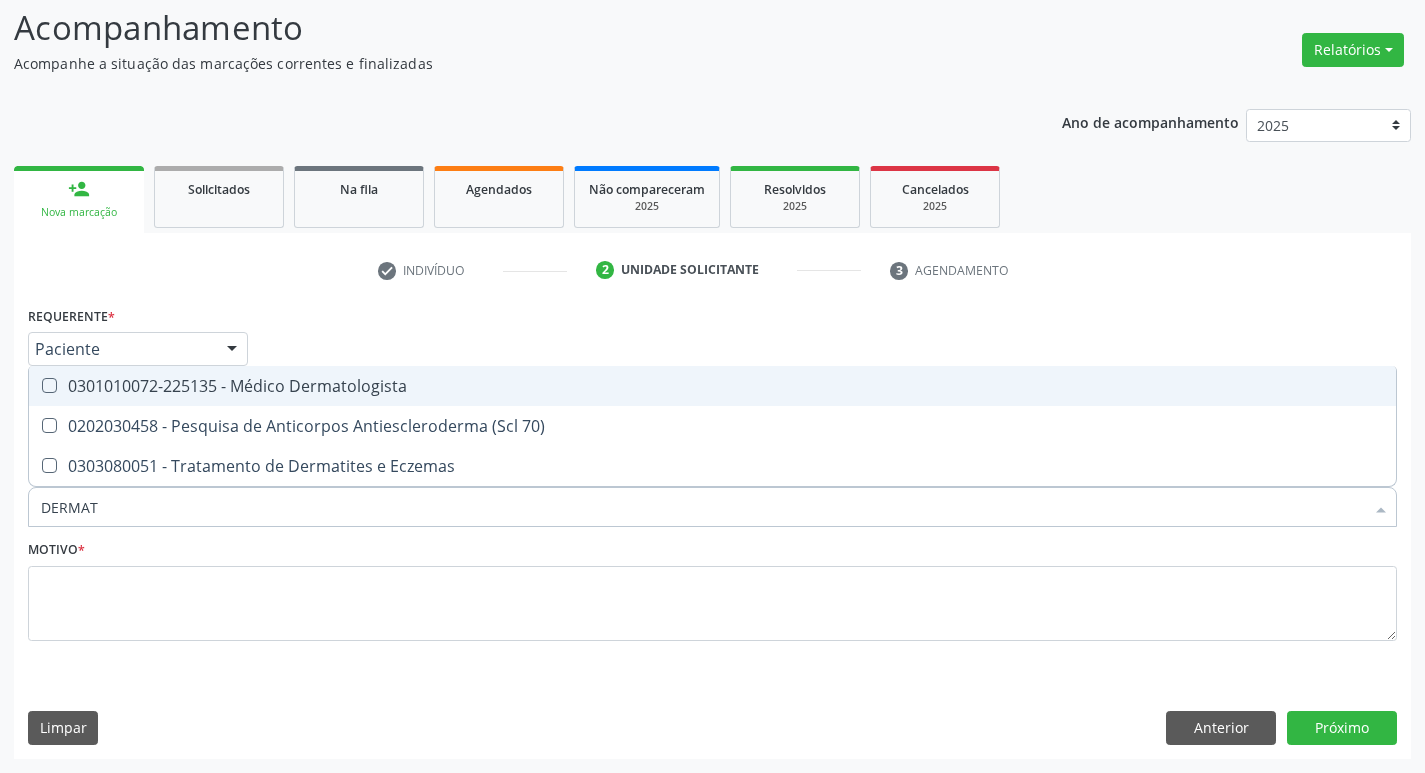 type on "DERMATO" 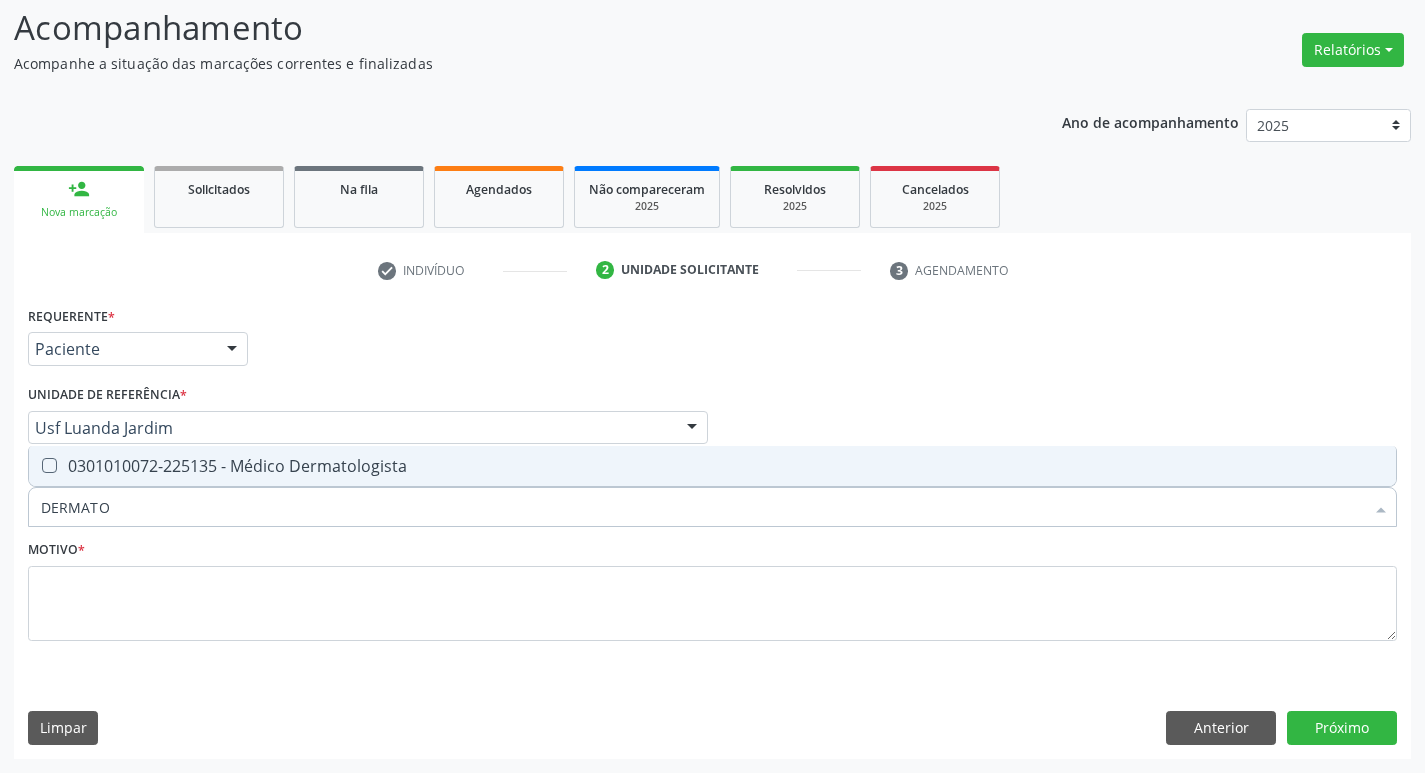 click on "0301010072-225135 - Médico Dermatologista" at bounding box center [712, 466] 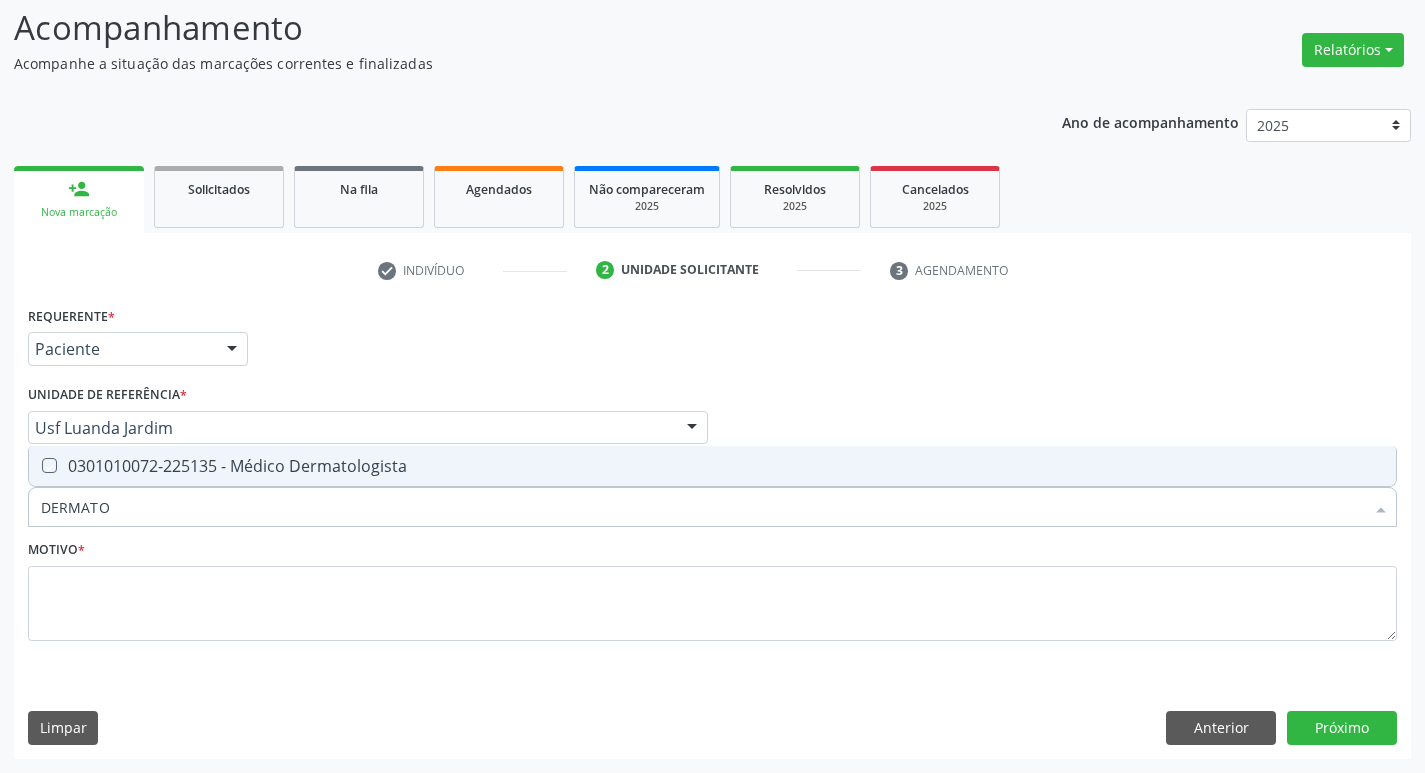 checkbox on "true" 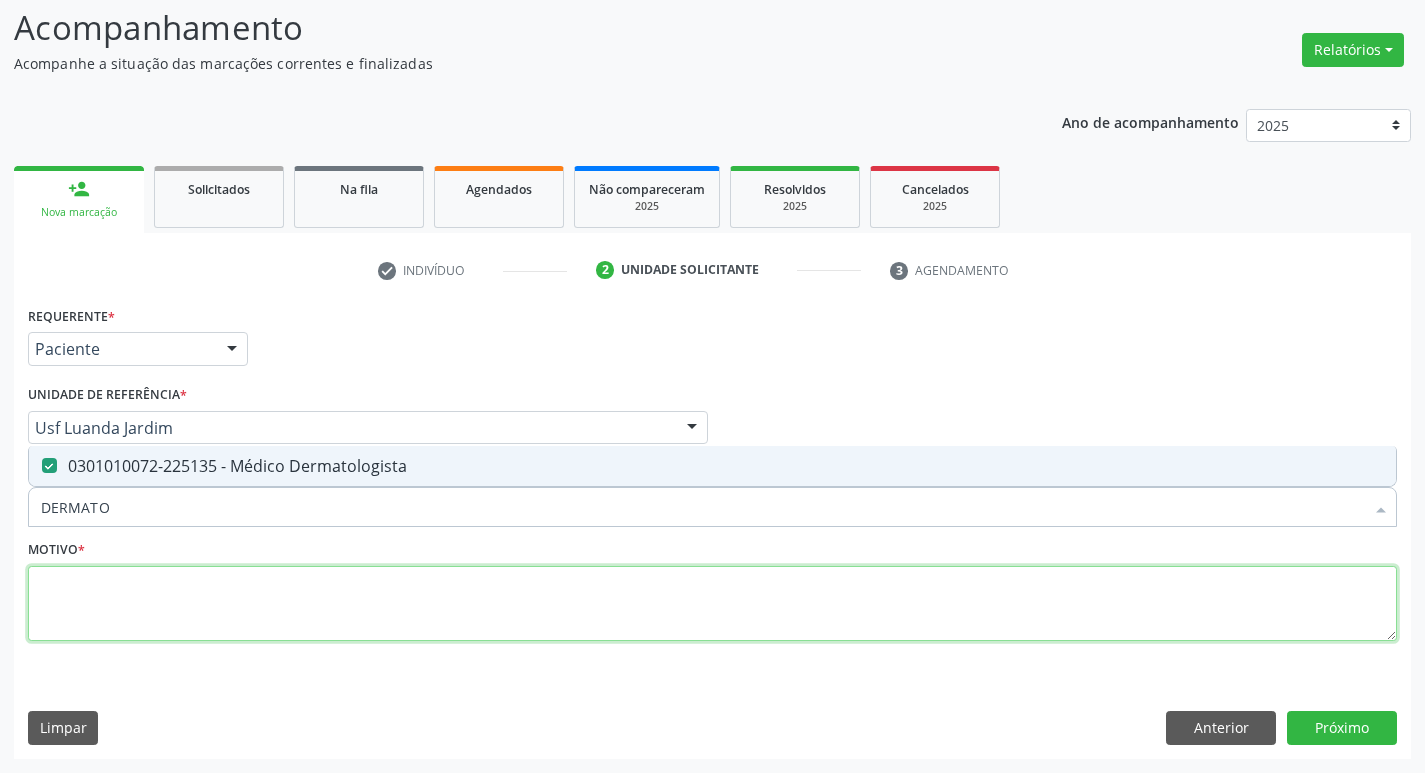 click at bounding box center (712, 604) 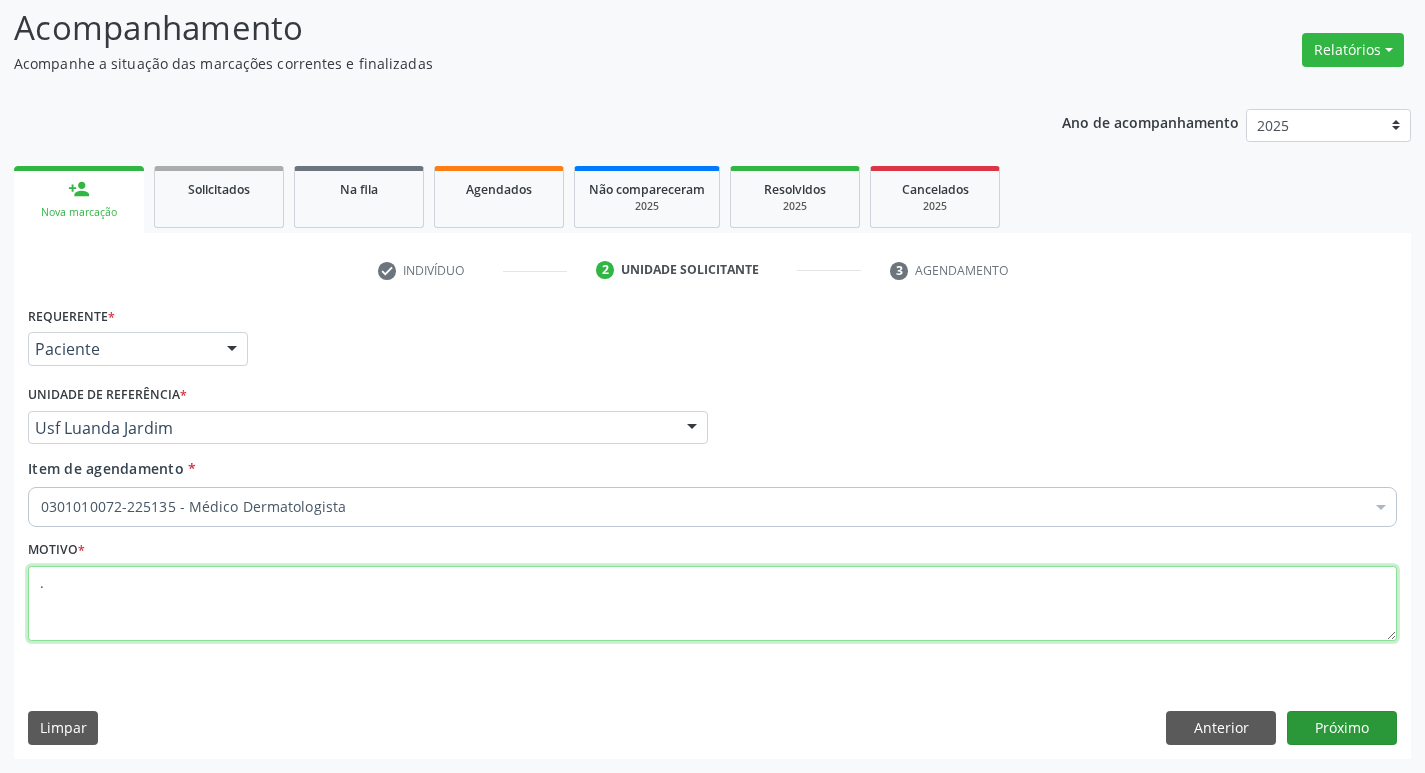 type on "." 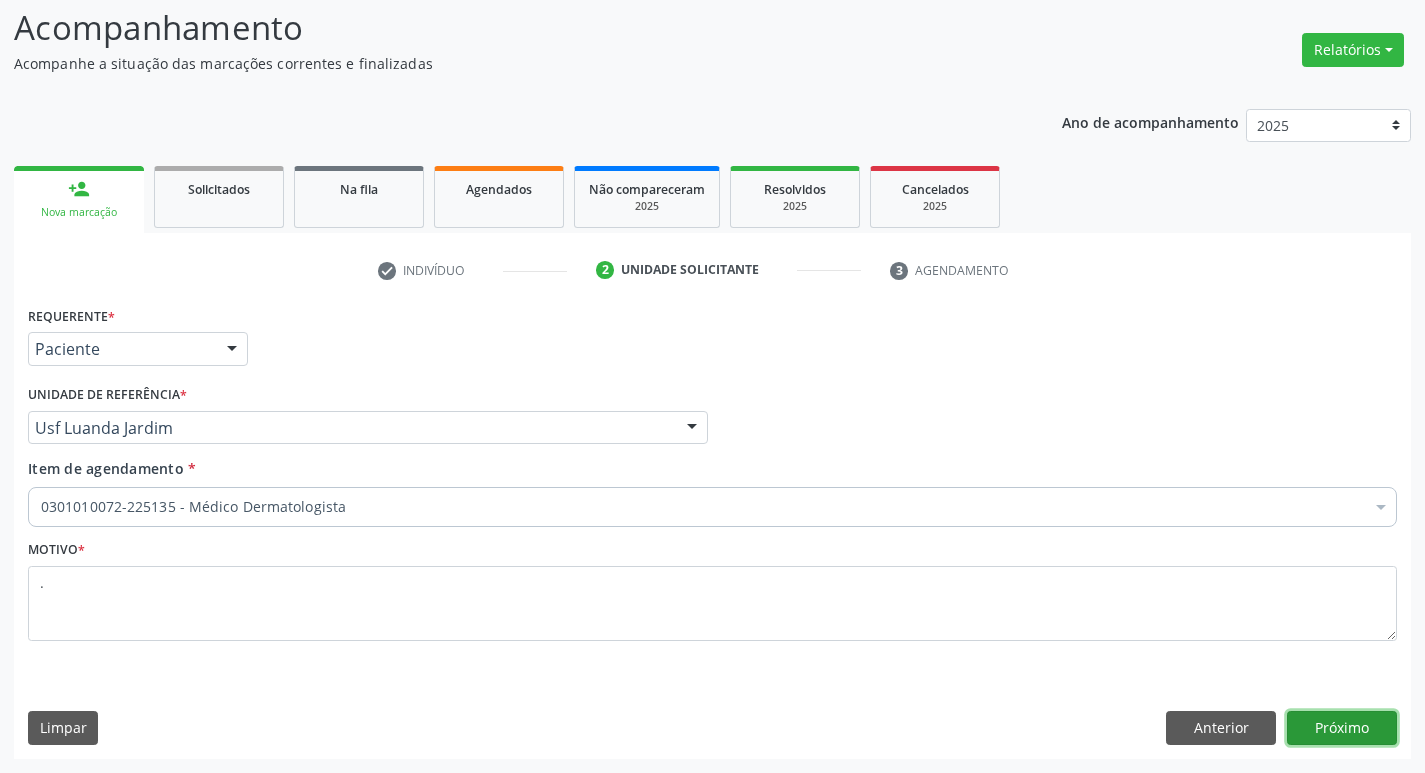 click on "Próximo" at bounding box center [1342, 728] 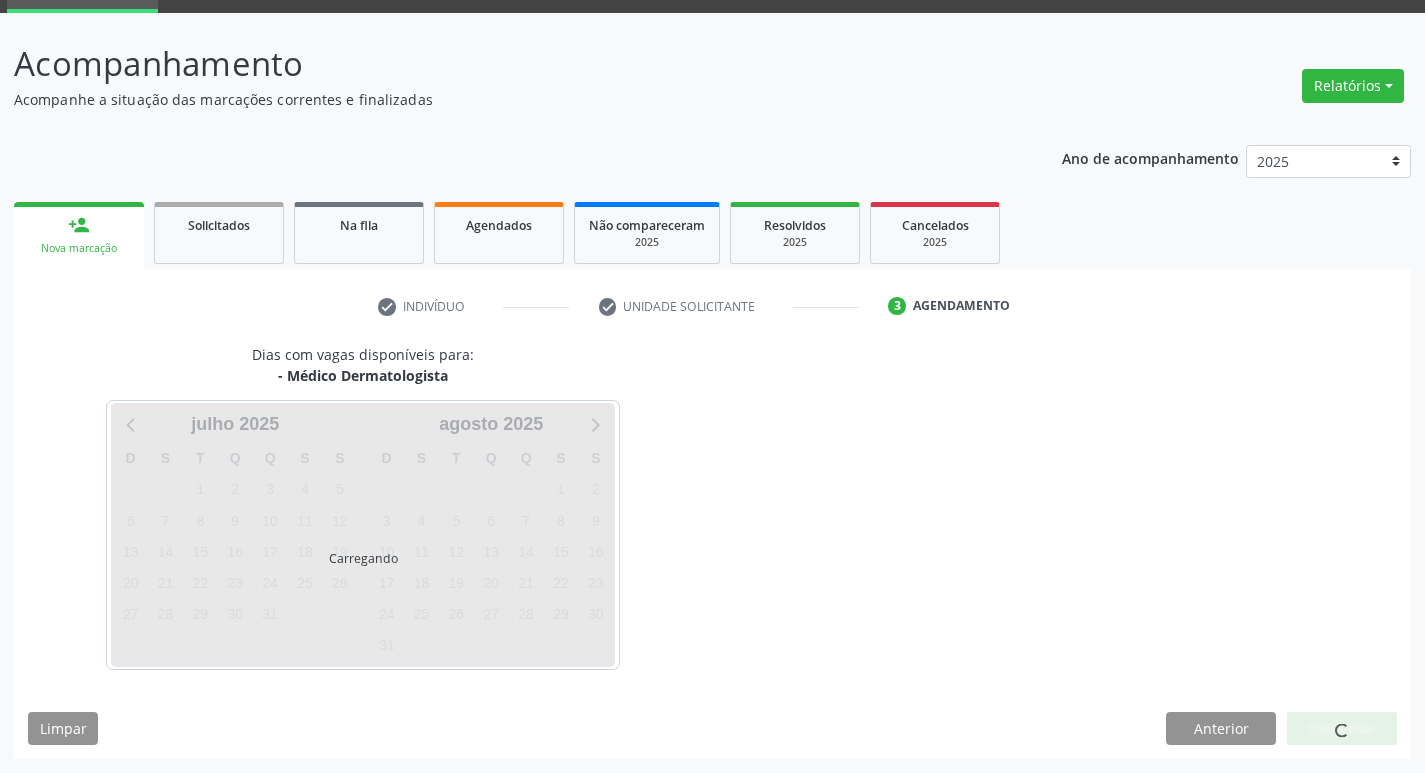 scroll, scrollTop: 97, scrollLeft: 0, axis: vertical 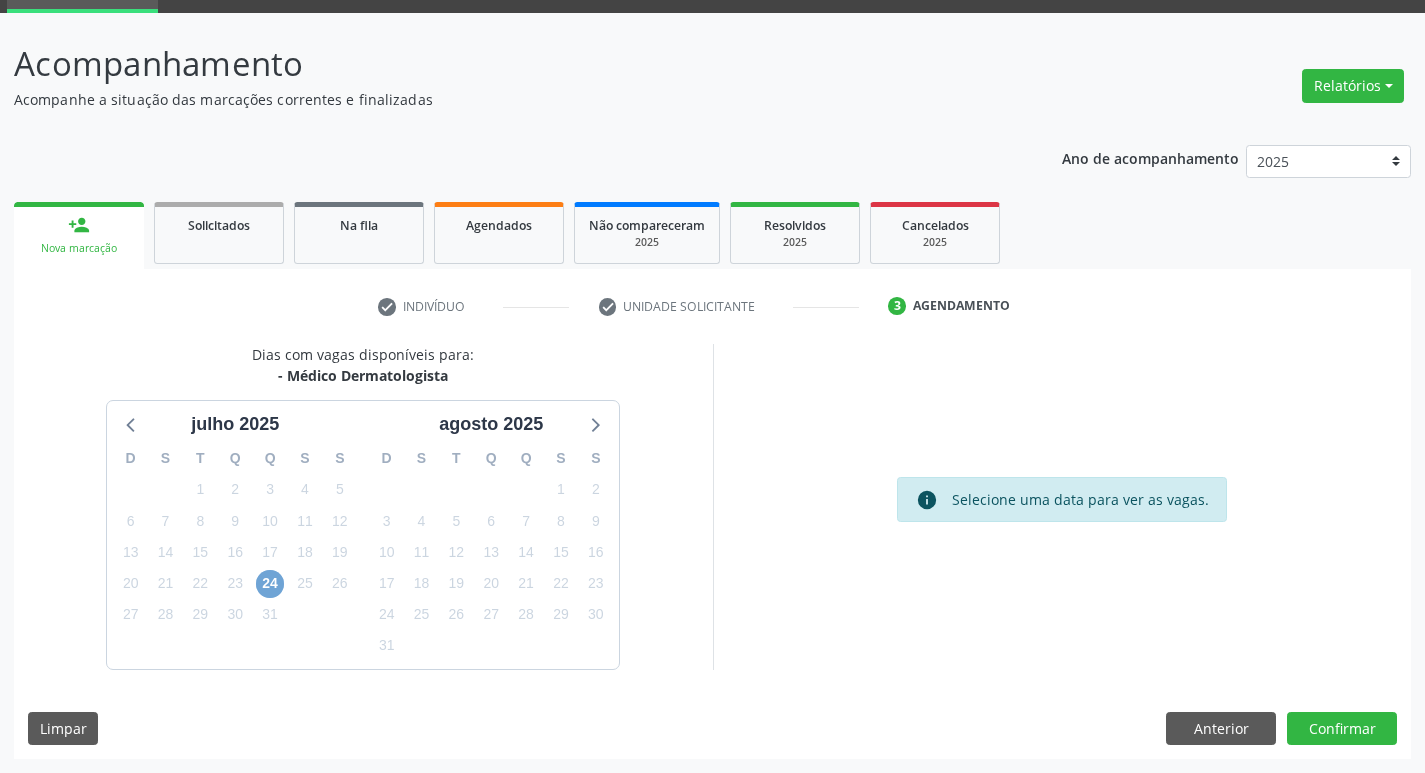 click on "24" at bounding box center [270, 584] 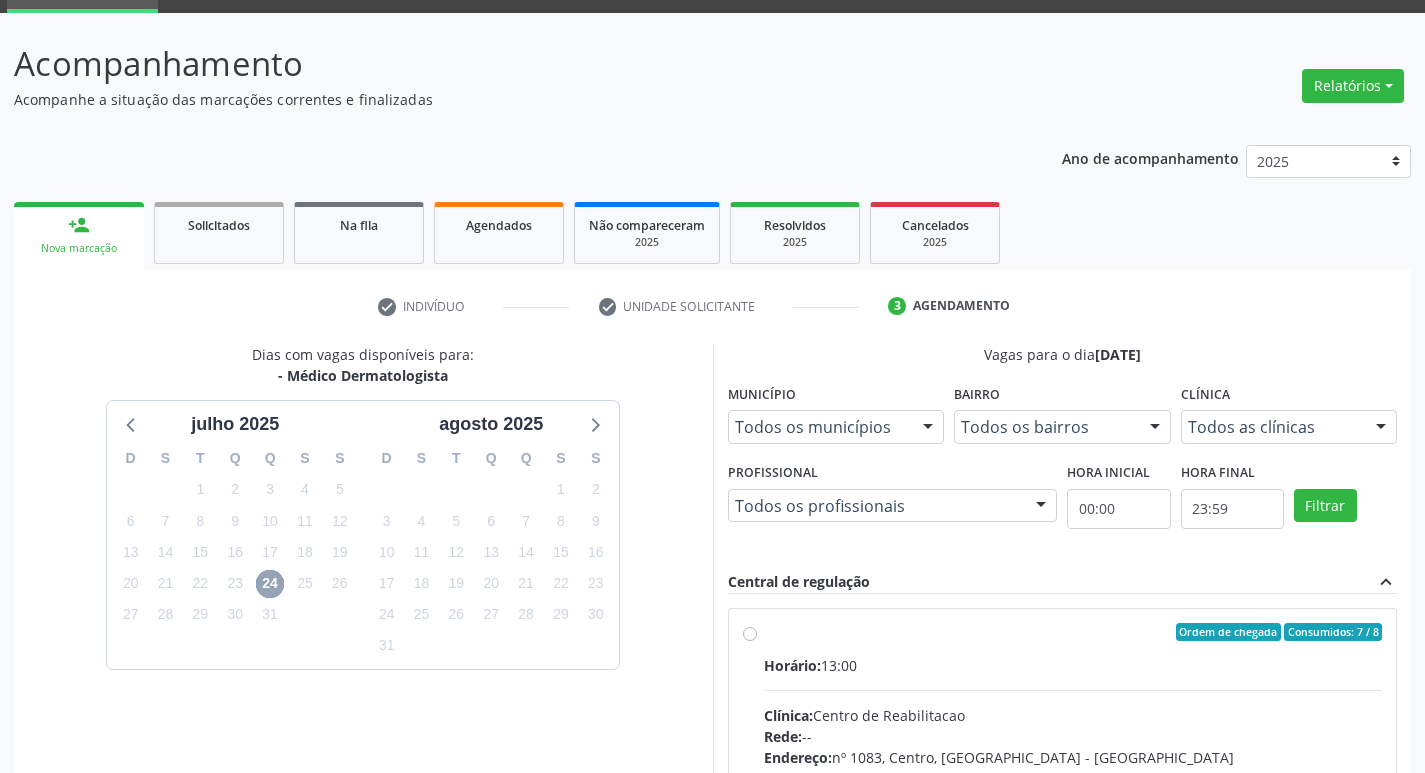 scroll, scrollTop: 422, scrollLeft: 0, axis: vertical 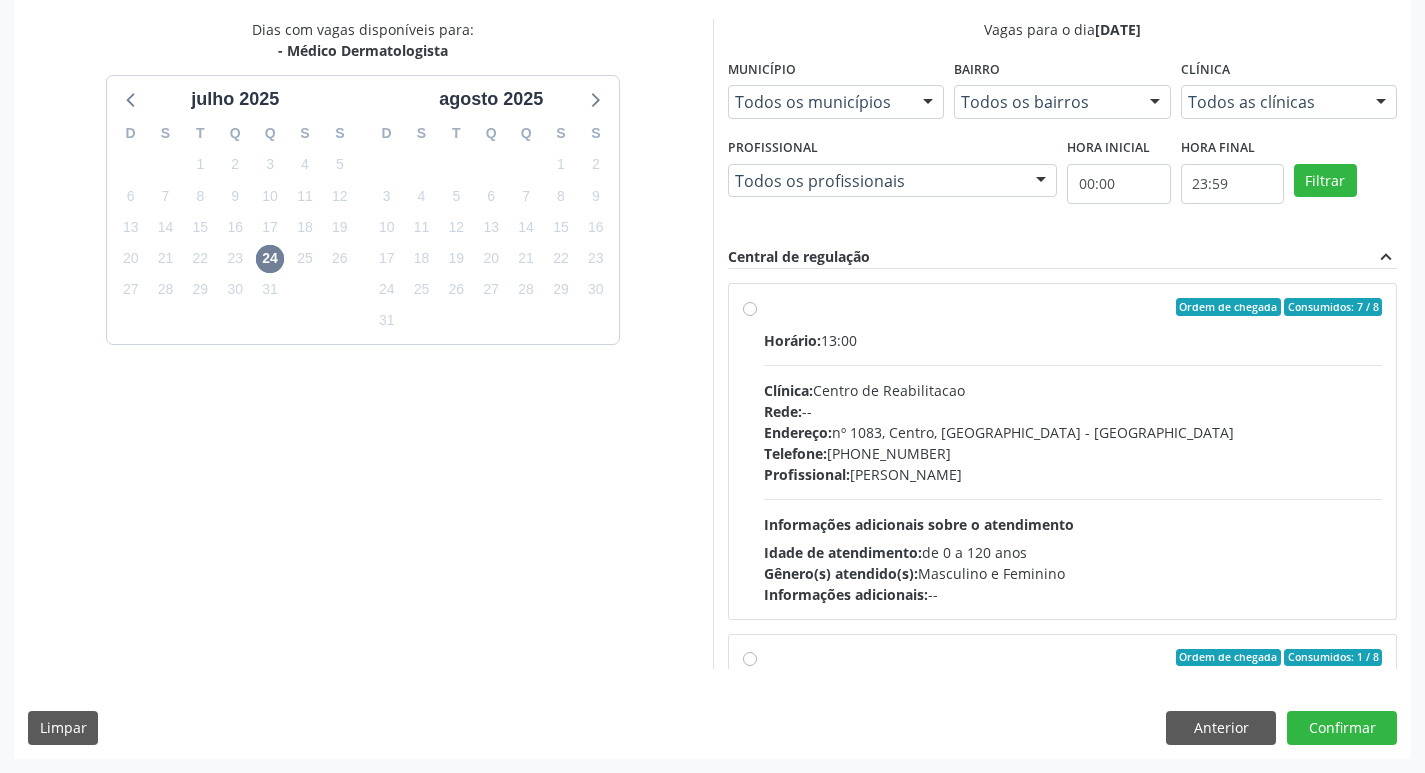 click on "Endereço:   [STREET_ADDRESS]" at bounding box center [1073, 432] 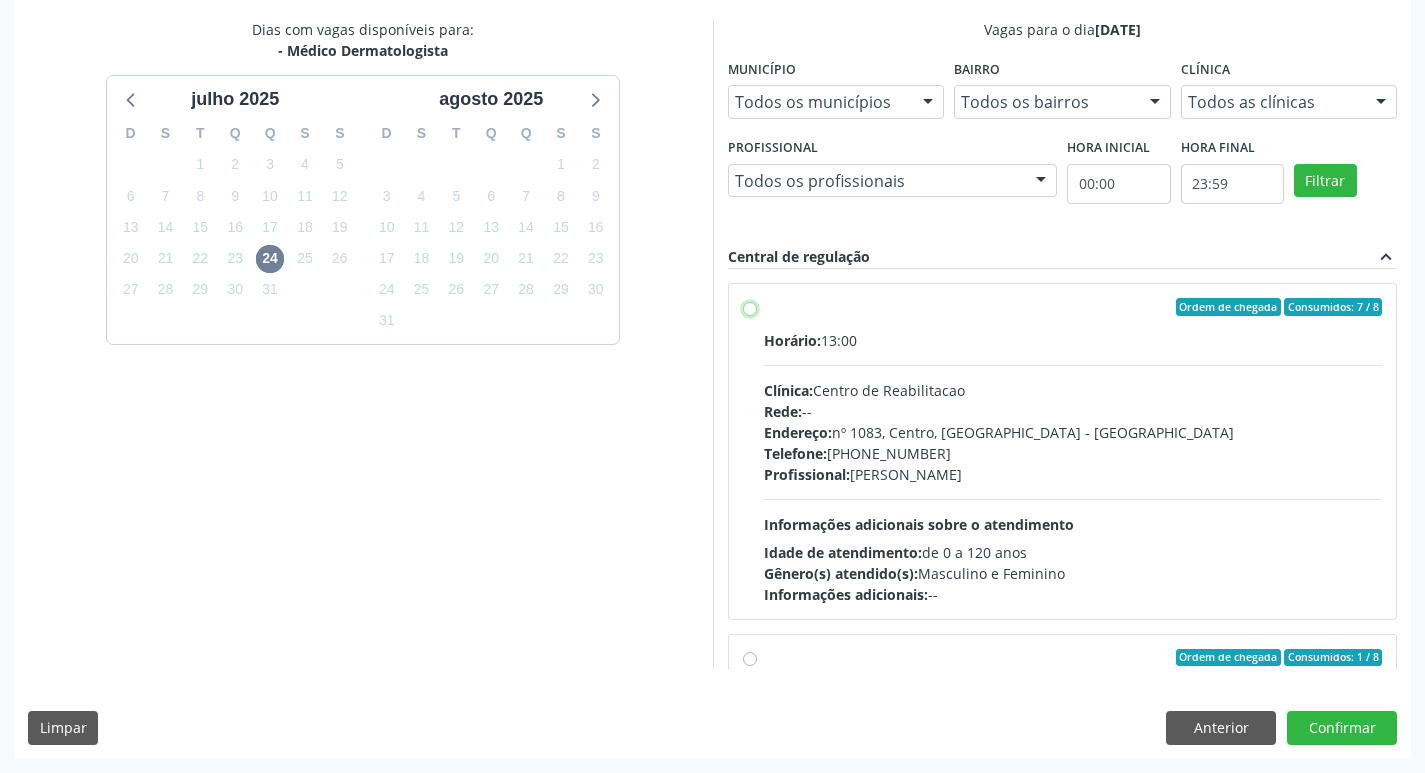 click on "Ordem de chegada
Consumidos: 7 / 8
Horário:   13:00
Clínica:  Centro de Reabilitacao
Rede:
--
Endereço:   [STREET_ADDRESS]
Telefone:   [PHONE_NUMBER]
Profissional:
[PERSON_NAME]
Informações adicionais sobre o atendimento
Idade de atendimento:
de 0 a 120 anos
Gênero(s) atendido(s):
Masculino e Feminino
Informações adicionais:
--" at bounding box center (750, 307) 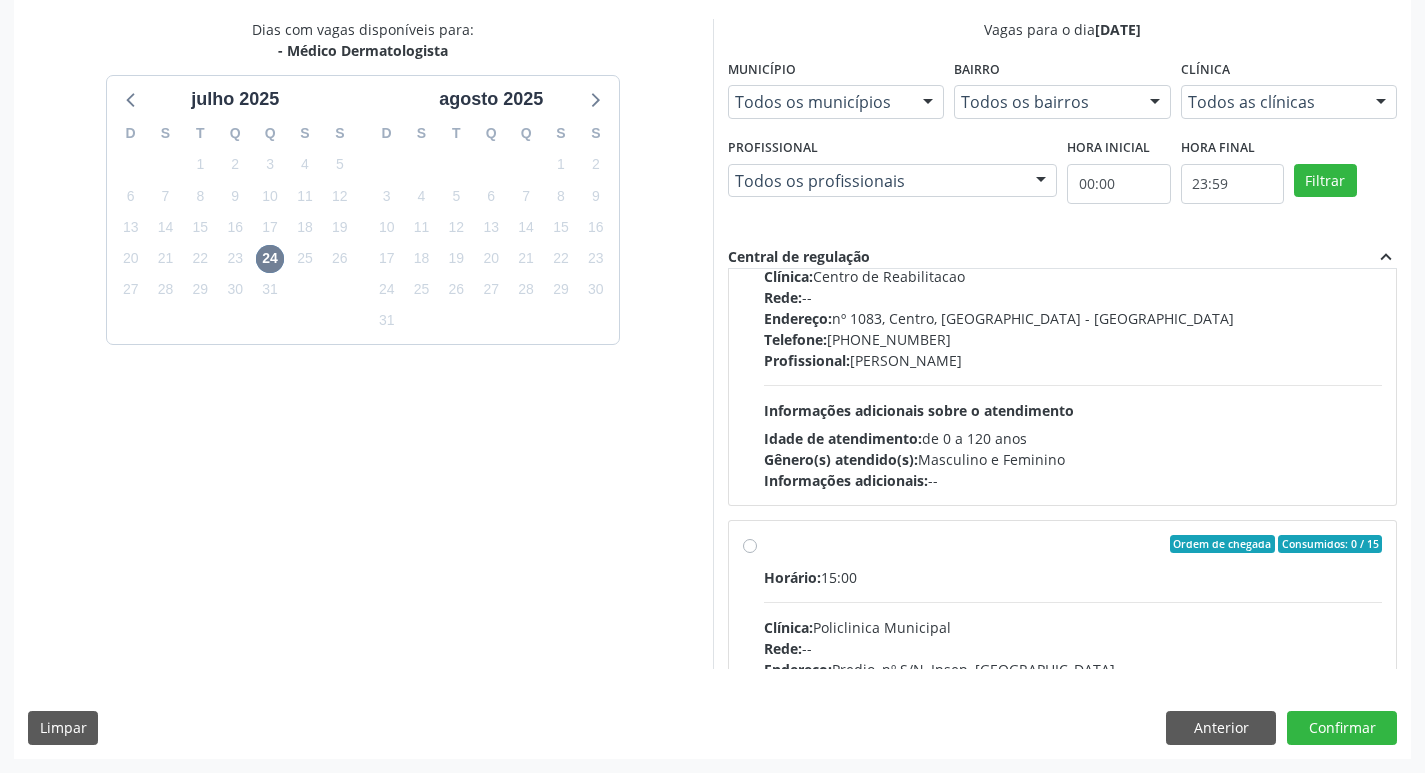 scroll, scrollTop: 1501, scrollLeft: 0, axis: vertical 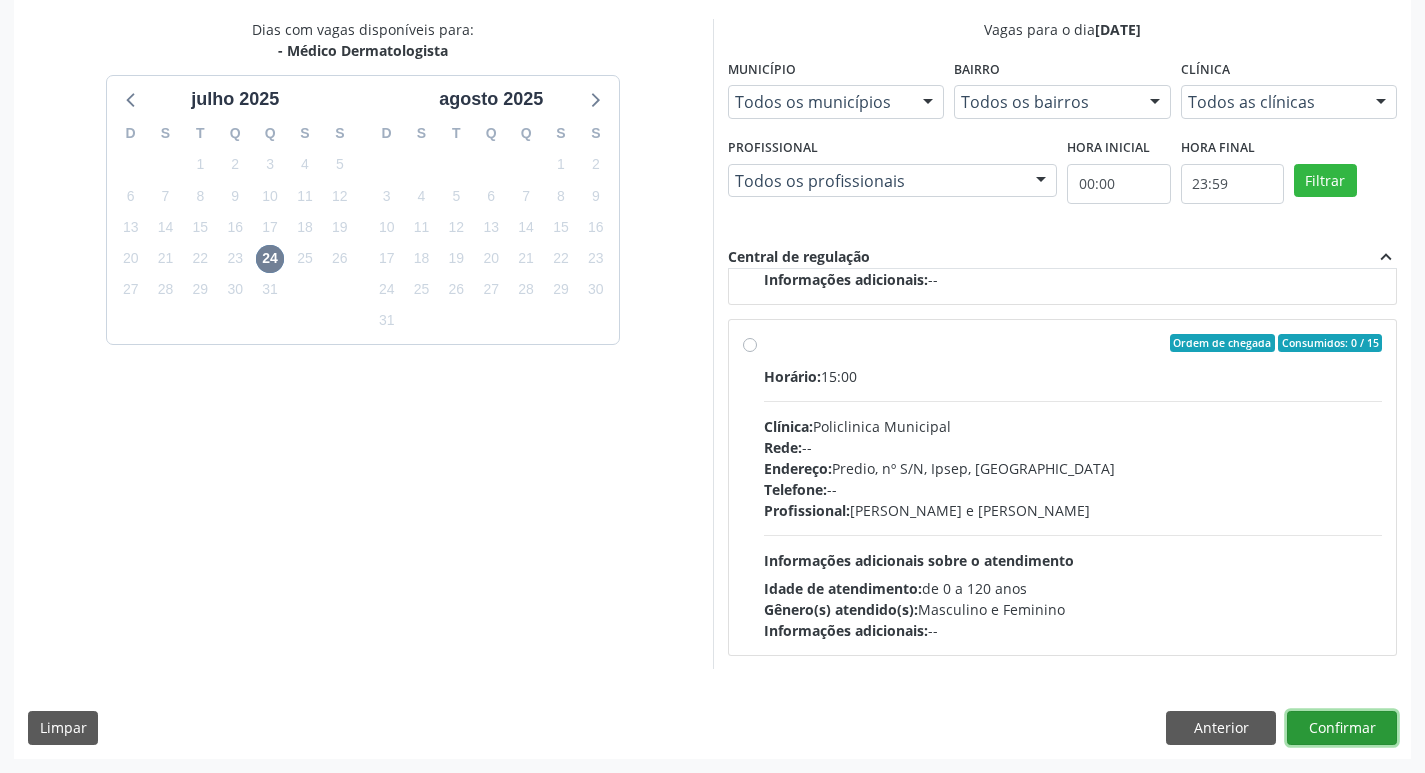 click on "Confirmar" at bounding box center [1342, 728] 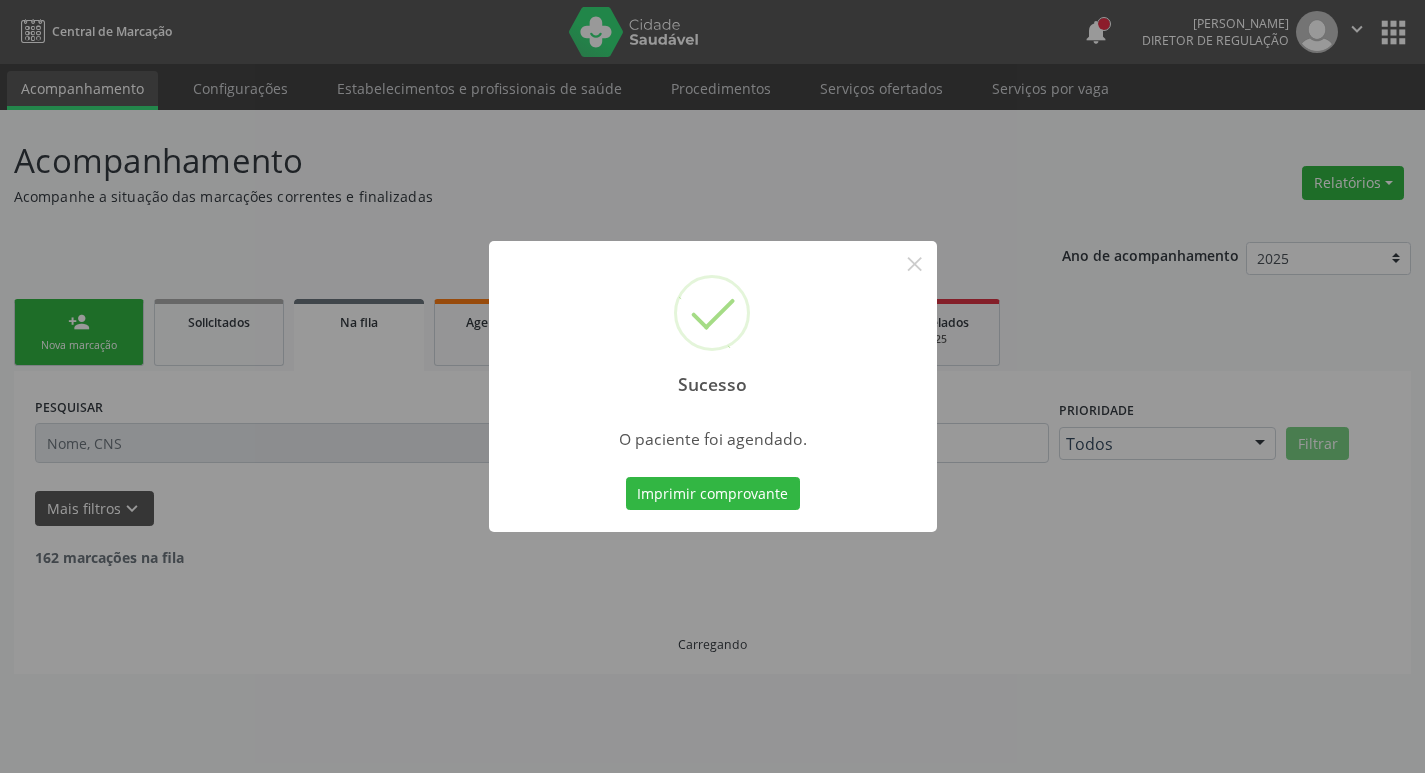 scroll, scrollTop: 0, scrollLeft: 0, axis: both 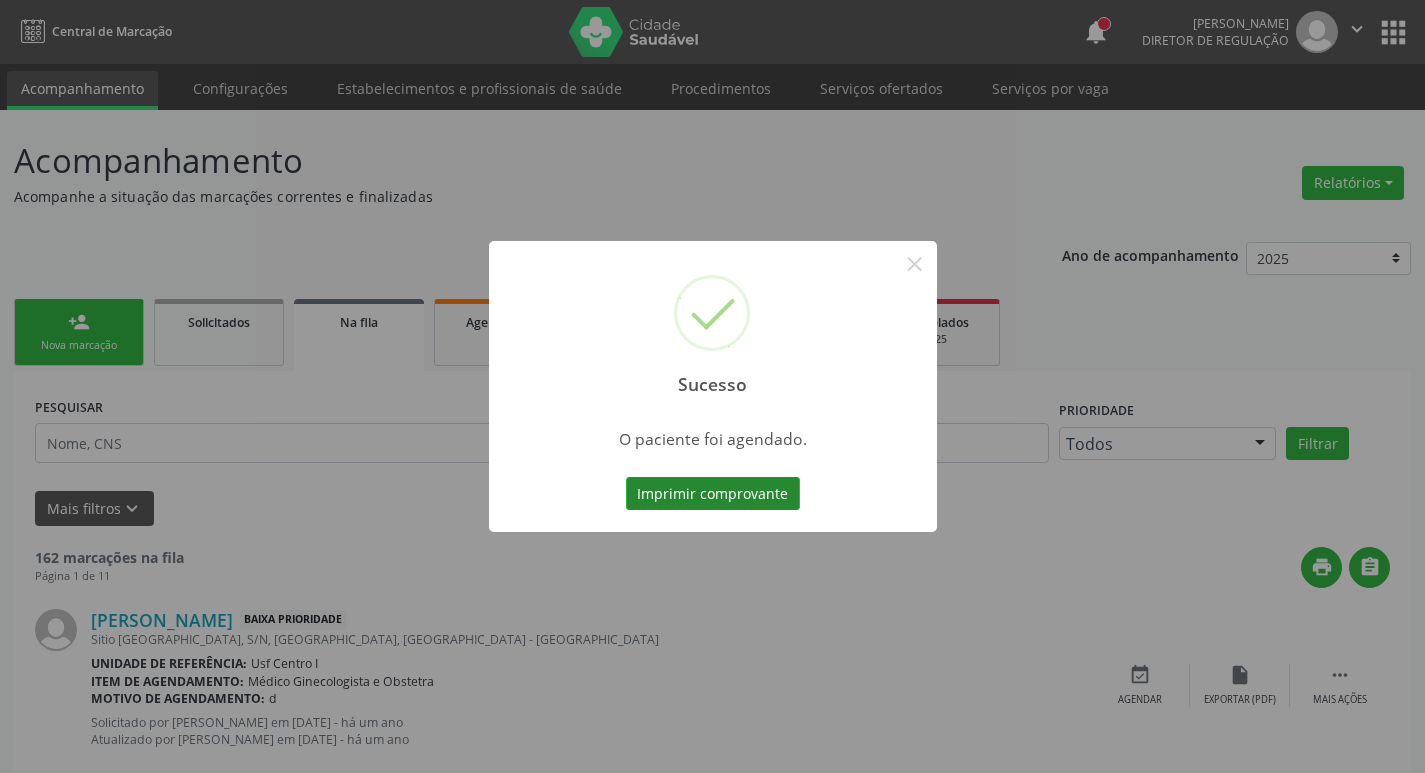 click on "Imprimir comprovante" at bounding box center [713, 494] 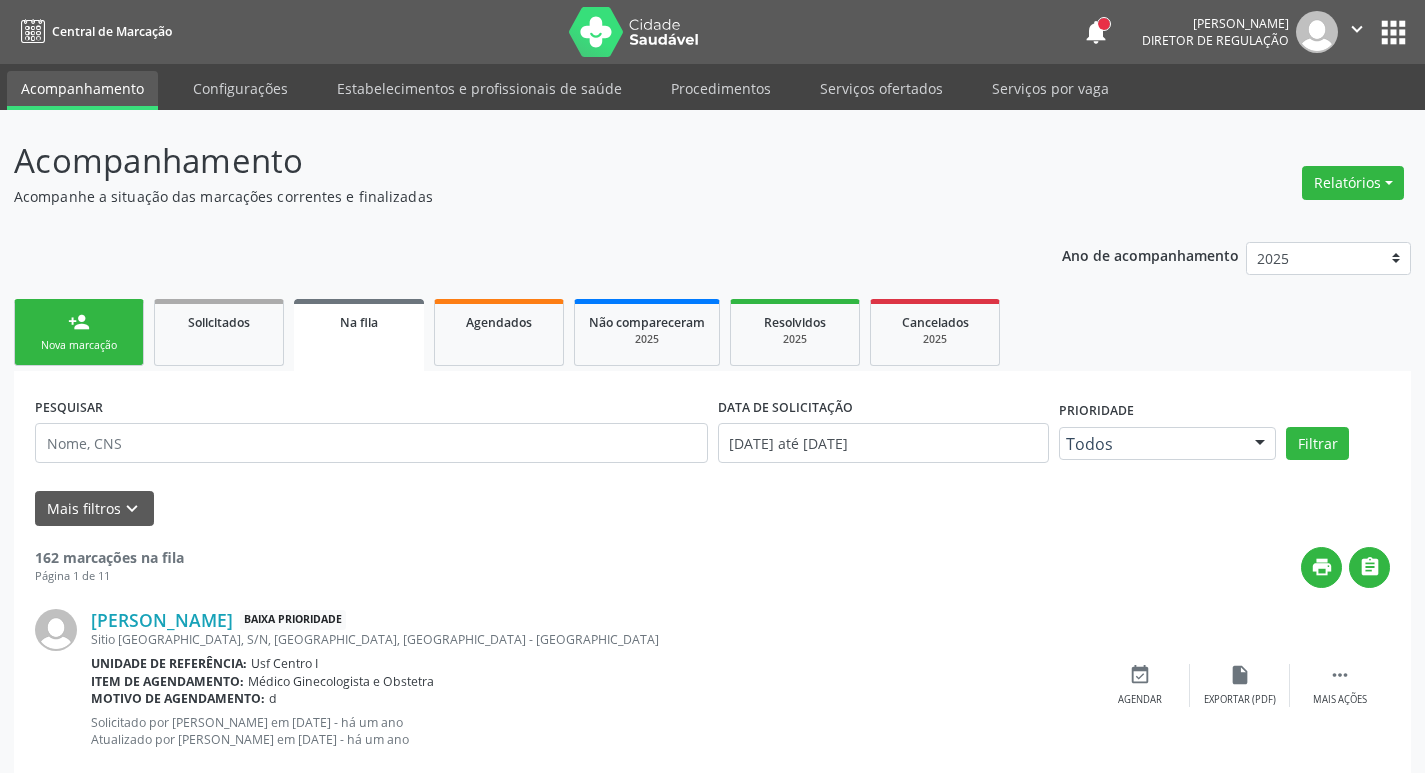 click on "Nova marcação" at bounding box center [79, 345] 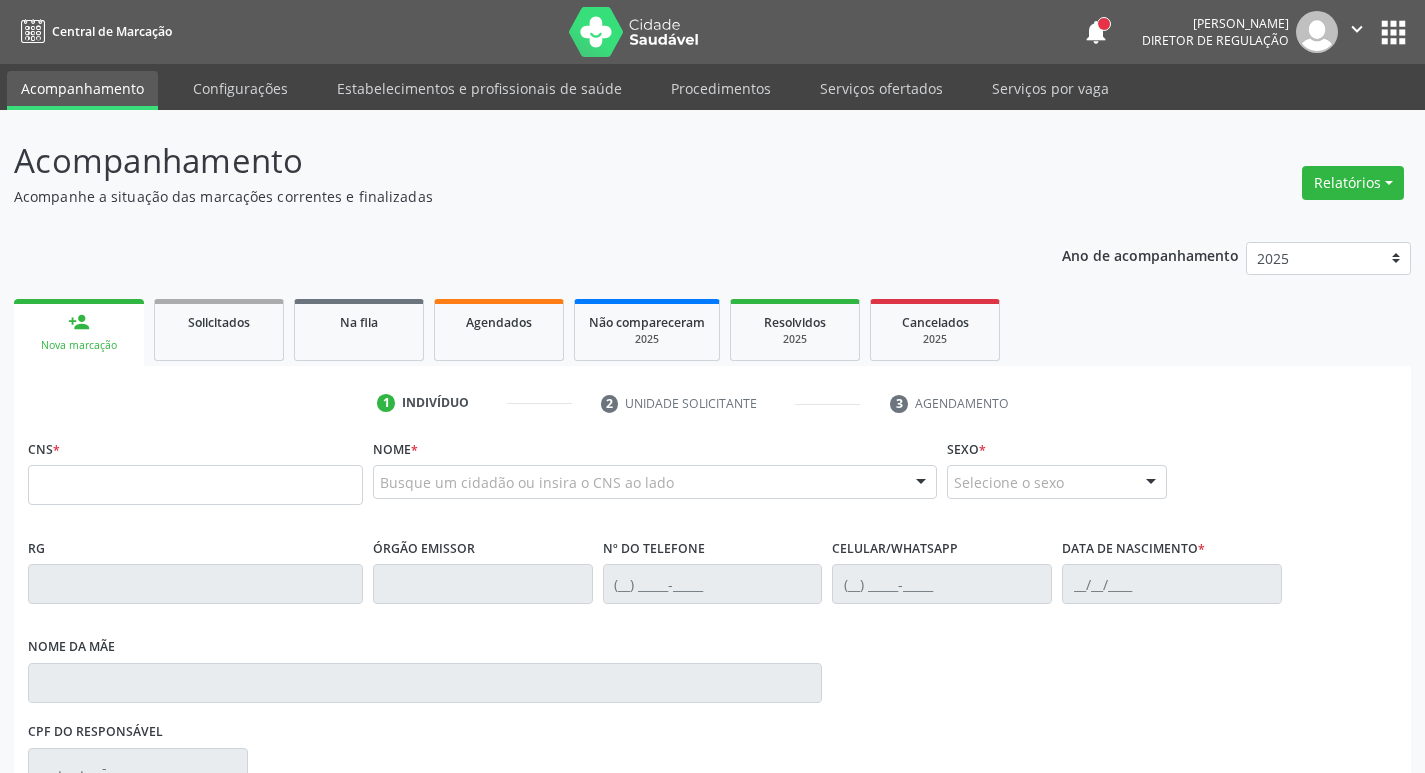 click on "Nova marcação" at bounding box center (79, 345) 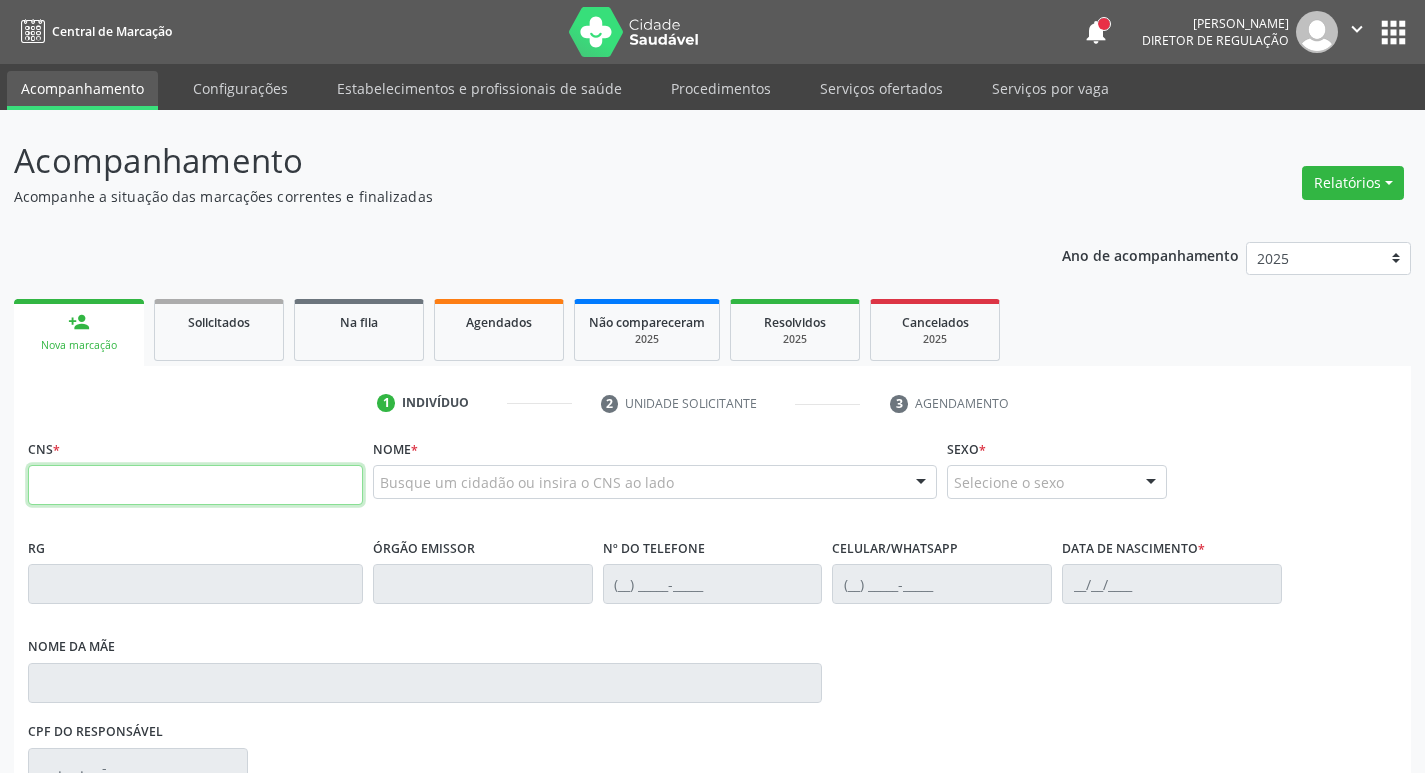 click at bounding box center [195, 485] 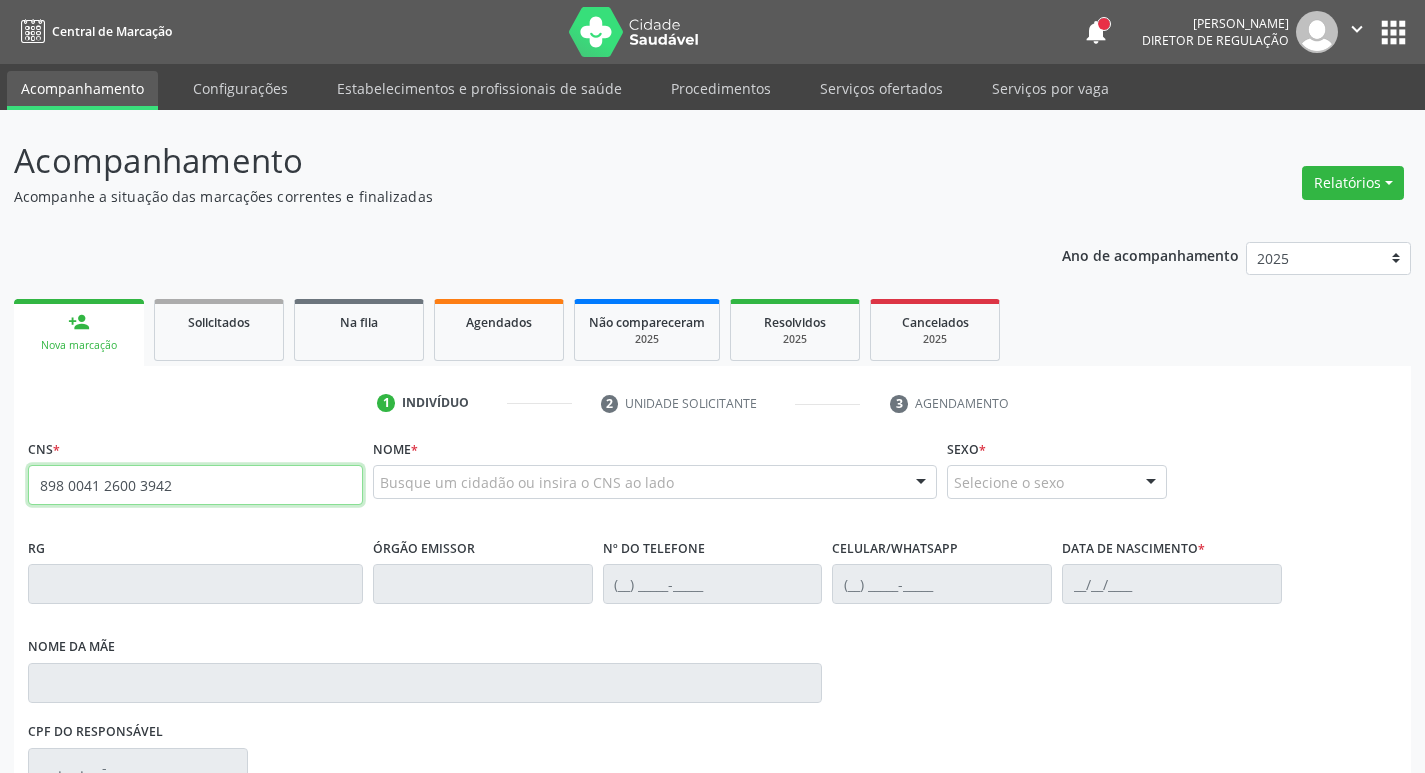 type on "898 0041 2600 3942" 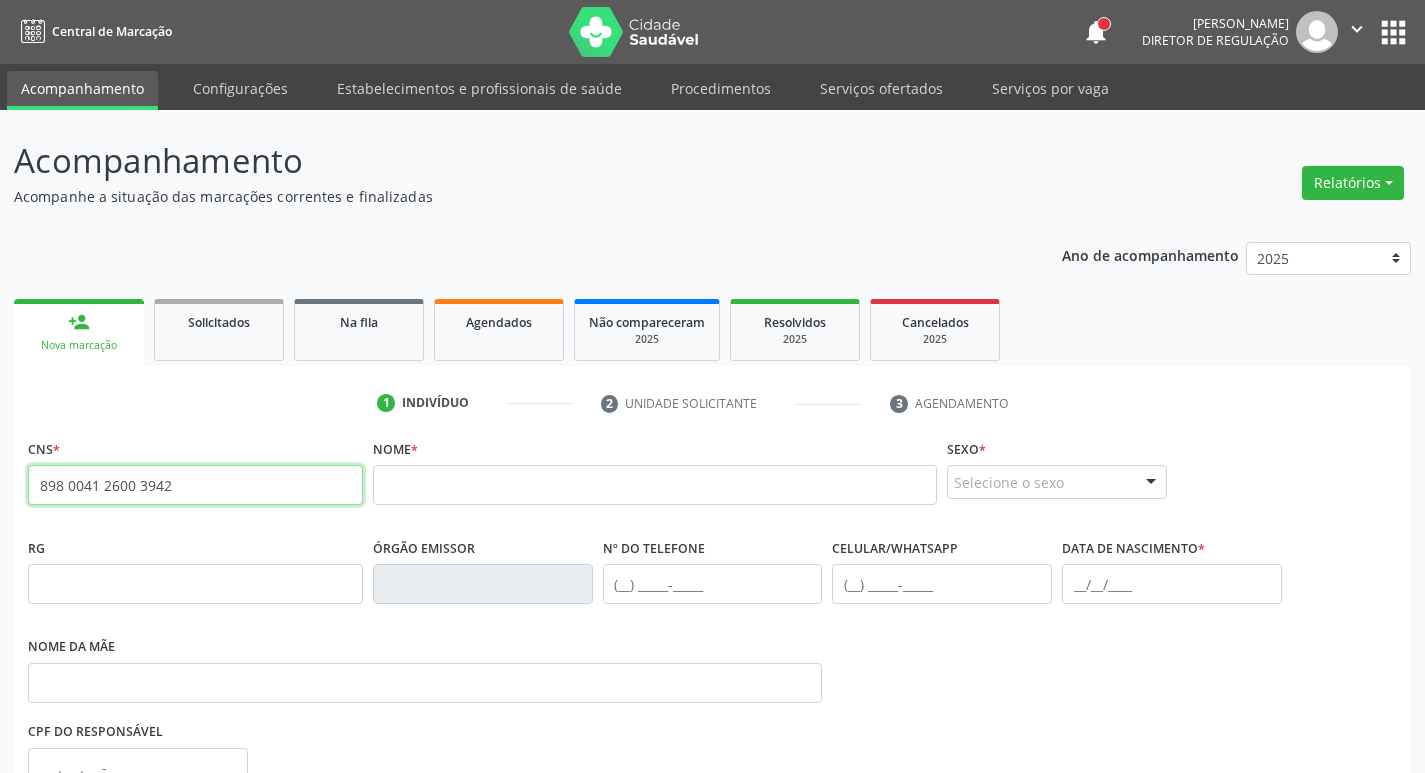 drag, startPoint x: 193, startPoint y: 481, endPoint x: 0, endPoint y: 528, distance: 198.64038 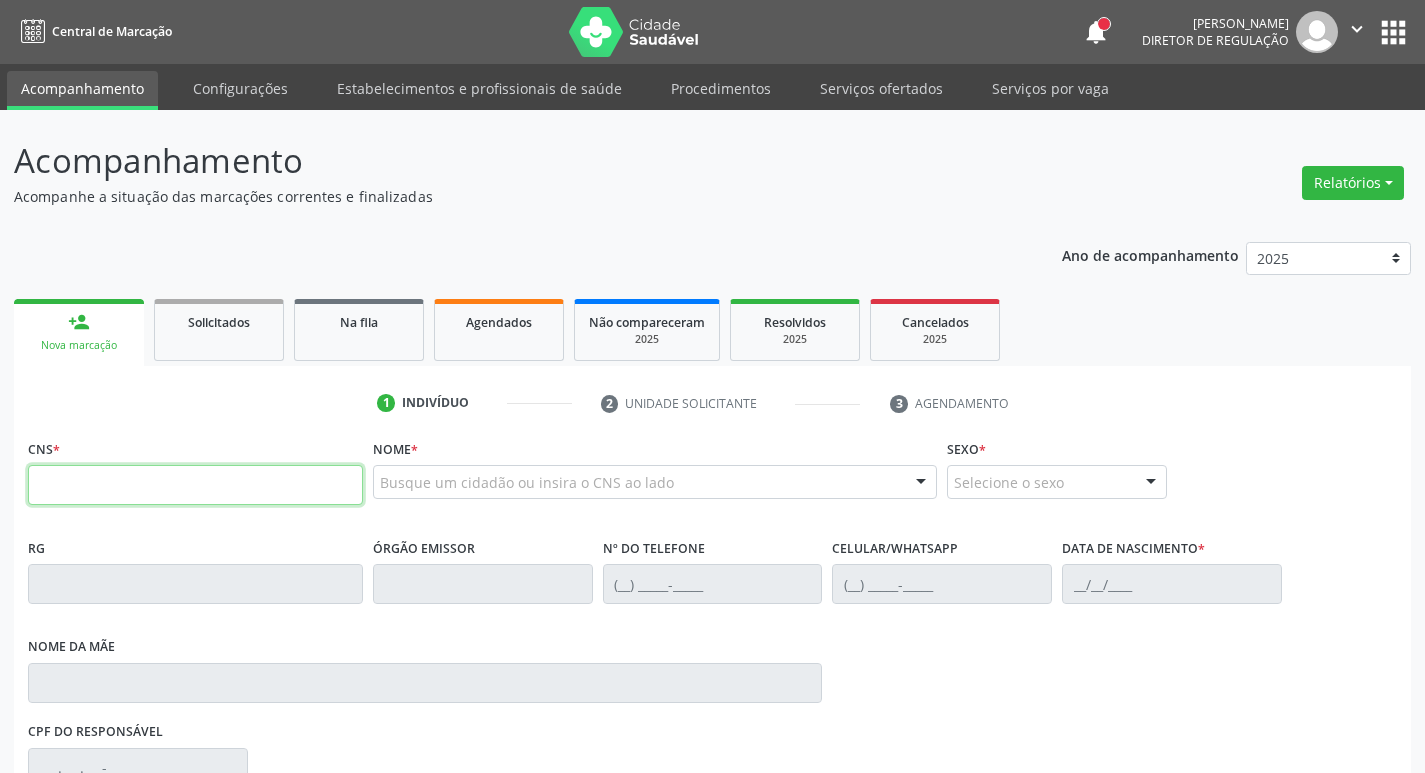 type 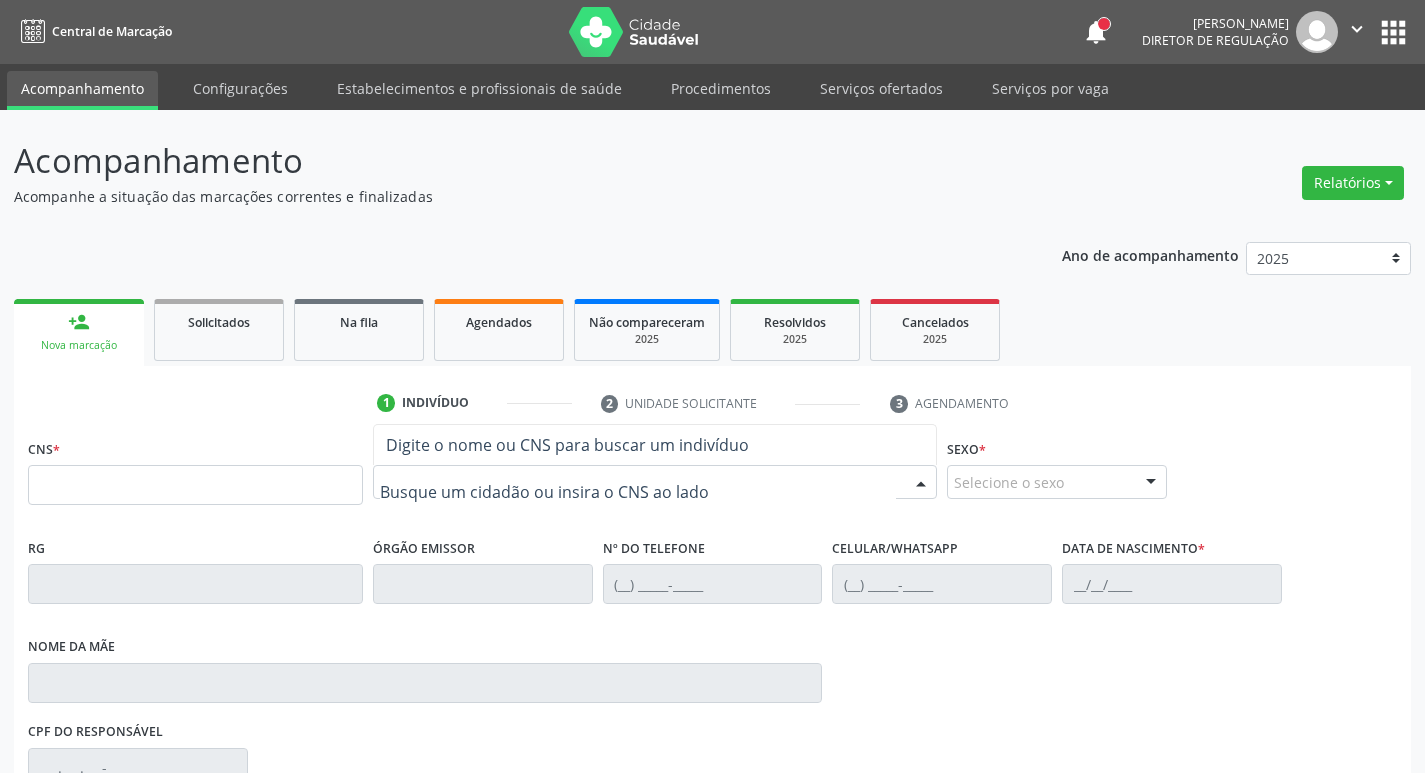 drag, startPoint x: 564, startPoint y: 477, endPoint x: 595, endPoint y: 398, distance: 84.8646 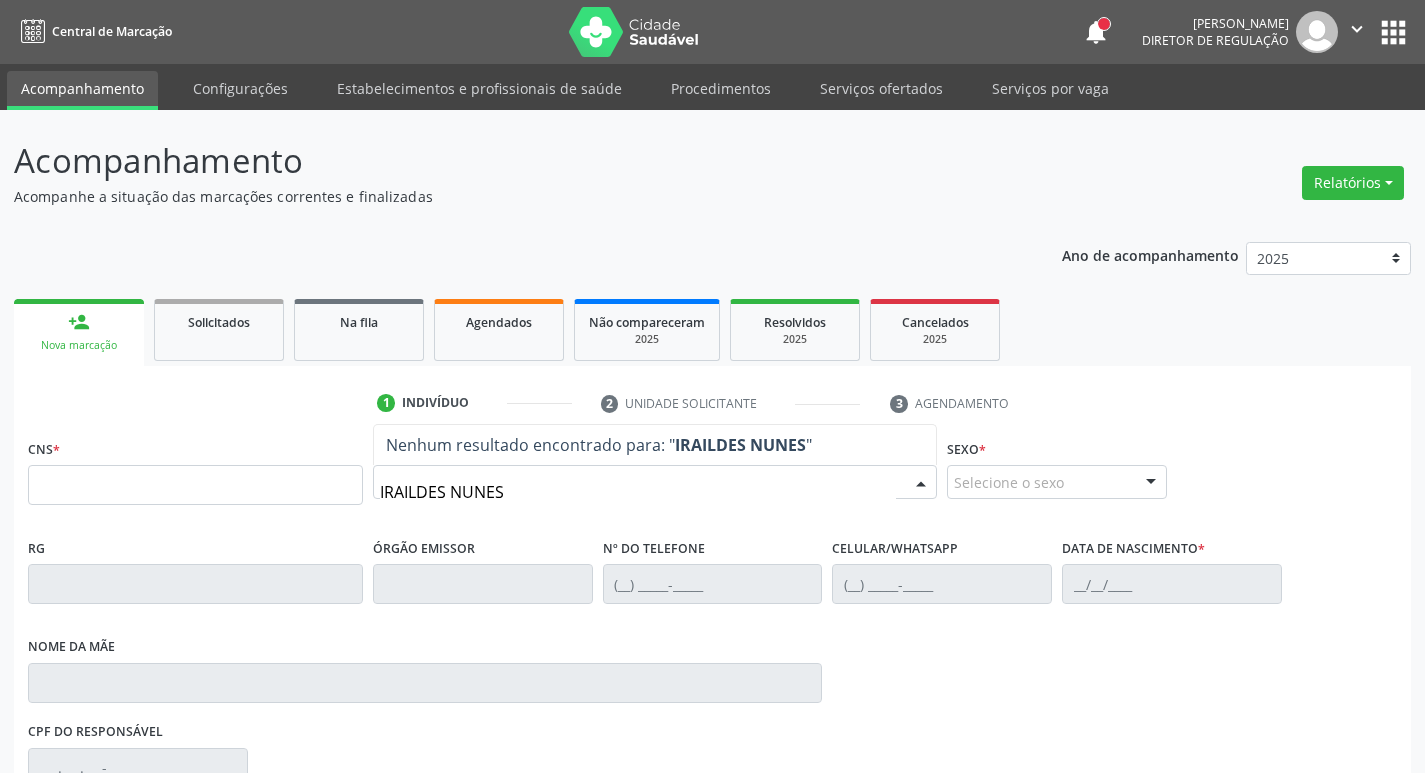 type on "IRAILDES NUNES" 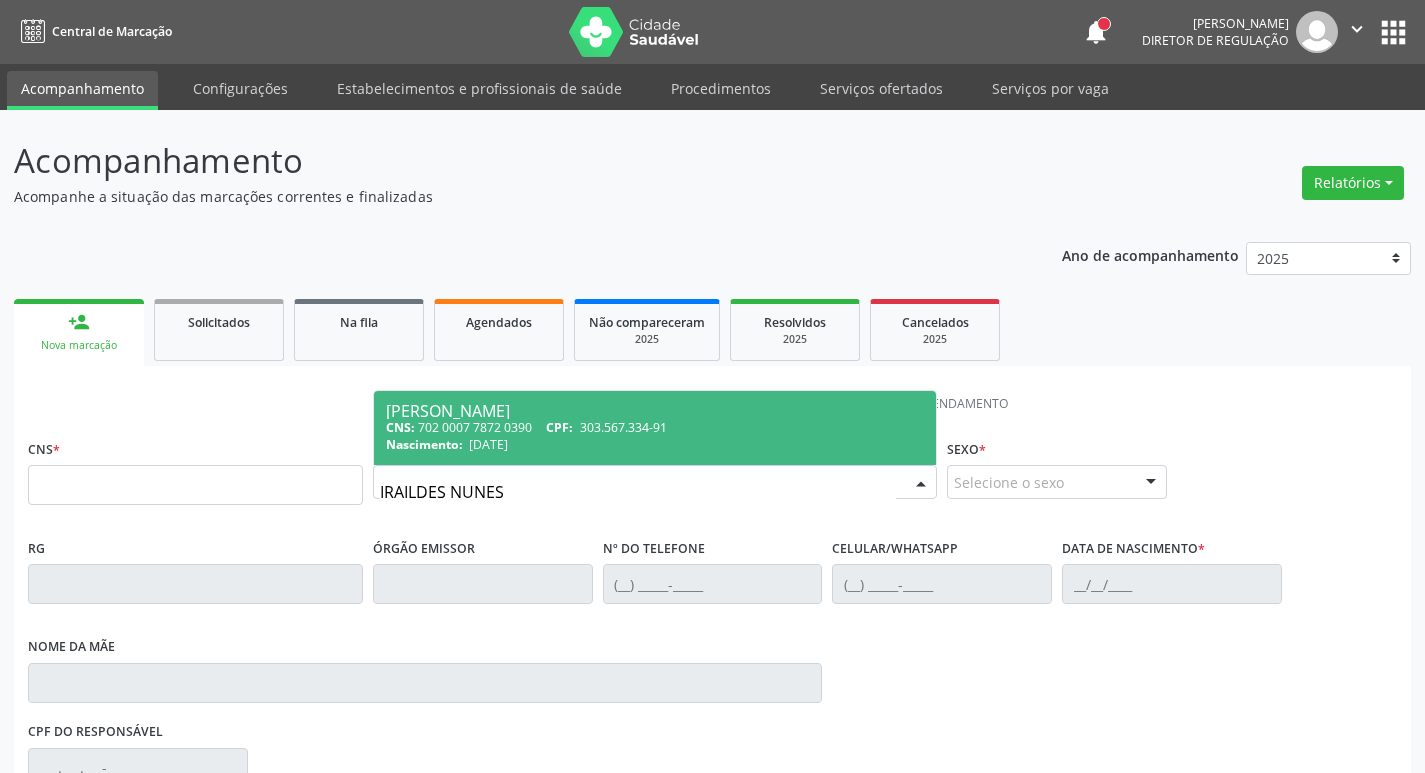drag, startPoint x: 530, startPoint y: 492, endPoint x: 352, endPoint y: 510, distance: 178.90779 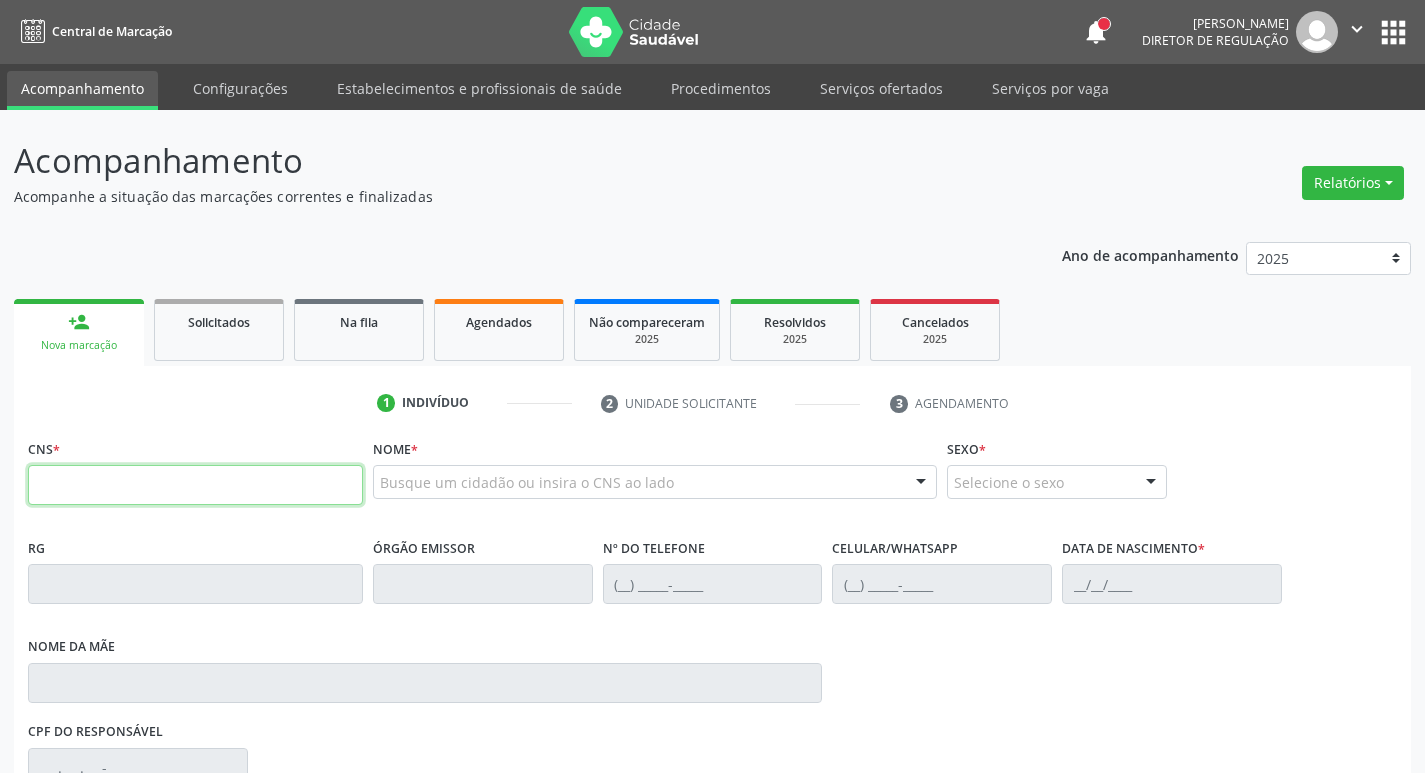 click at bounding box center (195, 485) 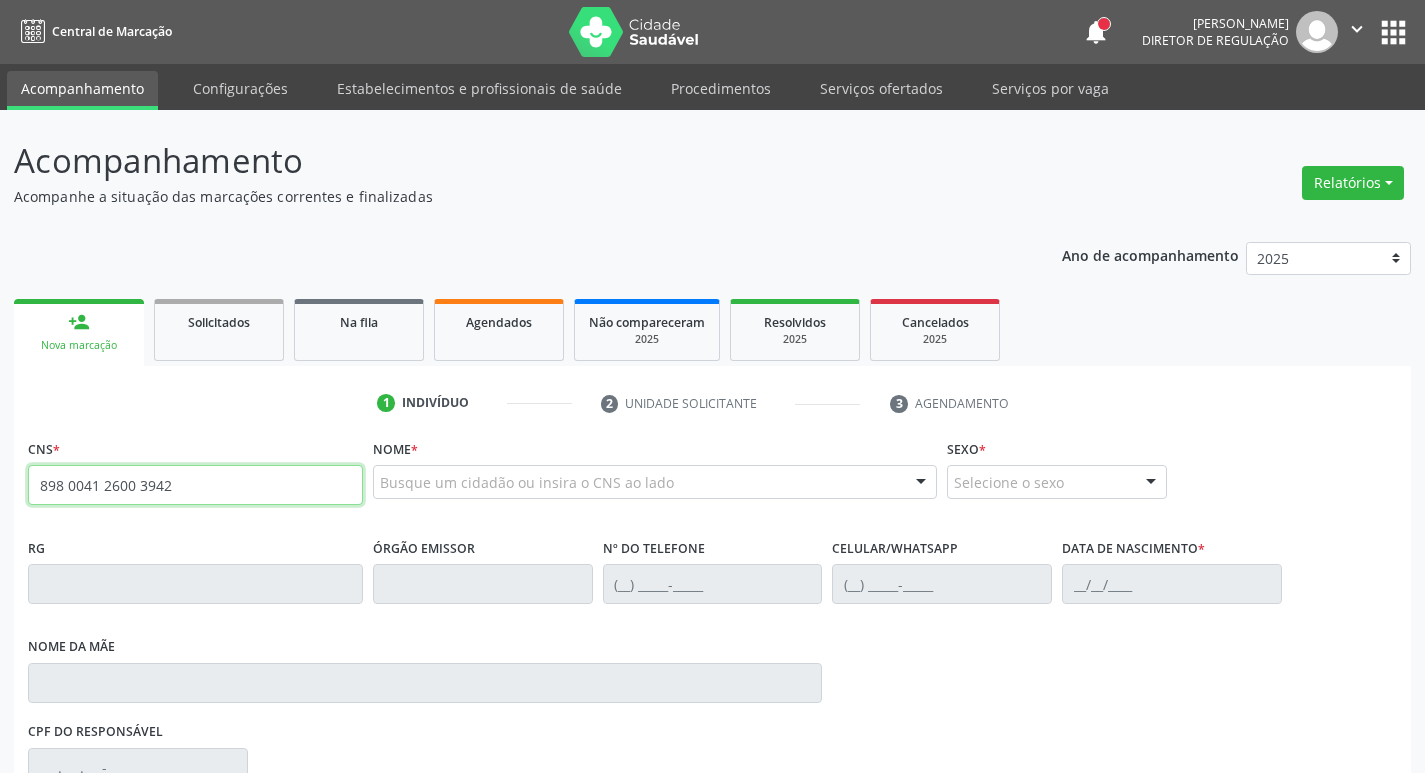type on "898 0041 2600 3942" 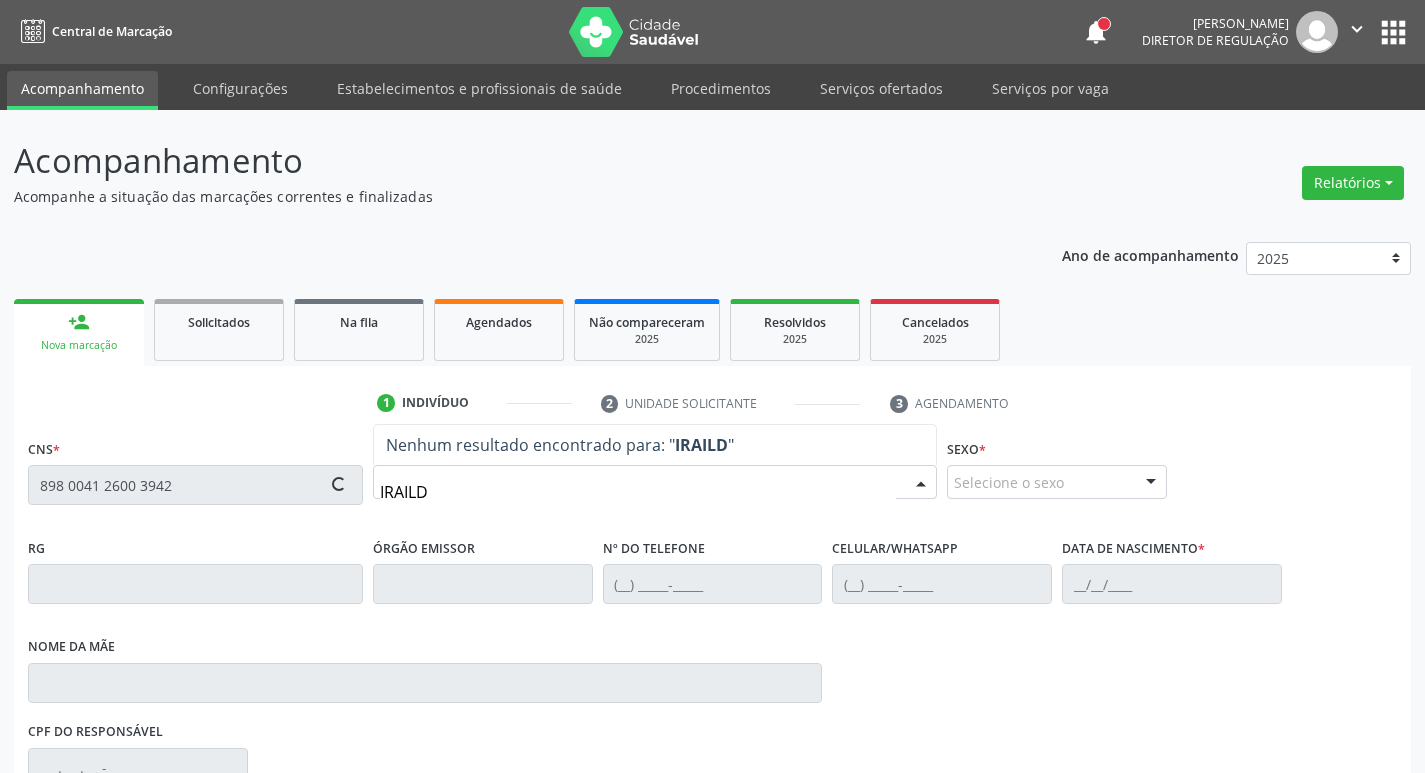 type on "IRAILDE" 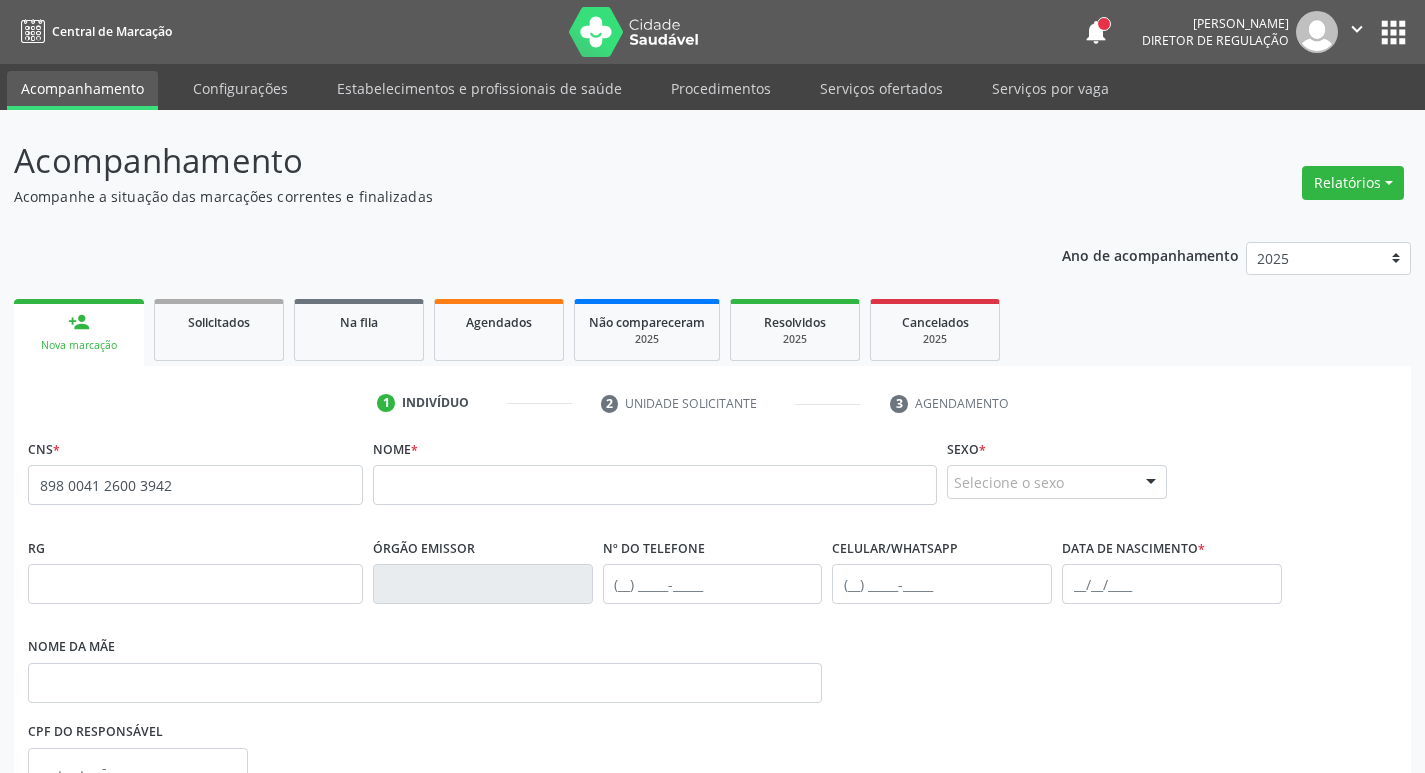 scroll, scrollTop: 297, scrollLeft: 0, axis: vertical 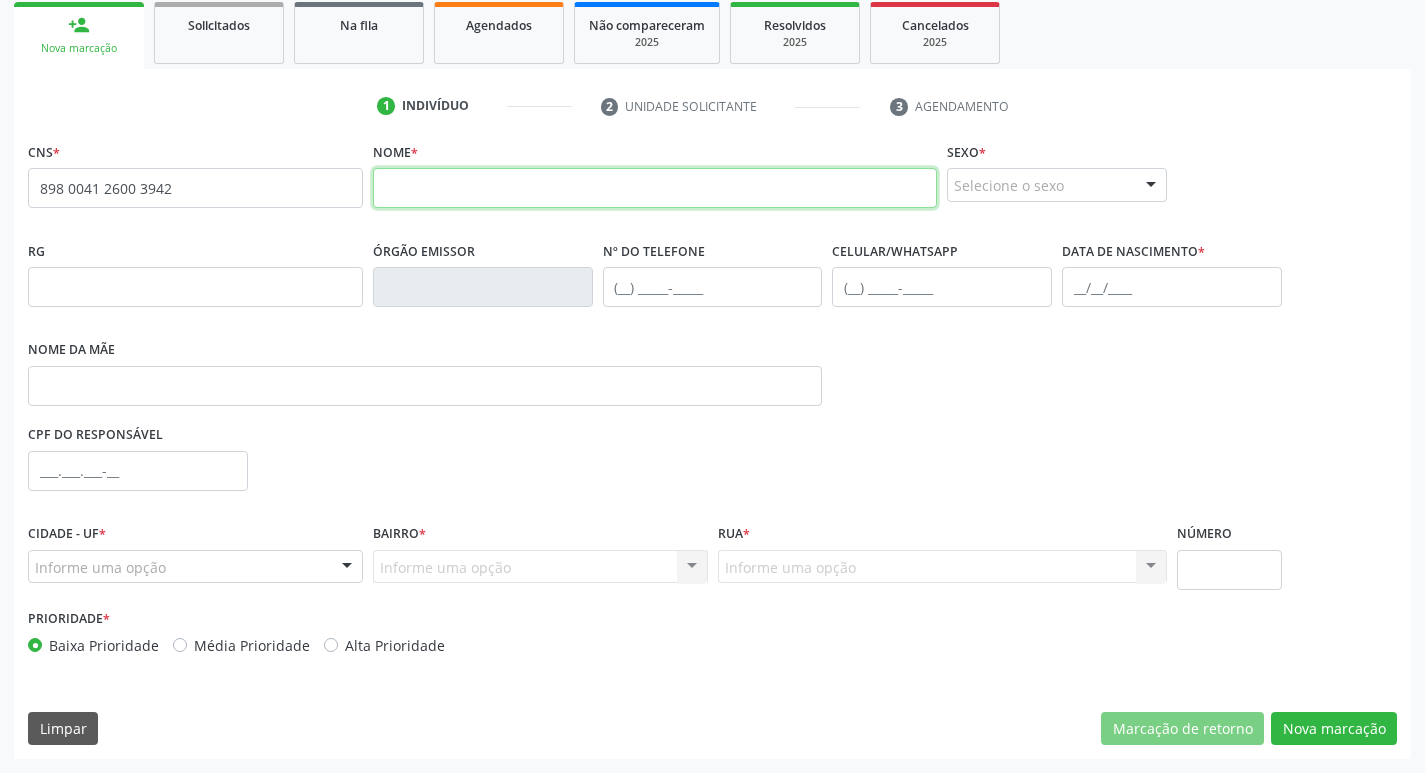click at bounding box center (655, 188) 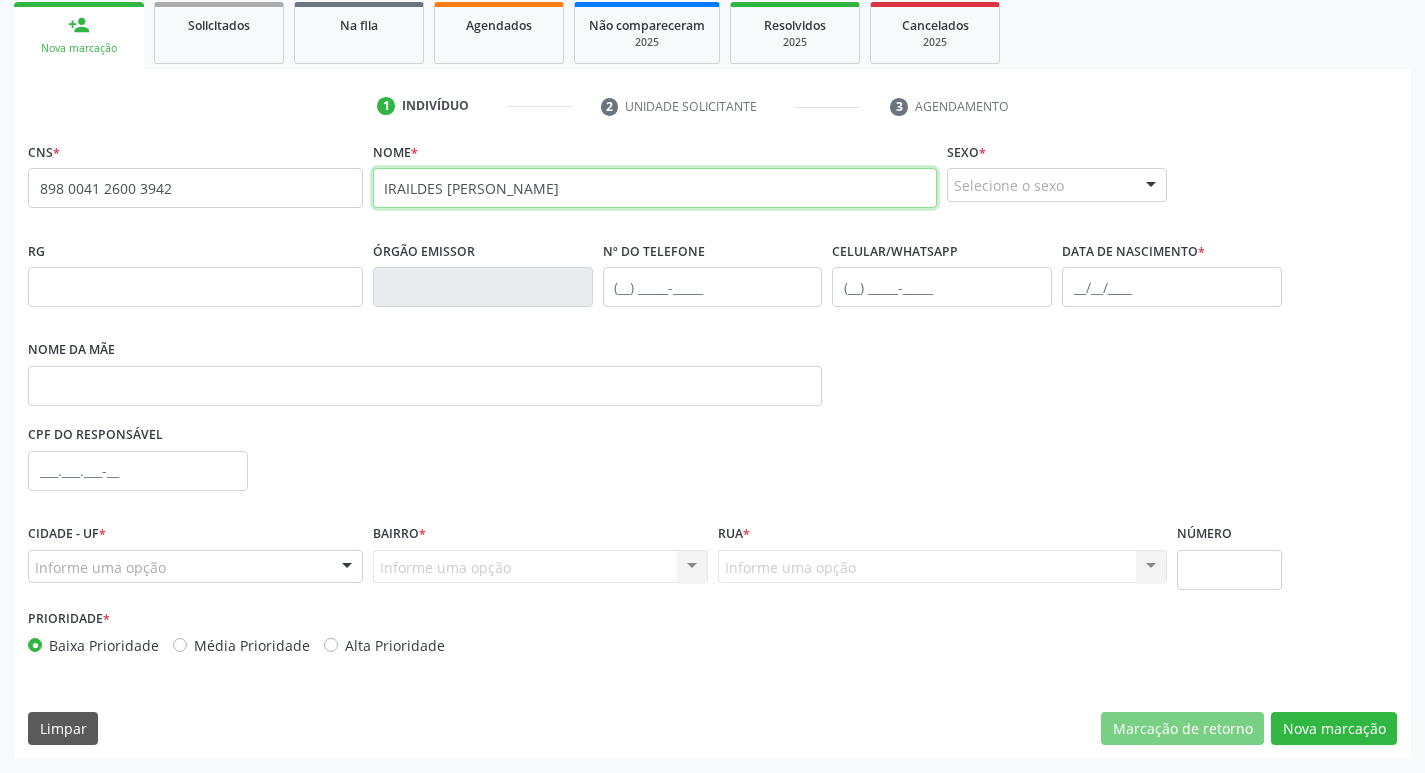 type on "IRAILDES NUNES DA SILVA" 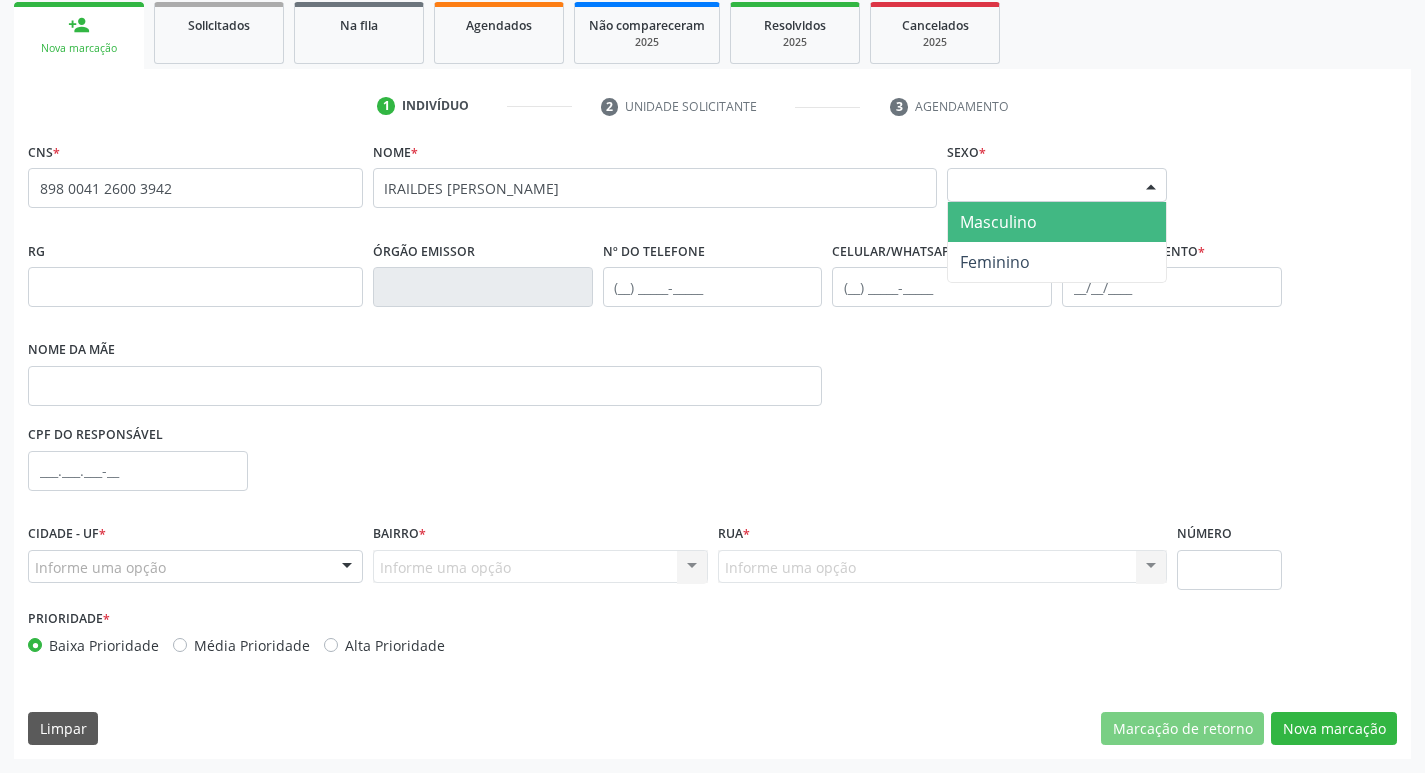 click on "Selecione o sexo" at bounding box center (1057, 185) 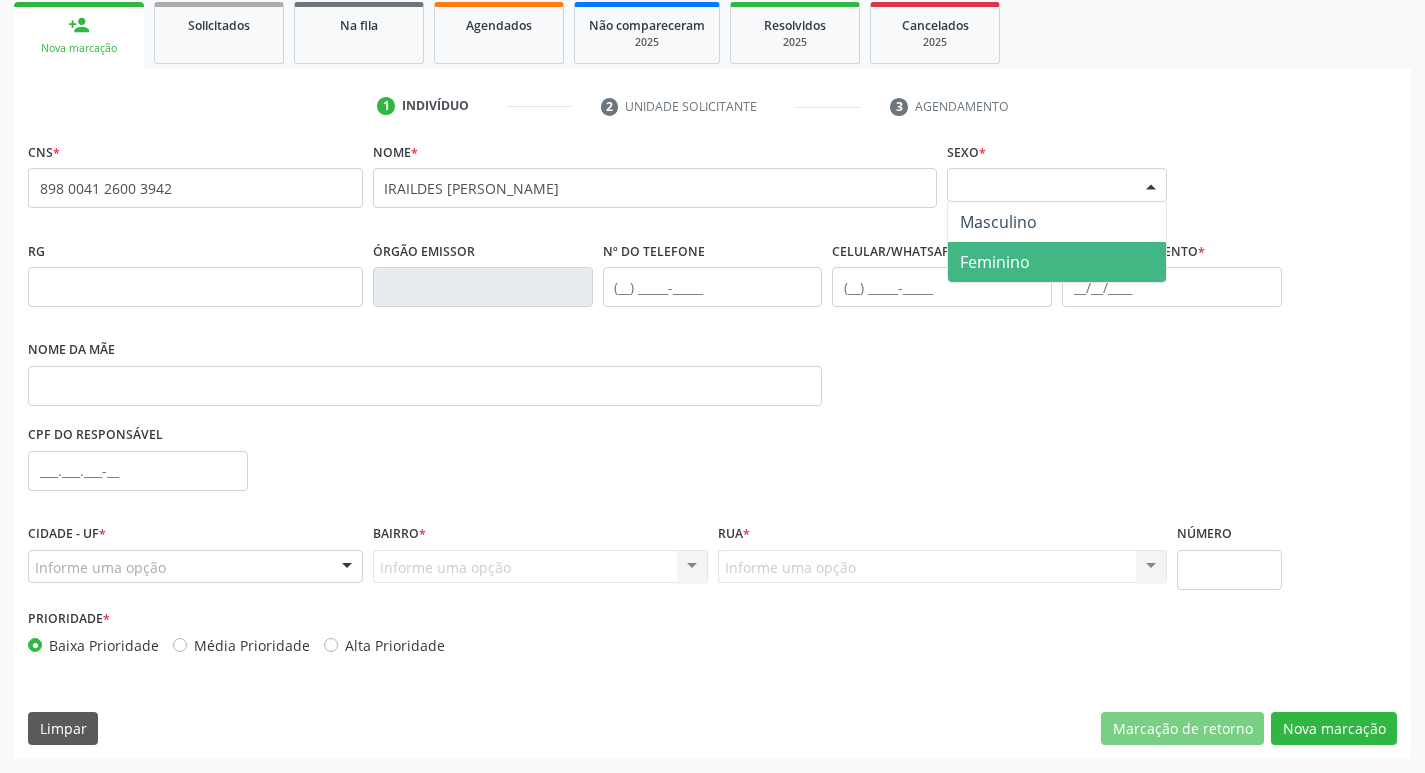 click on "Feminino" at bounding box center [1057, 262] 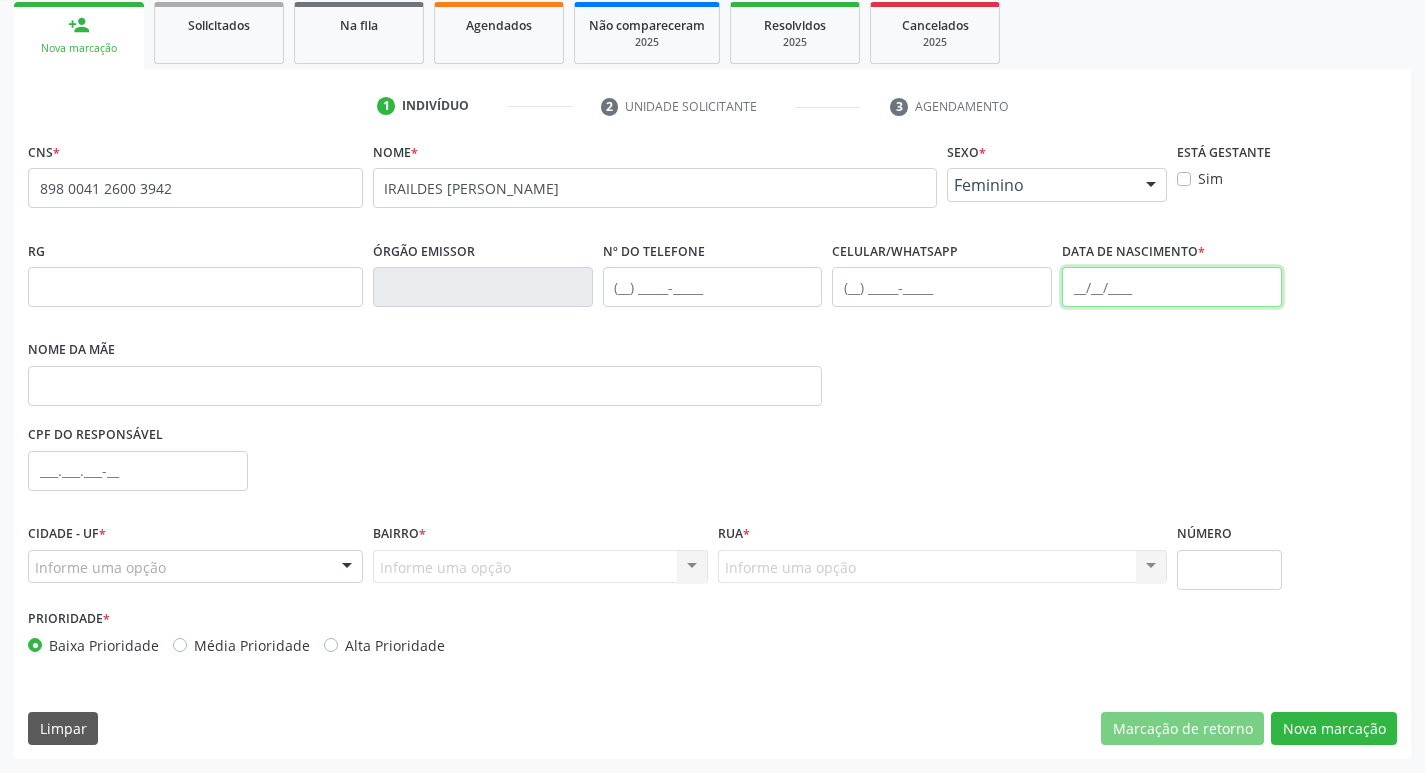 click at bounding box center [1172, 287] 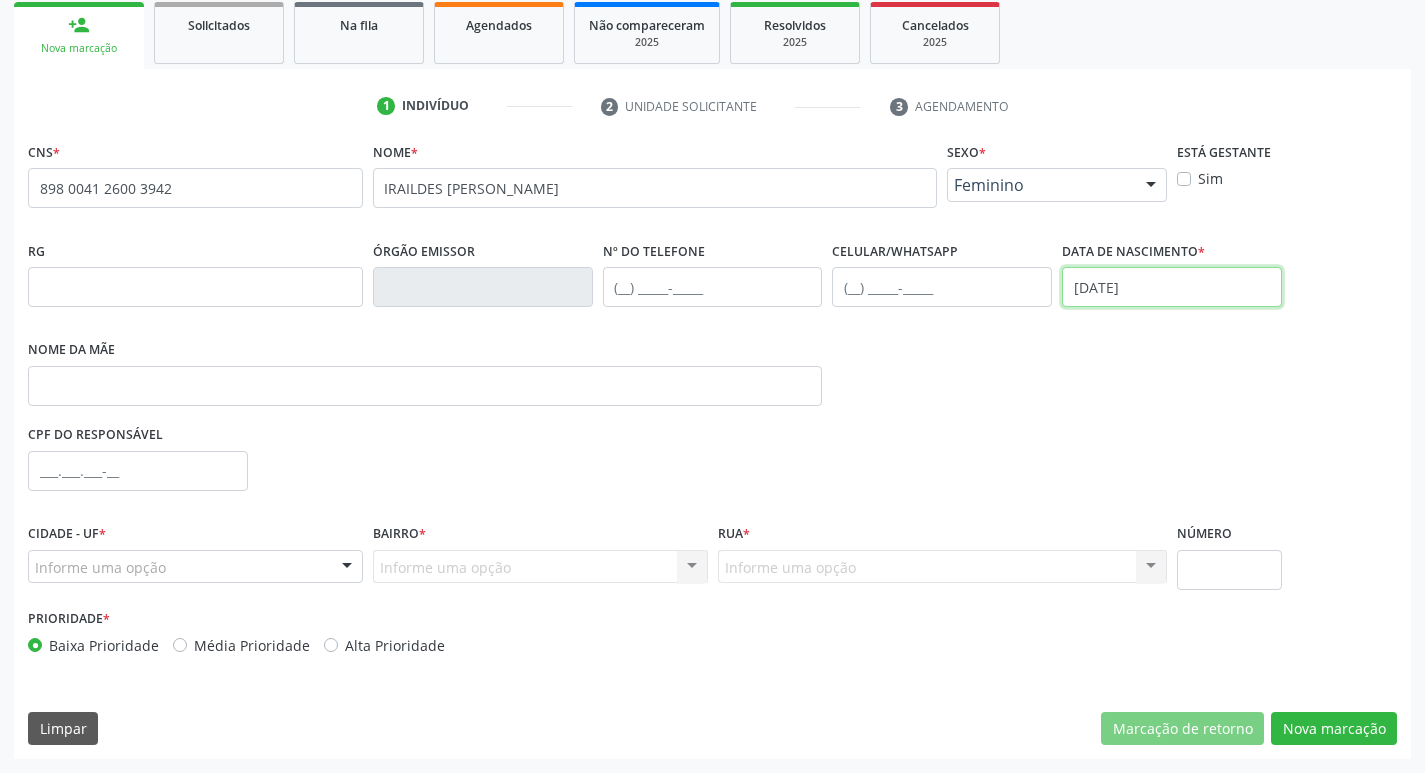 type on "06/03/1993" 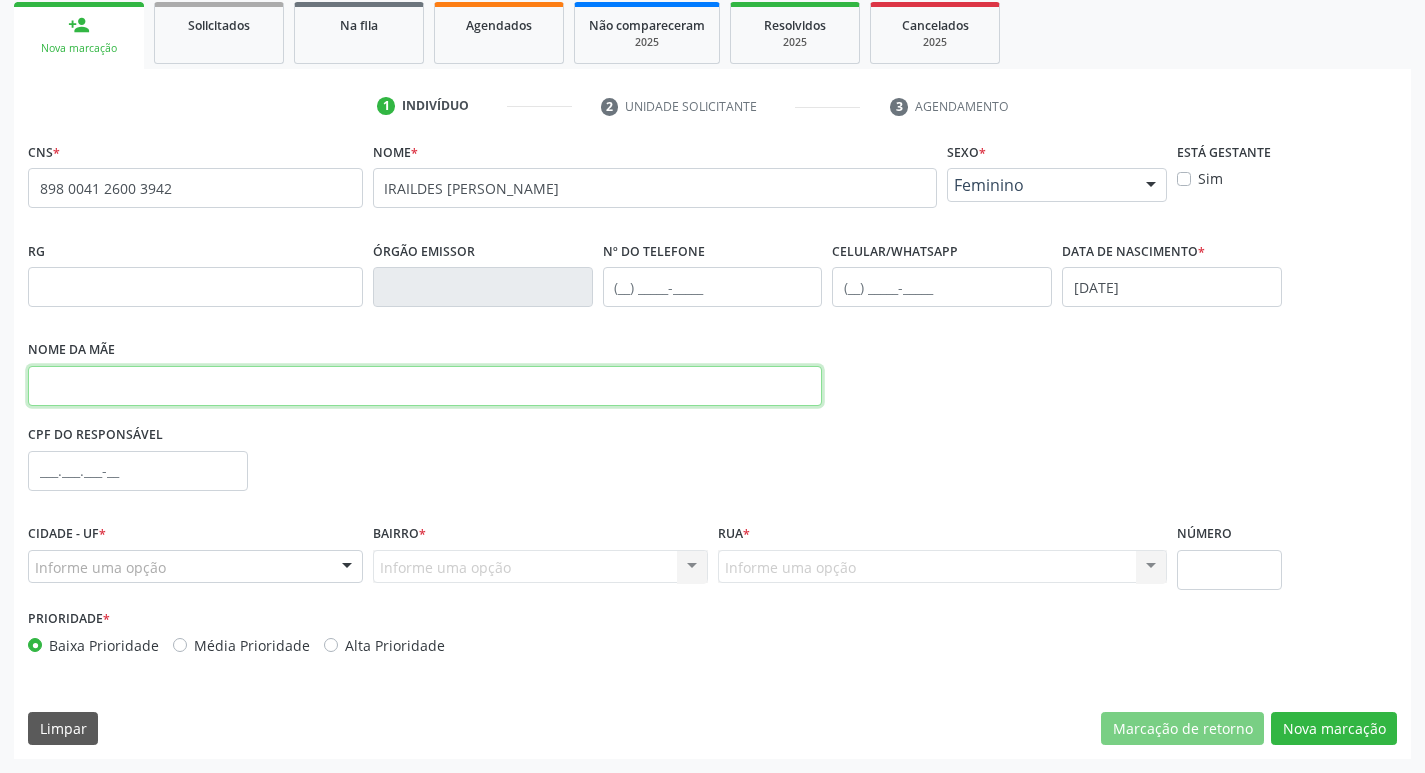 click at bounding box center [425, 386] 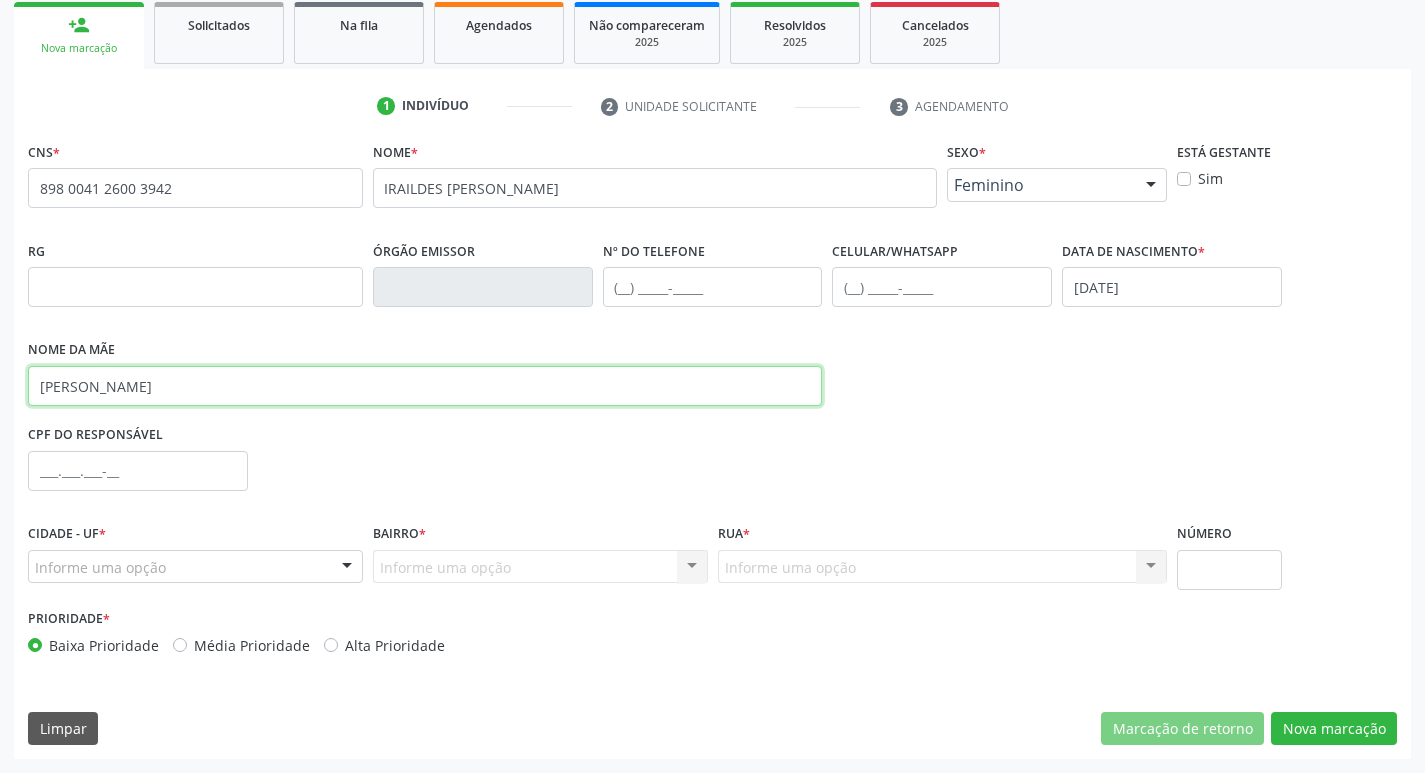 type on "ISABEL NUNES DE LIMA SILVA" 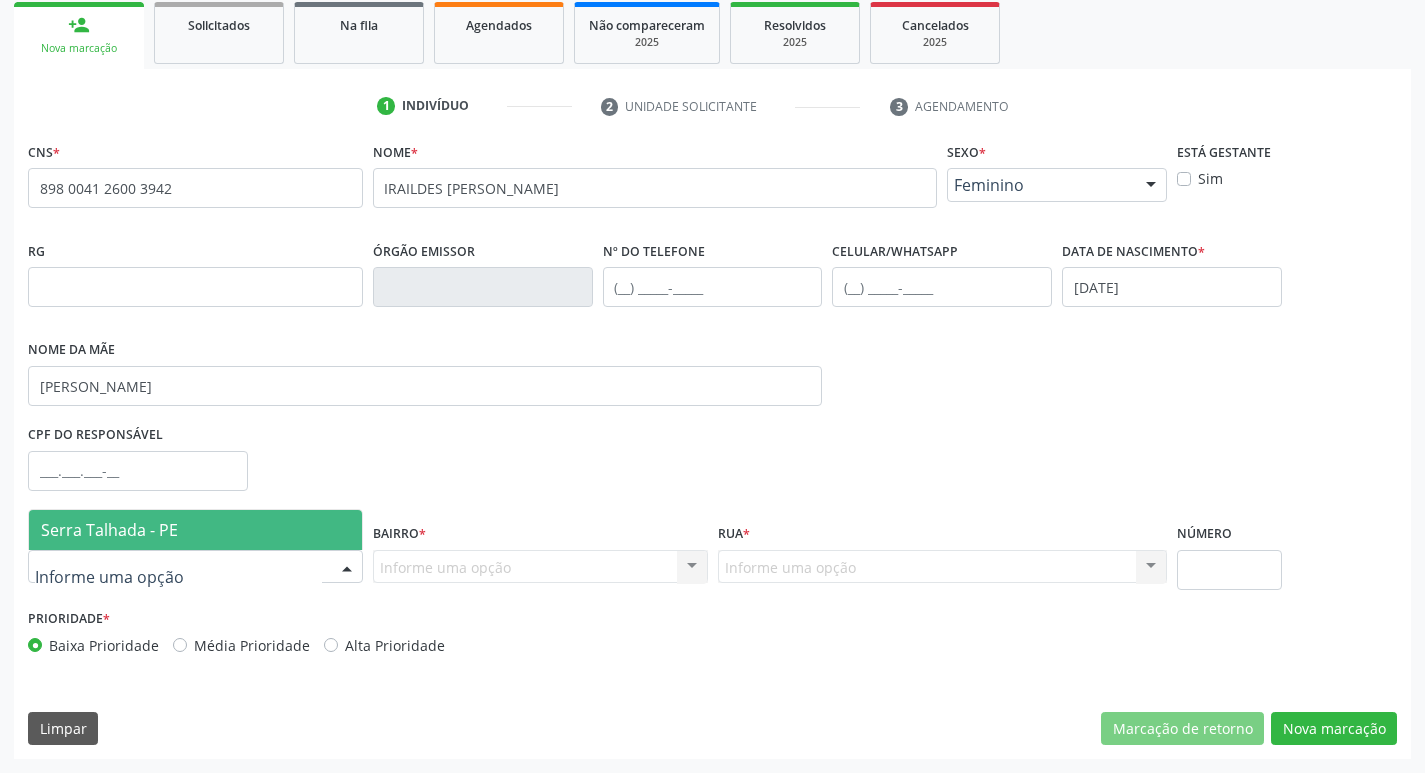 click on "Serra Talhada - PE" at bounding box center (109, 530) 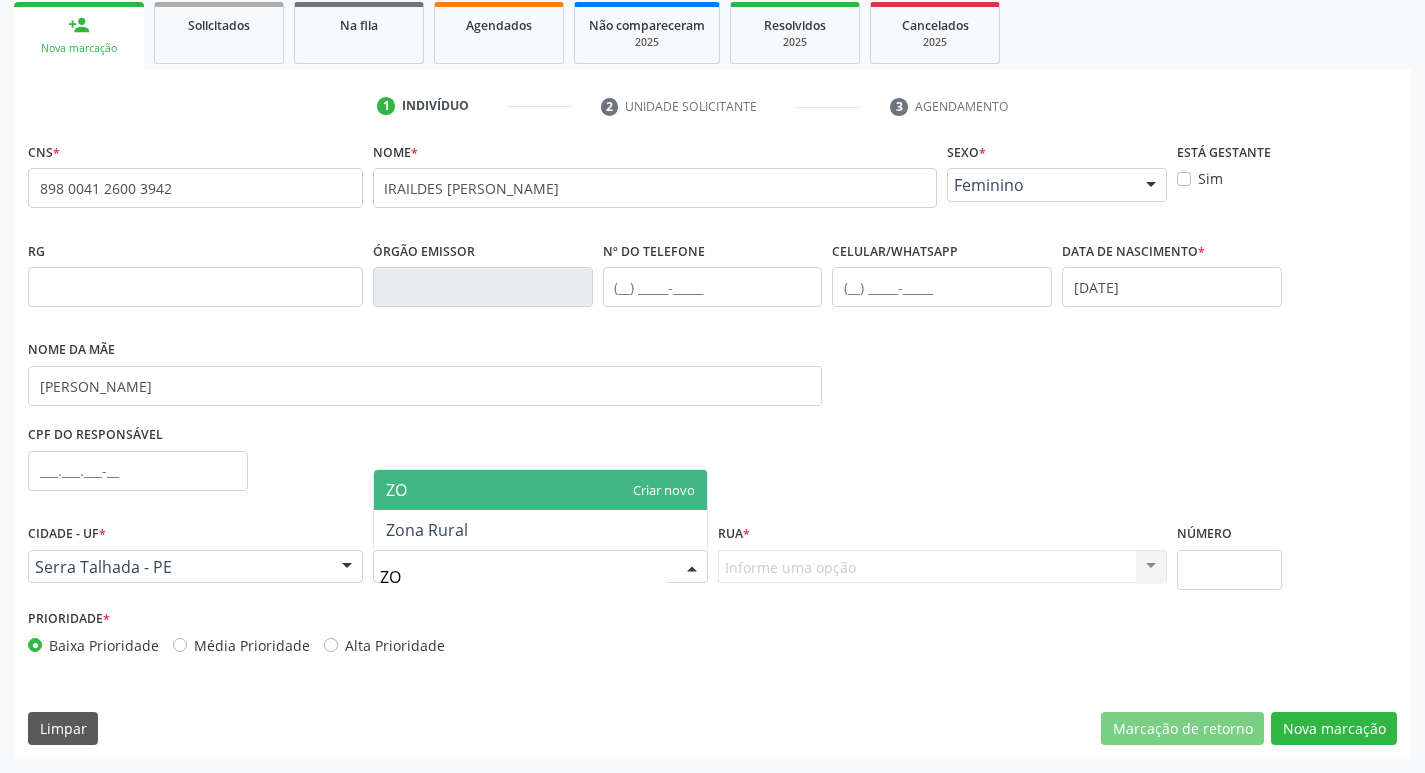 type on "ZON" 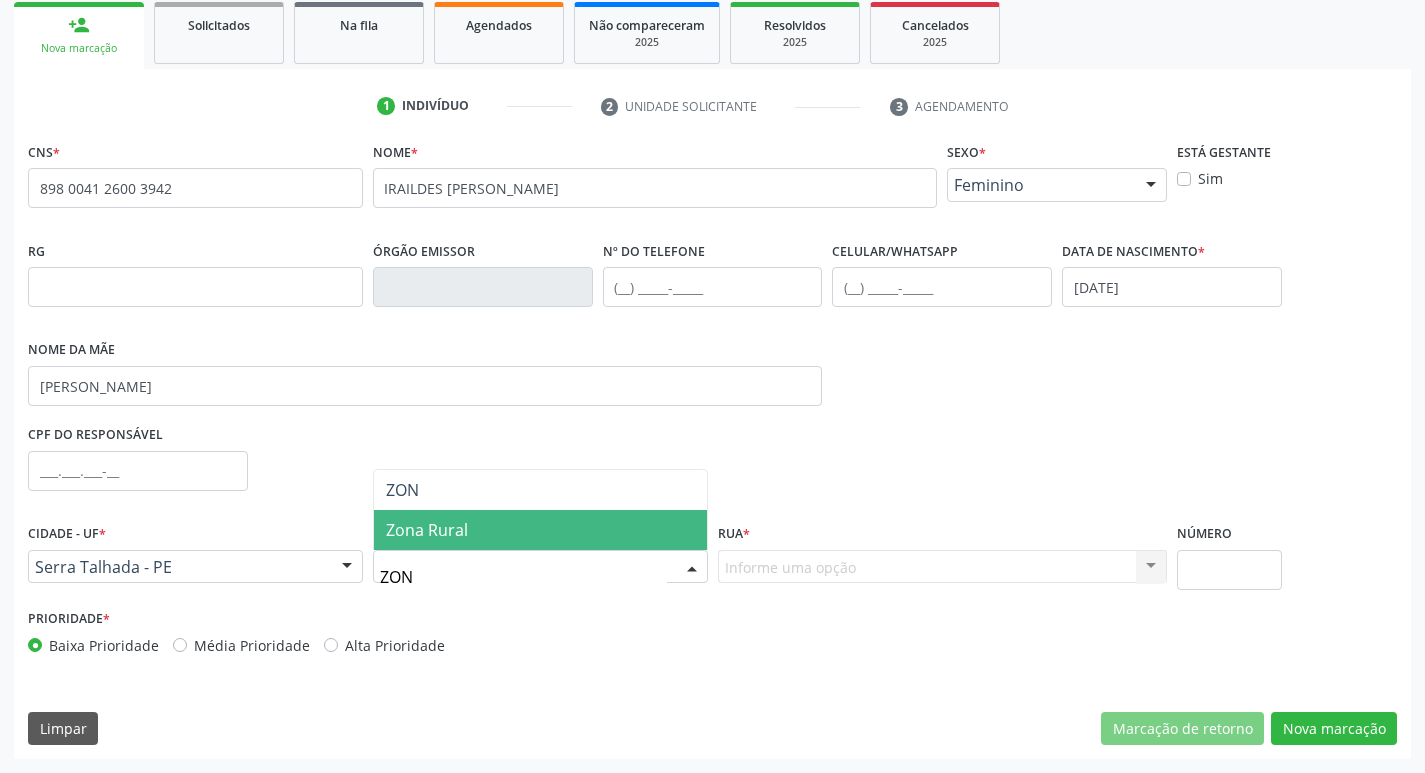 click on "Zona Rural" at bounding box center (540, 530) 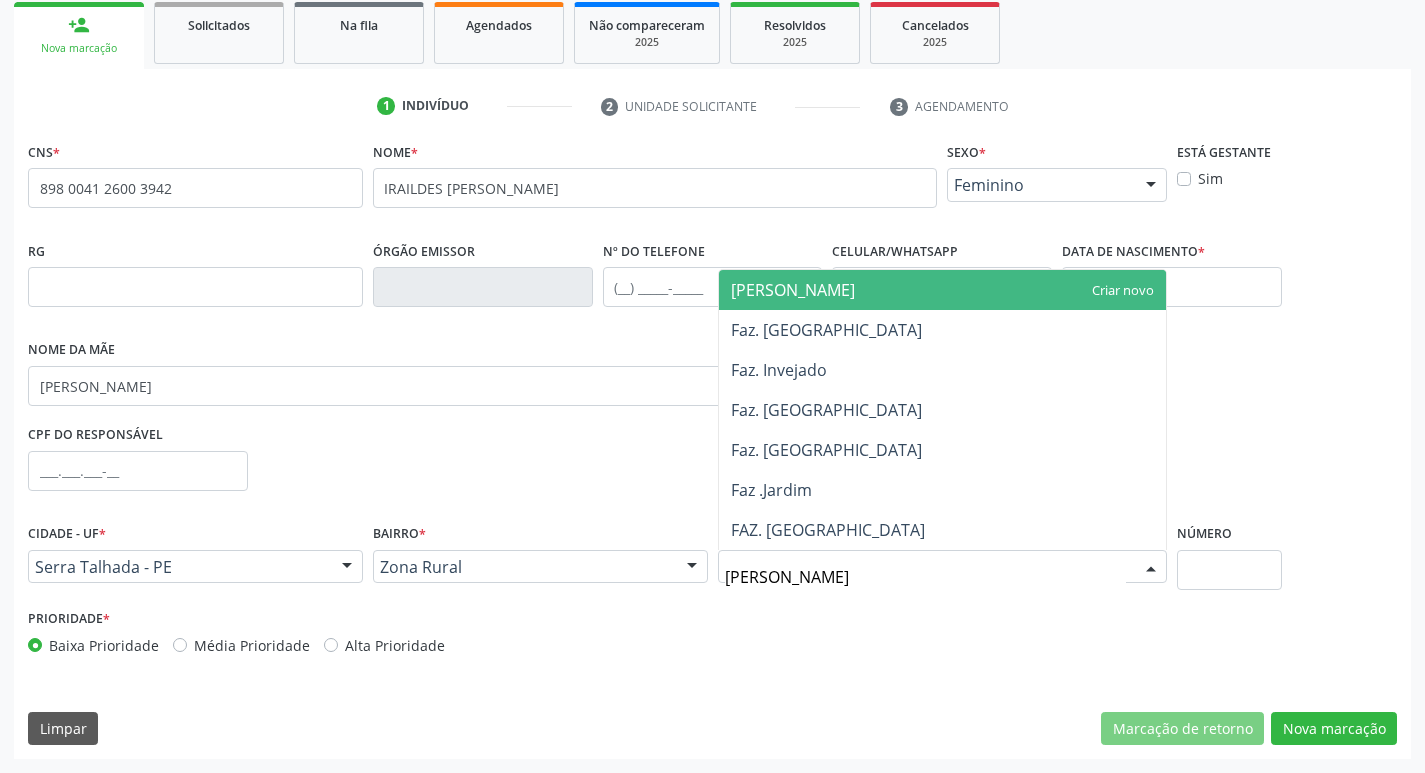 type on "JAR" 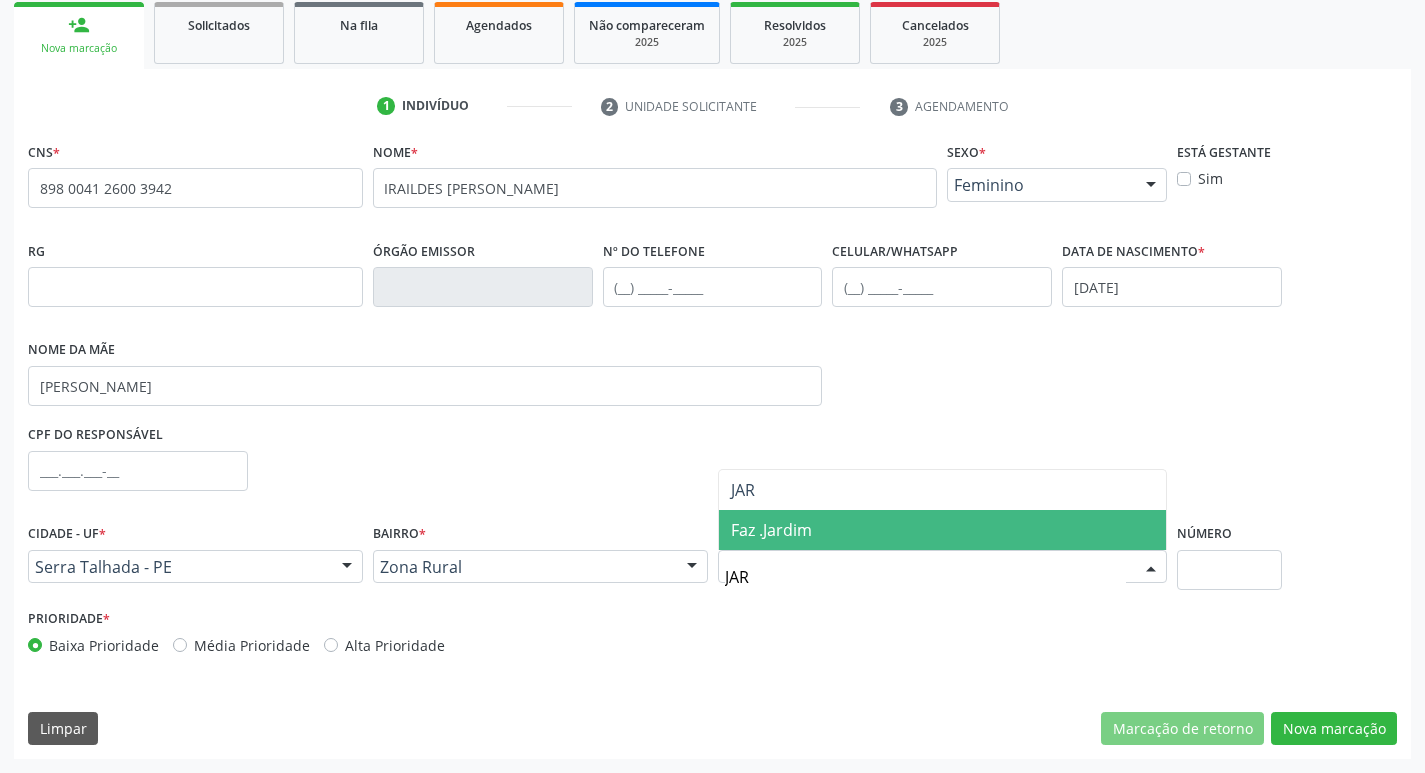 click on "Faz .Jardim" at bounding box center (771, 530) 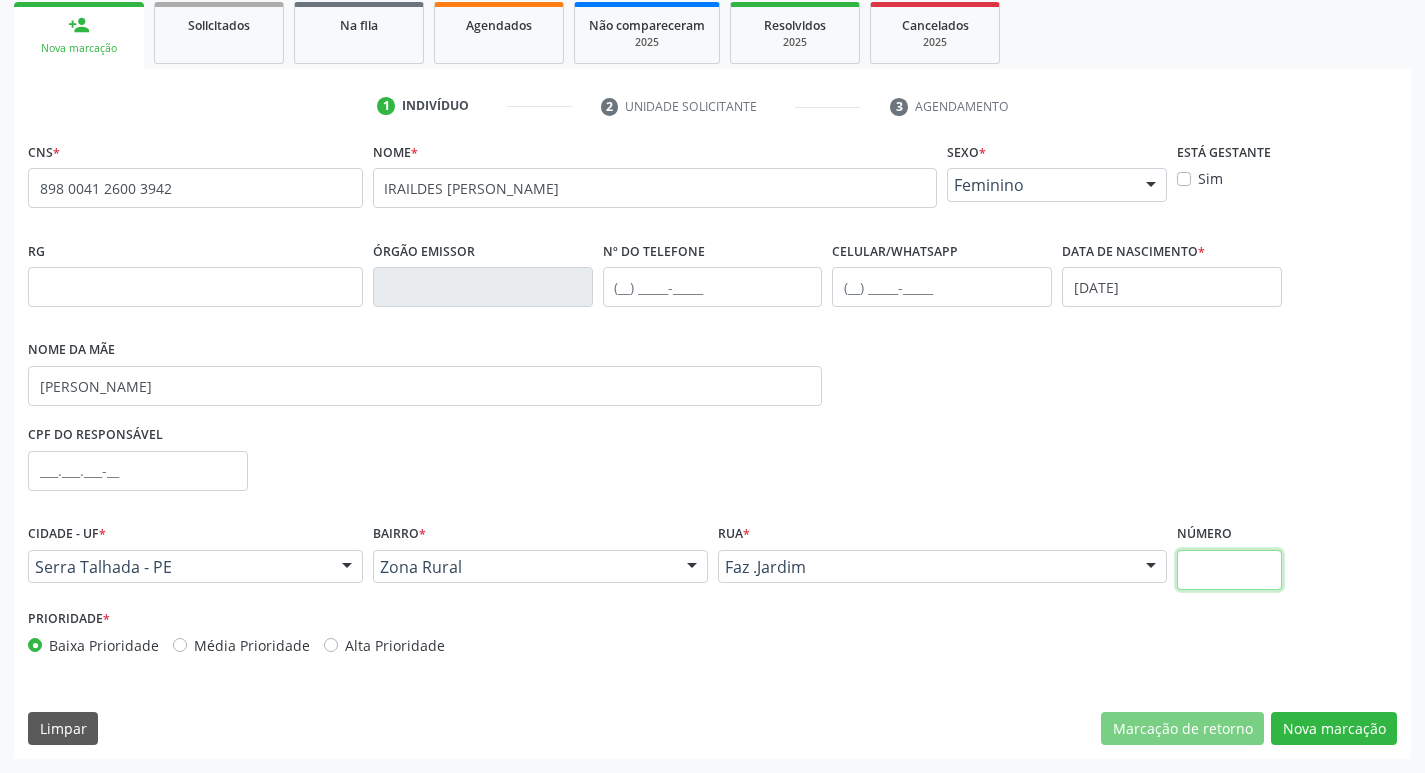 click at bounding box center [1229, 570] 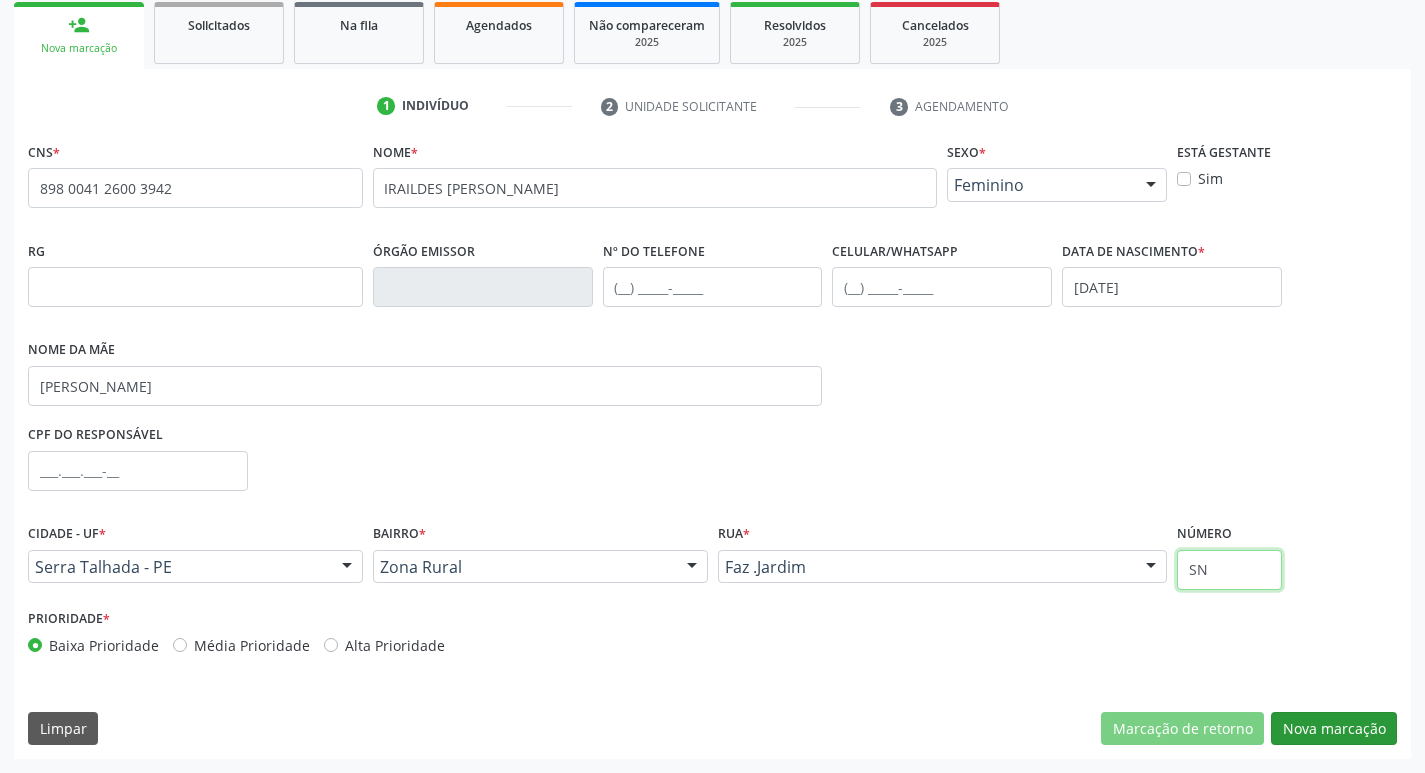 type on "SN" 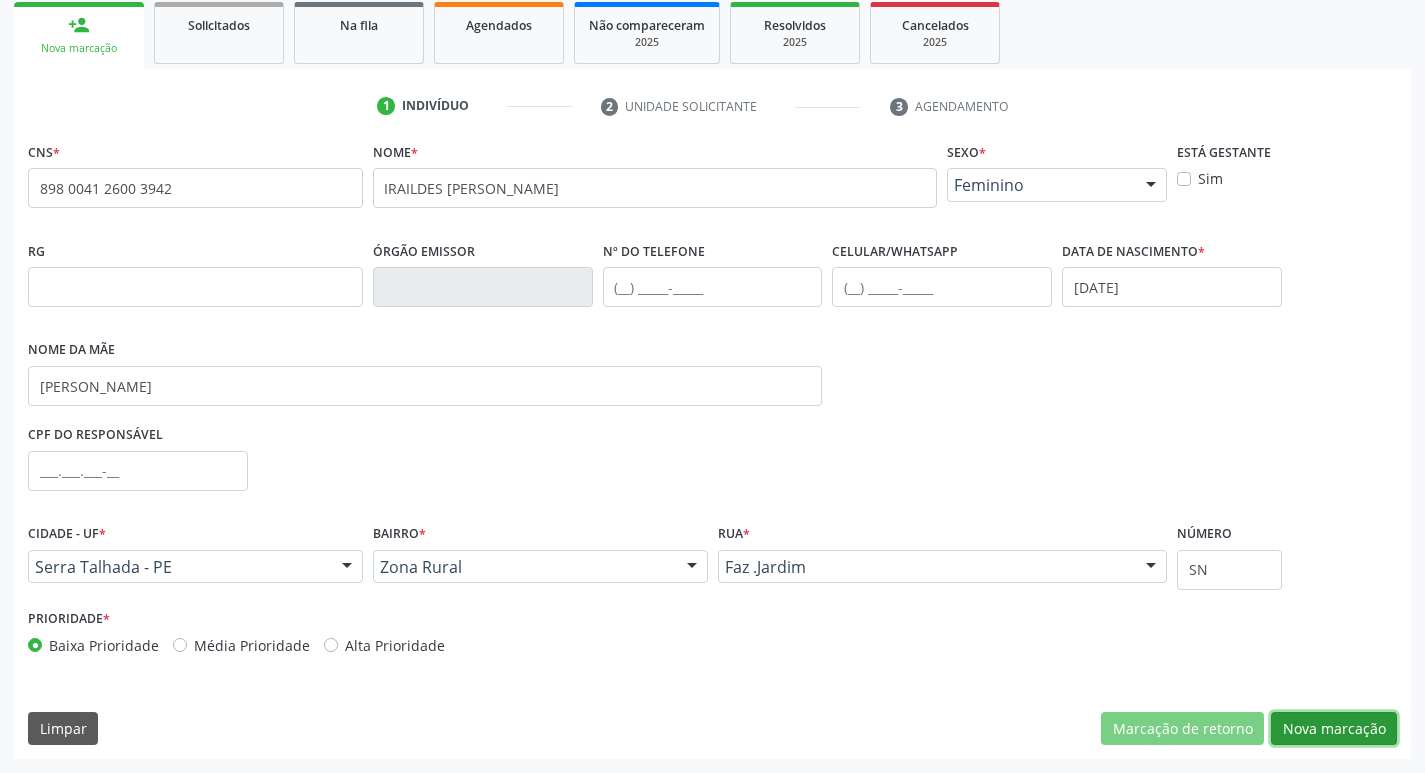 click on "Nova marcação" at bounding box center (1334, 729) 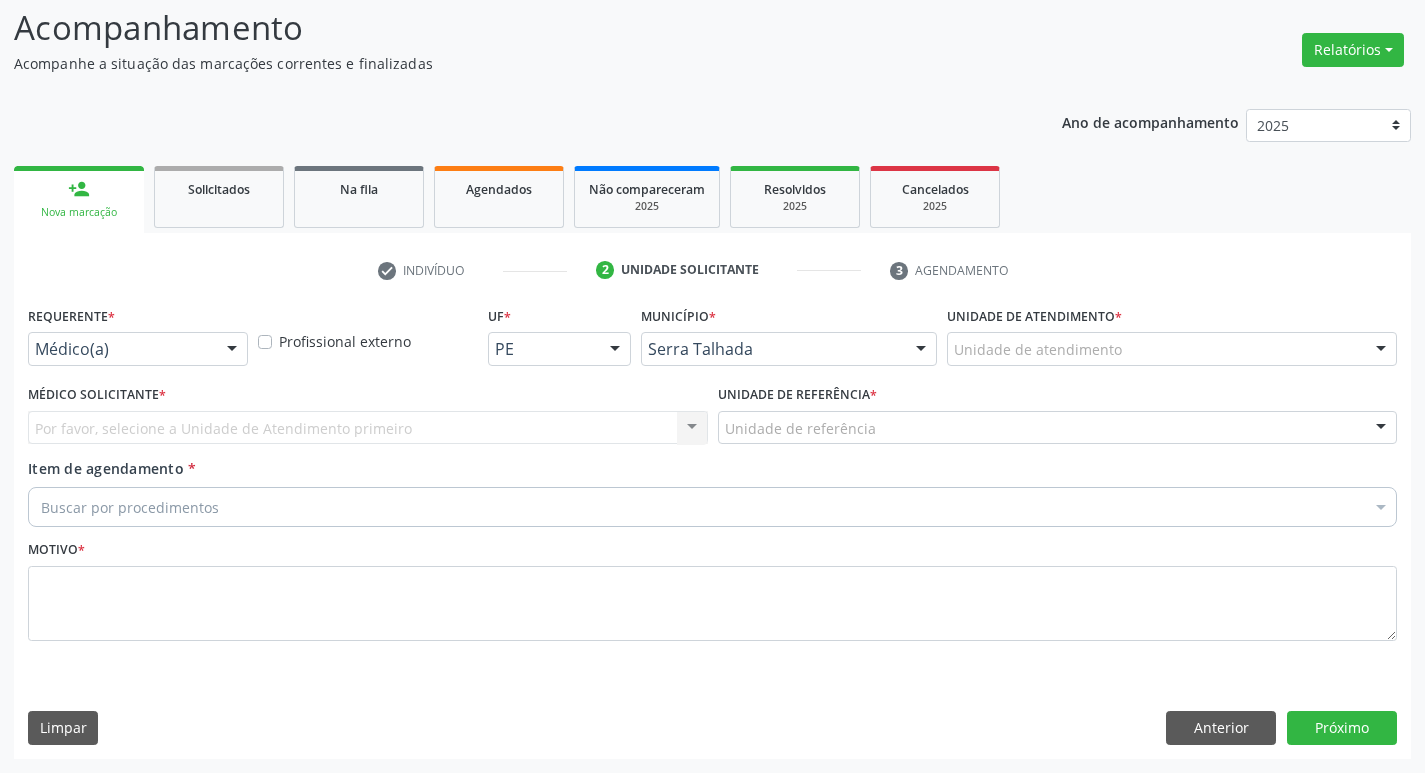 scroll, scrollTop: 133, scrollLeft: 0, axis: vertical 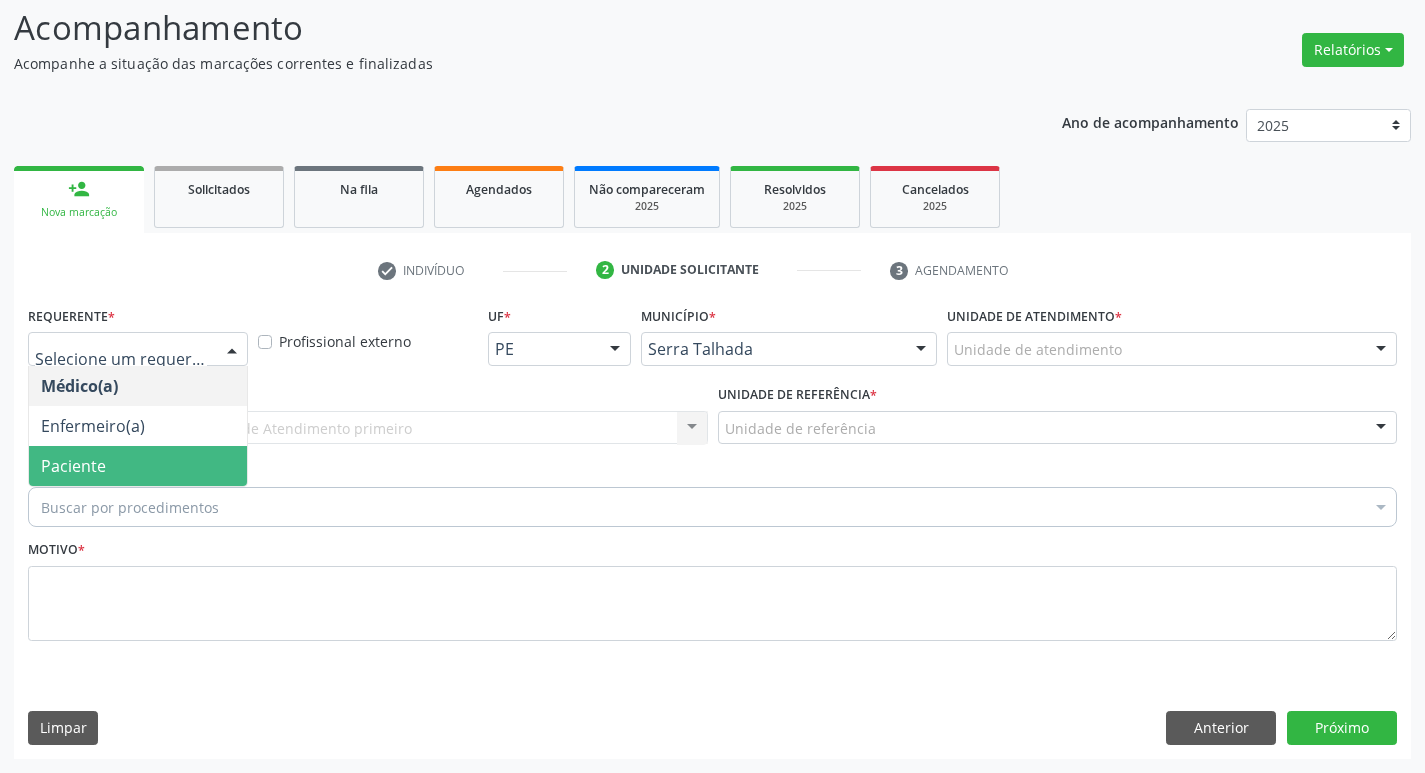 click on "Paciente" at bounding box center [138, 466] 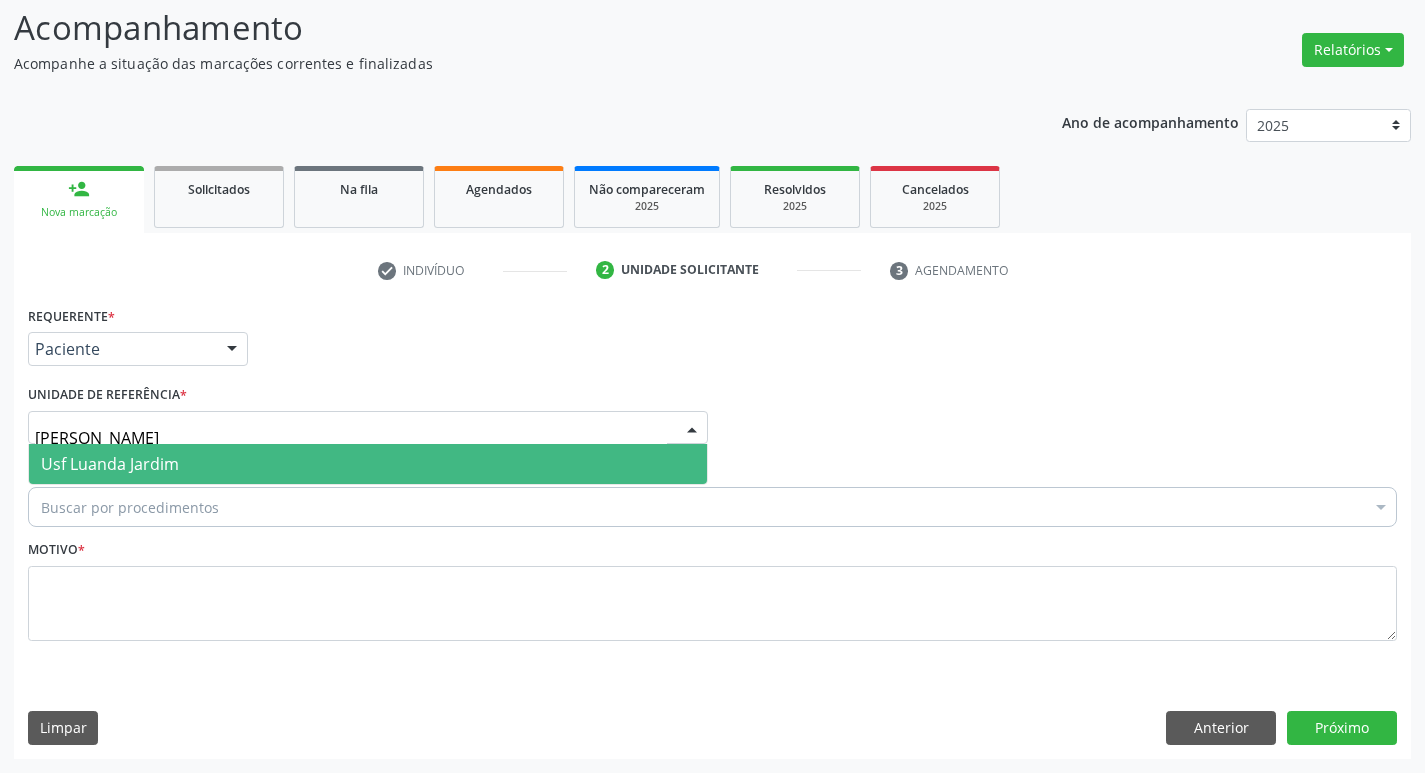 type on "JAR" 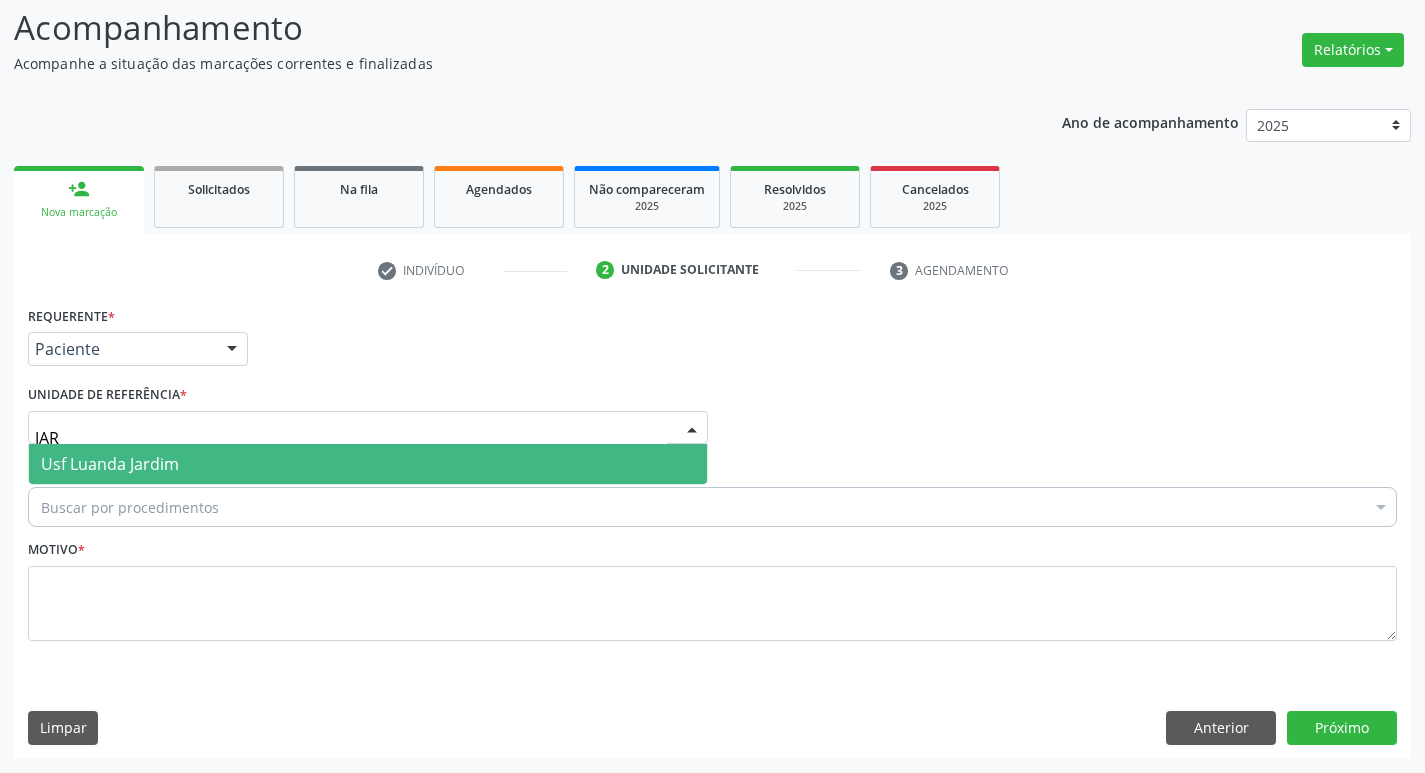 click on "Usf Luanda Jardim" at bounding box center (110, 464) 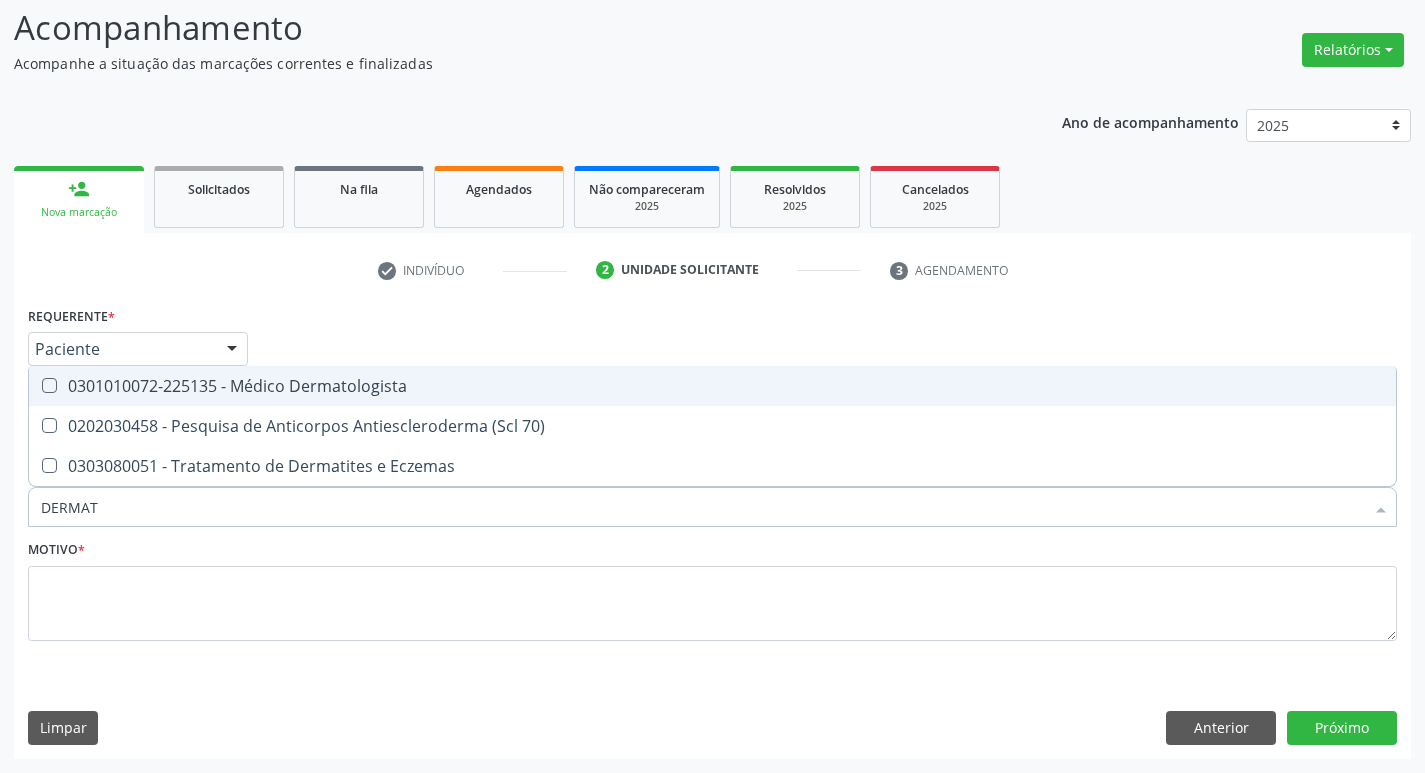 type on "DERMATO" 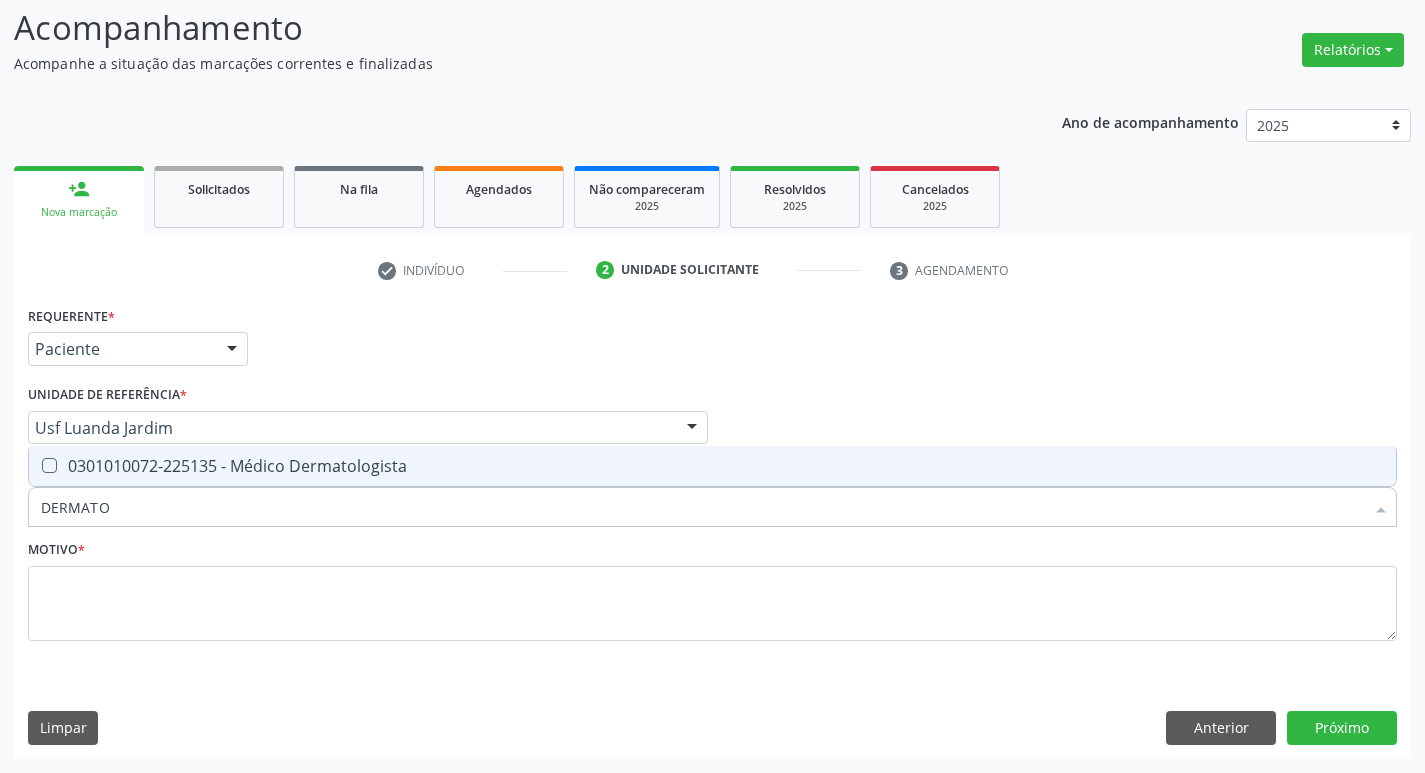 click on "0301010072-225135 - Médico Dermatologista" at bounding box center [712, 466] 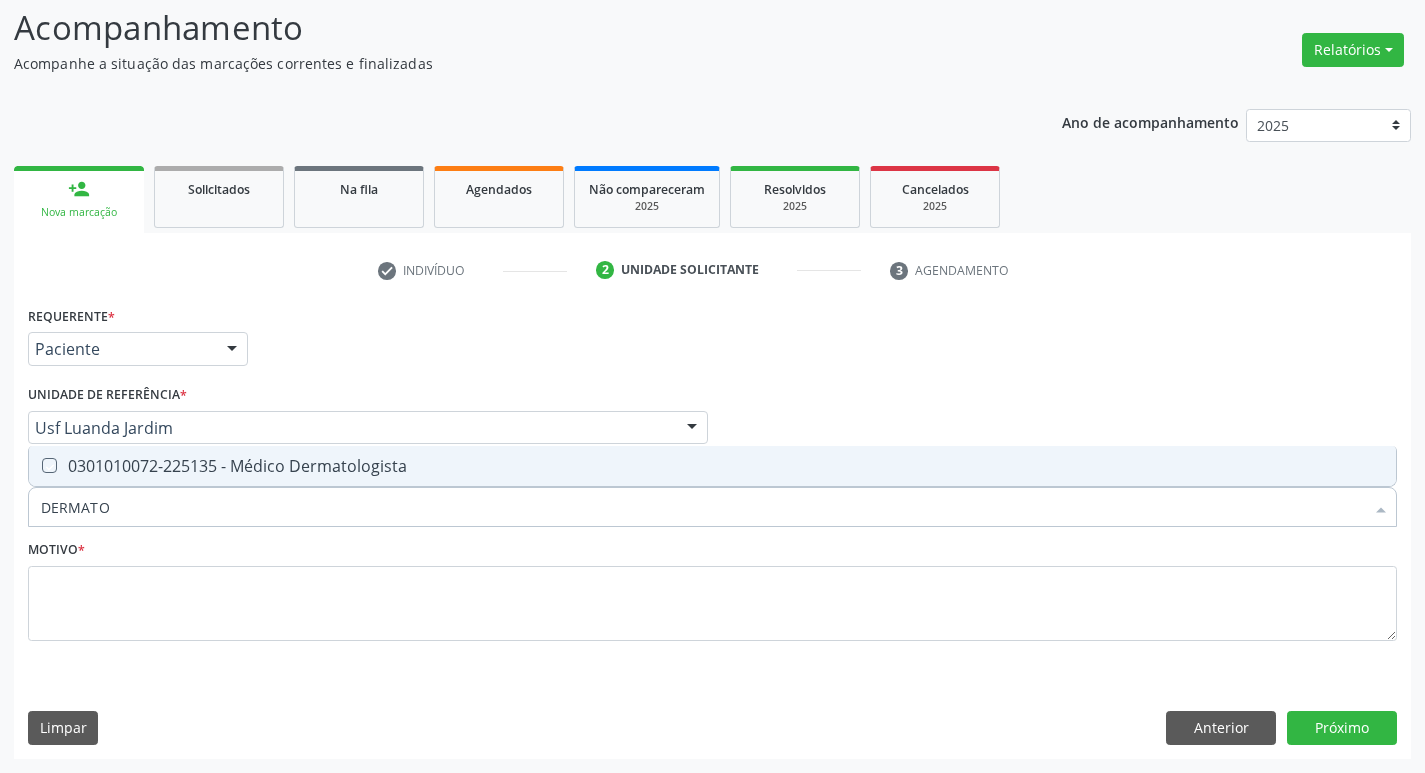 checkbox on "true" 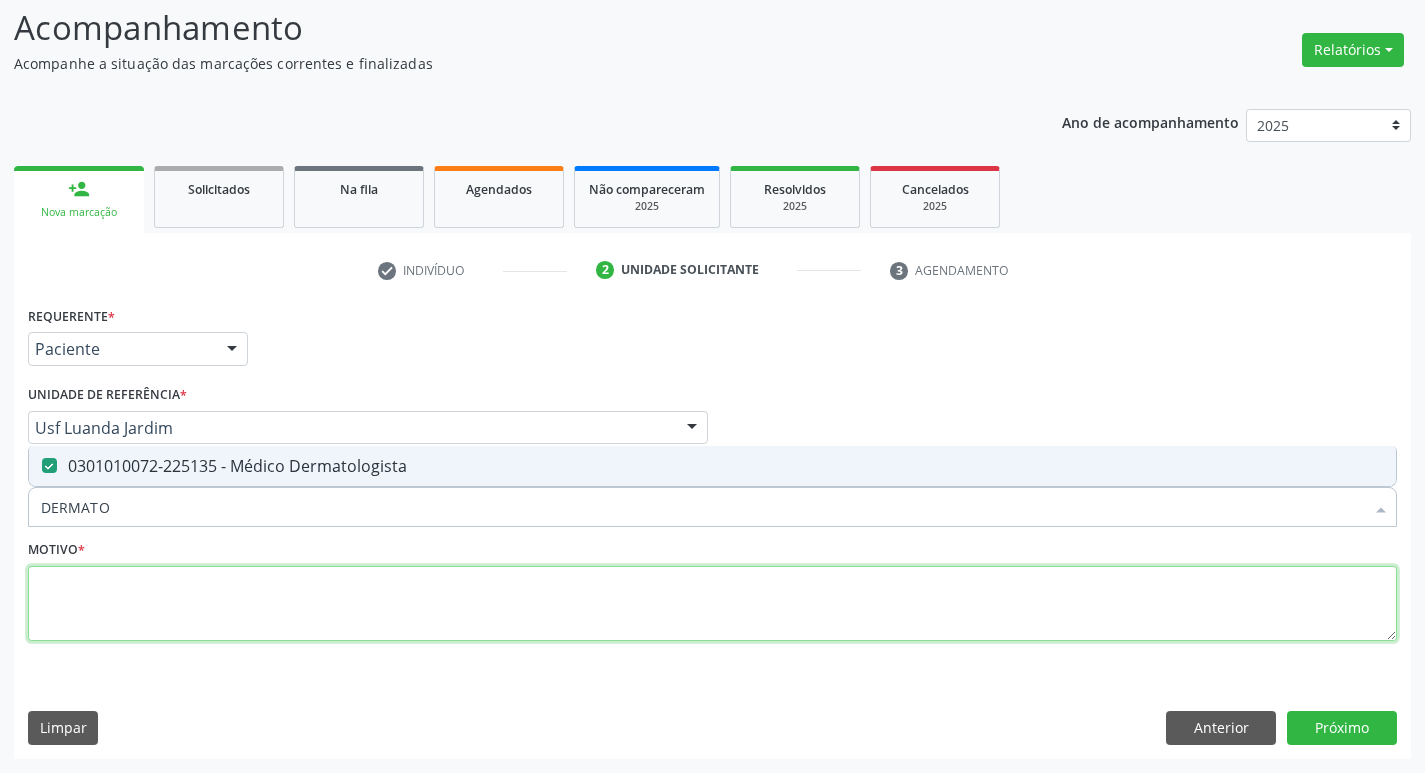 click at bounding box center (712, 604) 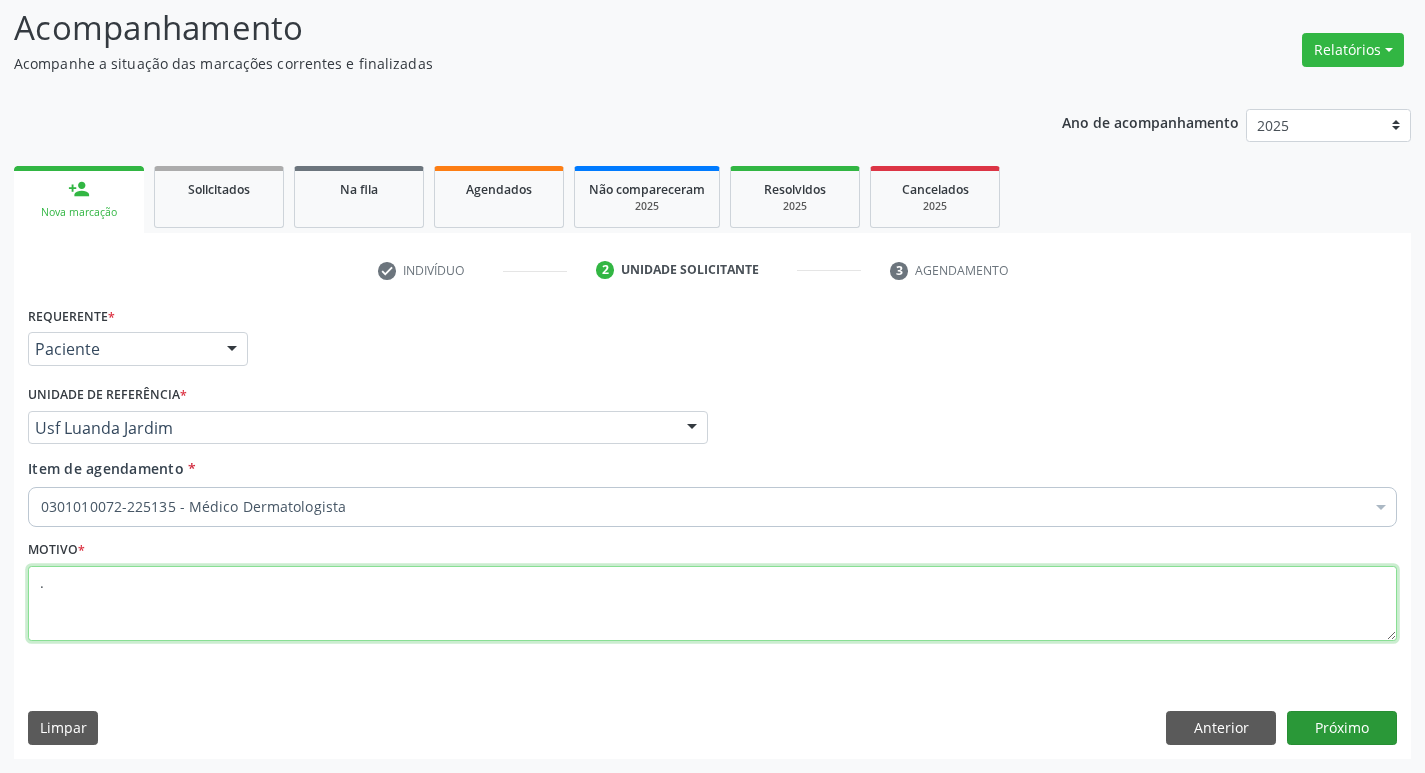 type on "." 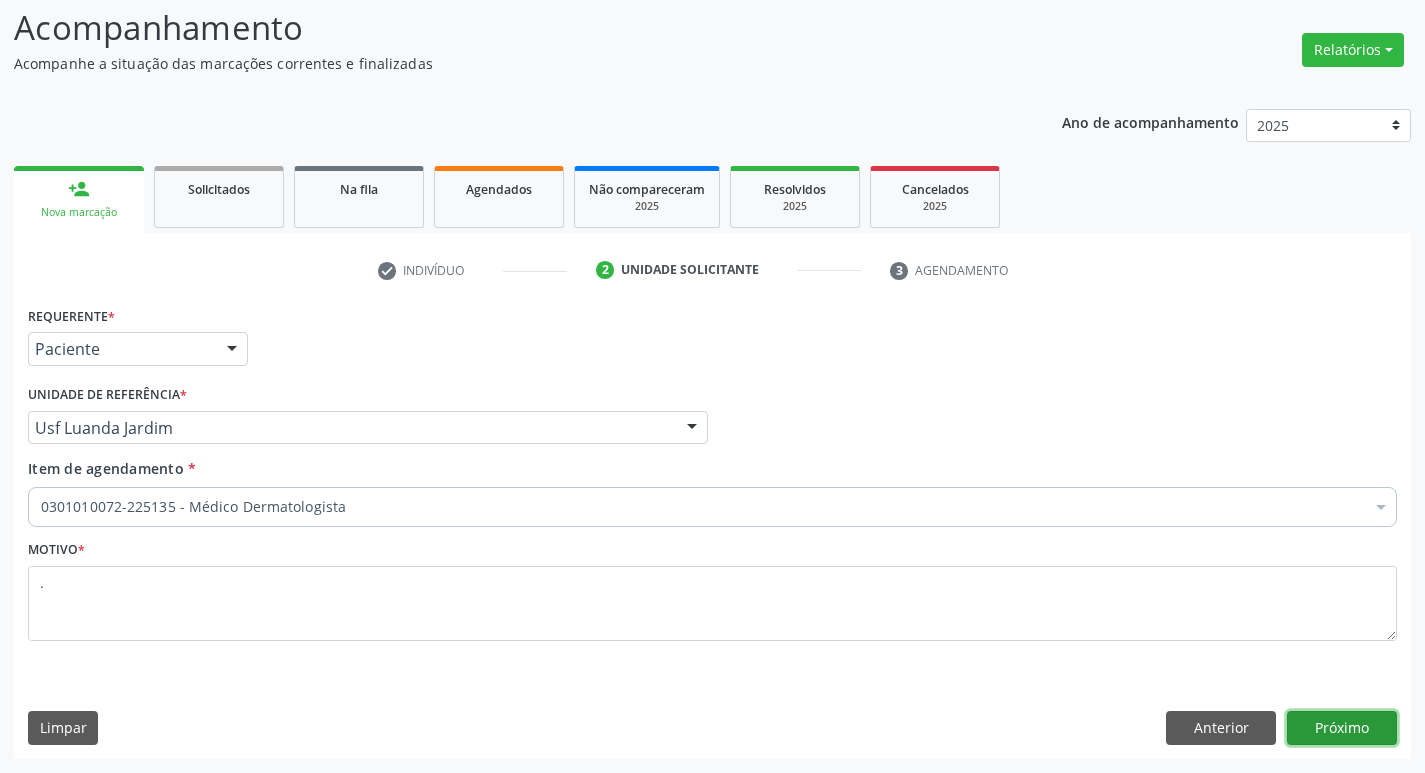click on "Próximo" at bounding box center [1342, 728] 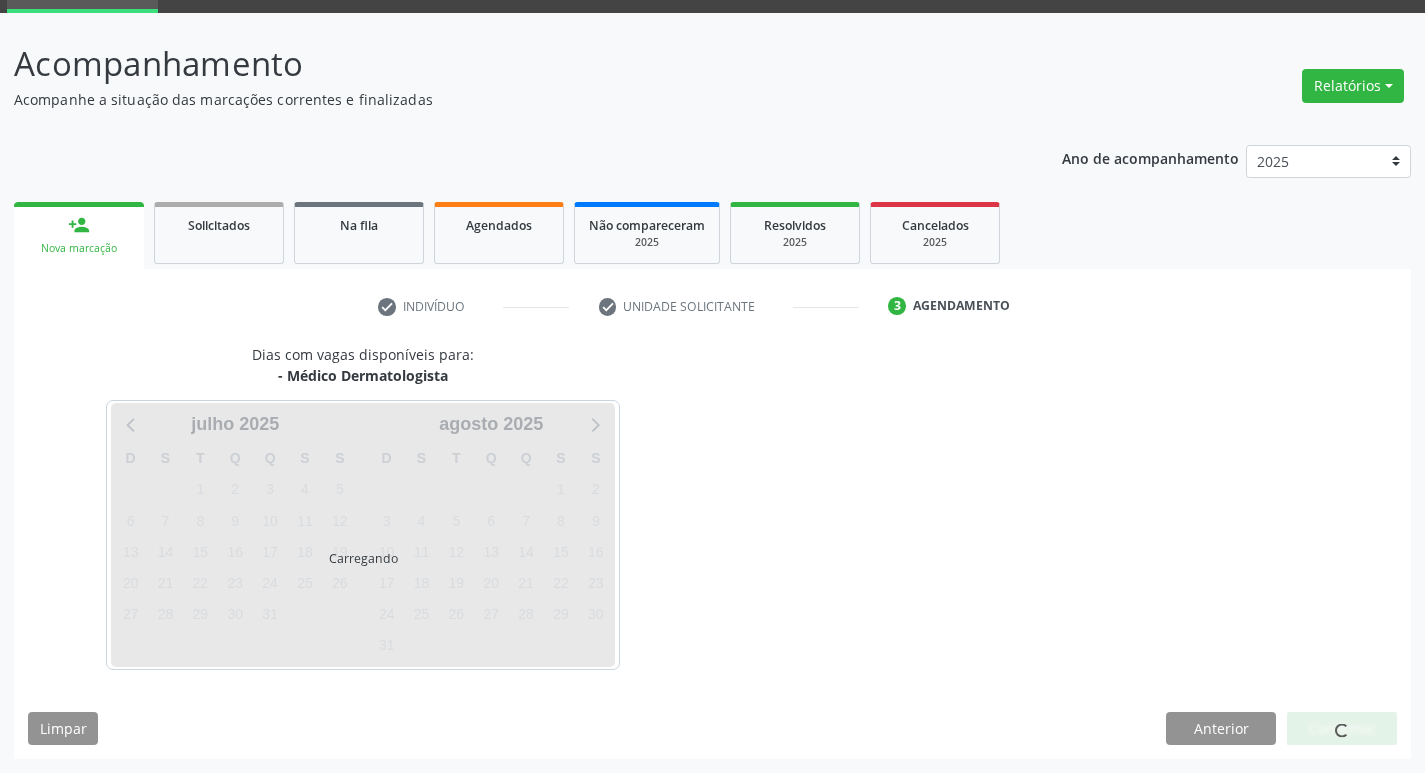 scroll, scrollTop: 97, scrollLeft: 0, axis: vertical 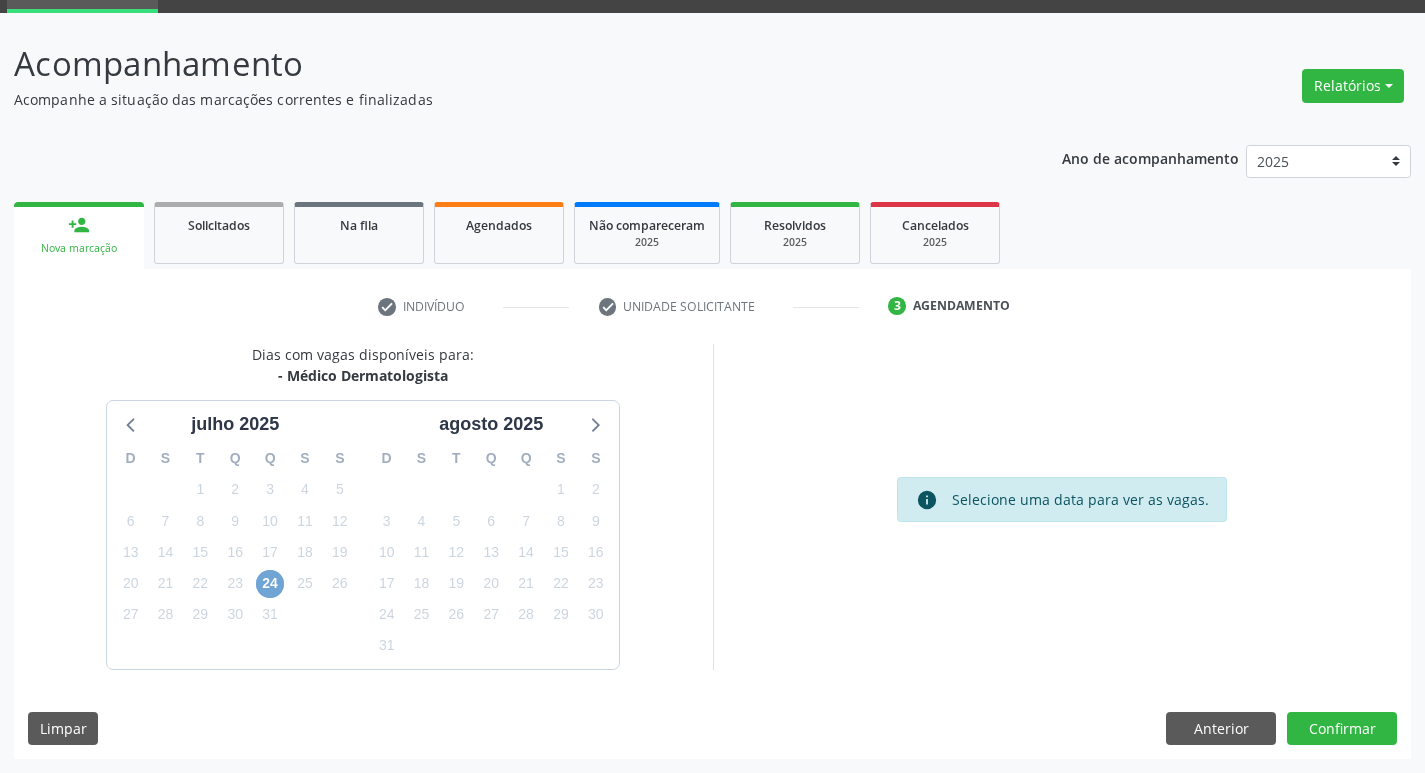 click on "24" at bounding box center (270, 584) 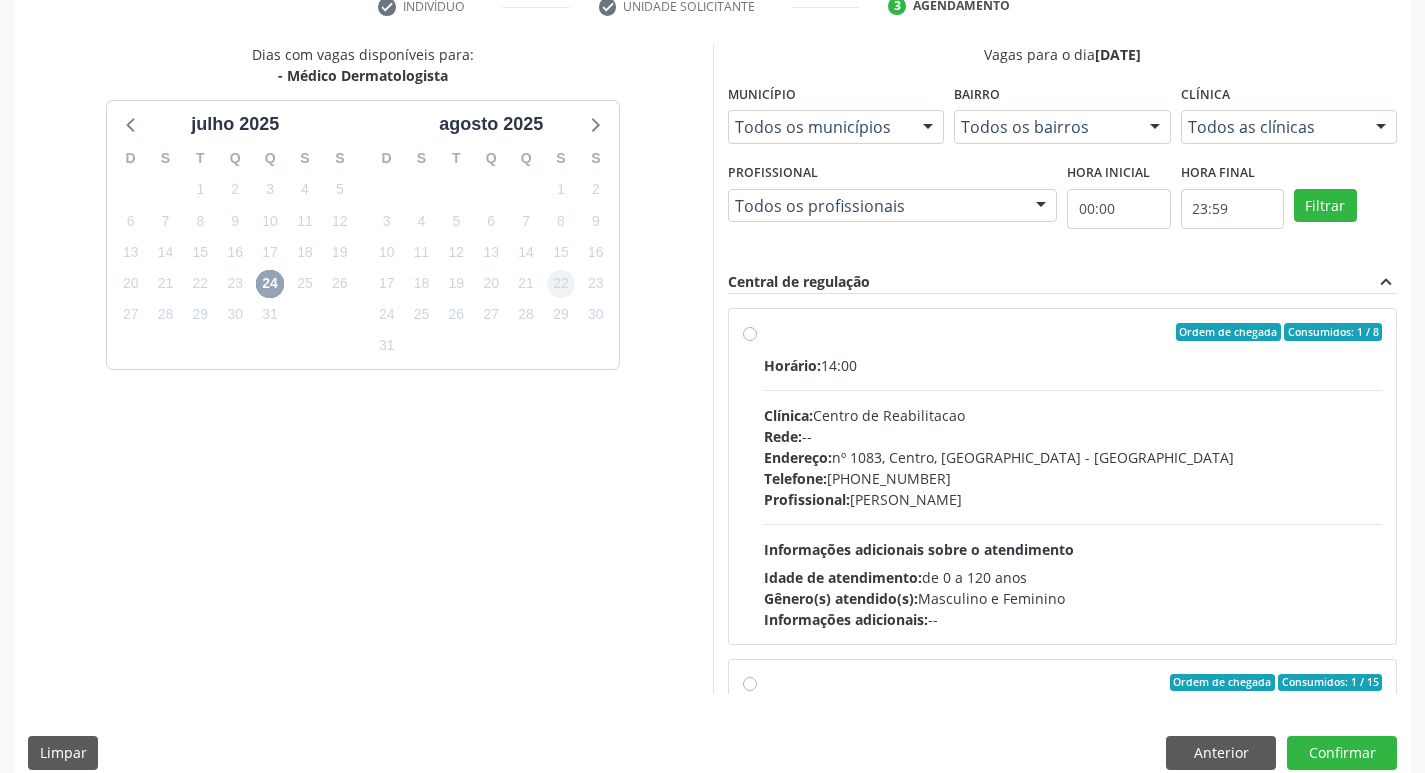 scroll, scrollTop: 422, scrollLeft: 0, axis: vertical 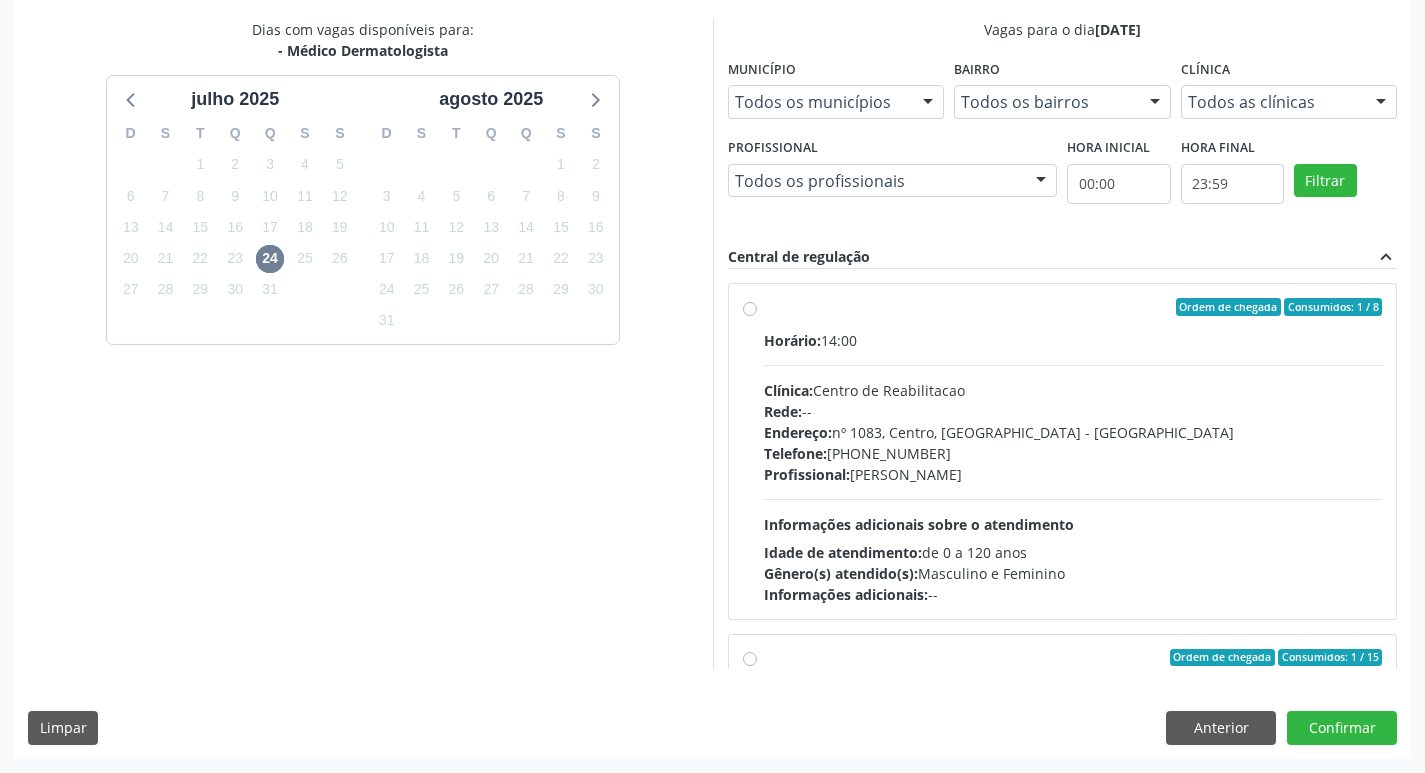 click on "Ordem de chegada
Consumidos: 1 / 8
Horário:   14:00
Clínica:  Centro de Reabilitacao
Rede:
--
Endereço:   nº 1083, Centro, Serra Talhada - PE
Telefone:   (81) 38313112
Profissional:
Catharina Maria Freire de Lucena Pousa
Informações adicionais sobre o atendimento
Idade de atendimento:
de 0 a 120 anos
Gênero(s) atendido(s):
Masculino e Feminino
Informações adicionais:
--" at bounding box center (1063, 451) 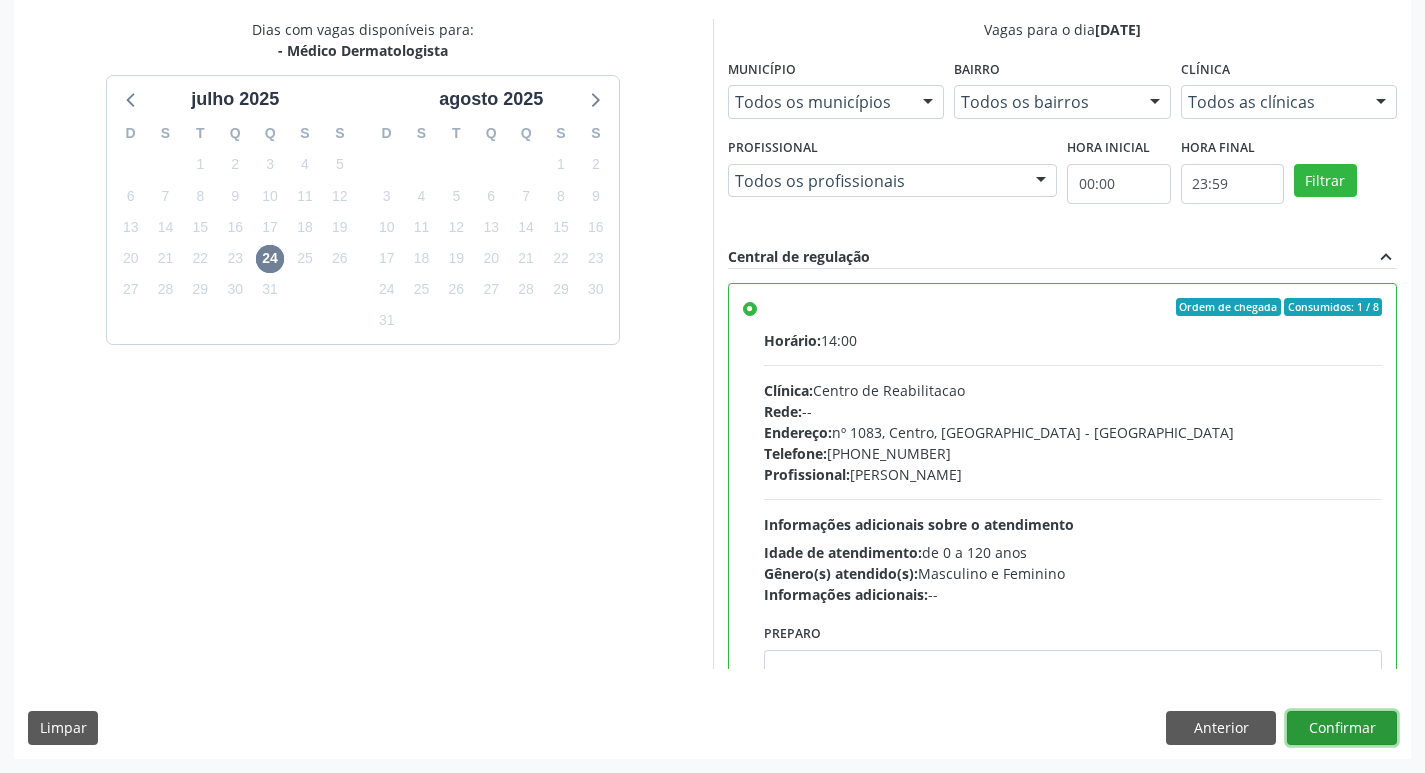 click on "Confirmar" at bounding box center [1342, 728] 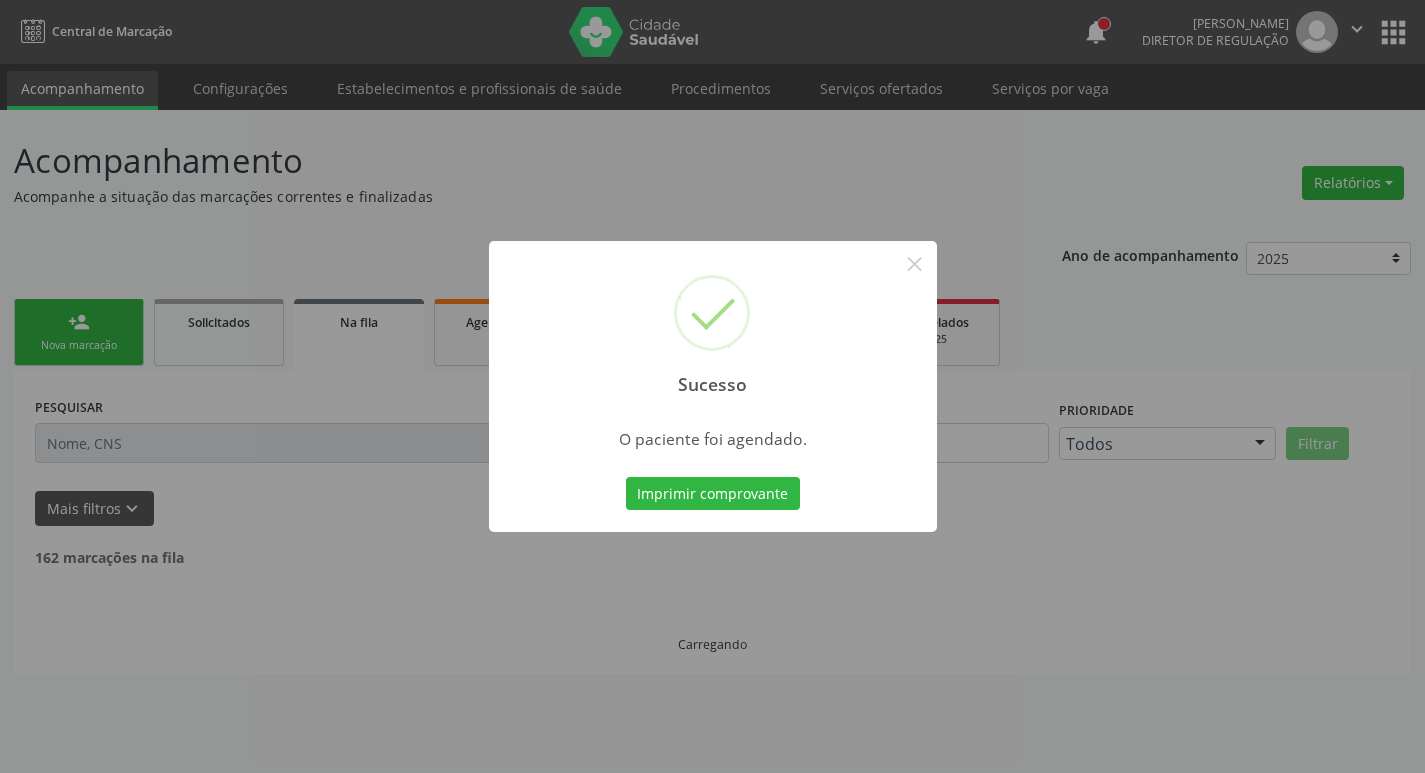 scroll, scrollTop: 0, scrollLeft: 0, axis: both 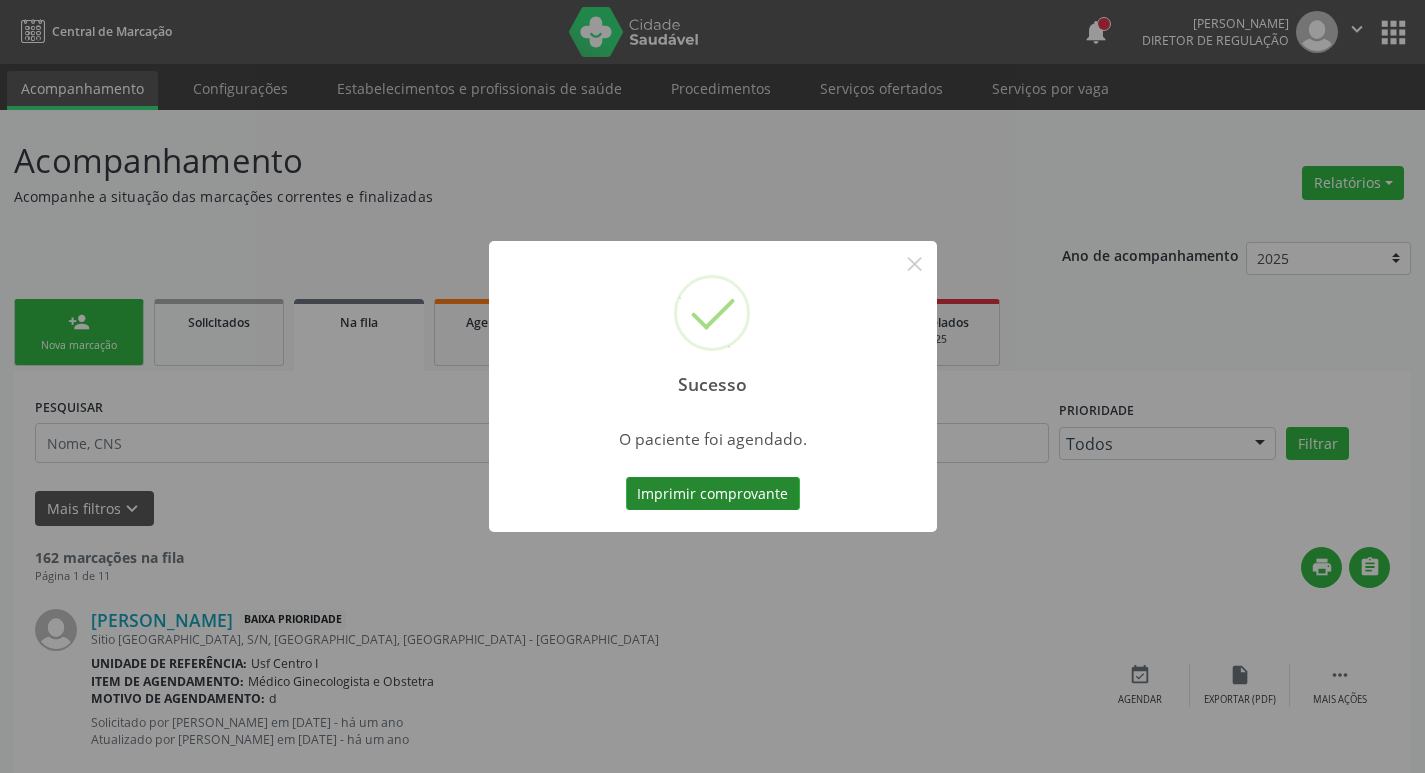 click on "Imprimir comprovante" at bounding box center [713, 494] 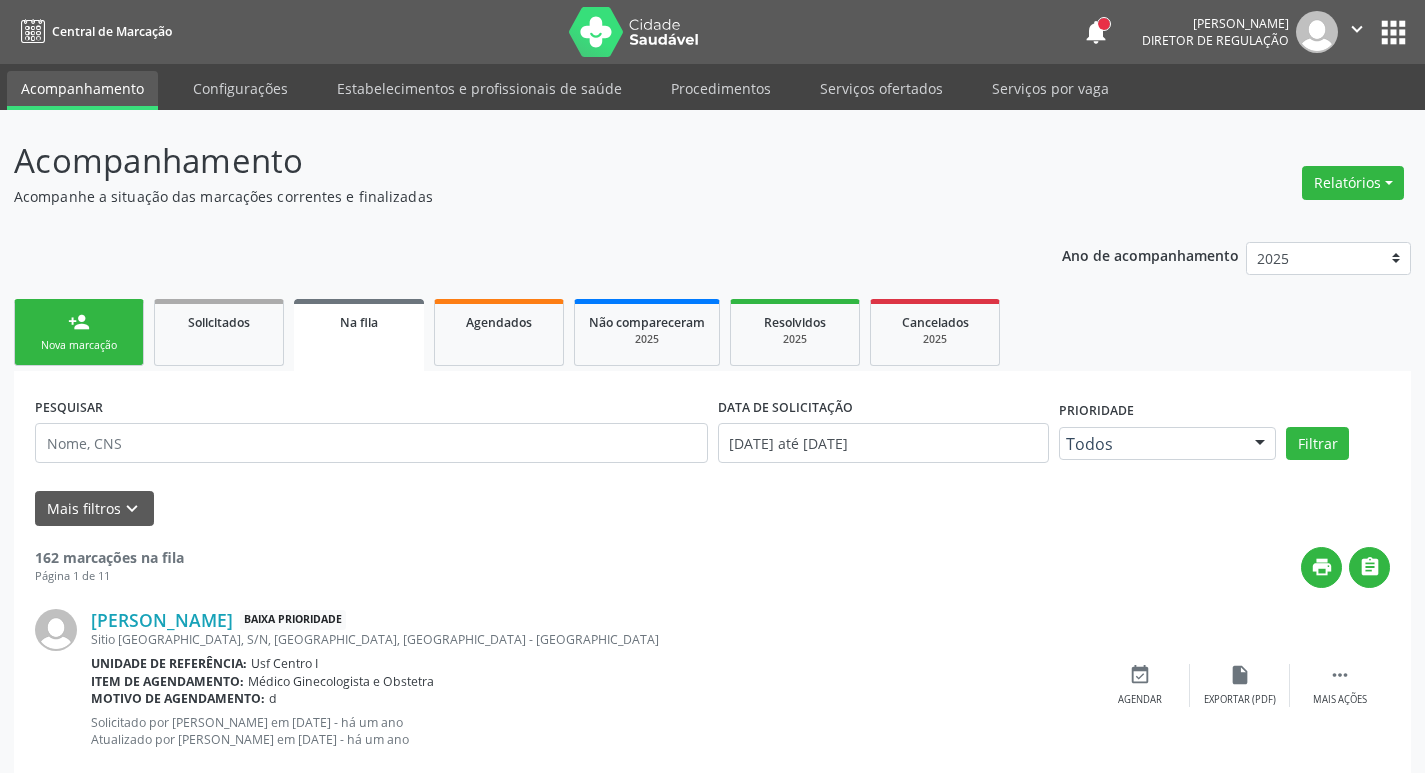 click on "person_add
Nova marcação" at bounding box center [79, 332] 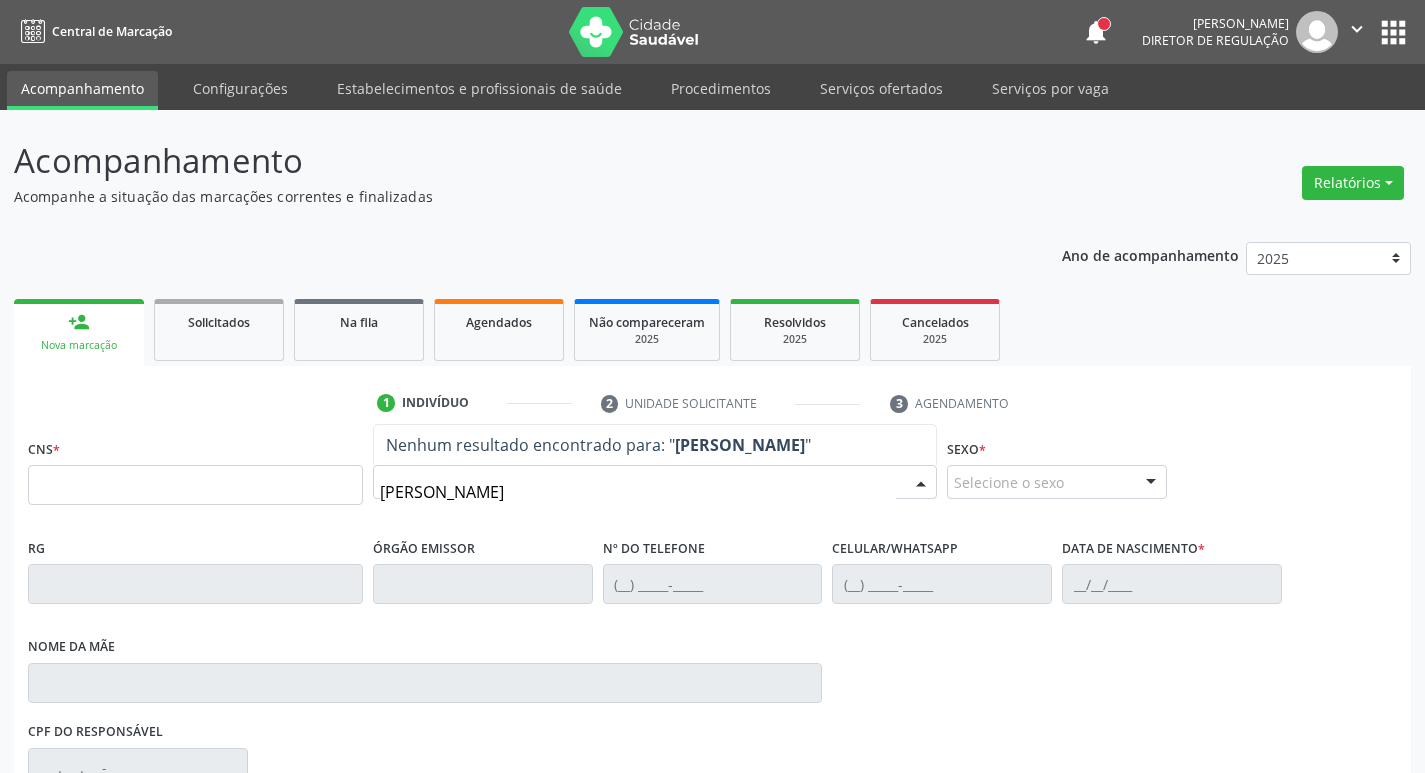 type on "VALTER PE" 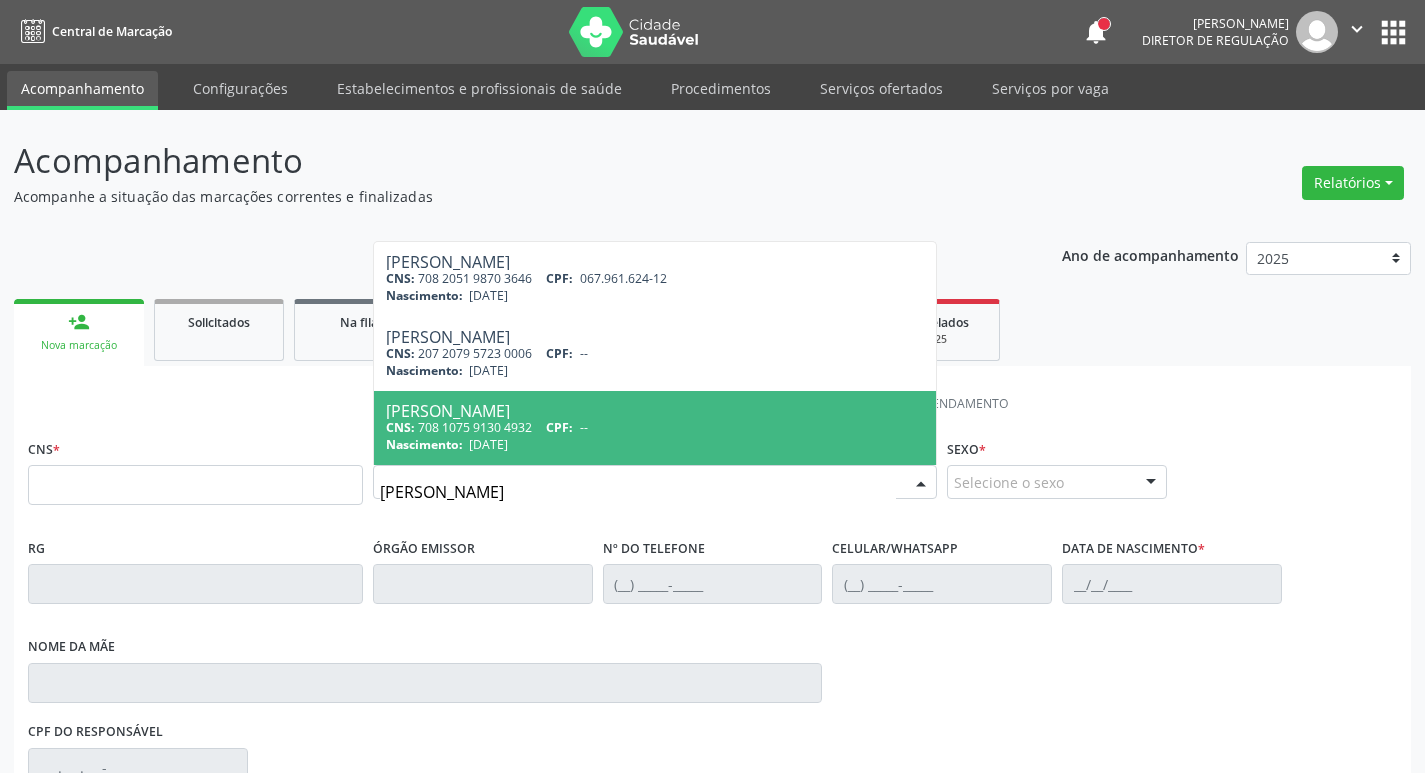 click on "CNS:
708 1075 9130 4932
CPF:    --" at bounding box center [655, 427] 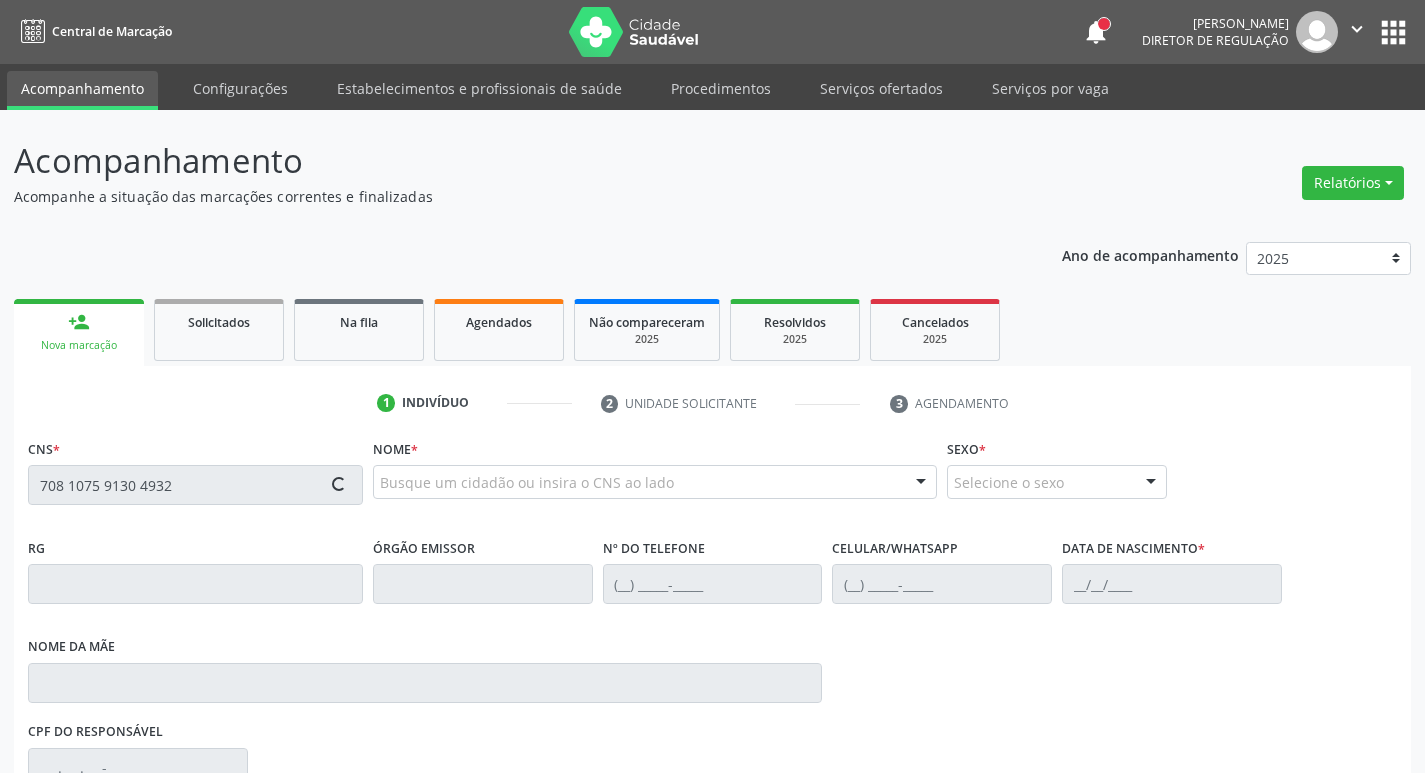 type on "708 1075 9130 4932" 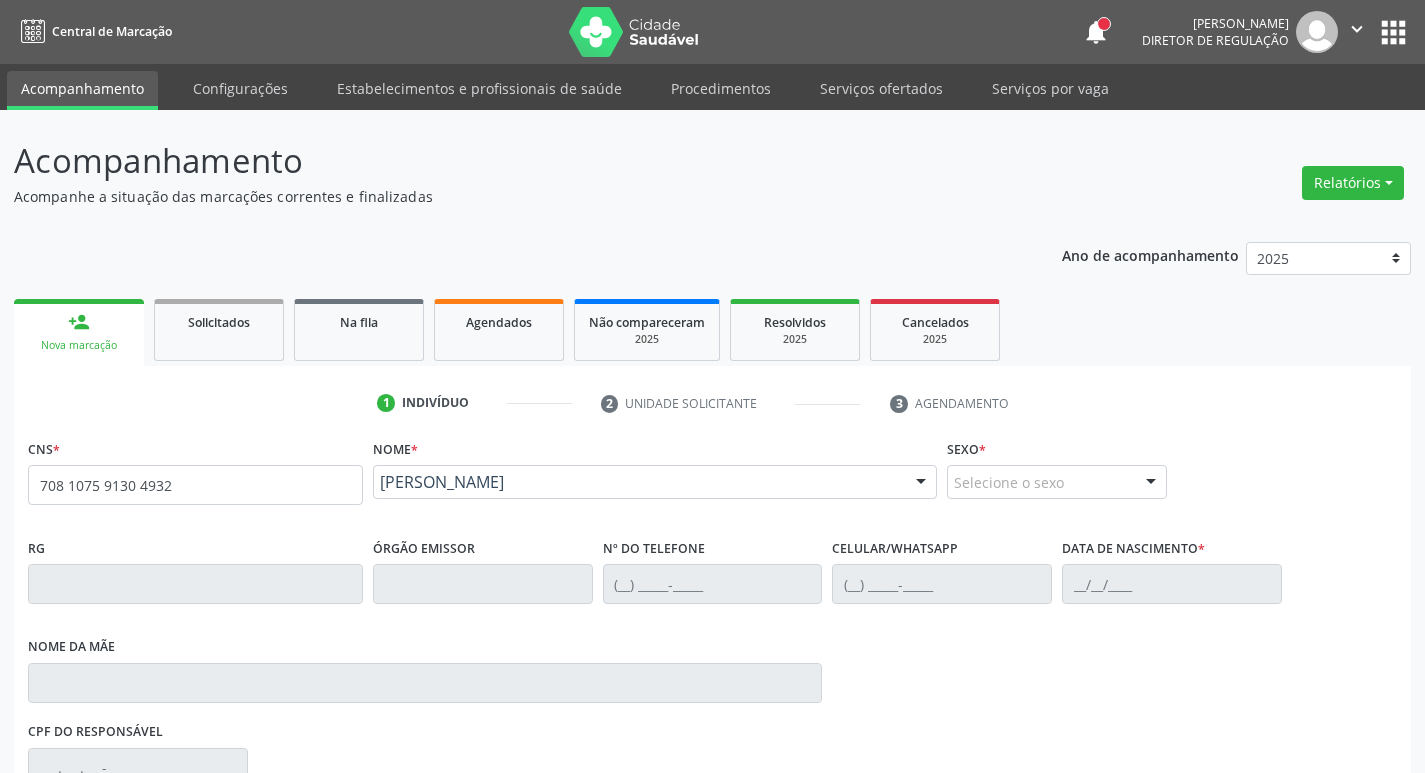 scroll, scrollTop: 297, scrollLeft: 0, axis: vertical 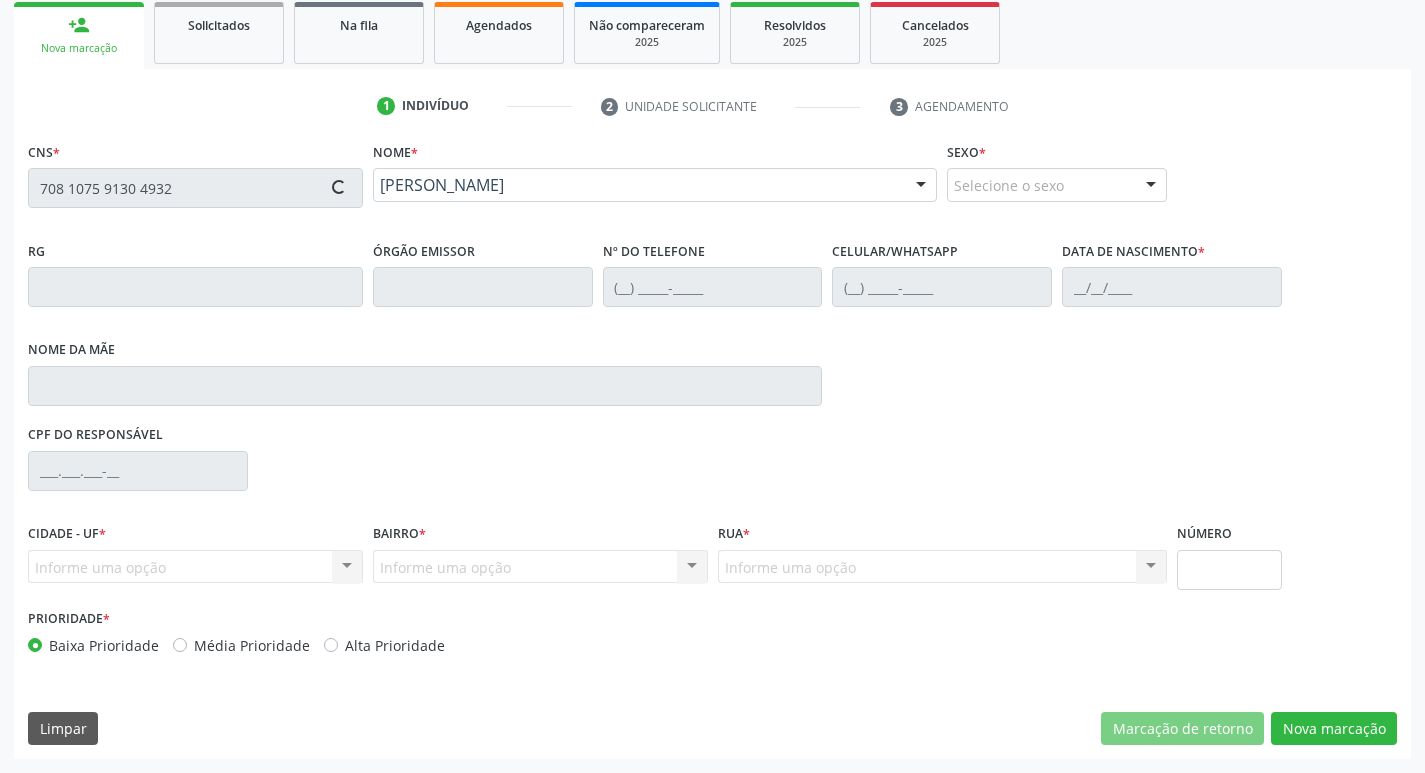 type on "(87) 98101-9245" 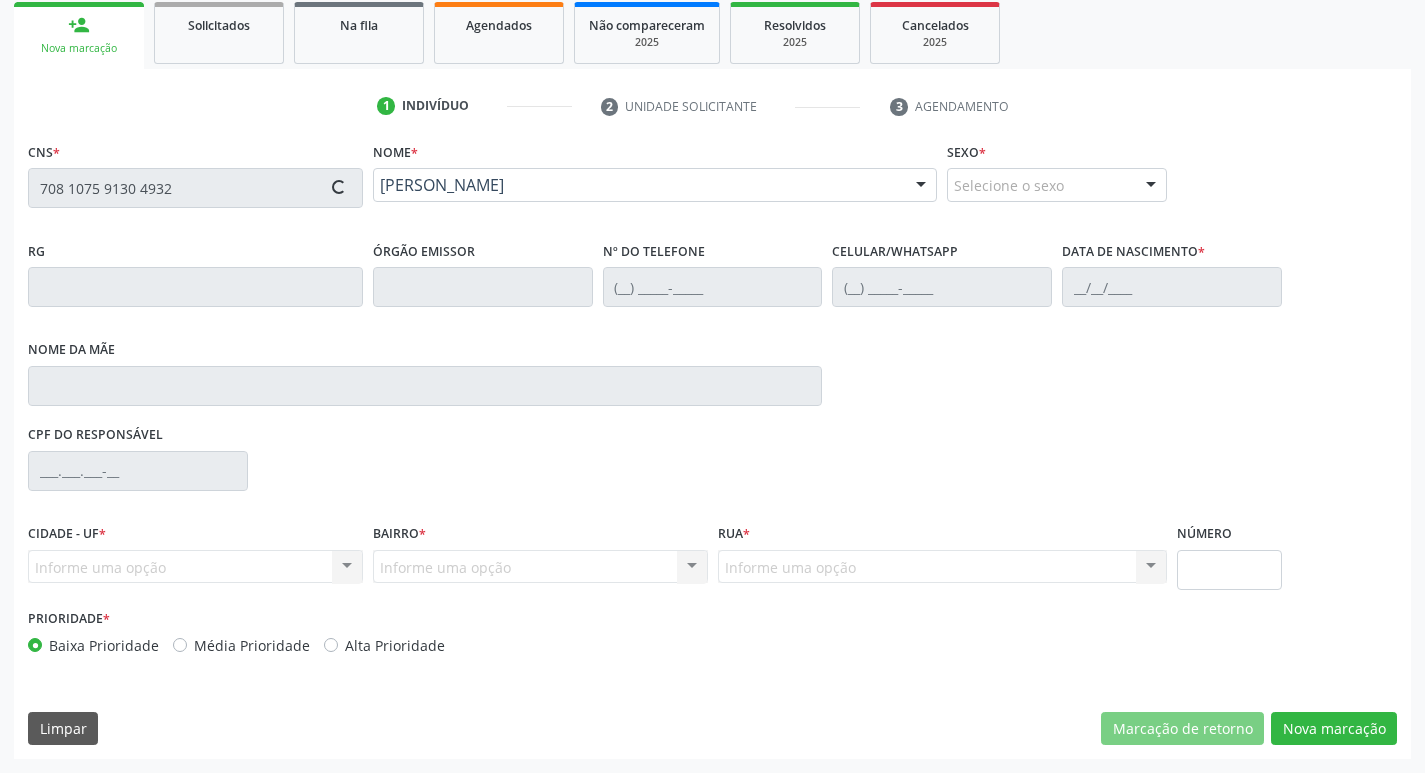 type on "02/06/1955" 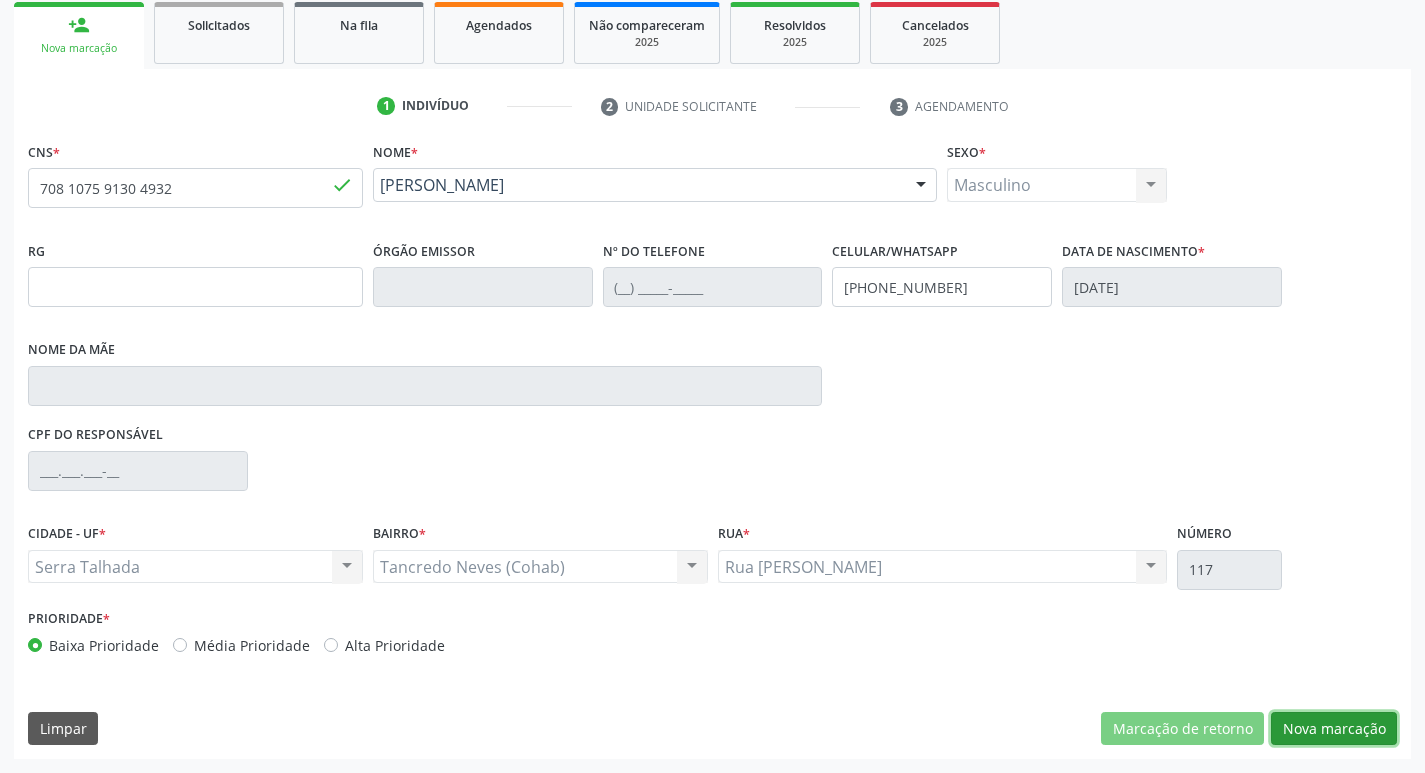 click on "Nova marcação" at bounding box center (1334, 729) 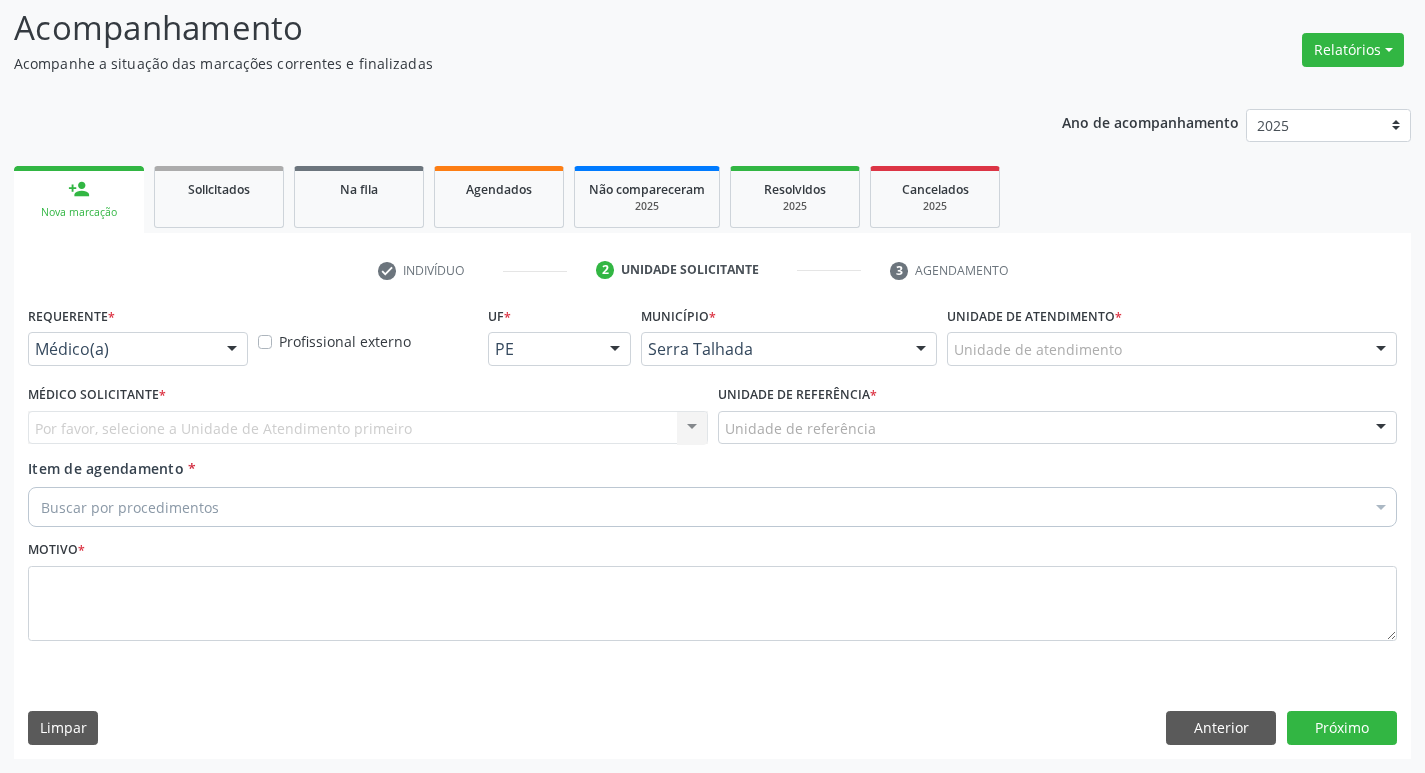 scroll, scrollTop: 133, scrollLeft: 0, axis: vertical 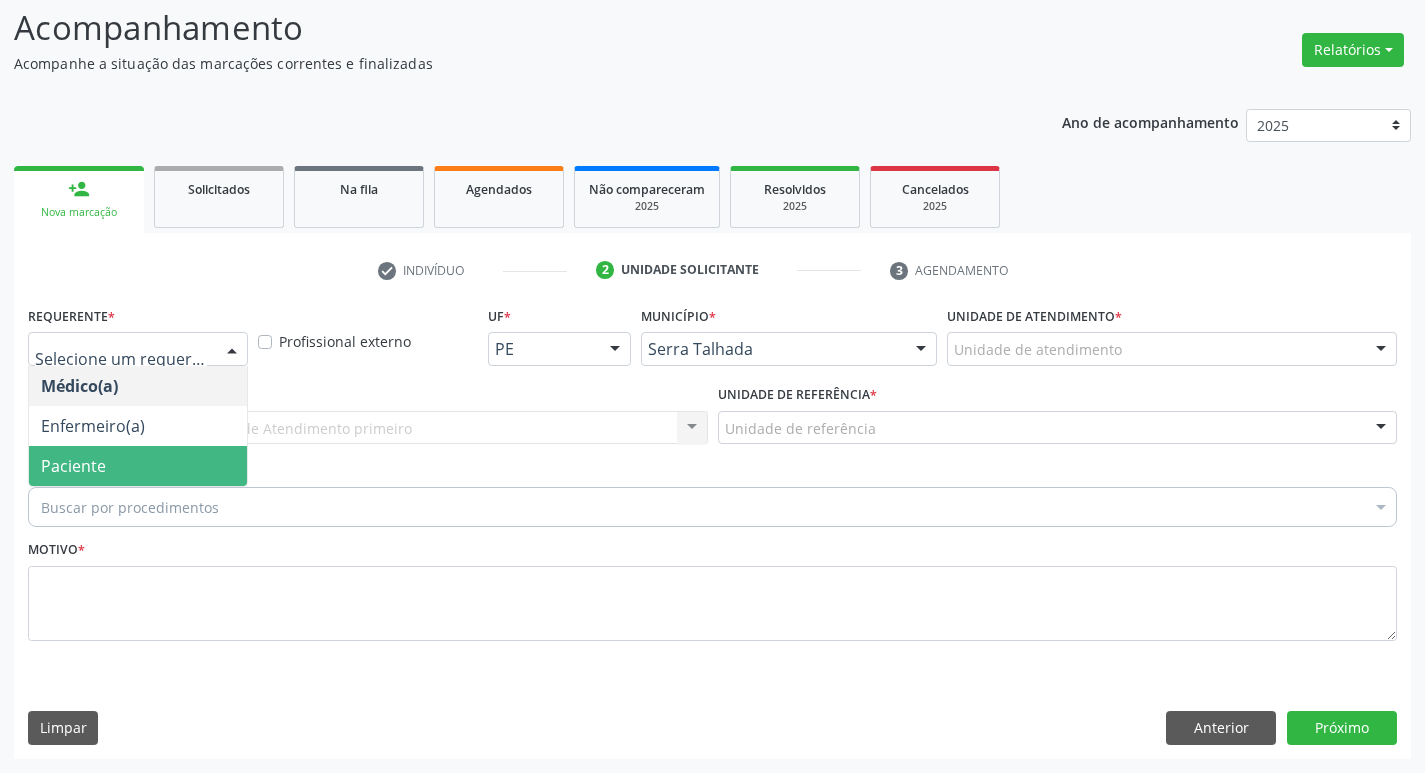 click on "Paciente" at bounding box center [138, 466] 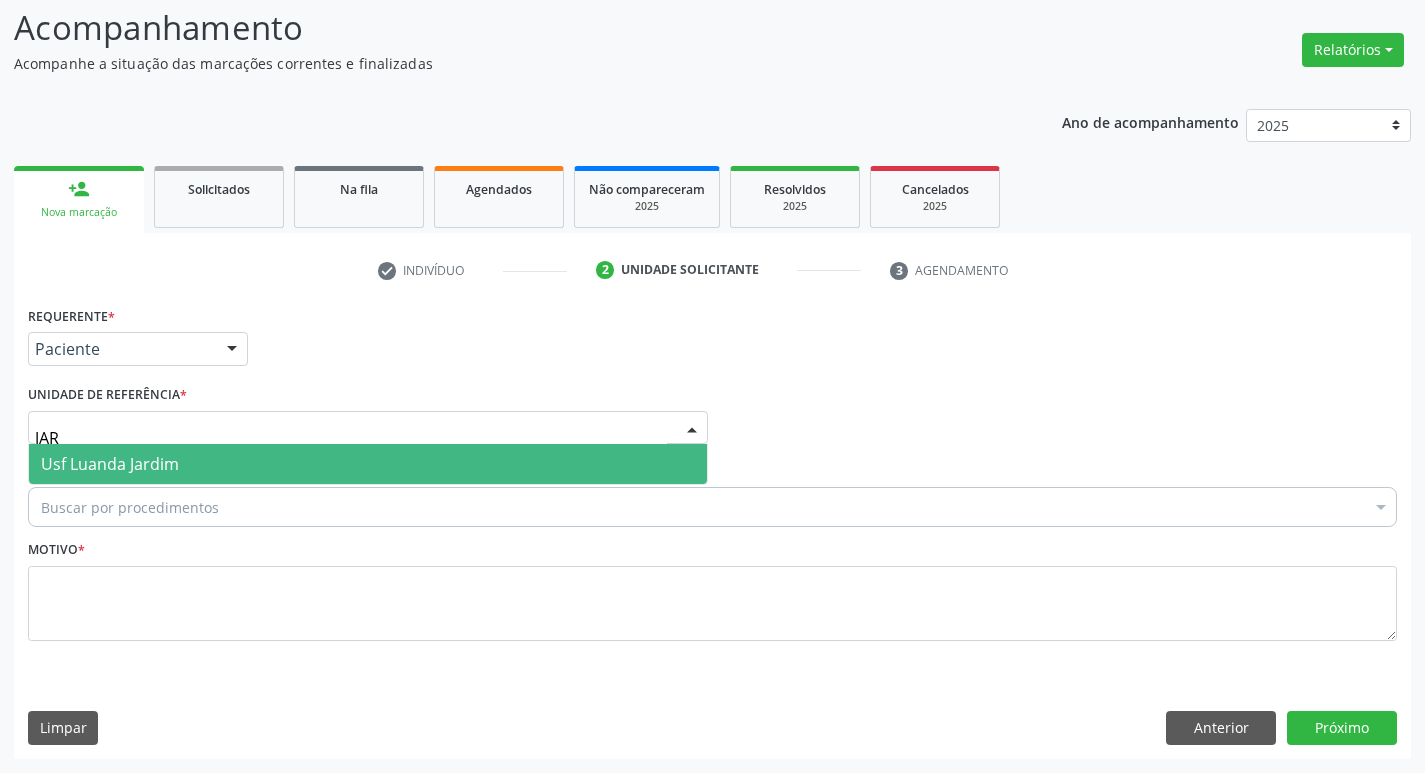 type on "JARD" 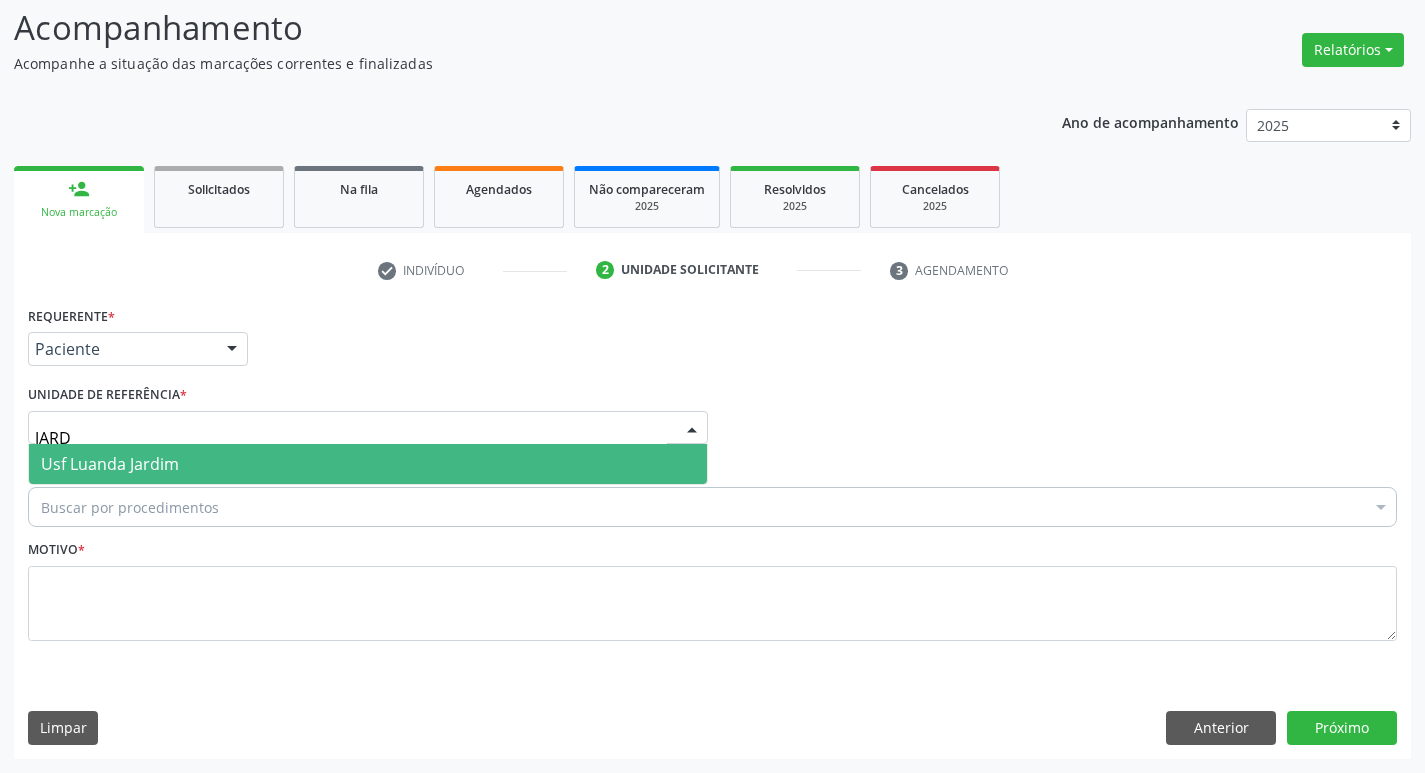 click on "Usf Luanda Jardim" at bounding box center [110, 464] 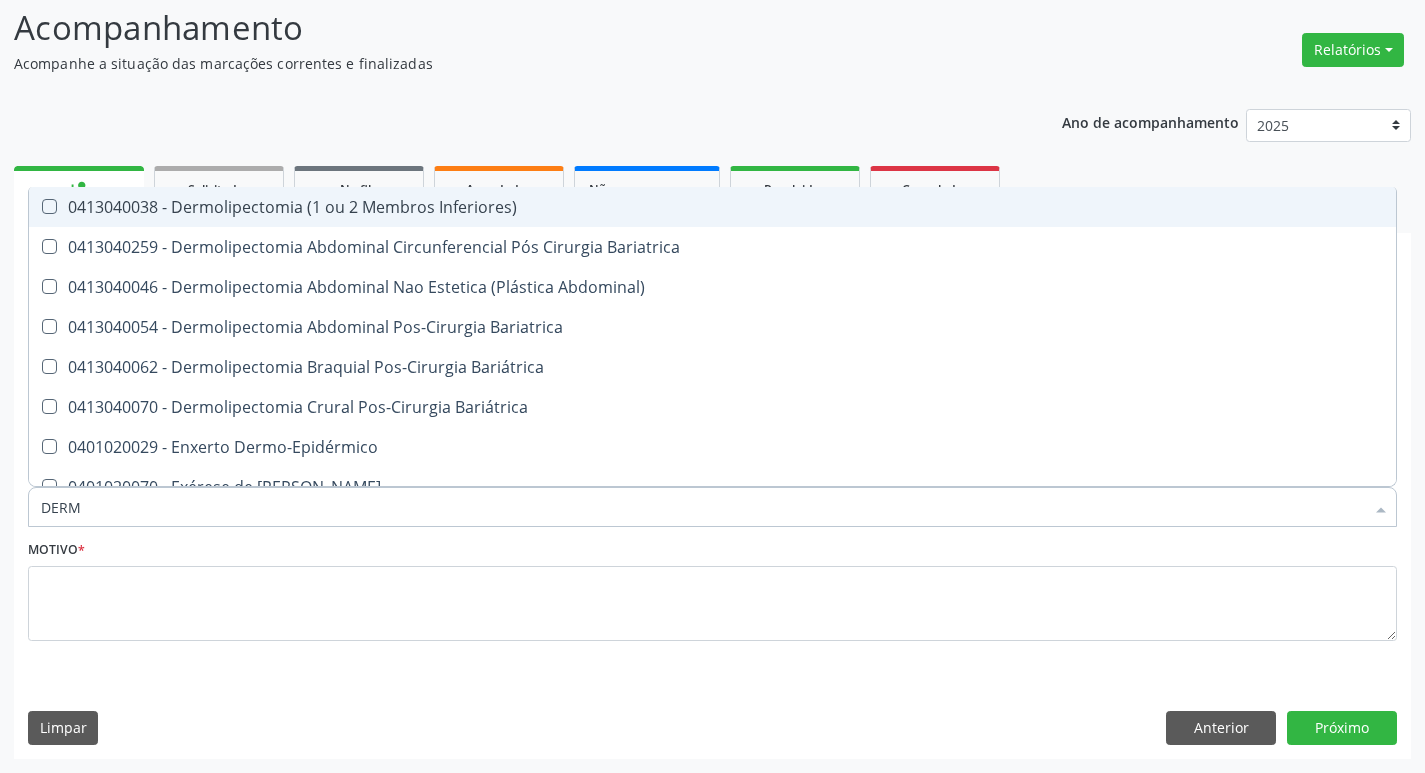 type on "DERMA" 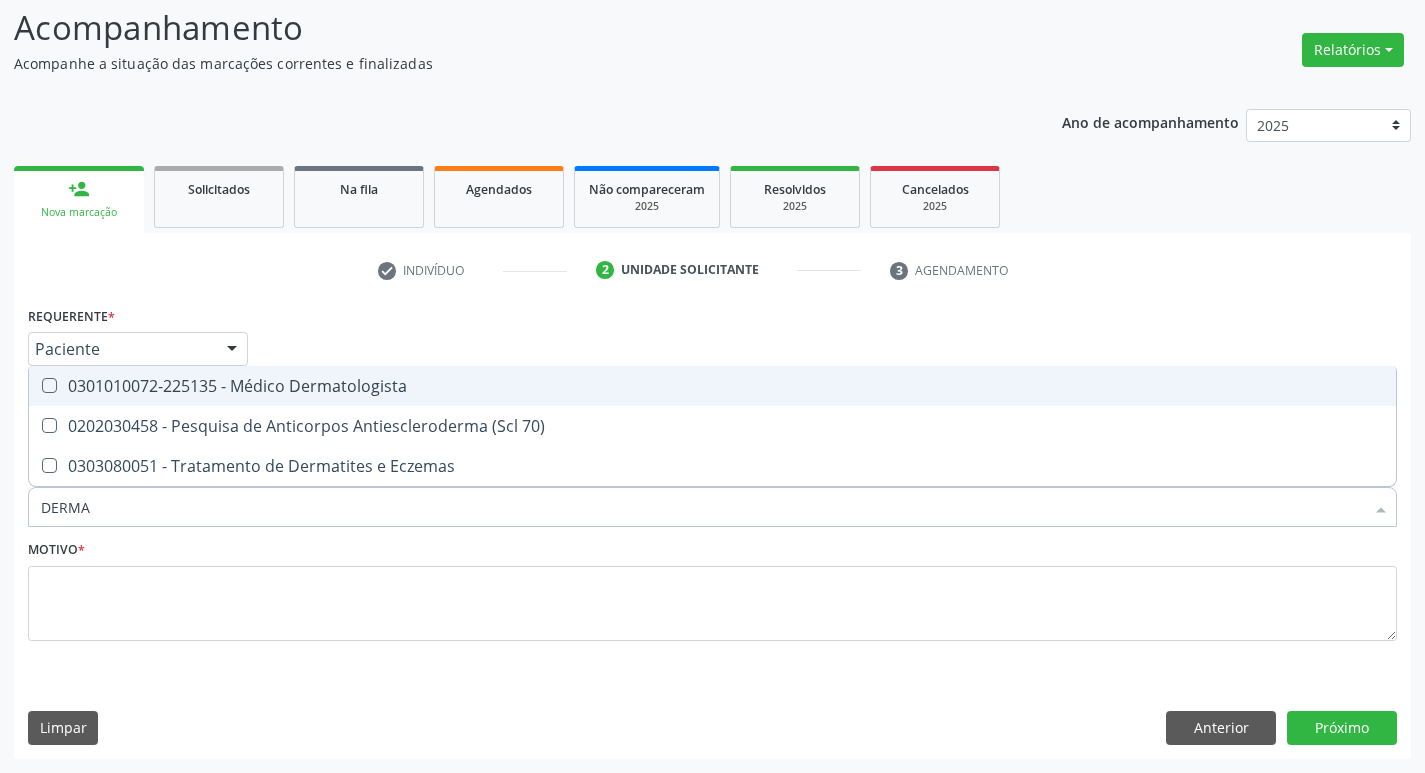 click on "0301010072-225135 - Médico Dermatologista" at bounding box center [712, 386] 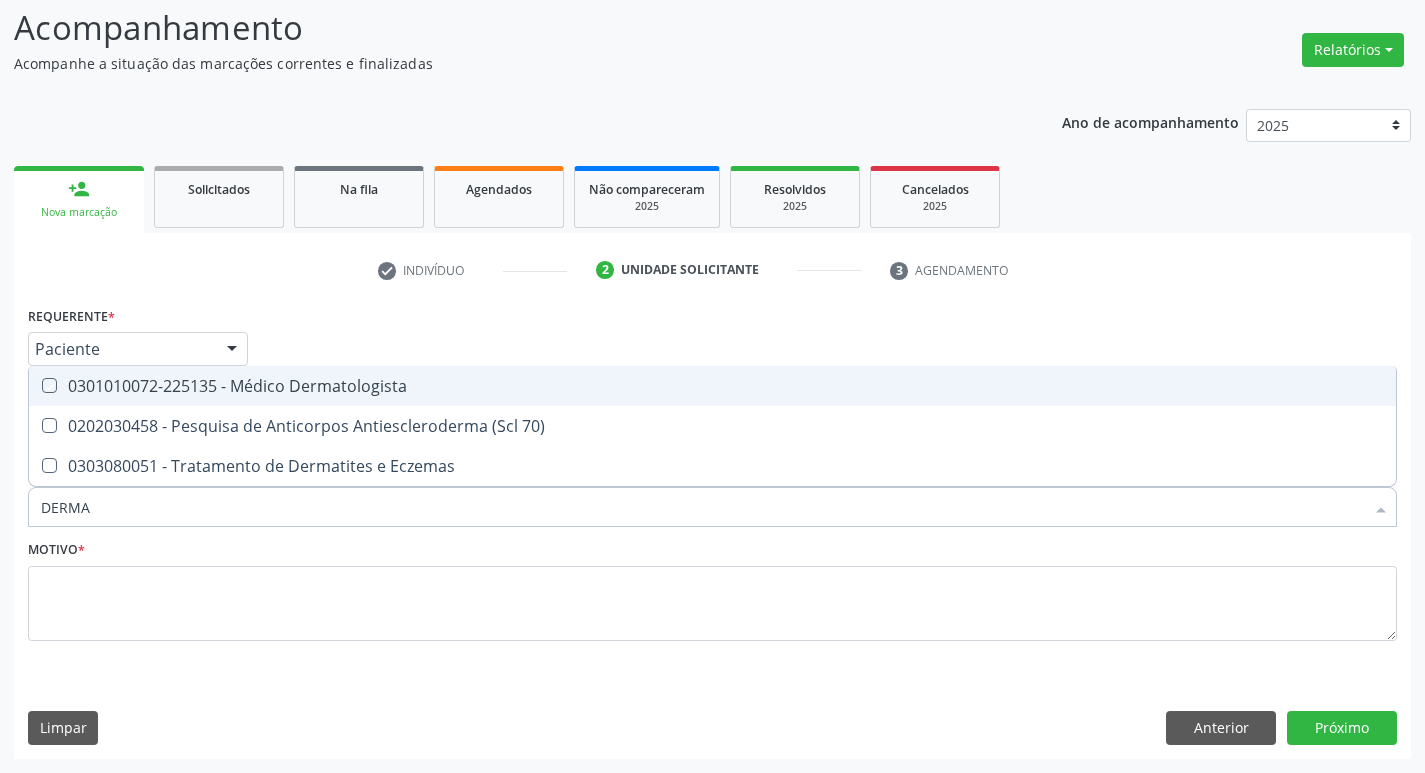 checkbox on "true" 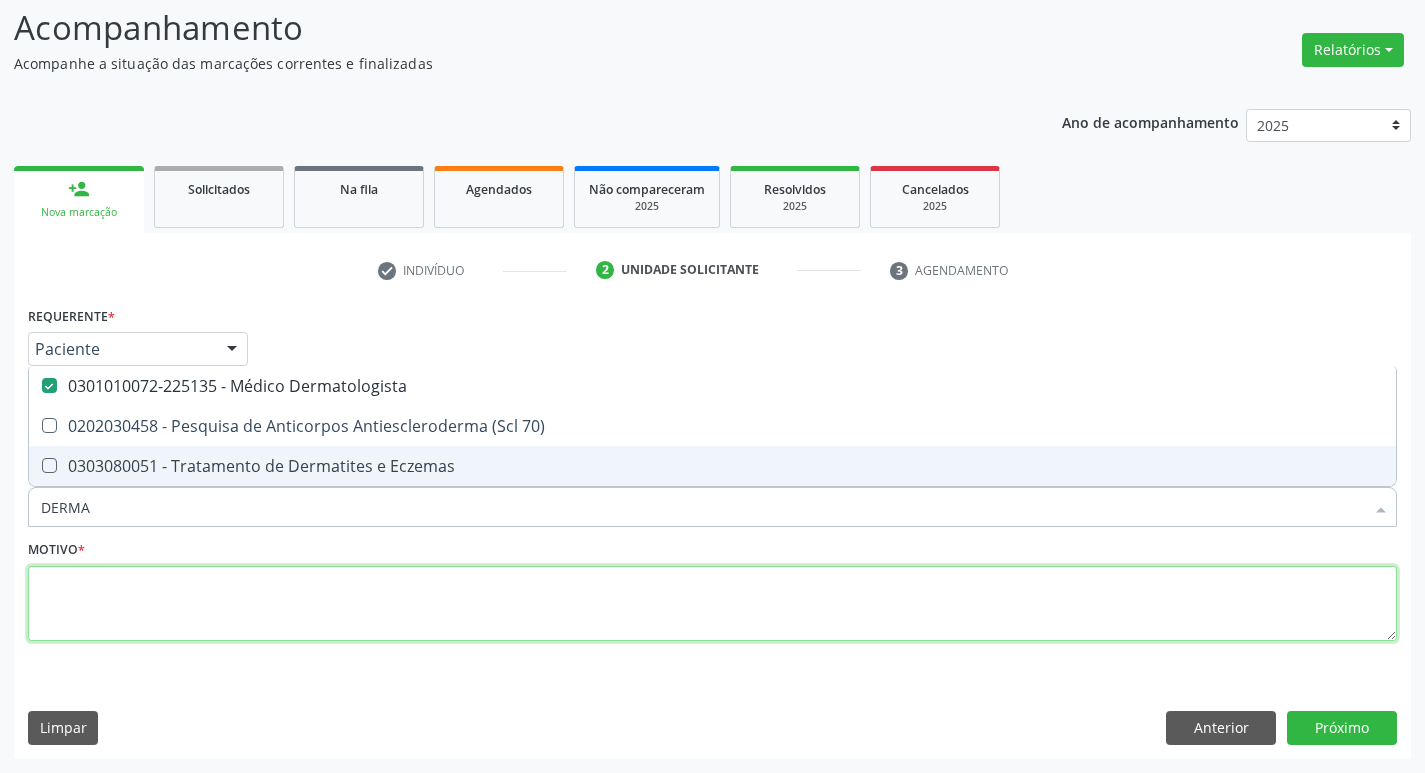 click at bounding box center (712, 604) 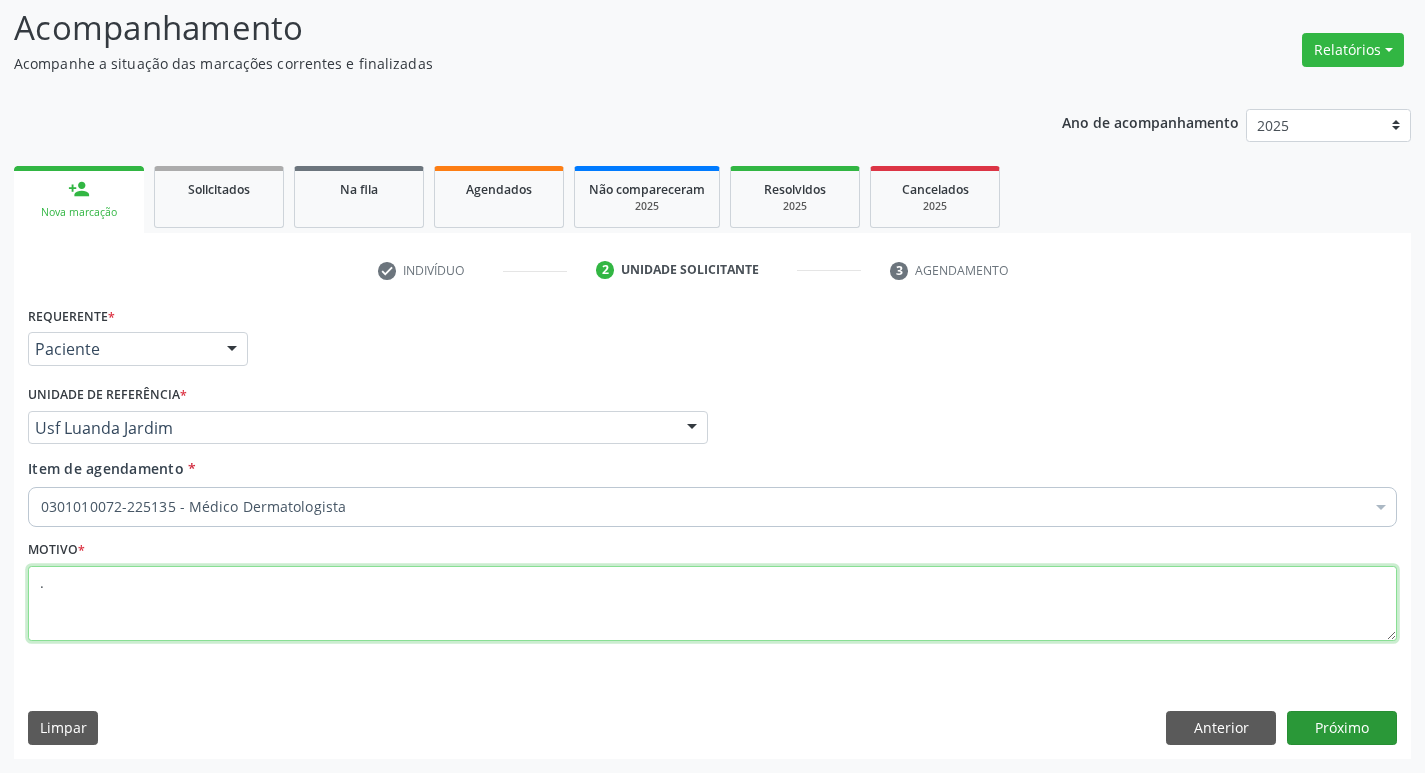 type on "." 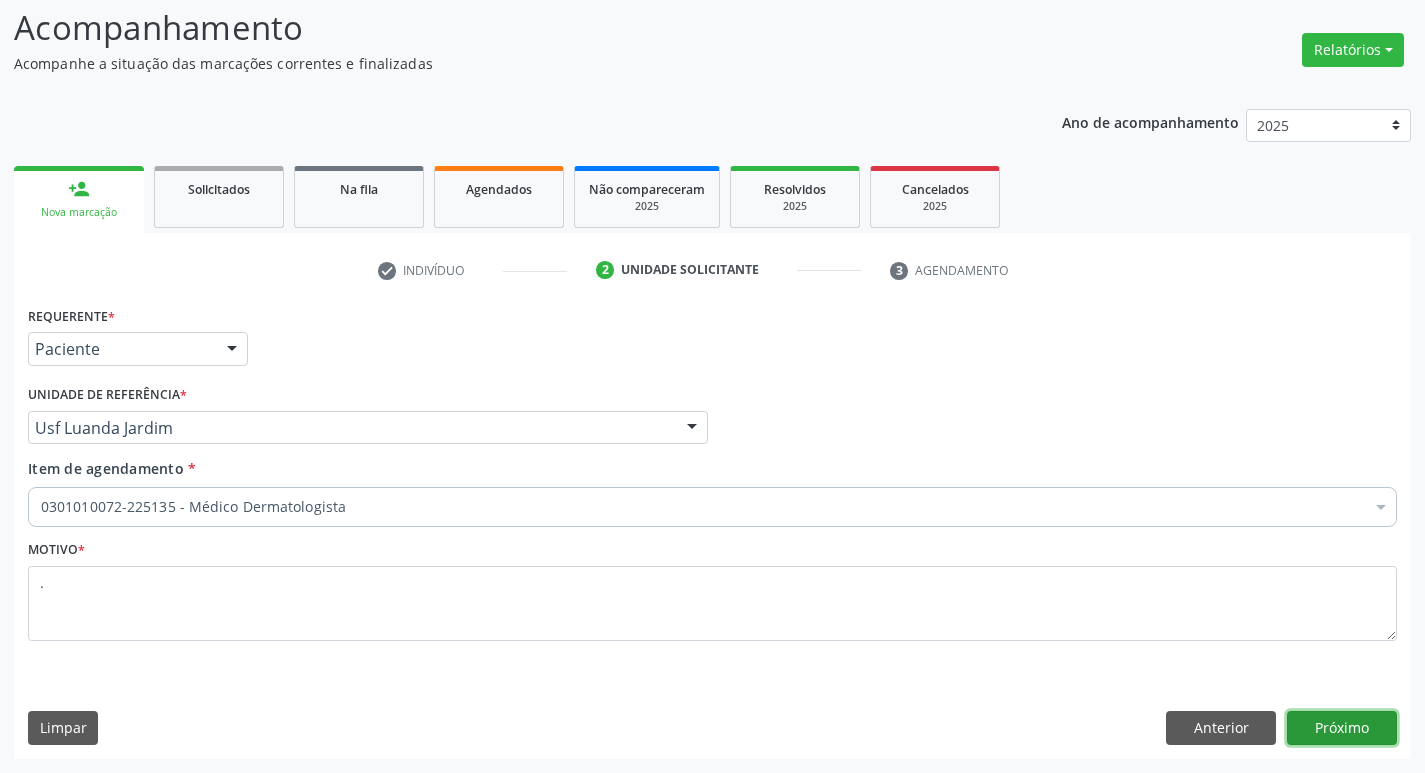 click on "Próximo" at bounding box center [1342, 728] 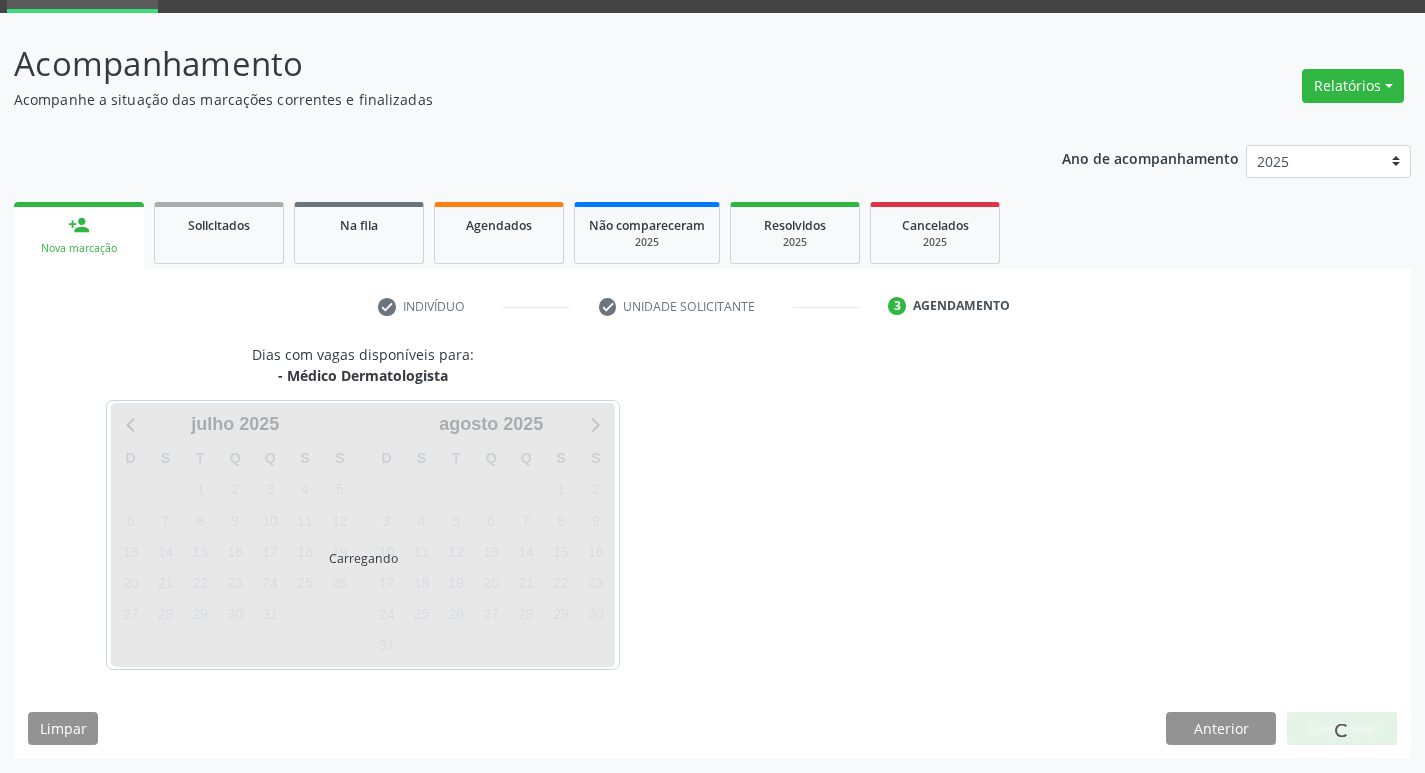 scroll, scrollTop: 97, scrollLeft: 0, axis: vertical 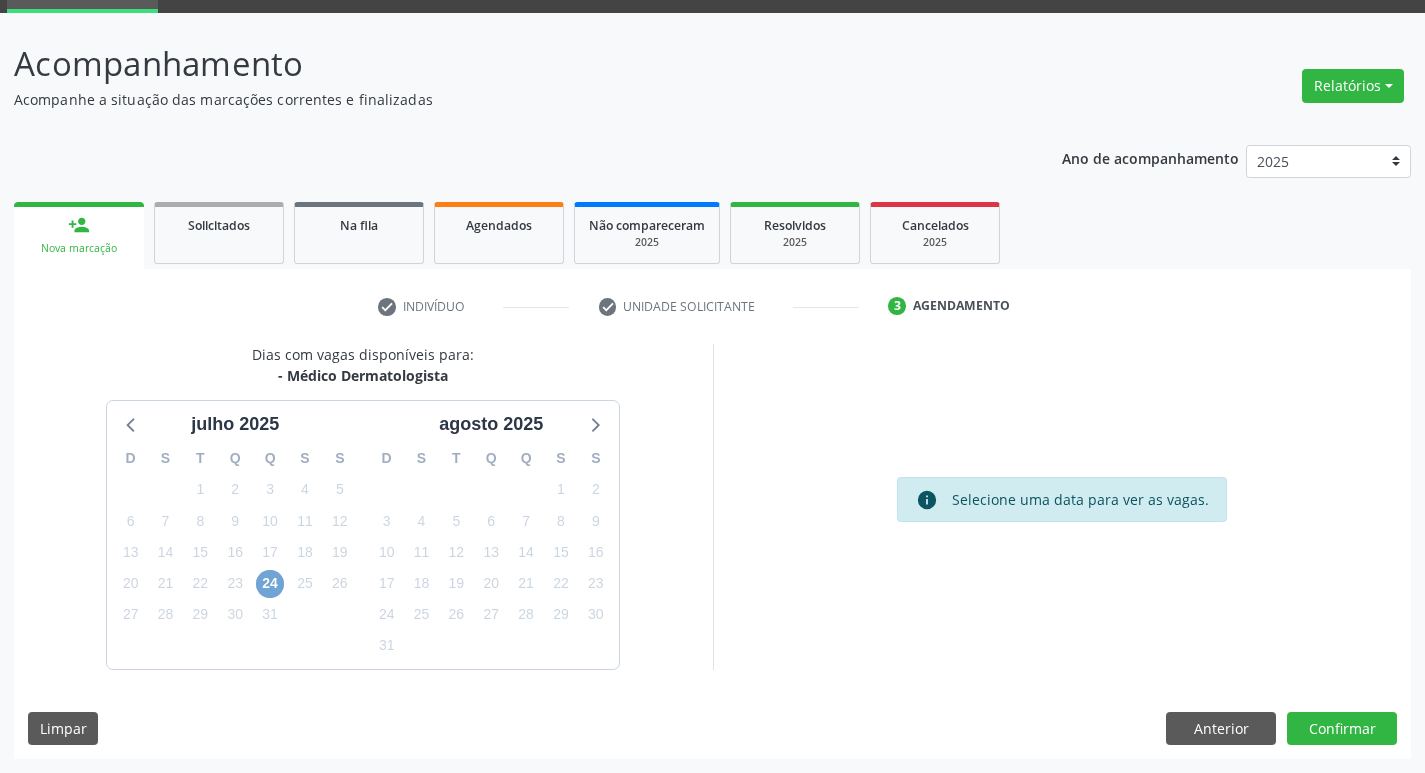click on "24" at bounding box center (270, 584) 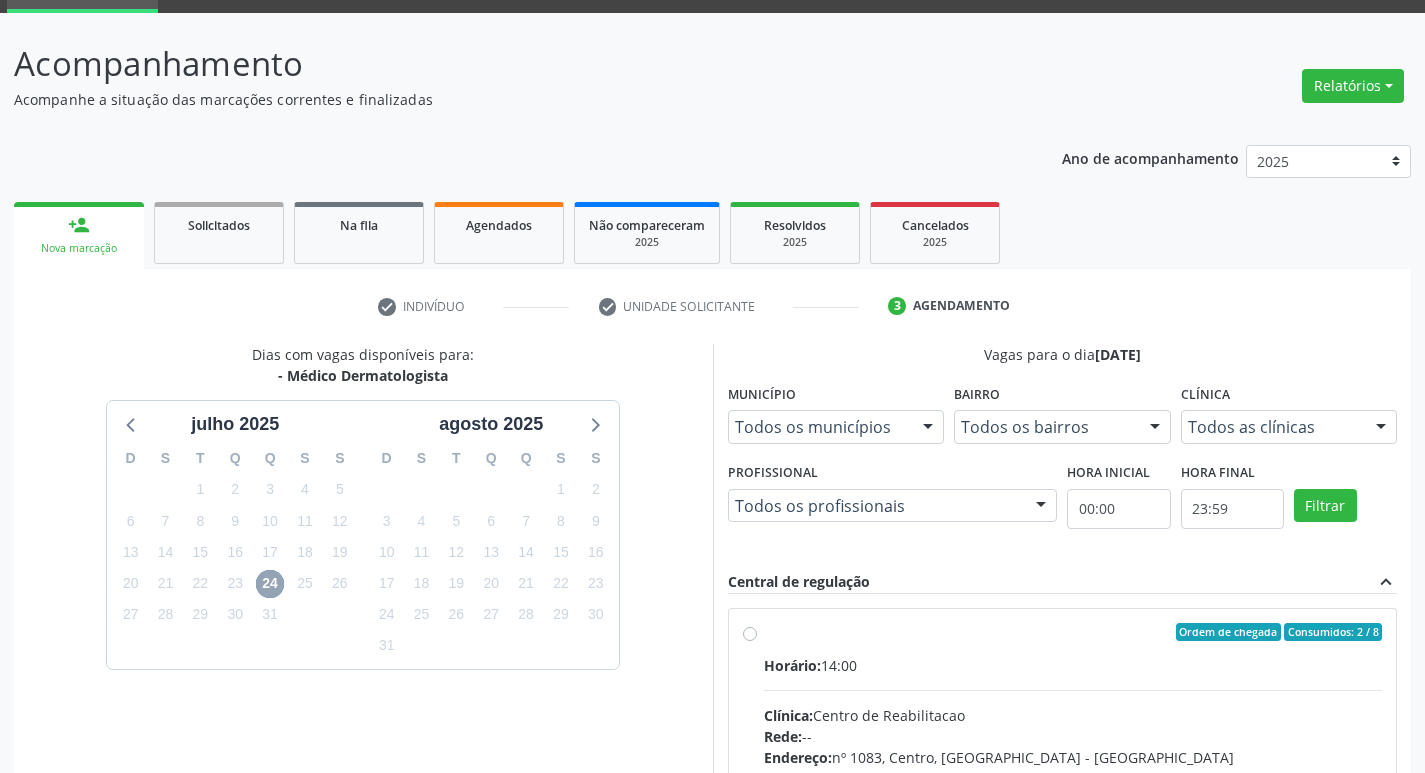 scroll, scrollTop: 422, scrollLeft: 0, axis: vertical 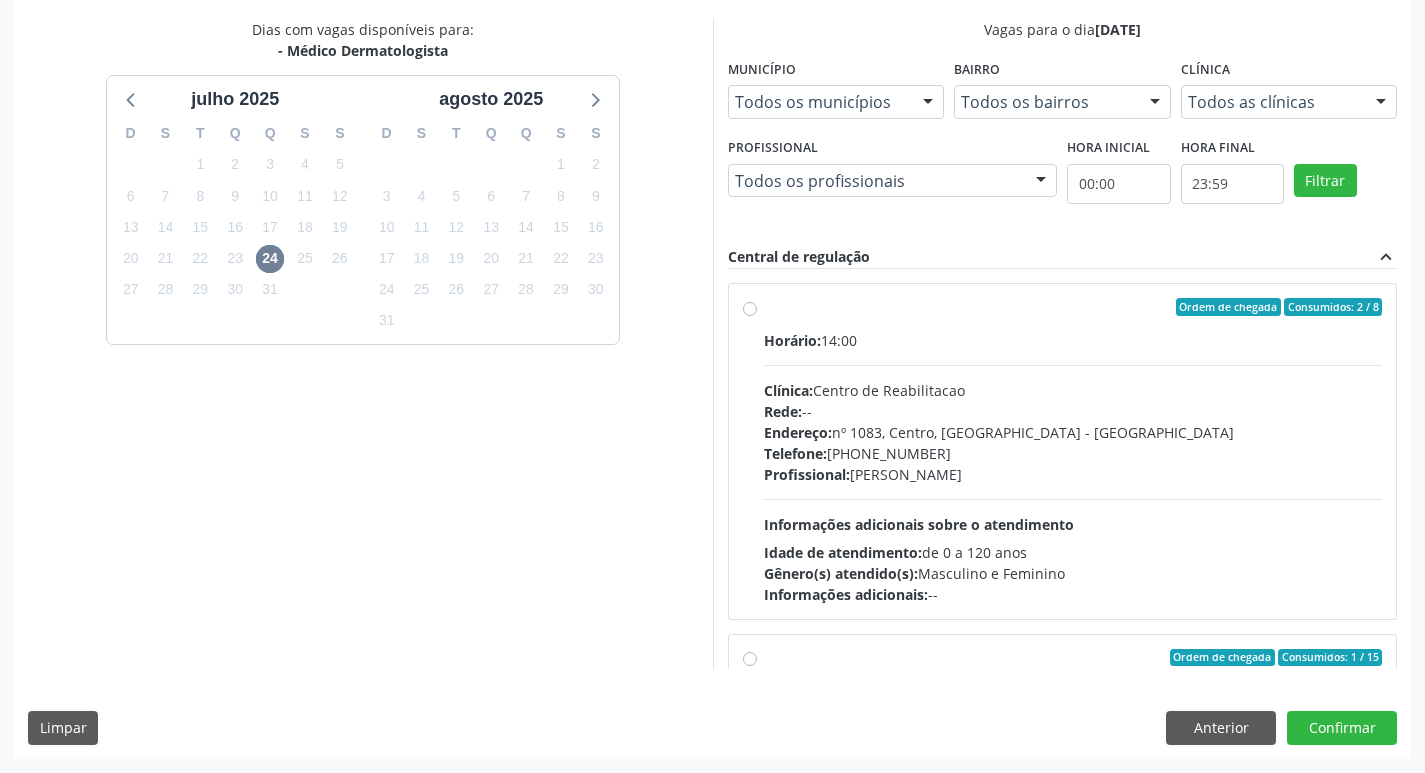 click on "Horário:" at bounding box center (792, 340) 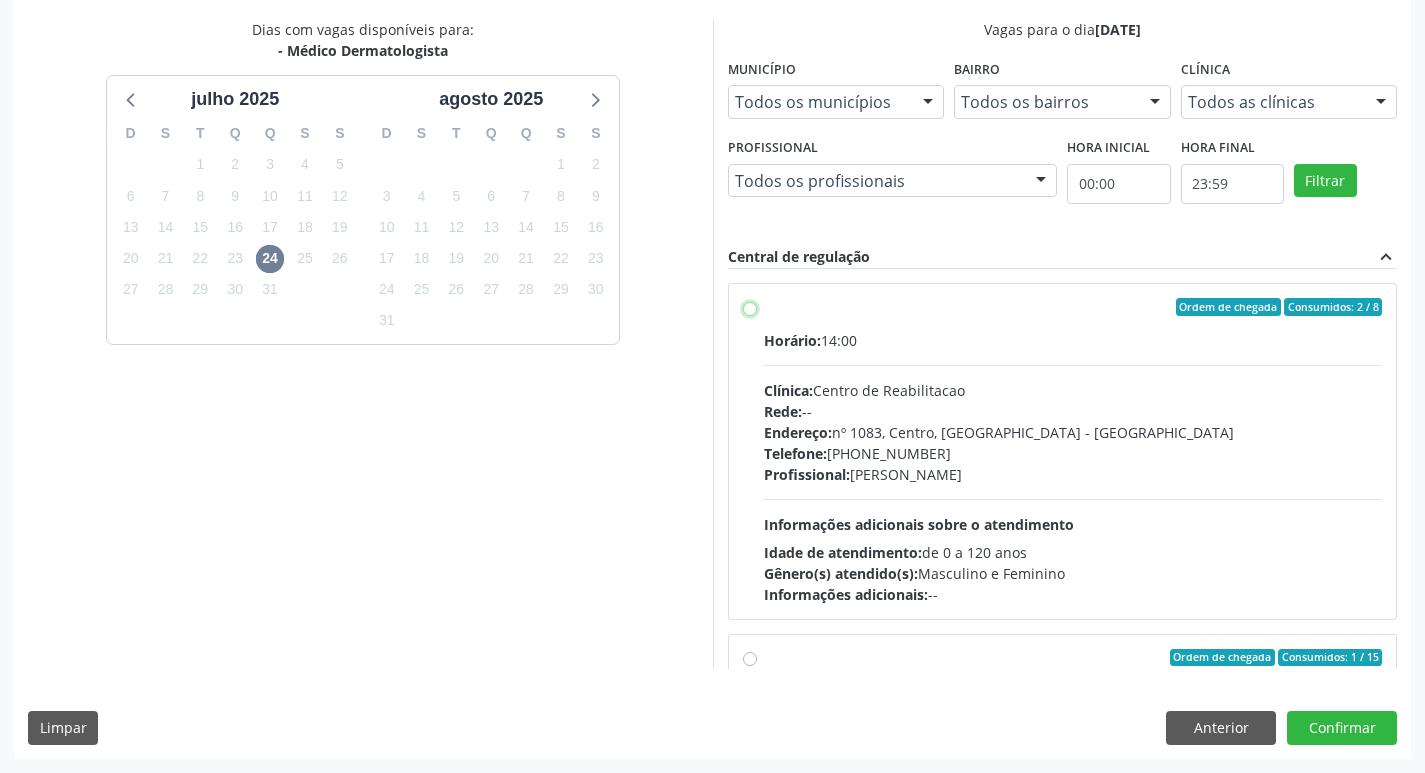 click on "Ordem de chegada
Consumidos: 2 / 8
Horário:   14:00
Clínica:  Centro de Reabilitacao
Rede:
--
Endereço:   nº 1083, Centro, Serra Talhada - PE
Telefone:   (81) 38313112
Profissional:
Catharina Maria Freire de Lucena Pousa
Informações adicionais sobre o atendimento
Idade de atendimento:
de 0 a 120 anos
Gênero(s) atendido(s):
Masculino e Feminino
Informações adicionais:
--" at bounding box center (750, 307) 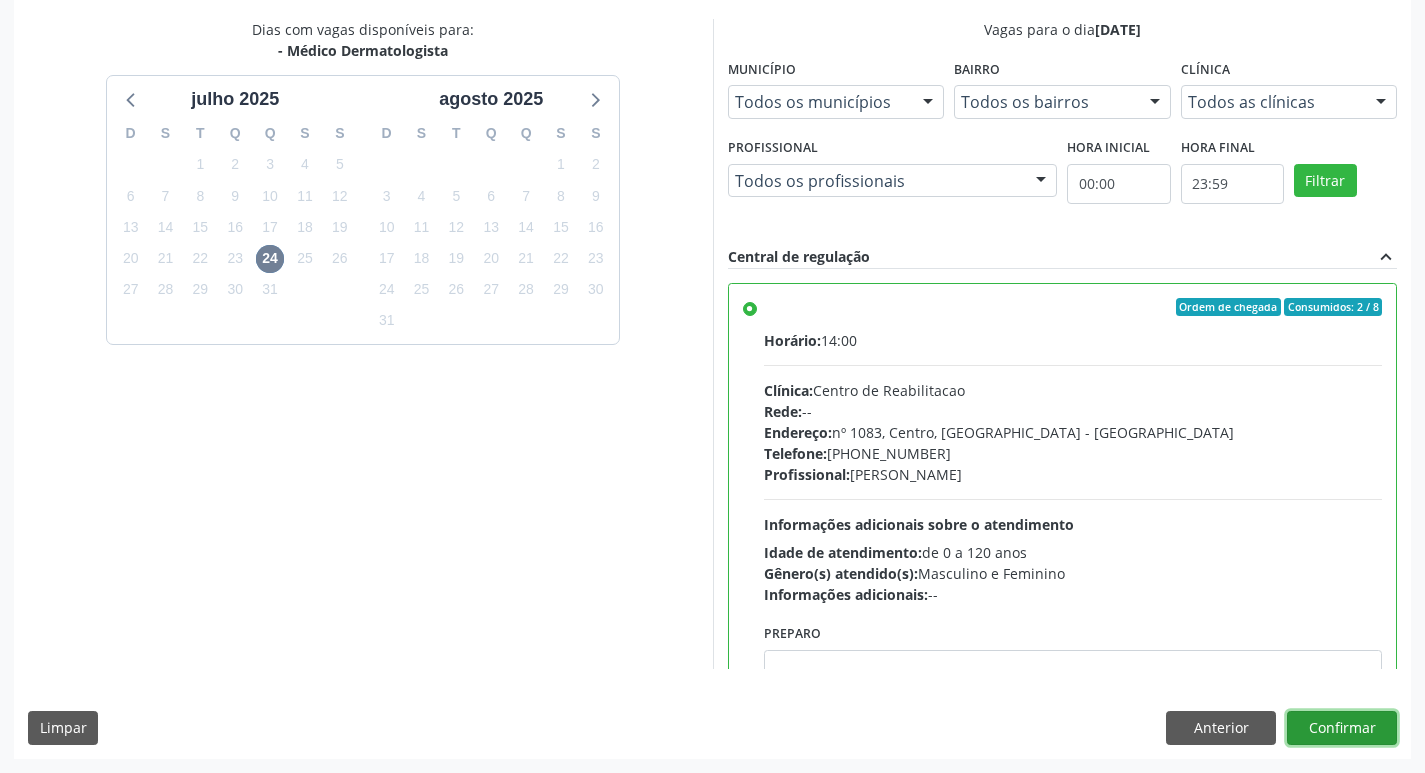 click on "Confirmar" at bounding box center [1342, 728] 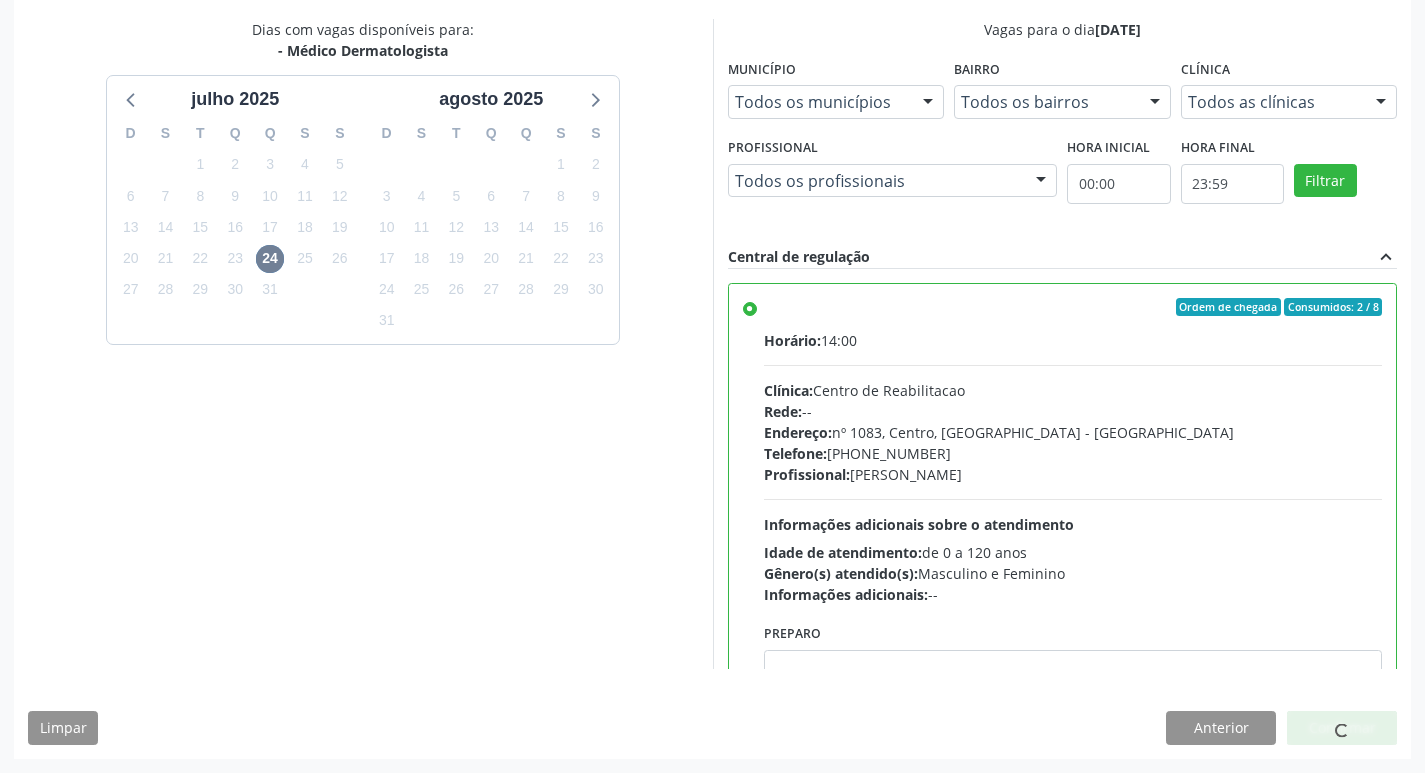 scroll, scrollTop: 0, scrollLeft: 0, axis: both 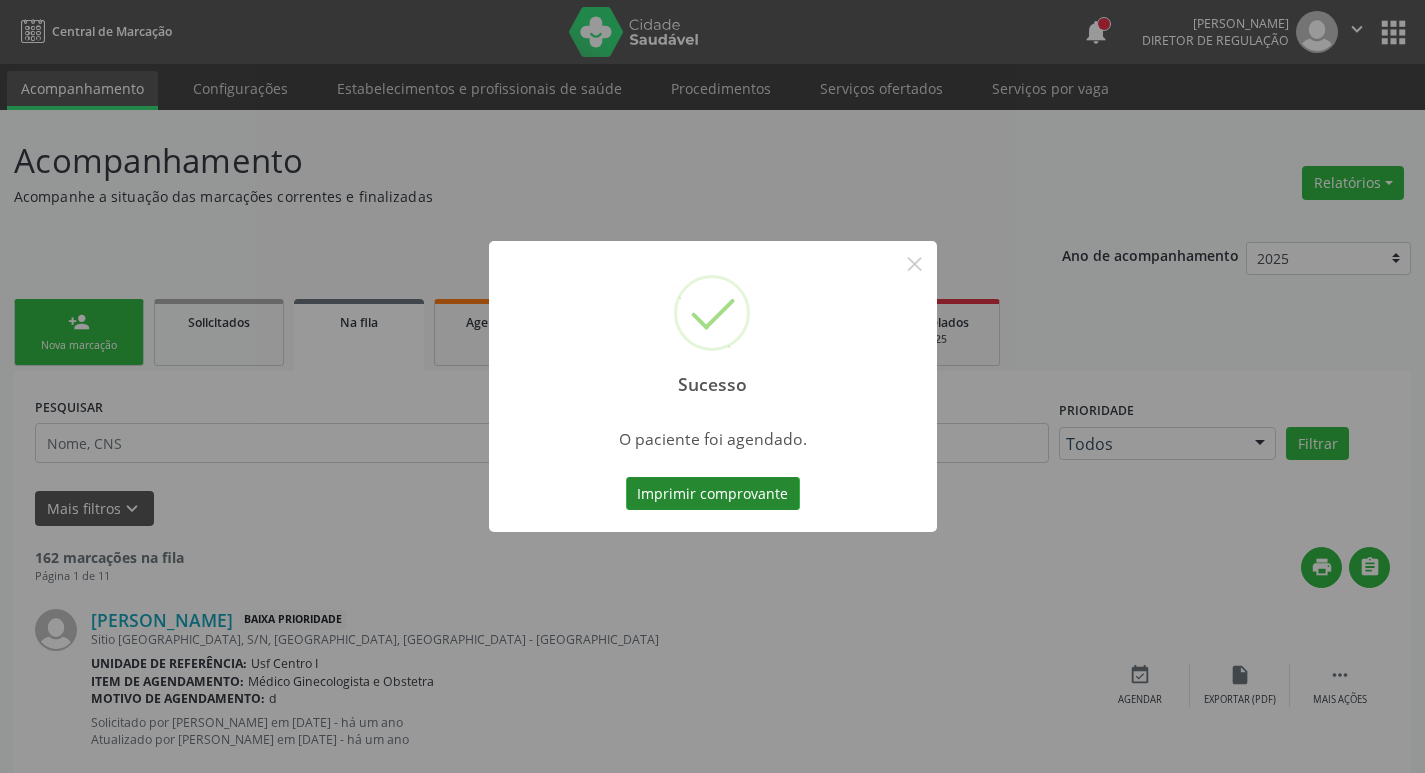 click on "Imprimir comprovante" at bounding box center (713, 494) 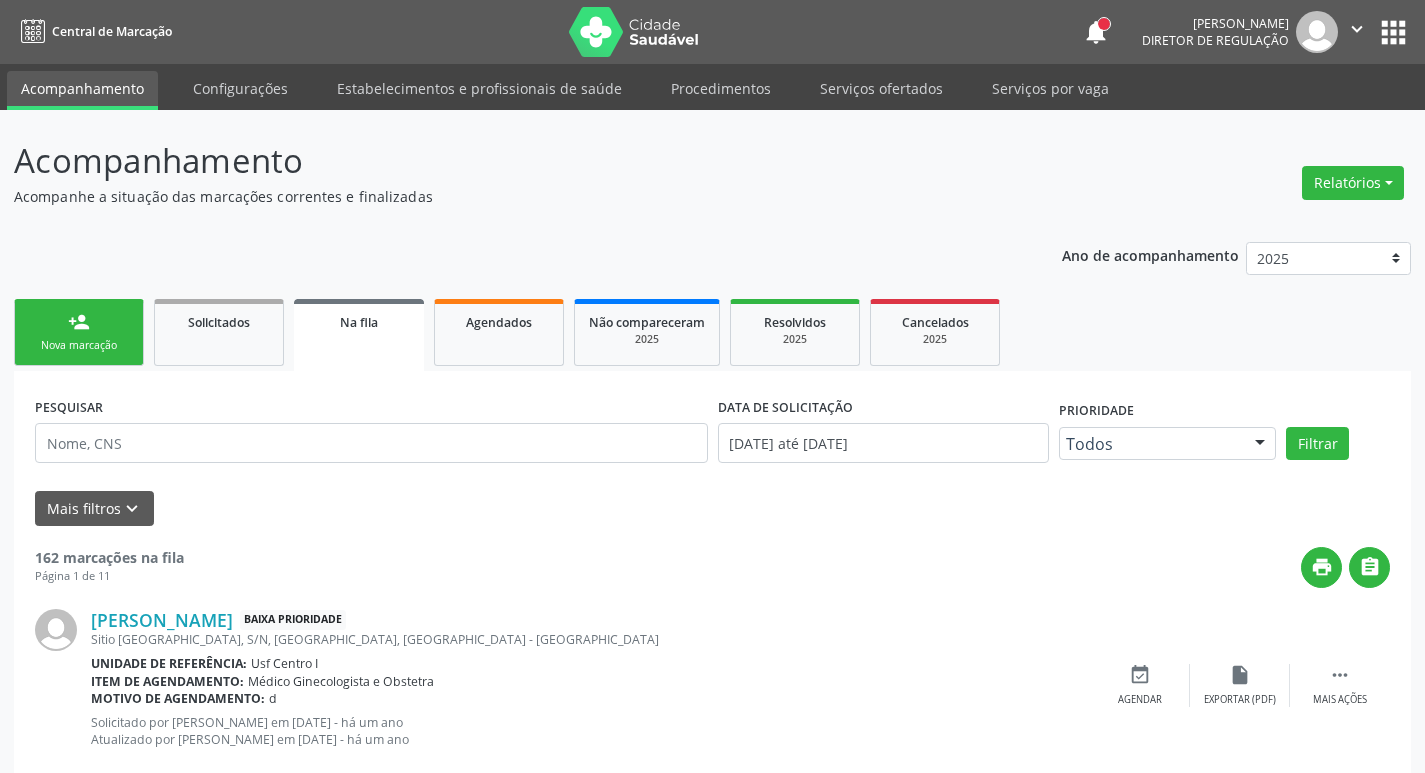 click on "person_add" at bounding box center (79, 322) 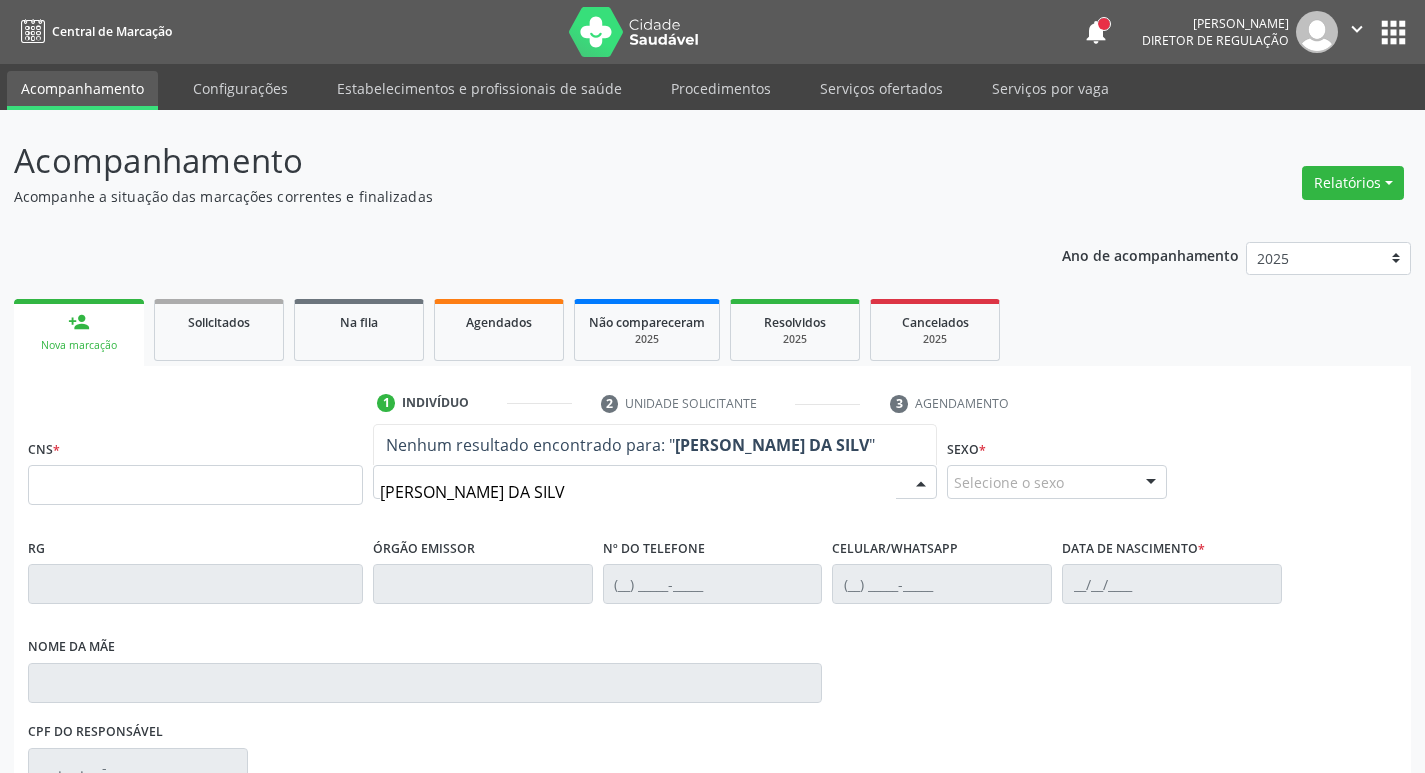 type on "[PERSON_NAME]" 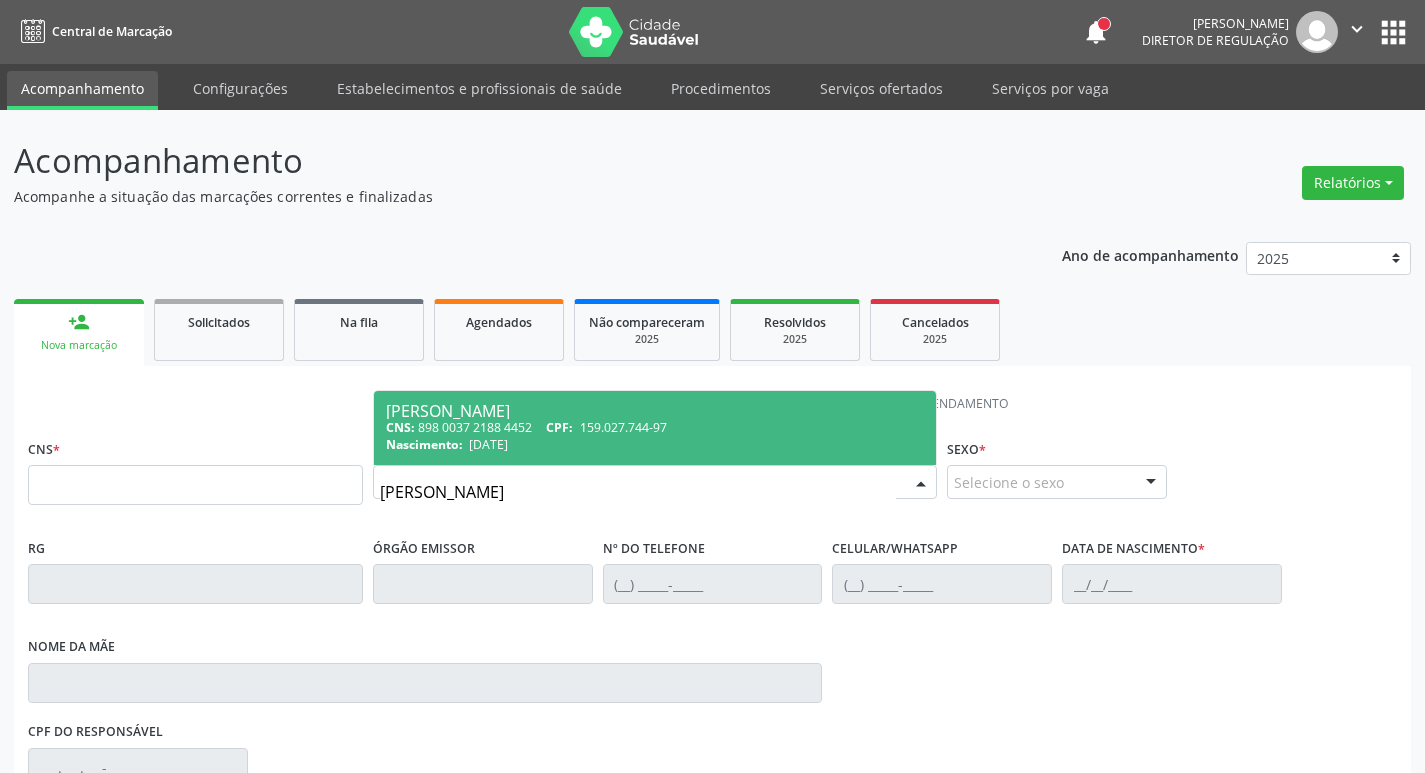 click on "[PERSON_NAME]" at bounding box center (655, 411) 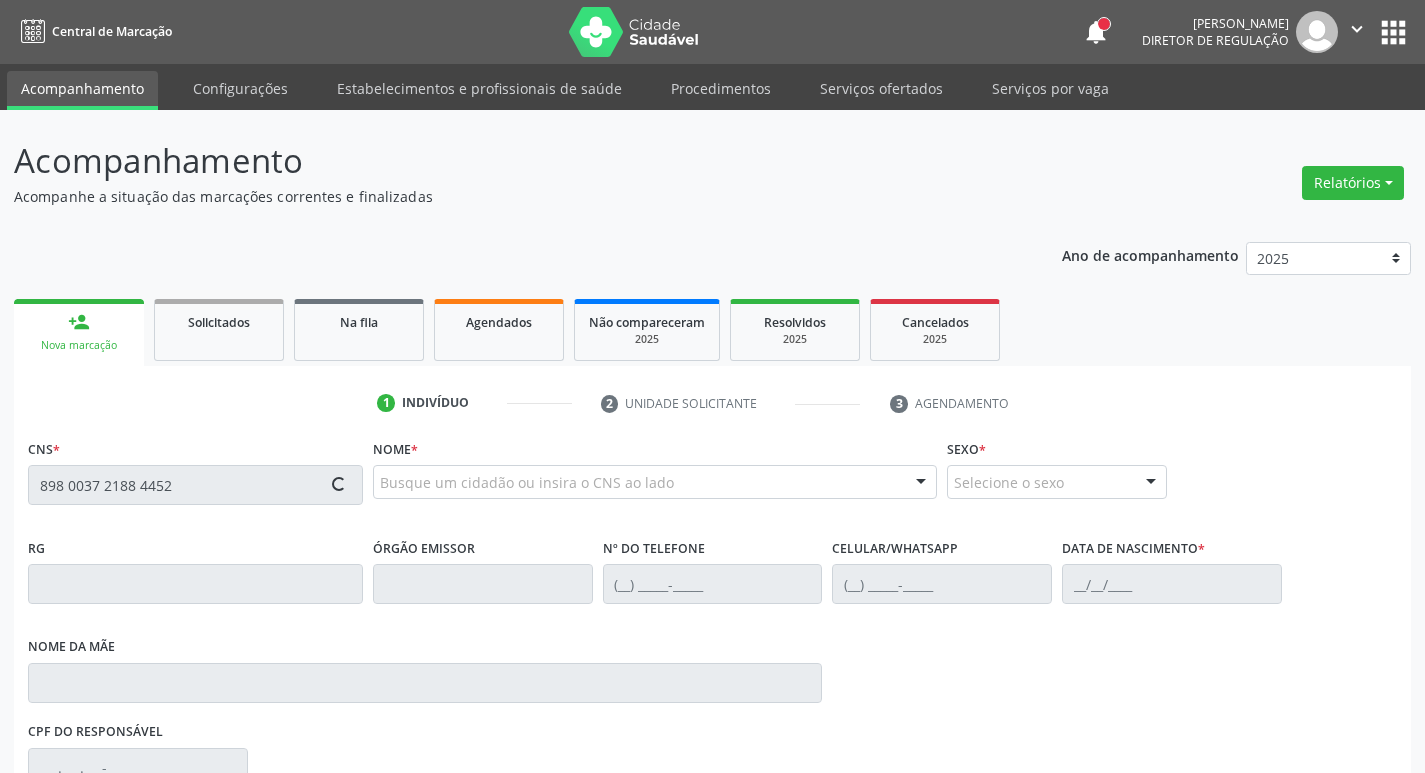 type on "898 0037 2188 4452" 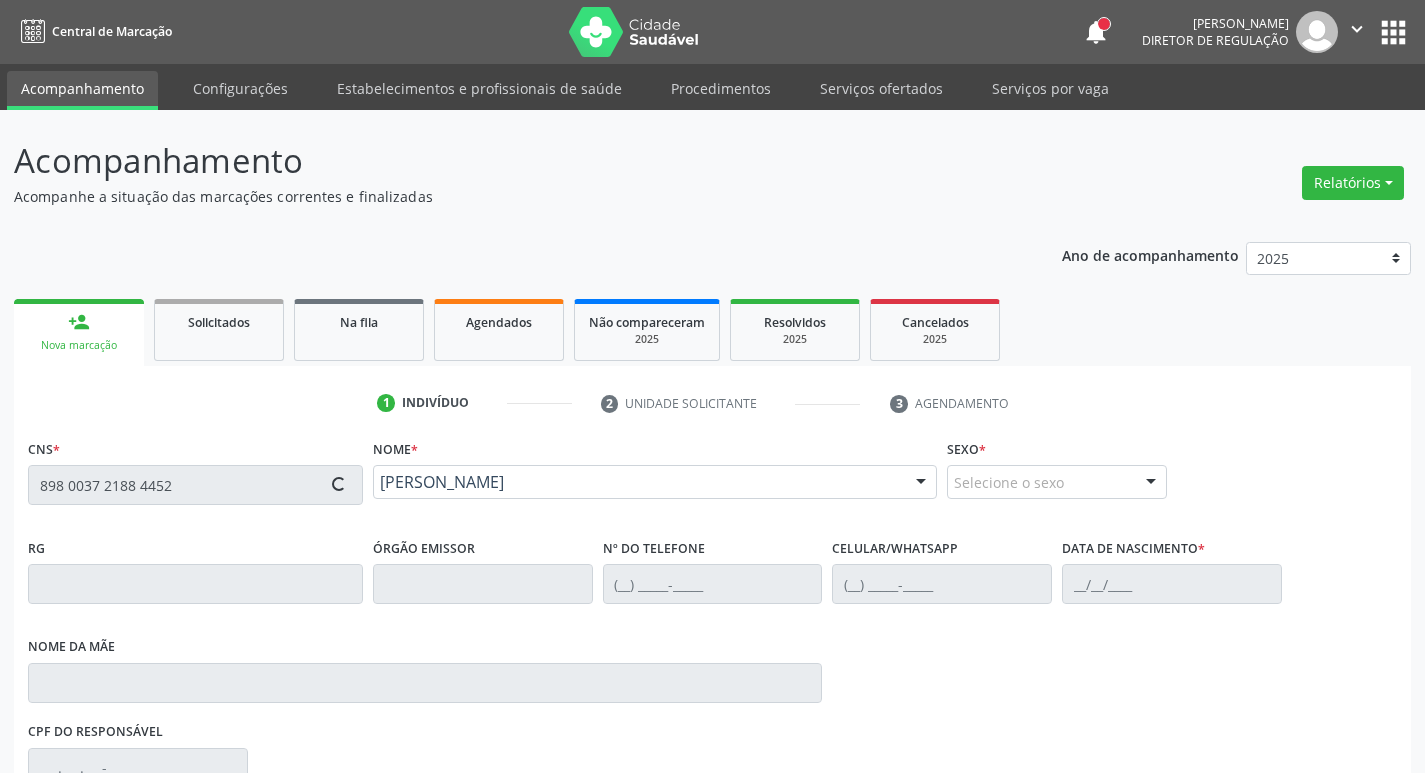 type on "[PHONE_NUMBER]" 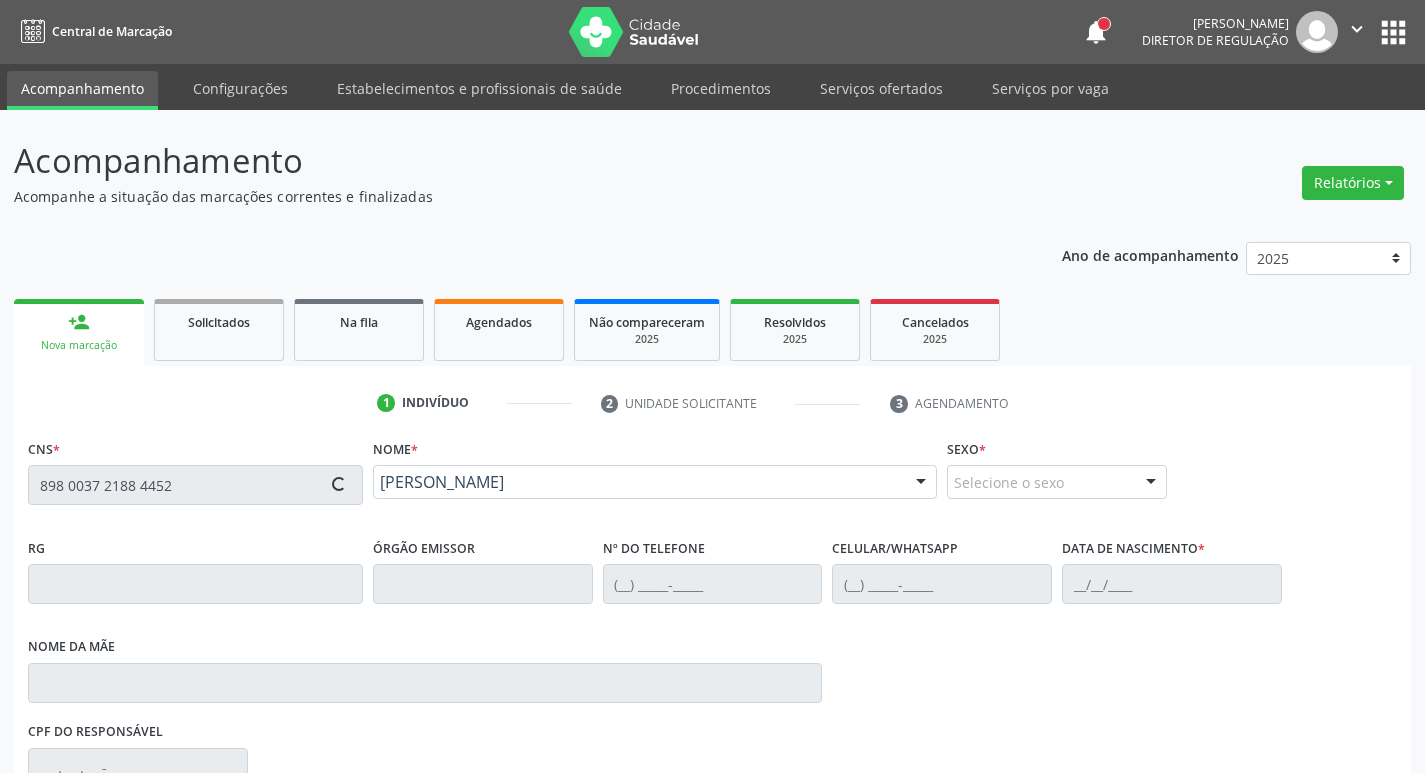 type on "[DATE]" 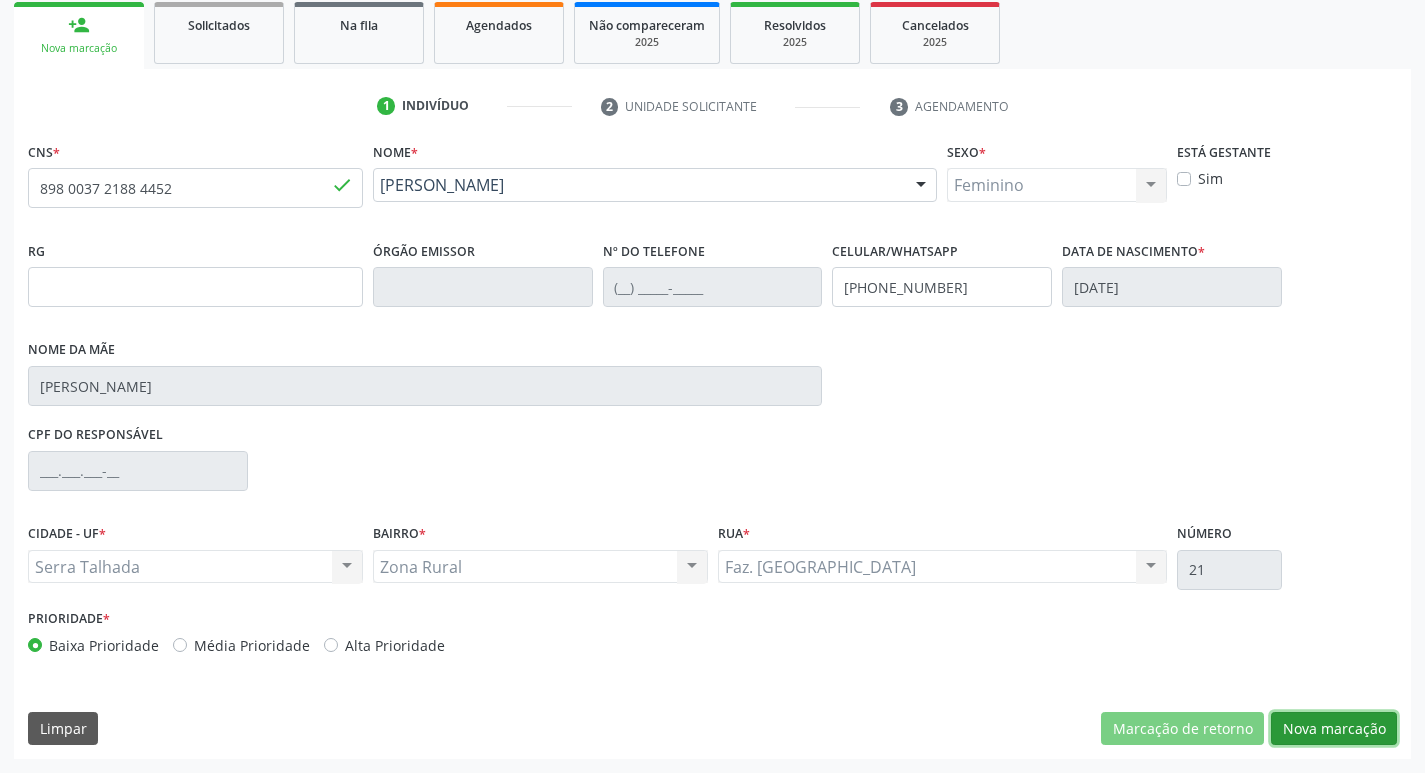 click on "Nova marcação" at bounding box center [1334, 729] 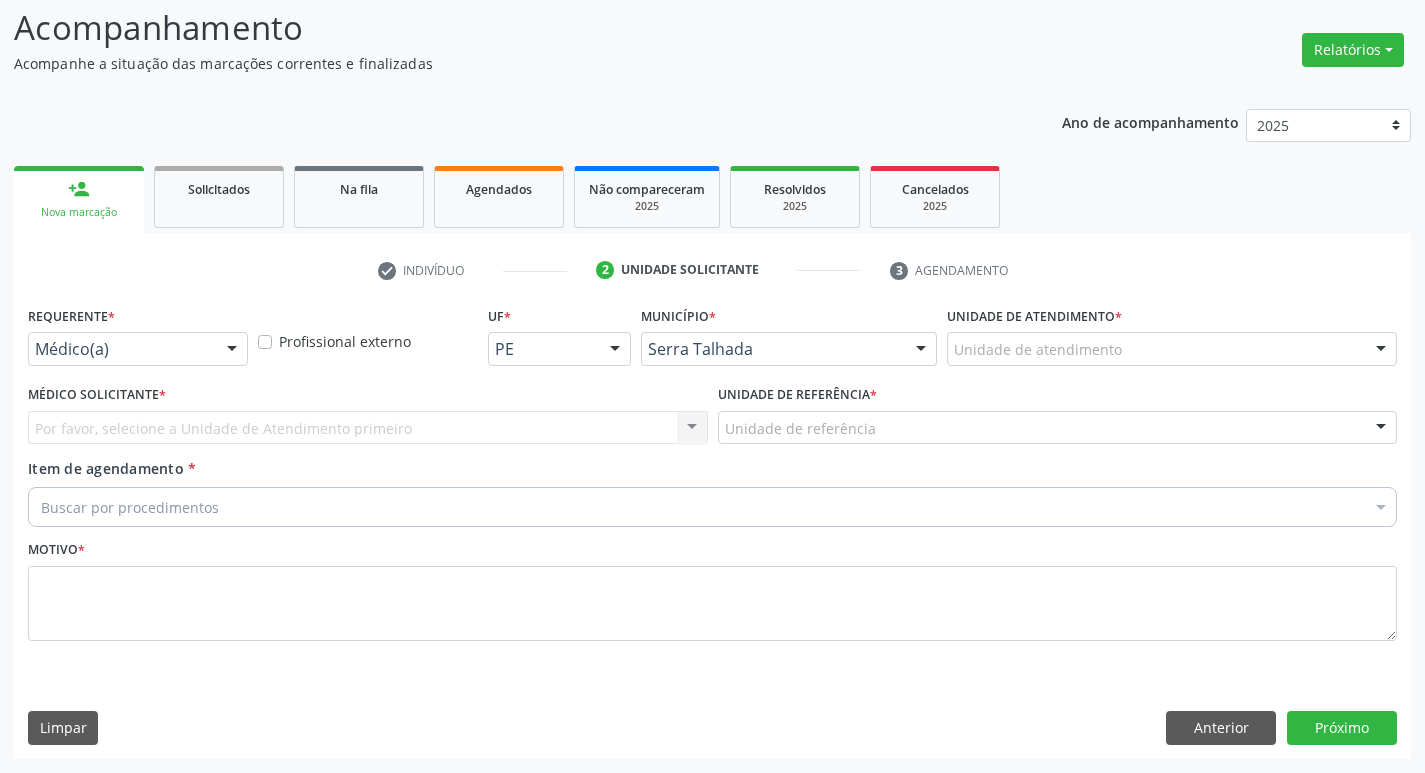 scroll, scrollTop: 133, scrollLeft: 0, axis: vertical 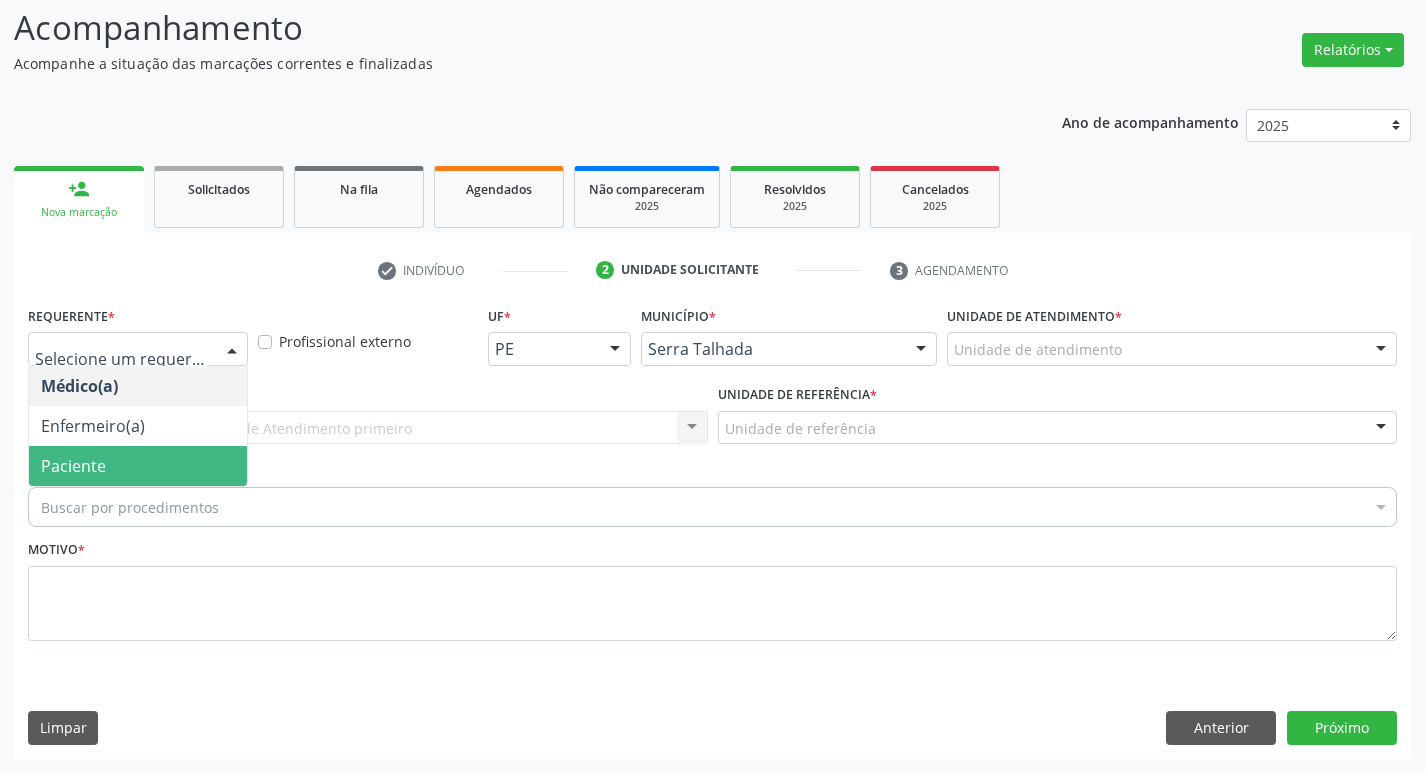 click on "Paciente" at bounding box center [138, 466] 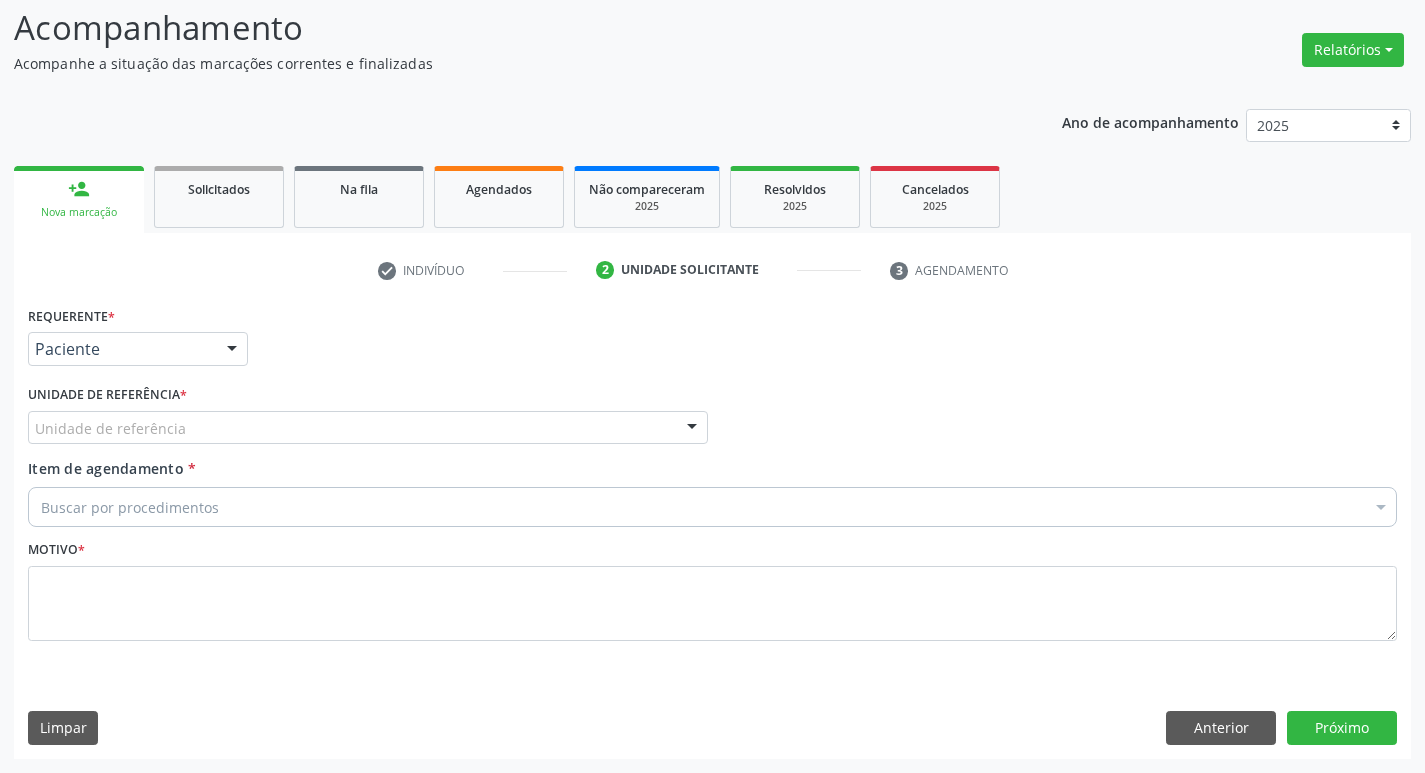 drag, startPoint x: 145, startPoint y: 425, endPoint x: 132, endPoint y: 402, distance: 26.41969 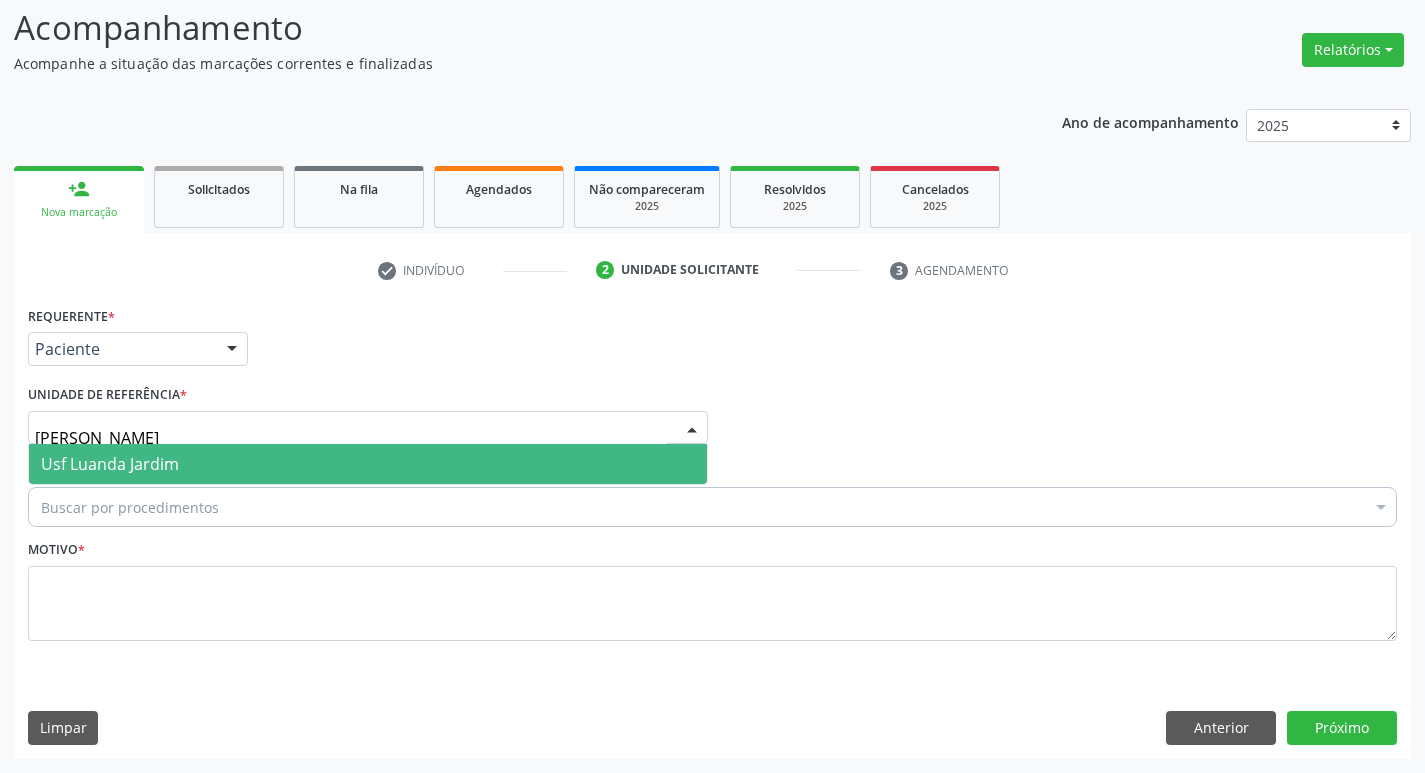 type on "JAR" 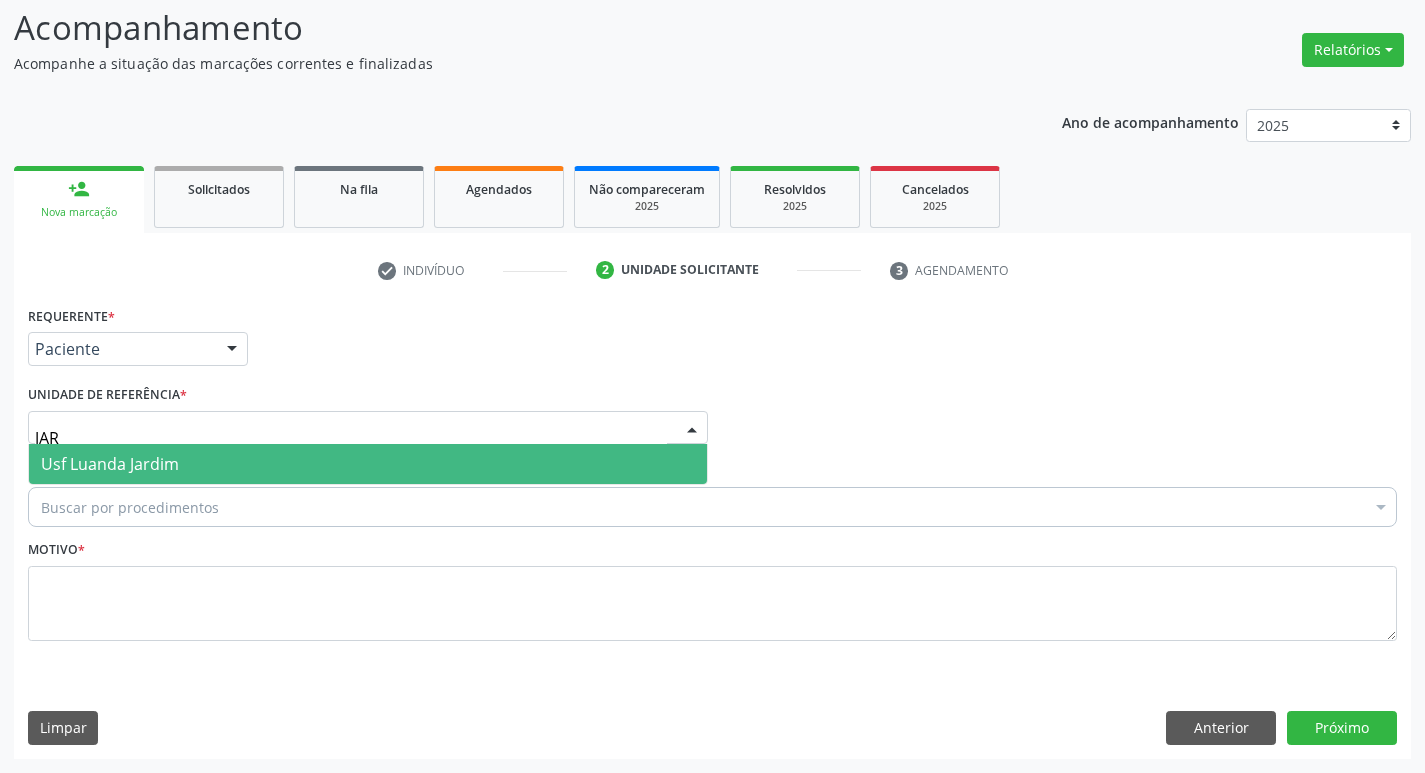 click on "Usf Luanda Jardim" at bounding box center [368, 464] 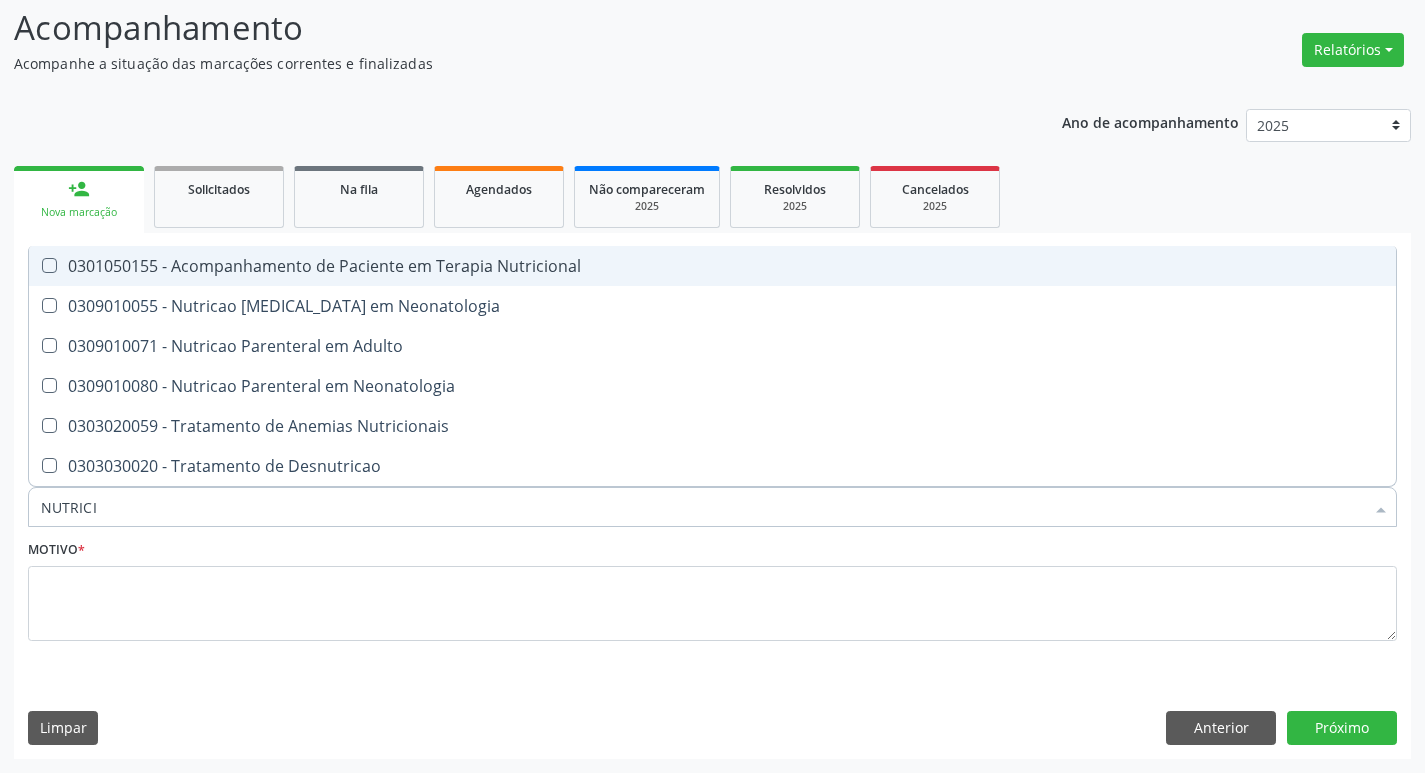 type on "NUTRICIO" 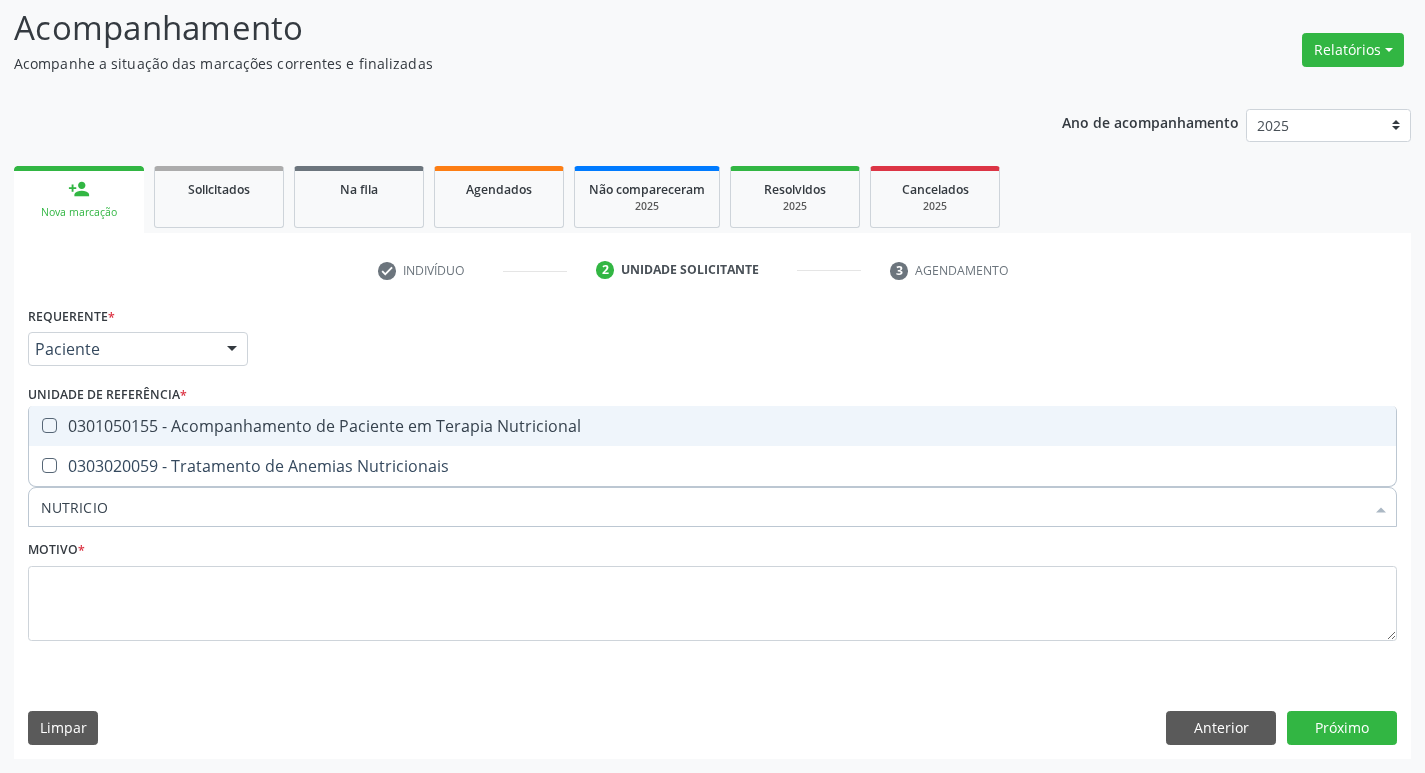 click on "0301050155 - Acompanhamento de Paciente em Terapia Nutricional" at bounding box center [712, 426] 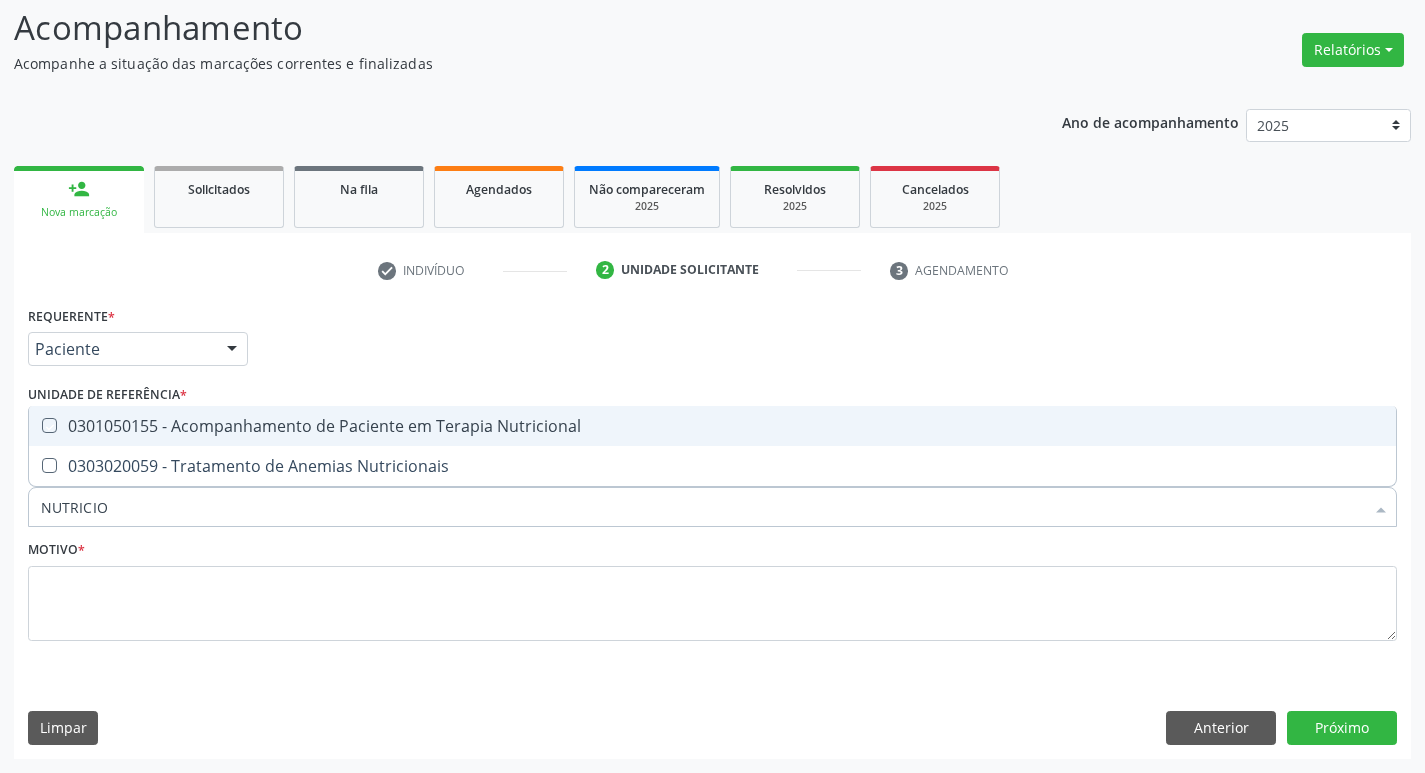 checkbox on "true" 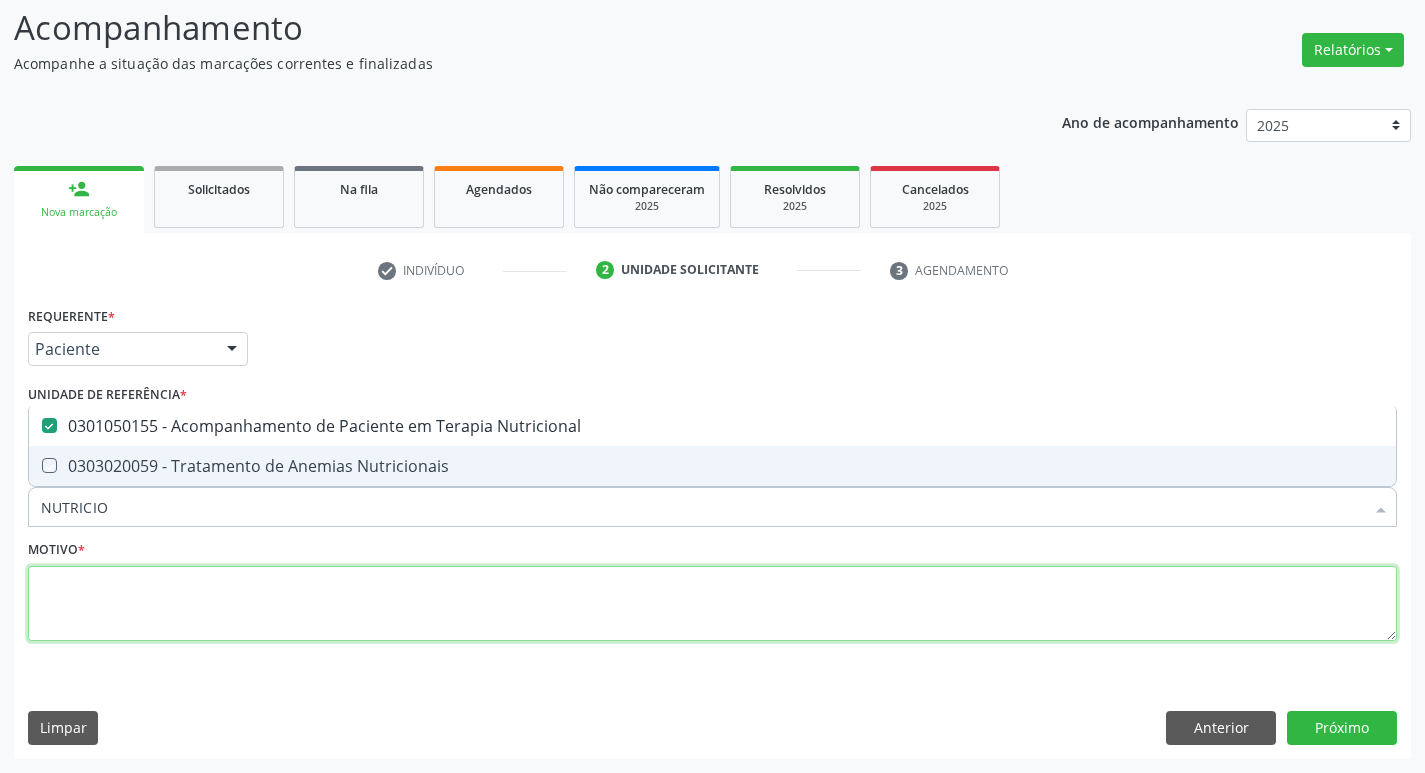 click at bounding box center [712, 604] 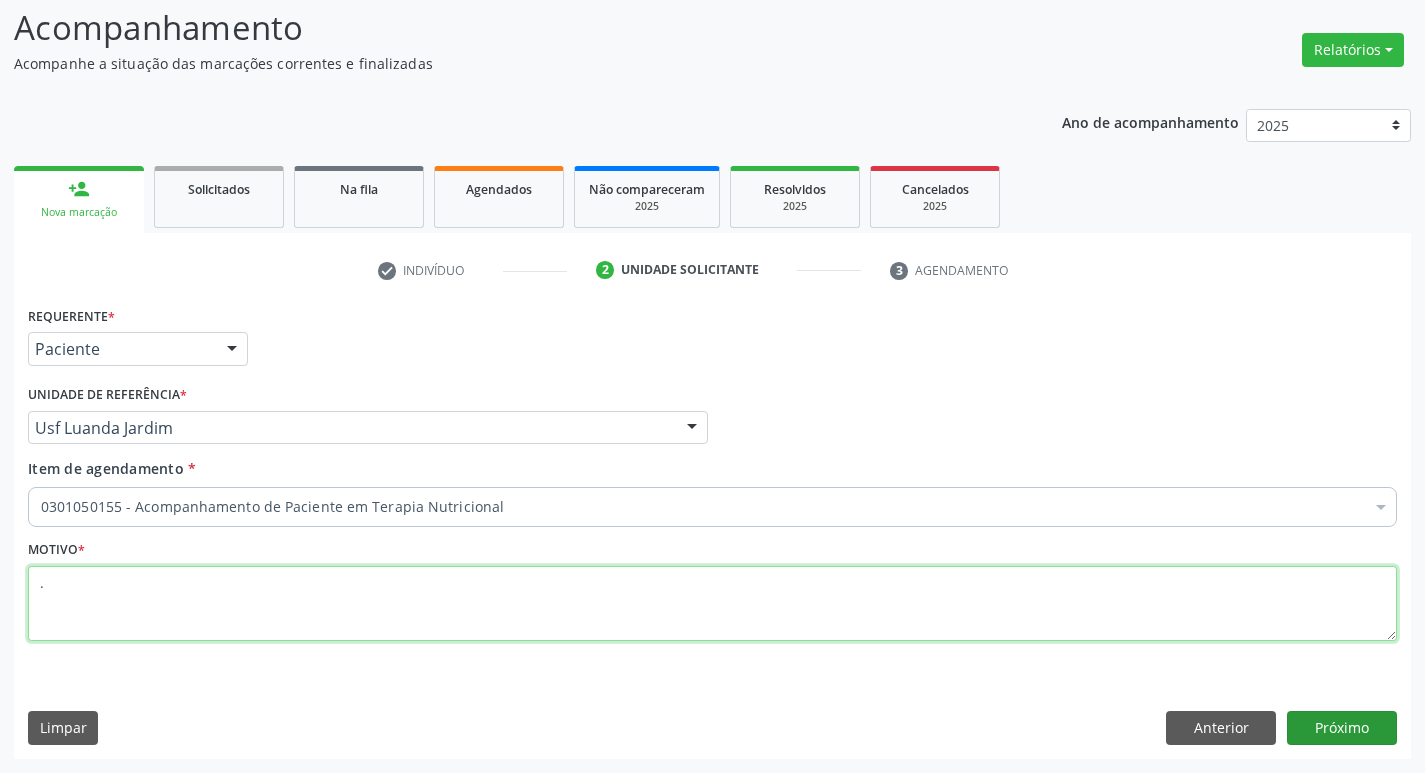 type on "." 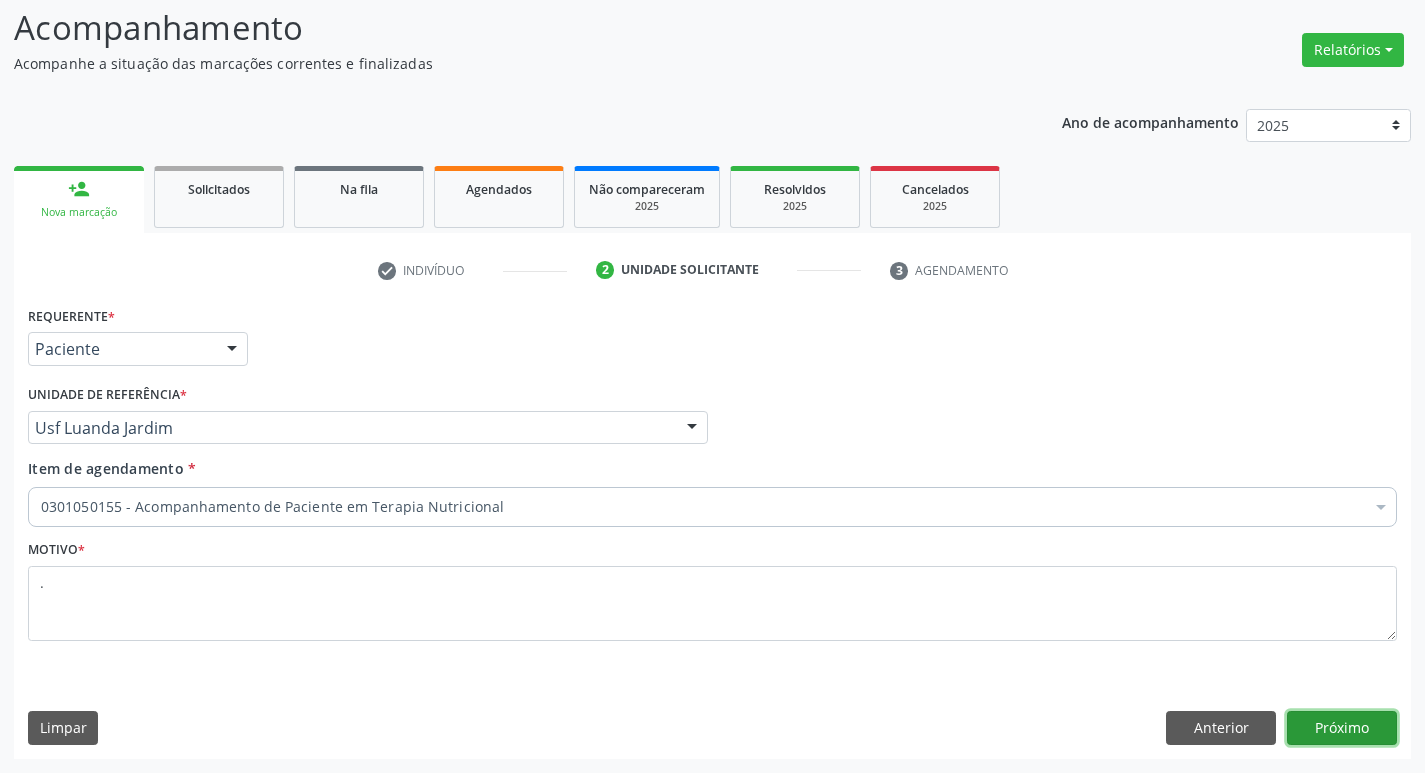 click on "Próximo" at bounding box center (1342, 728) 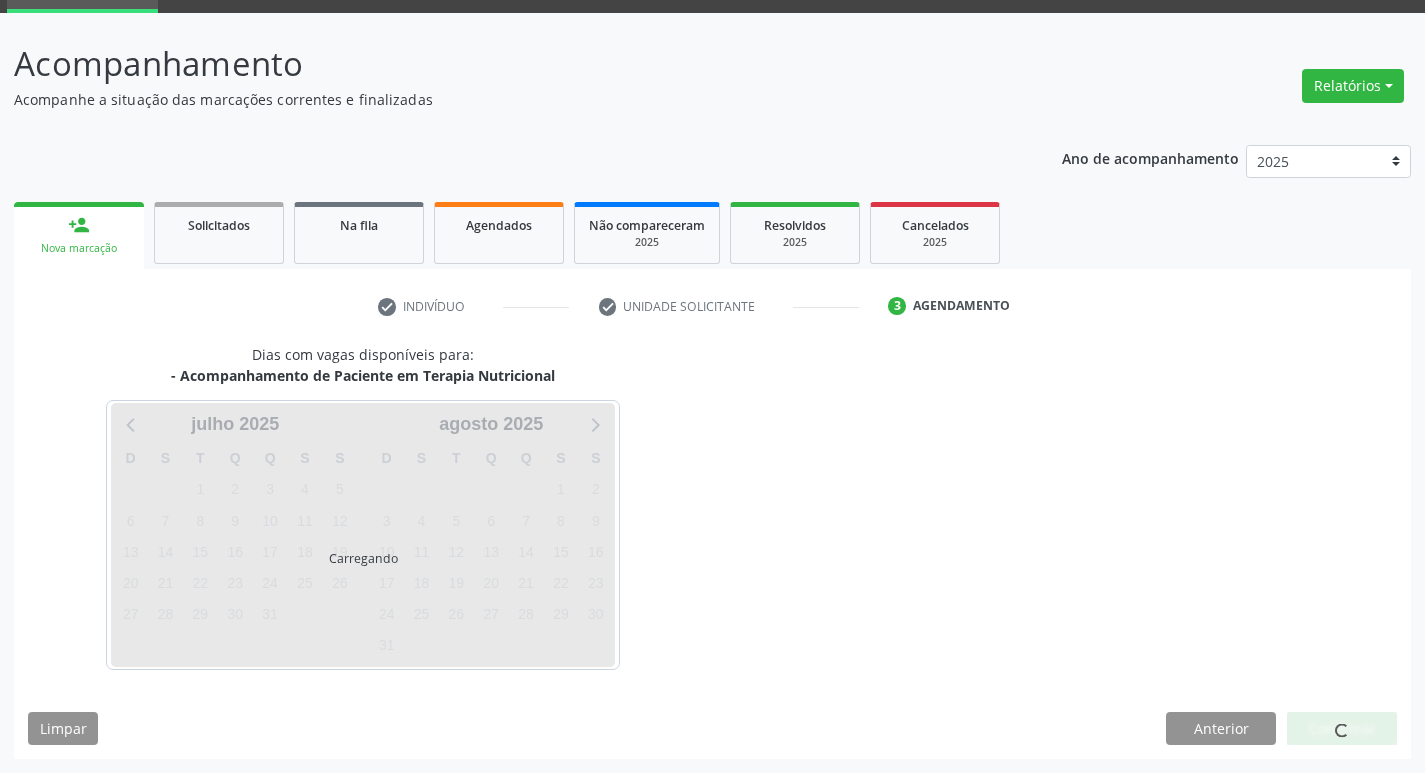 scroll, scrollTop: 97, scrollLeft: 0, axis: vertical 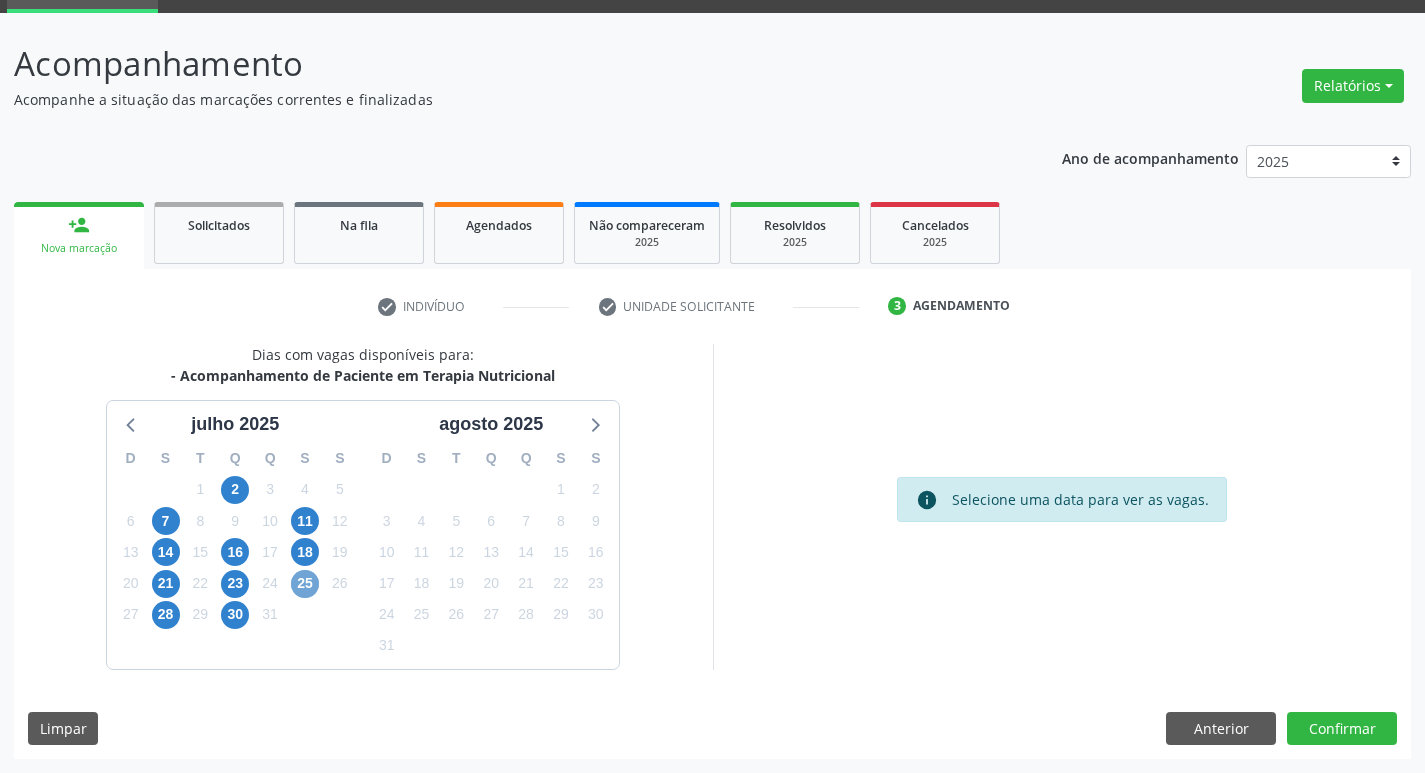 click on "25" at bounding box center (305, 584) 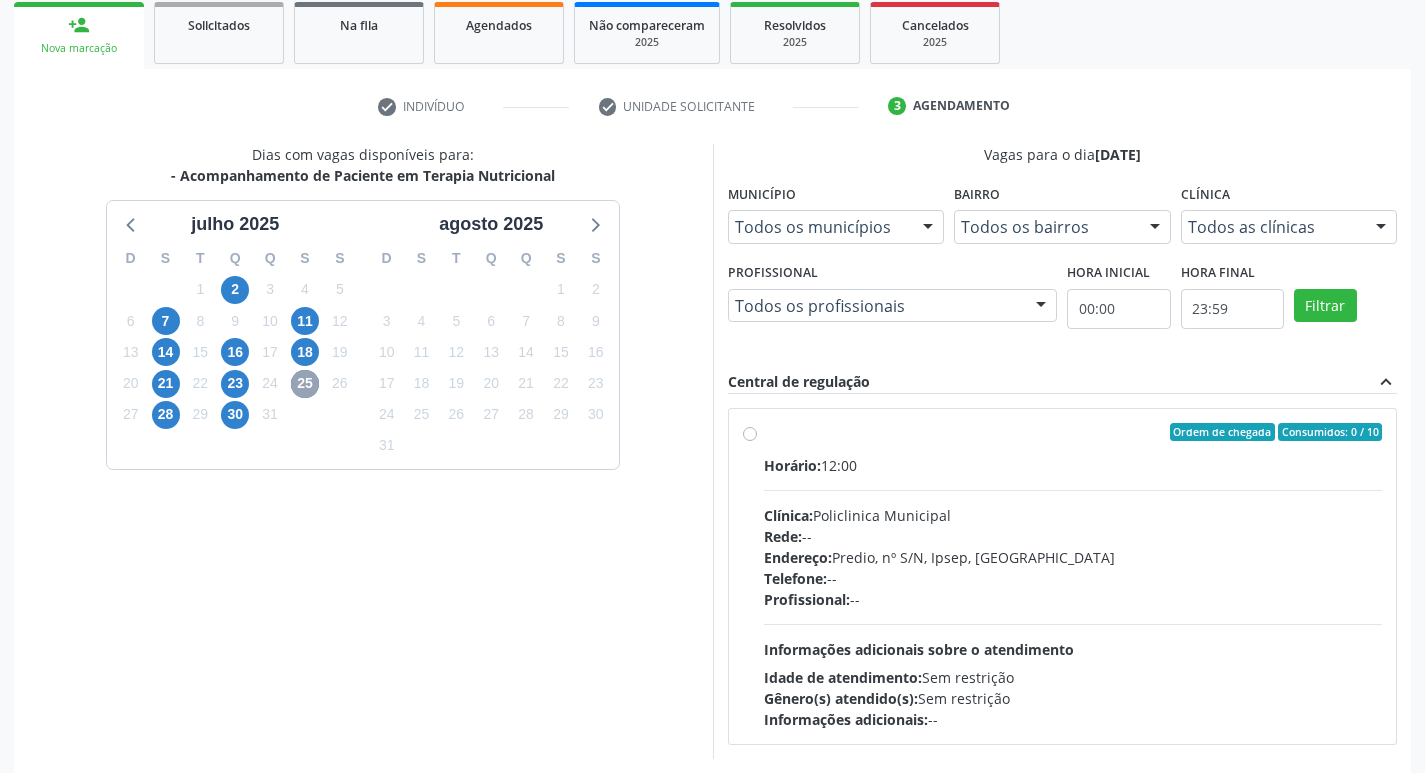 scroll, scrollTop: 386, scrollLeft: 0, axis: vertical 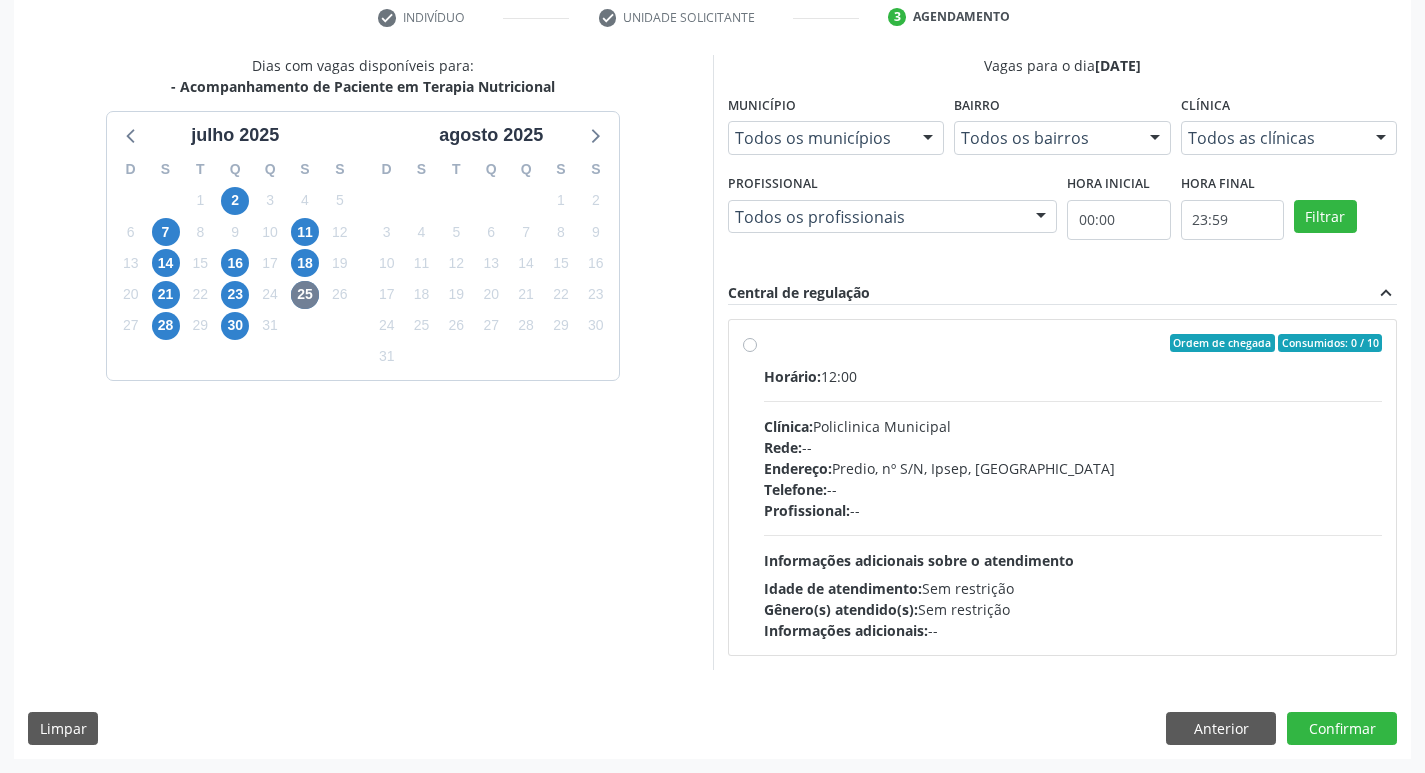 click on "Clínica:  Policlinica Municipal" at bounding box center [1073, 426] 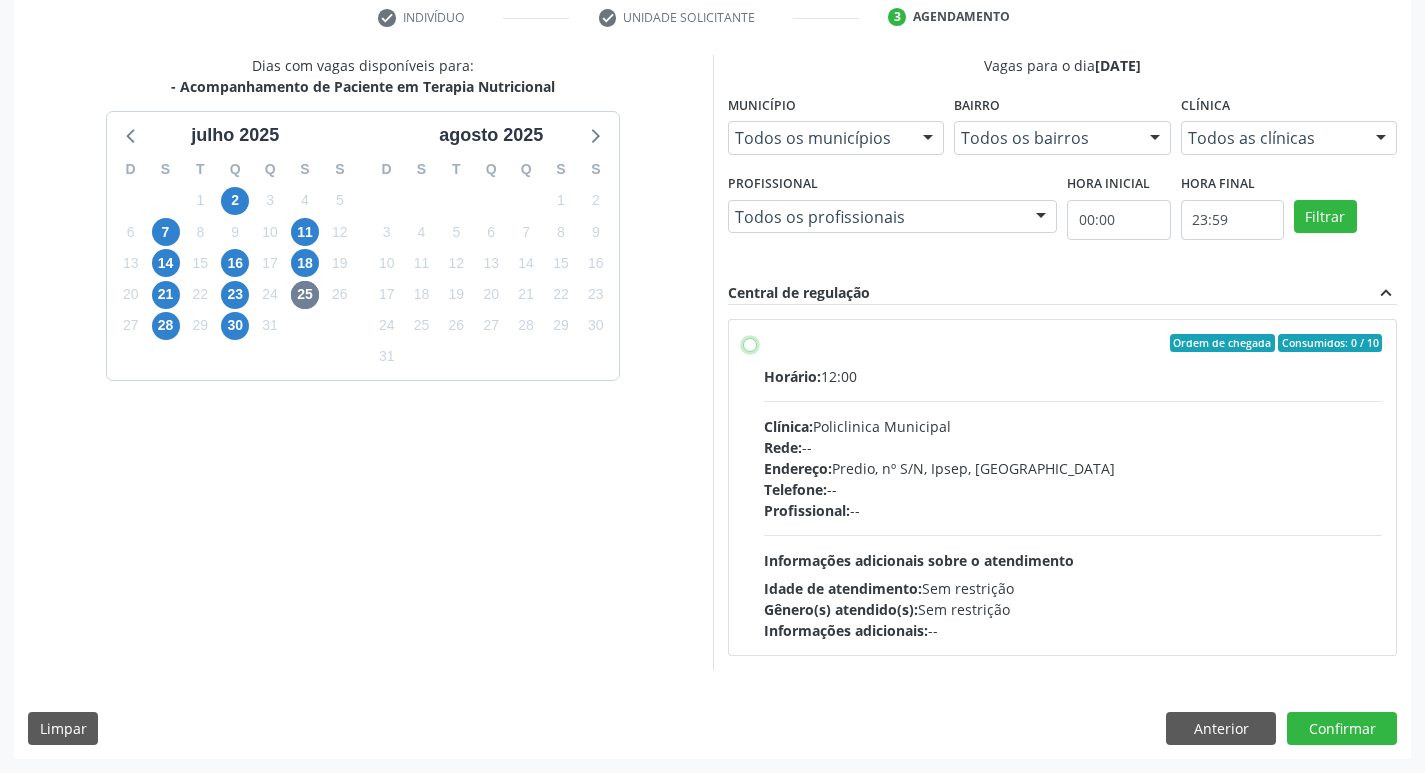 radio on "true" 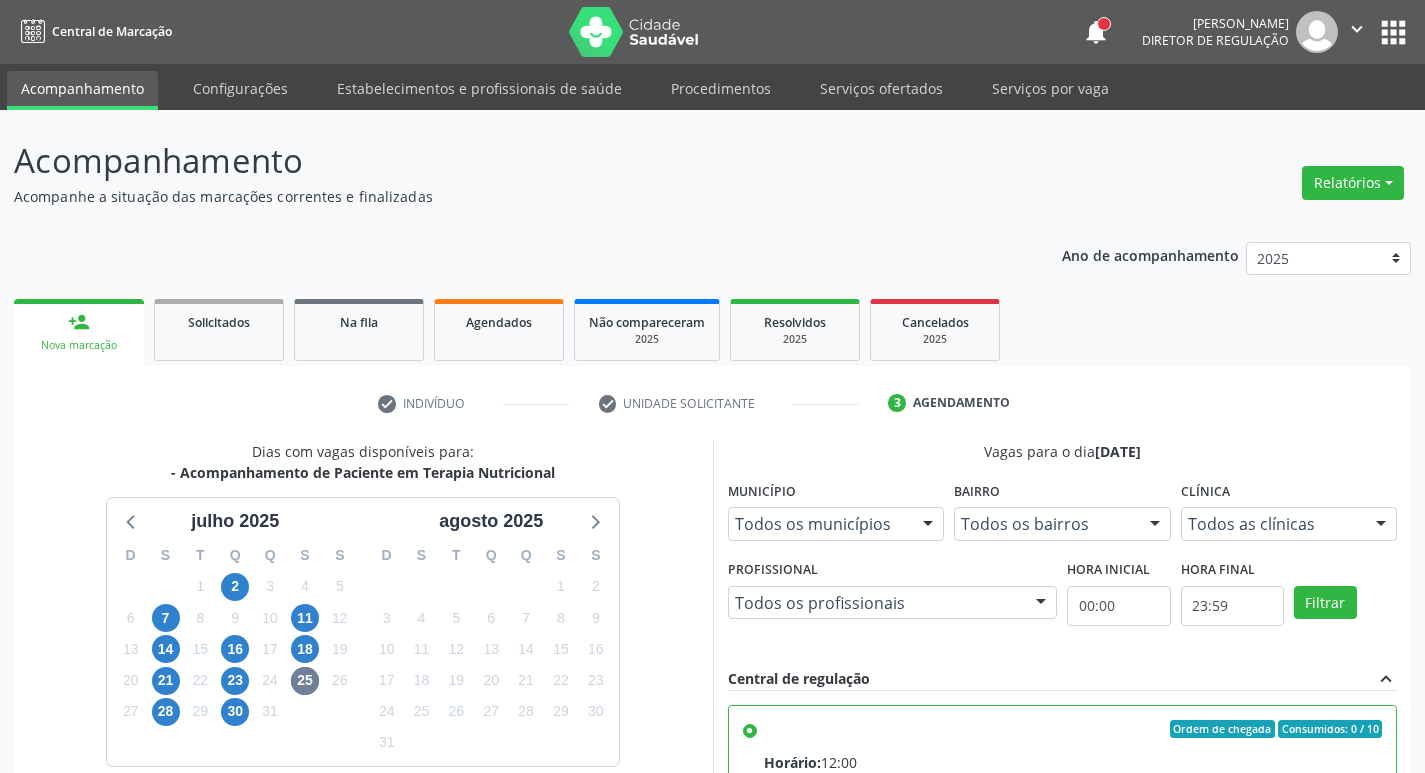 click on "Confirmar" at bounding box center (1342, 1150) 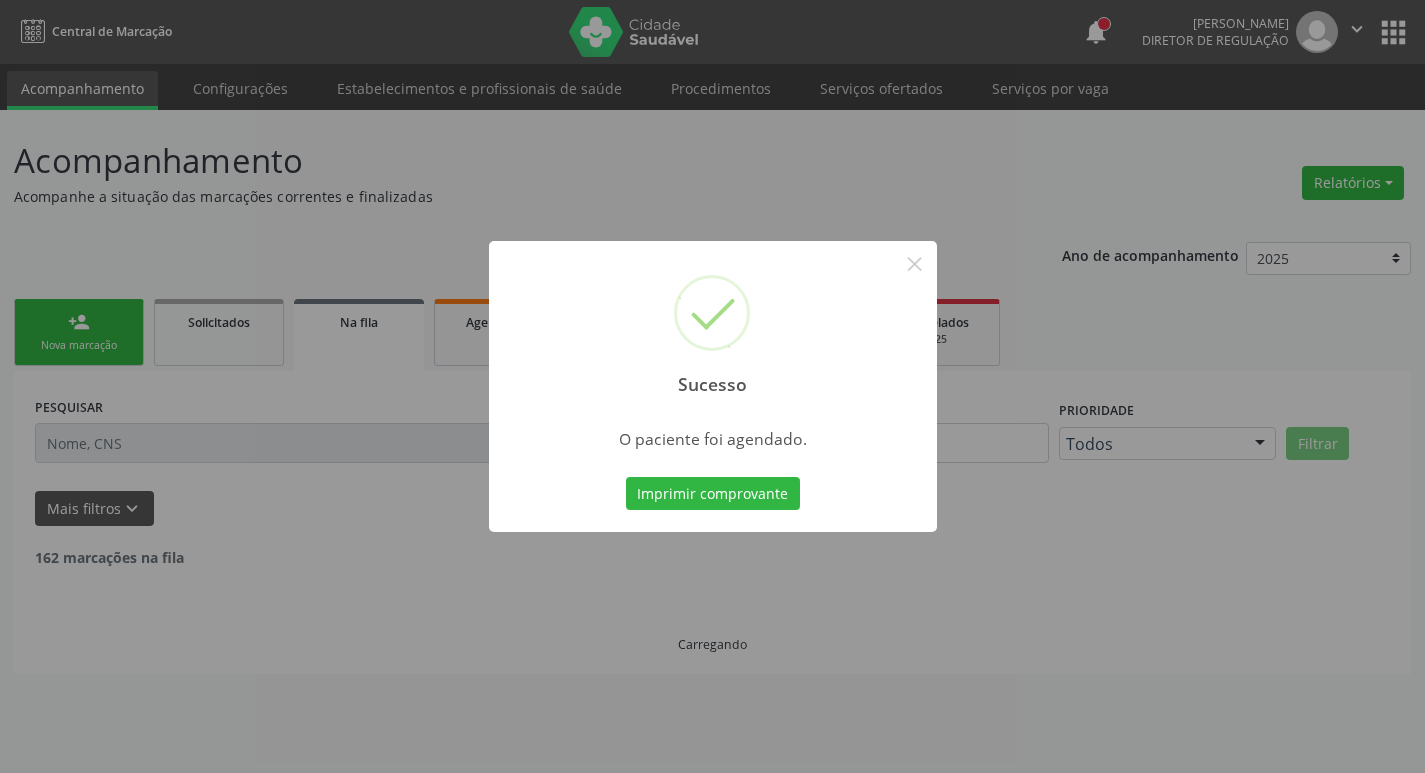 scroll, scrollTop: 0, scrollLeft: 0, axis: both 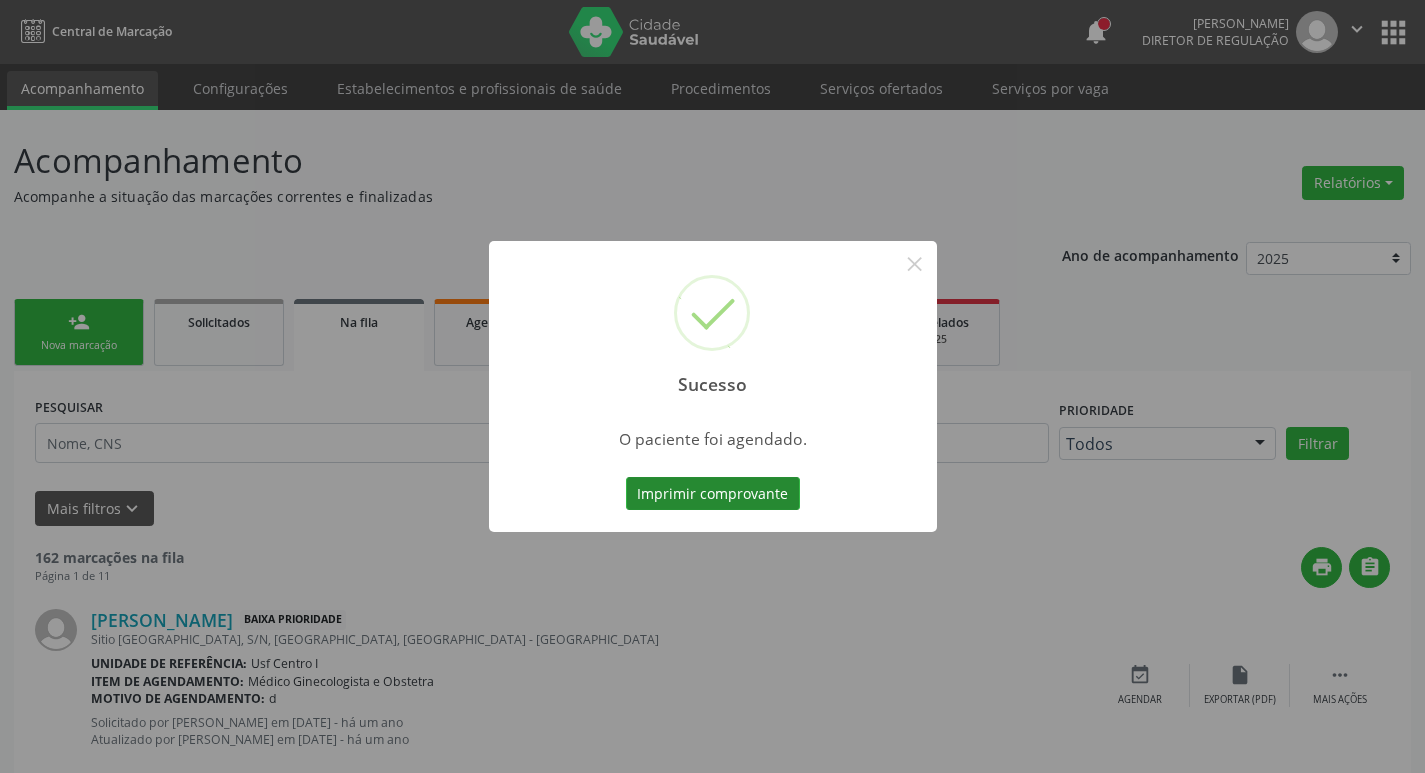 click on "Imprimir comprovante" at bounding box center [713, 494] 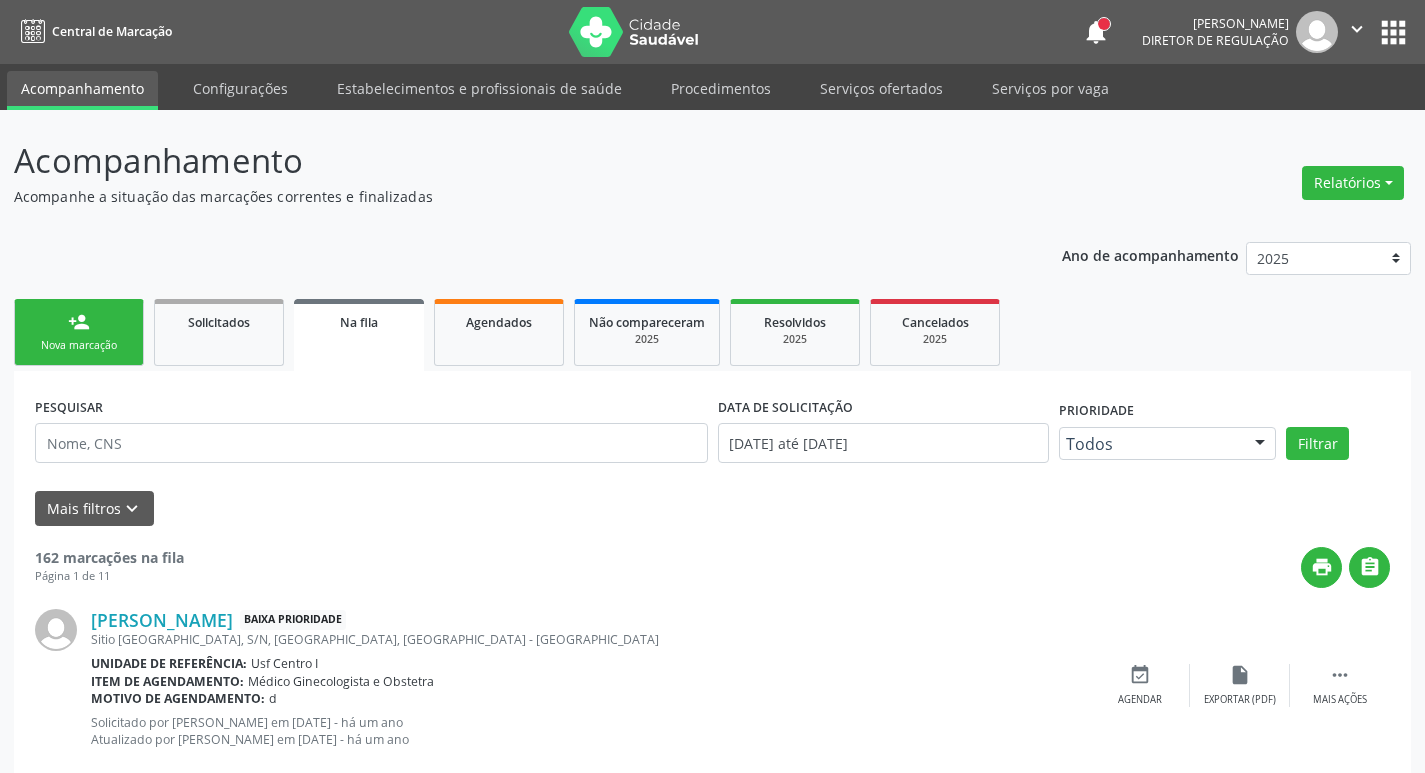 click on "person_add
Nova marcação" at bounding box center [79, 332] 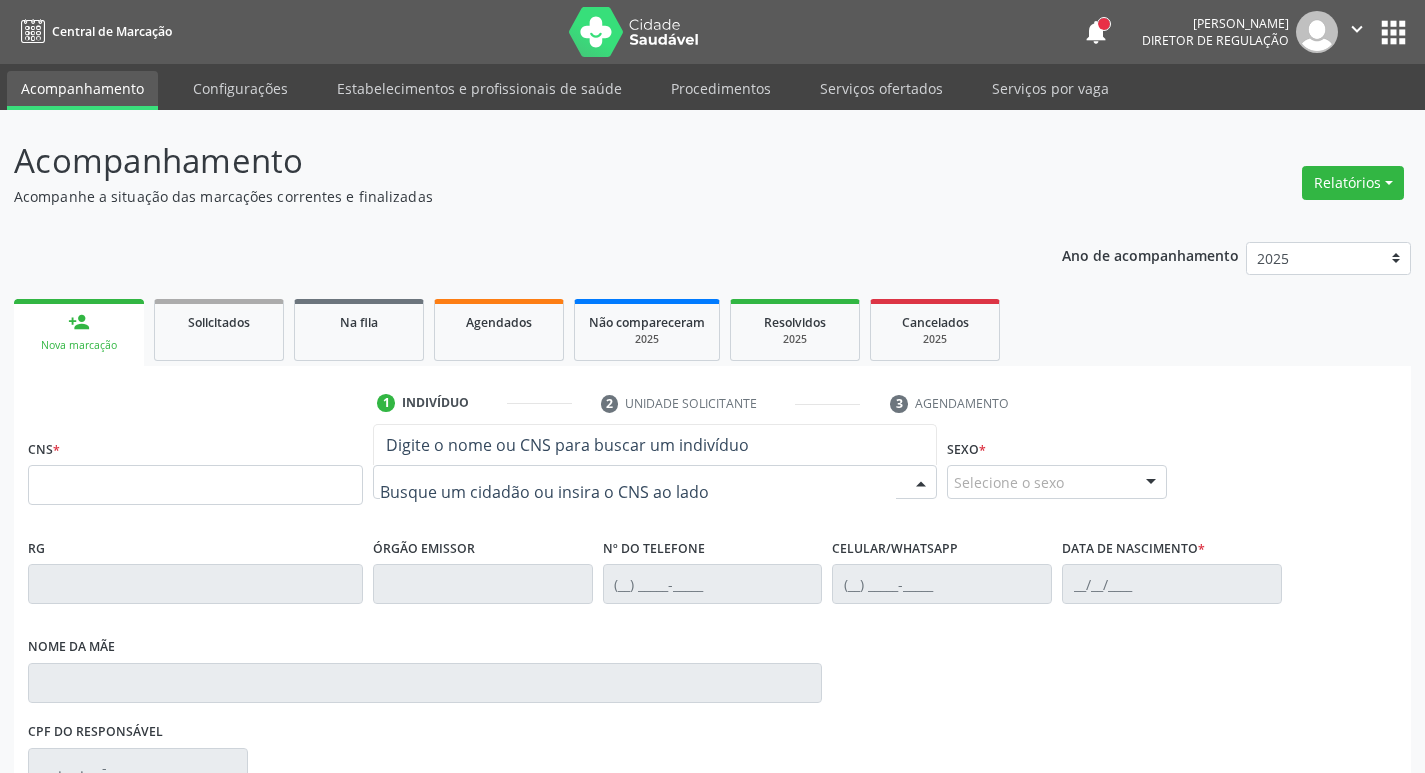 drag, startPoint x: 529, startPoint y: 481, endPoint x: 488, endPoint y: 768, distance: 289.9138 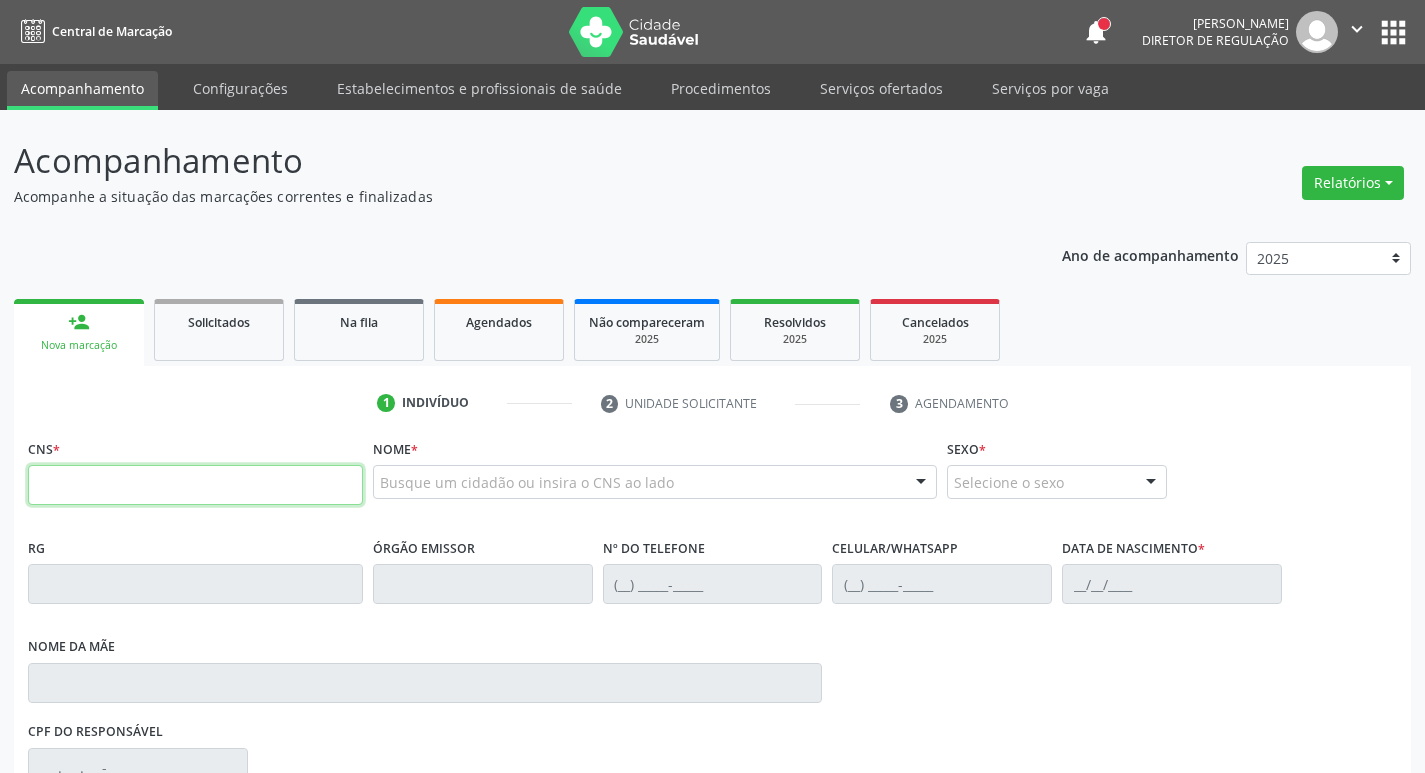 click at bounding box center [195, 485] 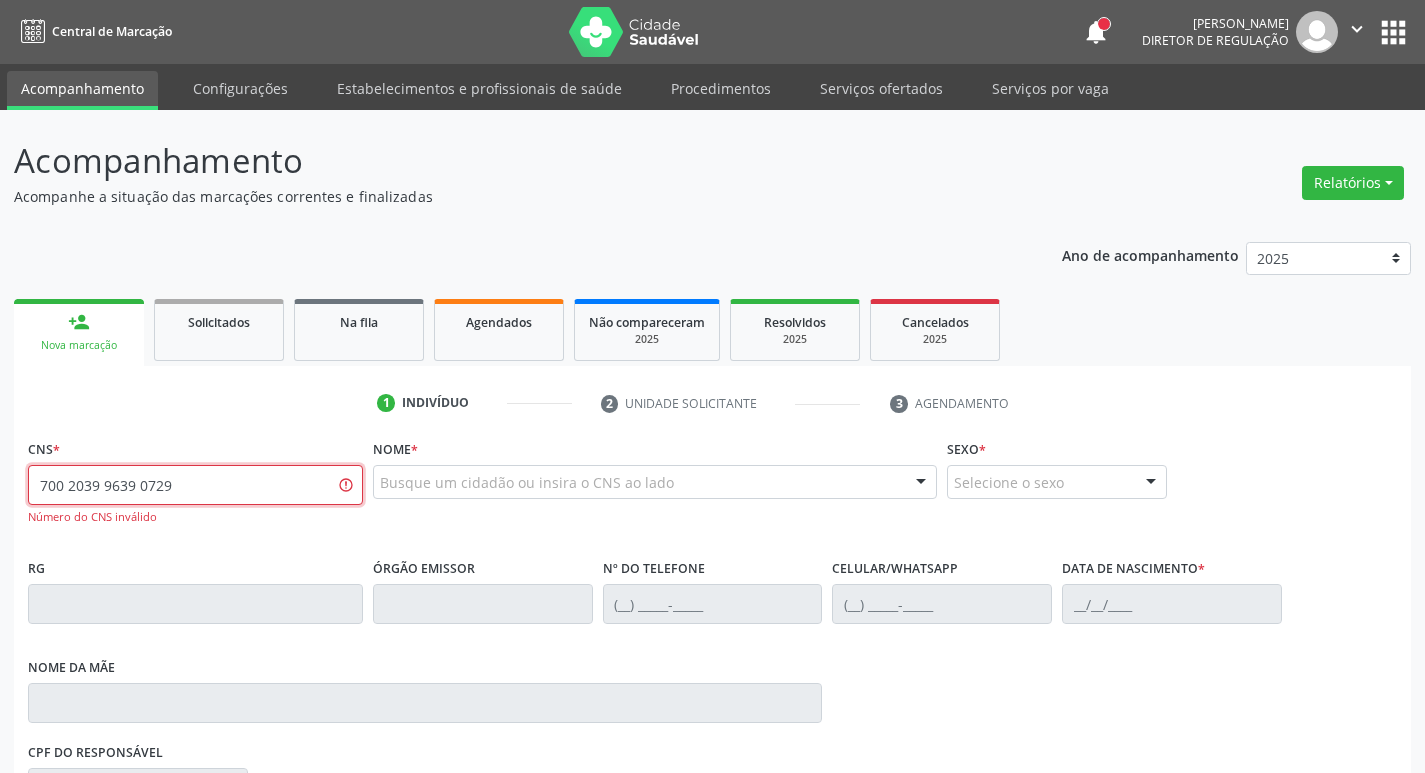 type on "700 2039 9639 0729" 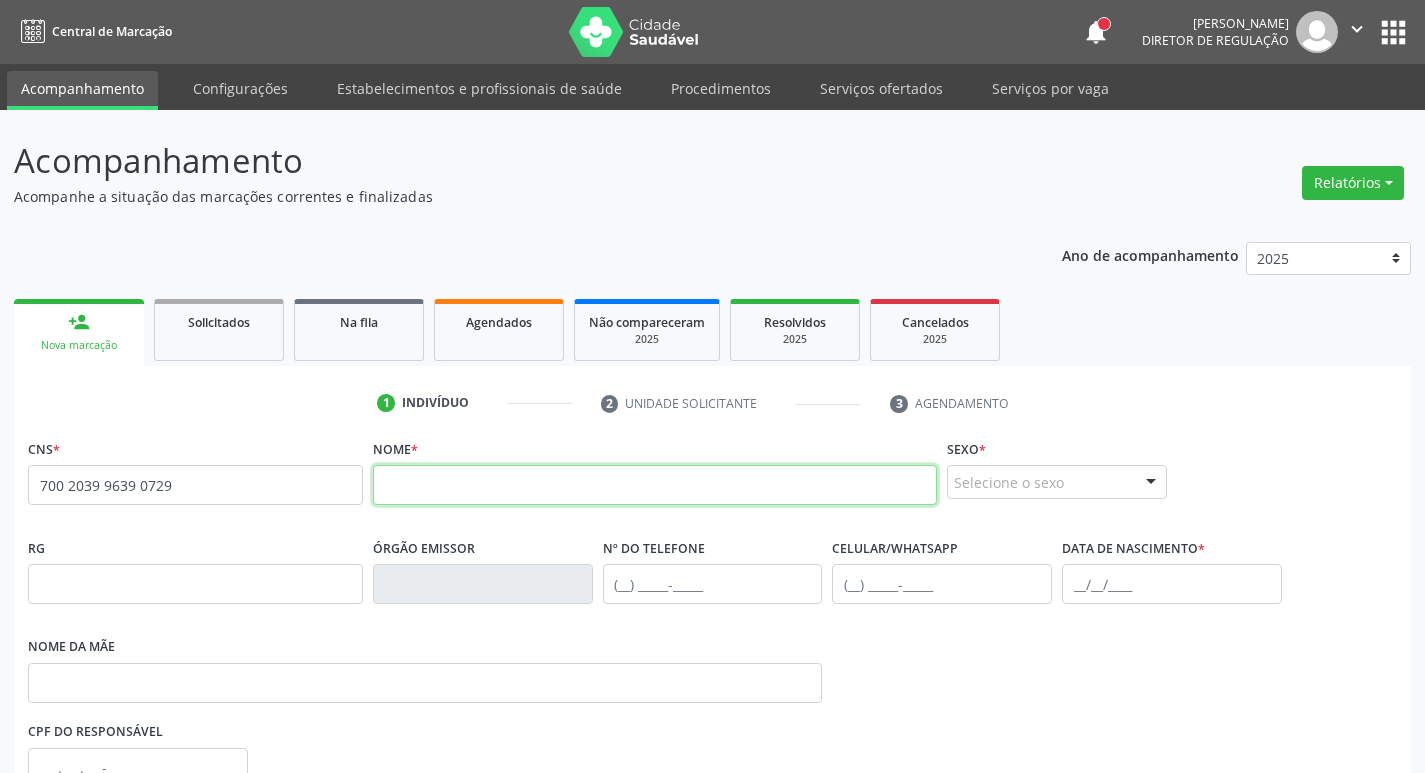 drag, startPoint x: 442, startPoint y: 471, endPoint x: 528, endPoint y: 452, distance: 88.07383 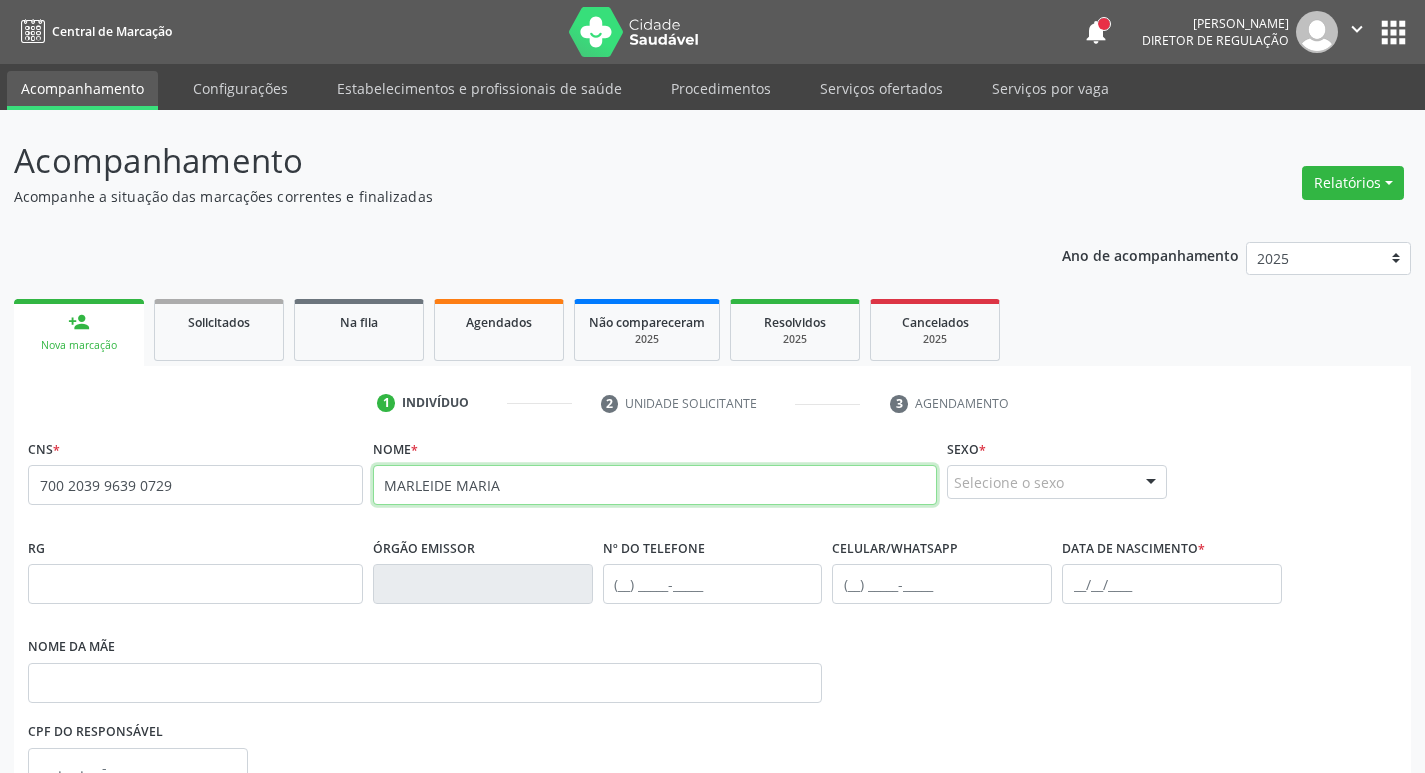 type on "MARLEIDE MARIA" 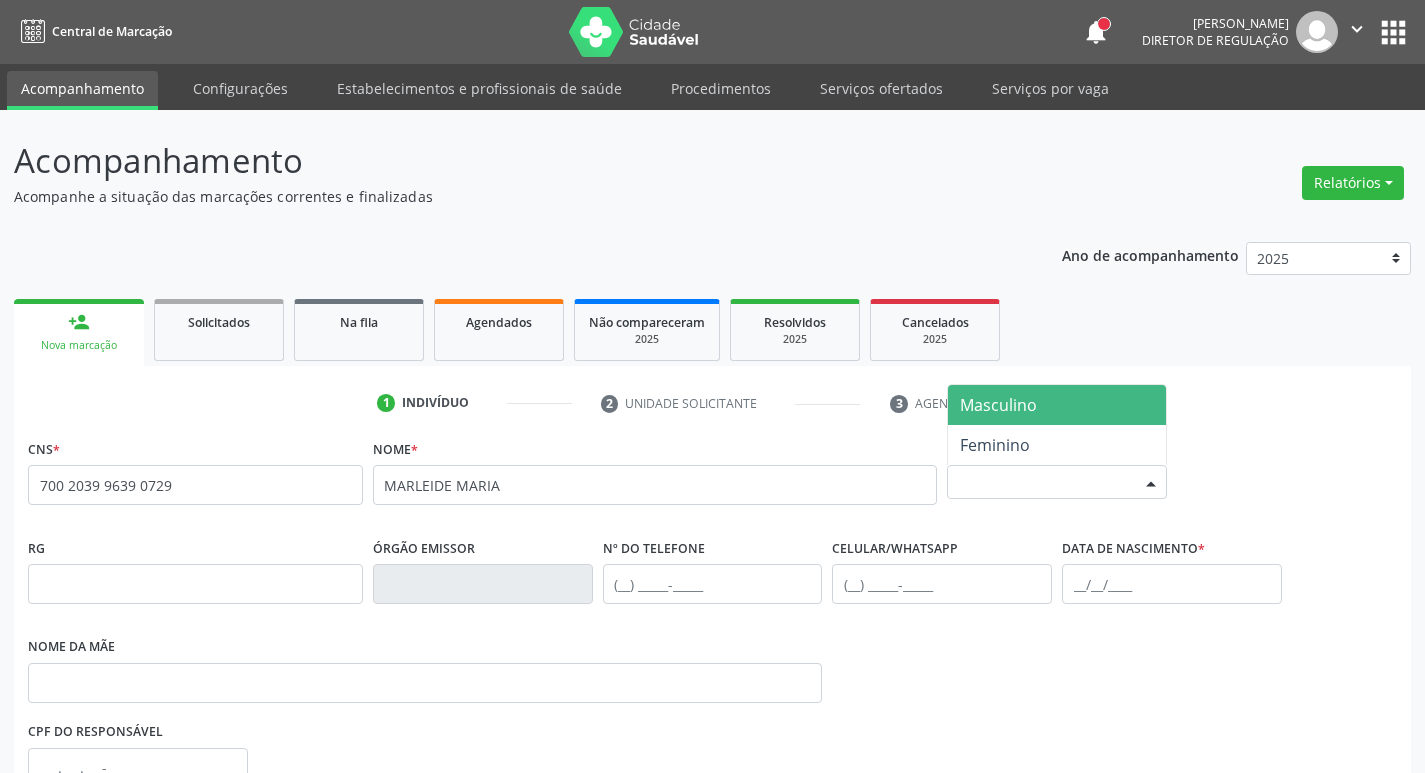 click on "Selecione o sexo" at bounding box center [1057, 482] 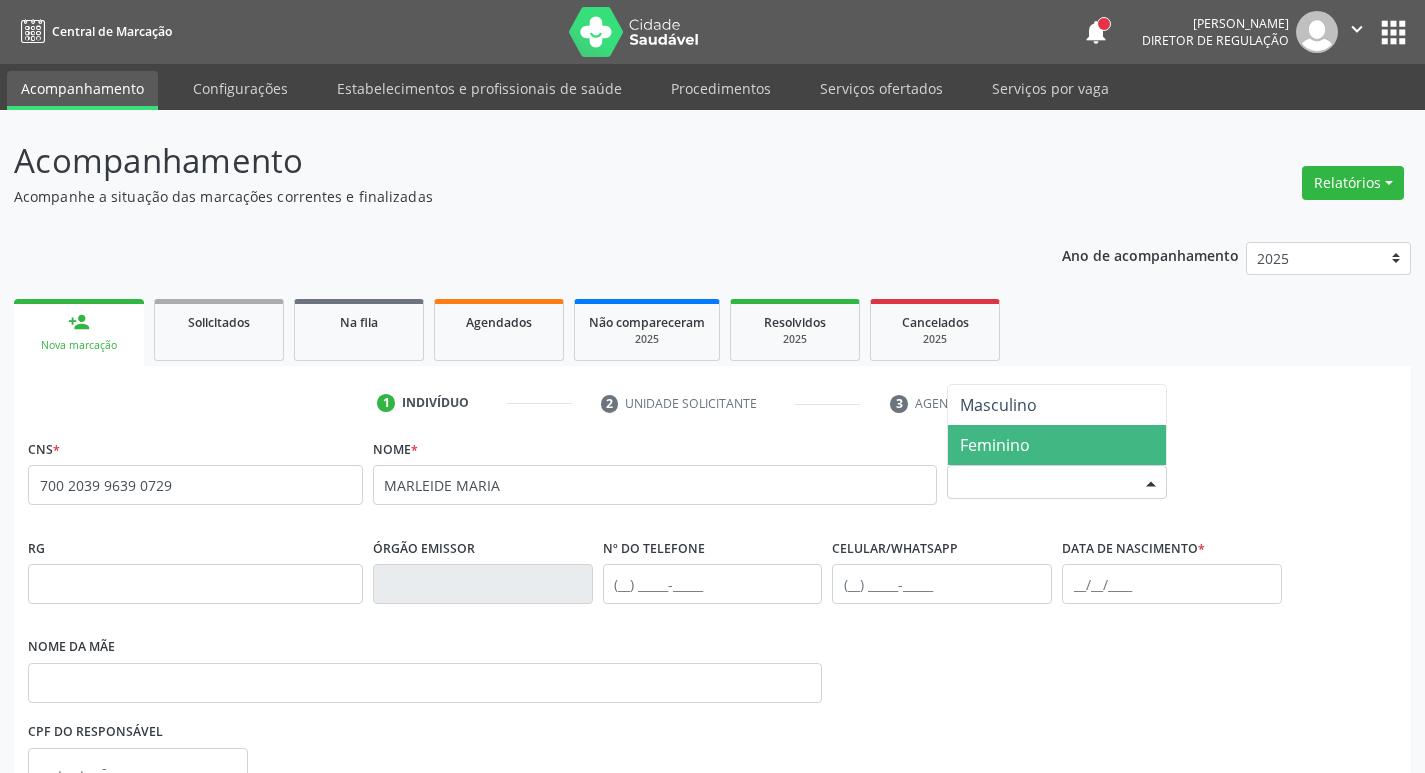 click on "Feminino" at bounding box center (1057, 445) 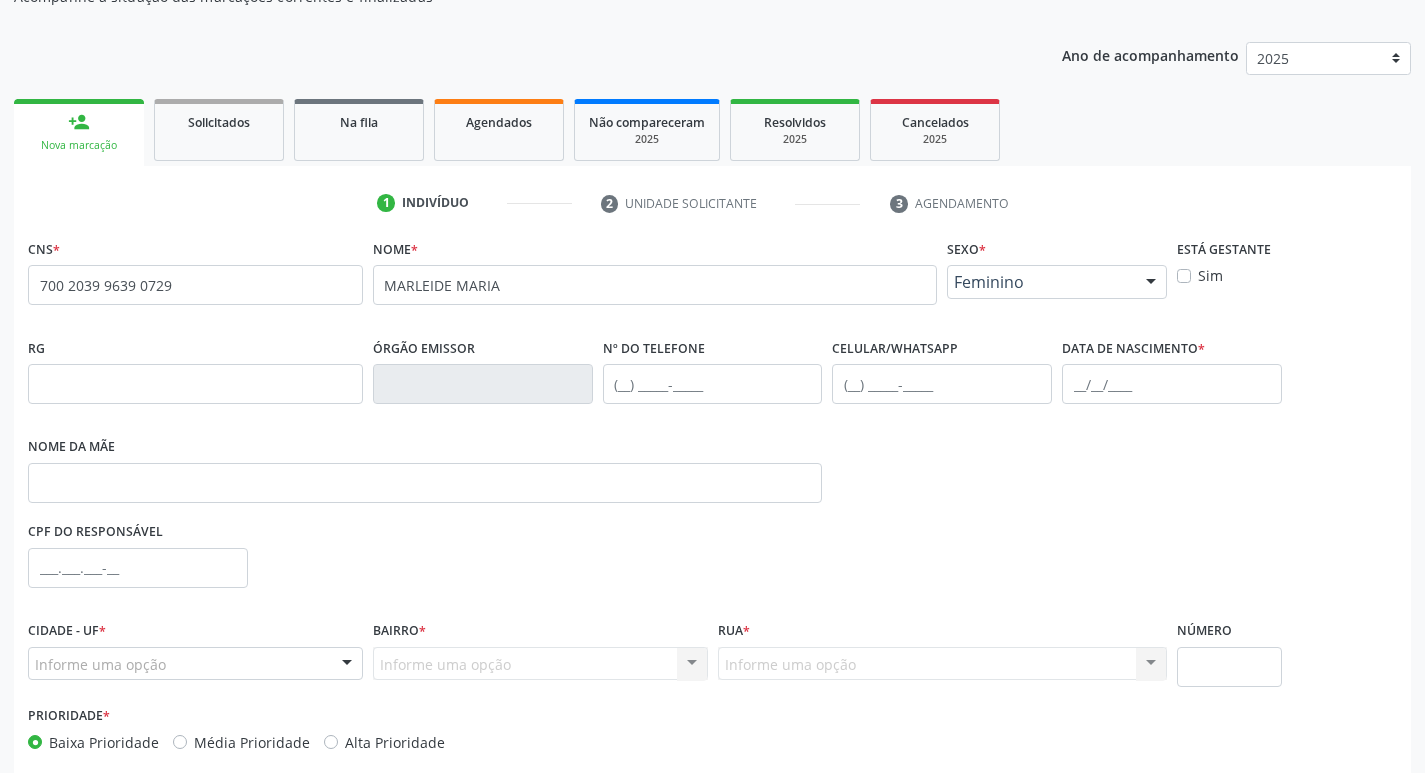 scroll, scrollTop: 297, scrollLeft: 0, axis: vertical 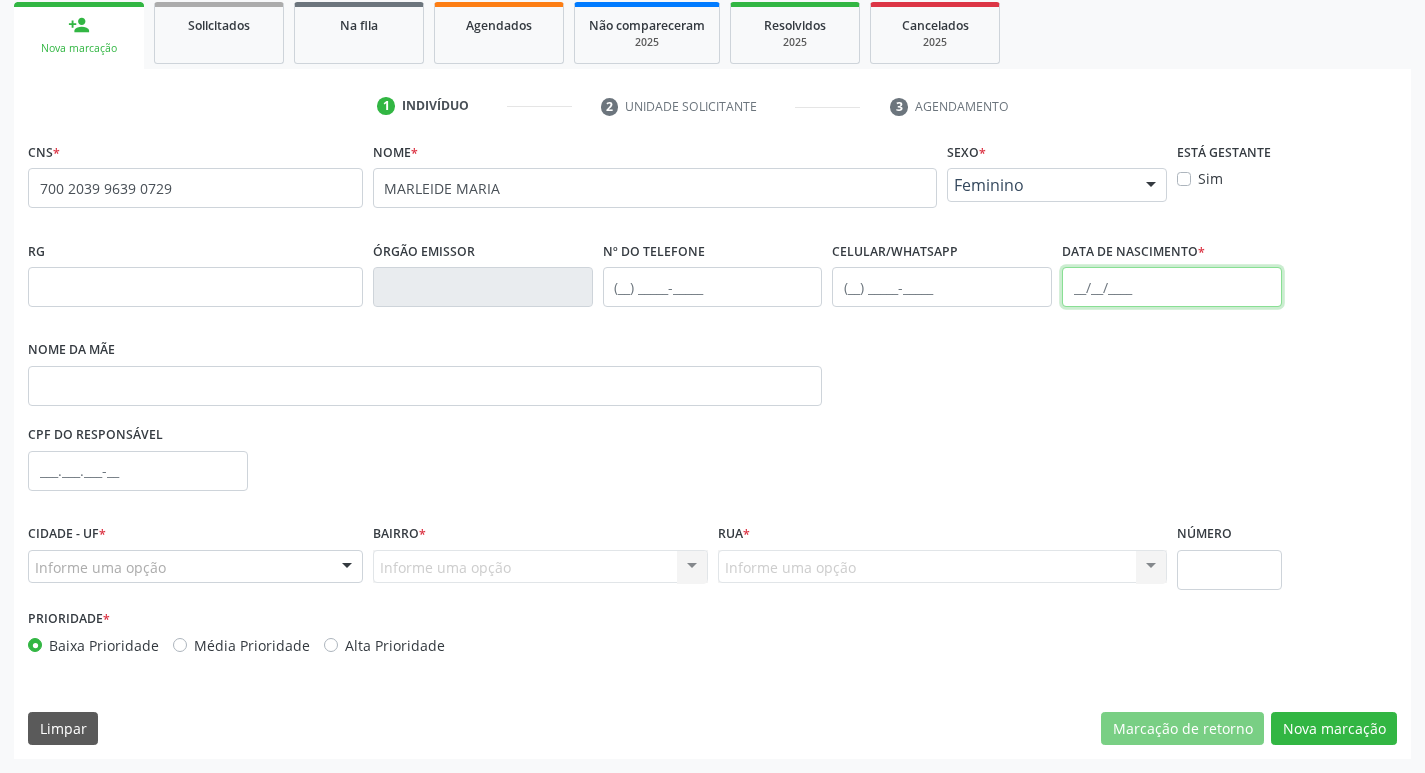 click at bounding box center (1172, 287) 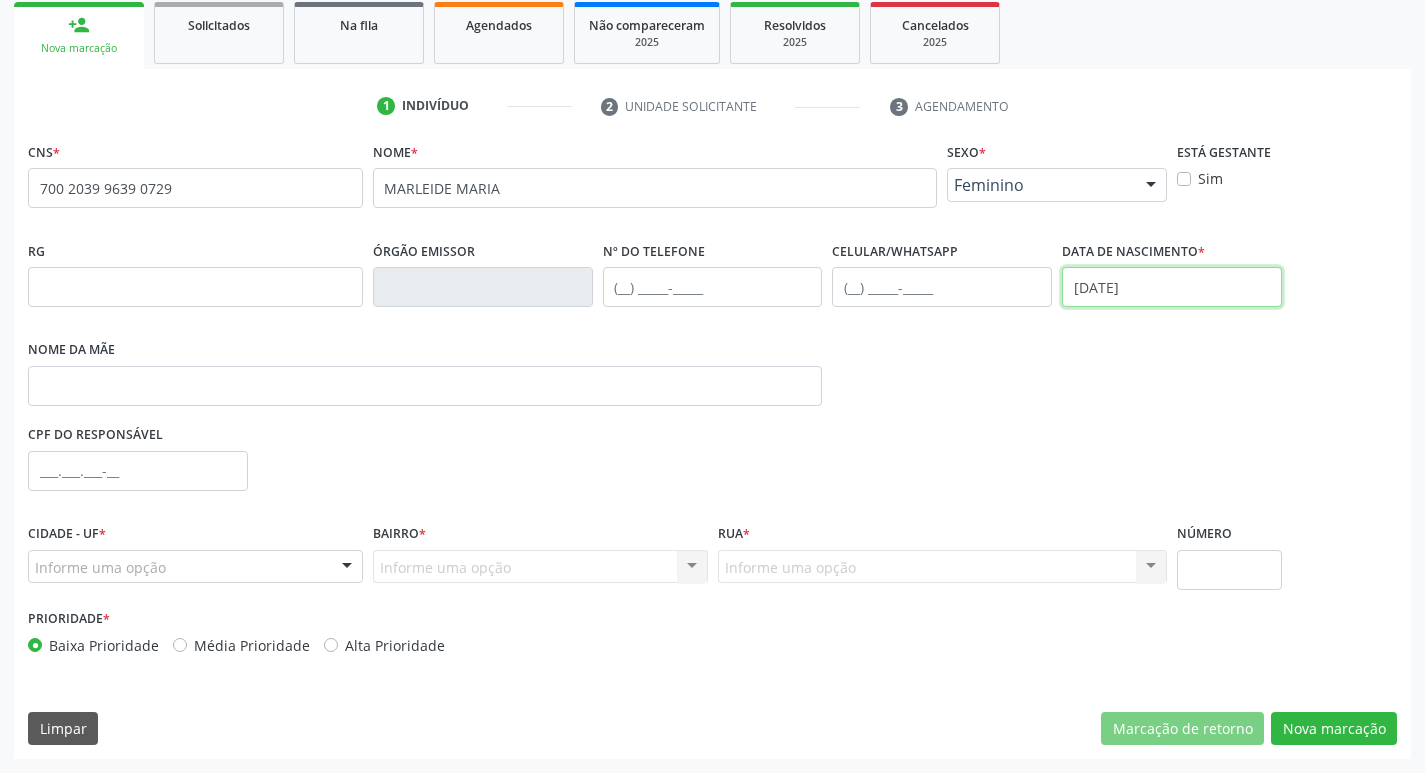 type on "[DATE]" 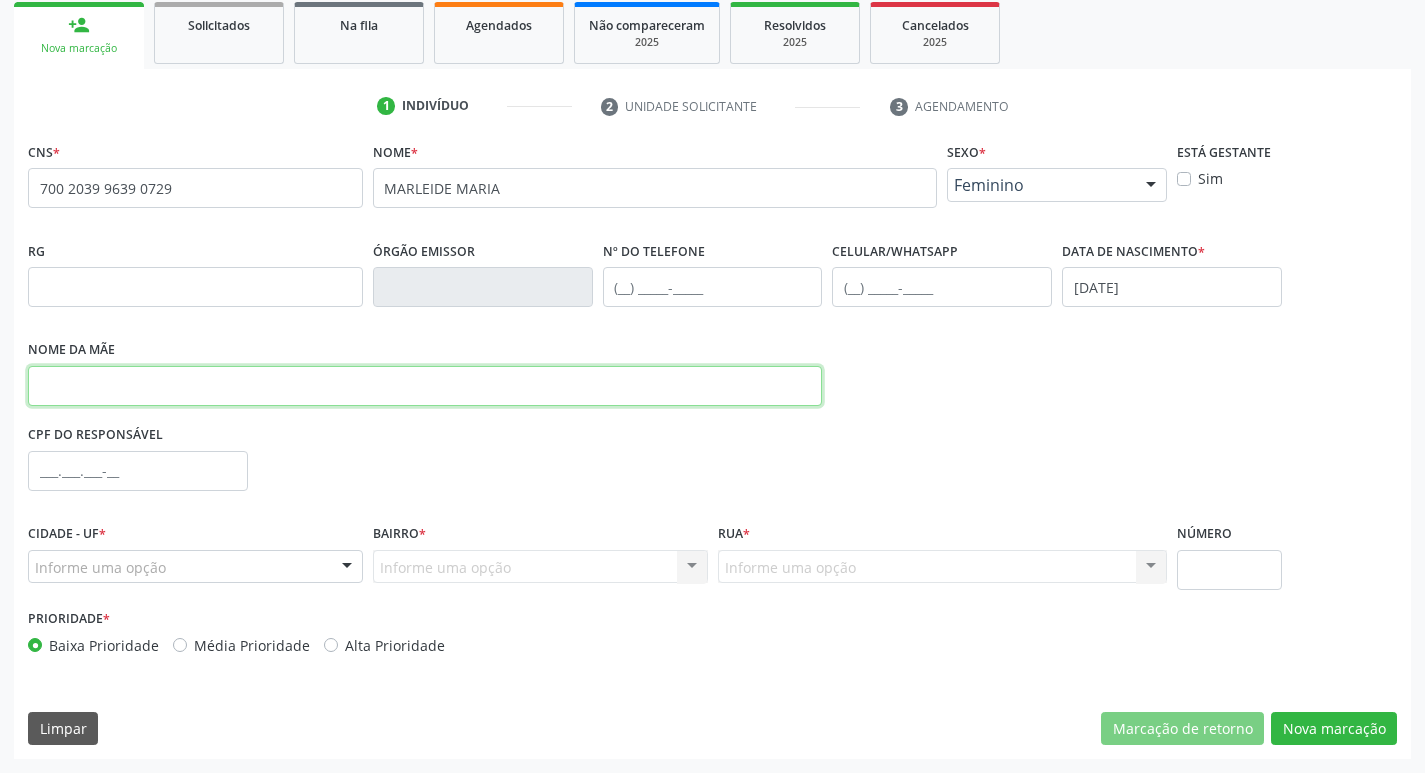 click at bounding box center (425, 386) 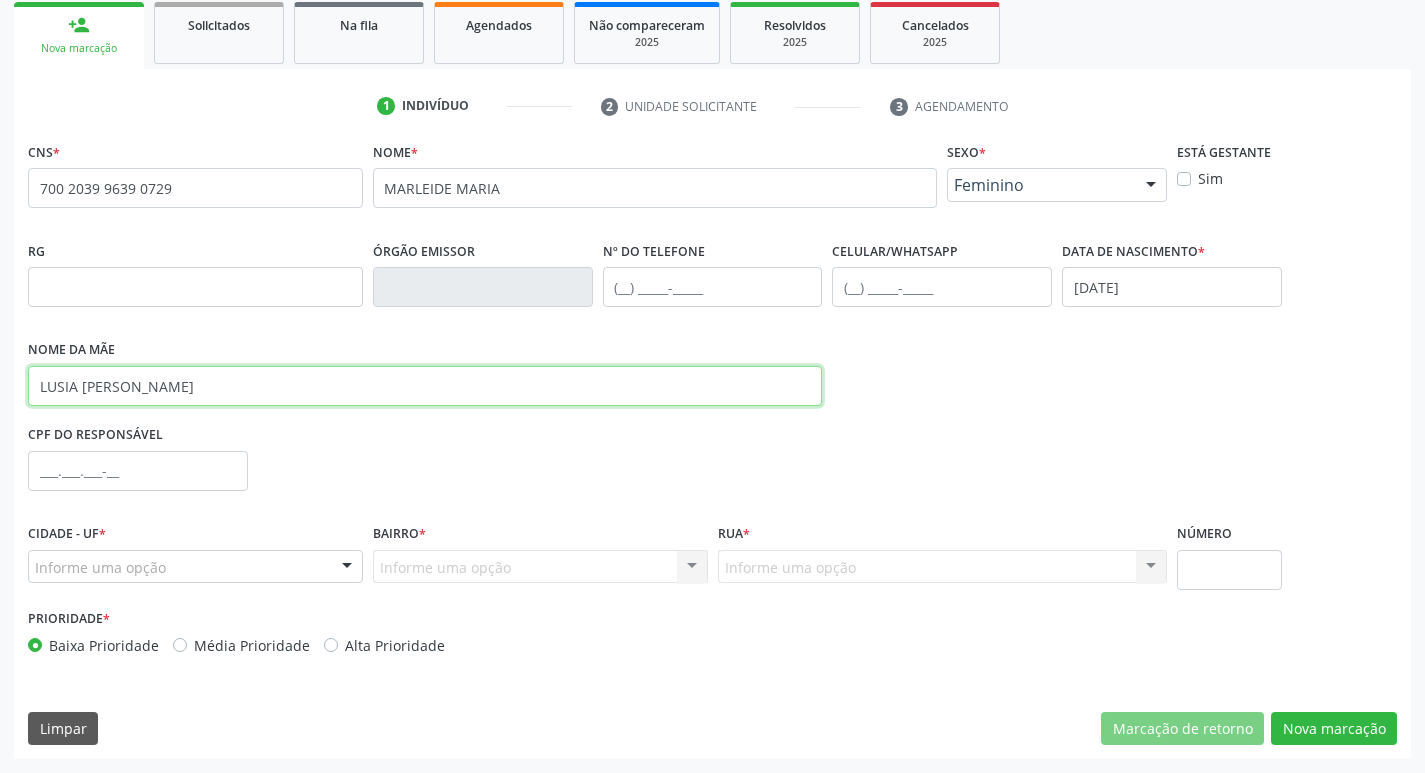 type on "LUSIA [PERSON_NAME]" 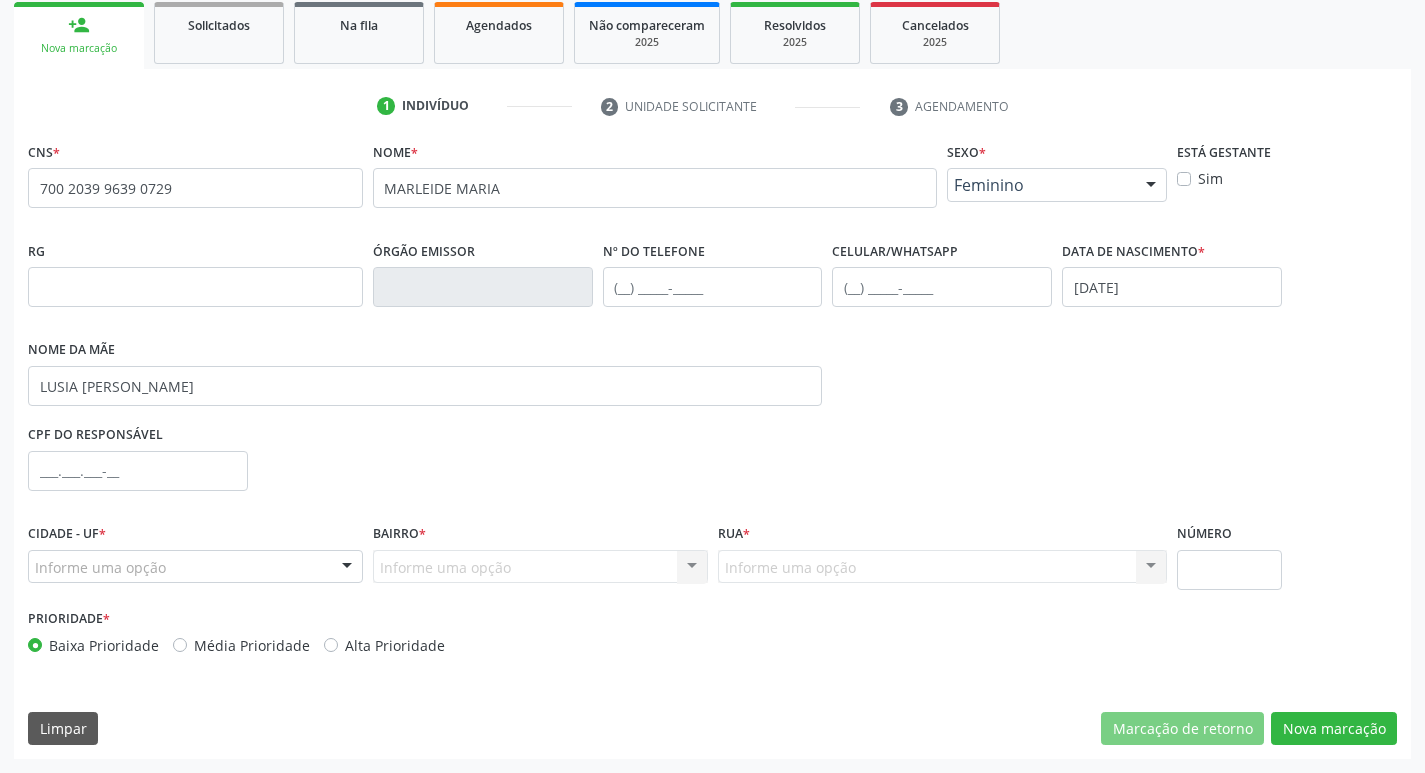 click on "Informe uma opção" at bounding box center [195, 567] 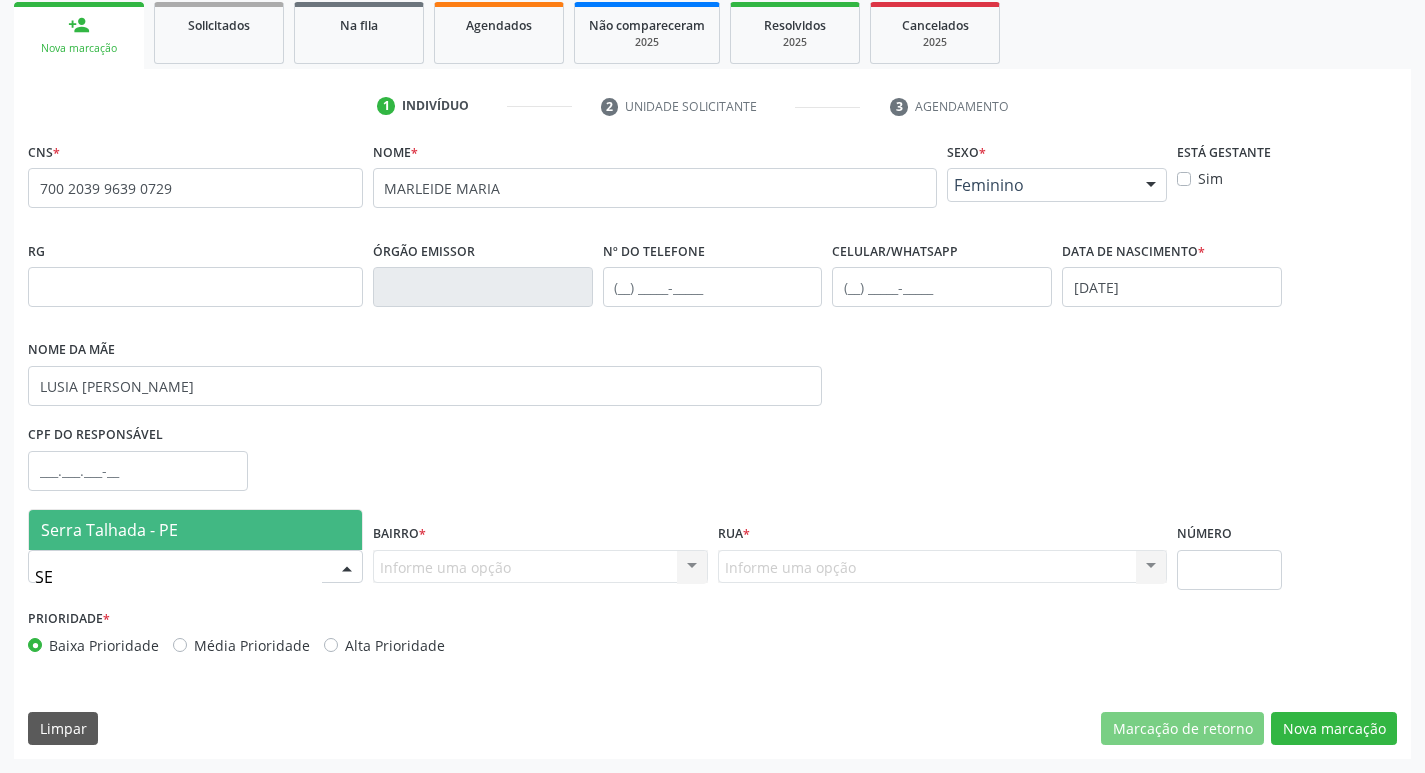 type on "SER" 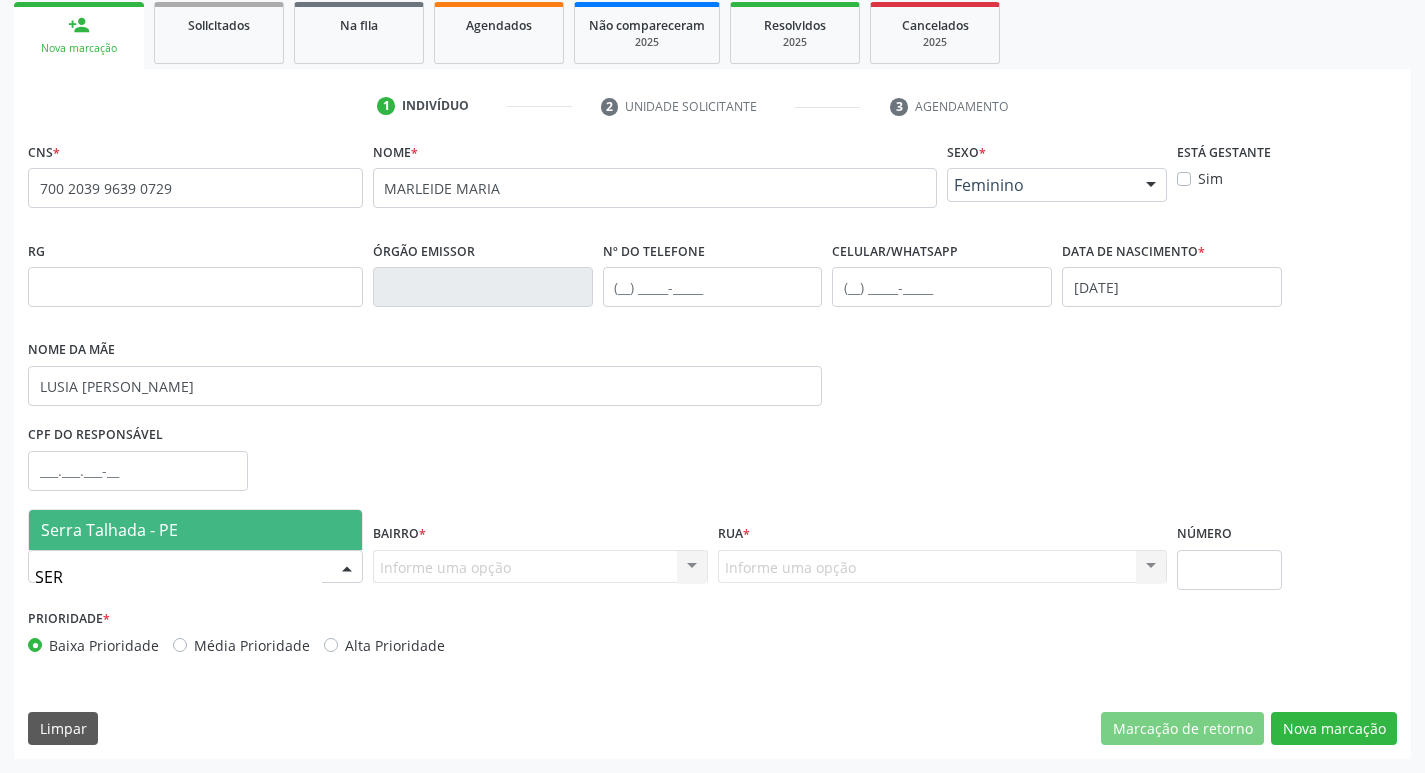 click on "Serra Talhada - PE" at bounding box center [195, 530] 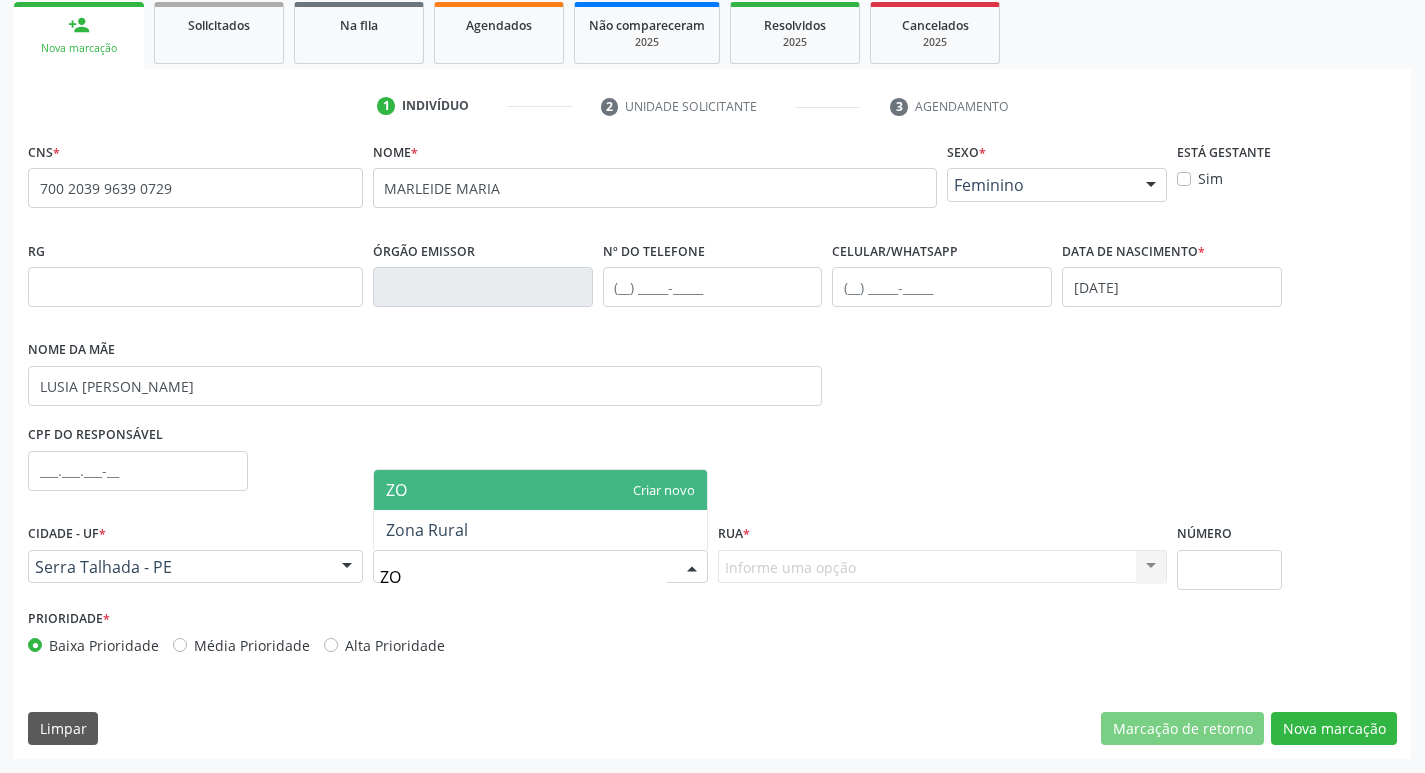 type on "ZON" 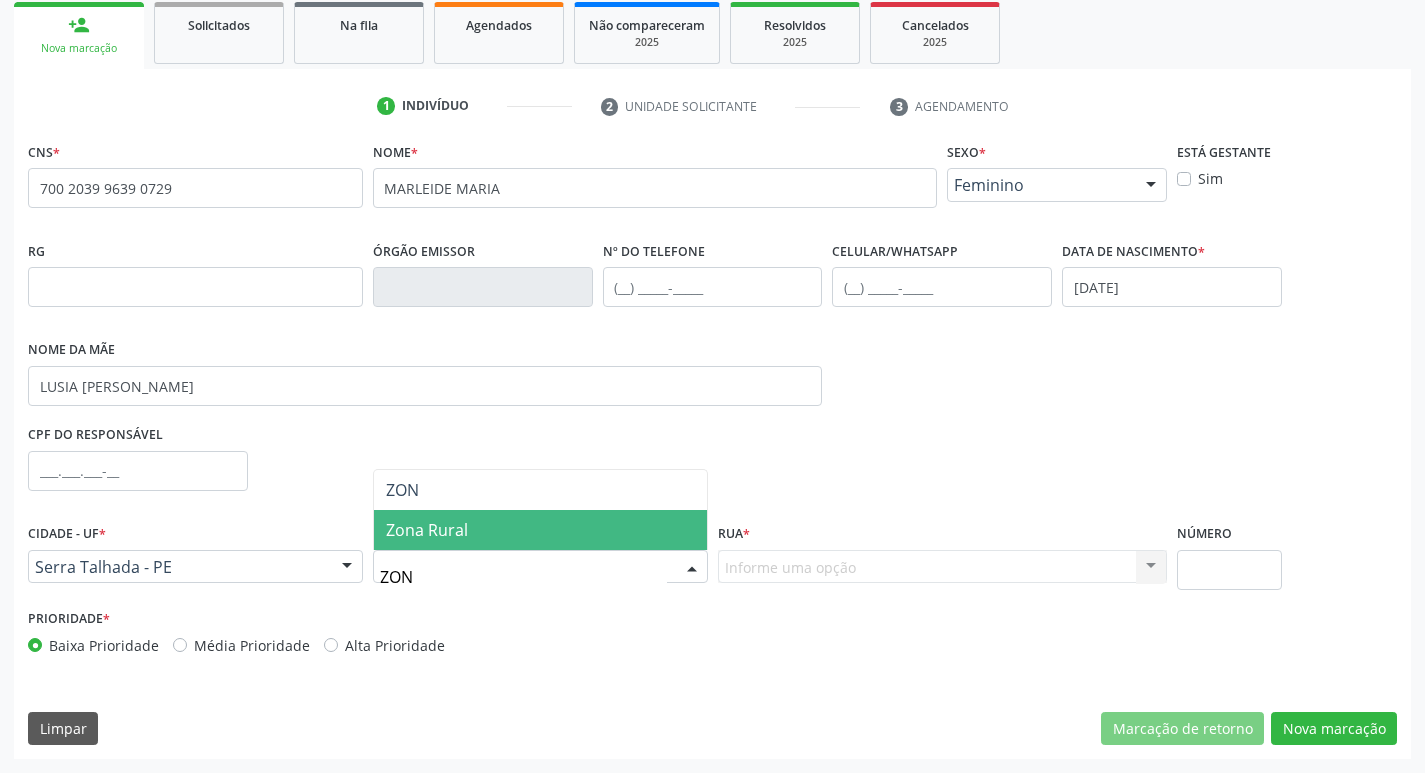 click on "Zona Rural" at bounding box center (427, 530) 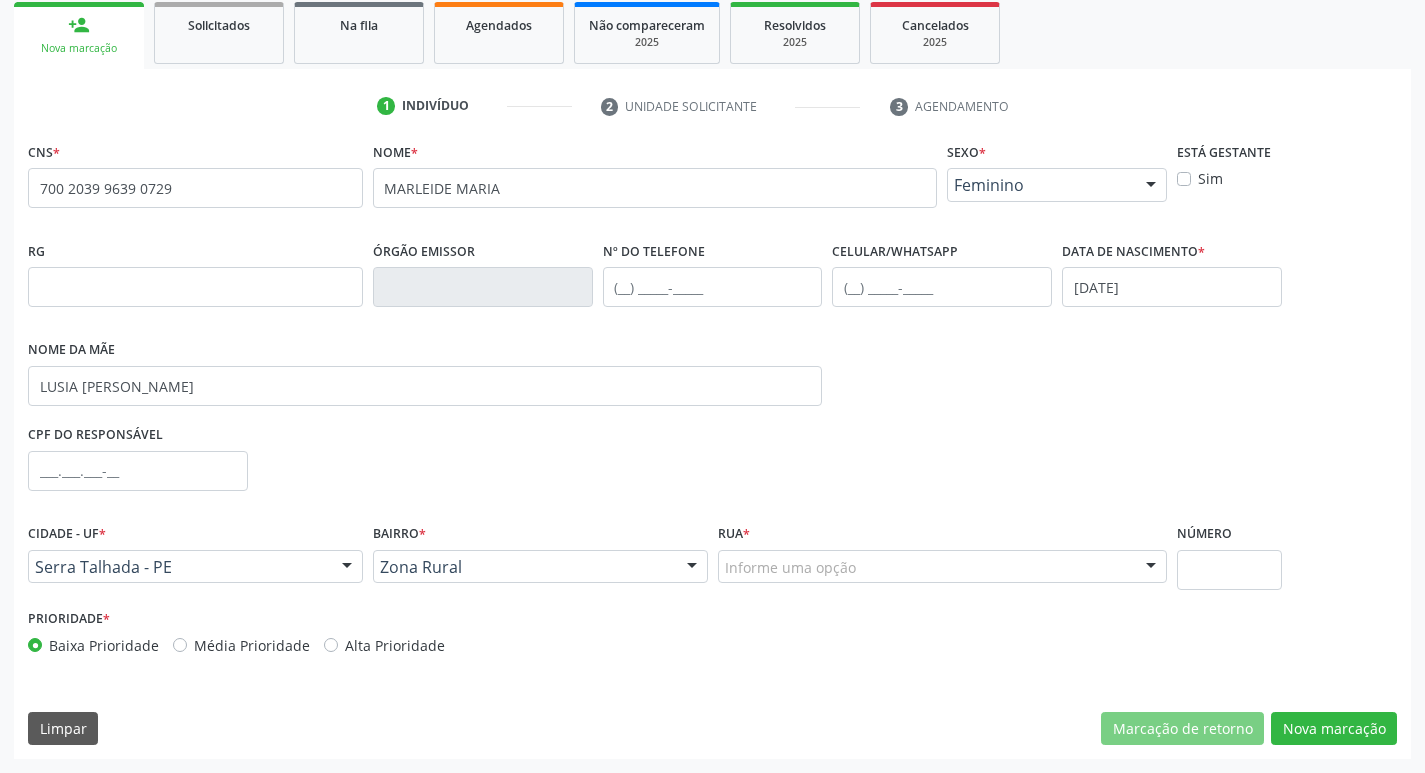 click on "Informe uma opção" at bounding box center [943, 567] 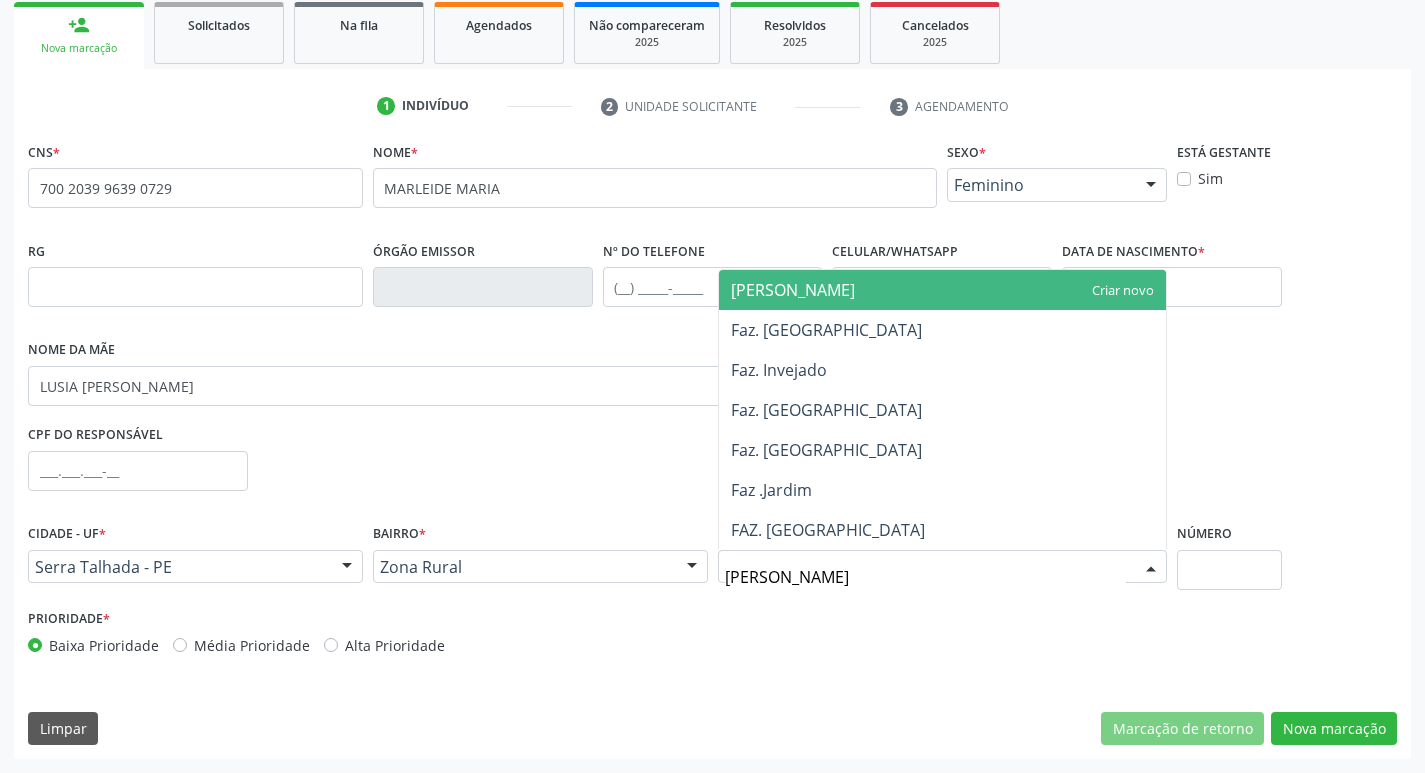 type on "JAR" 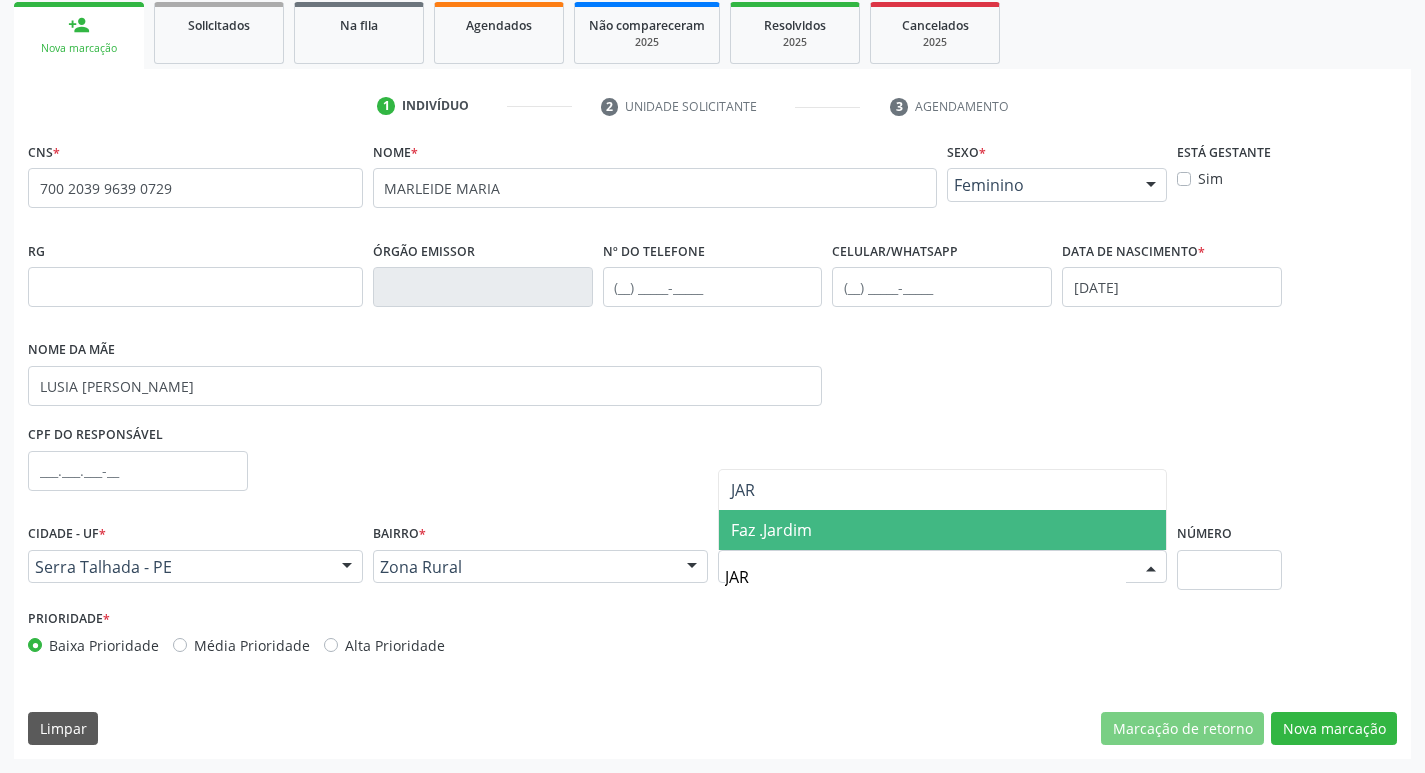 click on "Faz .Jardim" at bounding box center [771, 530] 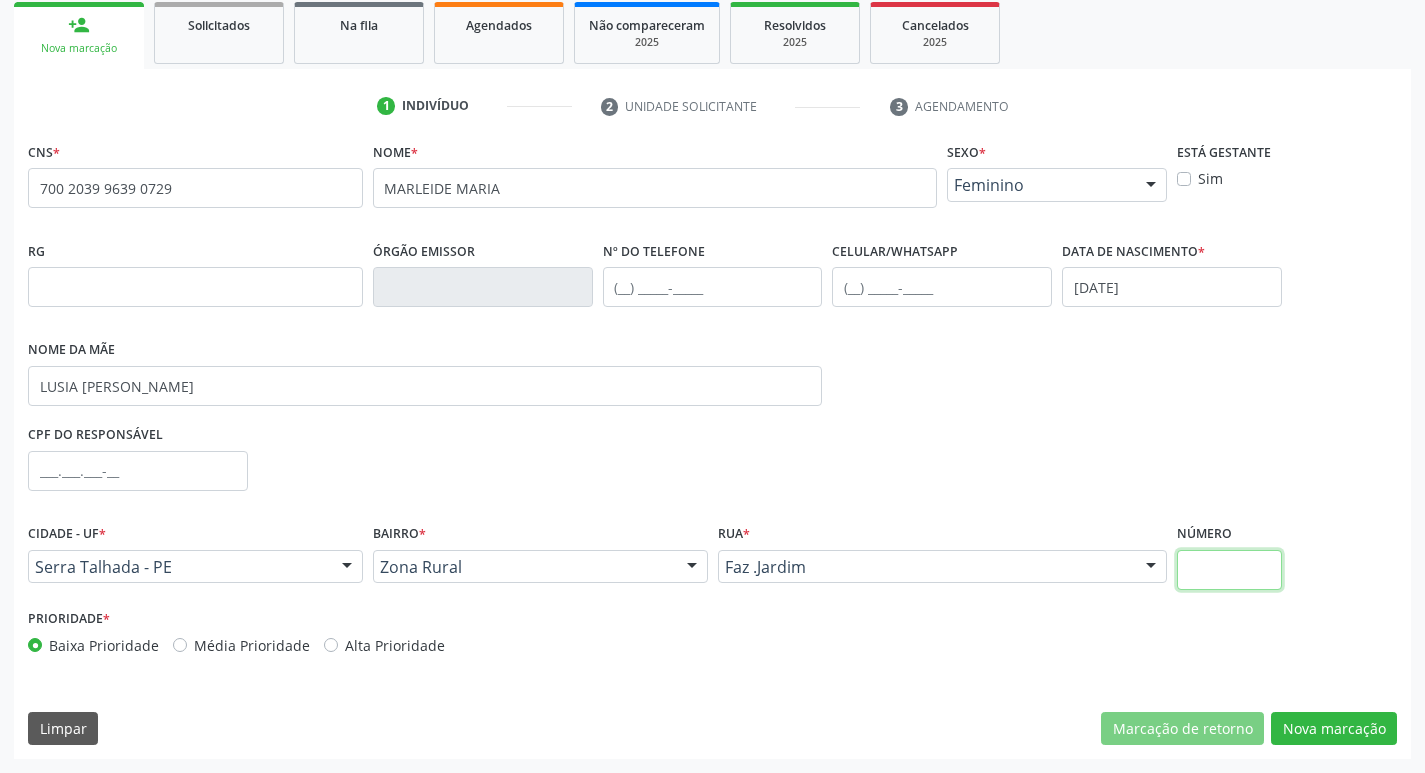 click at bounding box center [1229, 570] 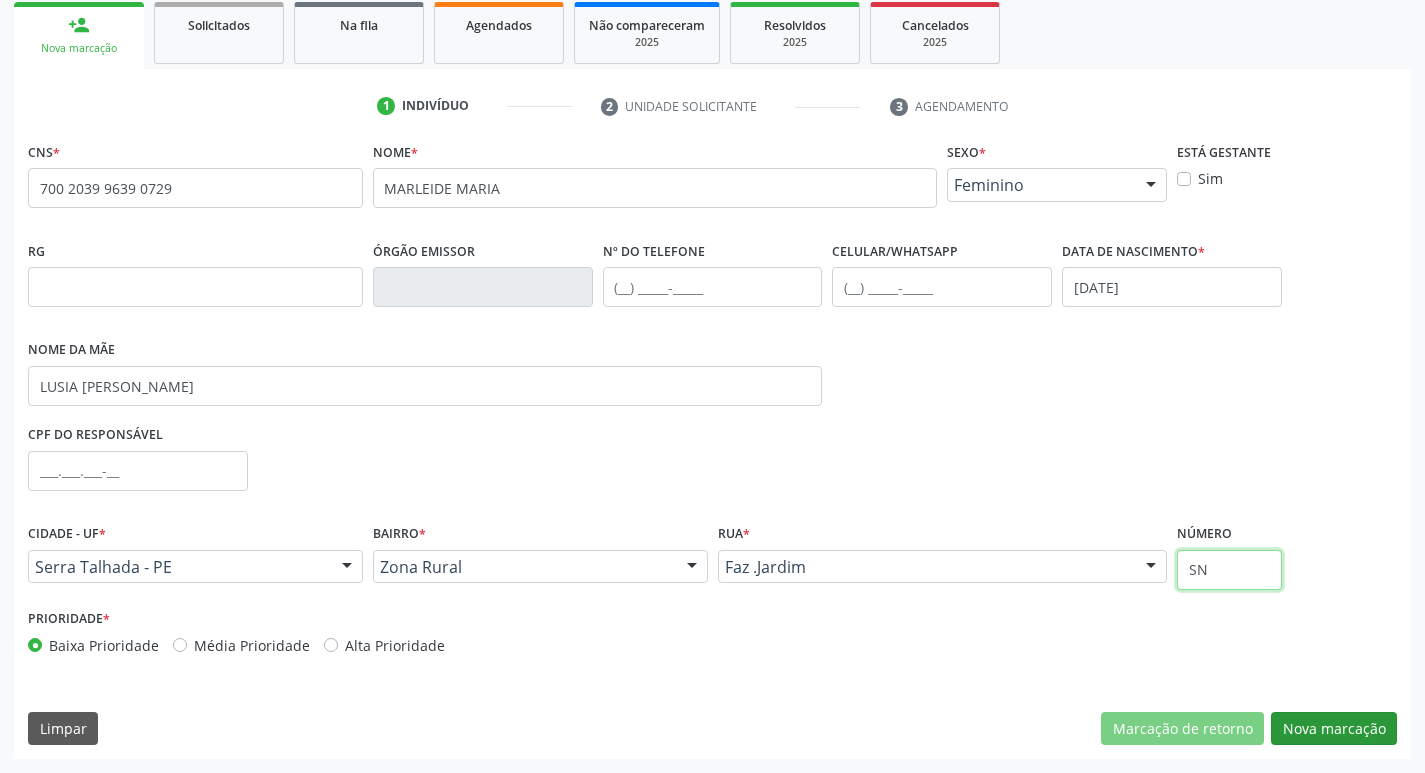 type on "SN" 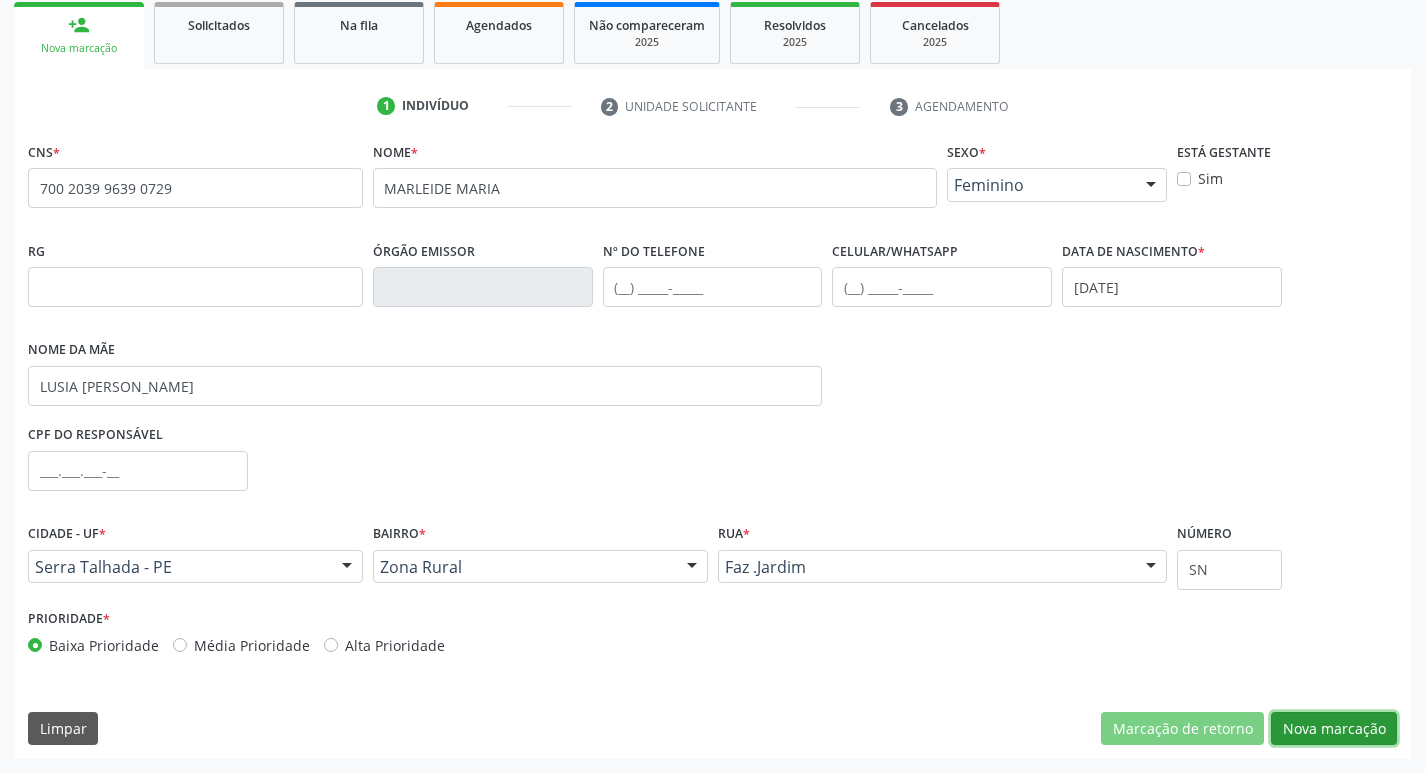click on "Nova marcação" at bounding box center [1334, 729] 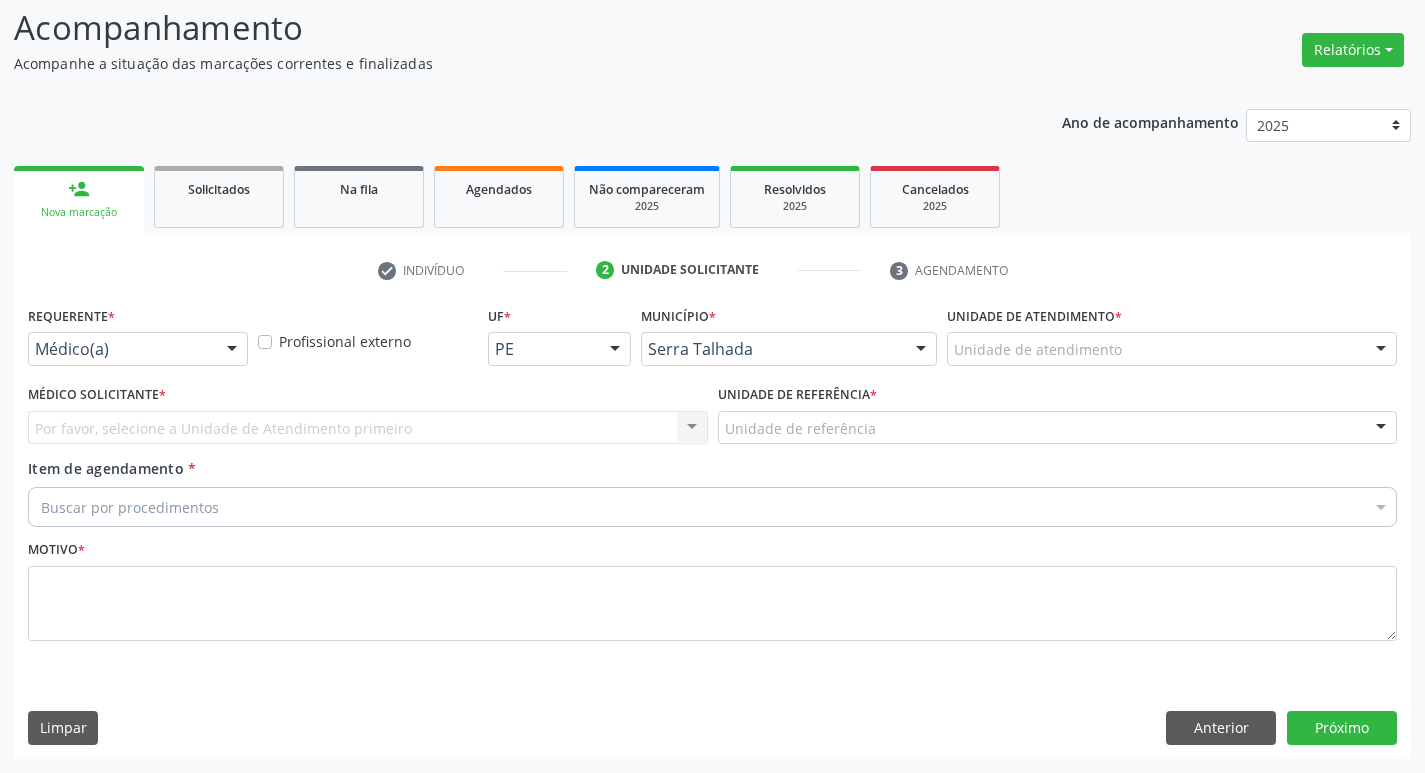 scroll, scrollTop: 133, scrollLeft: 0, axis: vertical 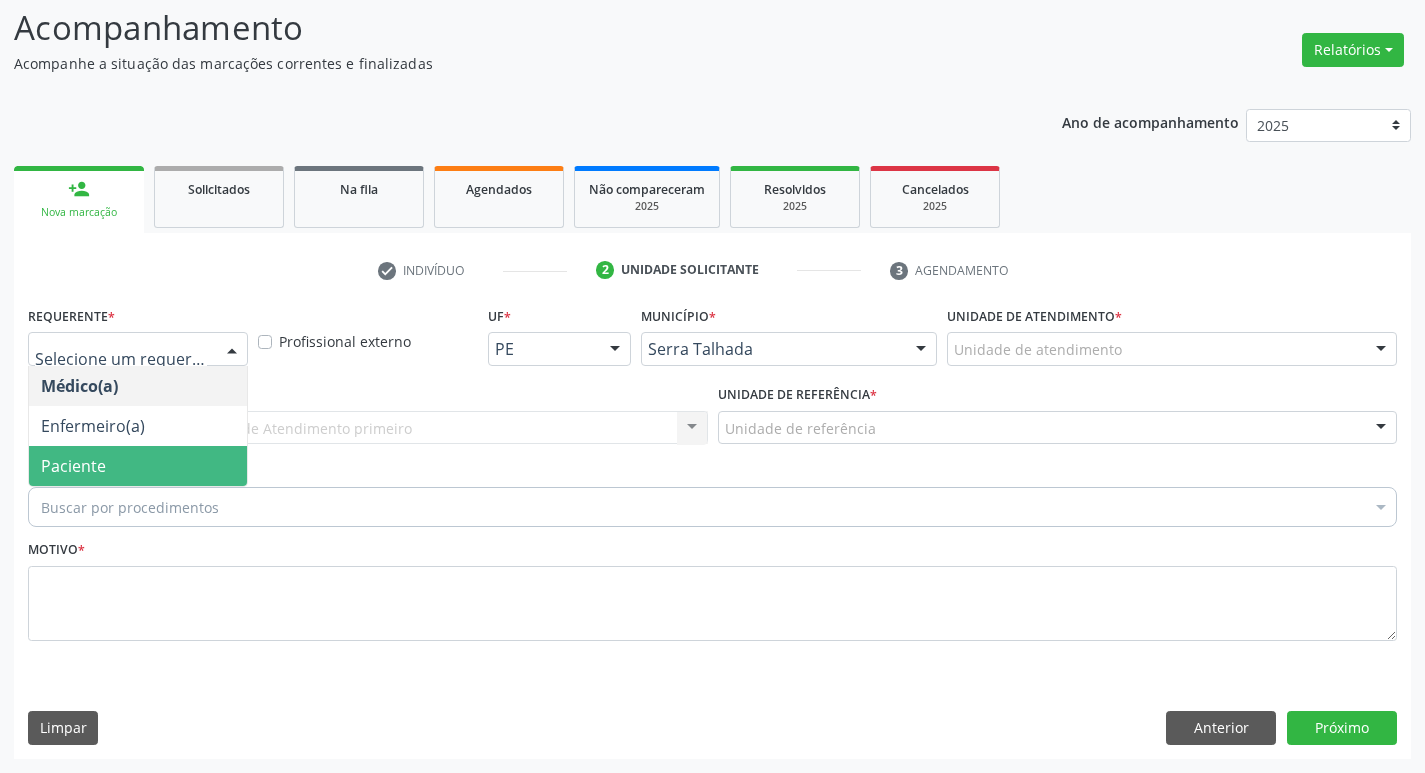 click on "Paciente" at bounding box center [138, 466] 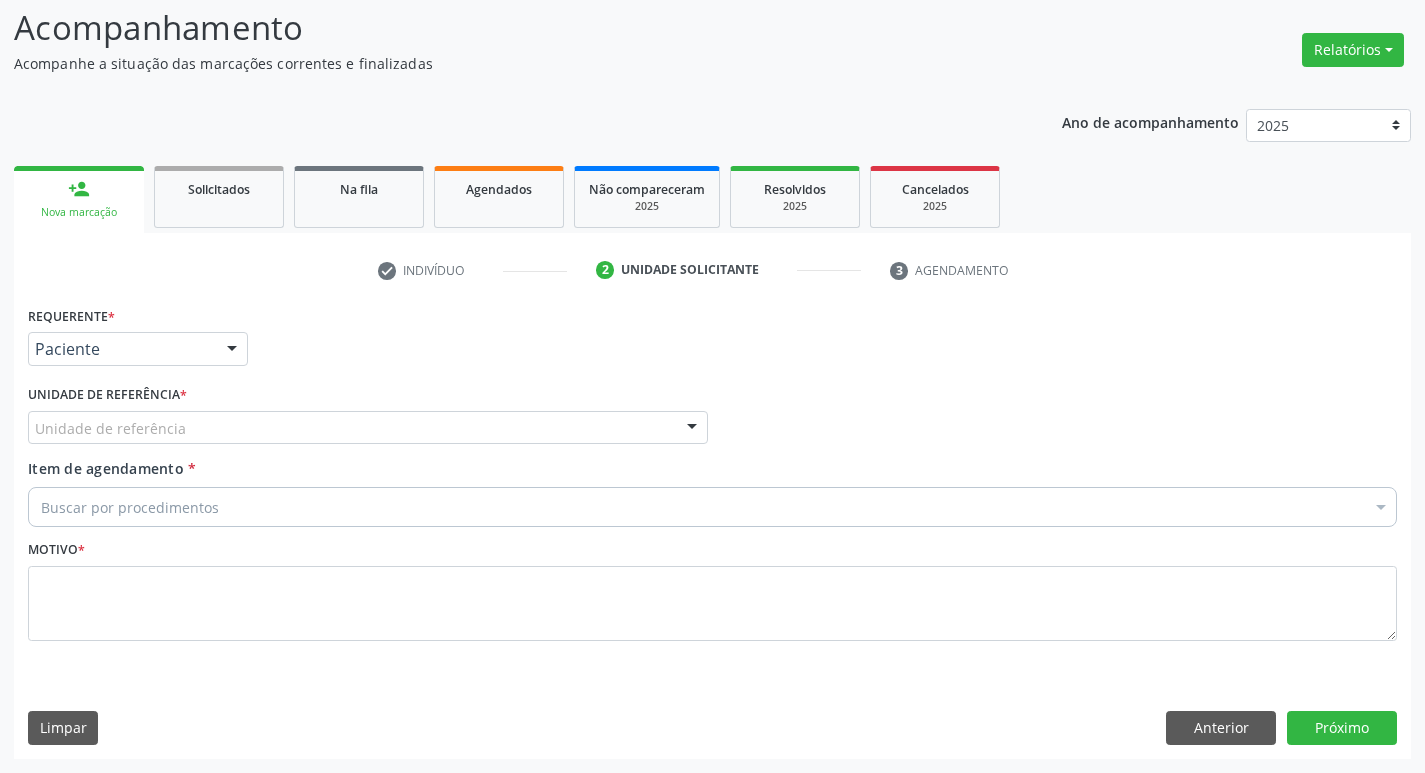 click on "Unidade de referência" at bounding box center (368, 428) 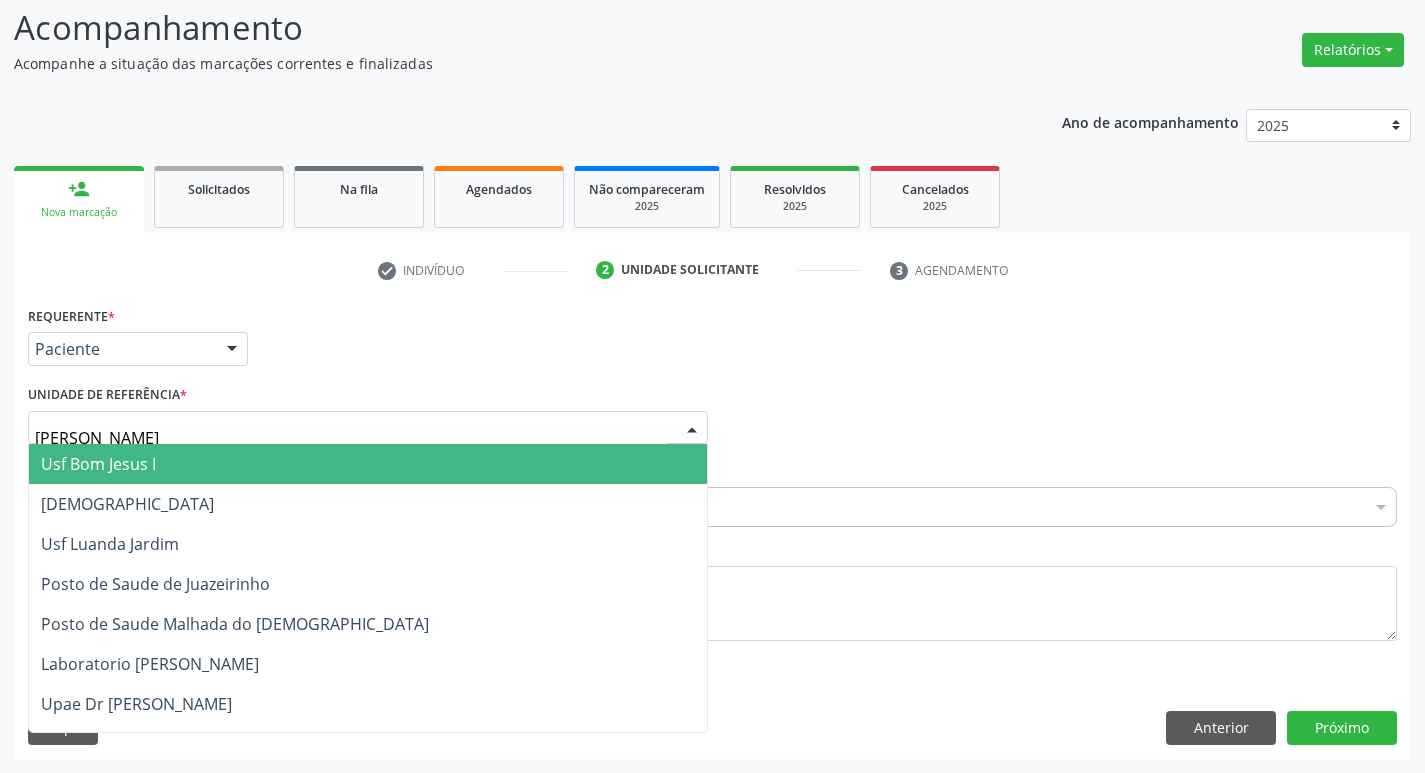 type on "JAR" 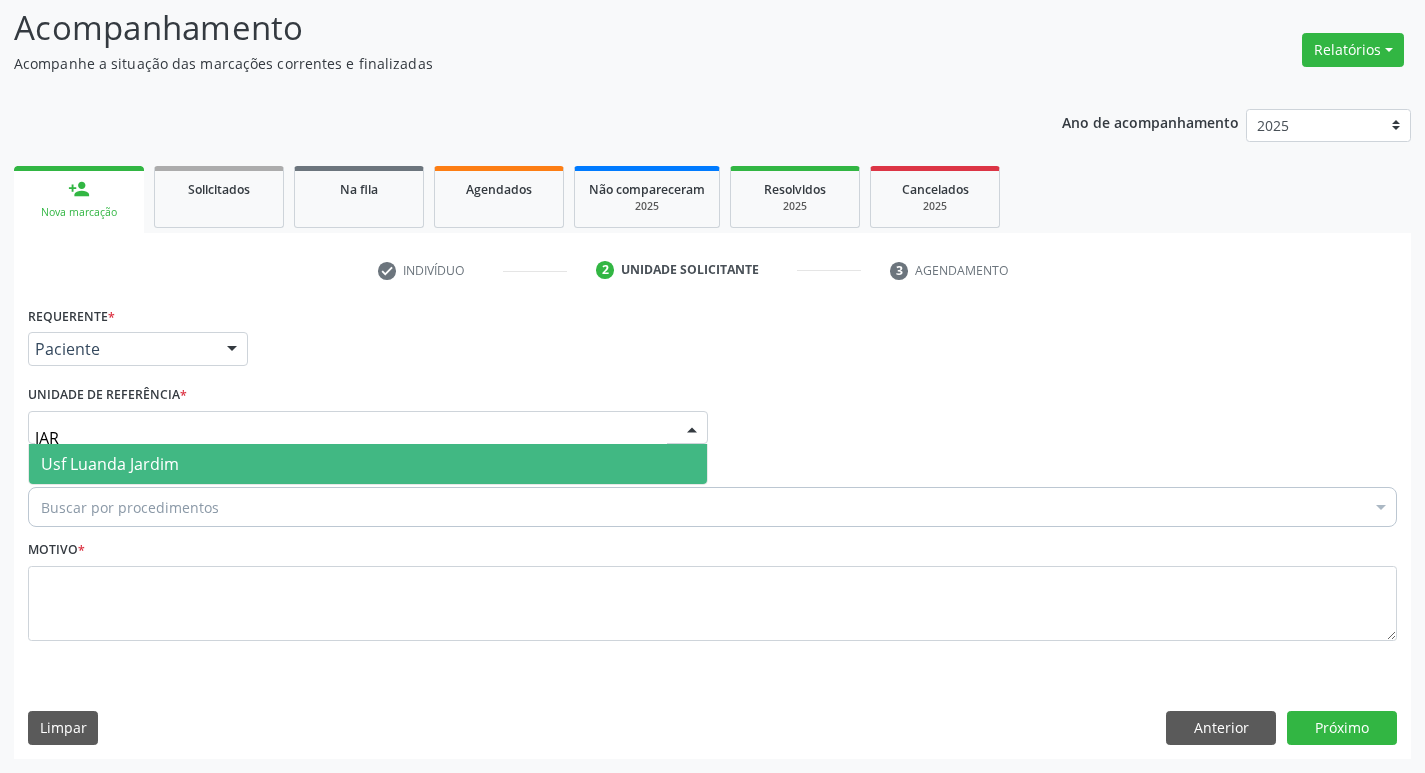 click on "Usf Luanda Jardim" at bounding box center [368, 464] 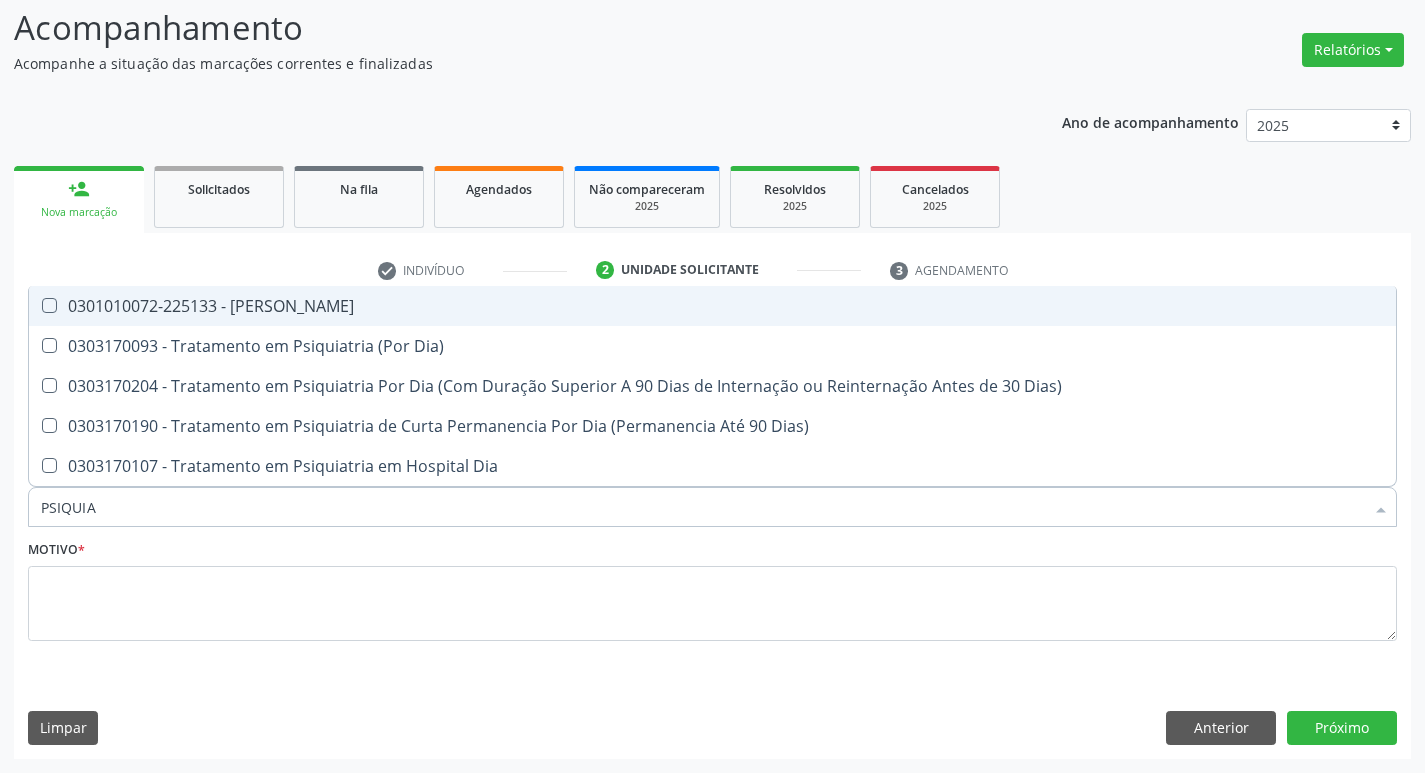 type on "PSIQUIAT" 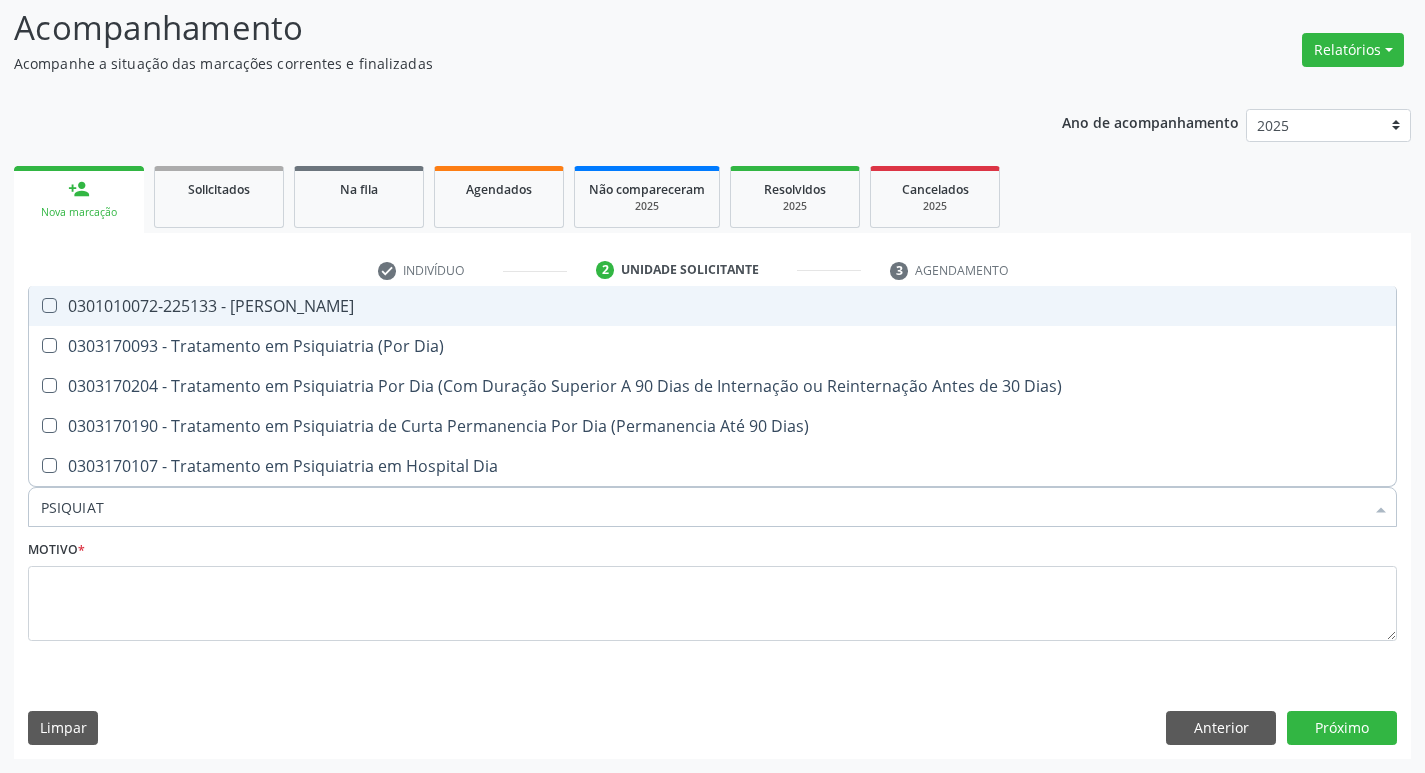 click on "0301010072-225133 - [PERSON_NAME]" at bounding box center (712, 306) 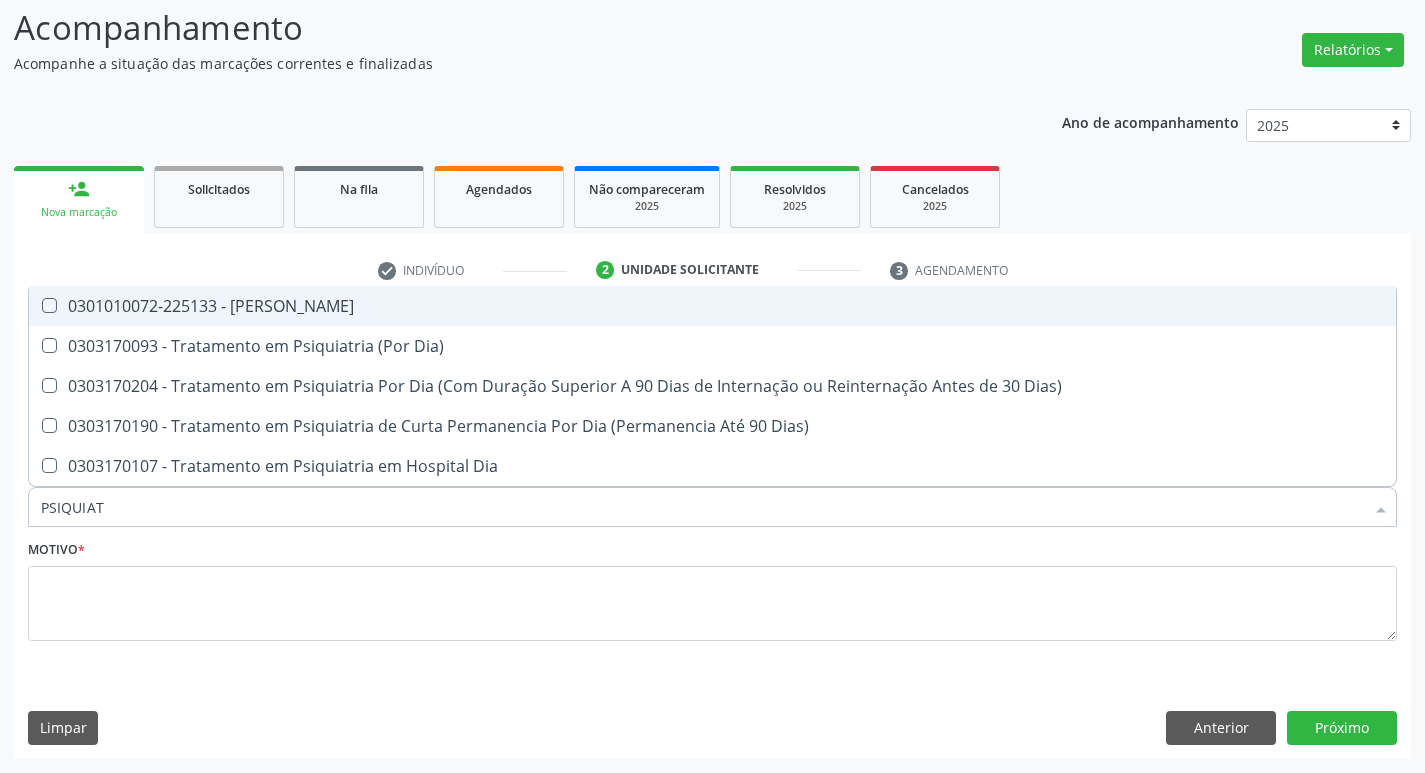 checkbox on "true" 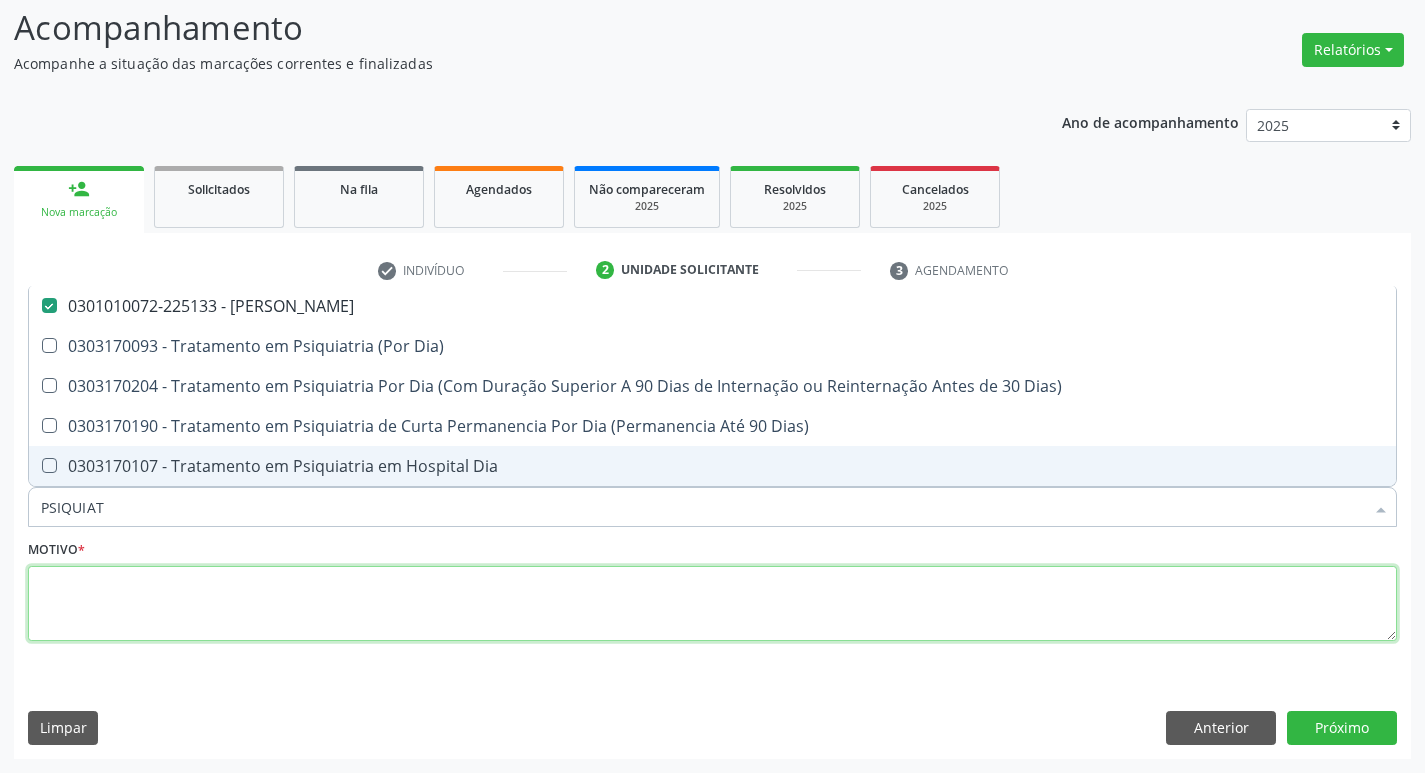 click at bounding box center [712, 604] 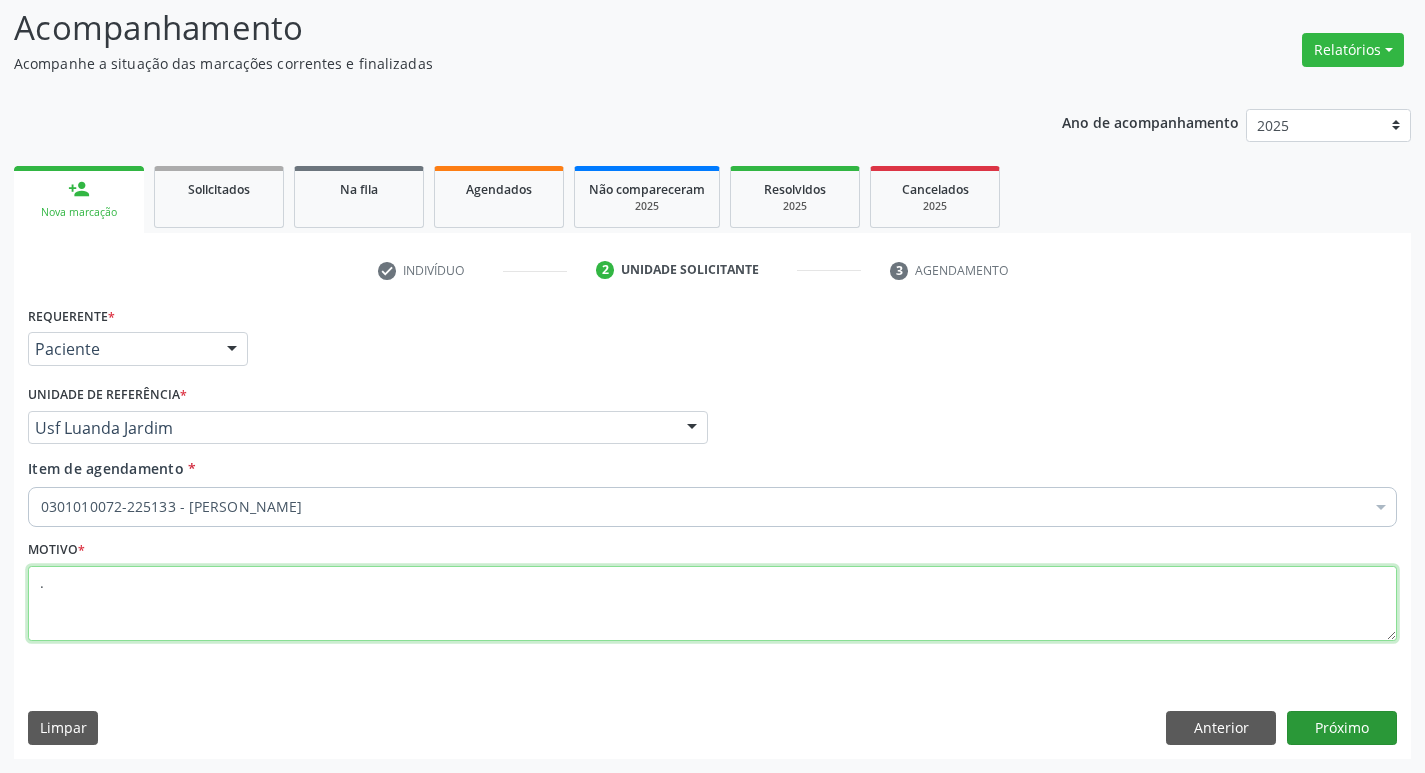 type on "." 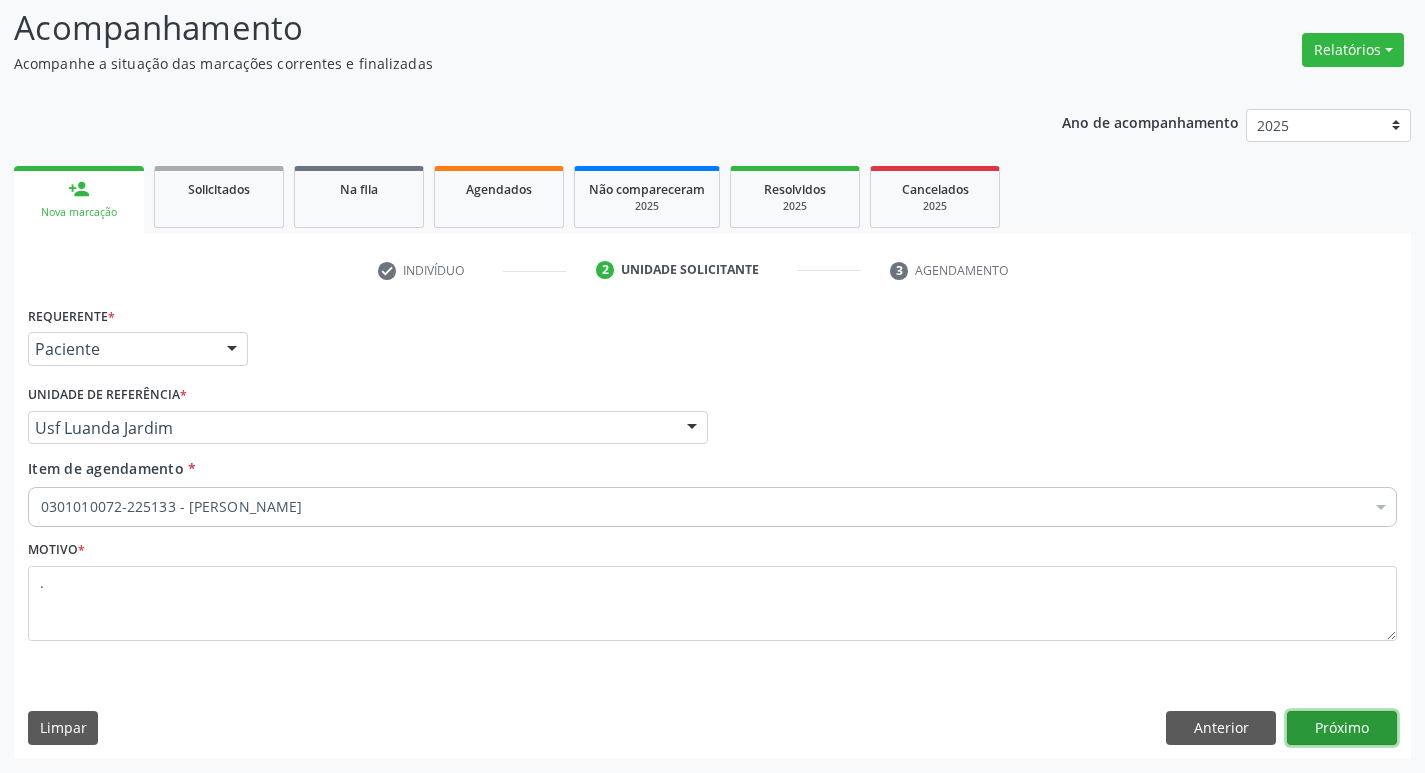 click on "Próximo" at bounding box center [1342, 728] 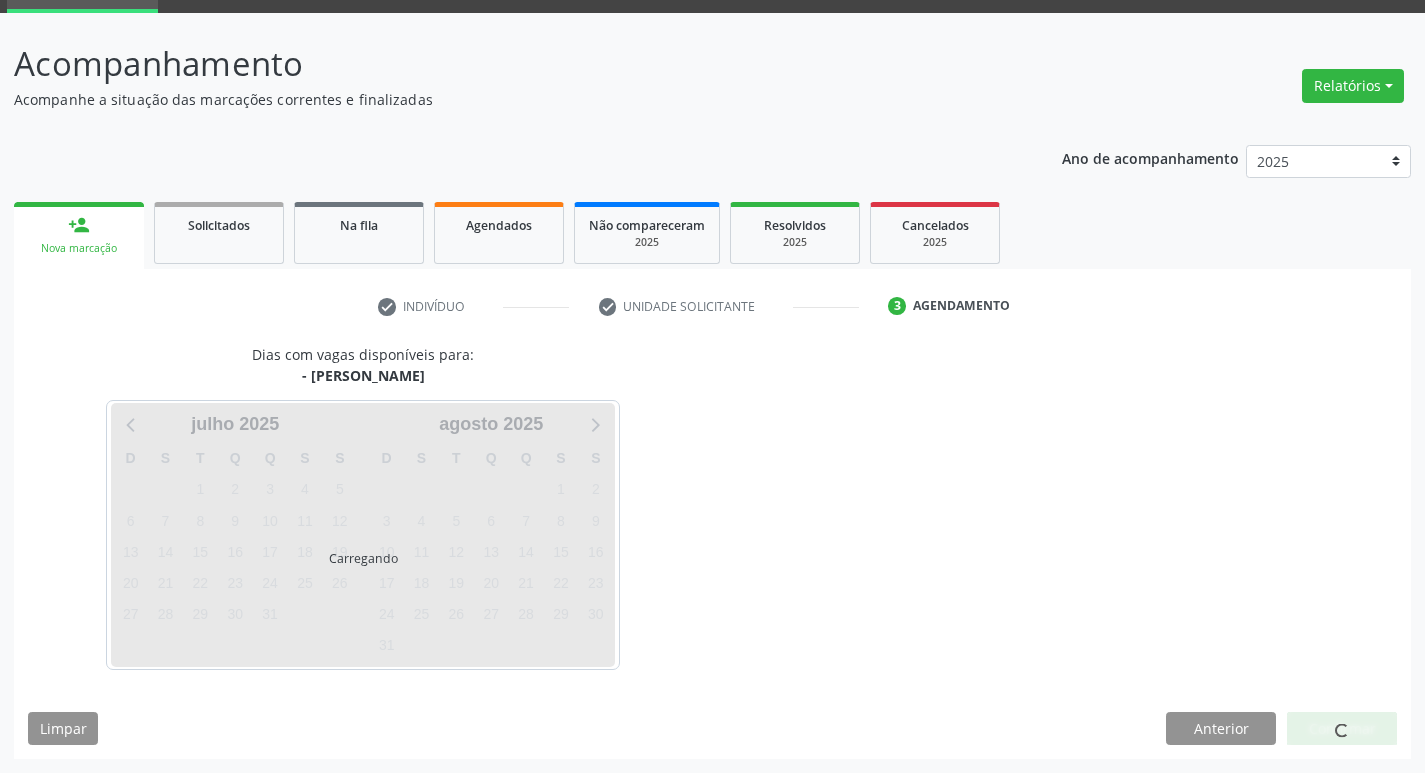 scroll, scrollTop: 97, scrollLeft: 0, axis: vertical 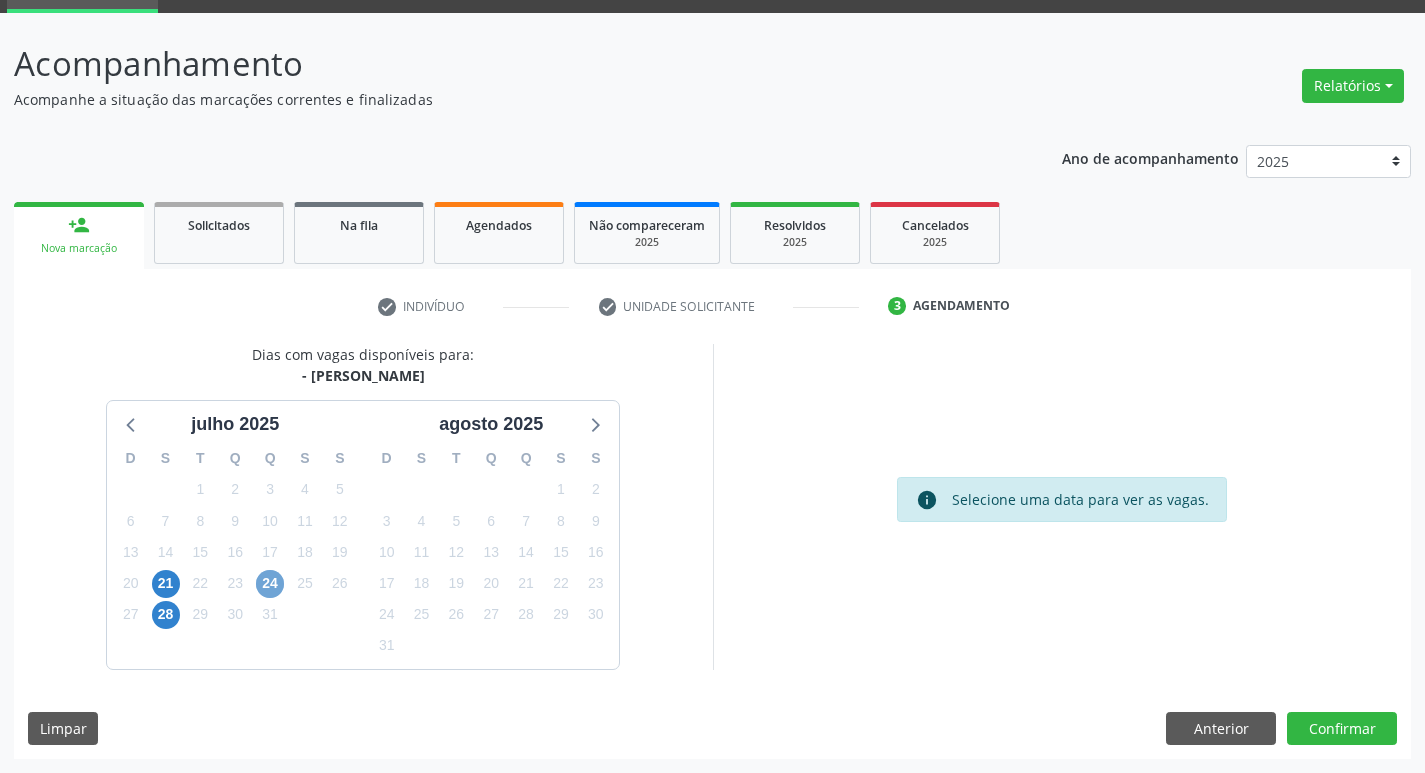 click on "24" at bounding box center (270, 584) 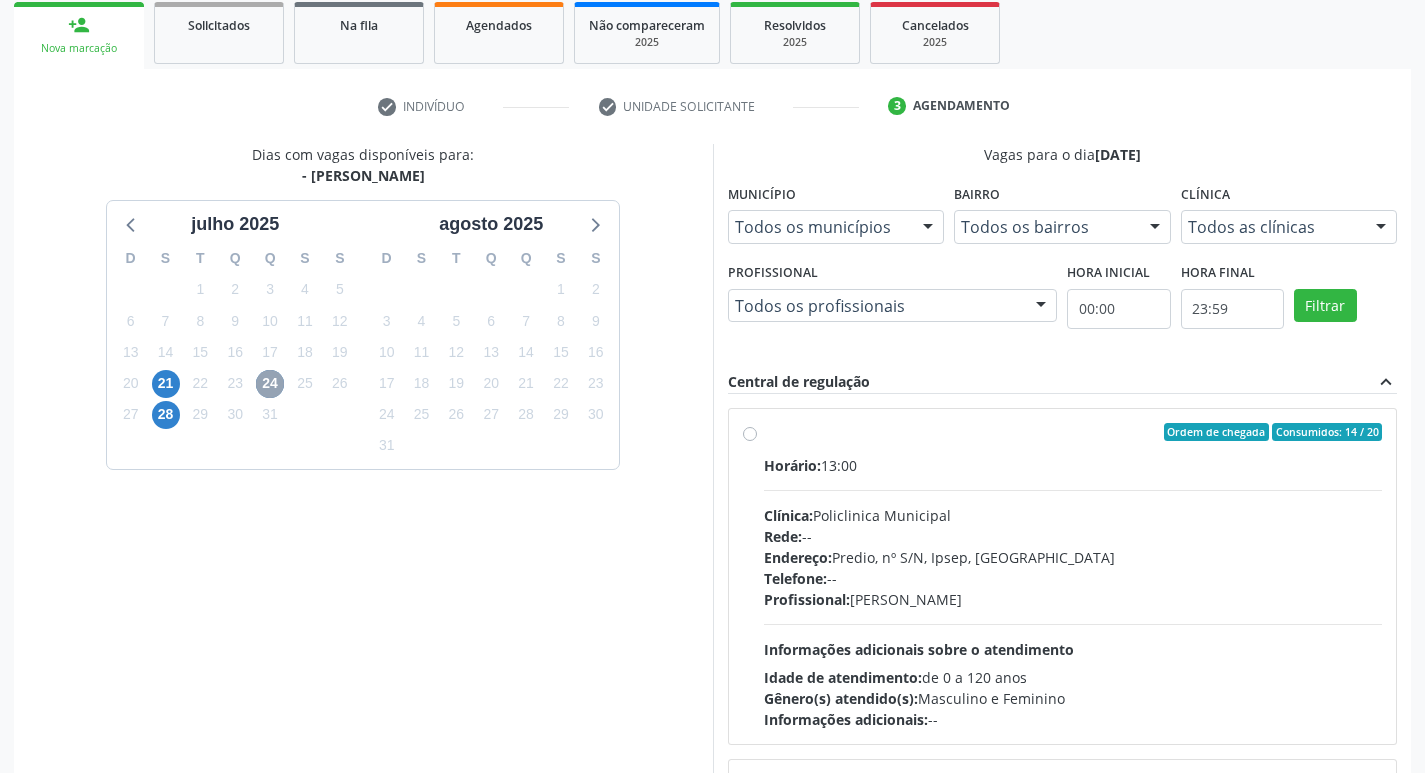 scroll, scrollTop: 422, scrollLeft: 0, axis: vertical 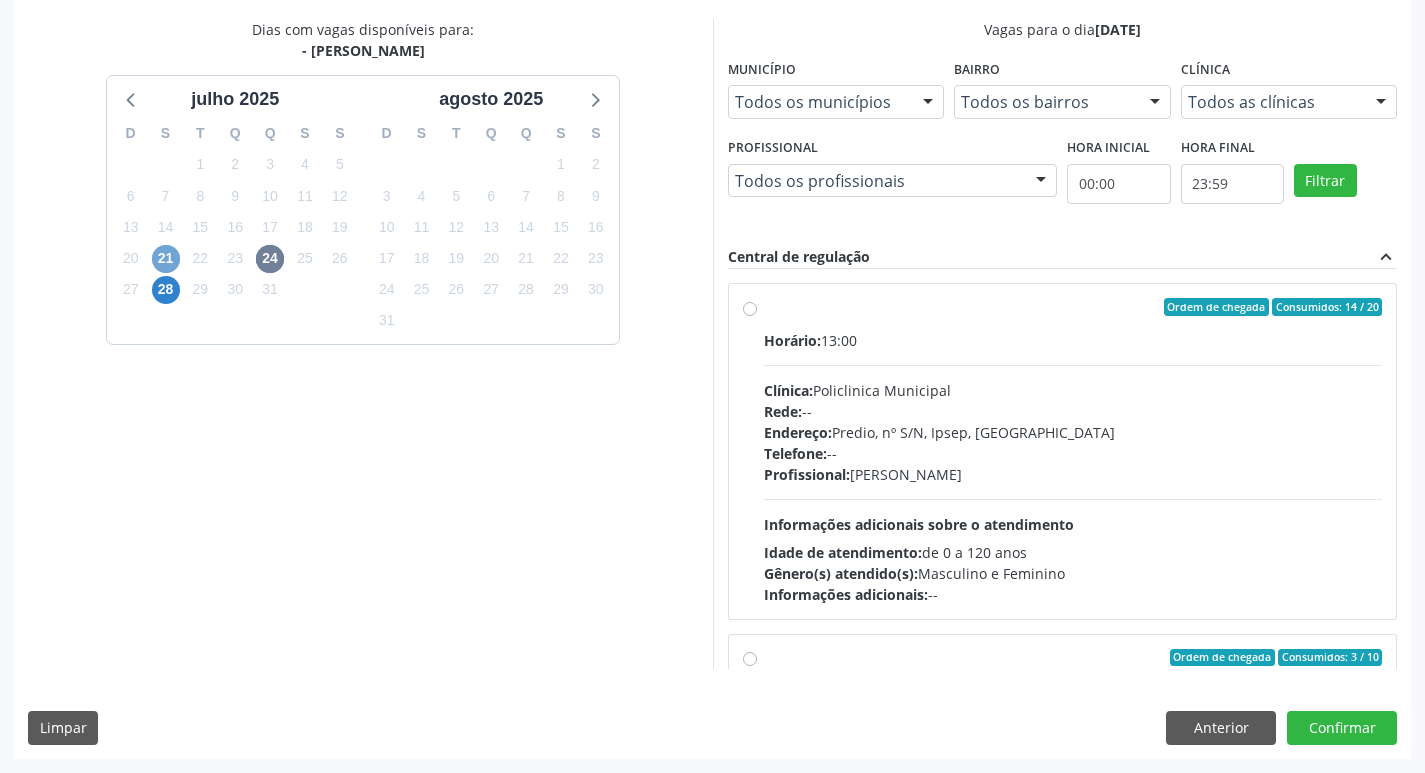click on "21" at bounding box center (166, 259) 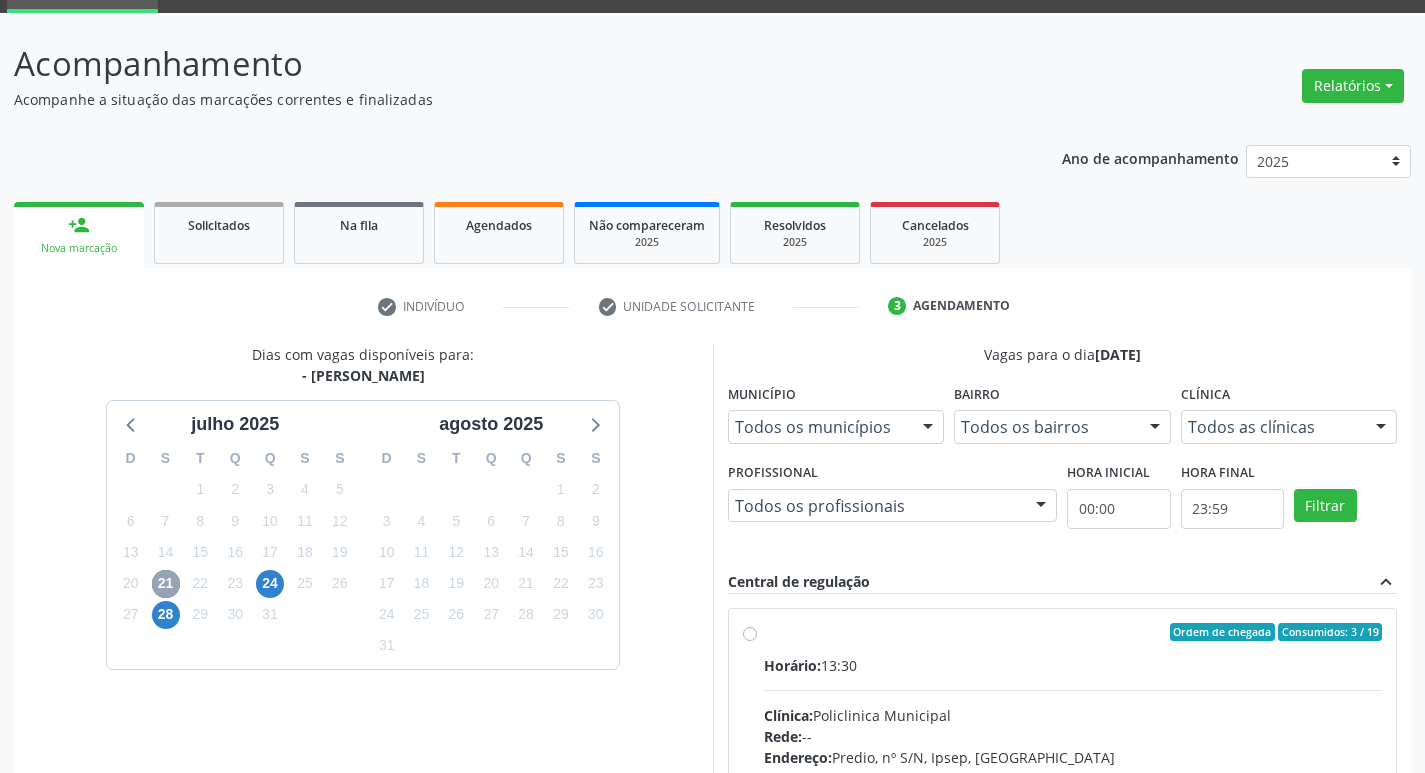 scroll, scrollTop: 386, scrollLeft: 0, axis: vertical 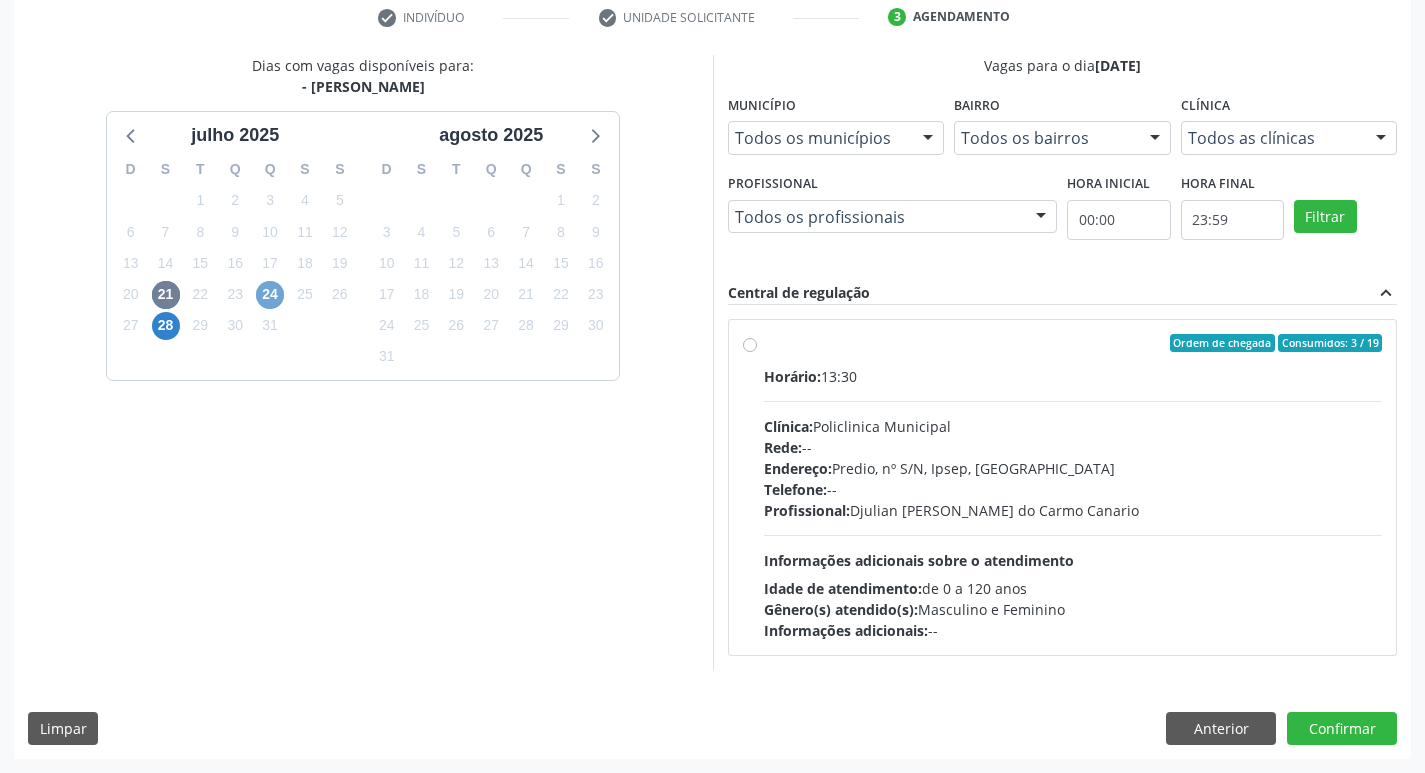 click on "24" at bounding box center (270, 295) 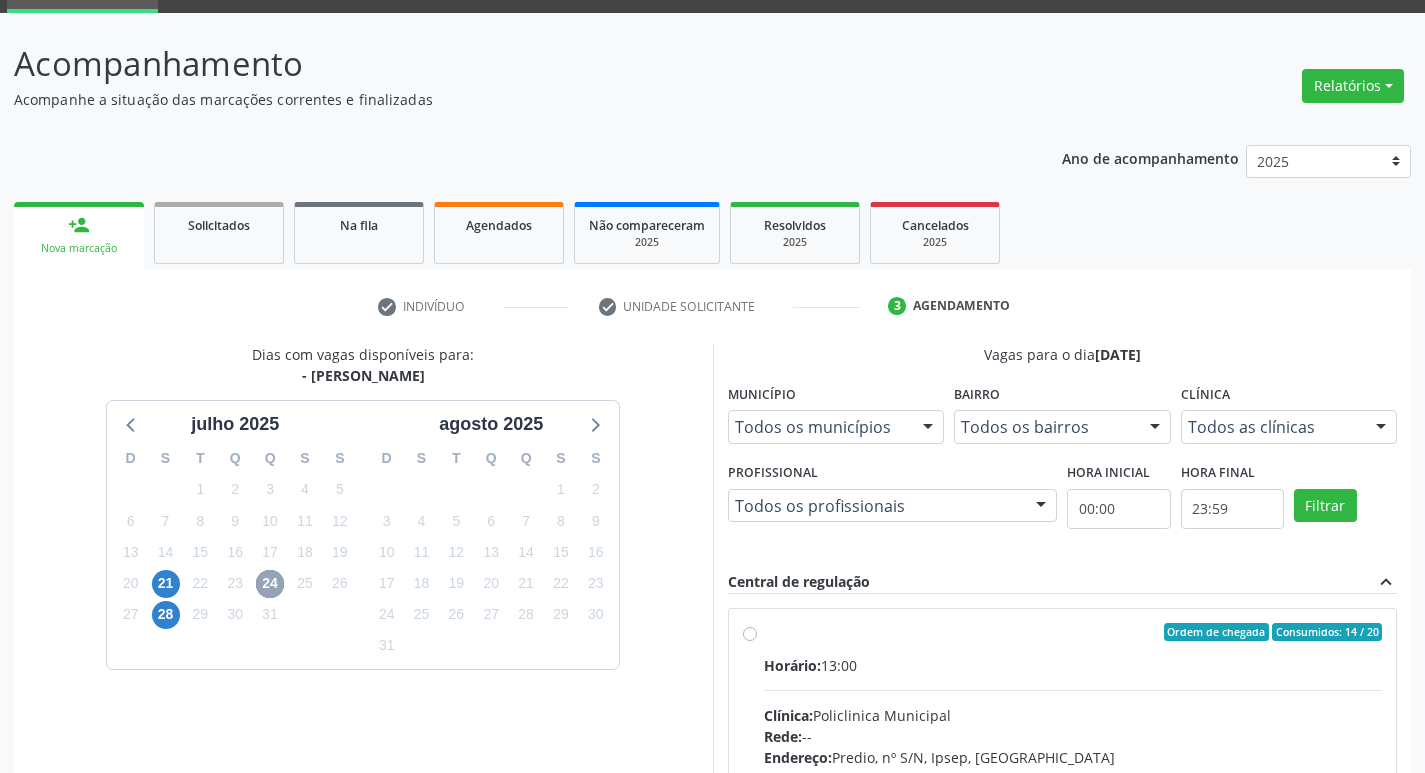 scroll, scrollTop: 386, scrollLeft: 0, axis: vertical 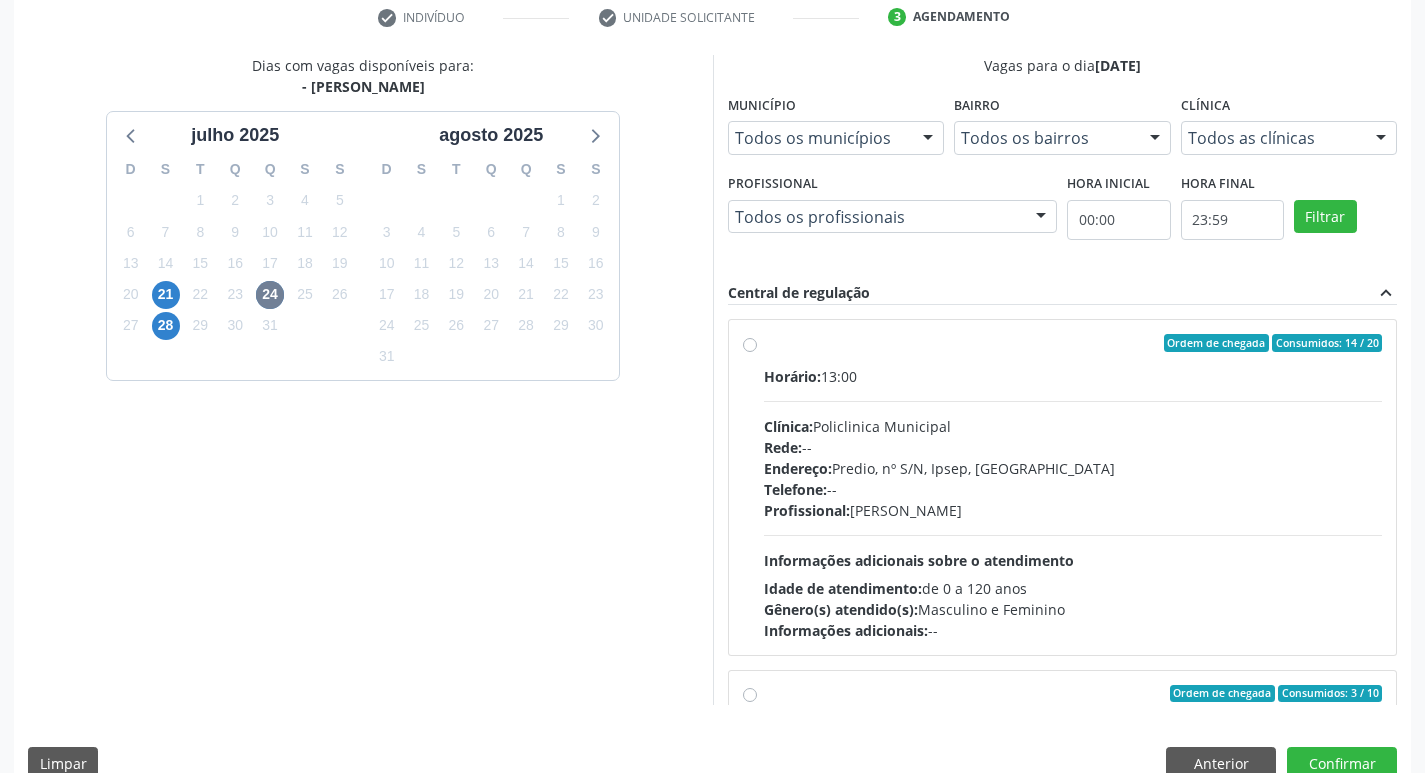 click on "Ordem de chegada
Consumidos: 14 / 20" at bounding box center [1073, 343] 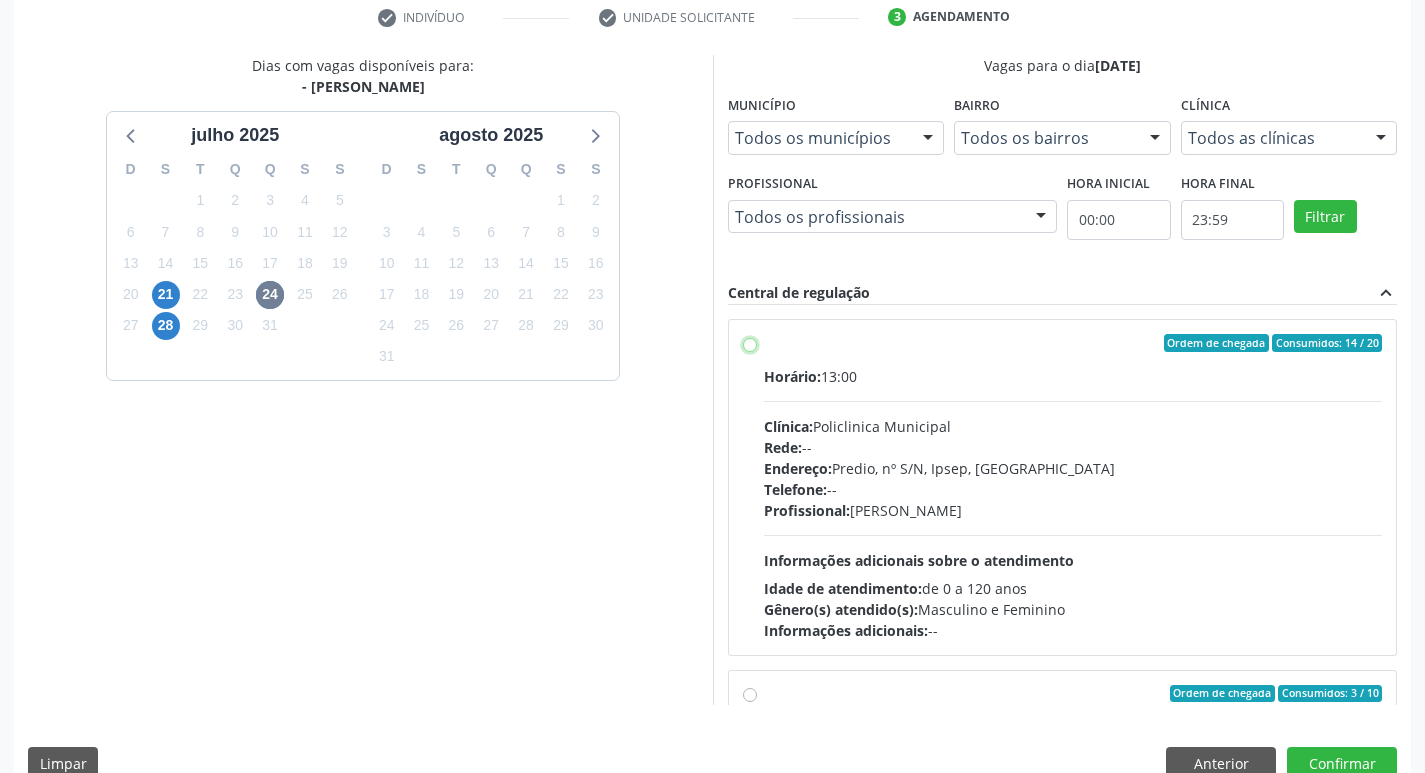 click on "Ordem de chegada
Consumidos: 14 / 20
Horário:   13:00
Clínica:  Policlinica Municipal
Rede:
--
Endereço:   Predio, nº S/N, Ipsep, [GEOGRAPHIC_DATA] - PE
Telefone:   --
Profissional:
[PERSON_NAME]
Informações adicionais sobre o atendimento
Idade de atendimento:
de 0 a 120 anos
Gênero(s) atendido(s):
Masculino e Feminino
Informações adicionais:
--" at bounding box center (750, 343) 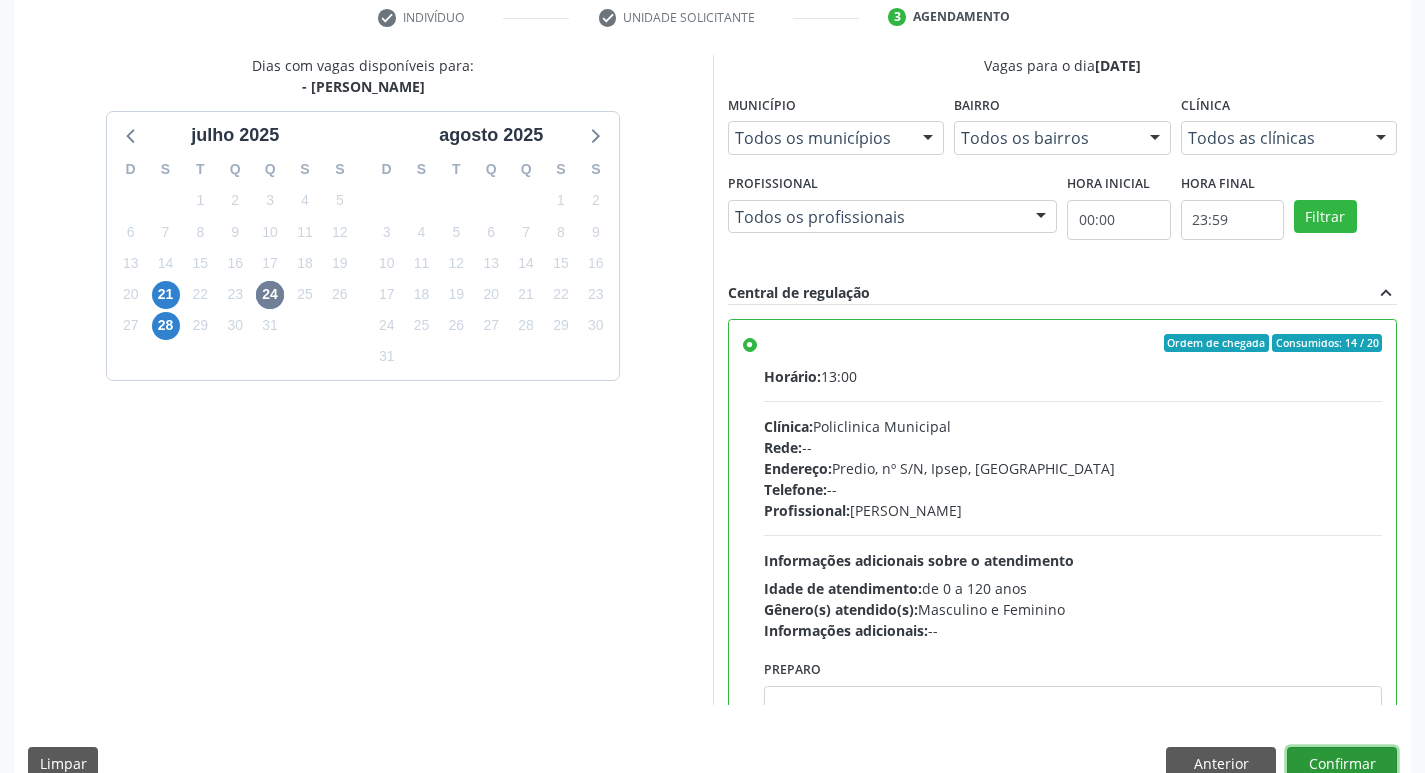 click on "Confirmar" at bounding box center (1342, 764) 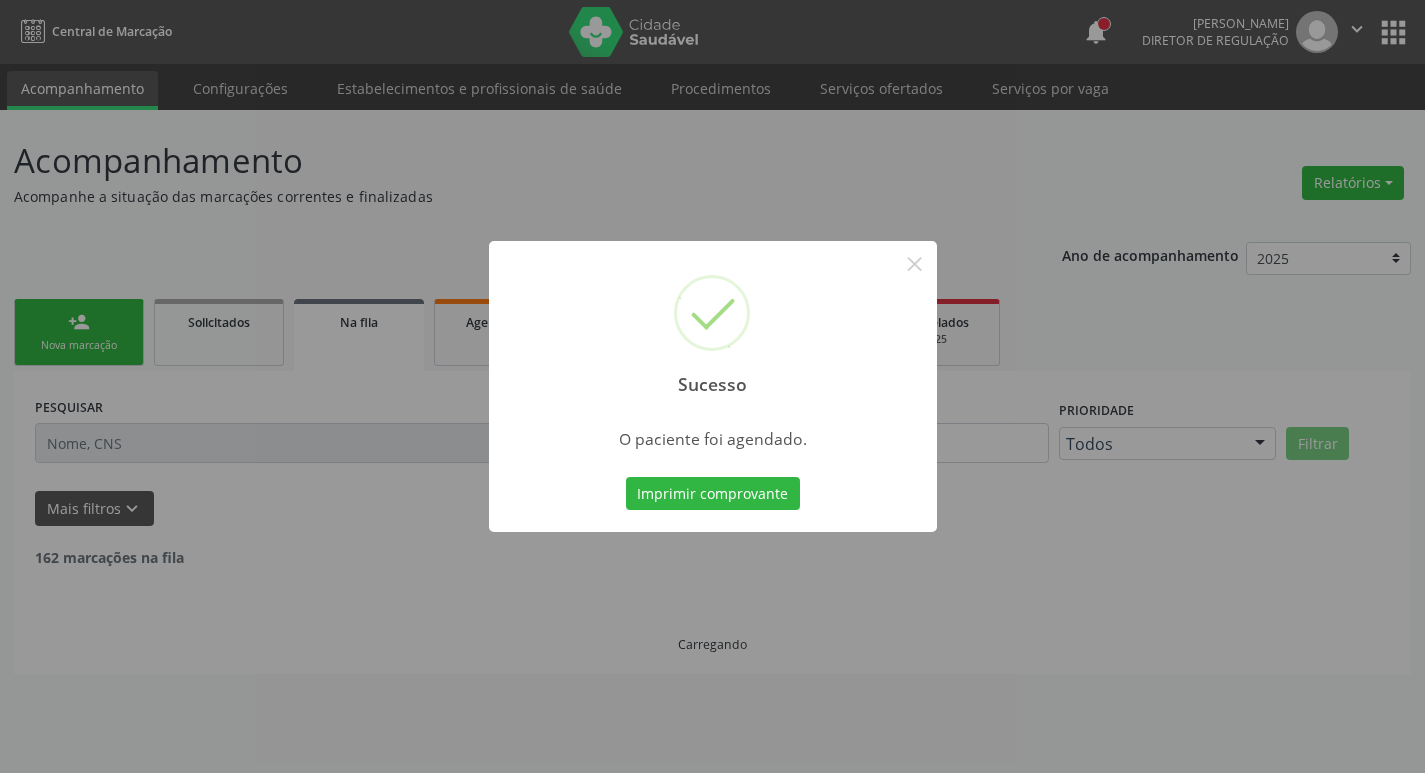 scroll, scrollTop: 0, scrollLeft: 0, axis: both 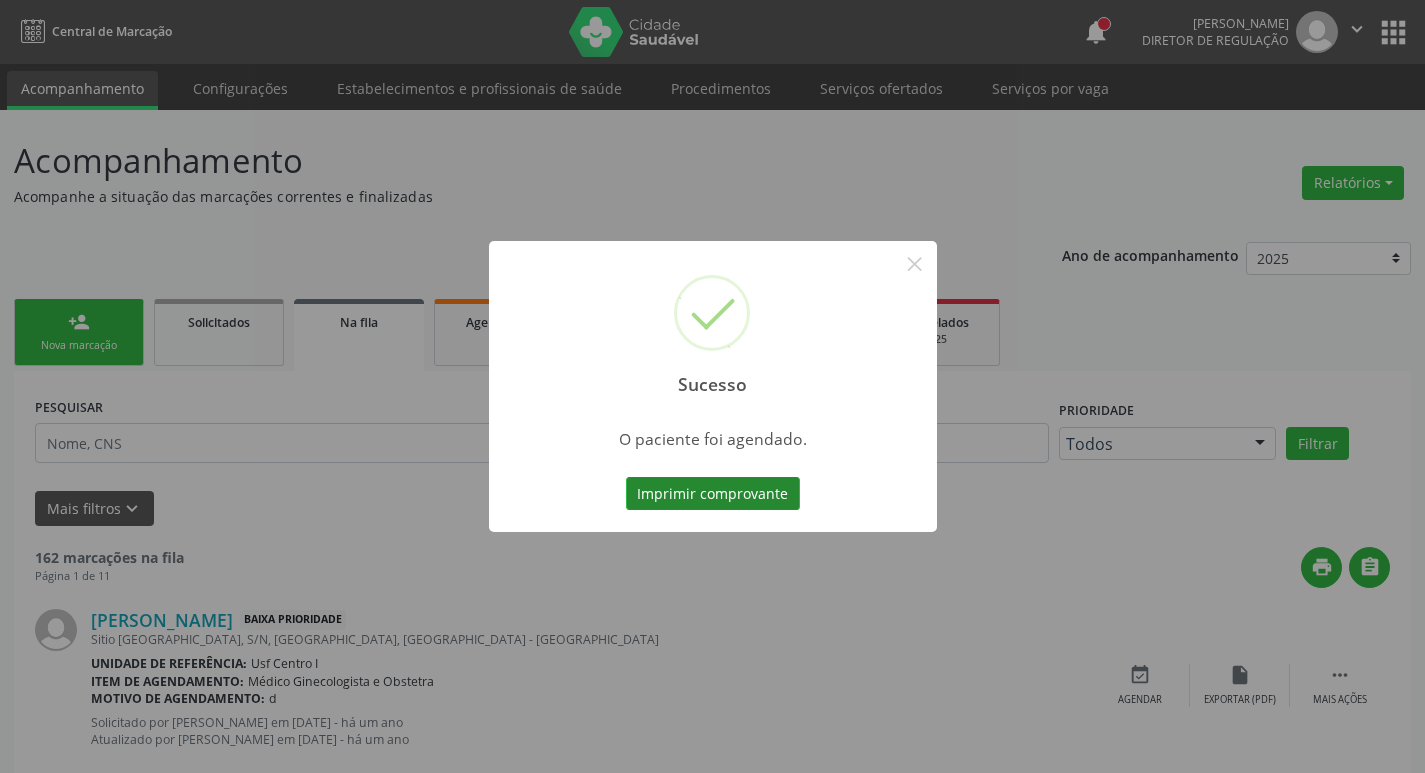 click on "Imprimir comprovante" at bounding box center [713, 494] 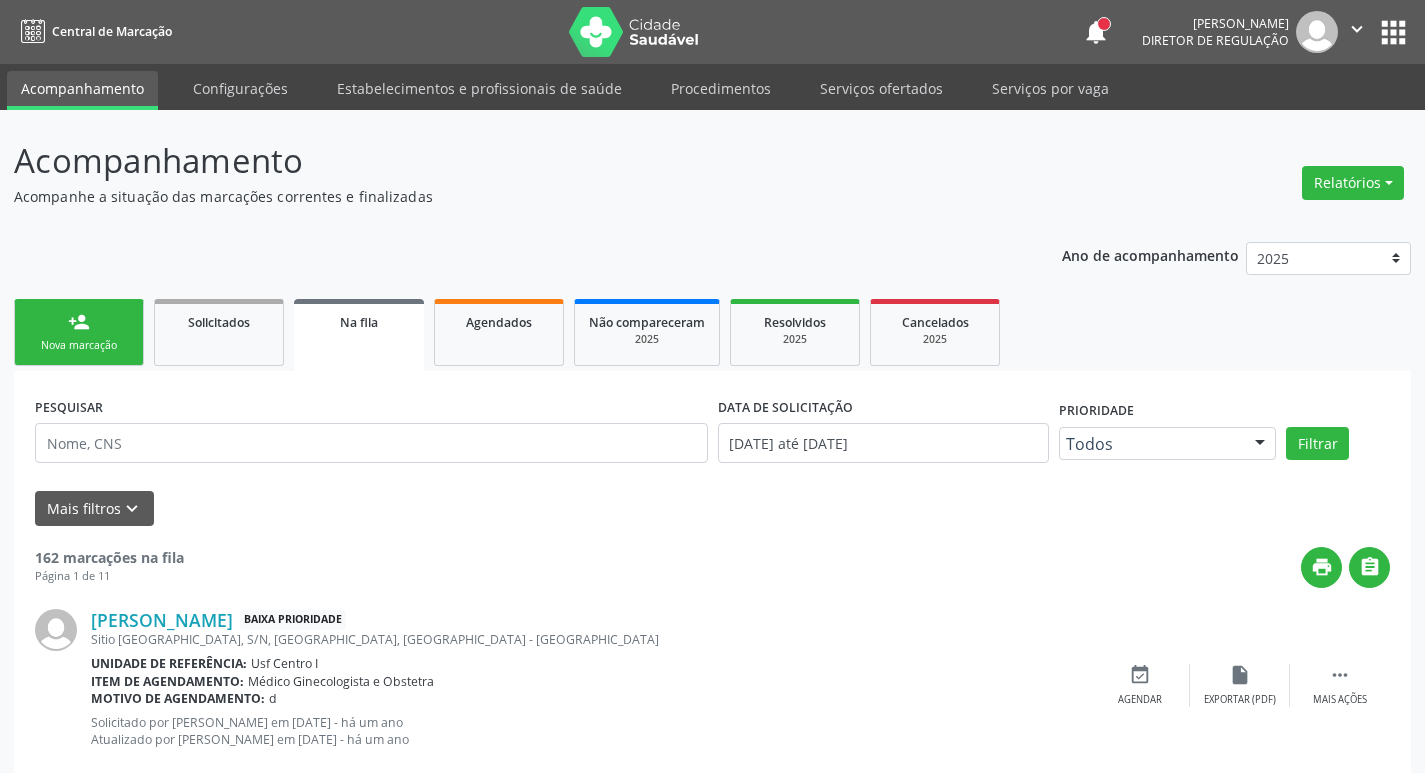click on "Nova marcação" at bounding box center (79, 345) 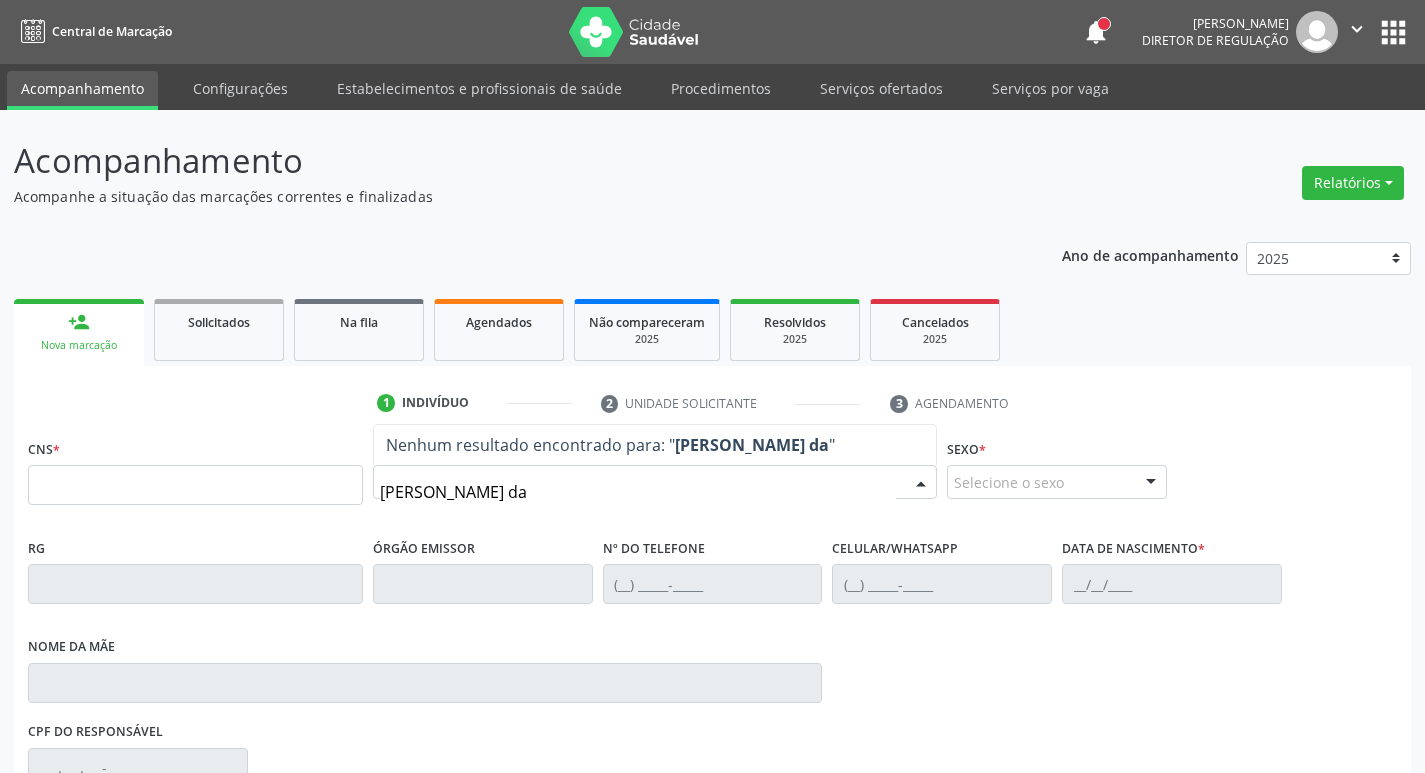 type on "[PERSON_NAME] da s" 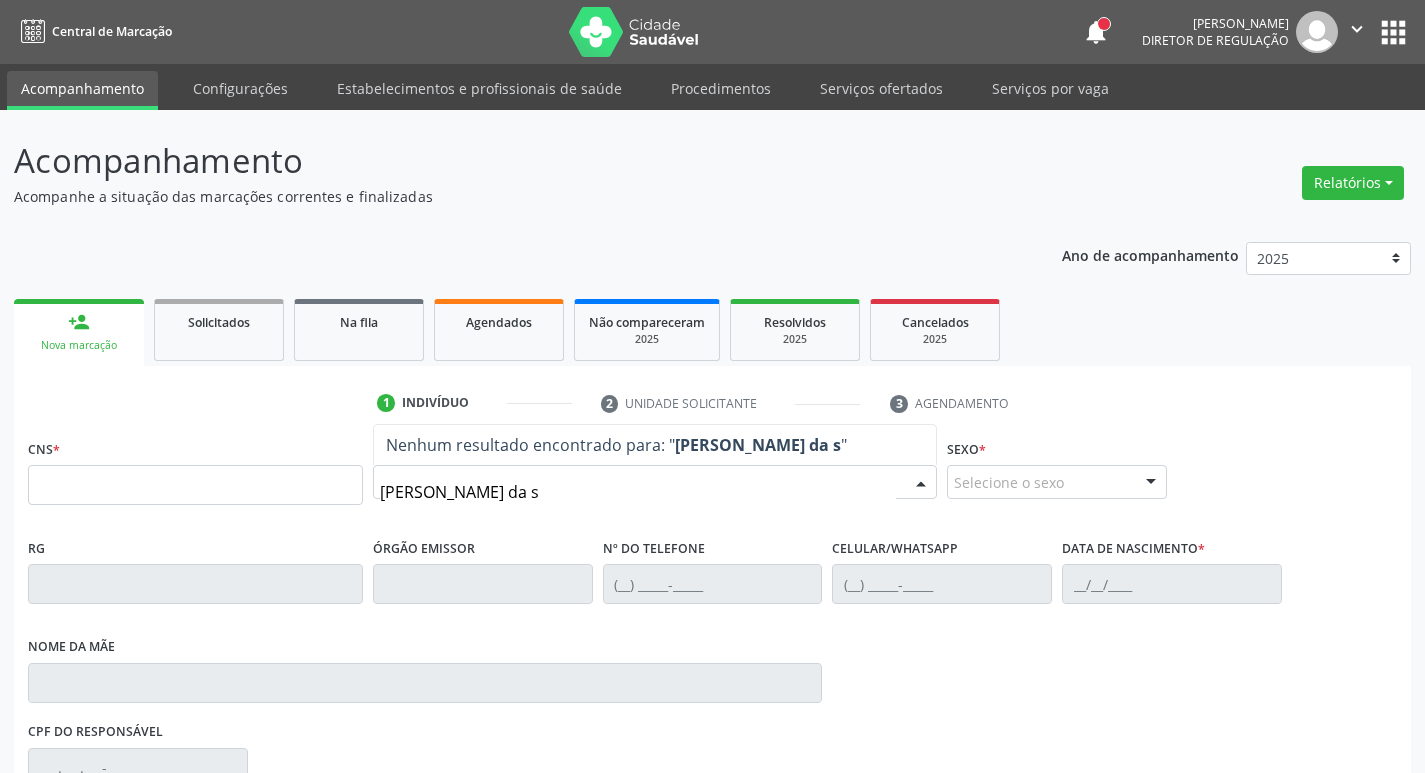 drag, startPoint x: 553, startPoint y: 493, endPoint x: 291, endPoint y: 467, distance: 263.28693 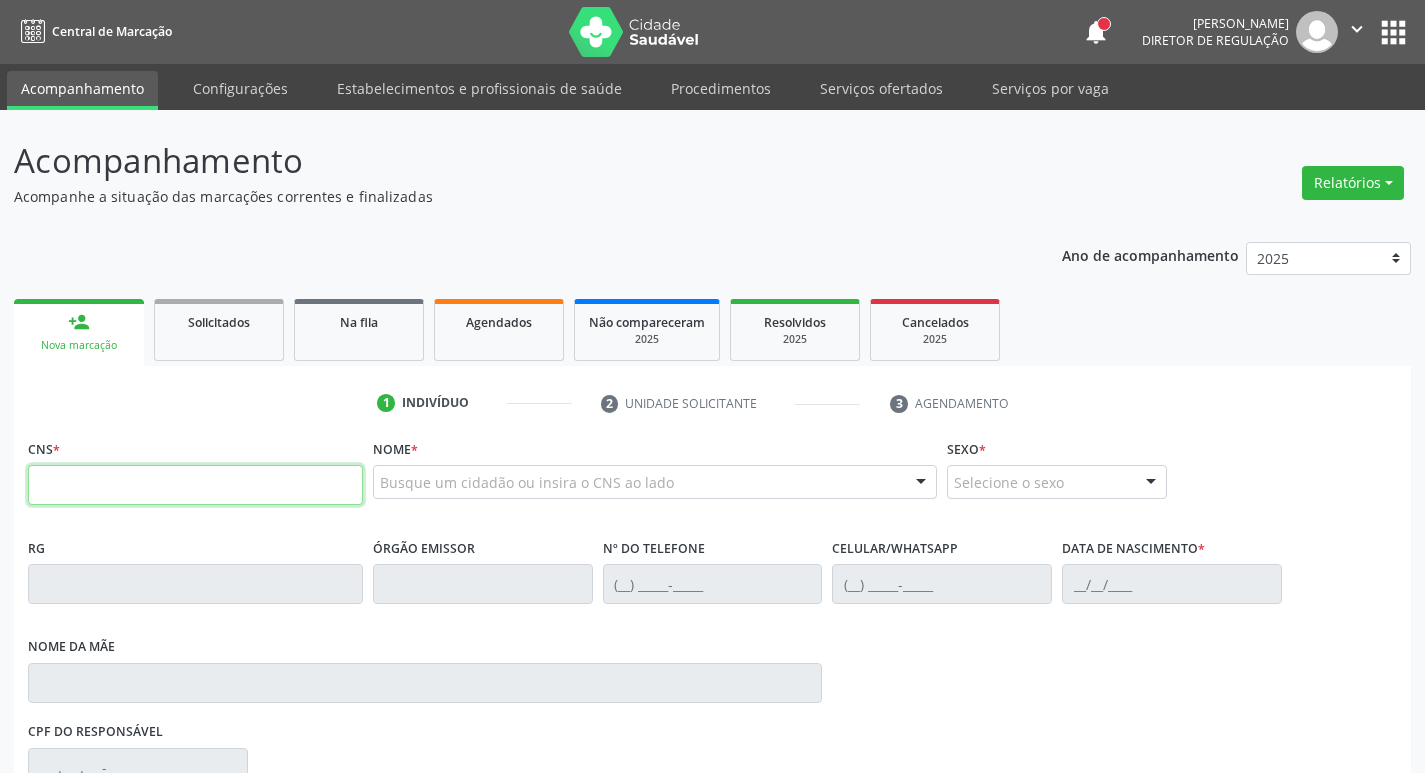 click at bounding box center (195, 485) 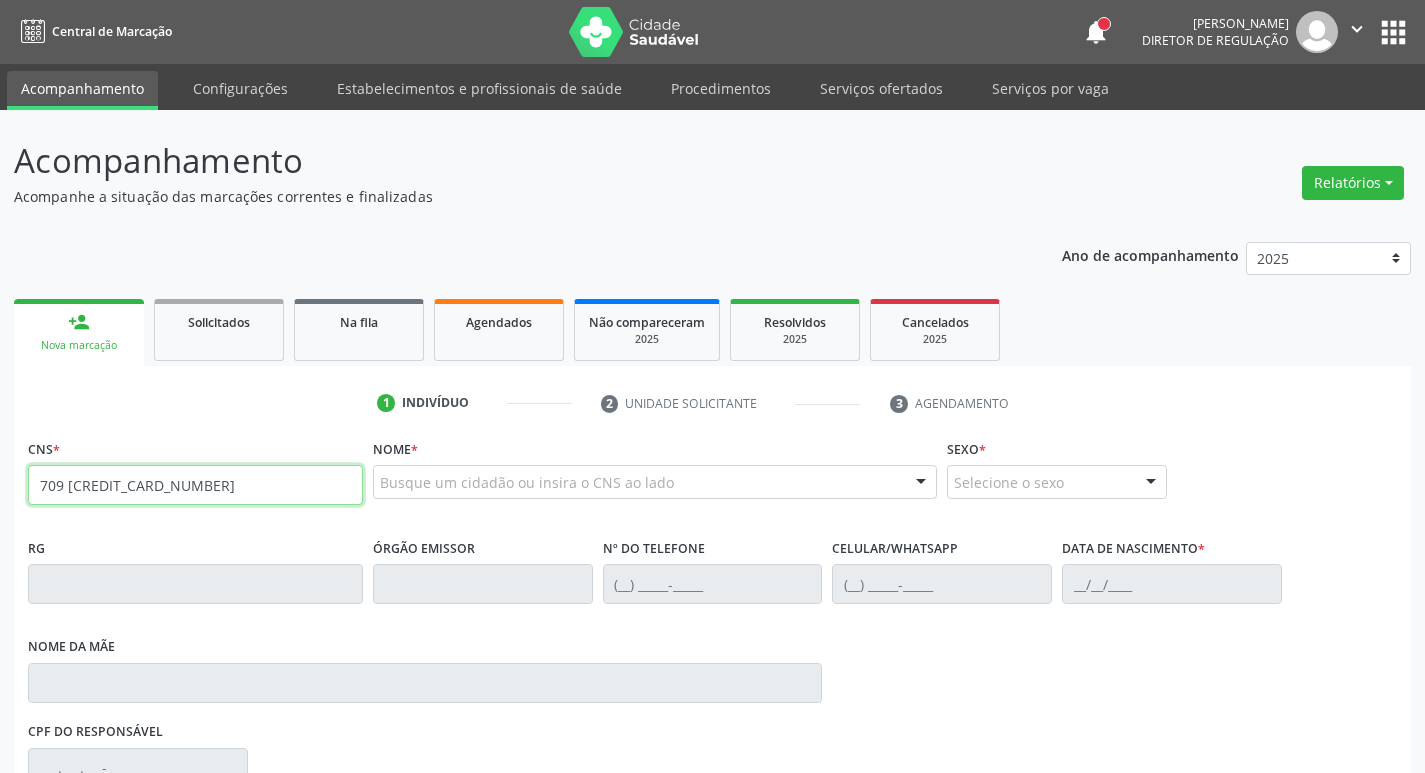 type on "709 [CREDIT_CARD_NUMBER]" 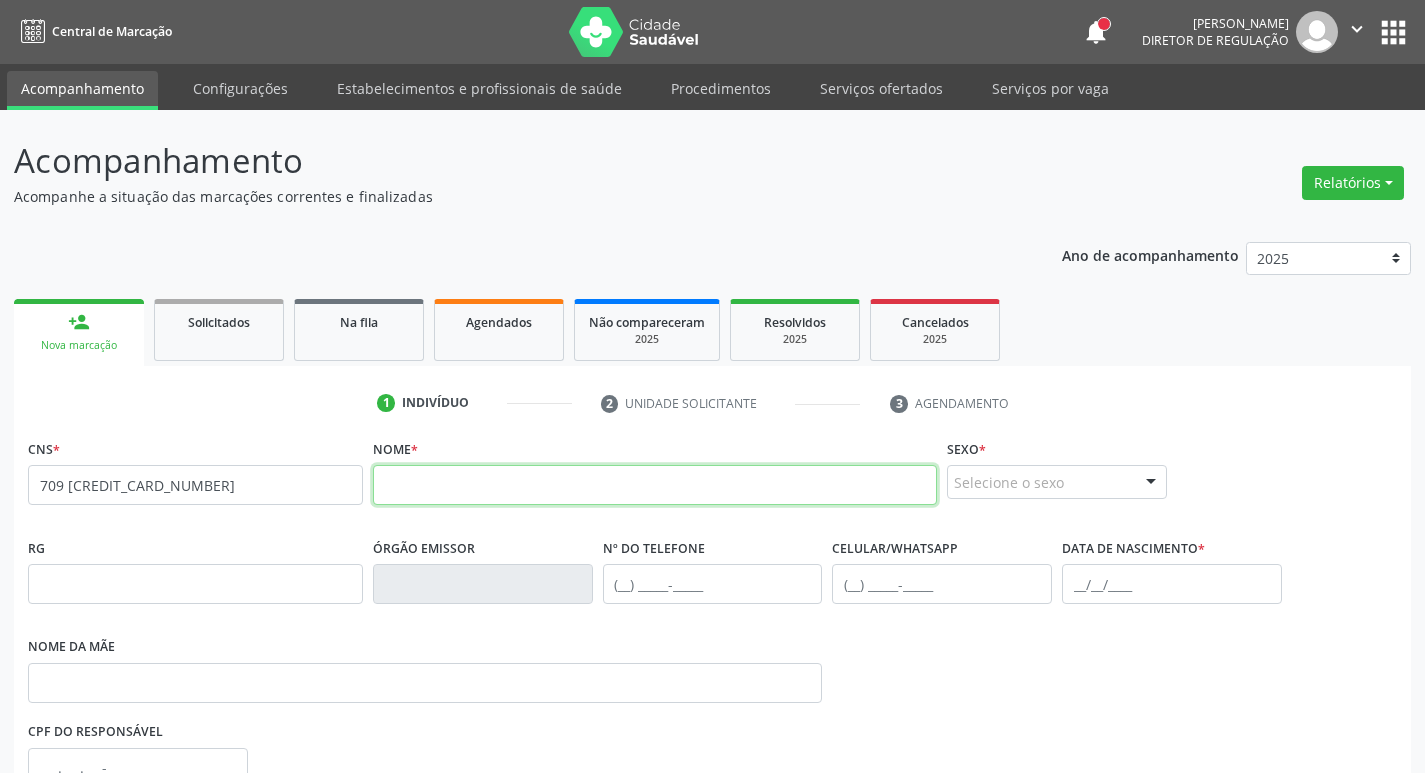 click at bounding box center (655, 485) 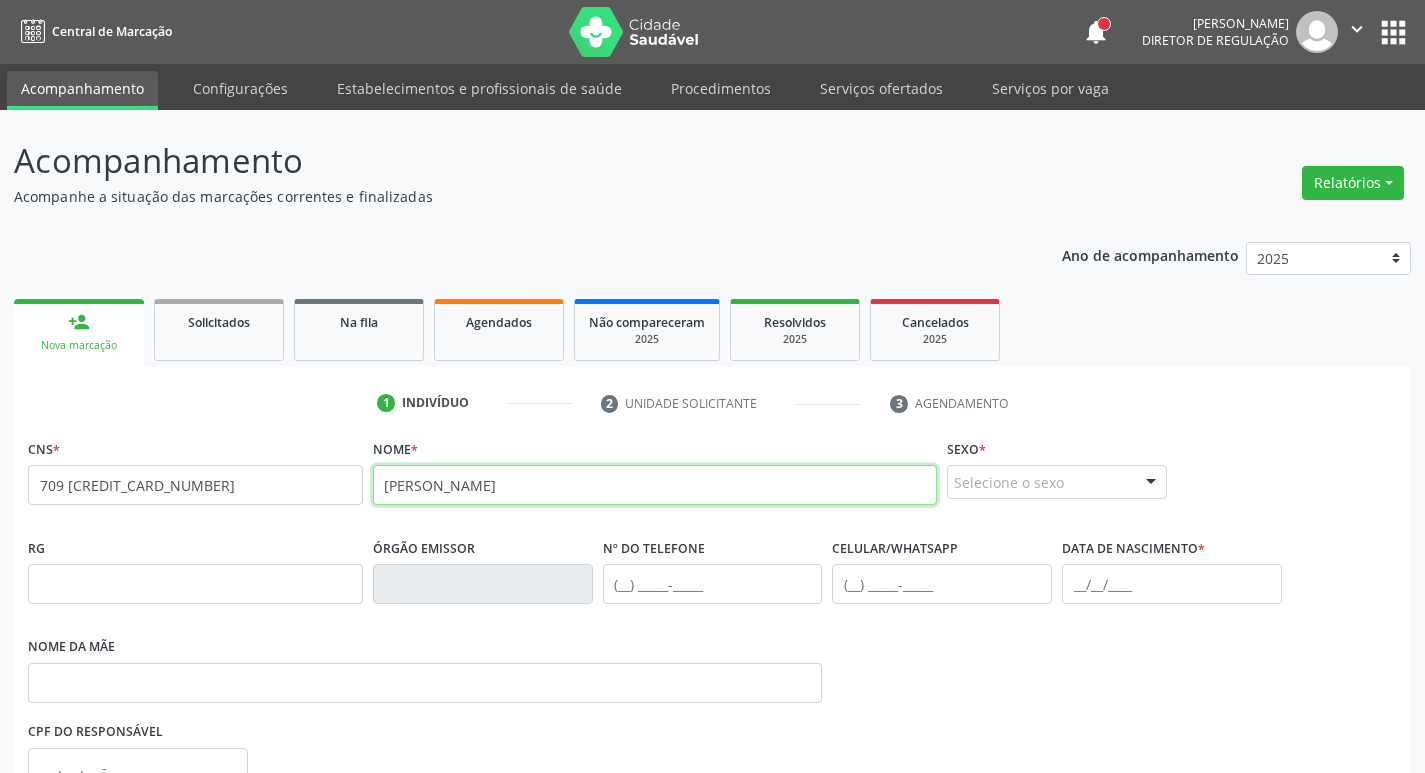 type on "[PERSON_NAME]" 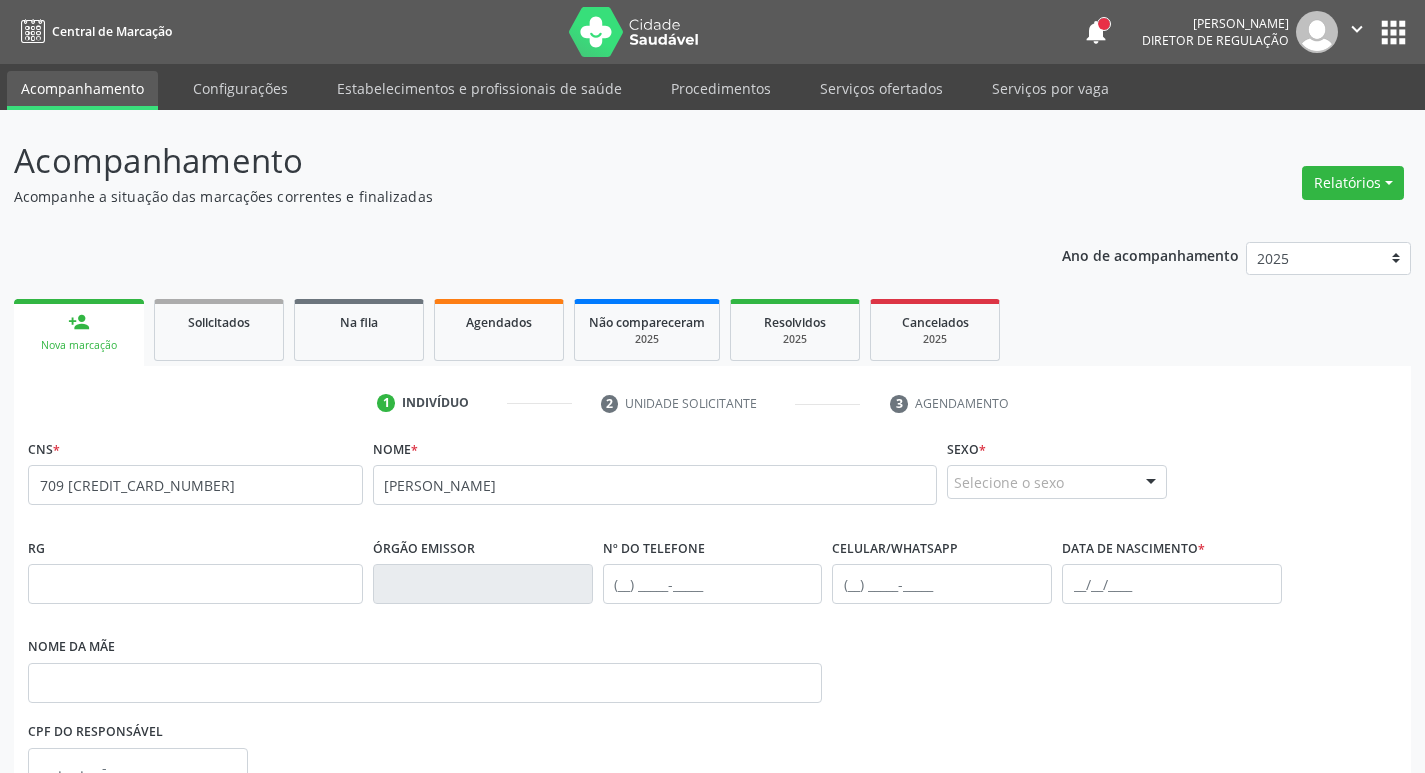 click on "Selecione o sexo" at bounding box center (1057, 482) 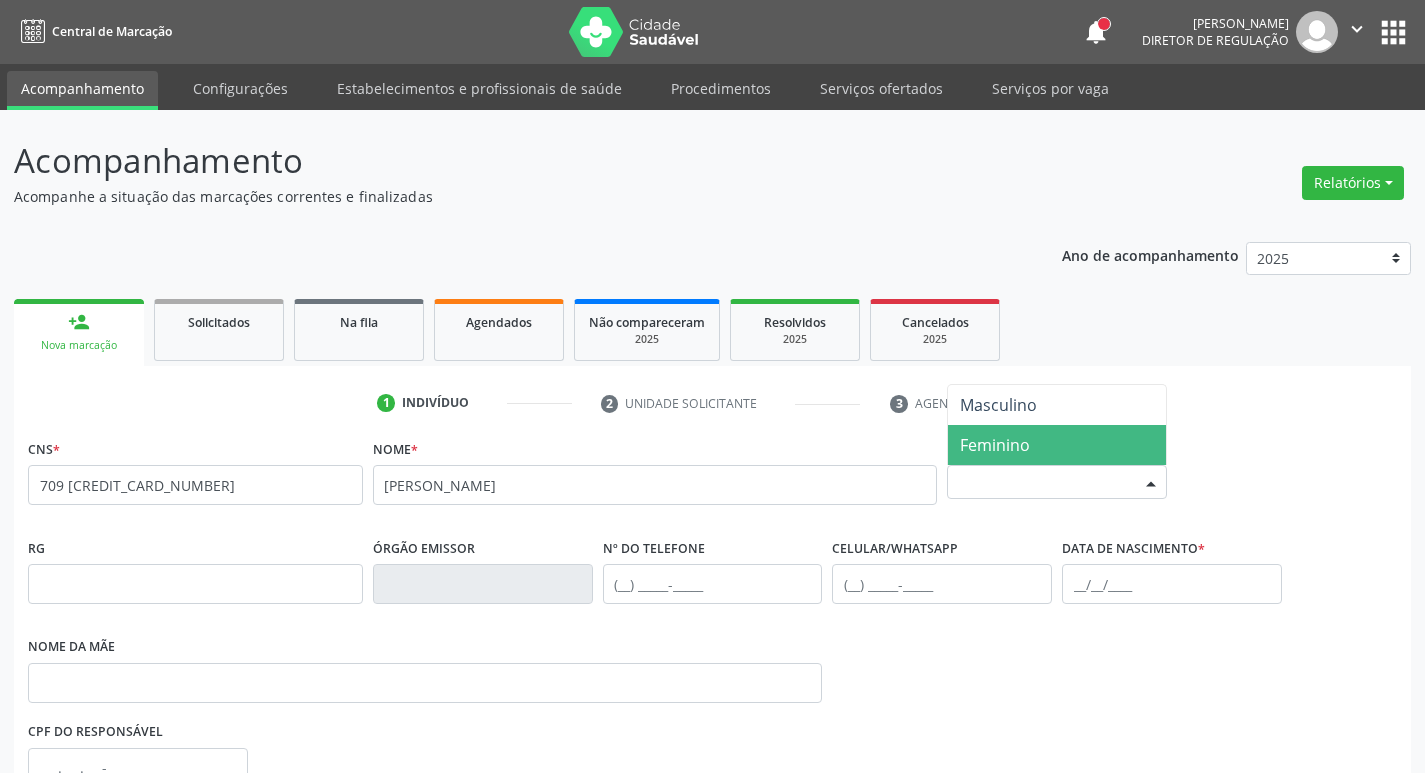 click on "Feminino" at bounding box center [995, 445] 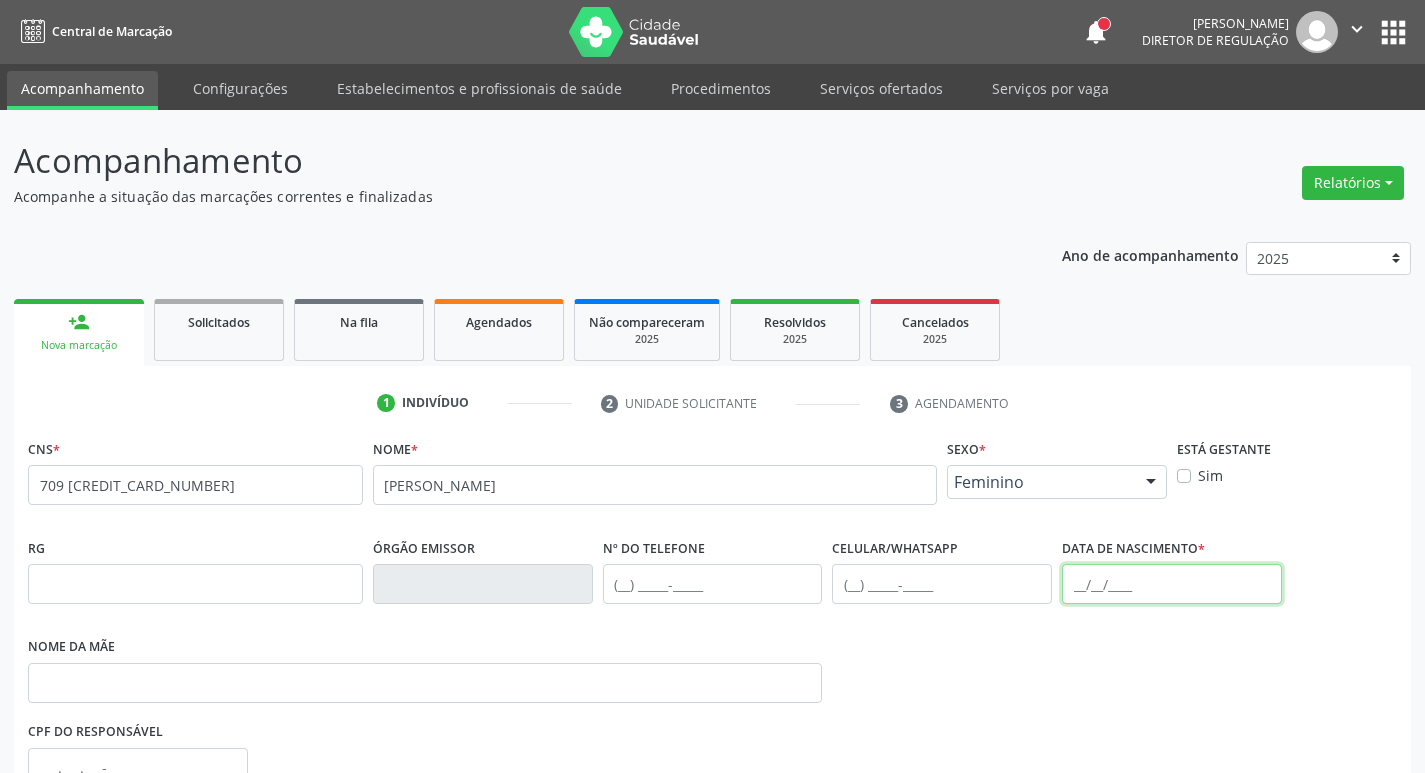 click at bounding box center (1172, 584) 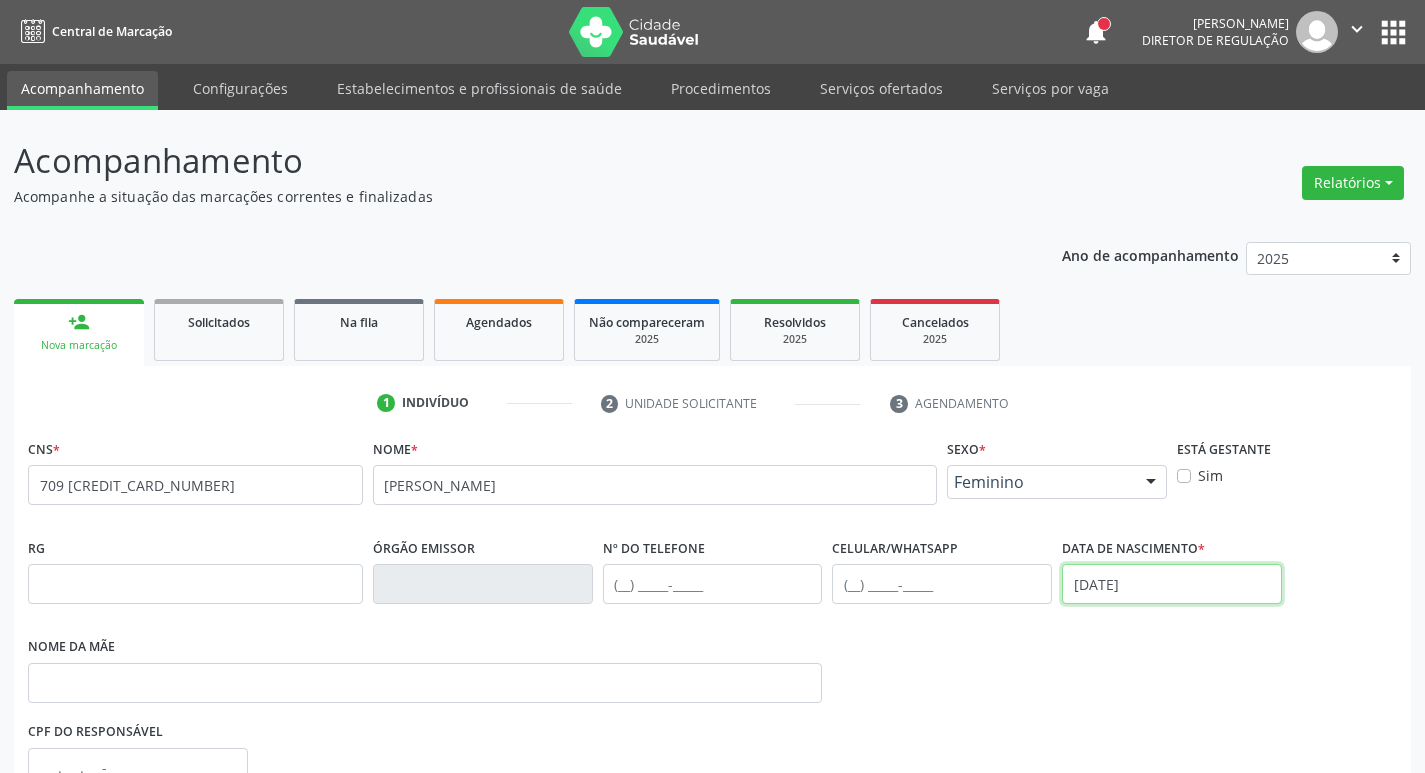 scroll, scrollTop: 297, scrollLeft: 0, axis: vertical 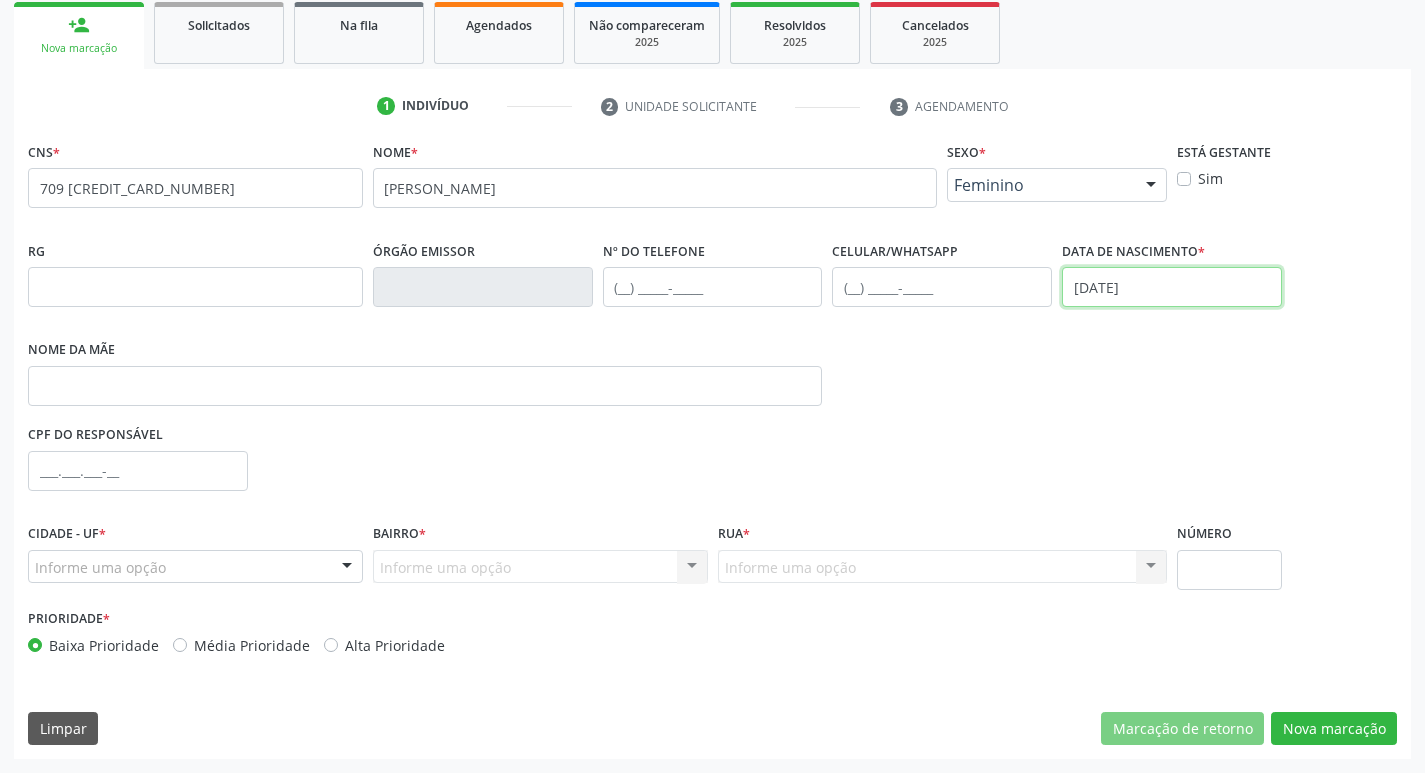 type on "[DATE]" 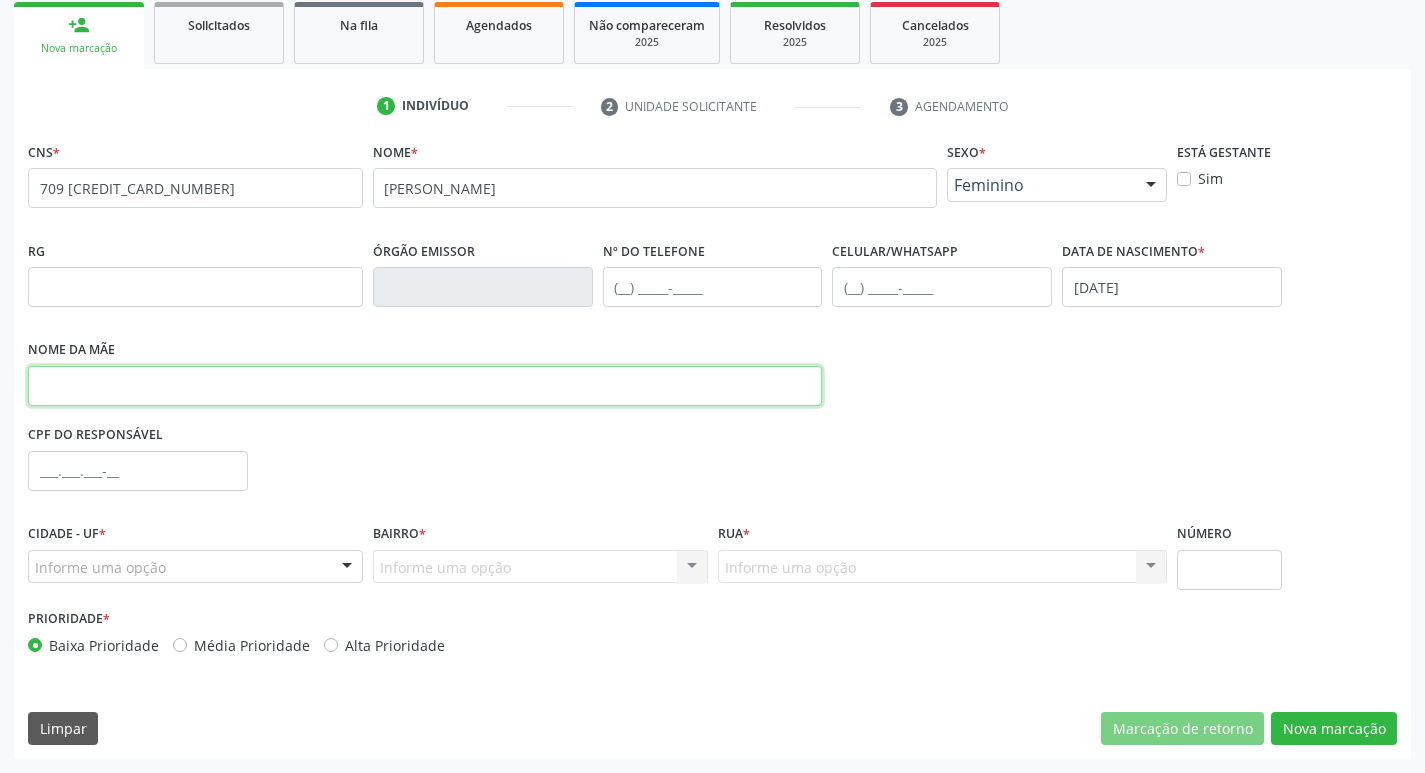 click at bounding box center [425, 386] 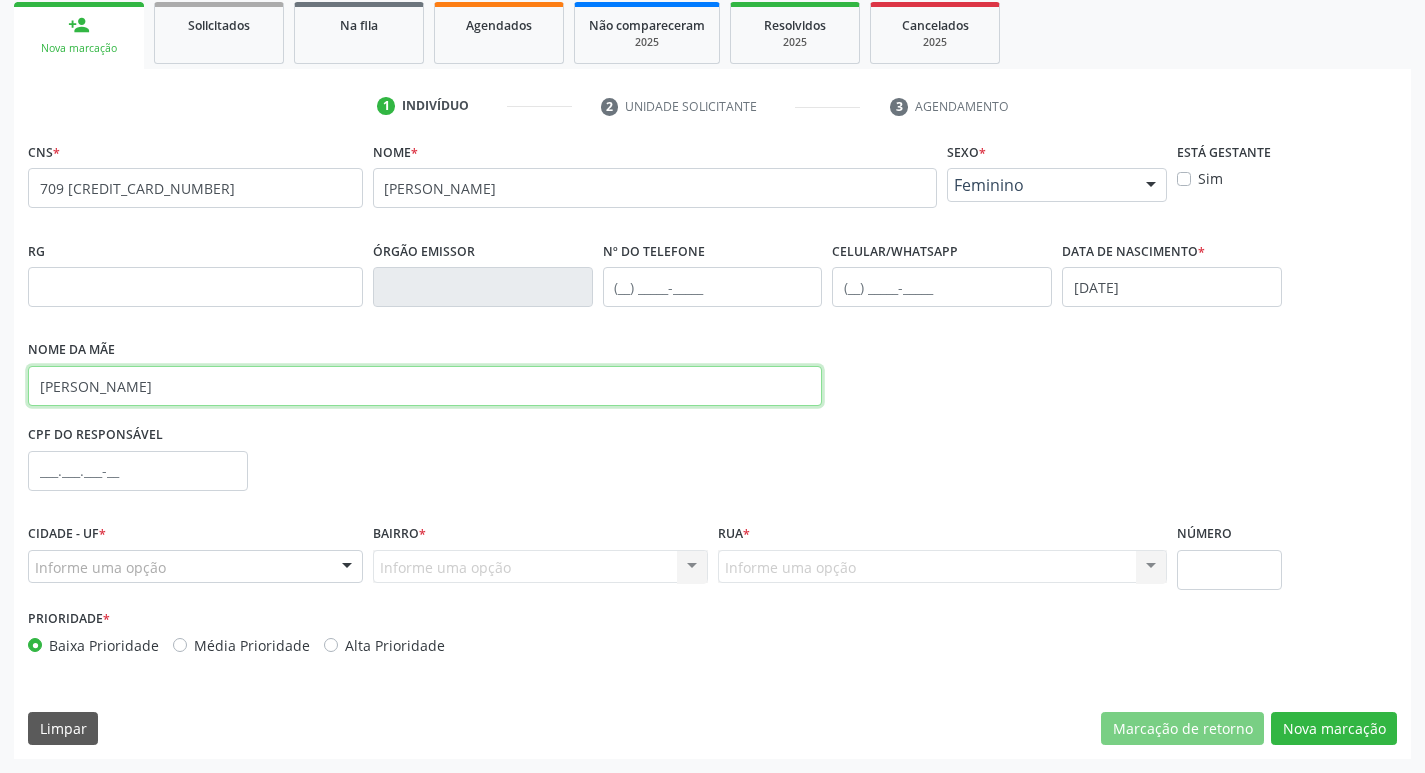 type on "[PERSON_NAME]" 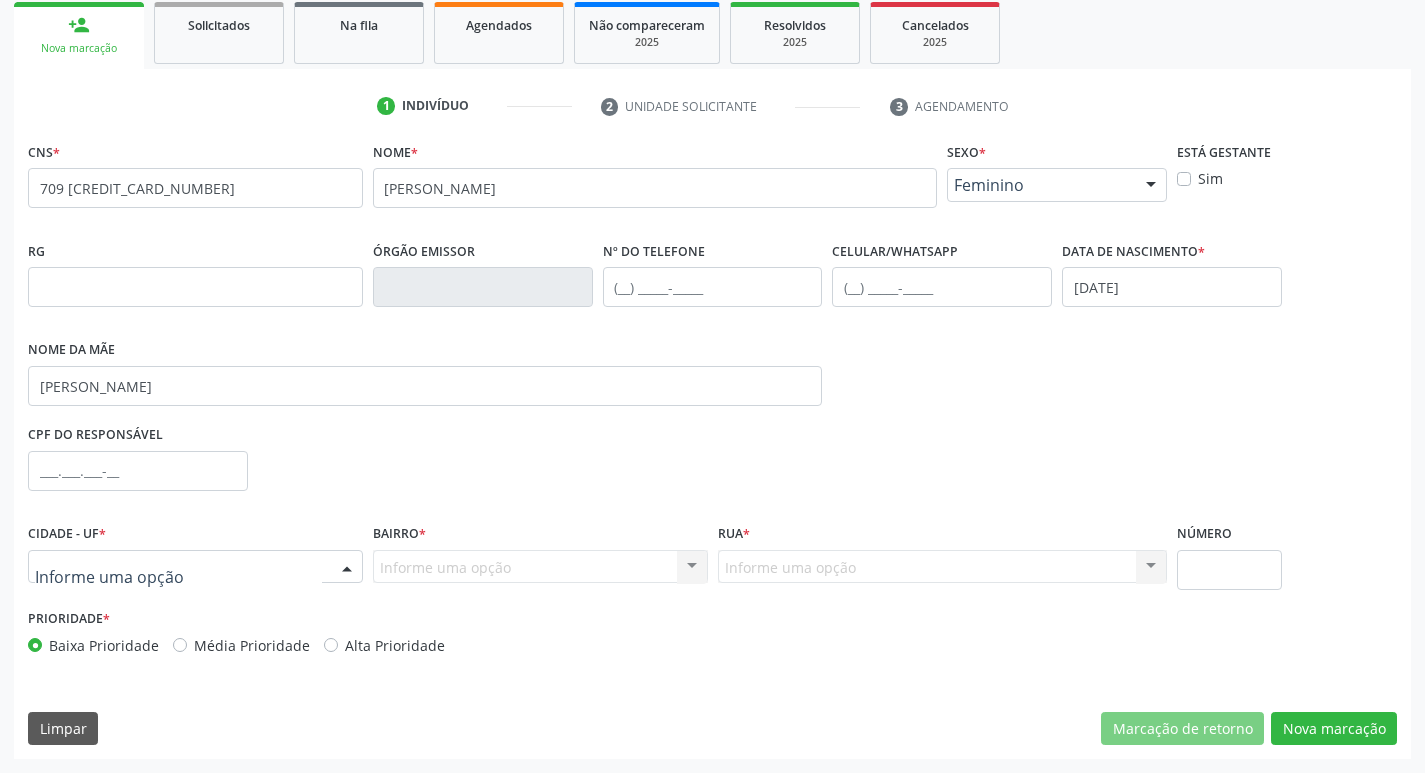 click at bounding box center (195, 567) 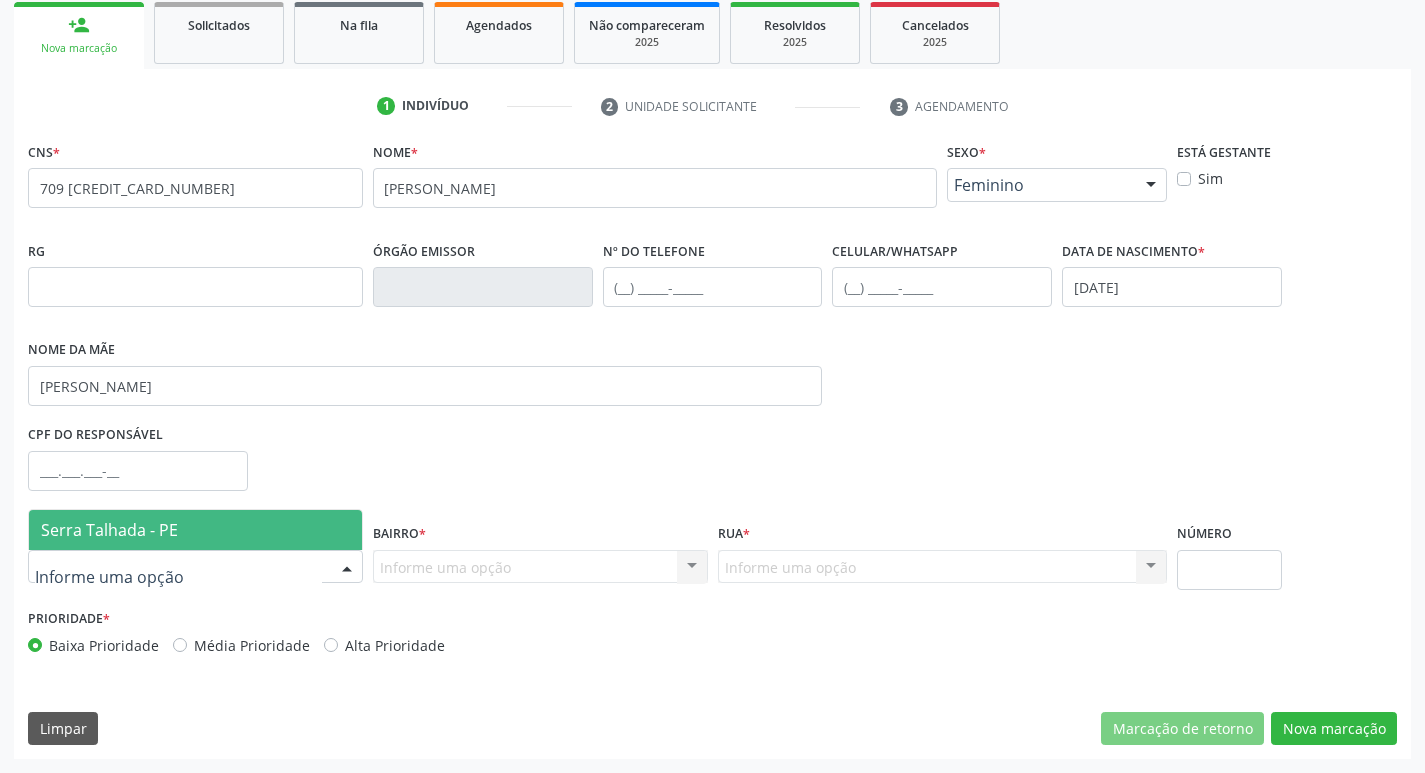 click on "Serra Talhada - PE" at bounding box center (195, 530) 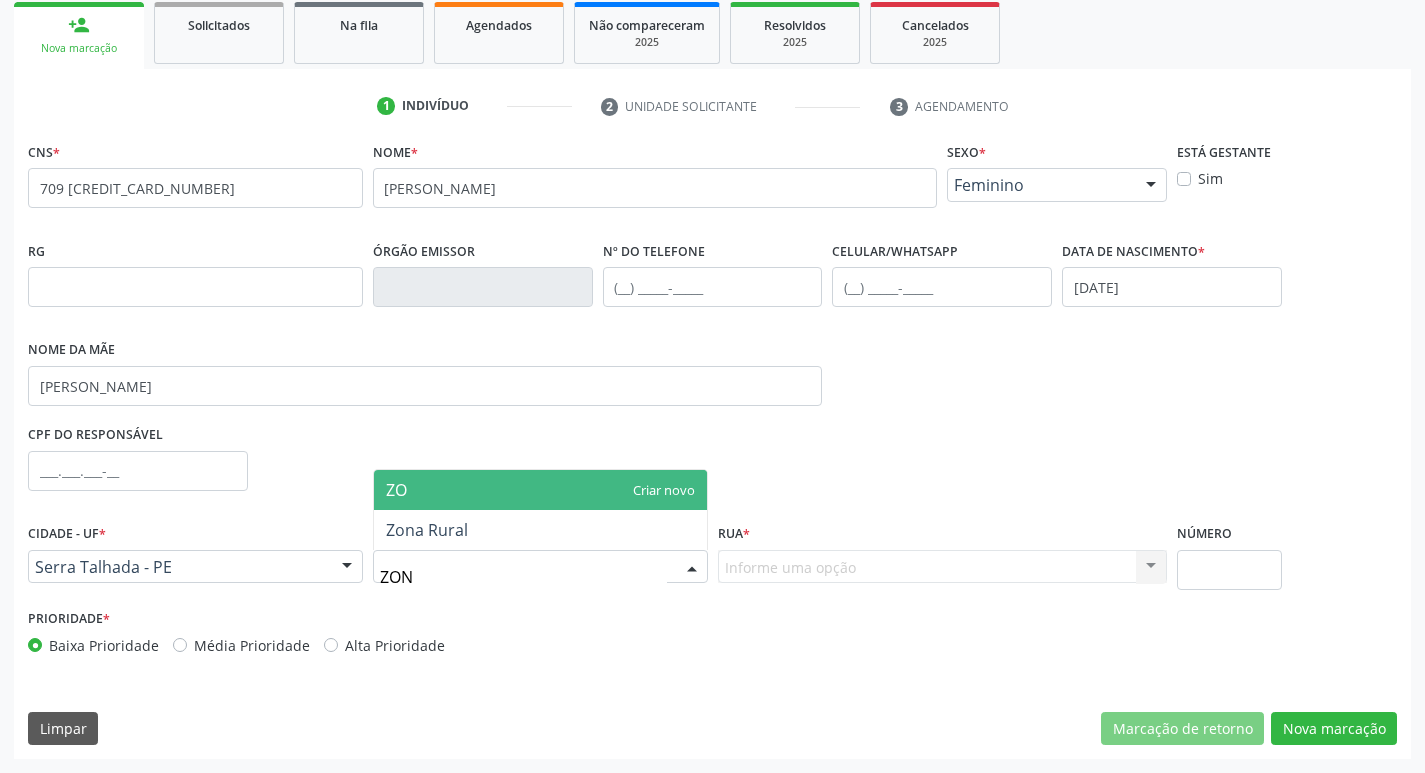 type on "ZONA" 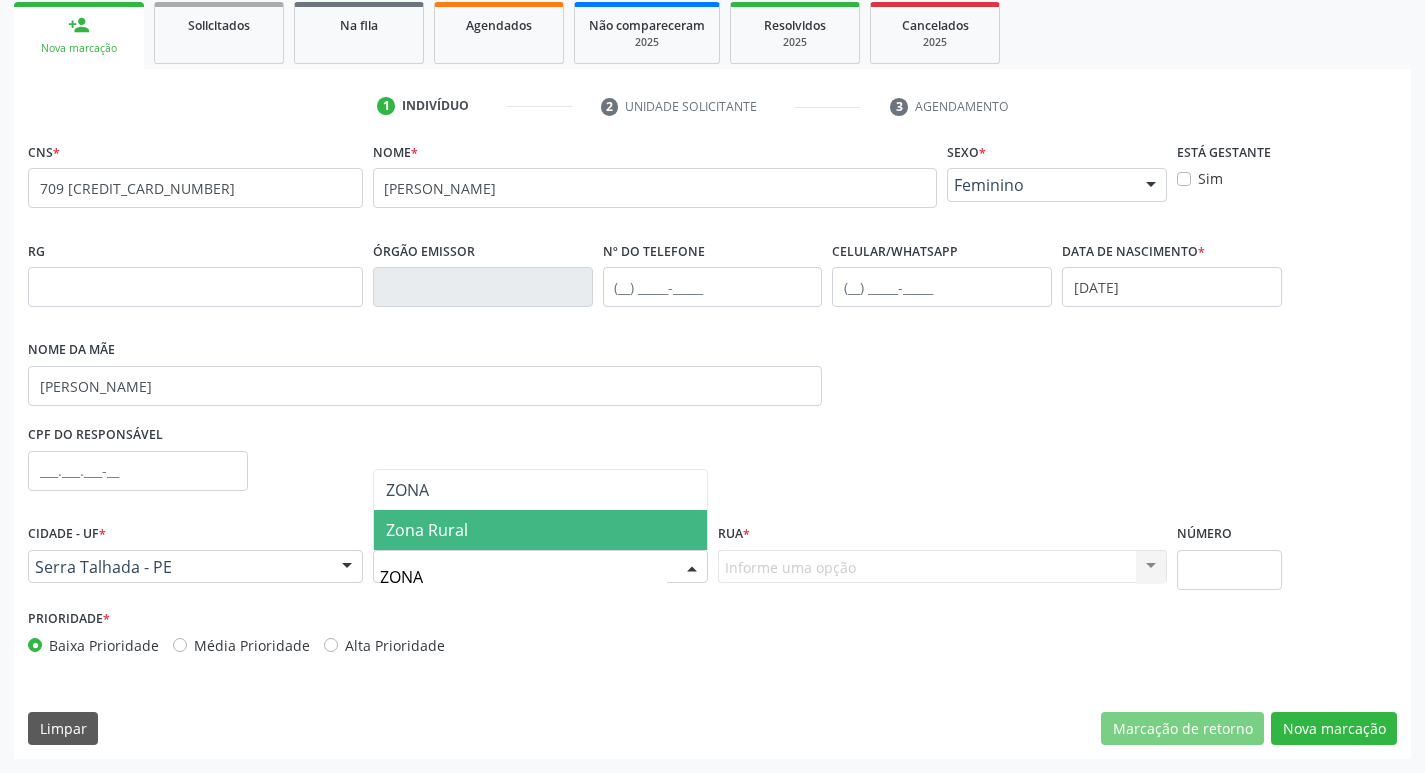 click on "Zona Rural" at bounding box center [427, 530] 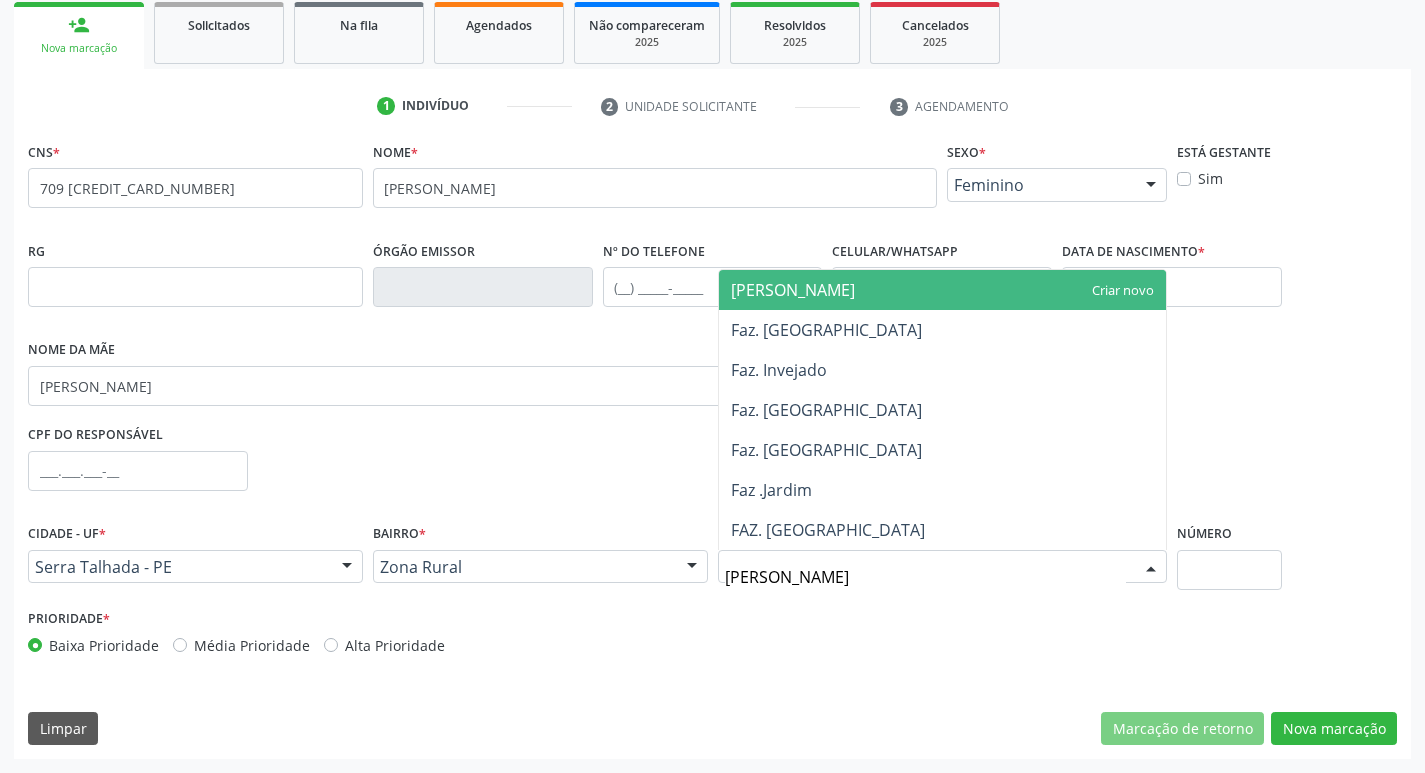 type on "JAR" 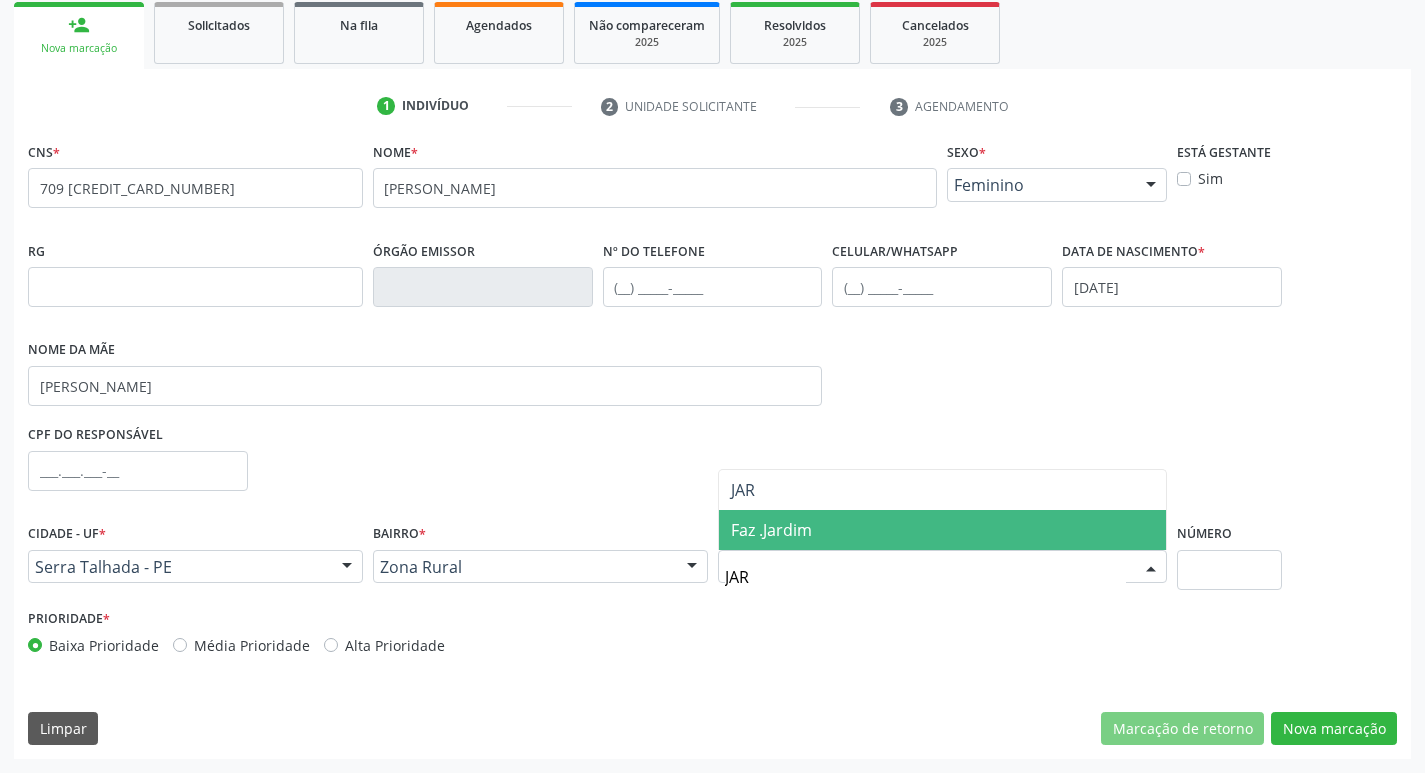 click on "Faz .Jardim" at bounding box center [943, 530] 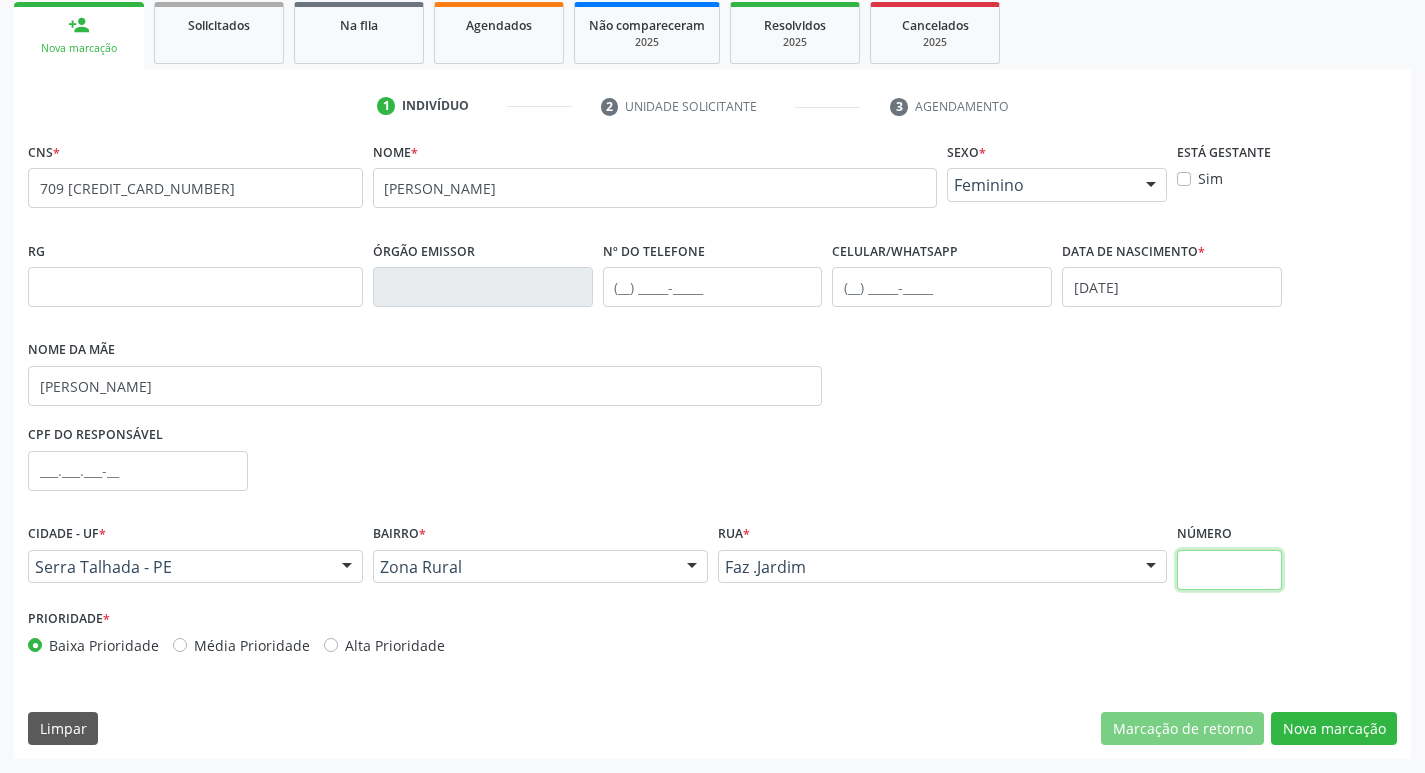 click at bounding box center [1229, 570] 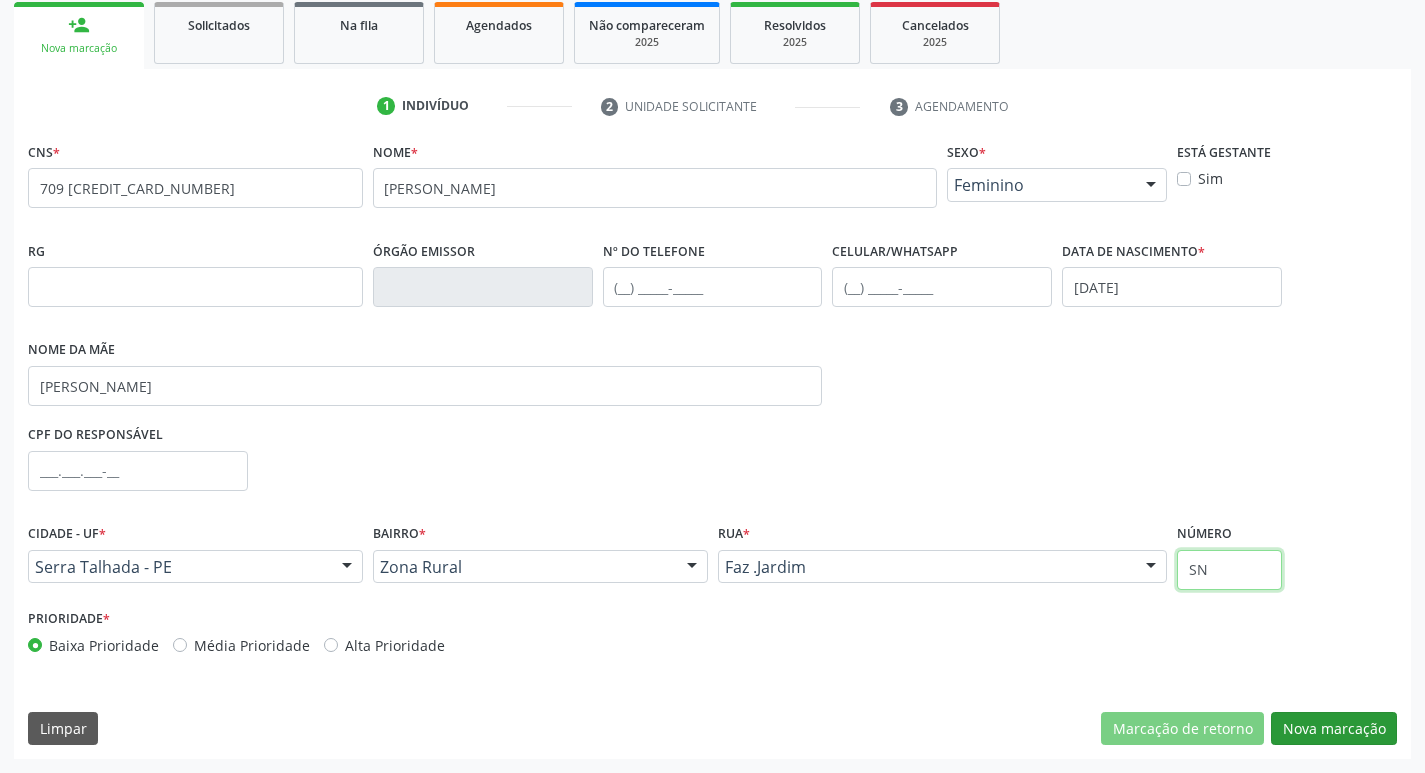 type on "SN" 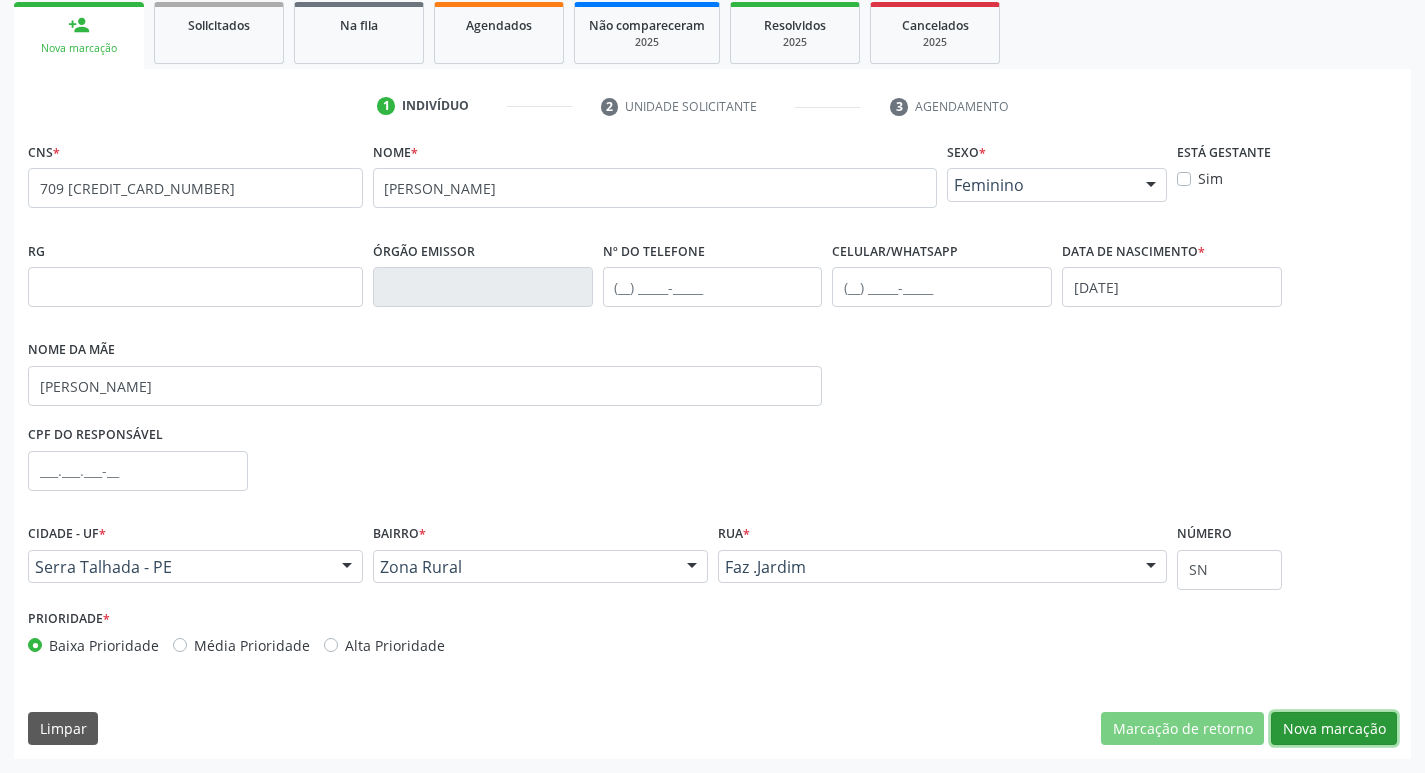 click on "Nova marcação" at bounding box center [1334, 729] 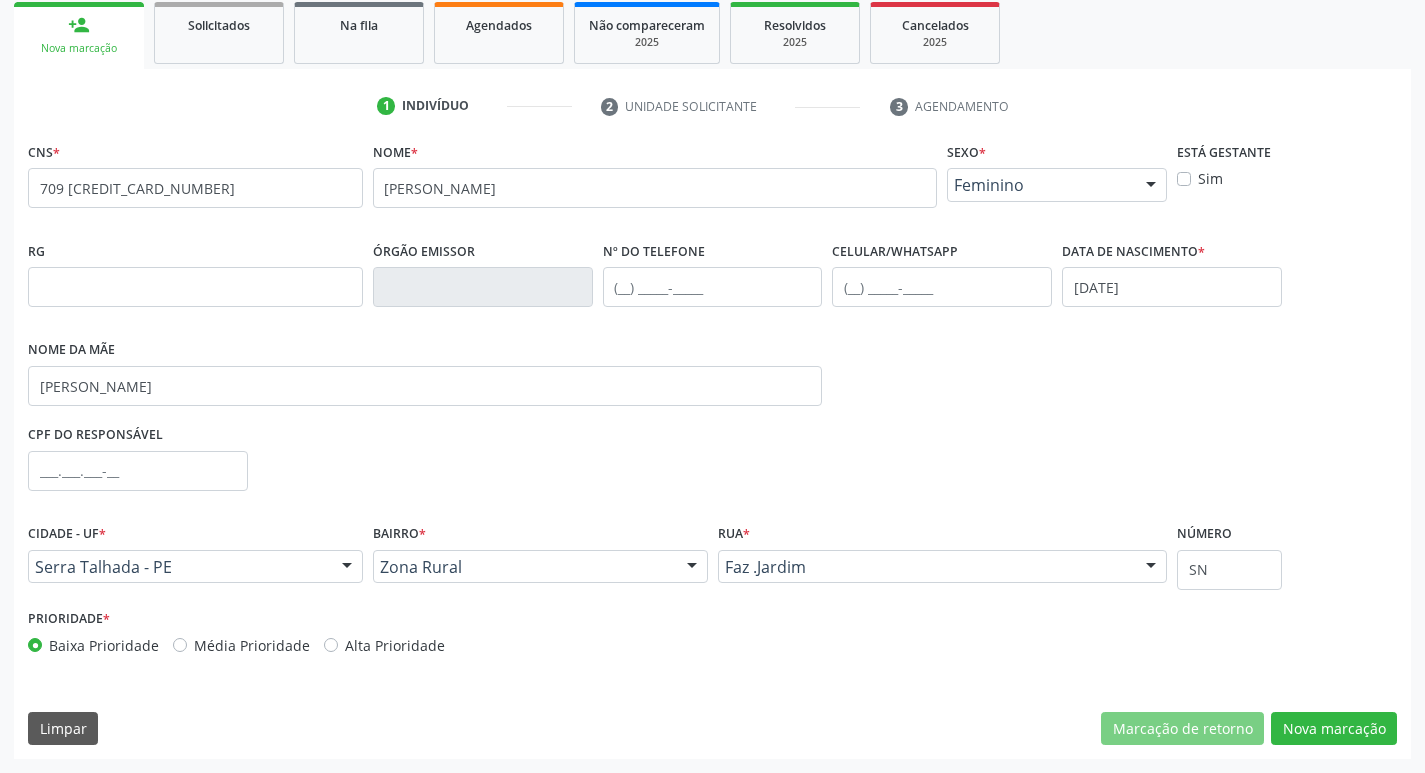 scroll, scrollTop: 133, scrollLeft: 0, axis: vertical 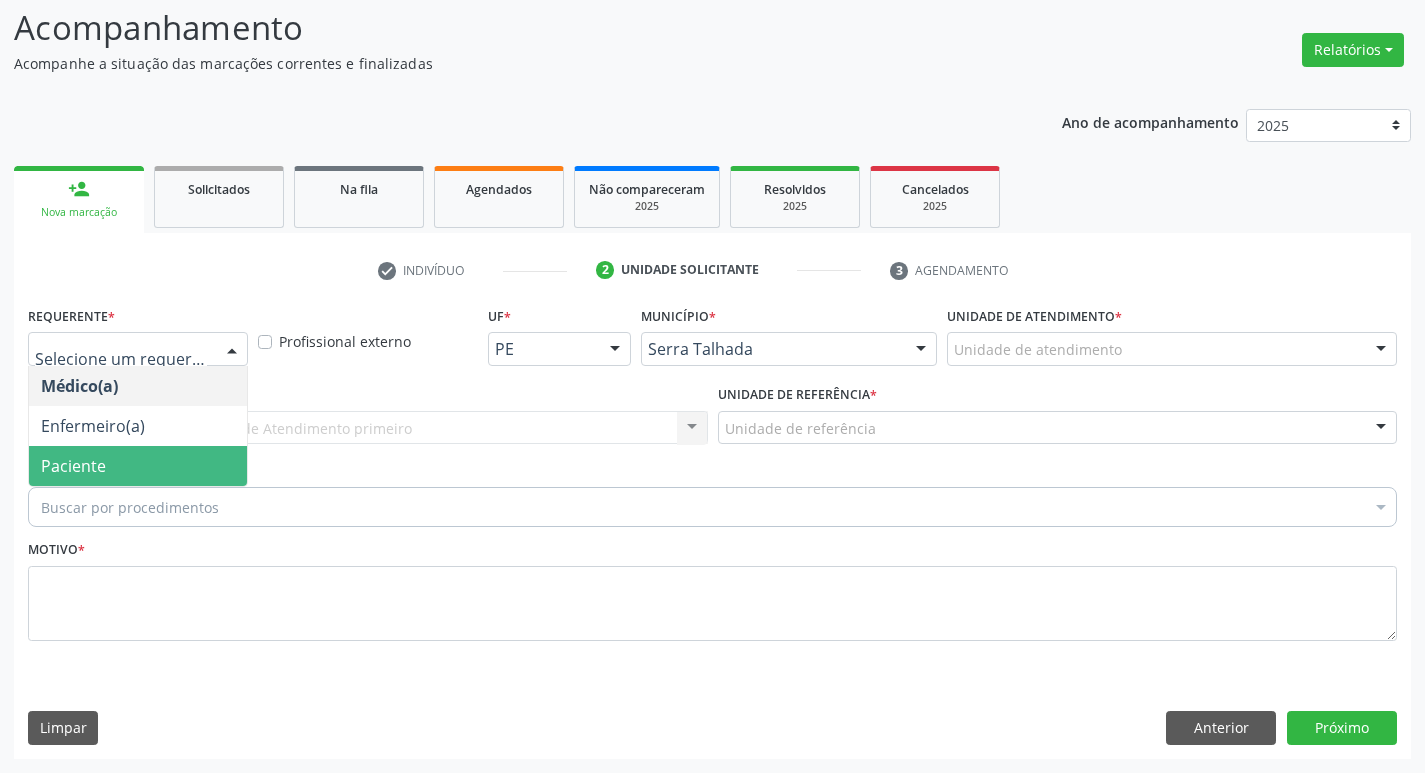 click on "Paciente" at bounding box center [138, 466] 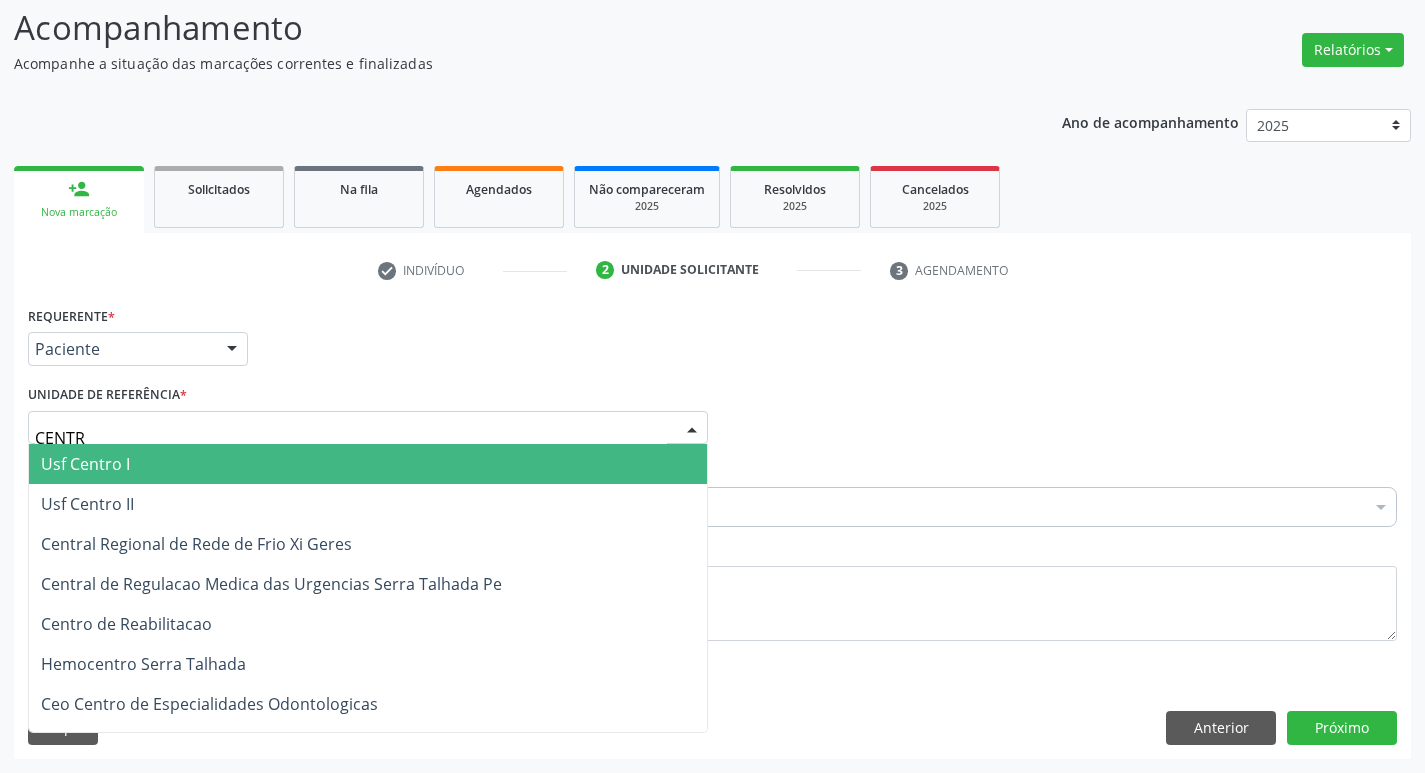 type on "CENTRO" 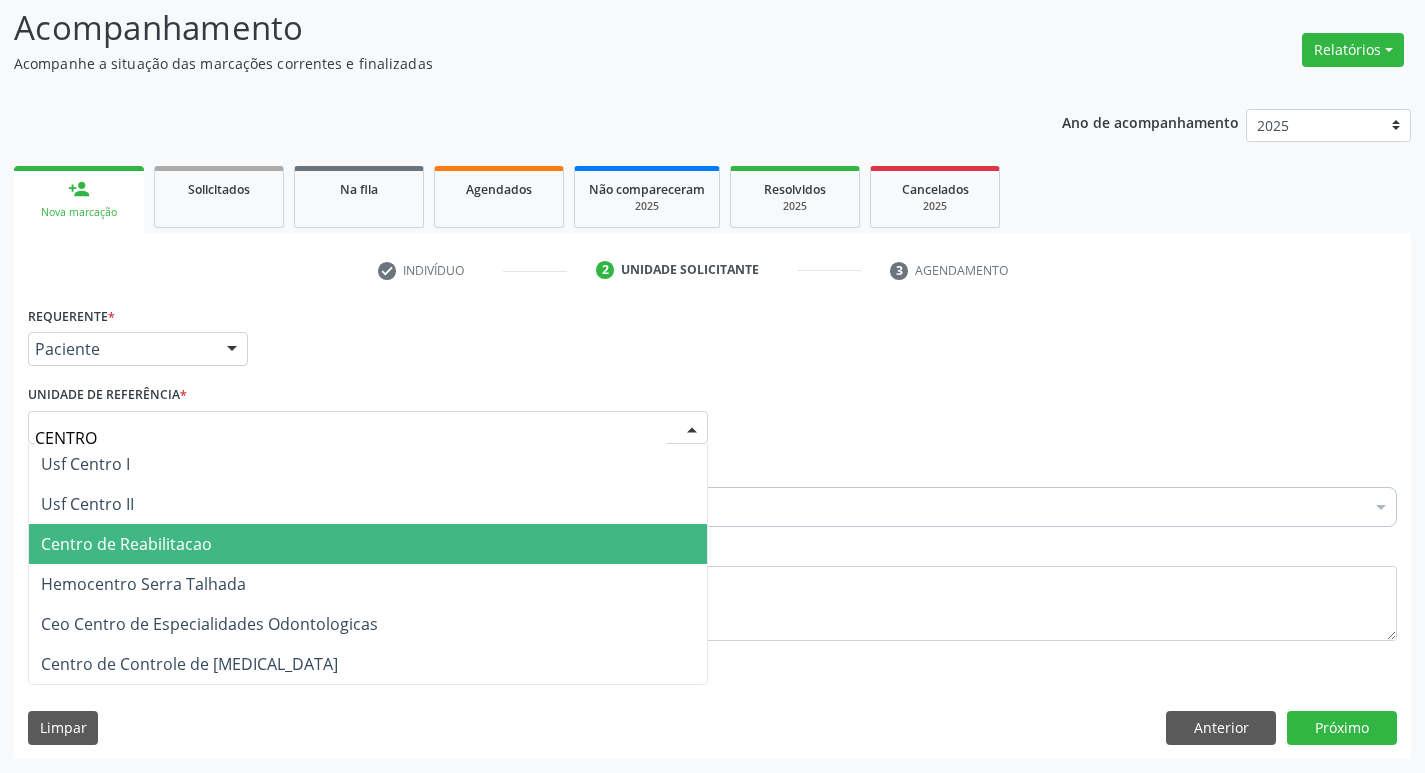 click on "Centro de Reabilitacao" at bounding box center [126, 544] 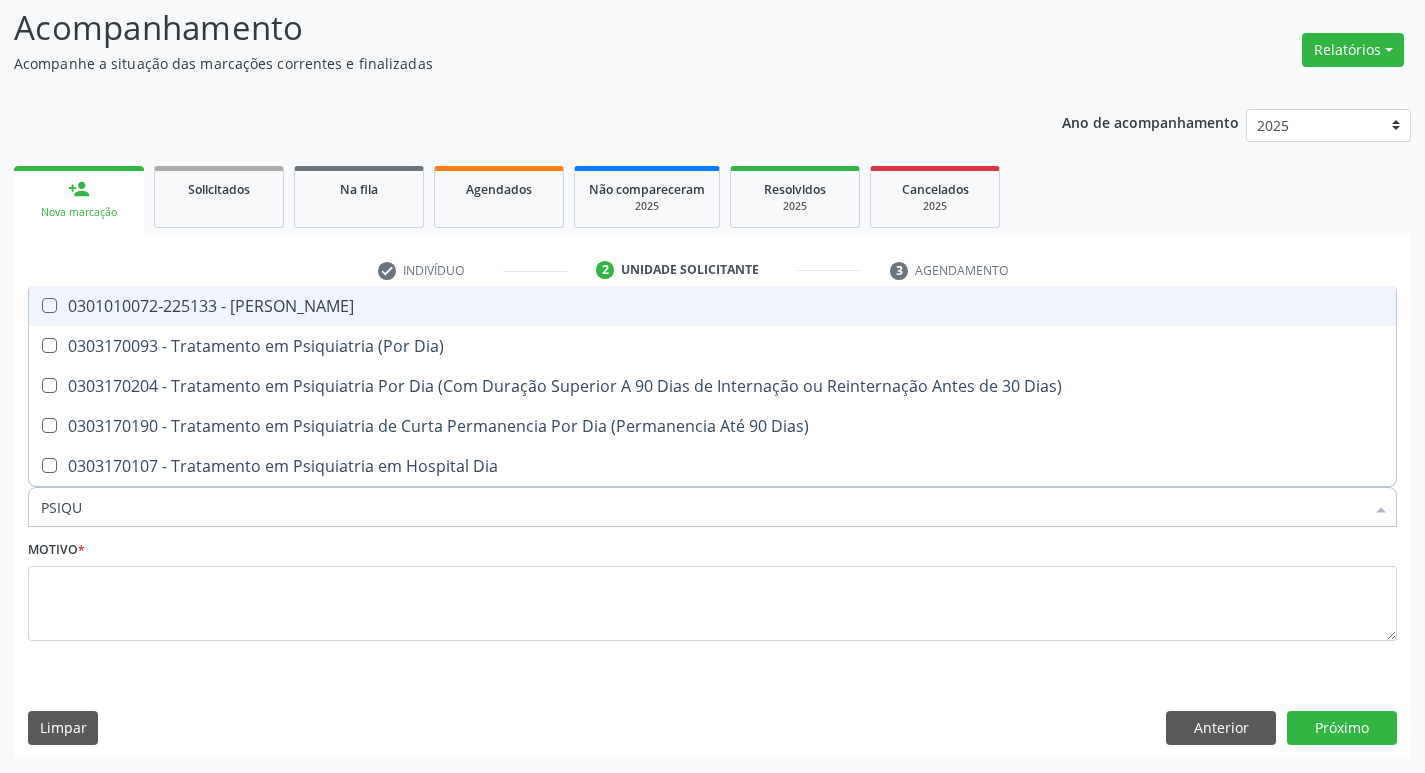 type on "PSIQUI" 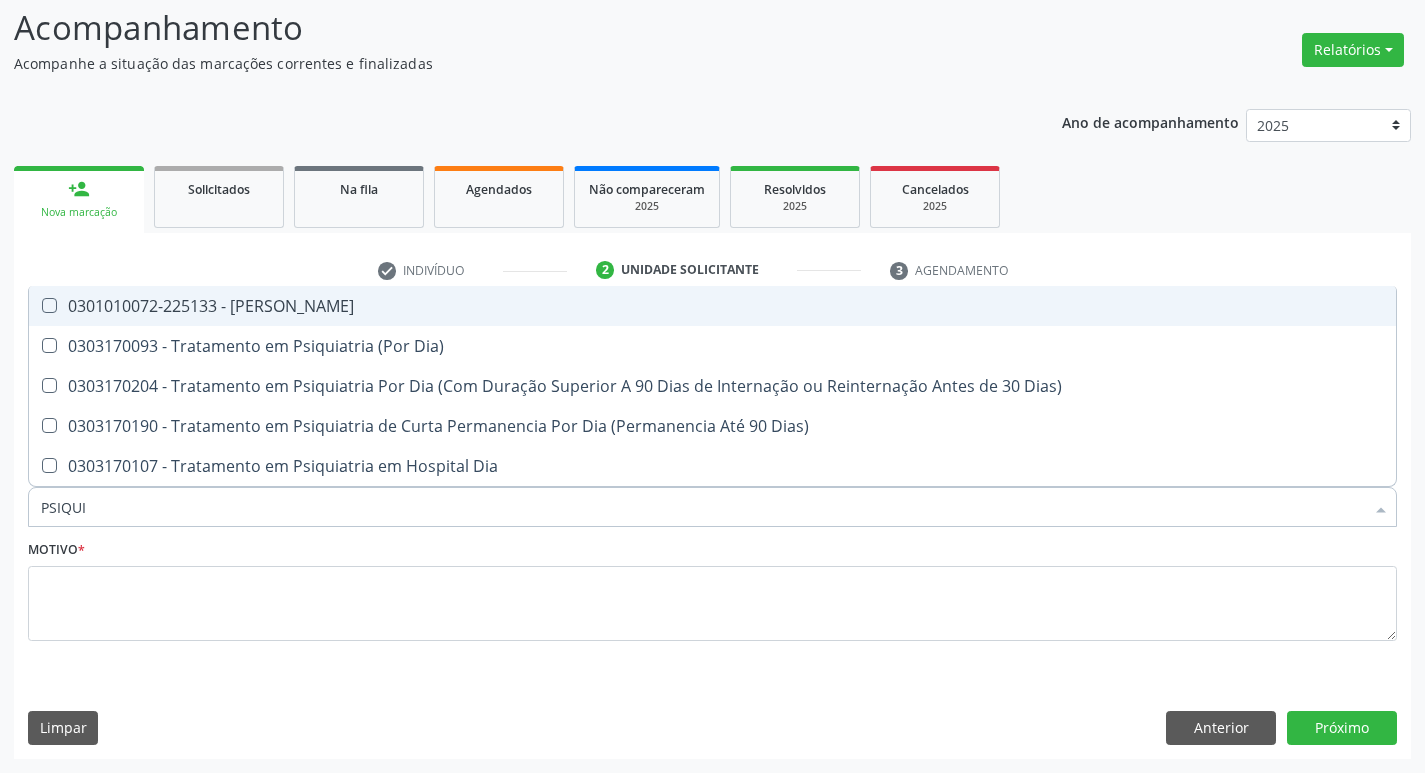 click on "0301010072-225133 - Médico Psiquiatra" at bounding box center (712, 306) 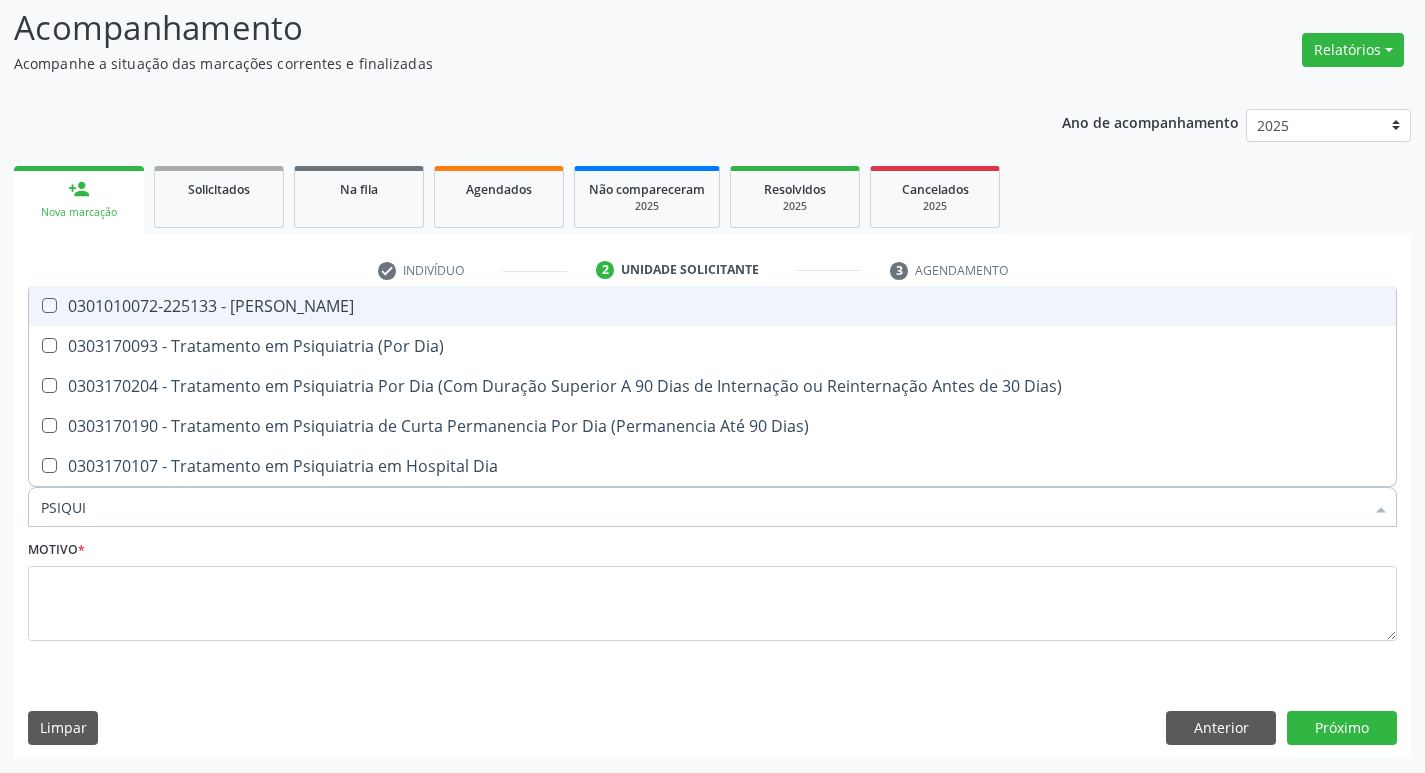 checkbox on "true" 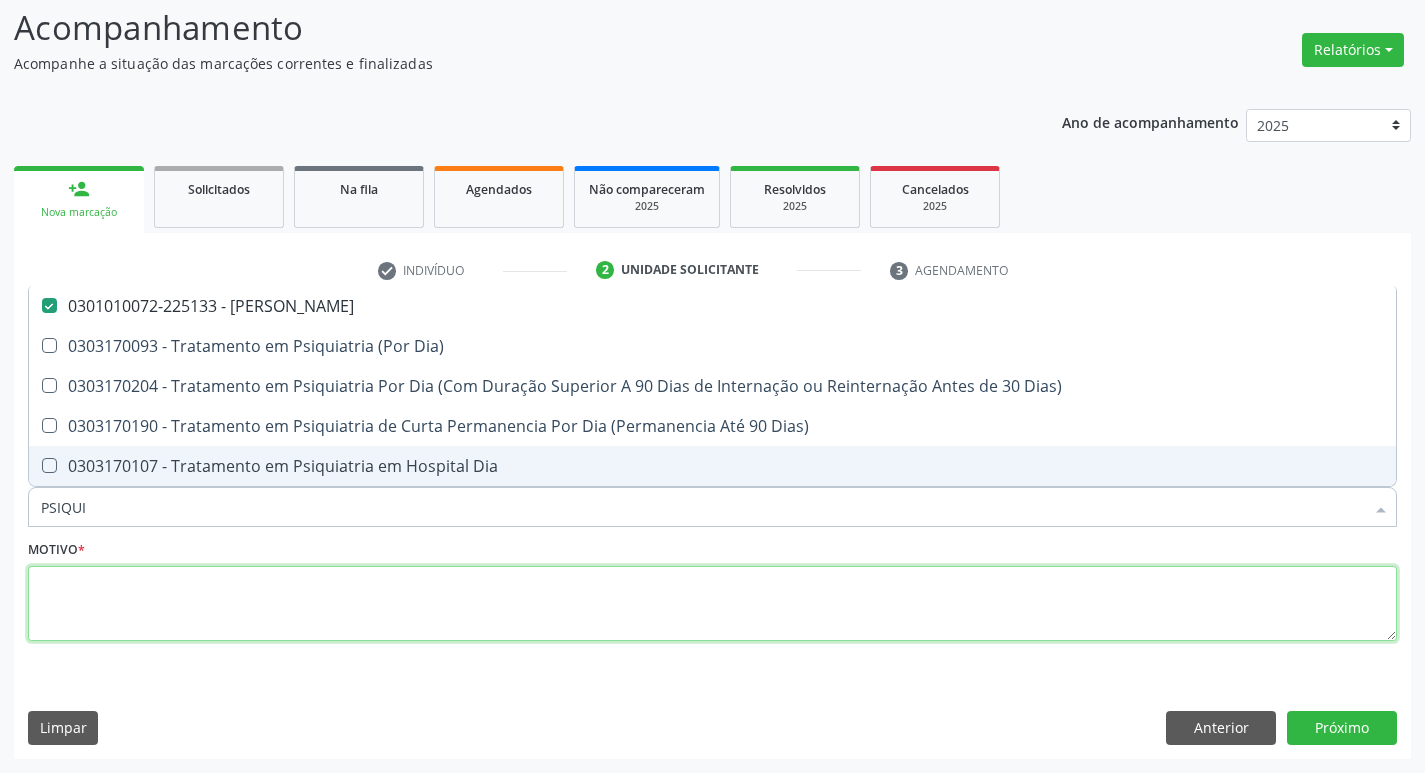 click at bounding box center [712, 604] 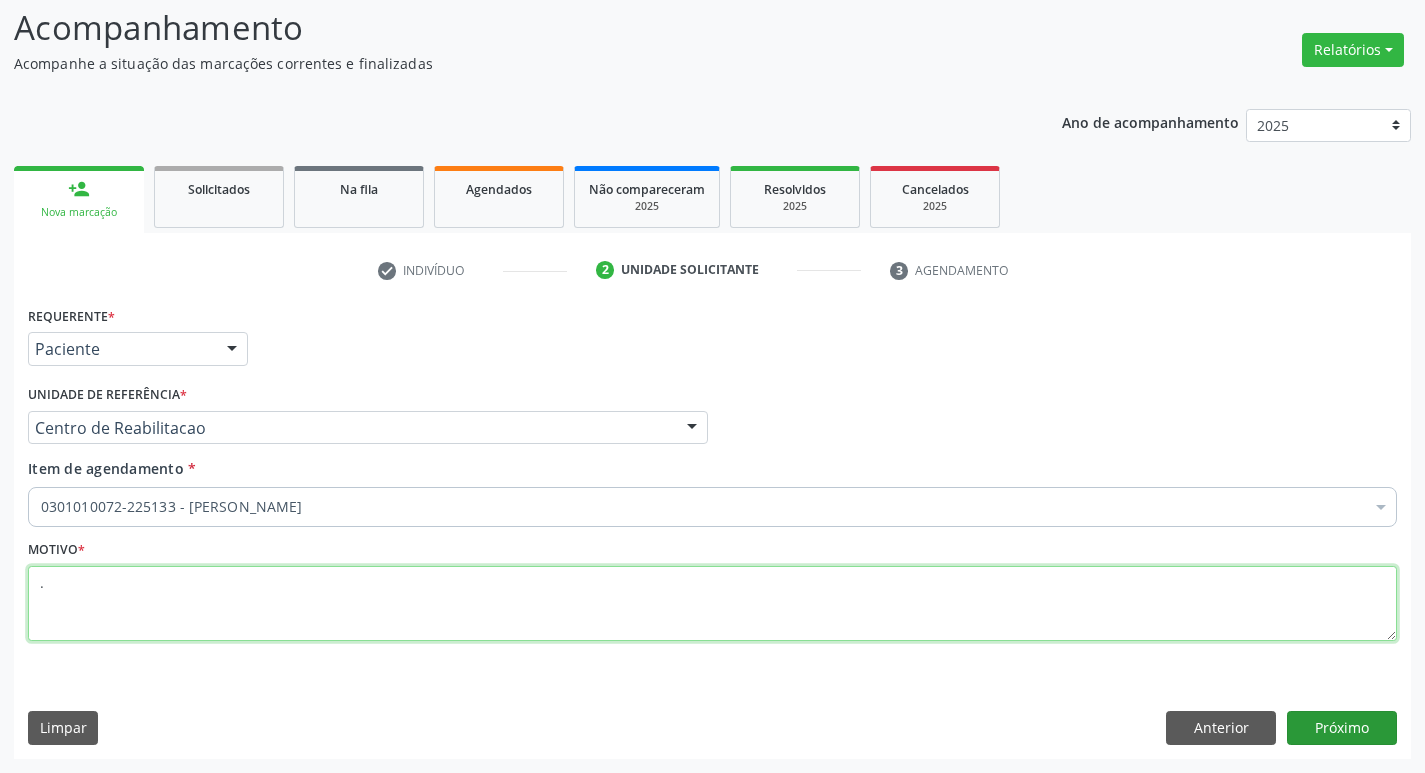 type on "." 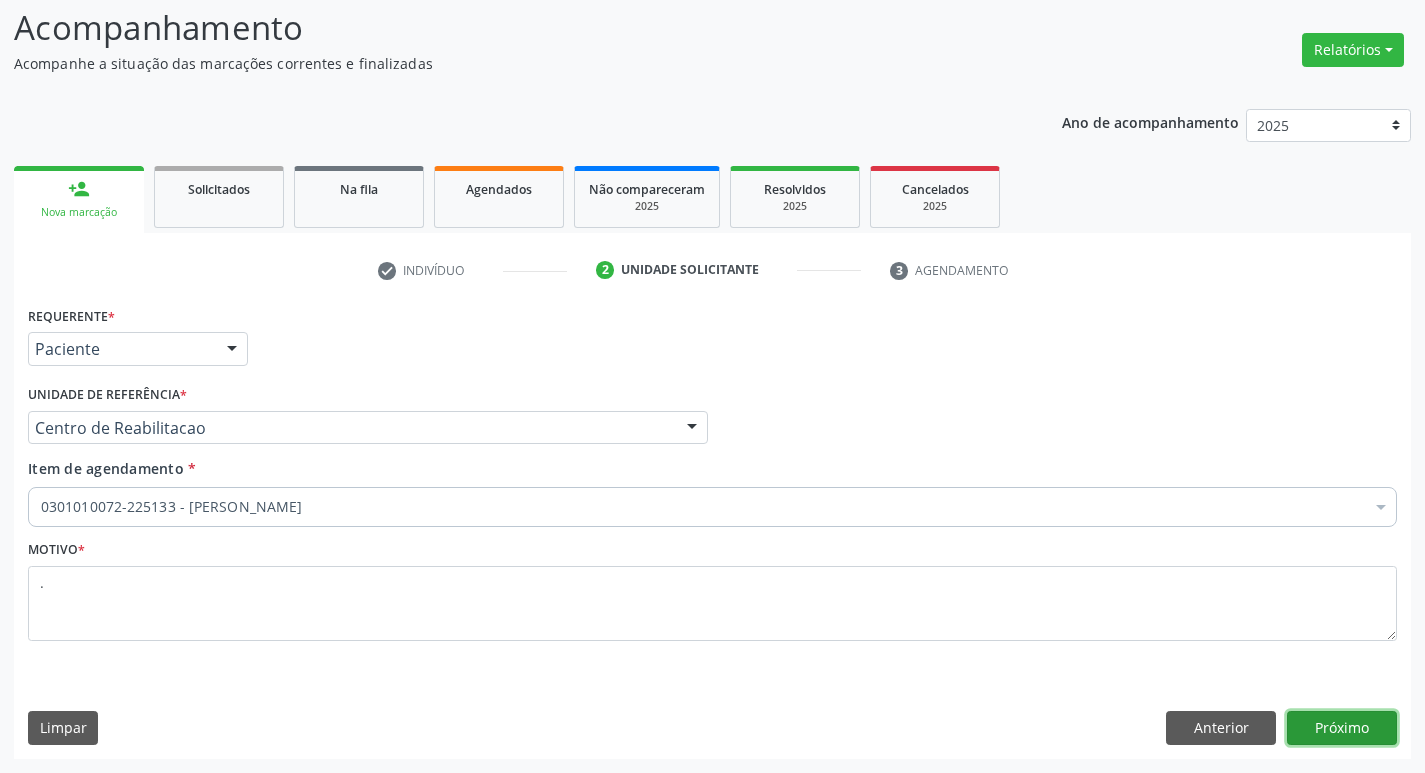 click on "Próximo" at bounding box center (1342, 728) 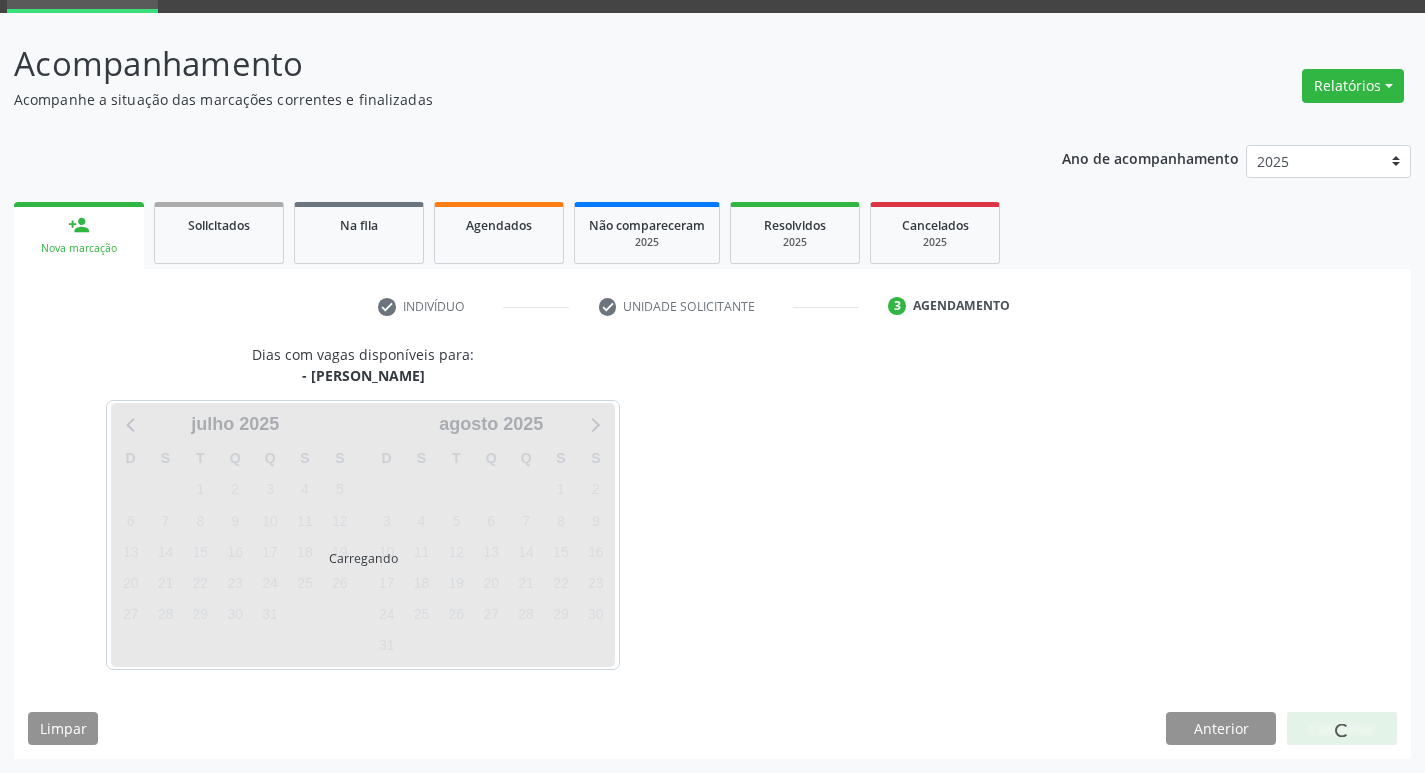 scroll, scrollTop: 97, scrollLeft: 0, axis: vertical 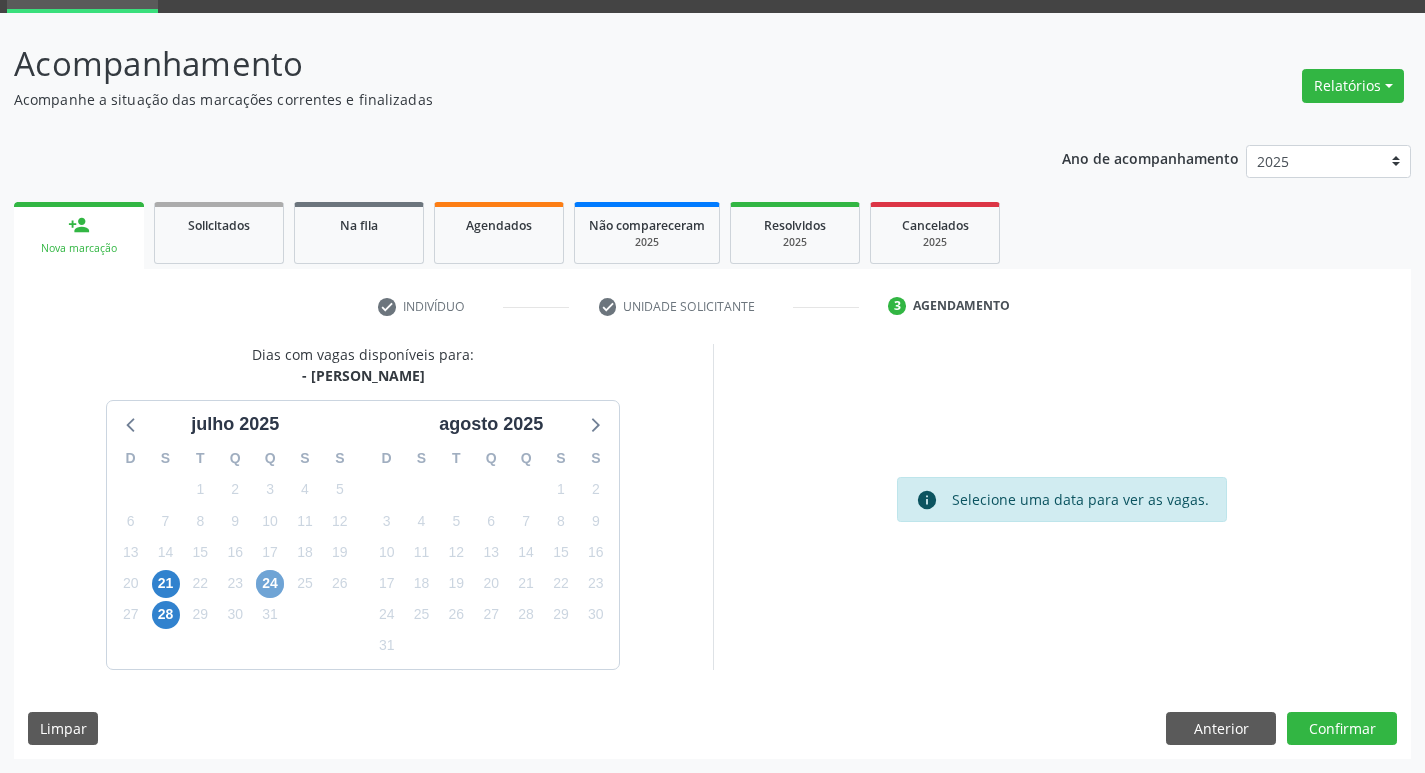 click on "24" at bounding box center (270, 584) 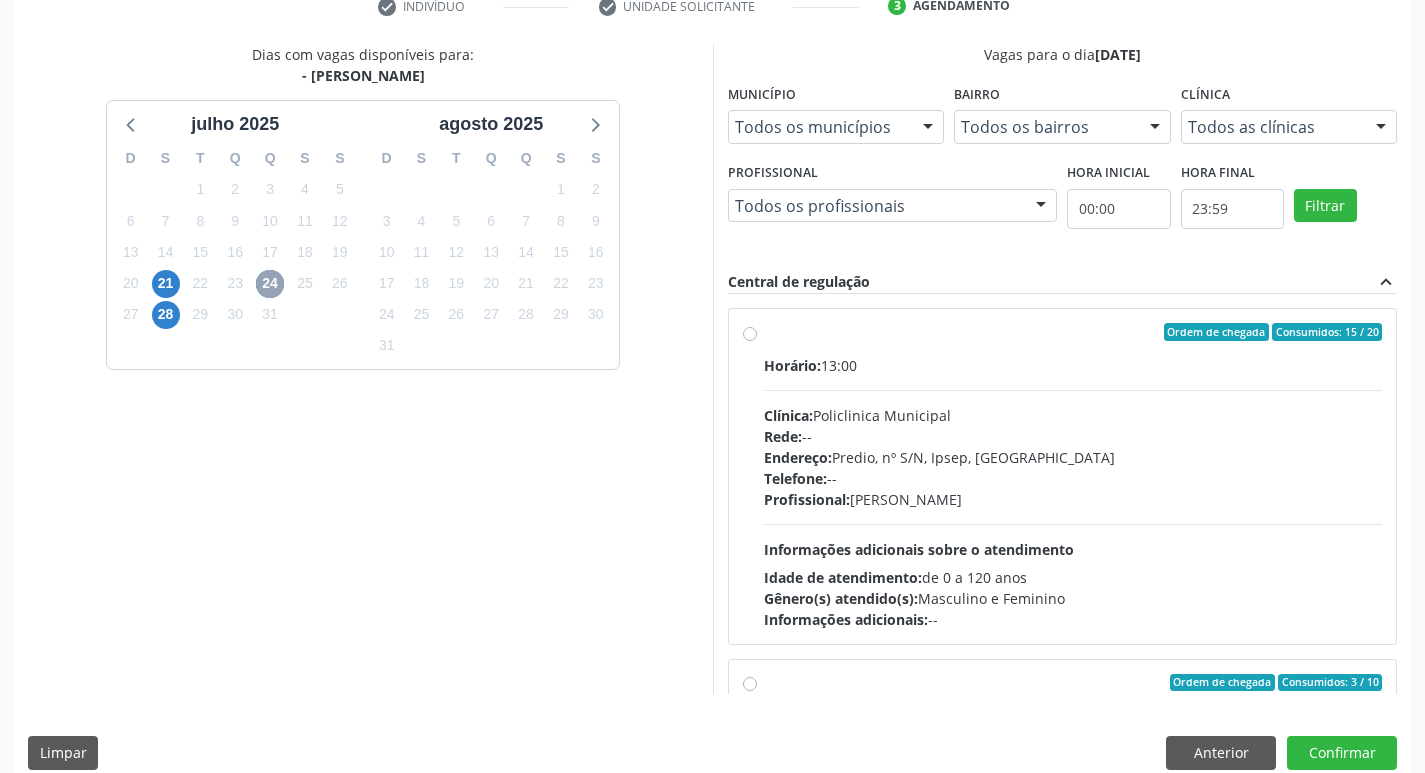scroll, scrollTop: 422, scrollLeft: 0, axis: vertical 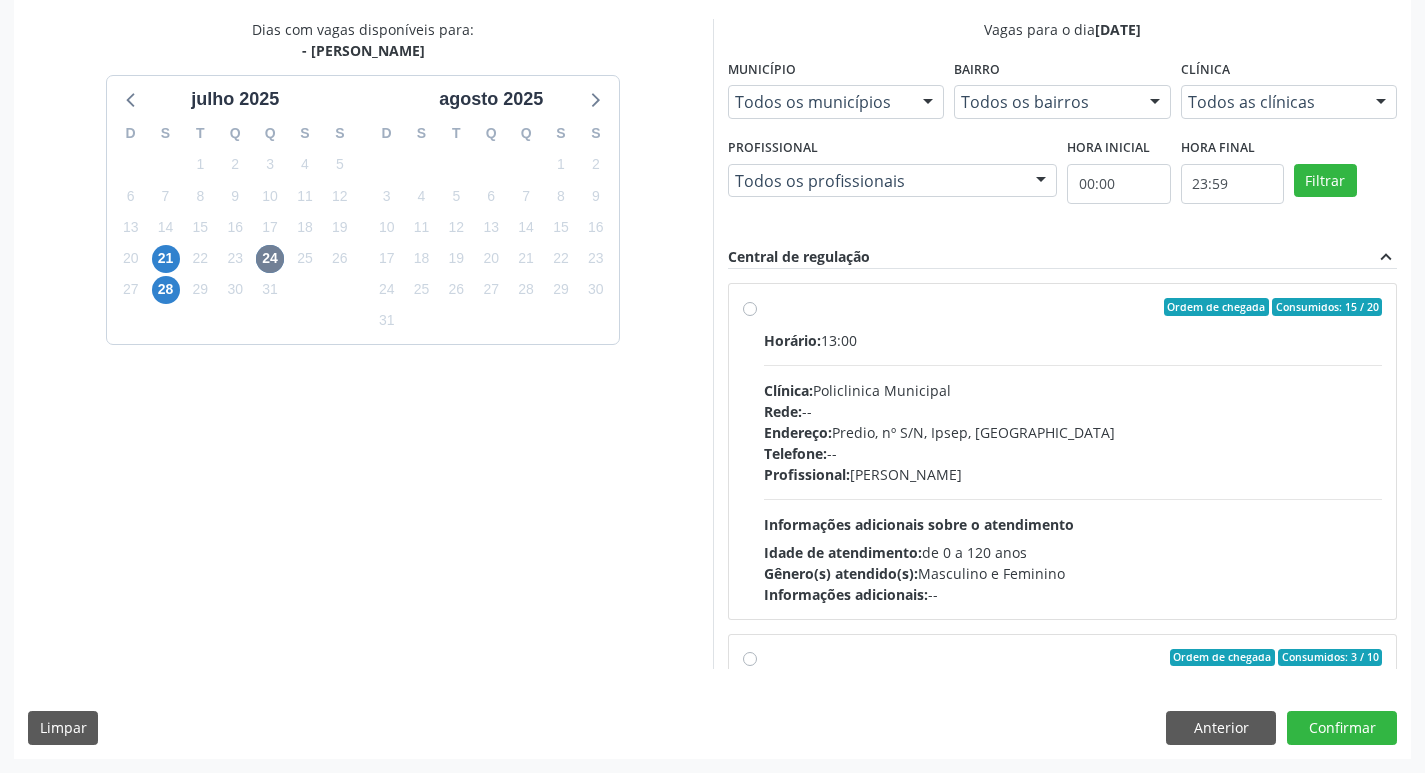 click on "Ordem de chegada
Consumidos: 15 / 20
Horário:   13:00
Clínica:  Policlinica Municipal
Rede:
--
Endereço:   Predio, nº S/N, Ipsep, Serra Talhada - PE
Telefone:   --
Profissional:
Maria Augusta Soares Sobreira Machado
Informações adicionais sobre o atendimento
Idade de atendimento:
de 0 a 120 anos
Gênero(s) atendido(s):
Masculino e Feminino
Informações adicionais:
--" at bounding box center [1073, 451] 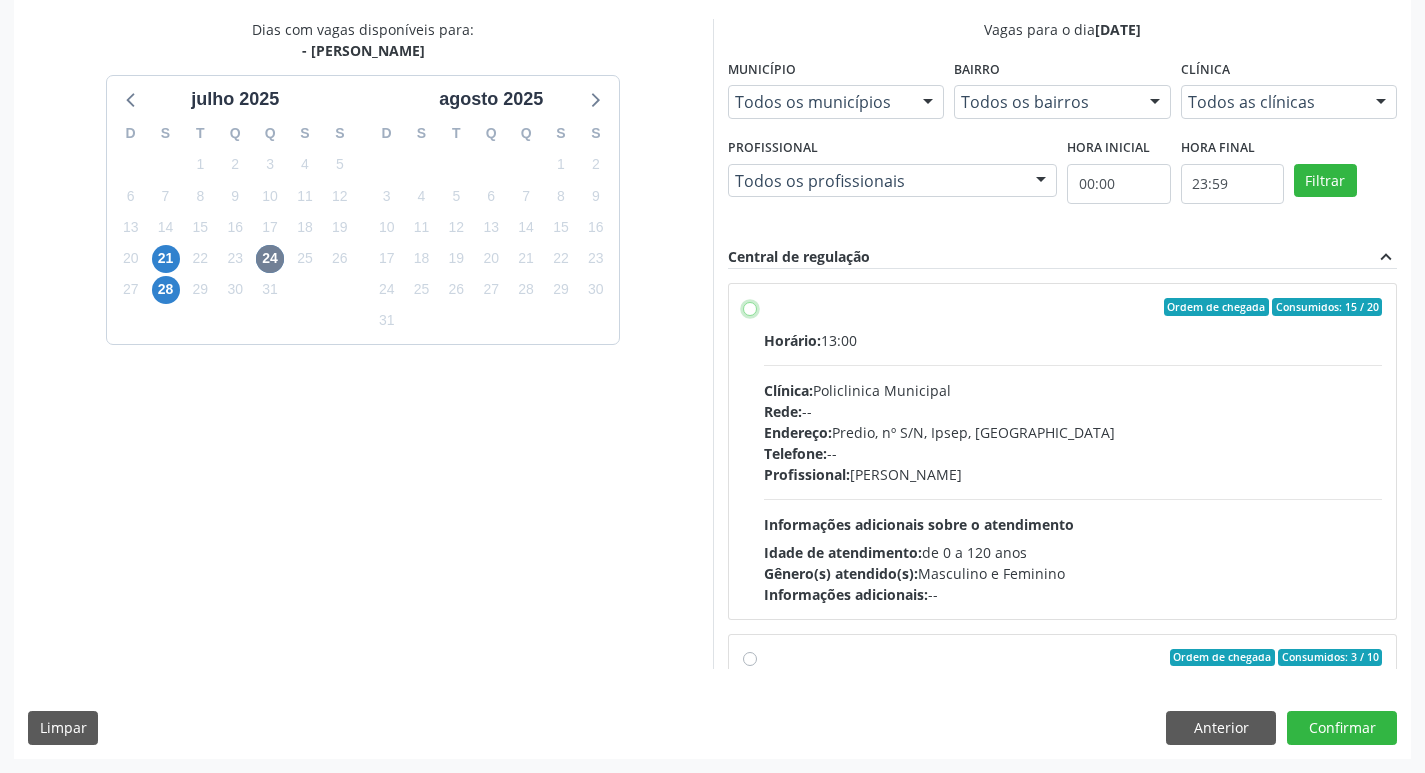 click on "Ordem de chegada
Consumidos: 15 / 20
Horário:   13:00
Clínica:  Policlinica Municipal
Rede:
--
Endereço:   Predio, nº S/N, Ipsep, Serra Talhada - PE
Telefone:   --
Profissional:
Maria Augusta Soares Sobreira Machado
Informações adicionais sobre o atendimento
Idade de atendimento:
de 0 a 120 anos
Gênero(s) atendido(s):
Masculino e Feminino
Informações adicionais:
--" at bounding box center (750, 307) 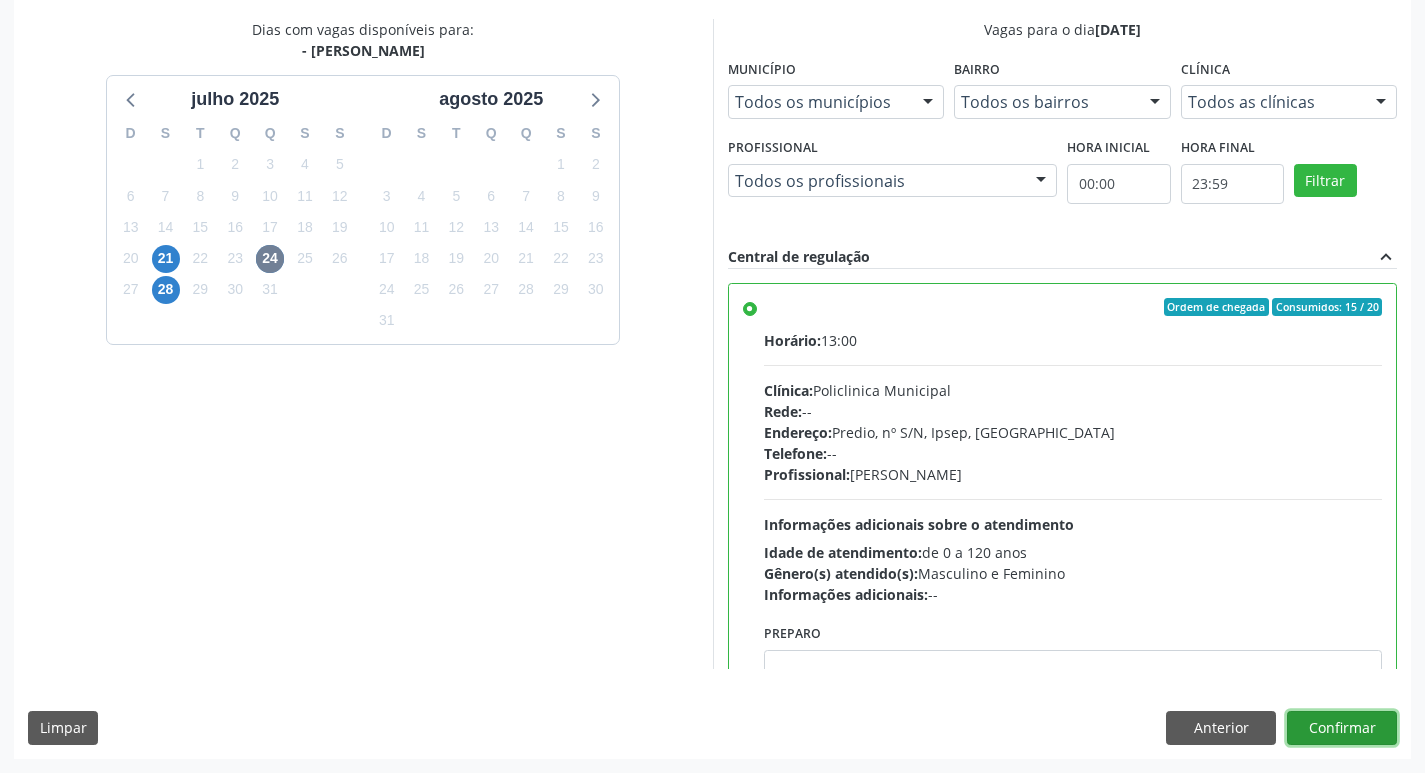 click on "Confirmar" at bounding box center [1342, 728] 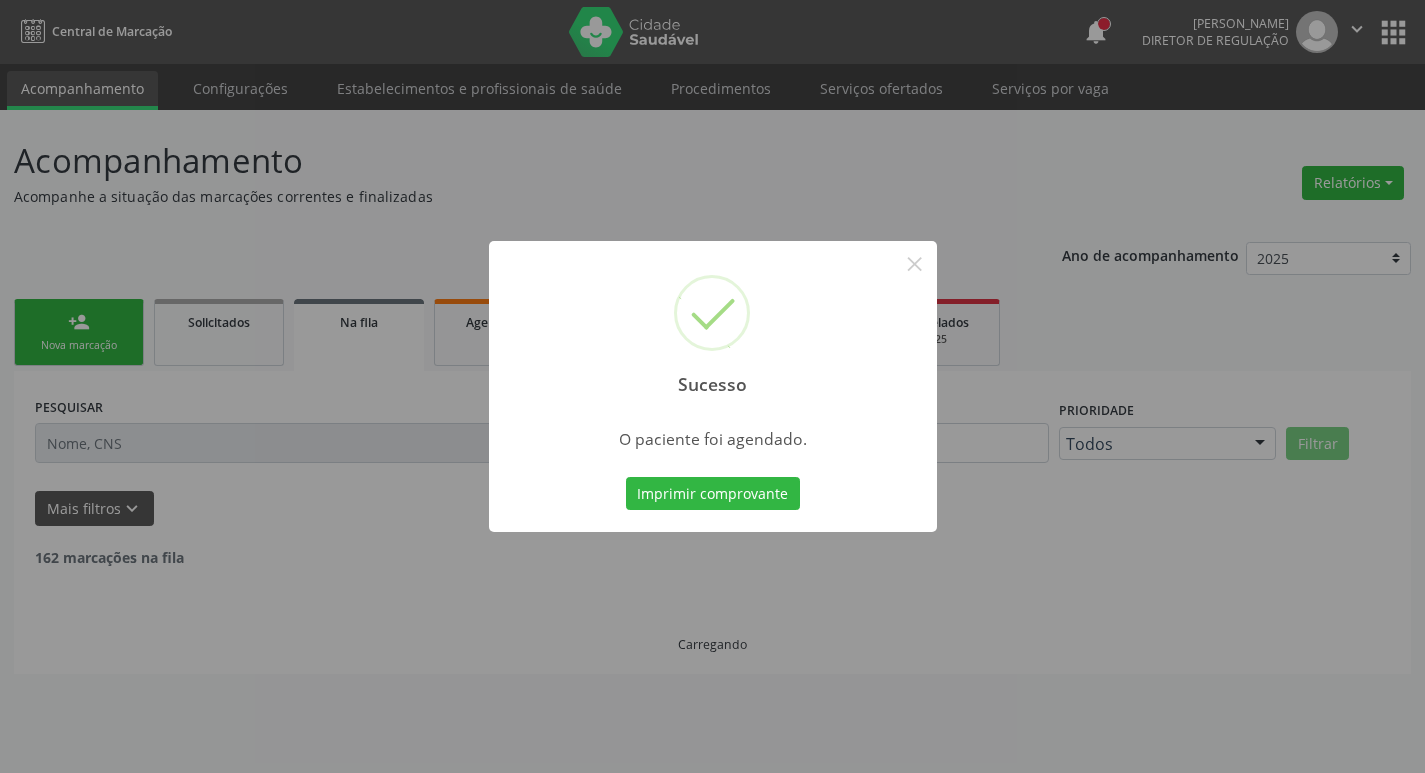 scroll, scrollTop: 0, scrollLeft: 0, axis: both 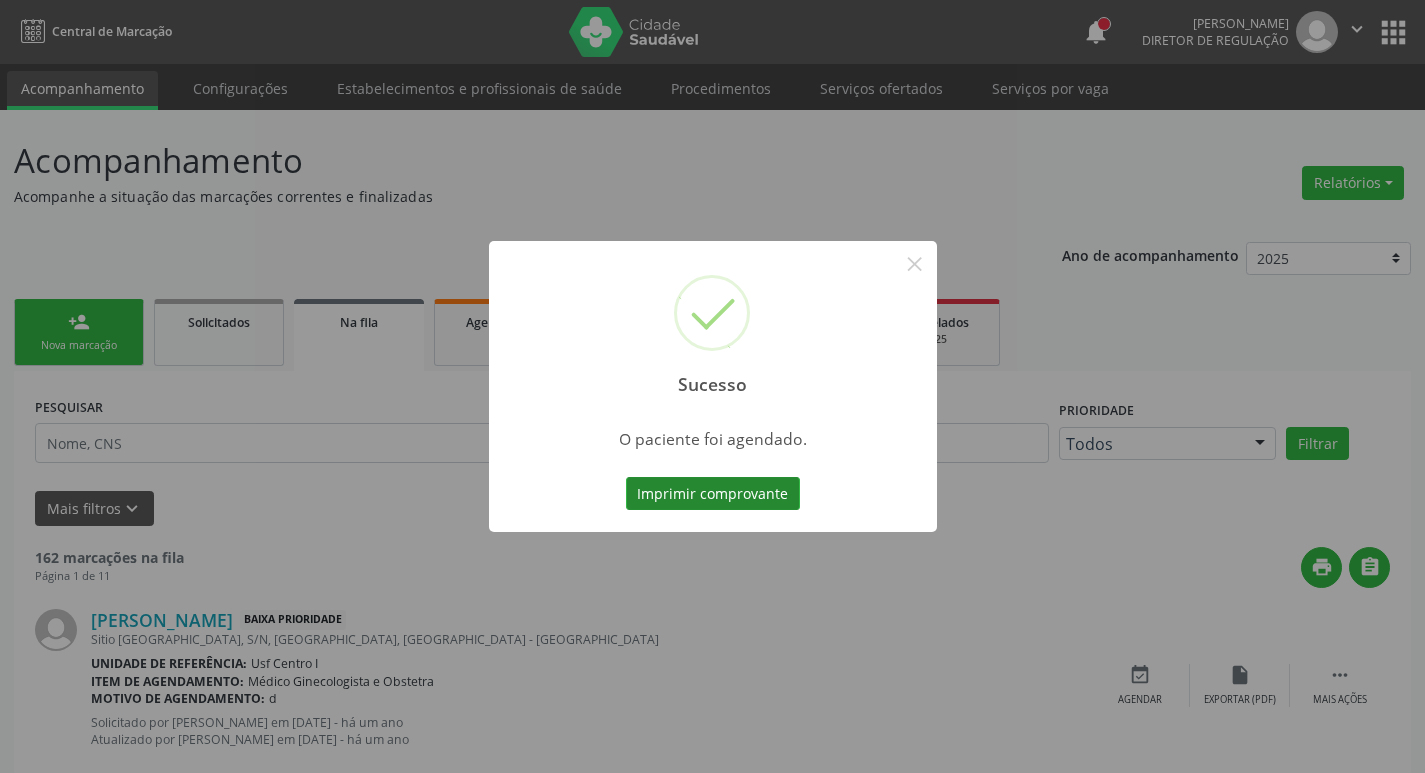 click on "Imprimir comprovante" at bounding box center [713, 494] 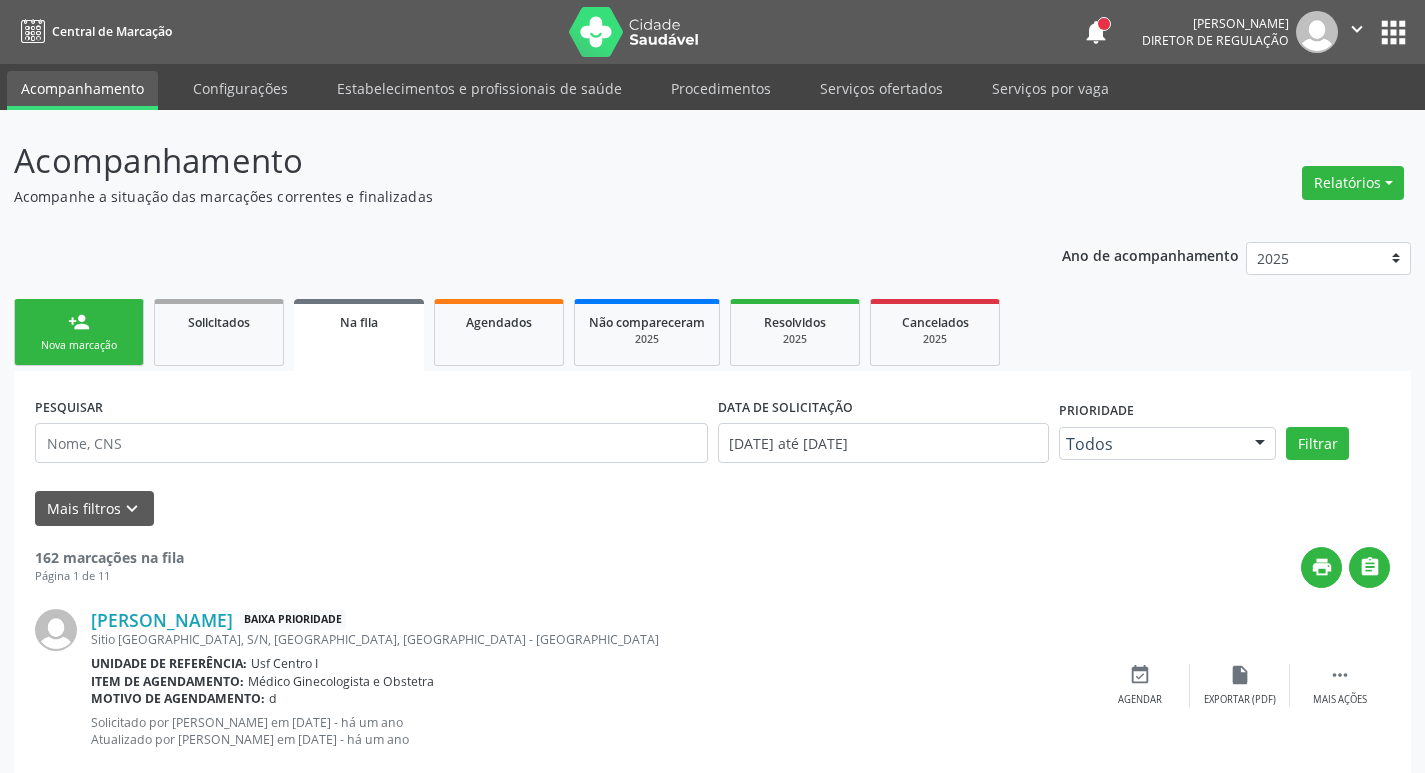 click on "Nova marcação" at bounding box center (79, 345) 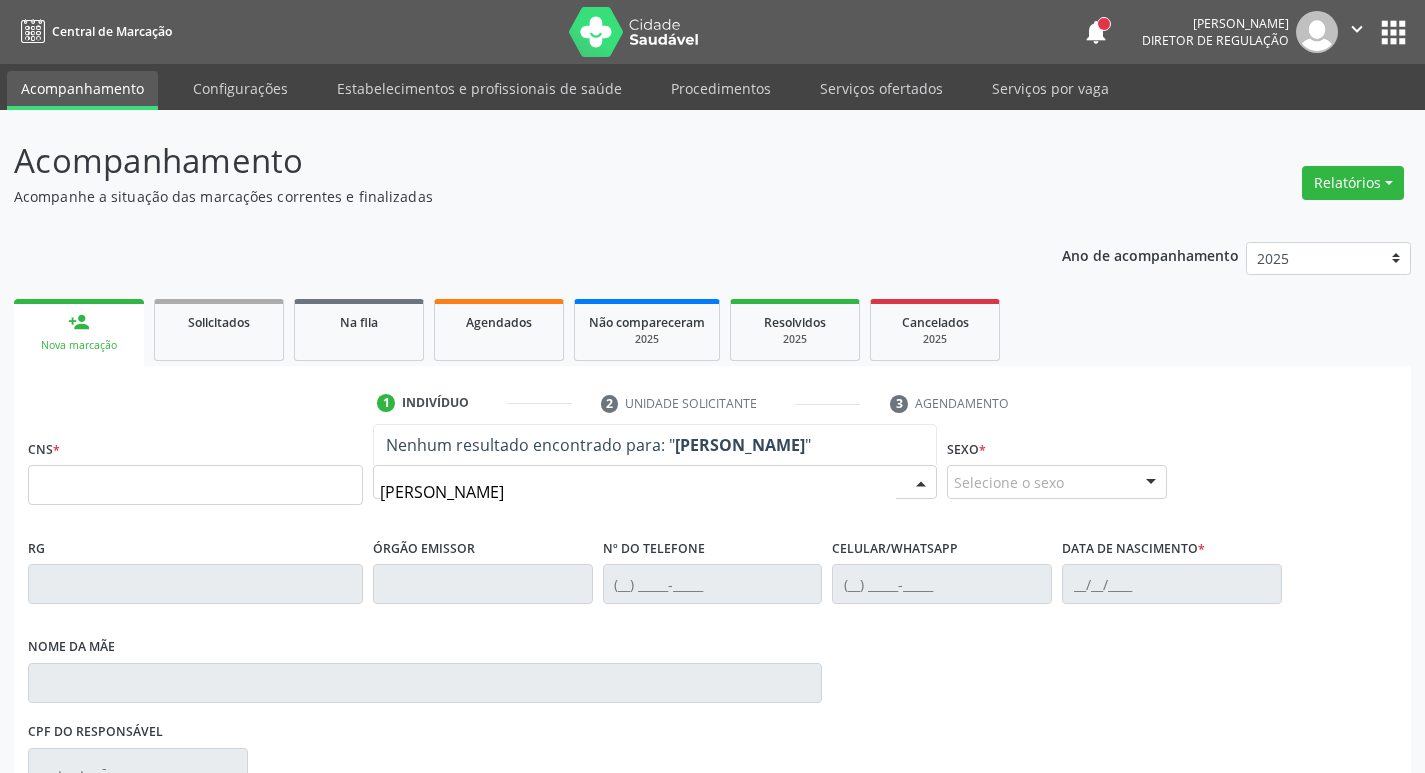 type on "RAUL FERREIRA DA SILVA" 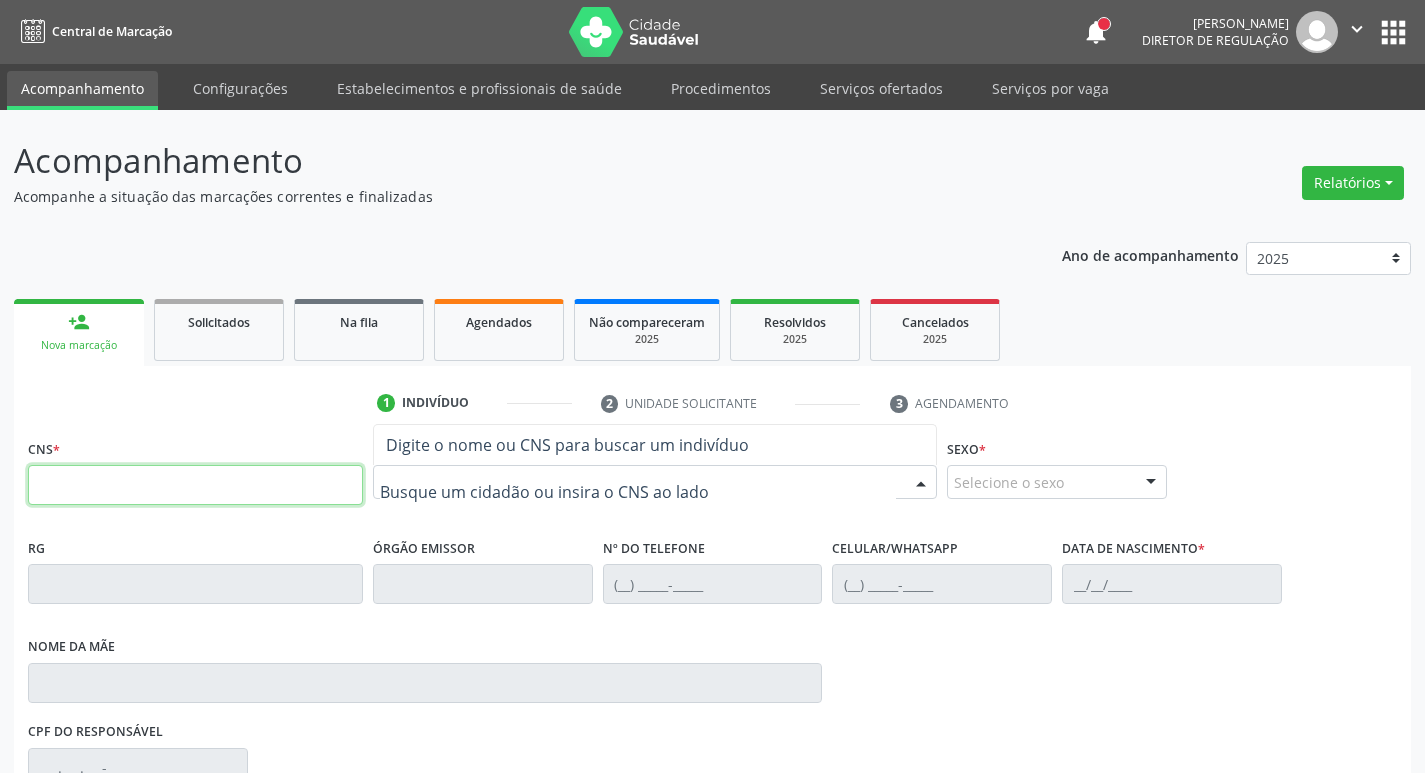 click at bounding box center [195, 485] 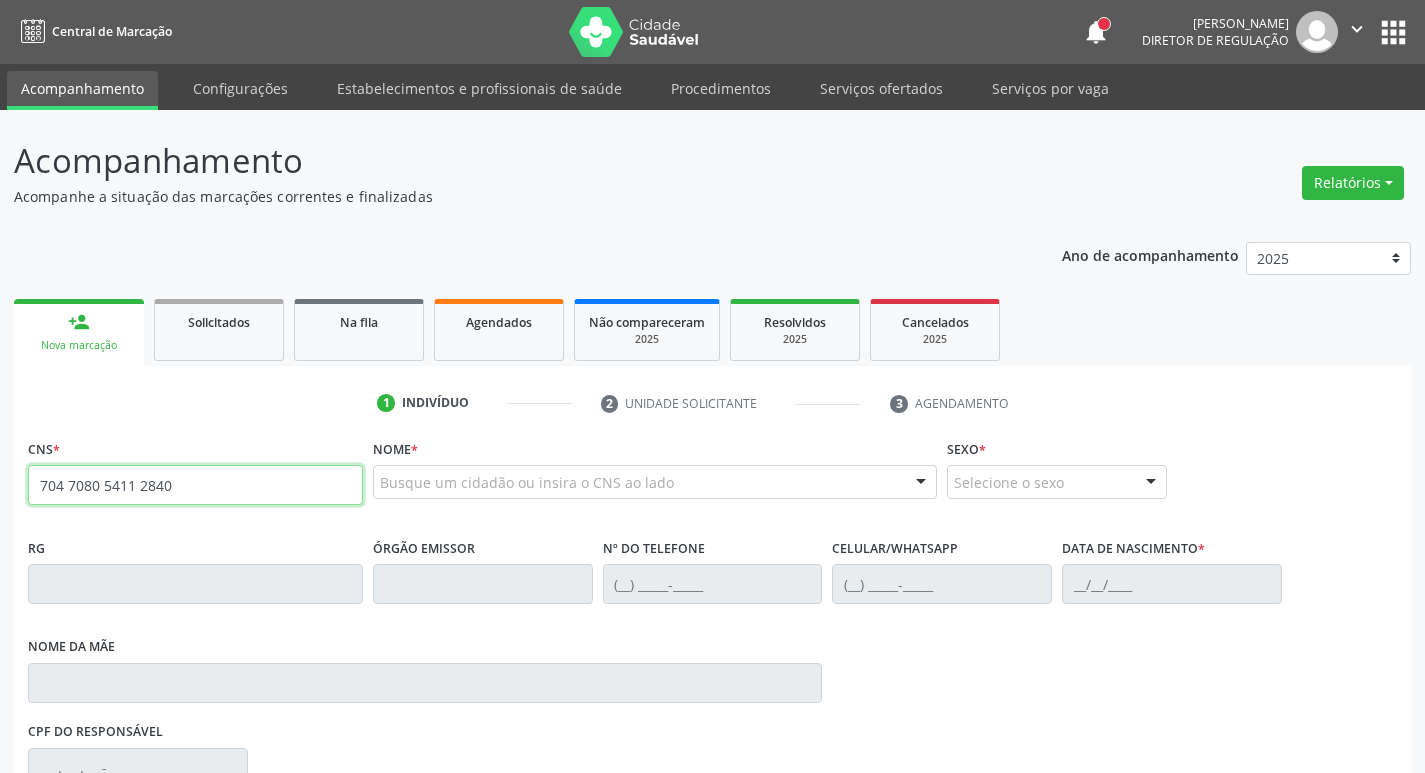 type on "704 7080 5411 2840" 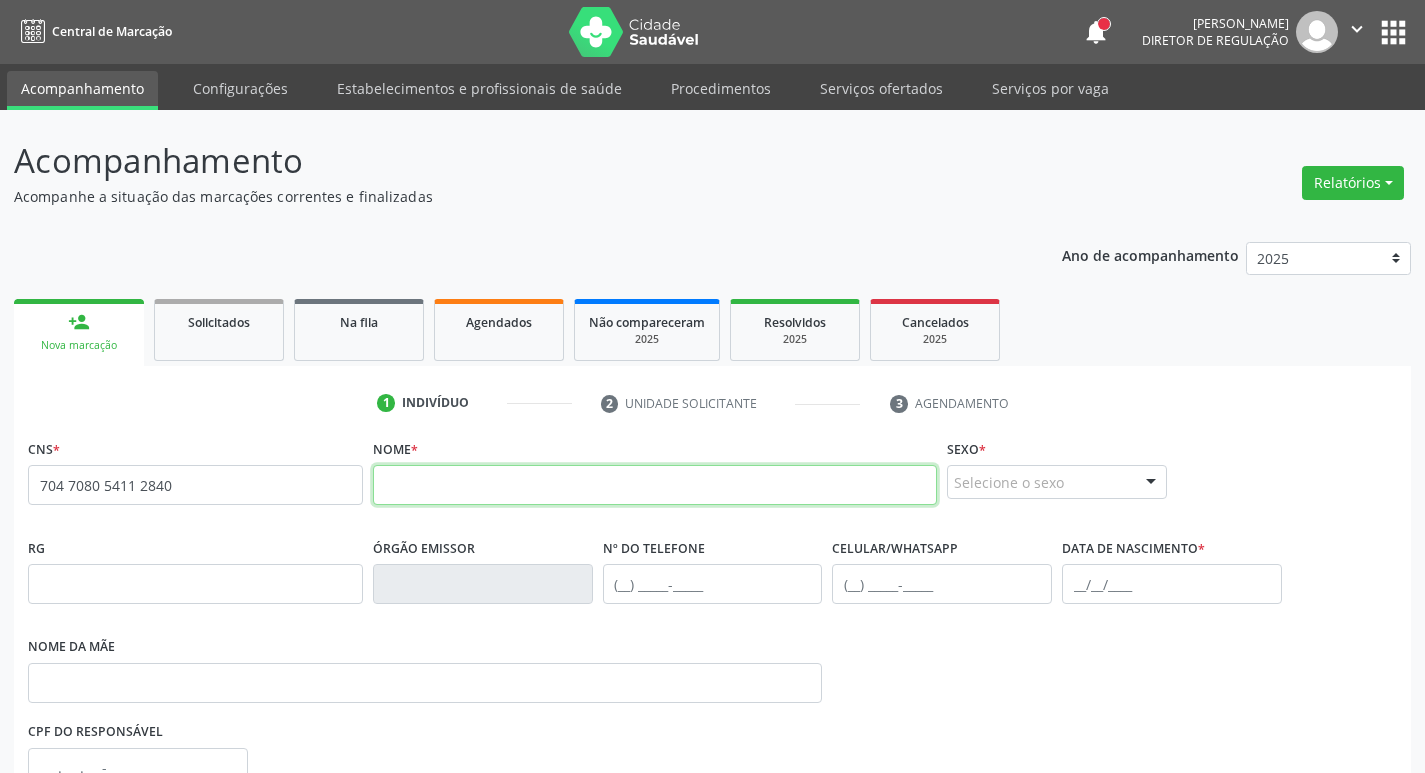 click at bounding box center [655, 485] 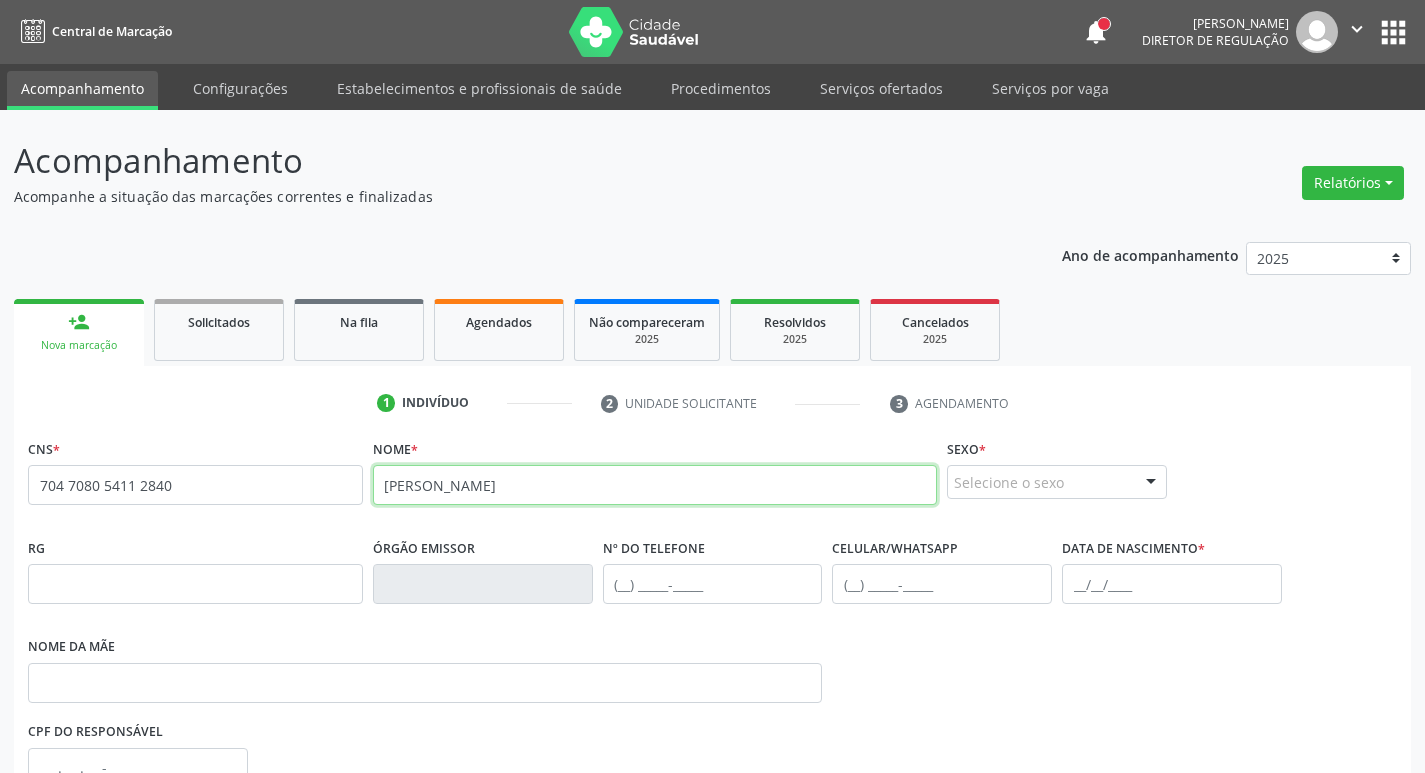 type on "RAUL FERREIRA DA SILVA" 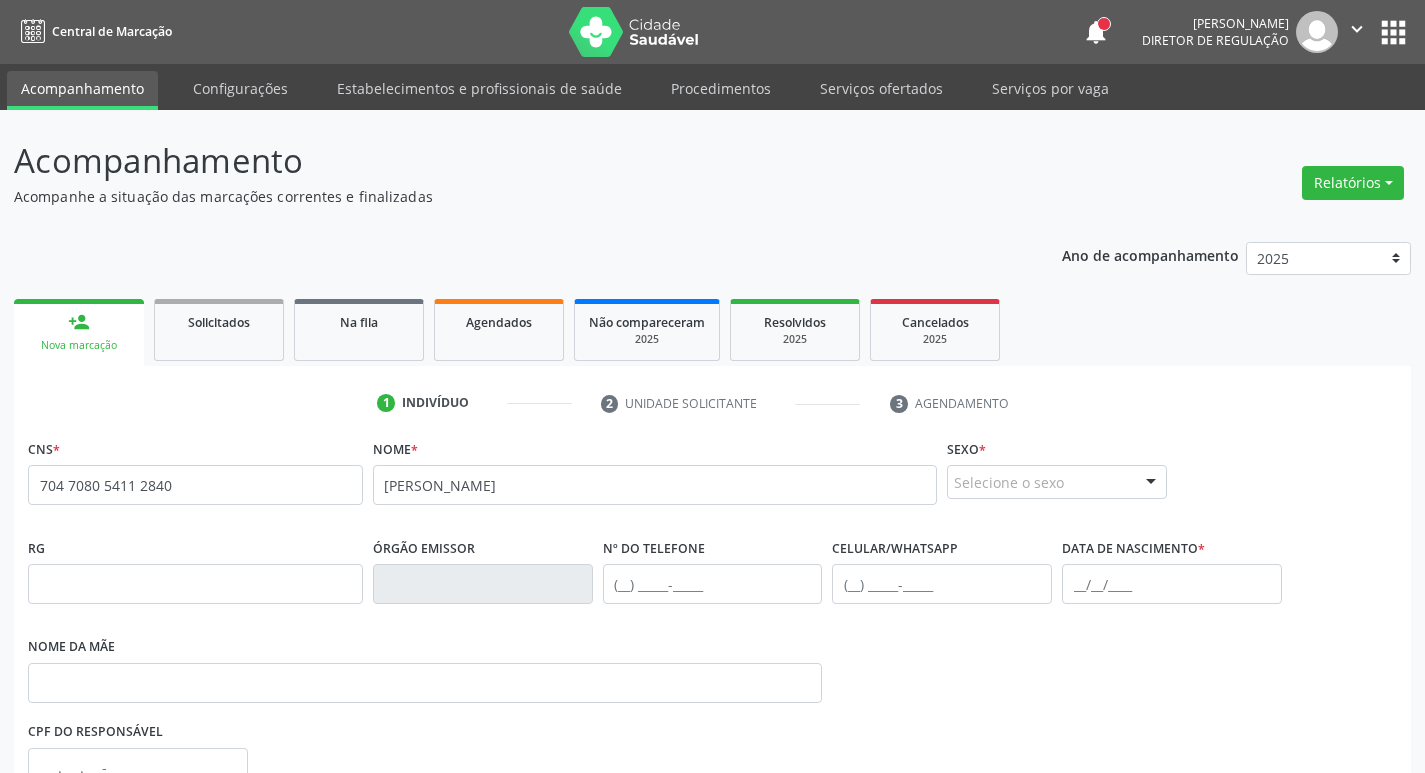 click on "Selecione o sexo" at bounding box center (1057, 482) 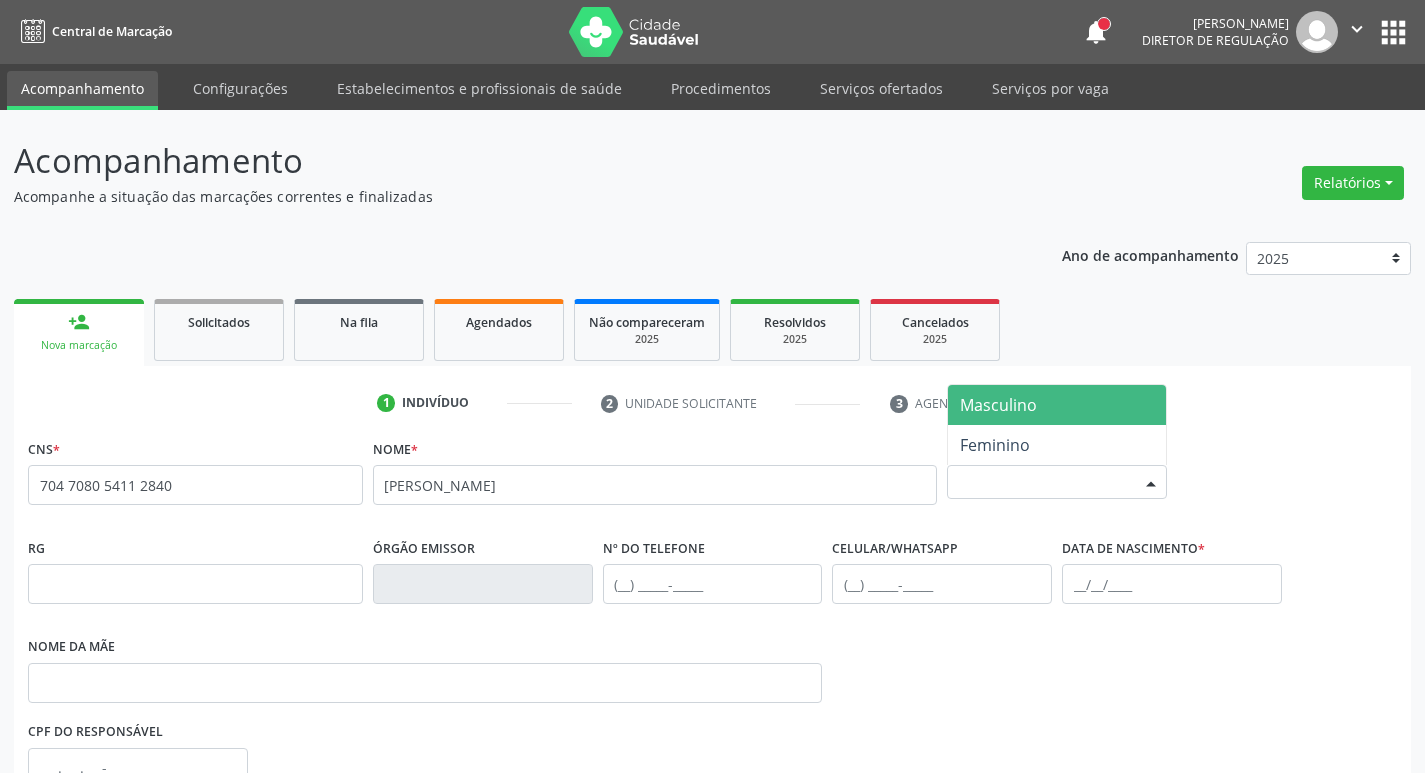 click on "Masculino" at bounding box center [998, 405] 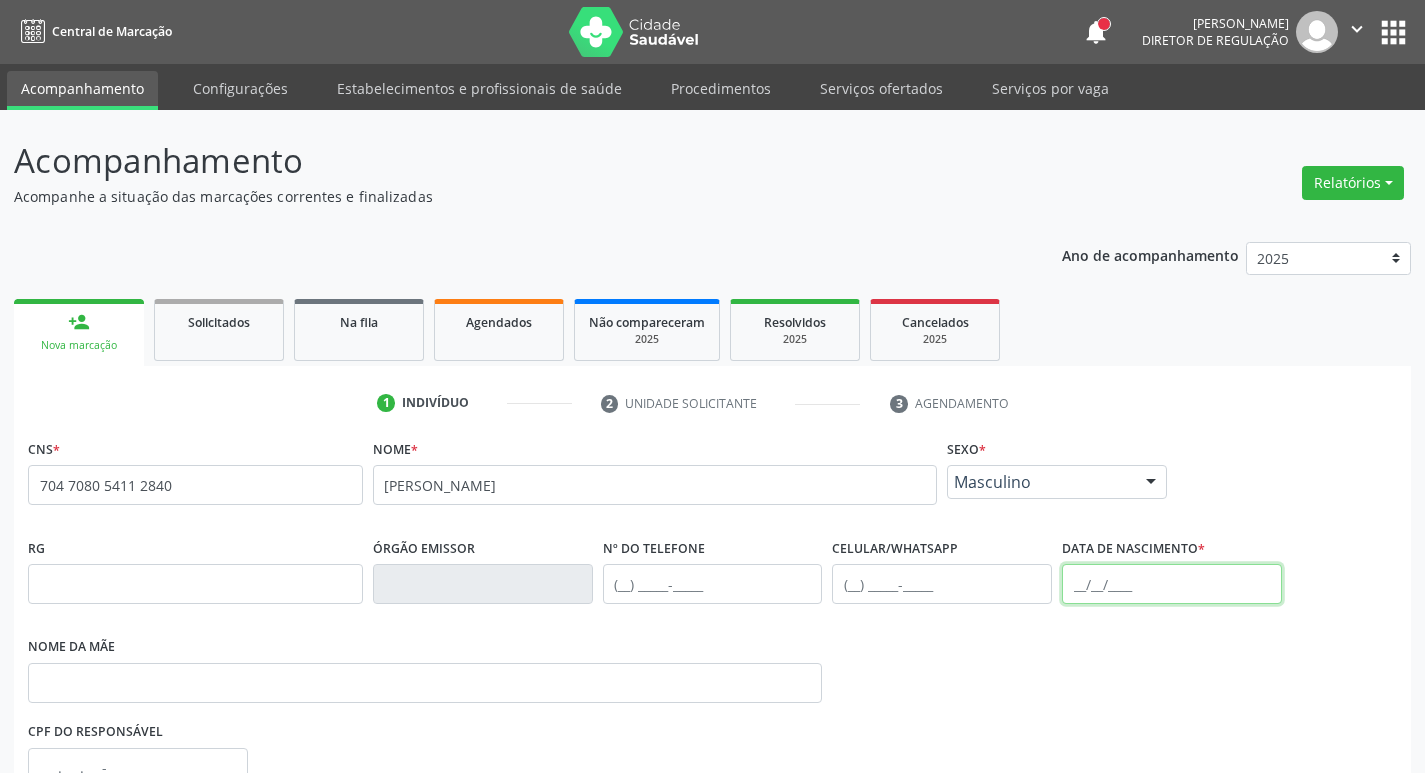 click at bounding box center (1172, 584) 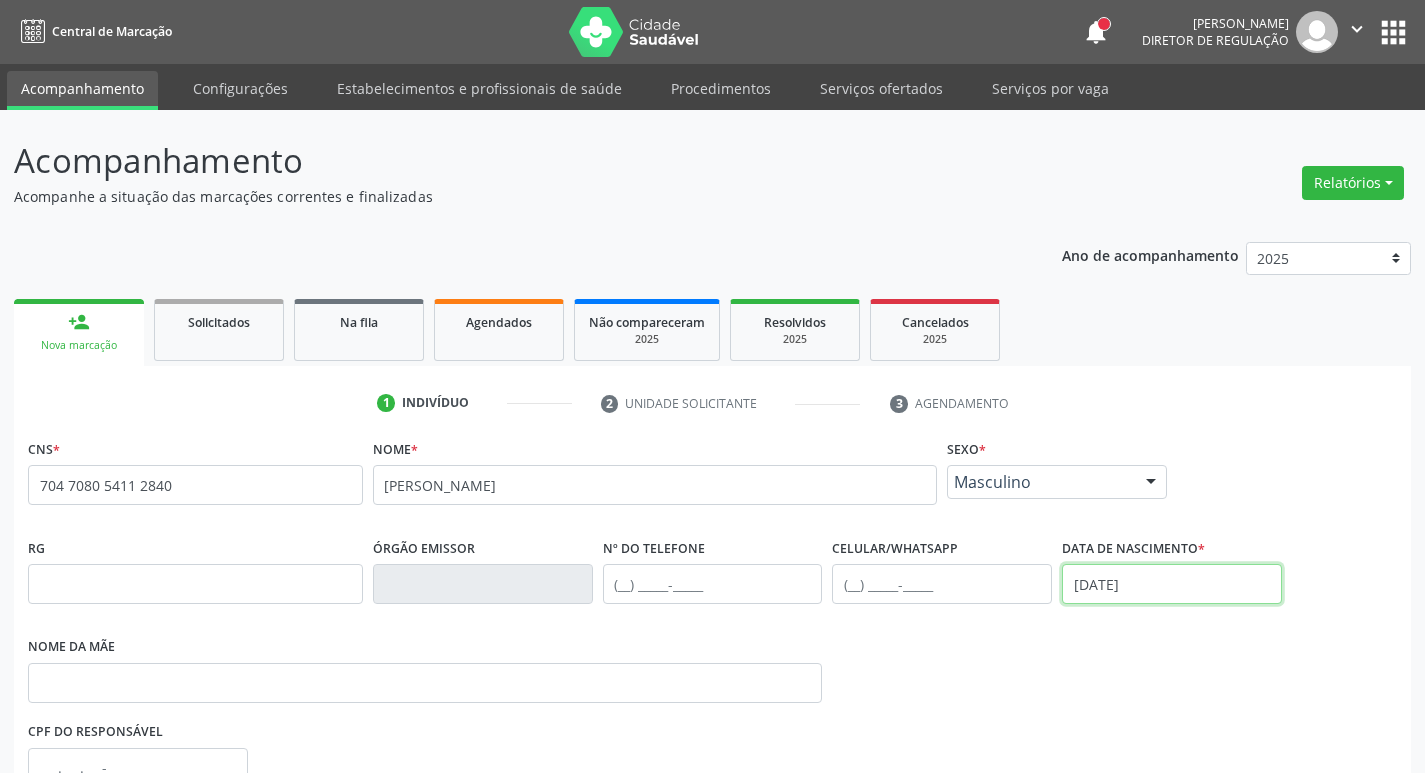 scroll, scrollTop: 297, scrollLeft: 0, axis: vertical 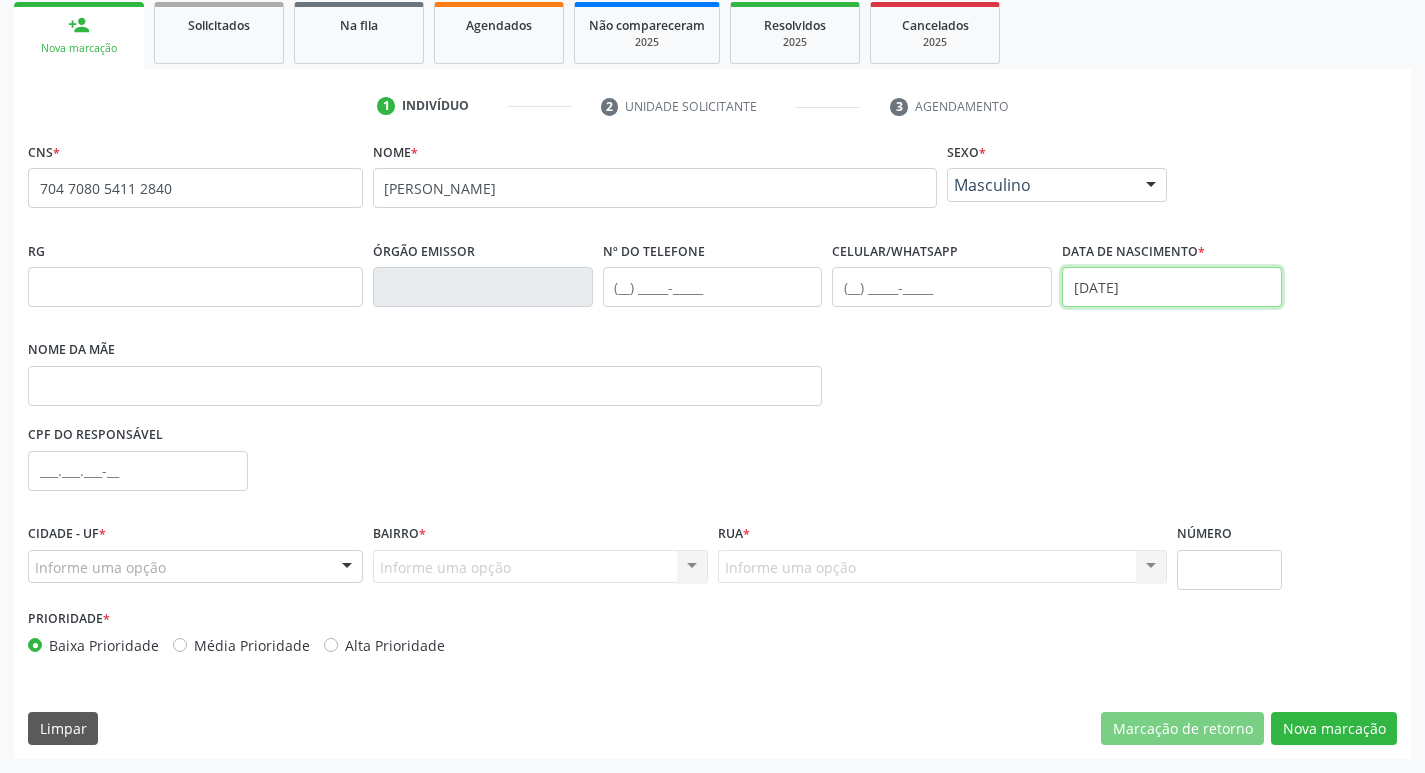 type on "05/07/1994" 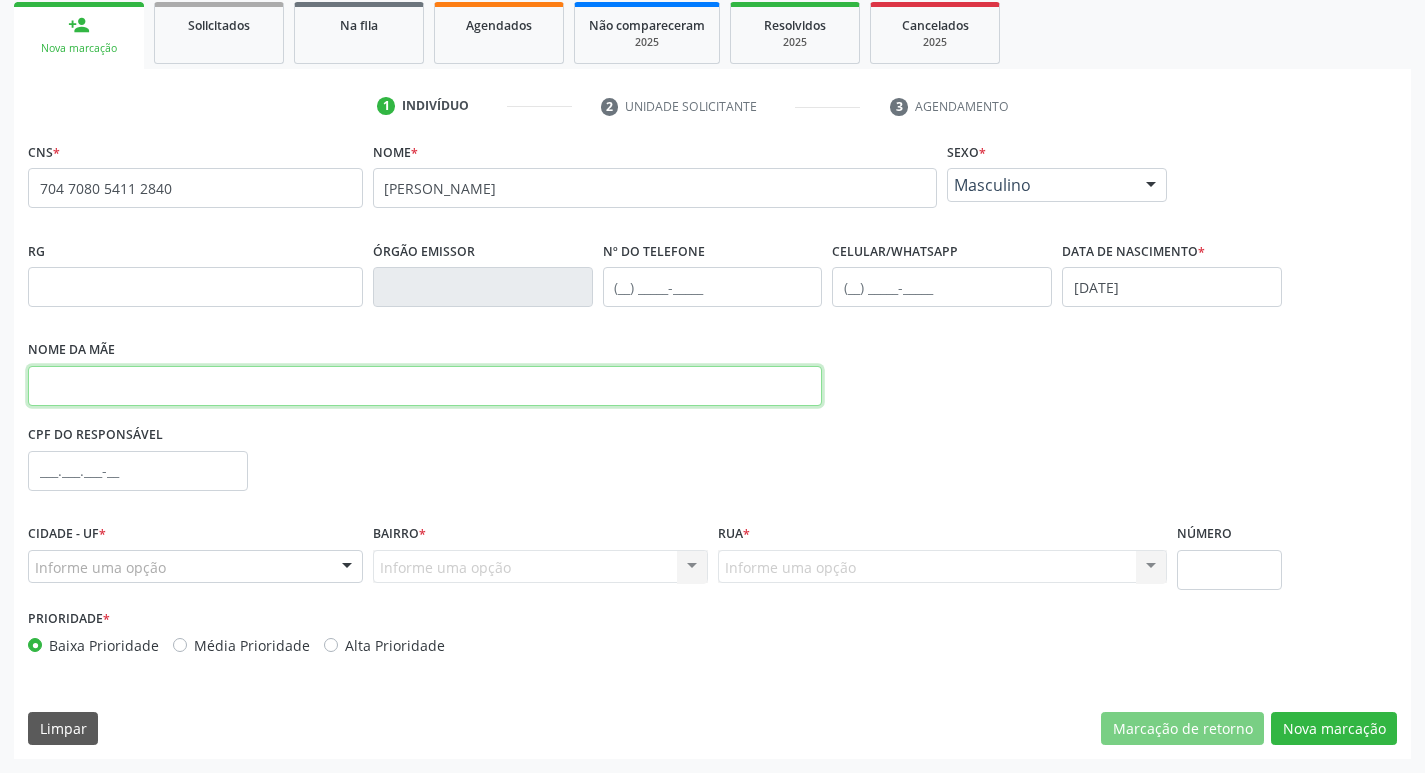 click at bounding box center (425, 386) 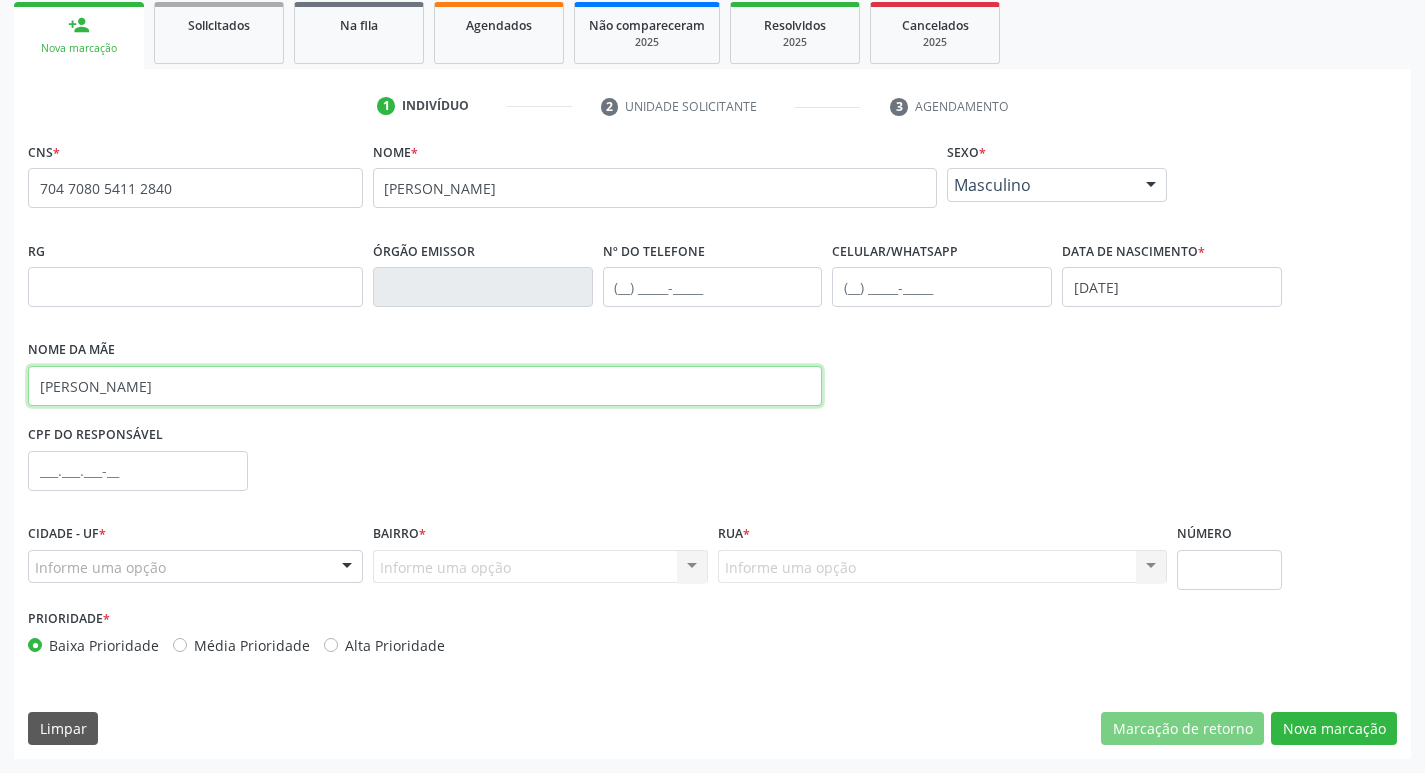 type on "ROSINEIDE FERREIRA DO NASCIMENTO" 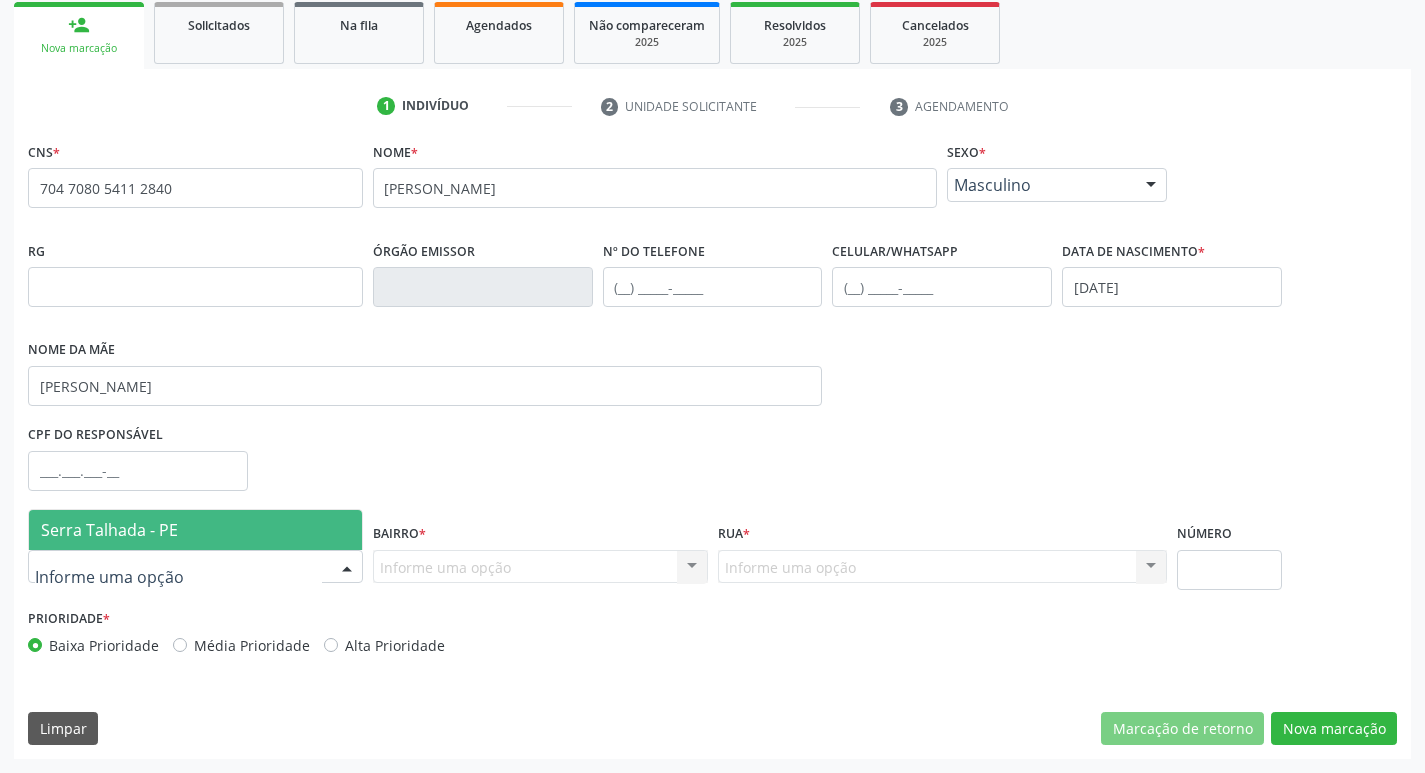 click on "Serra Talhada - PE" at bounding box center (109, 530) 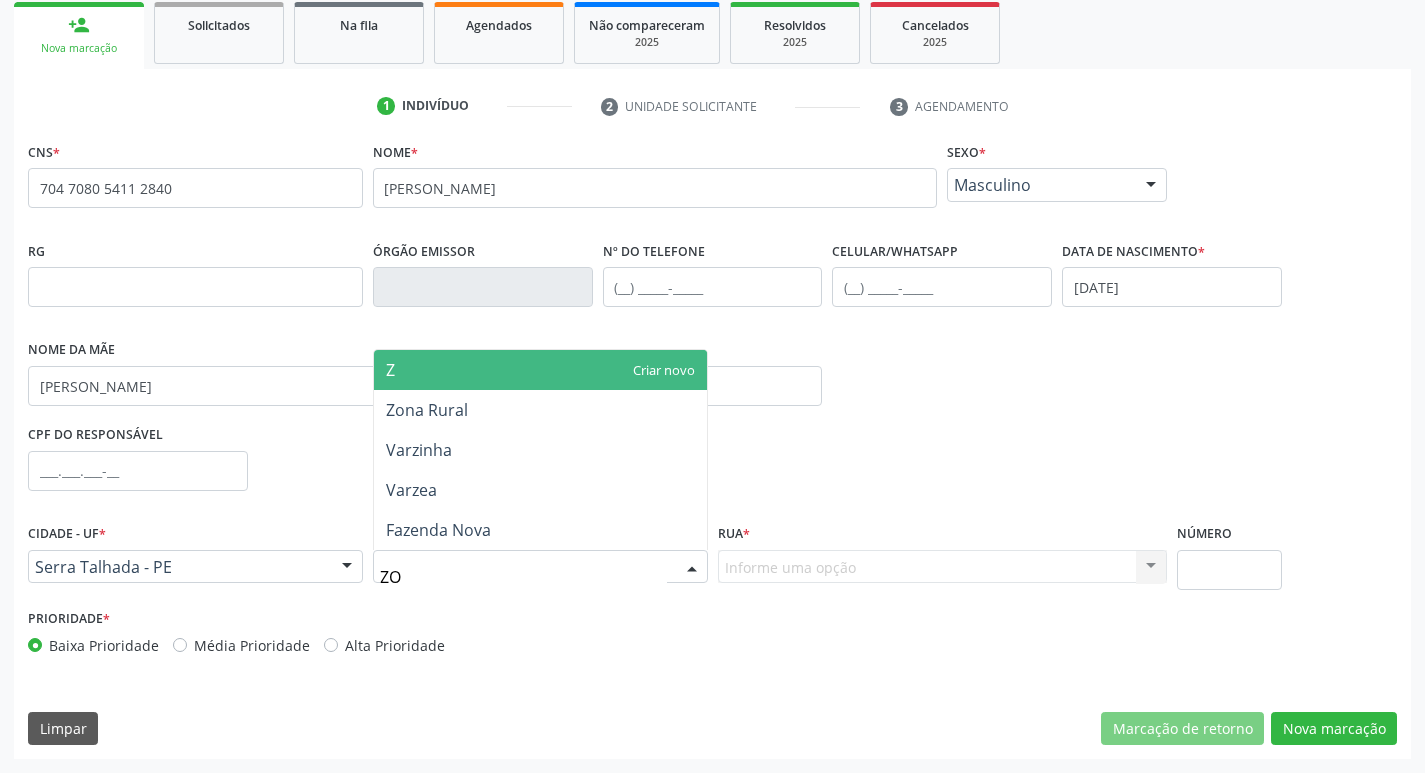 type on "ZON" 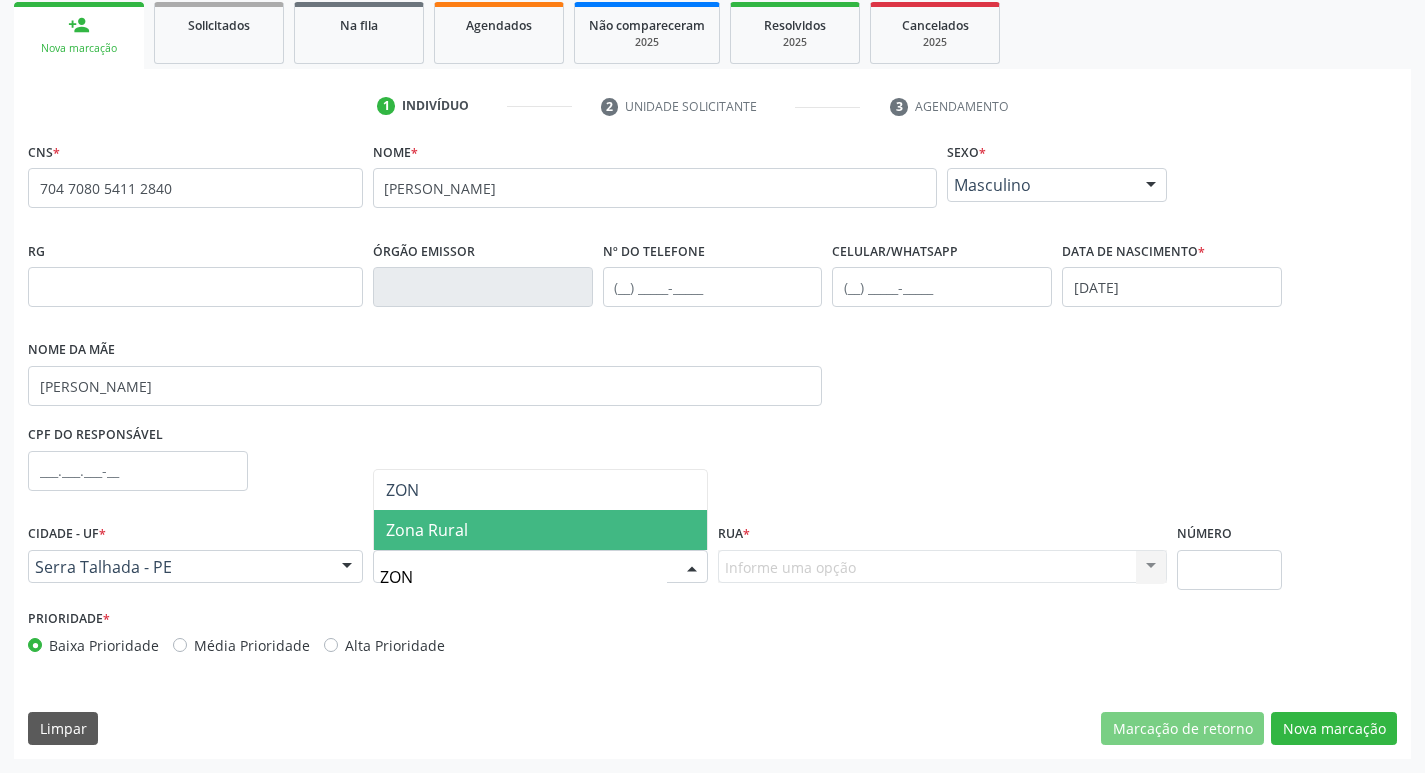 click on "Zona Rural" at bounding box center [540, 530] 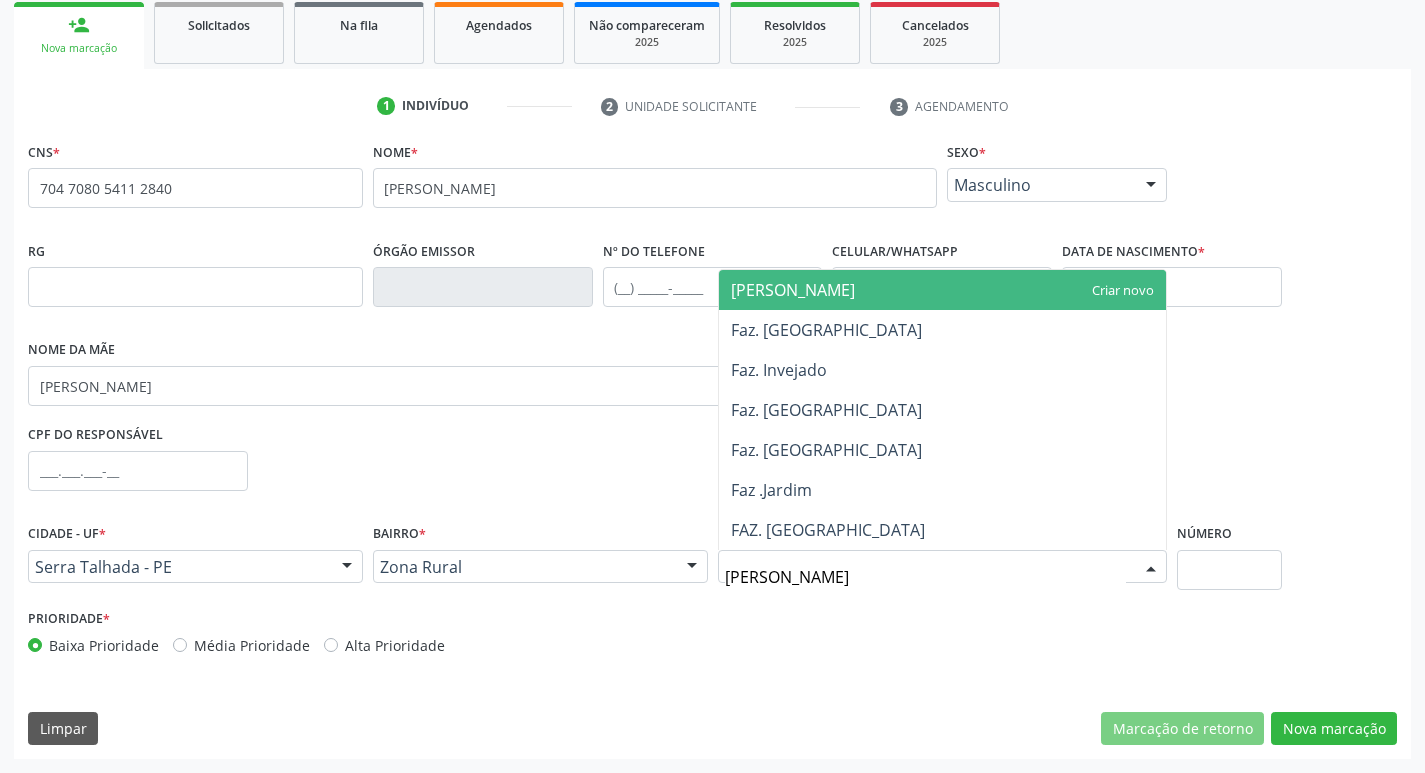 type on "JAR" 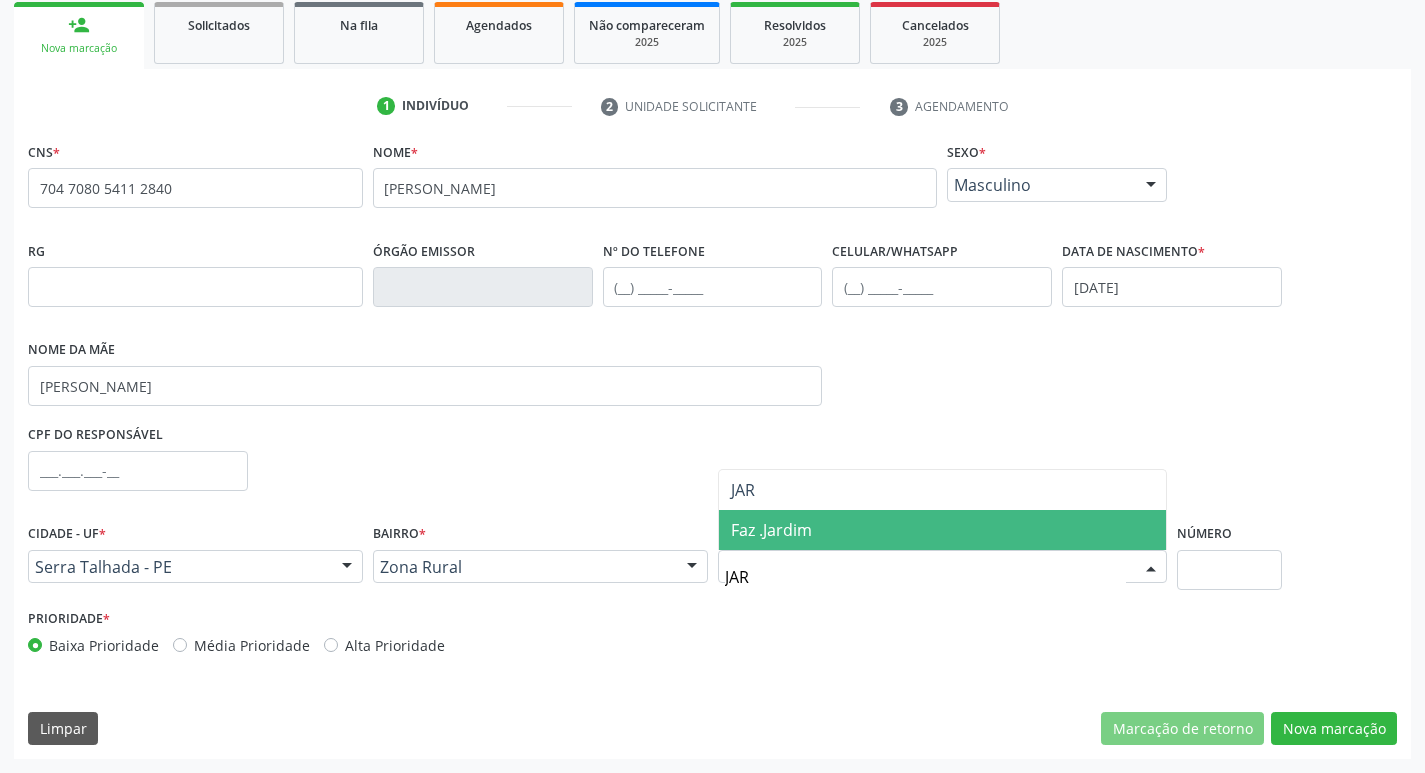 click on "Faz .Jardim" at bounding box center (771, 530) 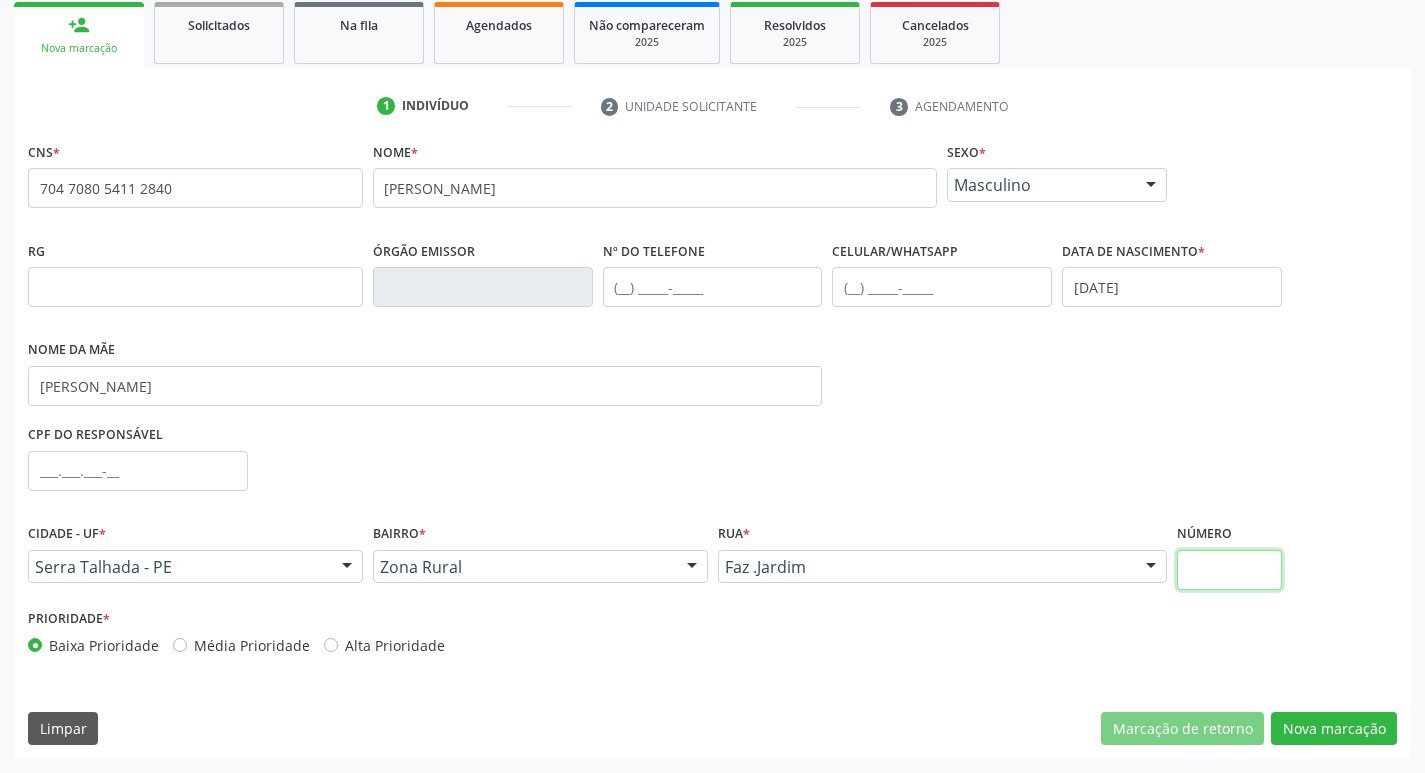 click at bounding box center [1229, 570] 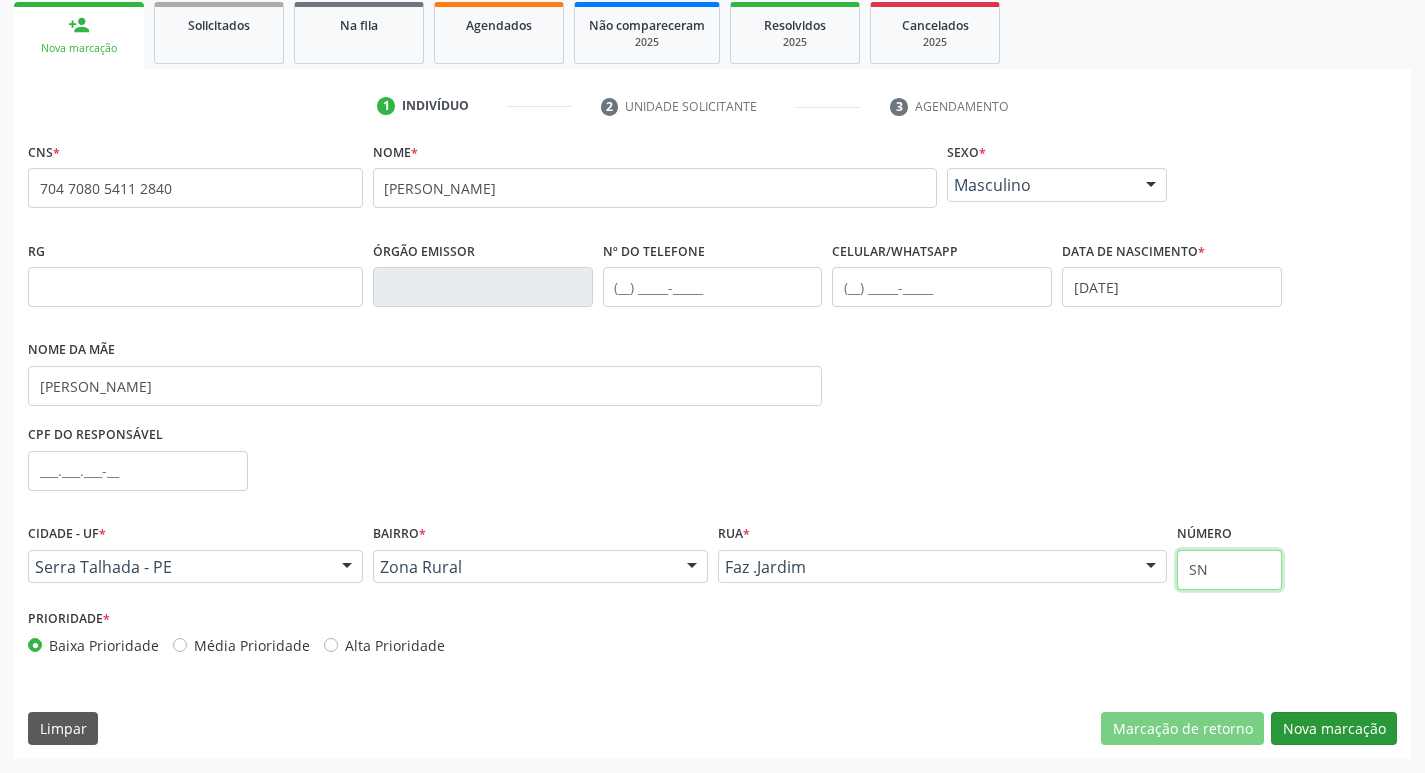 type on "SN" 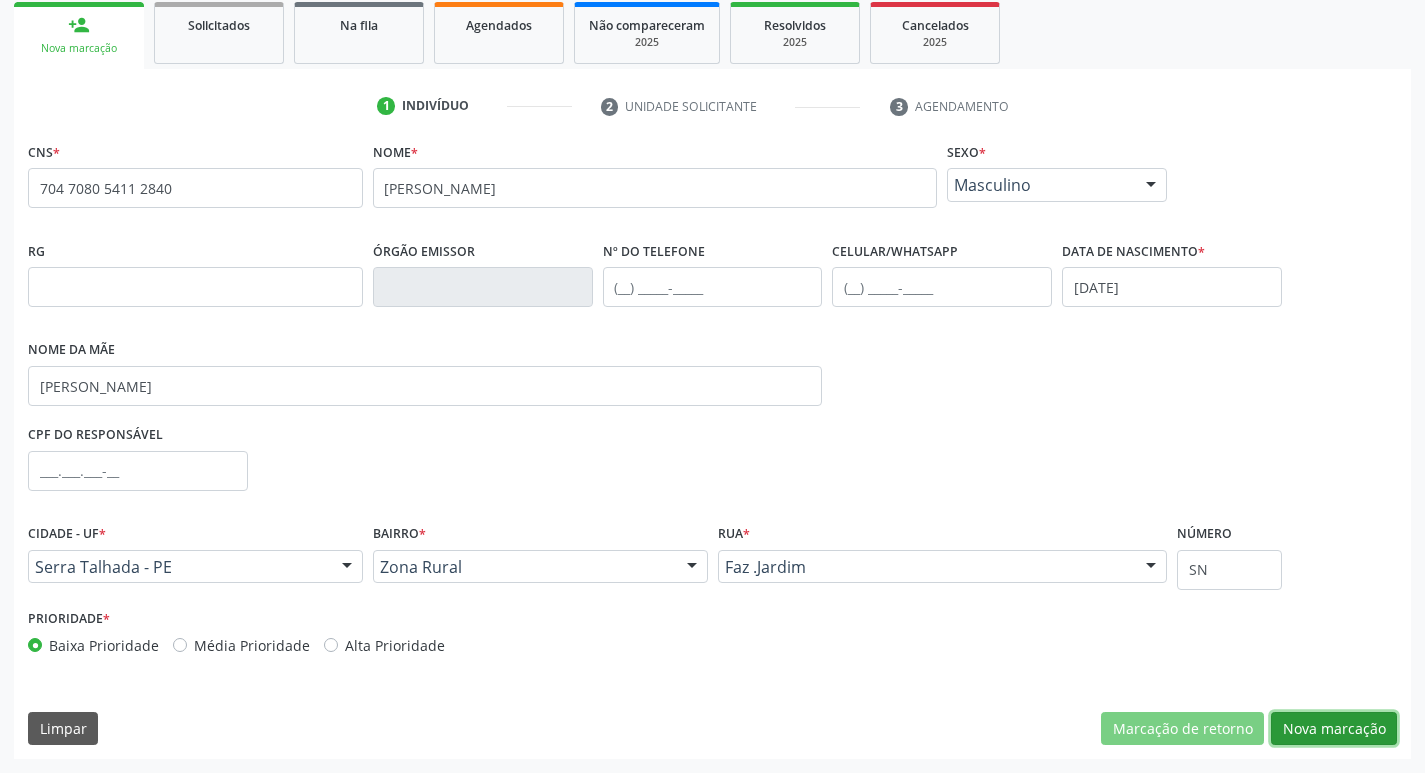 click on "Nova marcação" at bounding box center [1334, 729] 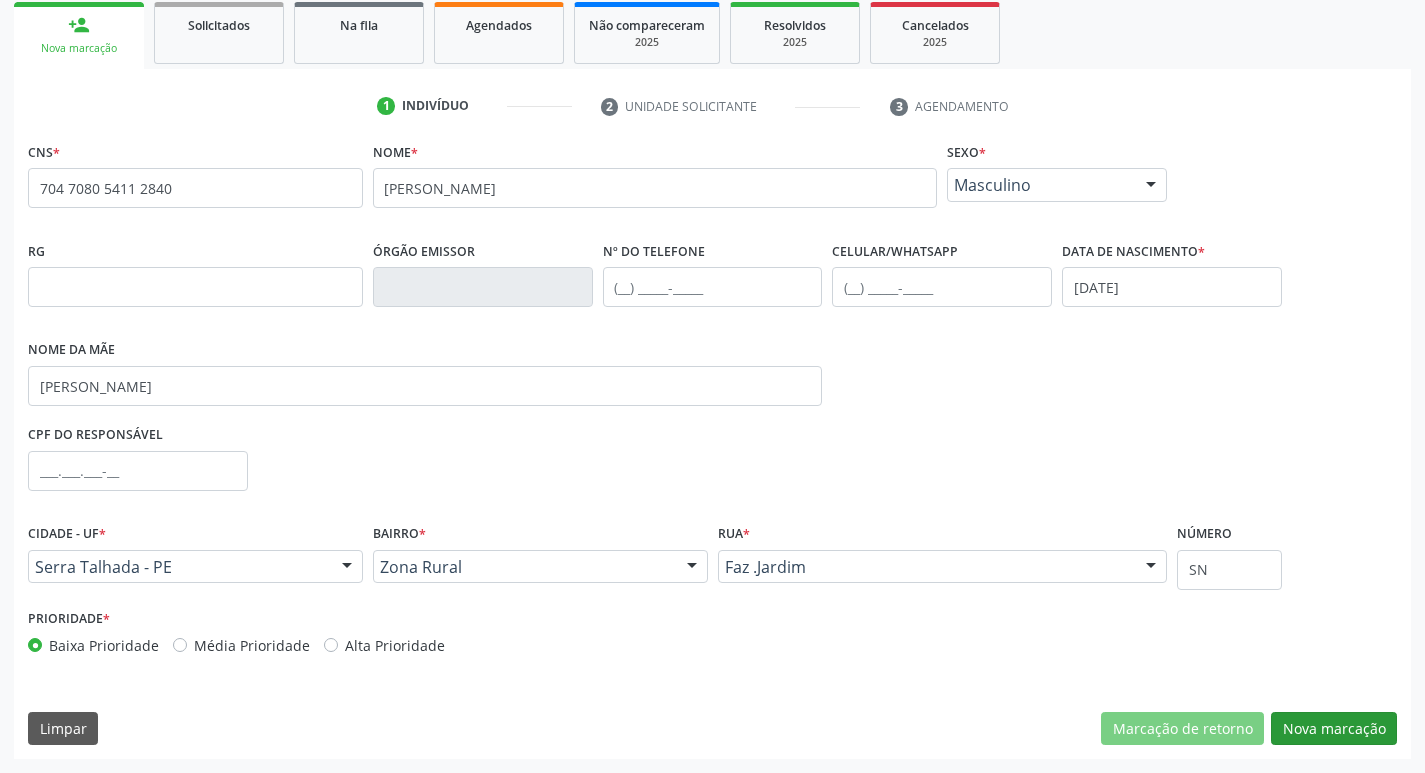 scroll, scrollTop: 133, scrollLeft: 0, axis: vertical 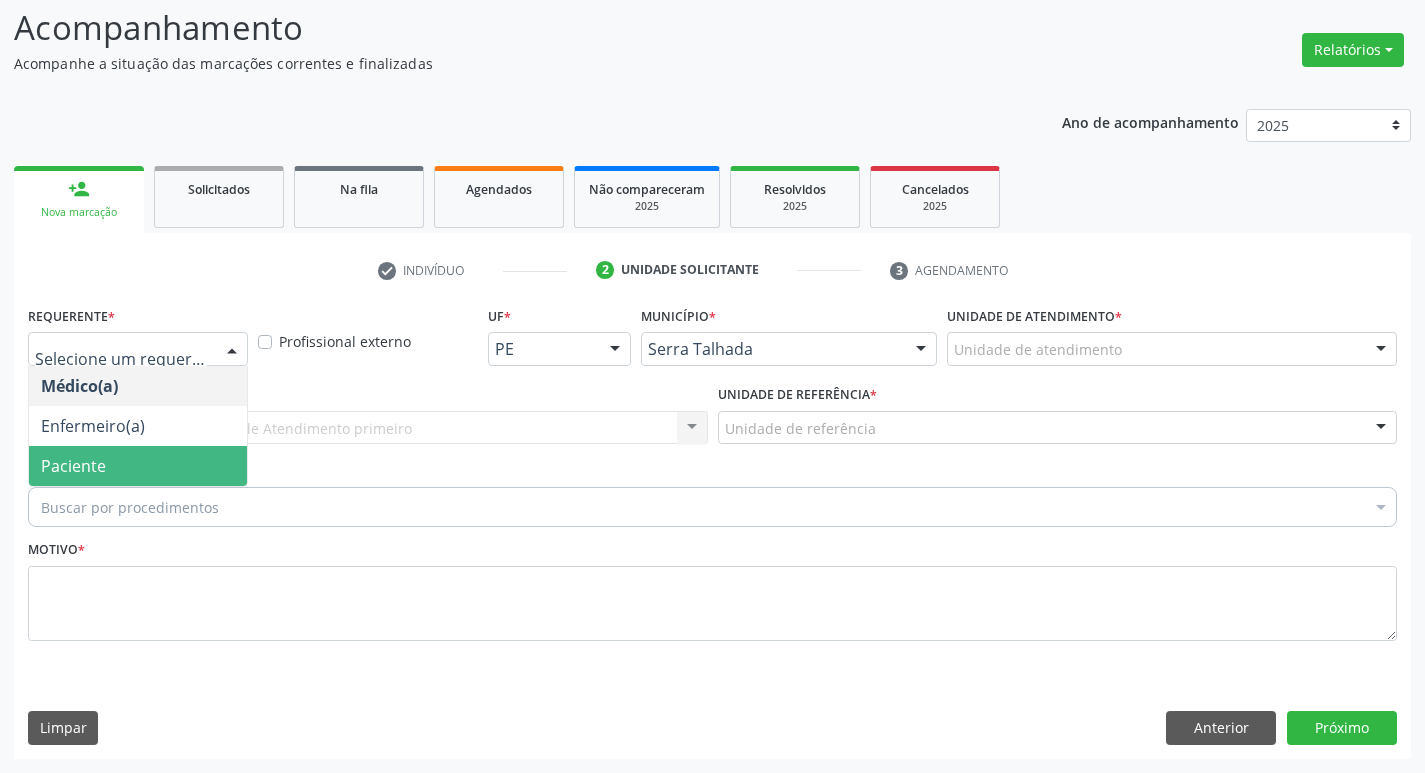 click on "Paciente" at bounding box center (138, 466) 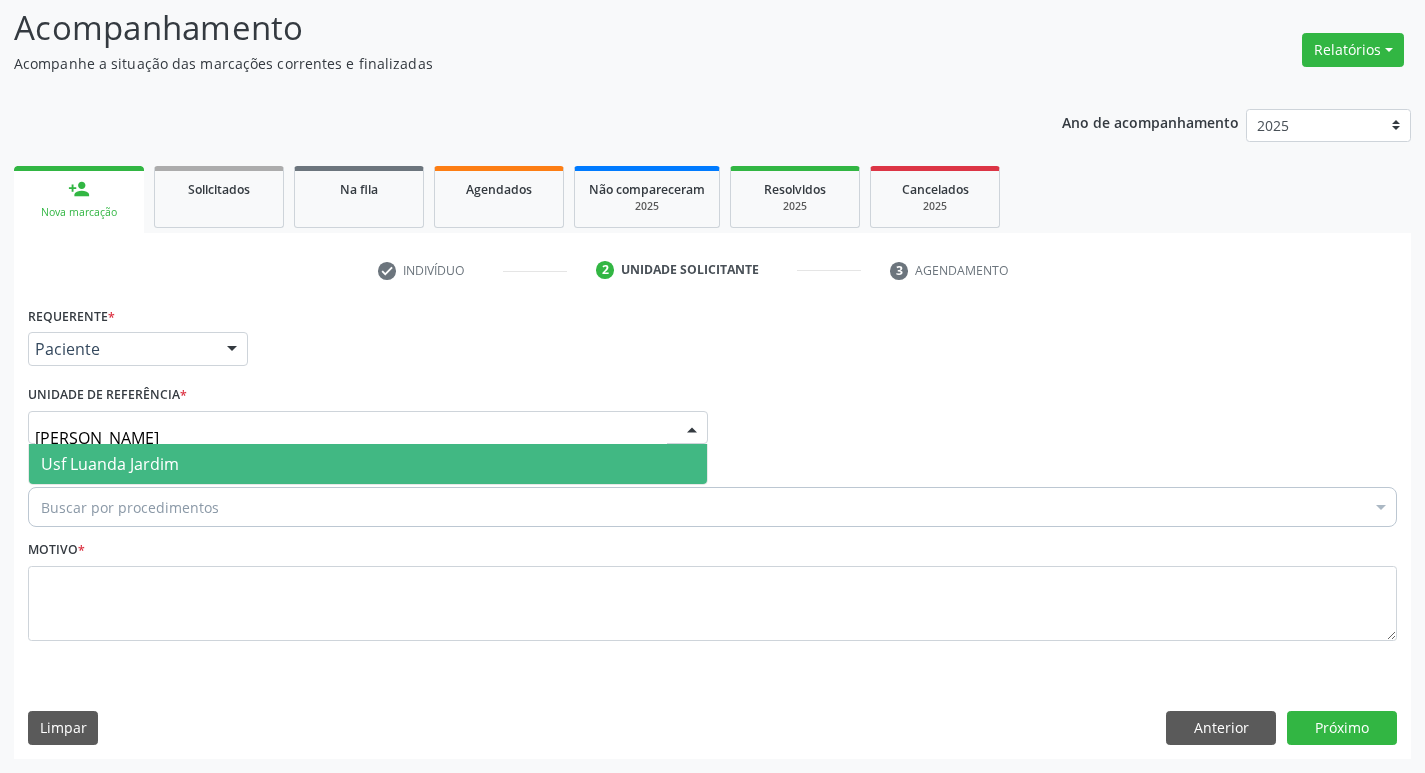 type on "JAR" 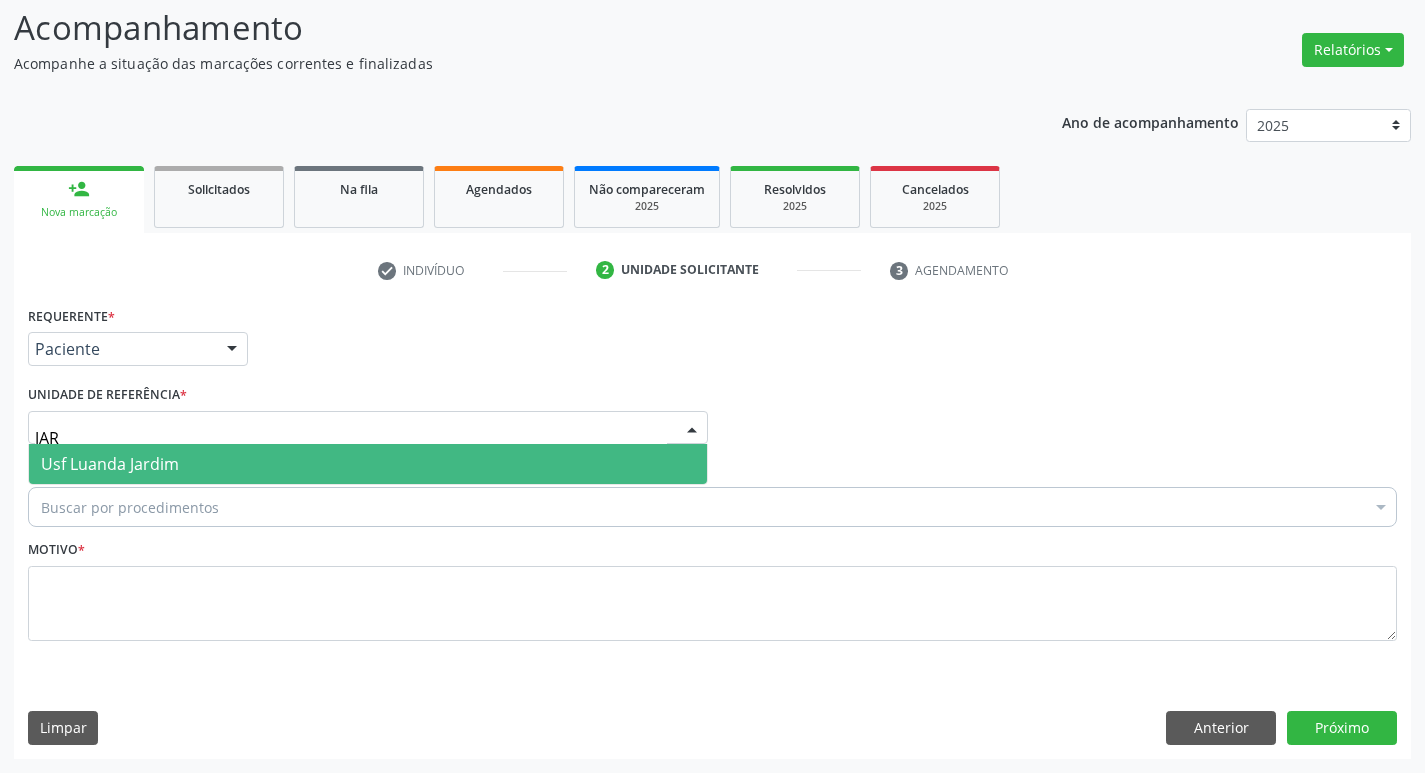 click on "Usf Luanda Jardim" at bounding box center [110, 464] 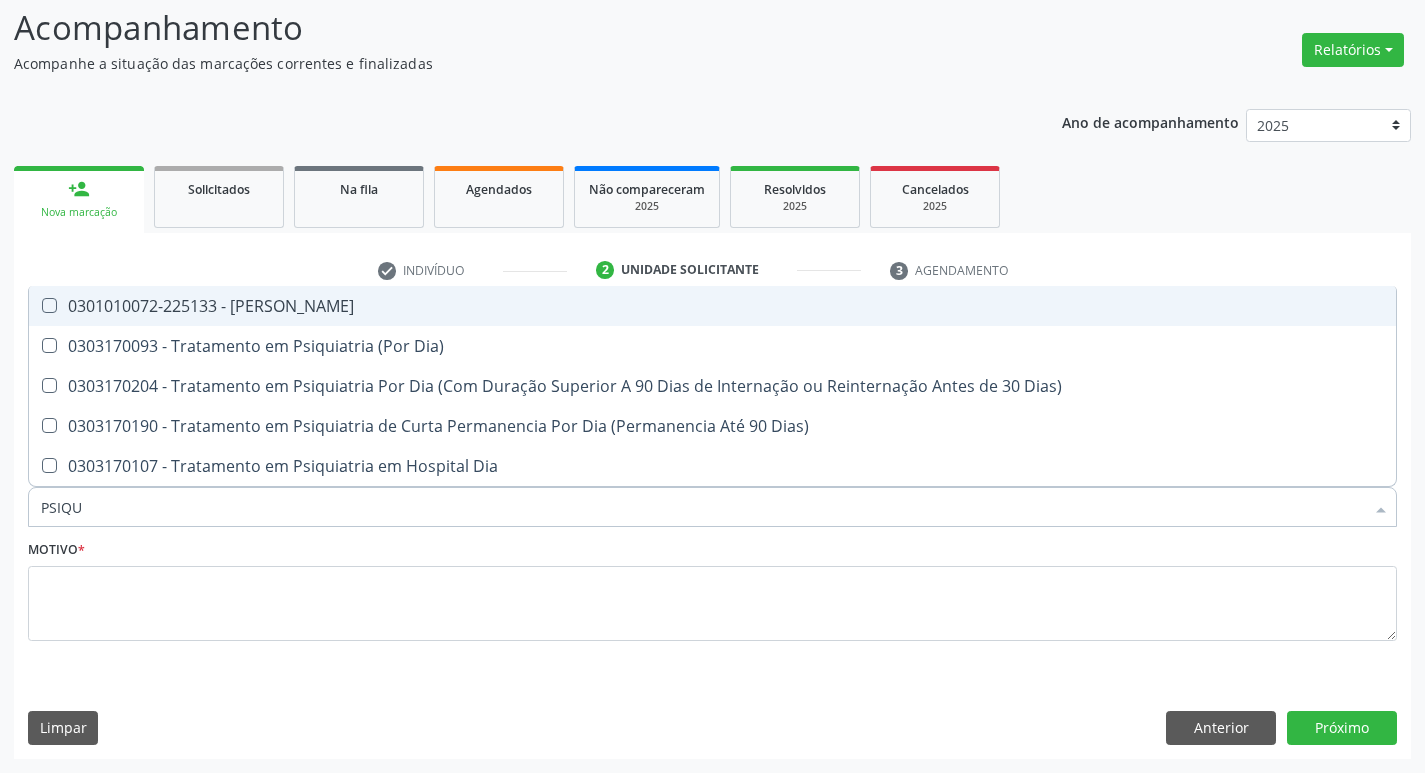 type on "PSIQUI" 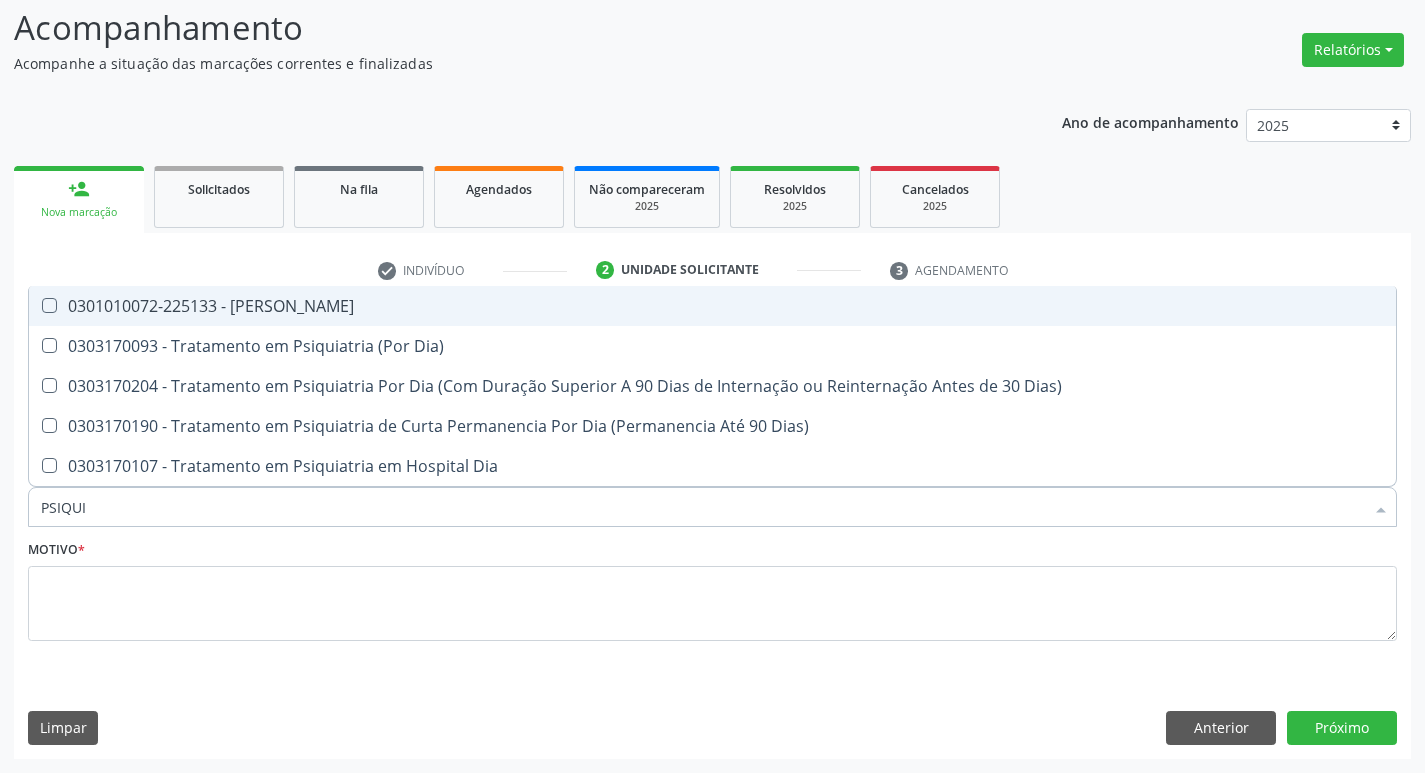 click on "0301010072-225133 - Médico Psiquiatra" at bounding box center [712, 306] 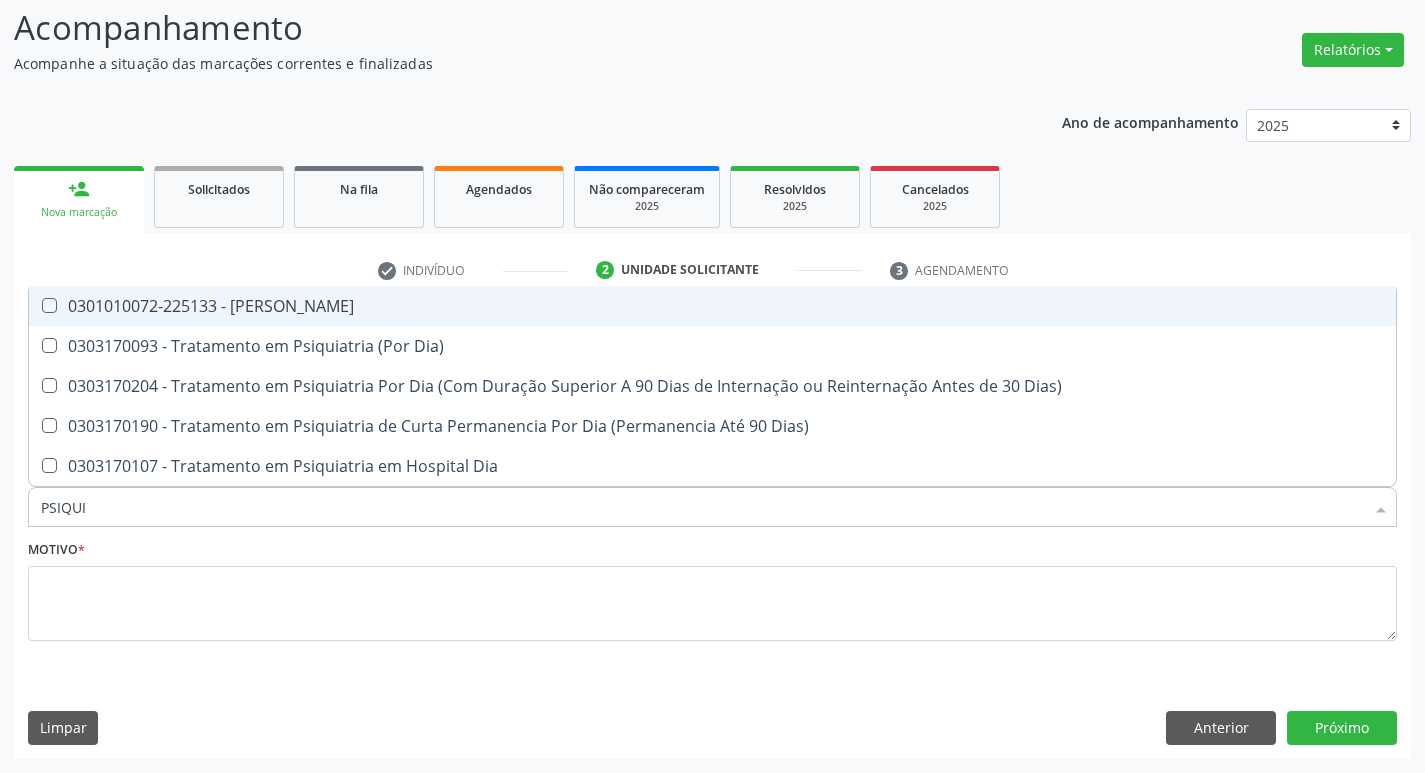 checkbox on "true" 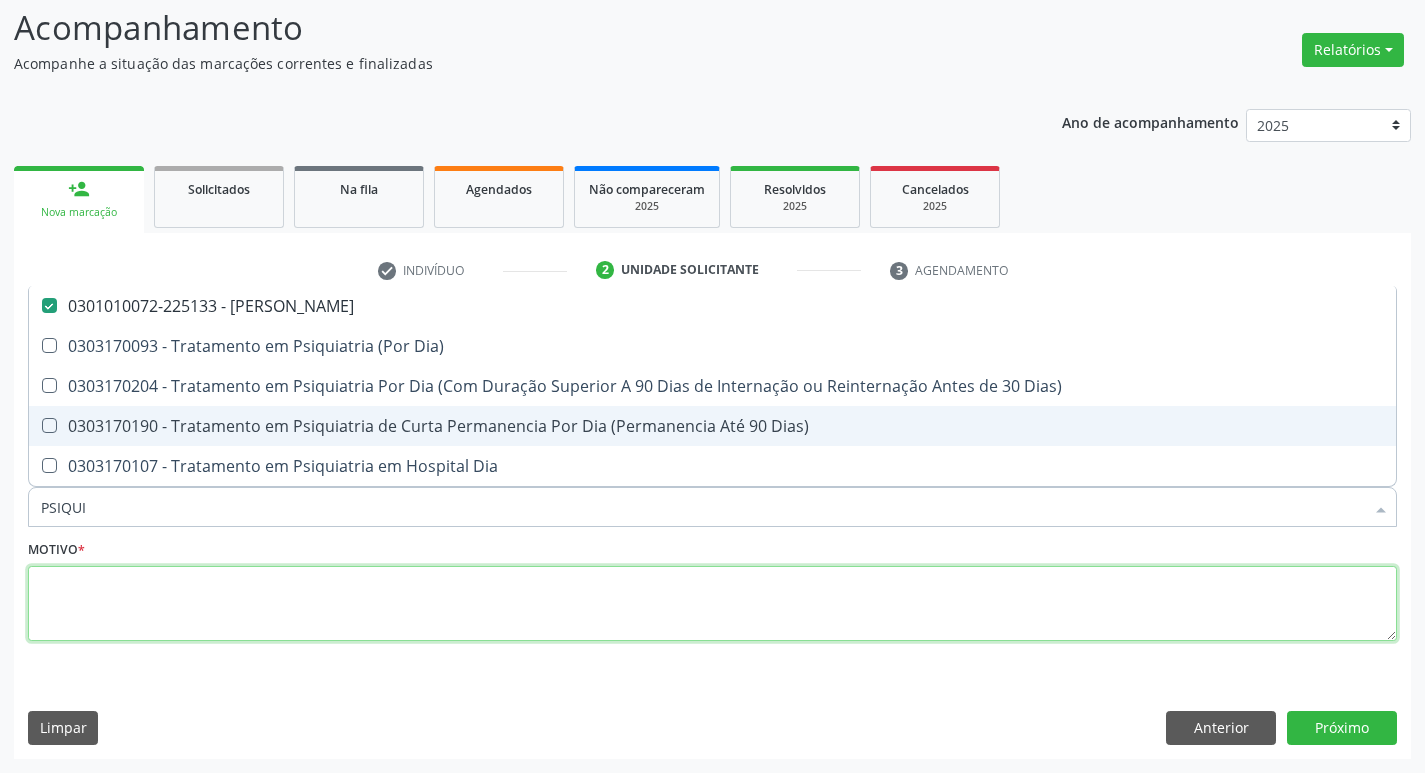 click at bounding box center (712, 604) 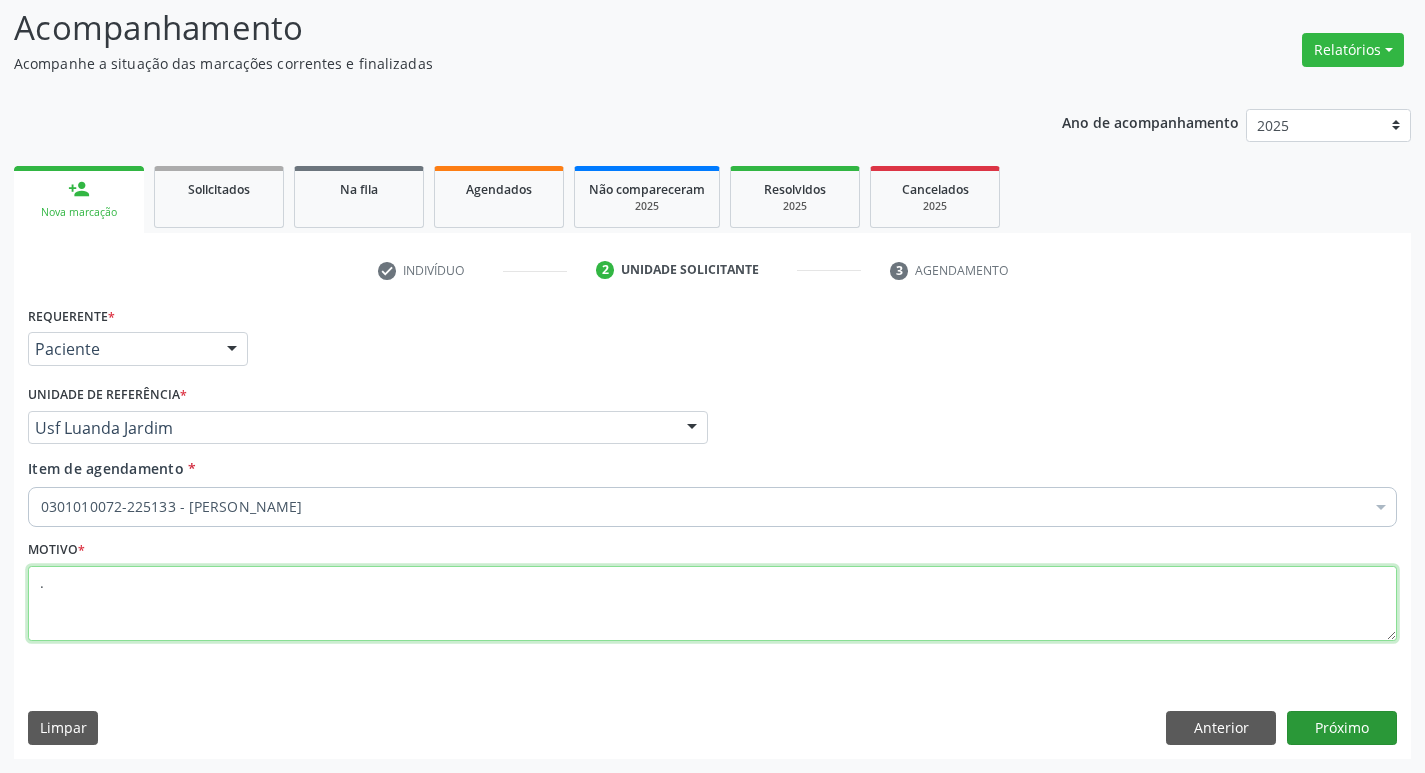 type on "." 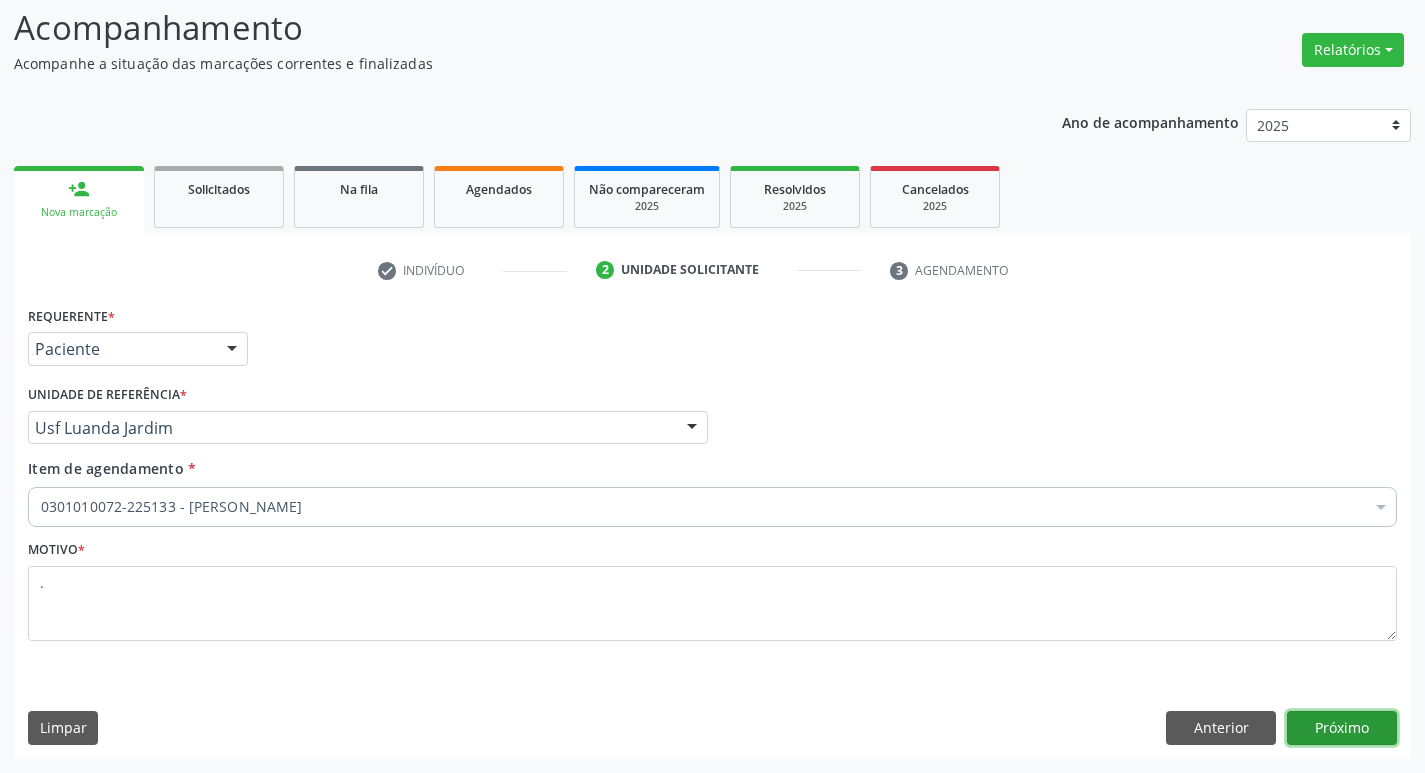 click on "Próximo" at bounding box center [1342, 728] 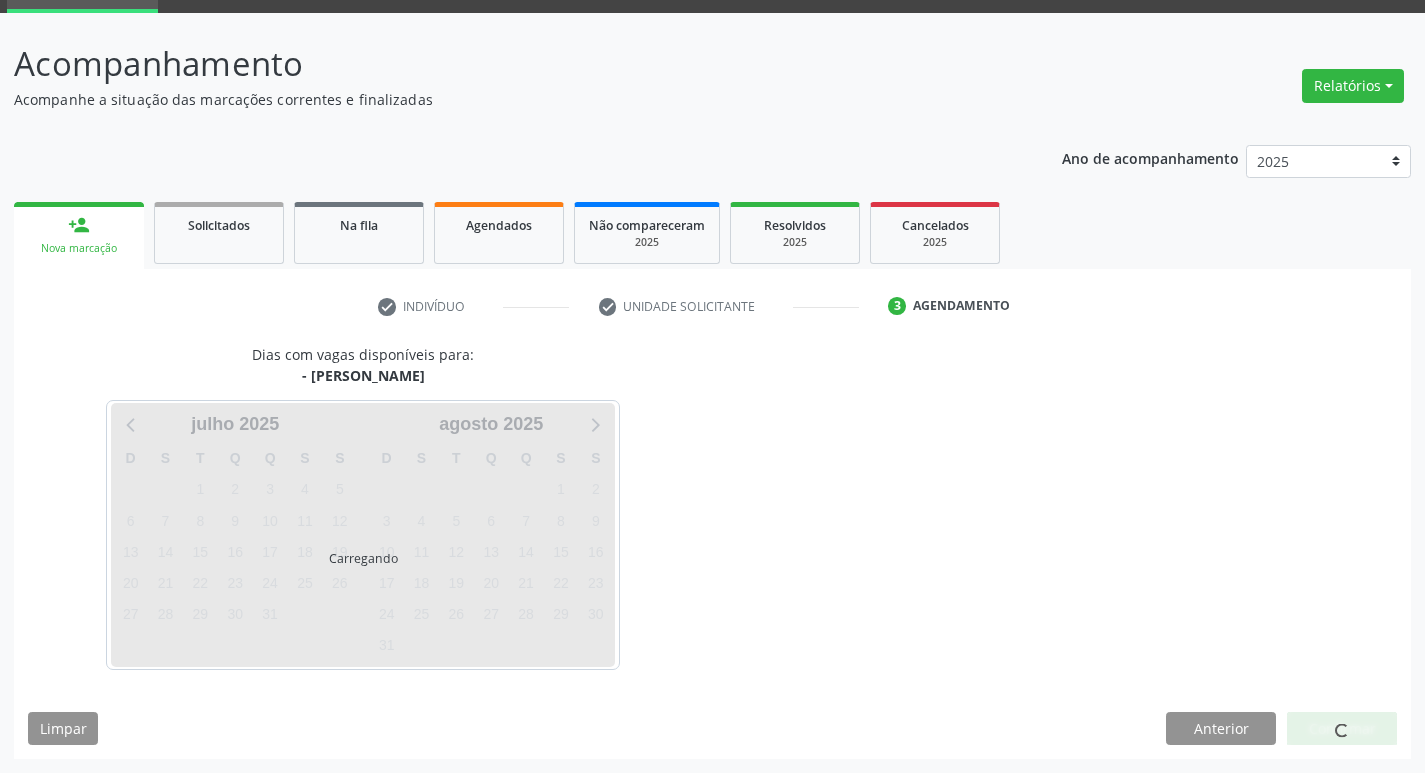 scroll, scrollTop: 97, scrollLeft: 0, axis: vertical 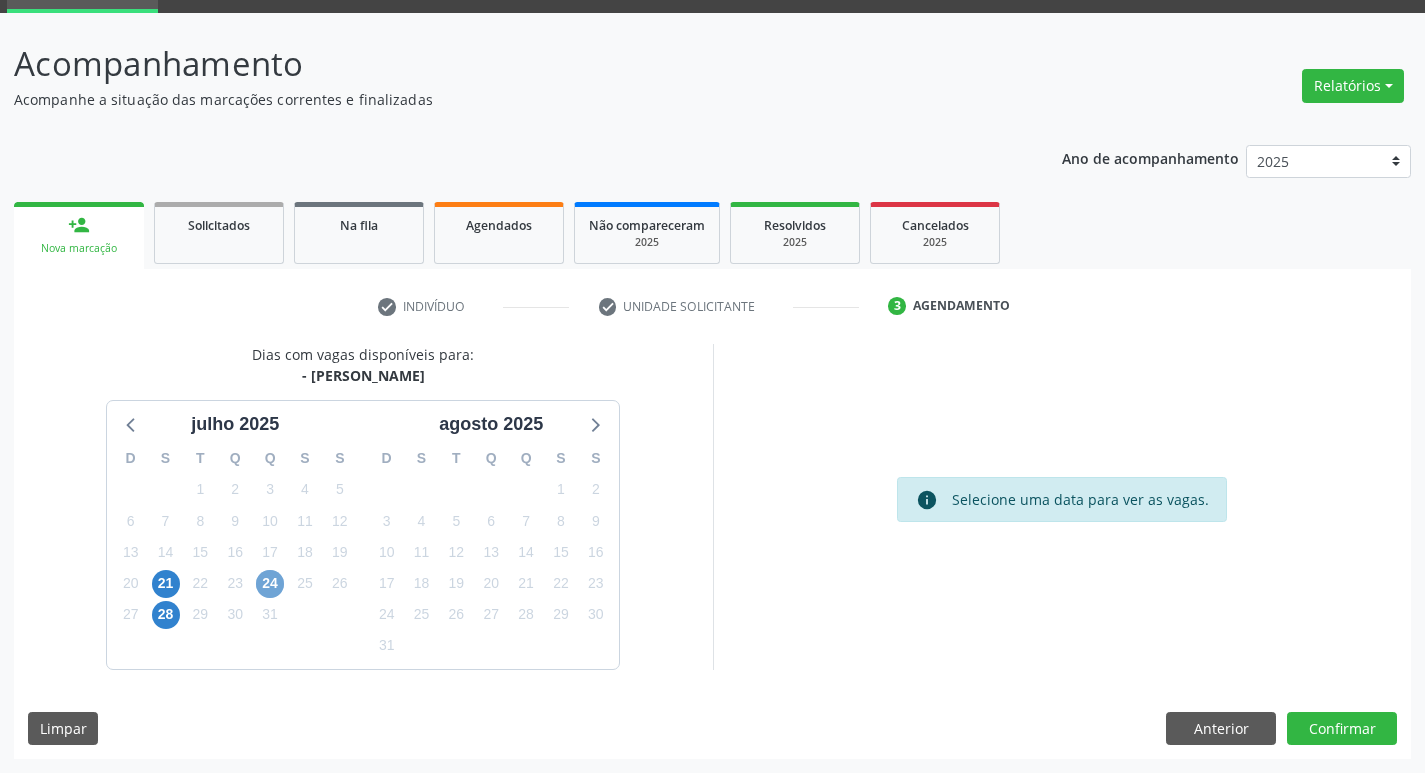 click on "24" at bounding box center [270, 584] 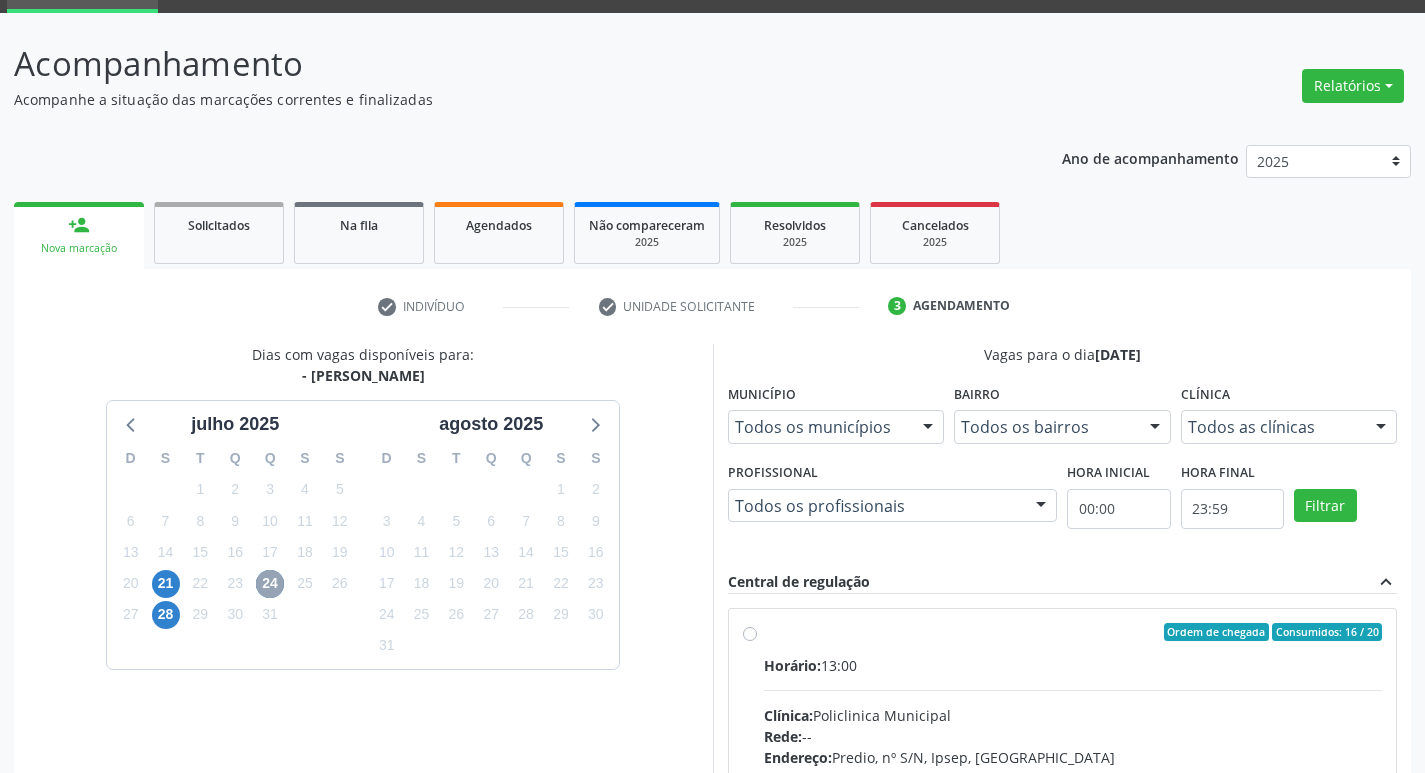 scroll, scrollTop: 297, scrollLeft: 0, axis: vertical 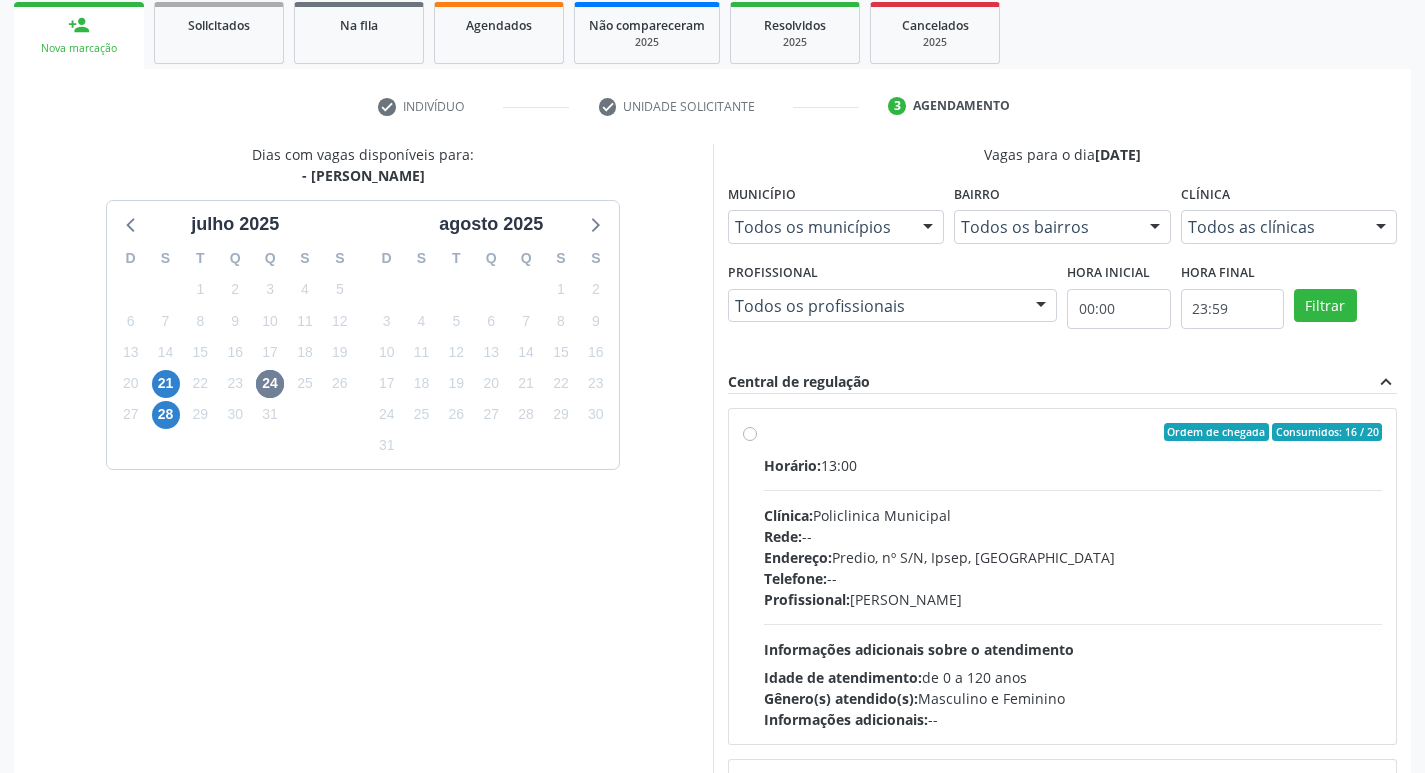 click on "Ordem de chegada
Consumidos: 16 / 20
Horário:   13:00
Clínica:  Policlinica Municipal
Rede:
--
Endereço:   Predio, nº S/N, Ipsep, Serra Talhada - PE
Telefone:   --
Profissional:
Maria Augusta Soares Sobreira Machado
Informações adicionais sobre o atendimento
Idade de atendimento:
de 0 a 120 anos
Gênero(s) atendido(s):
Masculino e Feminino
Informações adicionais:
--" at bounding box center (1063, 576) 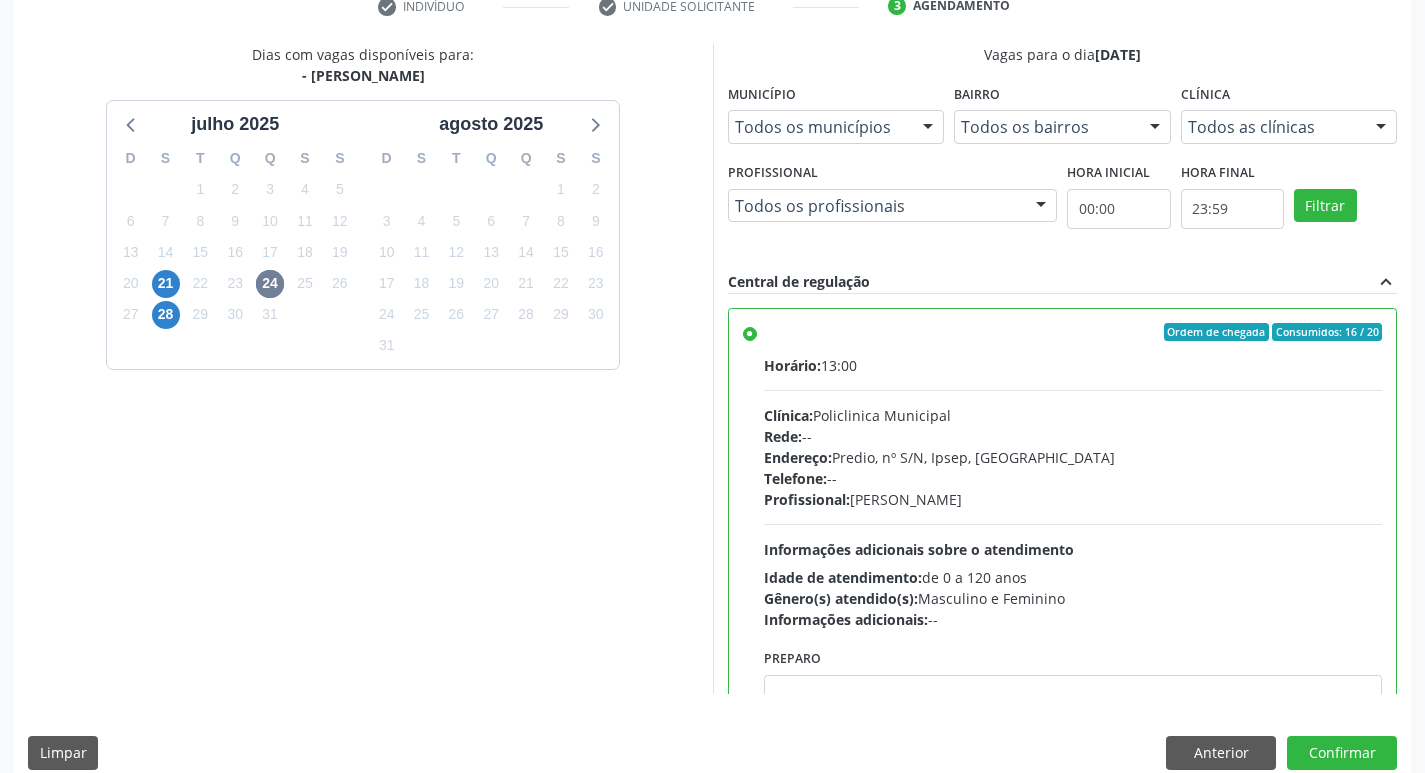 scroll, scrollTop: 422, scrollLeft: 0, axis: vertical 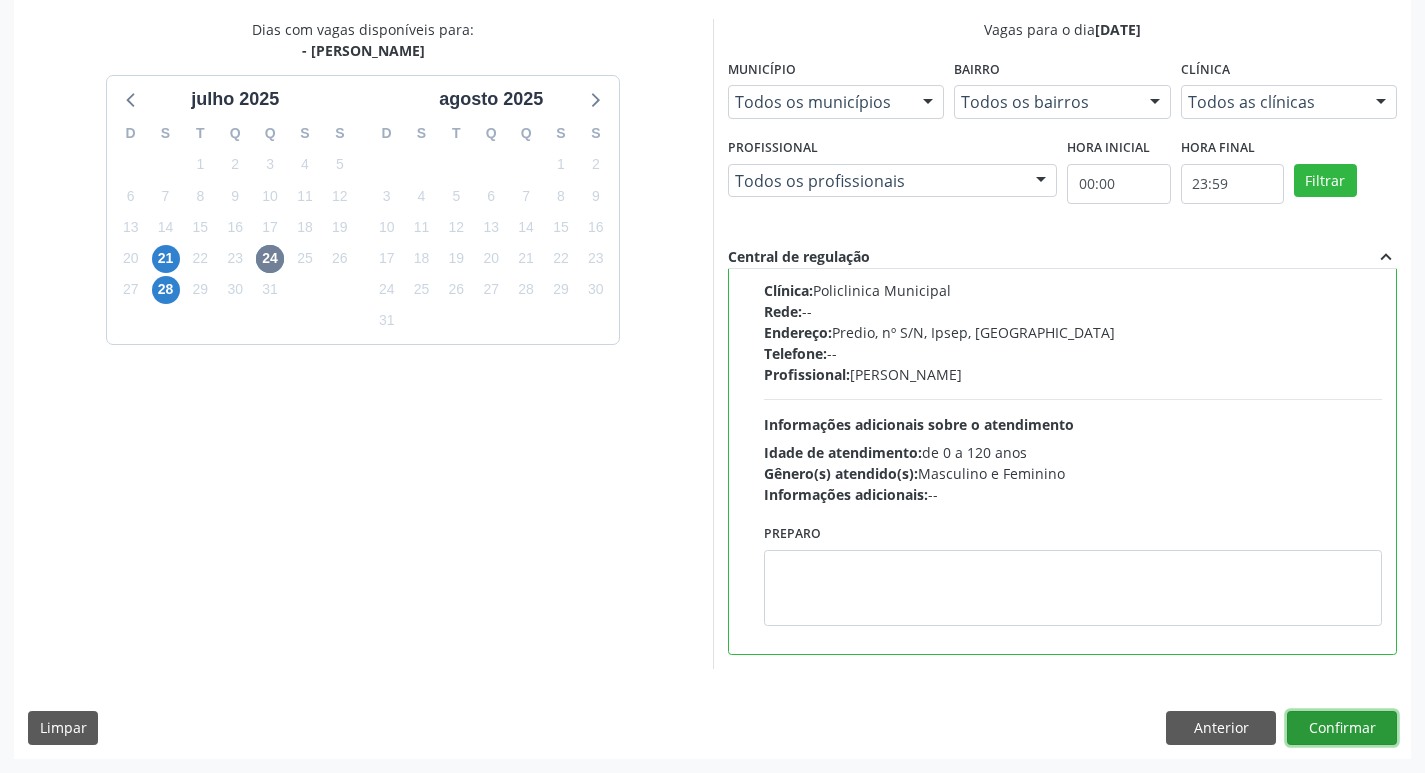 click on "Confirmar" at bounding box center [1342, 728] 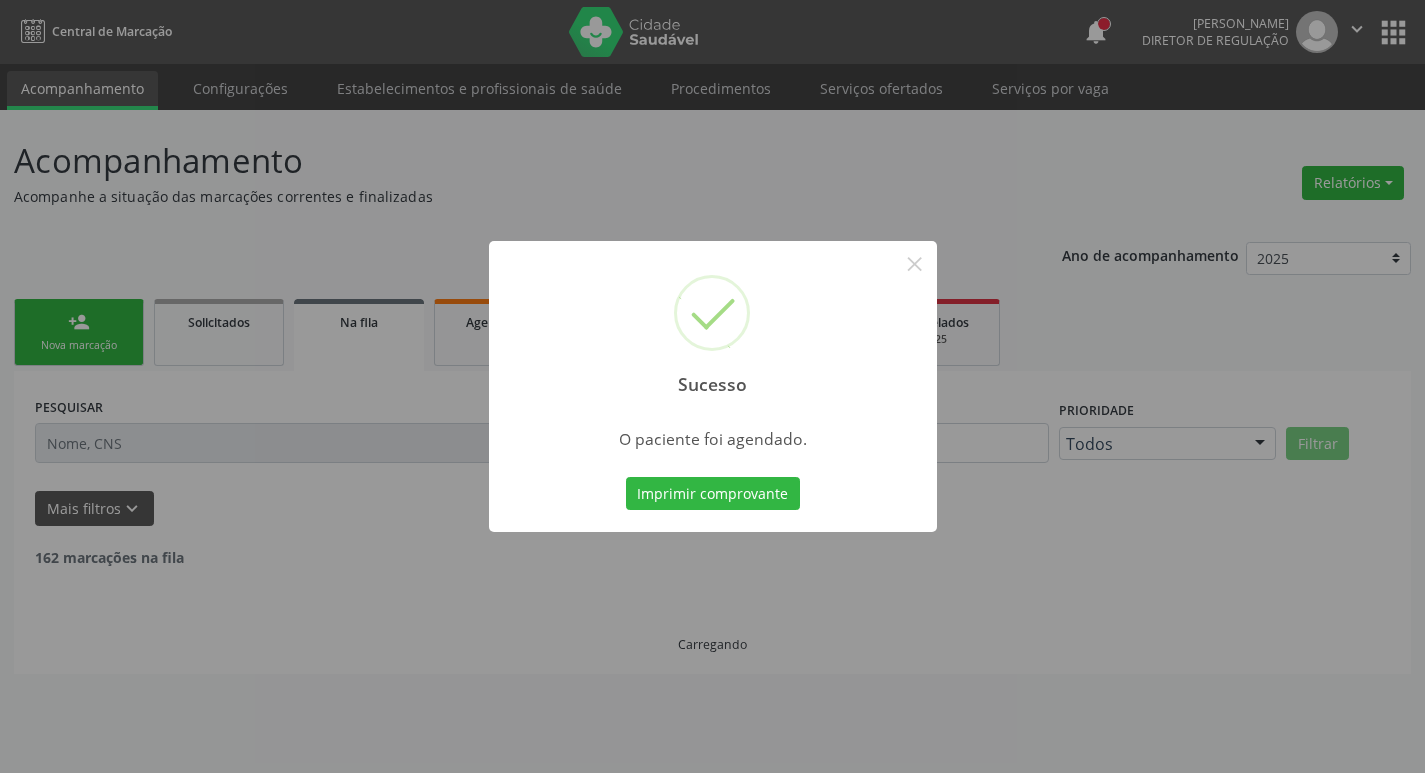 scroll, scrollTop: 0, scrollLeft: 0, axis: both 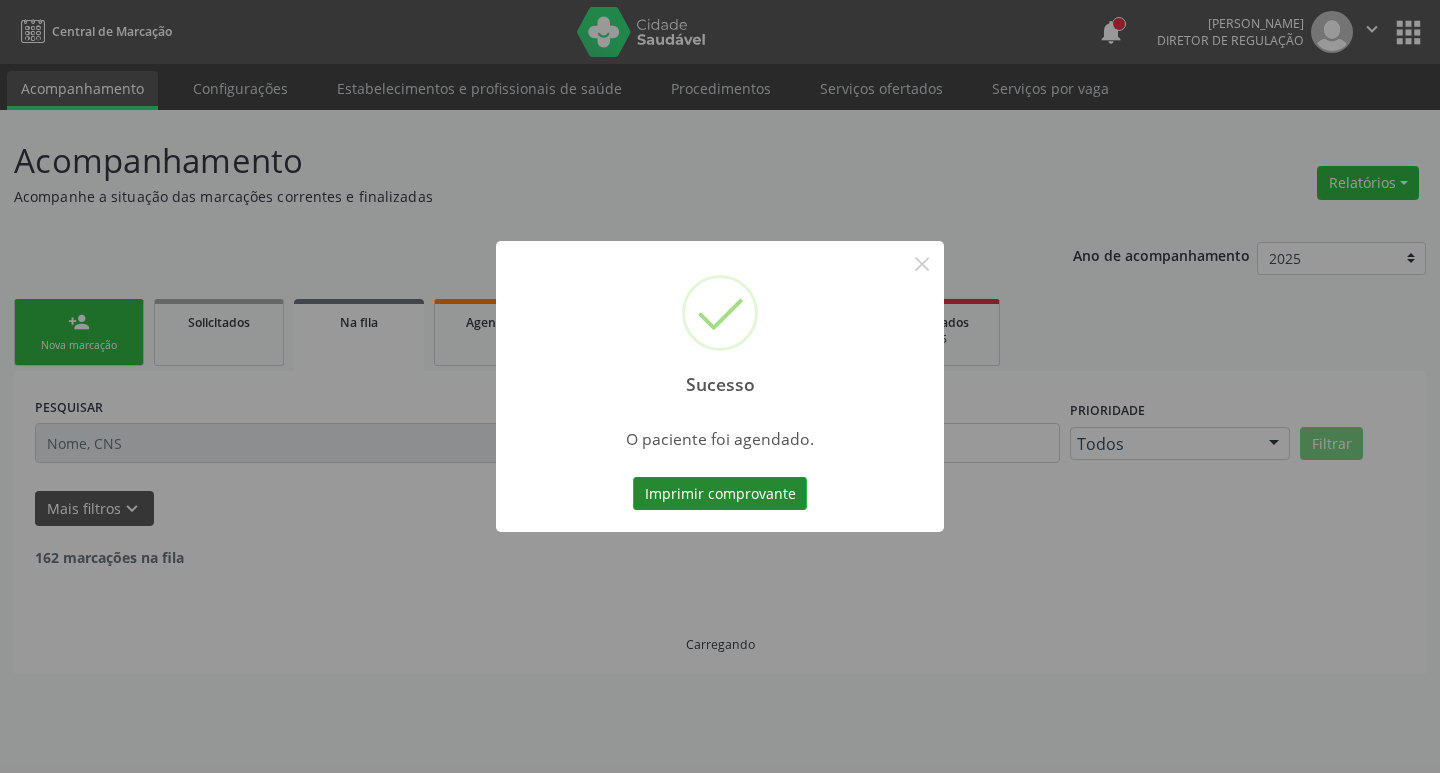click on "Imprimir comprovante" at bounding box center (720, 494) 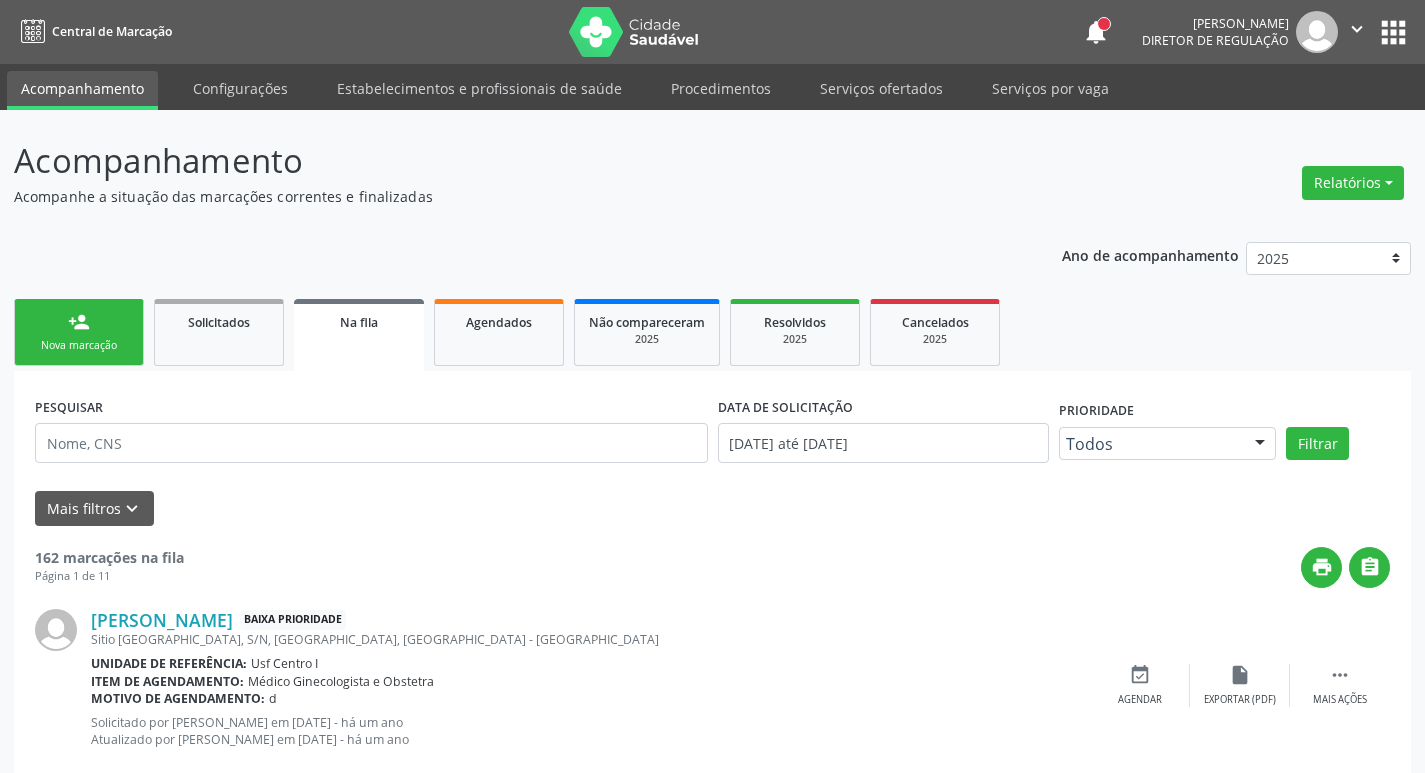 click on "person_add
Nova marcação" at bounding box center (79, 332) 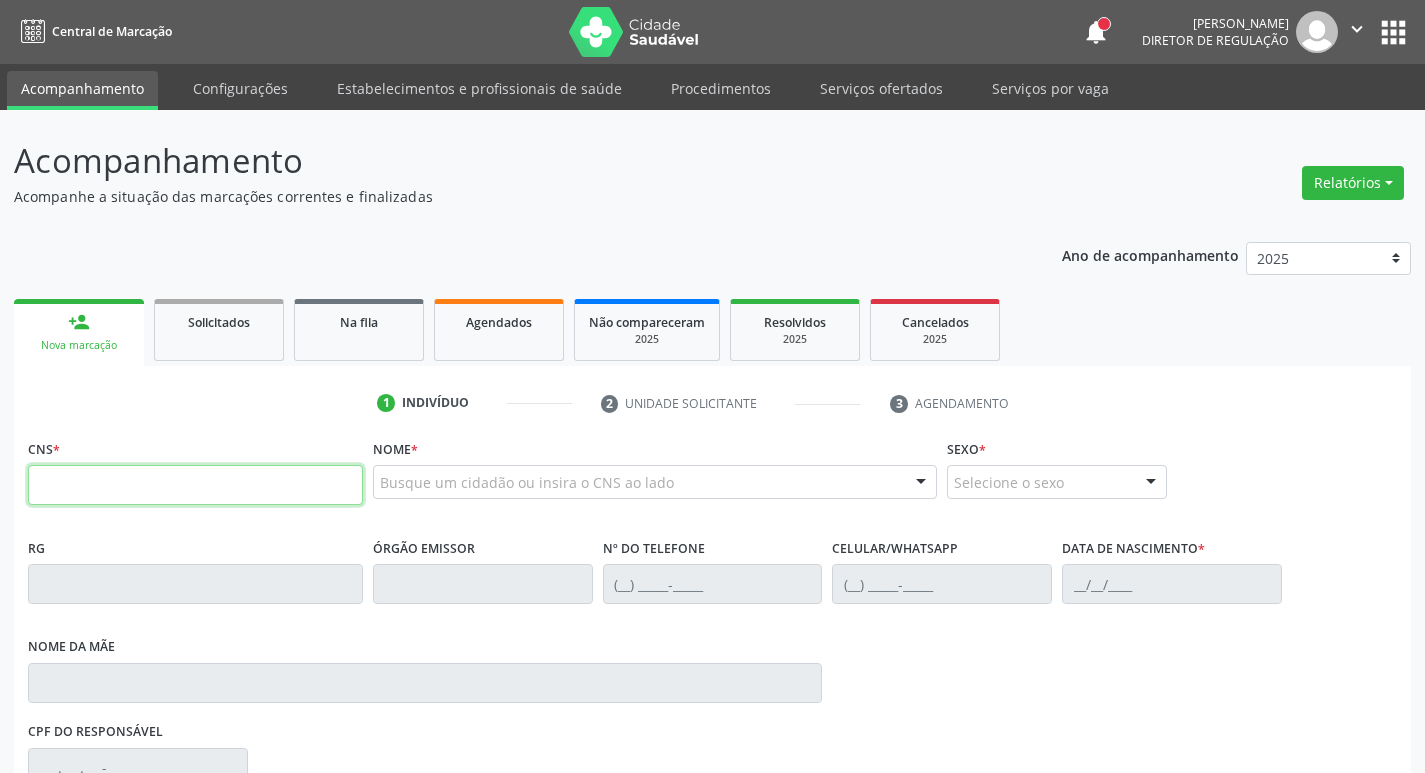click at bounding box center [195, 485] 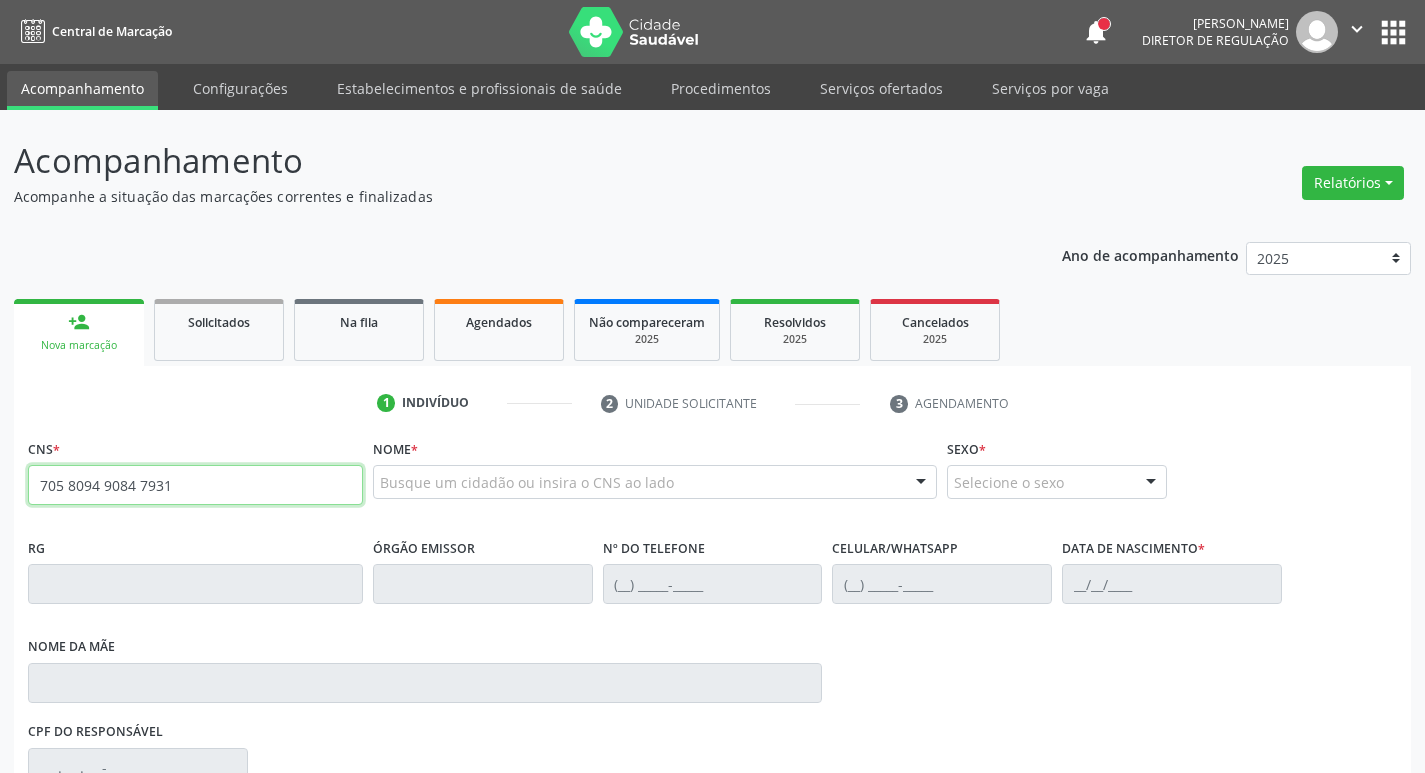 type on "705 8094 9084 7931" 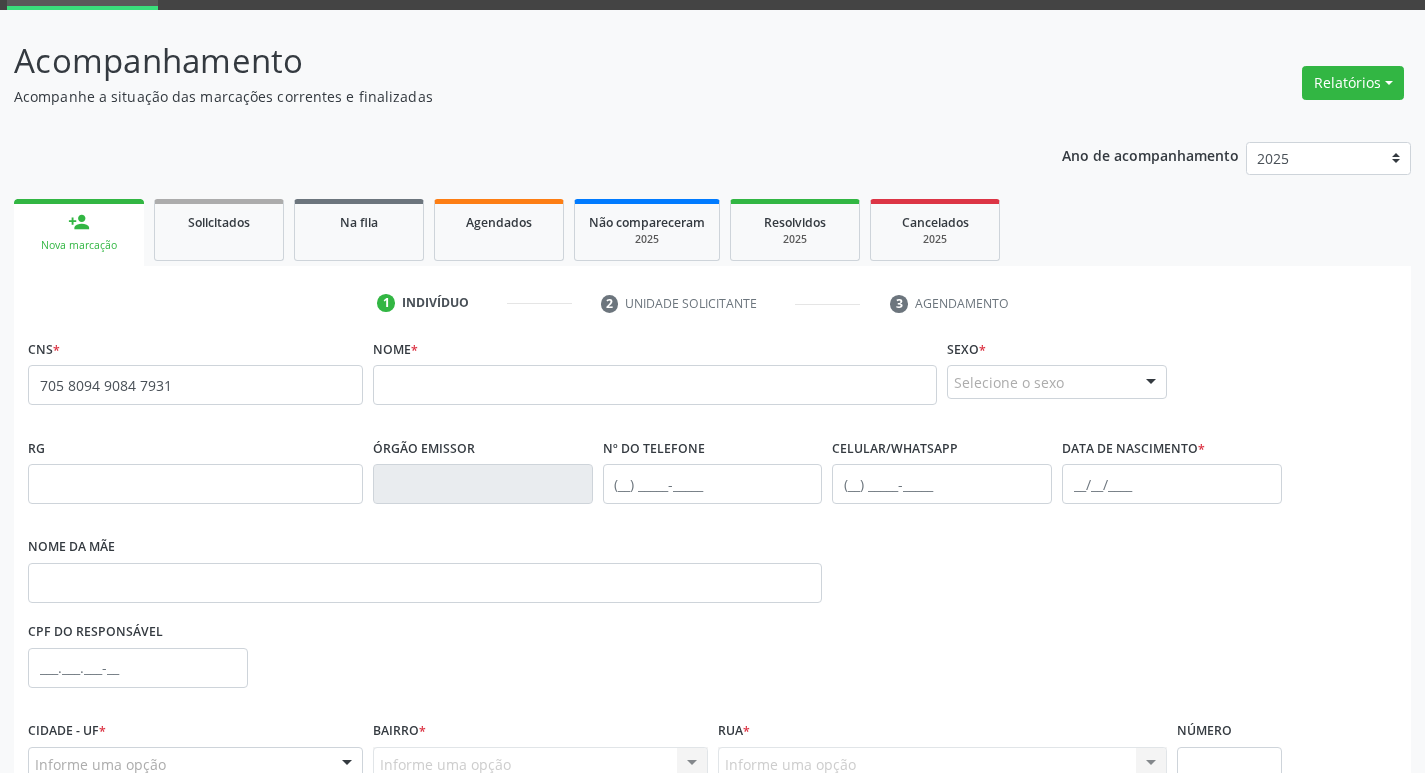 scroll, scrollTop: 200, scrollLeft: 0, axis: vertical 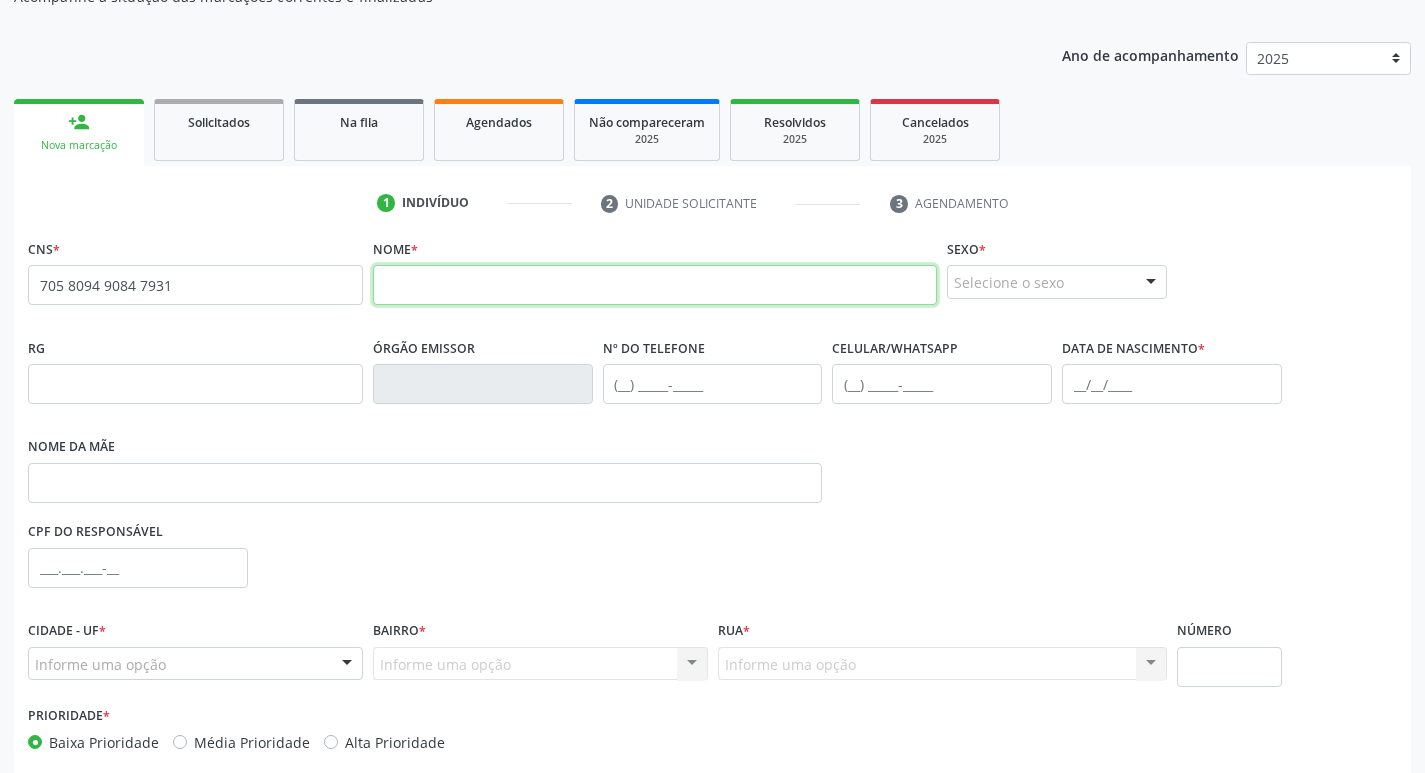 click at bounding box center [655, 285] 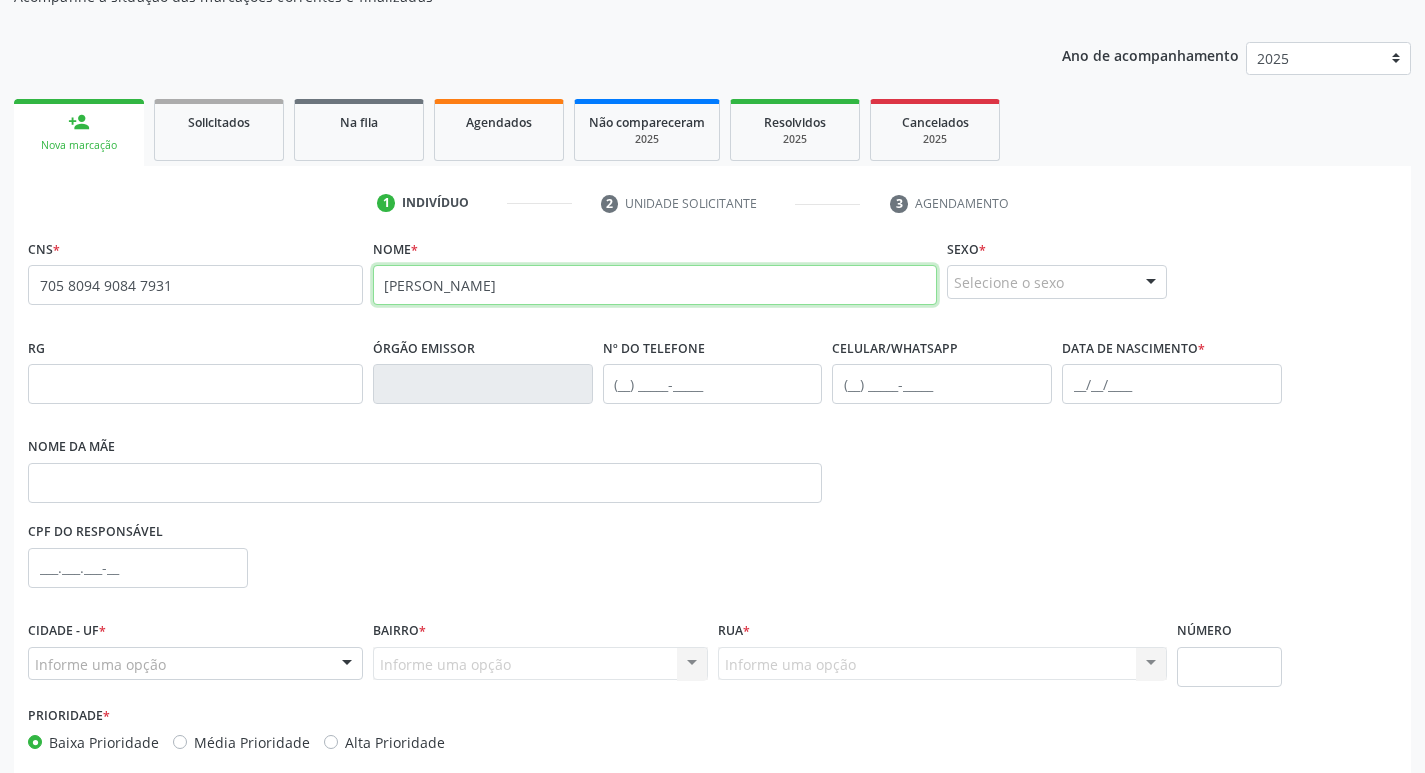 type on "LIVIA SOUZA DA SILVA" 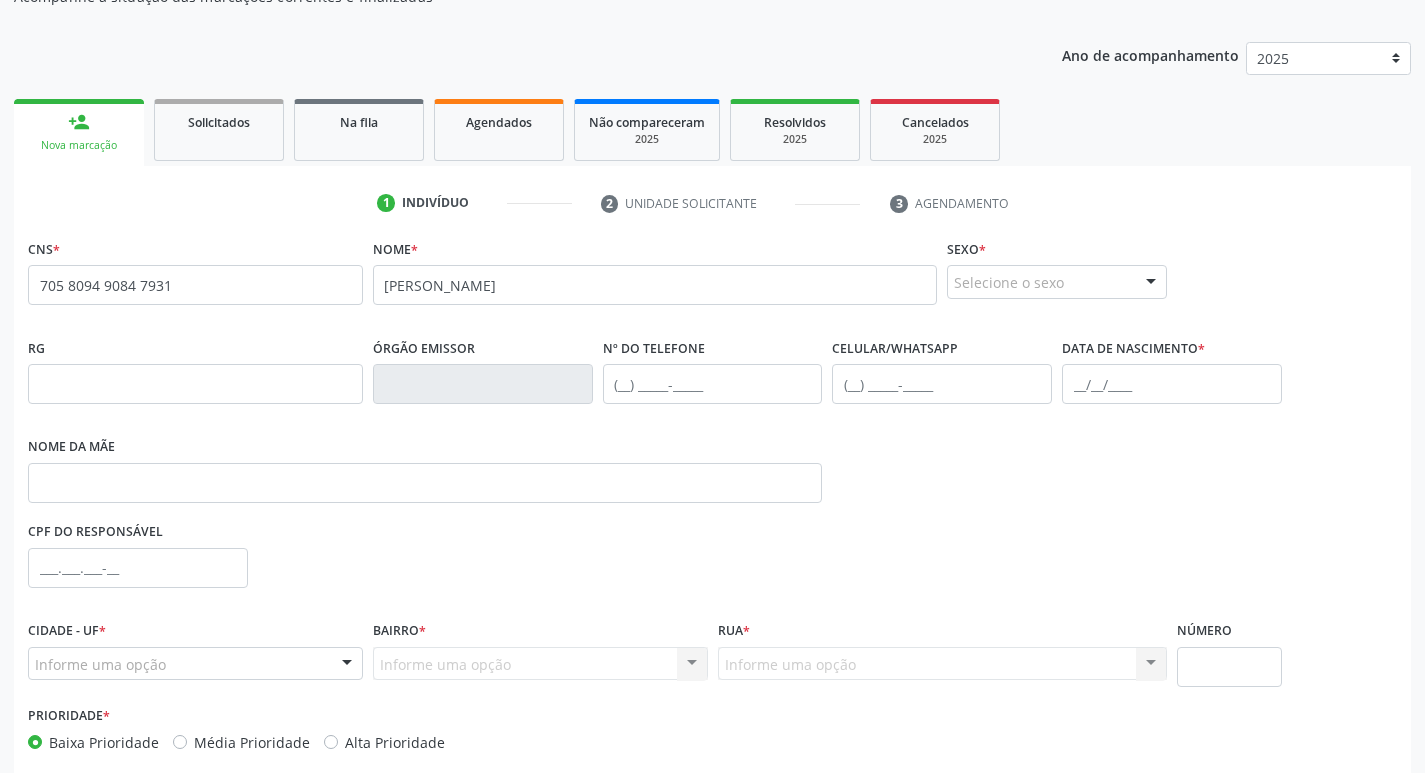click on "Selecione o sexo" at bounding box center (1057, 282) 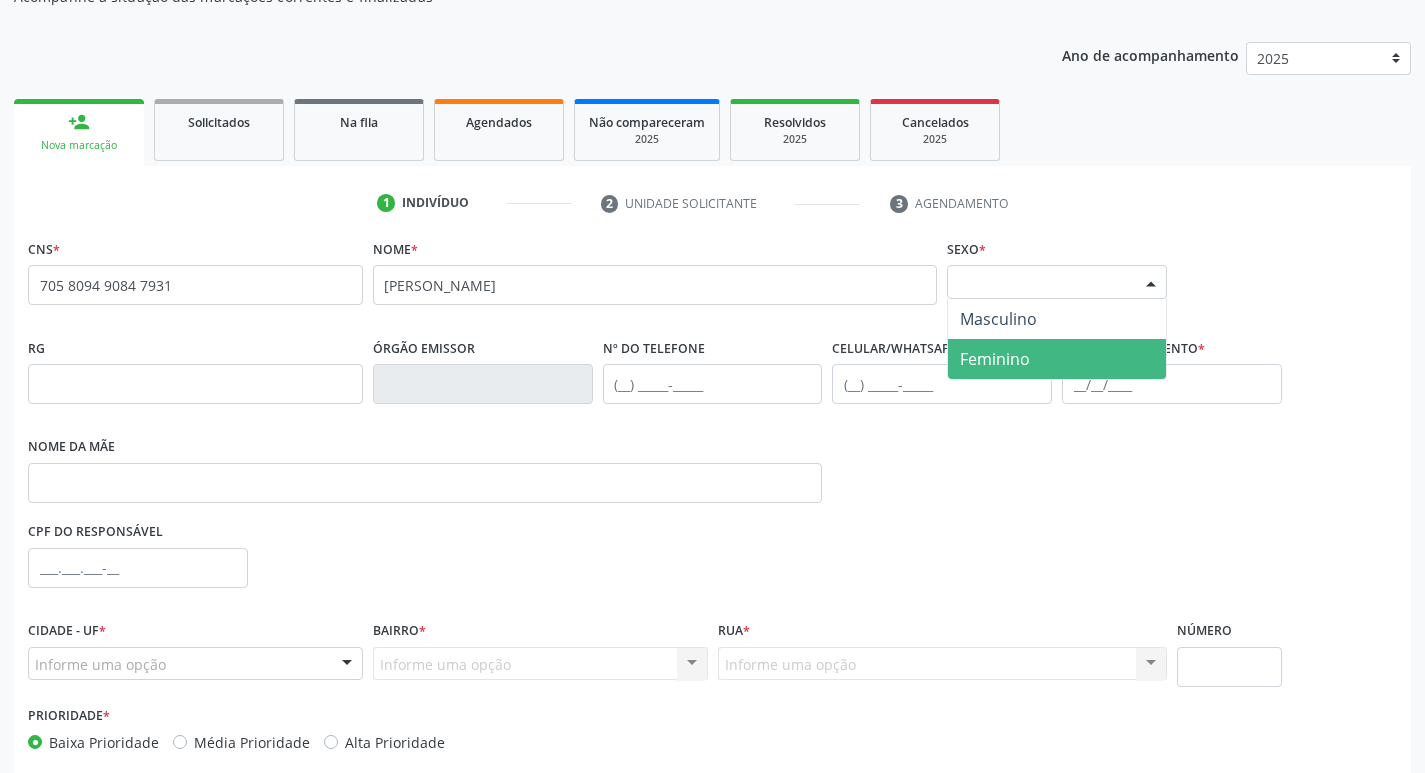 click on "Feminino" at bounding box center (1057, 359) 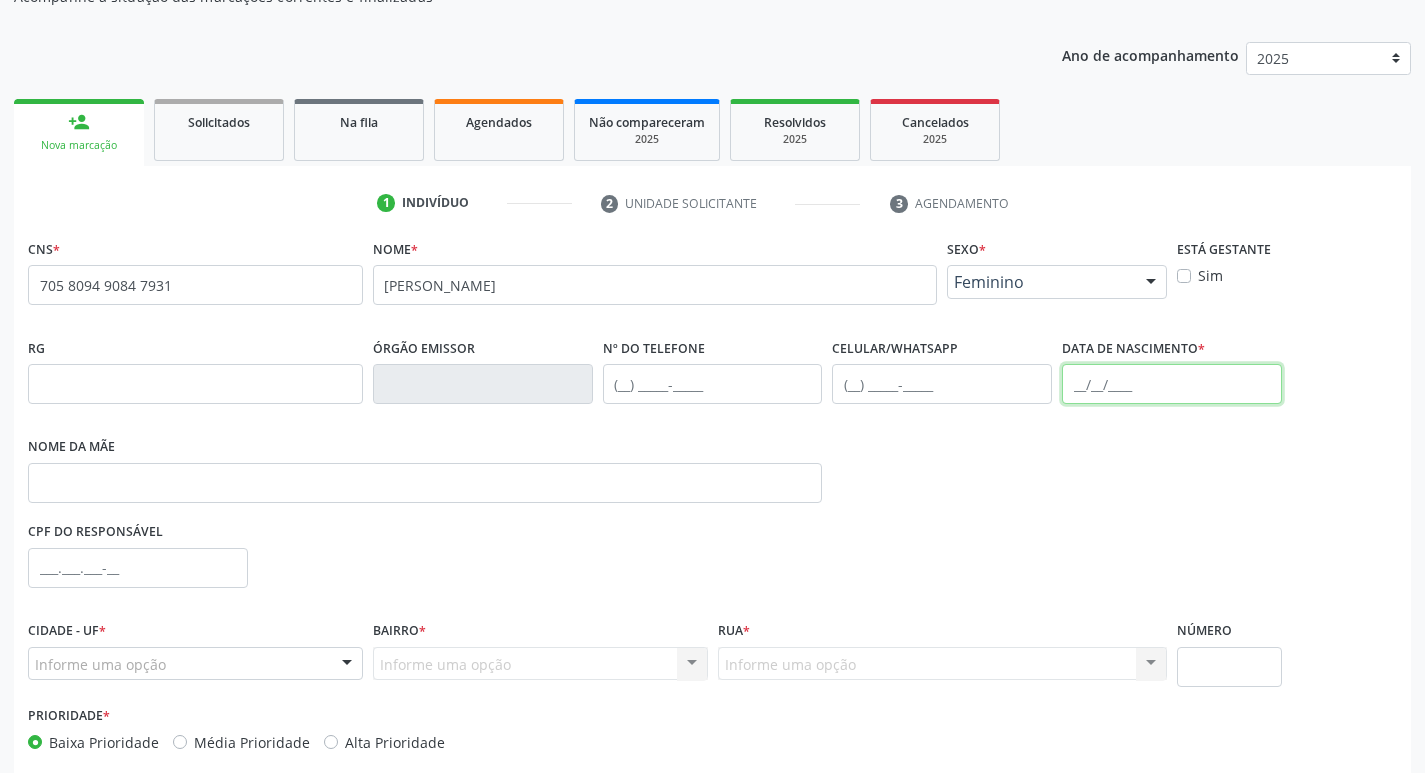 click at bounding box center (1172, 384) 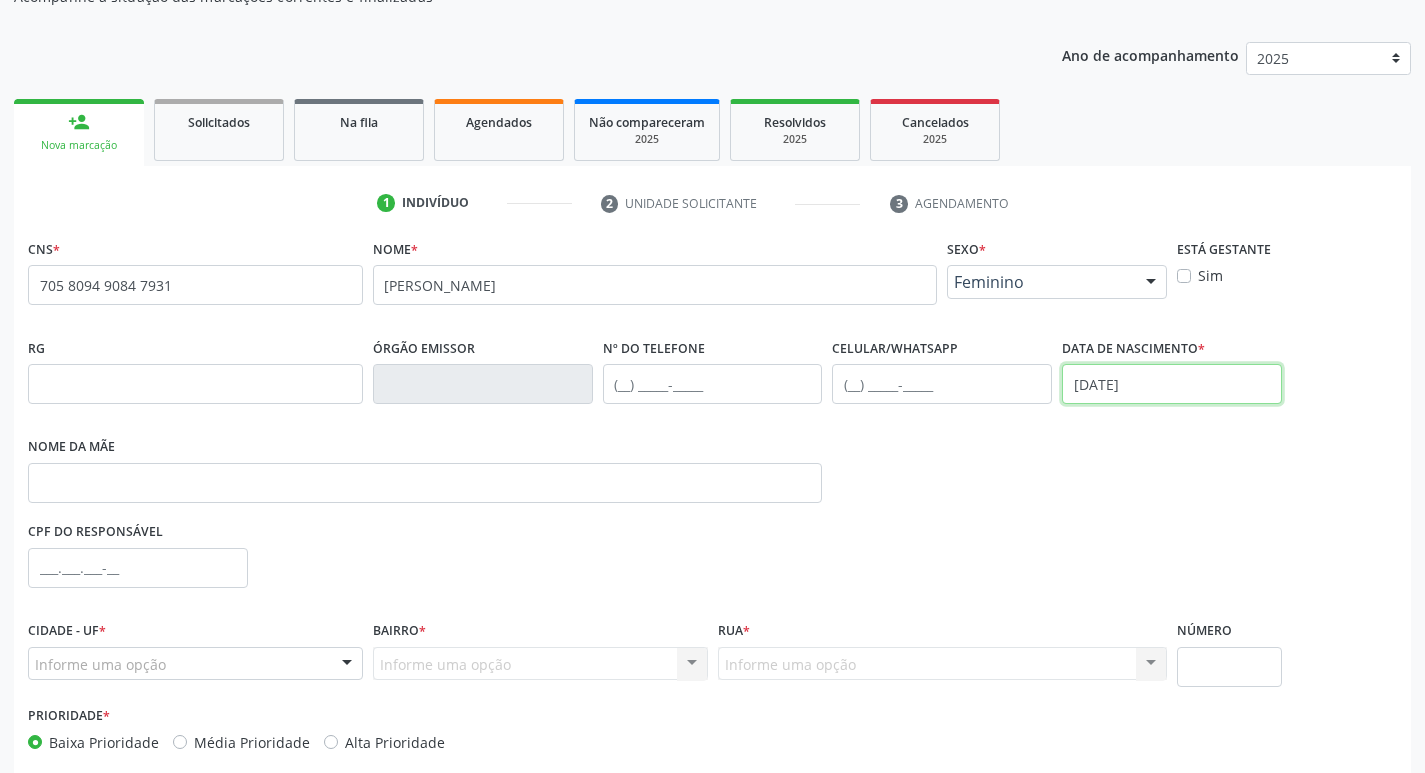type on "15/09/2002" 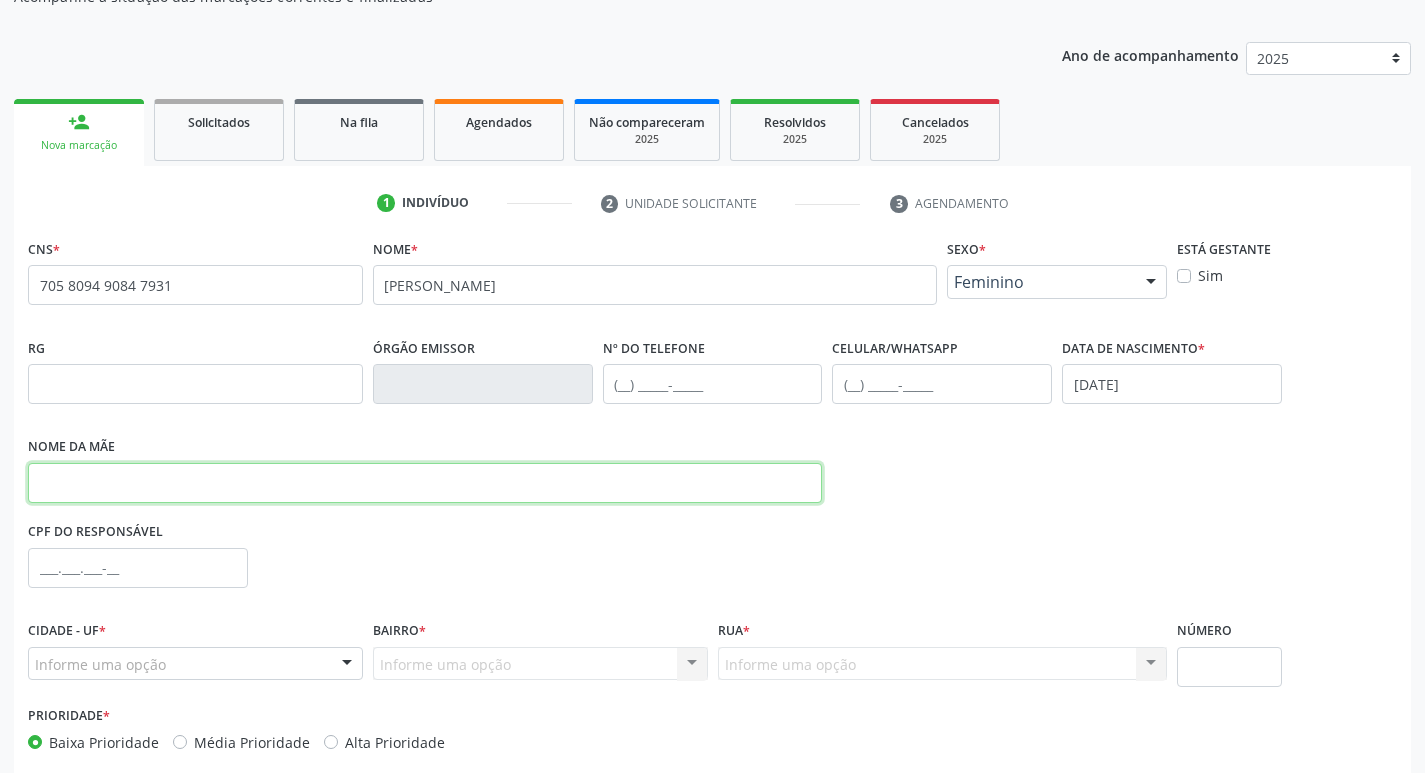 click at bounding box center (425, 483) 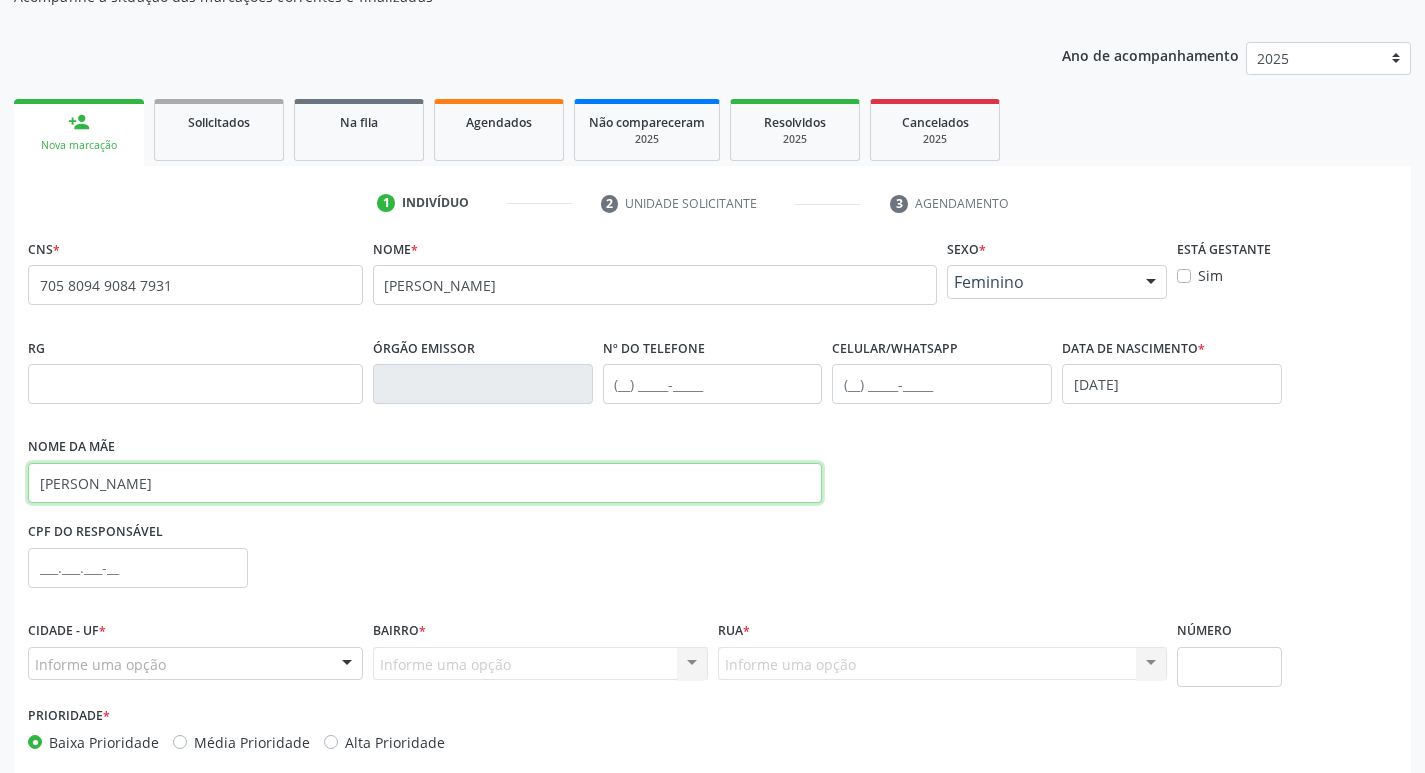 type on "CRISTINA SOUZA SANTOS" 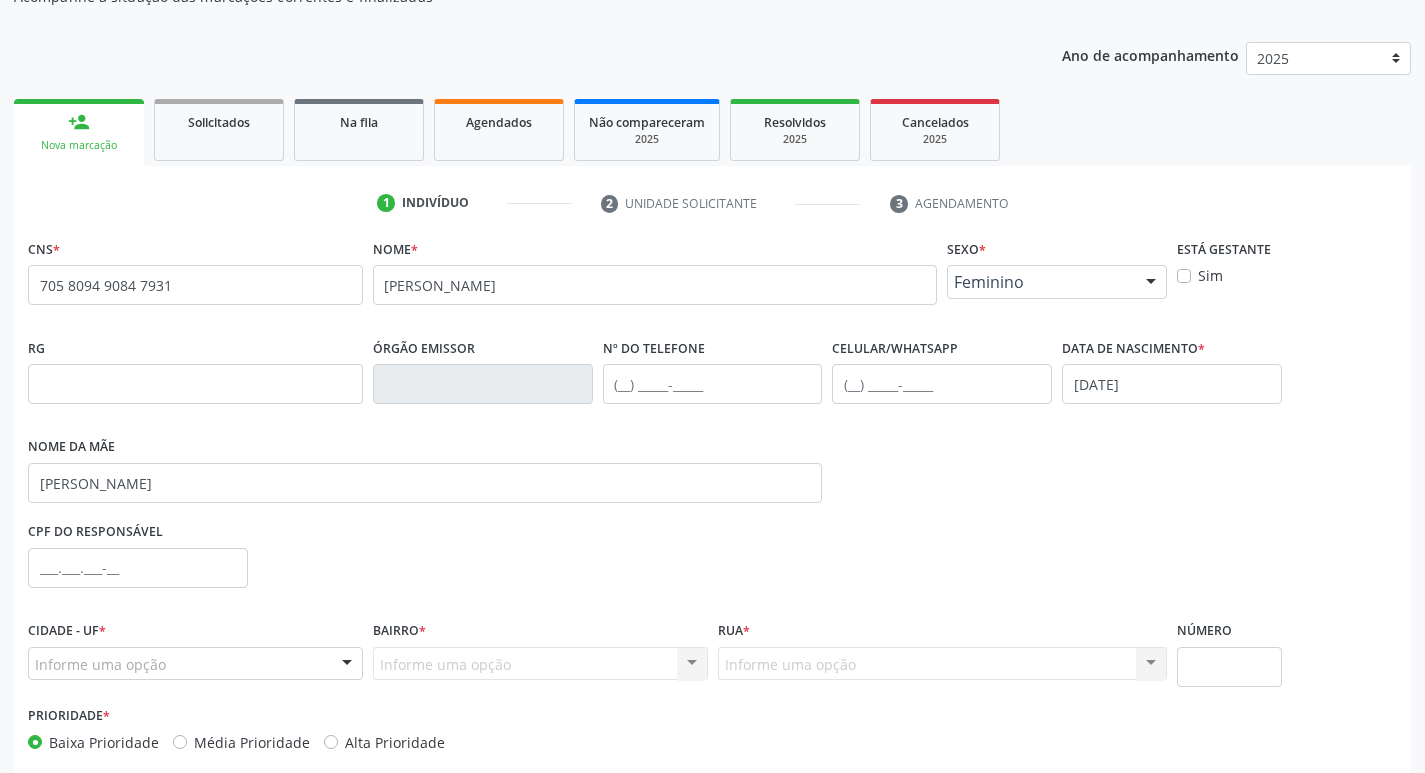 click at bounding box center (347, 665) 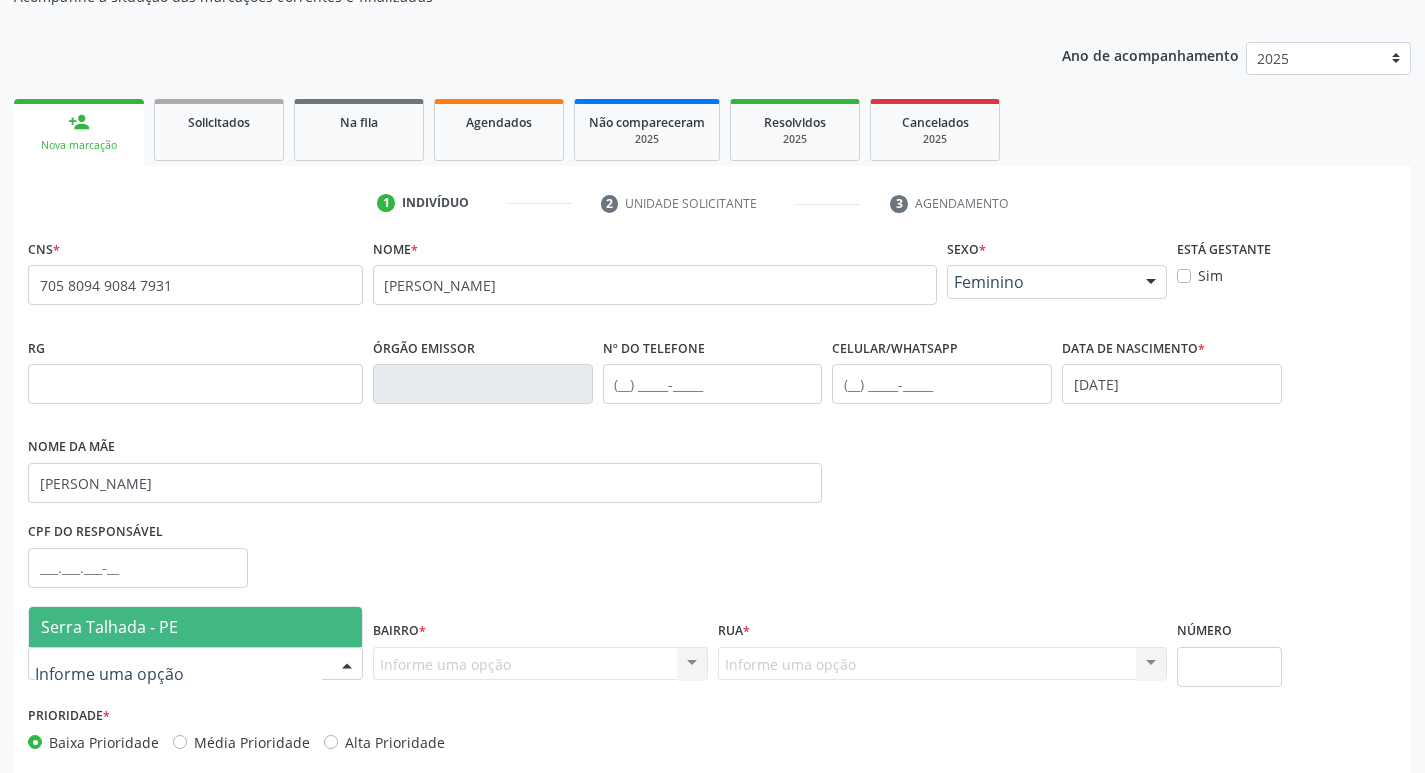 click on "Serra Talhada - PE" at bounding box center (195, 627) 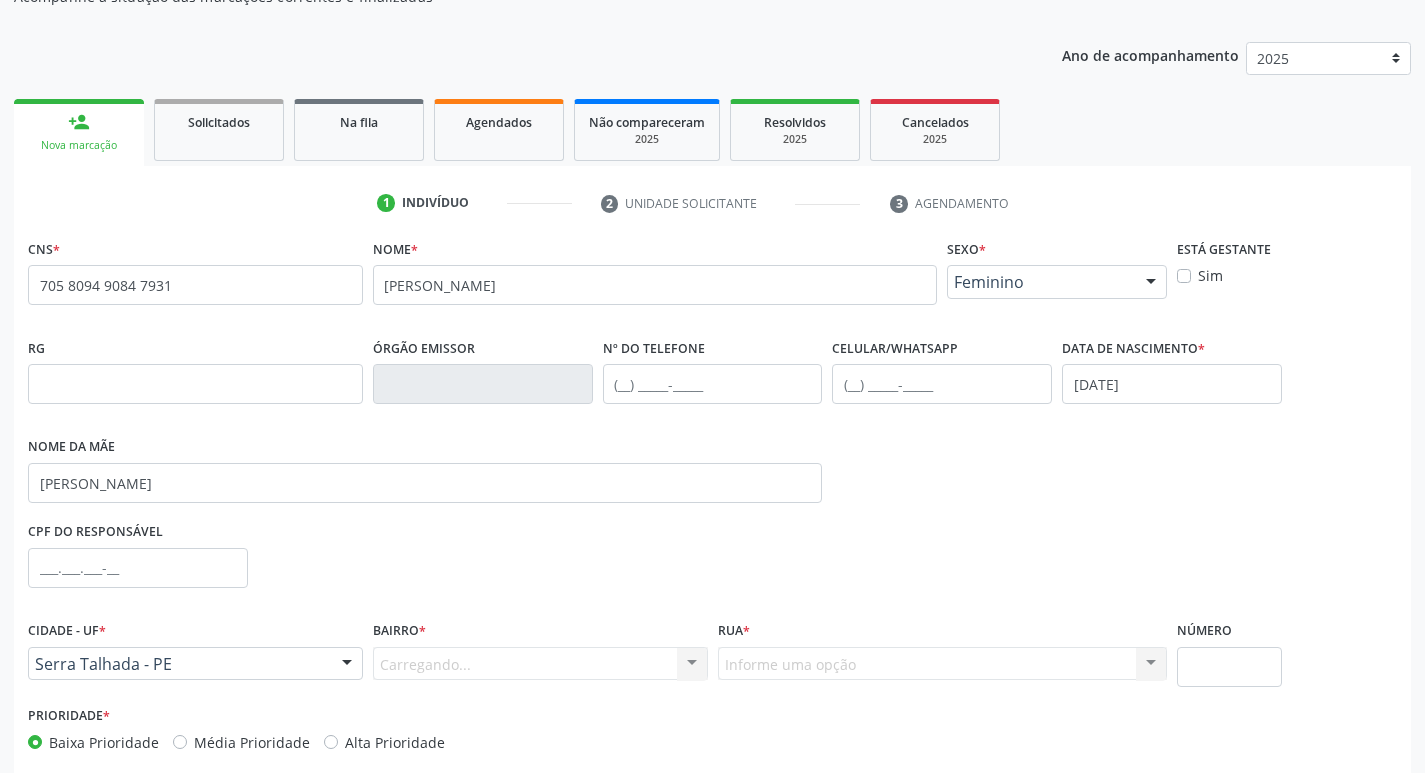 click on "Carregando...
Nenhum resultado encontrado para: "   "
Nenhuma opção encontrada. Digite para adicionar." at bounding box center [540, 664] 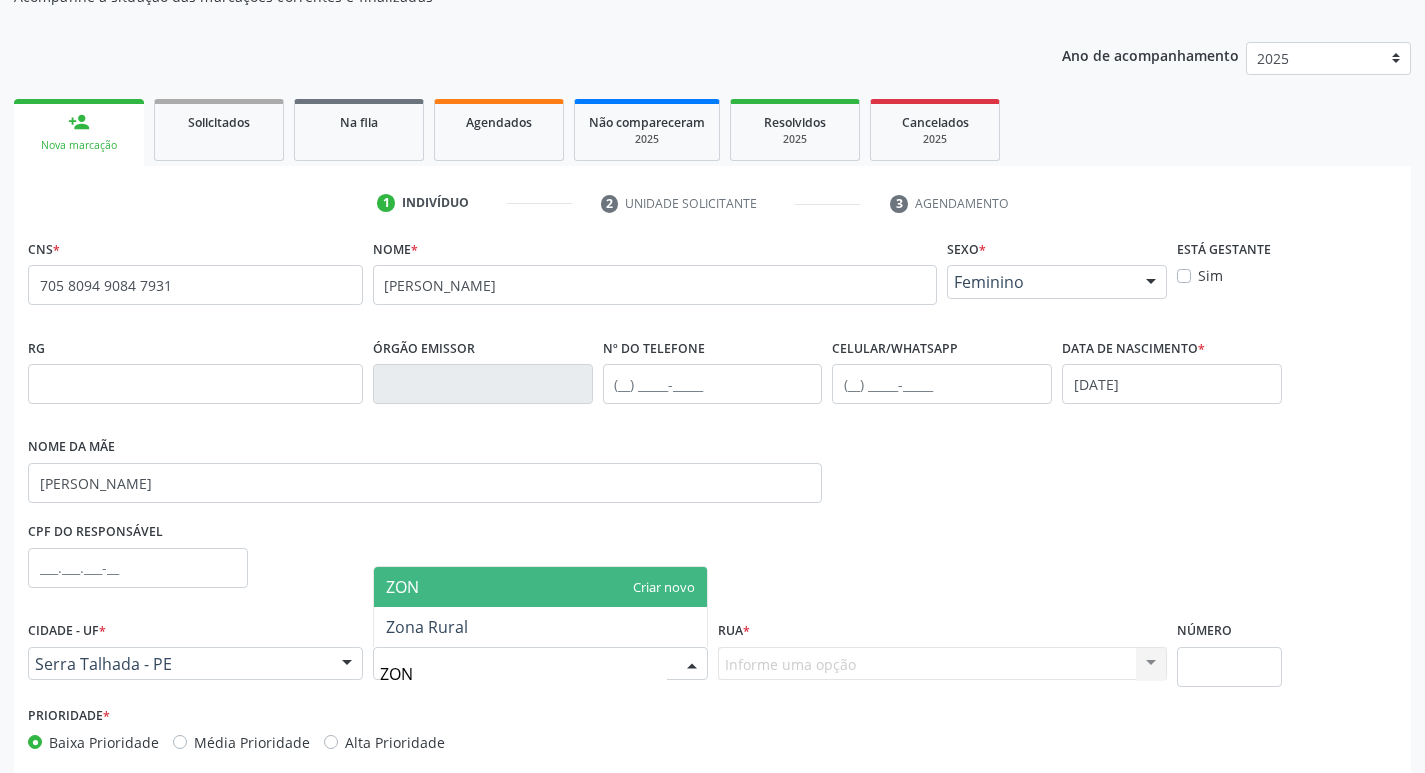 type on "ZONA" 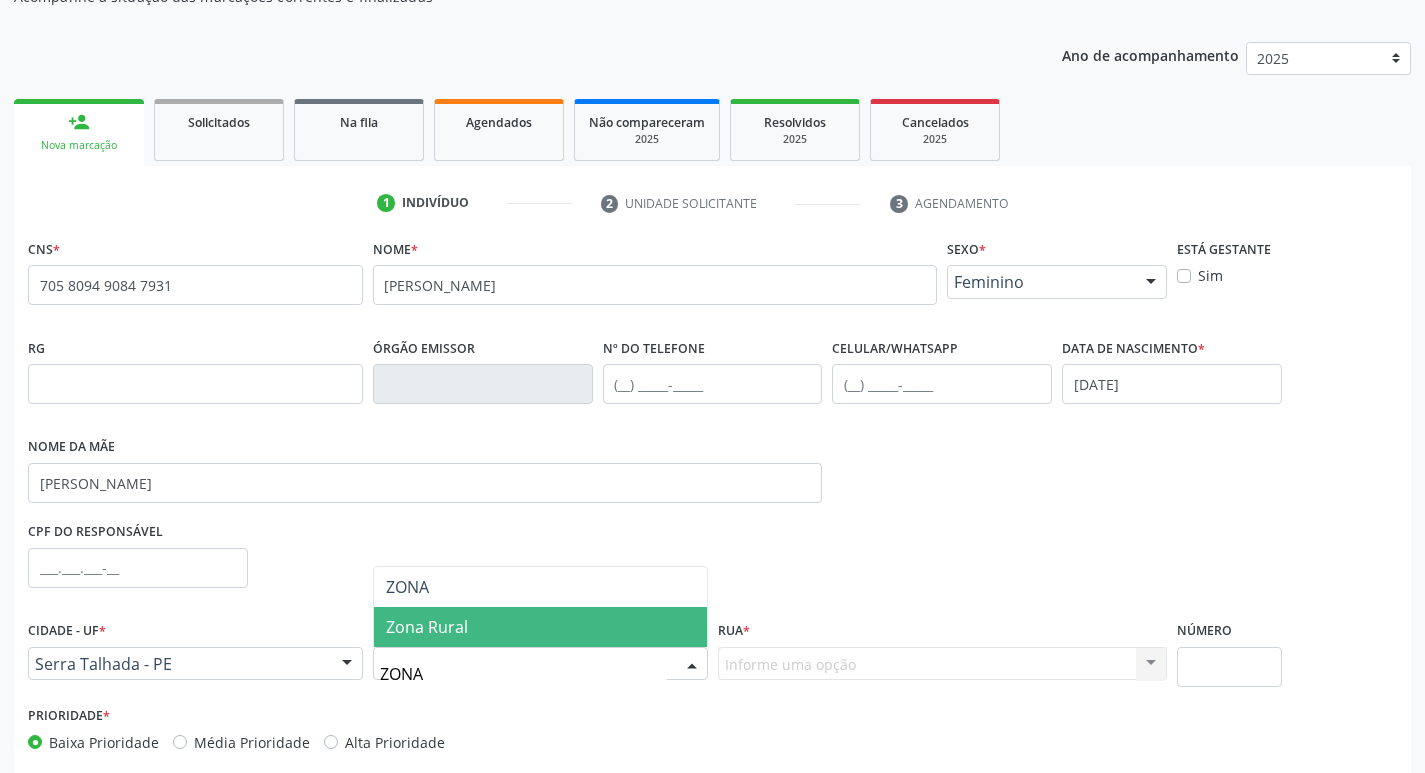 click on "Zona Rural" at bounding box center (540, 627) 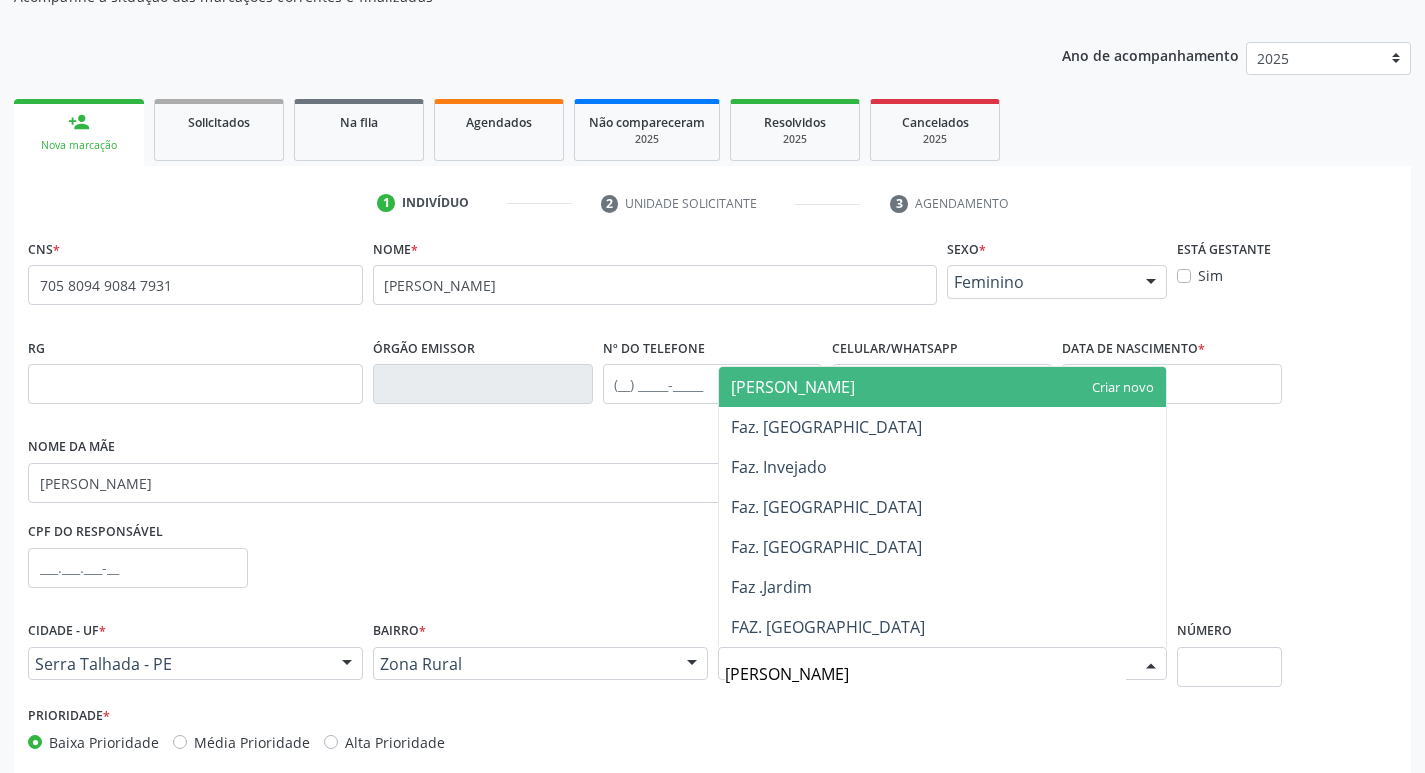 type on "JAR" 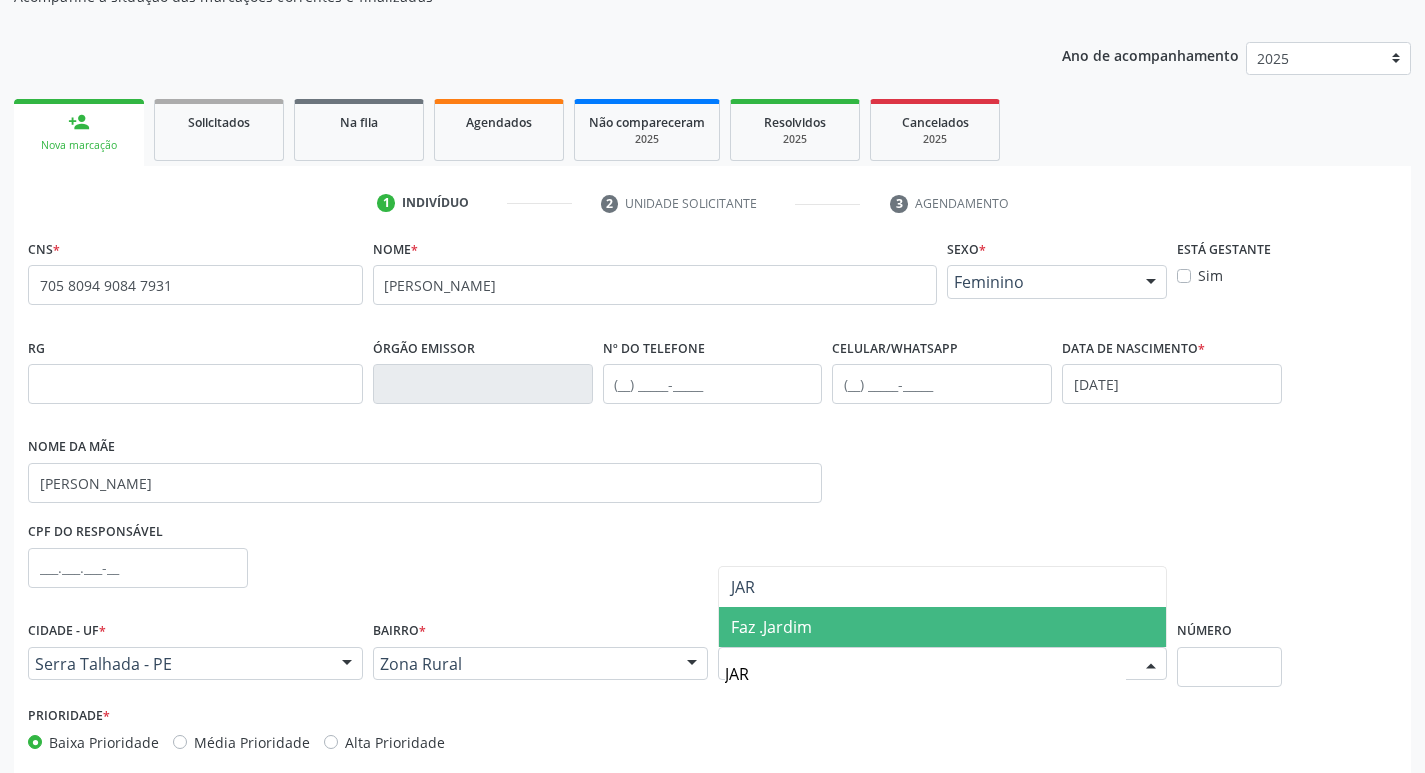 click on "Faz .Jardim" at bounding box center [943, 627] 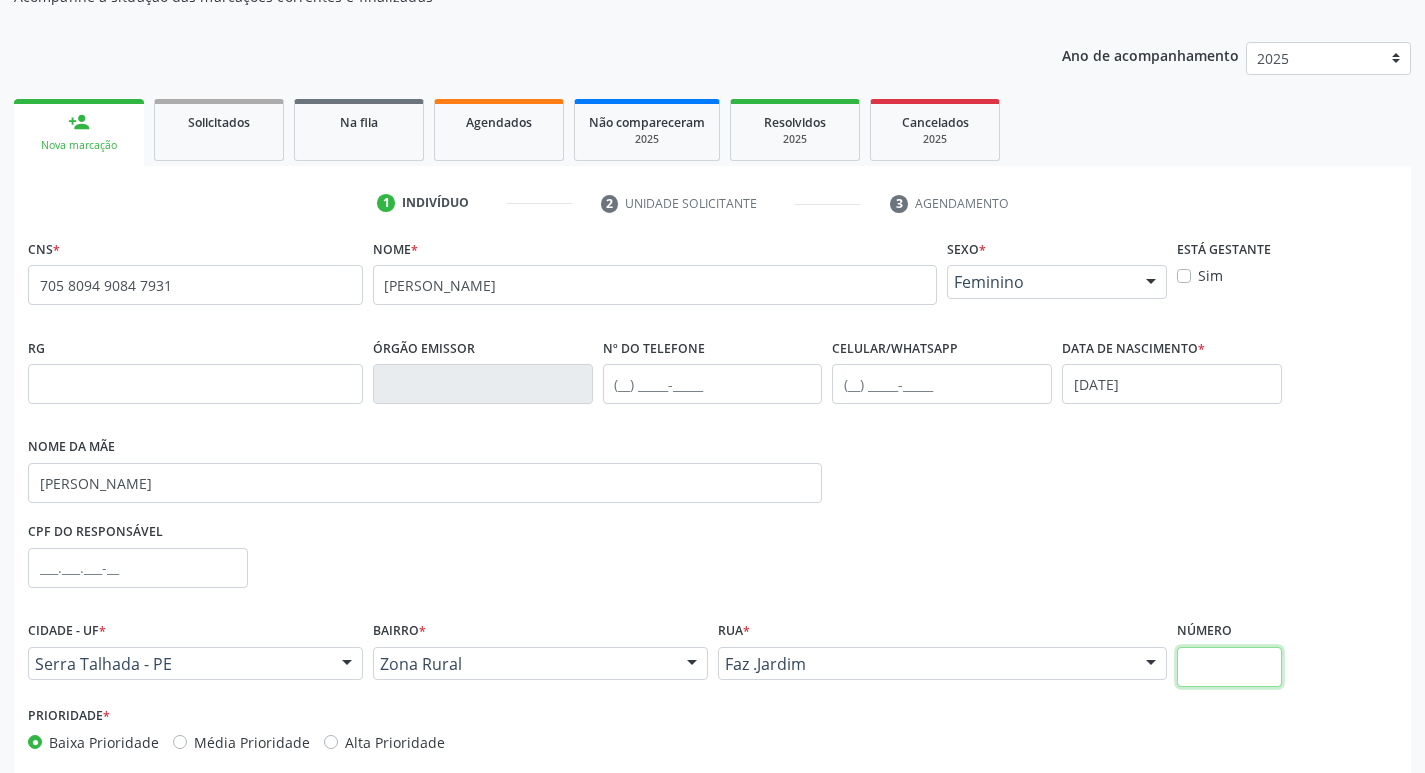 click at bounding box center [1229, 667] 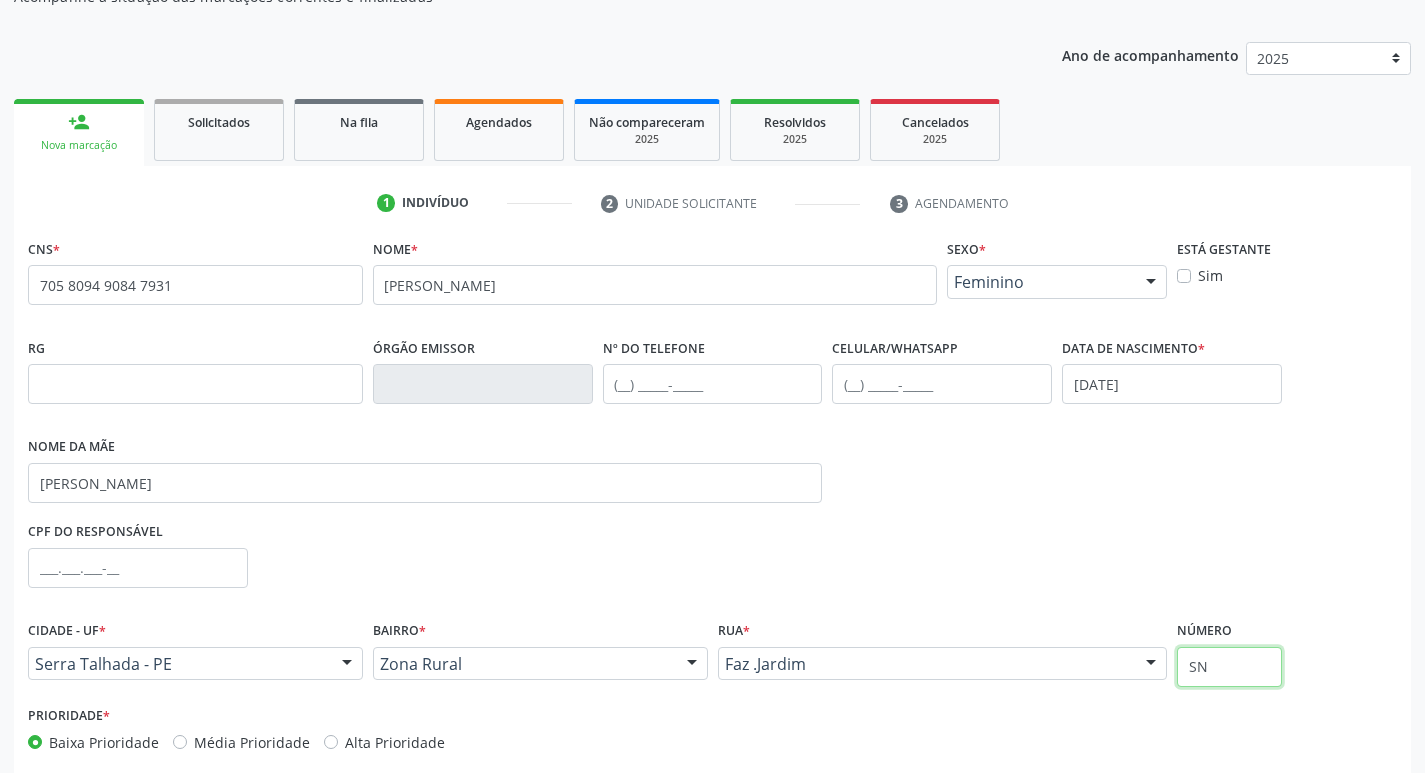 scroll, scrollTop: 297, scrollLeft: 0, axis: vertical 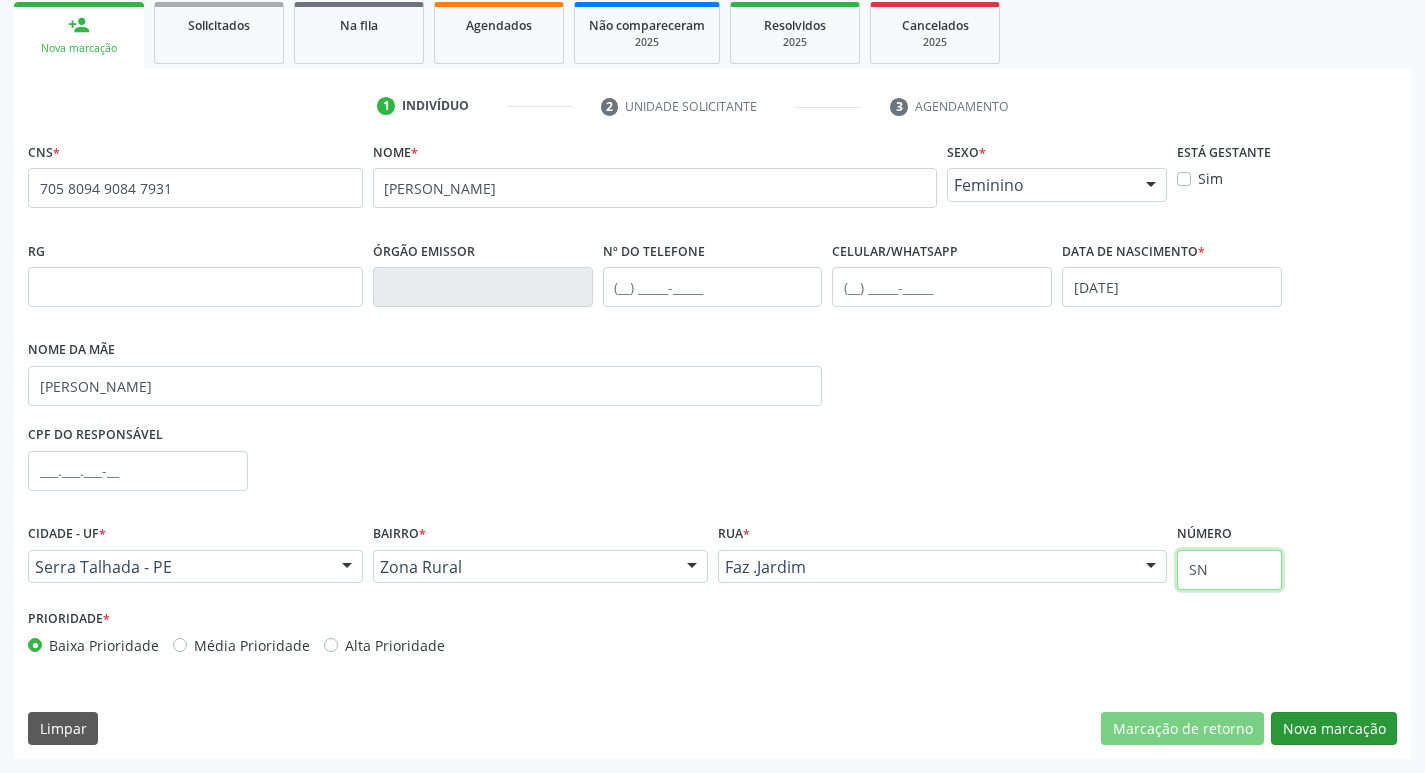 type on "SN" 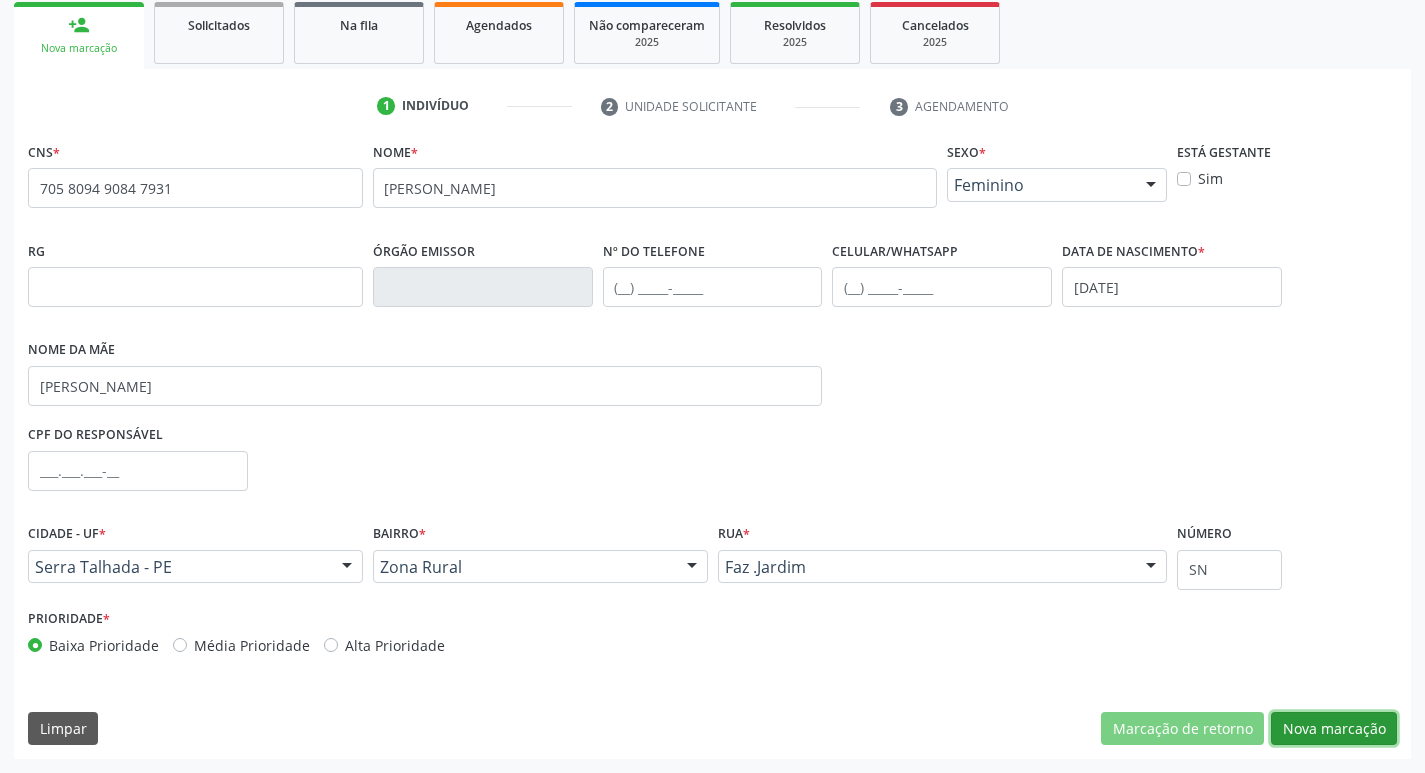 click on "Nova marcação" at bounding box center (1334, 729) 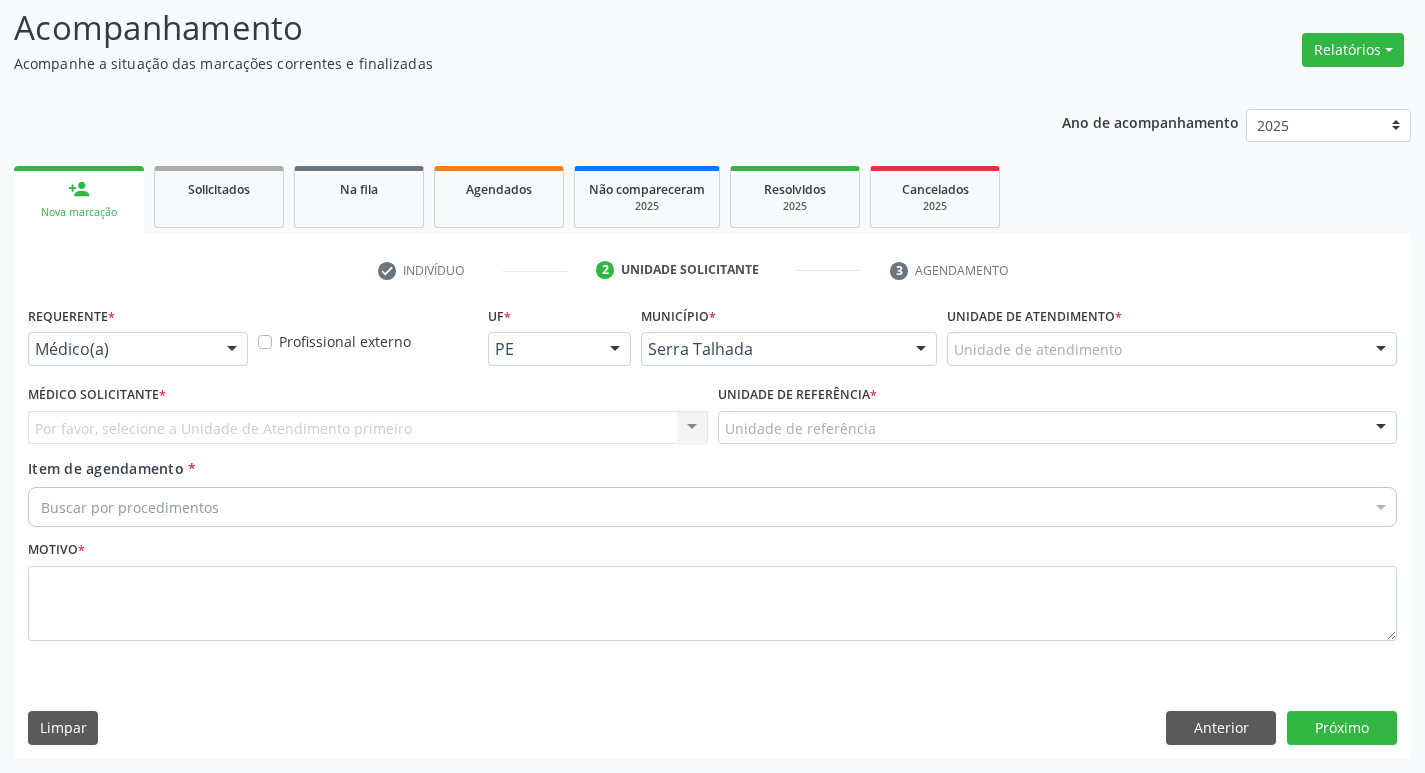scroll, scrollTop: 133, scrollLeft: 0, axis: vertical 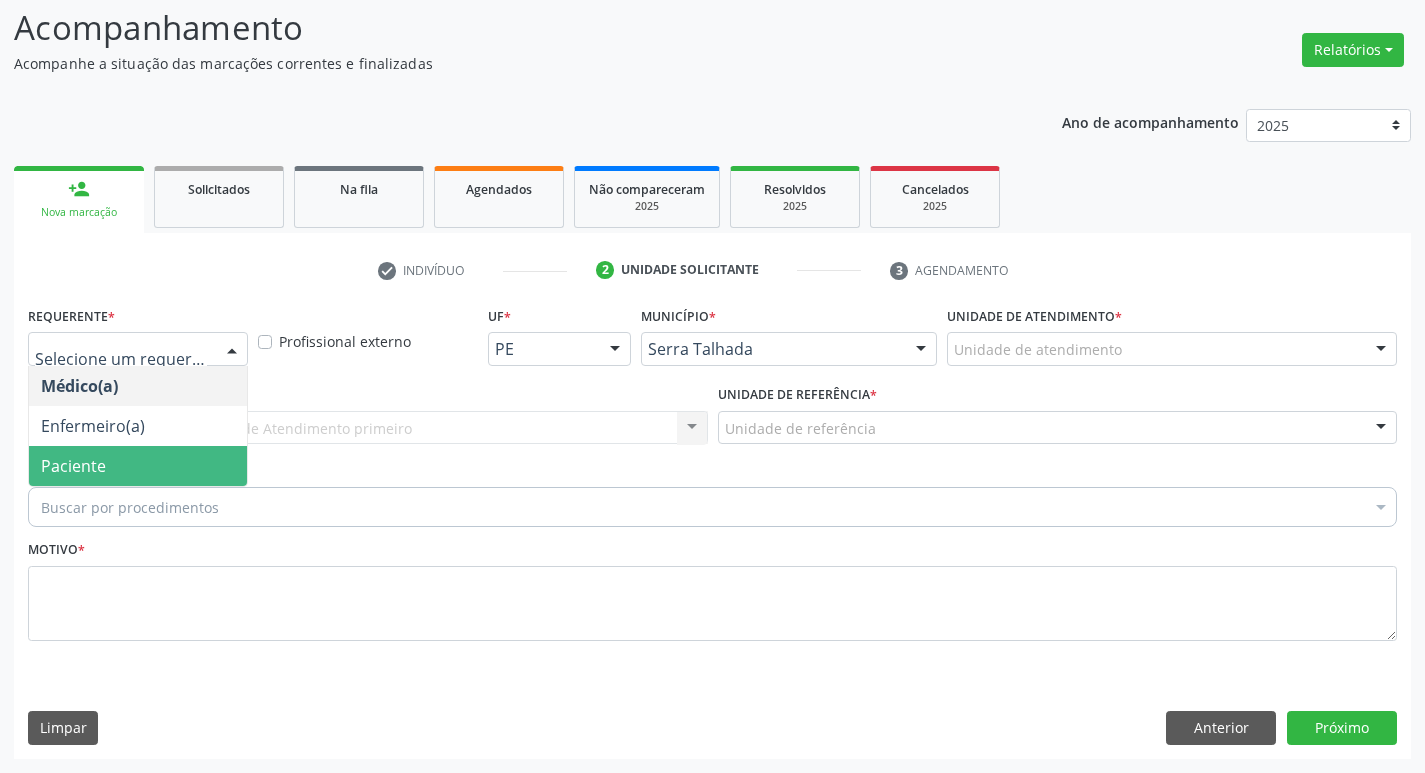 click on "Paciente" at bounding box center [138, 466] 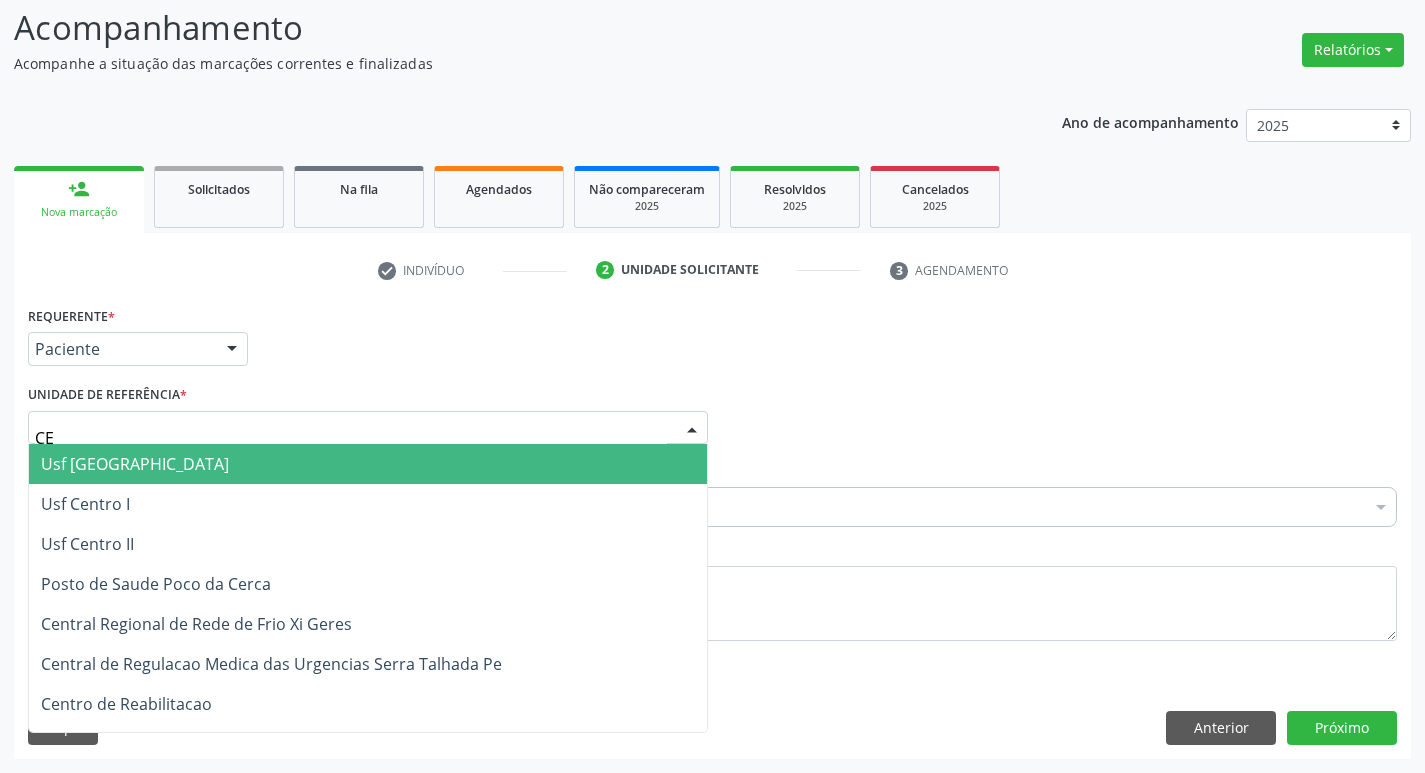 type on "C" 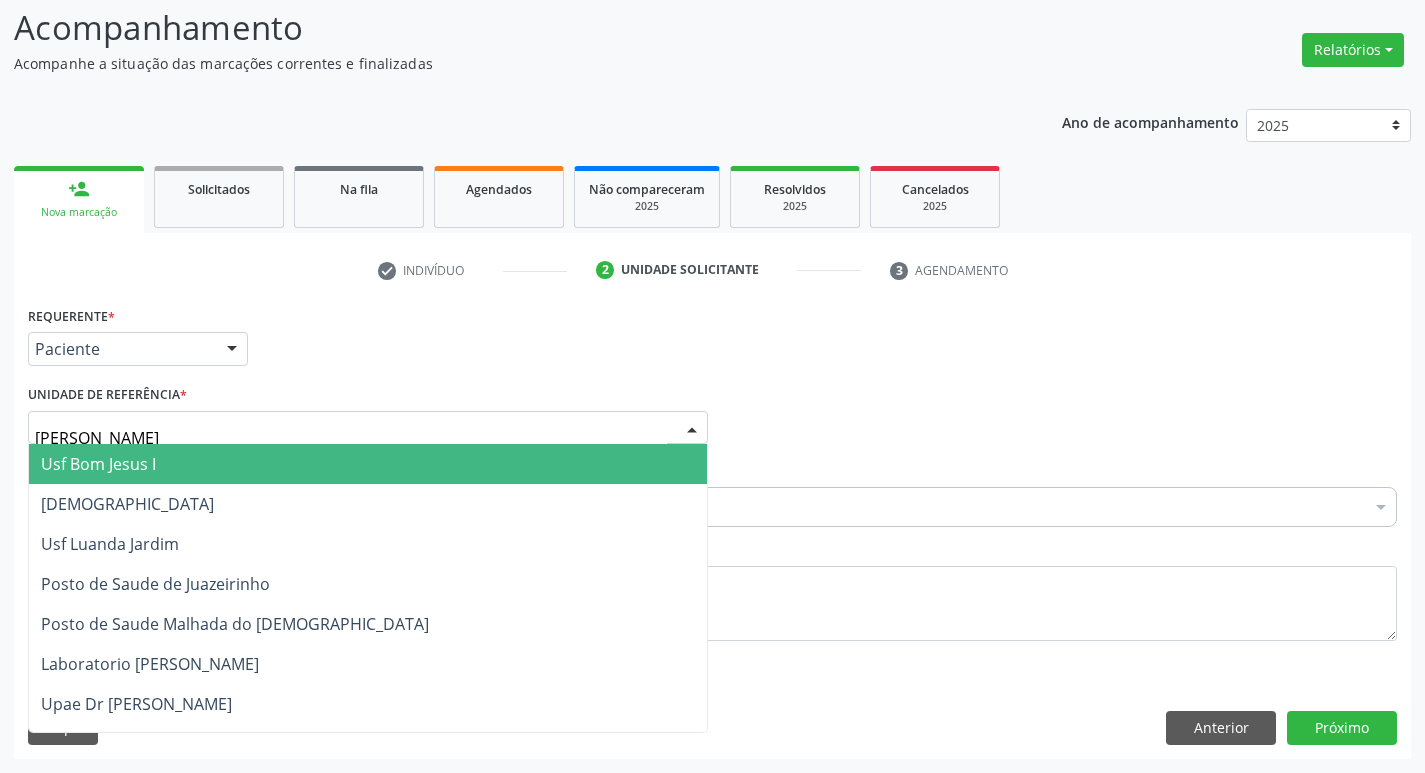 type on "JAR" 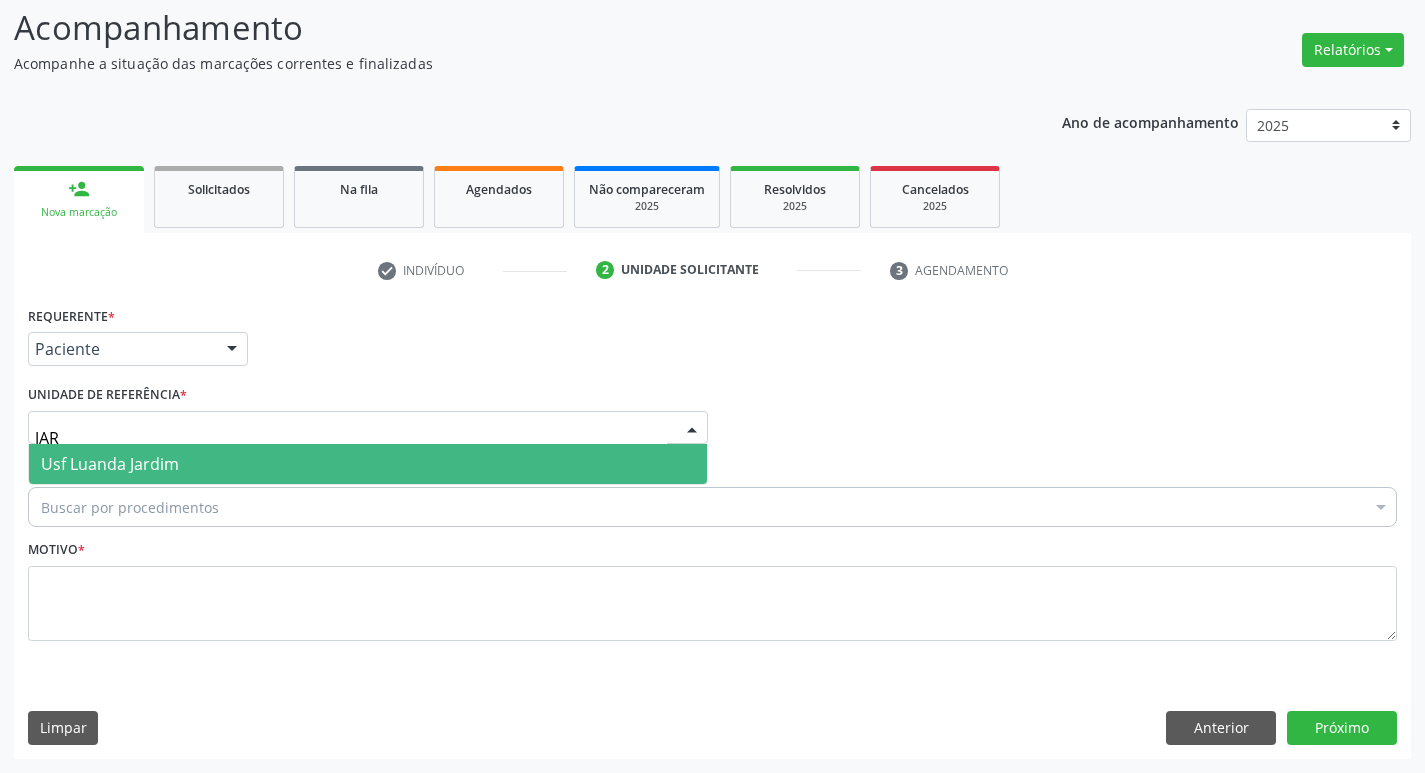 click on "Usf Luanda Jardim" at bounding box center [110, 464] 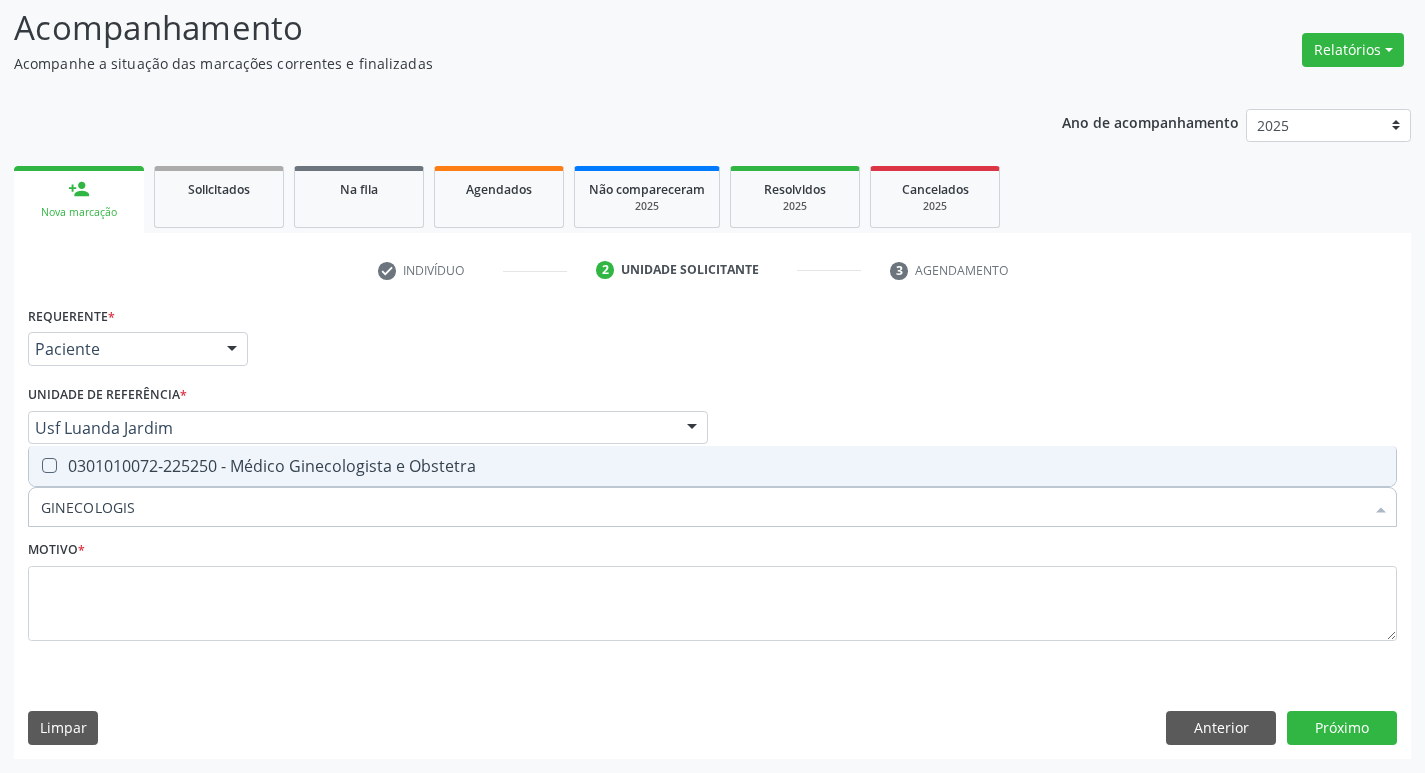type on "GINECOLOGIST" 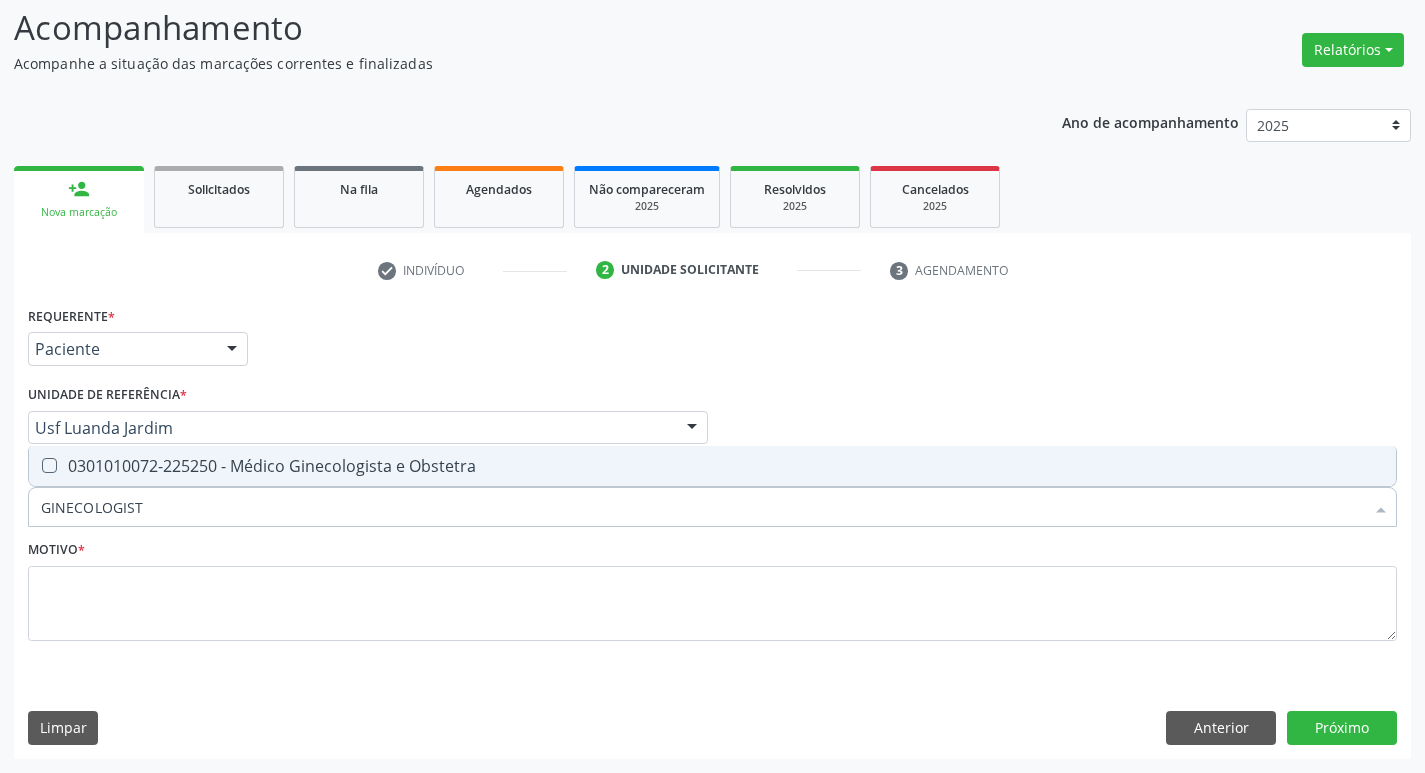 click on "GINECOLOGIST" at bounding box center [702, 507] 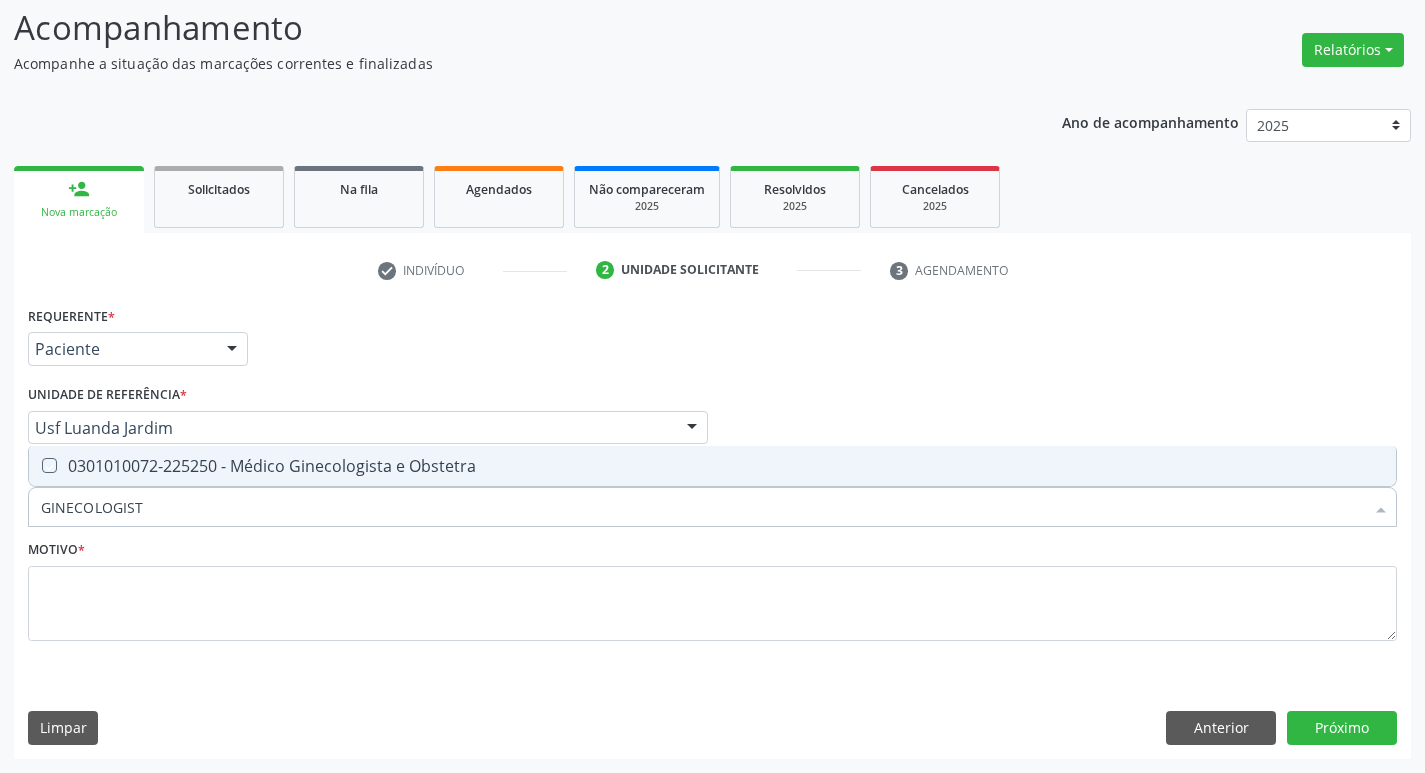checkbox on "true" 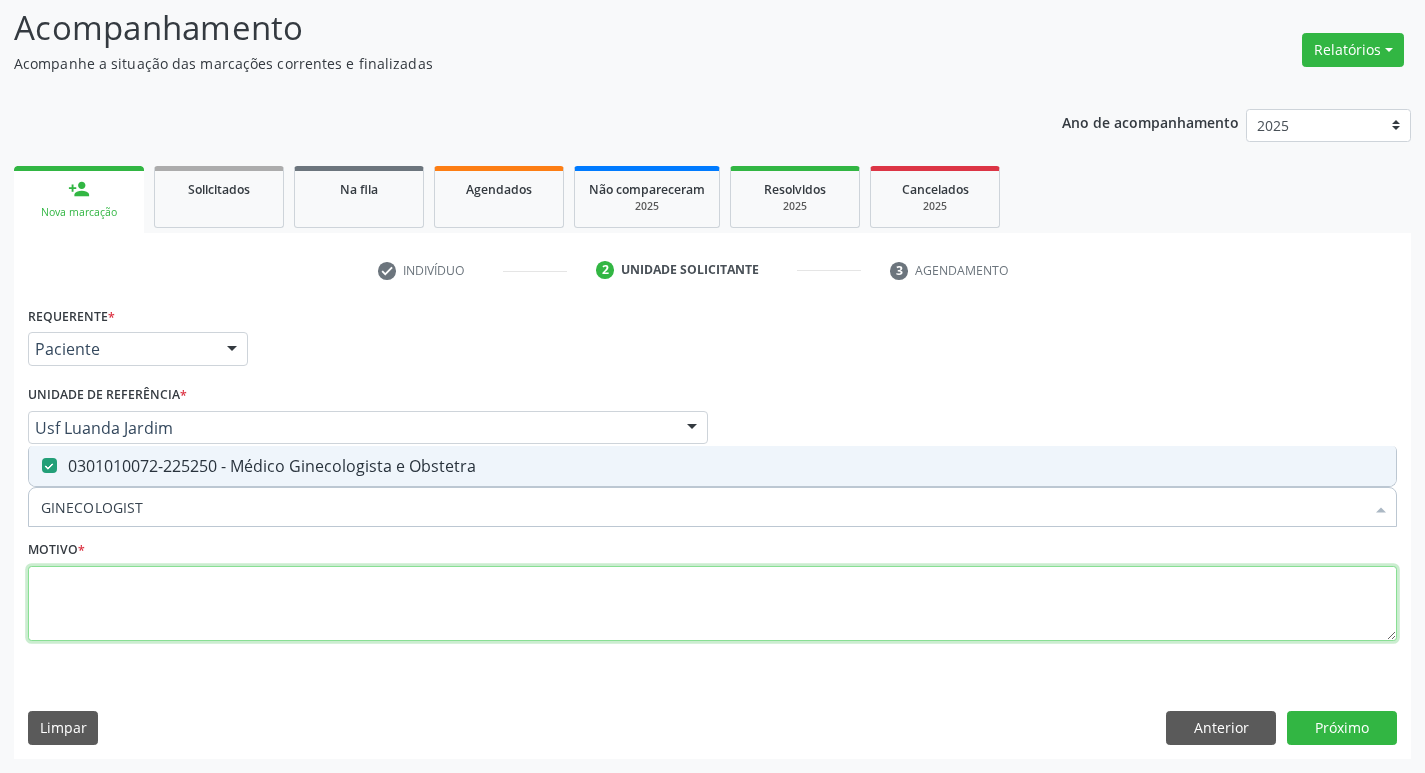 click at bounding box center (712, 604) 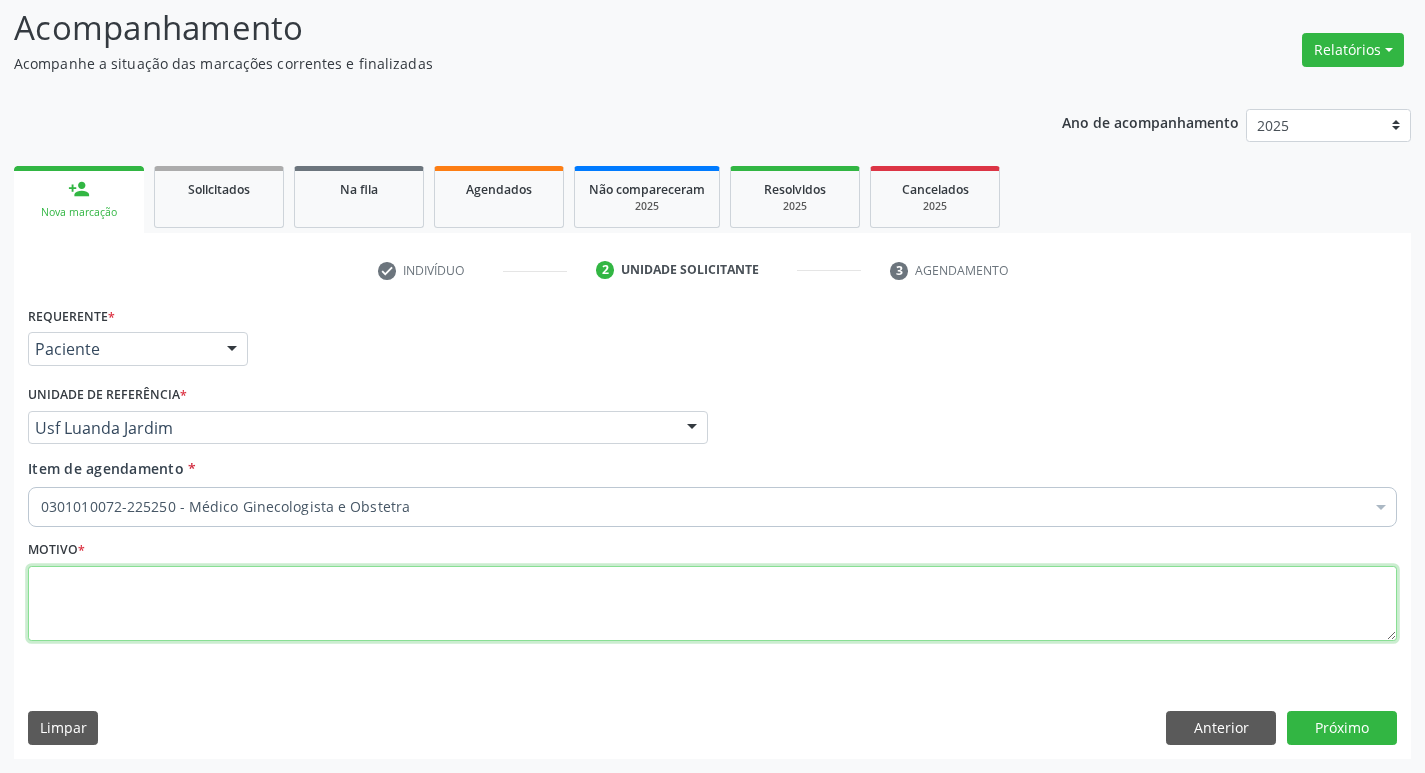 click at bounding box center [712, 604] 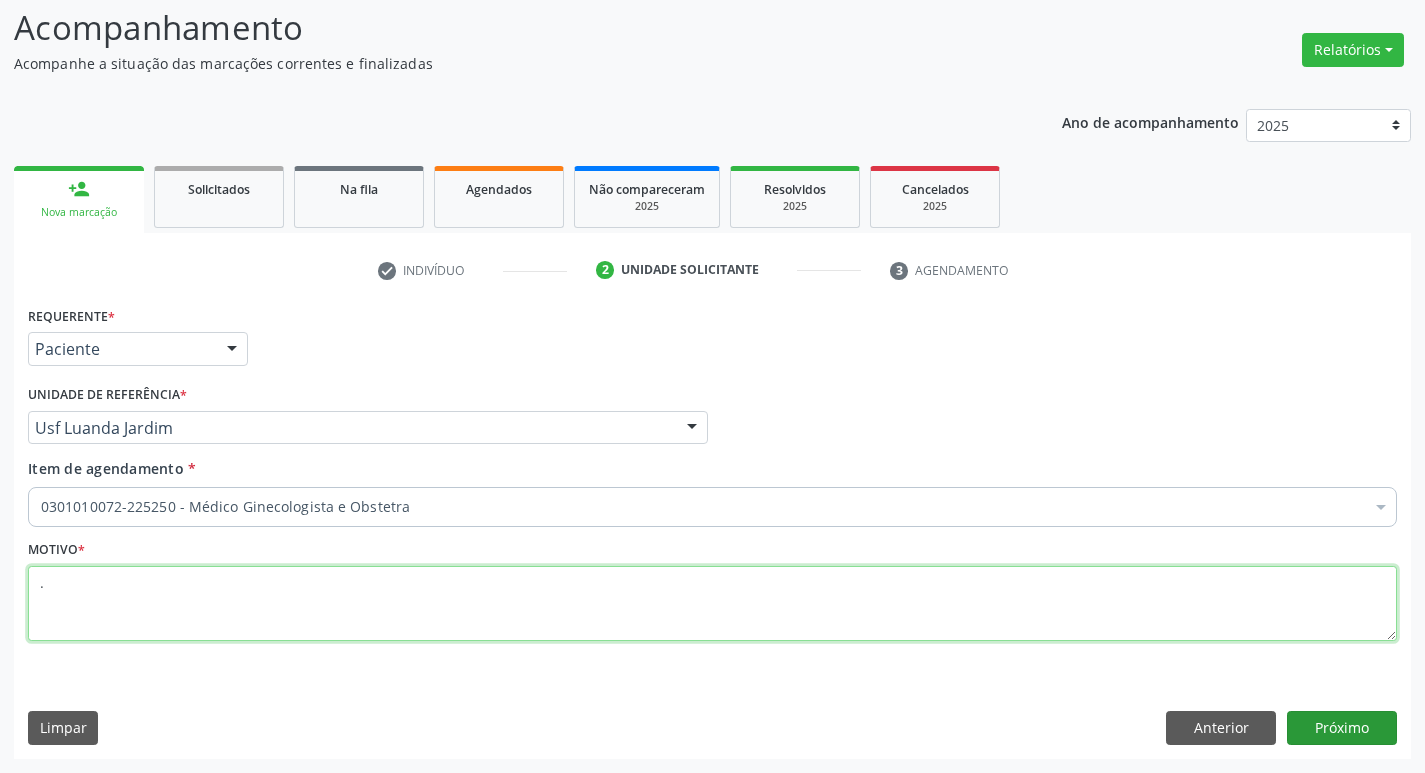 type on "." 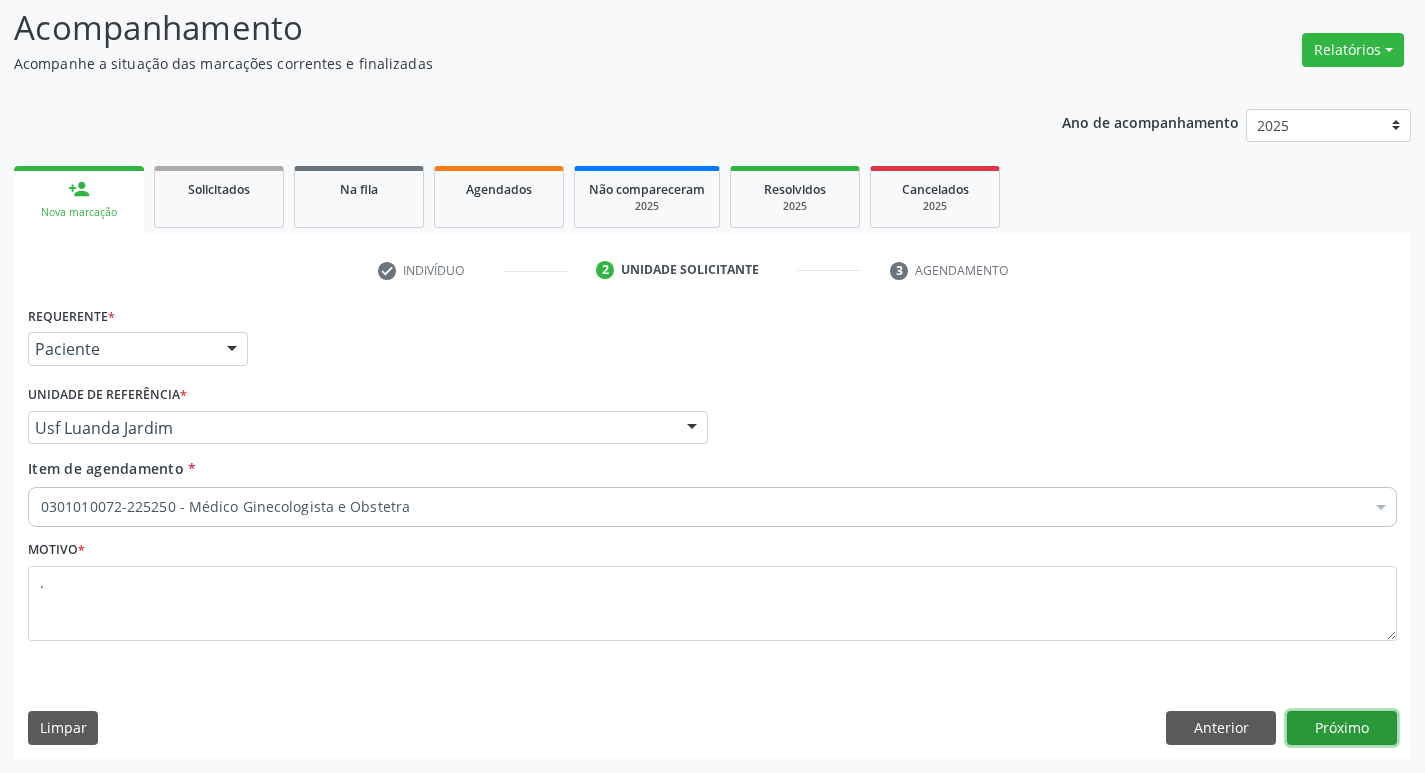 click on "Próximo" at bounding box center [1342, 728] 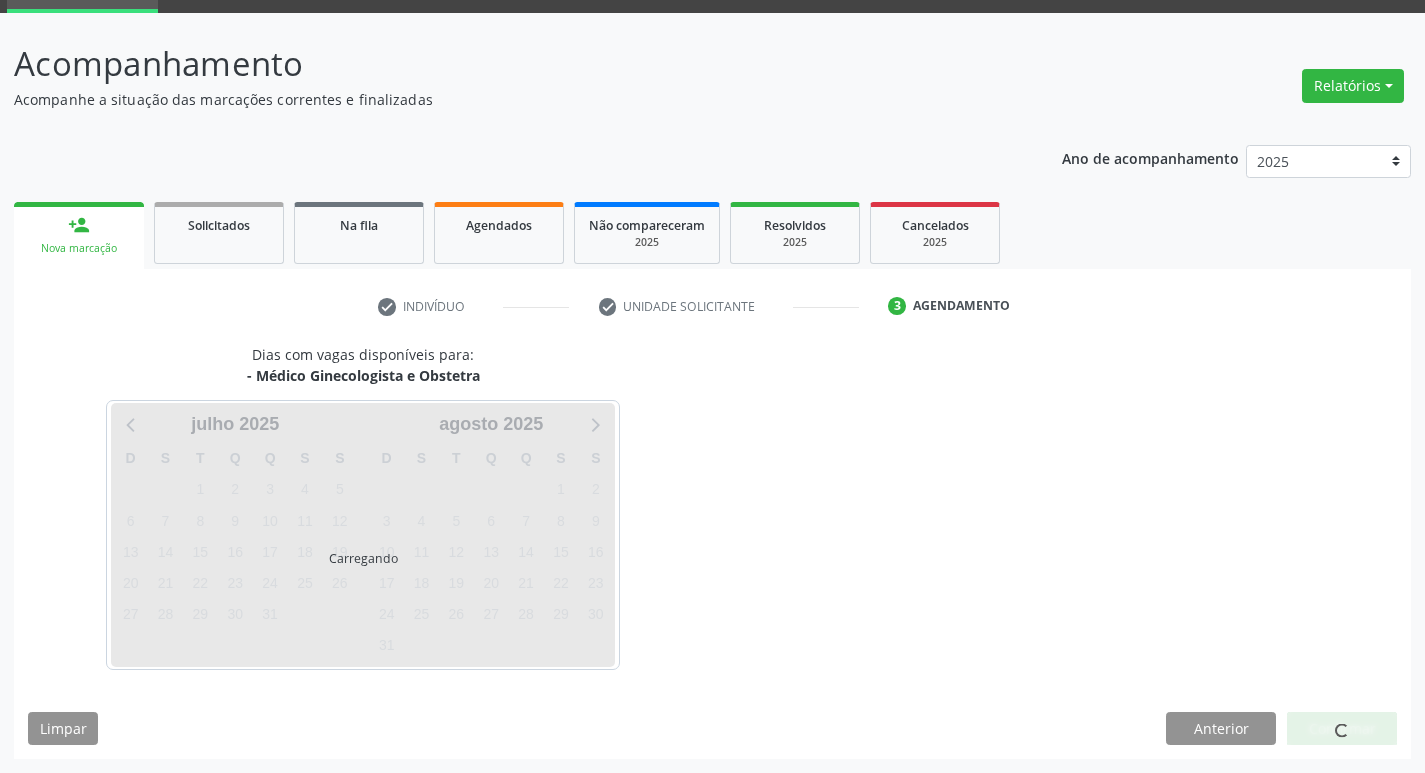 scroll, scrollTop: 97, scrollLeft: 0, axis: vertical 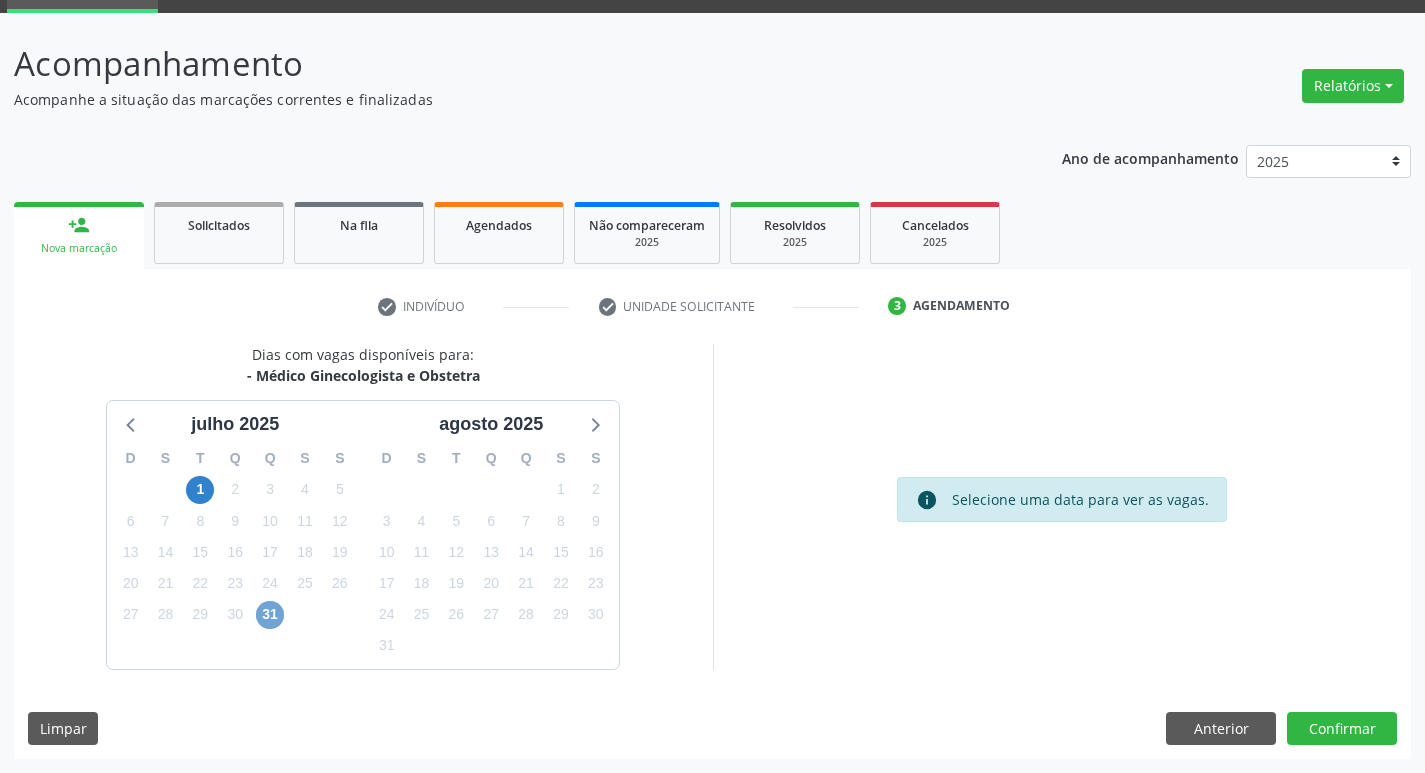 click on "31" at bounding box center [270, 615] 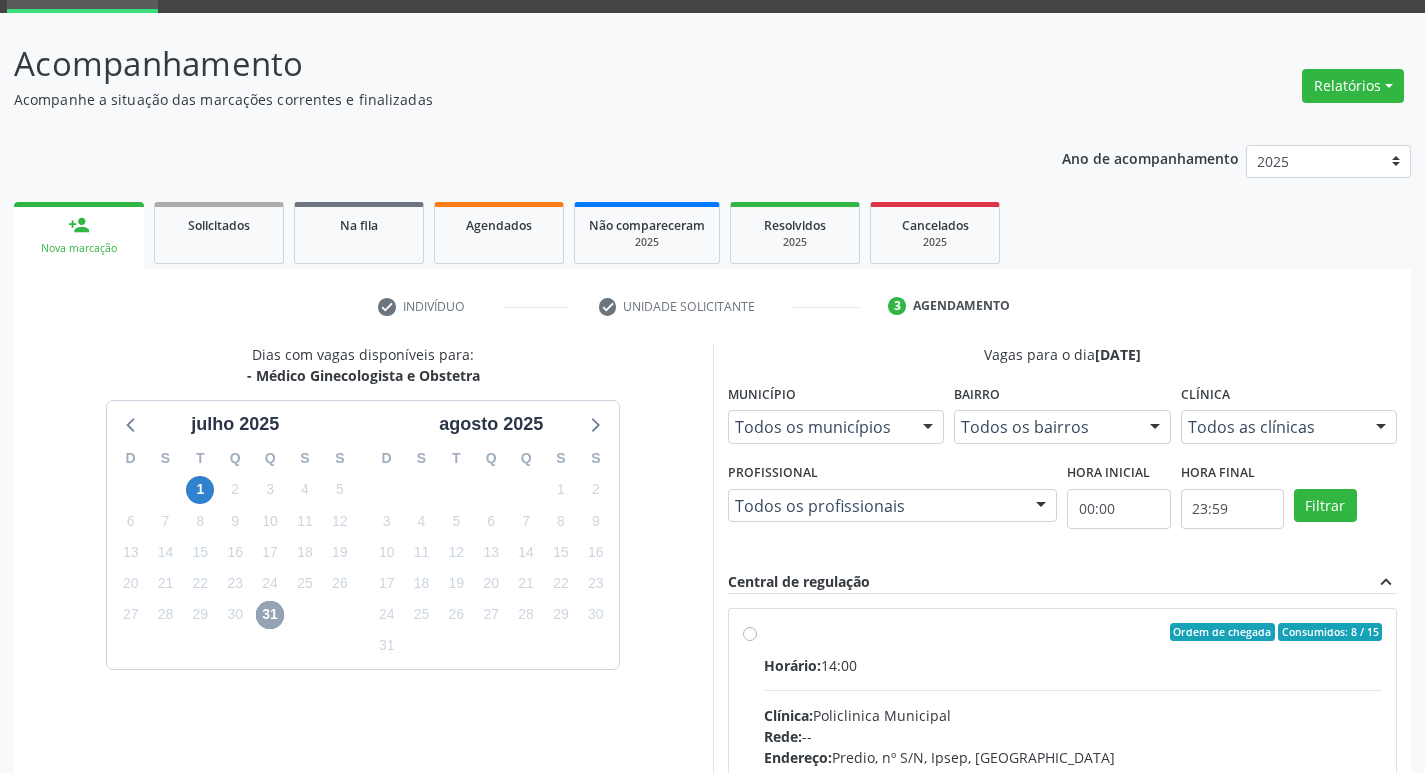 scroll, scrollTop: 386, scrollLeft: 0, axis: vertical 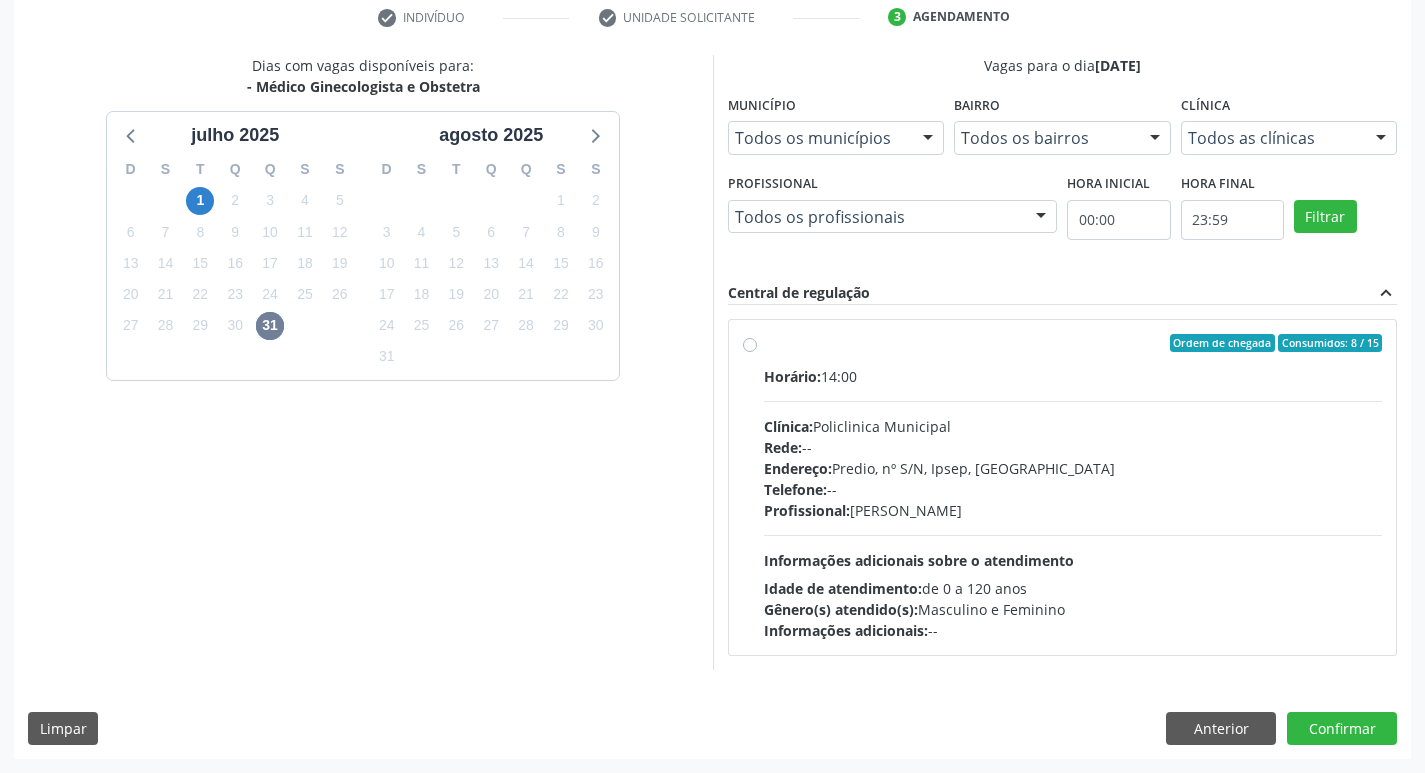 click on "Horário:   14:00
Clínica:  Policlinica Municipal
Rede:
--
Endereço:   Predio, nº S/N, Ipsep, Serra Talhada - PE
Telefone:   --
Profissional:
Thaisa Barbosa de Siqueira
Informações adicionais sobre o atendimento
Idade de atendimento:
de 0 a 120 anos
Gênero(s) atendido(s):
Masculino e Feminino
Informações adicionais:
--" at bounding box center (1073, 503) 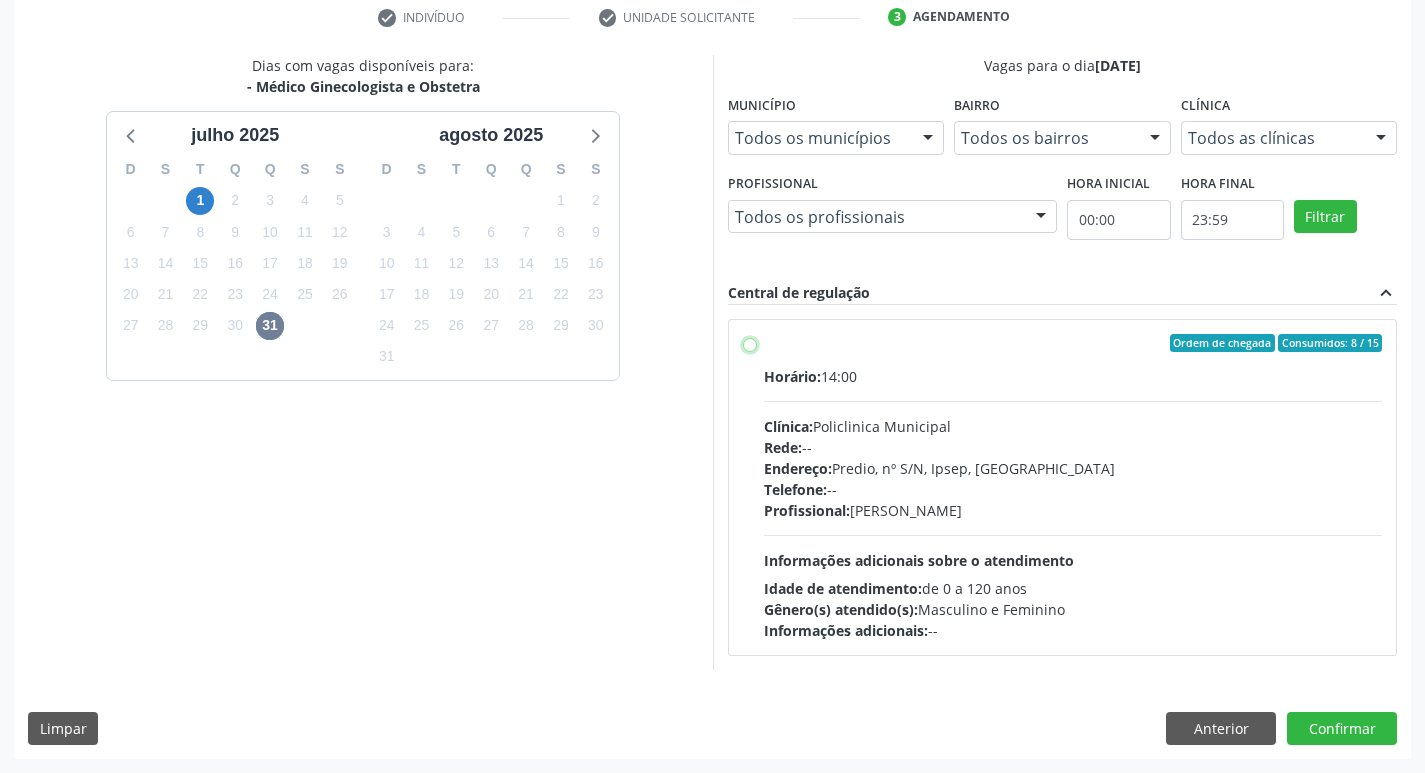 click on "Ordem de chegada
Consumidos: 8 / 15
Horário:   14:00
Clínica:  Policlinica Municipal
Rede:
--
Endereço:   Predio, nº S/N, Ipsep, Serra Talhada - PE
Telefone:   --
Profissional:
Thaisa Barbosa de Siqueira
Informações adicionais sobre o atendimento
Idade de atendimento:
de 0 a 120 anos
Gênero(s) atendido(s):
Masculino e Feminino
Informações adicionais:
--" at bounding box center (750, 343) 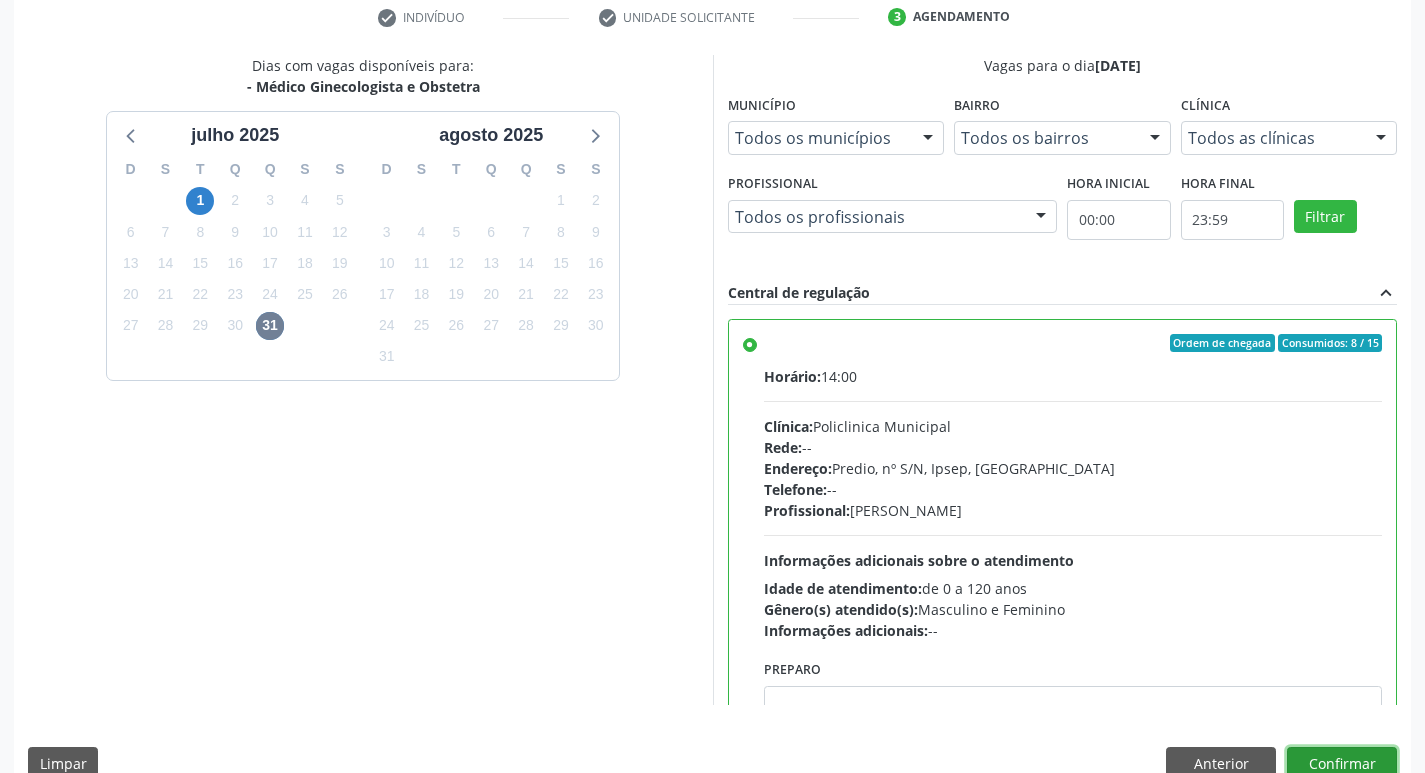 click on "Confirmar" at bounding box center [1342, 764] 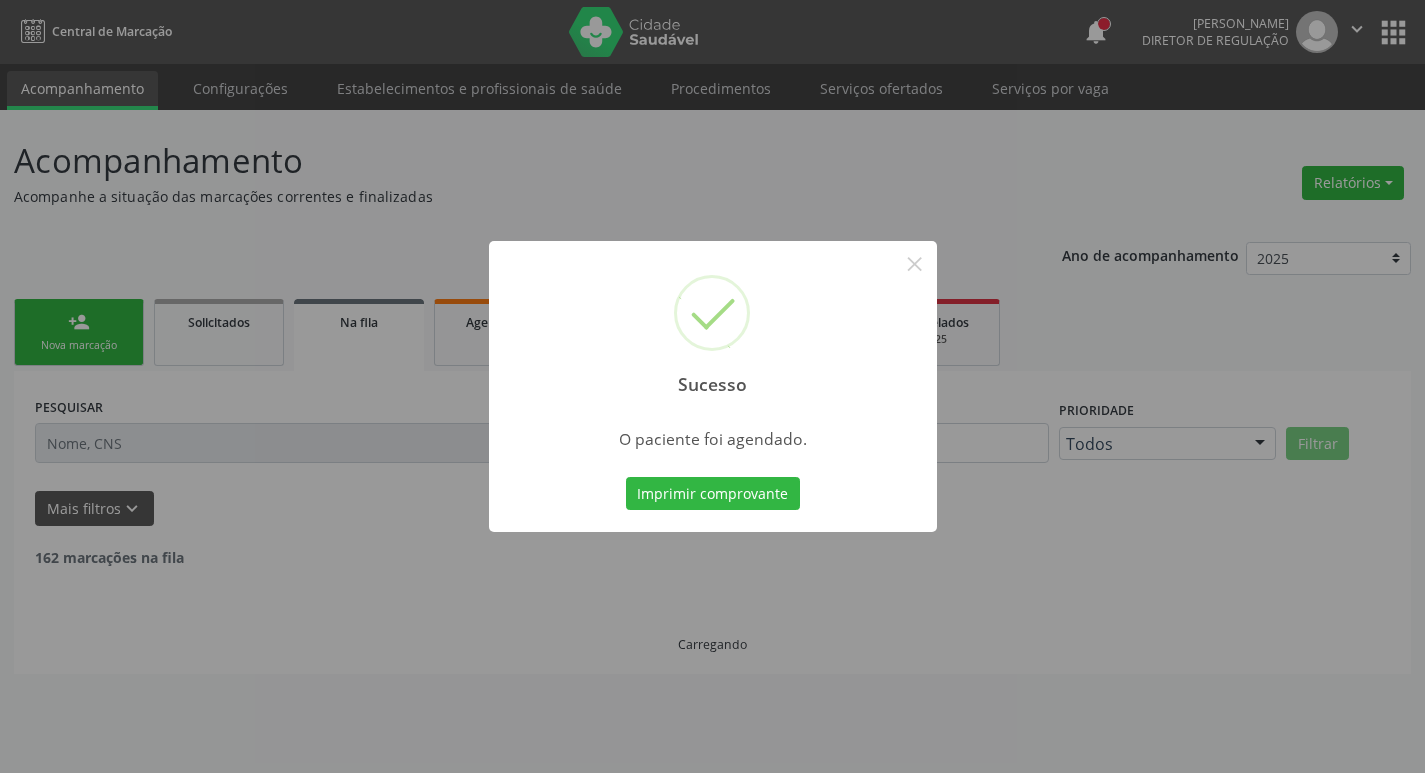 scroll, scrollTop: 0, scrollLeft: 0, axis: both 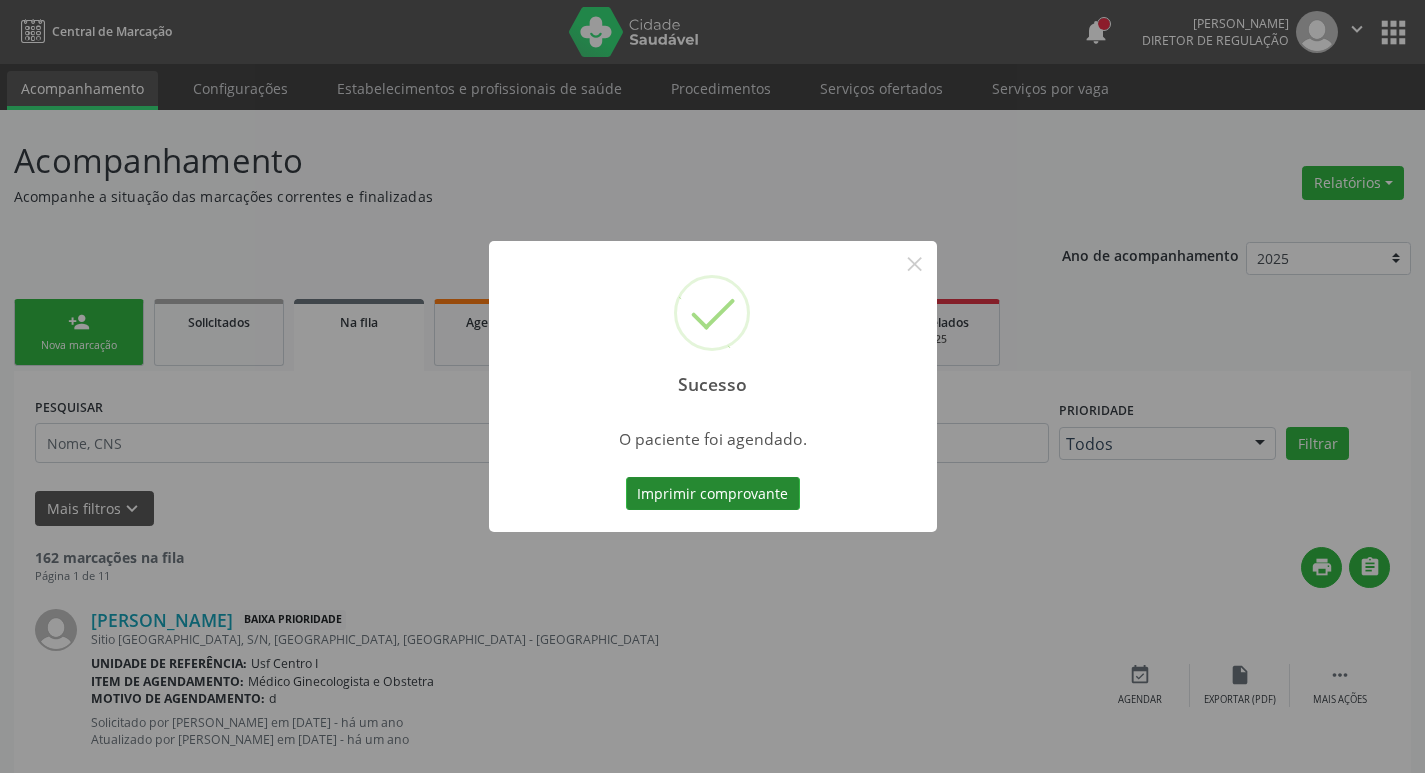 click on "Imprimir comprovante" at bounding box center (713, 494) 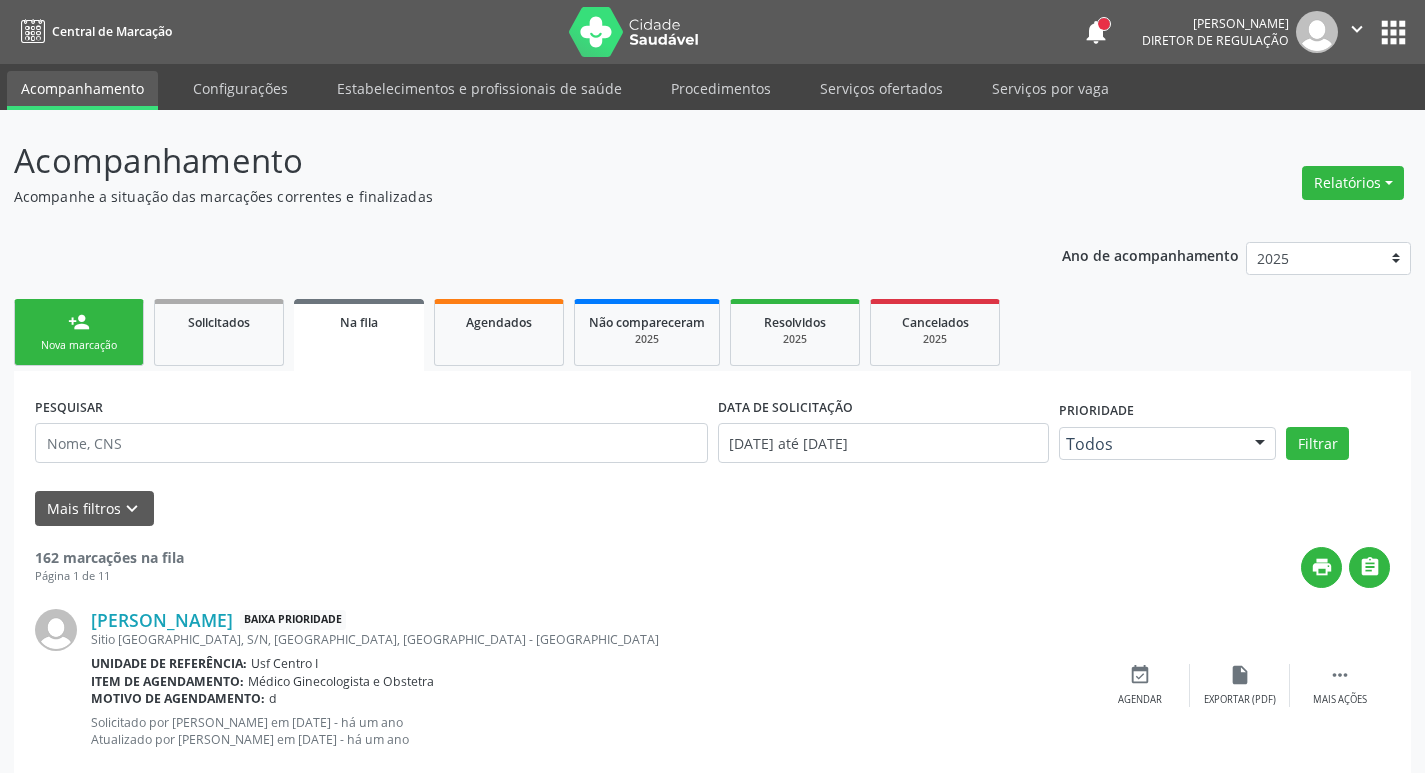 click on "person_add
Nova marcação" at bounding box center [79, 332] 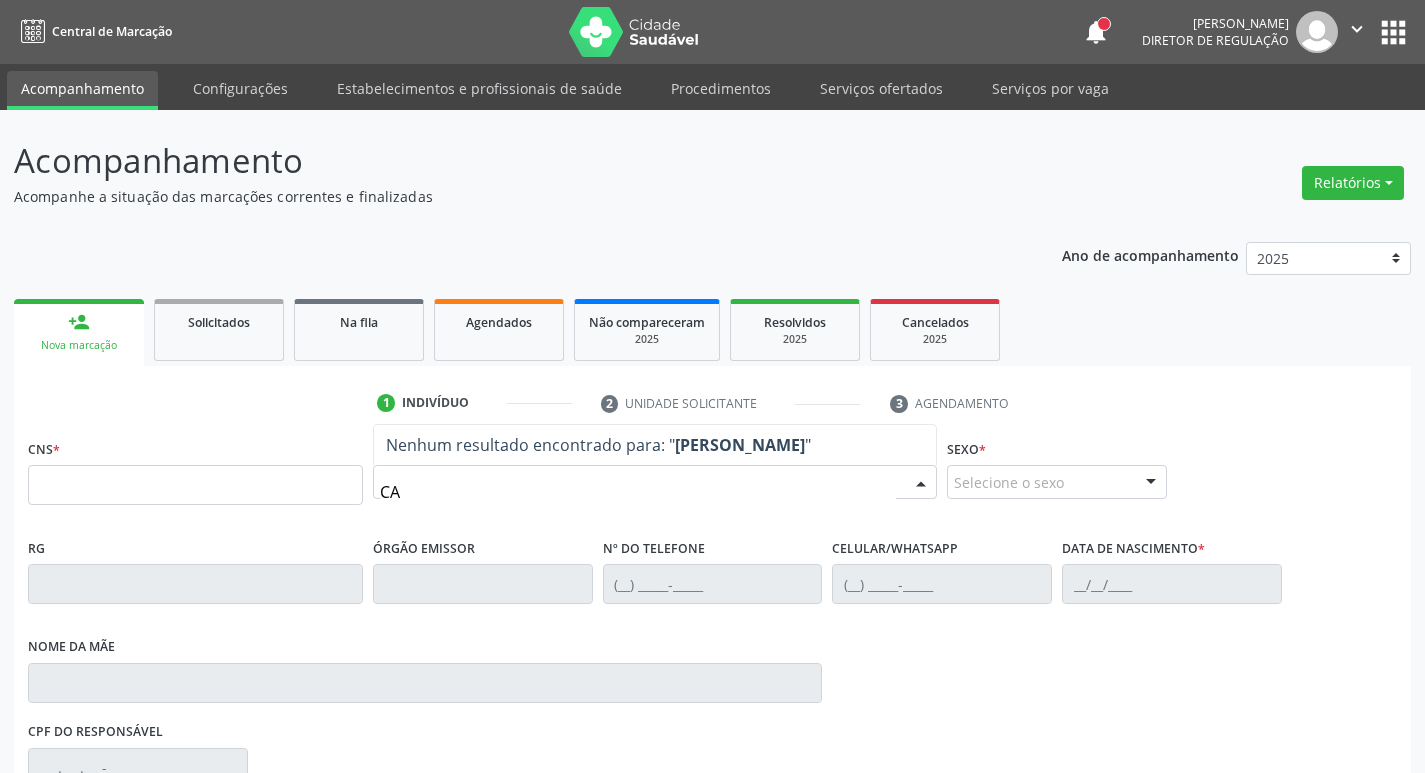 type on "C" 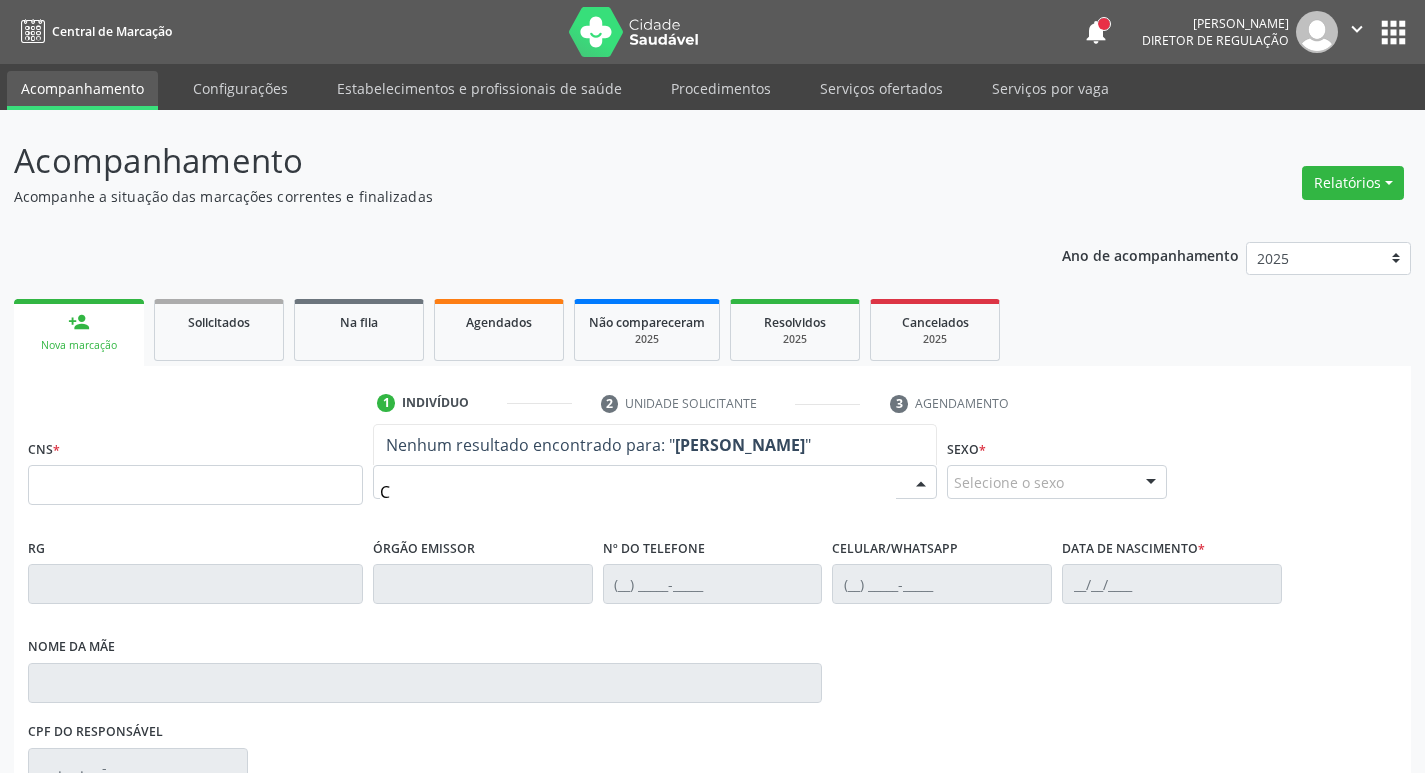 type 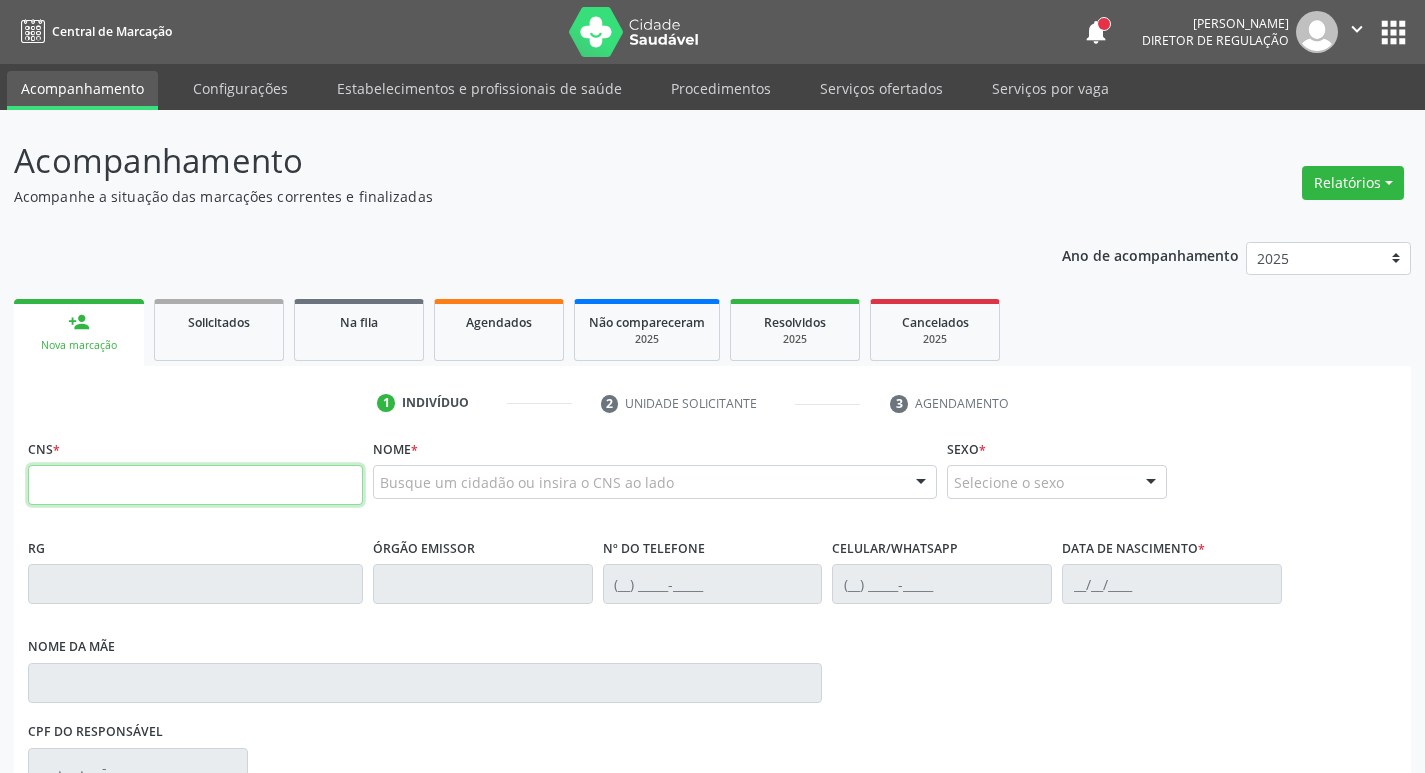 click at bounding box center (195, 485) 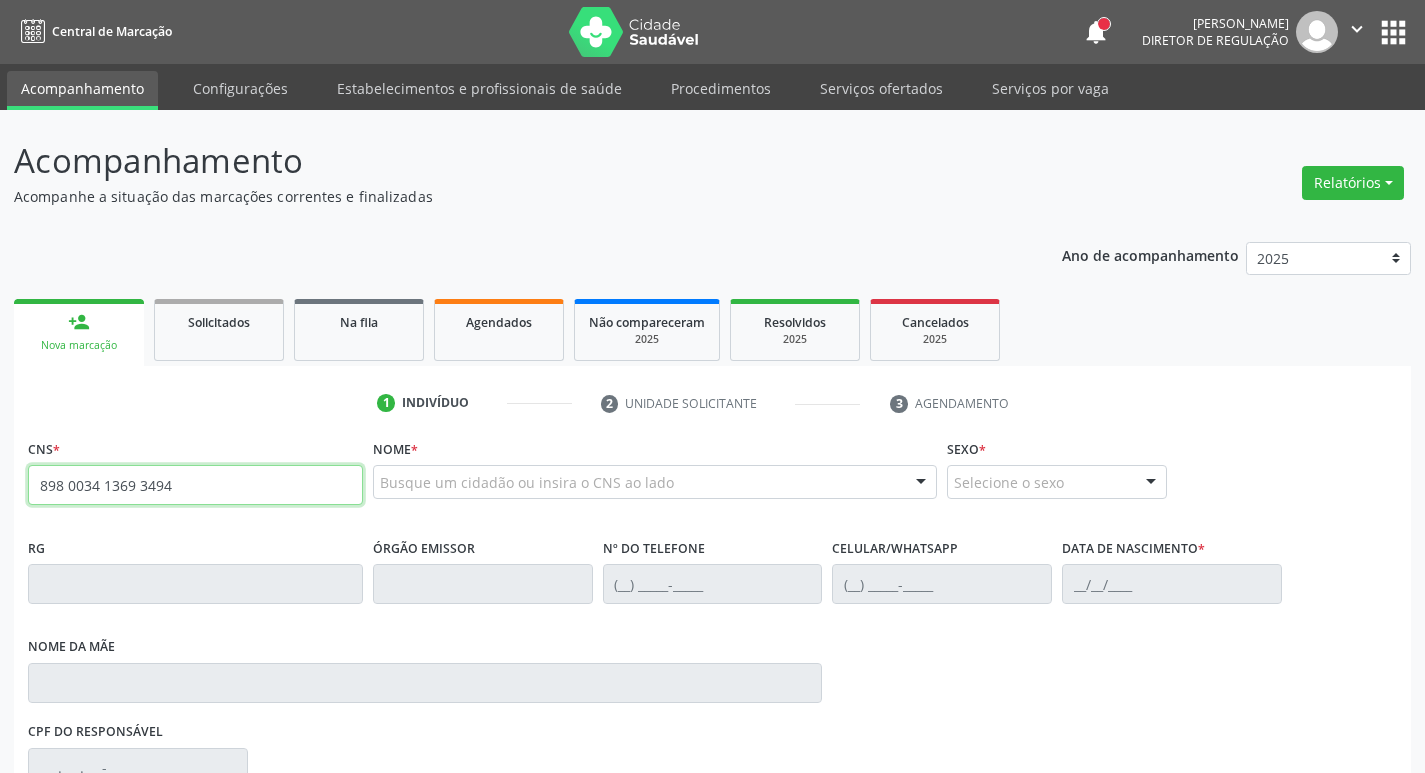 type on "898 0034 1369 3494" 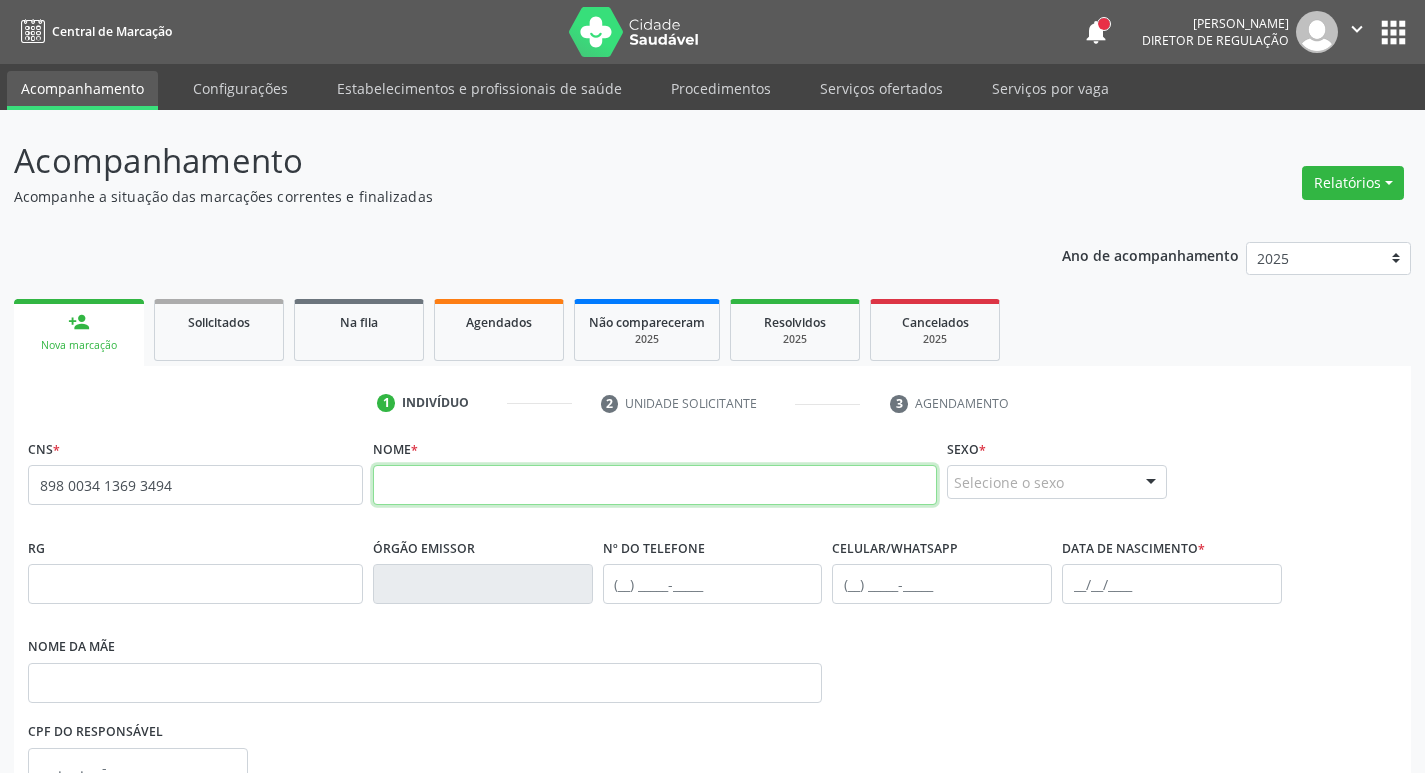 click at bounding box center (655, 485) 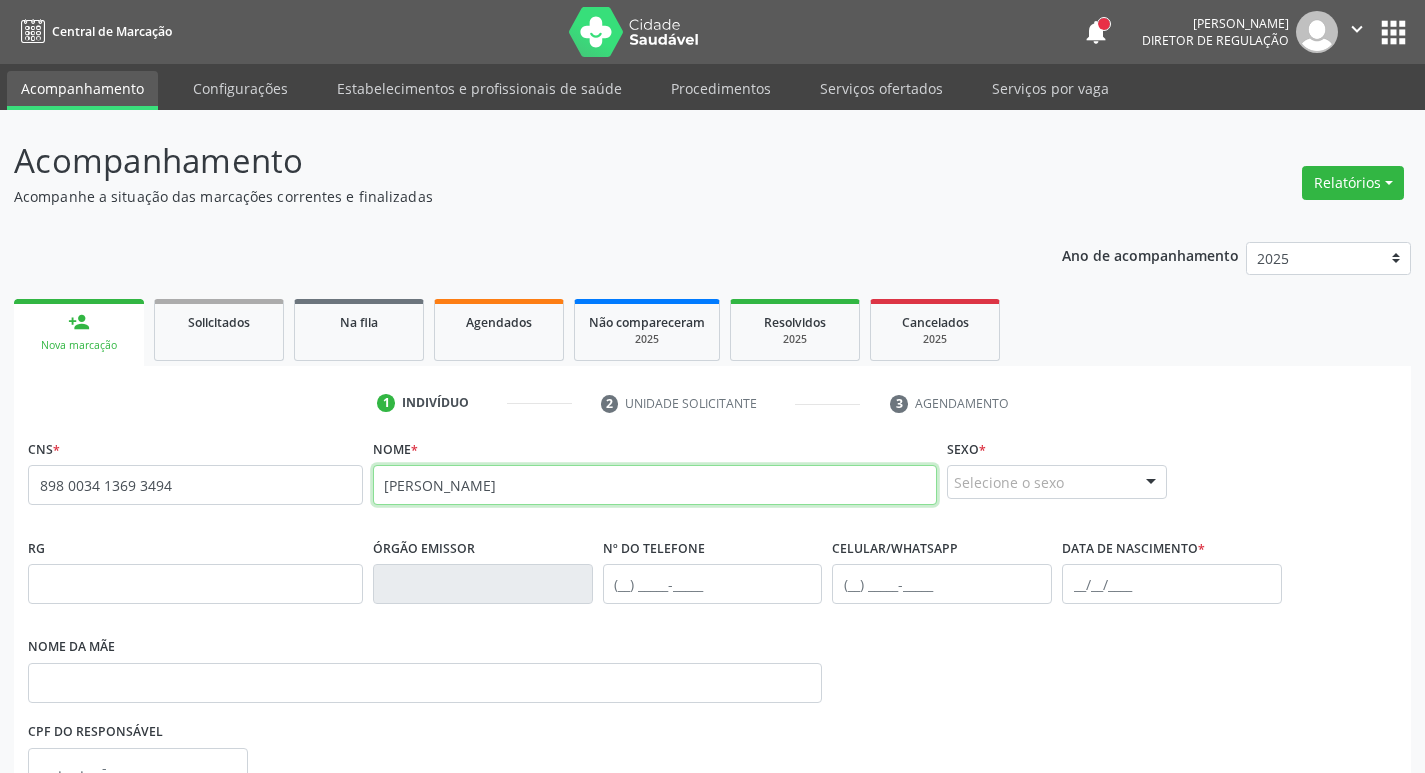 type on "CARLA CRISTINA DE MOURA PEREIRA" 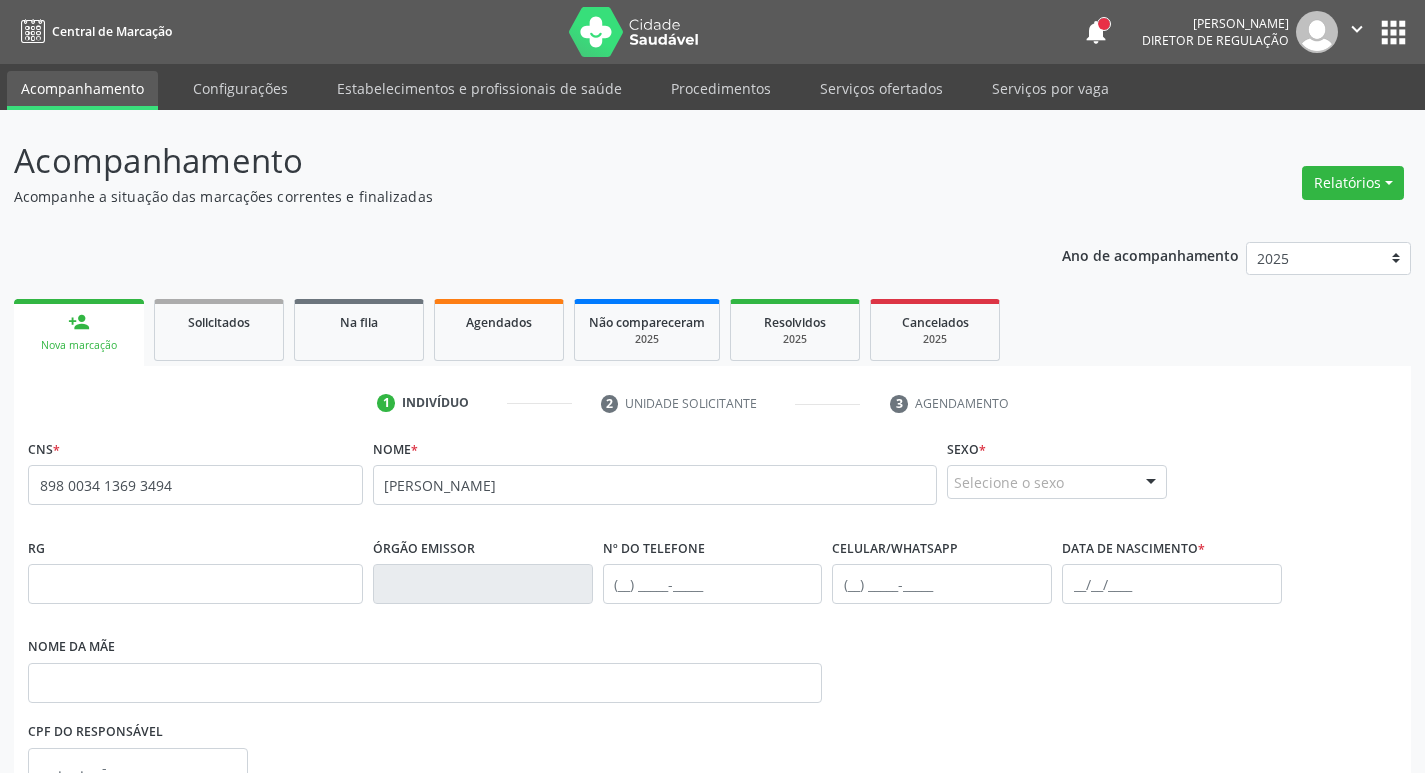 click on "Selecione o sexo" at bounding box center (1057, 482) 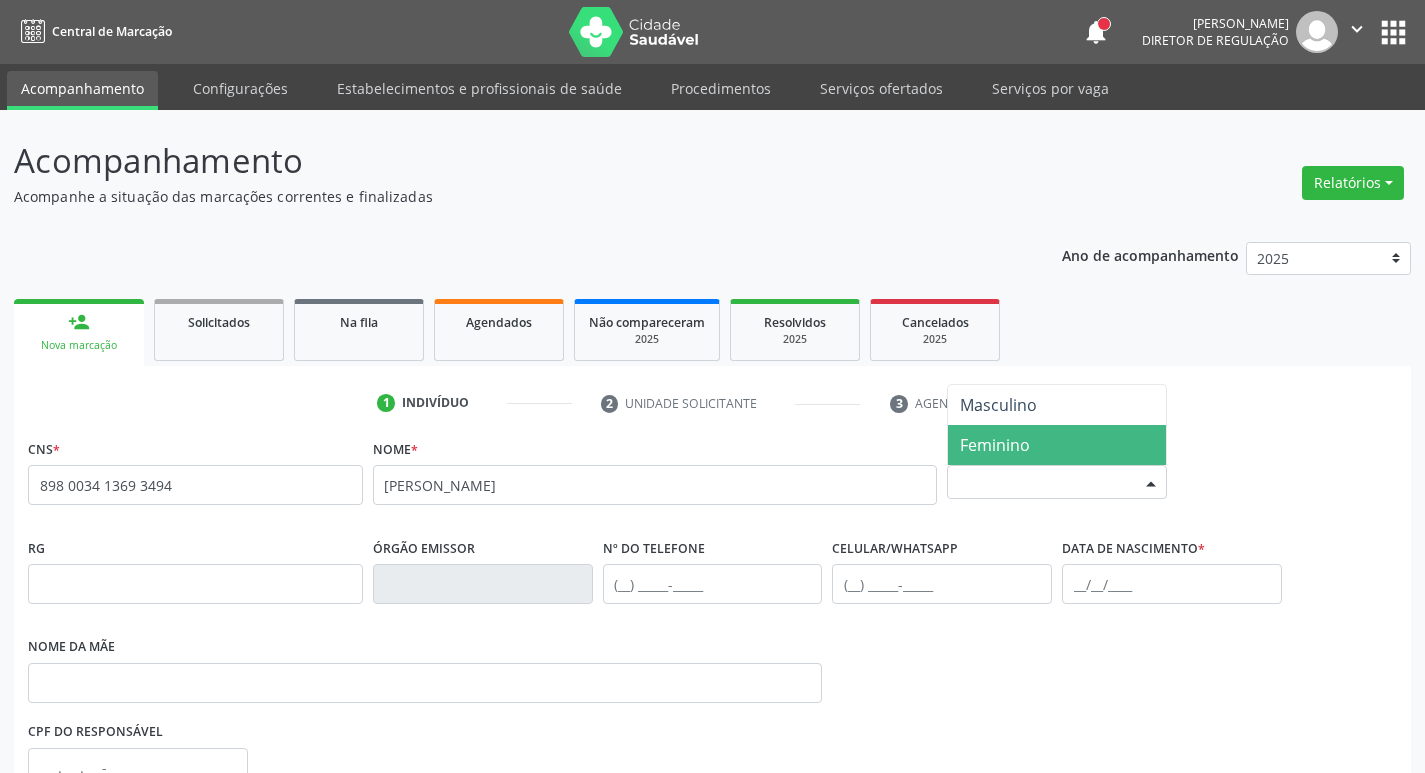 click on "Feminino" at bounding box center (995, 445) 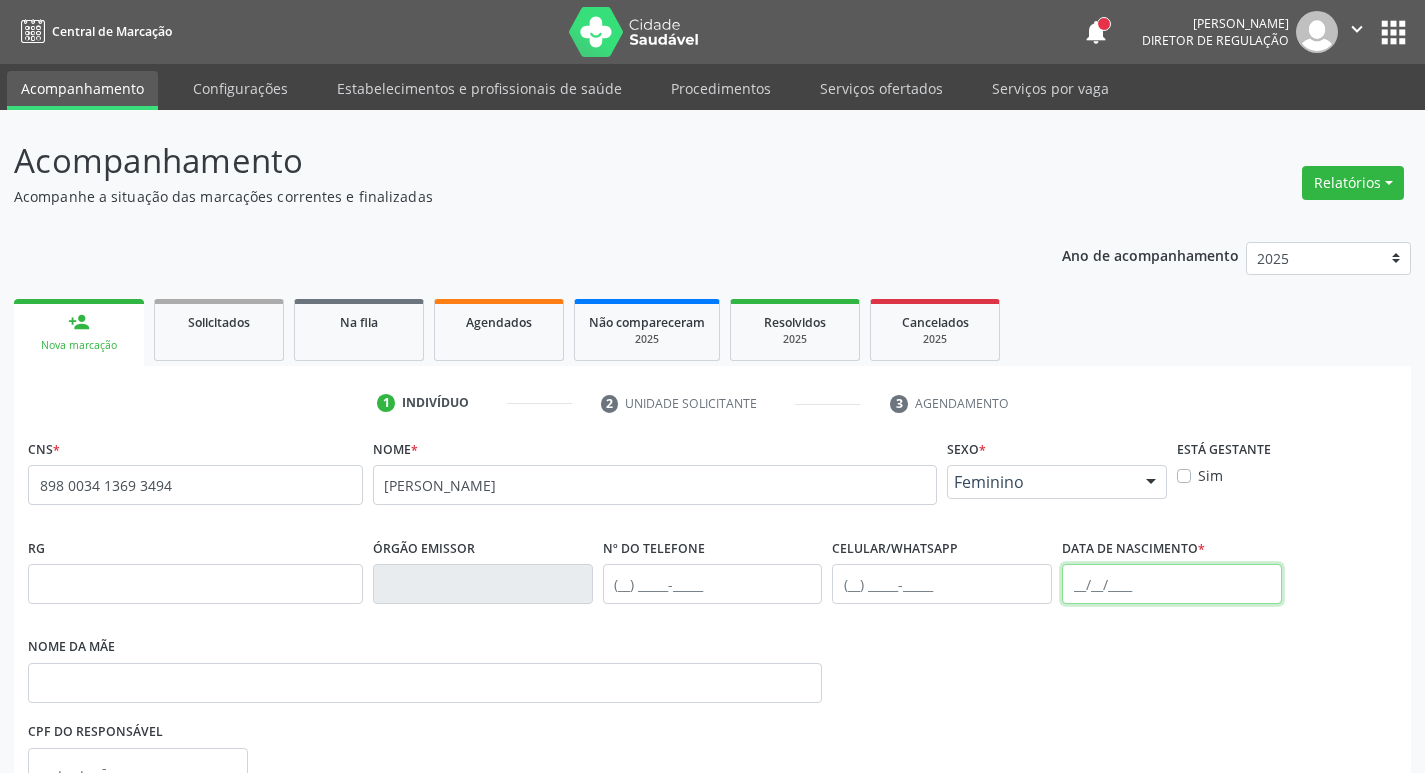 click at bounding box center [1172, 584] 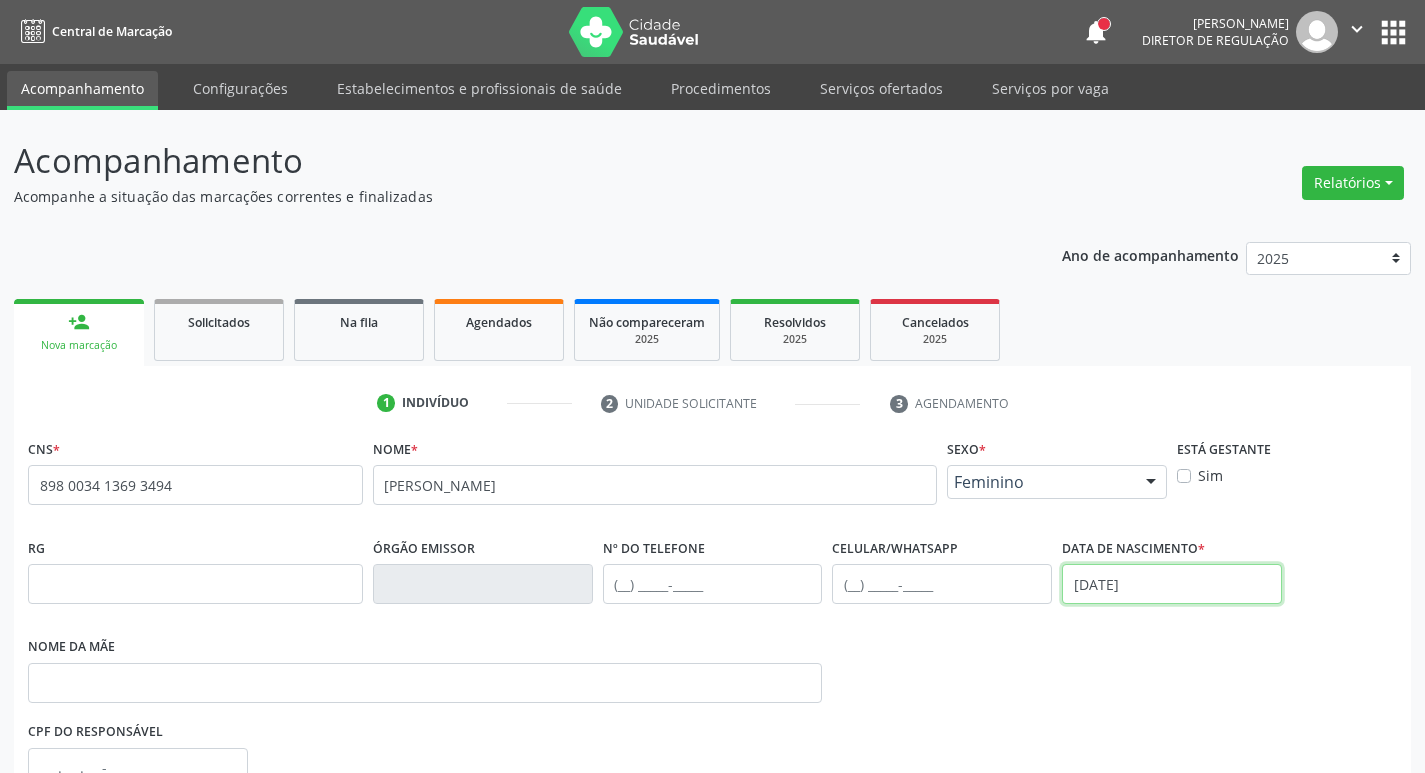 scroll, scrollTop: 297, scrollLeft: 0, axis: vertical 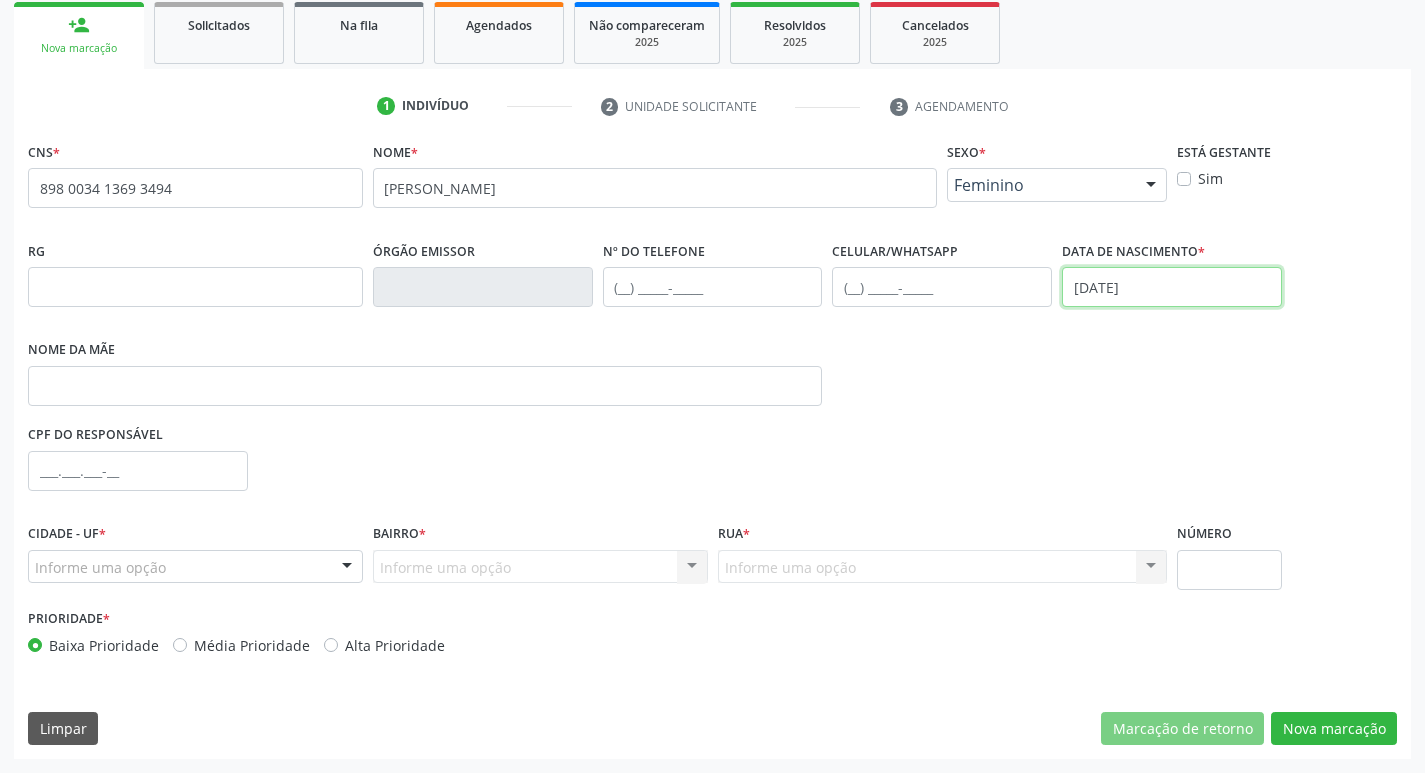 type on "02/07/2002" 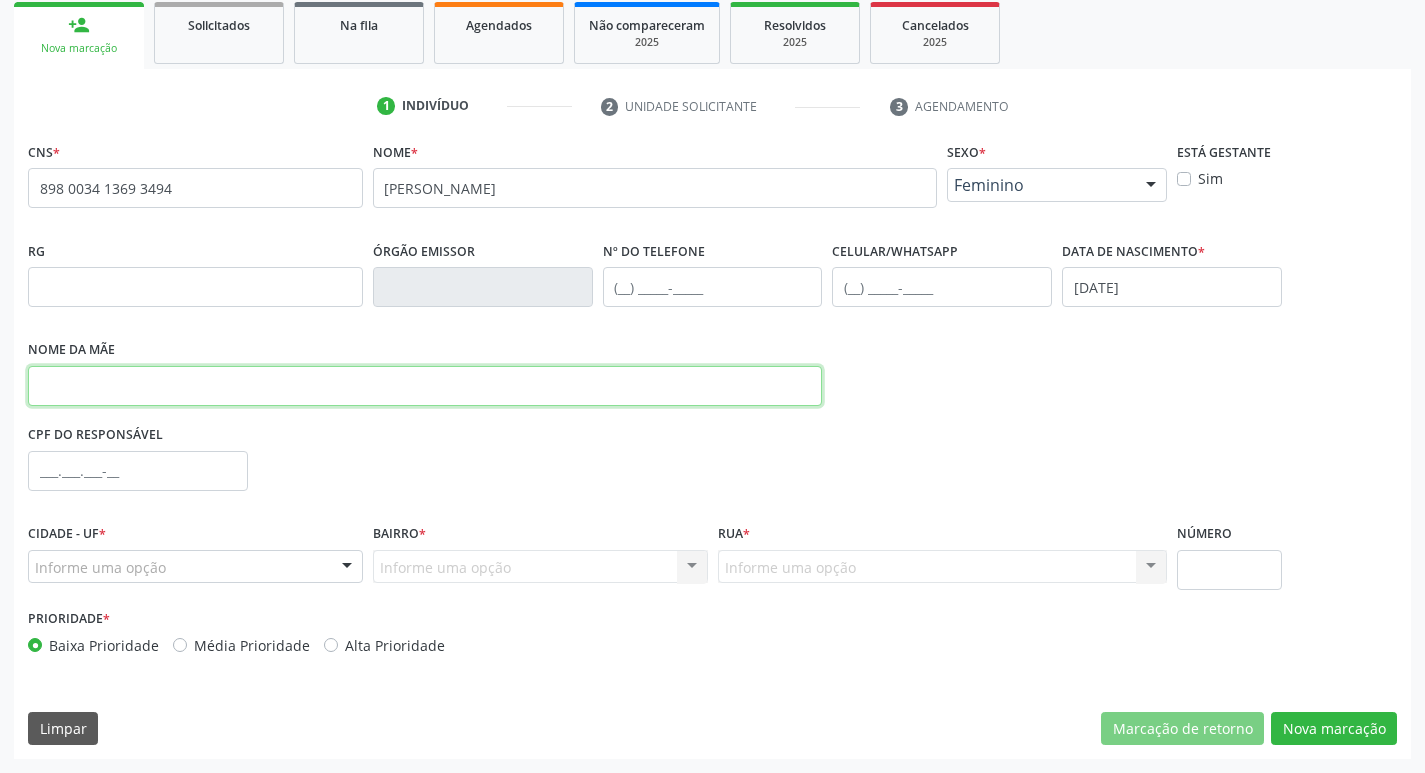 click at bounding box center [425, 386] 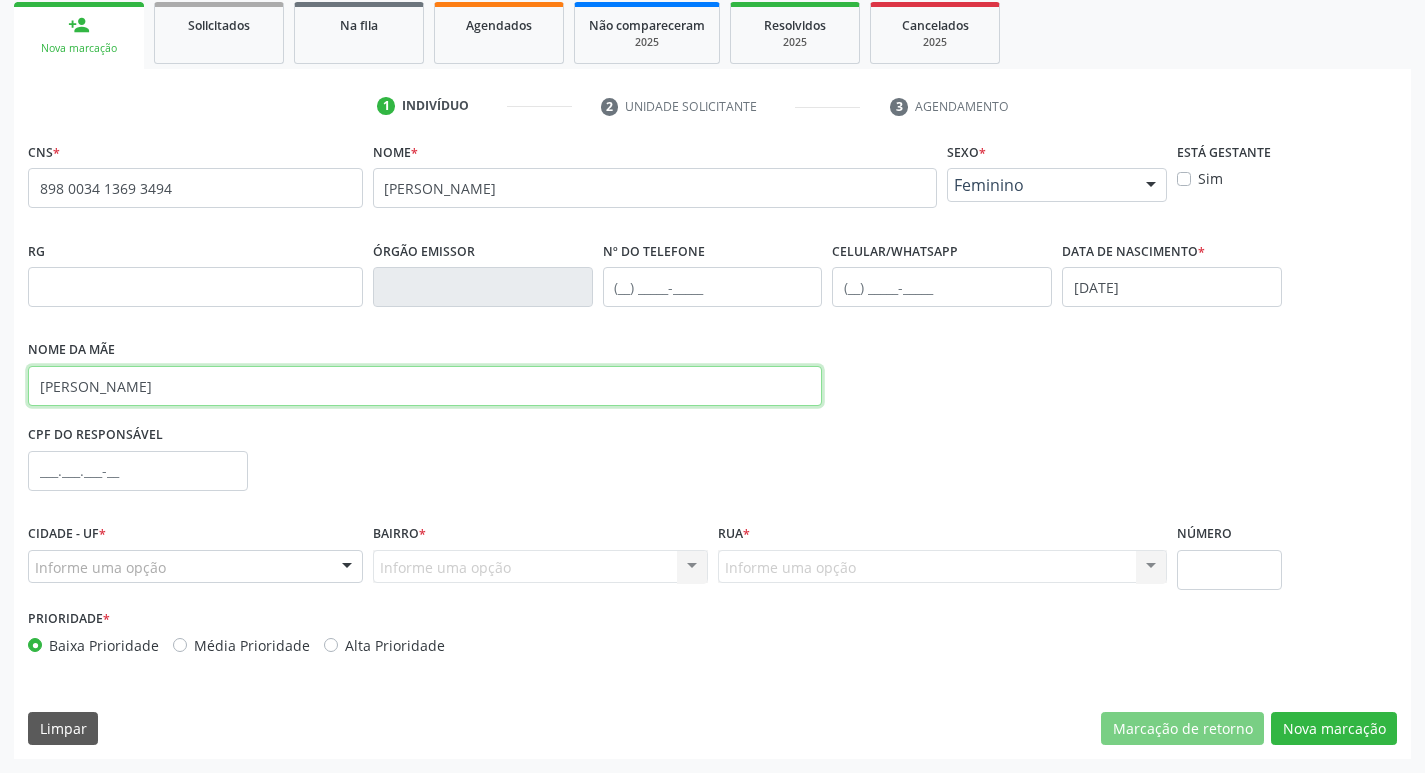 type on "JOSEFA DE MOURA PEREIRA" 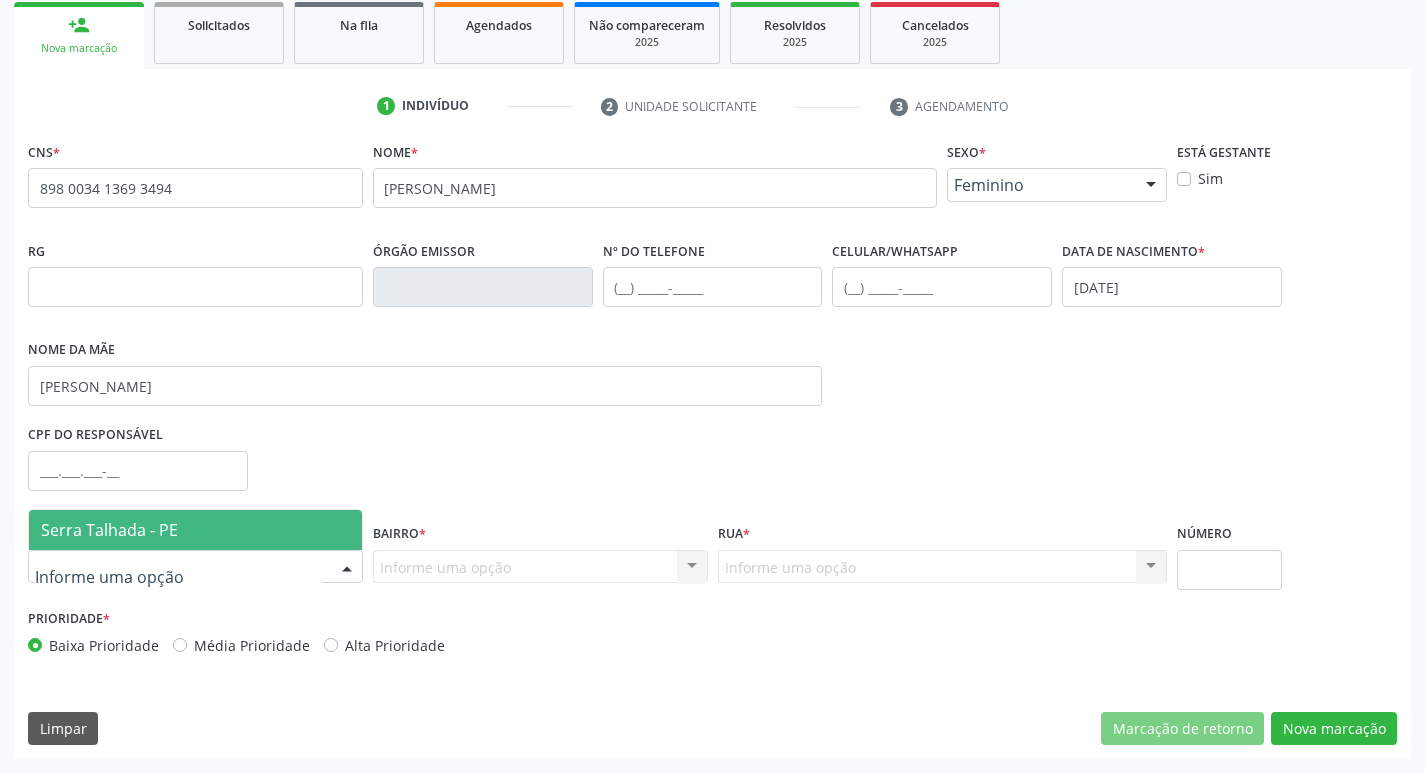 click on "Serra Talhada - PE" at bounding box center [109, 530] 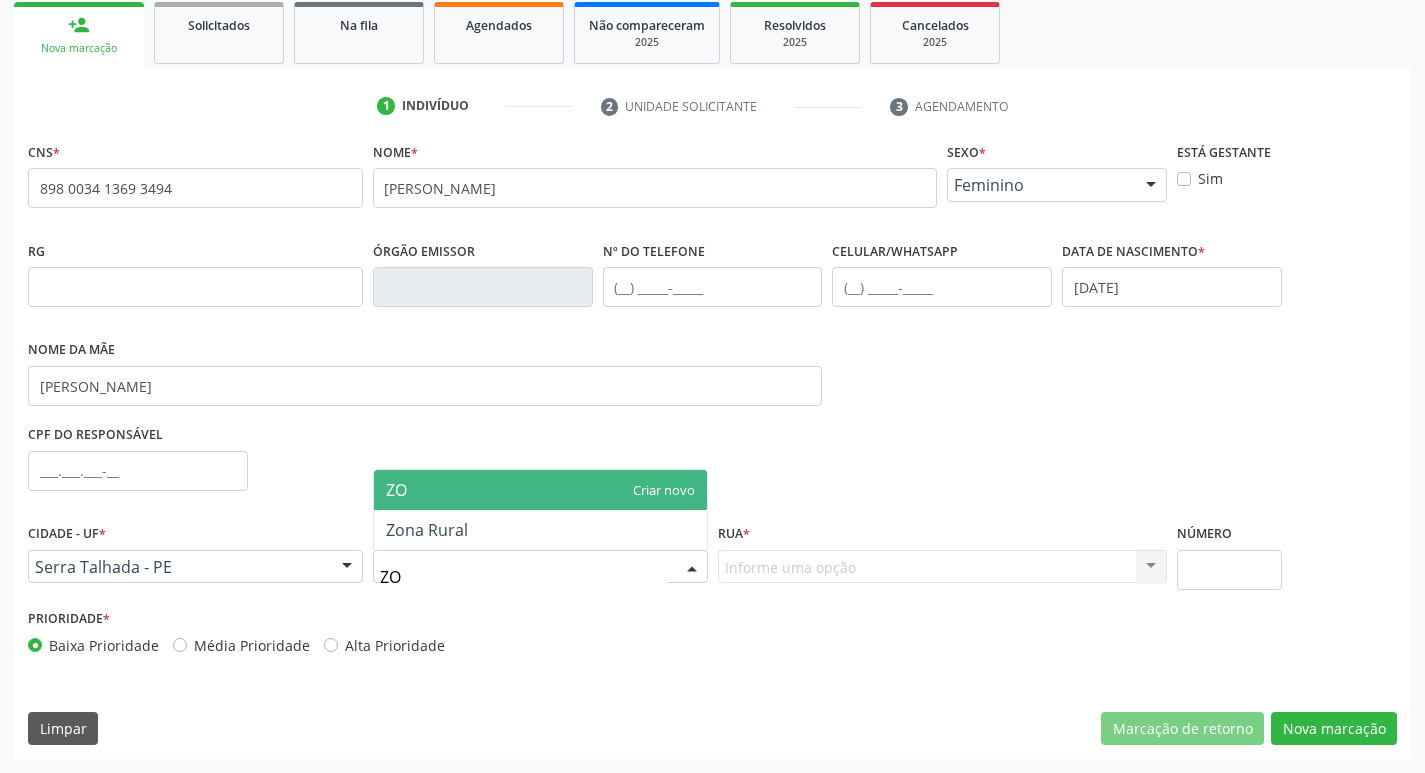 type on "ZON" 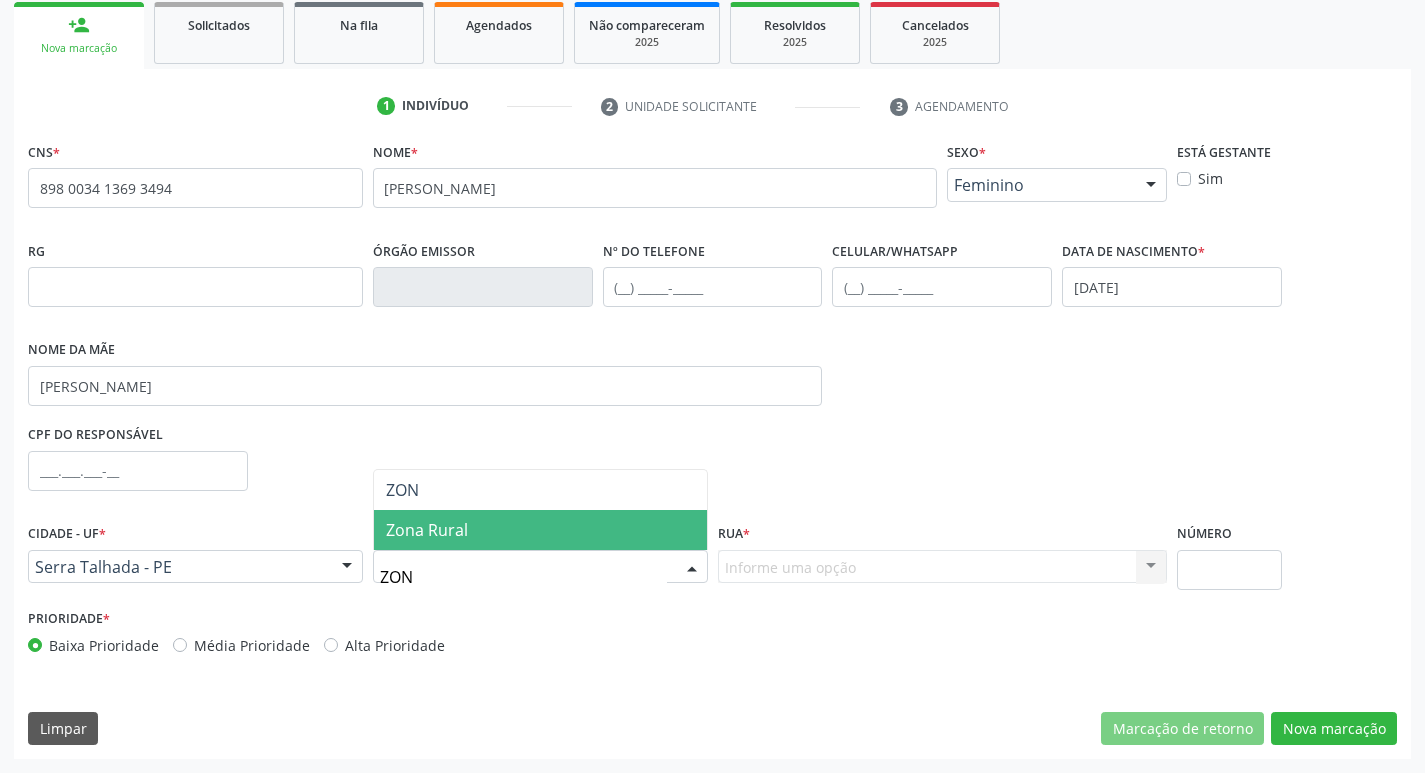 click on "Zona Rural" at bounding box center (427, 530) 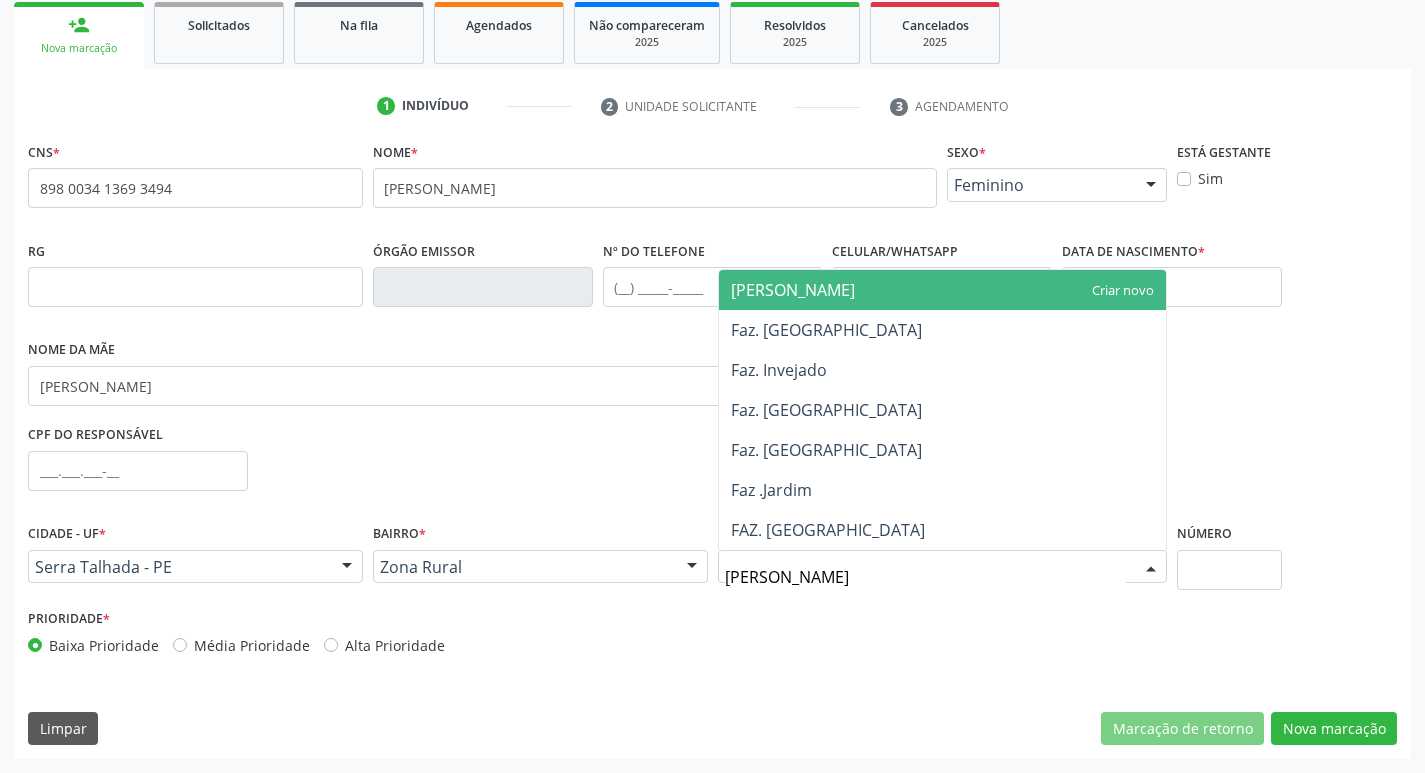 type on "JAR" 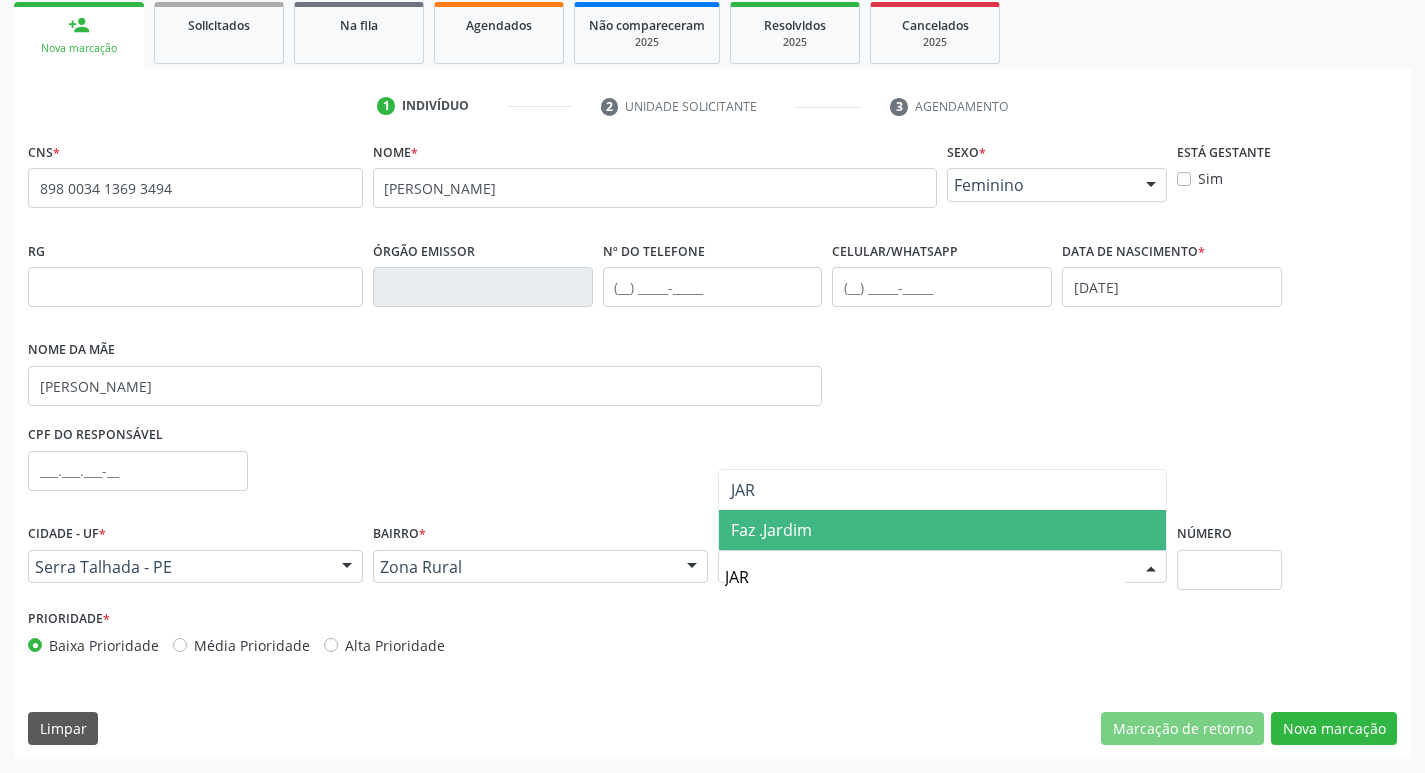 click on "Faz .Jardim" at bounding box center [771, 530] 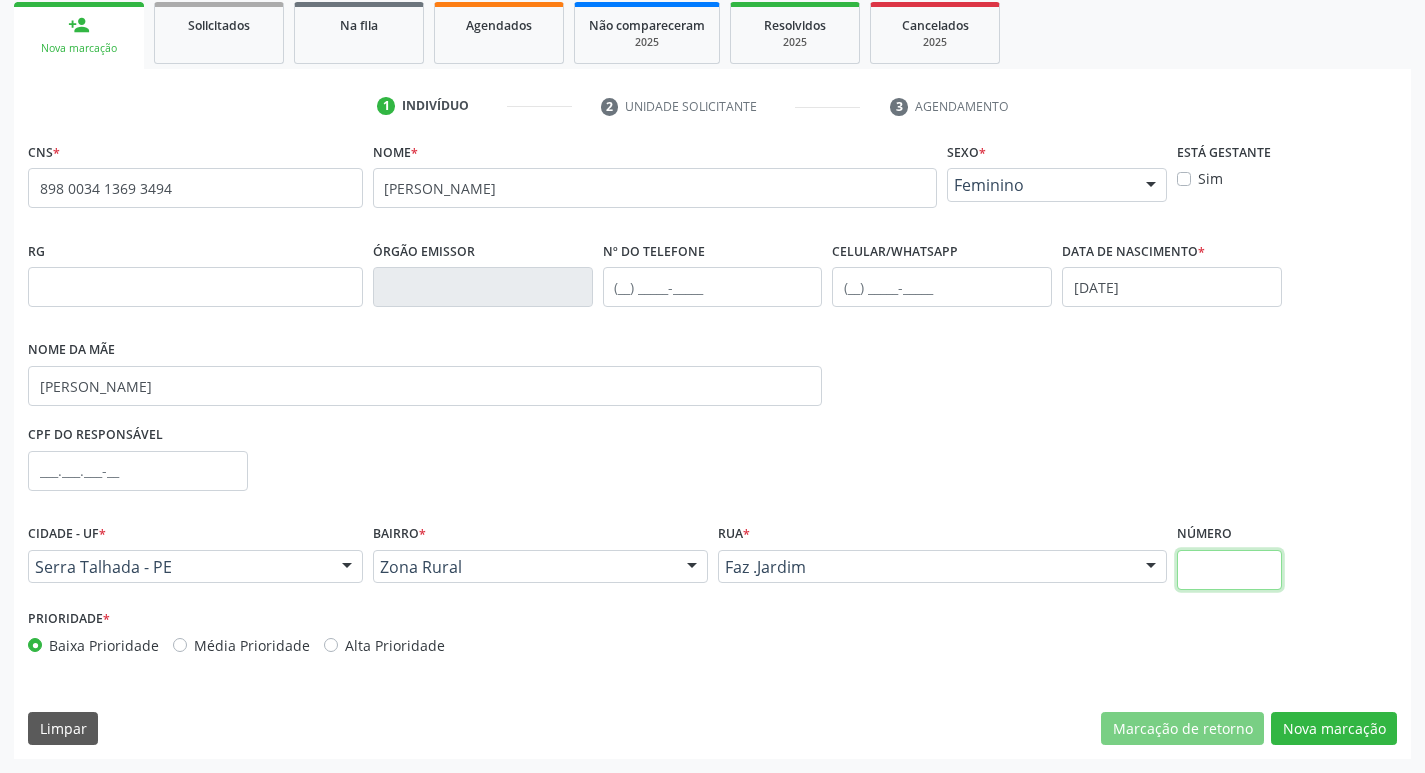 click at bounding box center (1229, 570) 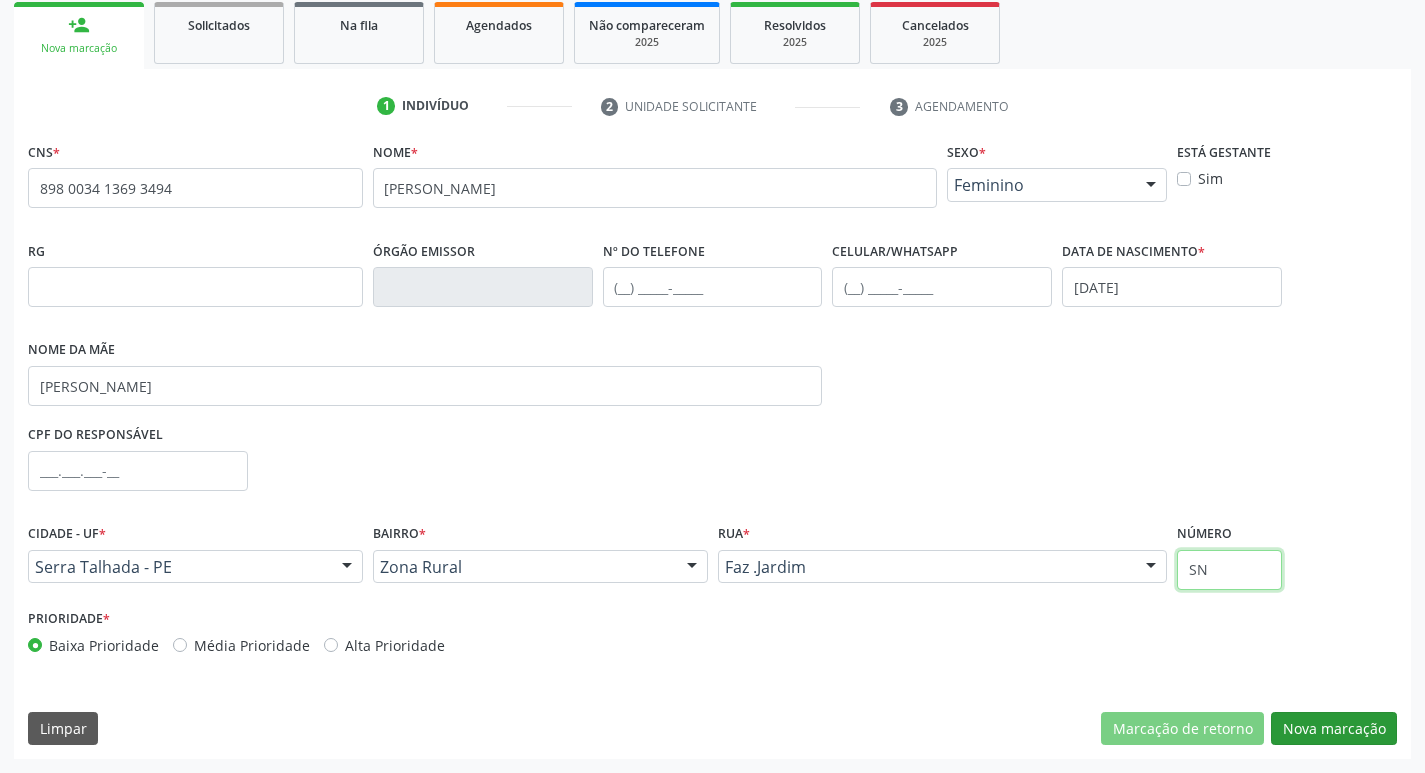 type on "SN" 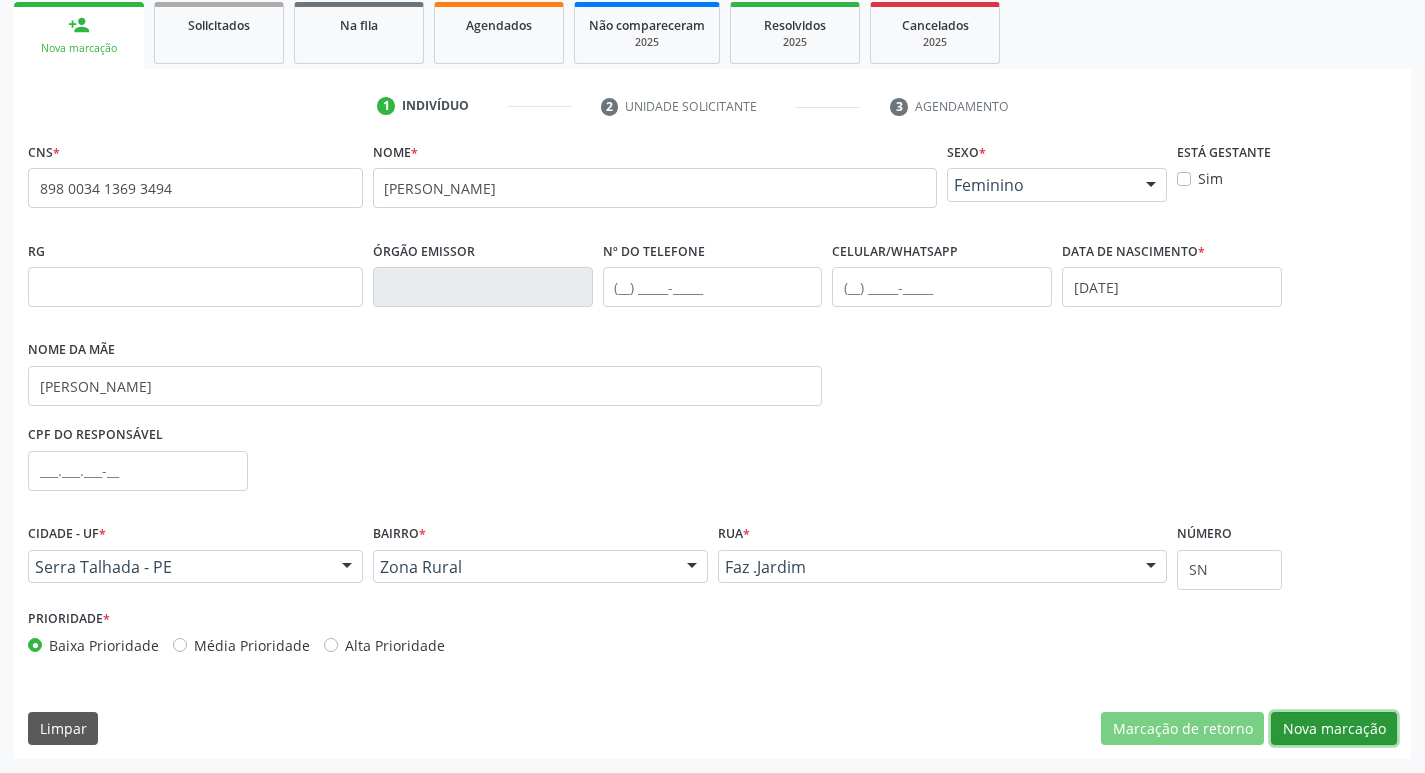 click on "Nova marcação" at bounding box center [1334, 729] 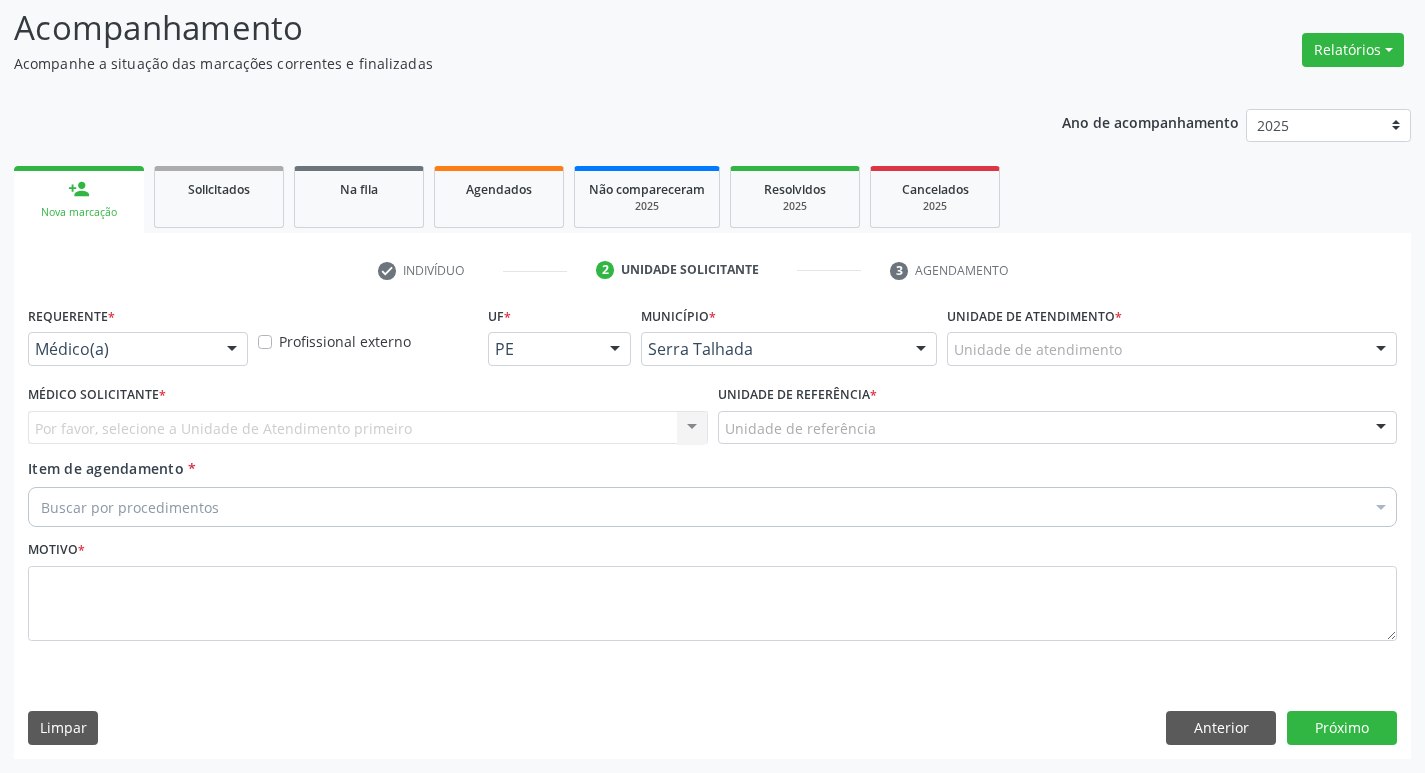 scroll, scrollTop: 133, scrollLeft: 0, axis: vertical 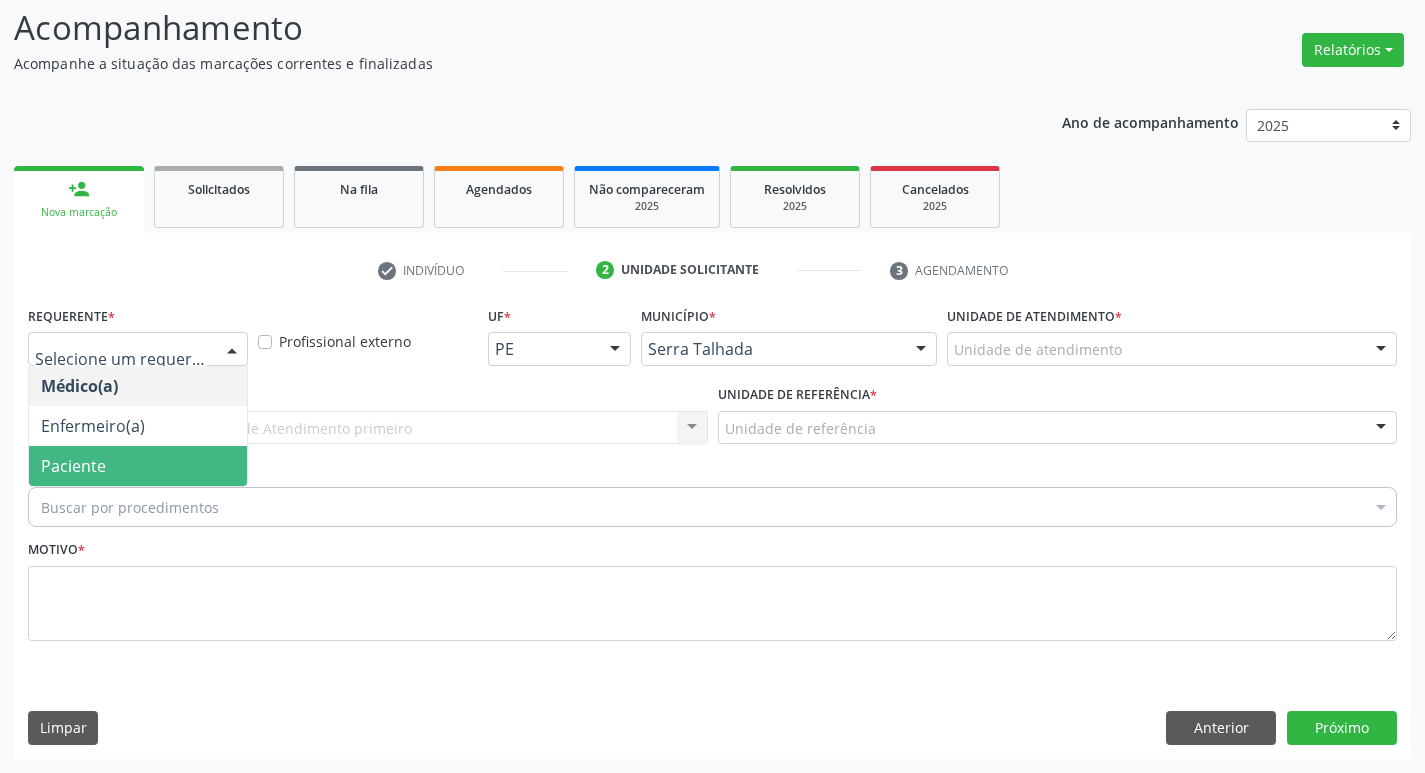 click on "Paciente" at bounding box center [138, 466] 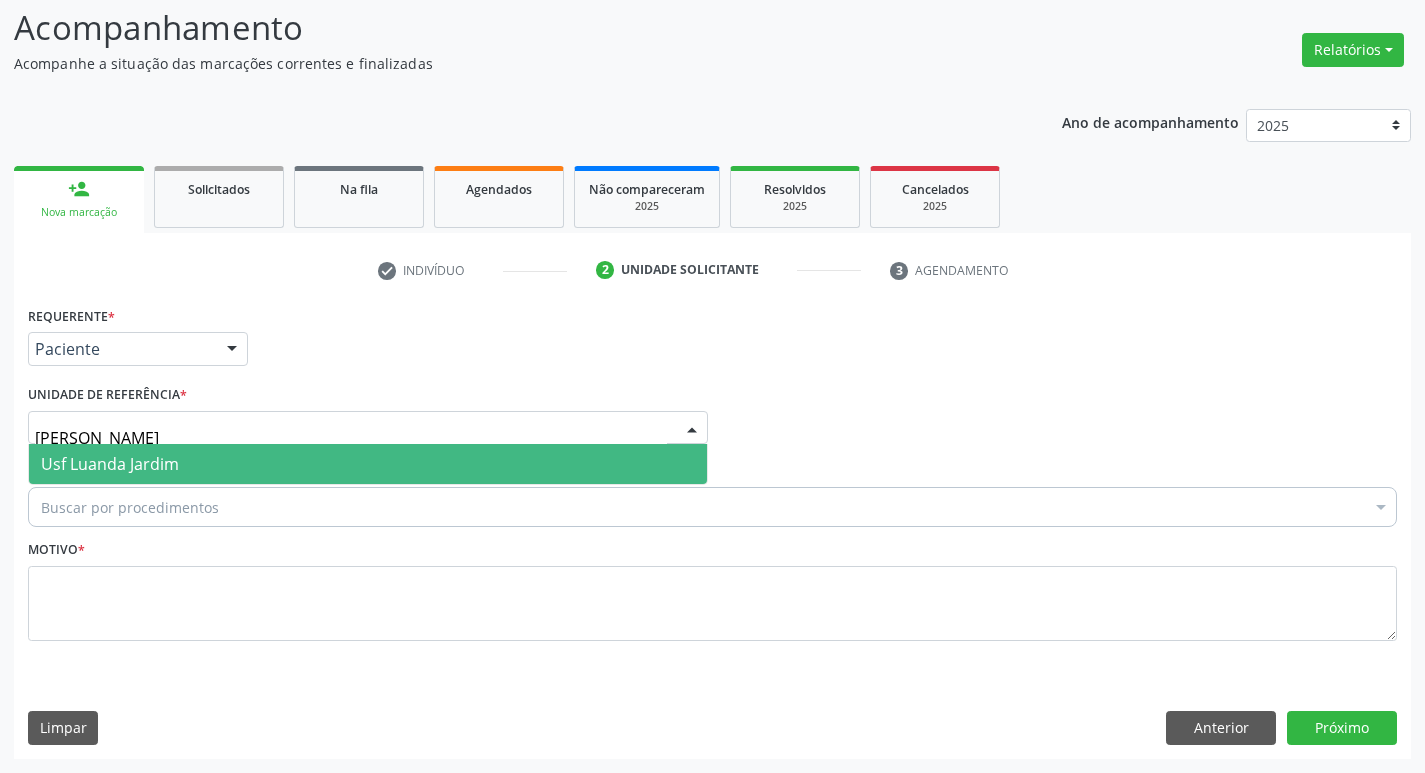 type on "JAR" 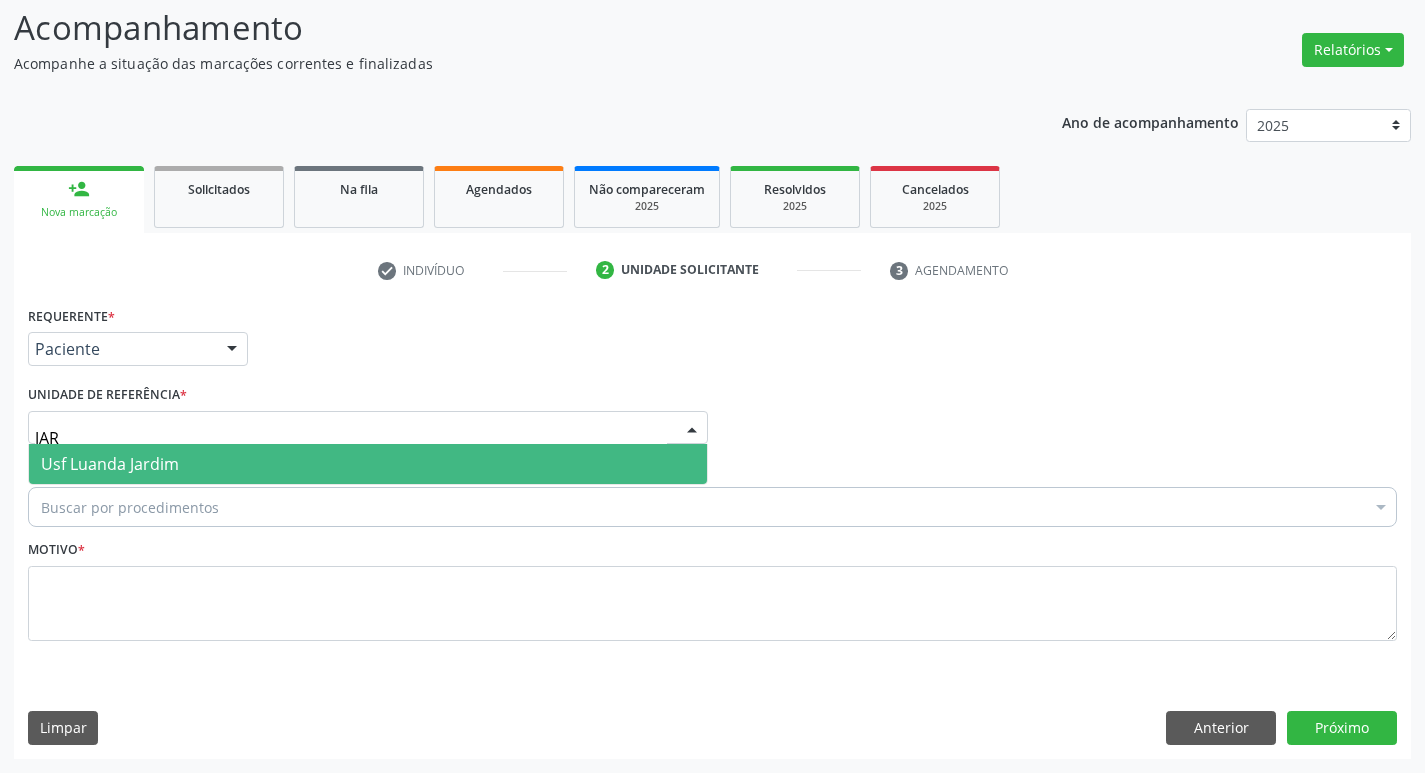 click on "Usf Luanda Jardim" at bounding box center [110, 464] 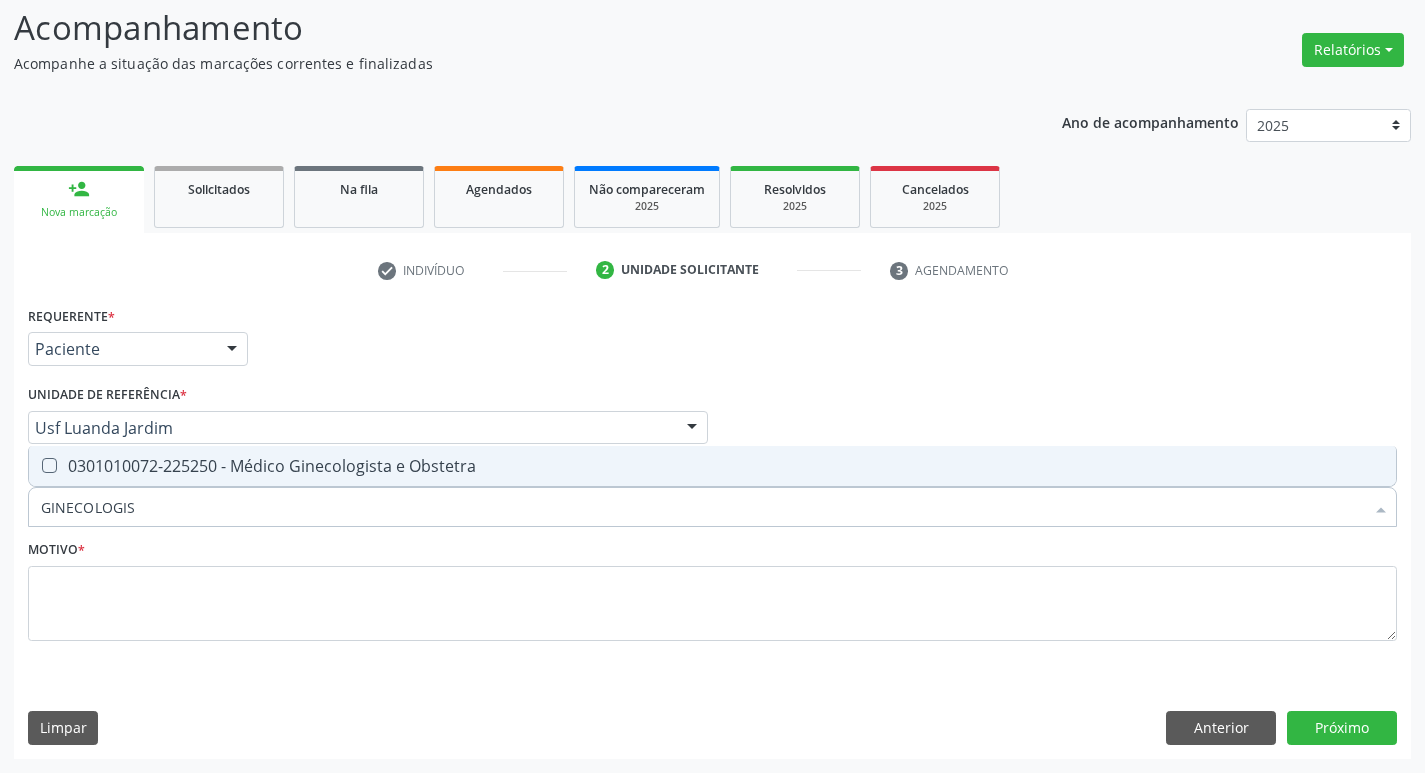 type on "GINECOLOGIST" 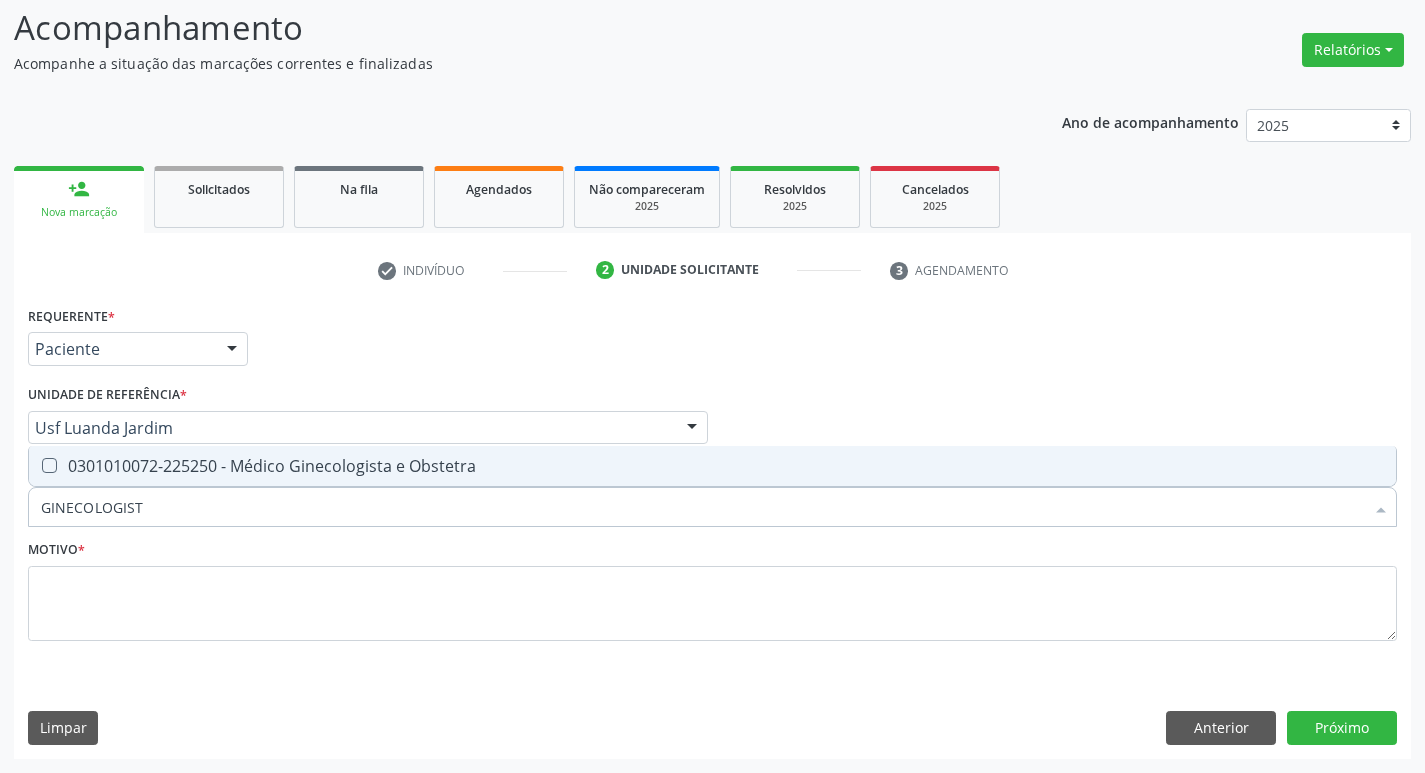 click on "0301010072-225250 - Médico Ginecologista e Obstetra" at bounding box center [712, 466] 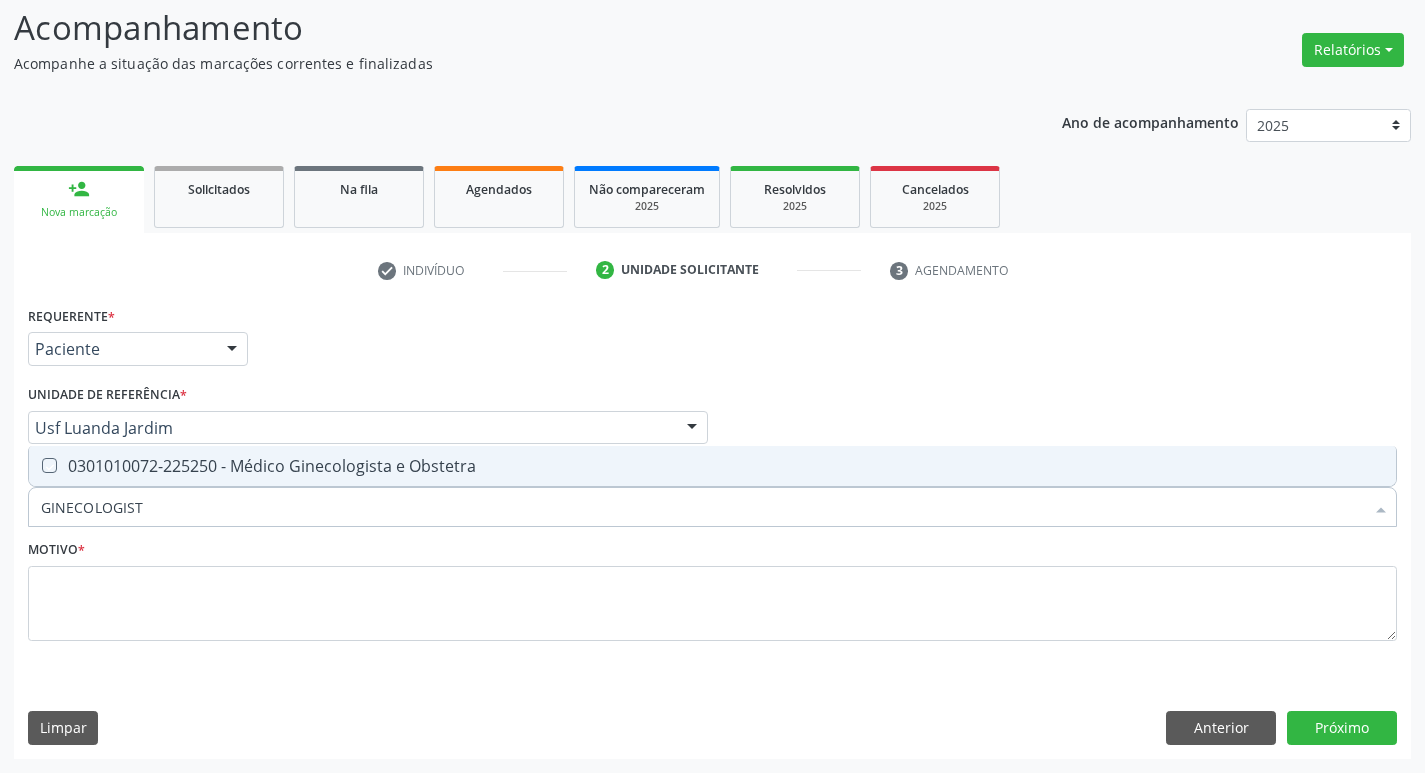 checkbox on "true" 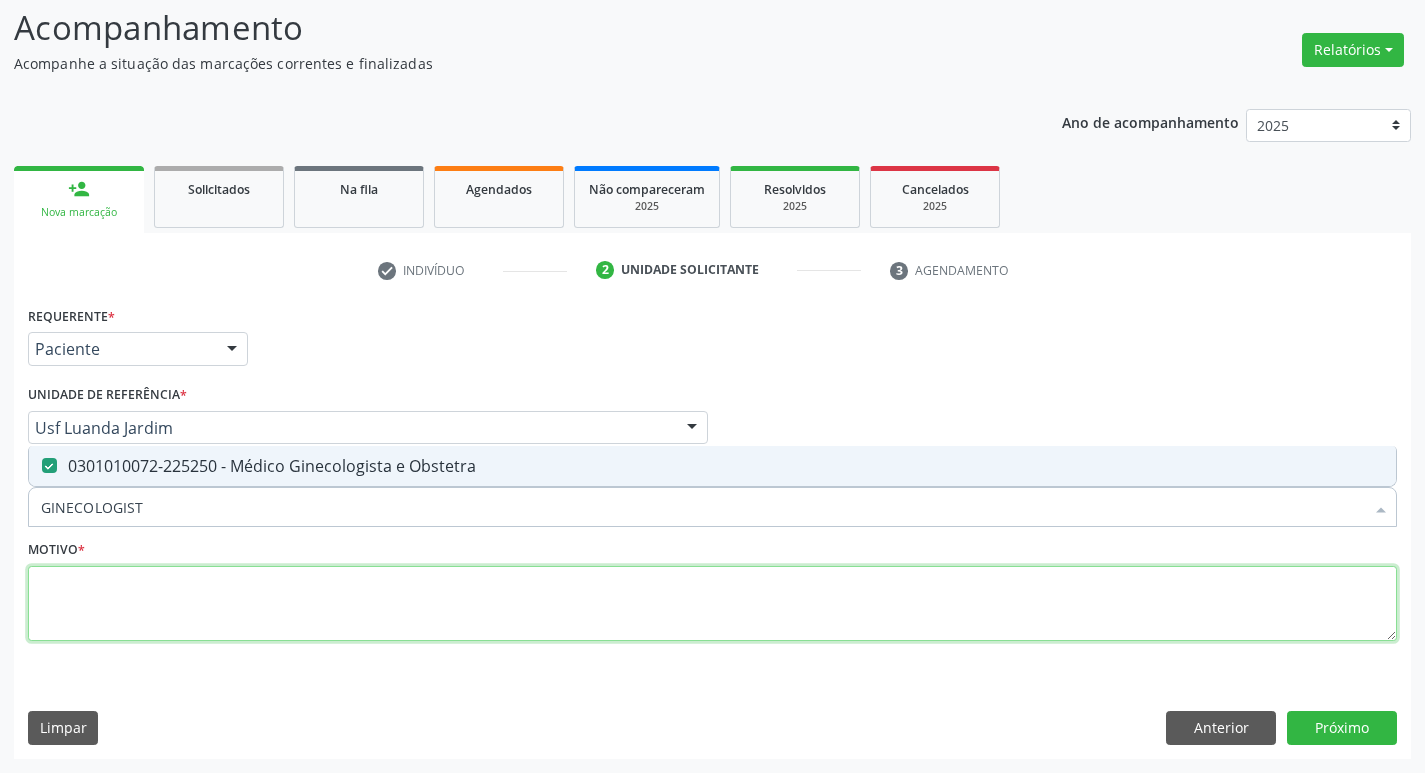 click at bounding box center (712, 604) 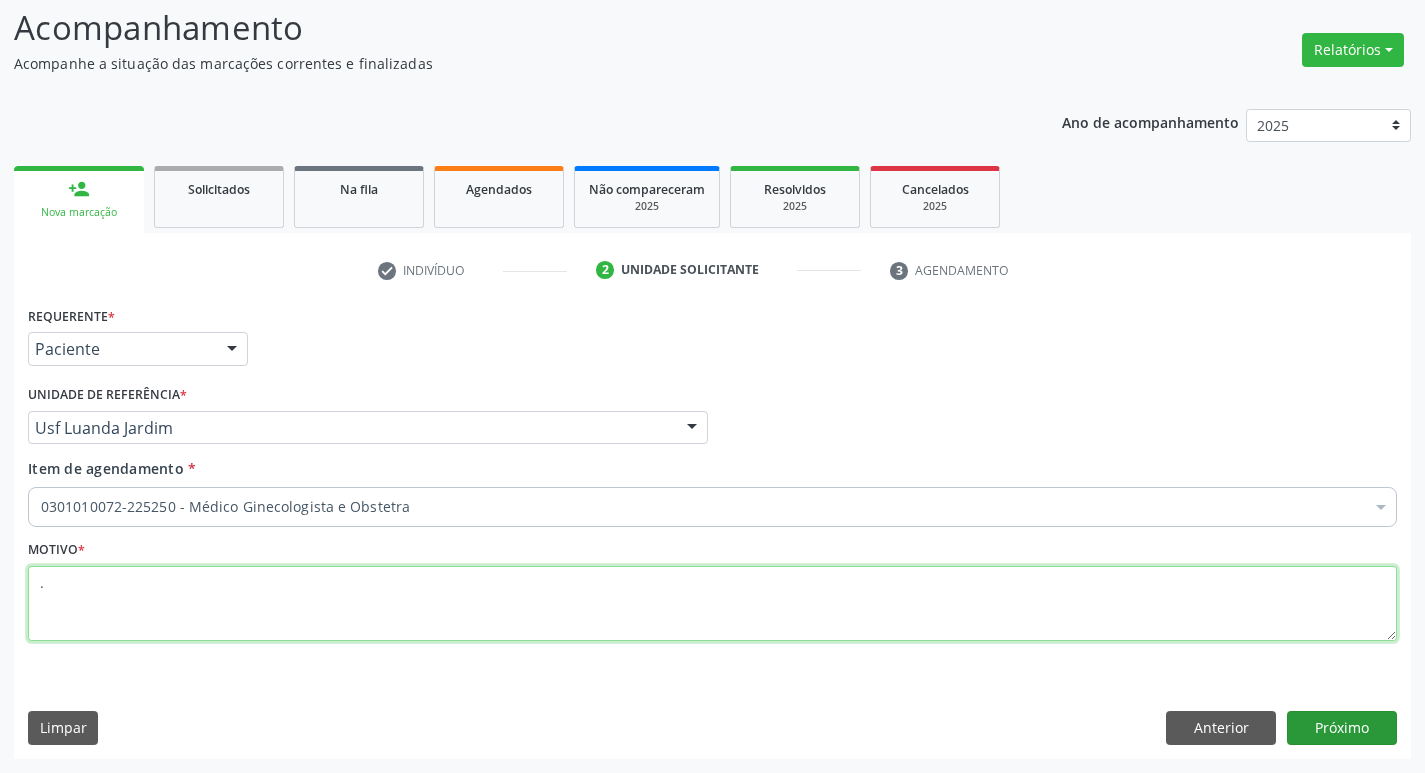 type on "." 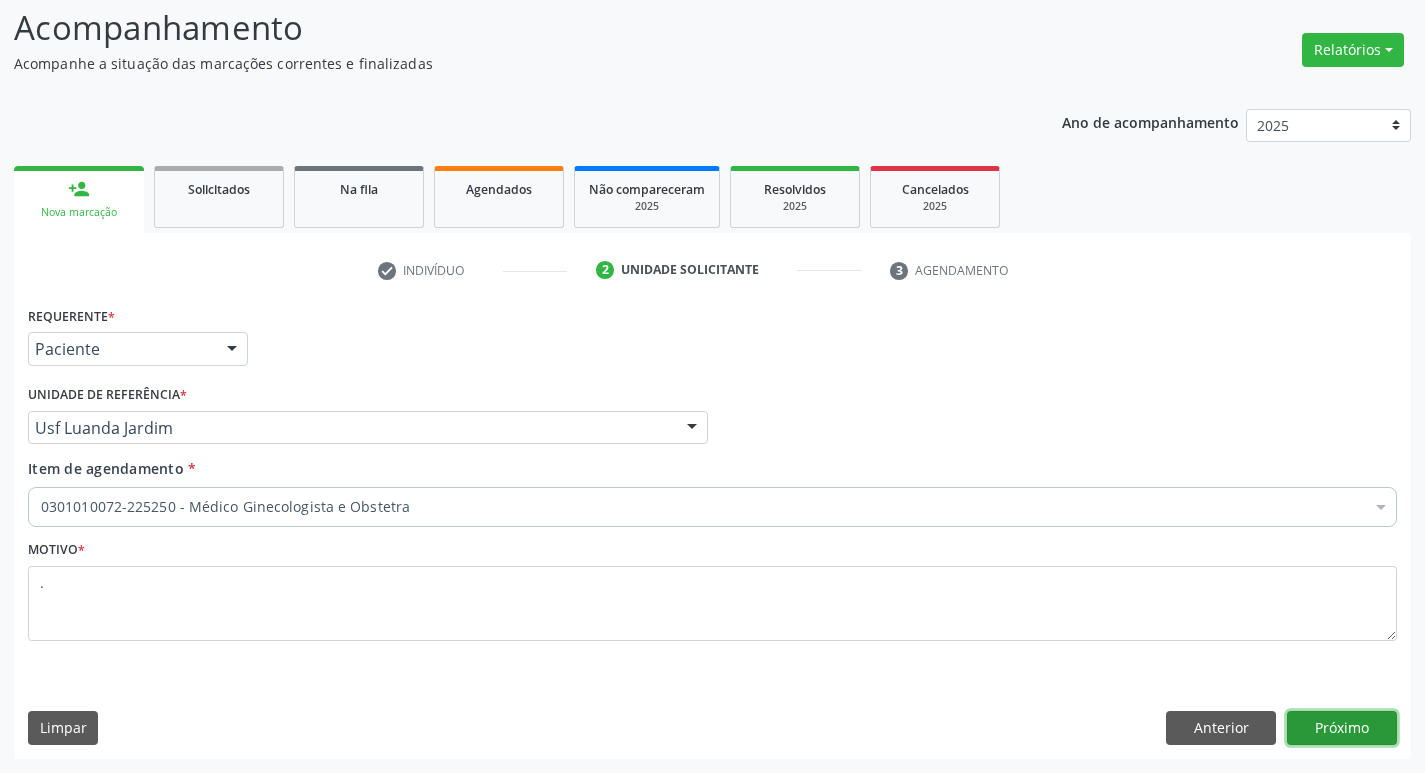 click on "Próximo" at bounding box center [1342, 728] 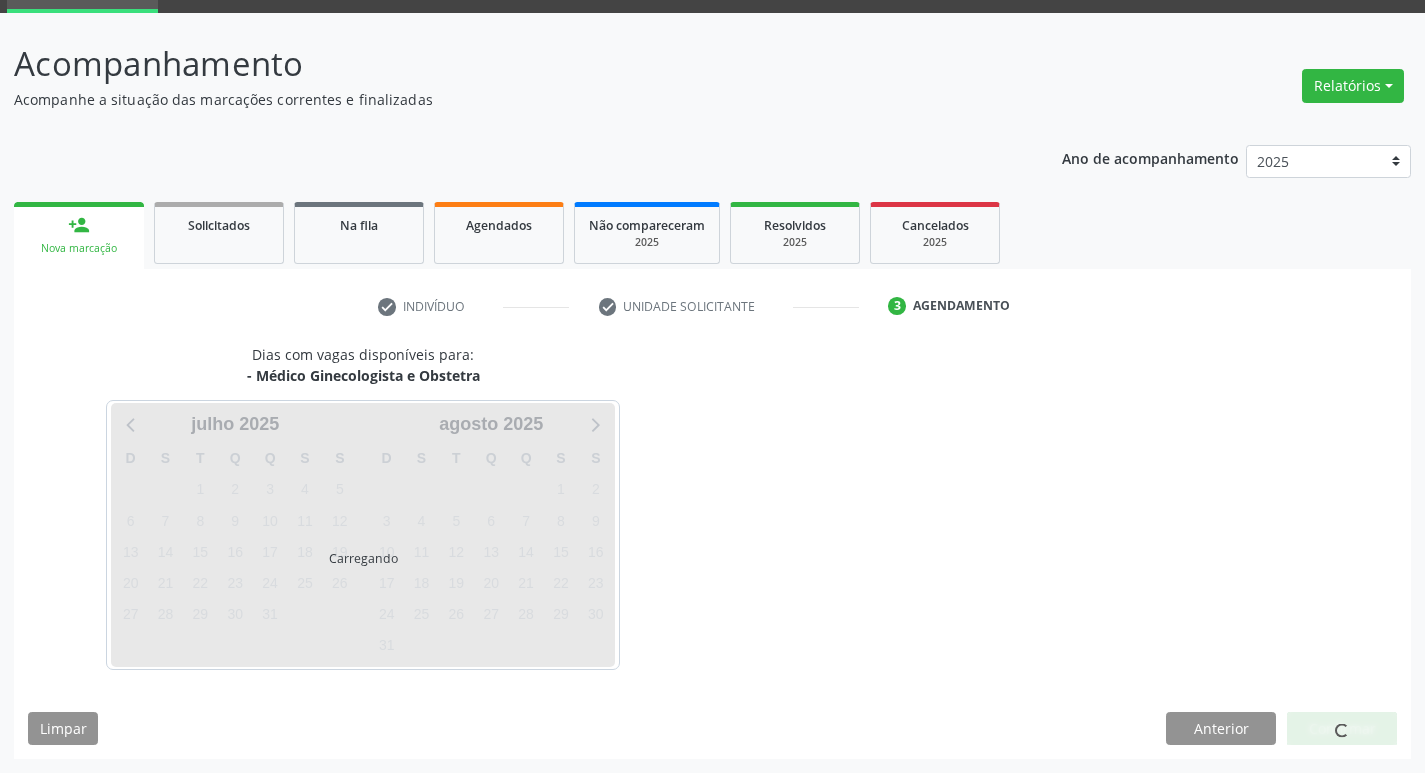 scroll, scrollTop: 97, scrollLeft: 0, axis: vertical 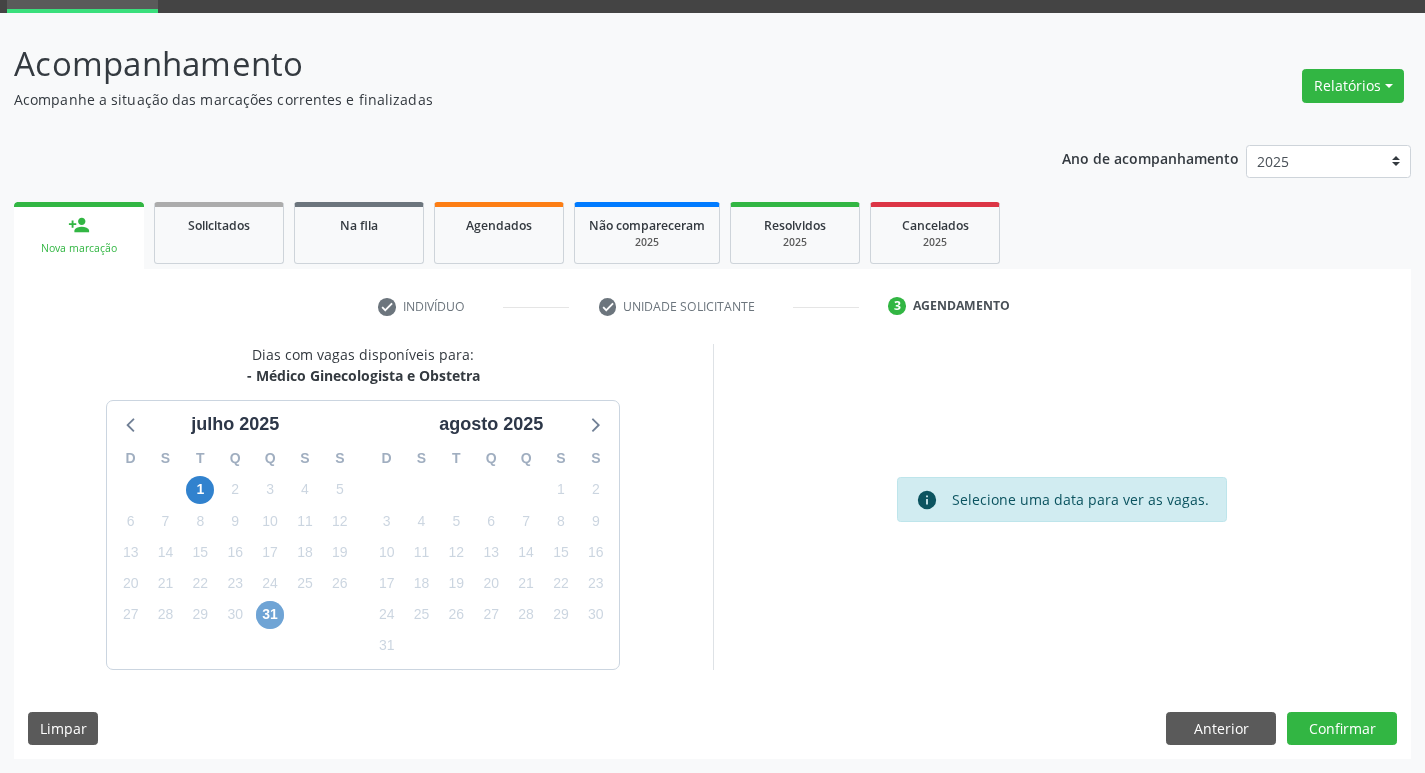 click on "31" at bounding box center (270, 615) 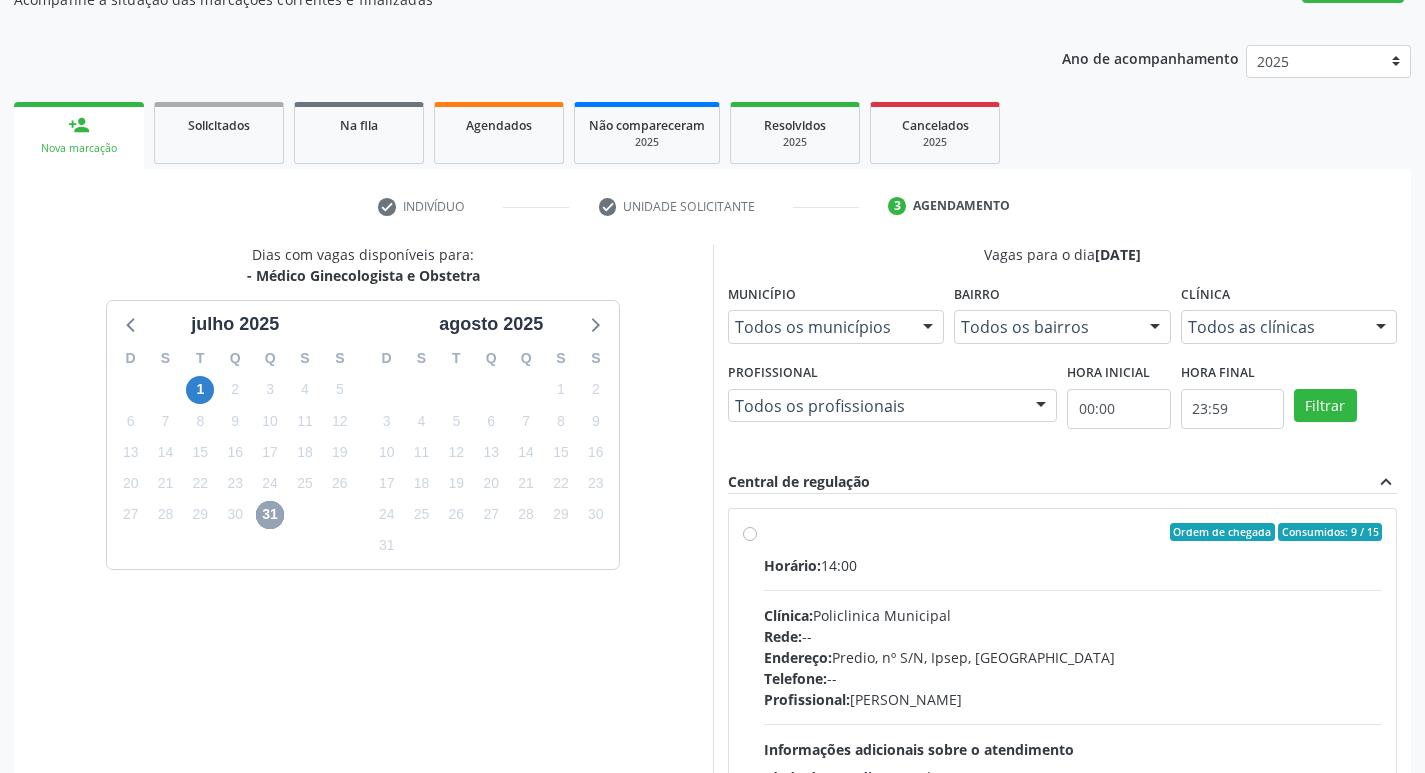 scroll, scrollTop: 386, scrollLeft: 0, axis: vertical 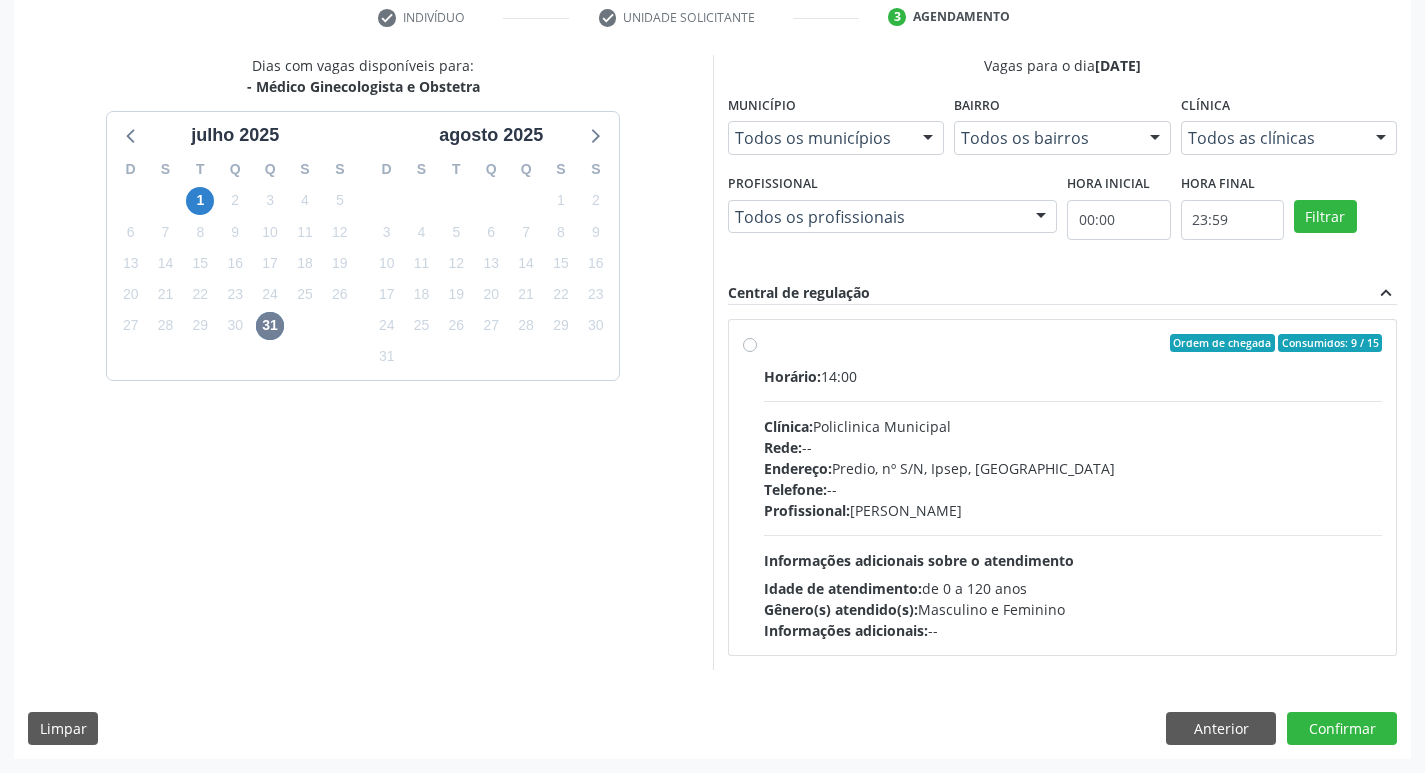 click on "Ordem de chegada
Consumidos: 9 / 15
Horário:   14:00
Clínica:  Policlinica Municipal
Rede:
--
Endereço:   Predio, nº S/N, Ipsep, Serra Talhada - PE
Telefone:   --
Profissional:
Thaisa Barbosa de Siqueira
Informações adicionais sobre o atendimento
Idade de atendimento:
de 0 a 120 anos
Gênero(s) atendido(s):
Masculino e Feminino
Informações adicionais:
--" at bounding box center (1073, 487) 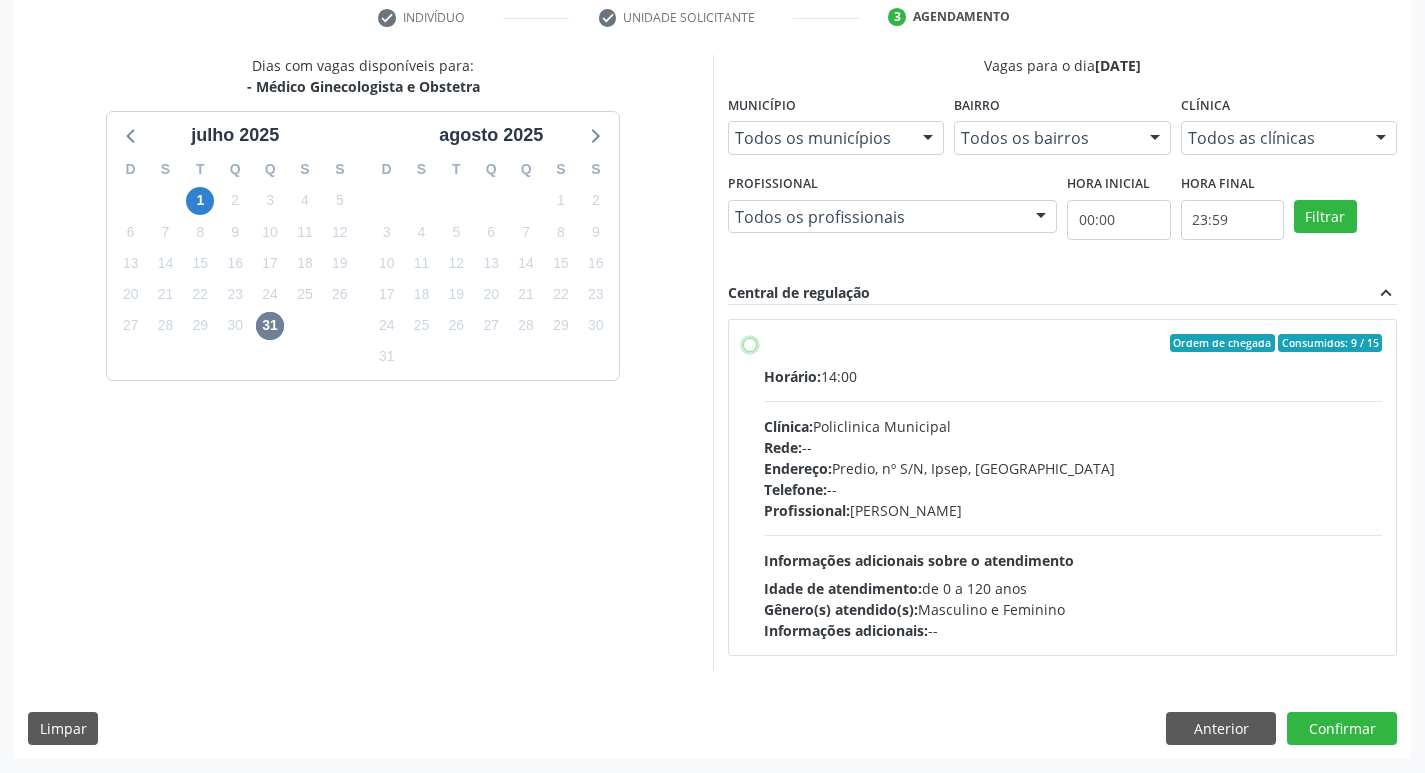 click on "Ordem de chegada
Consumidos: 9 / 15
Horário:   14:00
Clínica:  Policlinica Municipal
Rede:
--
Endereço:   Predio, nº S/N, Ipsep, Serra Talhada - PE
Telefone:   --
Profissional:
Thaisa Barbosa de Siqueira
Informações adicionais sobre o atendimento
Idade de atendimento:
de 0 a 120 anos
Gênero(s) atendido(s):
Masculino e Feminino
Informações adicionais:
--" at bounding box center [750, 343] 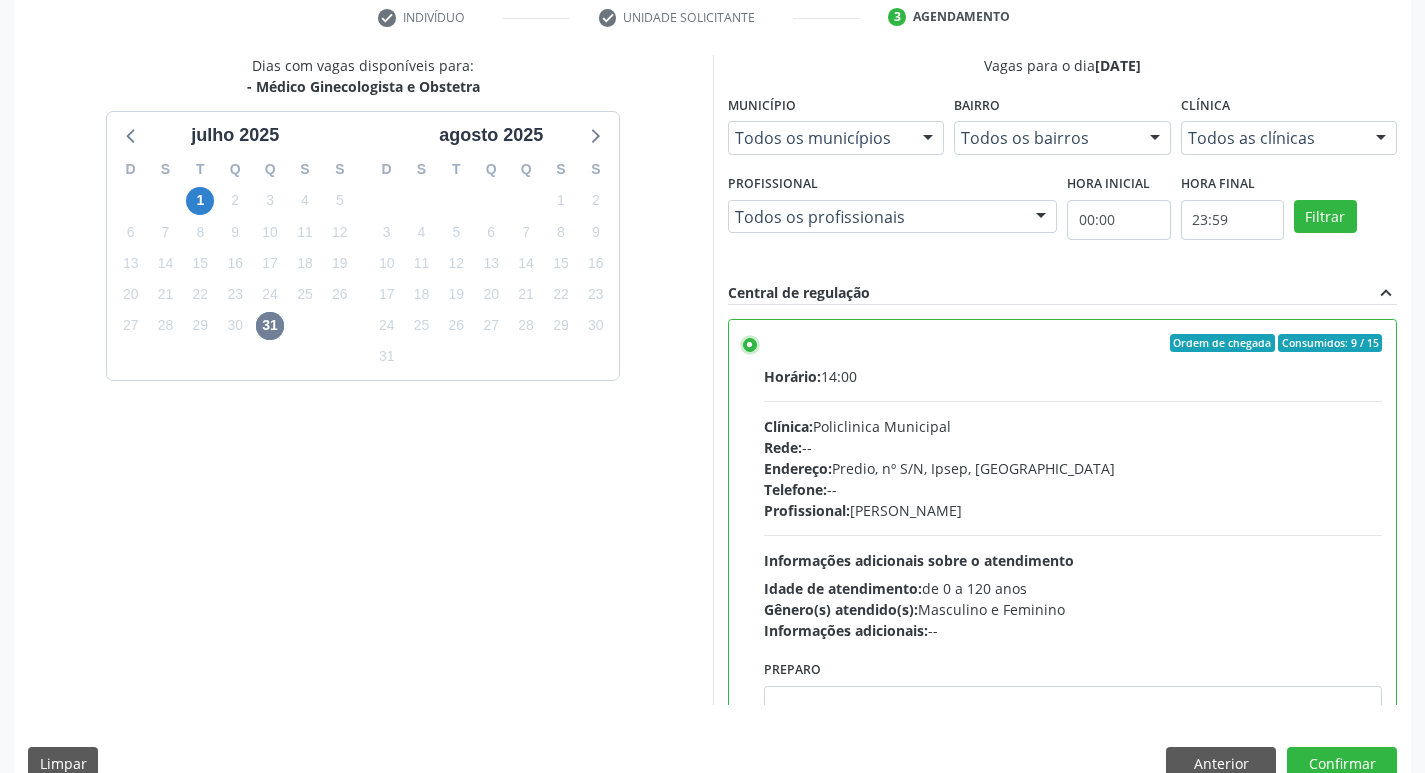 scroll, scrollTop: 422, scrollLeft: 0, axis: vertical 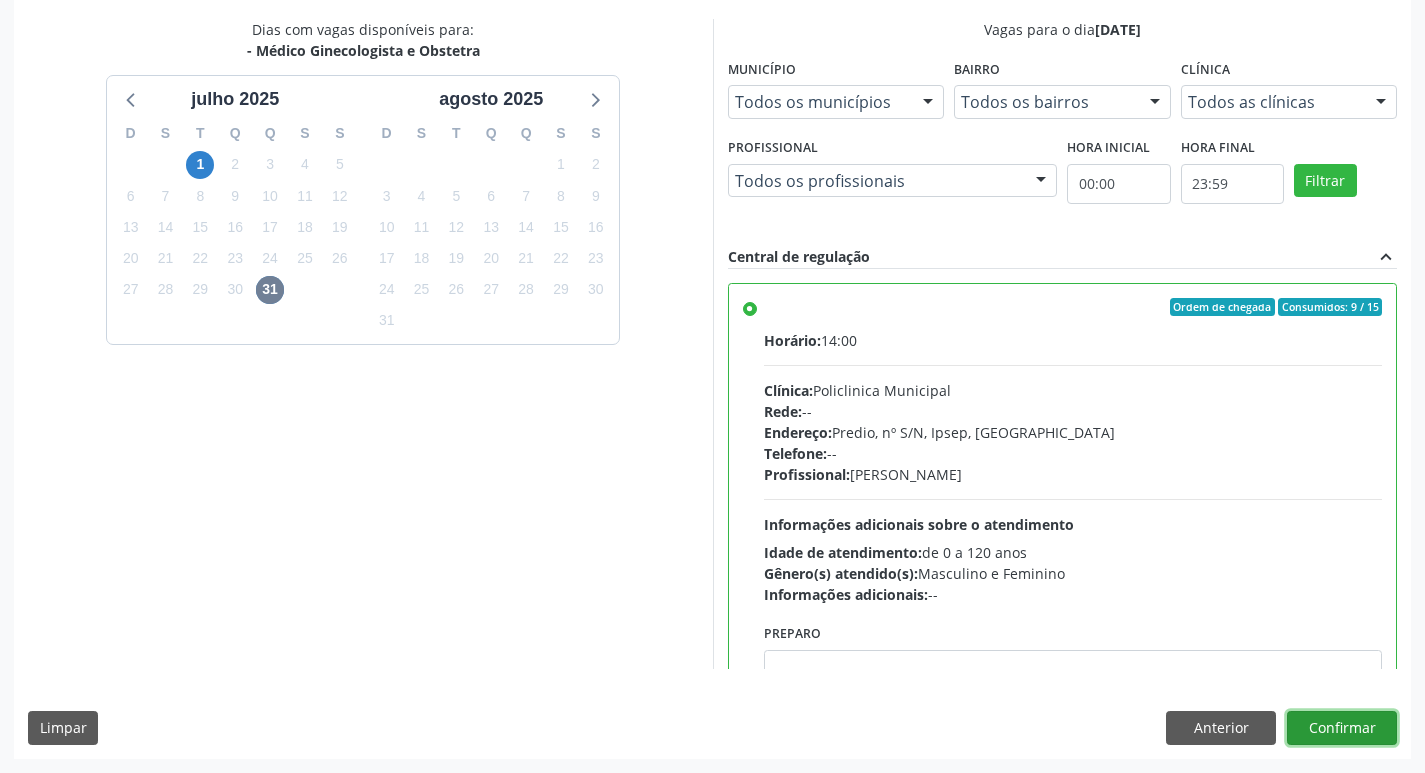 click on "Confirmar" at bounding box center (1342, 728) 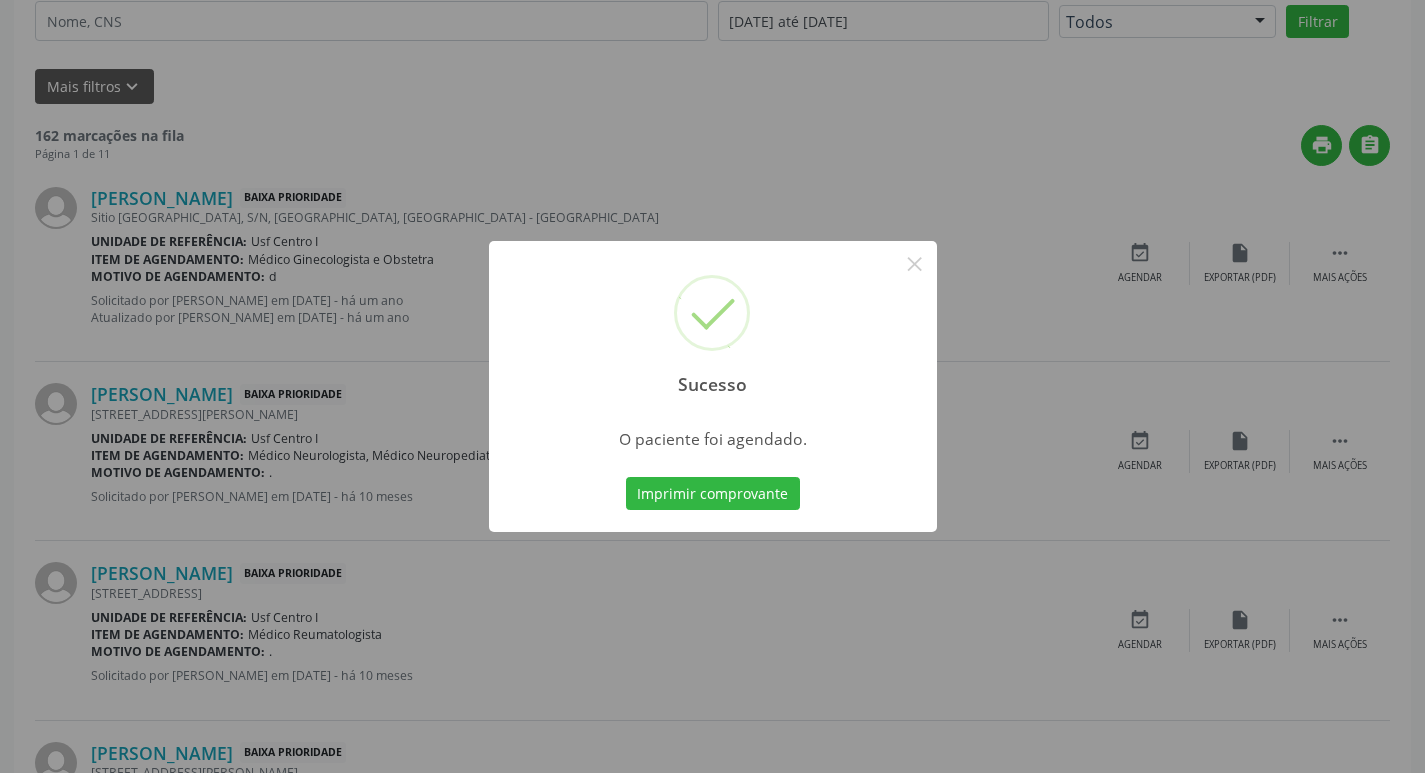 scroll, scrollTop: 0, scrollLeft: 0, axis: both 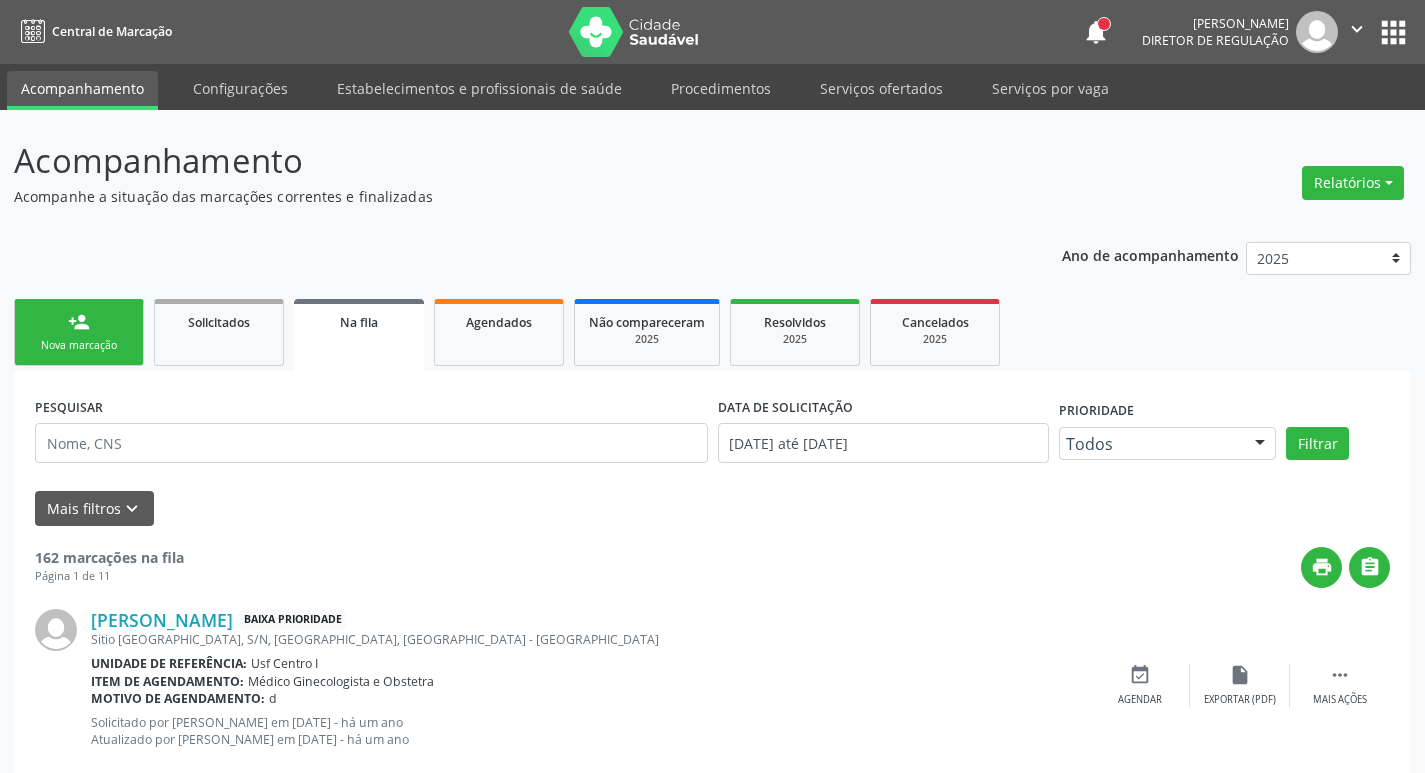 click on "person_add
Nova marcação
Solicitados   Na fila   Agendados   Não compareceram
2025
Resolvidos
2025
Cancelados
2025" at bounding box center [712, 332] 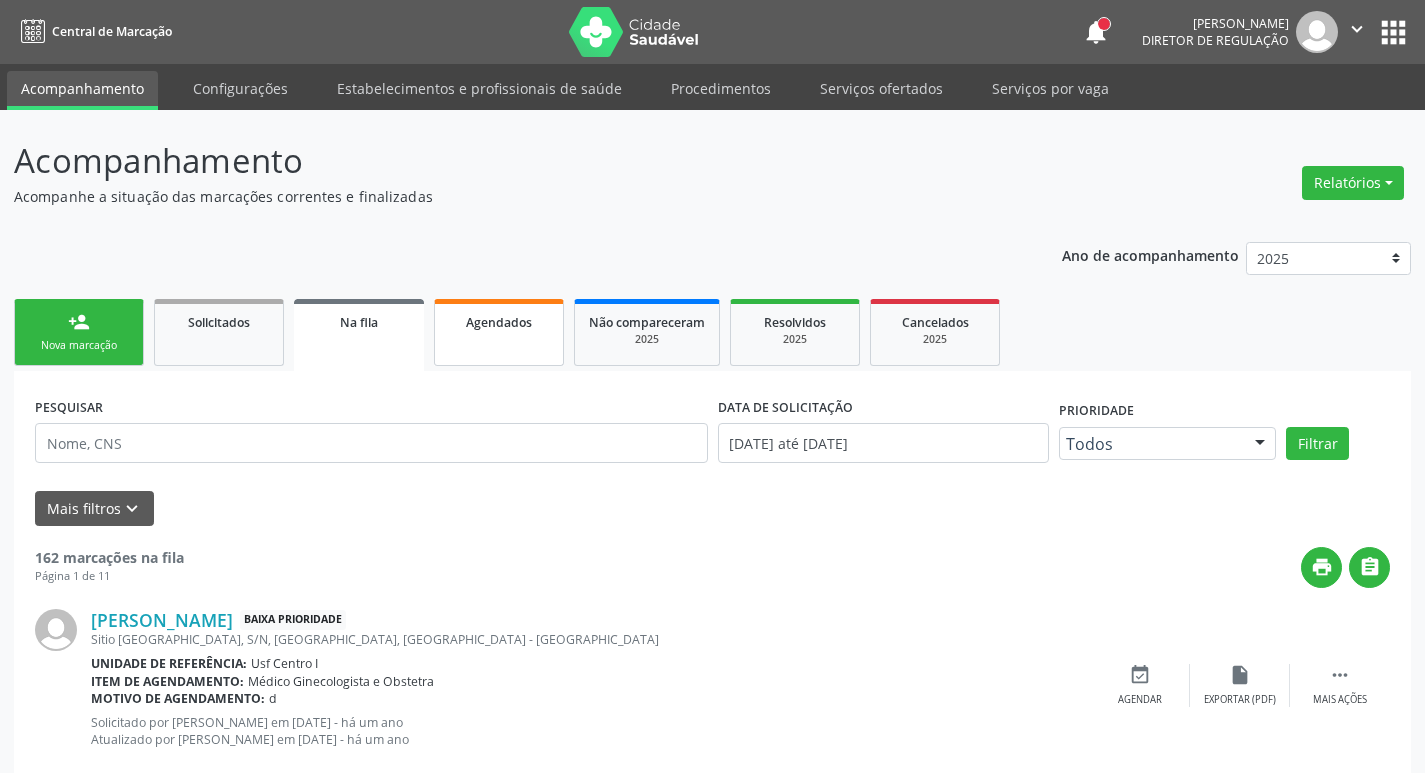 click on "Agendados" at bounding box center [499, 332] 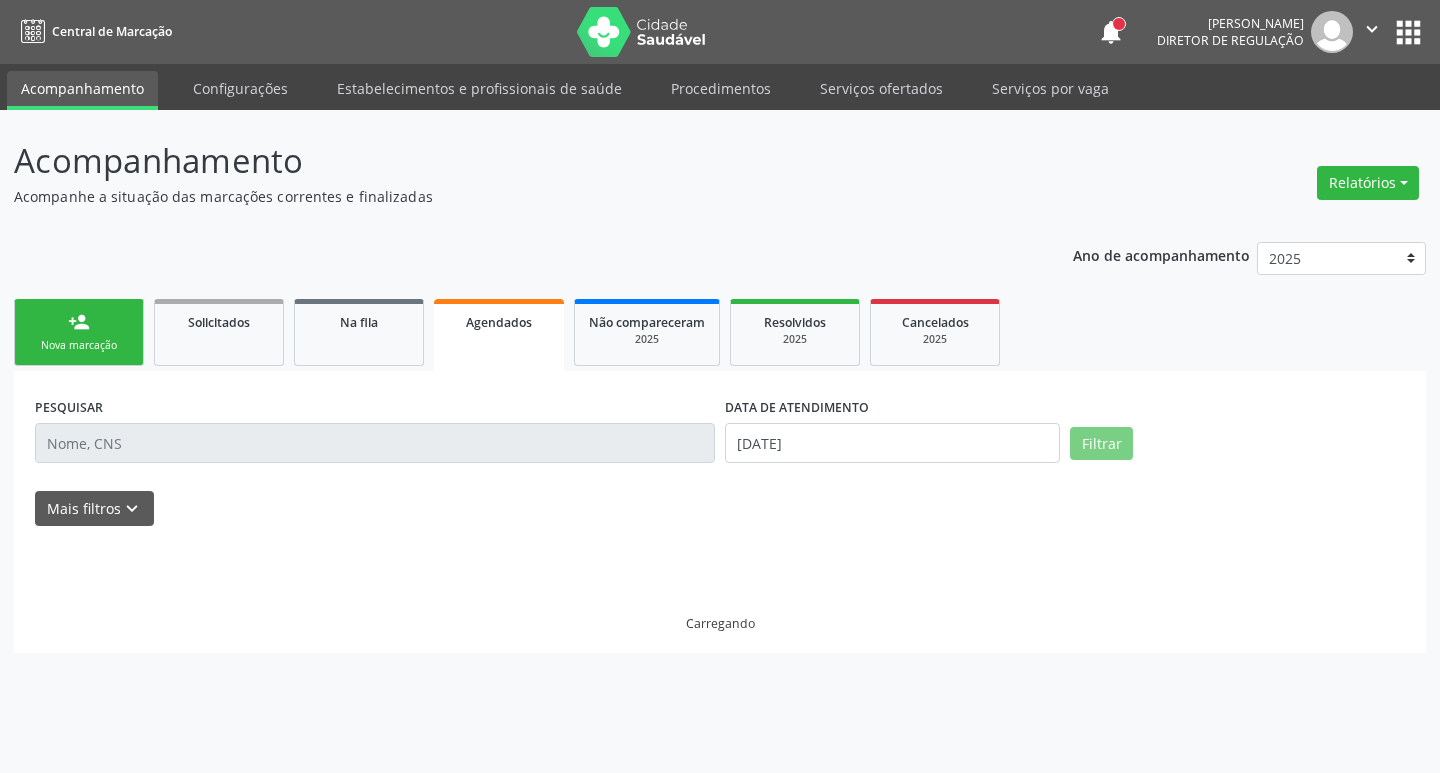 click on "Agendados" at bounding box center [499, 335] 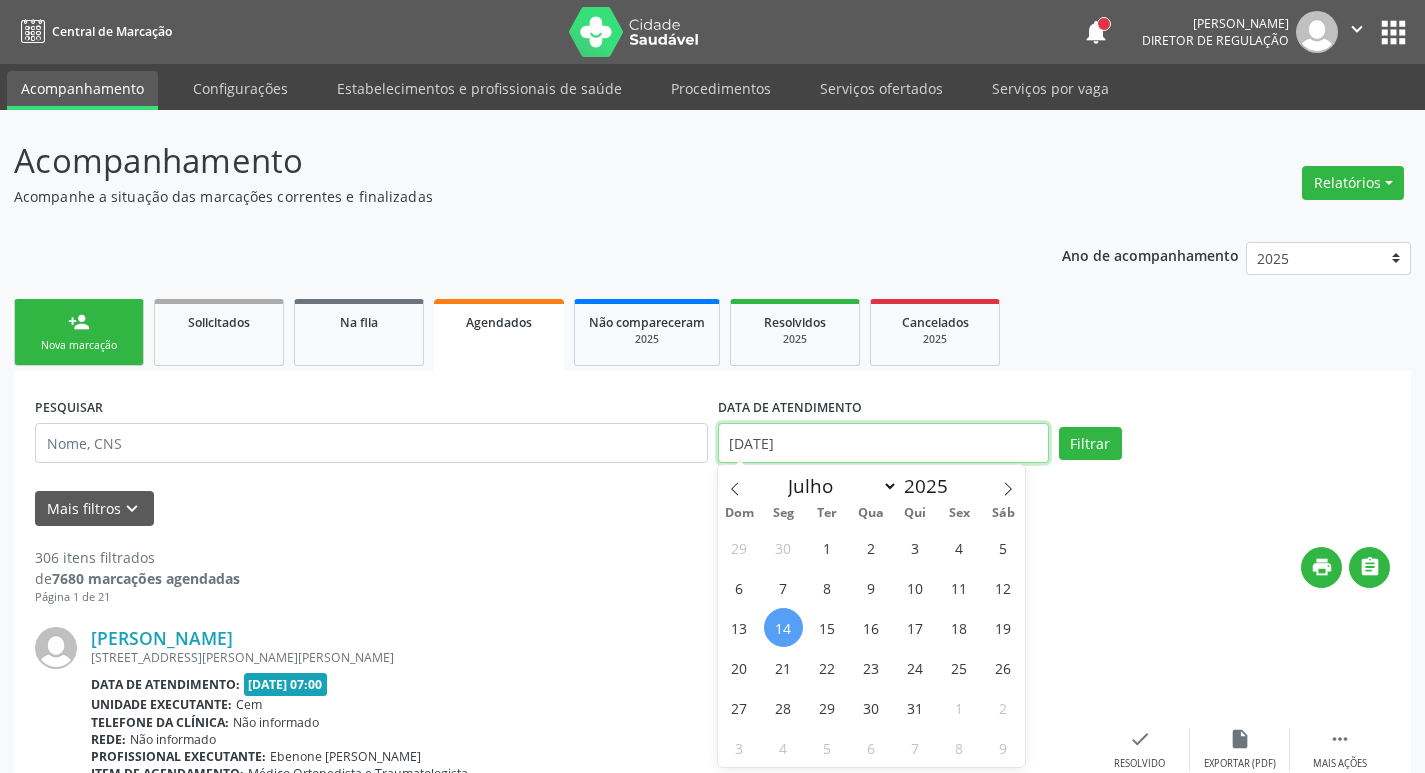 click on "[DATE]" at bounding box center [883, 443] 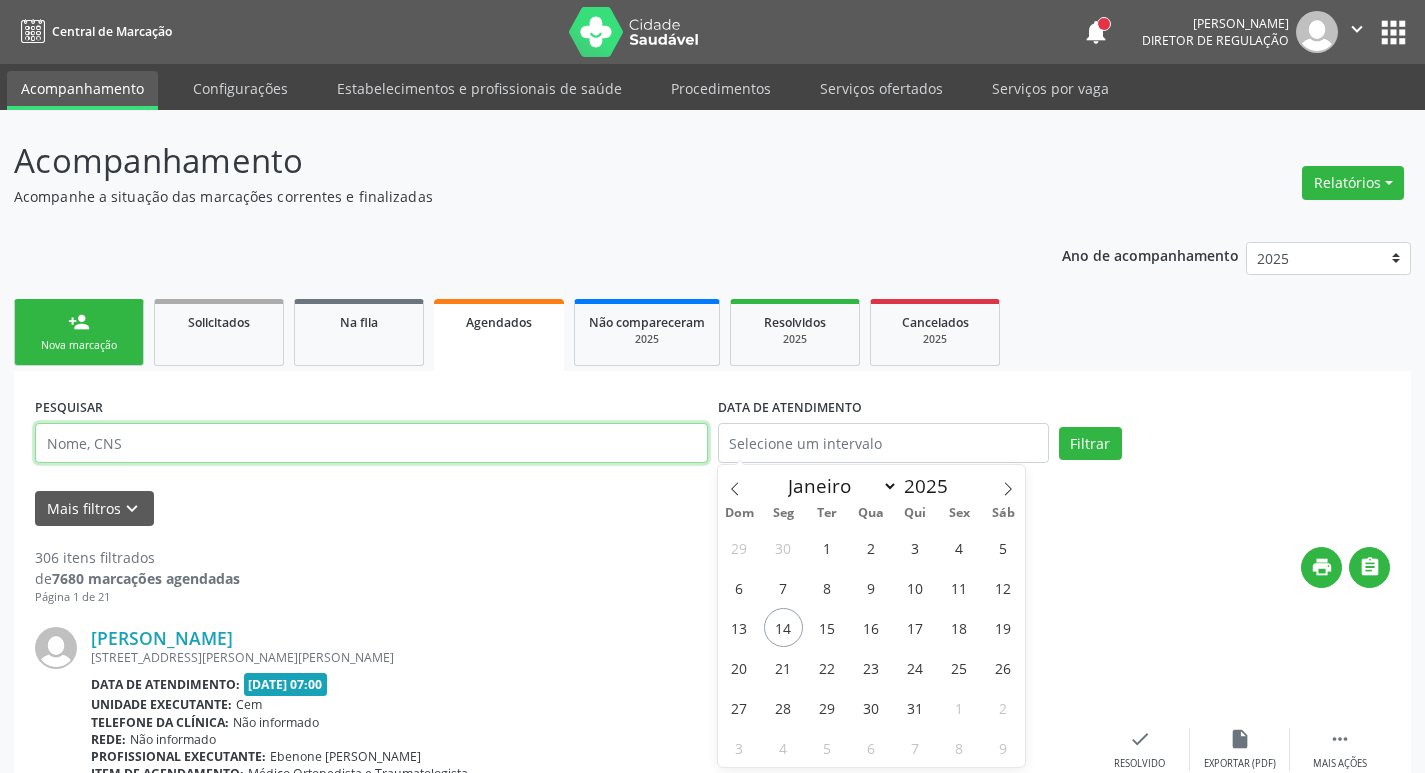 click at bounding box center [371, 443] 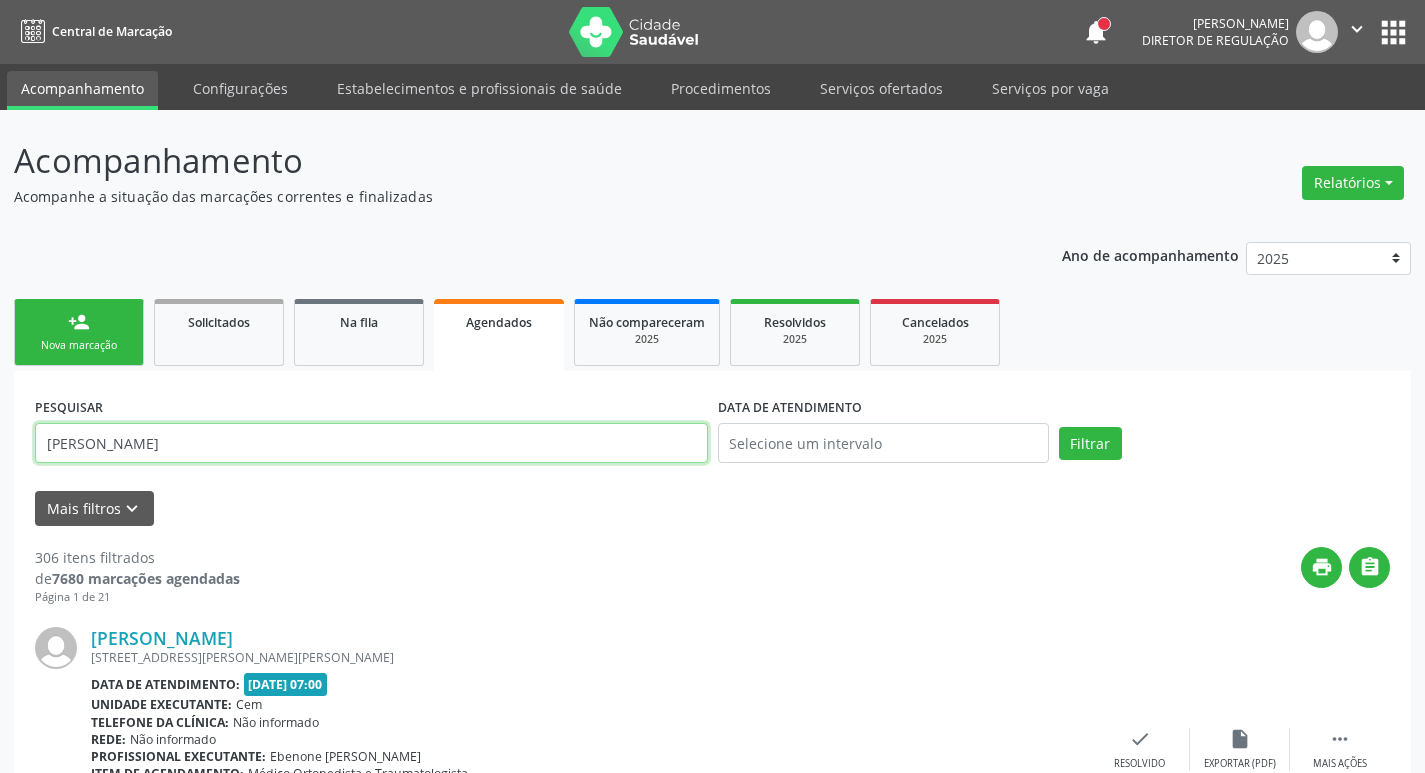 type on "[PERSON_NAME]" 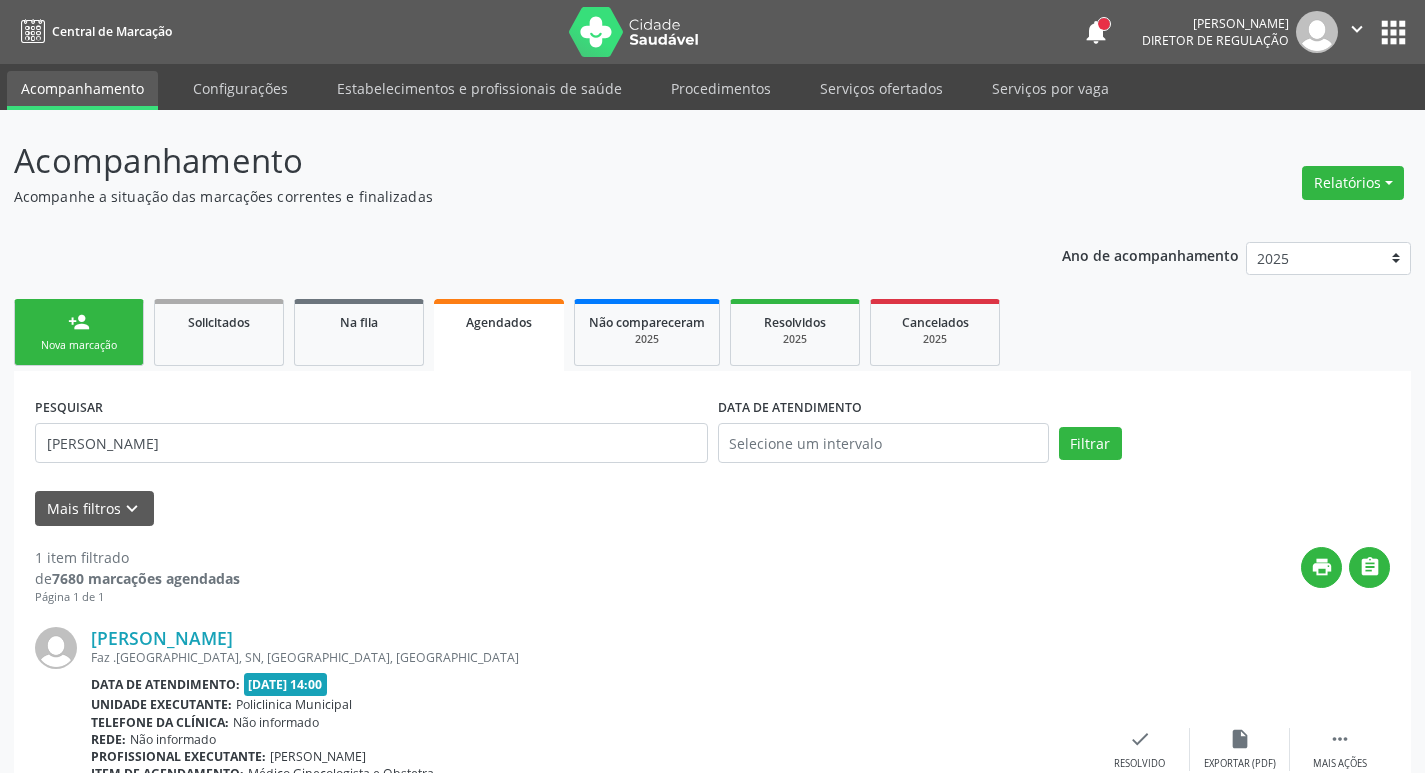 click on "Nova marcação" at bounding box center [79, 345] 